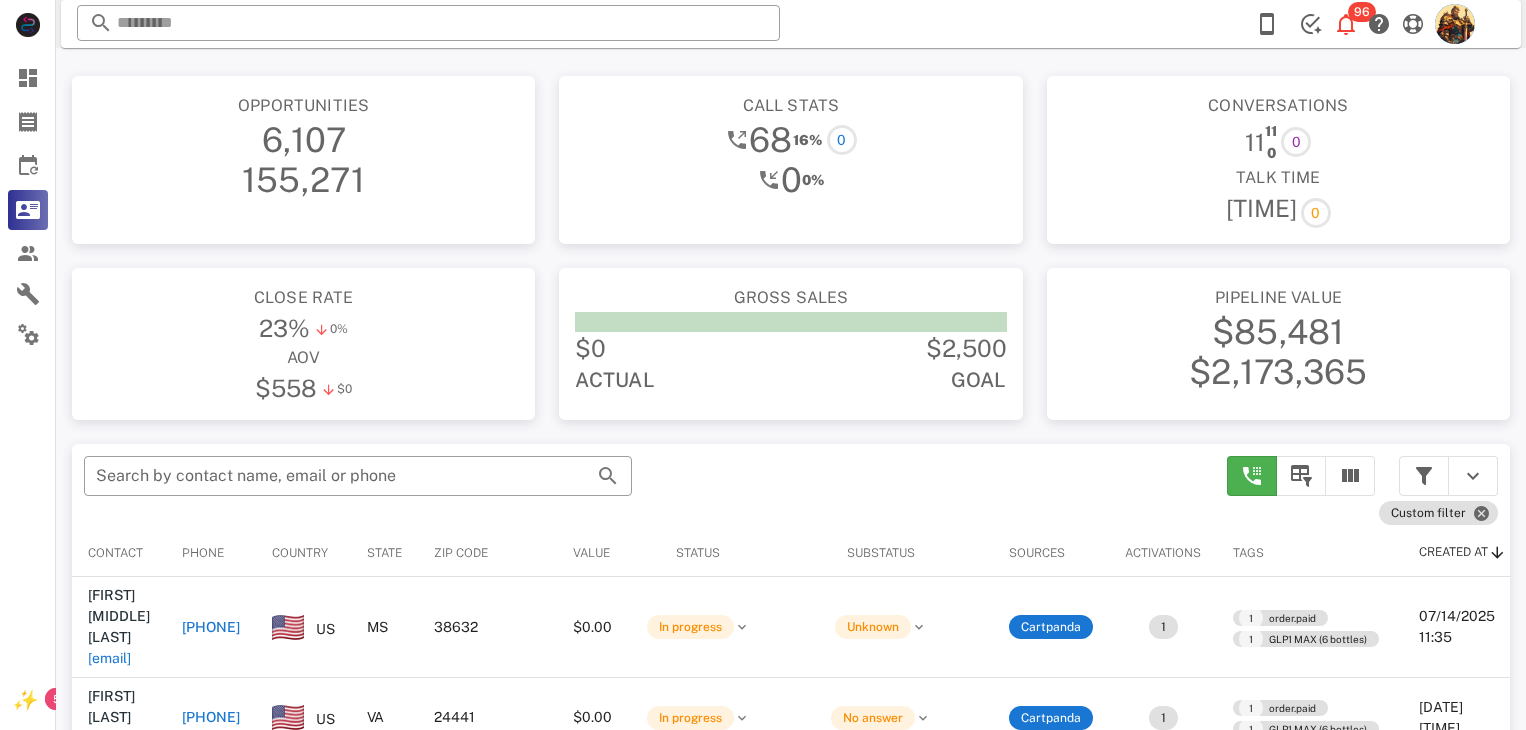 scroll, scrollTop: 0, scrollLeft: 0, axis: both 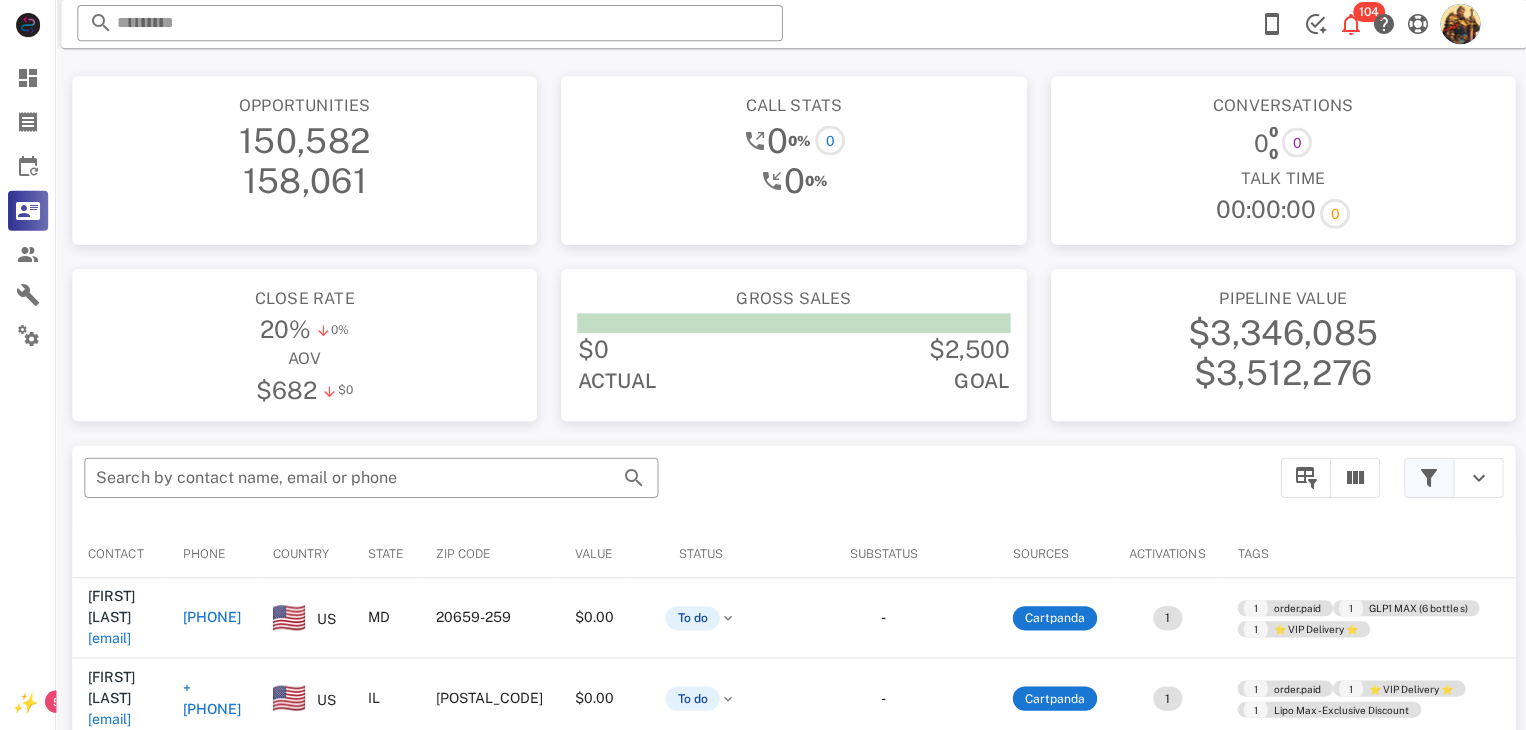 click at bounding box center [1424, 476] 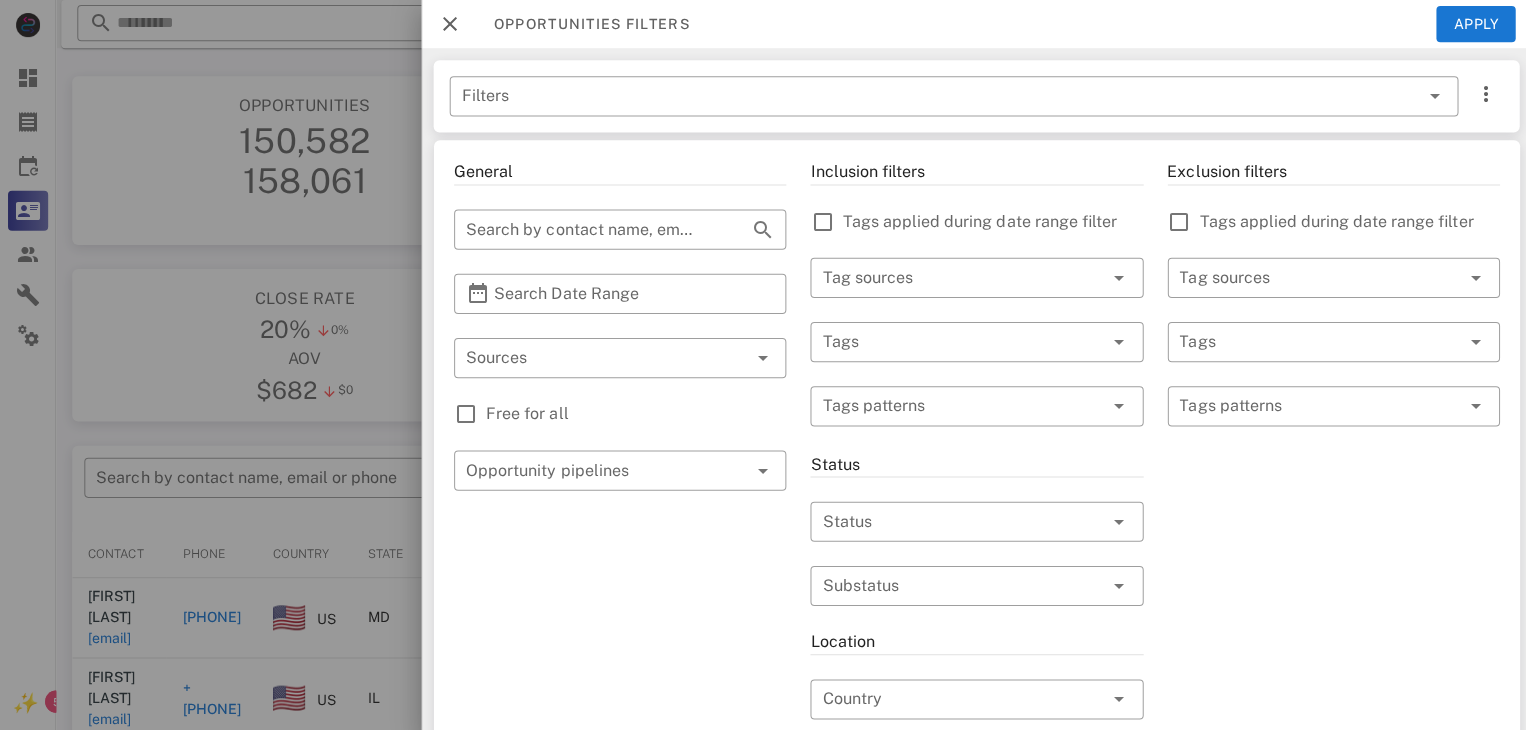 click at bounding box center [763, 365] 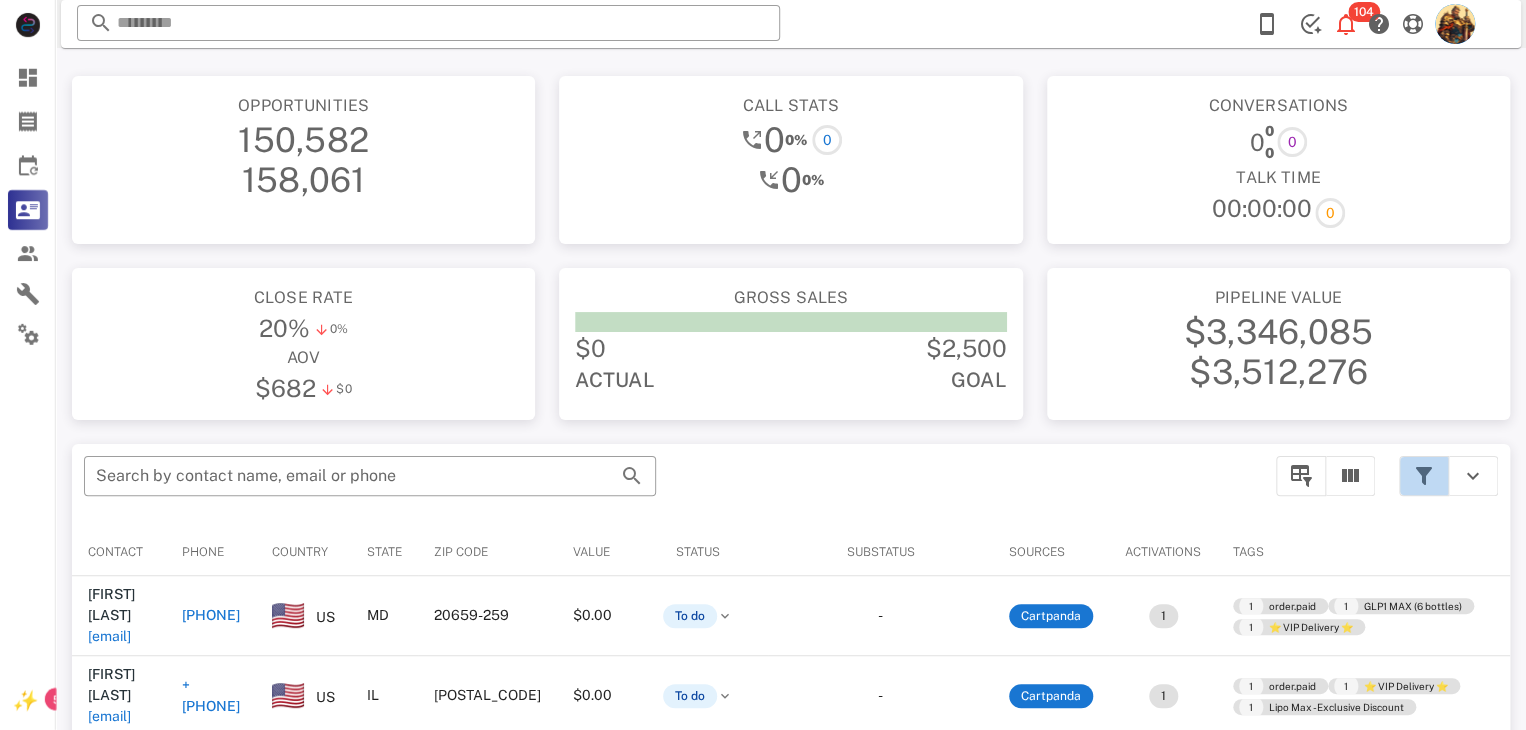 click at bounding box center (1424, 476) 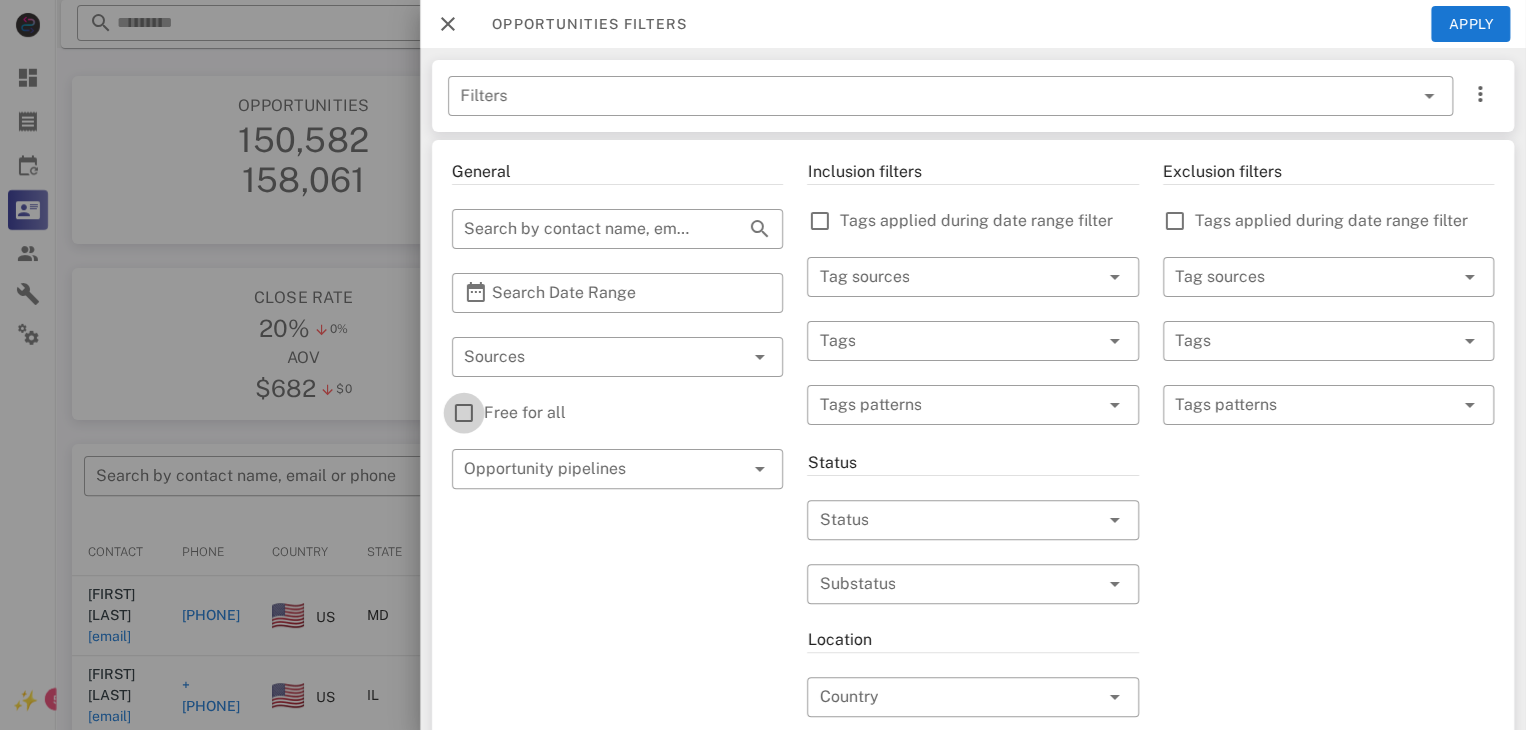 click at bounding box center (464, 413) 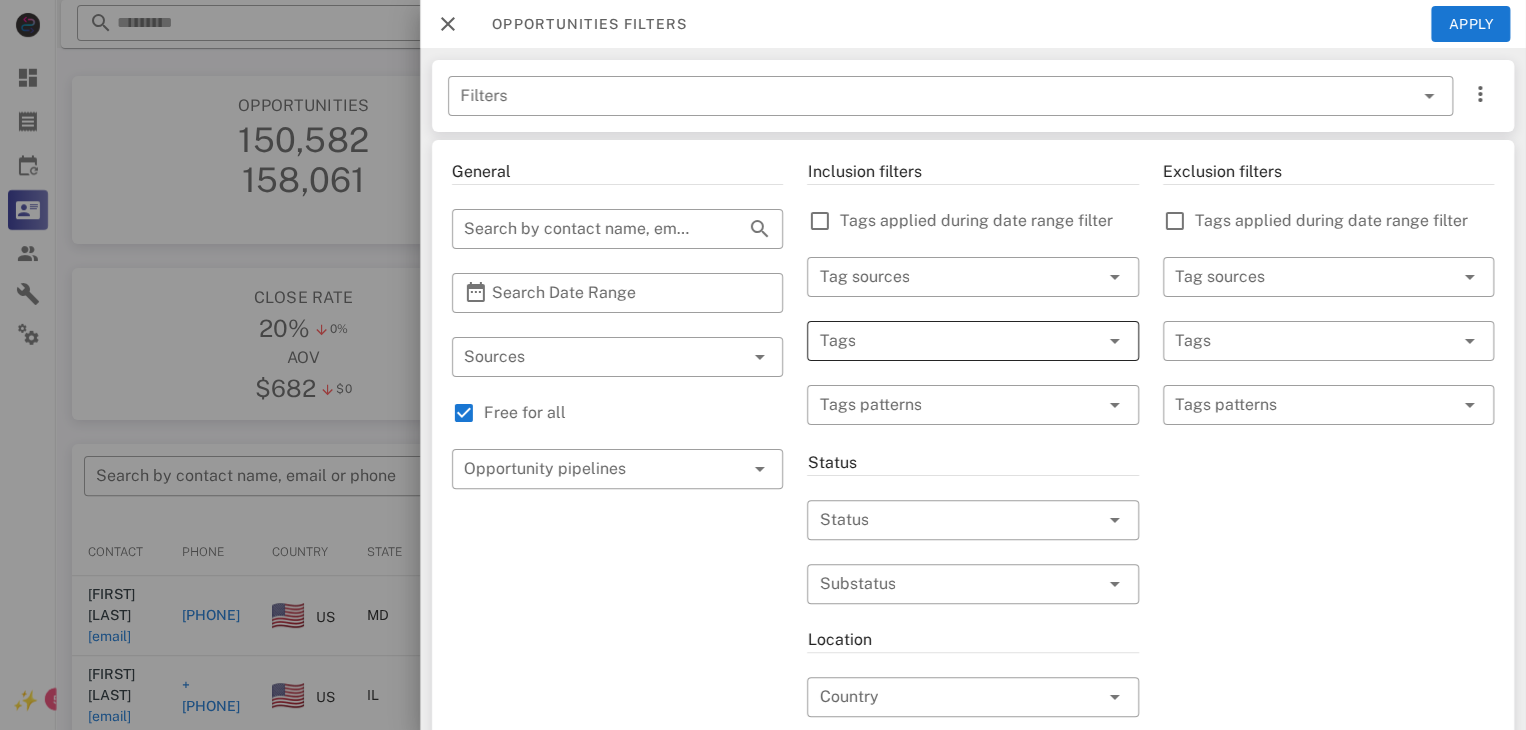 click at bounding box center (944, 341) 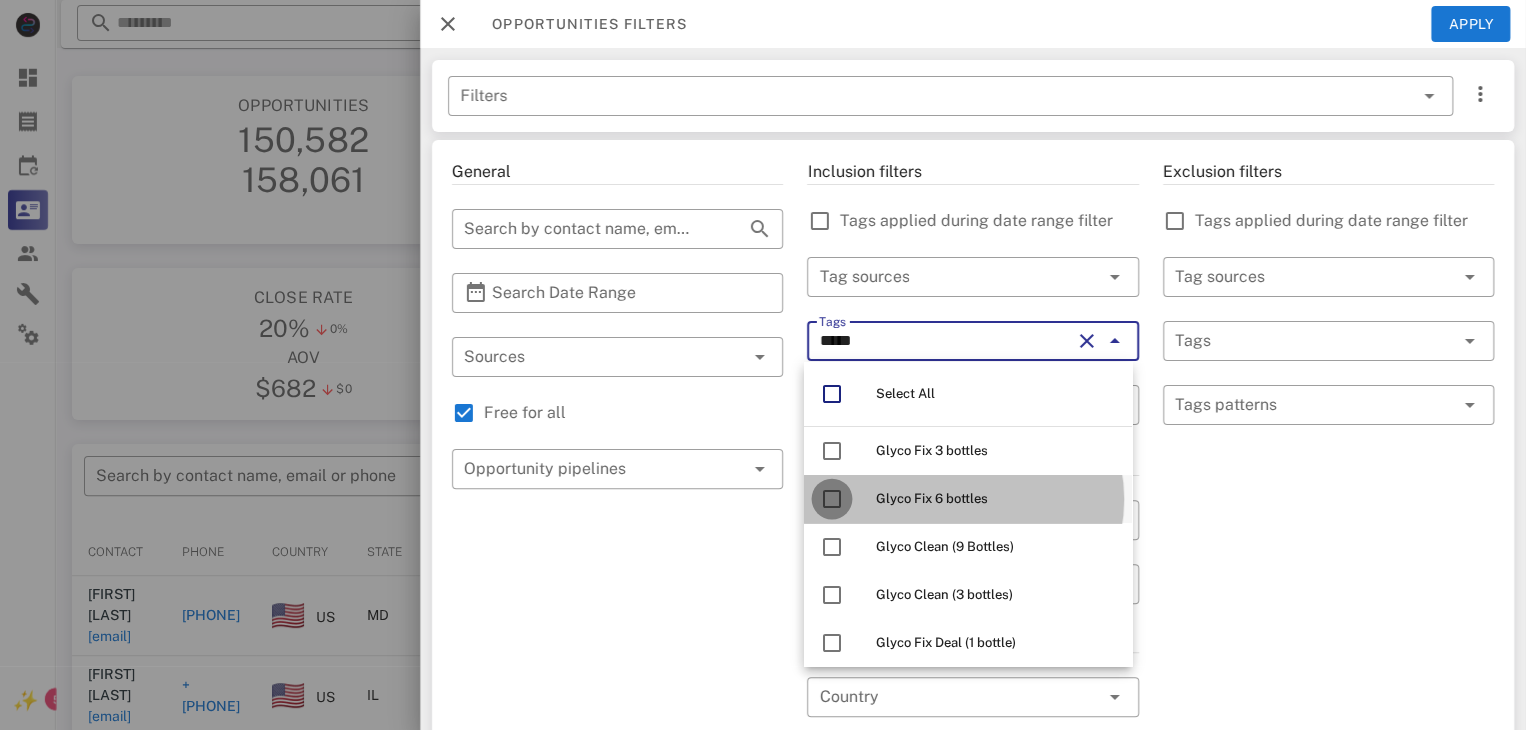 click at bounding box center (832, 499) 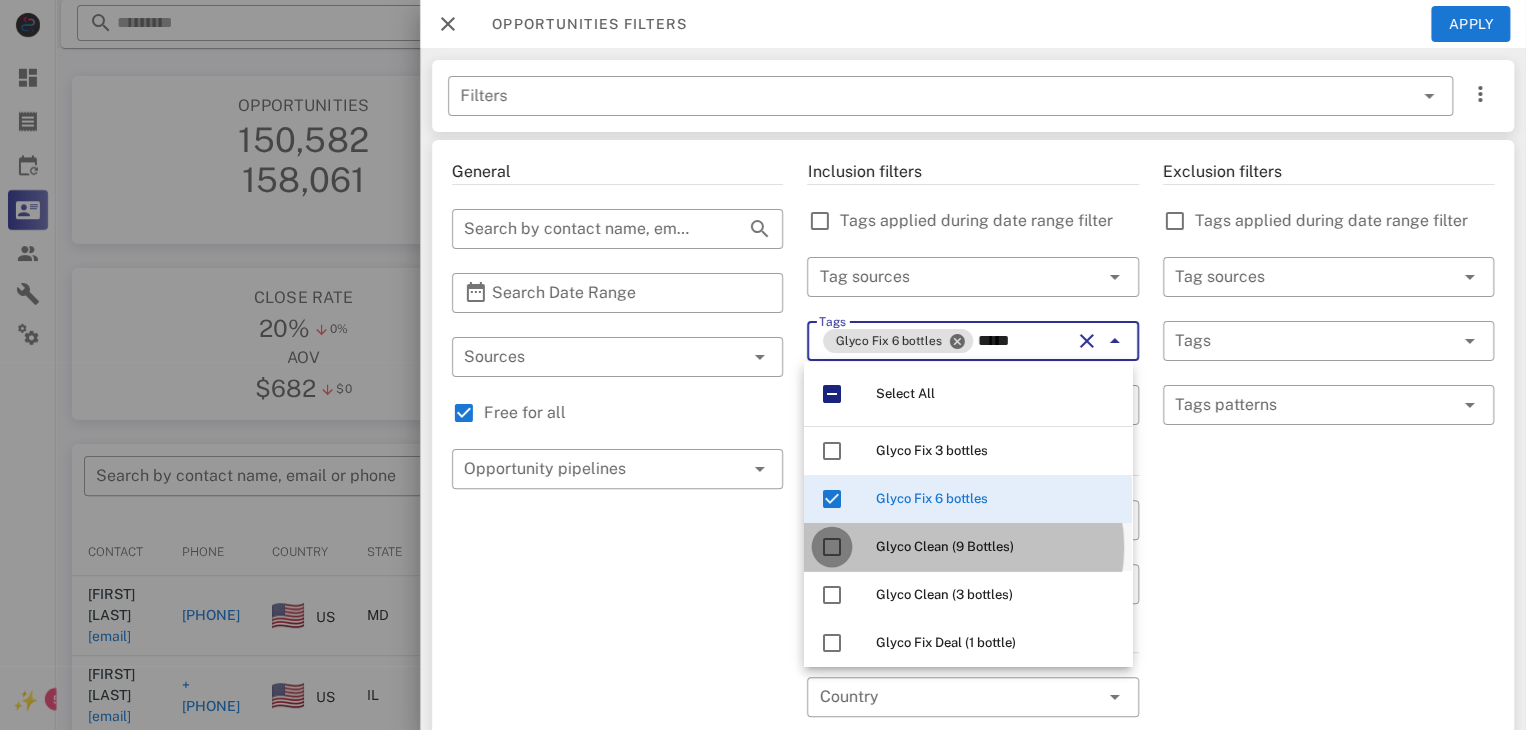 click at bounding box center [832, 547] 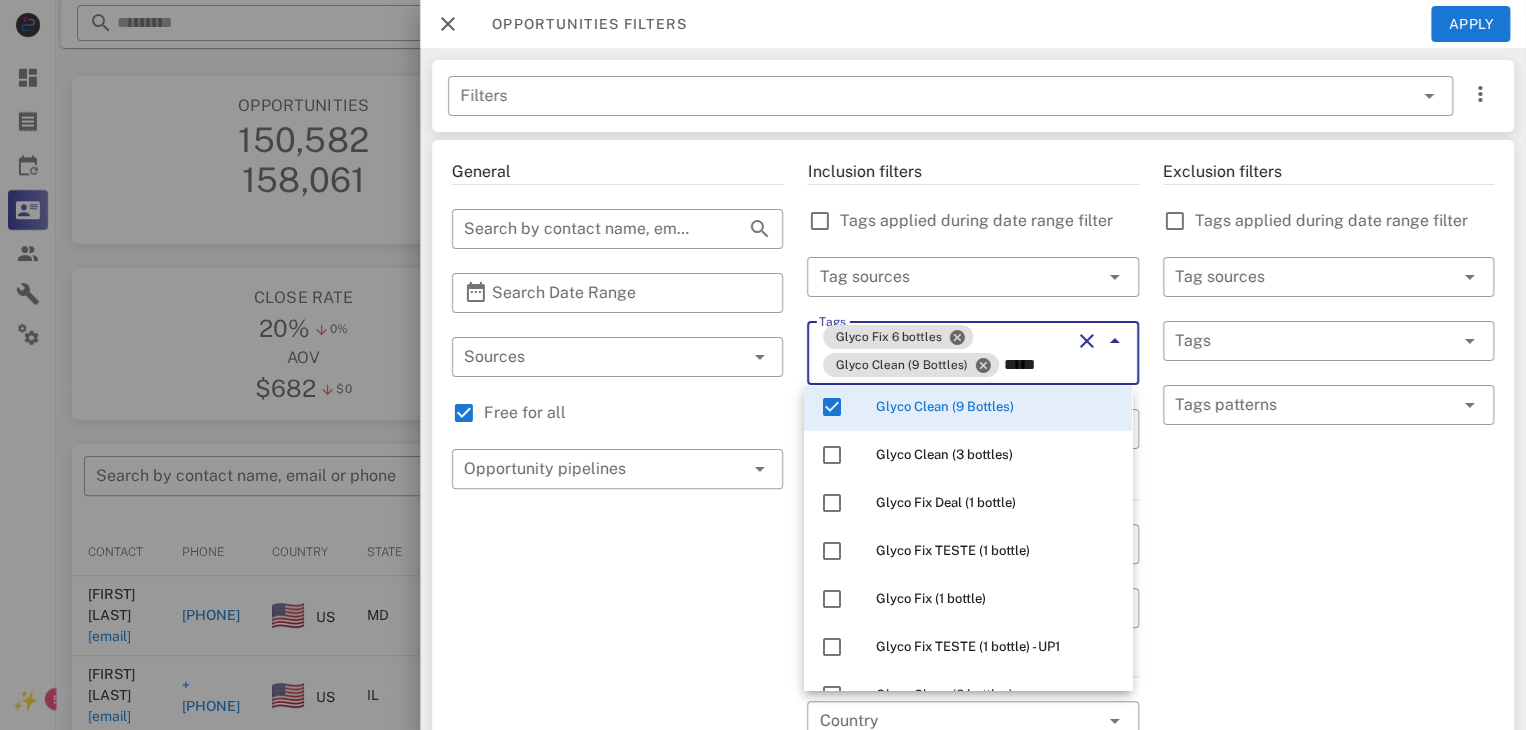 scroll, scrollTop: 205, scrollLeft: 0, axis: vertical 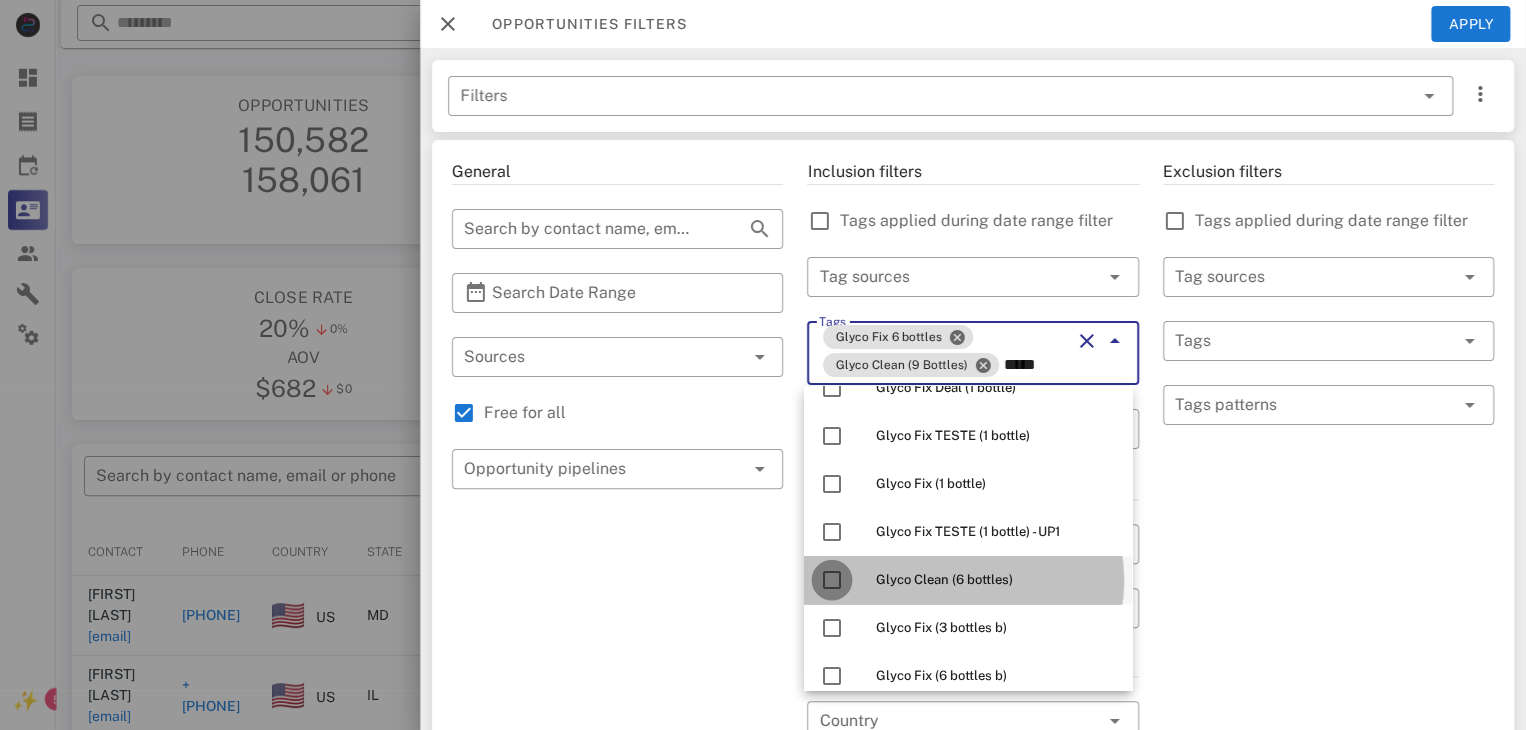click at bounding box center (832, 580) 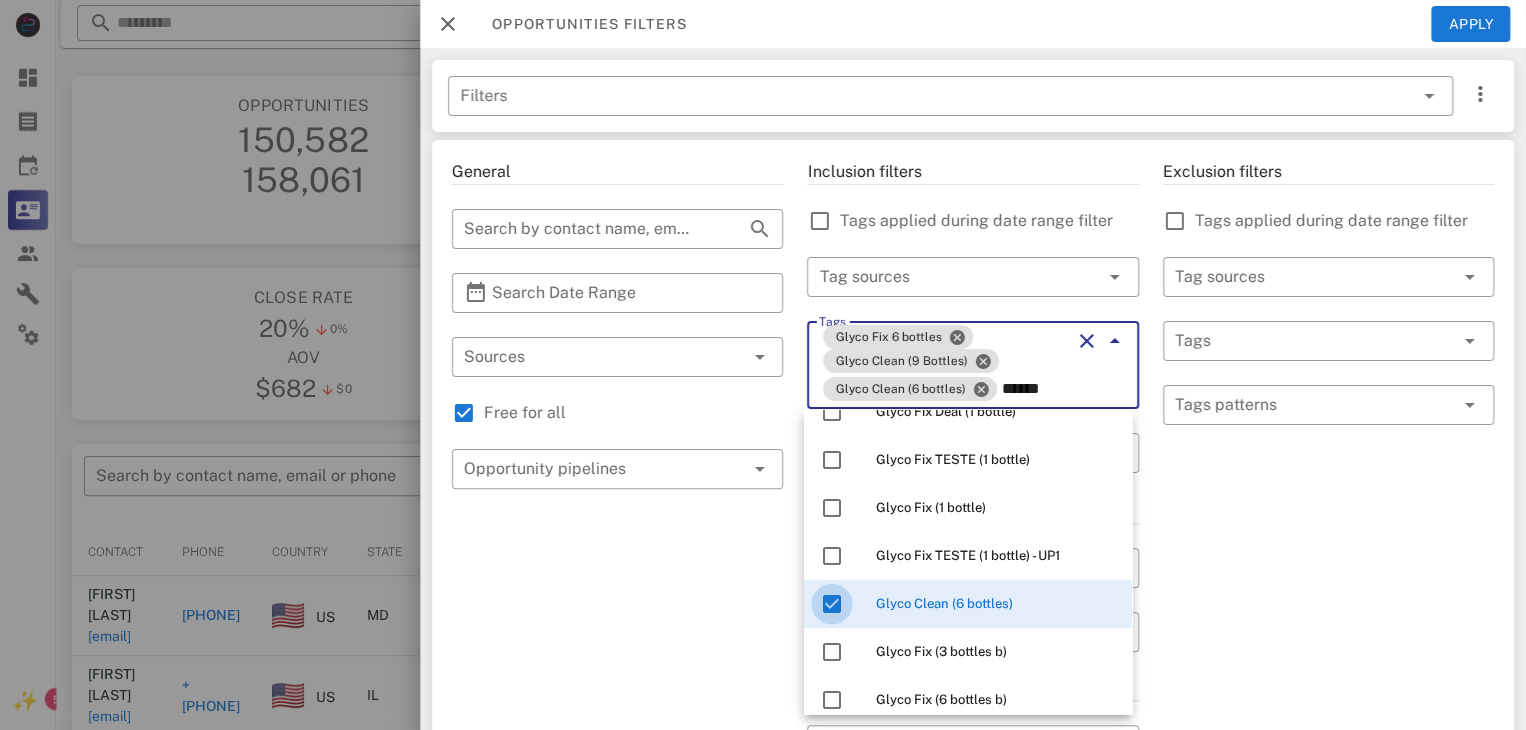 scroll, scrollTop: 0, scrollLeft: 0, axis: both 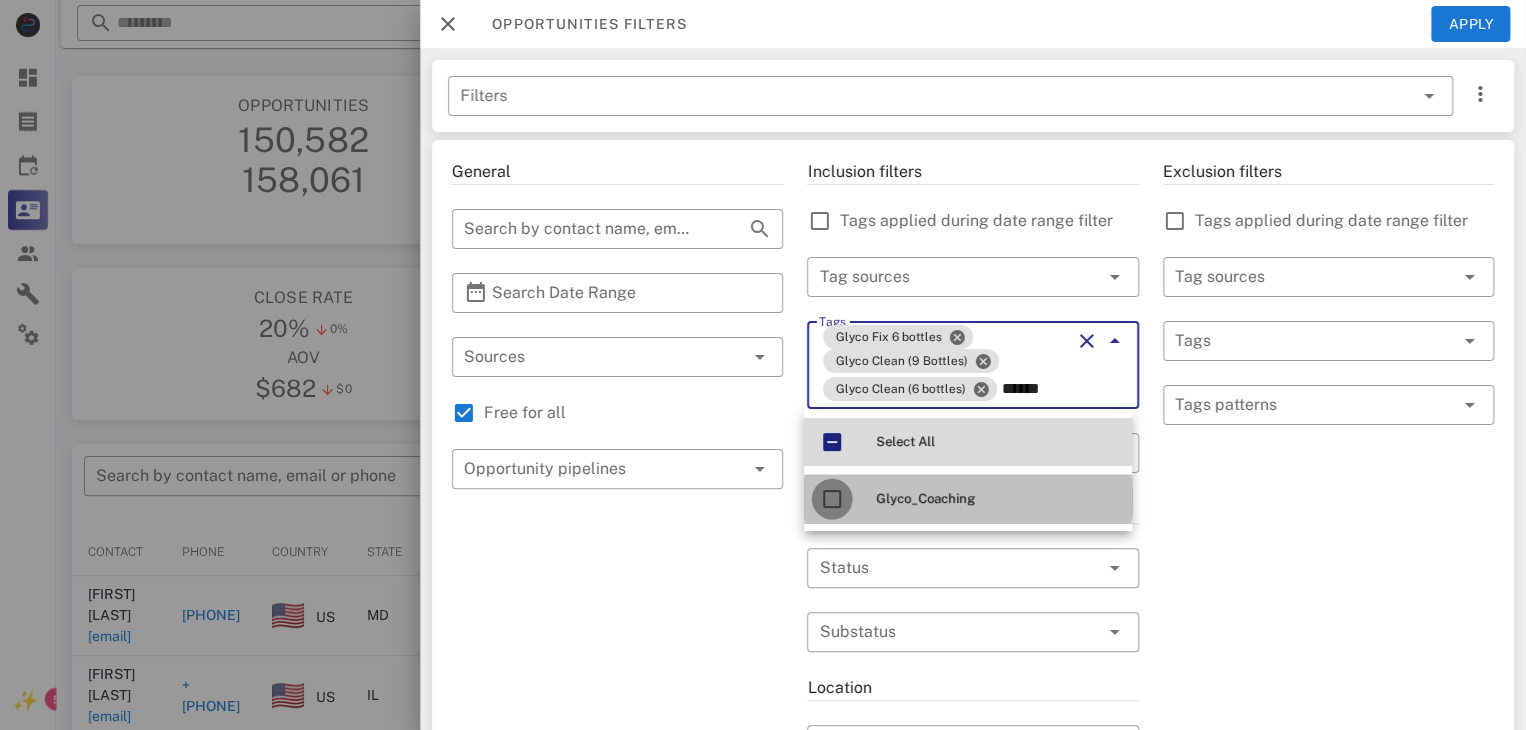 click at bounding box center [832, 499] 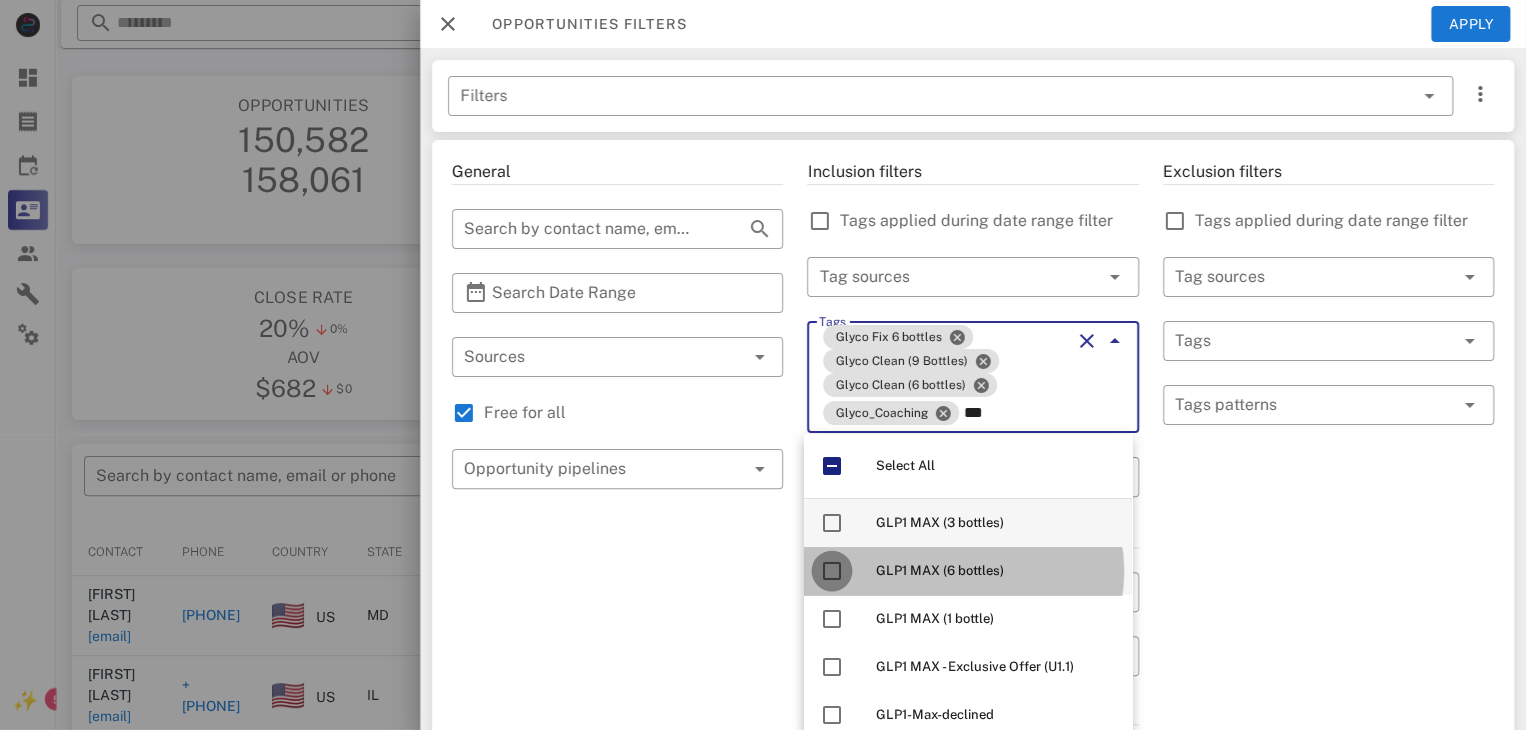 click at bounding box center [832, 571] 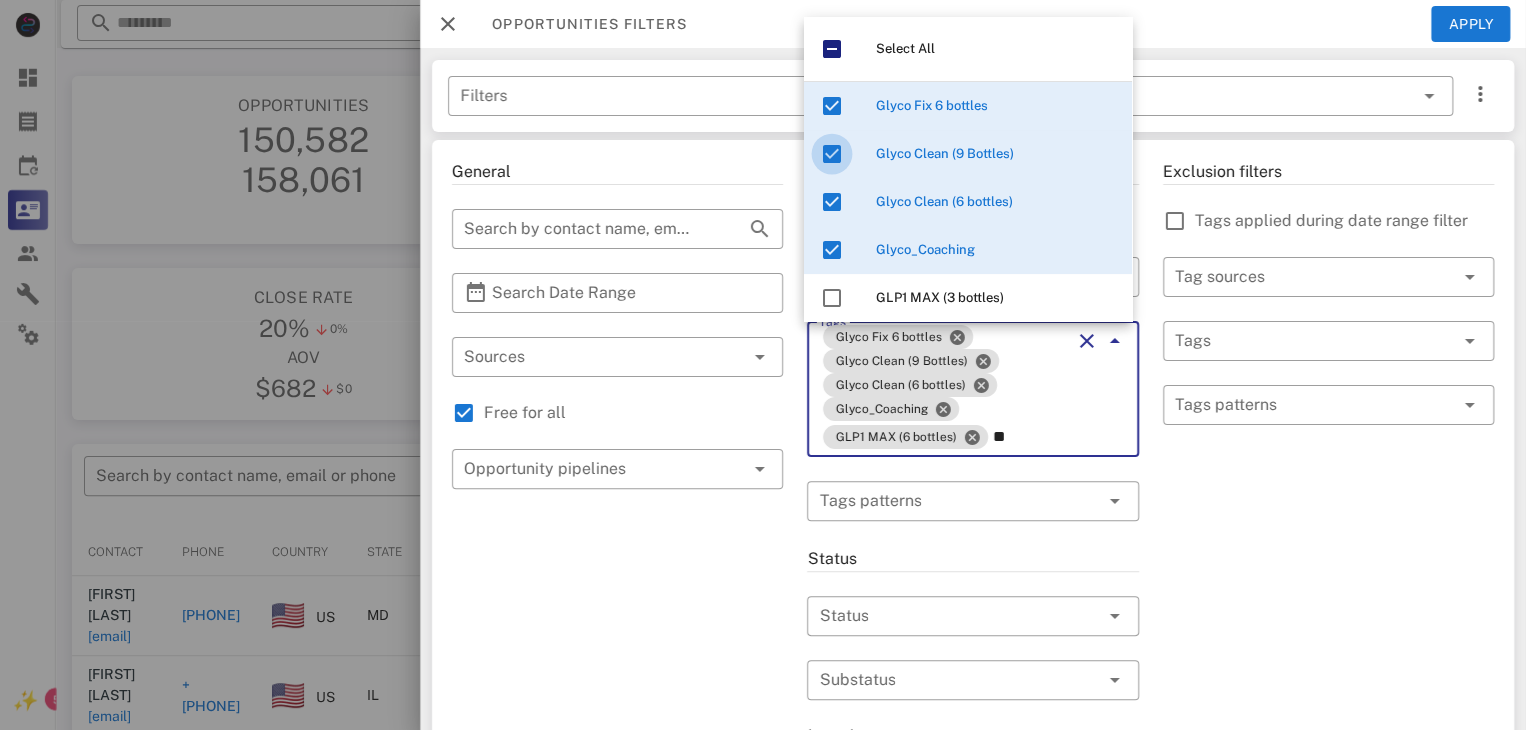 type on "*" 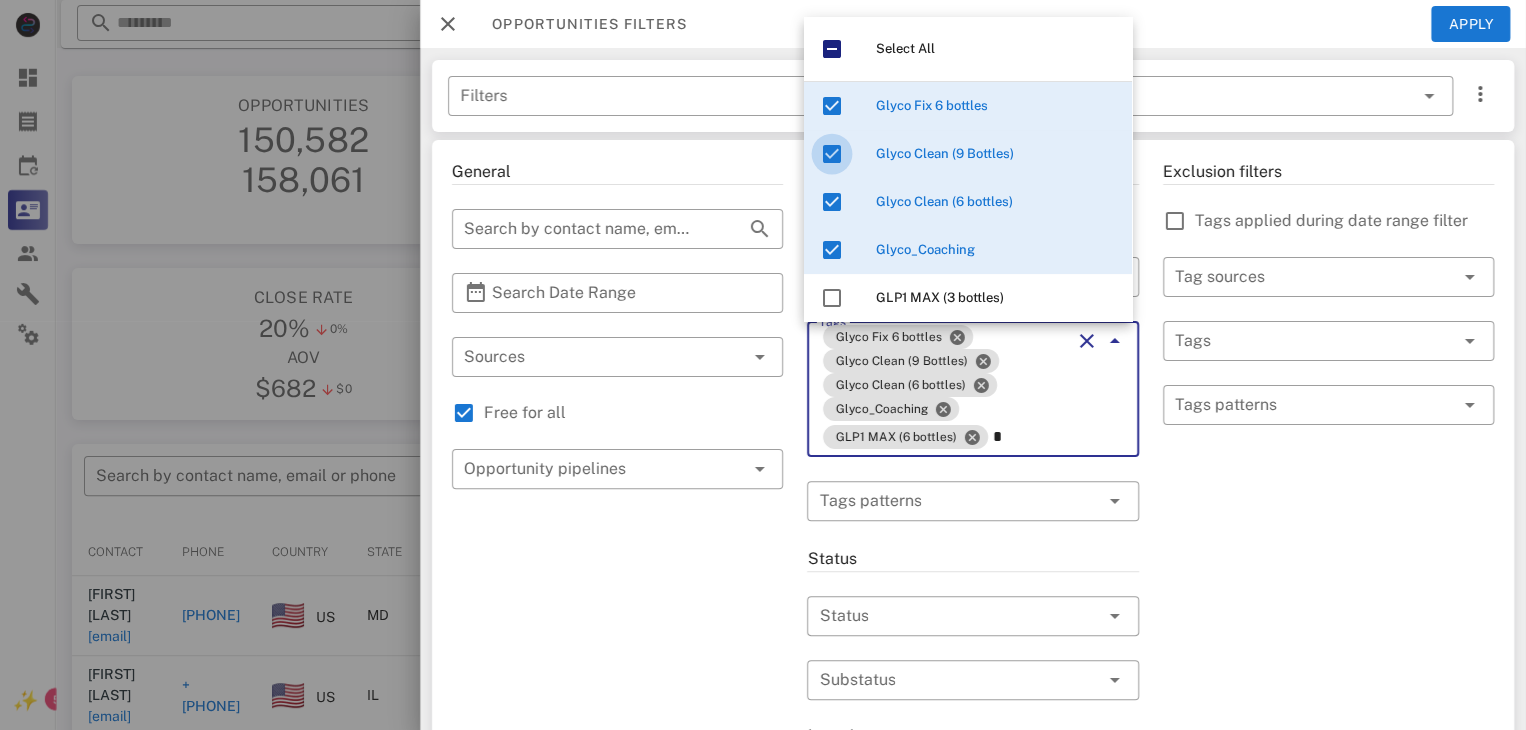 type 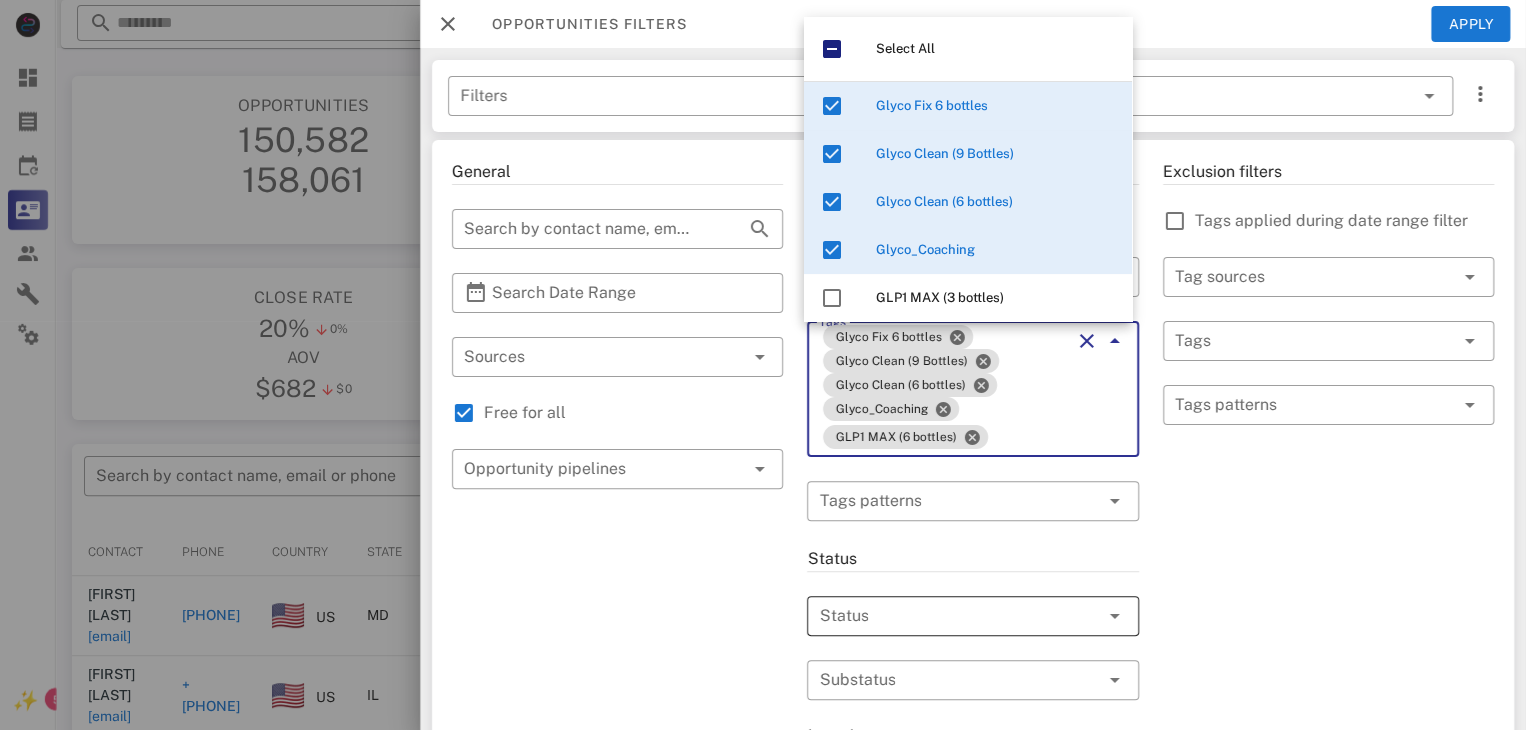 click at bounding box center (944, 616) 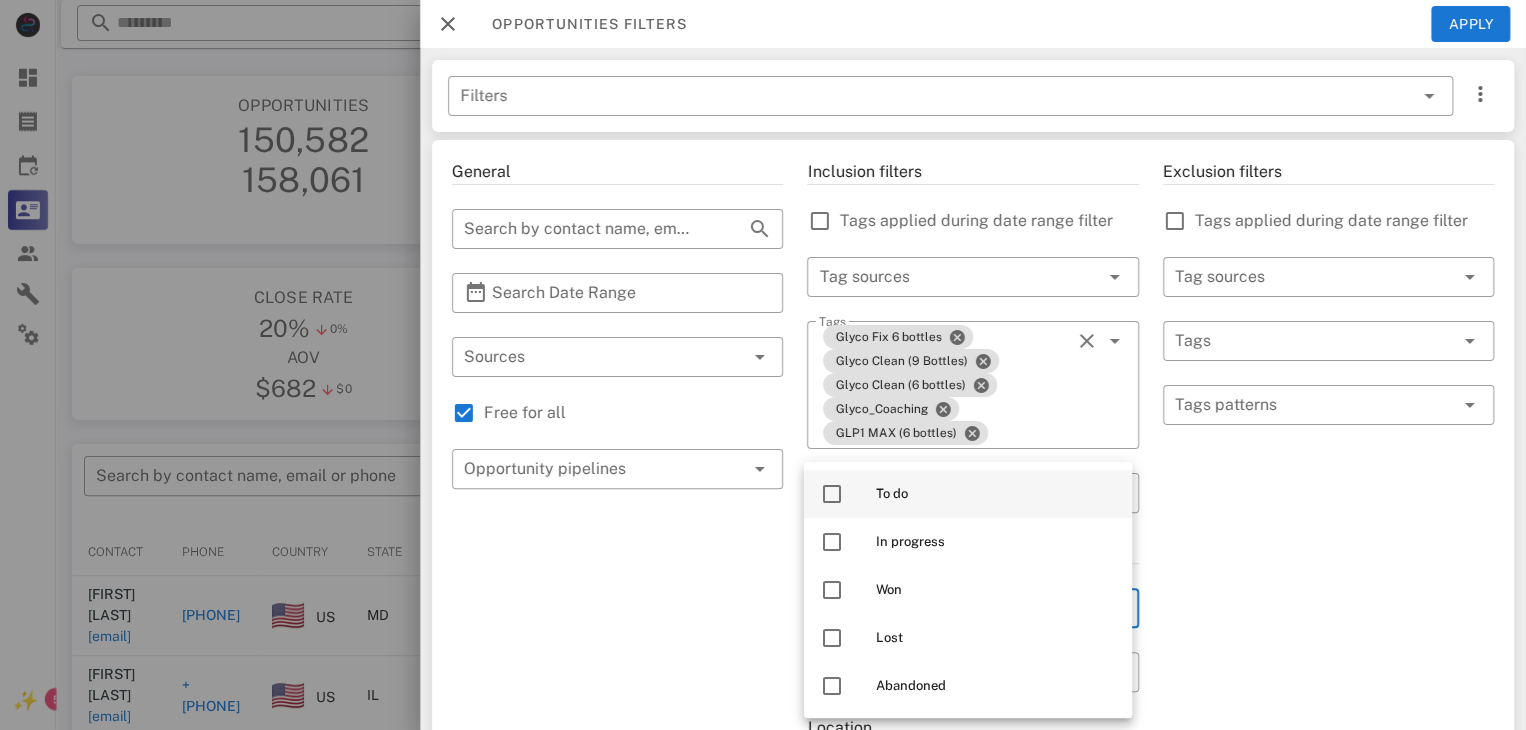 click at bounding box center (832, 494) 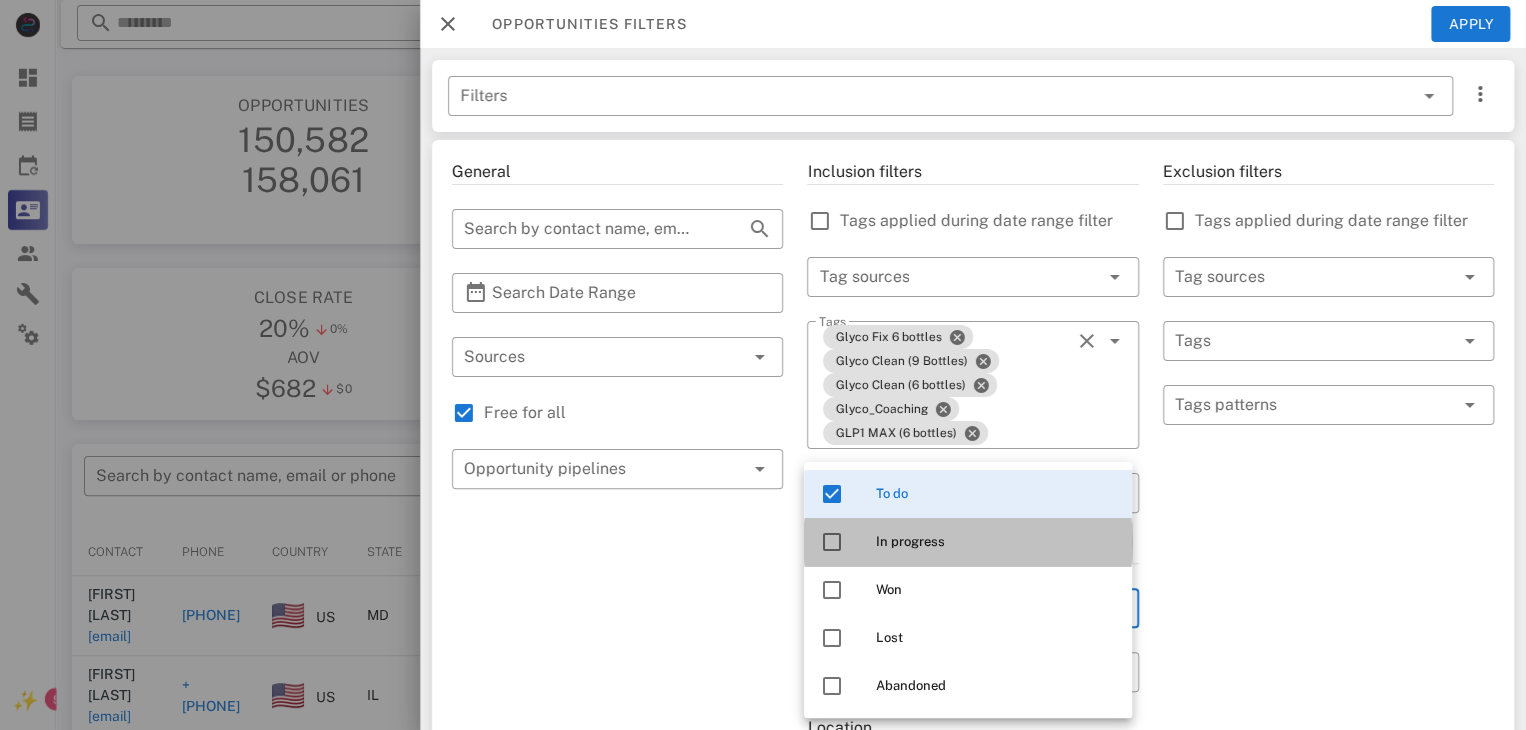 click at bounding box center (832, 542) 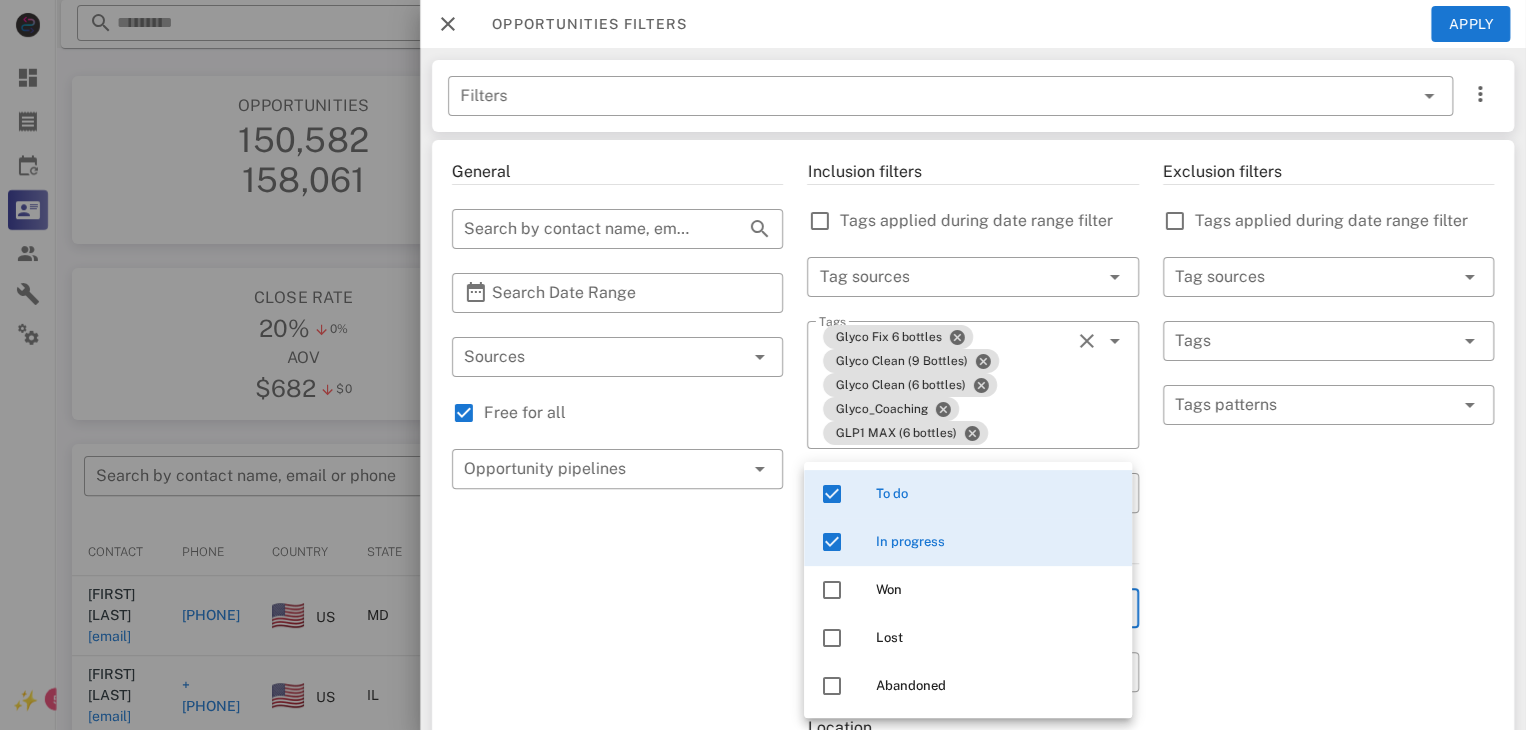 click on "Exclusion filters Tags applied during date range filter ​ Tag sources ​ Tags ​ Tags patterns" at bounding box center [1328, 753] 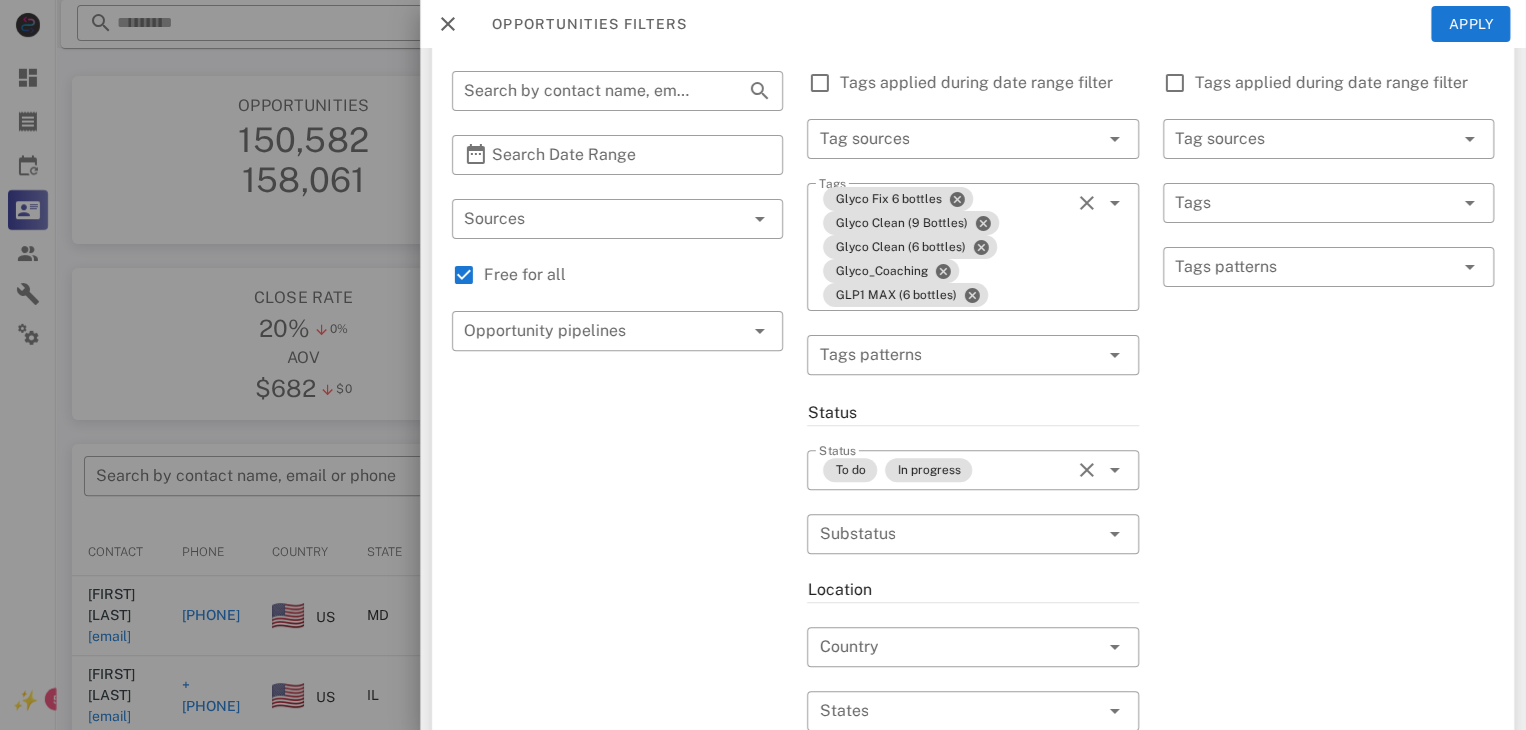 scroll, scrollTop: 196, scrollLeft: 0, axis: vertical 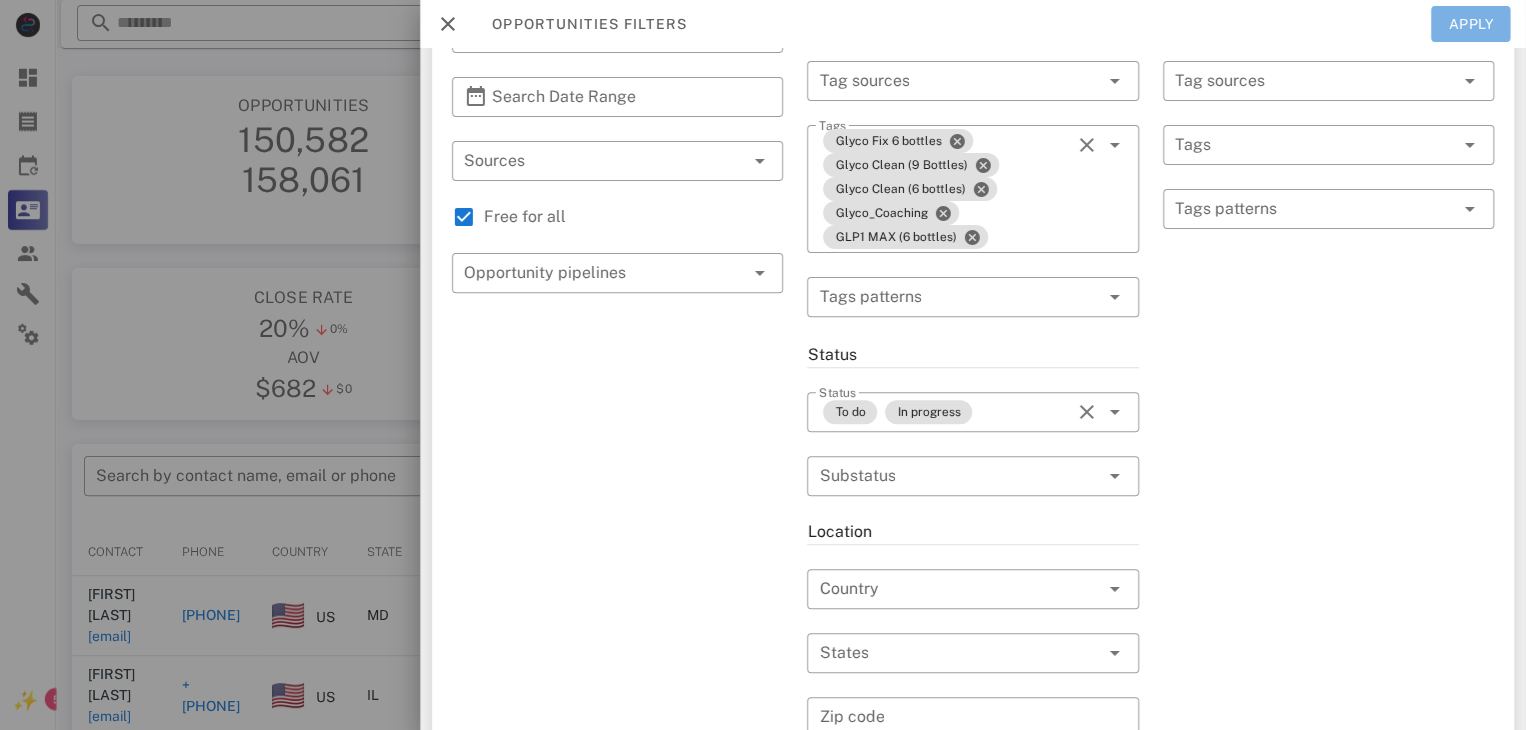 click on "Apply" at bounding box center (1471, 24) 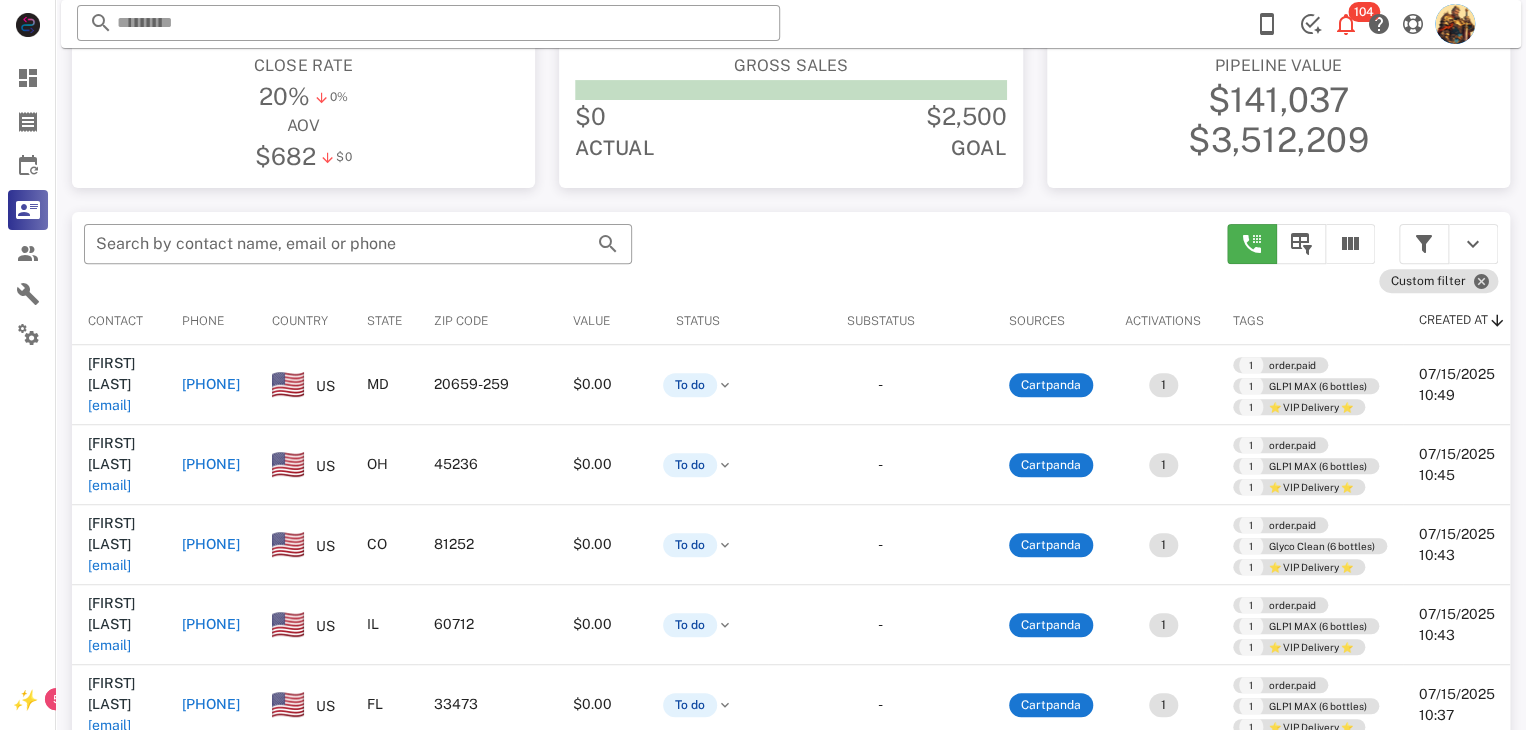 scroll, scrollTop: 236, scrollLeft: 0, axis: vertical 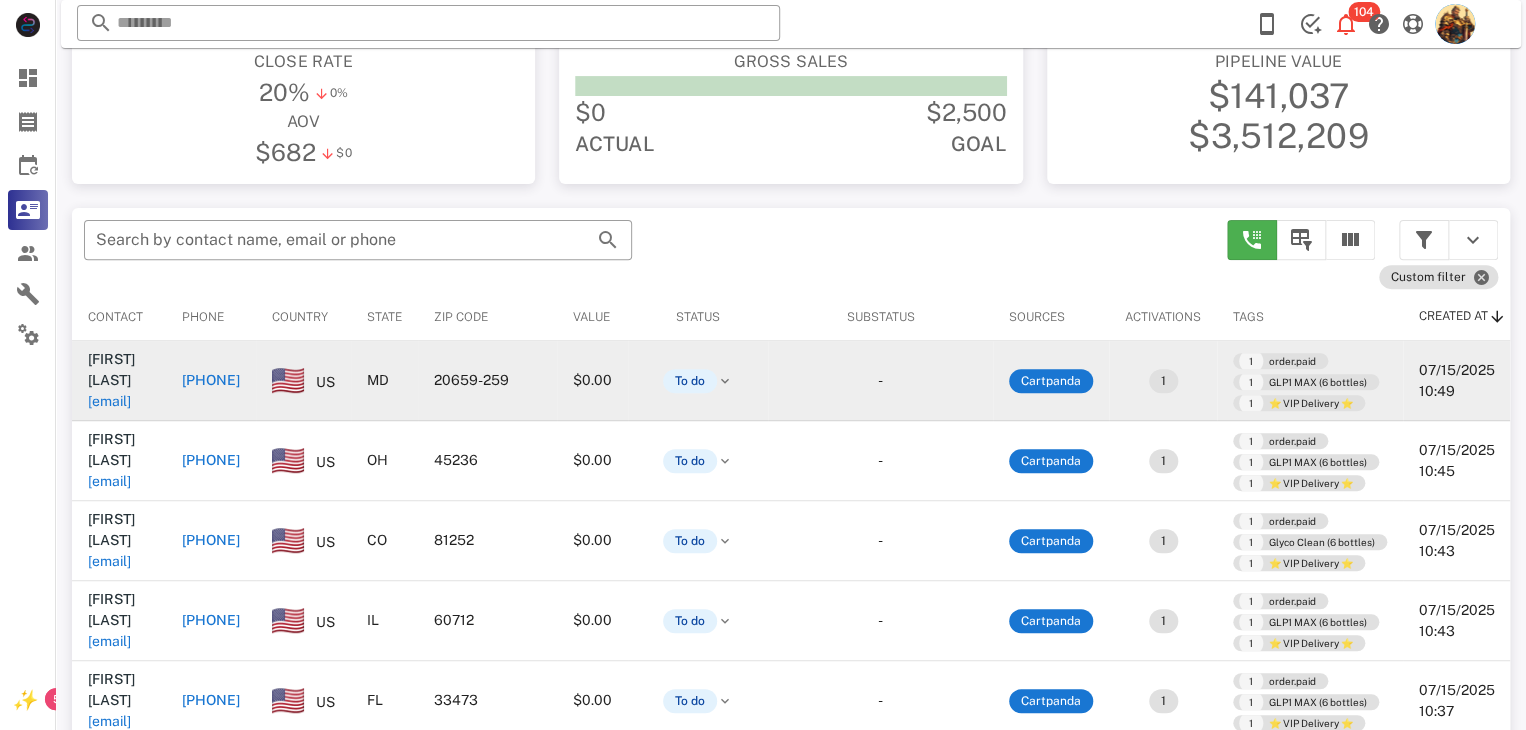 click on "ggrimley3@gmail.com" at bounding box center (109, 401) 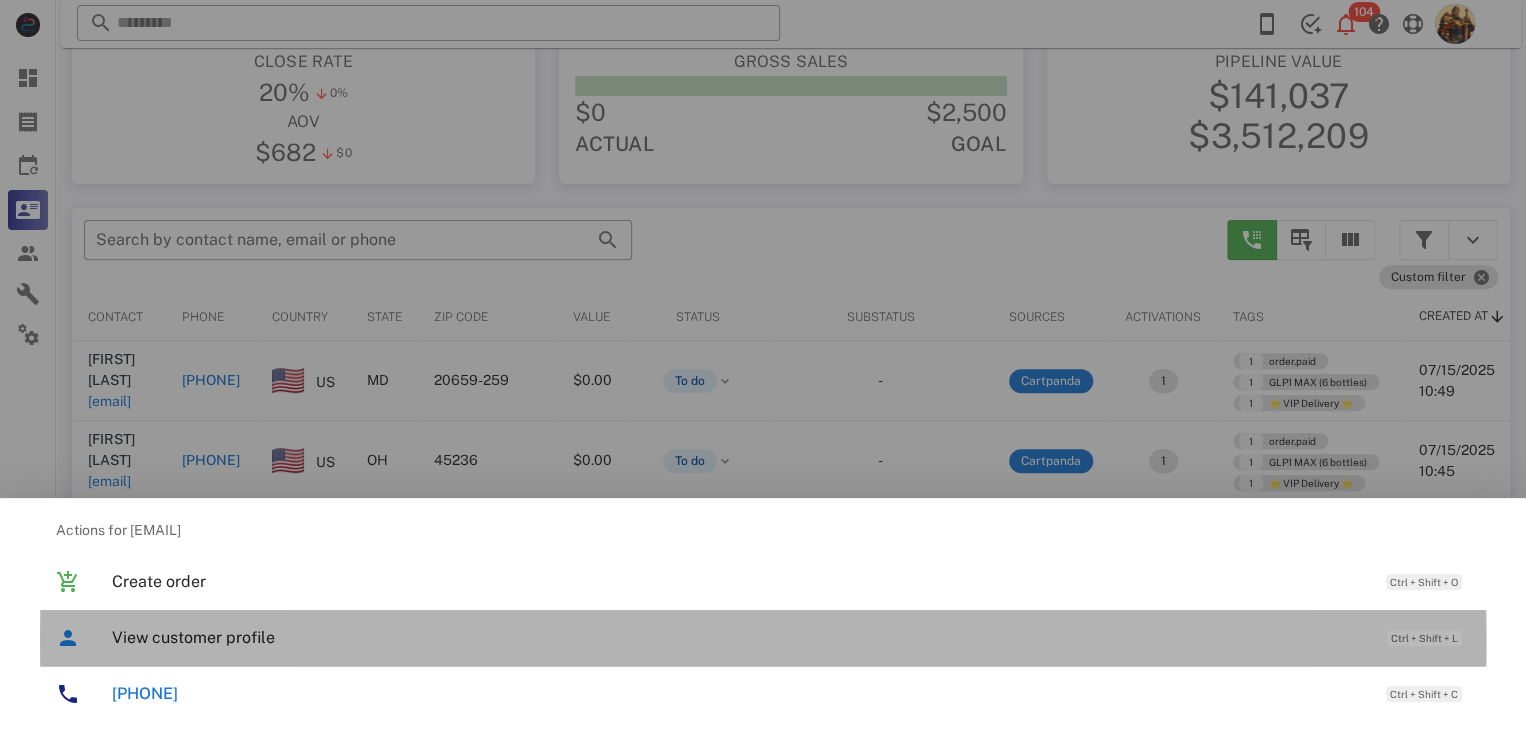 click on "View customer profile Ctrl + Shift + L" at bounding box center [791, 637] 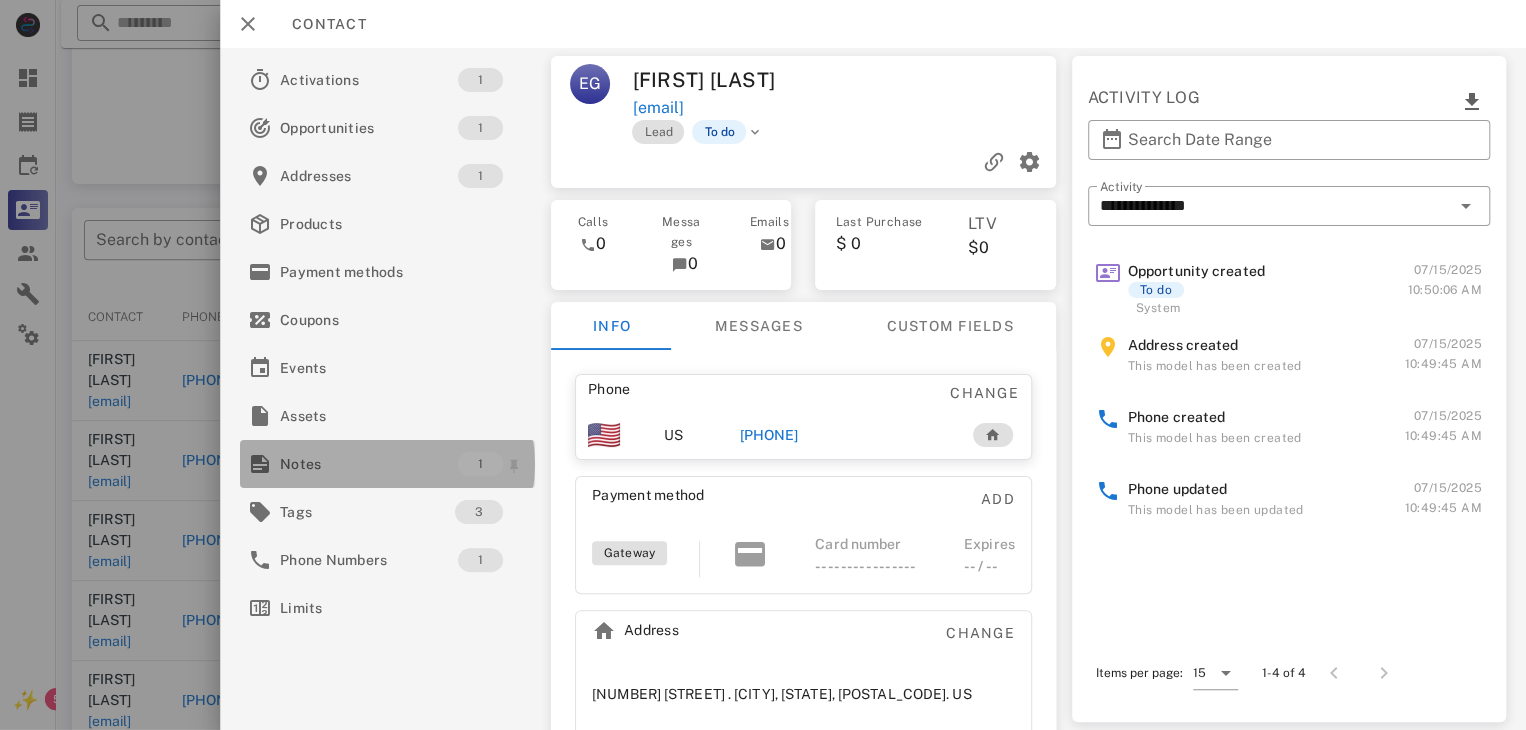 click at bounding box center (260, 464) 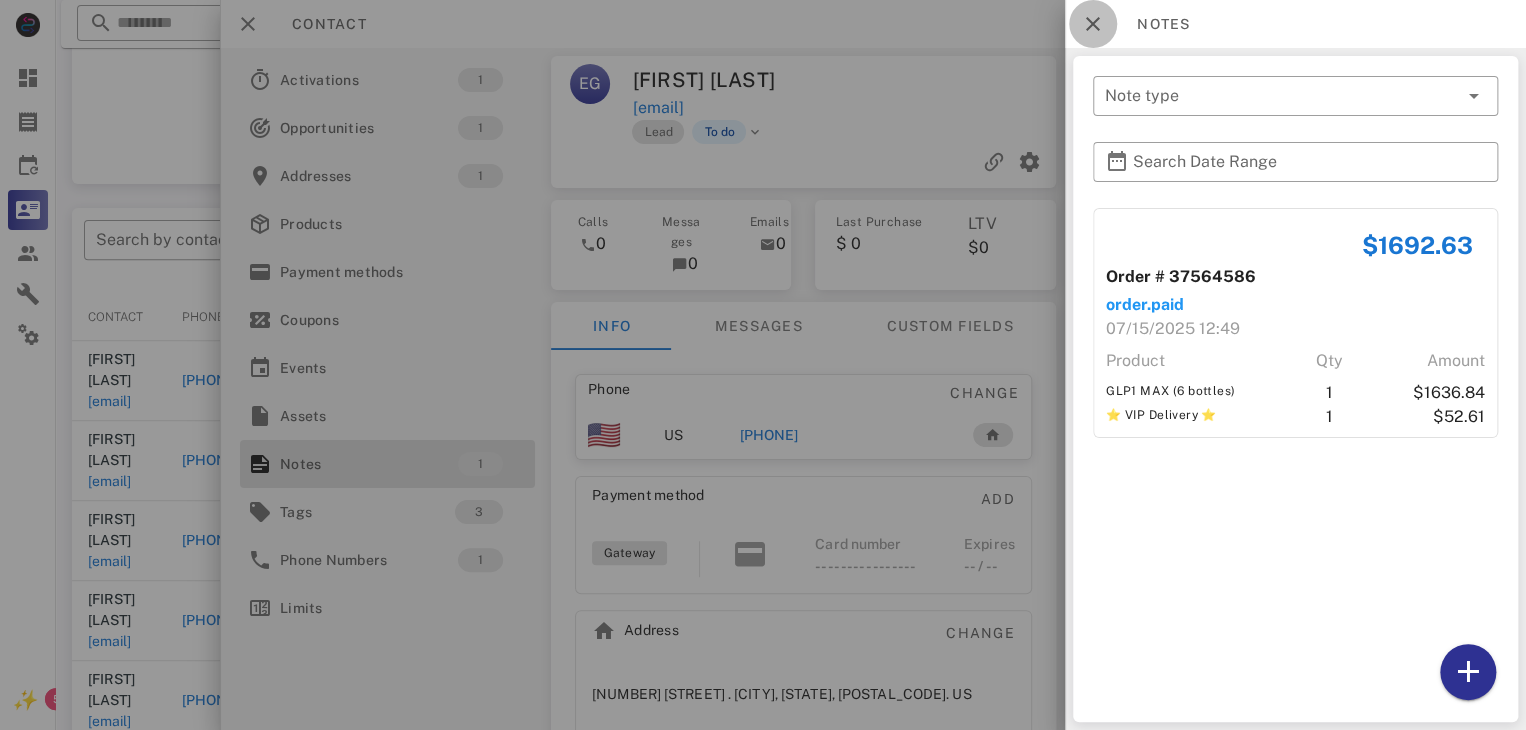 click at bounding box center [1093, 24] 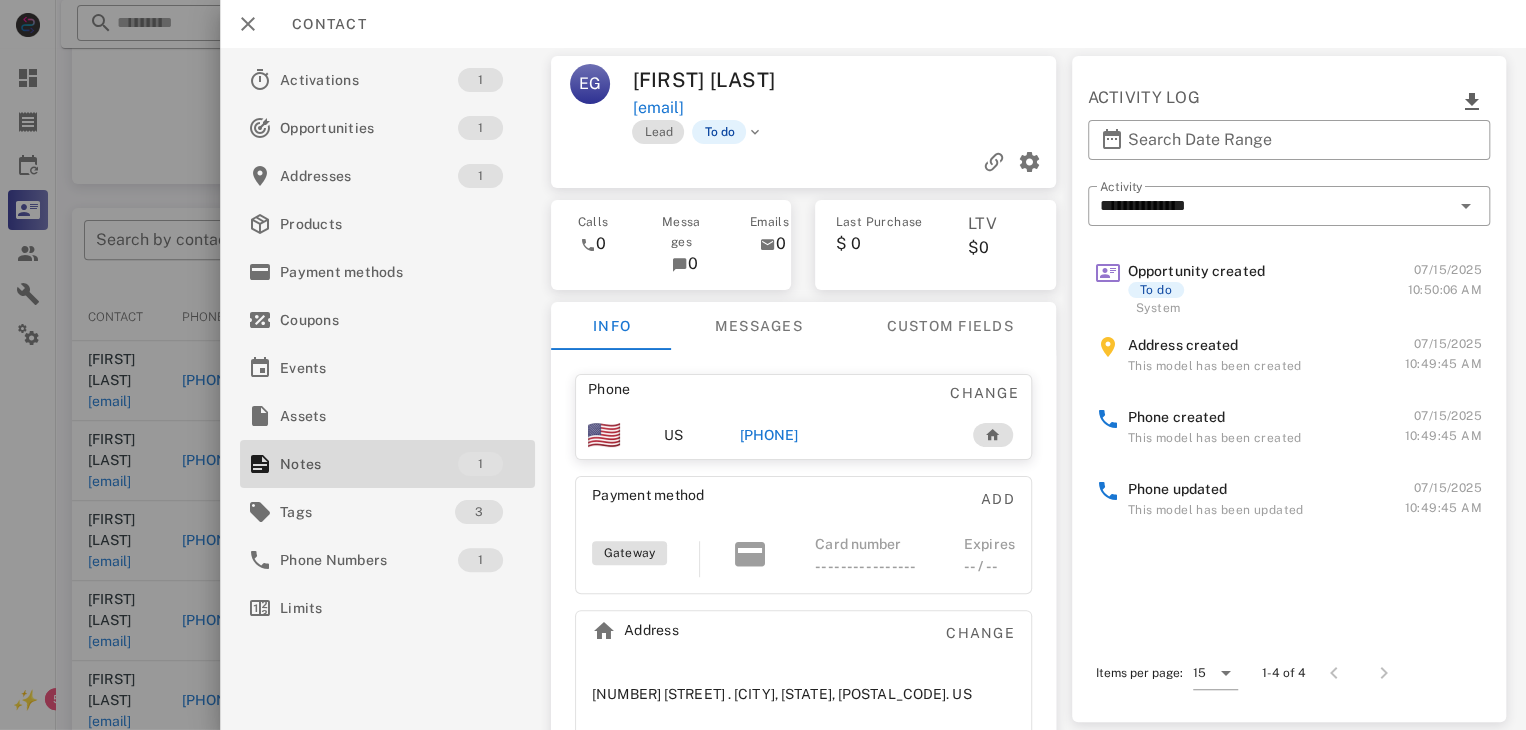 click on "+13014811058" at bounding box center (769, 435) 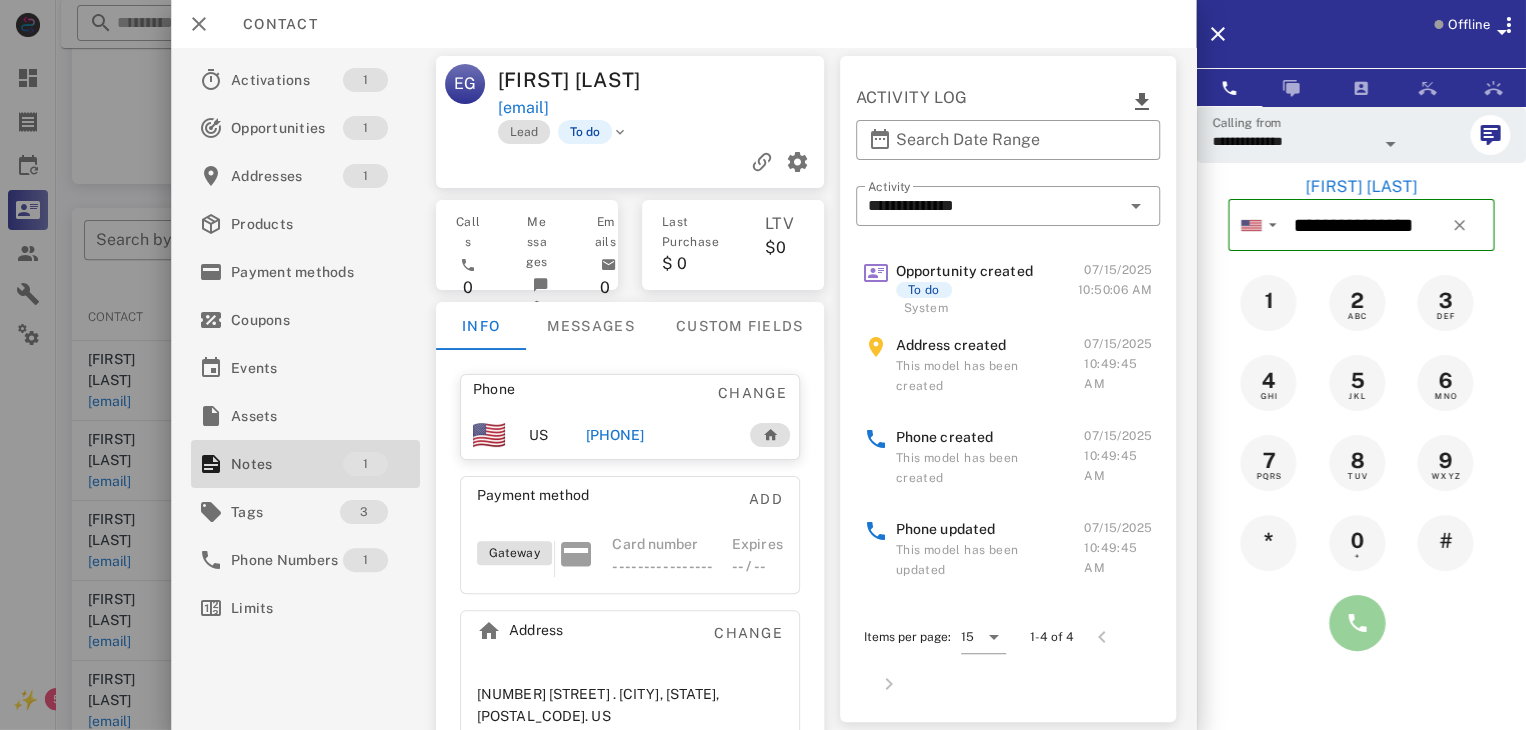 click at bounding box center (1357, 623) 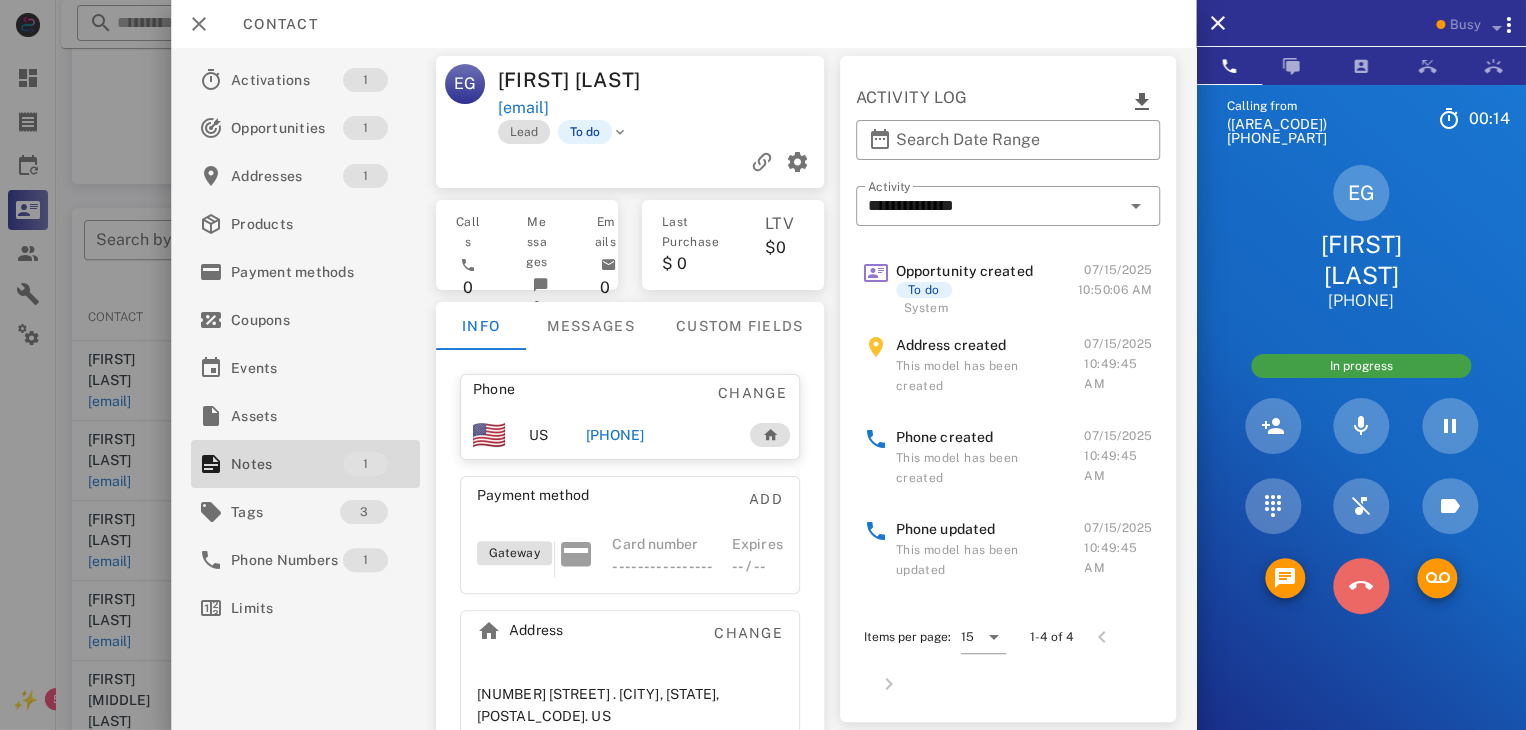 click at bounding box center [1361, 586] 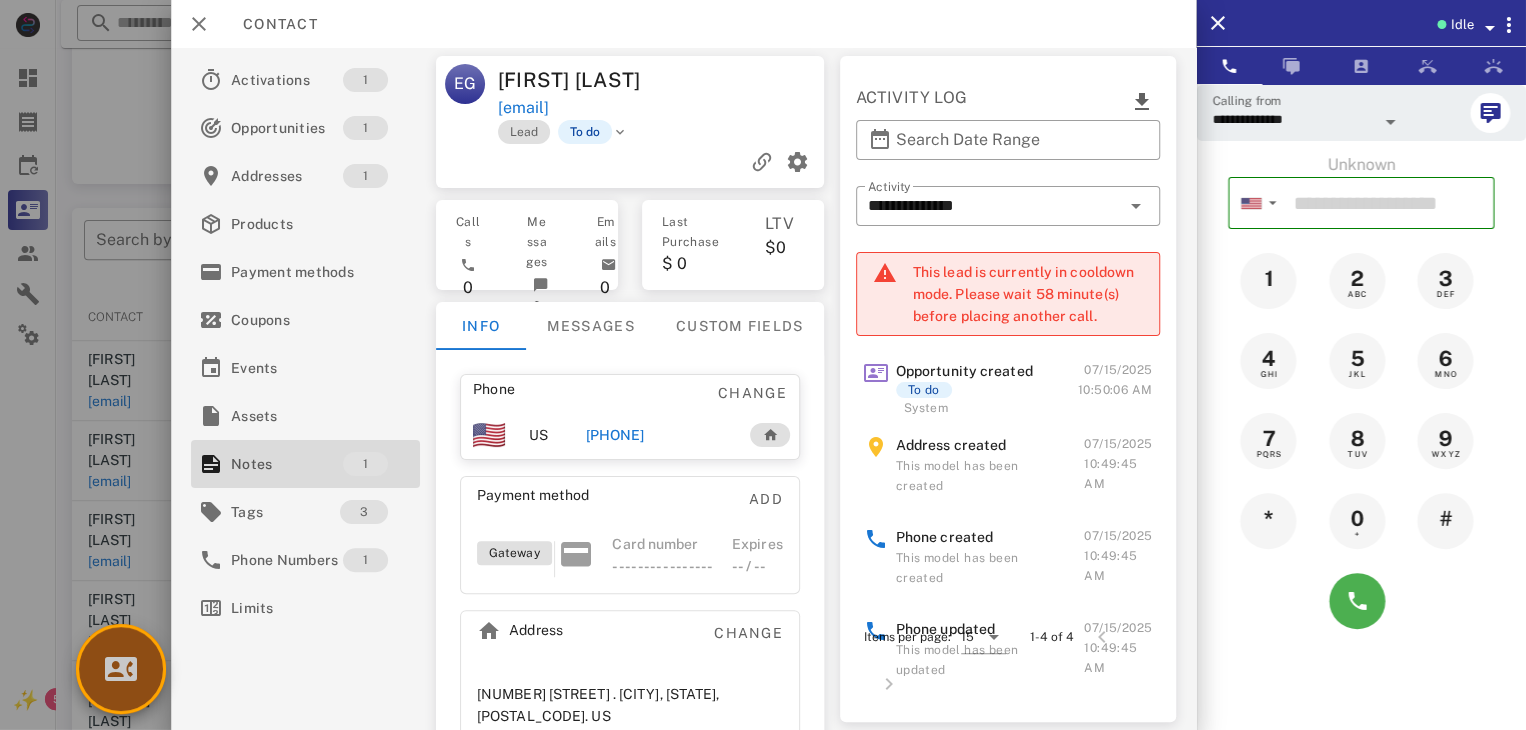 click at bounding box center [121, 669] 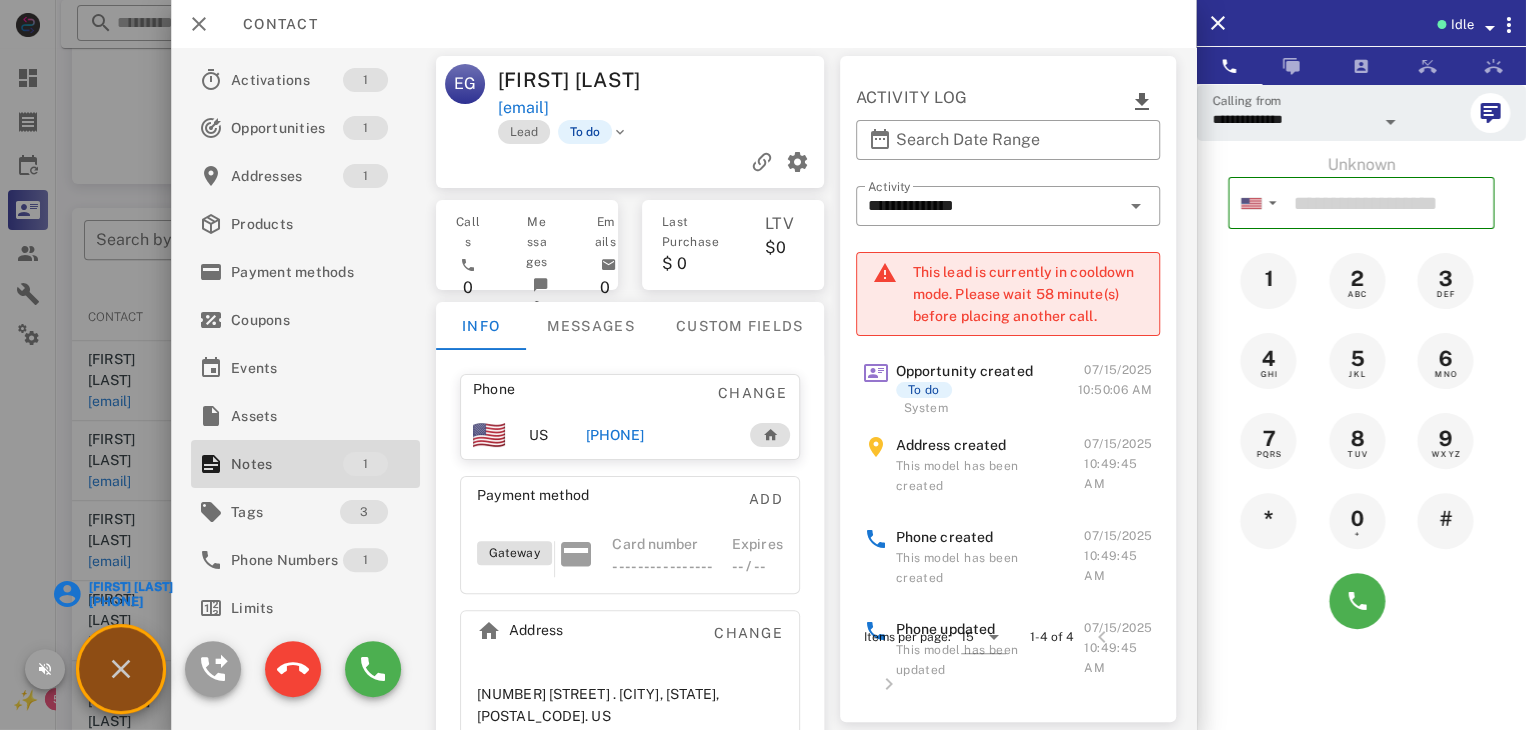 click on "Susan Campbell" at bounding box center [129, 587] 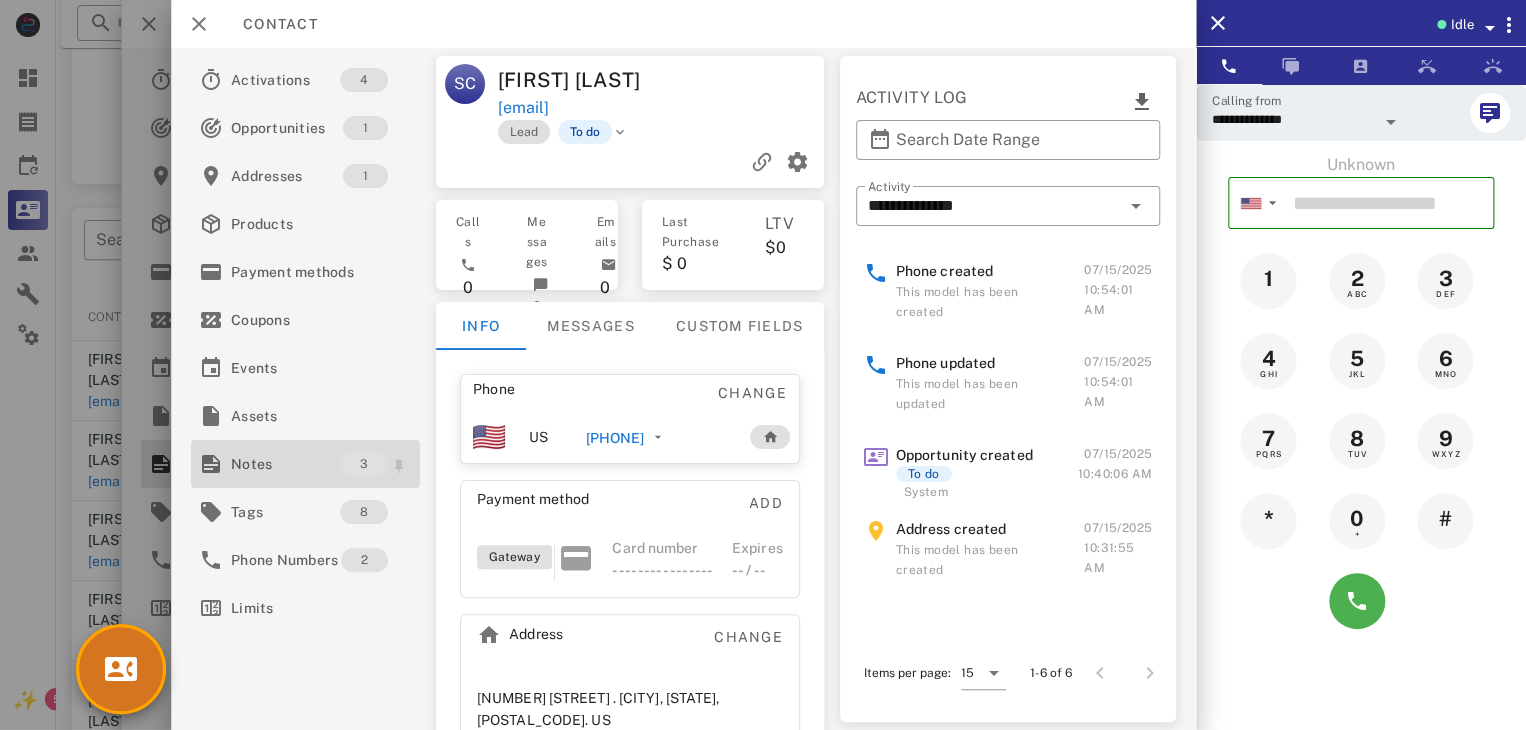 click on "Notes" at bounding box center (285, 464) 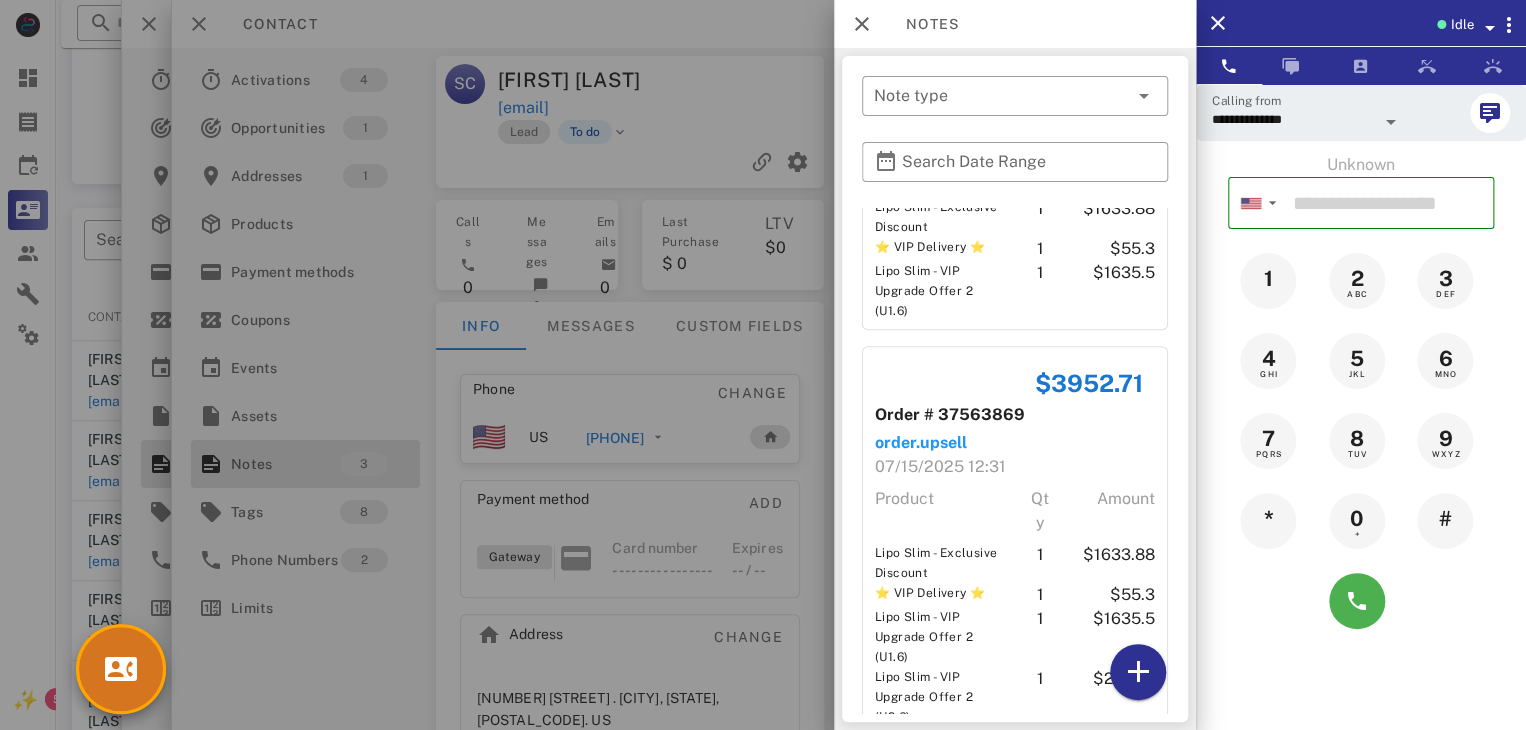 scroll, scrollTop: 544, scrollLeft: 0, axis: vertical 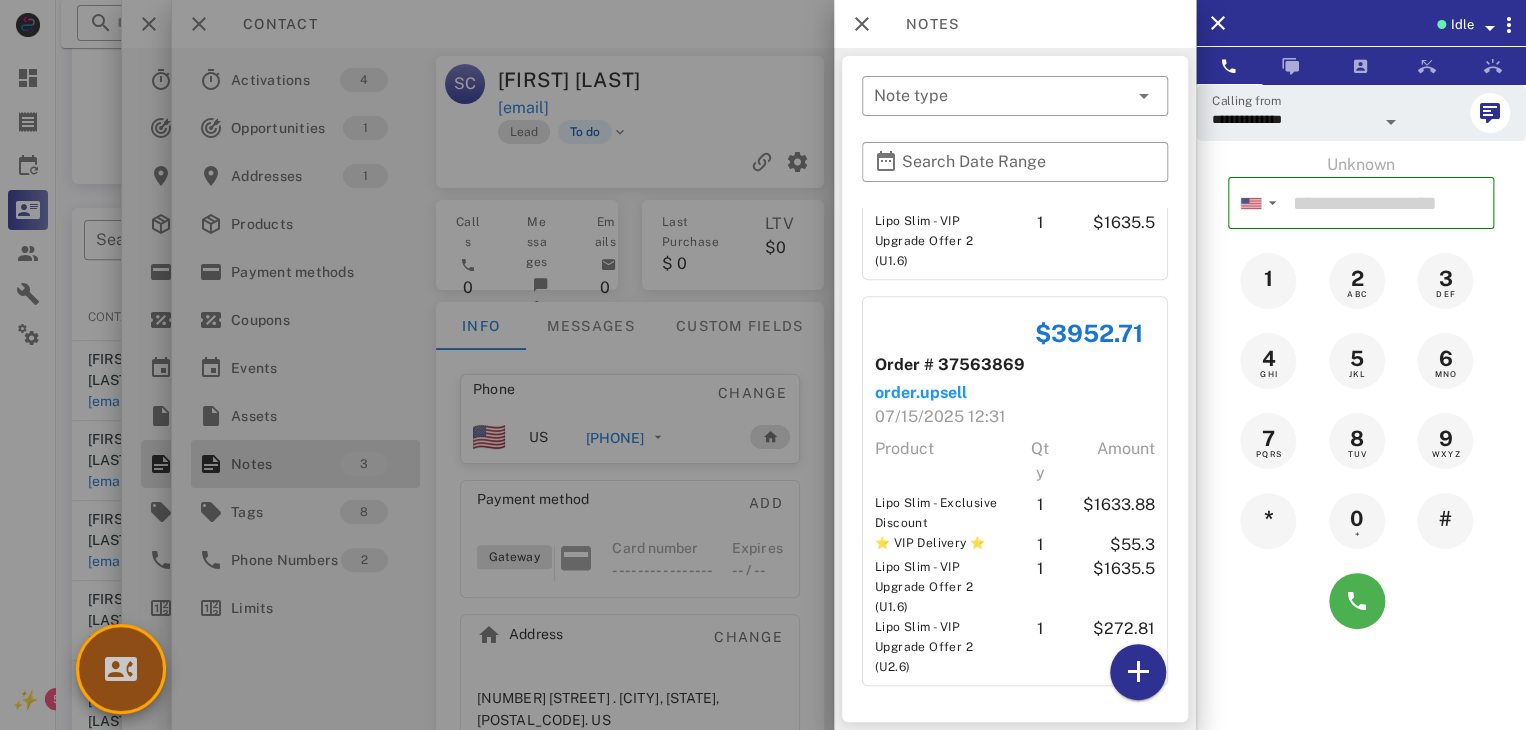 click at bounding box center [121, 669] 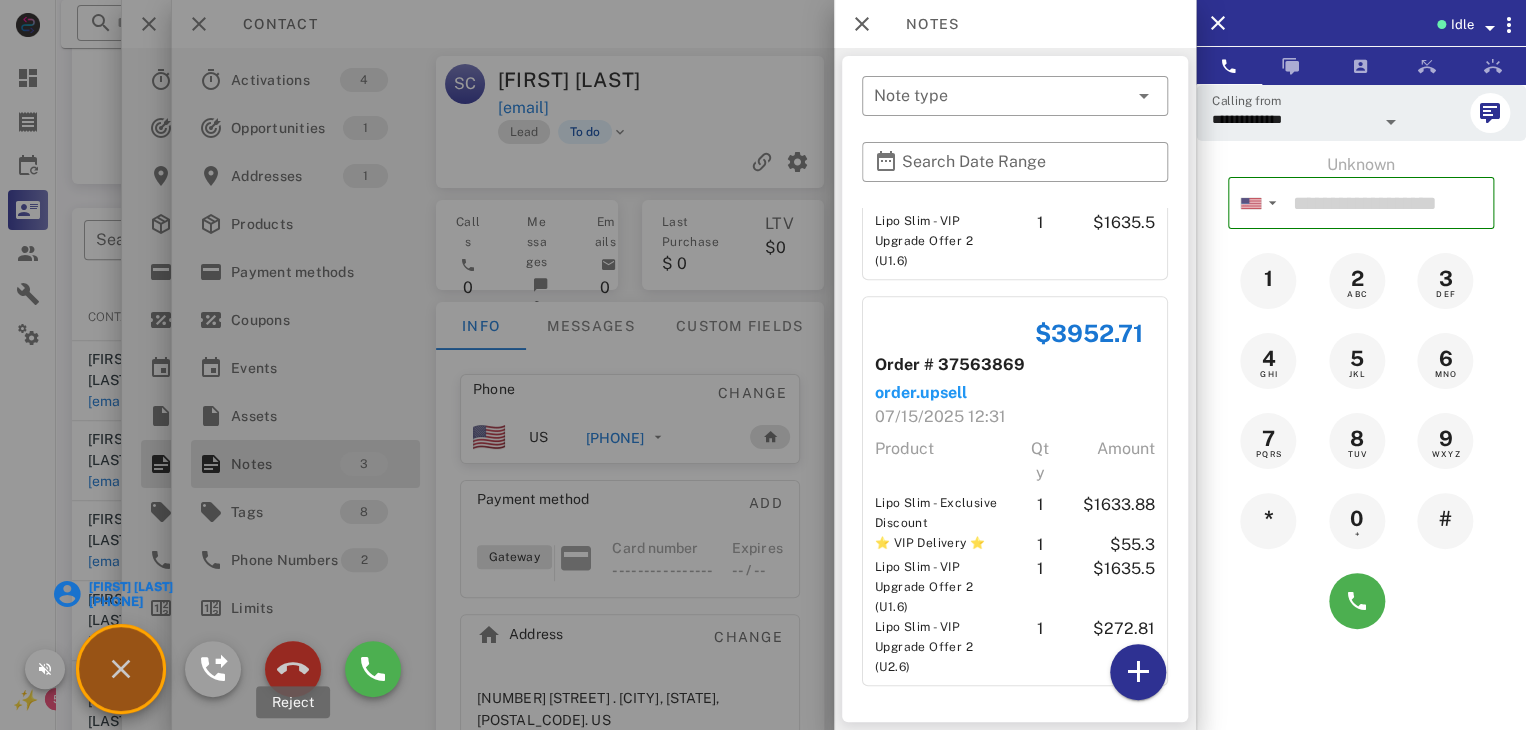click at bounding box center [293, 669] 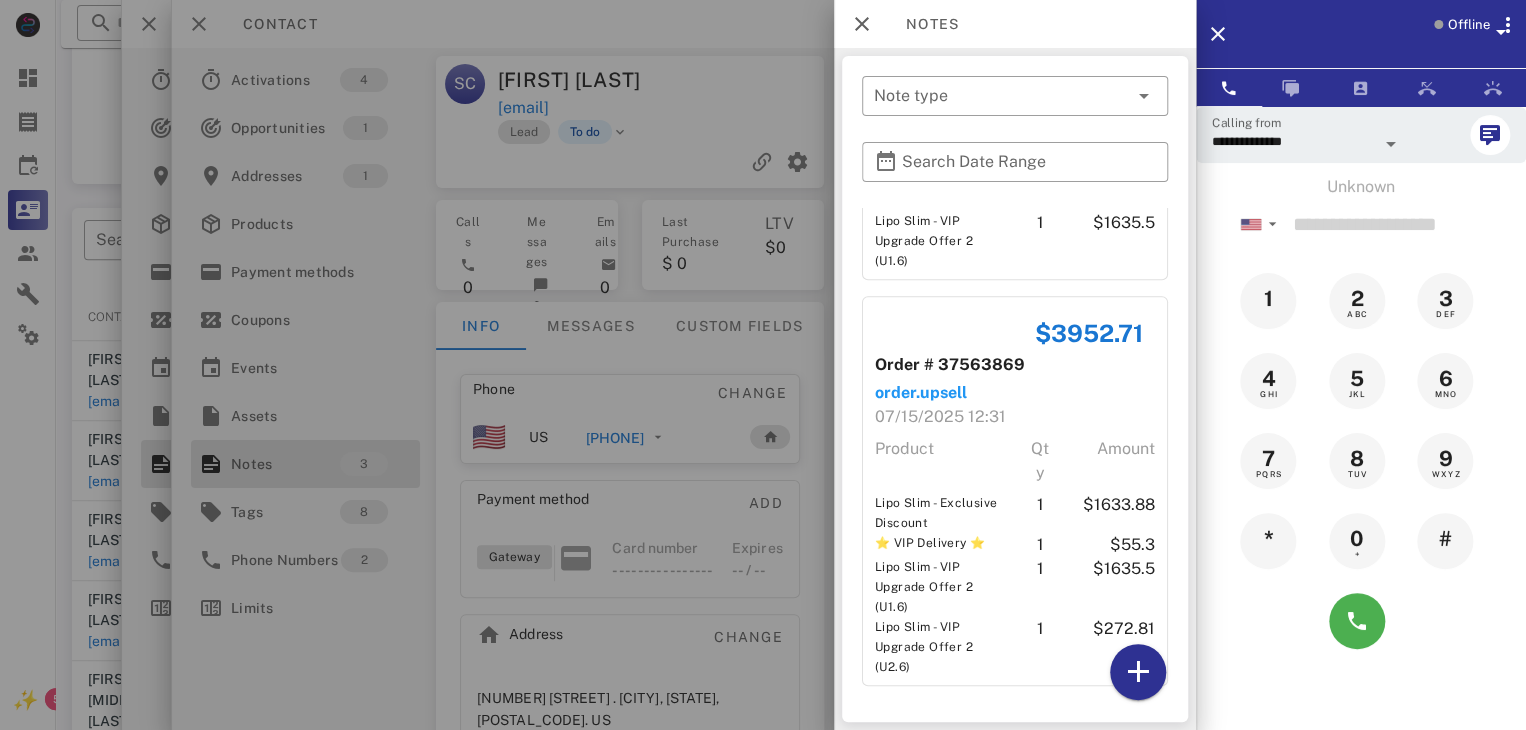 click at bounding box center (763, 365) 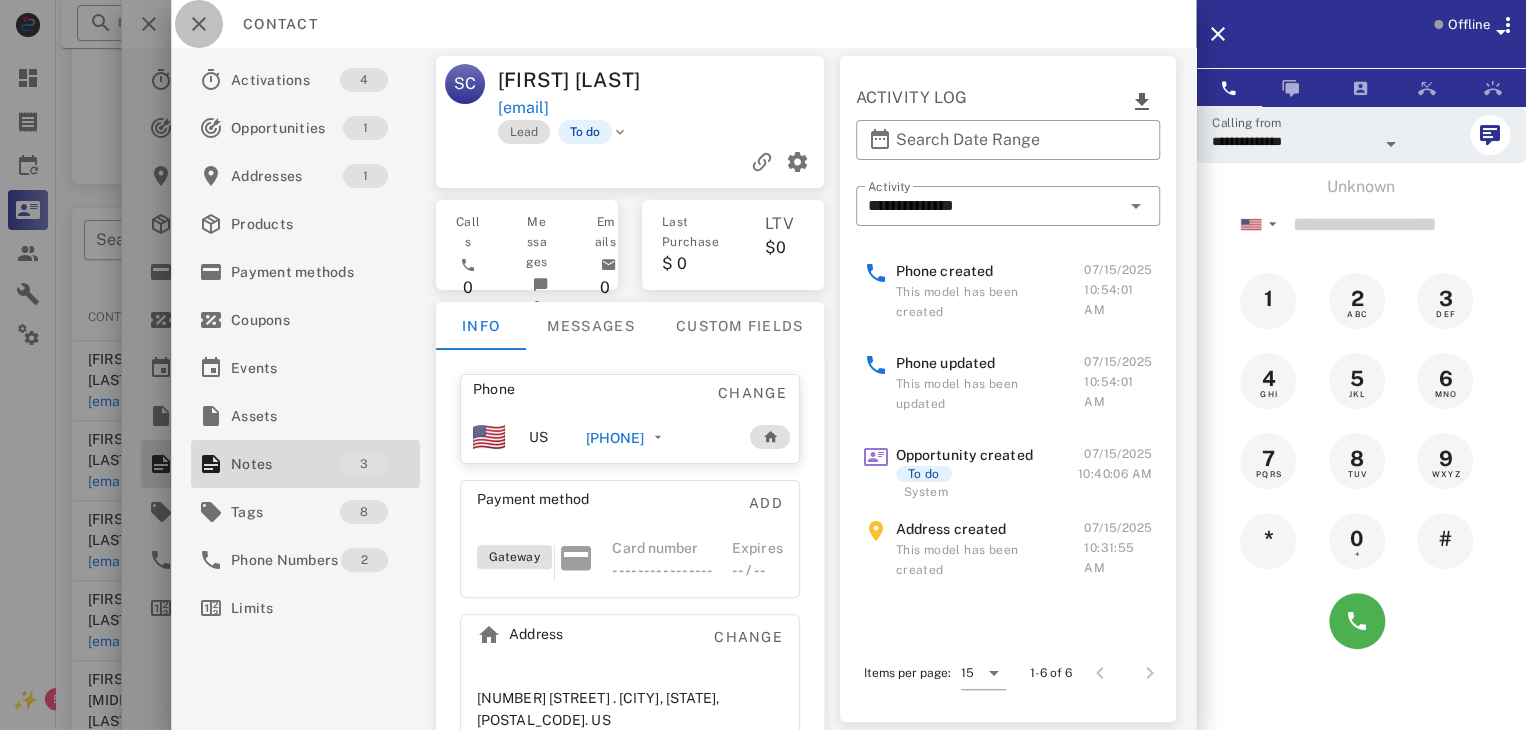 click at bounding box center [199, 24] 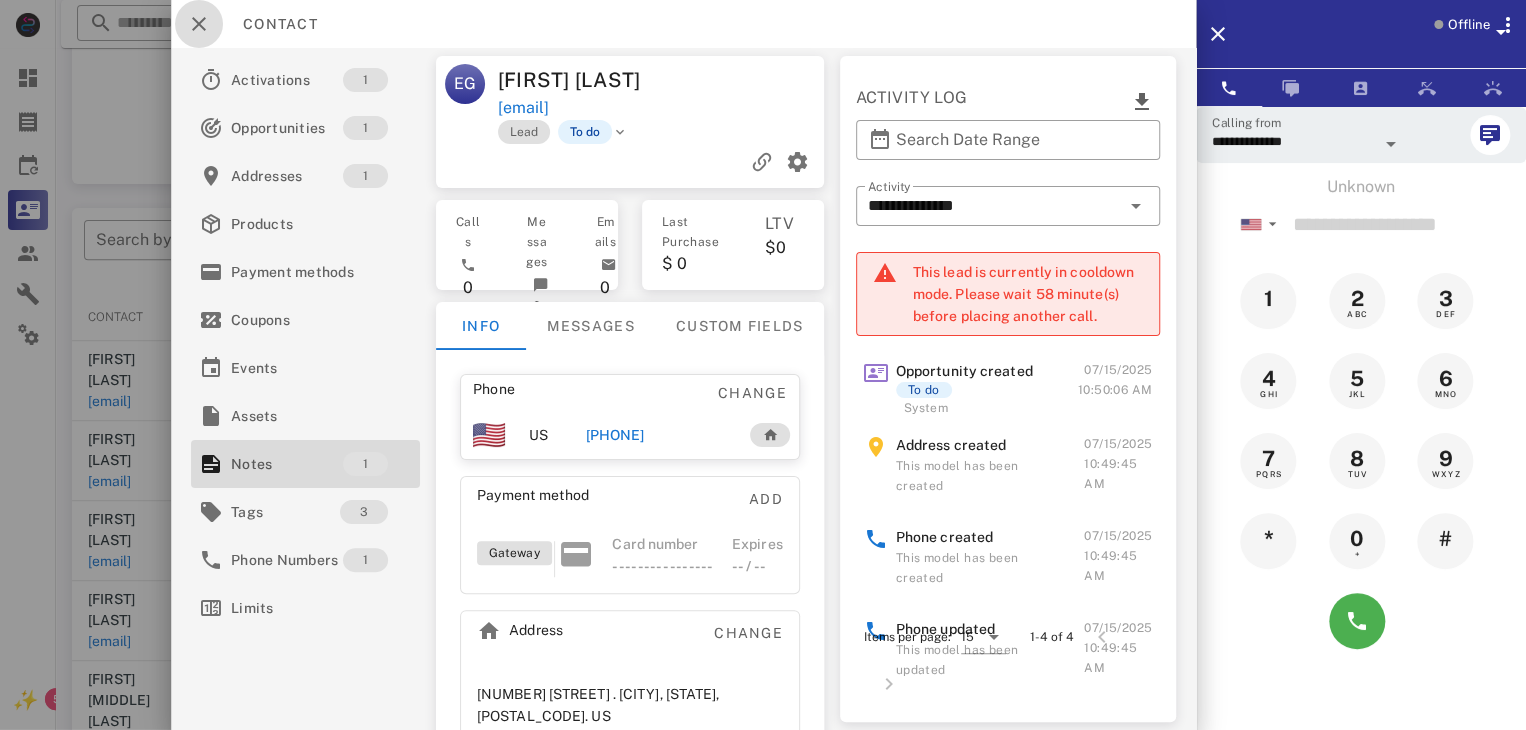 click at bounding box center (199, 24) 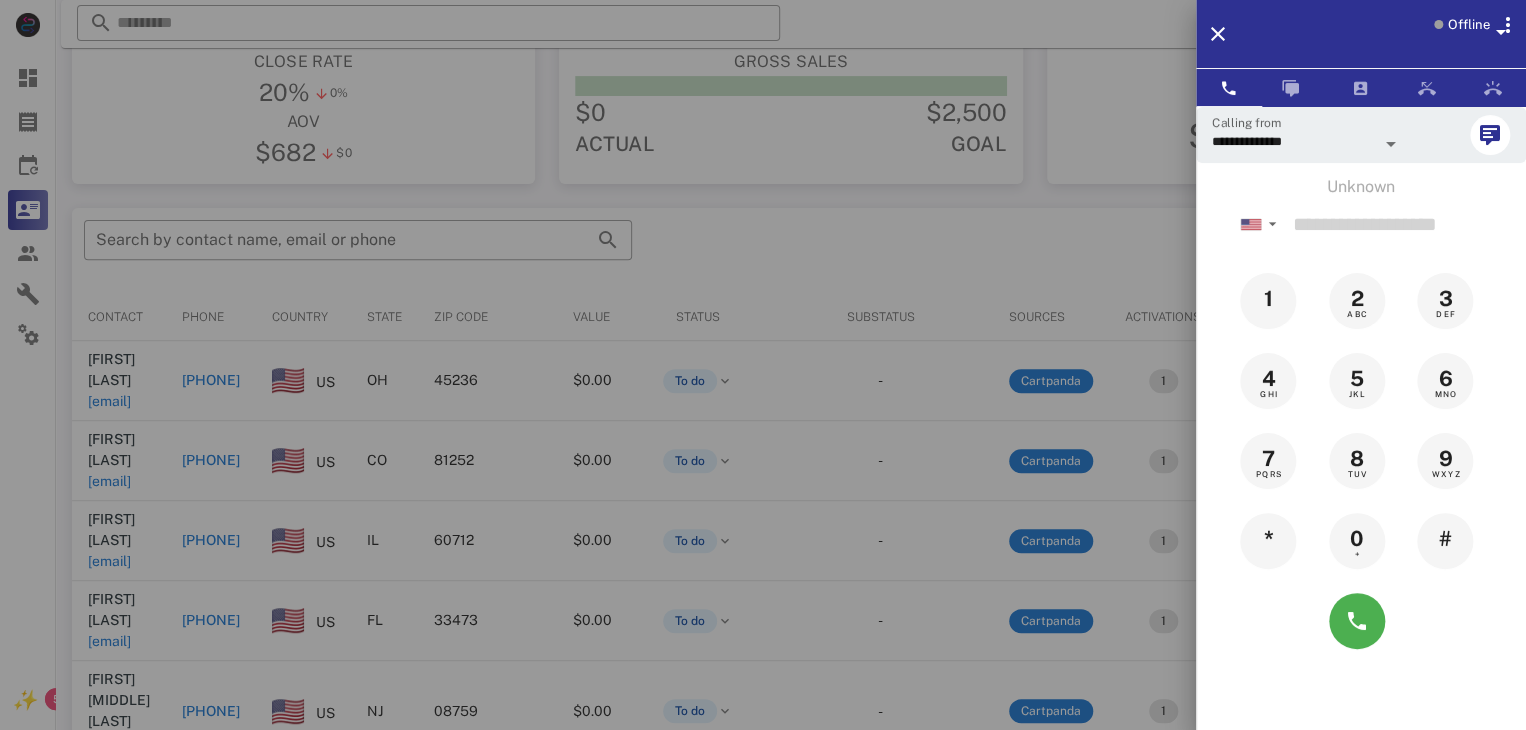 click at bounding box center (763, 365) 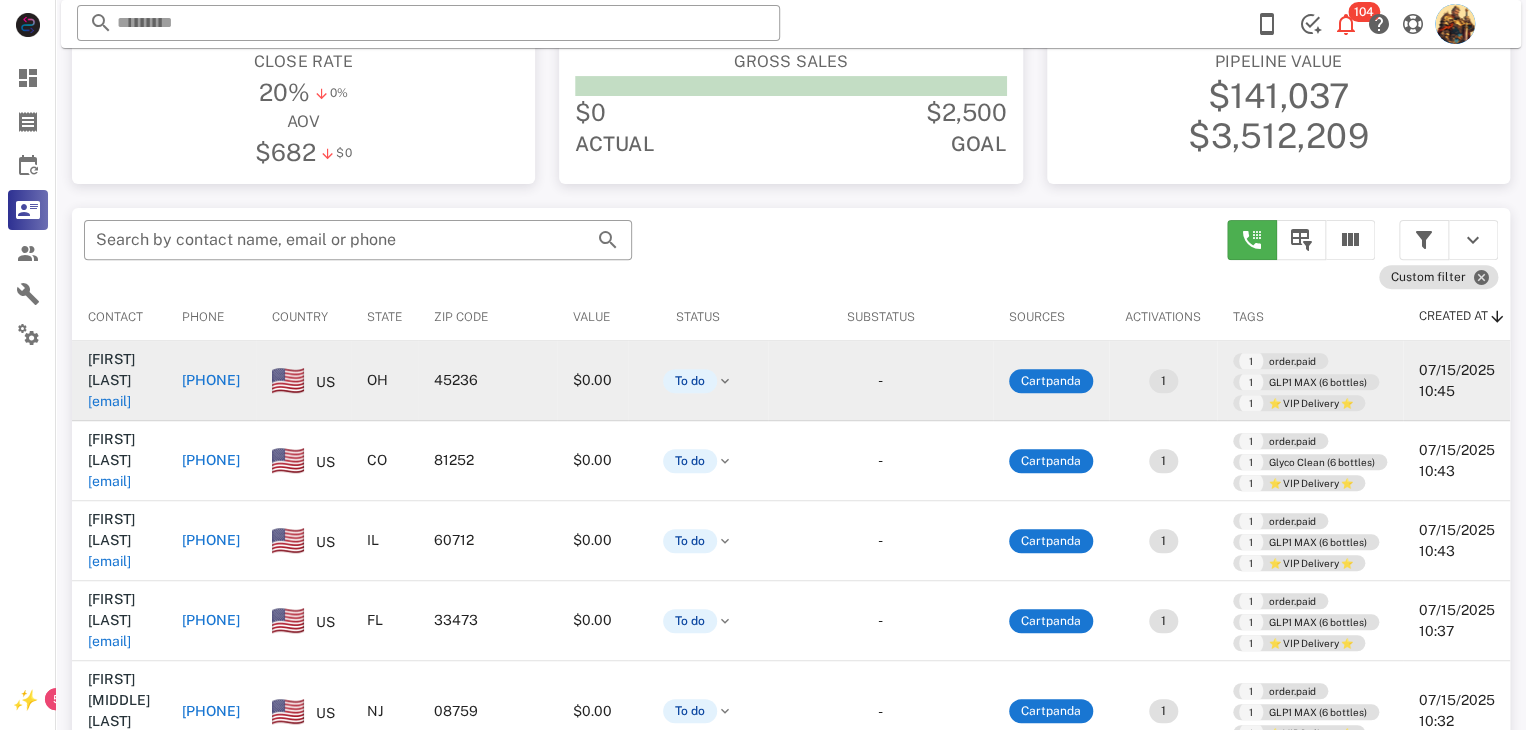 click on "greg.wood@ferguson.com" at bounding box center [109, 401] 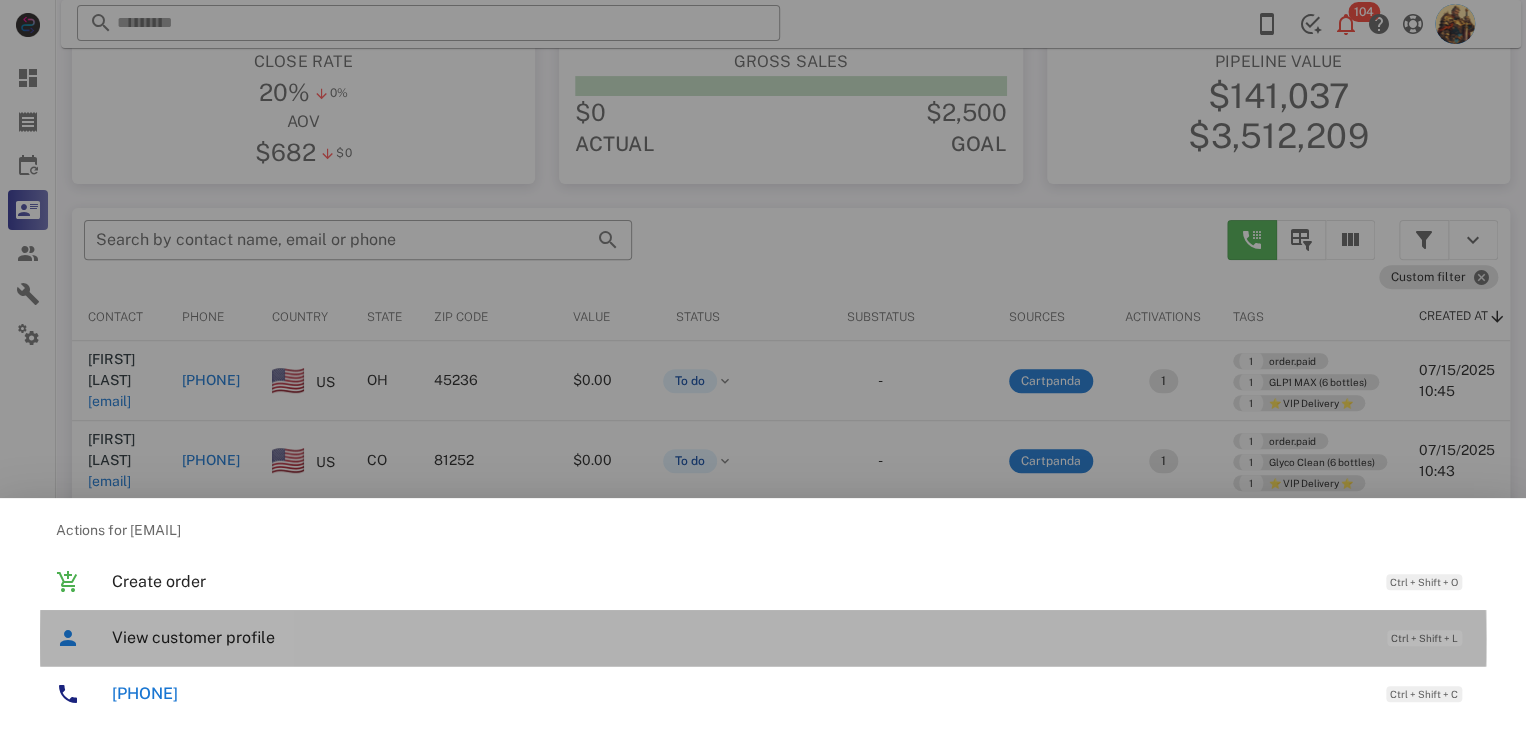 click on "View customer profile" at bounding box center [739, 637] 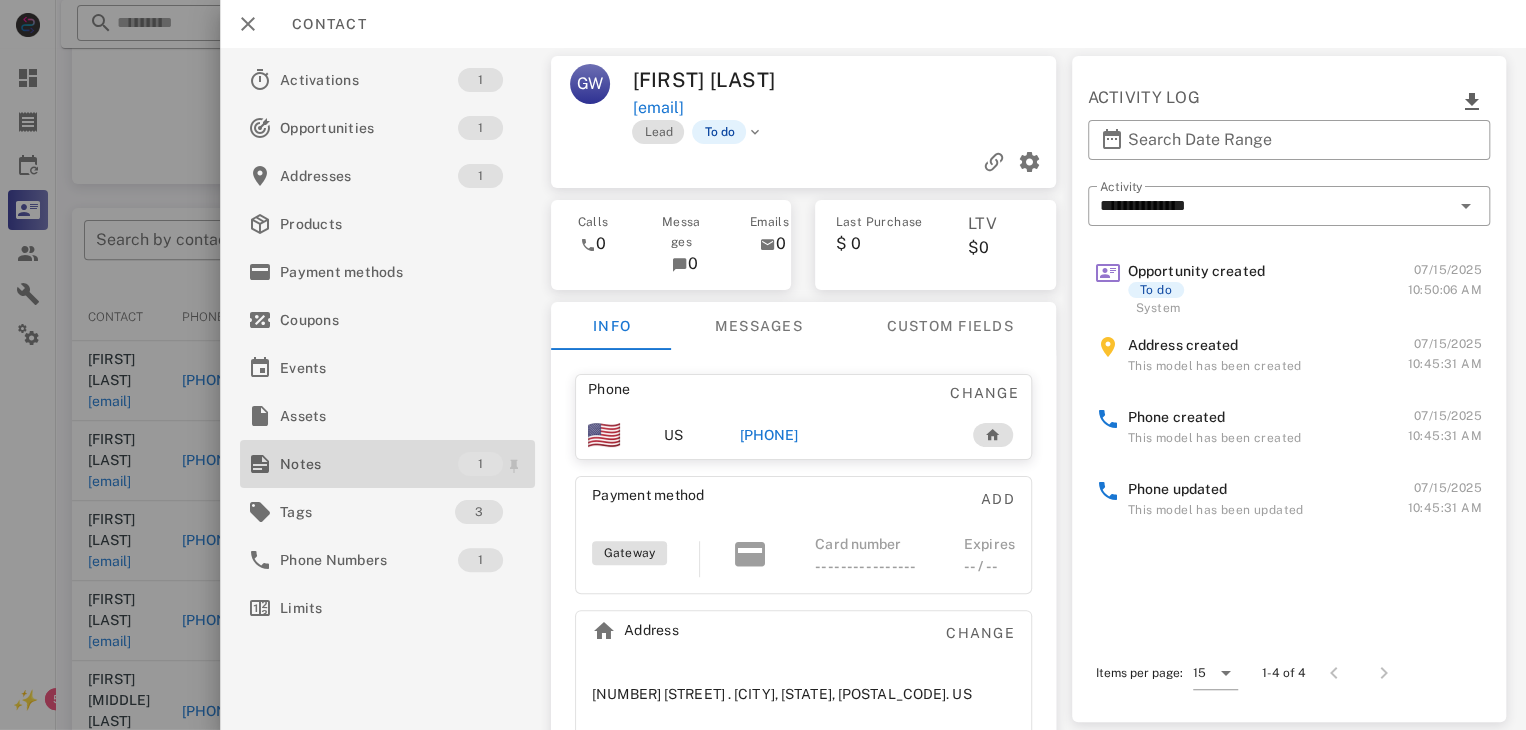 click on "Notes" at bounding box center [369, 464] 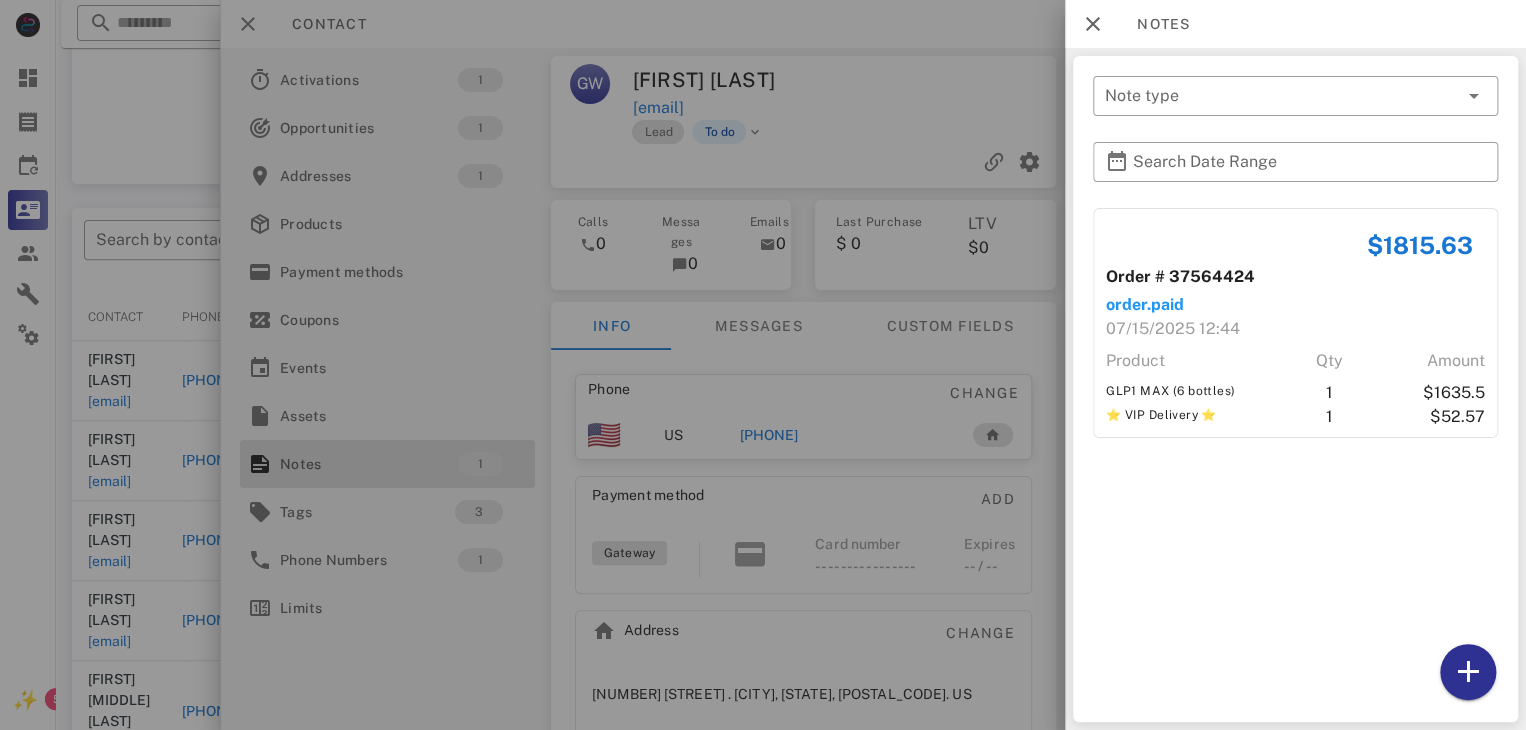 click at bounding box center (763, 365) 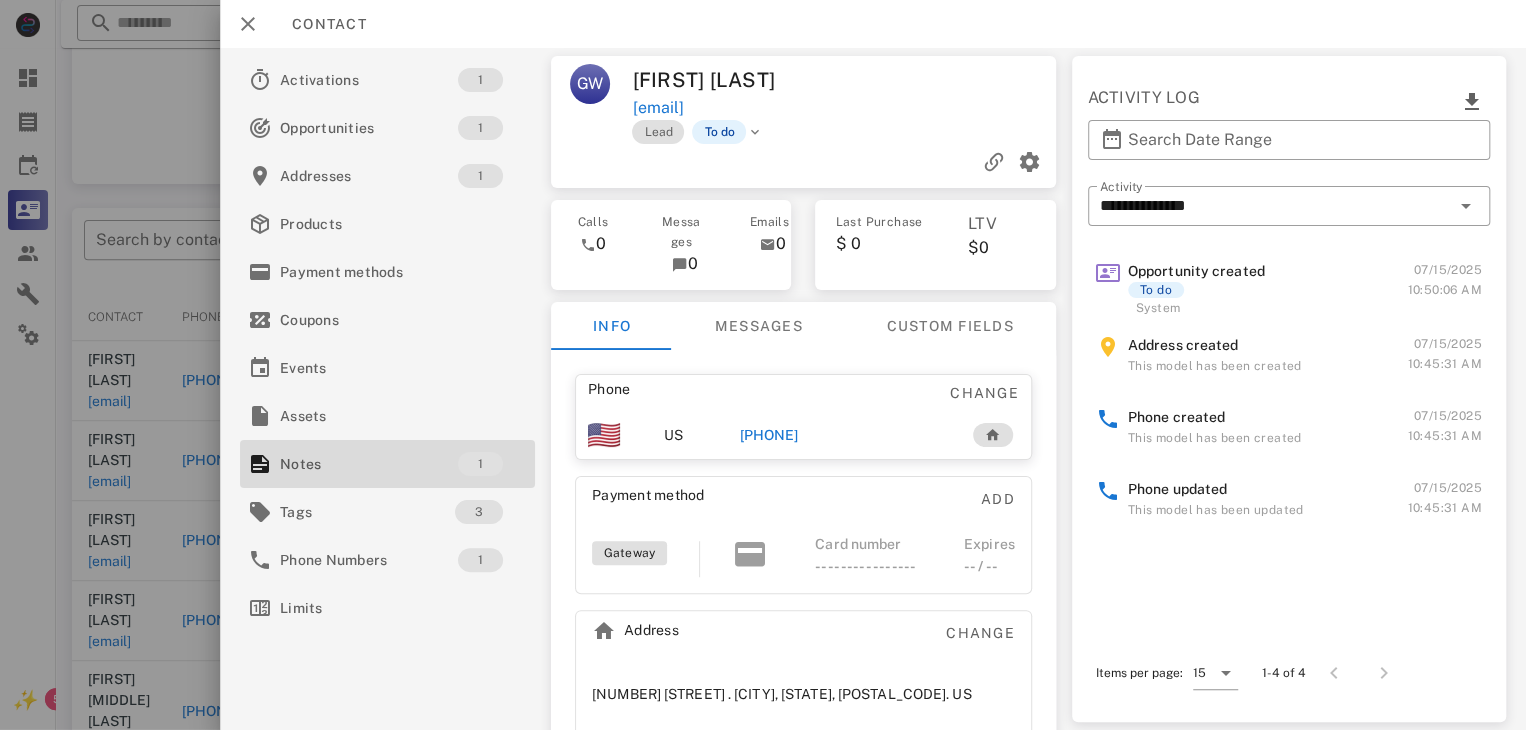 click on "+15133261050" at bounding box center [769, 435] 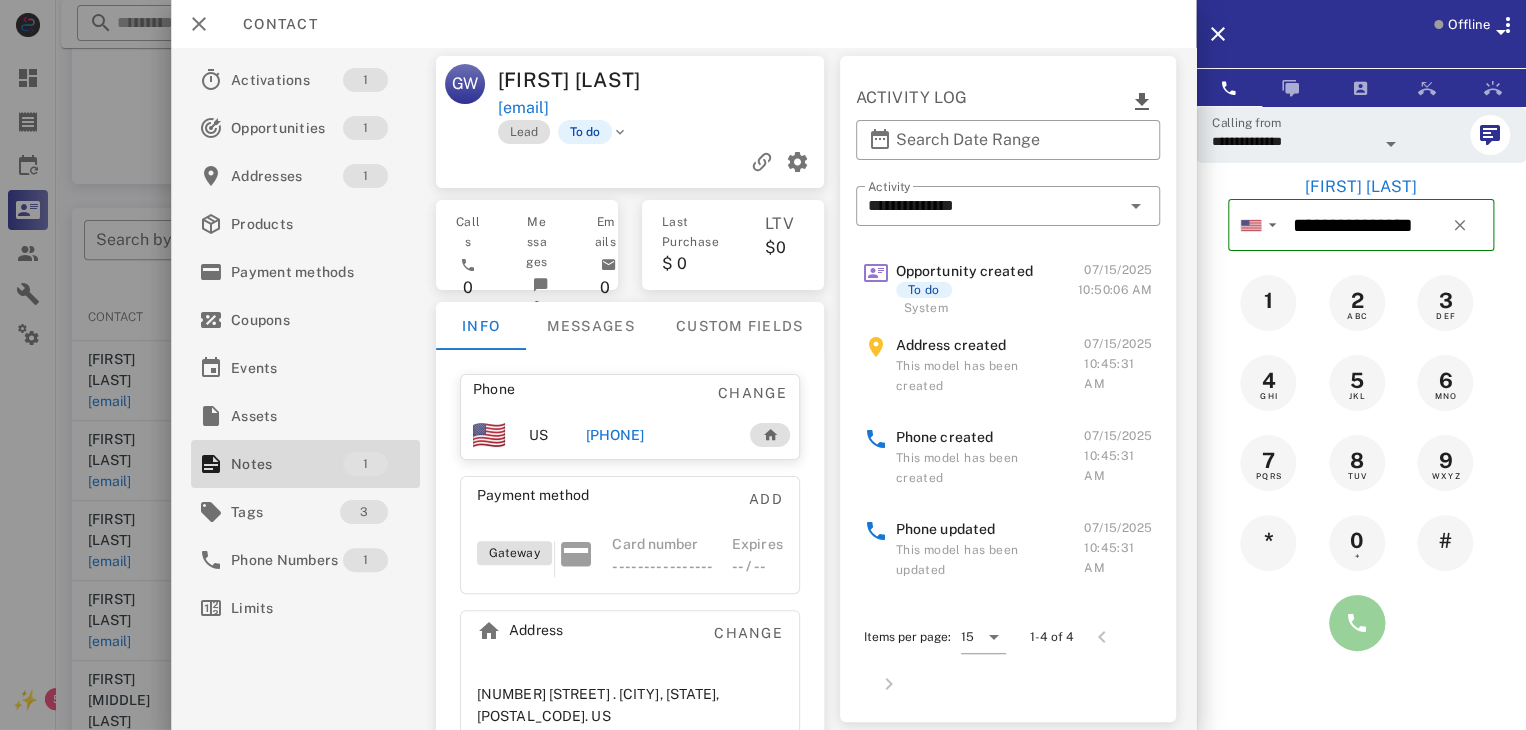 click at bounding box center (1357, 623) 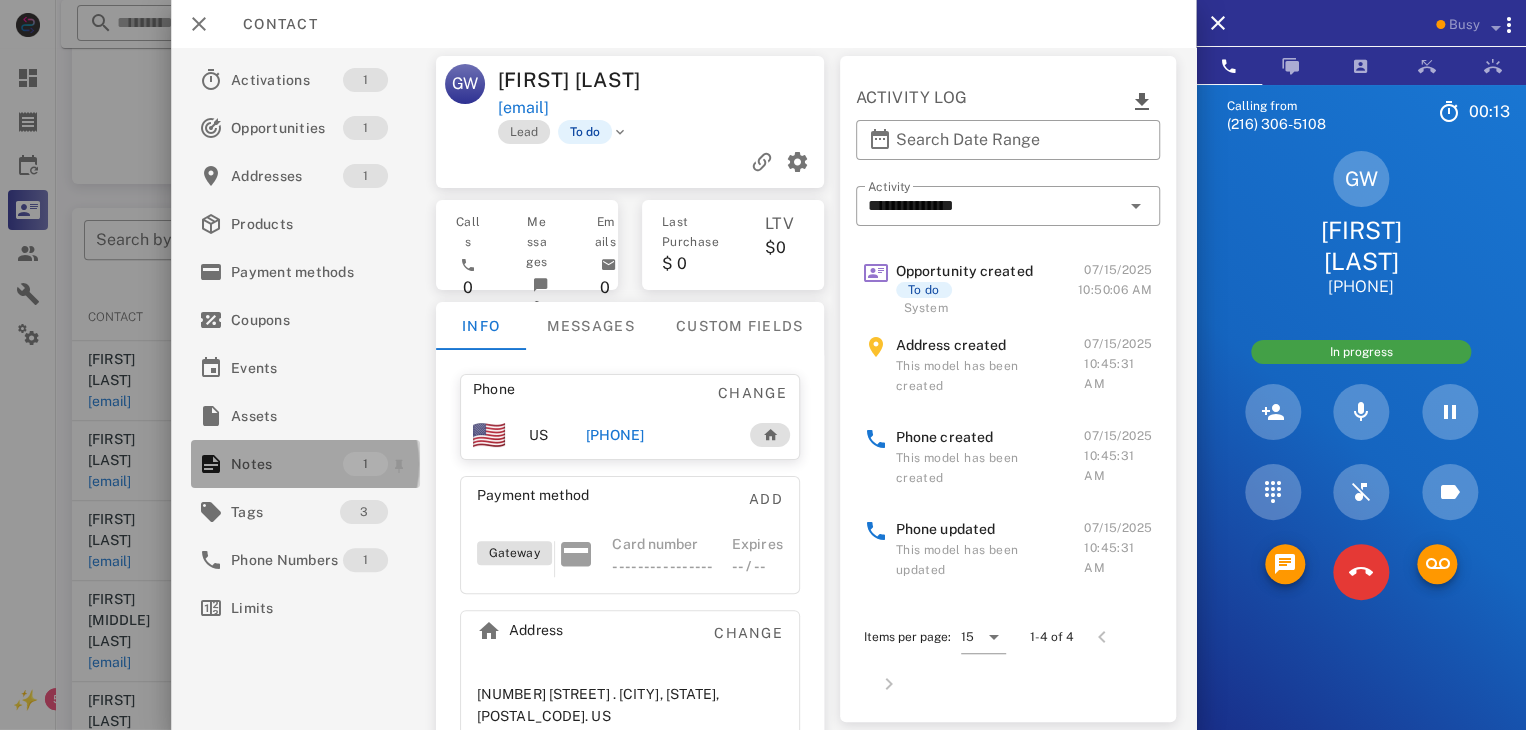 click on "Notes" at bounding box center [287, 464] 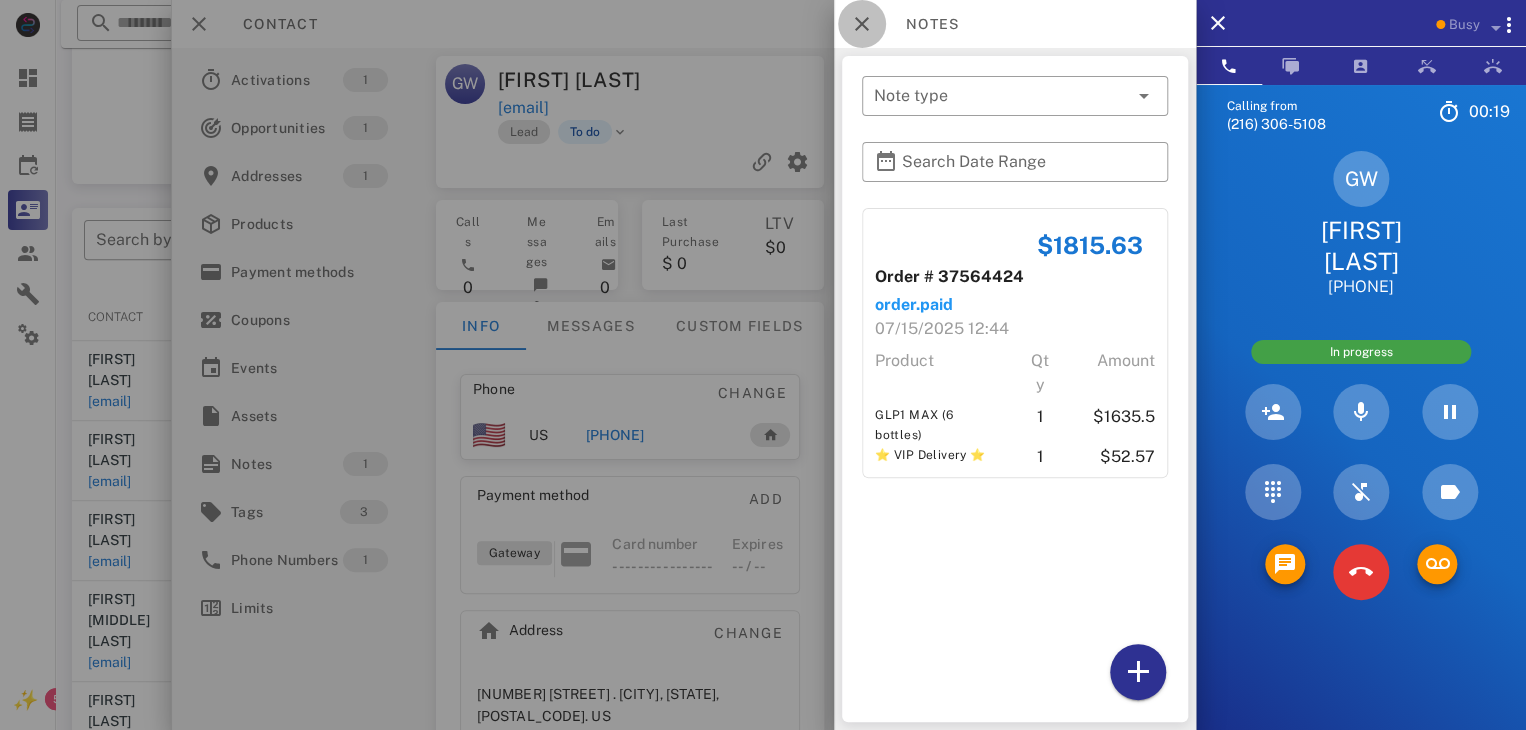 click at bounding box center (862, 24) 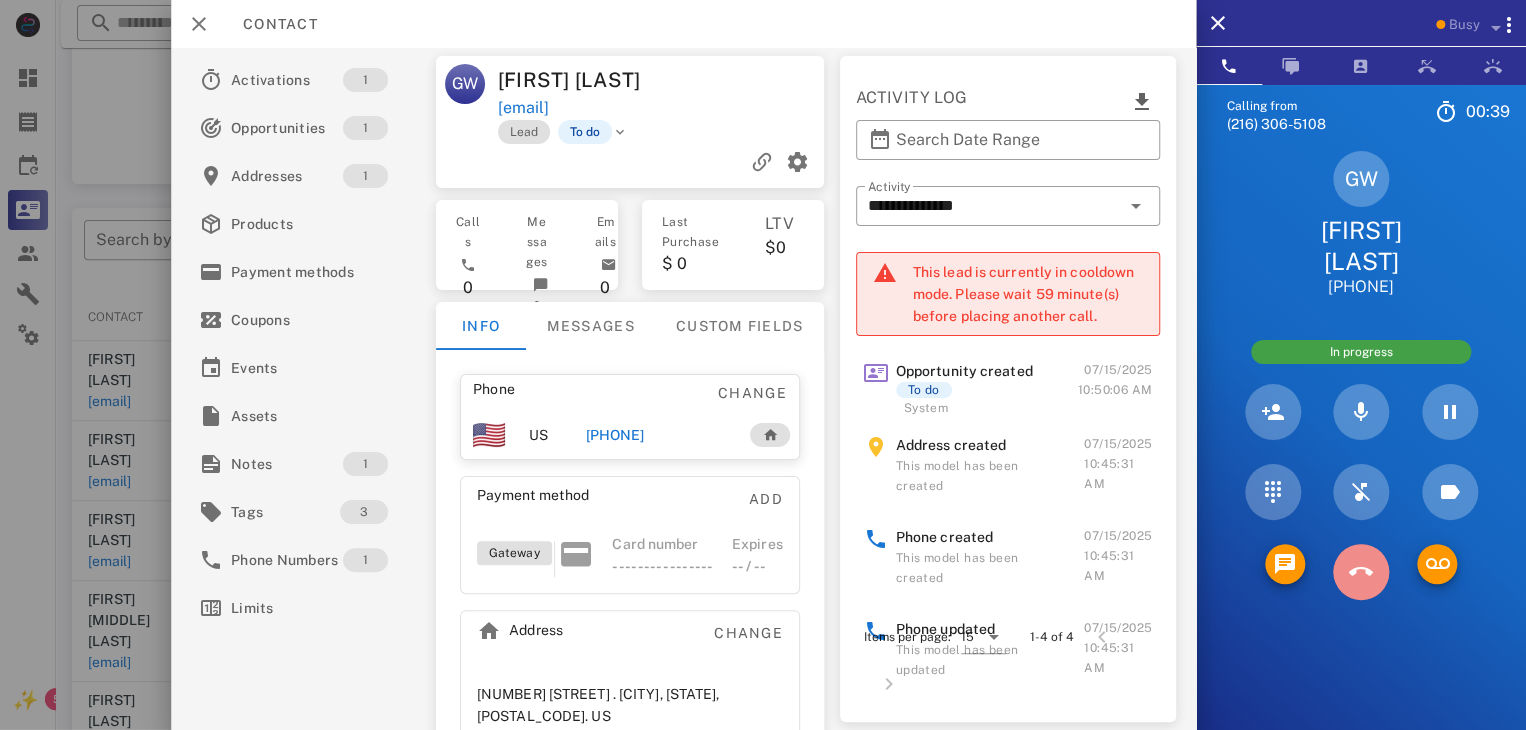 click at bounding box center [1361, 572] 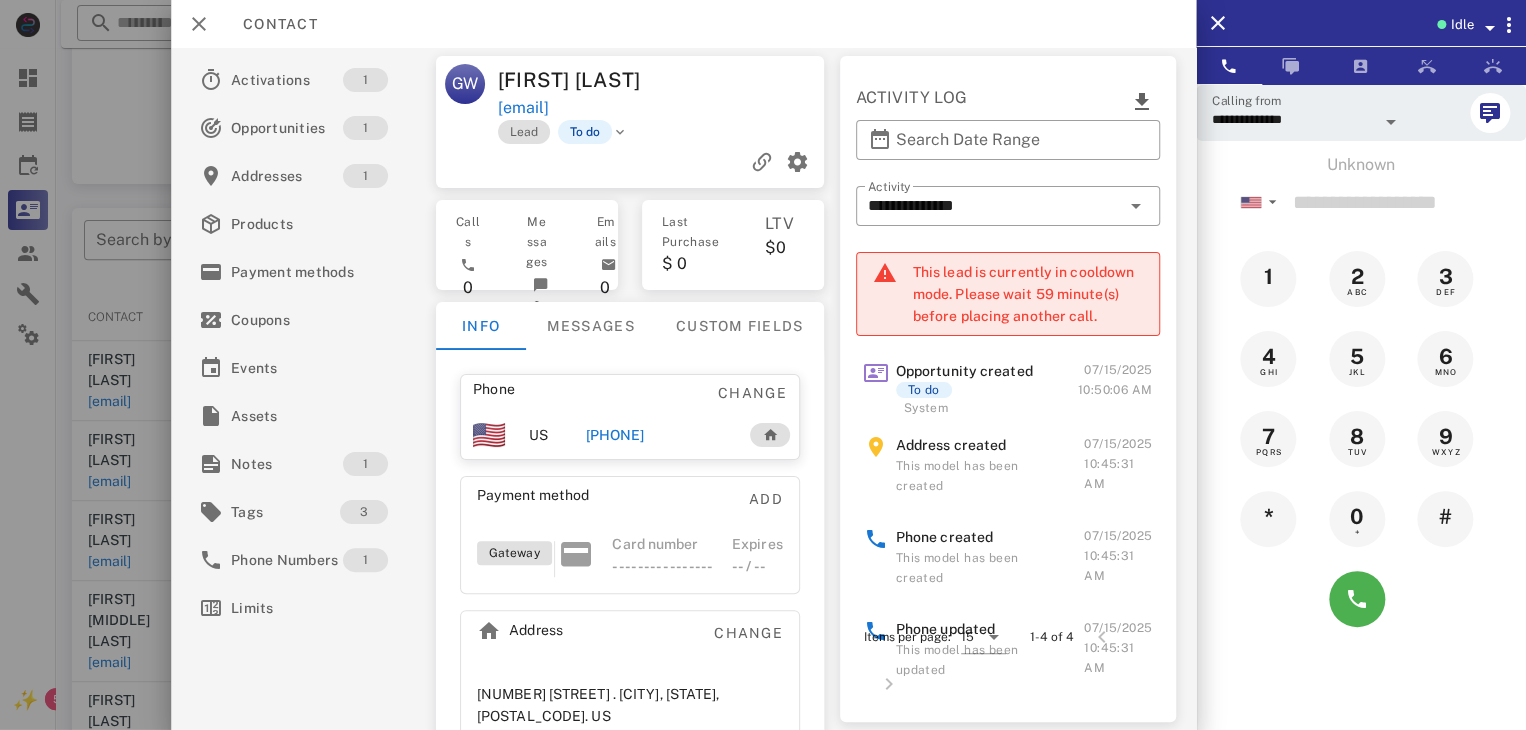 click at bounding box center [763, 365] 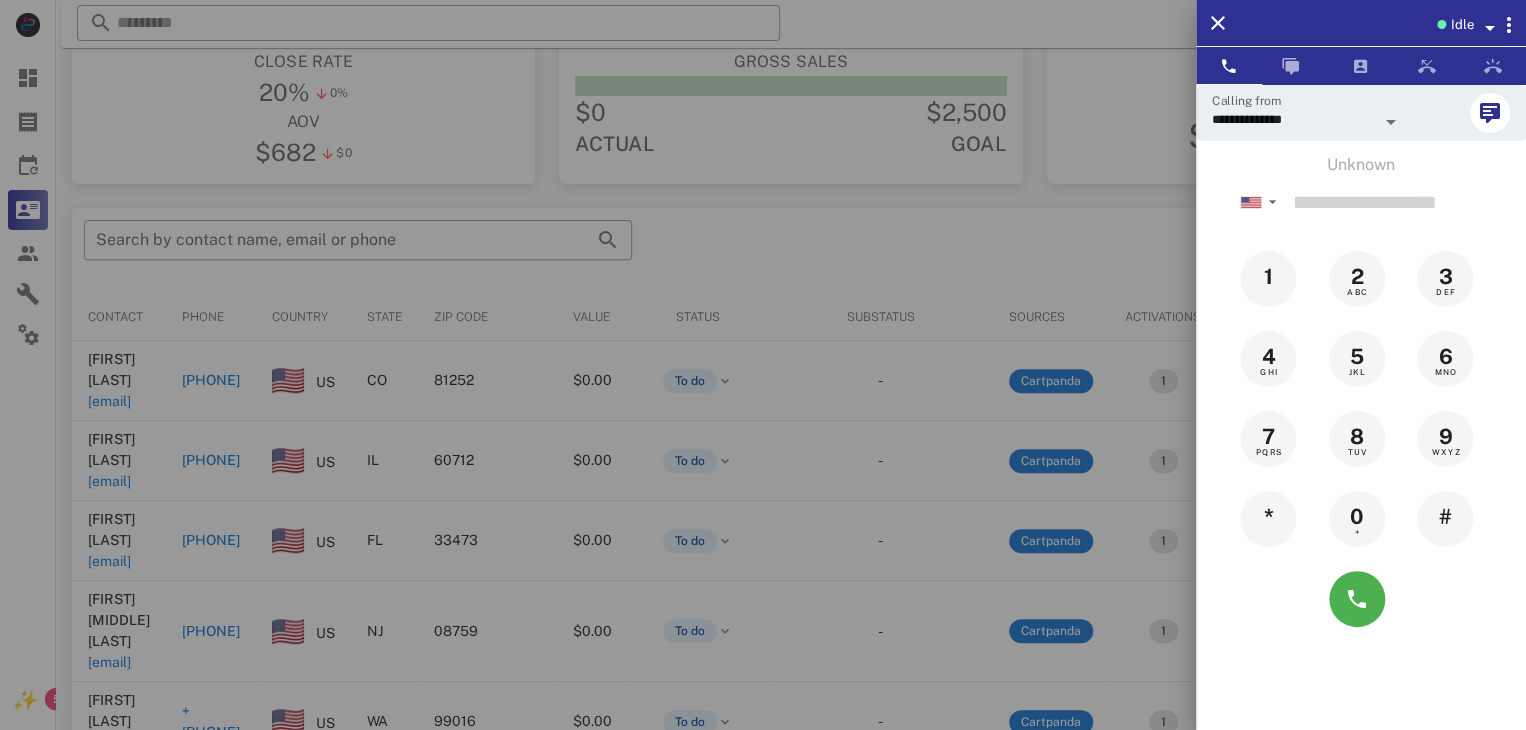 drag, startPoint x: 48, startPoint y: 433, endPoint x: 16, endPoint y: 503, distance: 76.96753 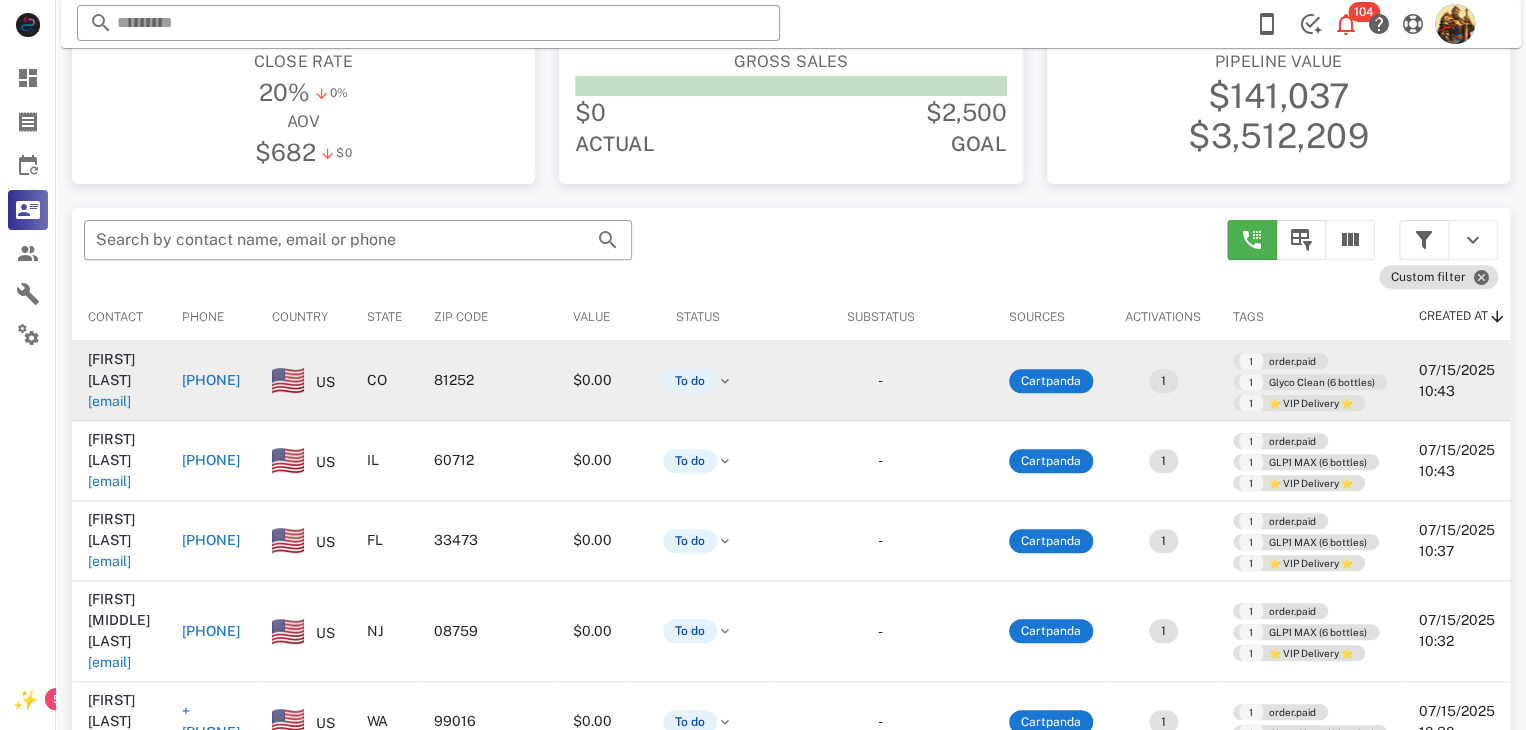 click on "mari.raley@gmail.com" at bounding box center [109, 401] 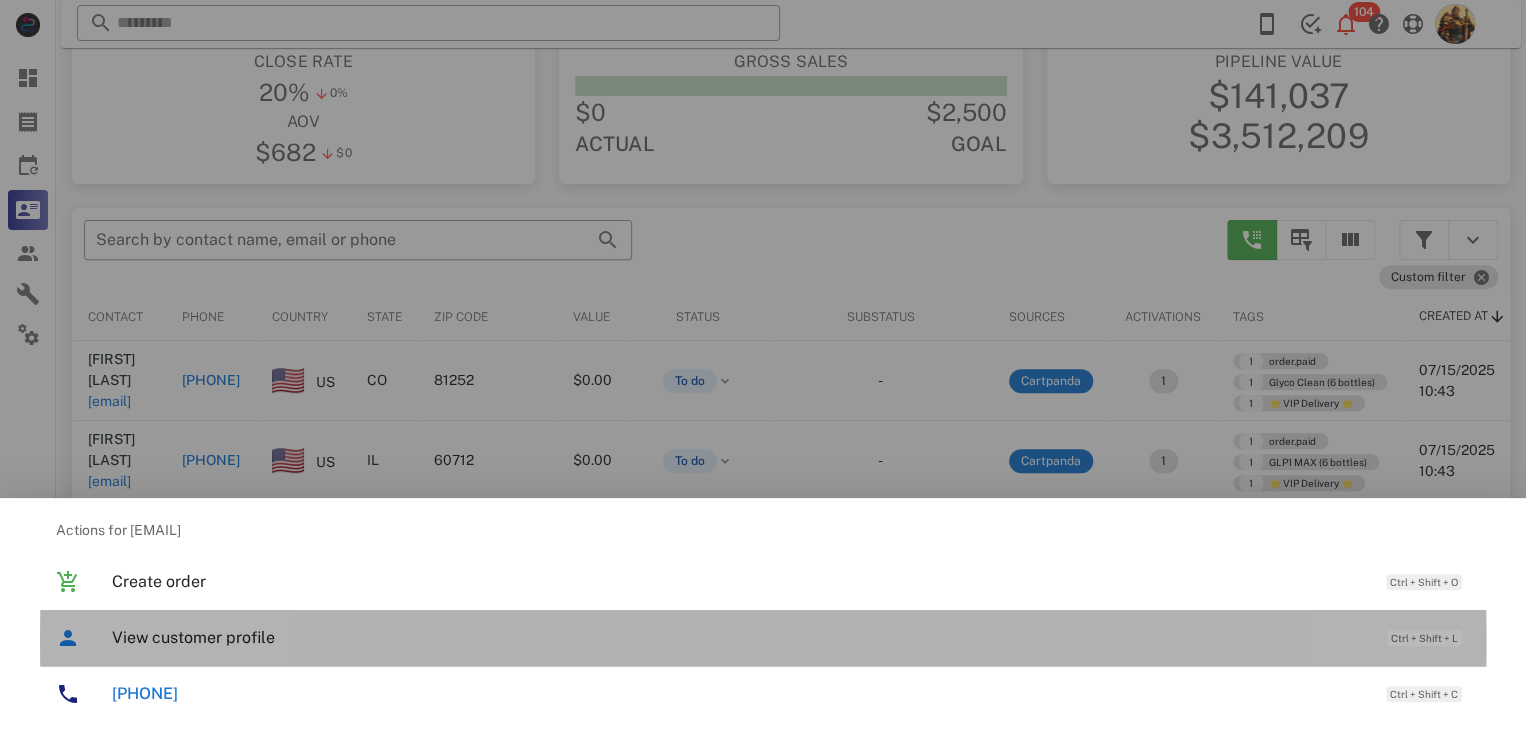 click on "View customer profile" at bounding box center (739, 637) 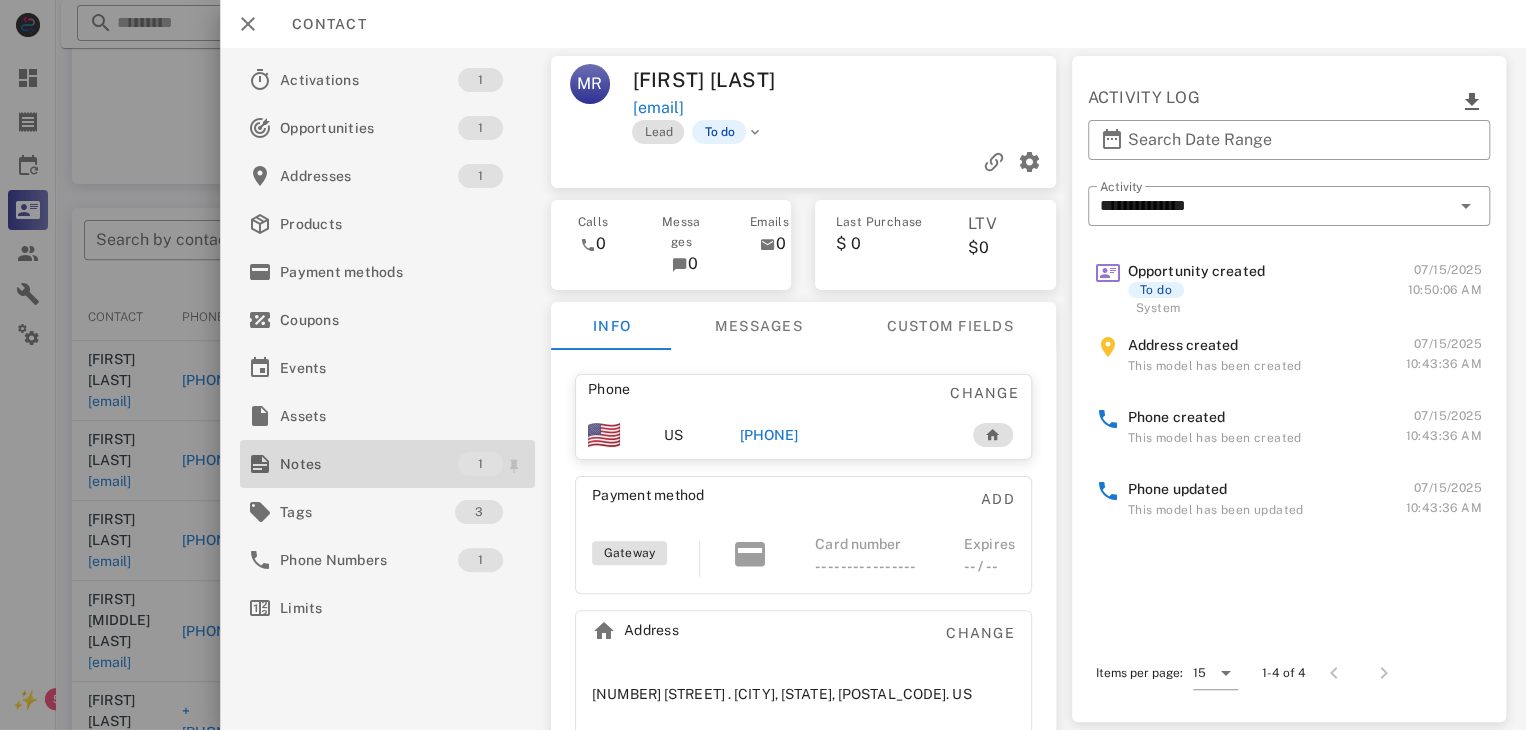 click on "Notes" at bounding box center [369, 464] 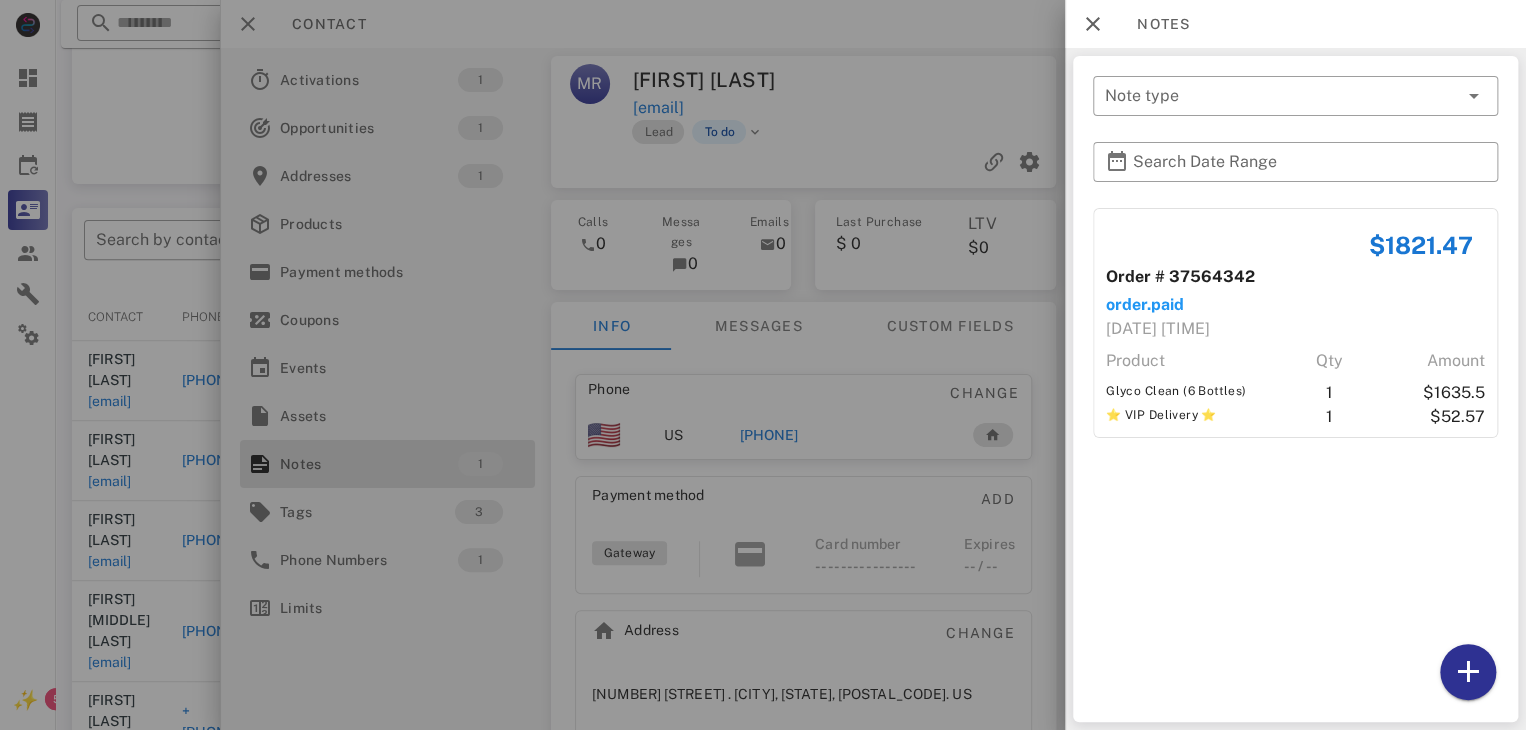 click at bounding box center (763, 365) 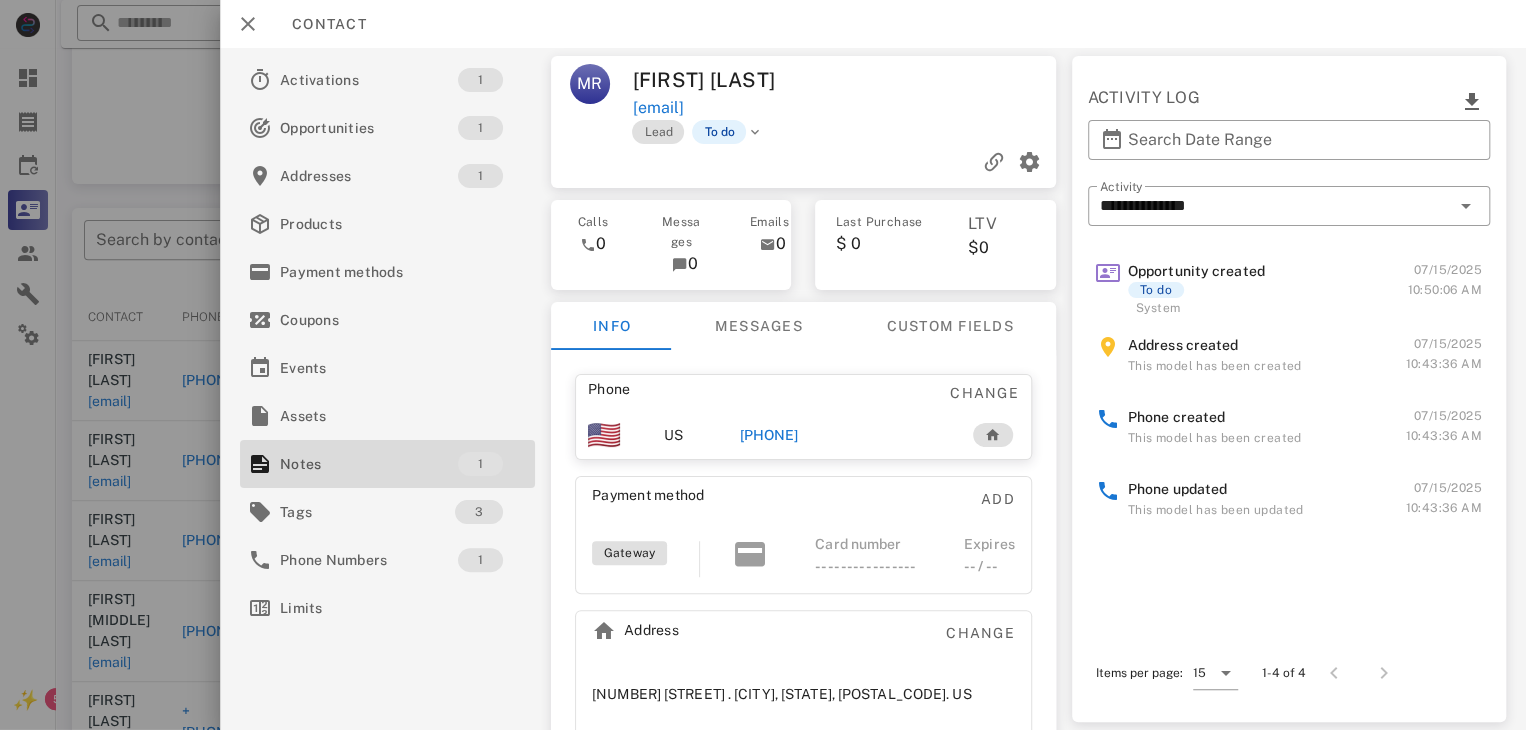 click on "+12147628014" at bounding box center (769, 435) 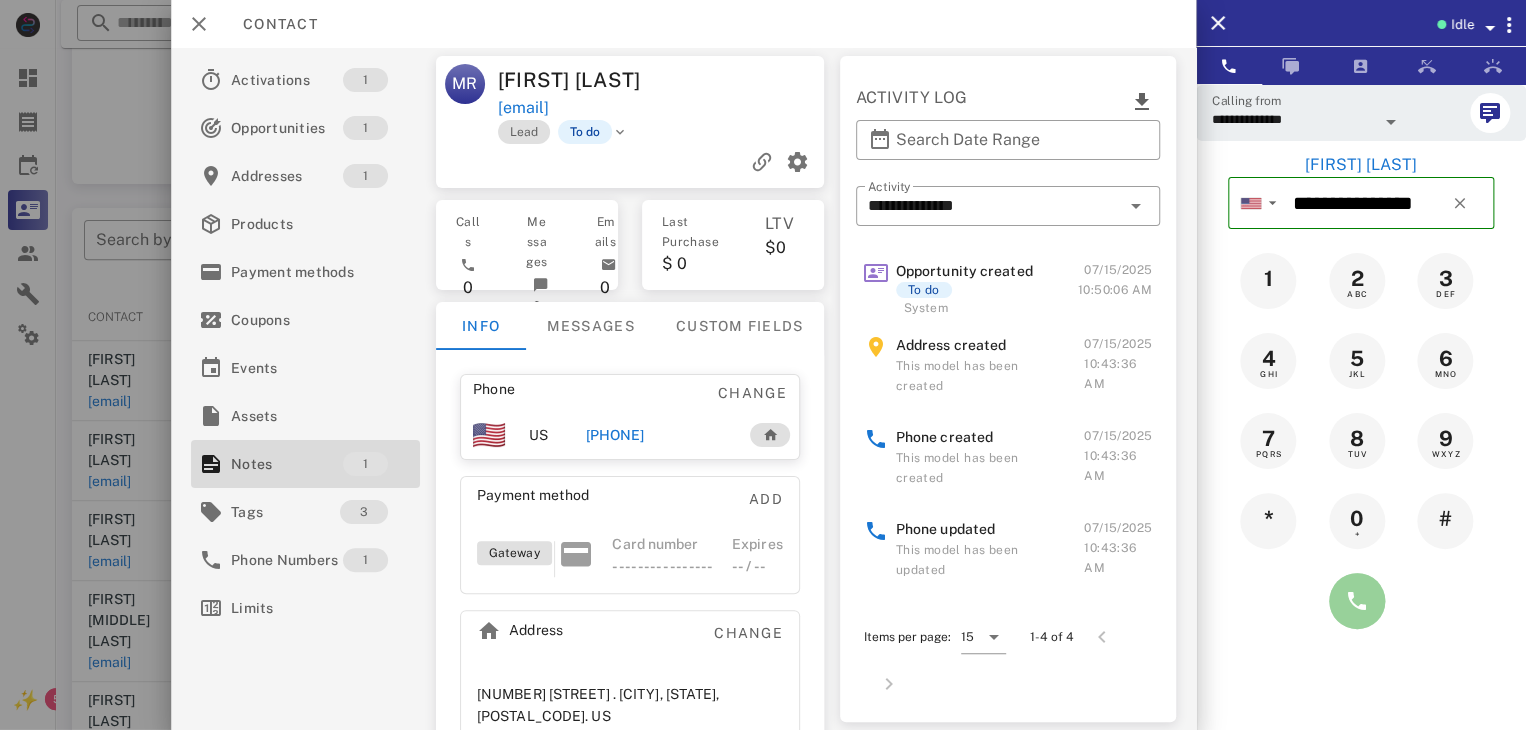 click at bounding box center [1357, 601] 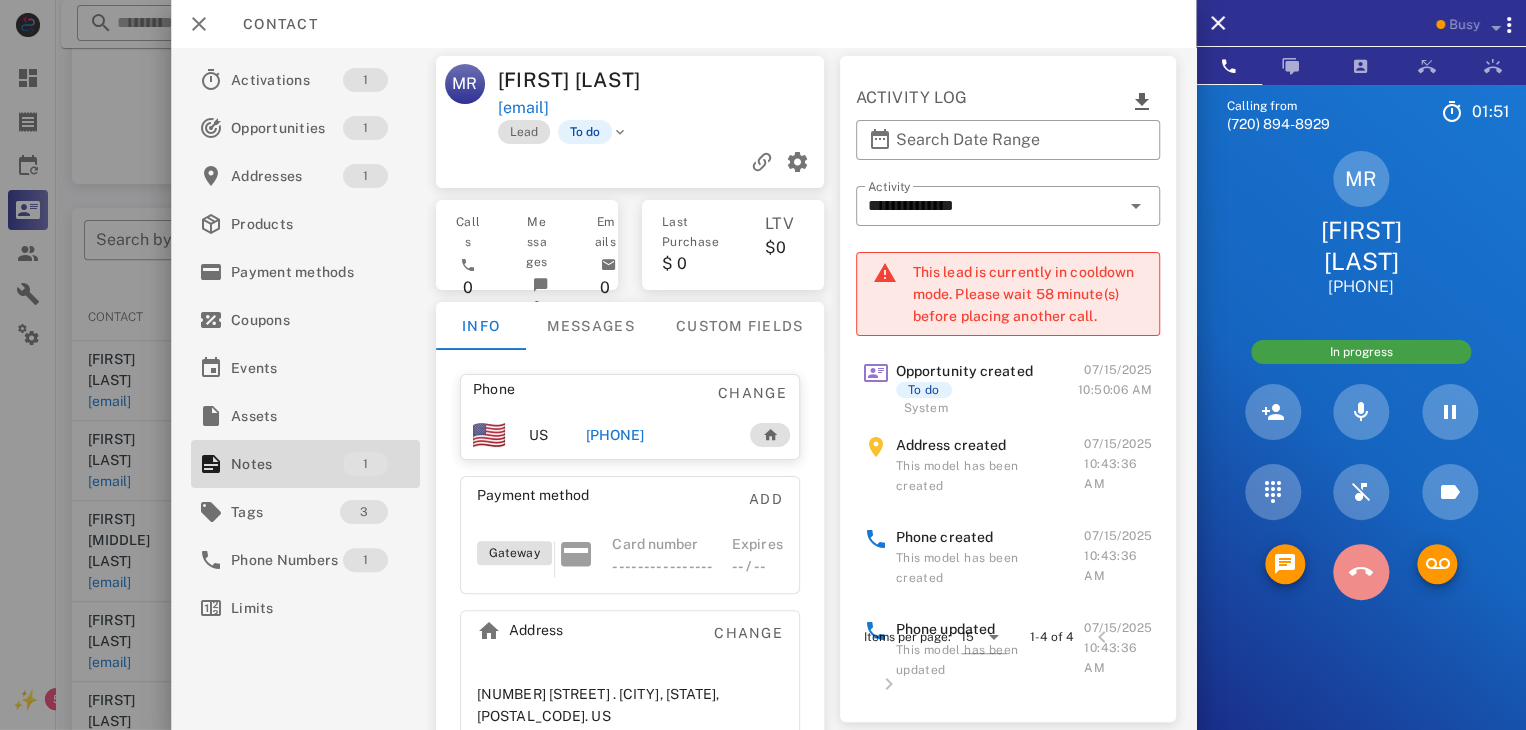 click at bounding box center [1361, 572] 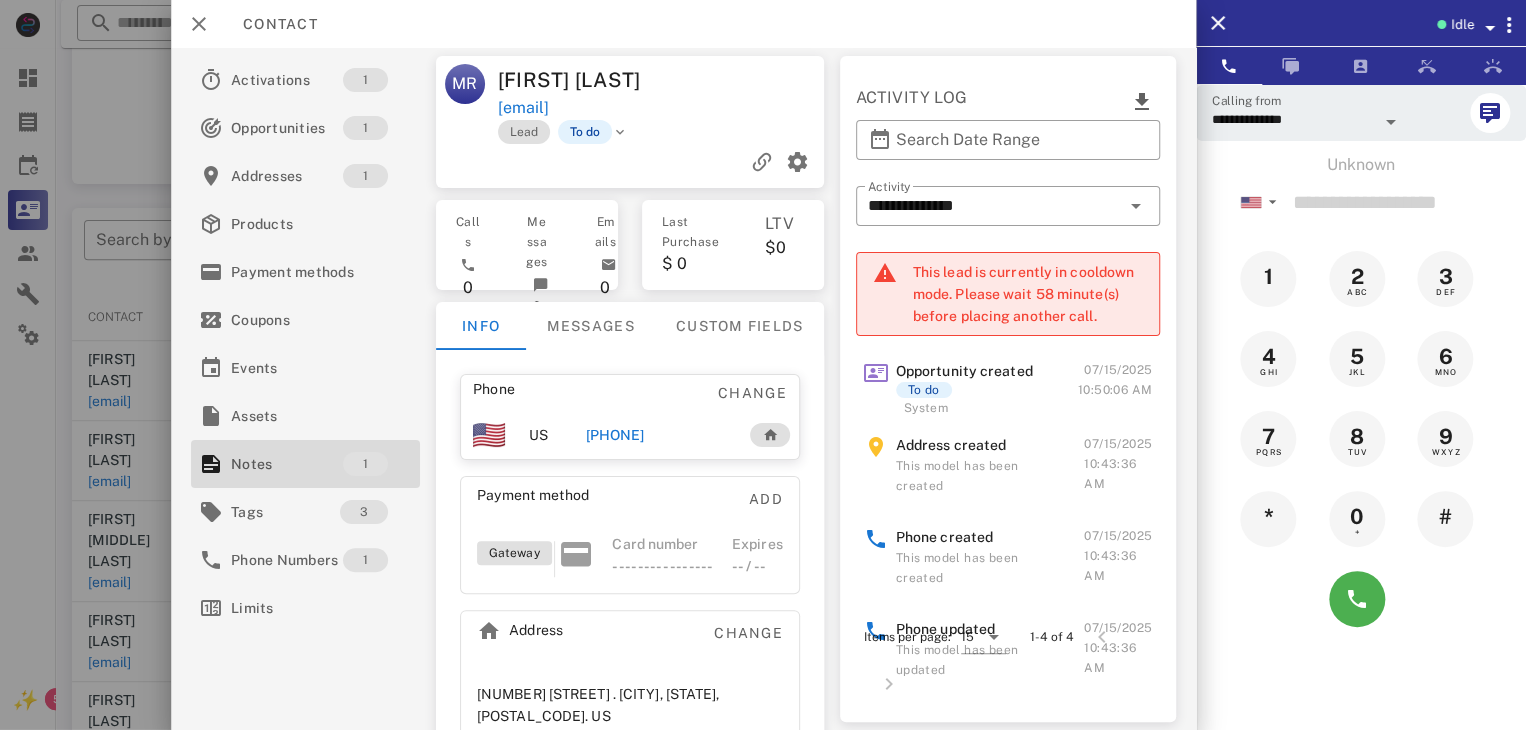 click at bounding box center [763, 365] 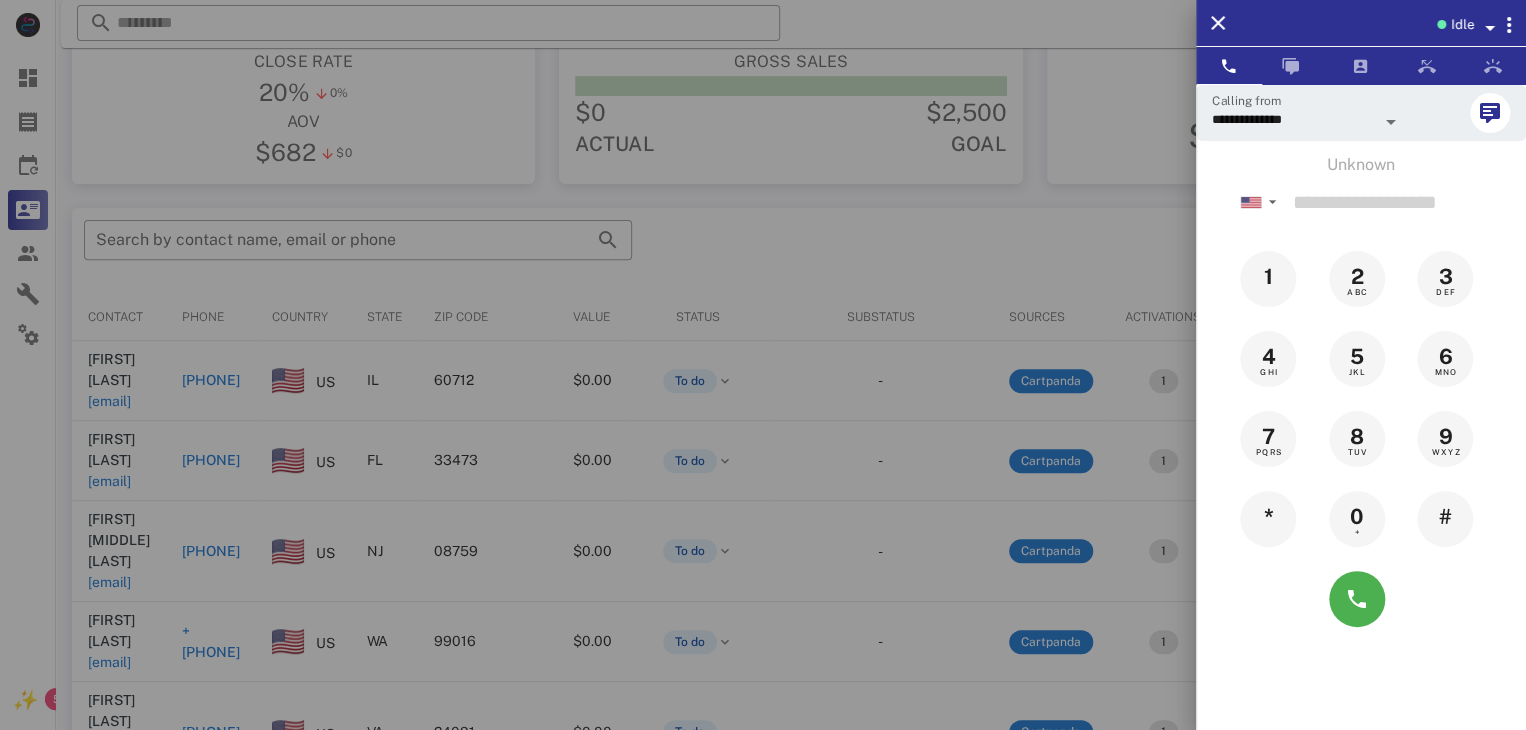click at bounding box center [763, 365] 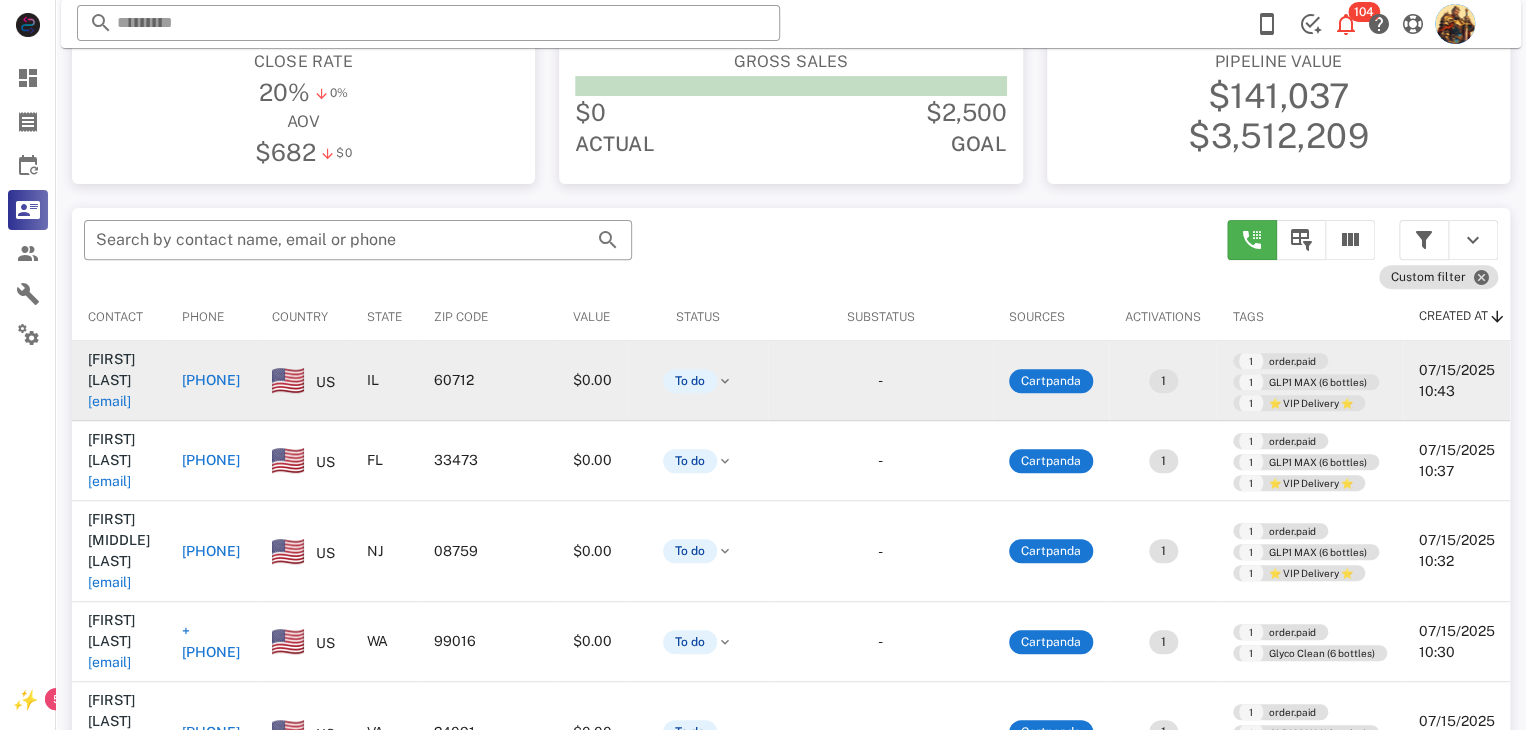 click on "perlanevalga@gmail.com" at bounding box center (109, 401) 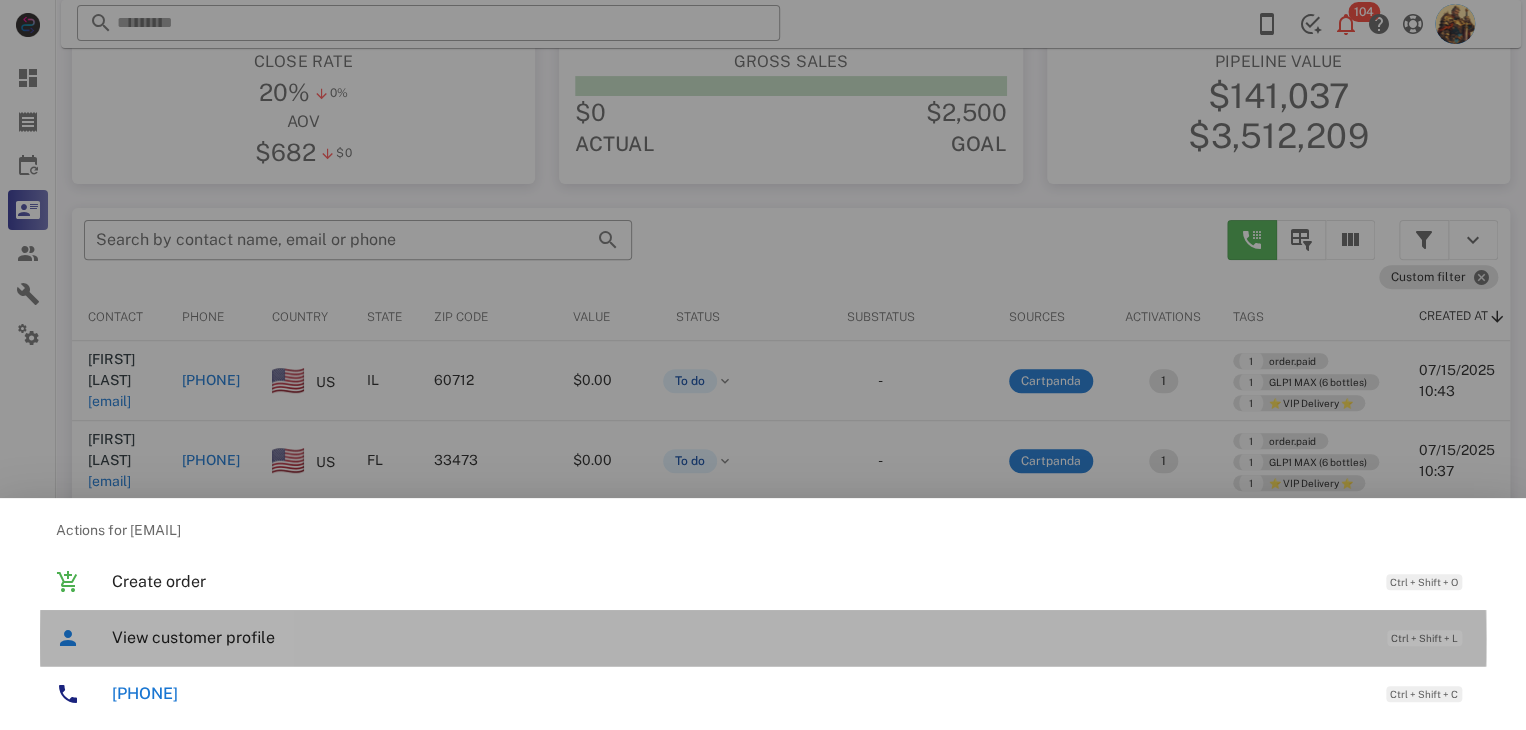 click on "View customer profile" at bounding box center (739, 637) 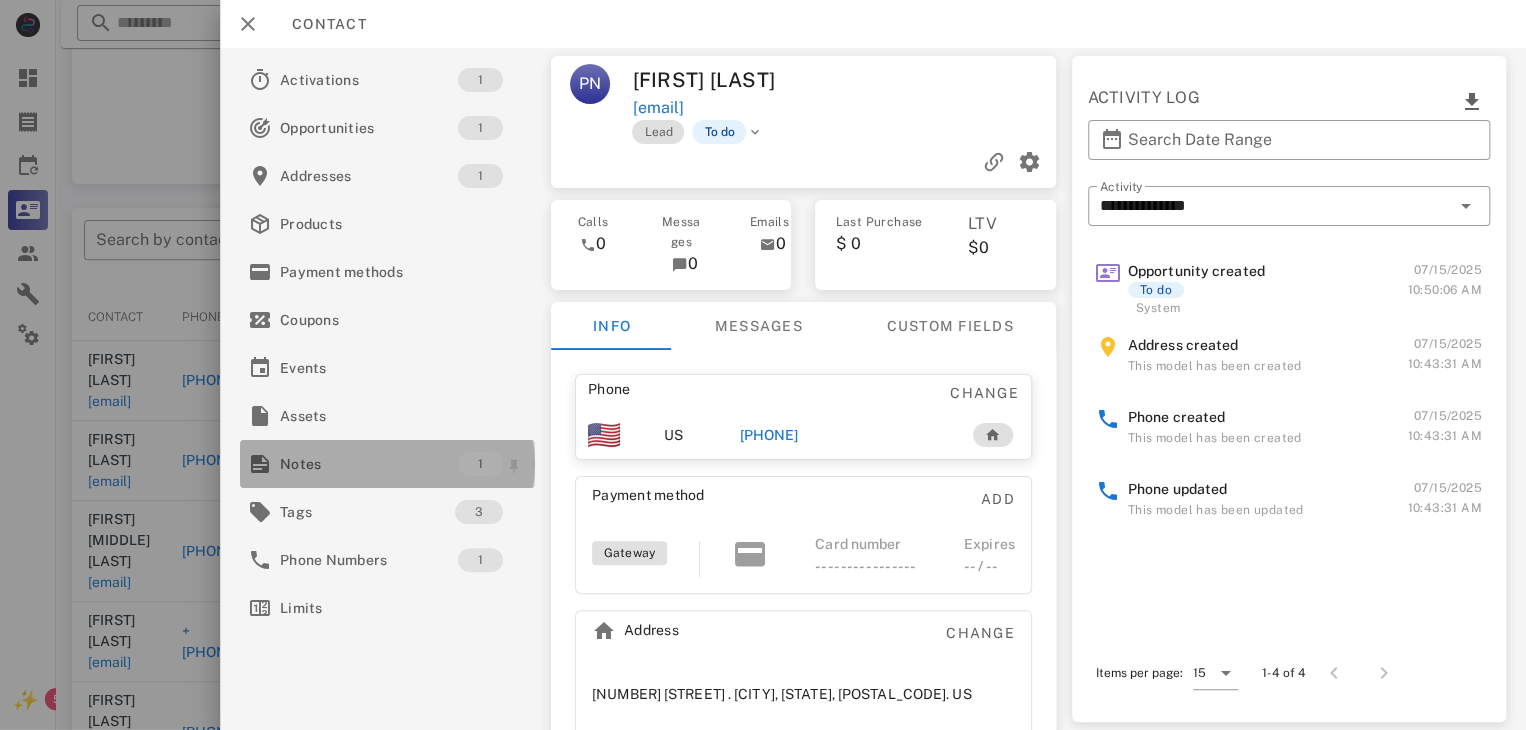 click on "Notes" at bounding box center (369, 464) 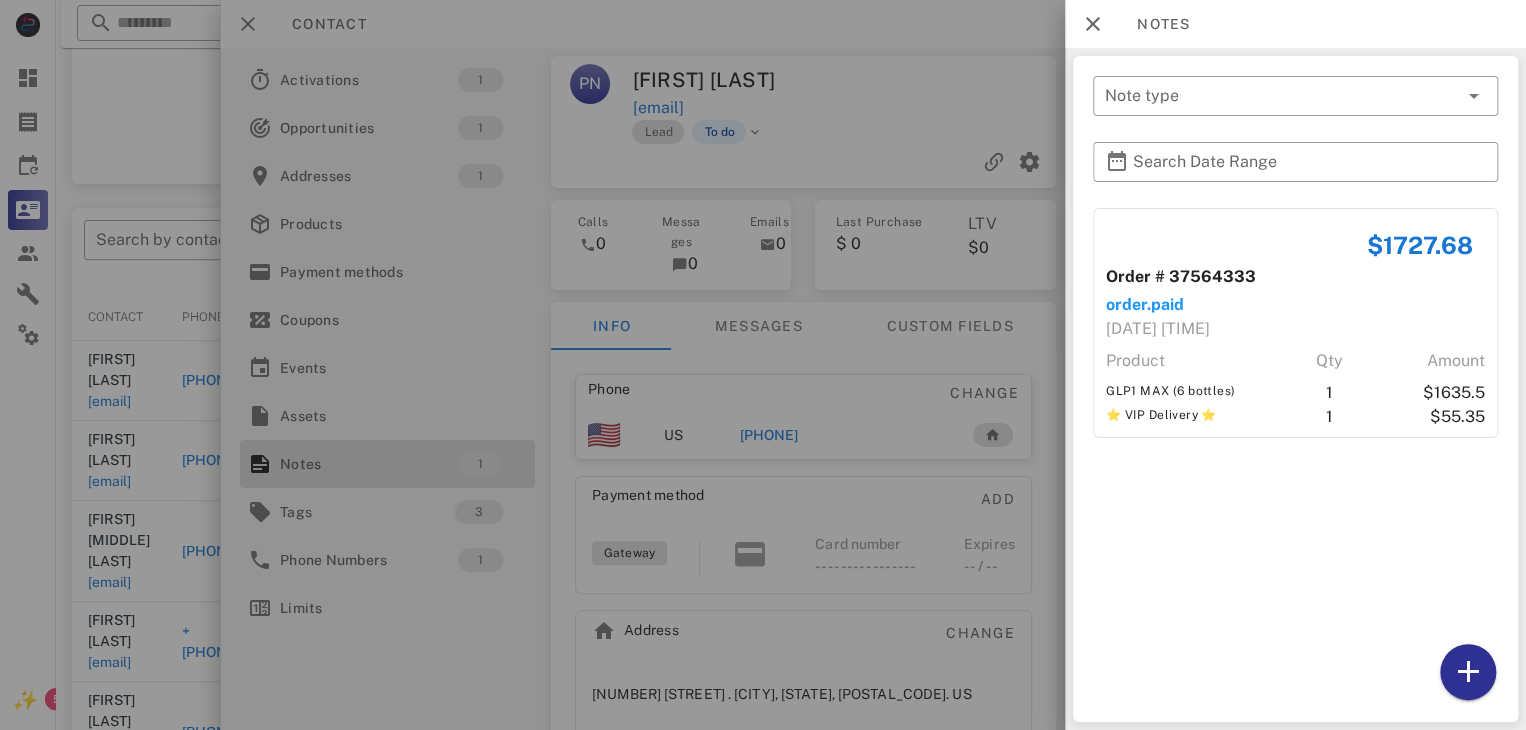 click at bounding box center [763, 365] 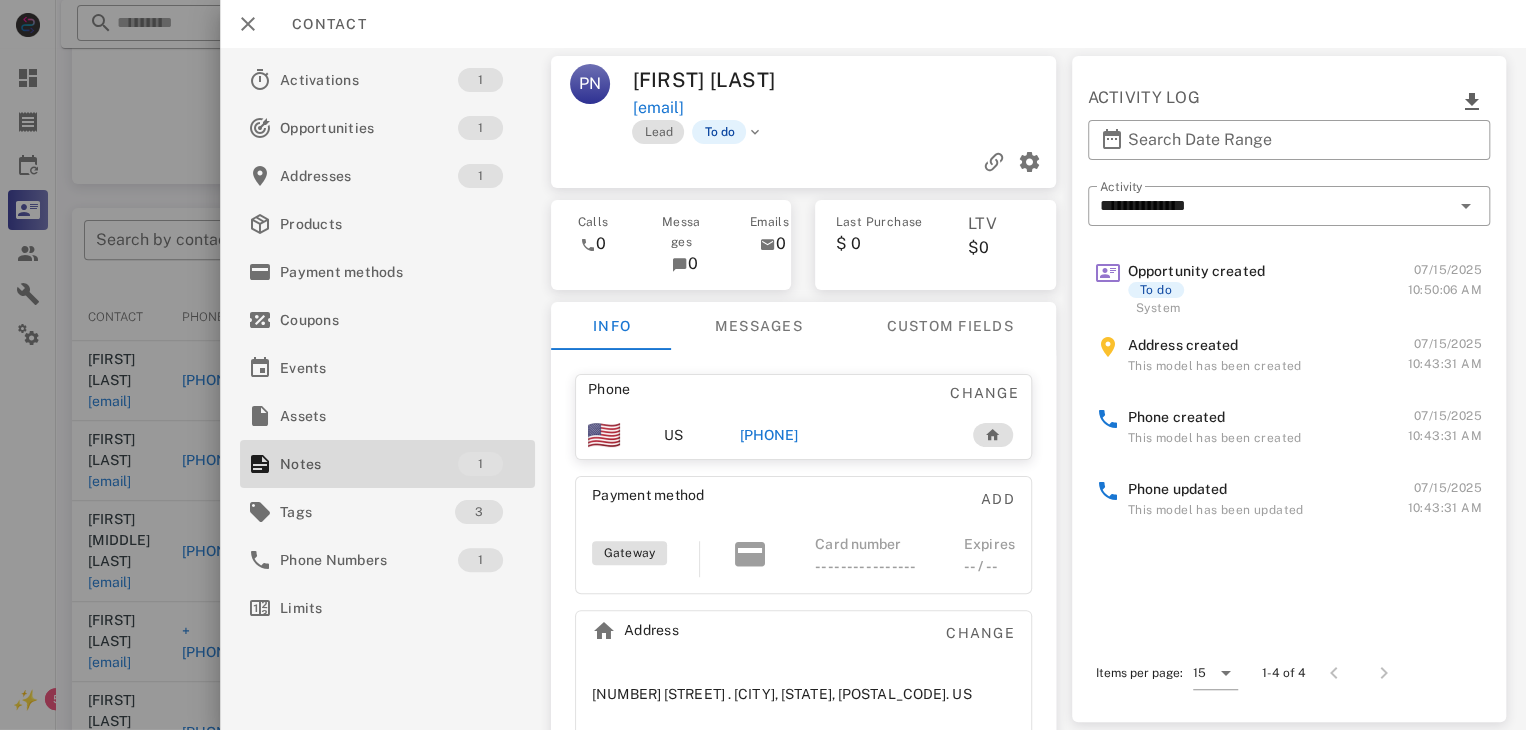 click on "+18475334368" at bounding box center (769, 435) 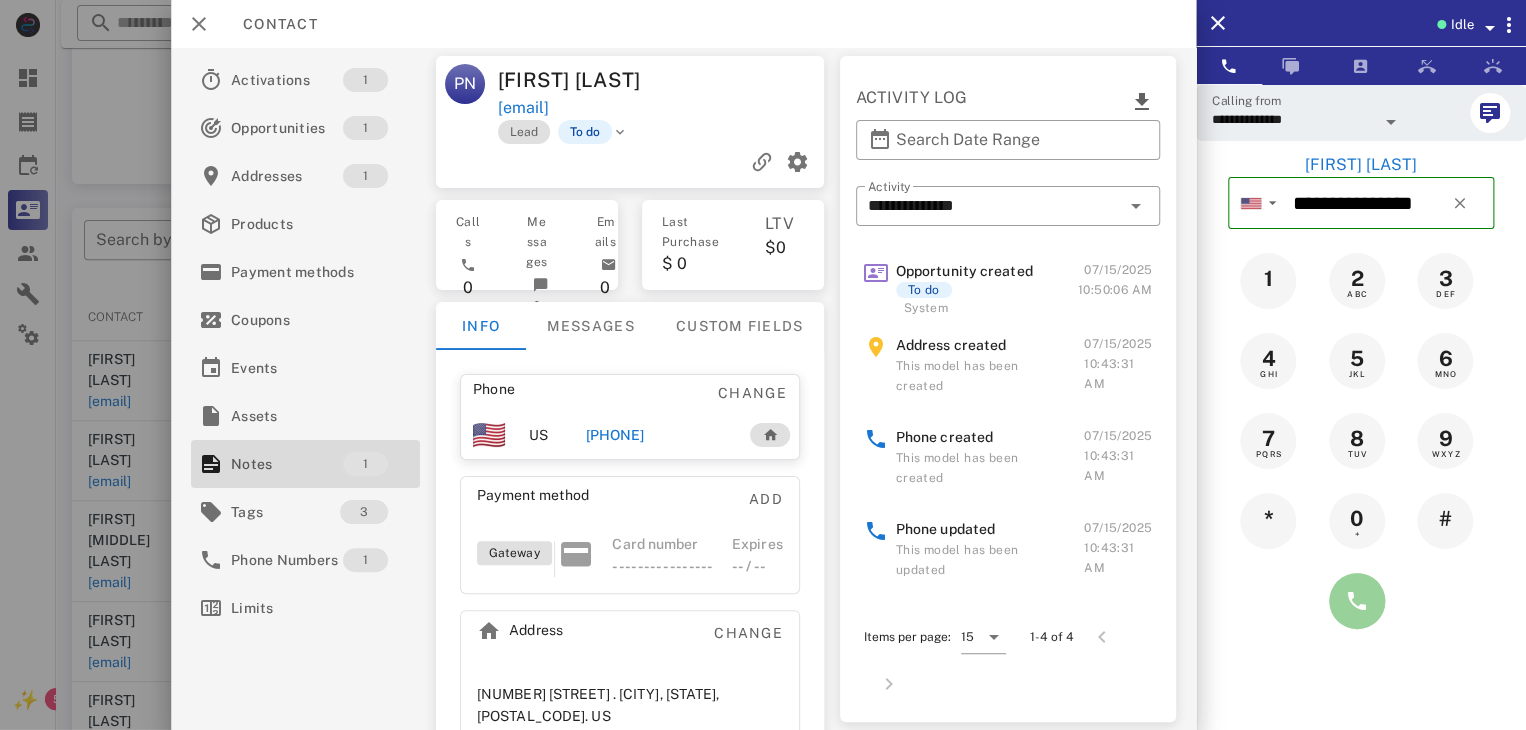 click at bounding box center (1357, 601) 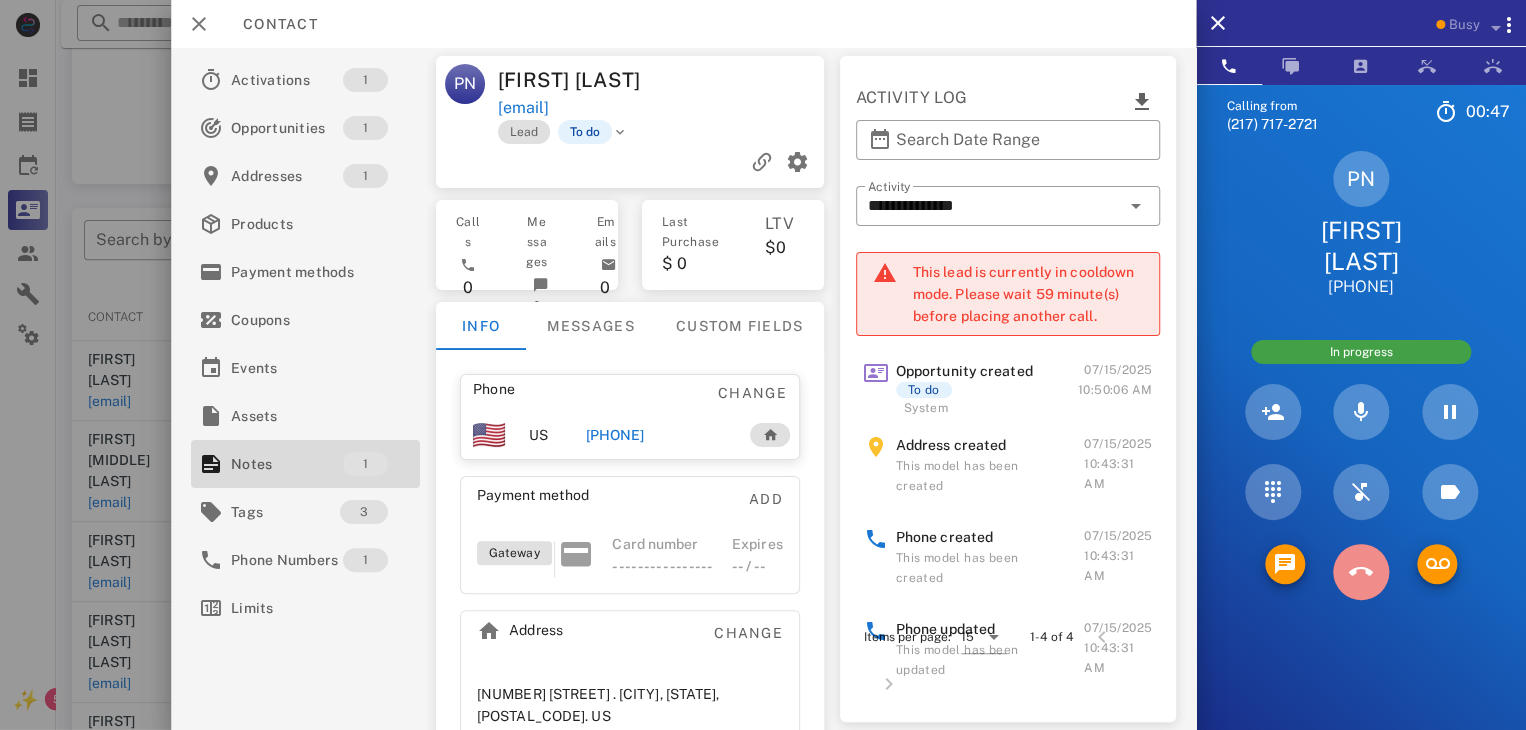 click at bounding box center [1361, 572] 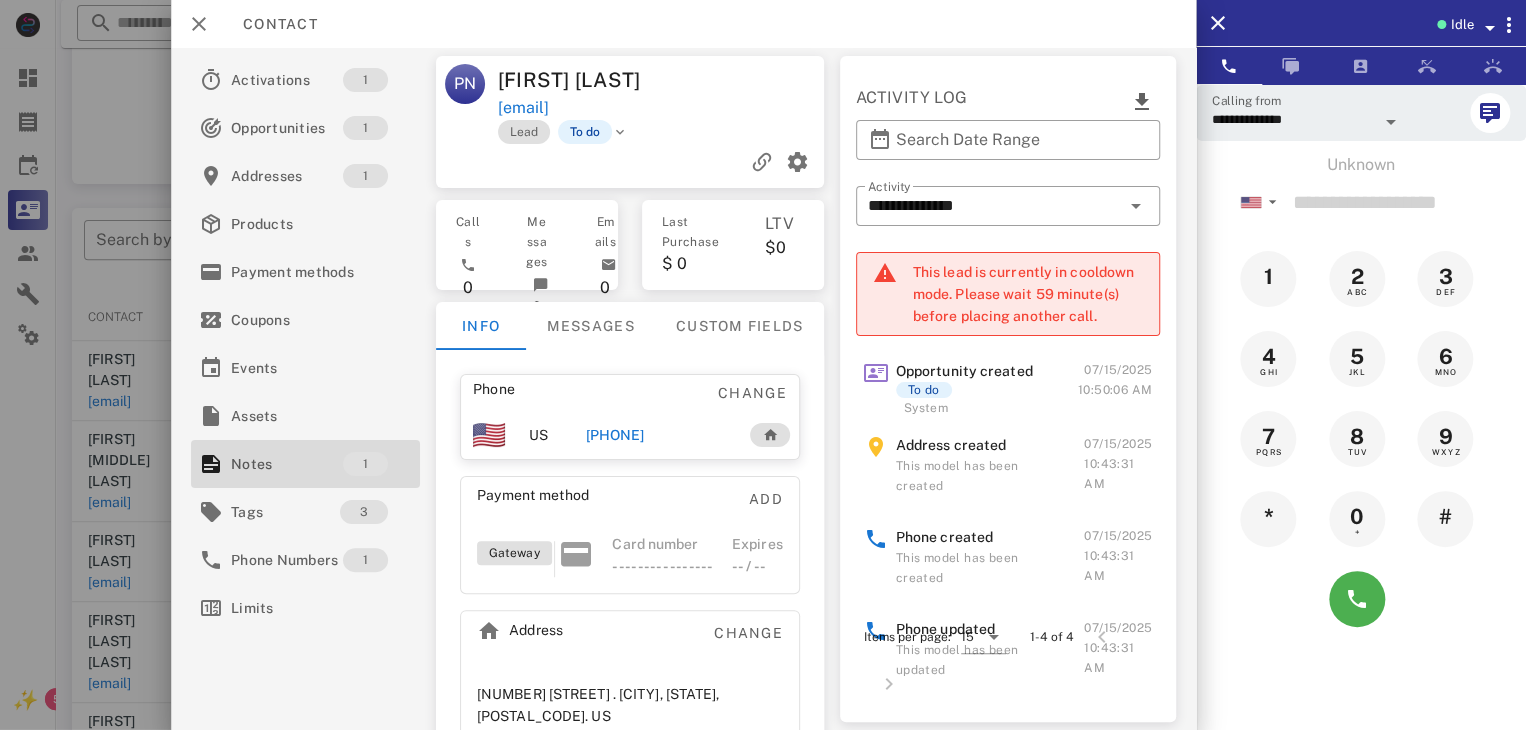 click at bounding box center [763, 365] 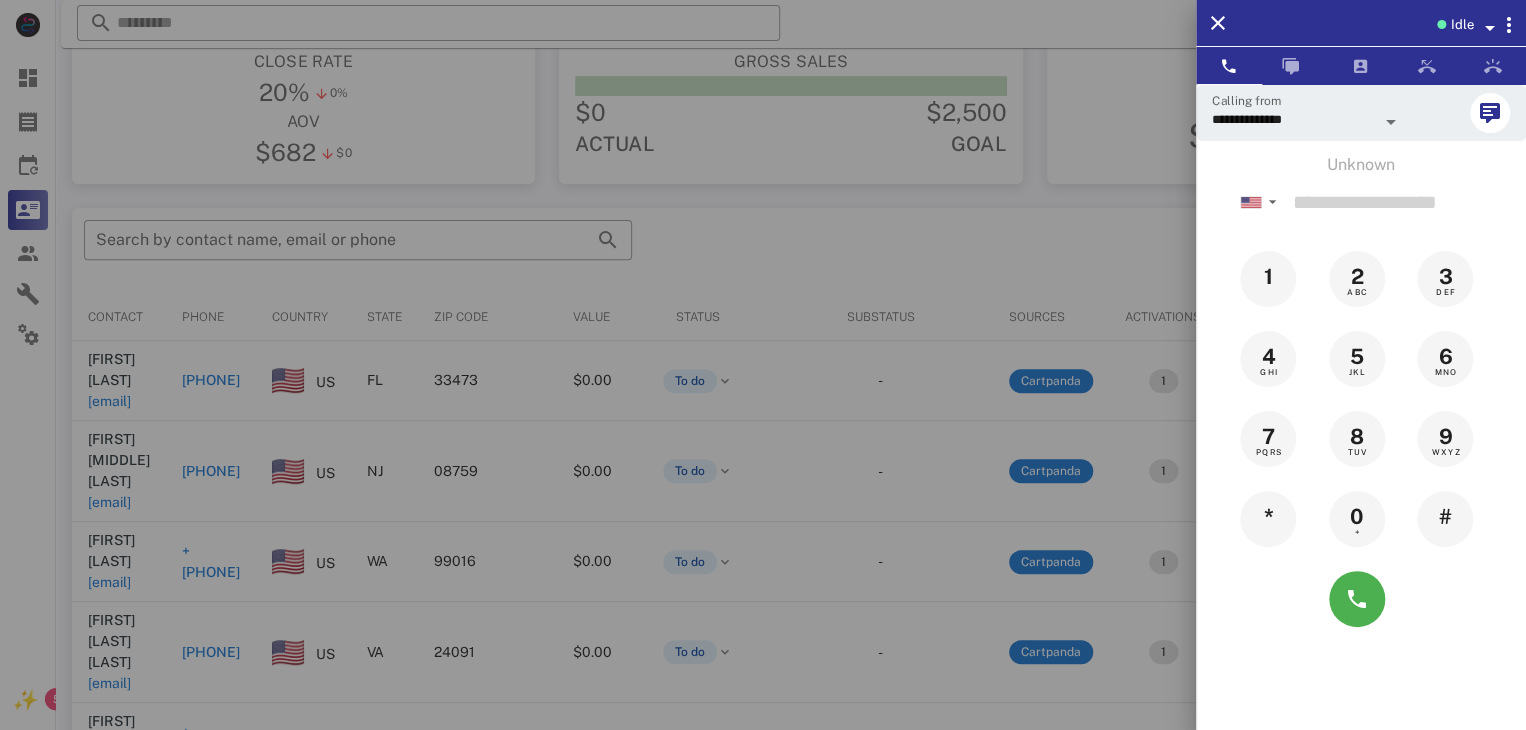 click at bounding box center (763, 365) 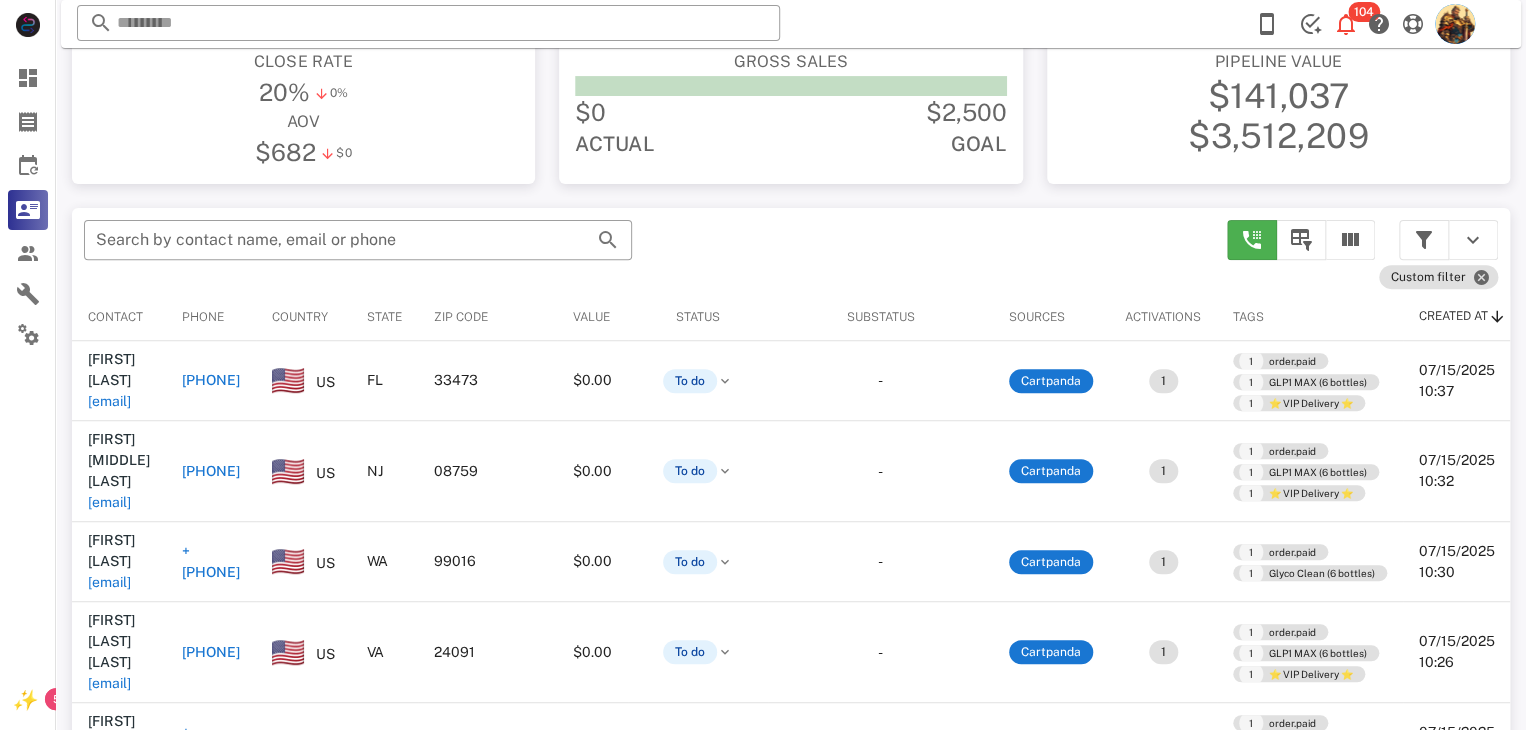 click on "david.malkin@comcast.net" at bounding box center [109, 401] 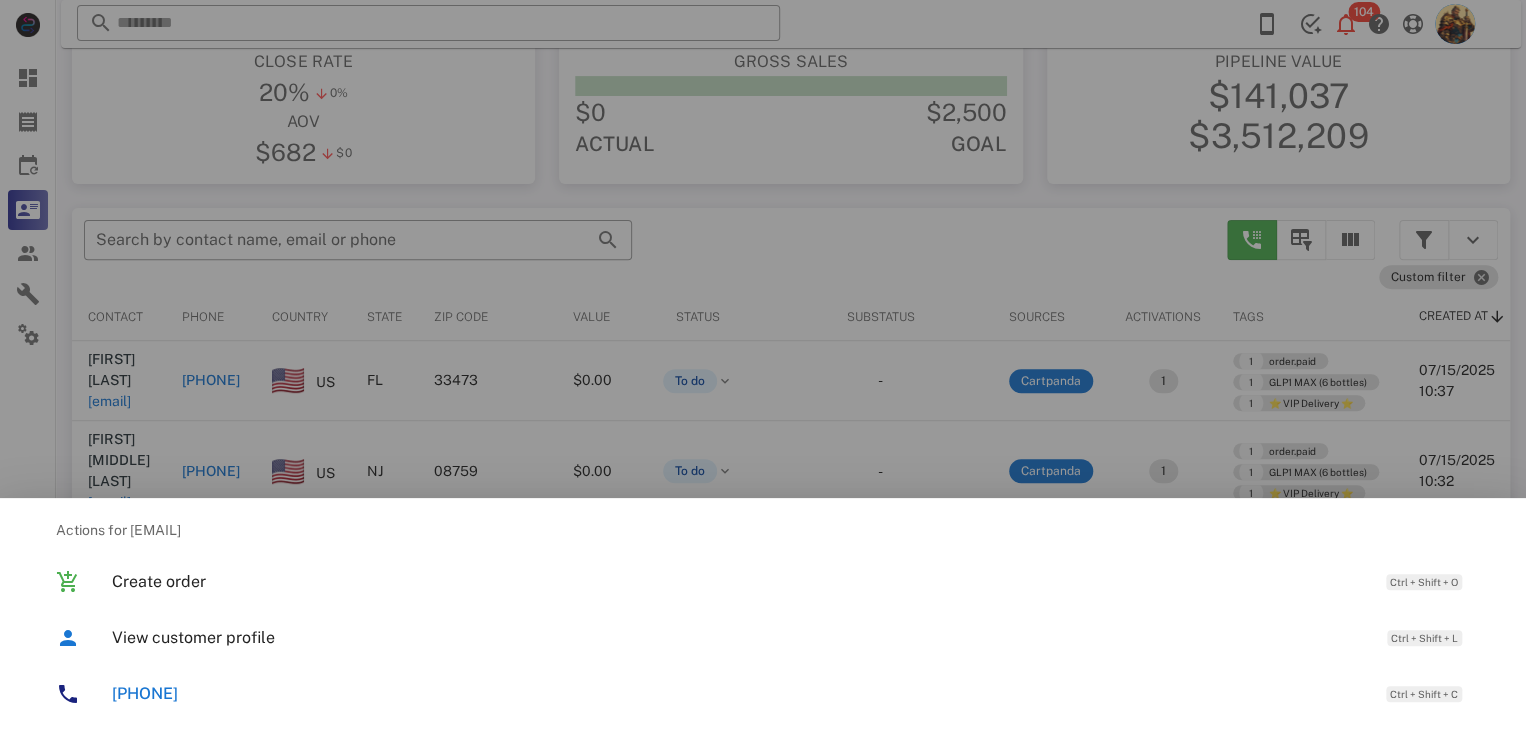 click at bounding box center [763, 365] 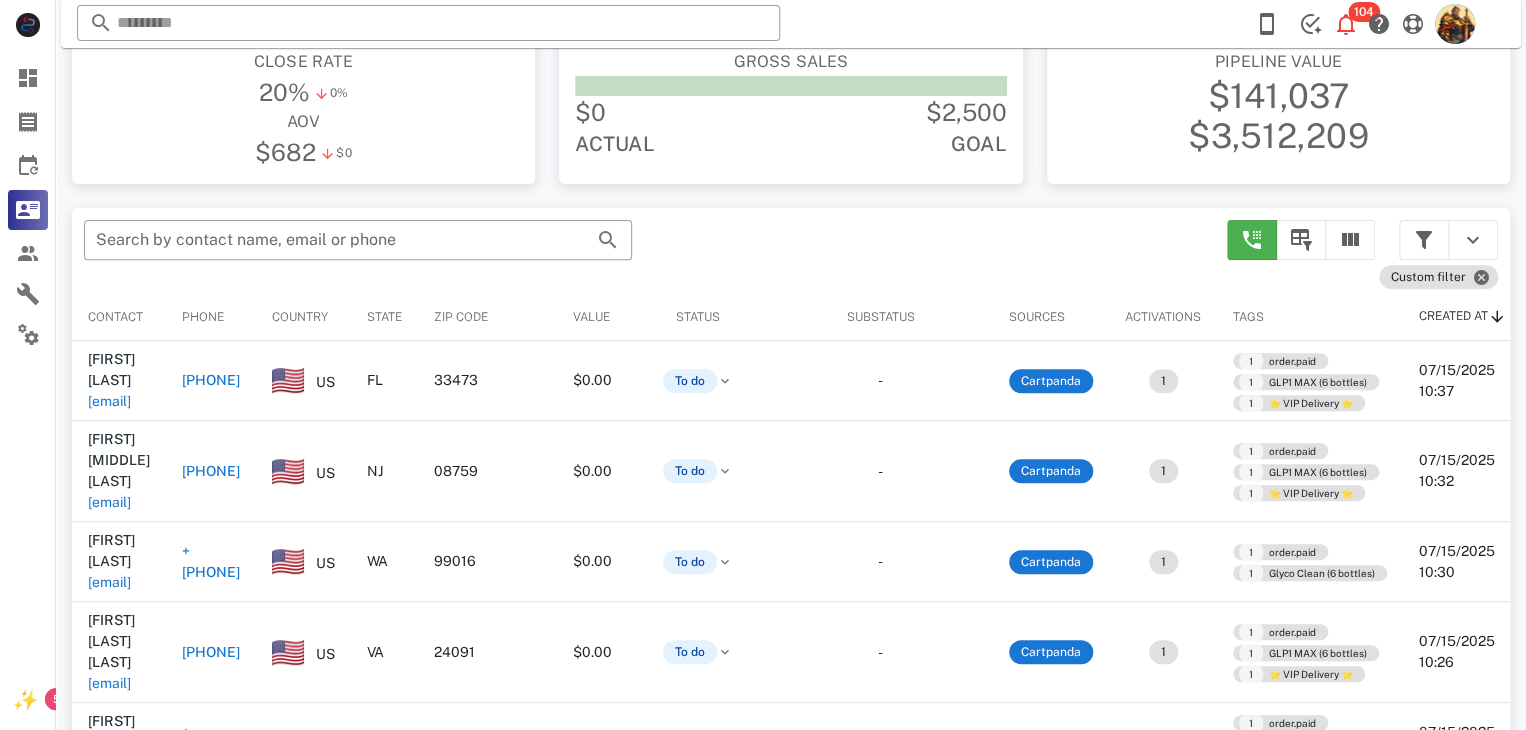 click on "david.malkin@comcast.net" at bounding box center (109, 401) 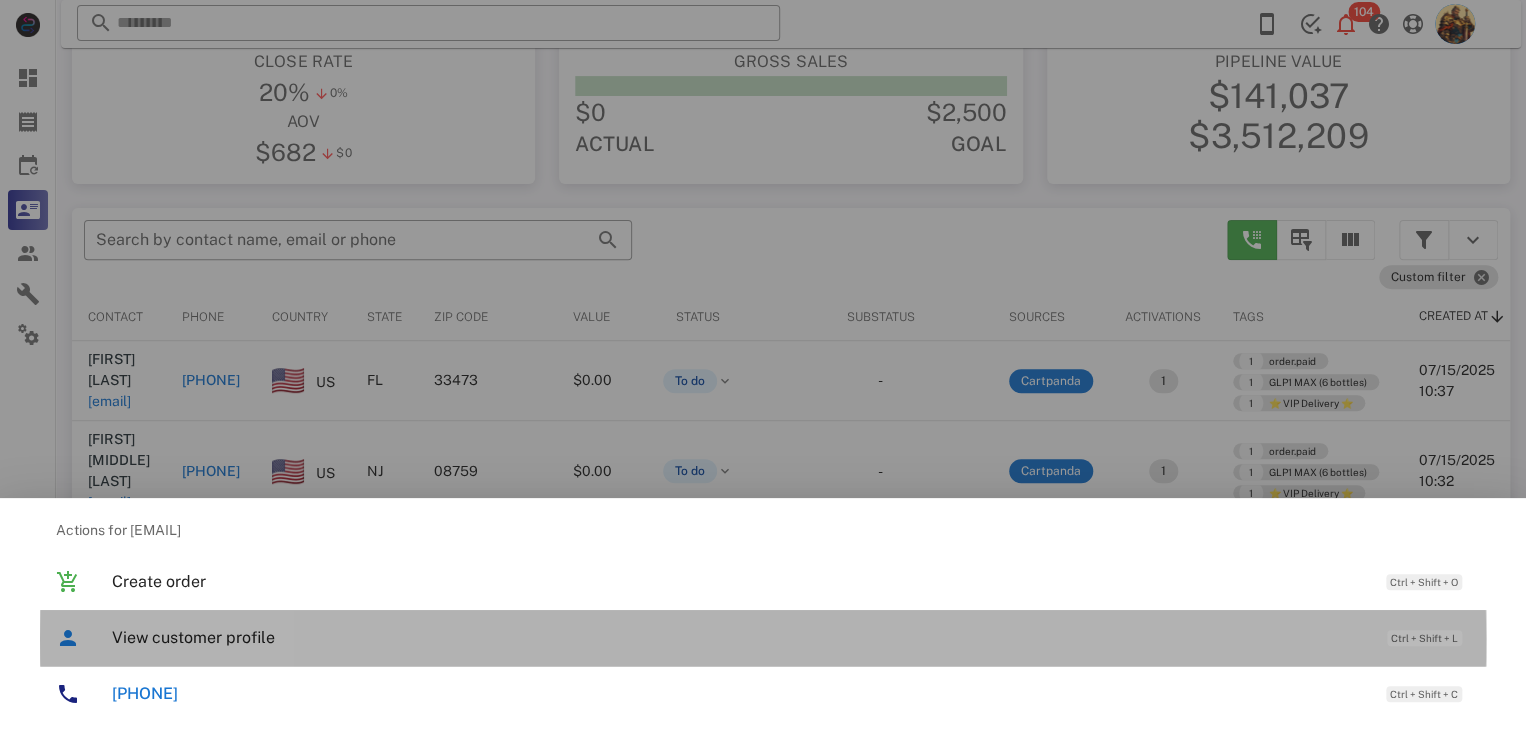click on "View customer profile" at bounding box center (739, 637) 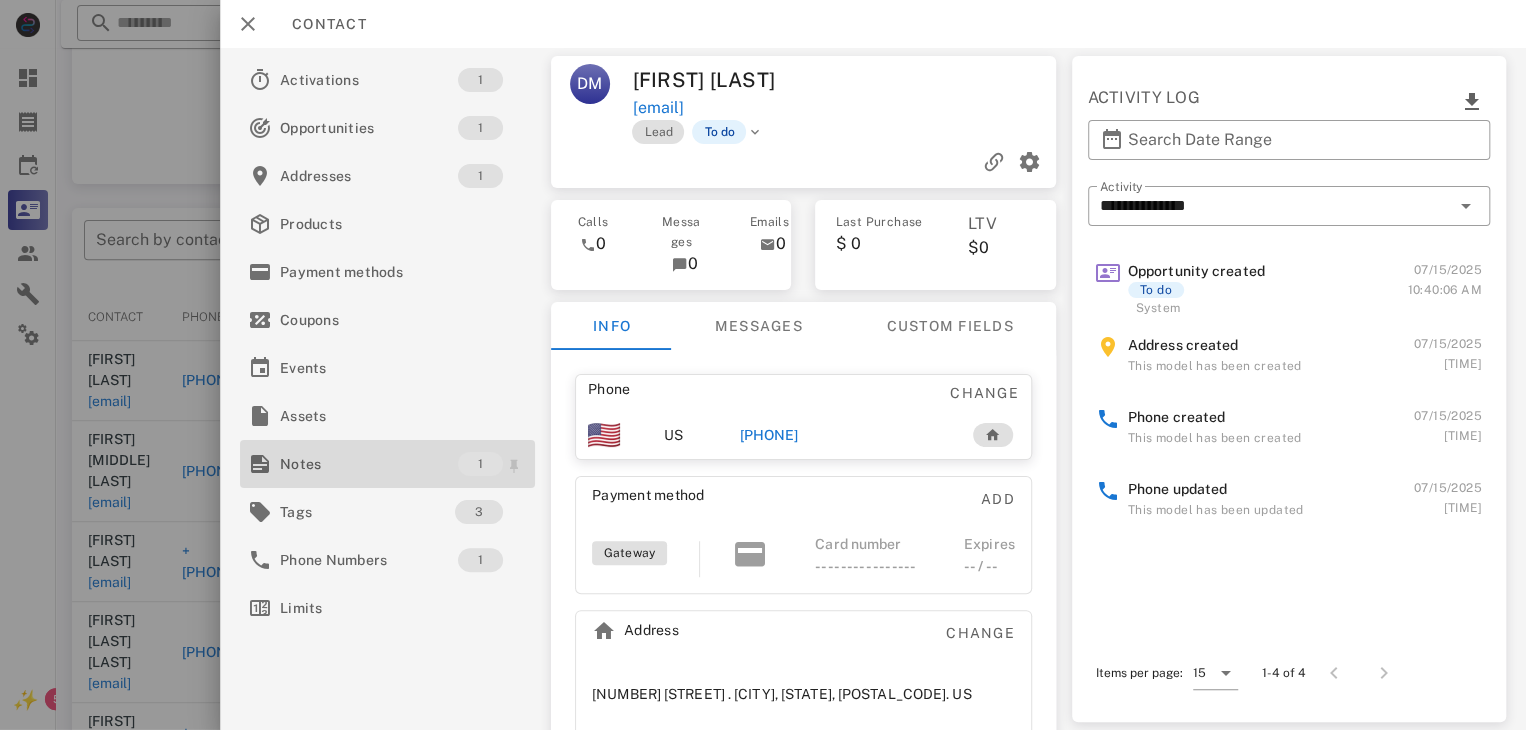 click on "Notes" at bounding box center [369, 464] 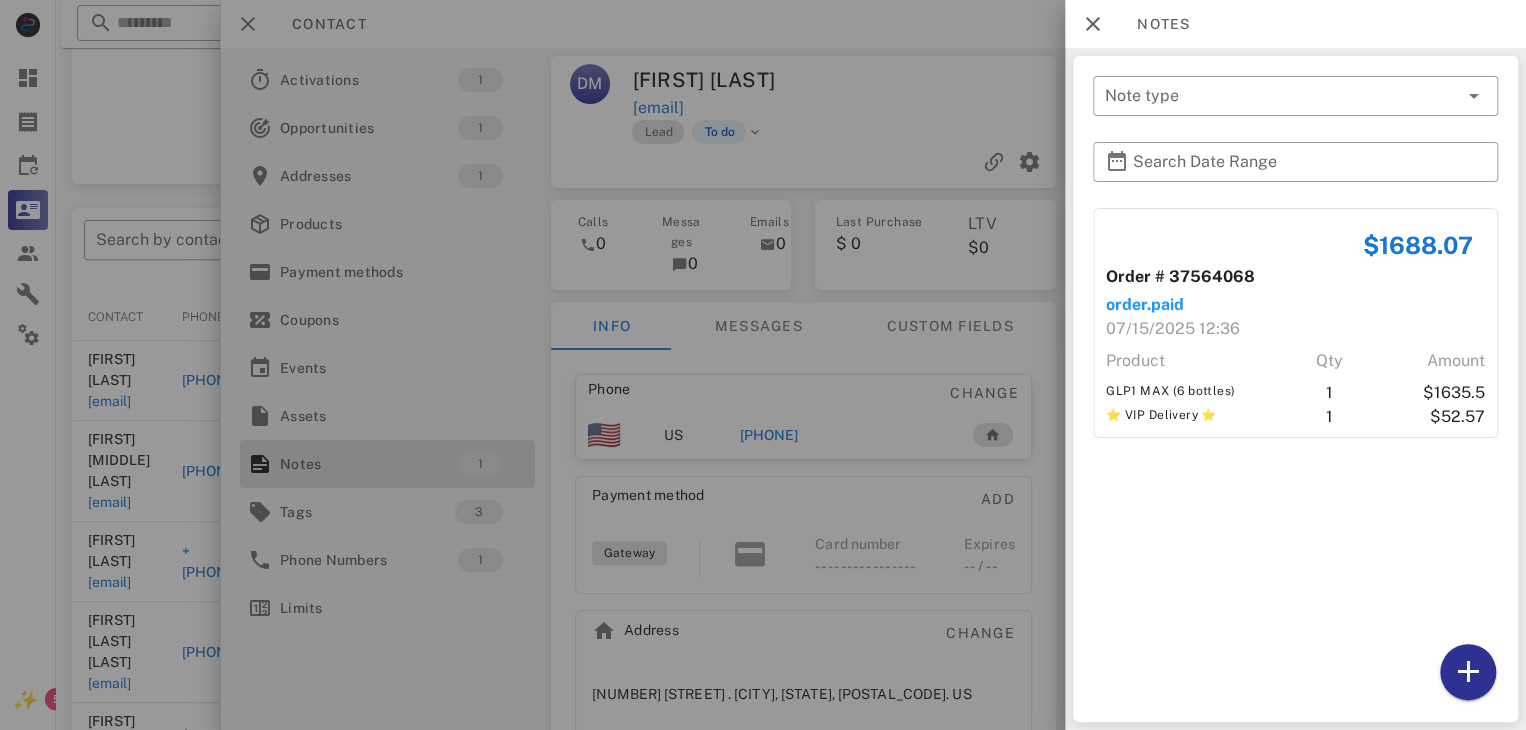 click at bounding box center [763, 365] 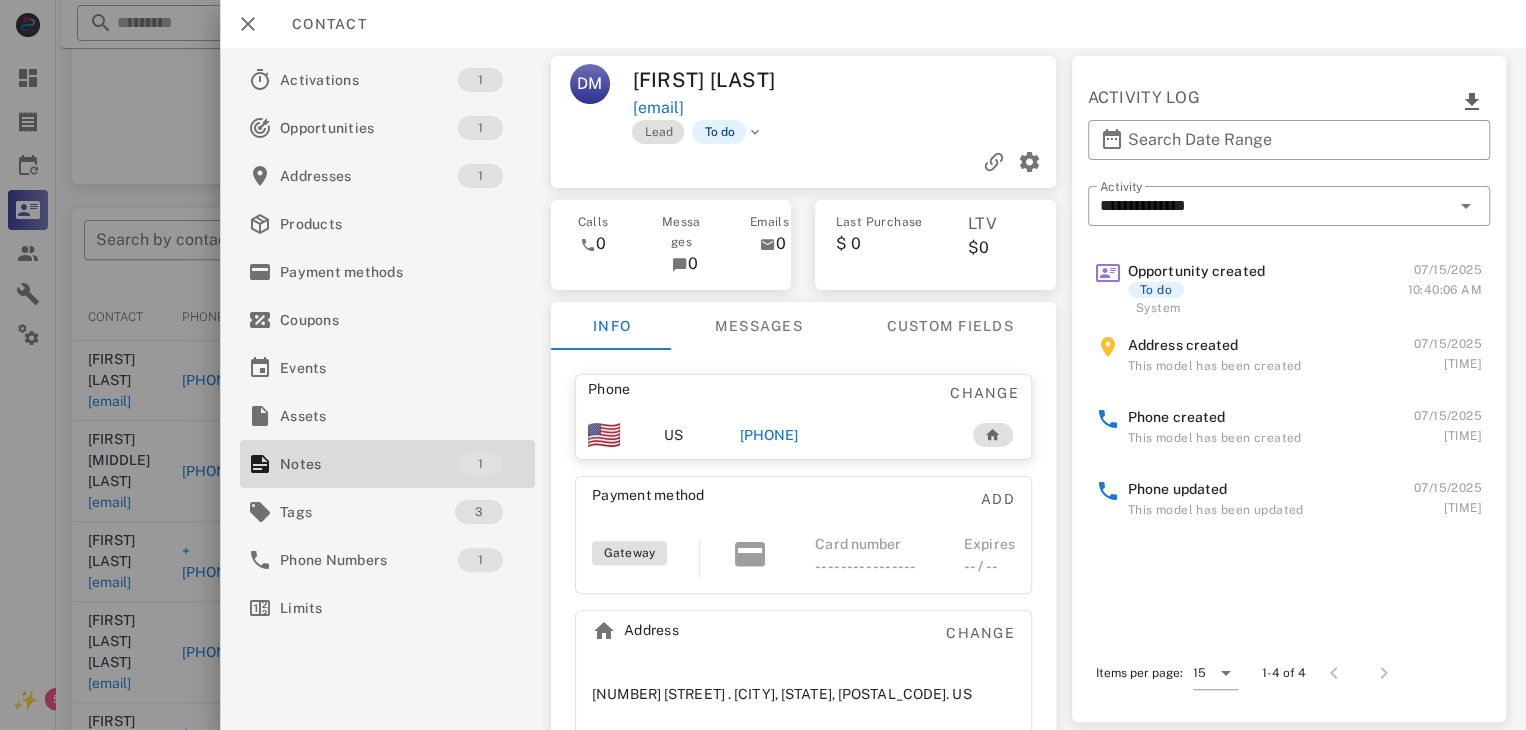 click on "+19739026100" at bounding box center (769, 435) 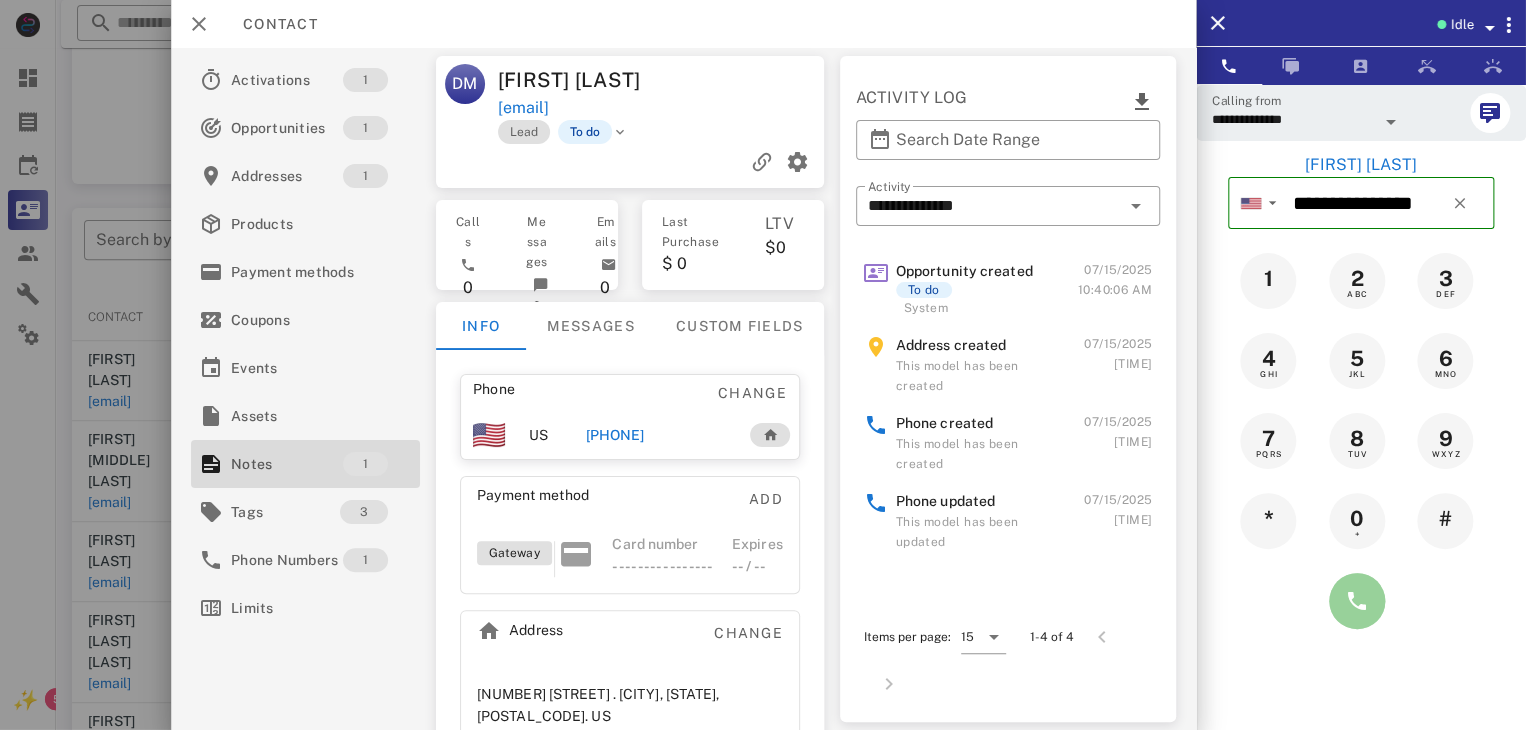 click at bounding box center (1357, 601) 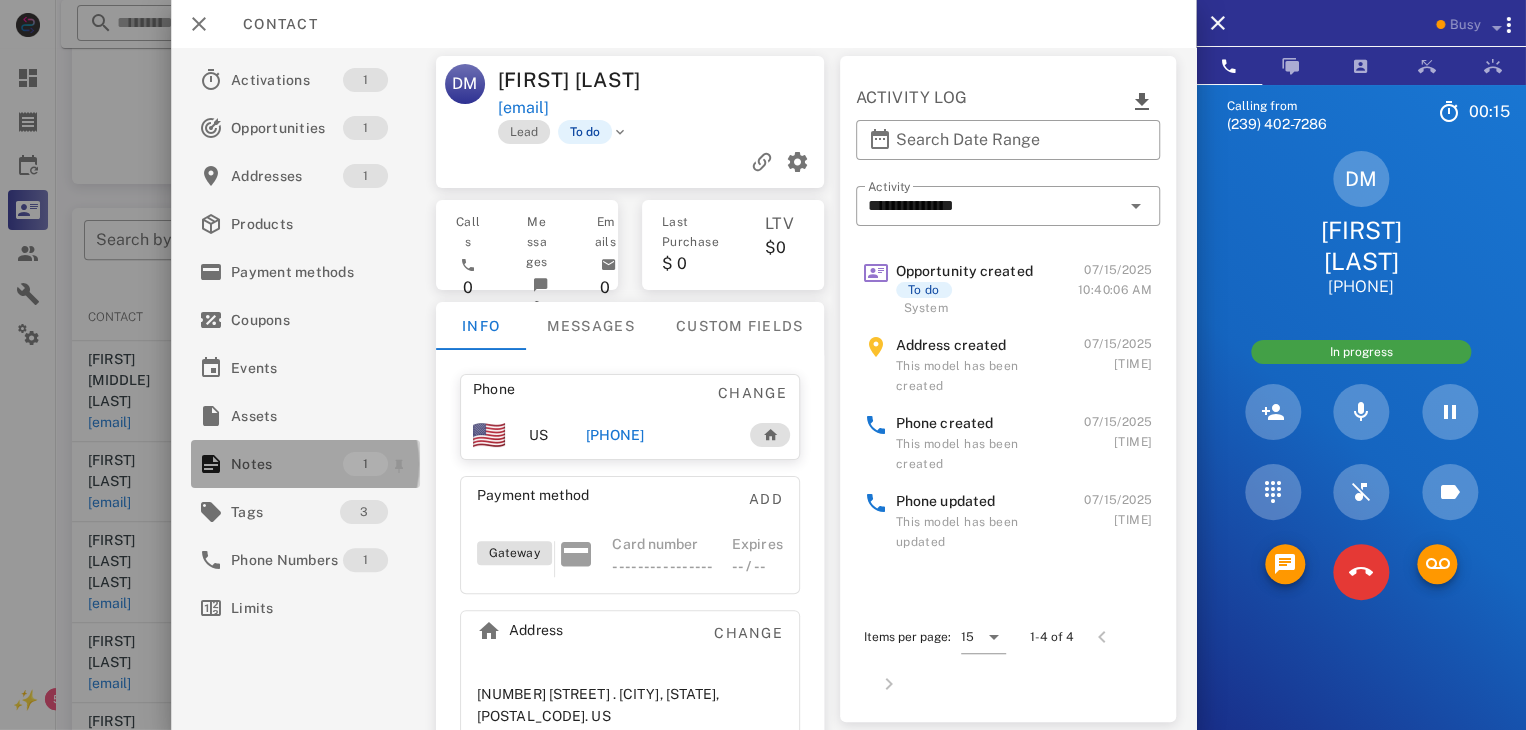 click on "Notes" at bounding box center [287, 464] 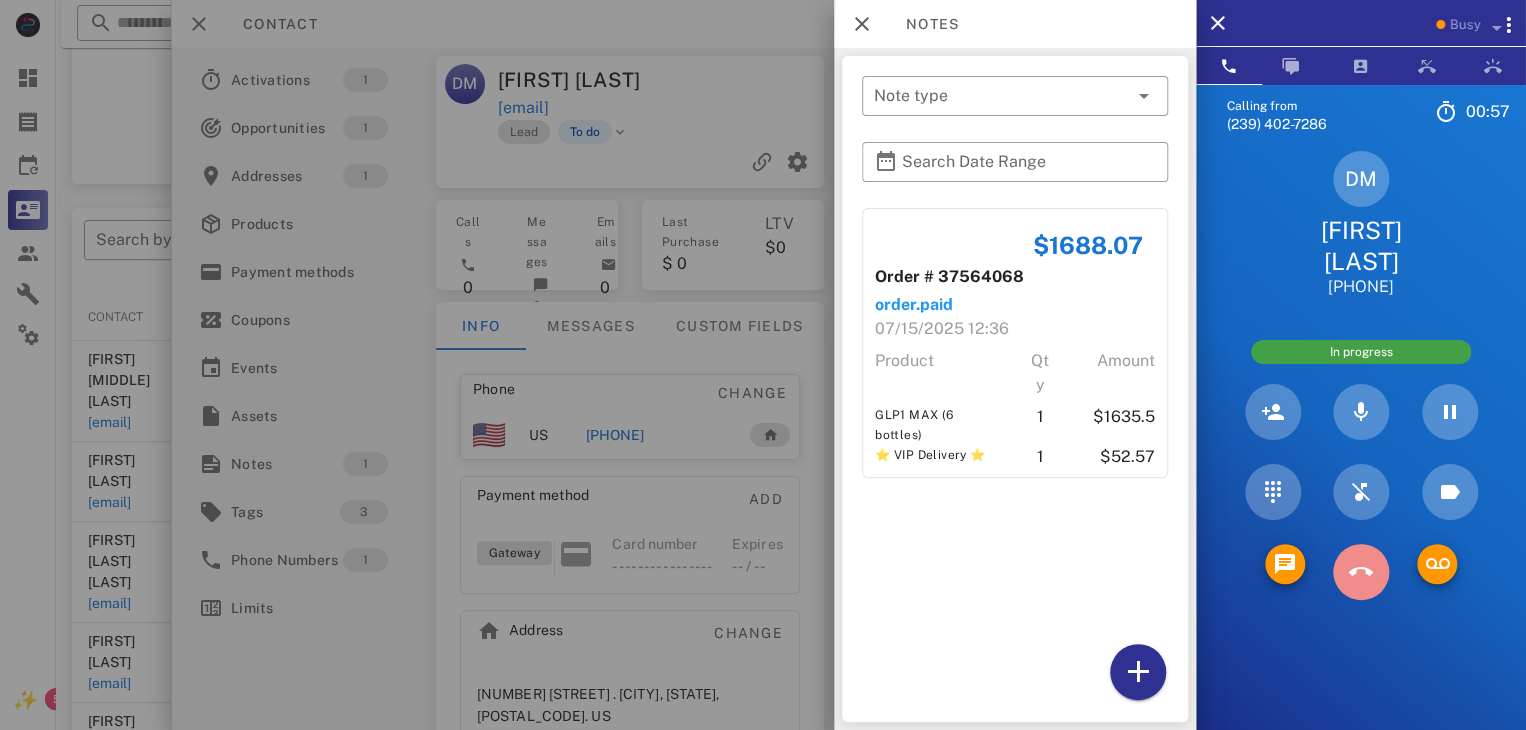 click at bounding box center (1361, 572) 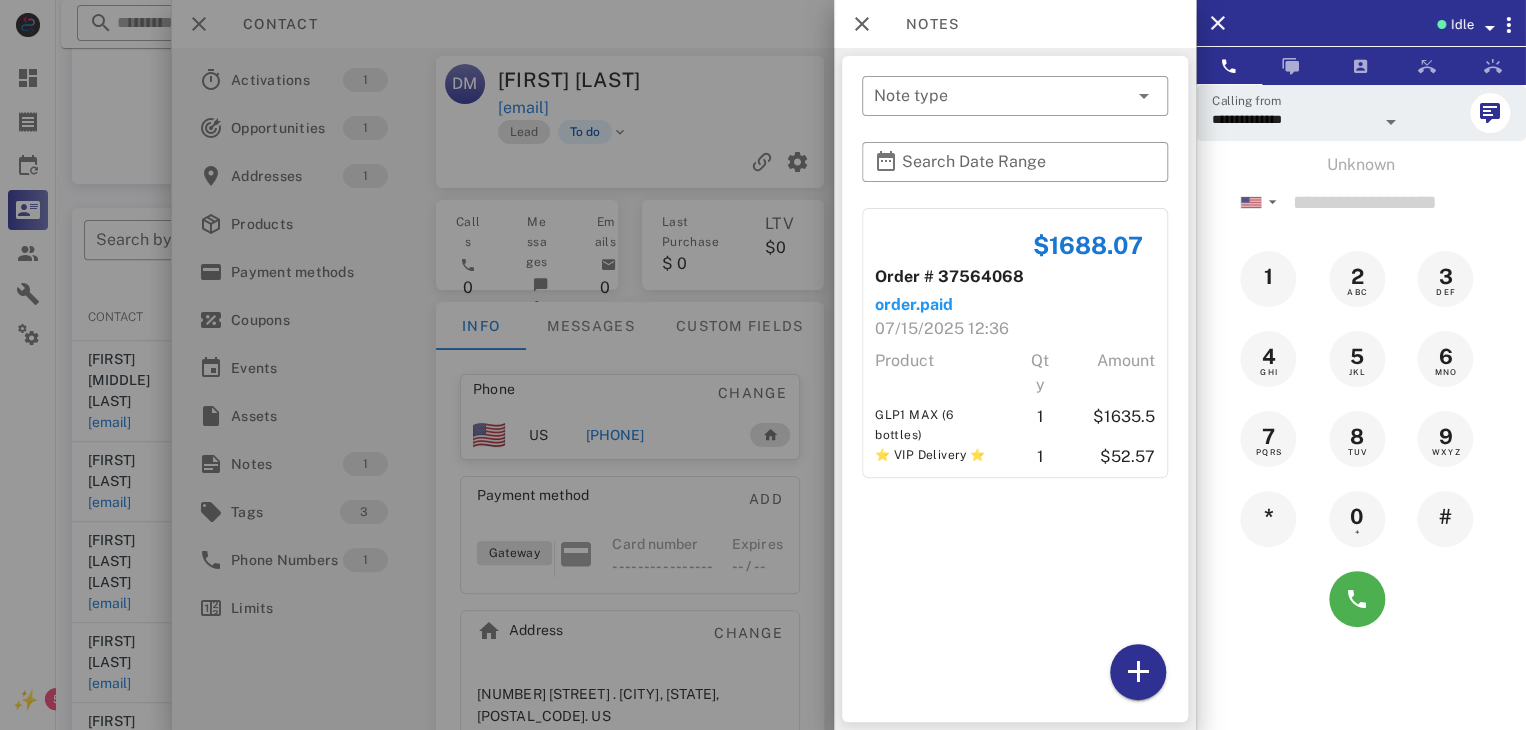 click at bounding box center [763, 365] 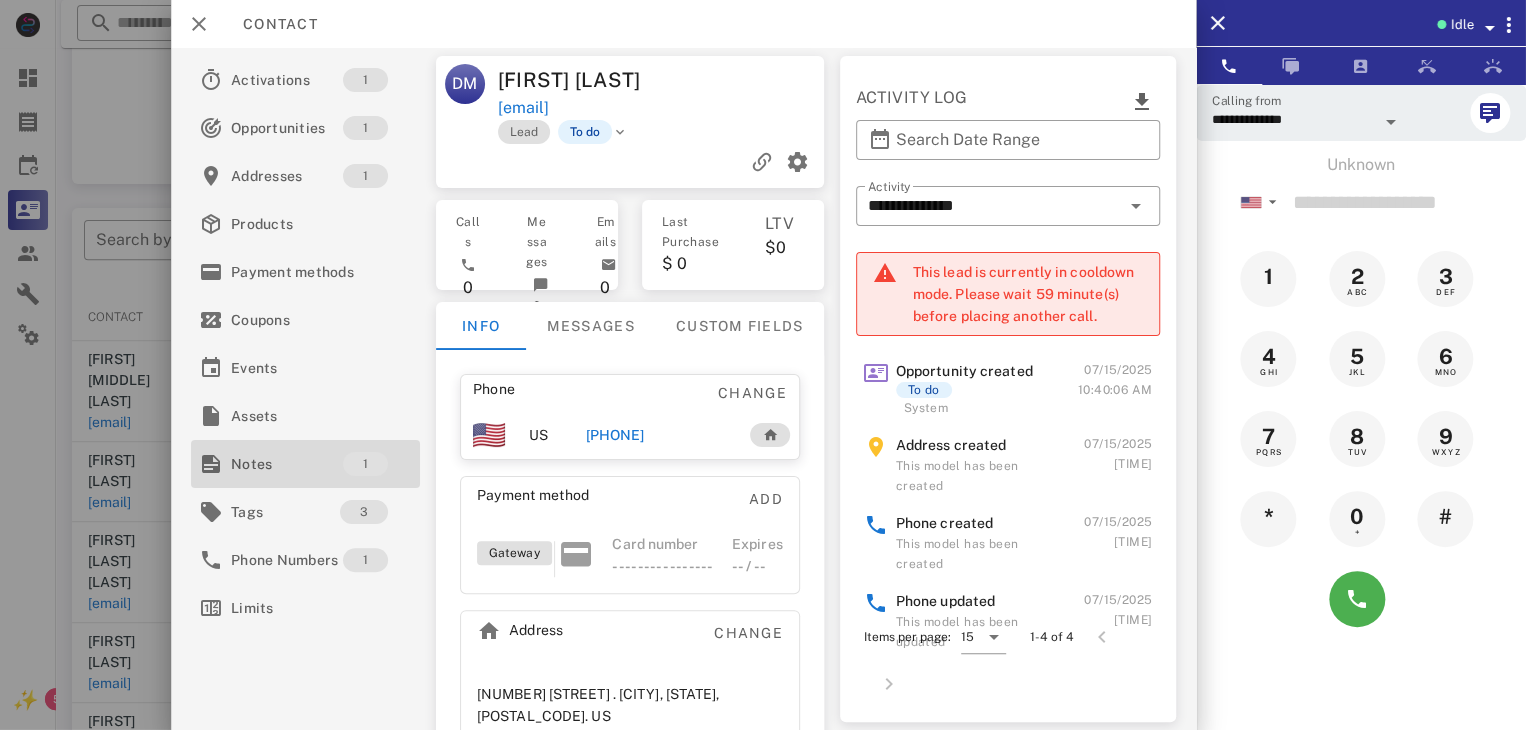 click on "Notes" at bounding box center (287, 464) 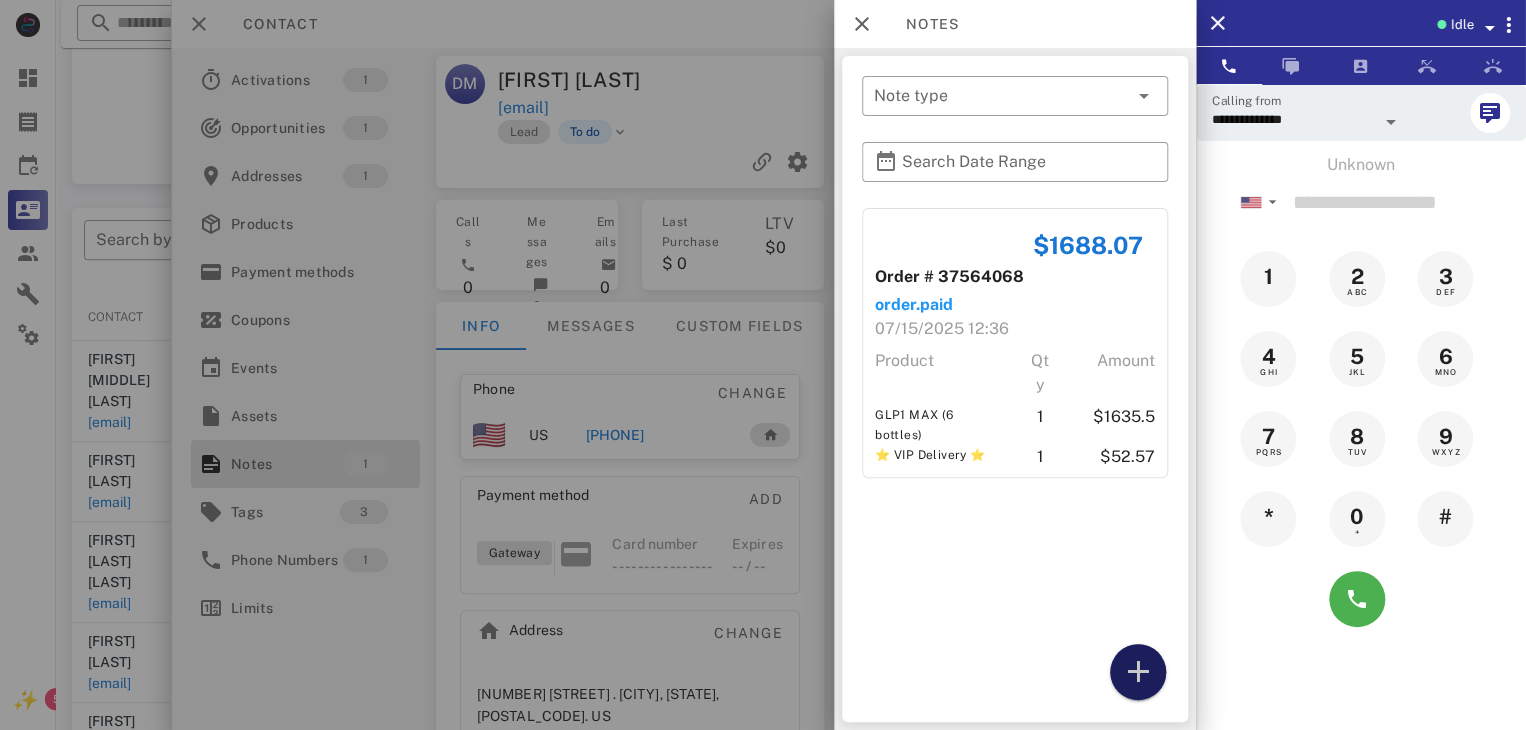 click at bounding box center [1138, 672] 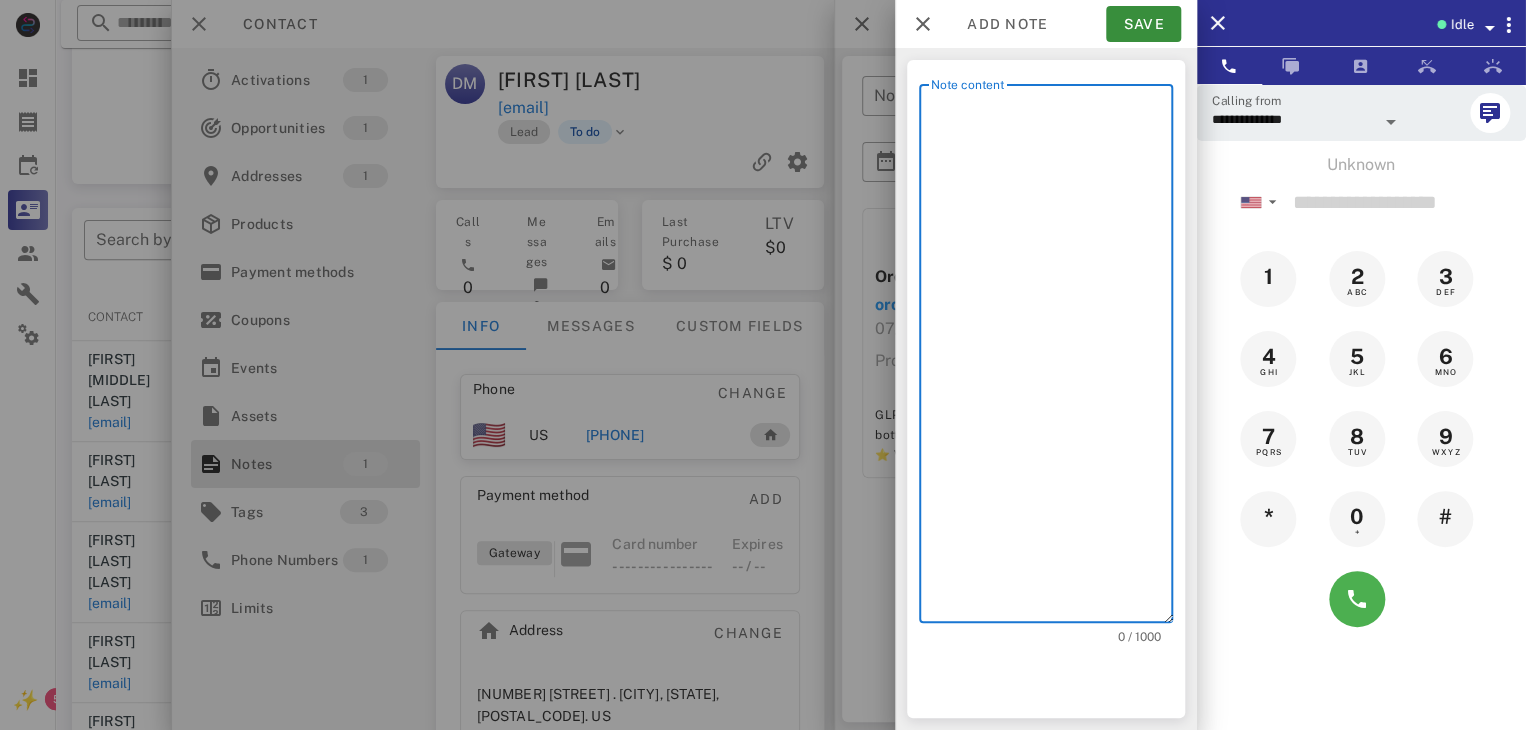 click on "Note content" at bounding box center (1052, 358) 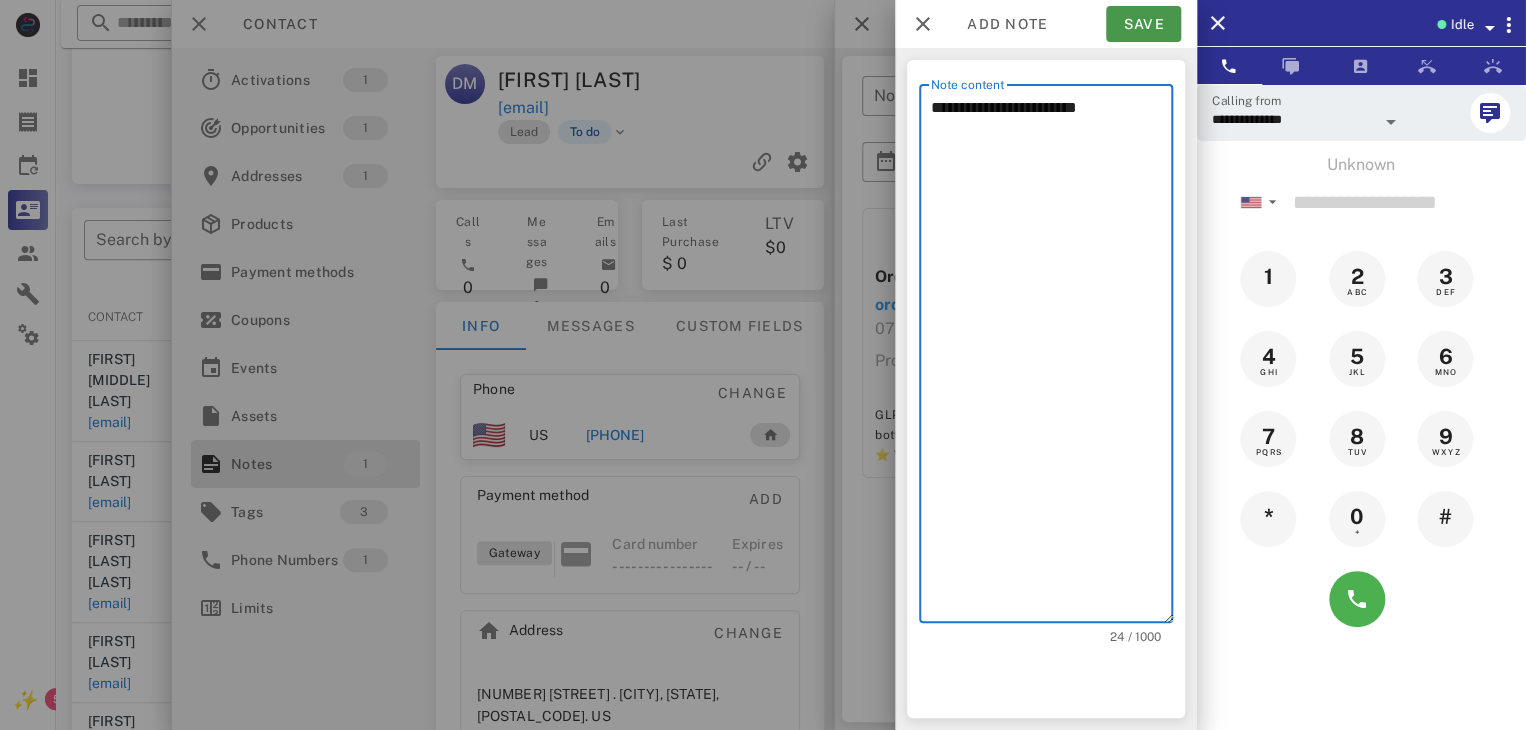 type on "**********" 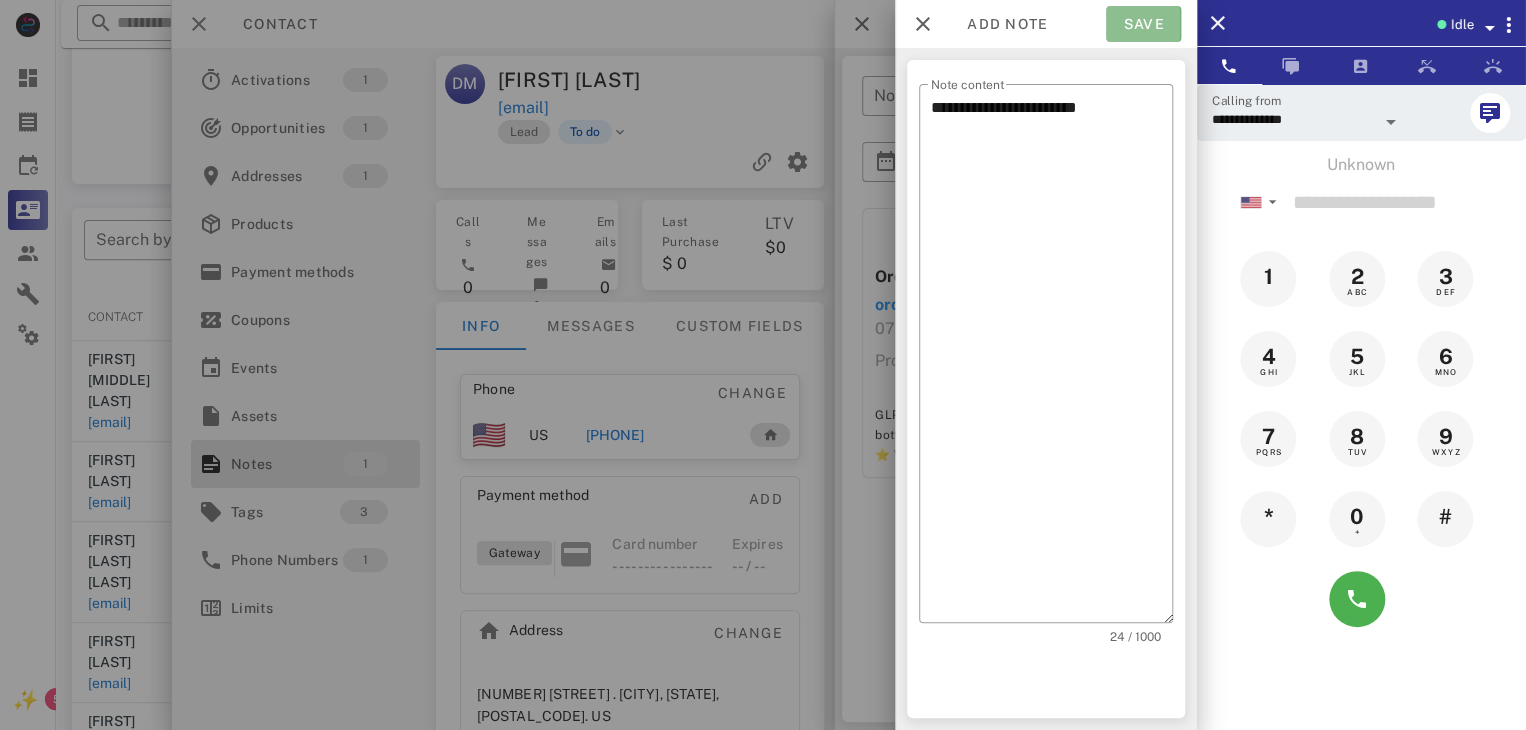 click on "Save" at bounding box center [1143, 24] 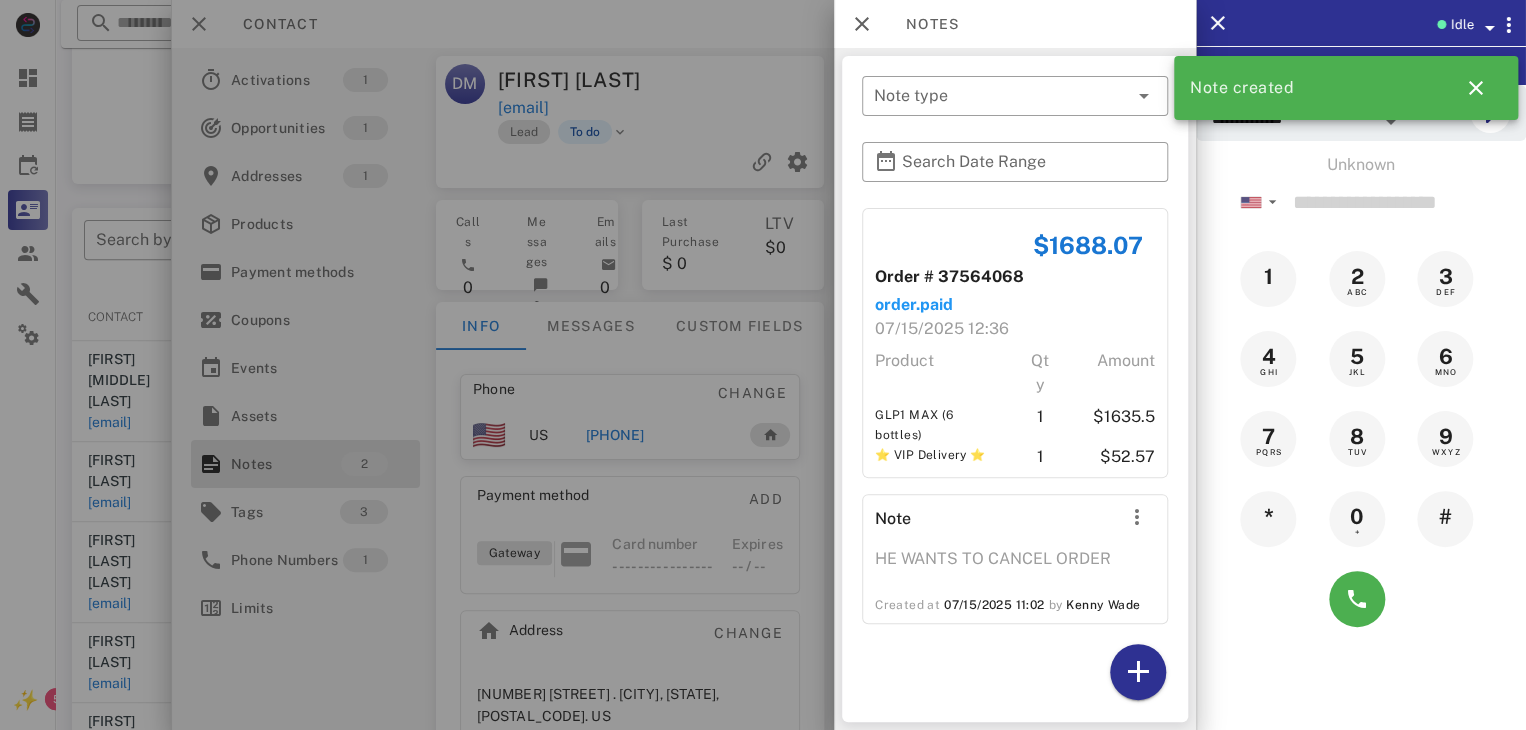 click at bounding box center (763, 365) 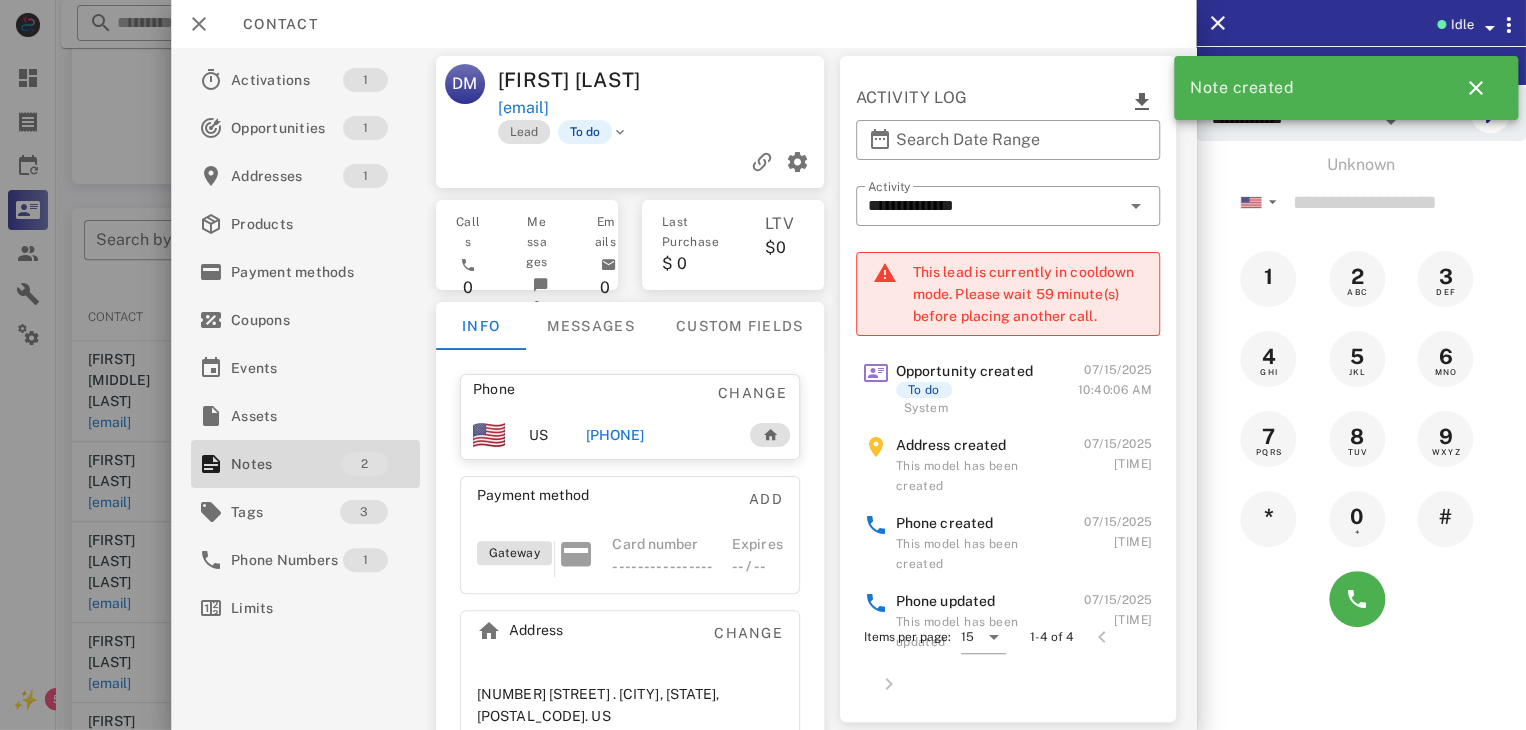 click at bounding box center [763, 365] 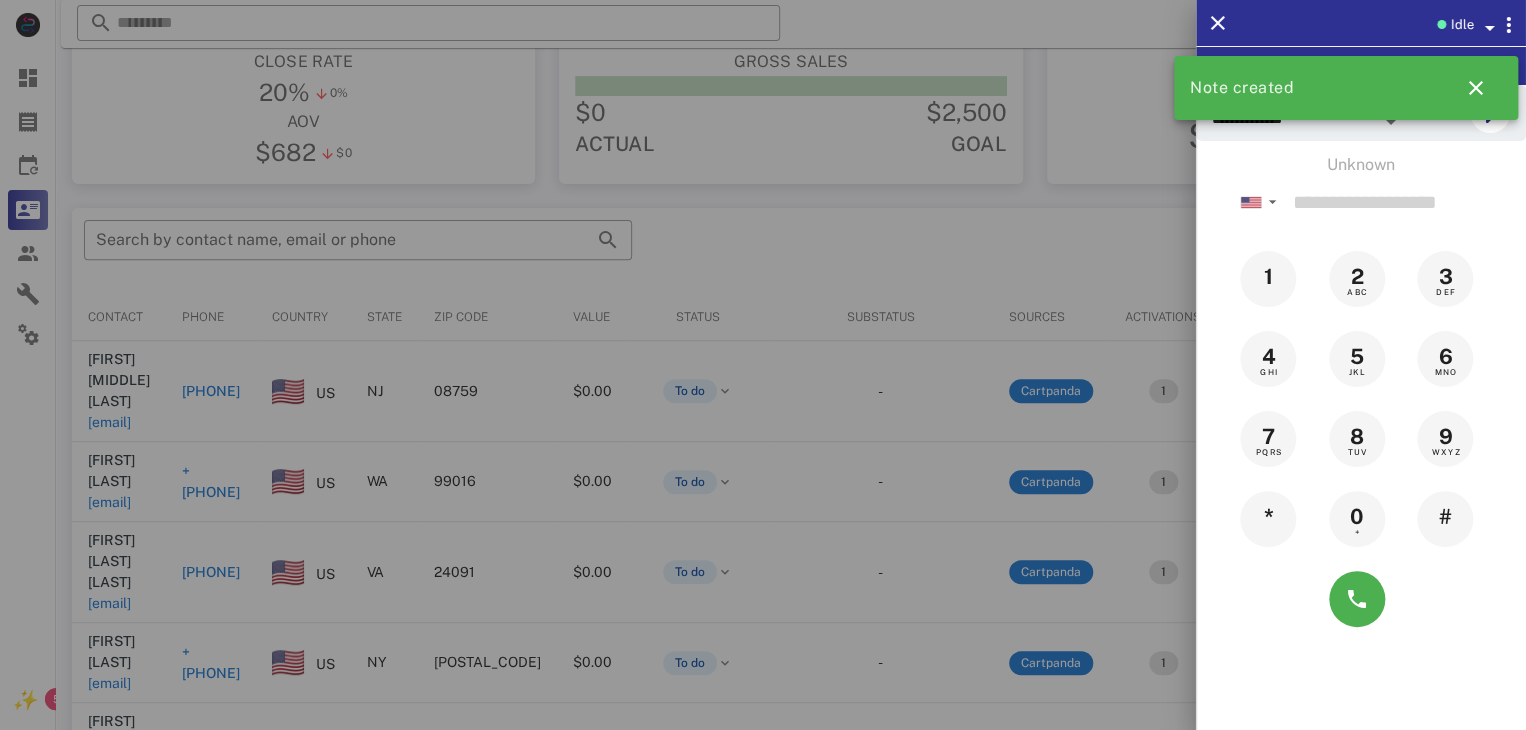 click at bounding box center (763, 365) 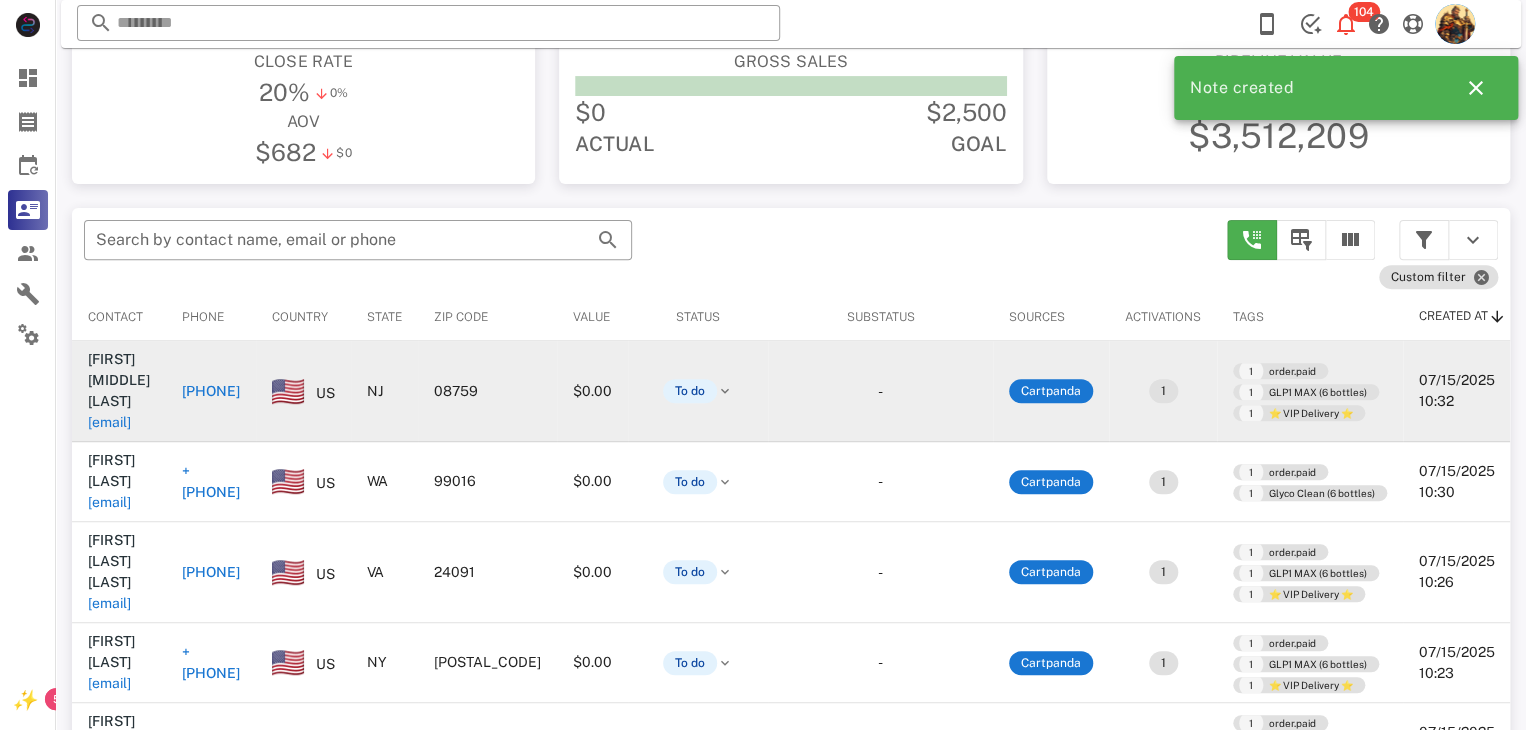 click on "[EMAIL]" at bounding box center (109, 422) 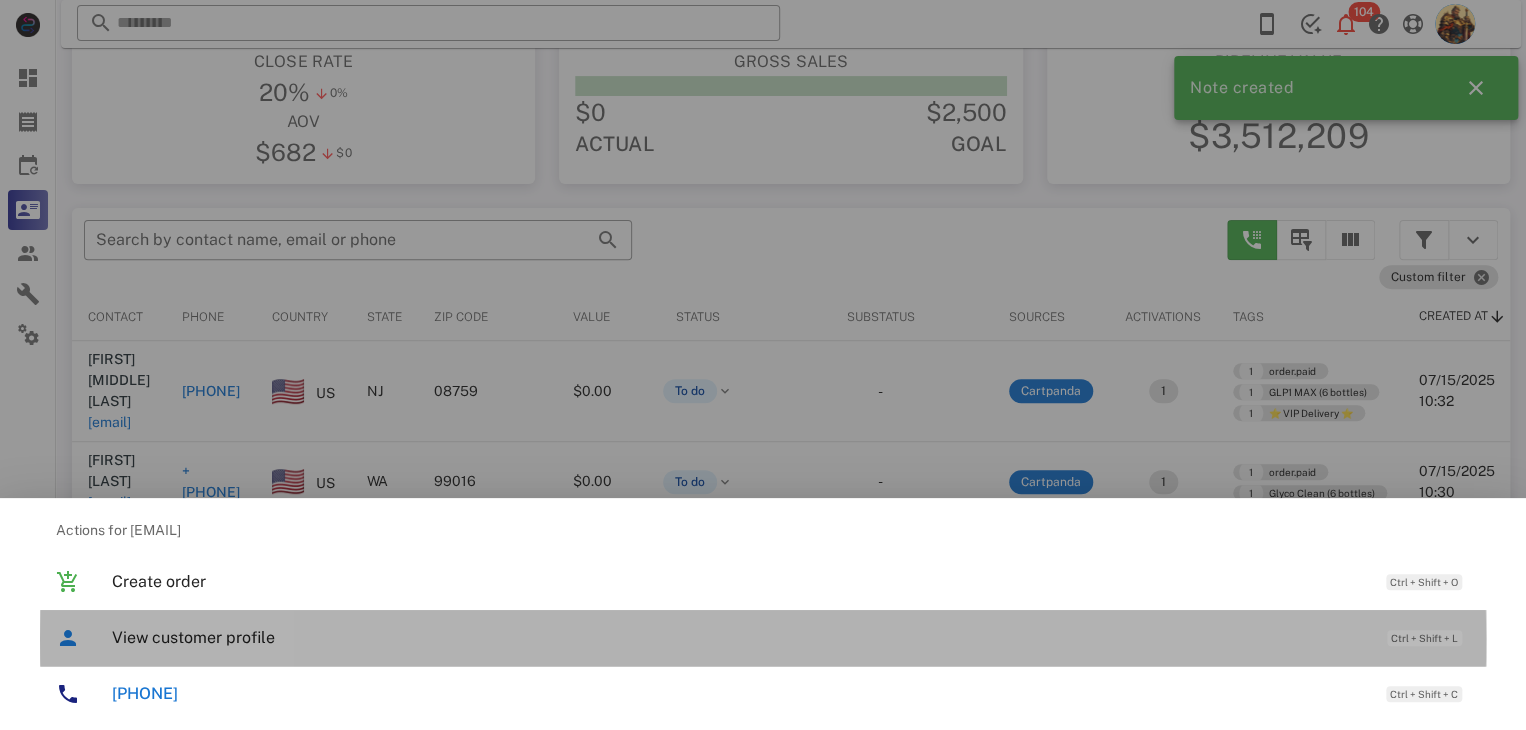 click on "View customer profile" at bounding box center [739, 637] 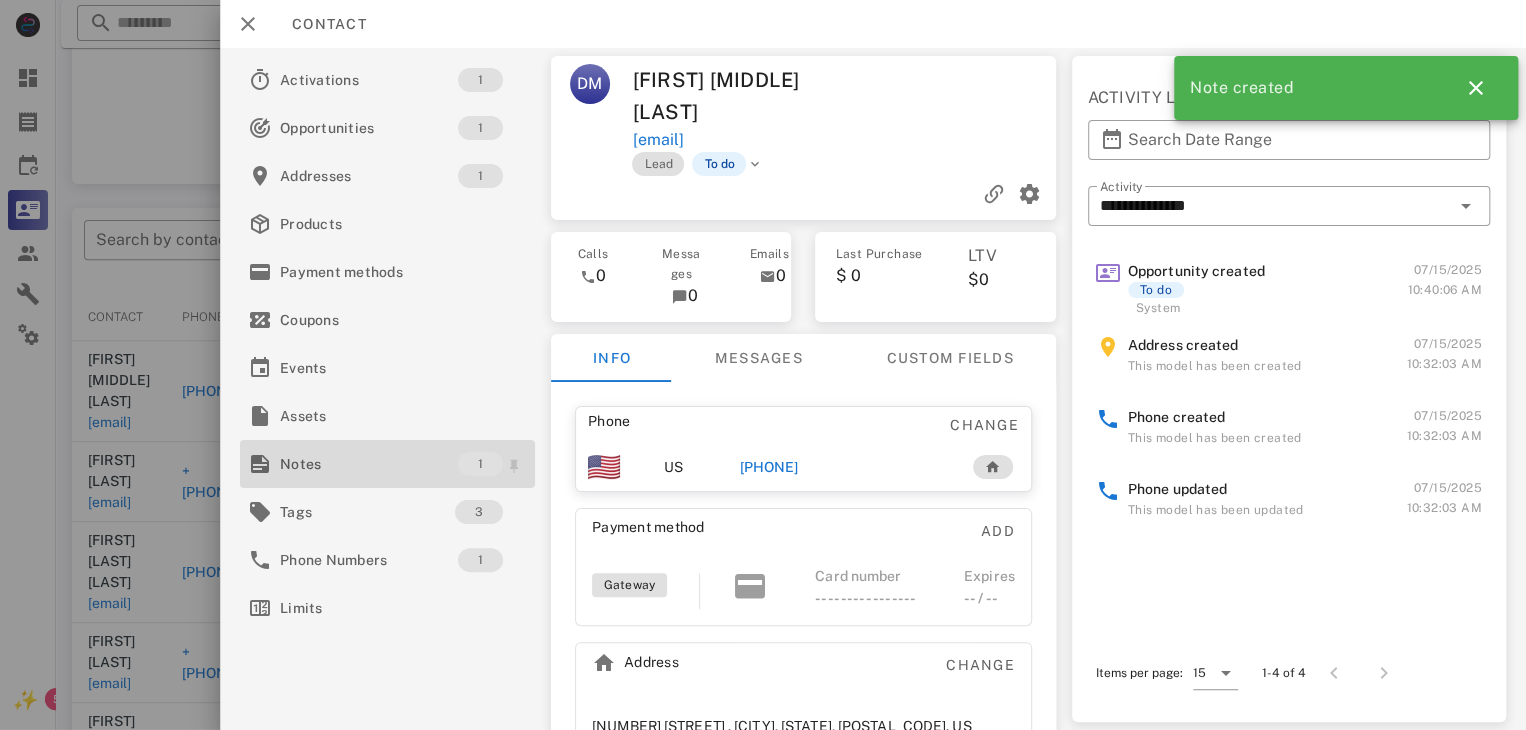 click on "Notes" at bounding box center (369, 464) 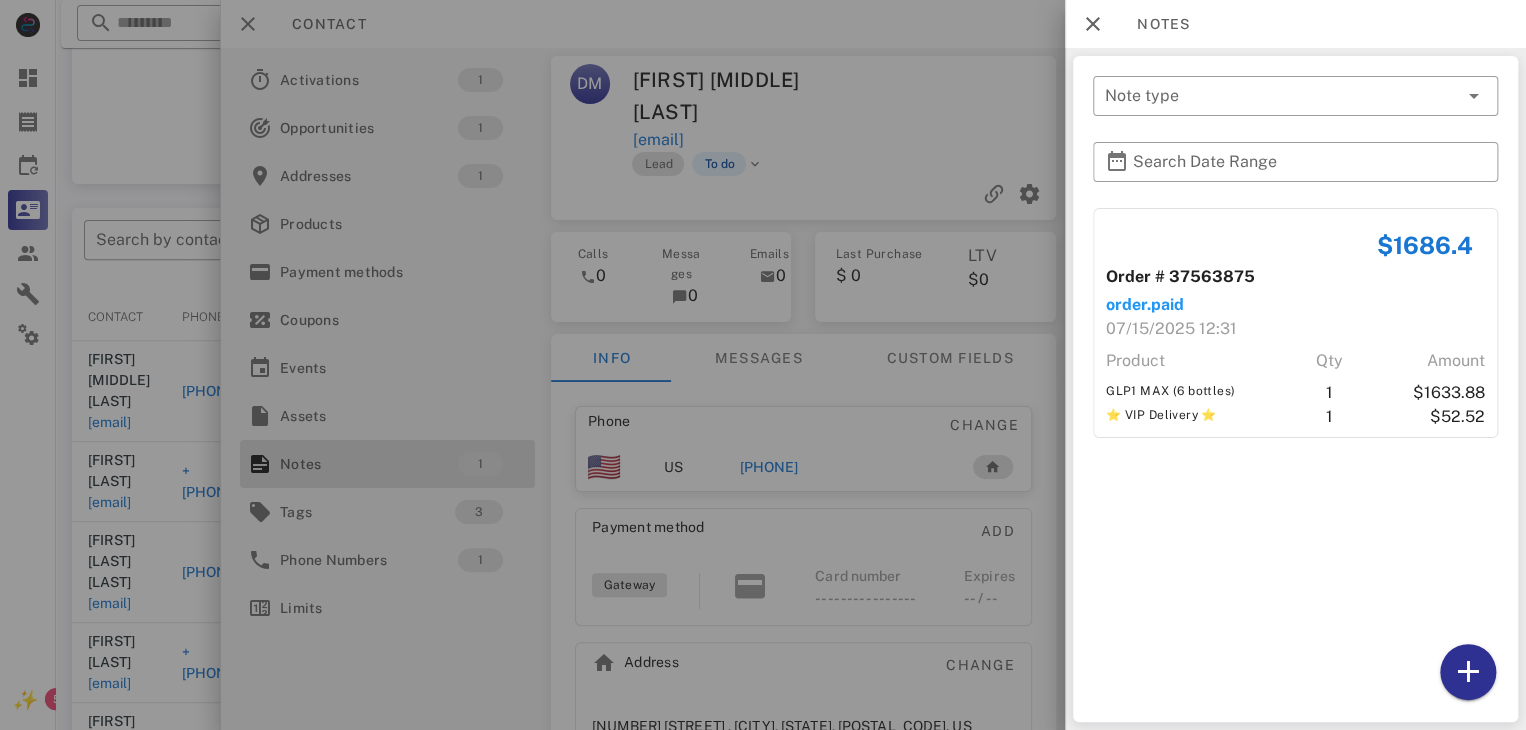 click at bounding box center (763, 365) 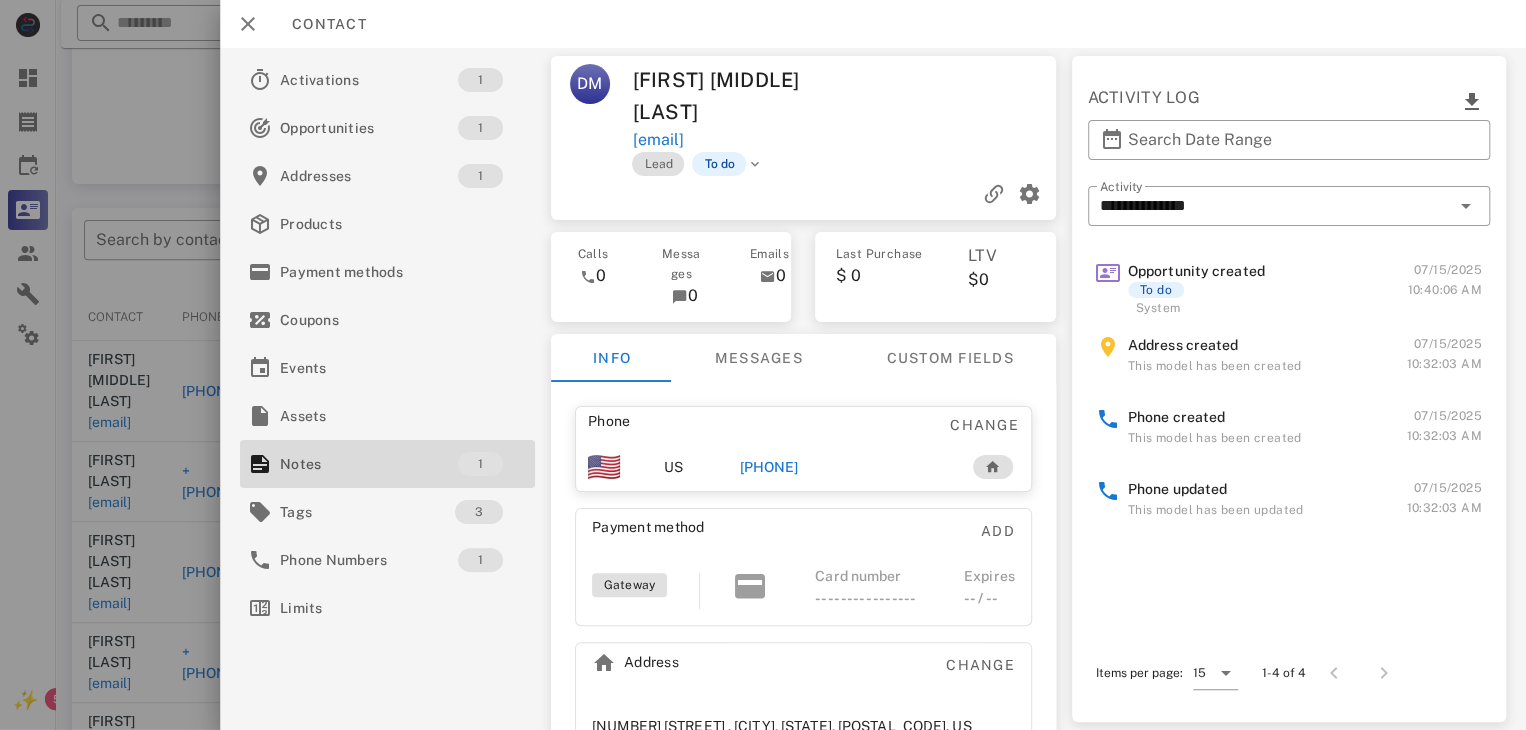 click on "[PHONE]" at bounding box center (841, 467) 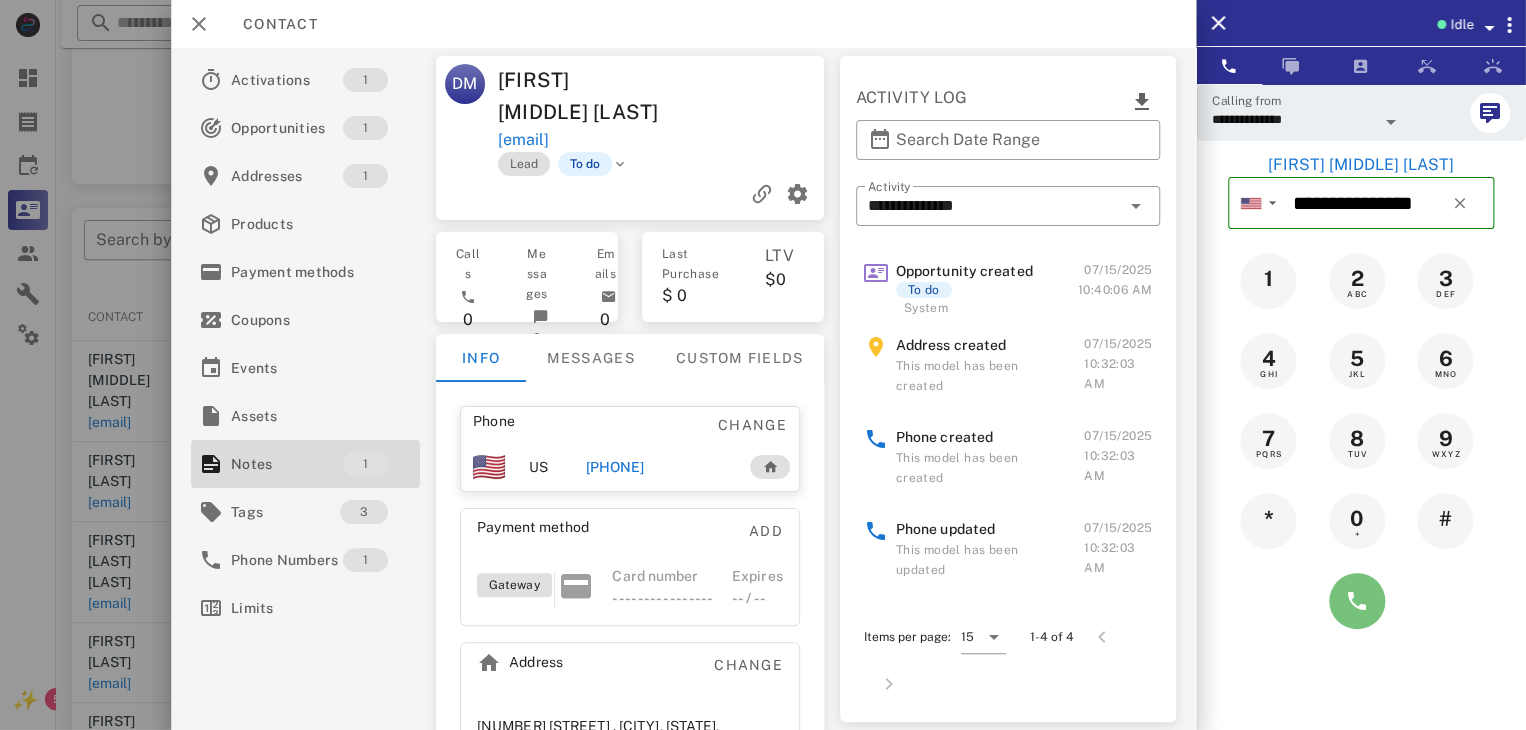 click at bounding box center (1357, 601) 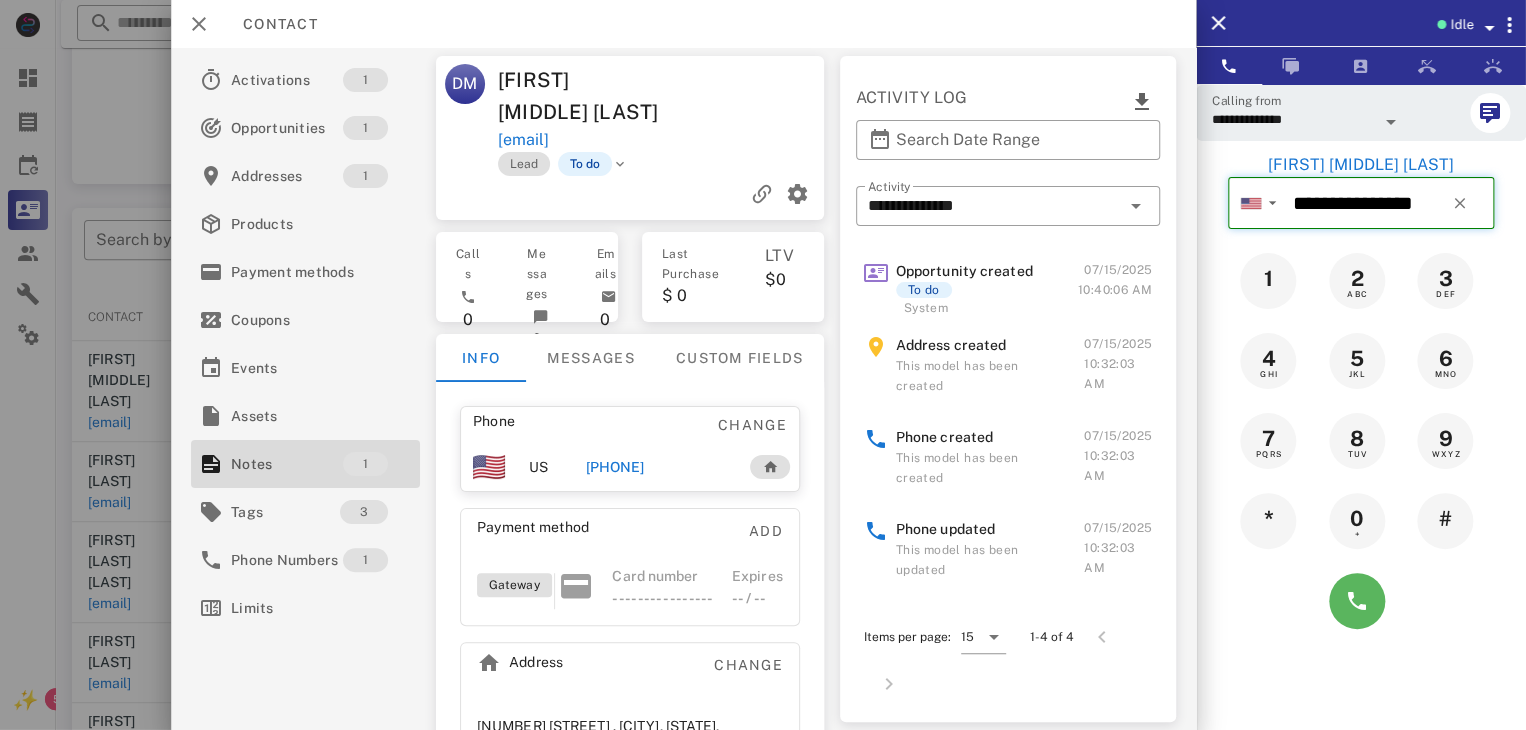 type 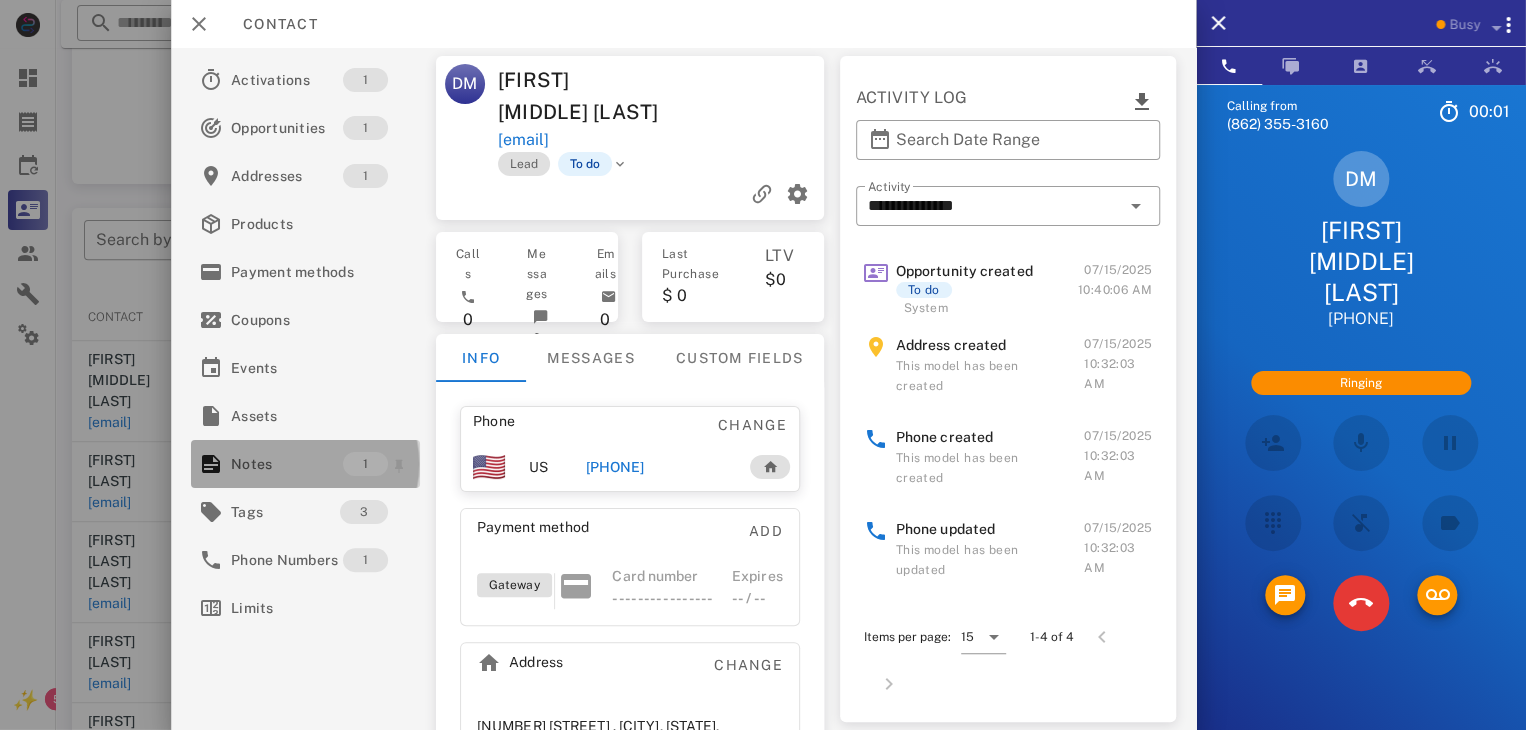 click on "Notes" at bounding box center (287, 464) 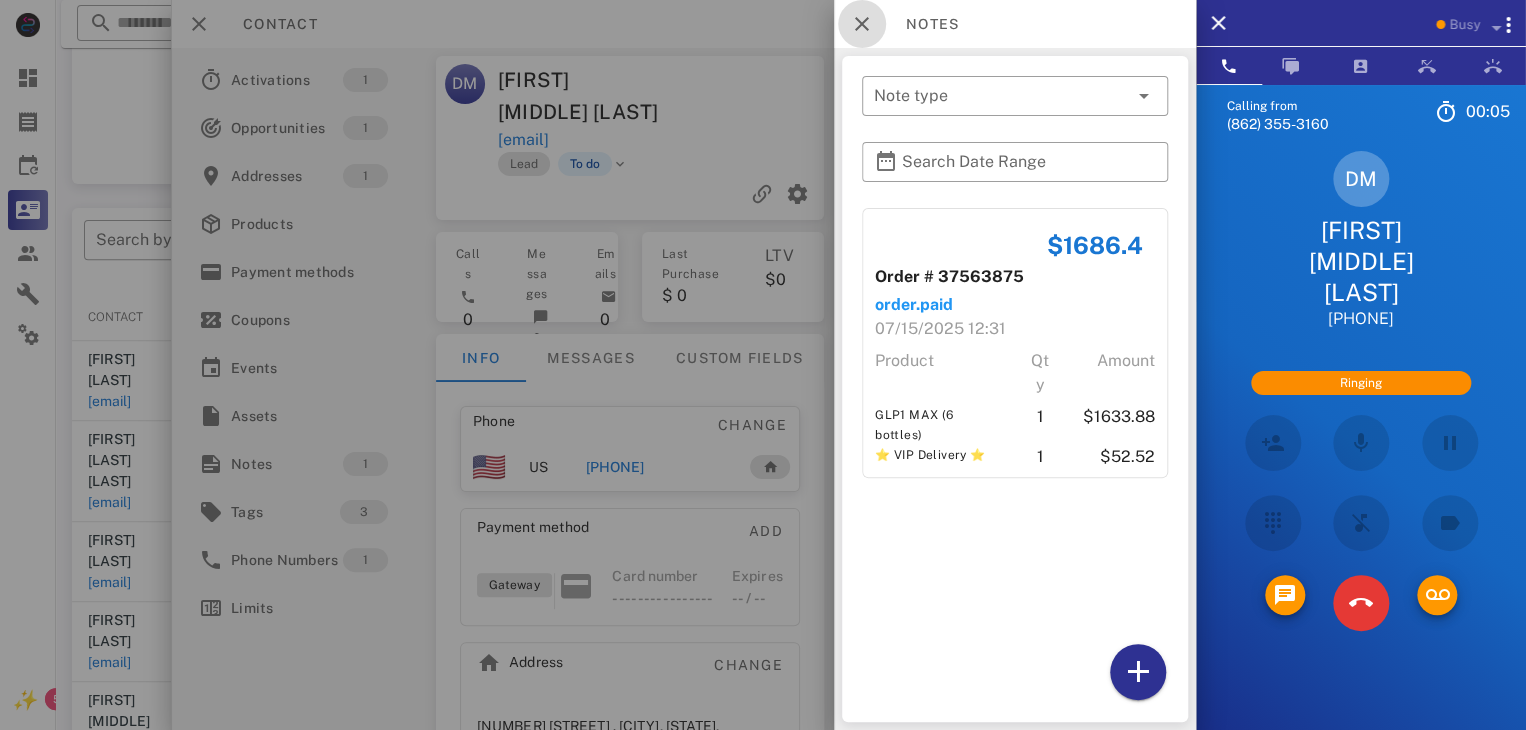 click at bounding box center [862, 24] 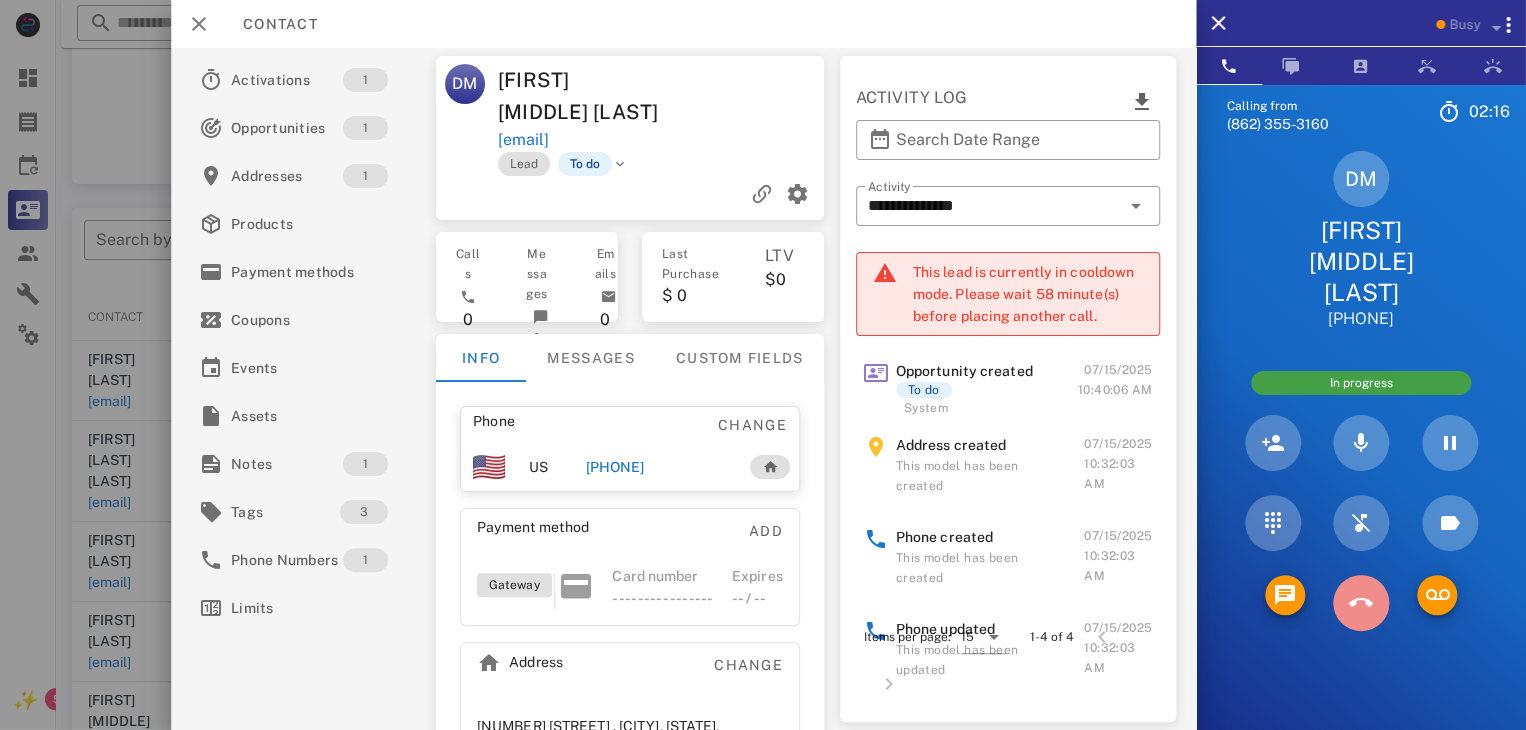 click at bounding box center (1361, 603) 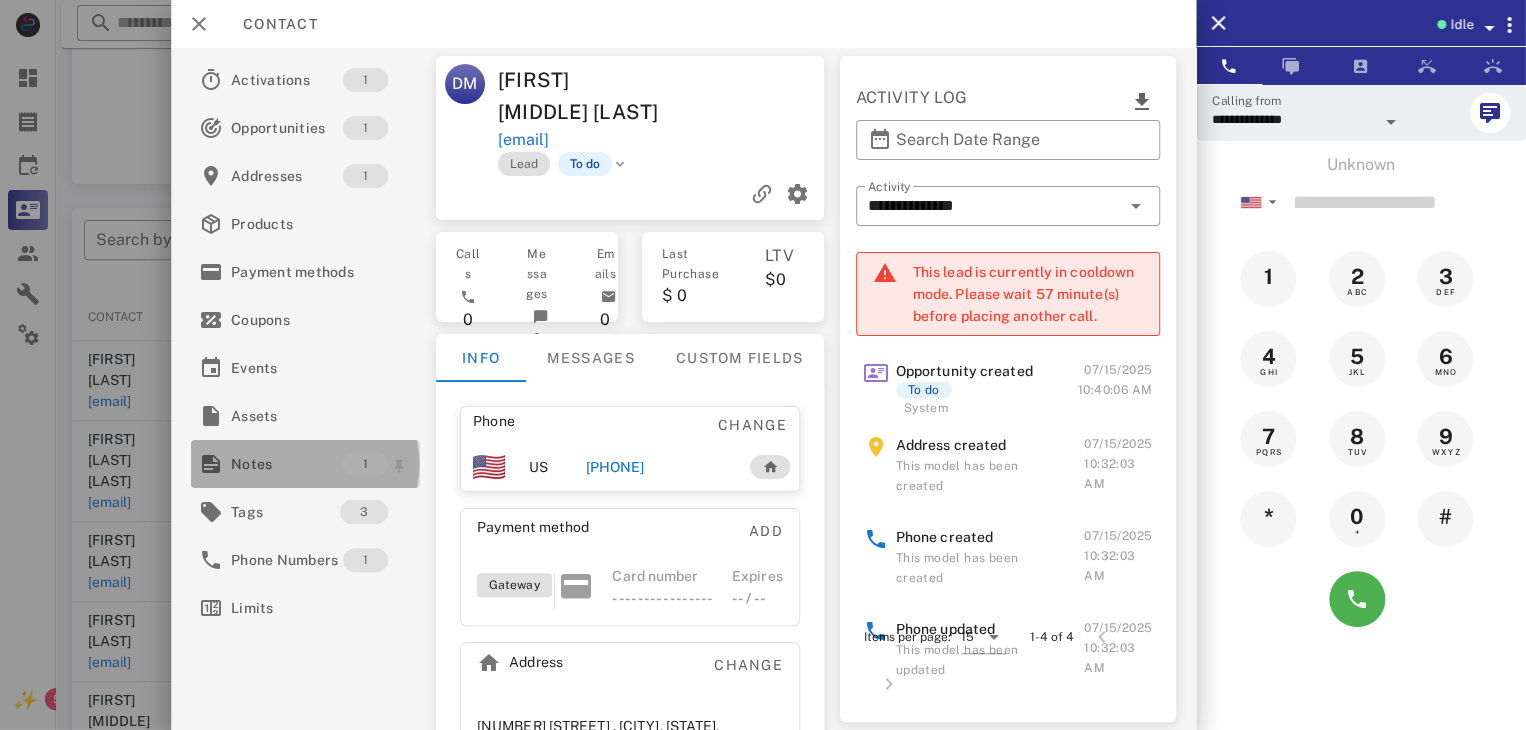 click on "Notes" at bounding box center (287, 464) 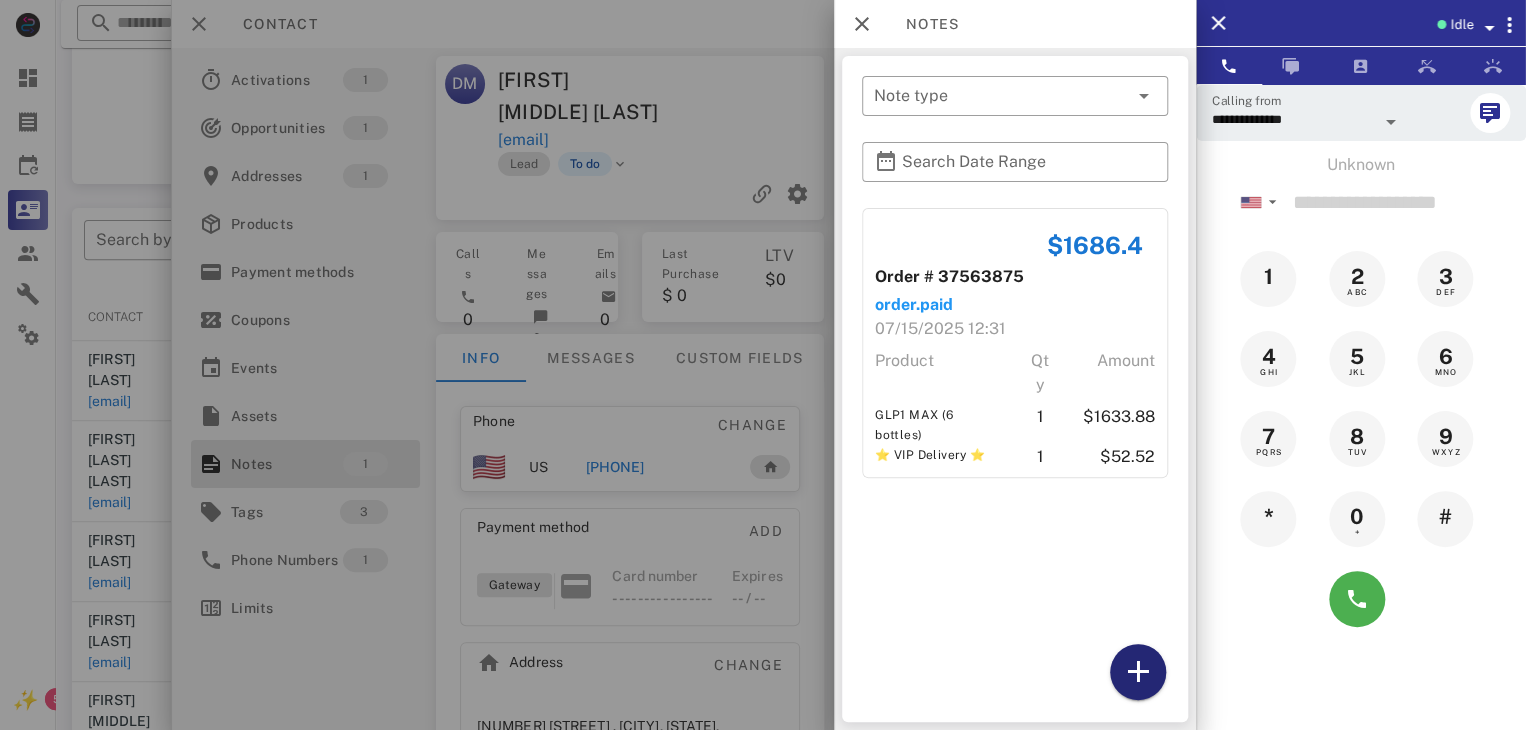 click at bounding box center (1138, 672) 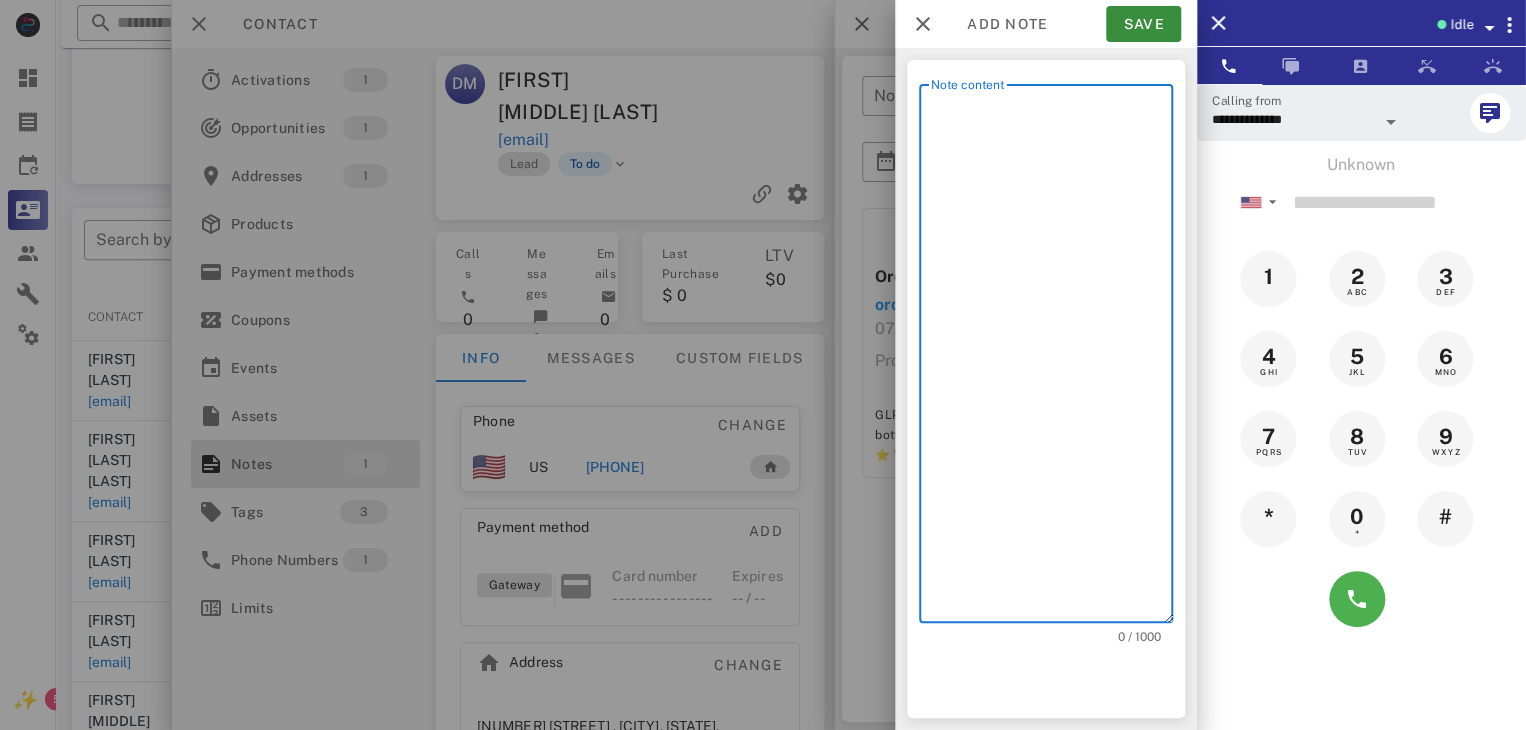 click on "Note content" at bounding box center [1052, 358] 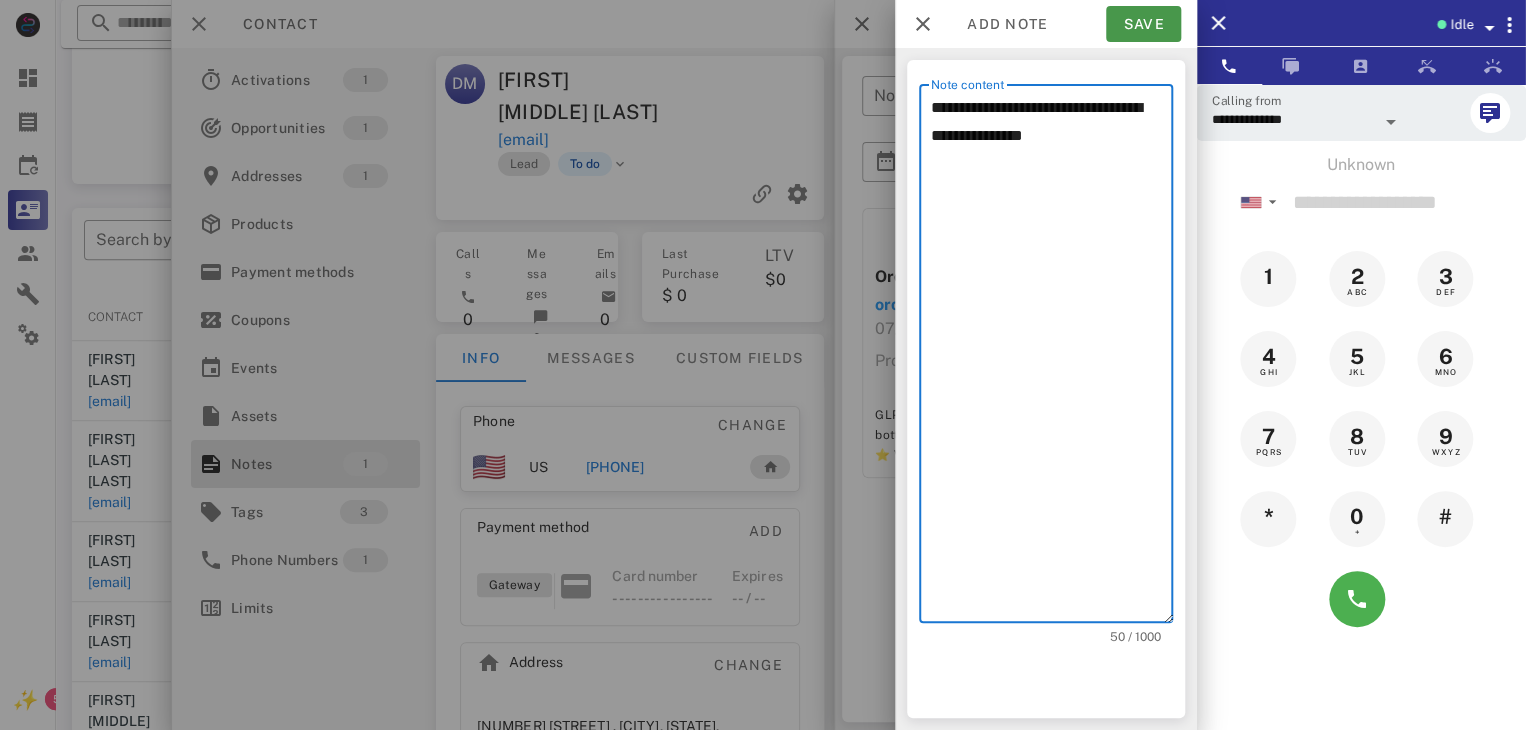 type on "**********" 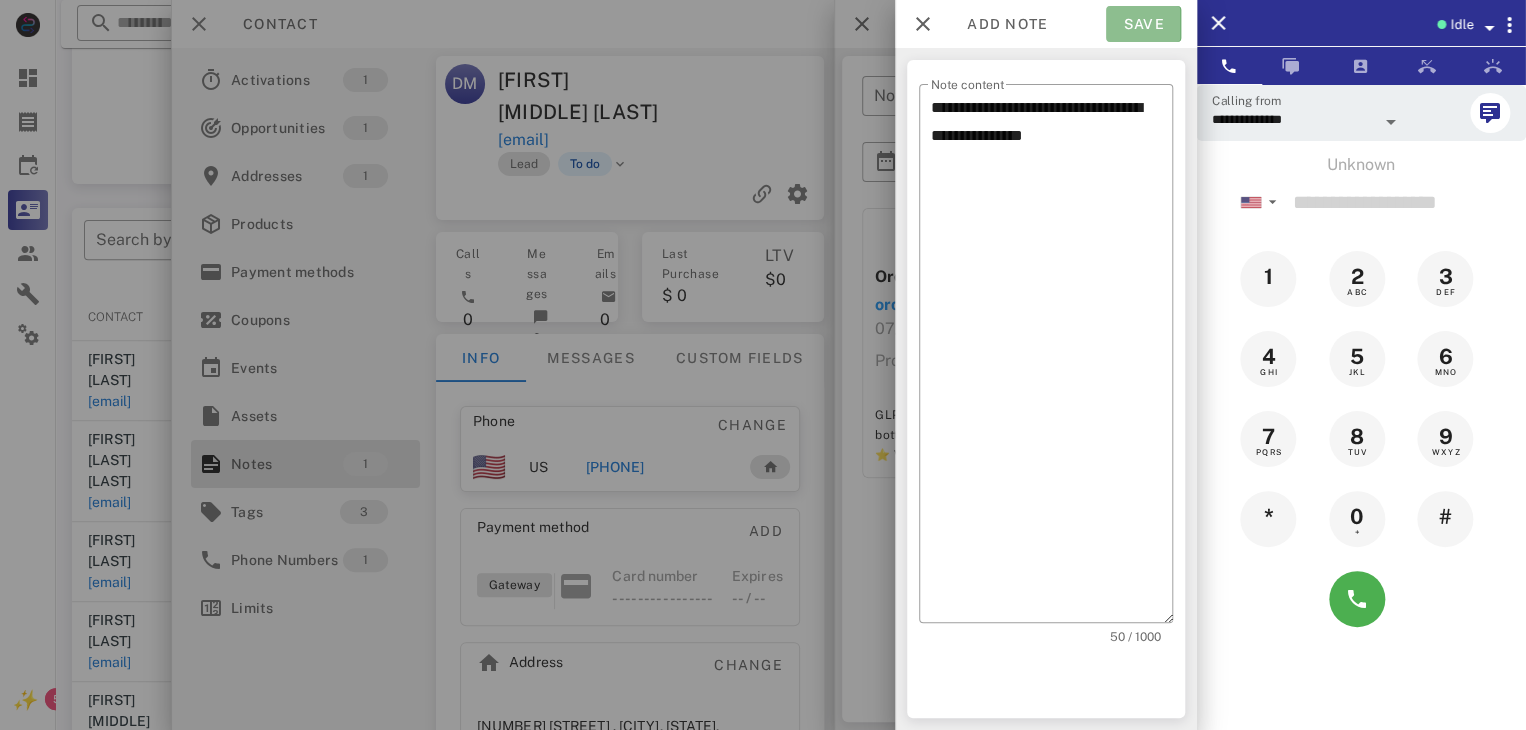 click on "Save" at bounding box center [1143, 24] 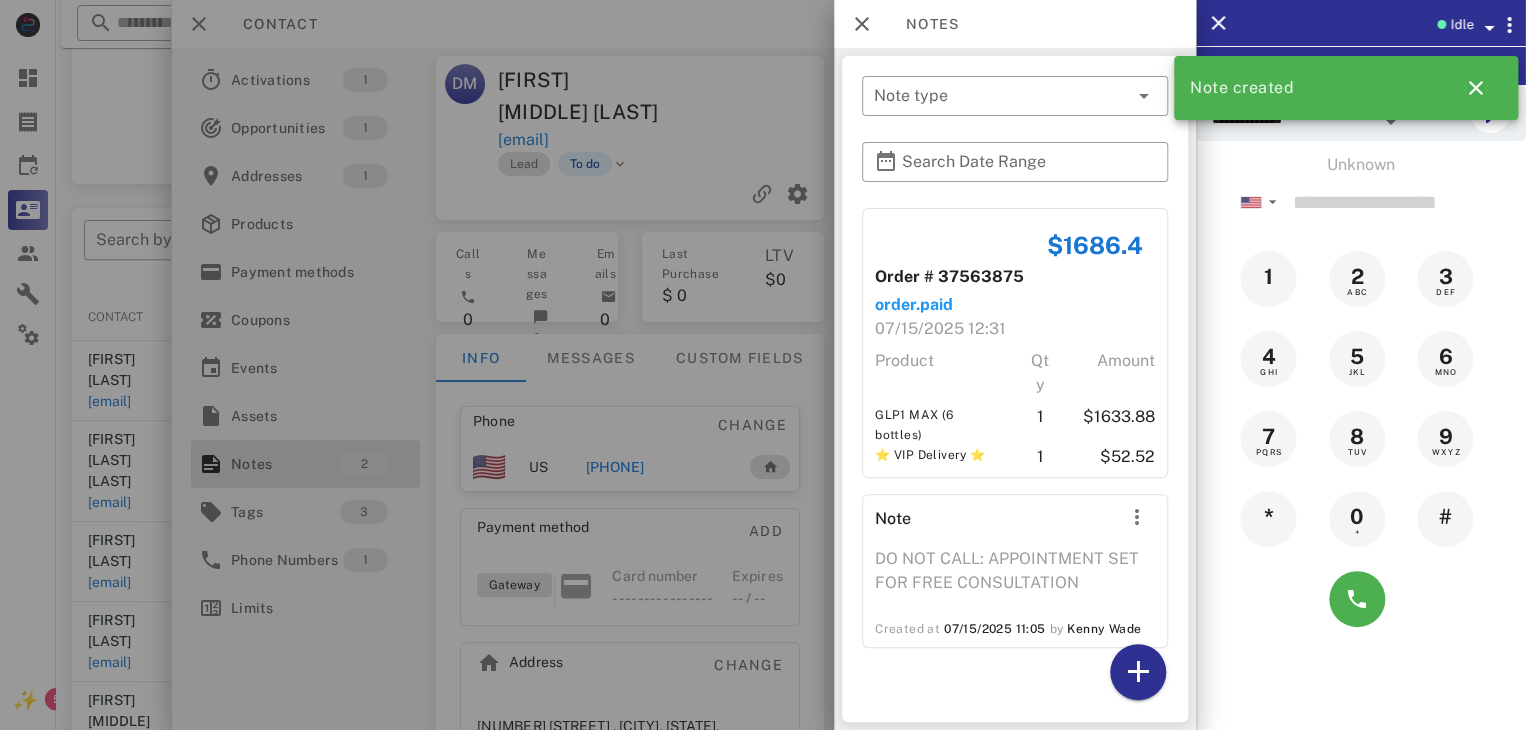 click at bounding box center [763, 365] 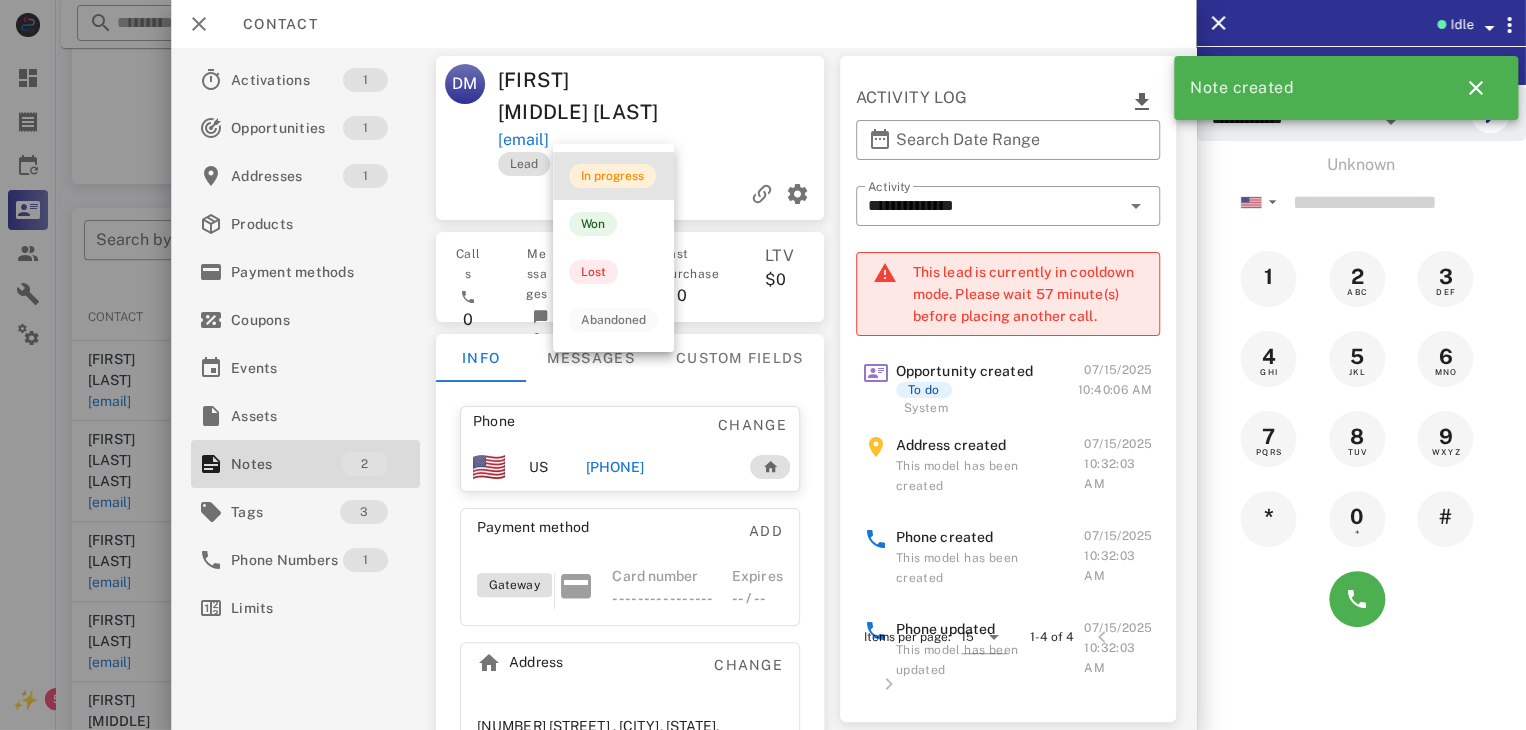 click on "In progress" at bounding box center (612, 176) 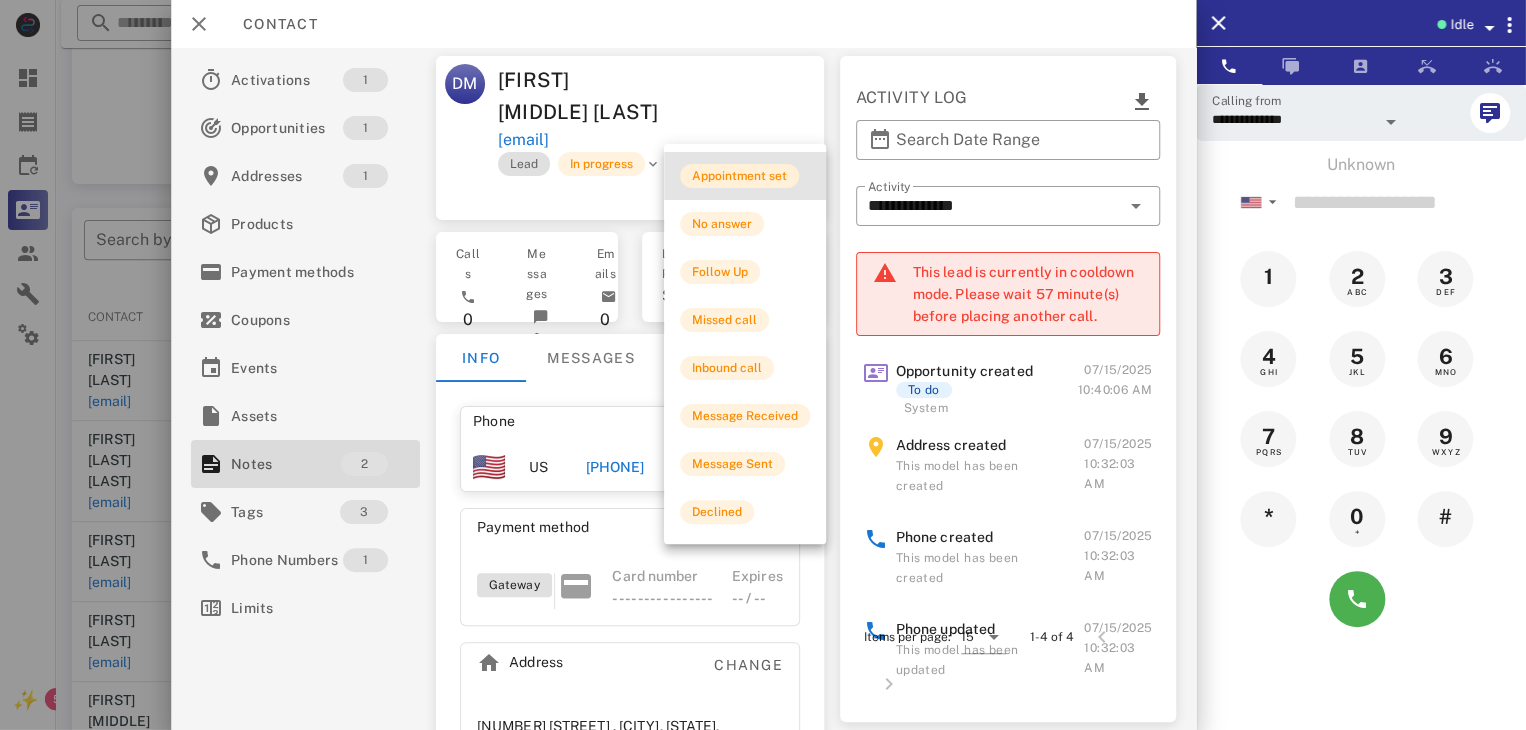 click on "Appointment set" at bounding box center (739, 176) 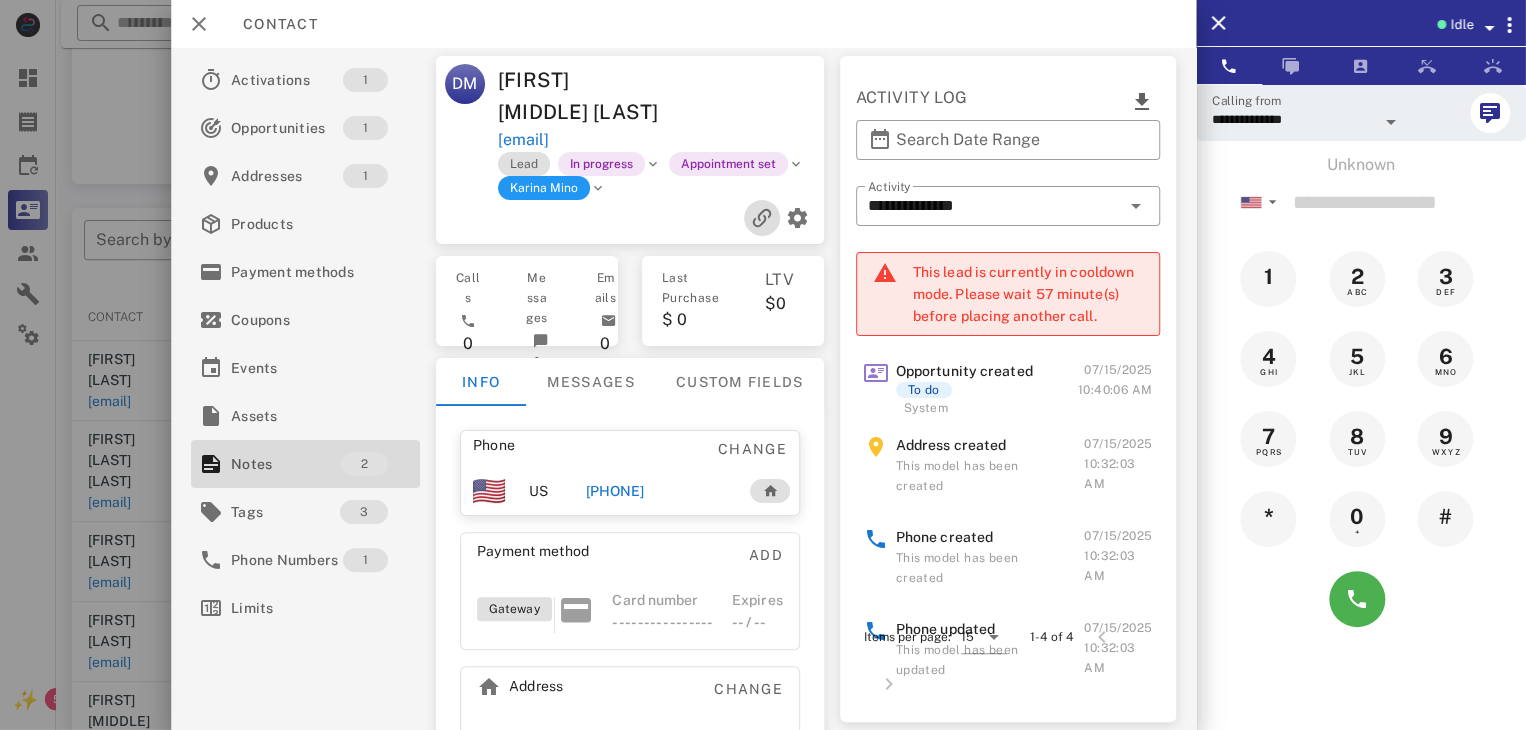 click at bounding box center [762, 218] 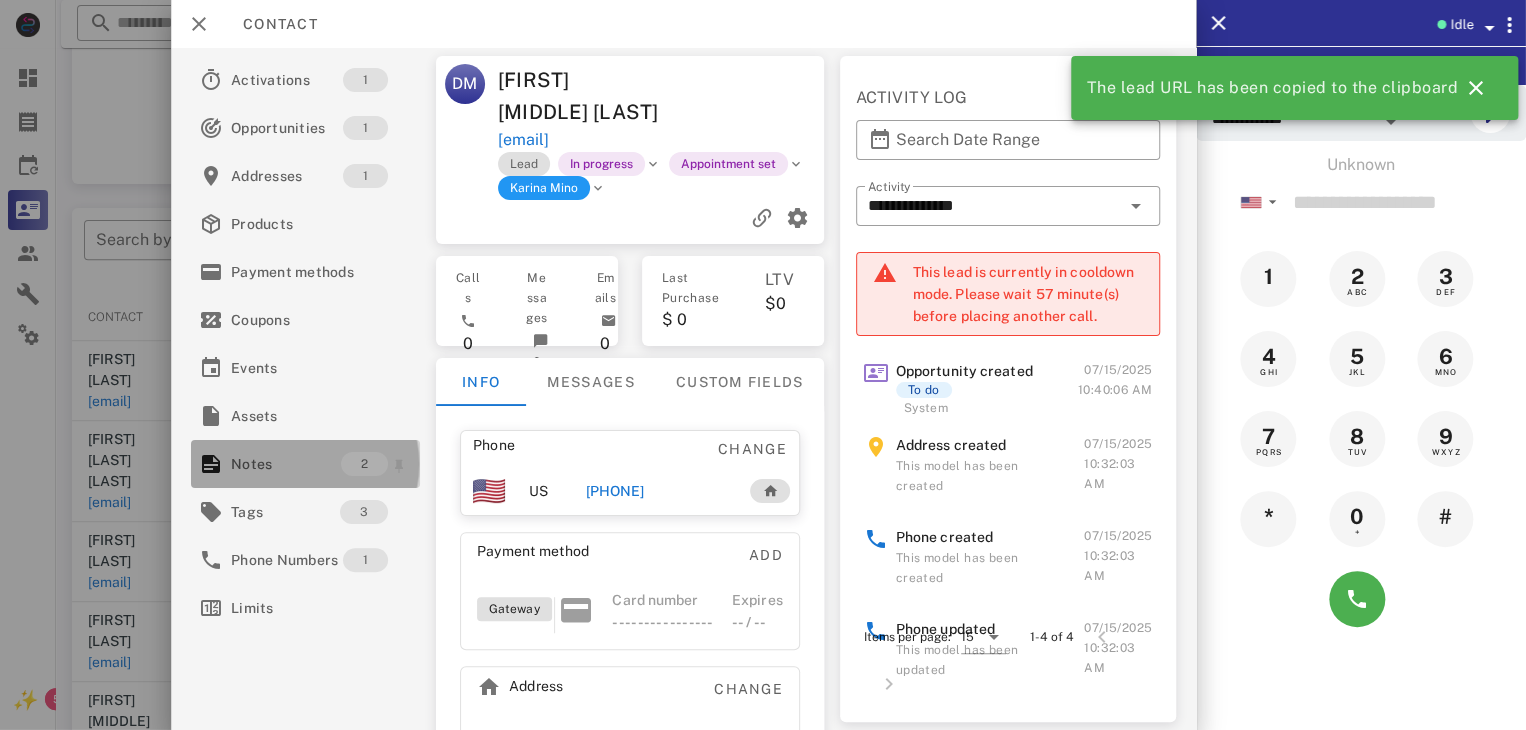 click on "Notes" at bounding box center [286, 464] 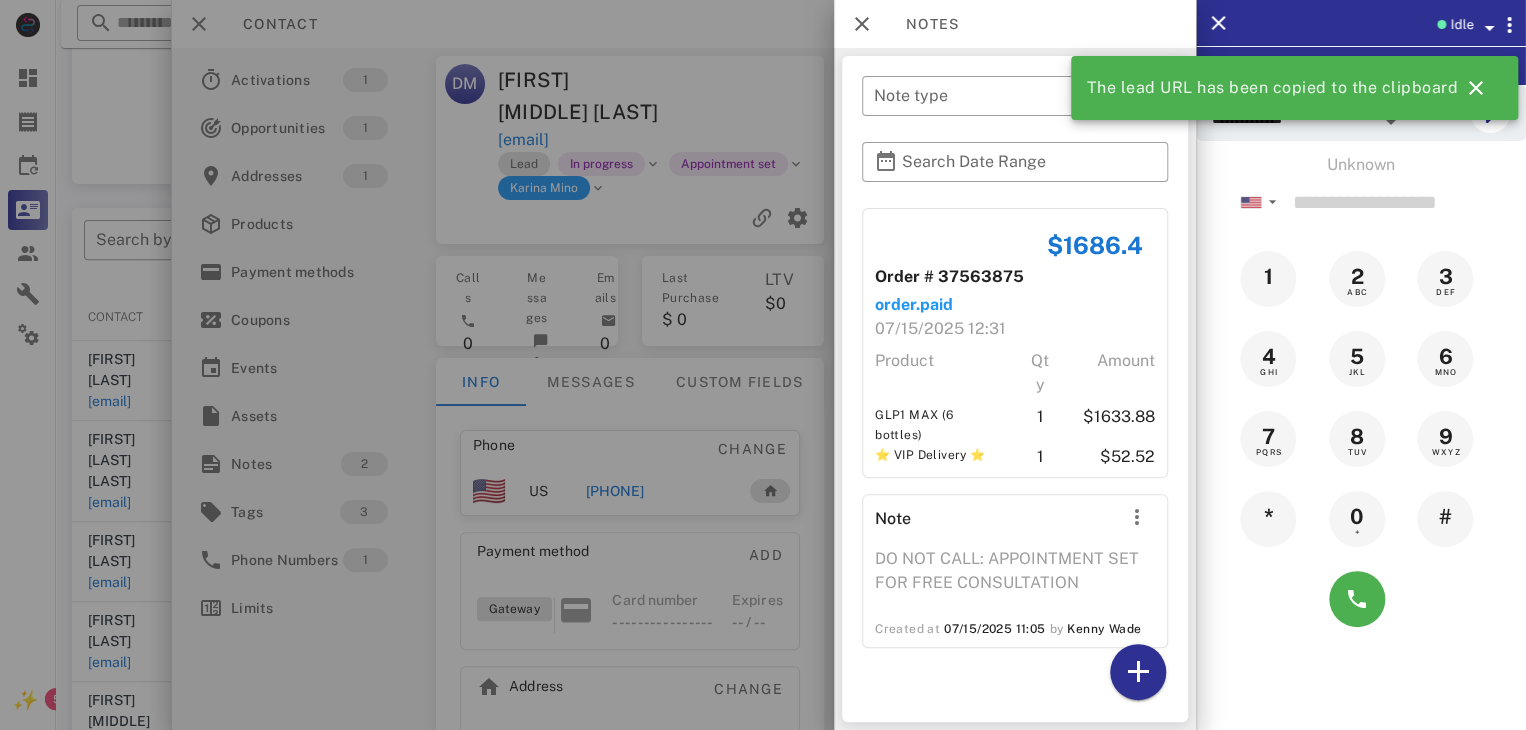 click at bounding box center (763, 365) 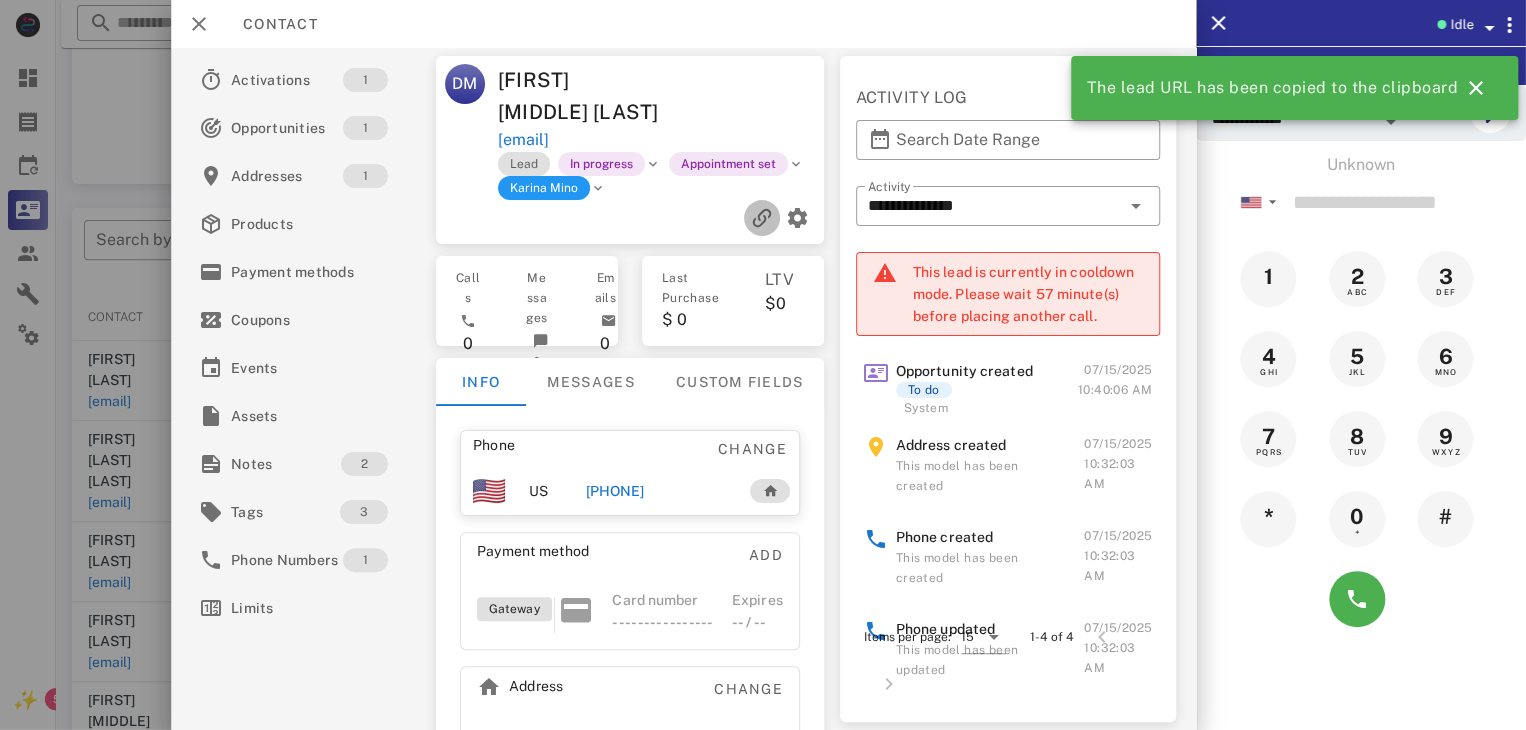 click at bounding box center (762, 218) 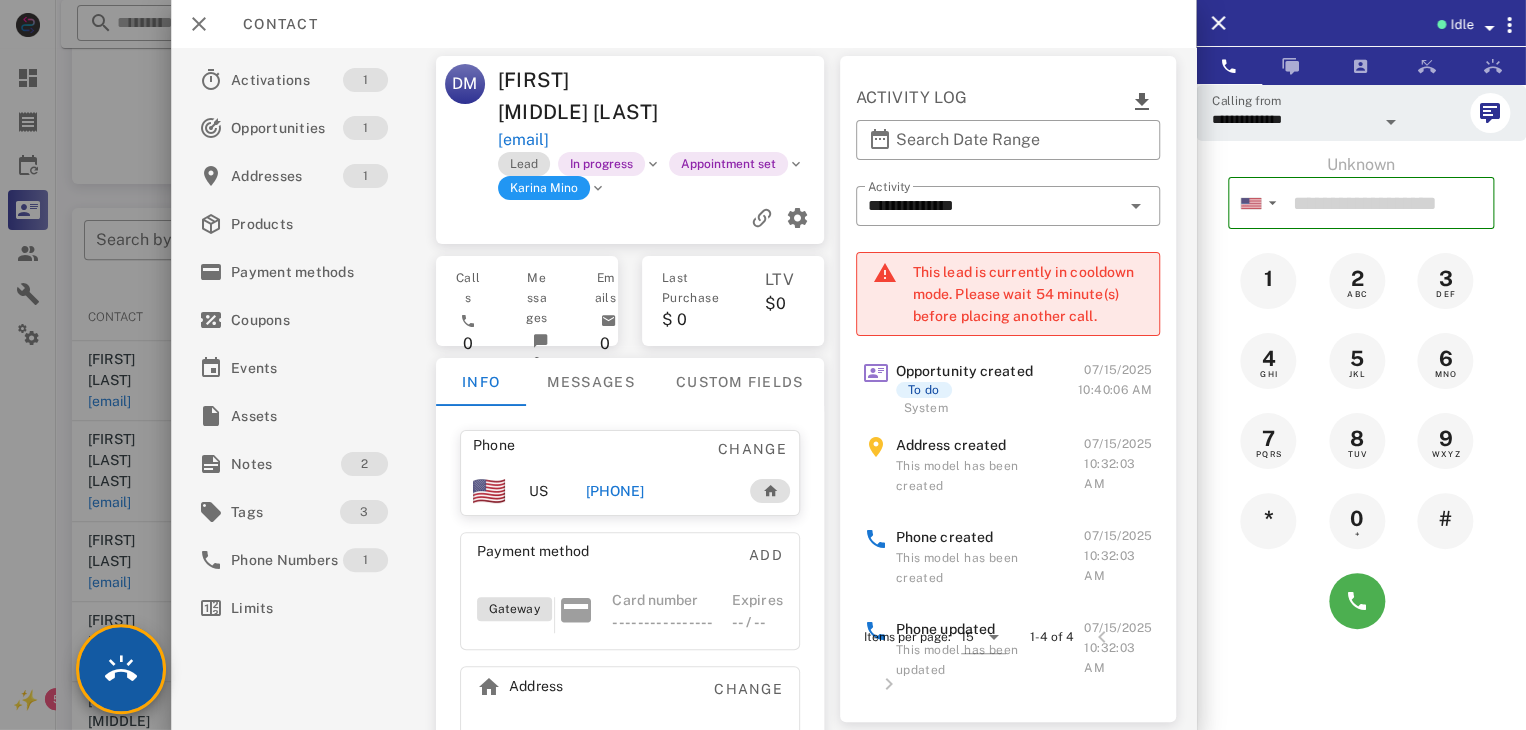 click at bounding box center [121, 669] 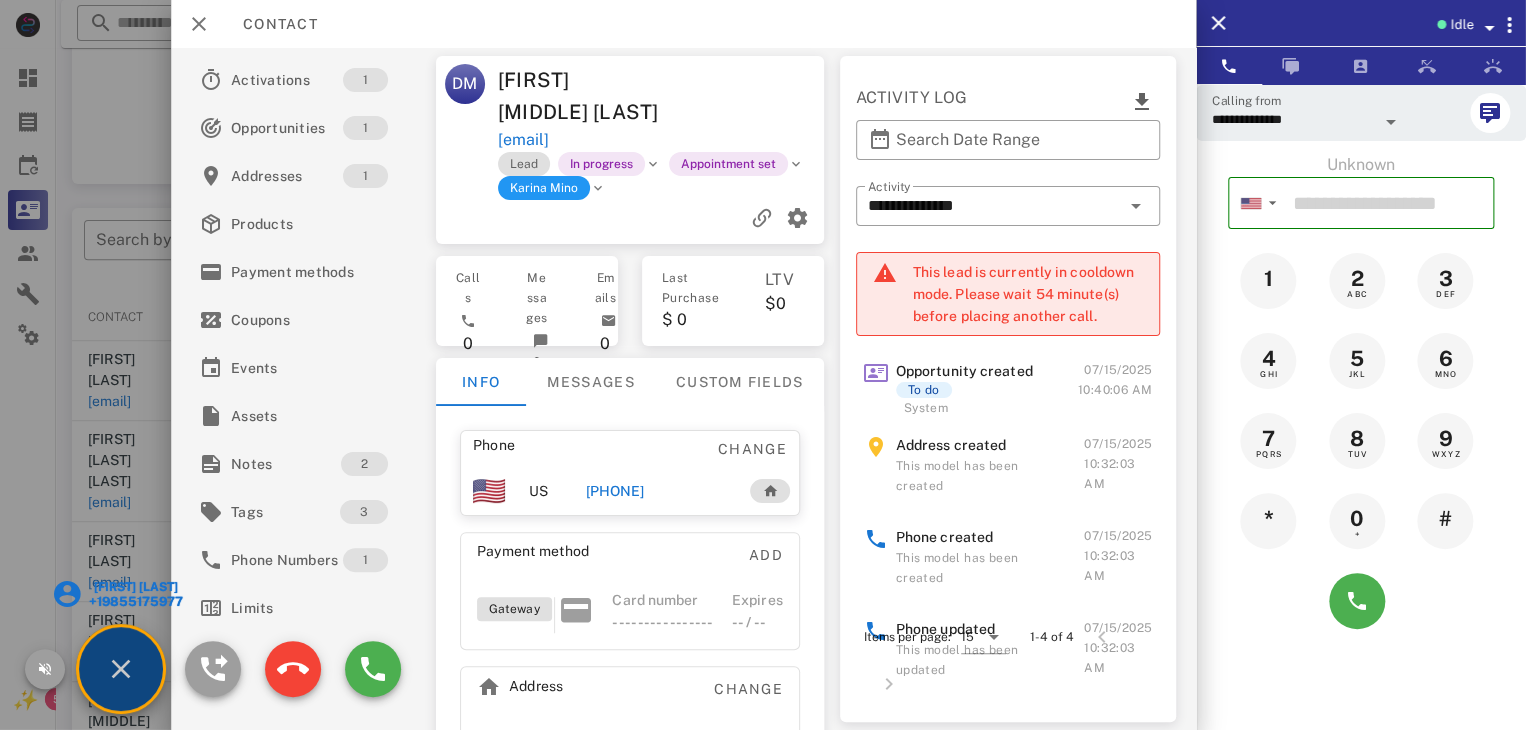 click on "Fay C Todd" at bounding box center (134, 587) 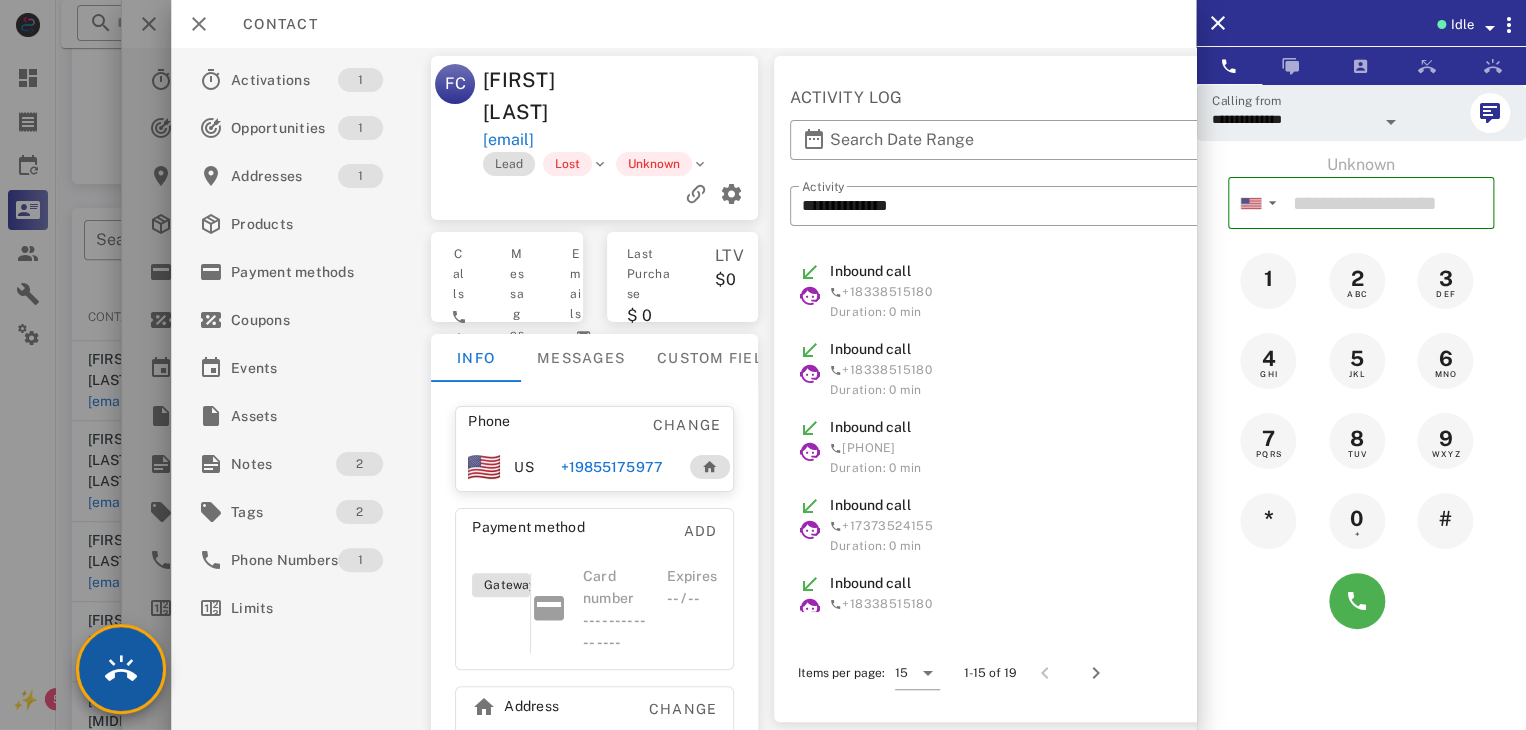 click at bounding box center [121, 669] 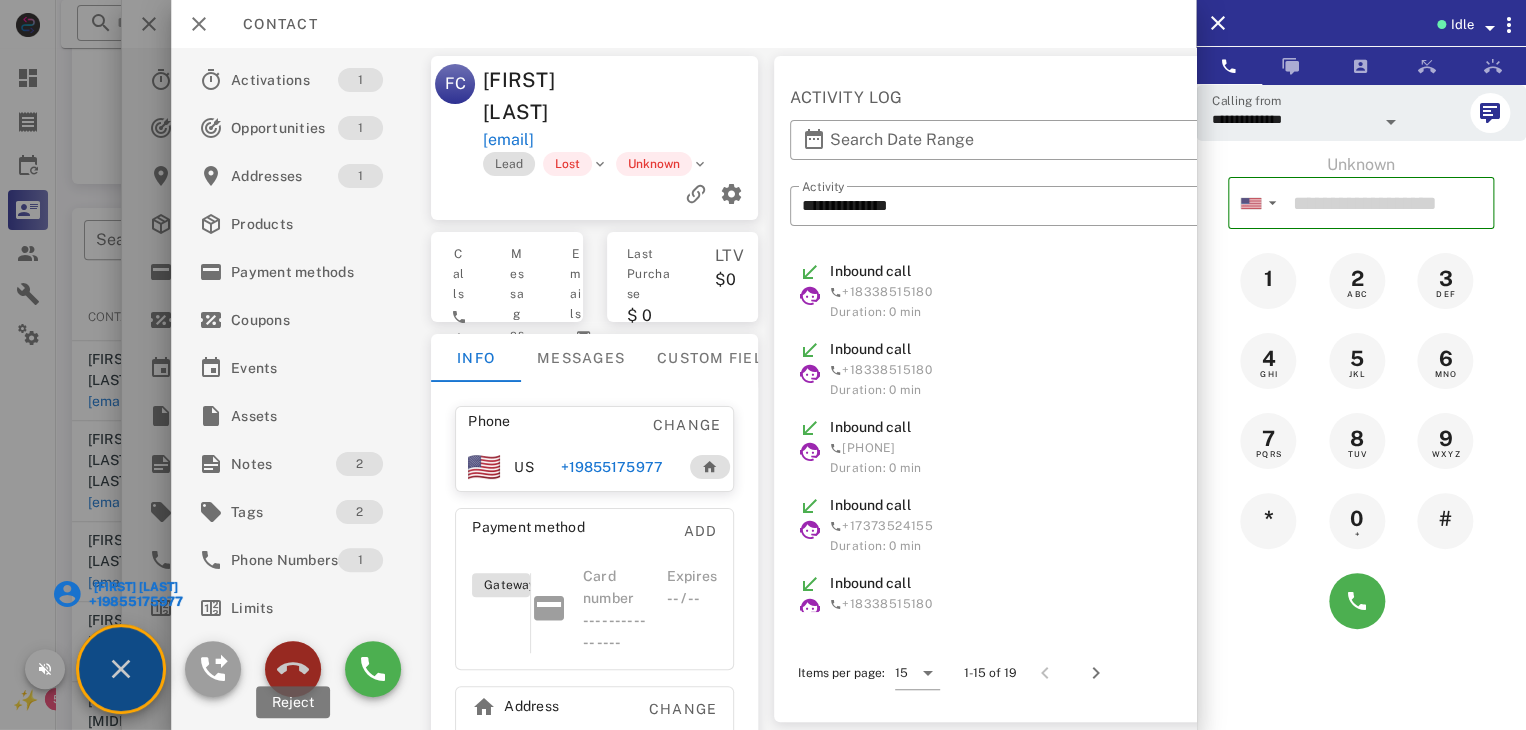 click at bounding box center [293, 669] 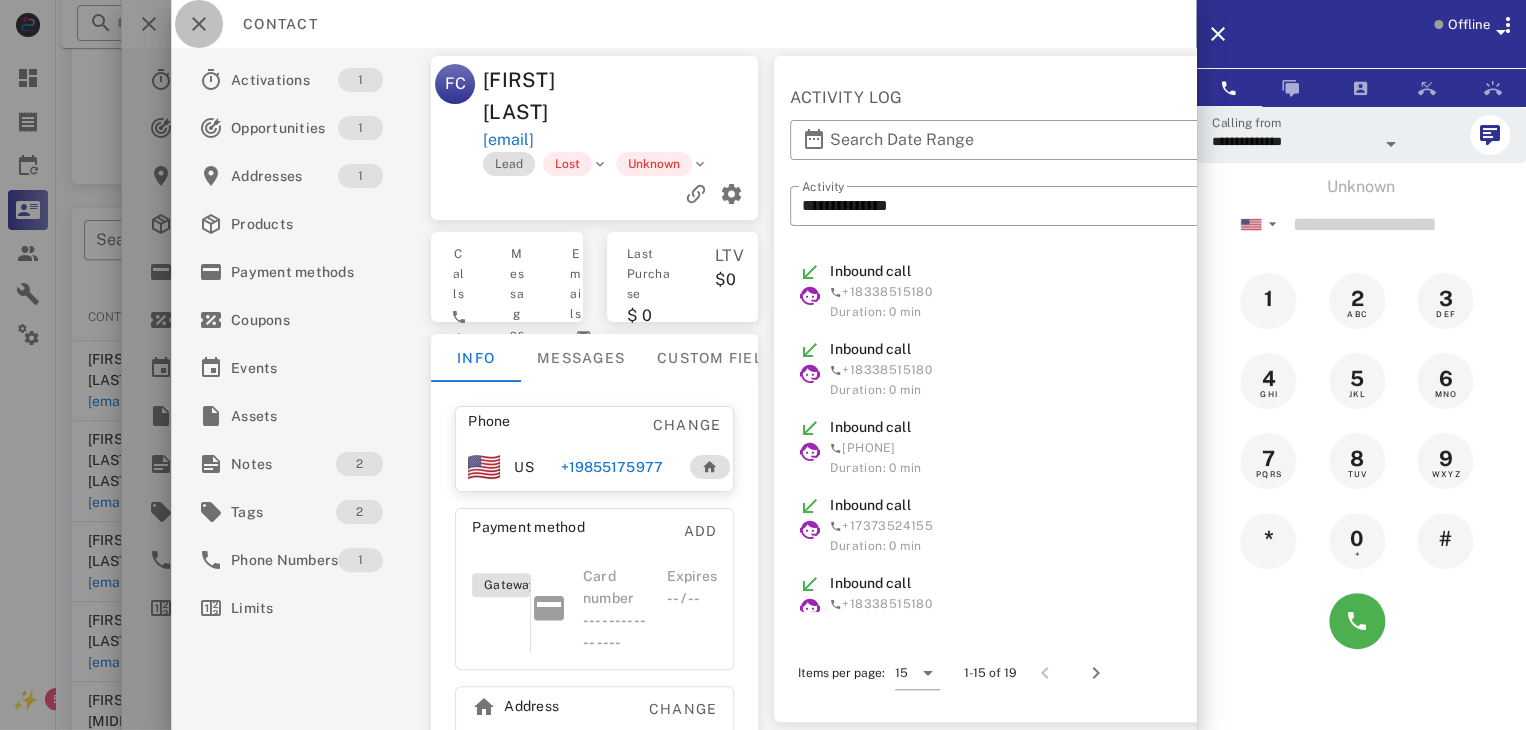 click at bounding box center (199, 24) 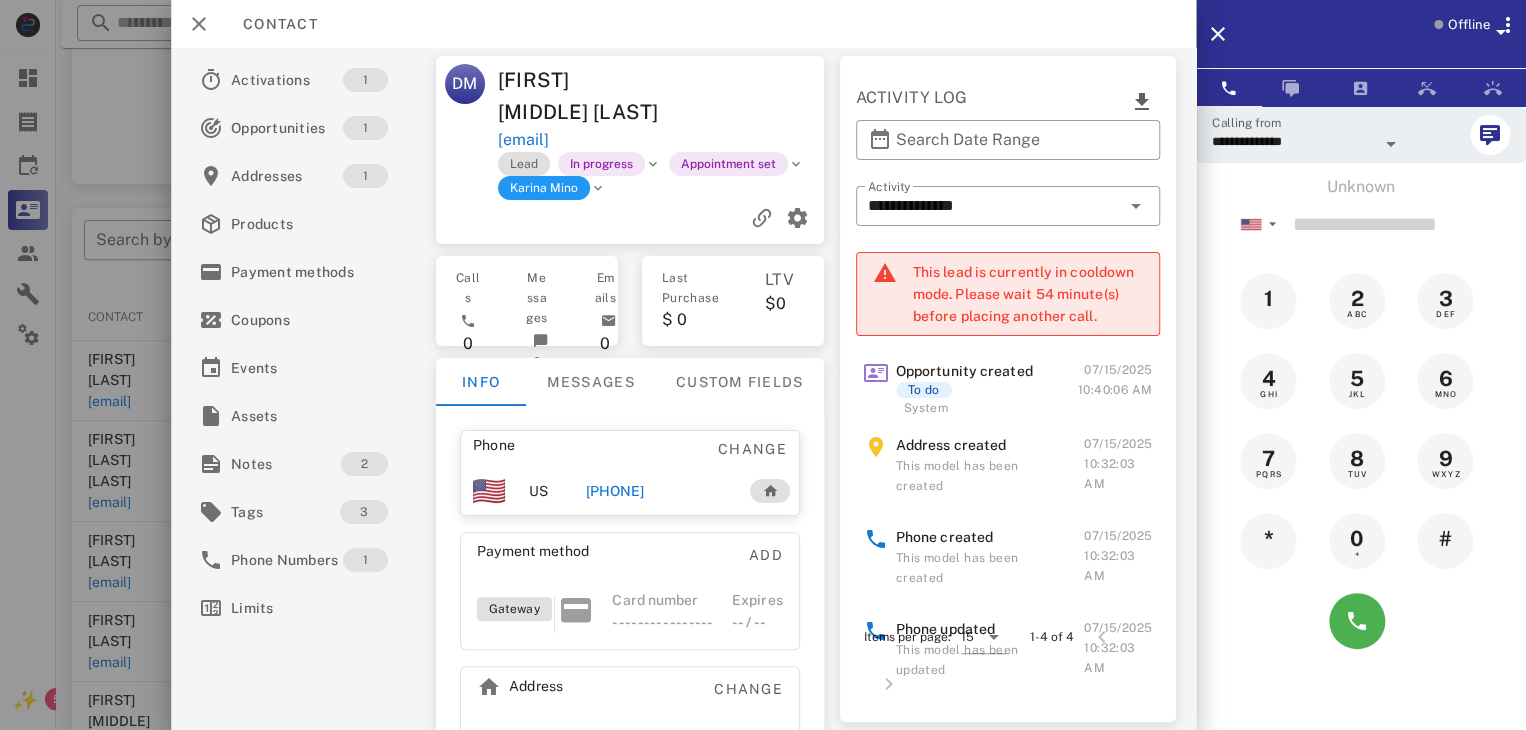 click at bounding box center [763, 365] 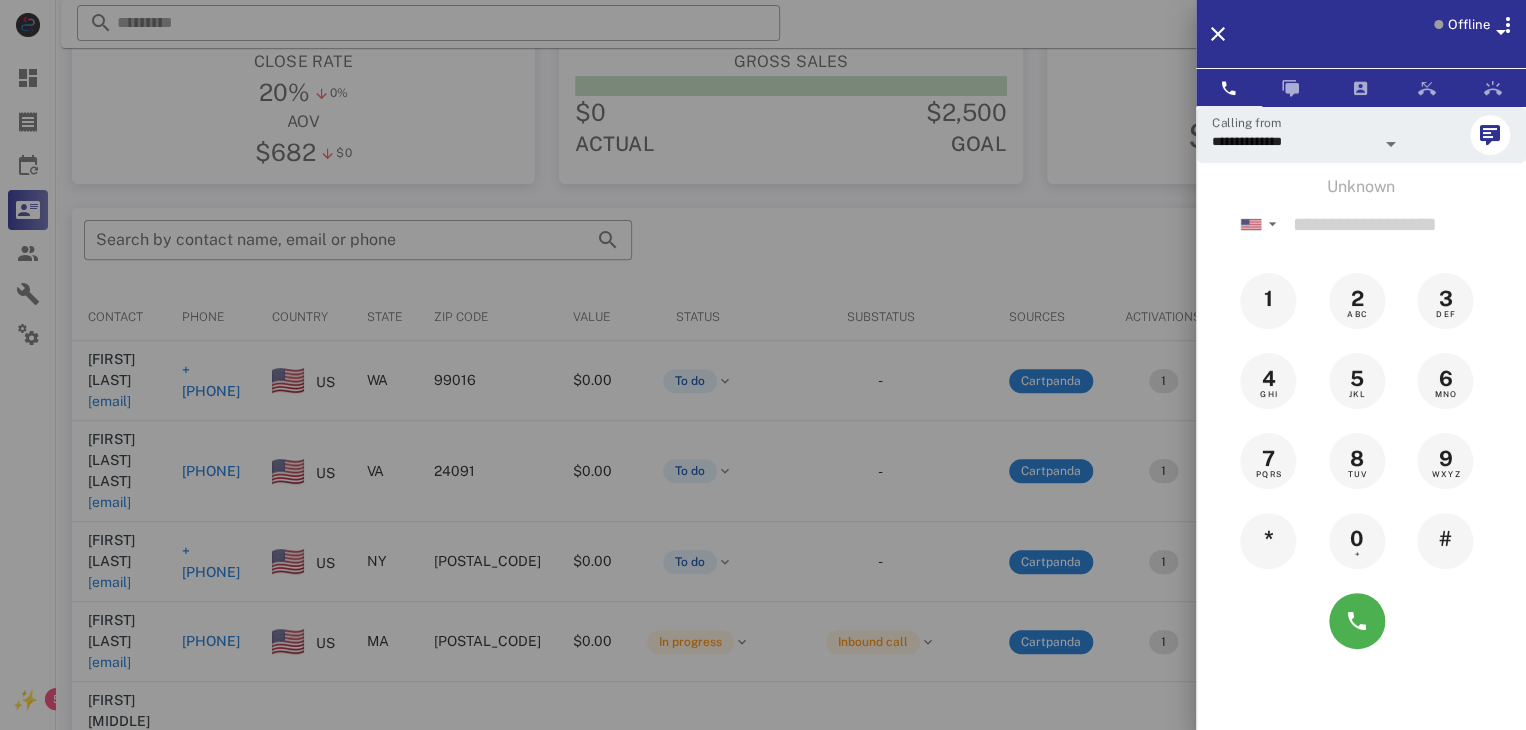click at bounding box center (763, 365) 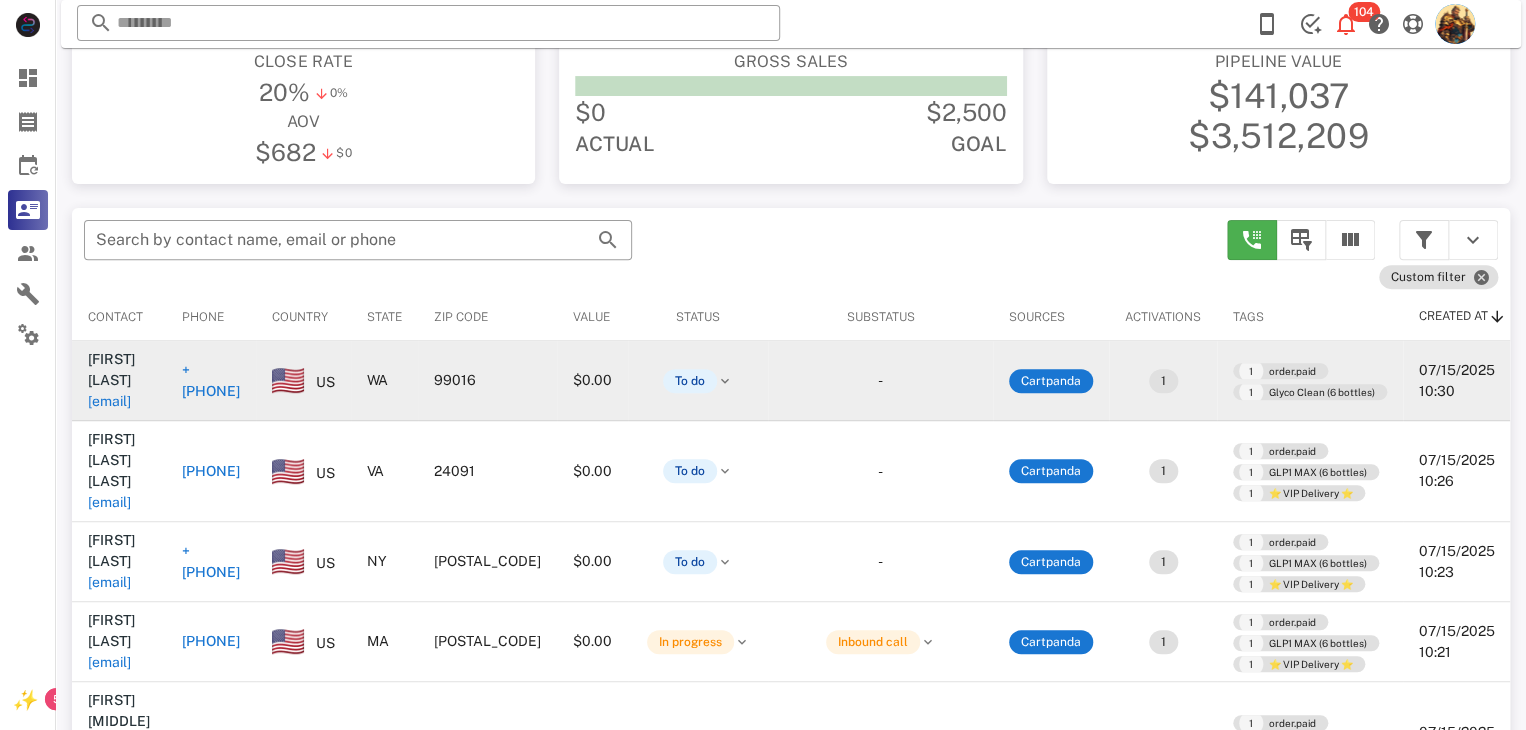 click on "wings4heaven4@icloud.com" at bounding box center [109, 401] 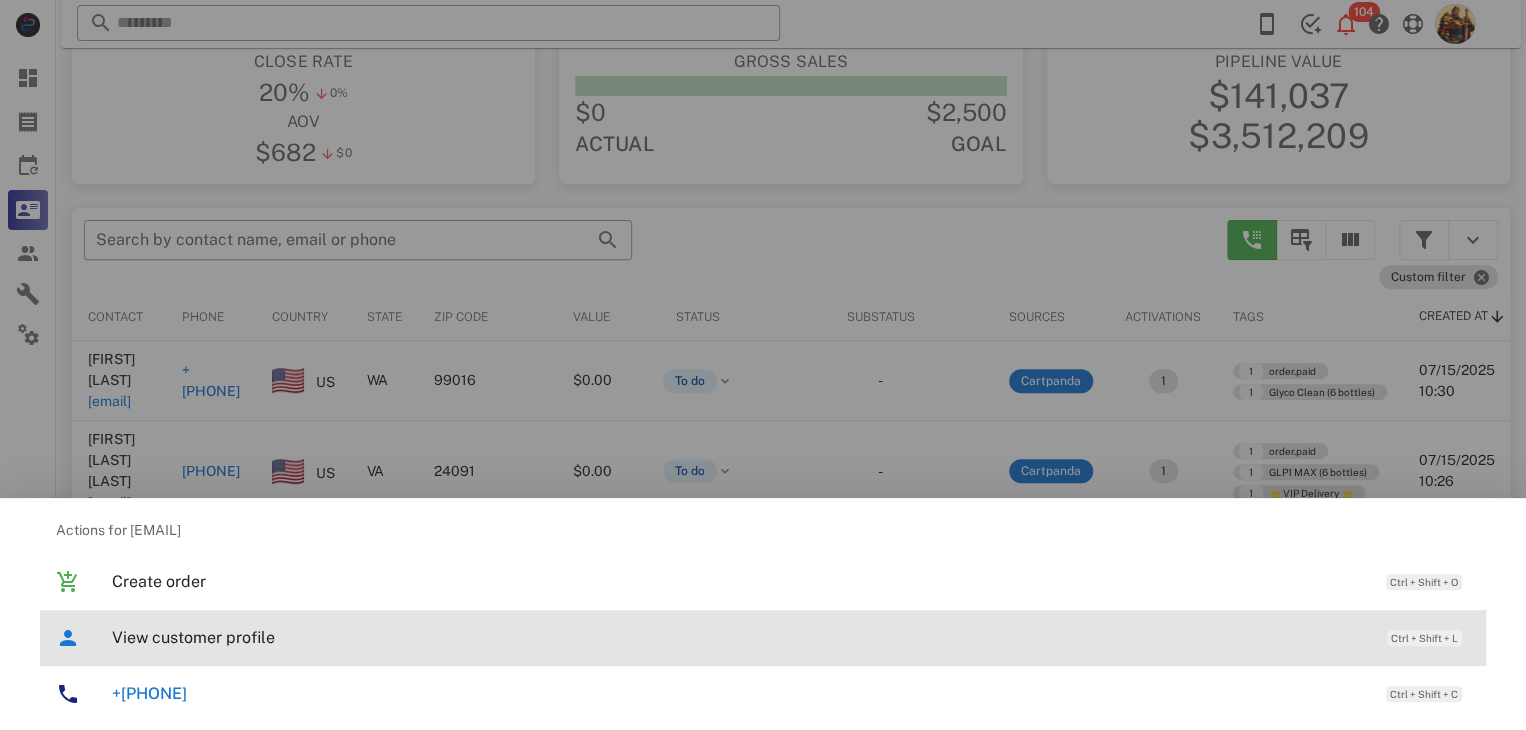 click on "View customer profile" at bounding box center (739, 637) 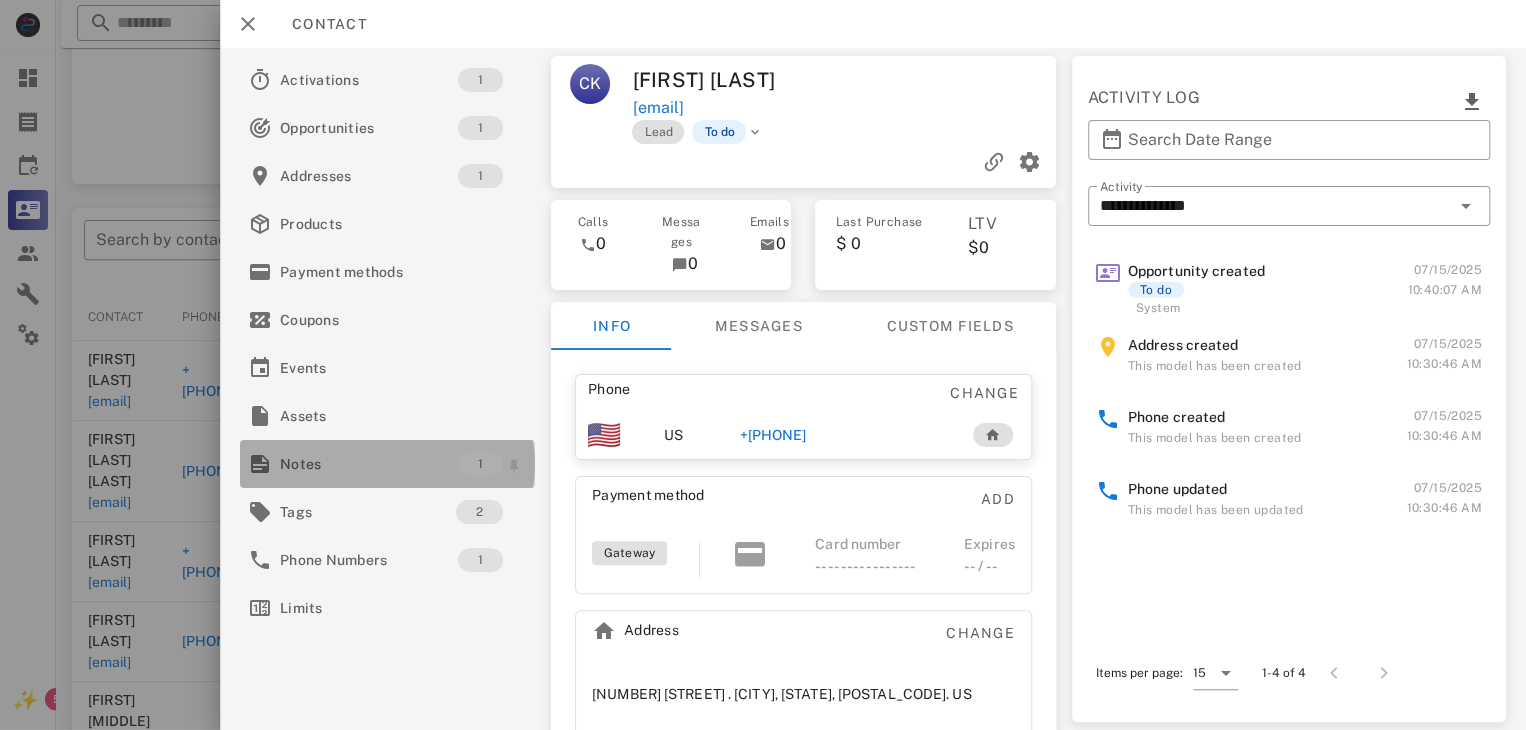 click on "Notes" at bounding box center [369, 464] 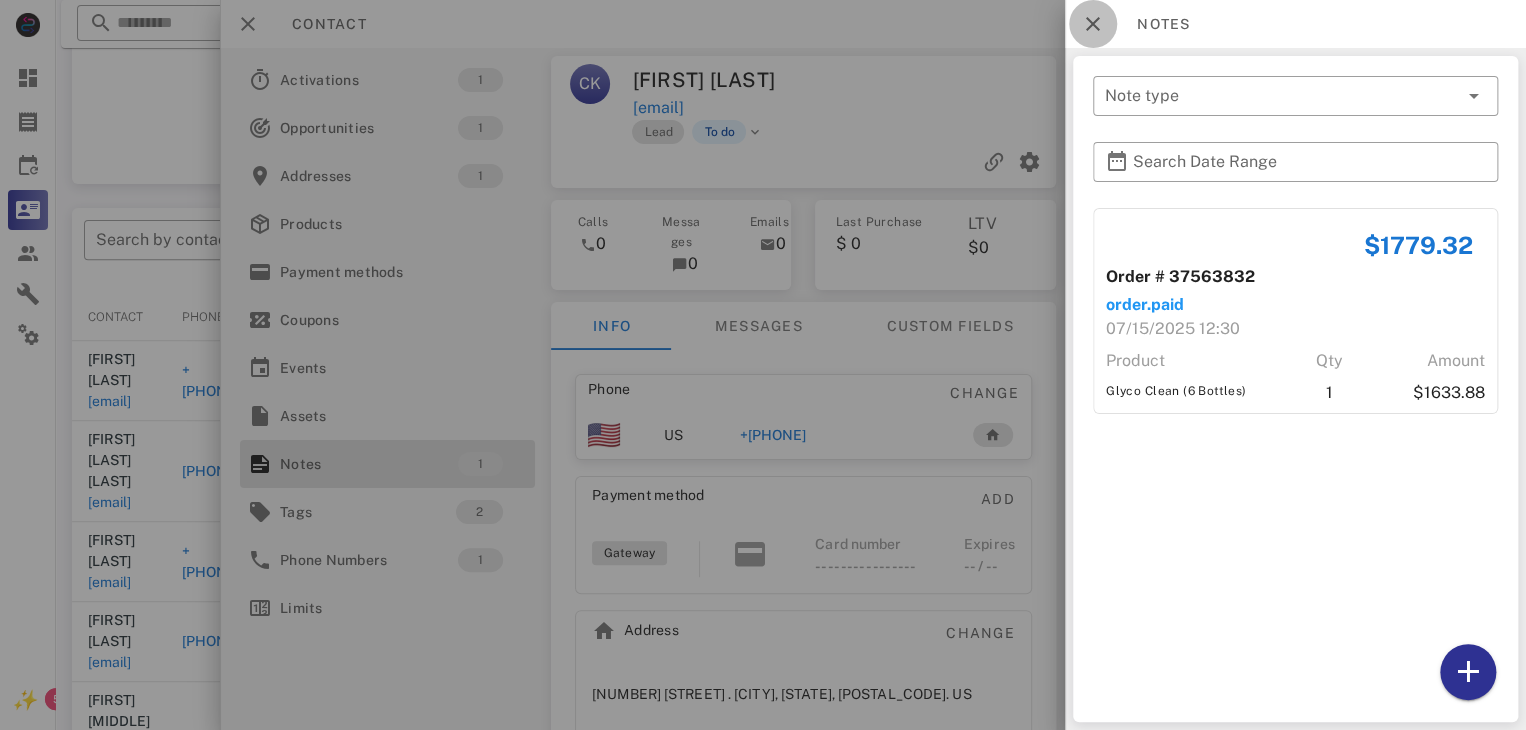 click at bounding box center [1093, 24] 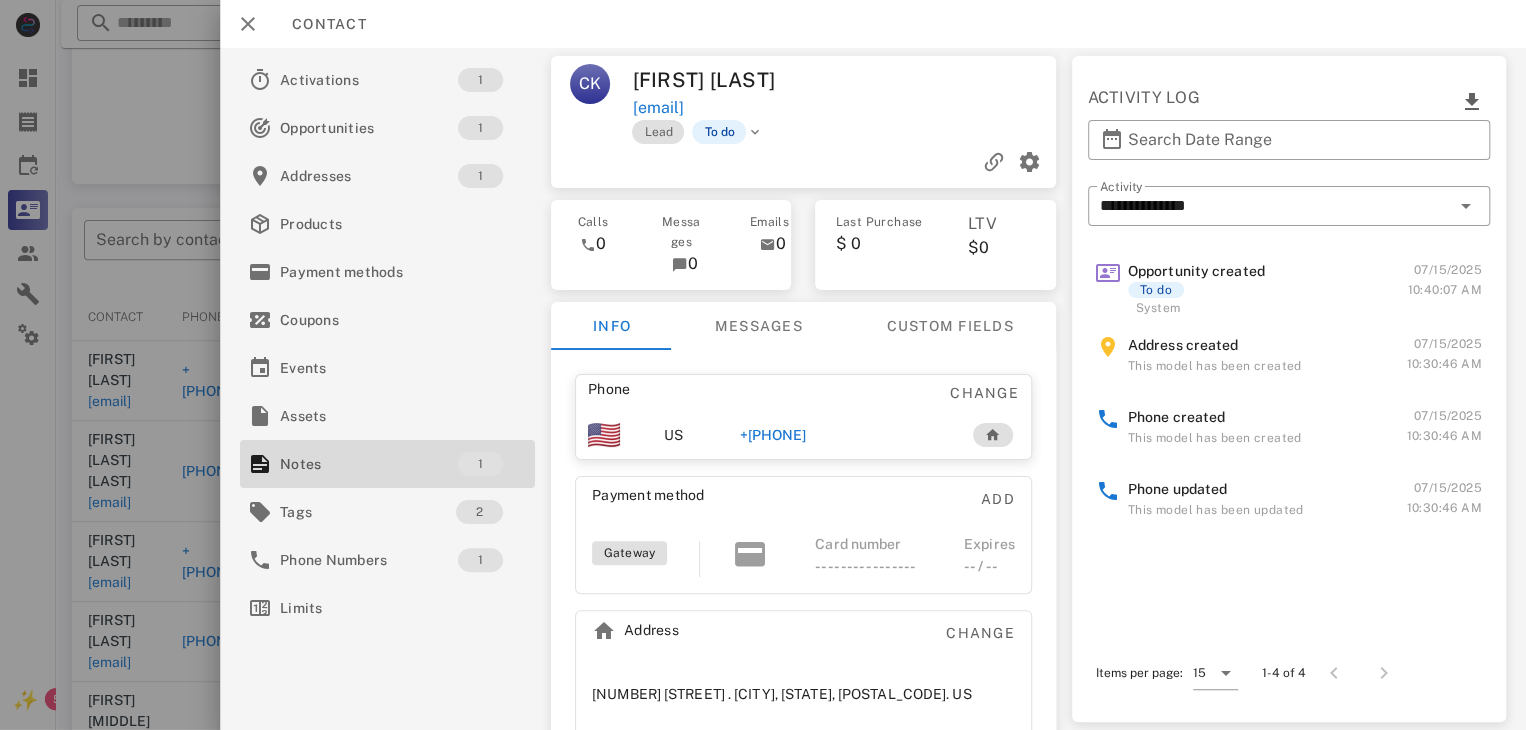 click on "+15098903738" at bounding box center [773, 435] 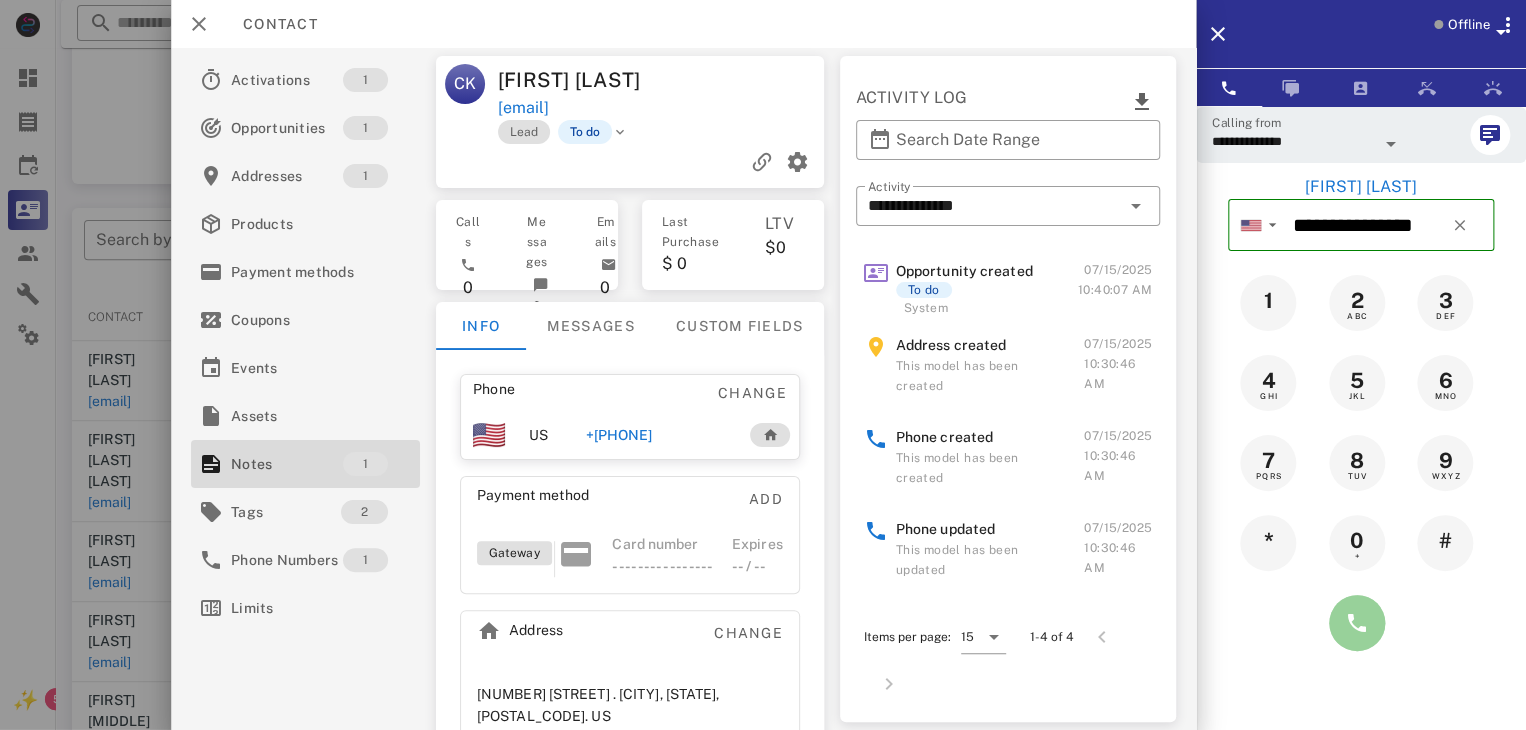 click at bounding box center (1357, 623) 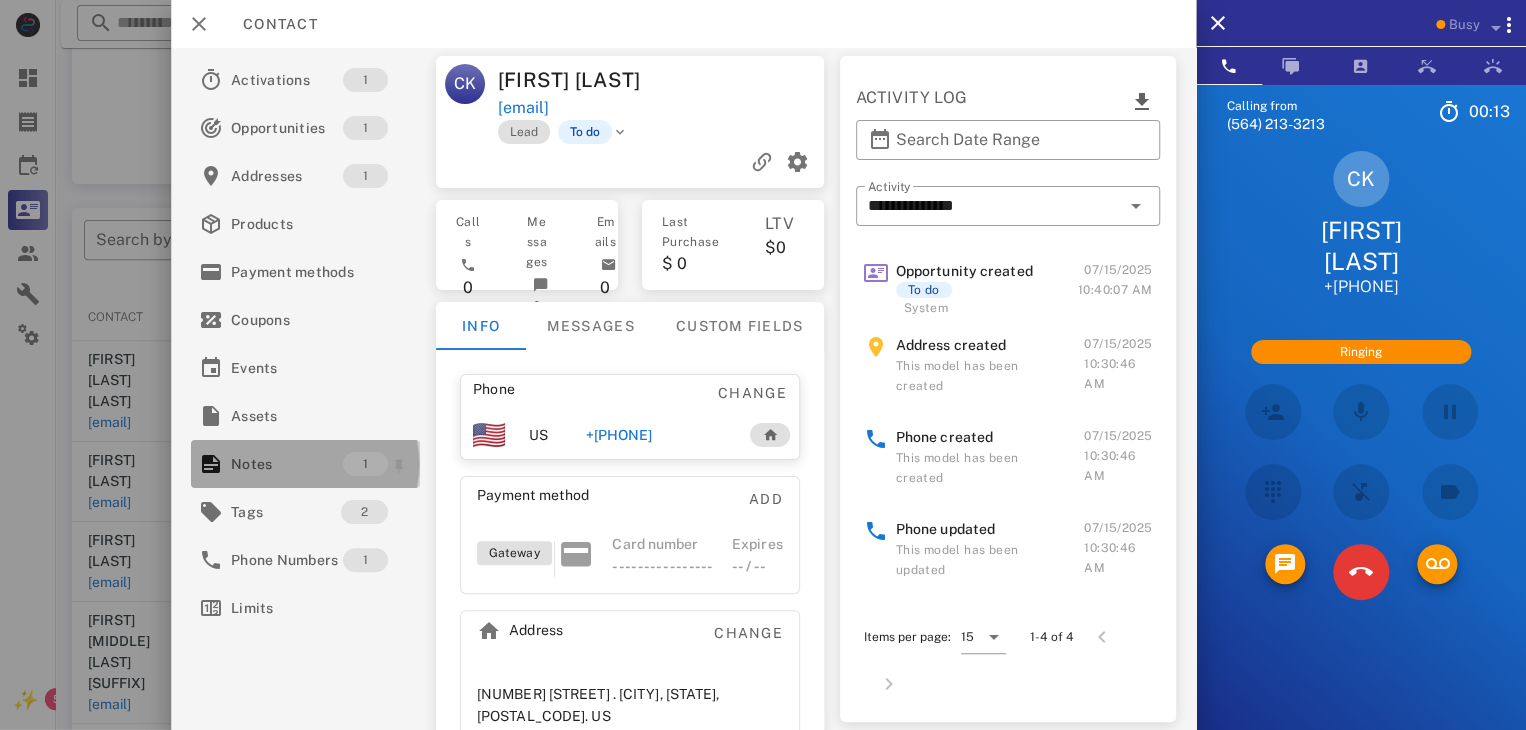 click on "Notes" at bounding box center [287, 464] 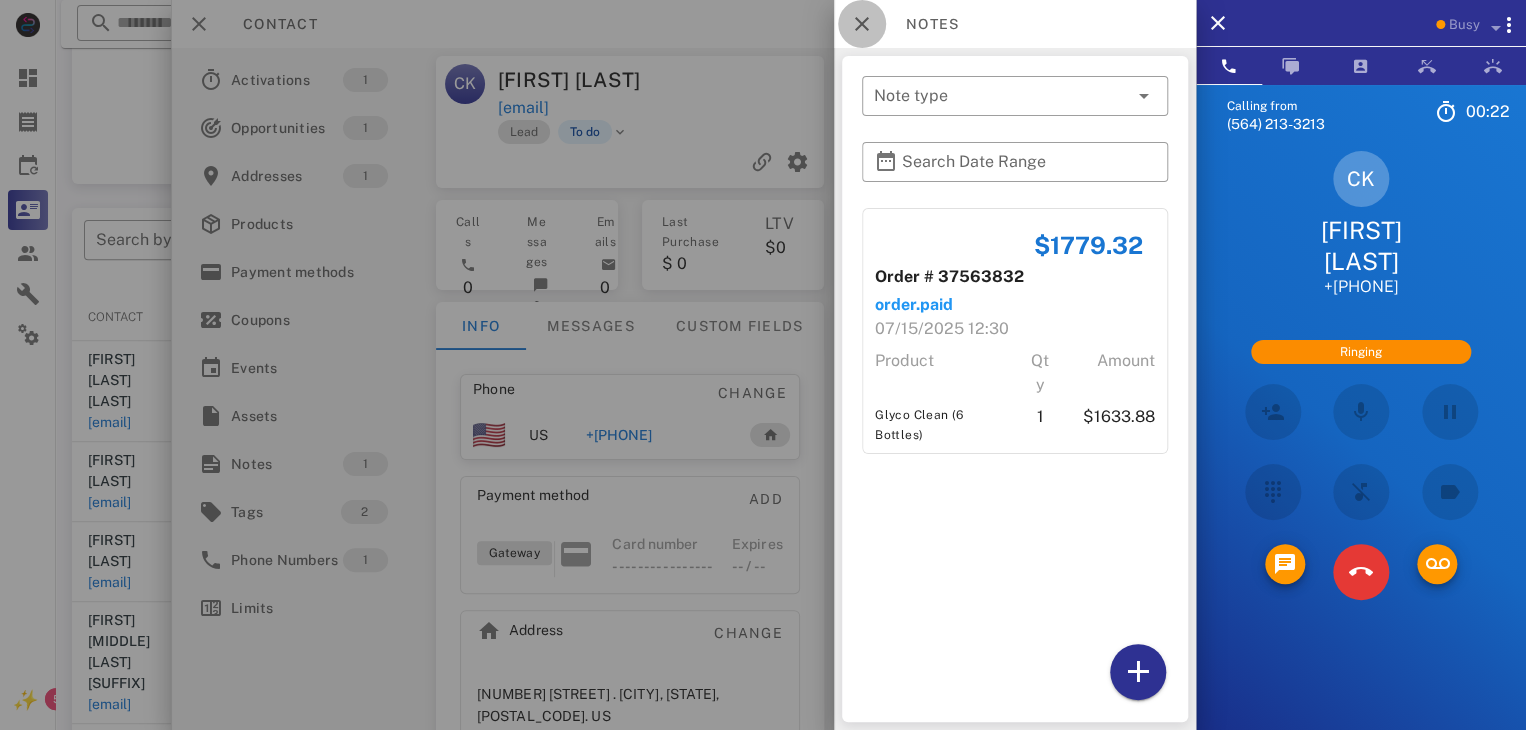 click at bounding box center (862, 24) 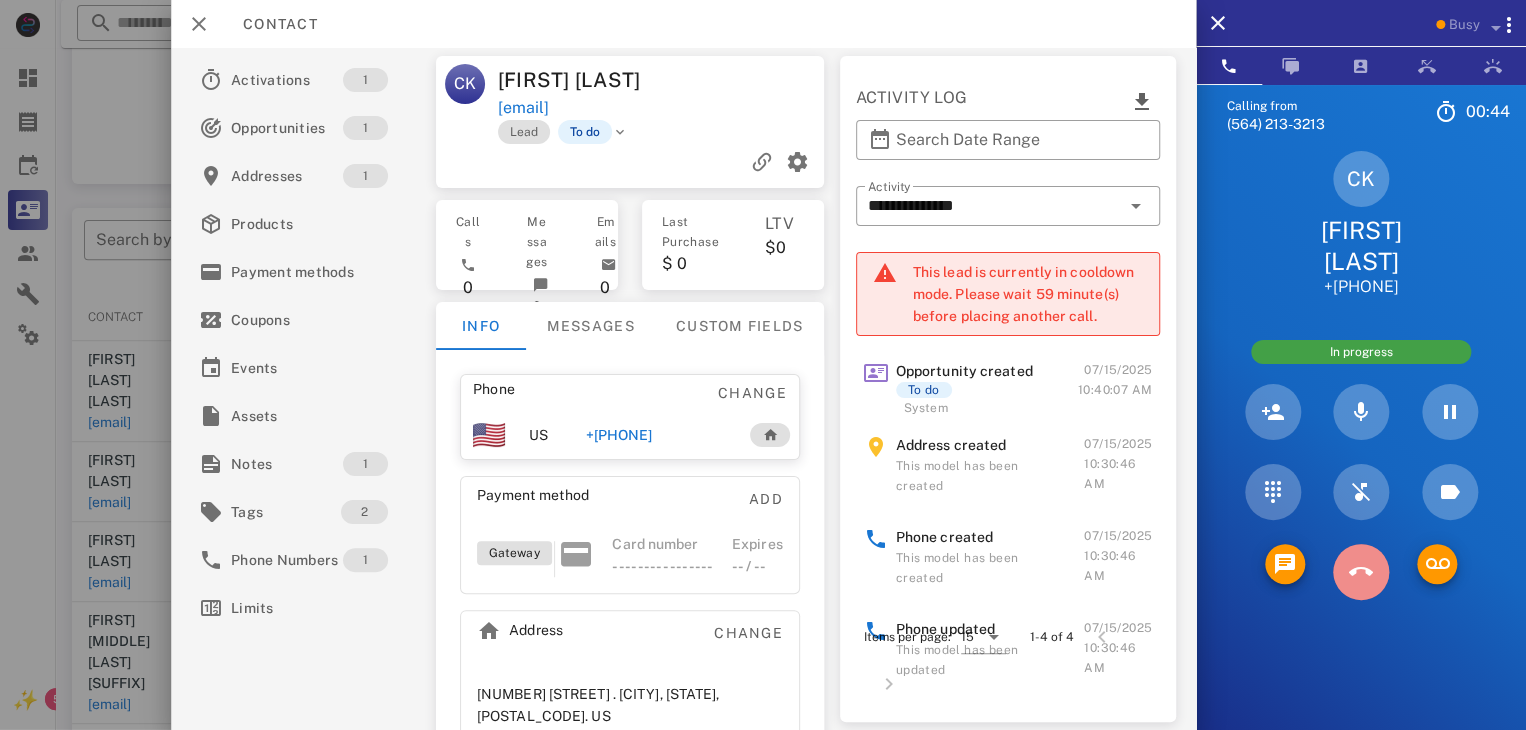 click at bounding box center (1361, 572) 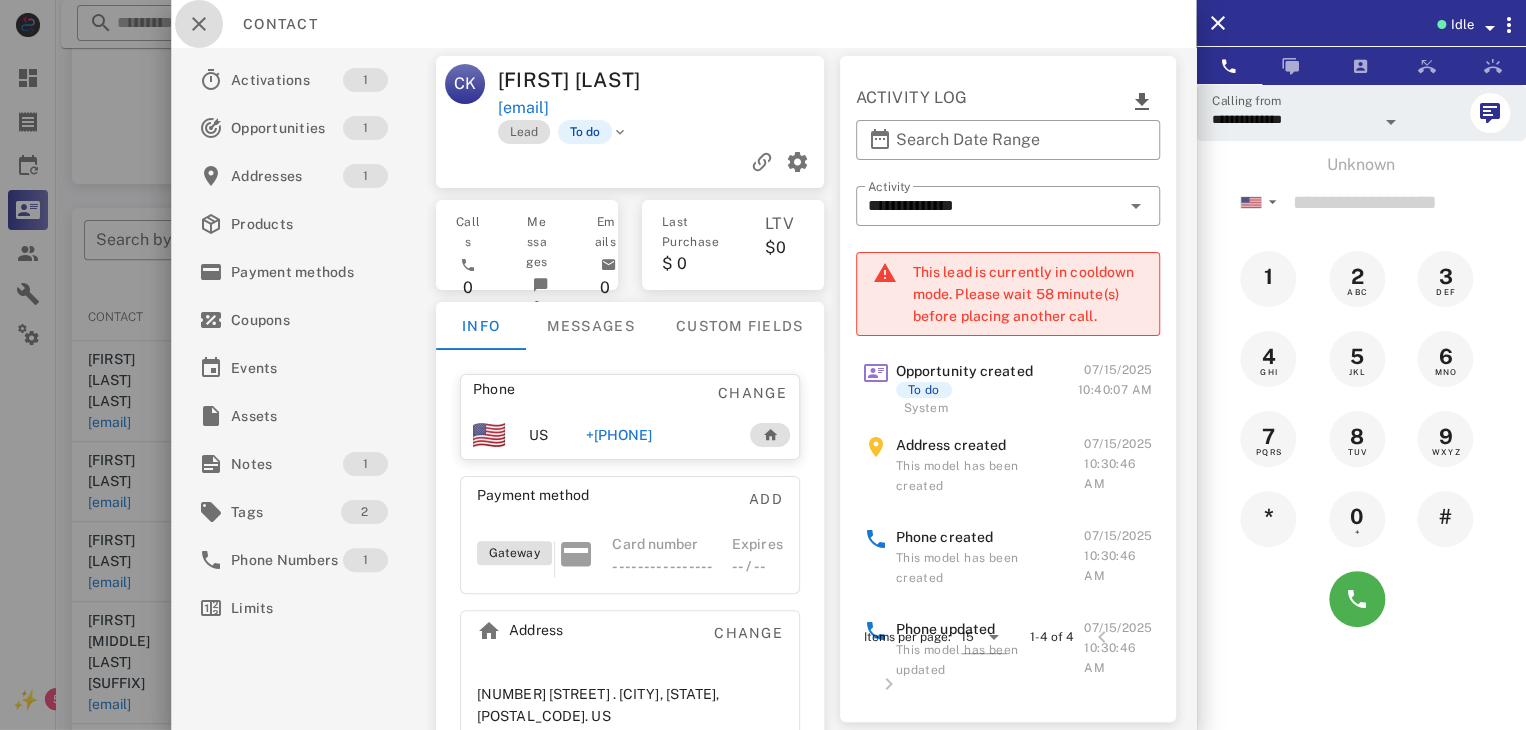 click at bounding box center [199, 24] 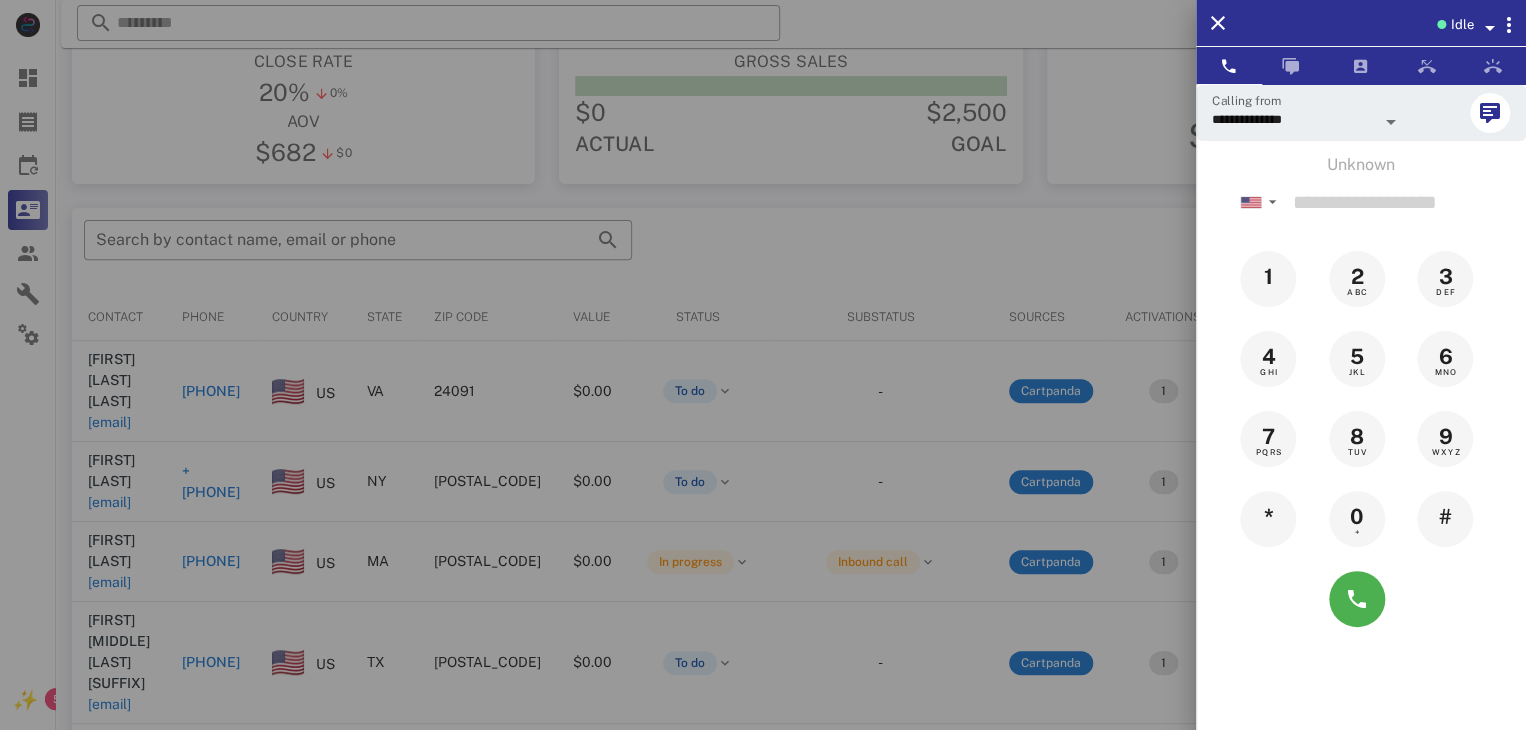 click at bounding box center (763, 365) 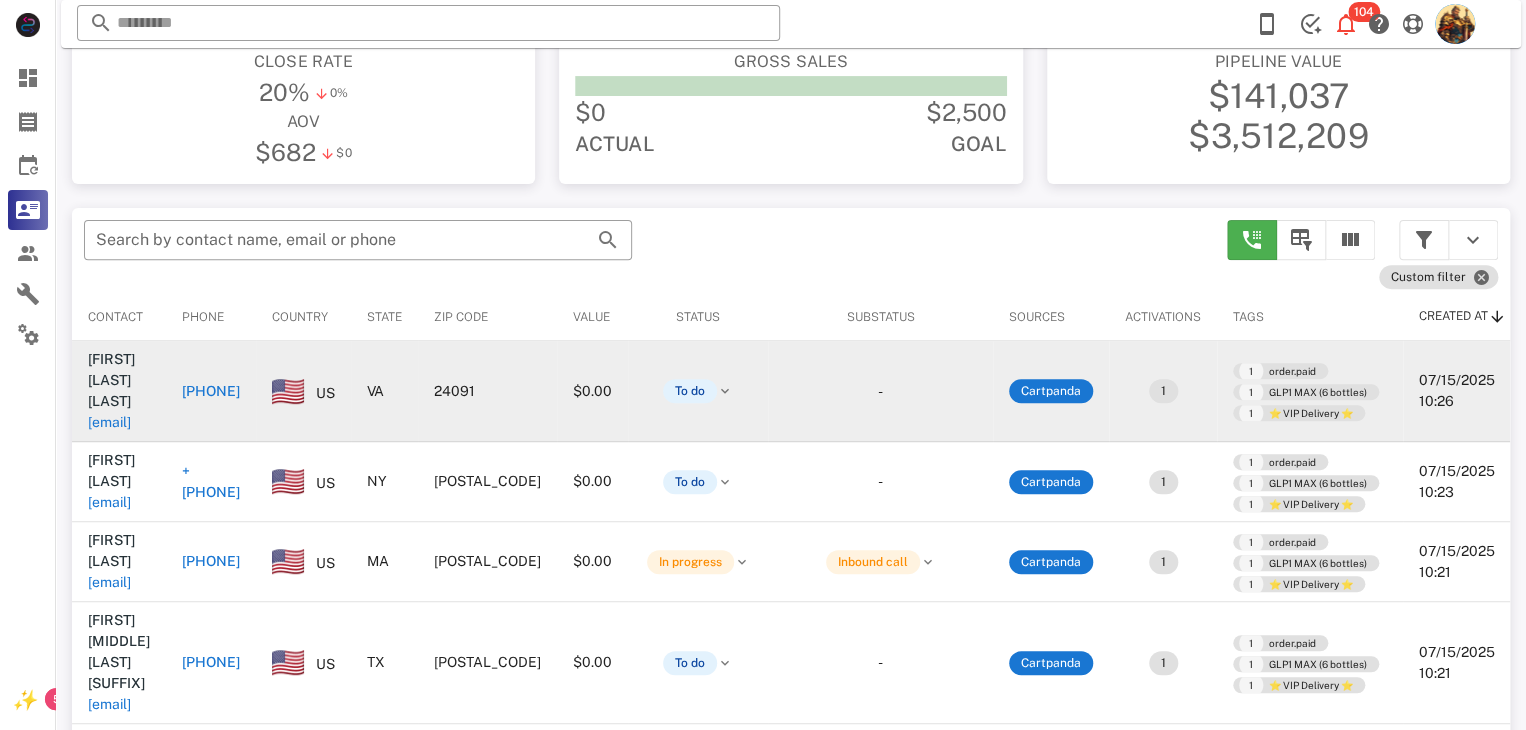 click on "lestersdairy3448@yahoo.com" at bounding box center [109, 422] 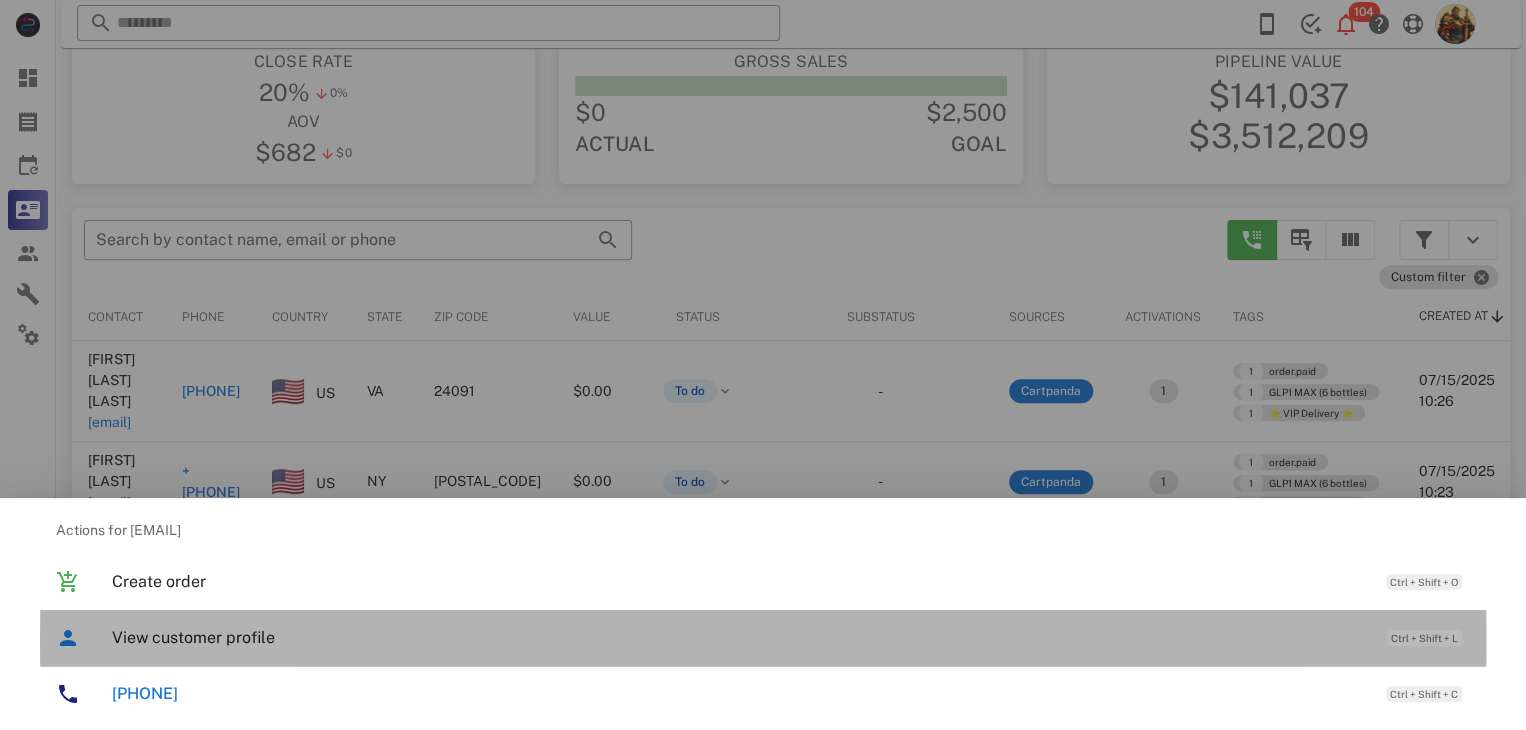 click on "View customer profile" at bounding box center [739, 637] 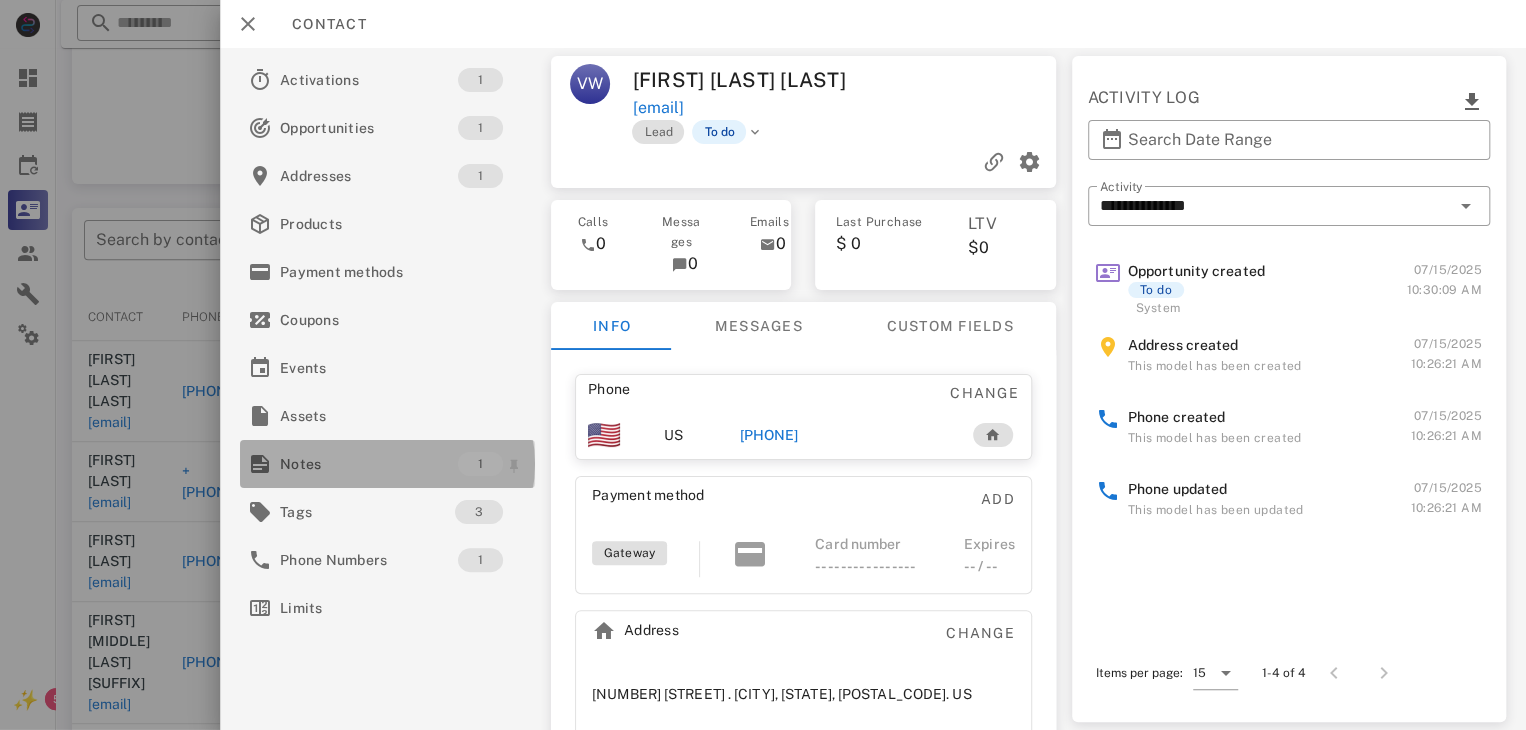 click on "Notes" at bounding box center [369, 464] 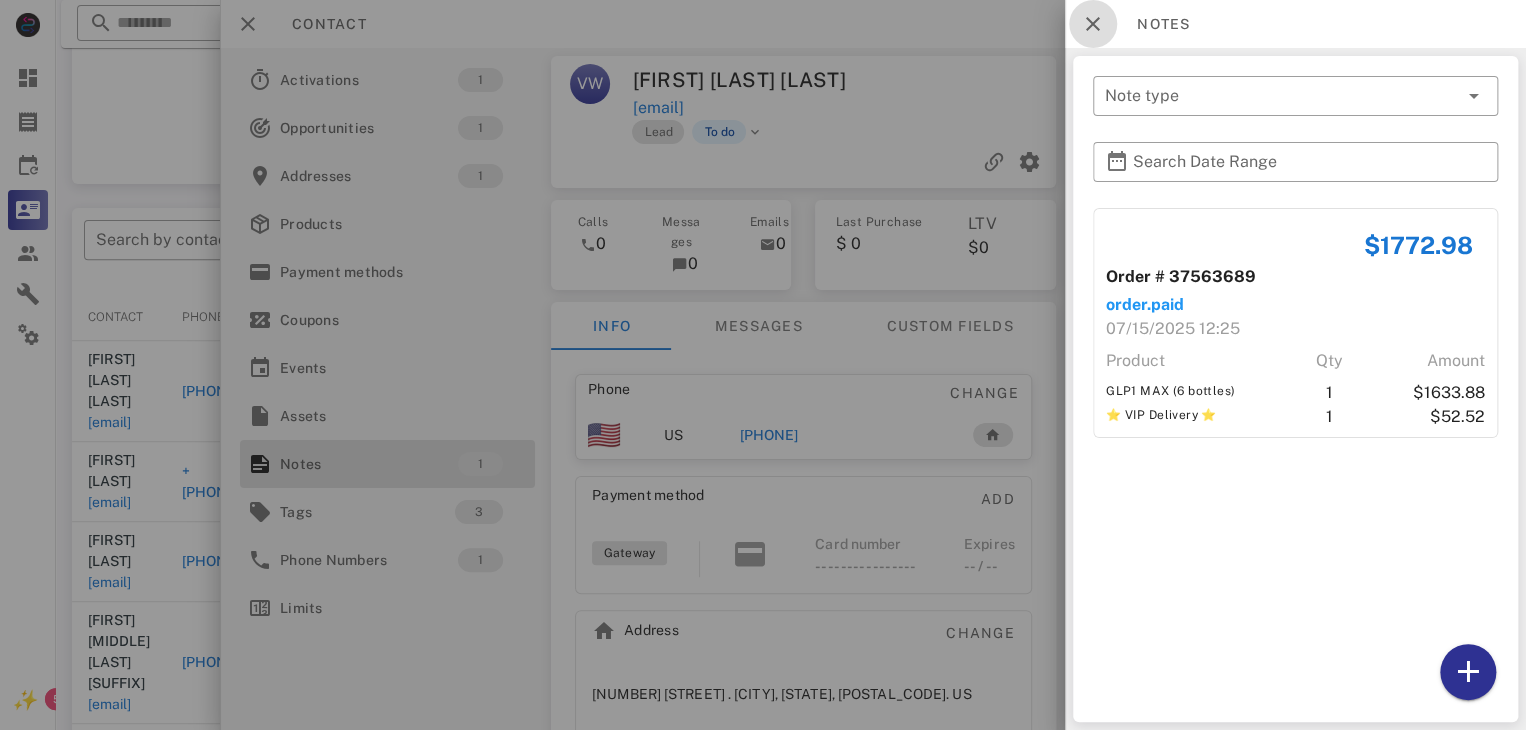 click at bounding box center [1093, 24] 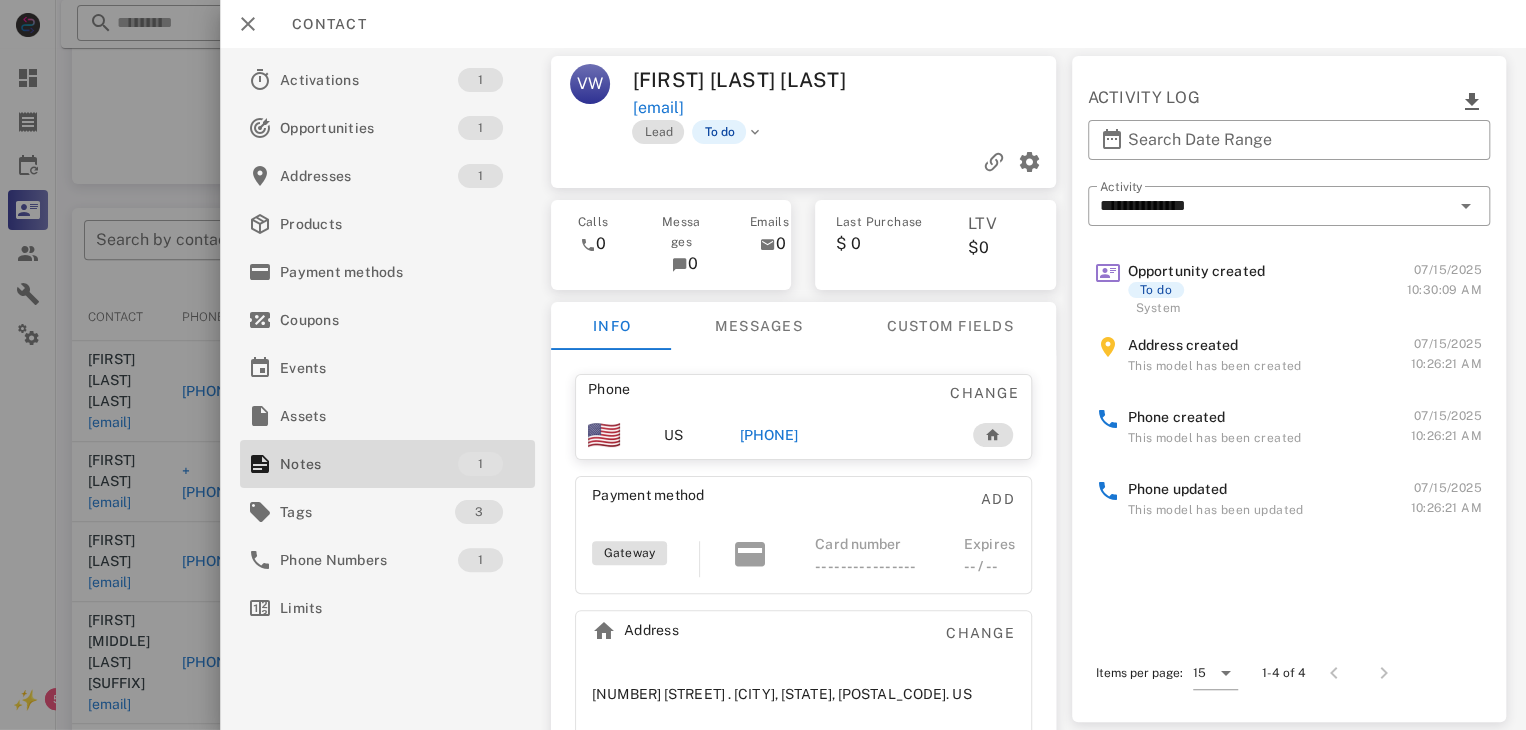 click on "+15405778674" at bounding box center [769, 435] 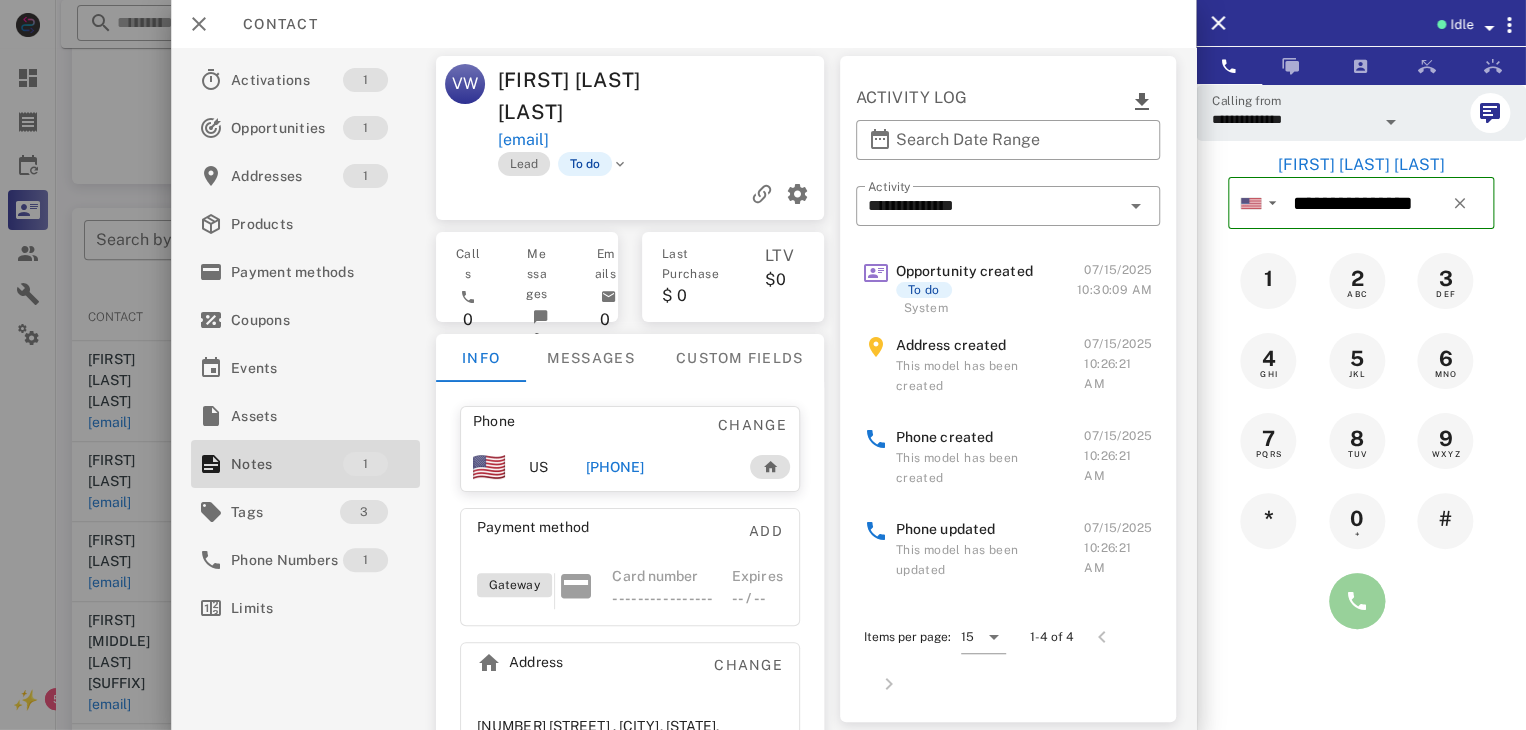 click at bounding box center (1357, 601) 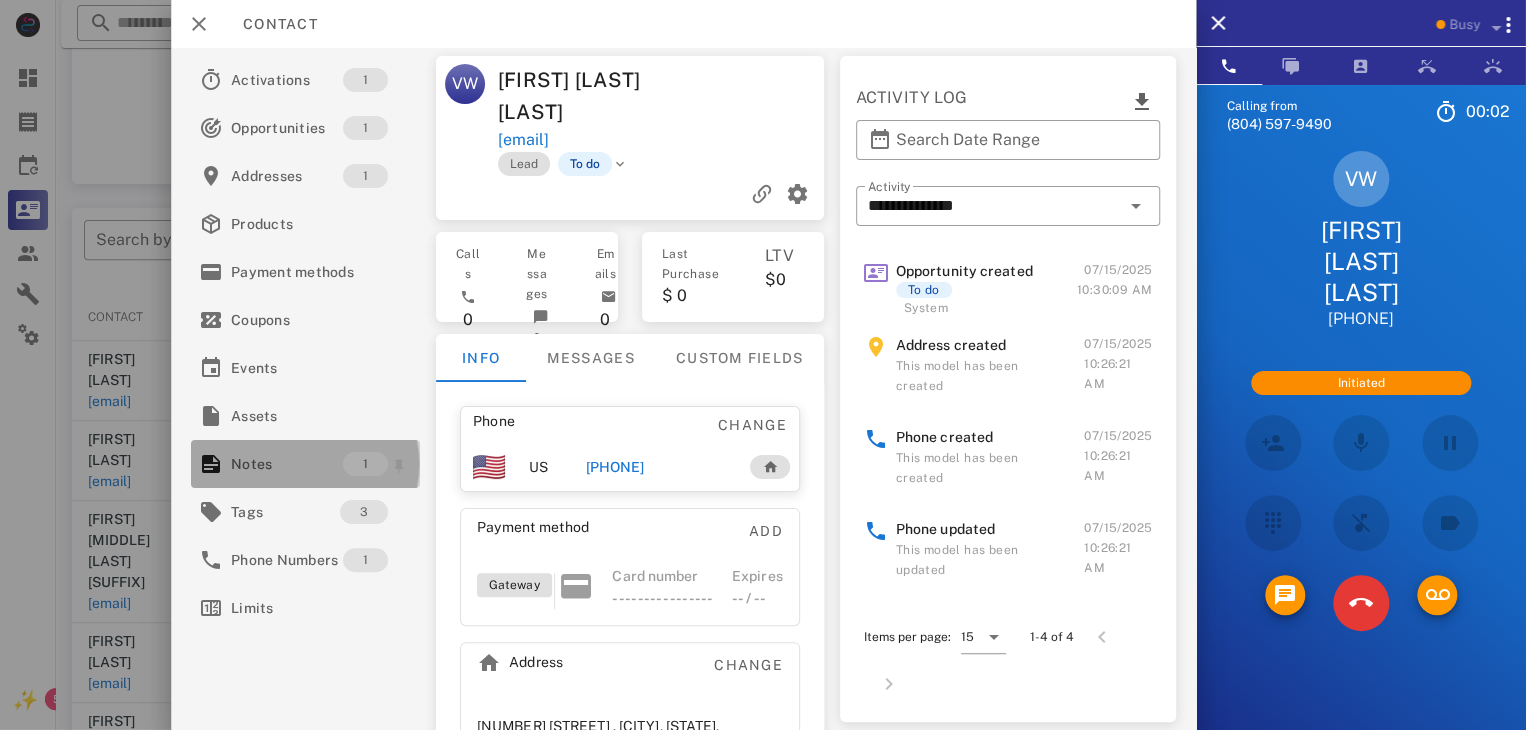 click on "Notes" at bounding box center (287, 464) 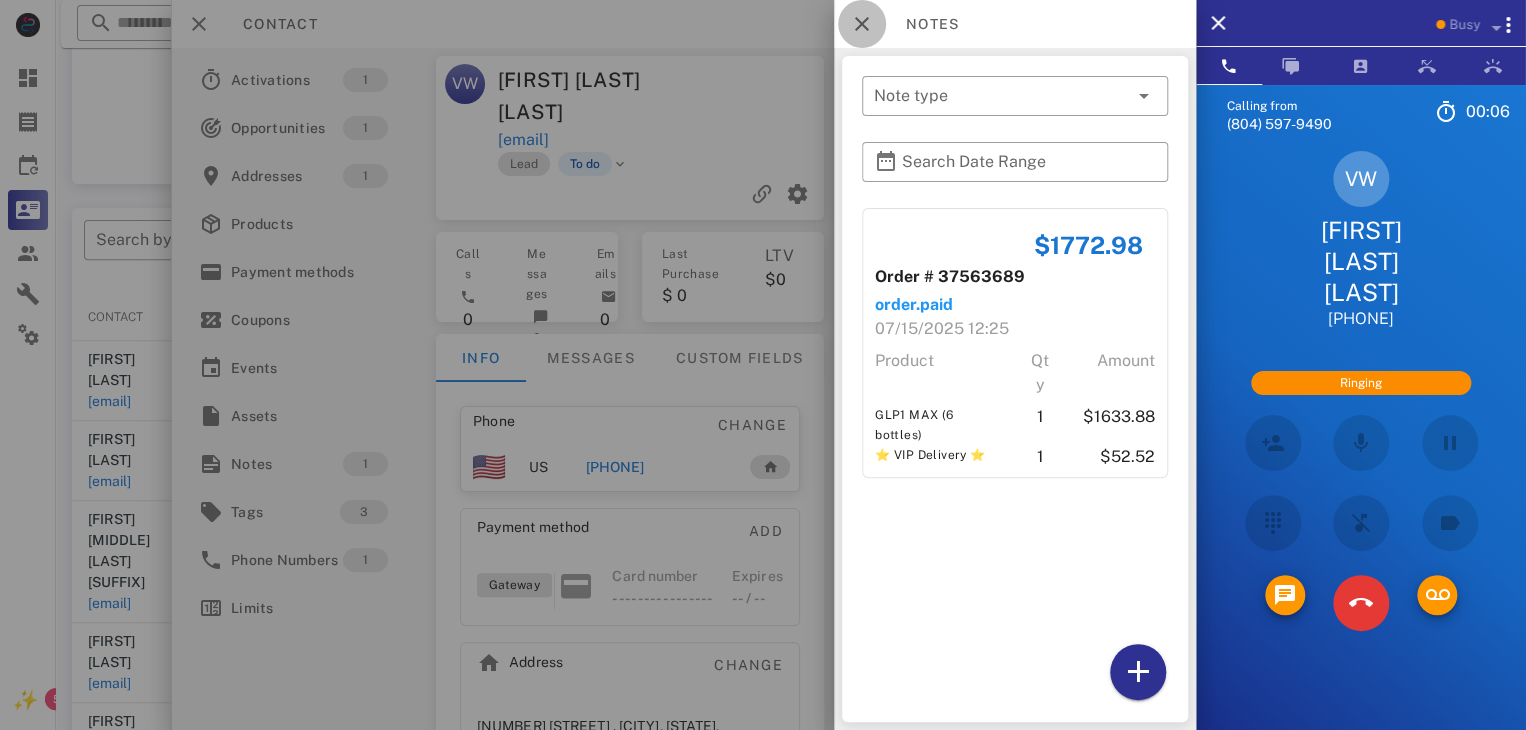 click at bounding box center (862, 24) 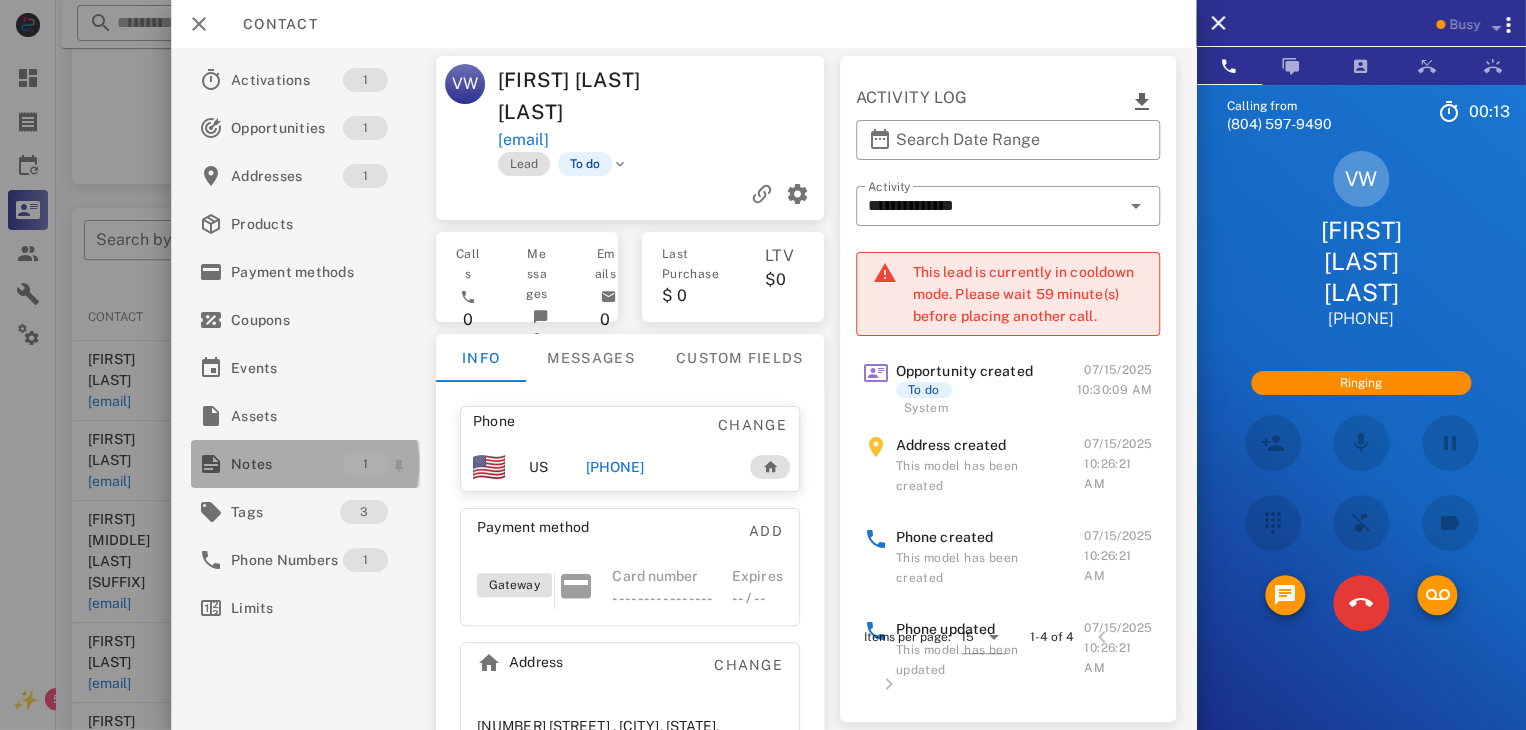 click on "Notes" at bounding box center (287, 464) 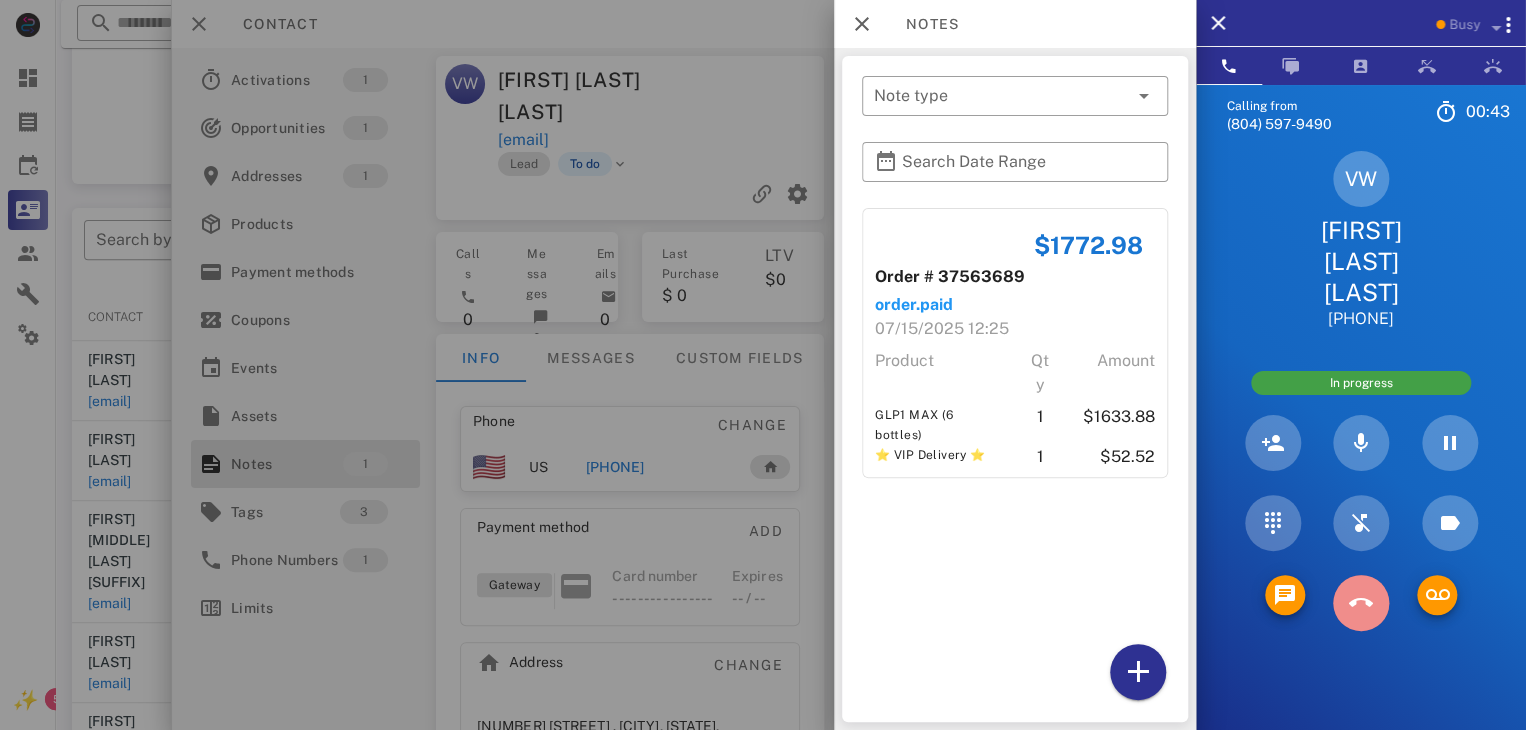 click at bounding box center [1361, 604] 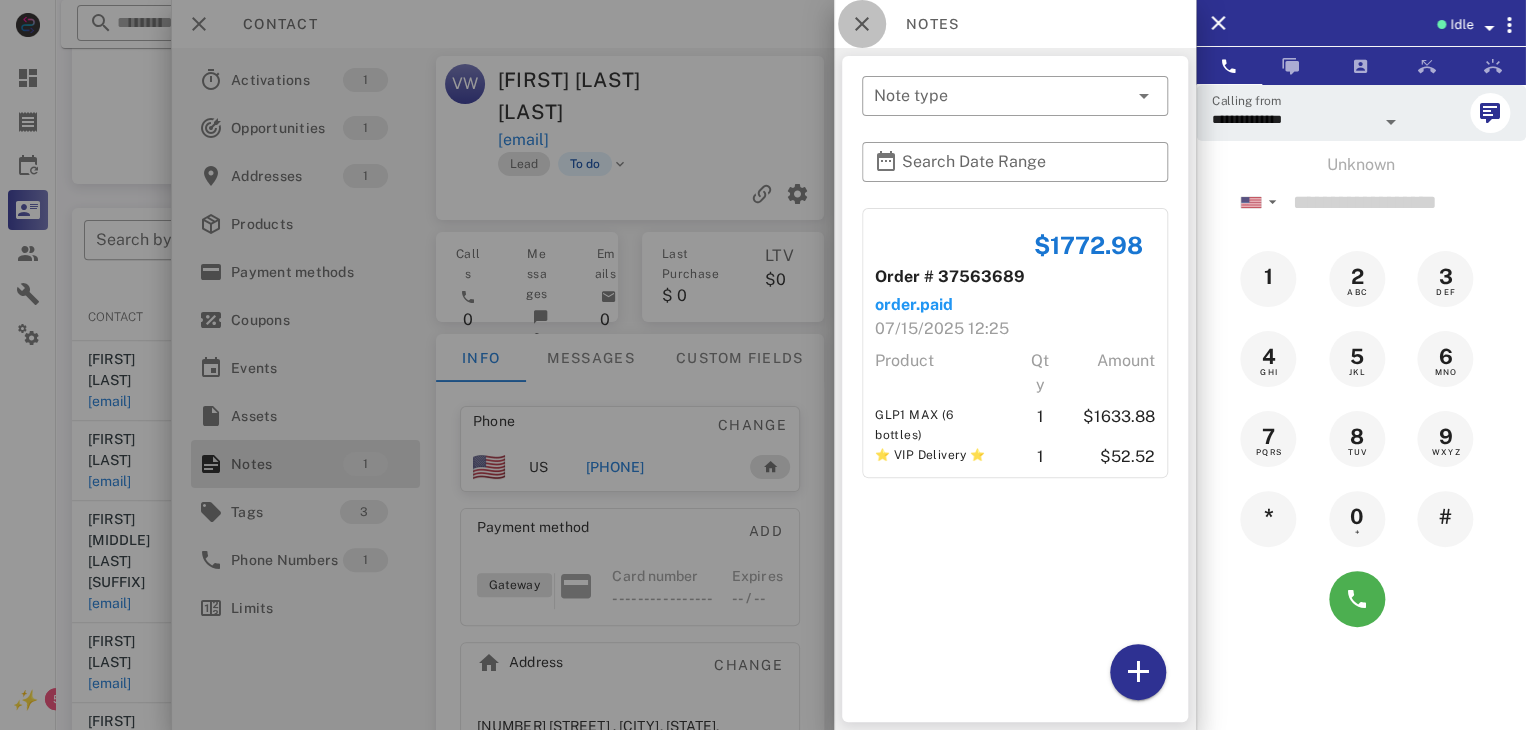 click at bounding box center [862, 24] 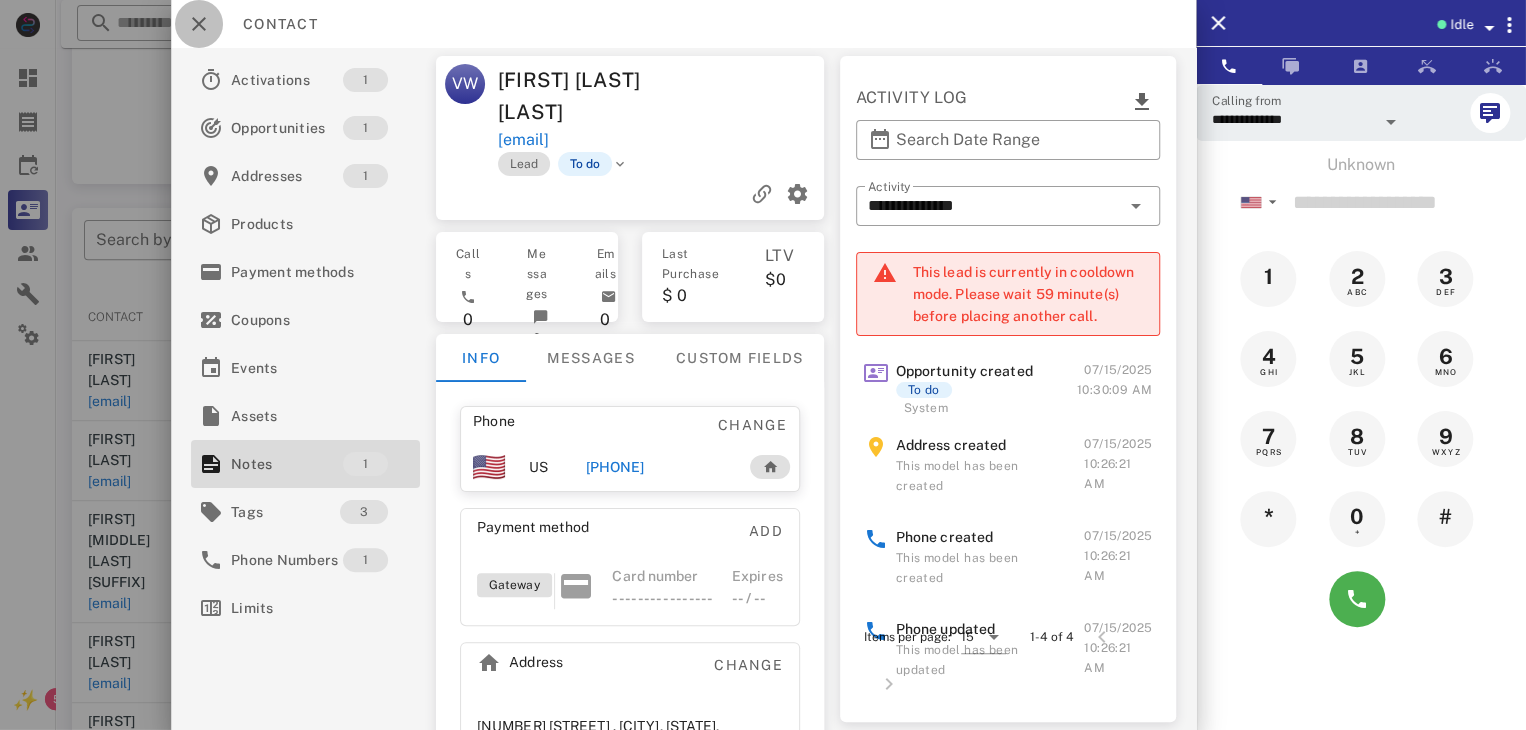 click at bounding box center [199, 24] 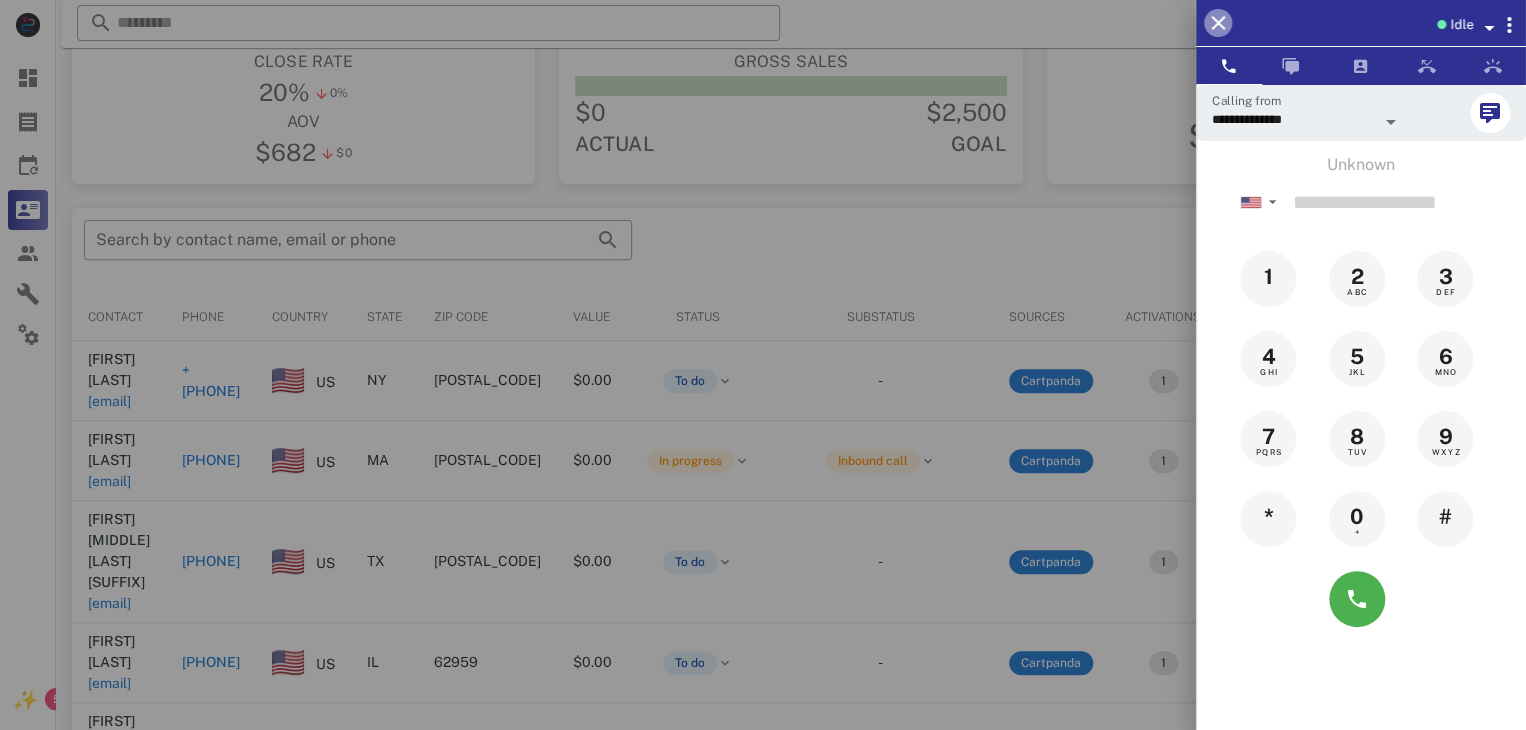 click at bounding box center (1218, 23) 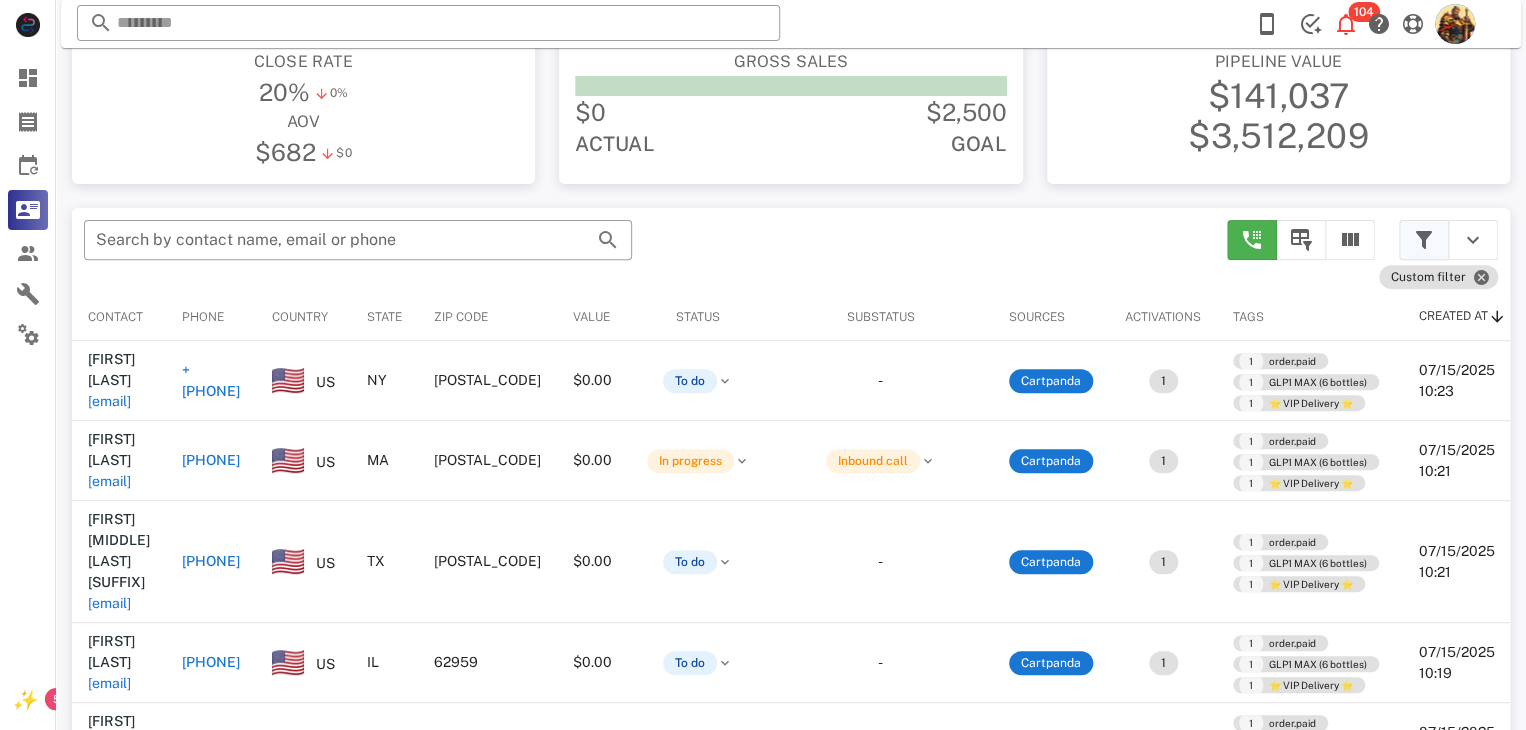 click at bounding box center [1424, 240] 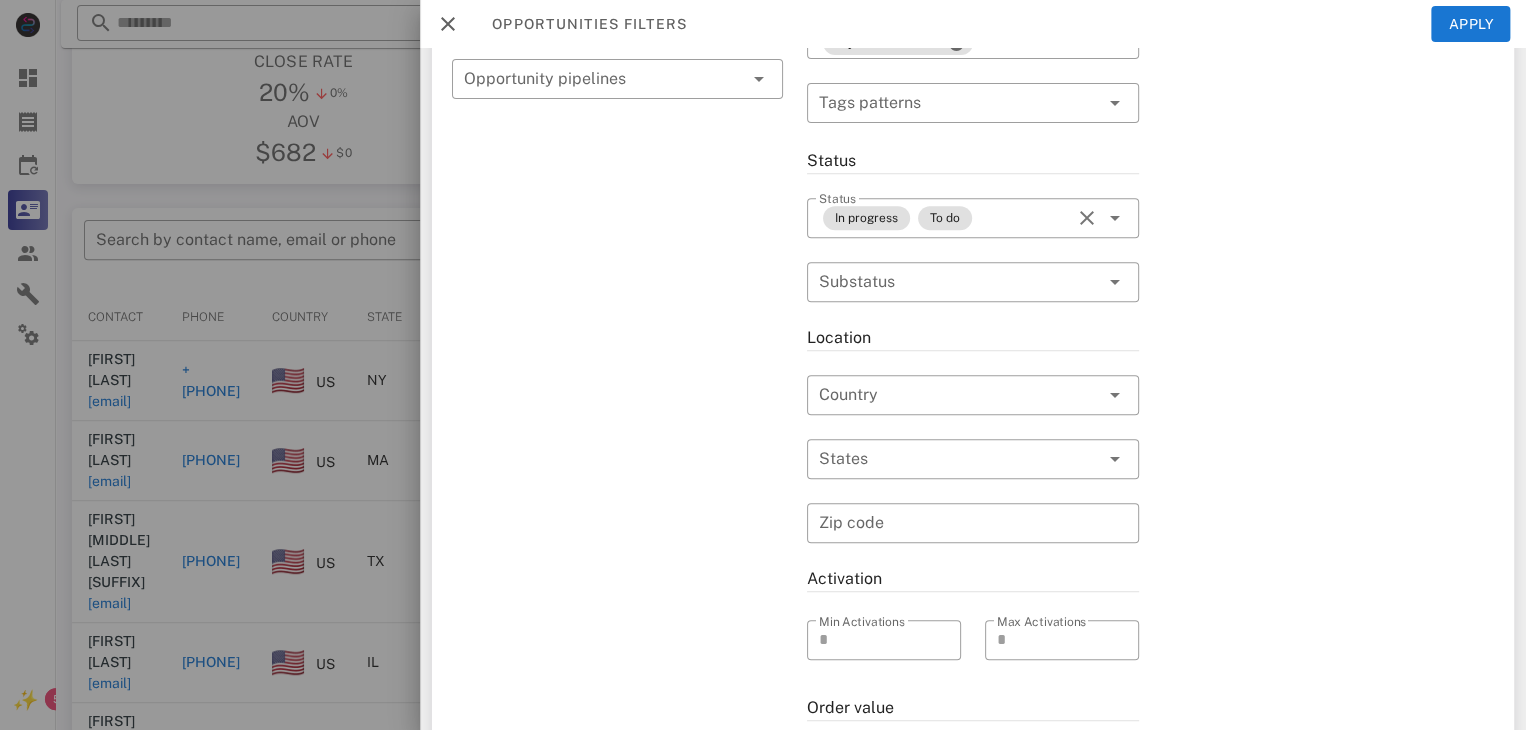 scroll, scrollTop: 406, scrollLeft: 0, axis: vertical 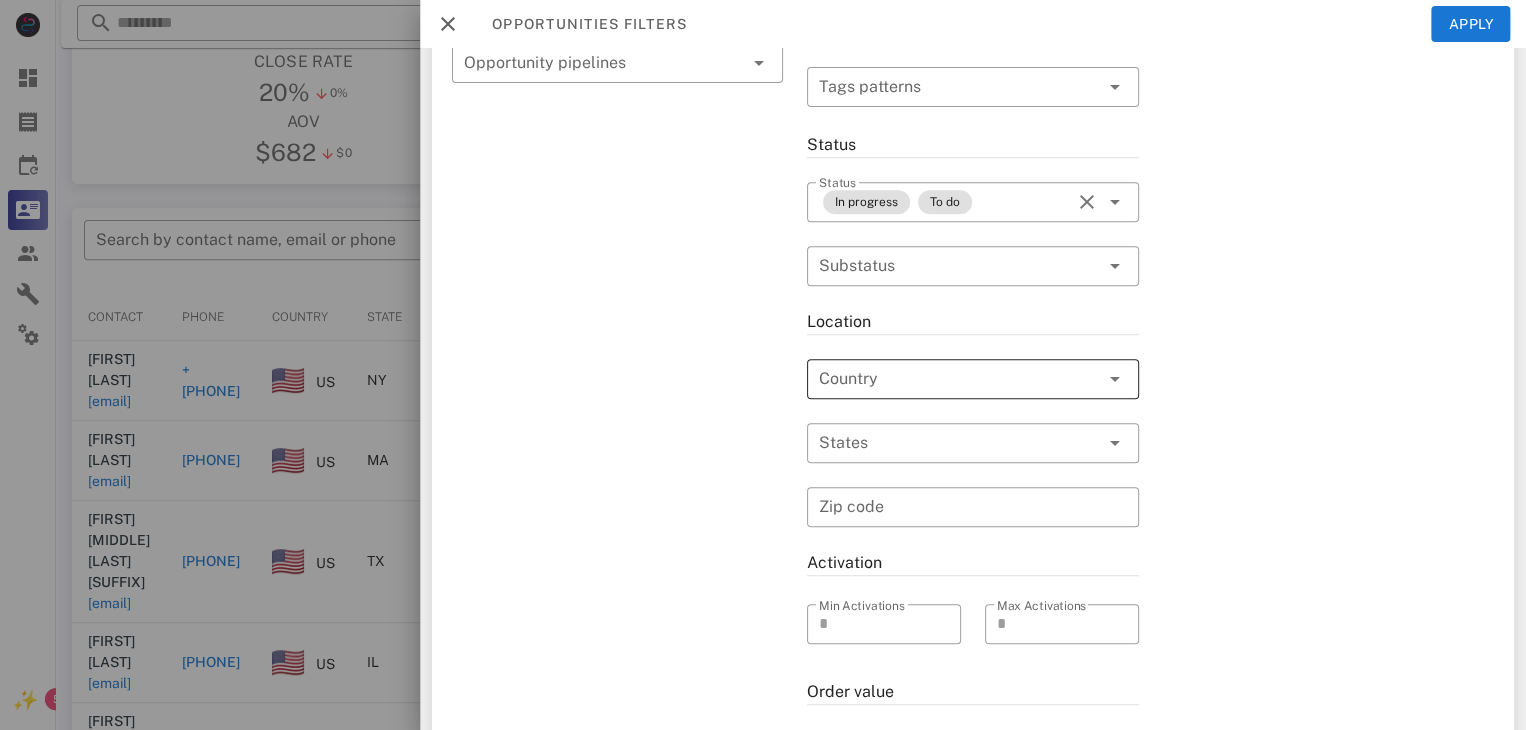 click at bounding box center [944, 379] 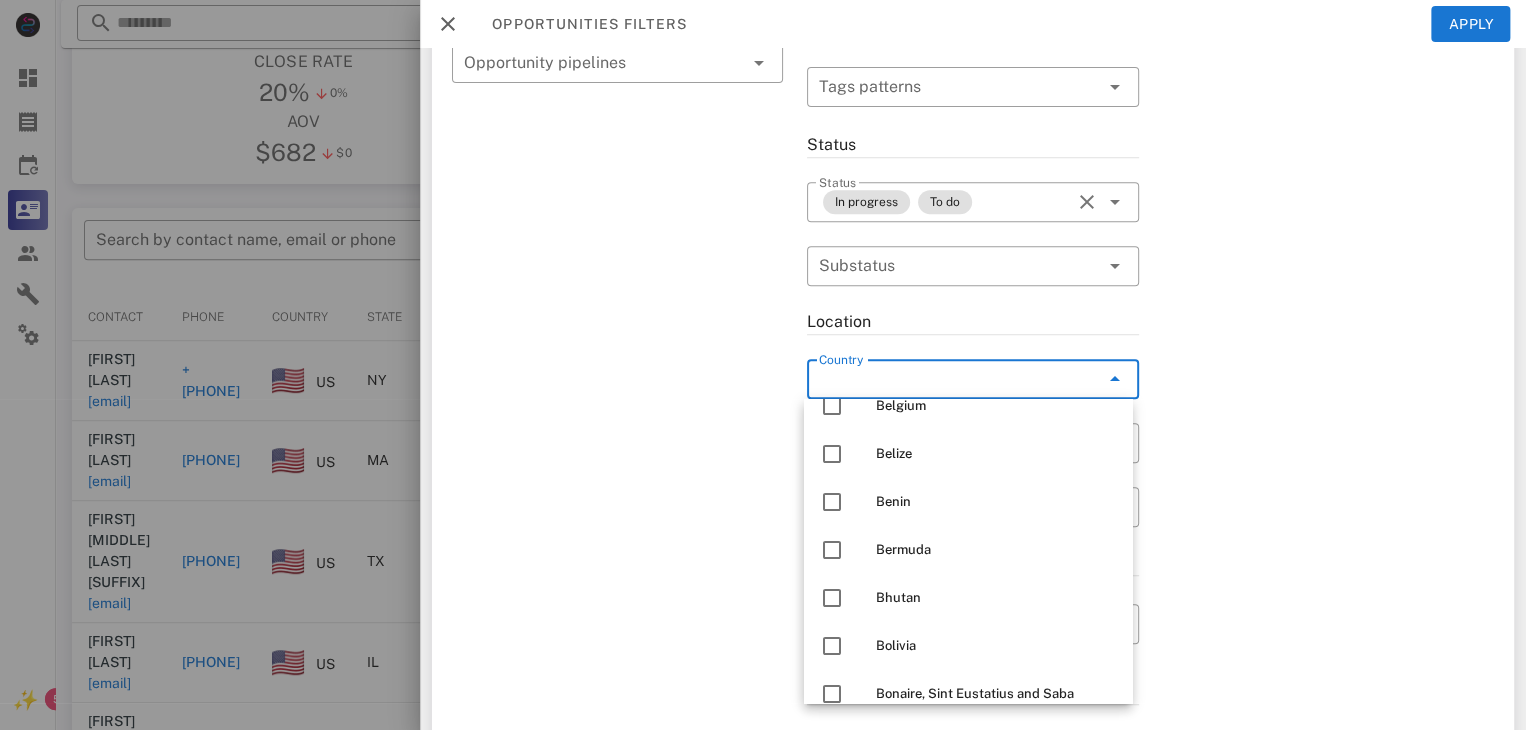 scroll, scrollTop: 1152, scrollLeft: 0, axis: vertical 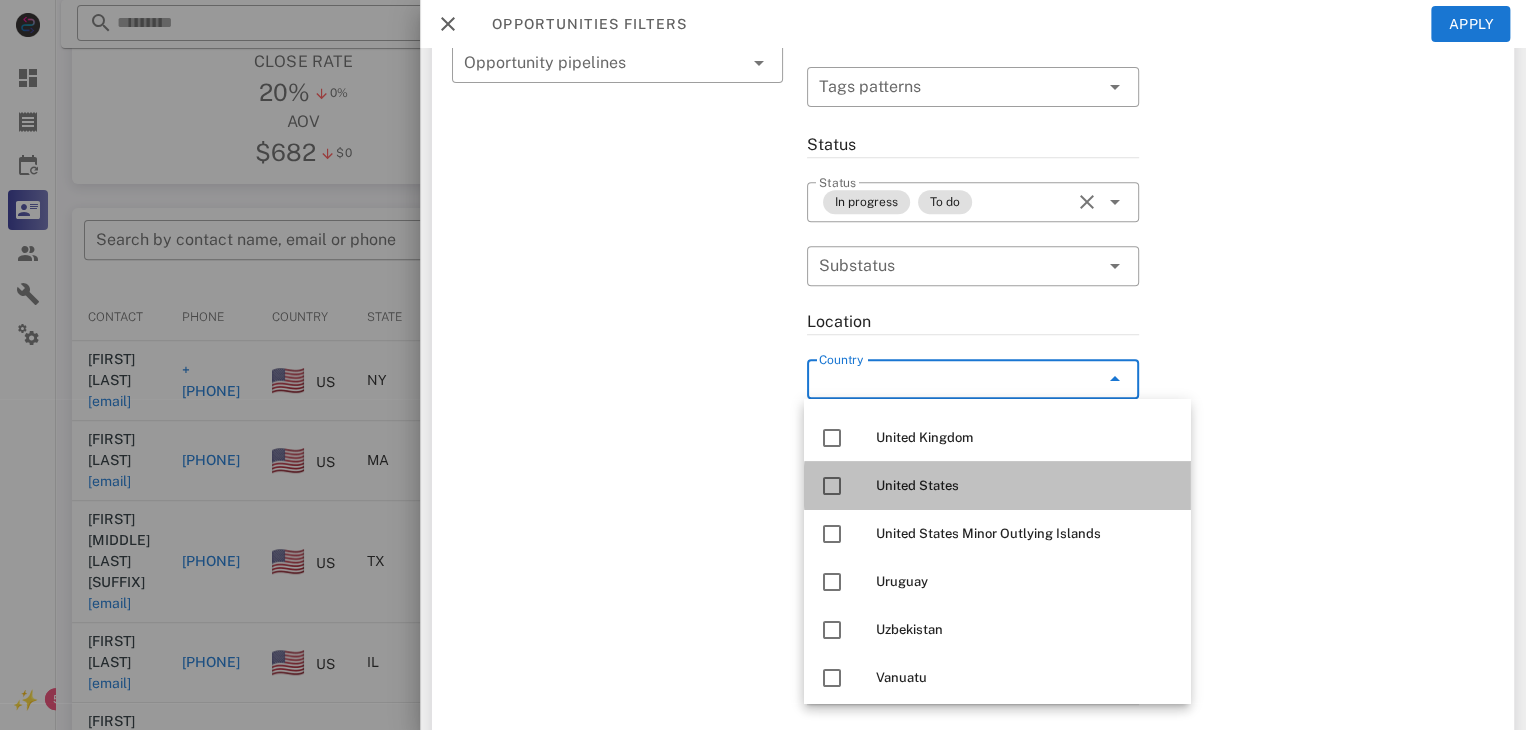 click at bounding box center [832, 486] 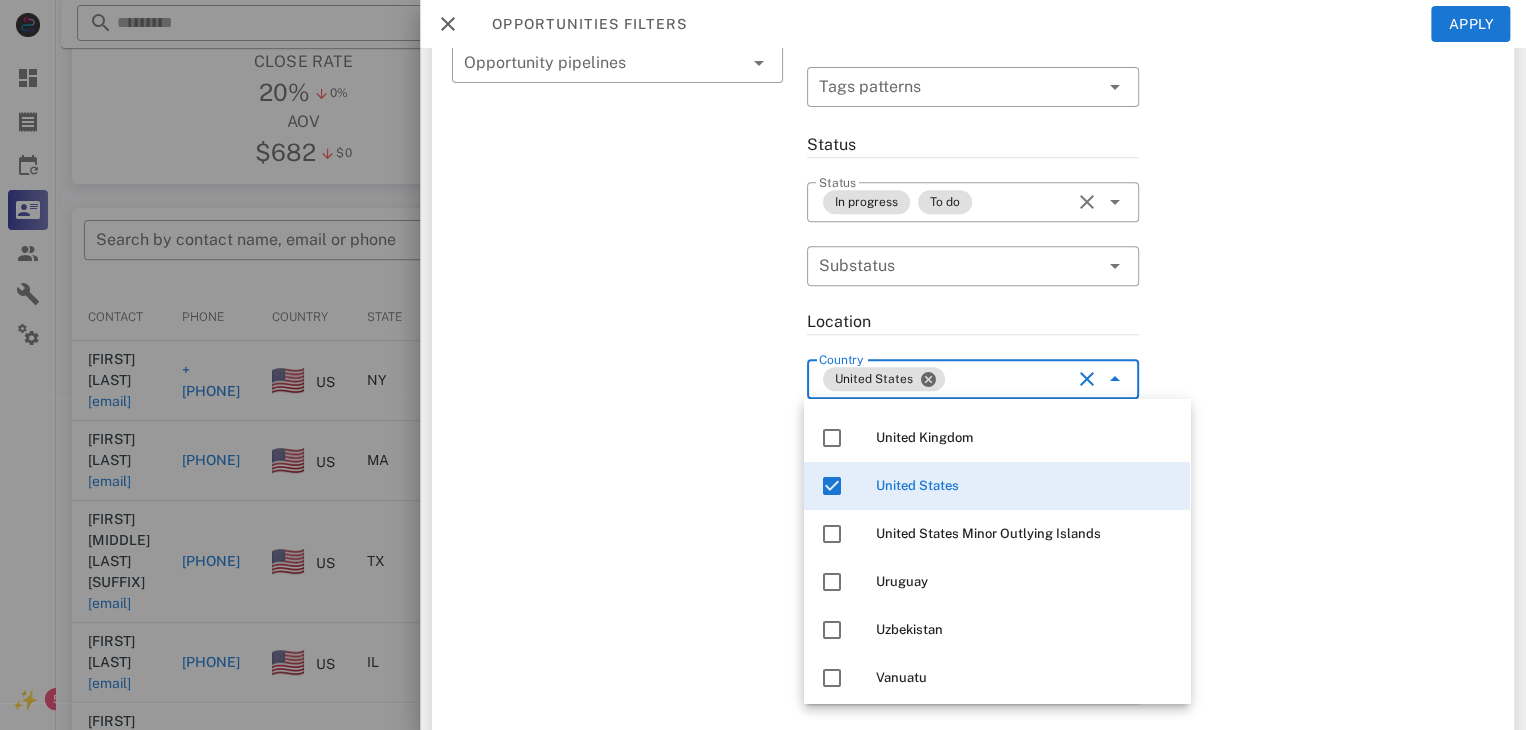 click on "General ​ Search by contact name, email or phone ​ Search Date Range ​ Sources Free for all ​ Opportunity pipelines" at bounding box center [617, 347] 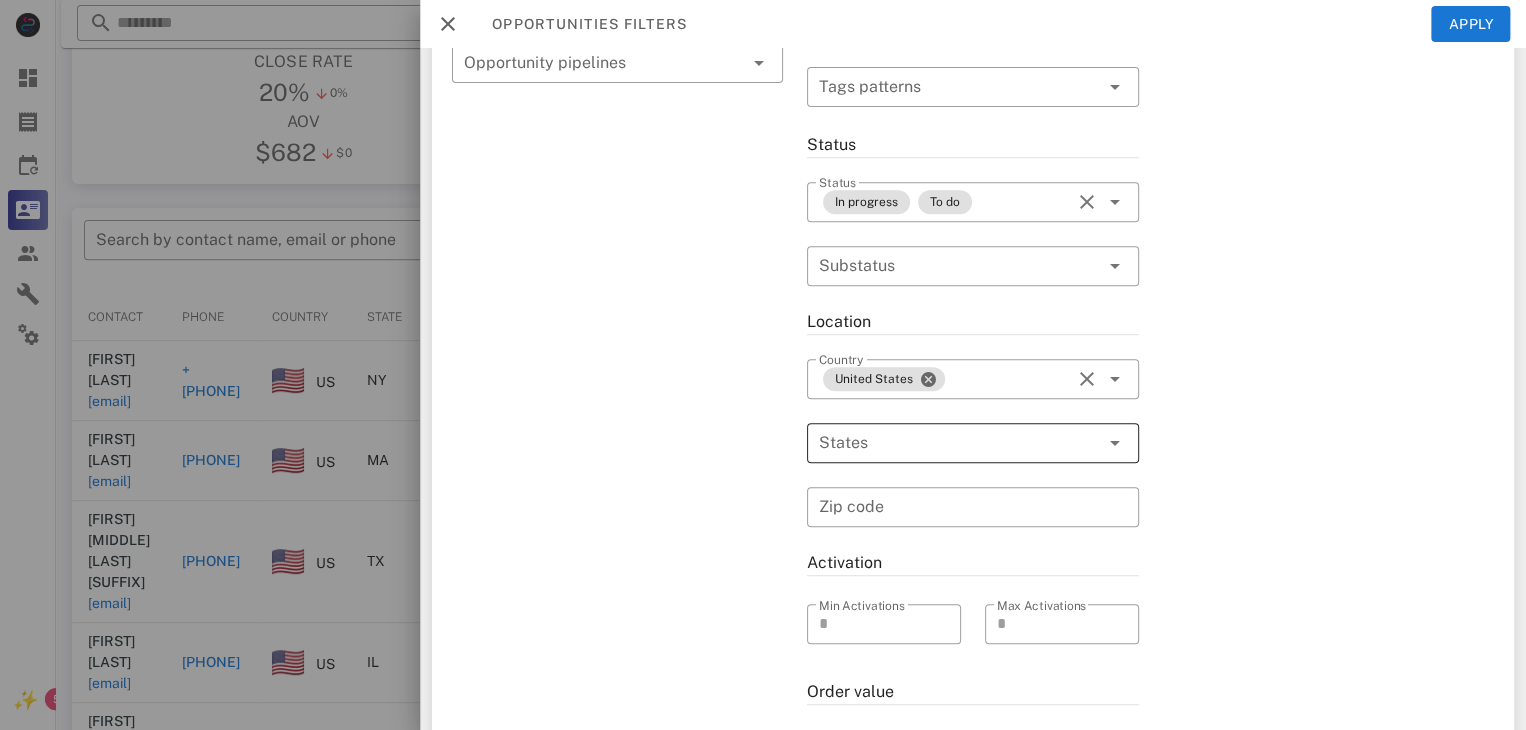 click at bounding box center (944, 443) 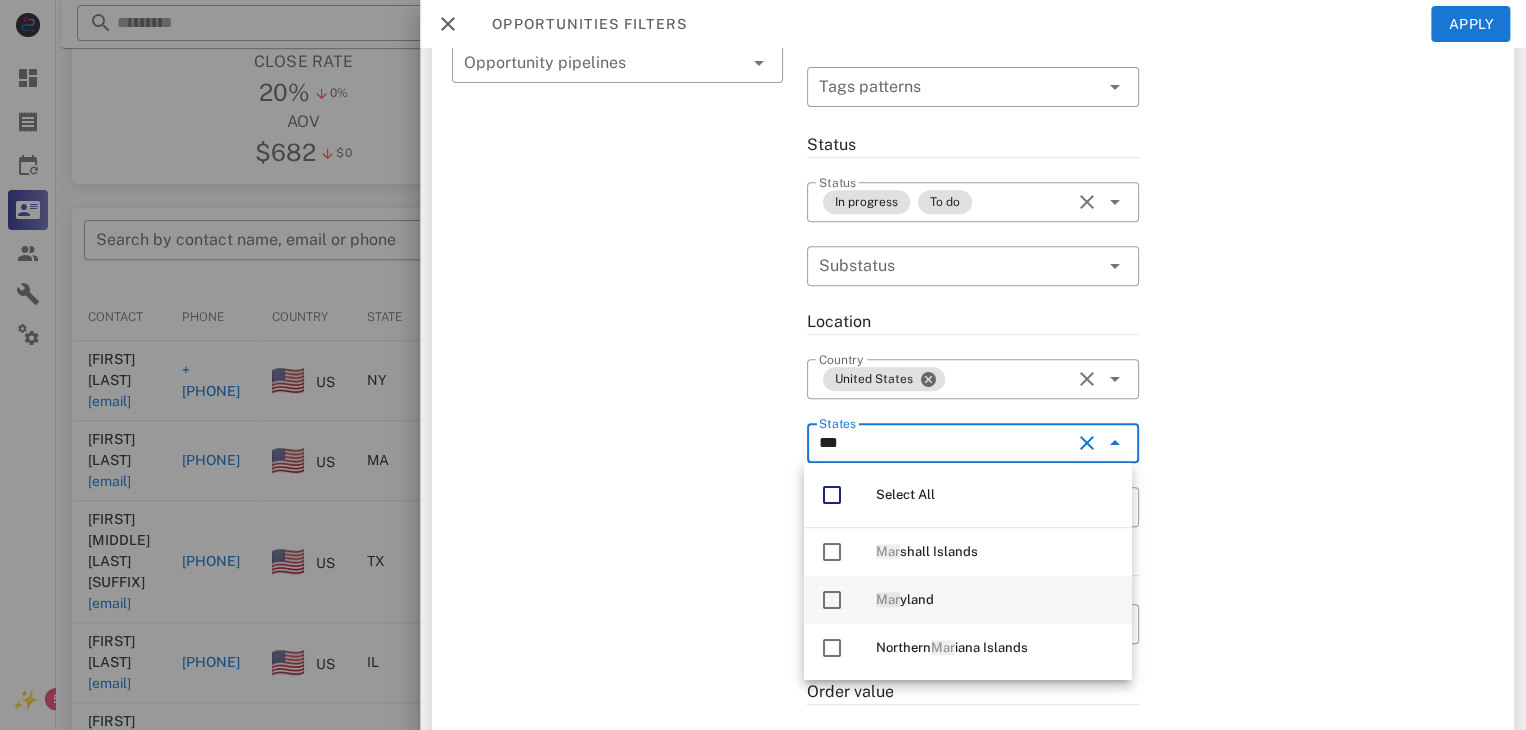 click at bounding box center (832, 600) 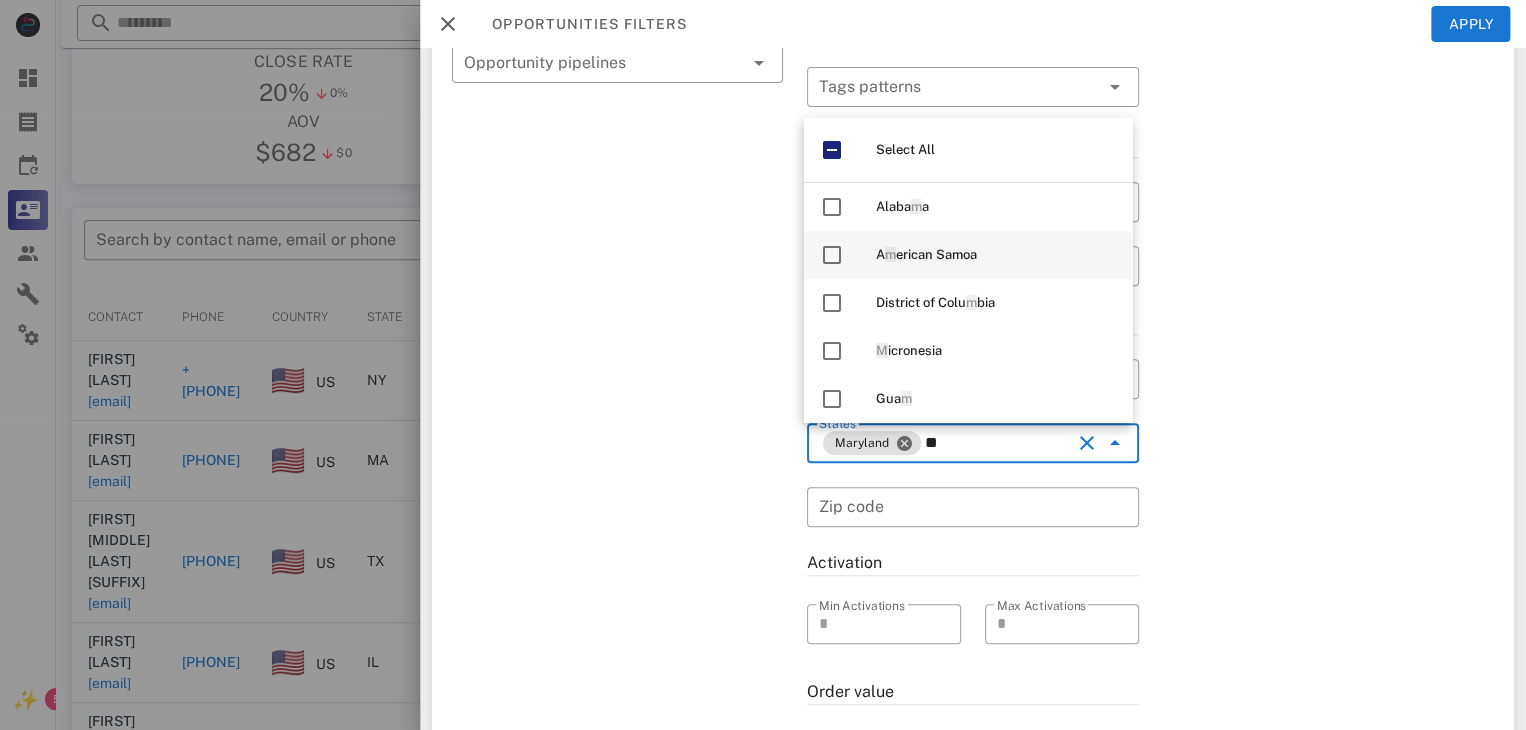 type on "*" 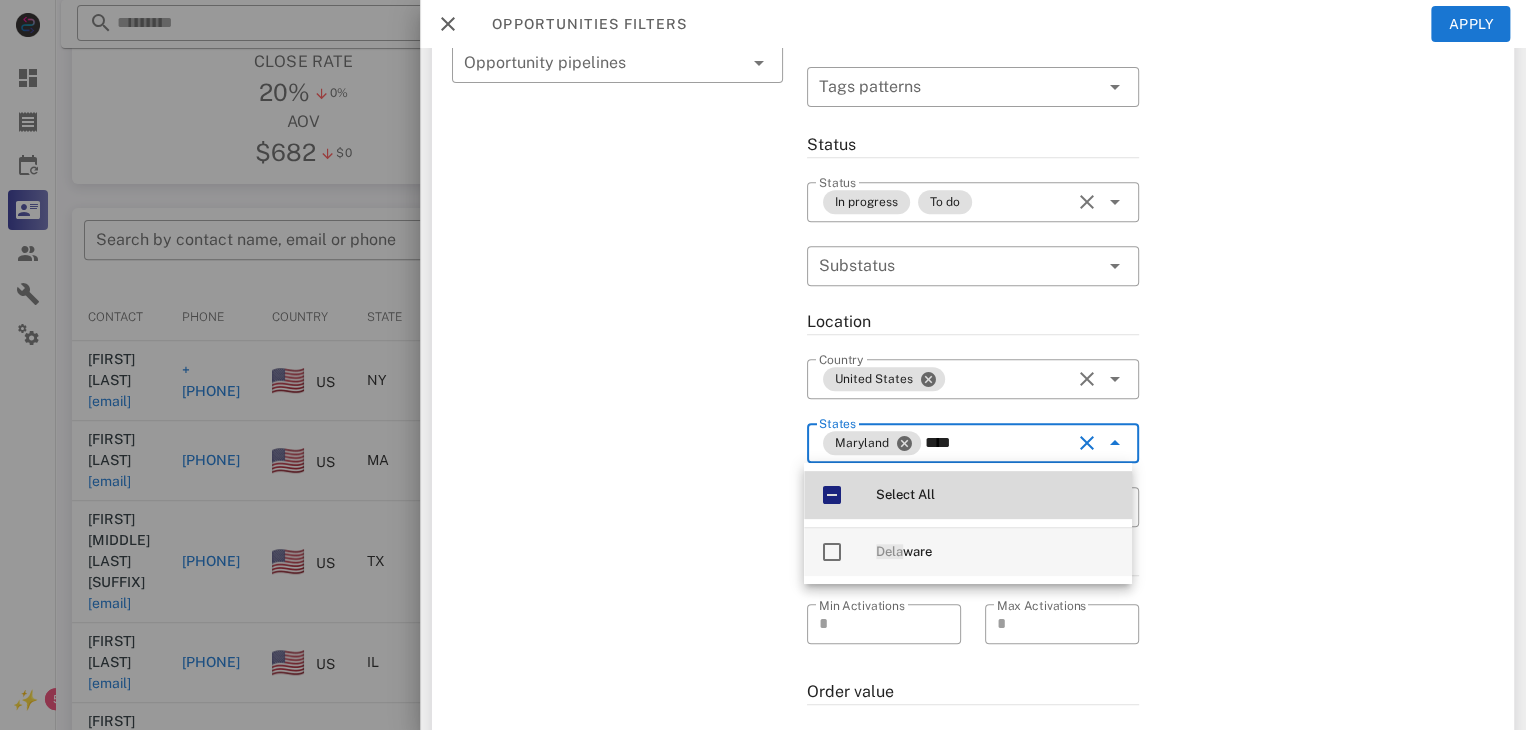 click at bounding box center [832, 552] 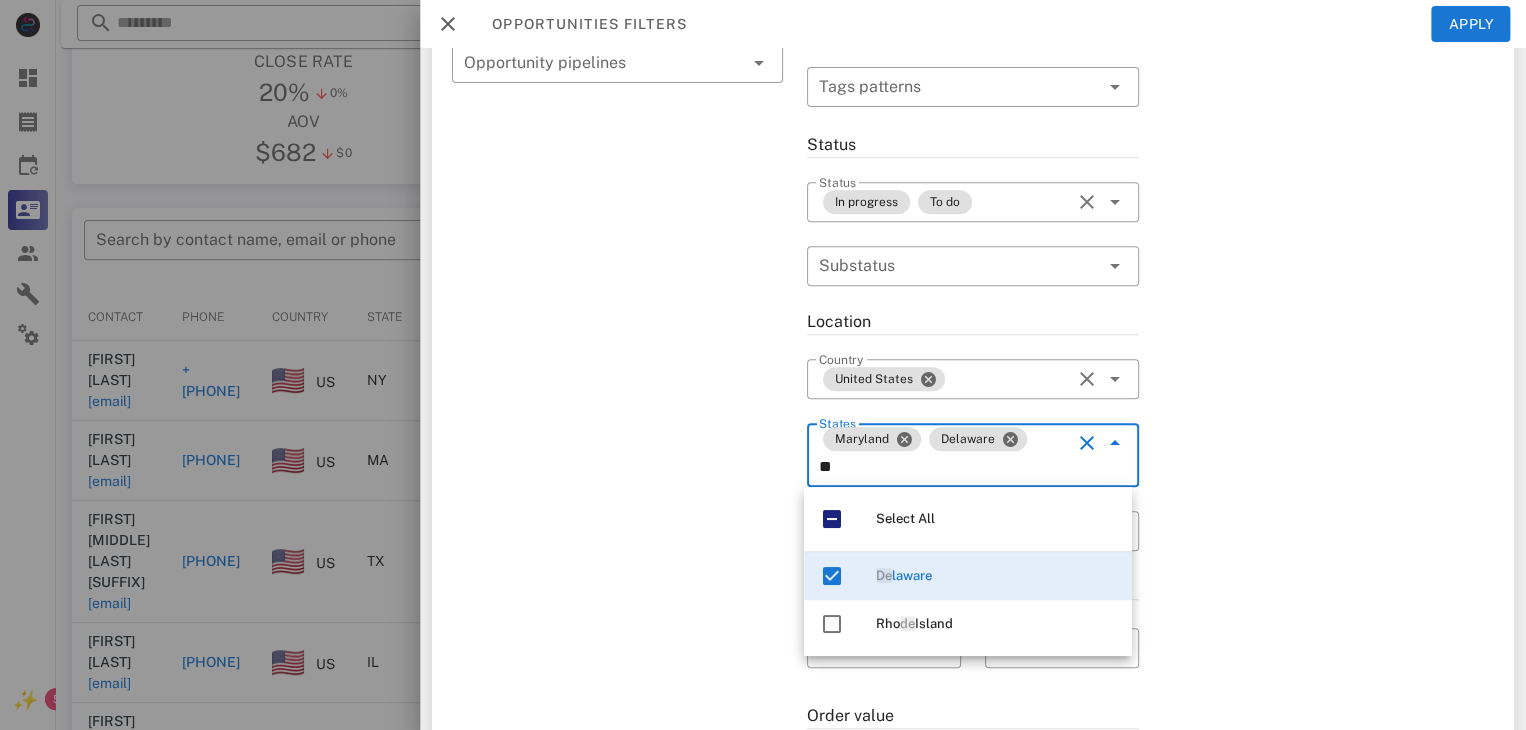 type on "*" 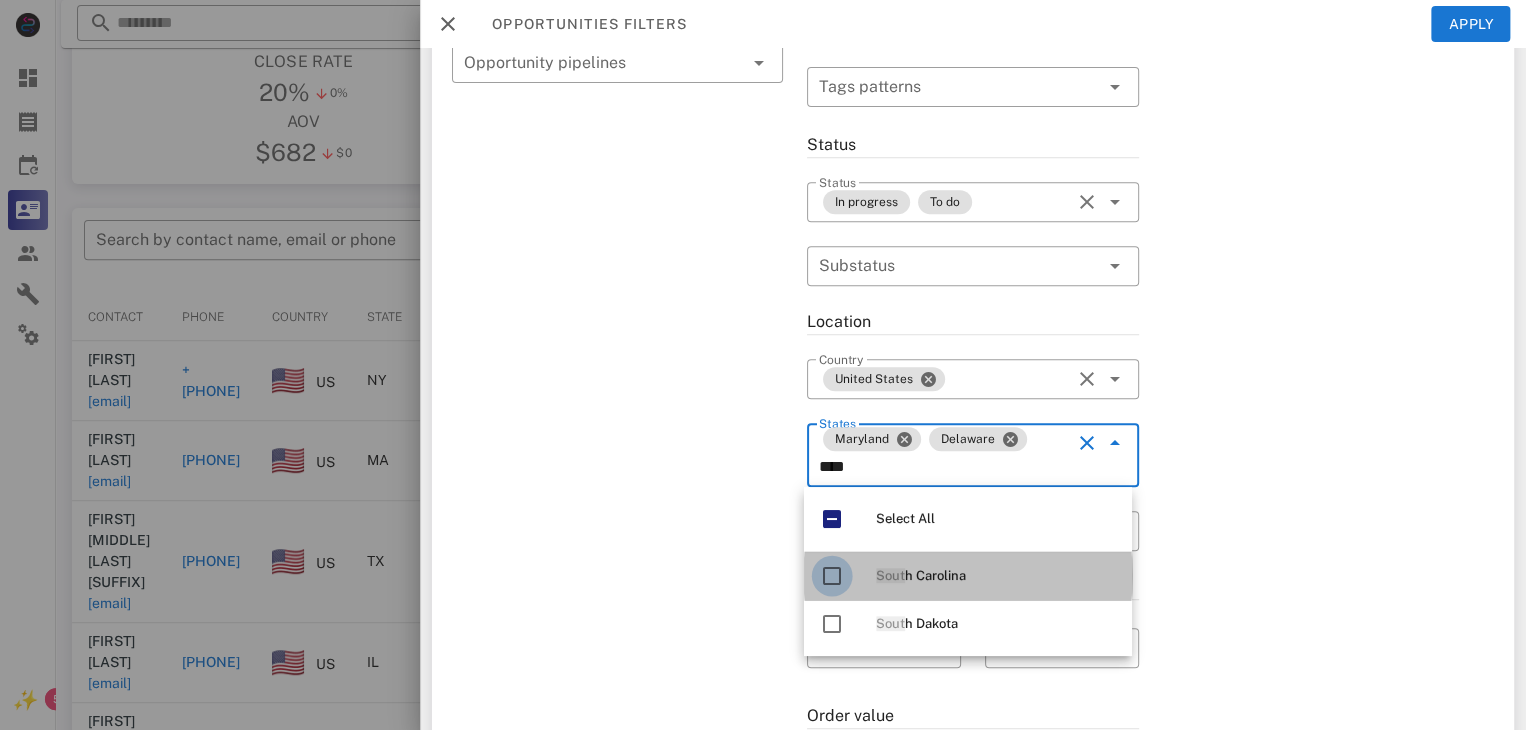 click at bounding box center [832, 576] 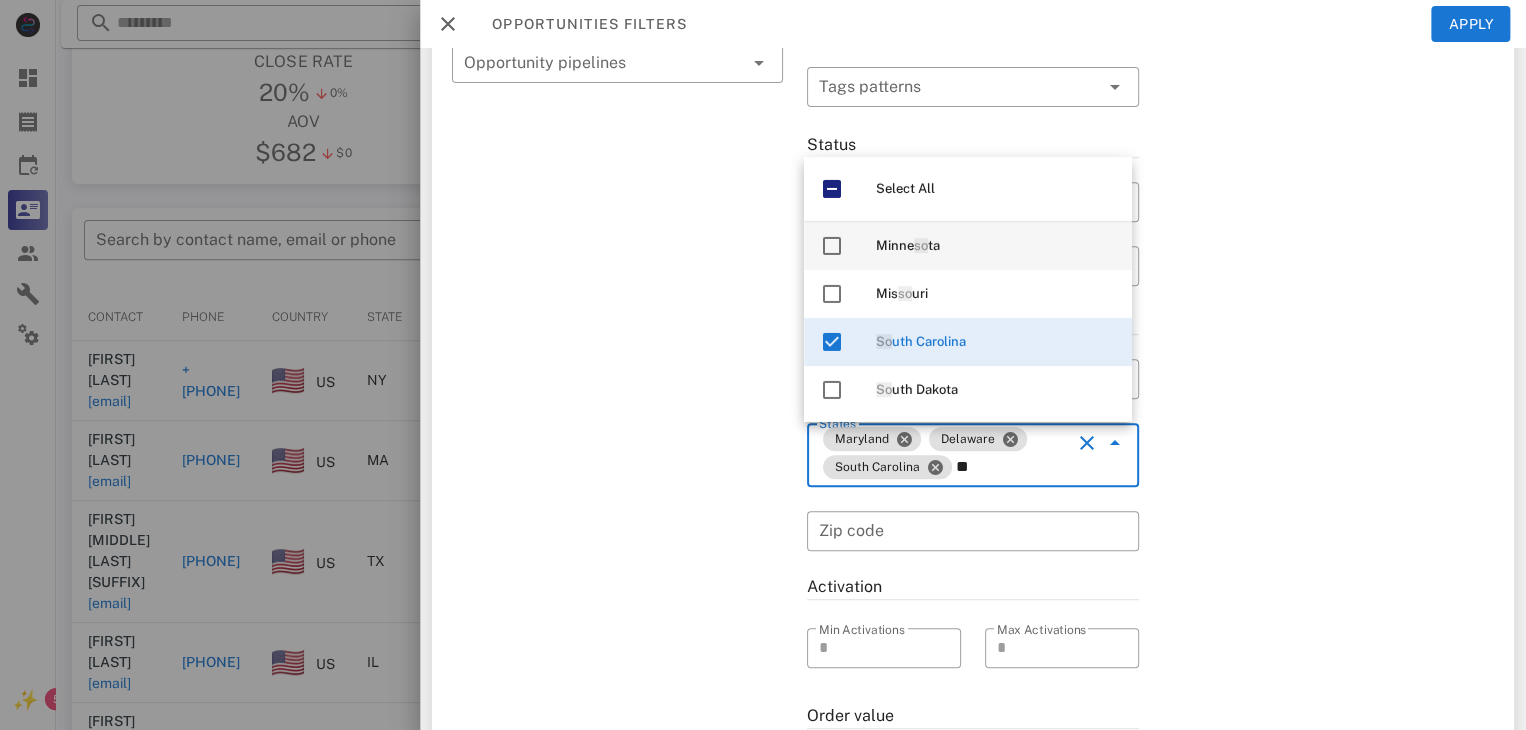 type on "*" 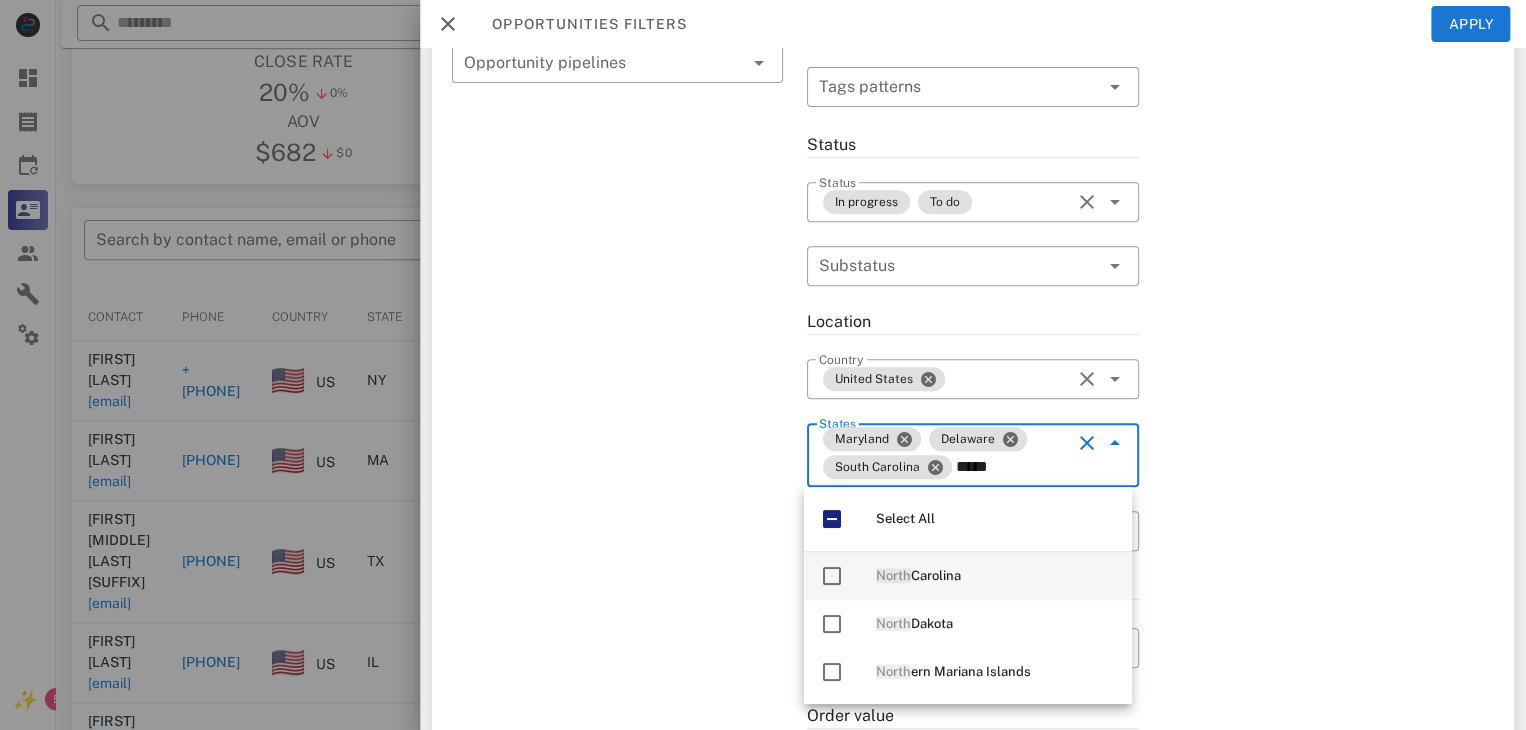 click at bounding box center [832, 576] 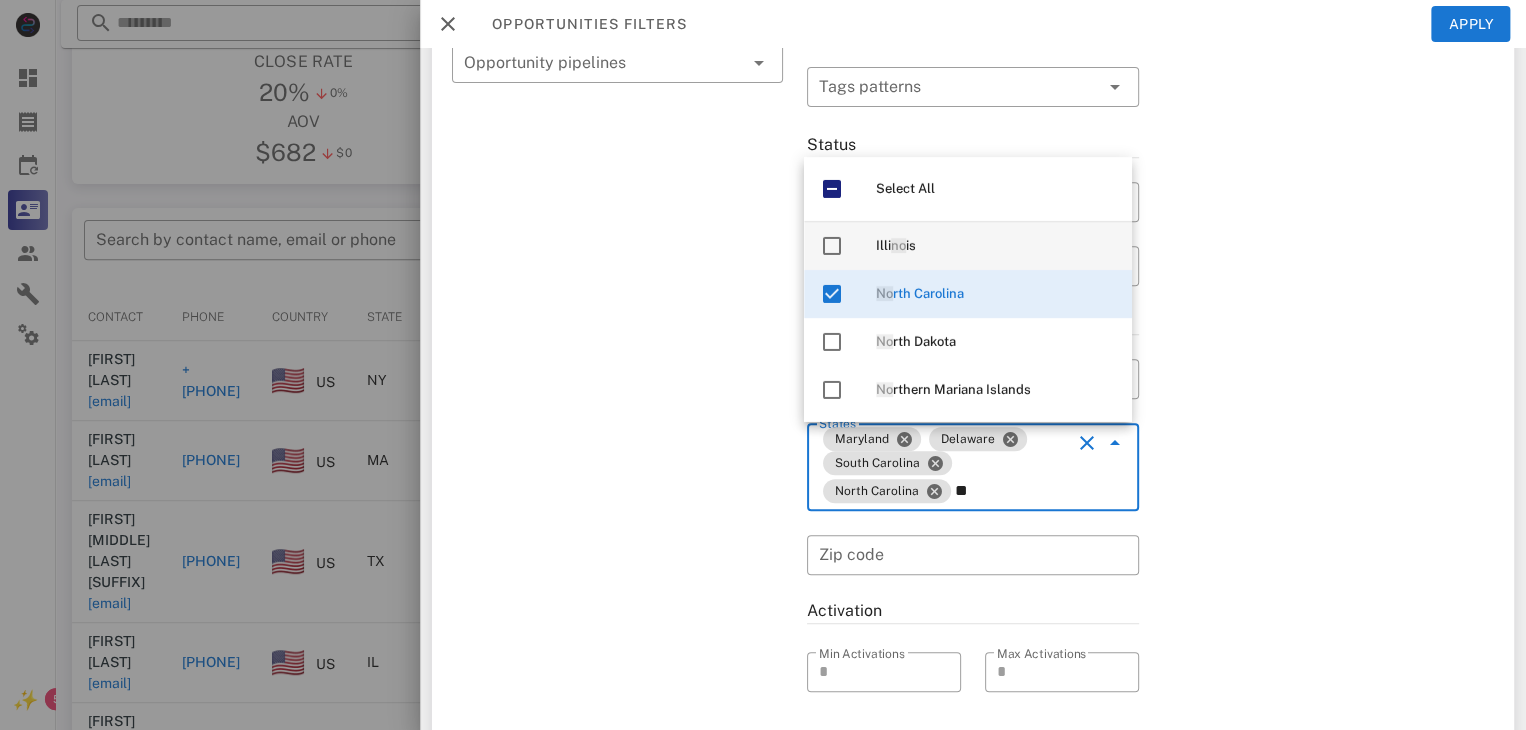 type on "*" 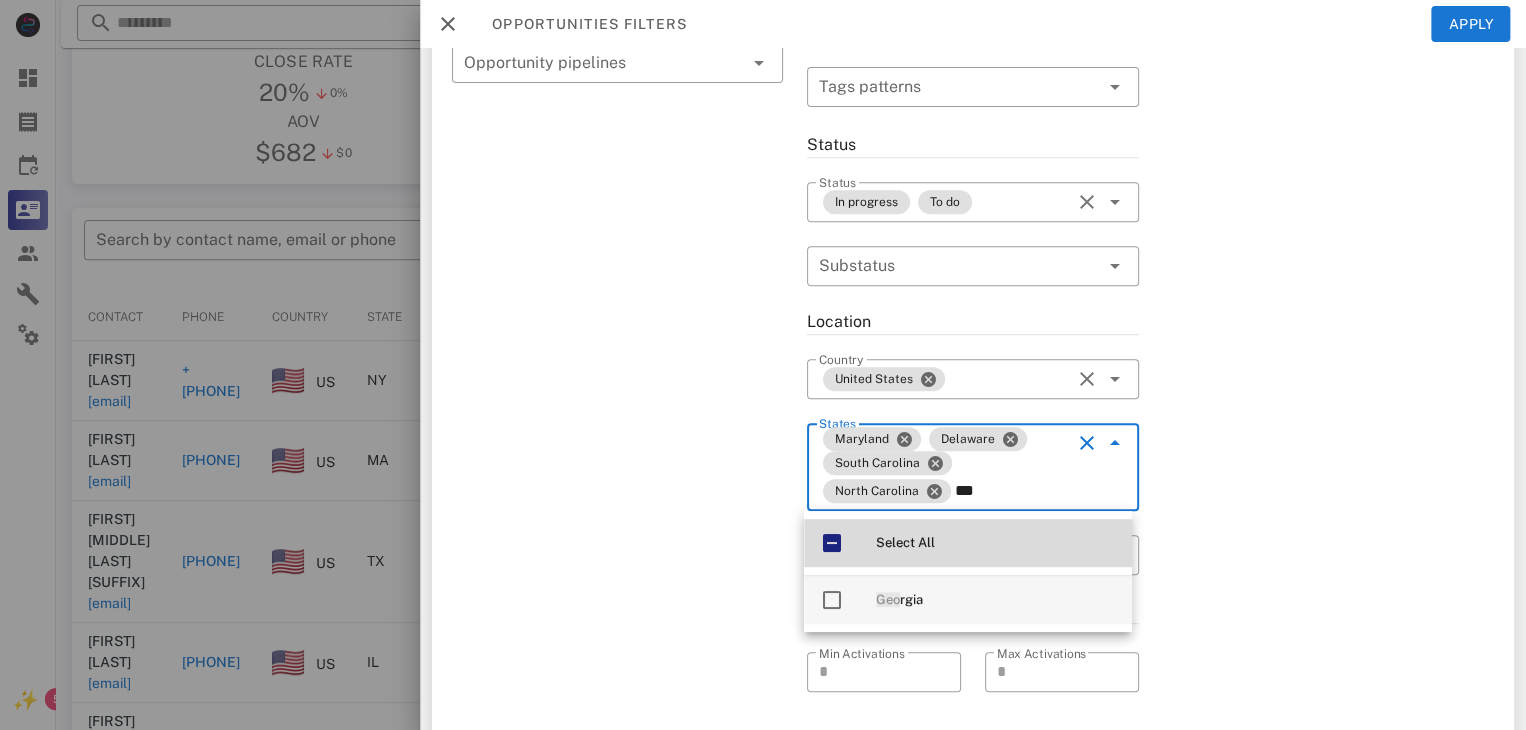 click at bounding box center [832, 600] 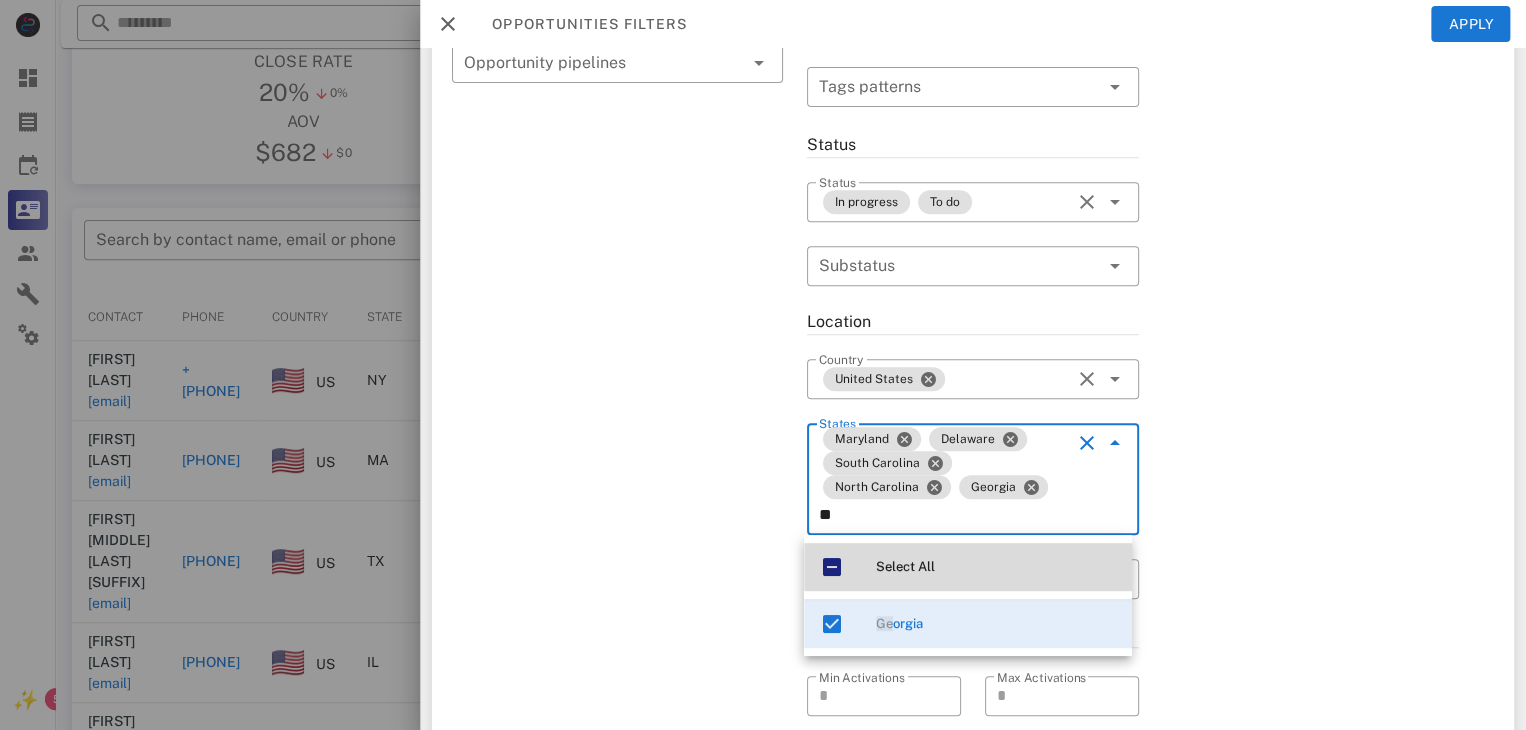 type on "*" 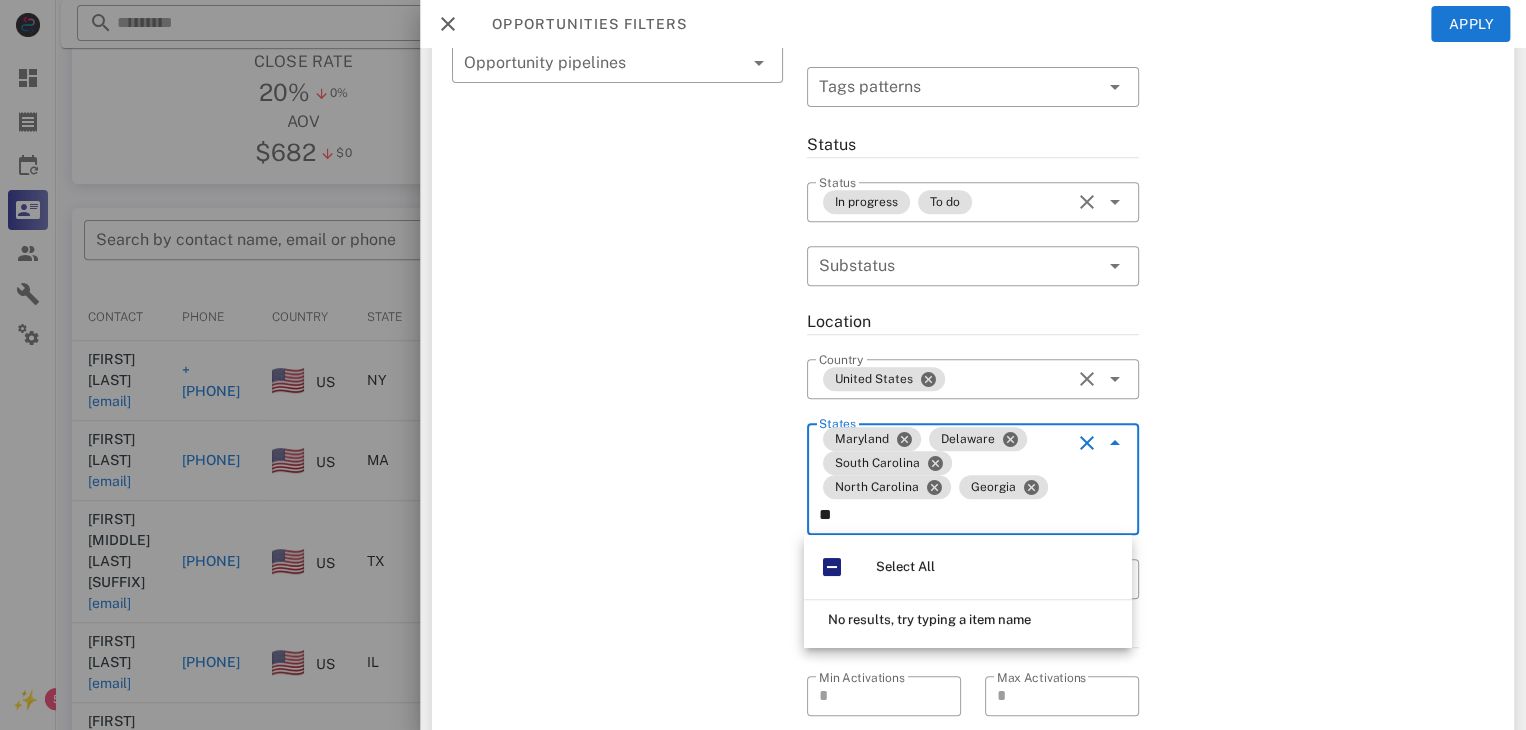 type on "*" 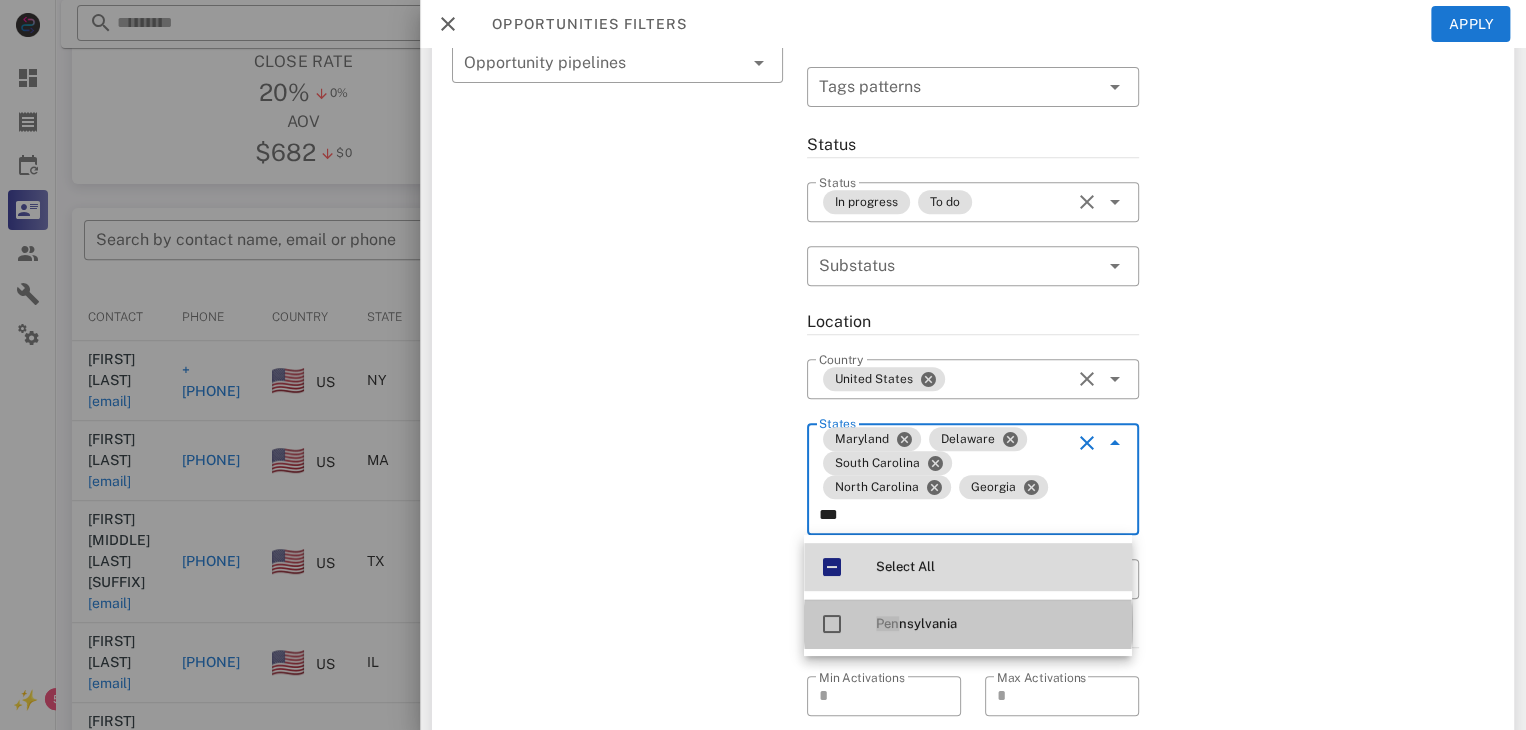 click at bounding box center (832, 624) 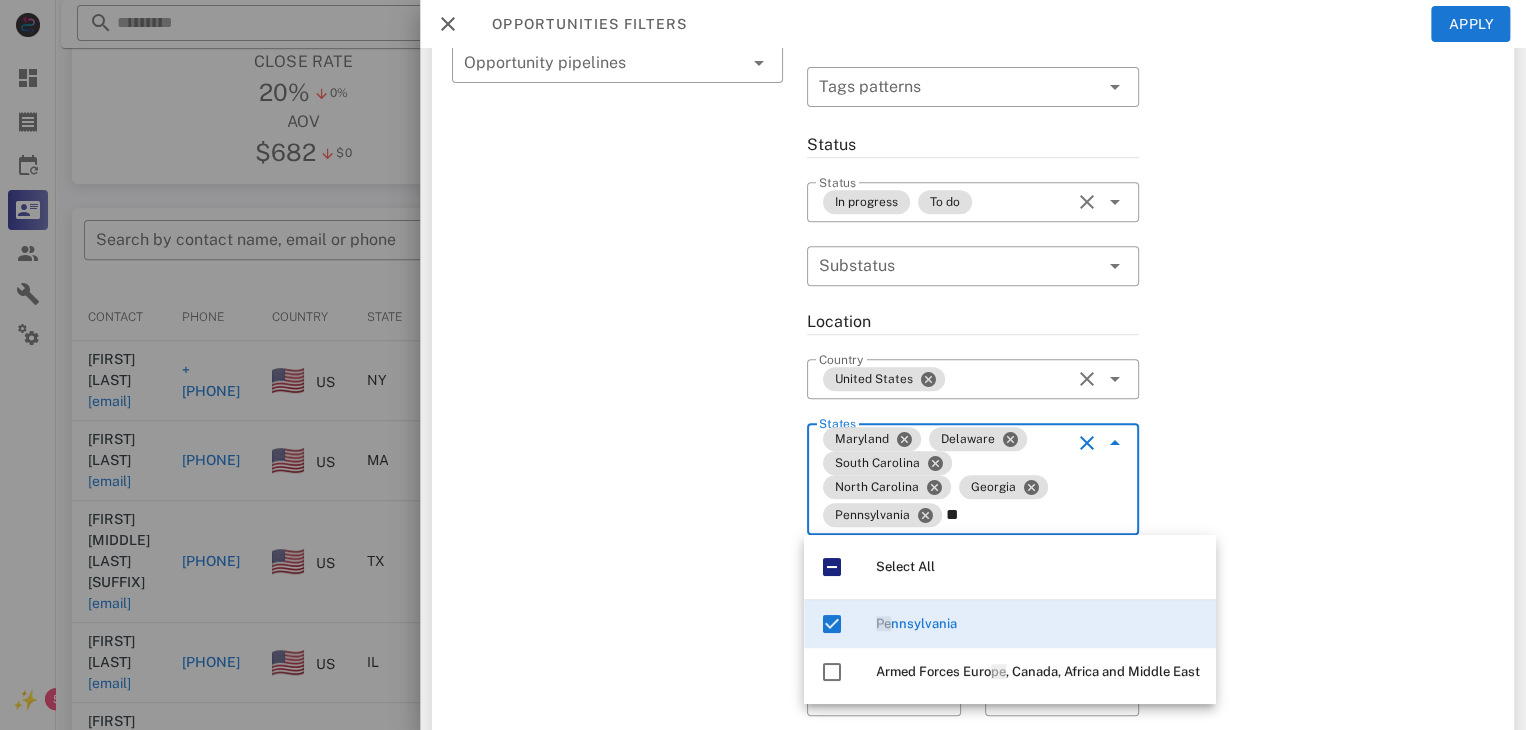 type on "*" 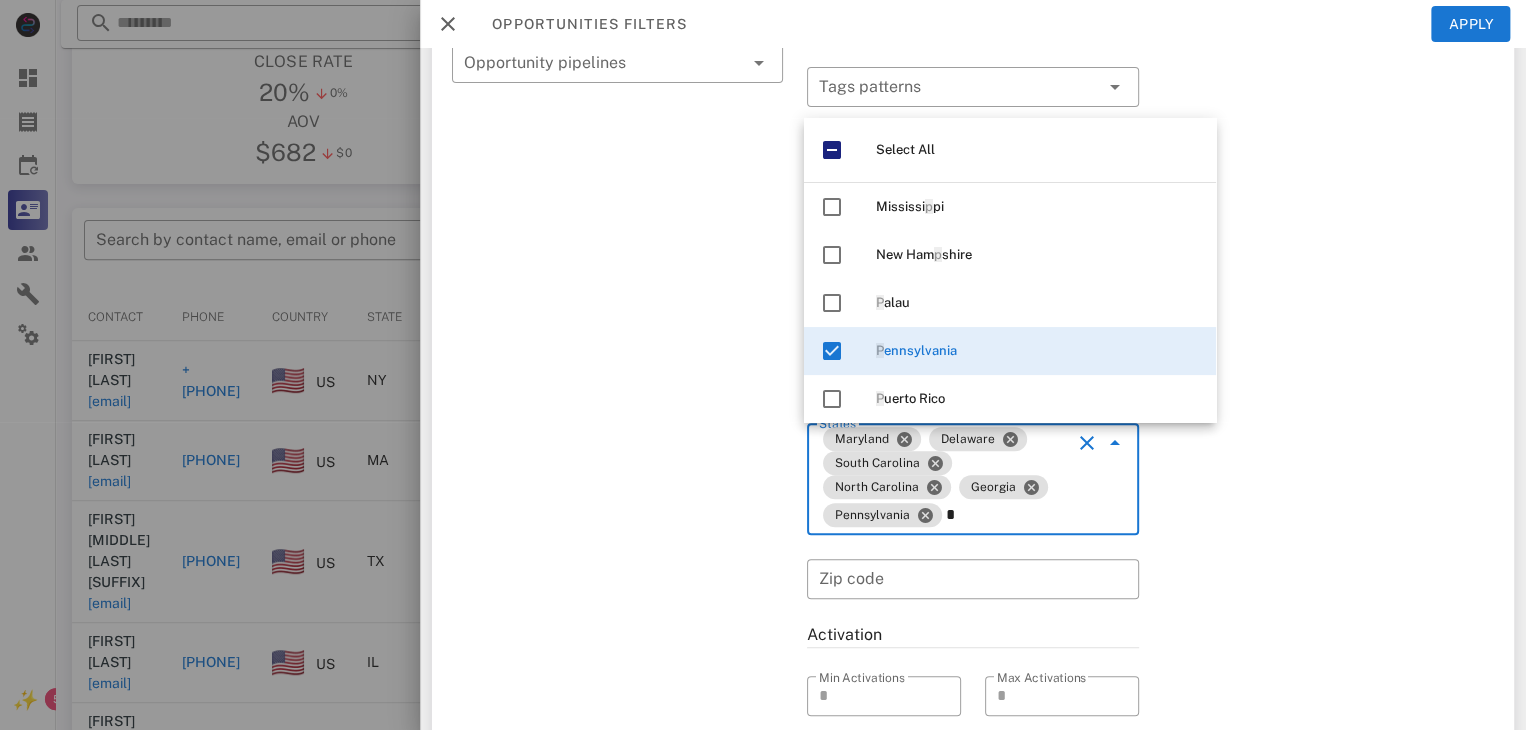 type 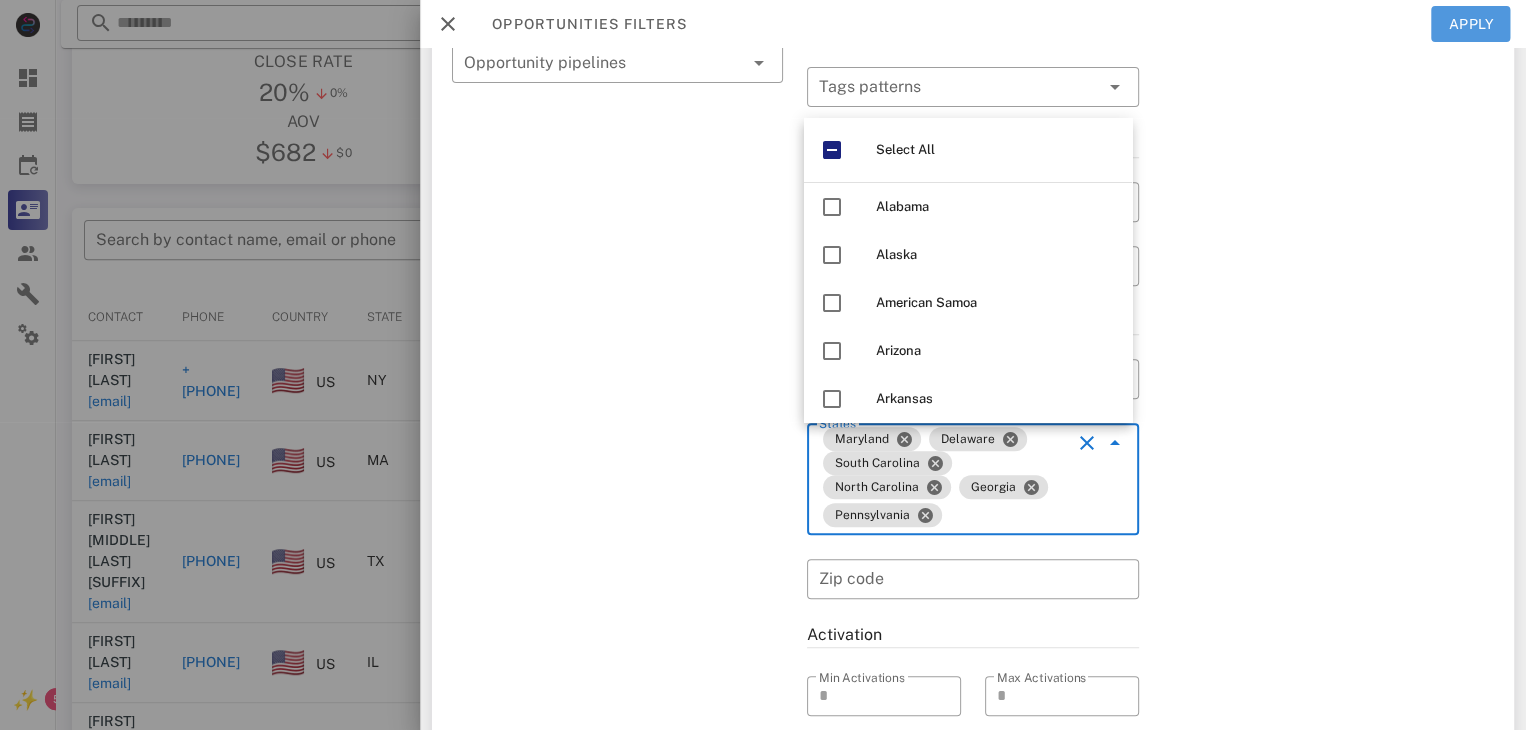 click on "Apply" at bounding box center [1471, 24] 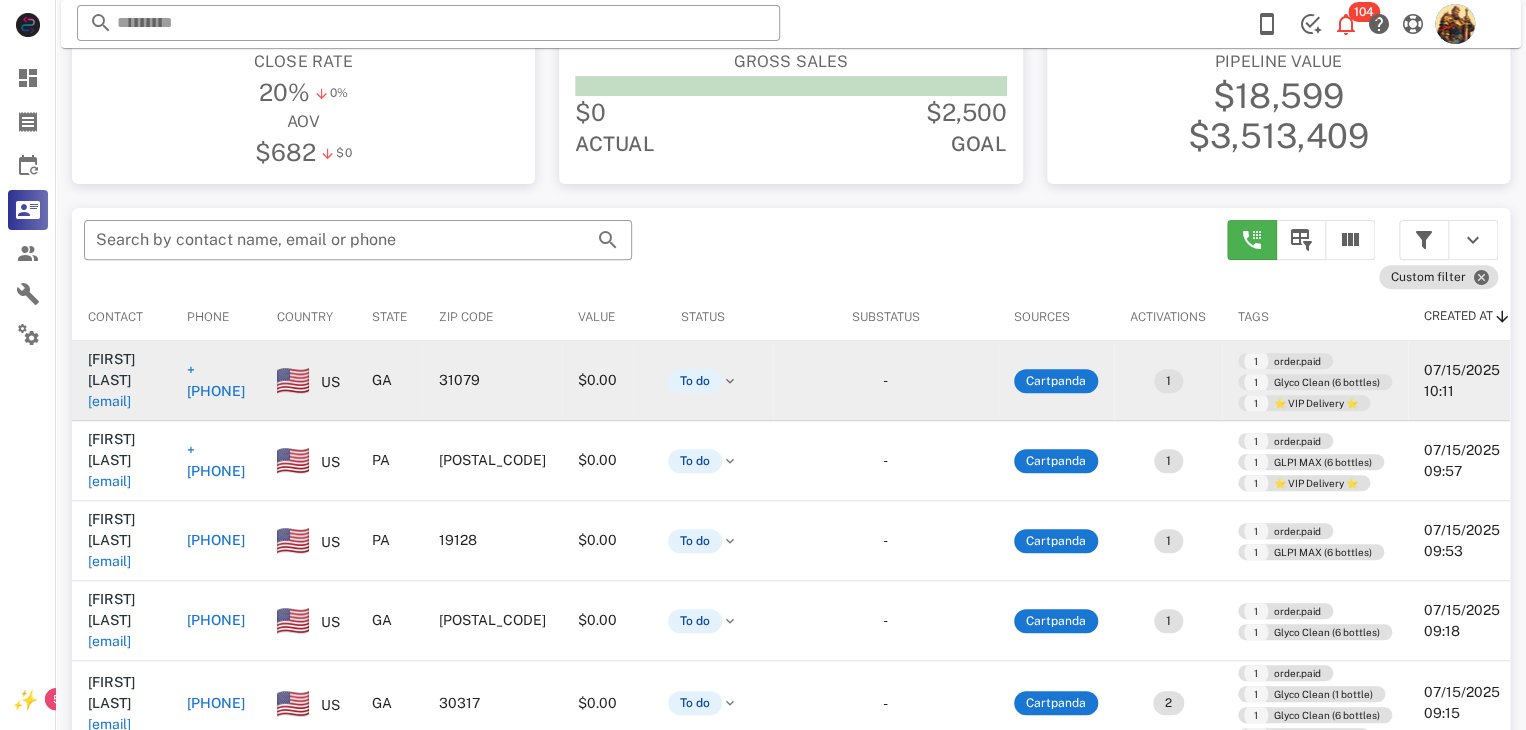 click on "raymartin31079@yahoo.com" at bounding box center (109, 401) 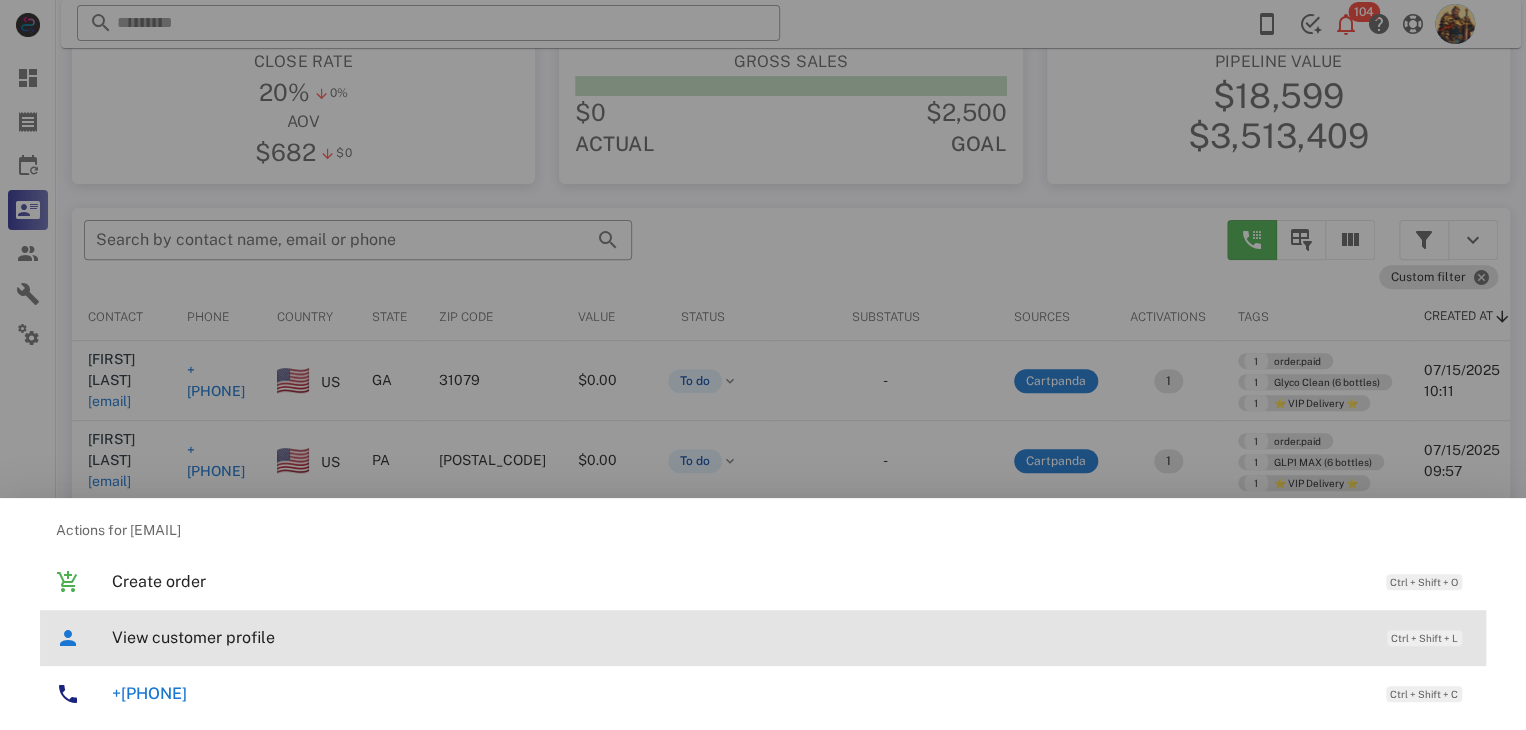 click on "View customer profile" at bounding box center (739, 637) 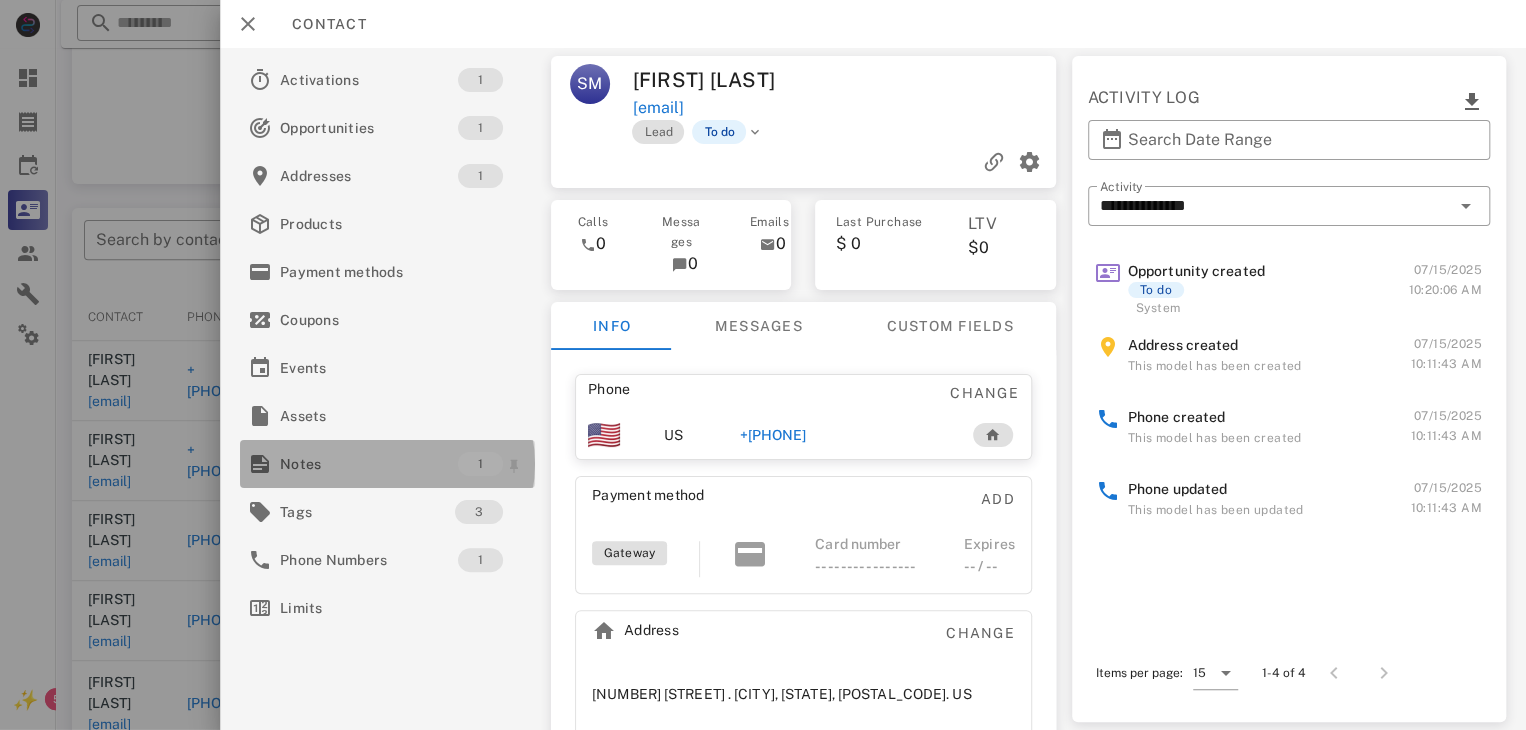 click on "Notes" at bounding box center [369, 464] 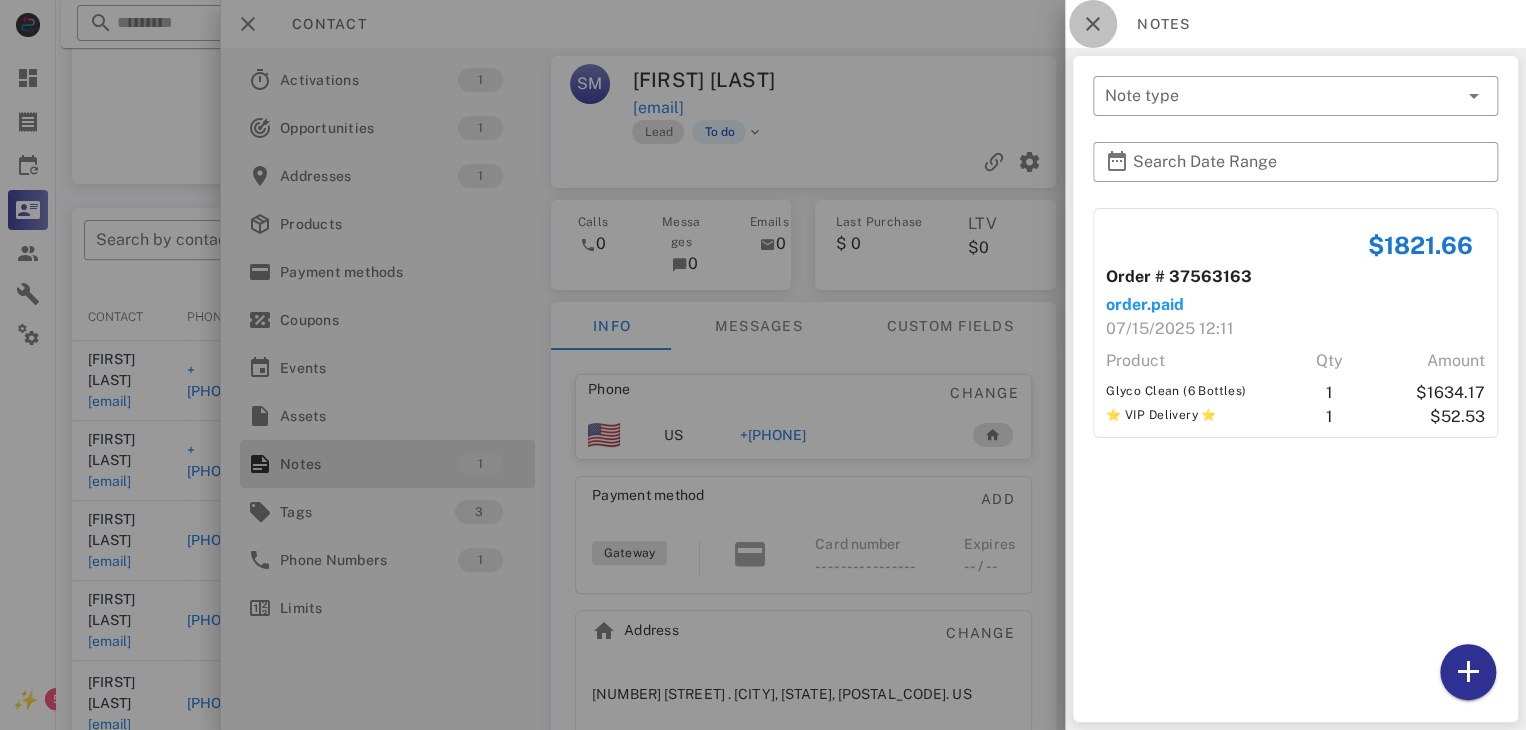 click at bounding box center (1093, 24) 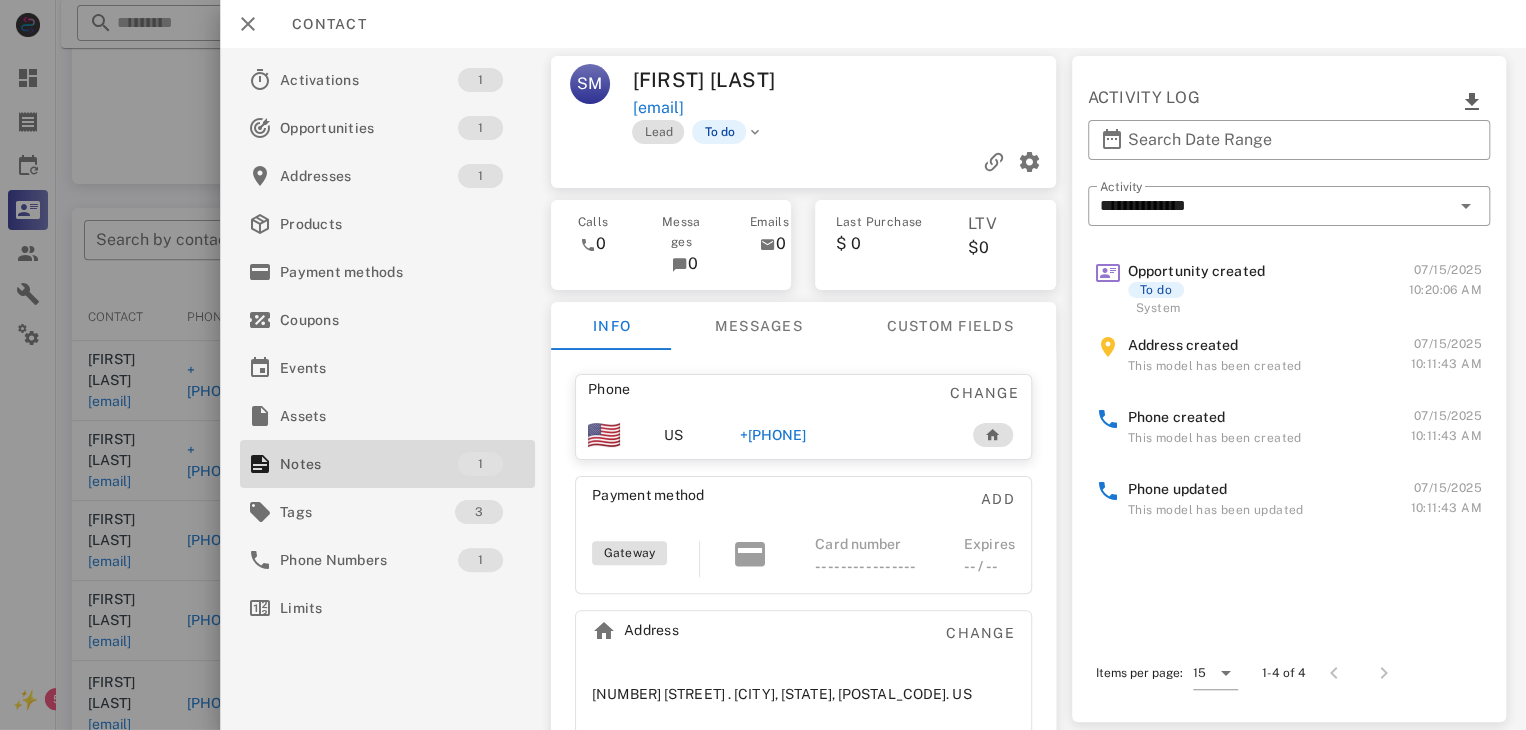 click on "+12294253167" at bounding box center [773, 435] 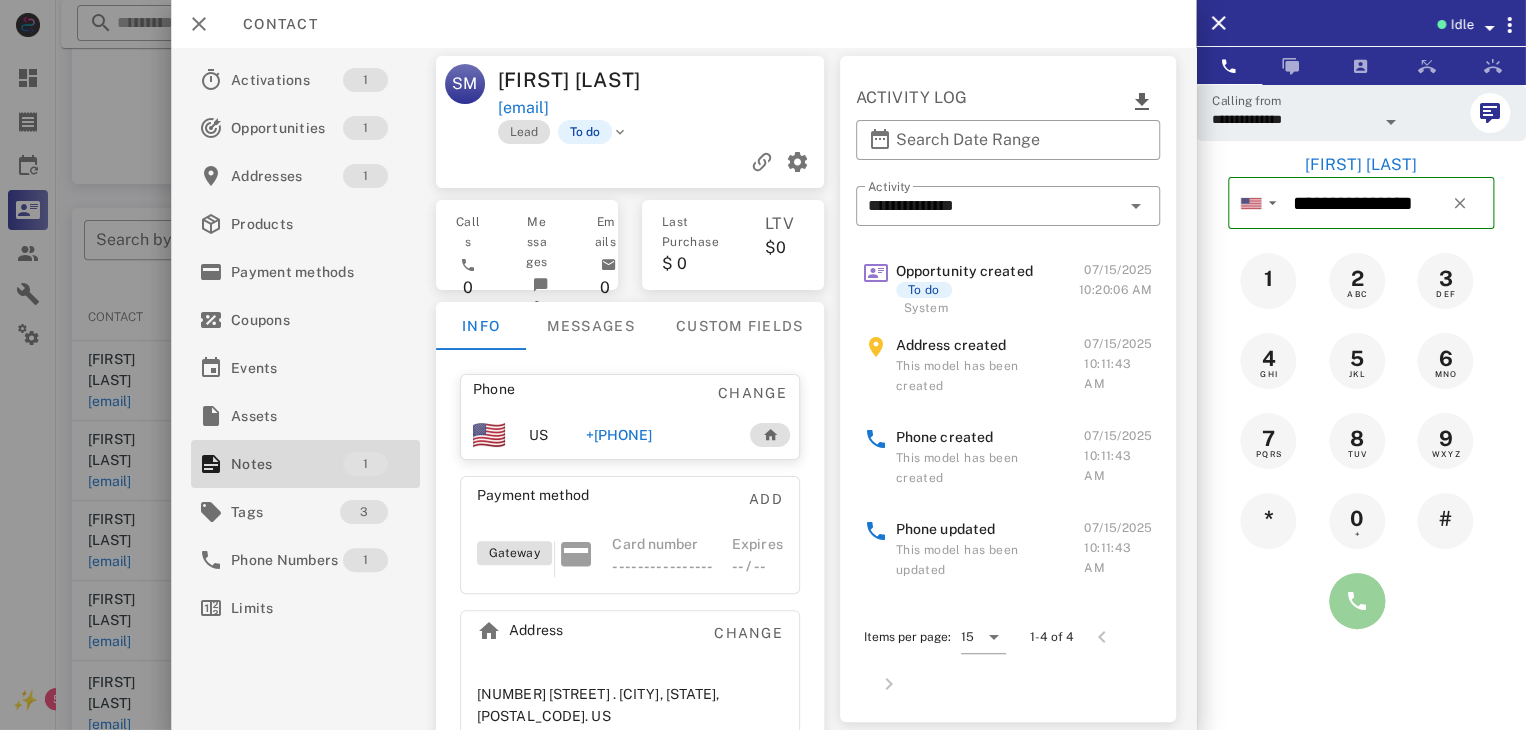 click at bounding box center (1357, 601) 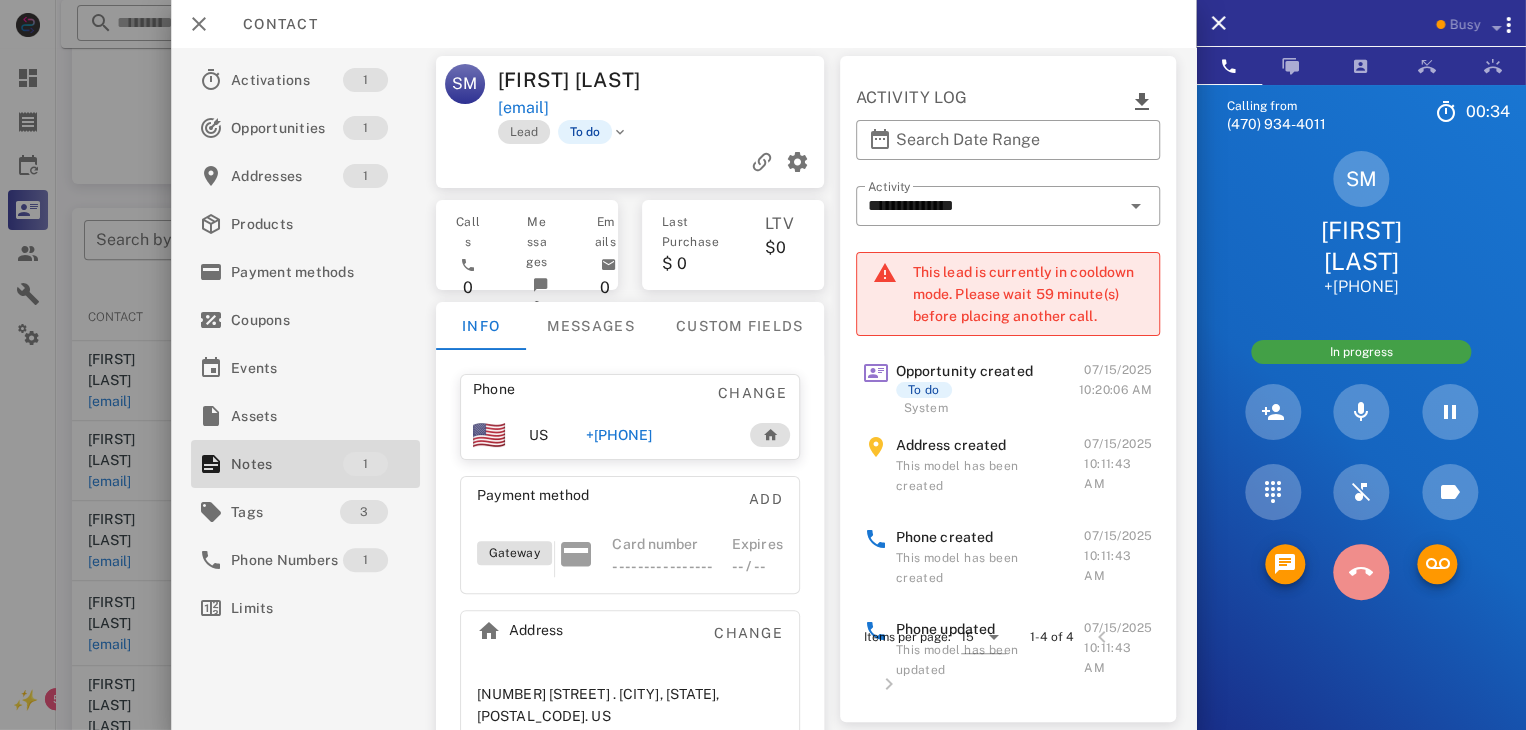 click at bounding box center [1361, 572] 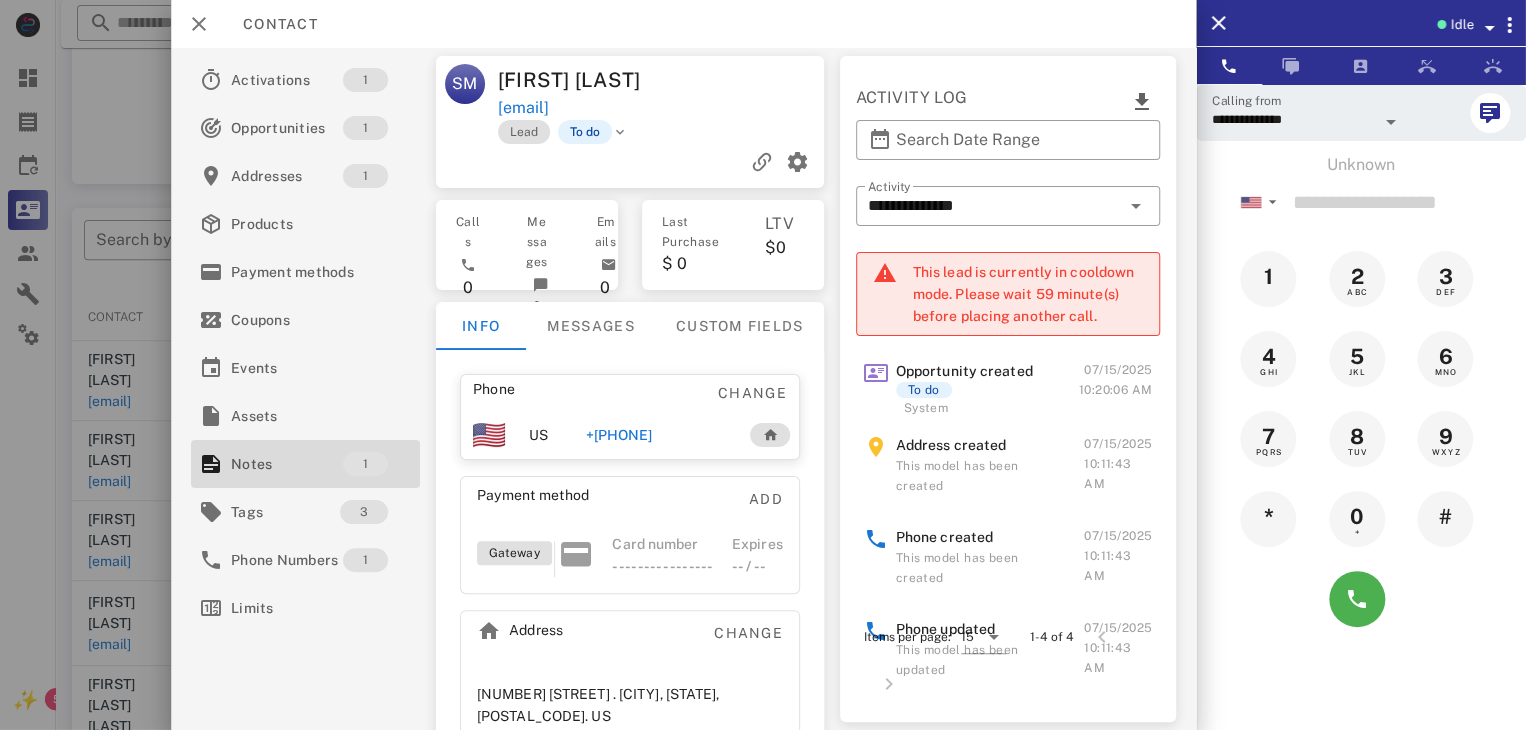 click at bounding box center [763, 365] 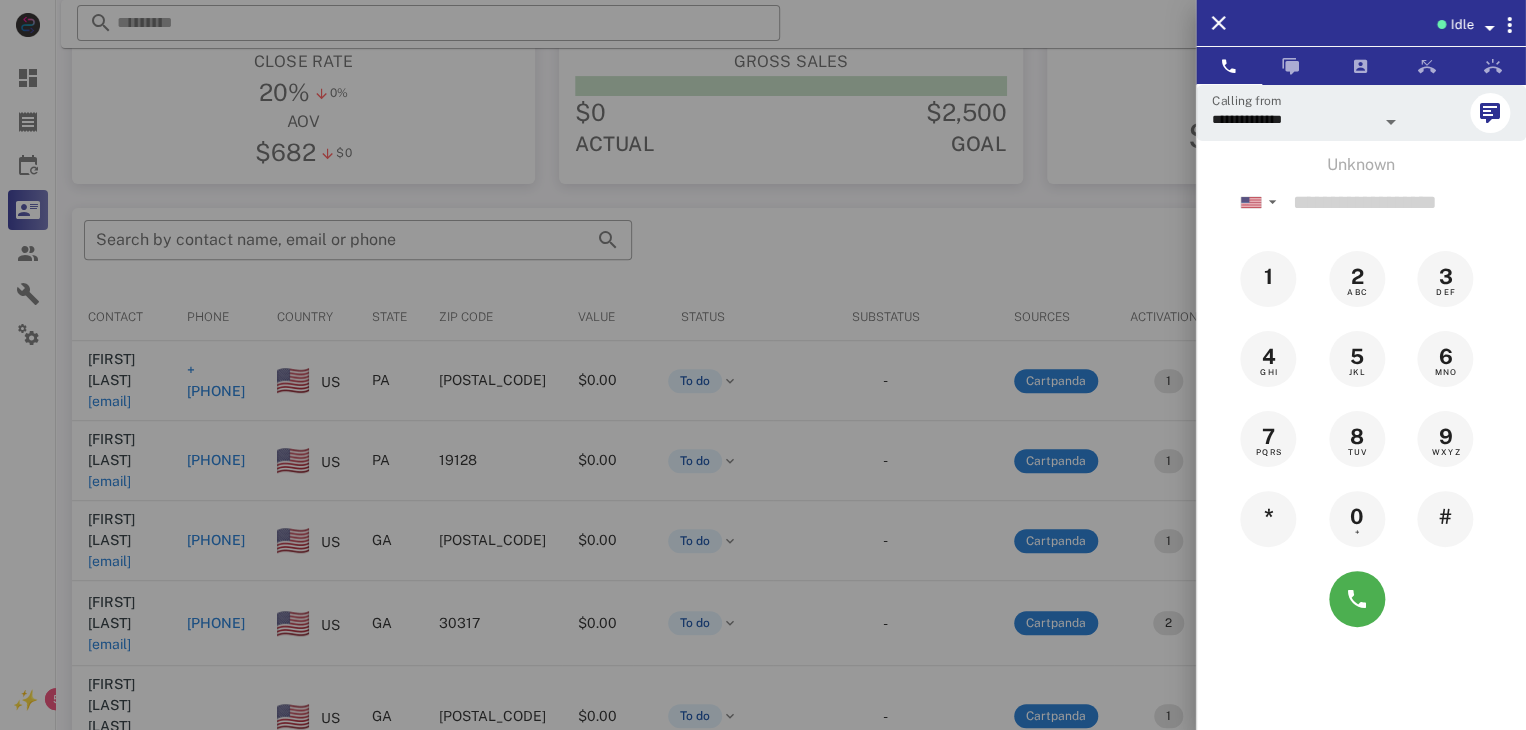 click at bounding box center [763, 365] 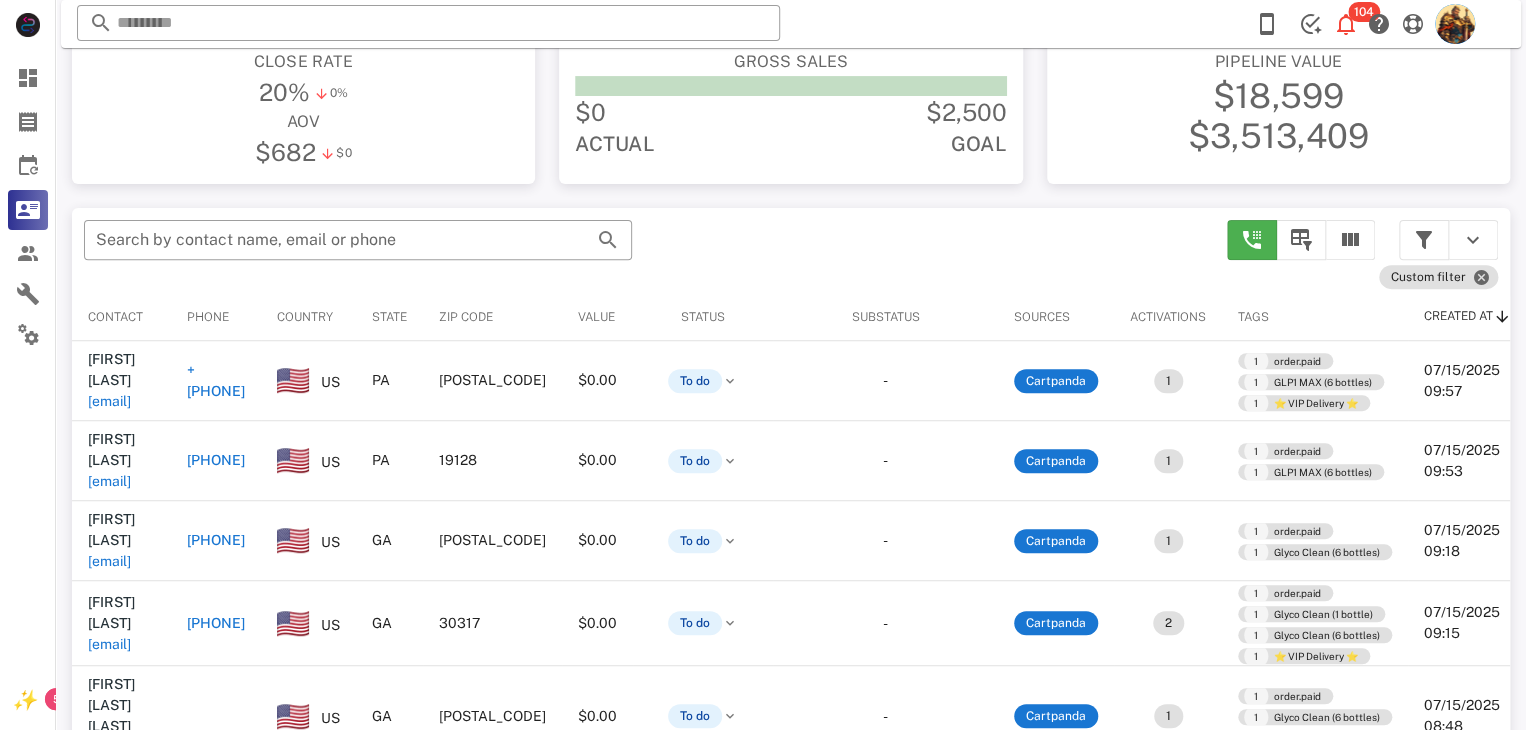click on "sqmarsico@verizon.net" at bounding box center [109, 401] 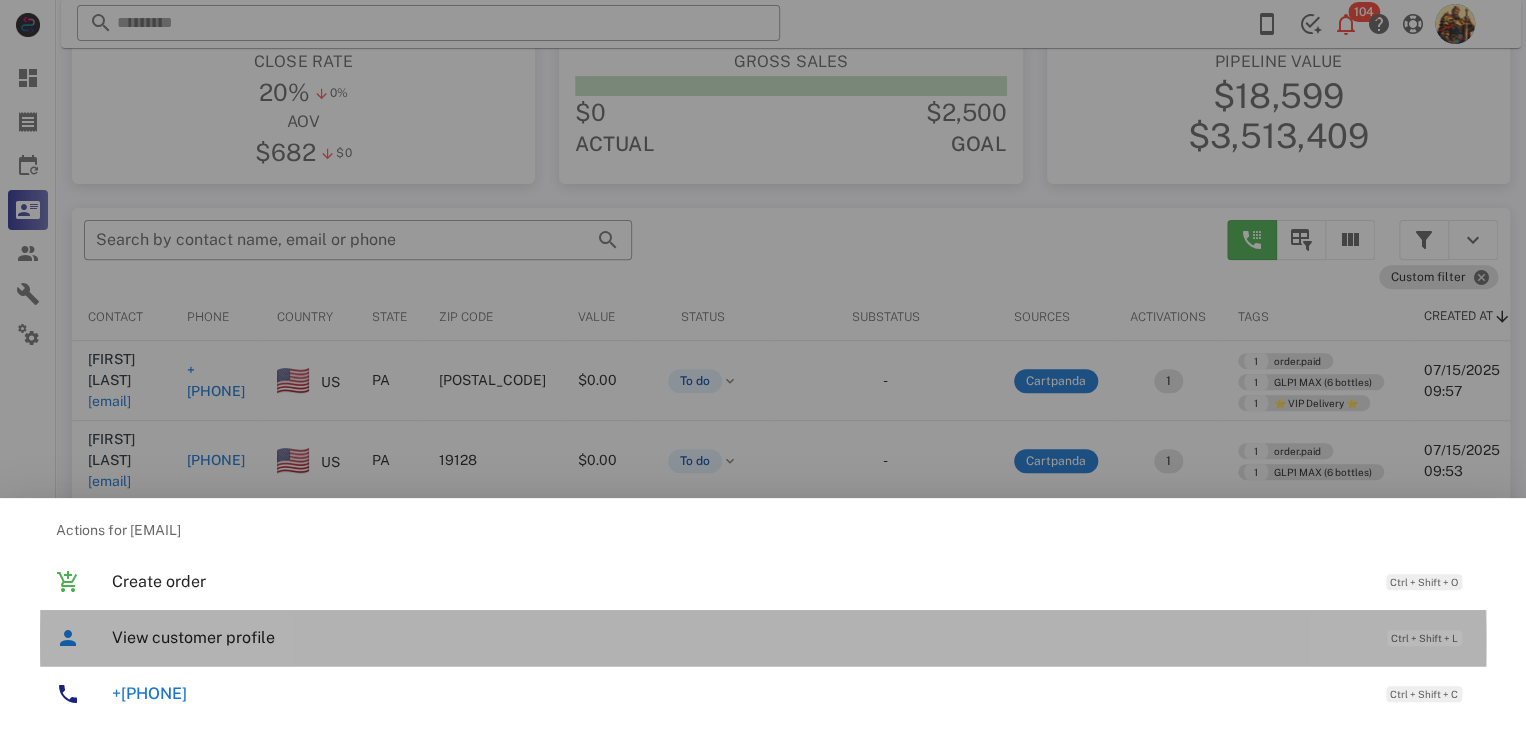click on "View customer profile" at bounding box center [739, 637] 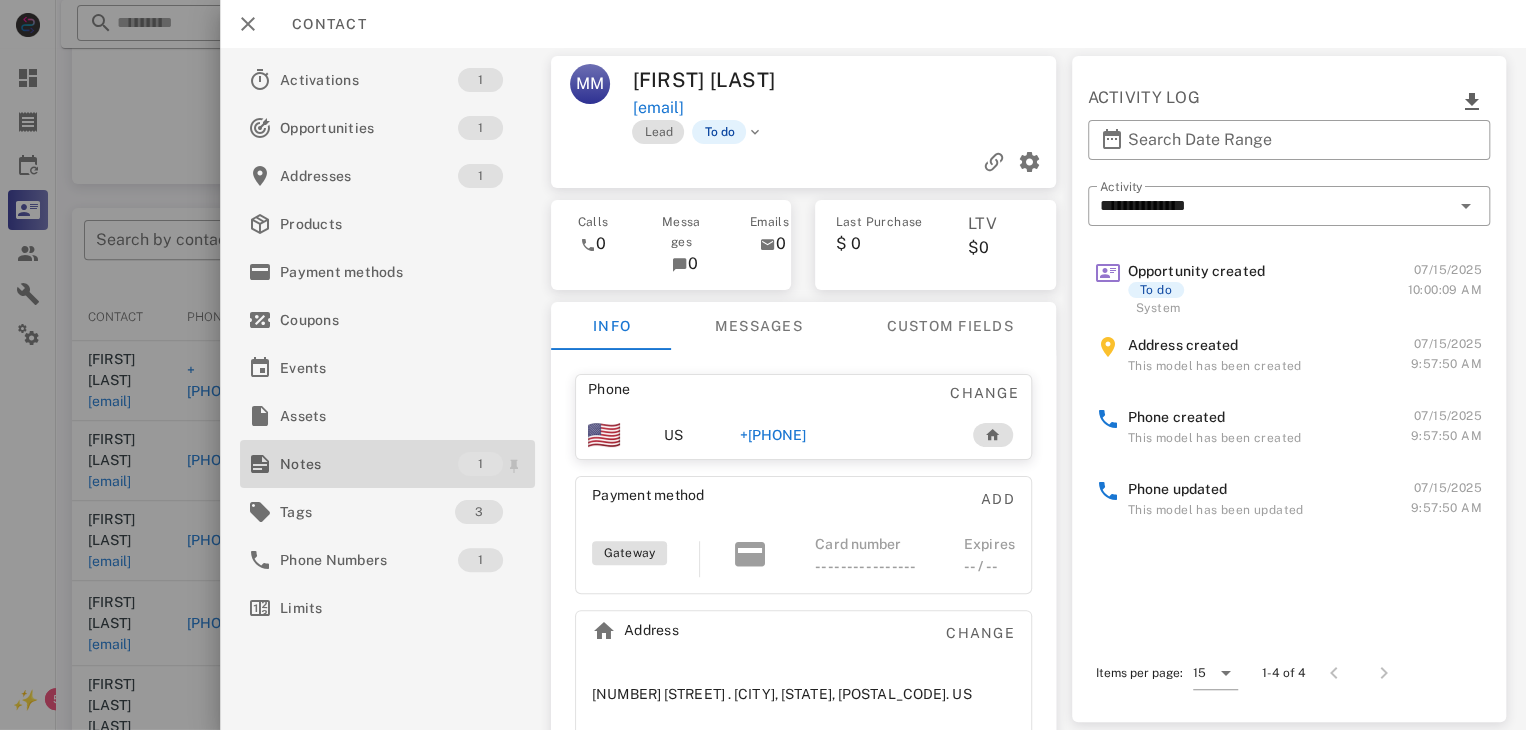 click on "Notes" at bounding box center (369, 464) 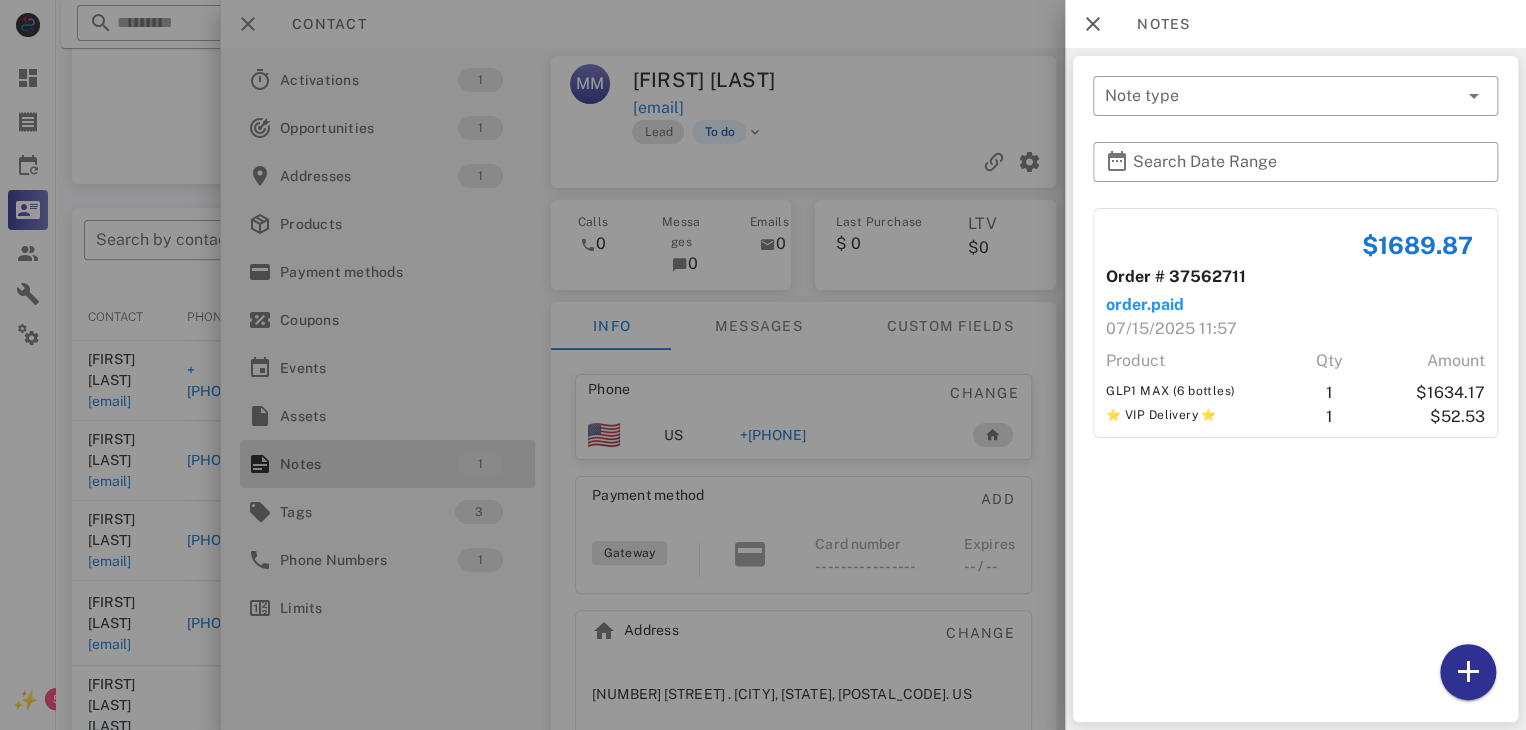 click at bounding box center [763, 365] 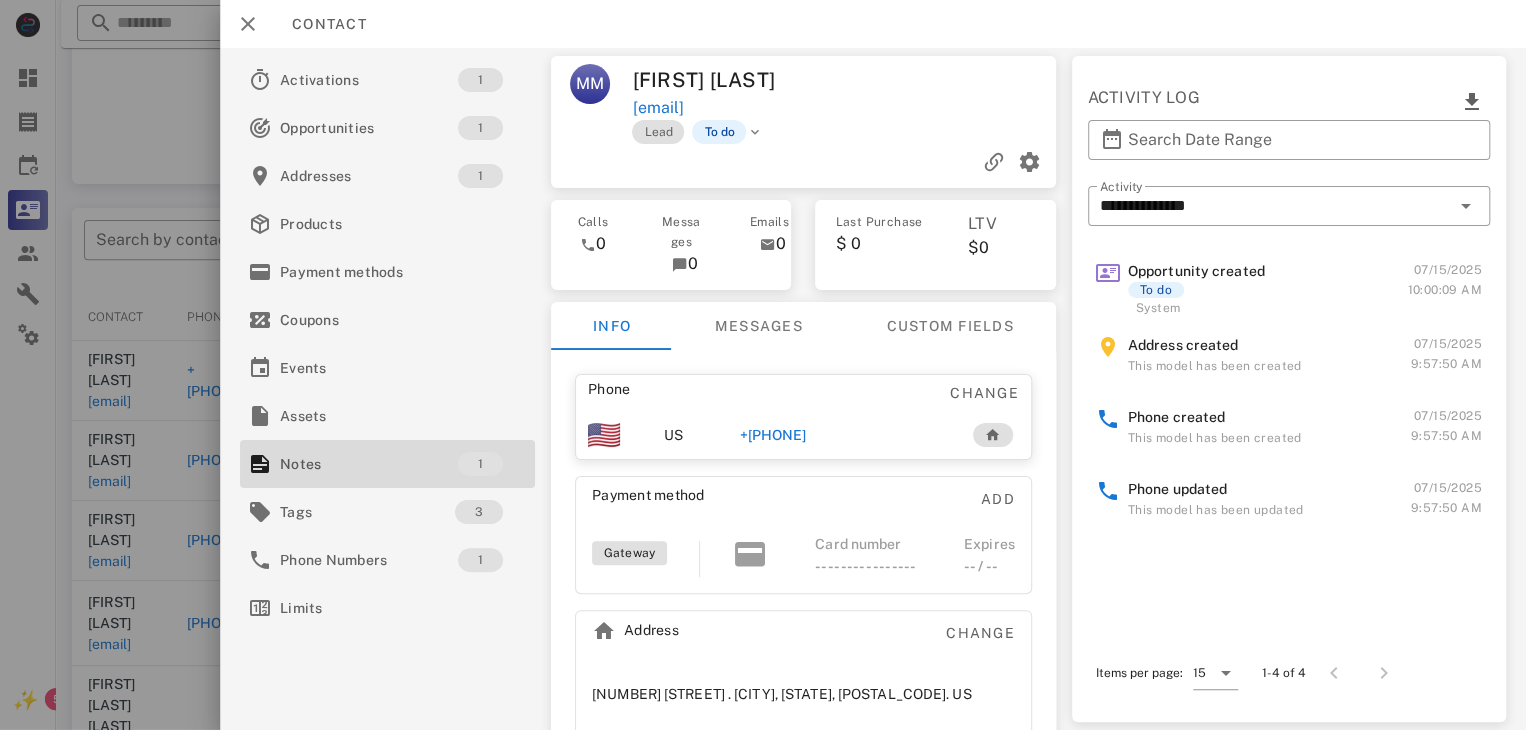 click on "+17175580639" at bounding box center (773, 435) 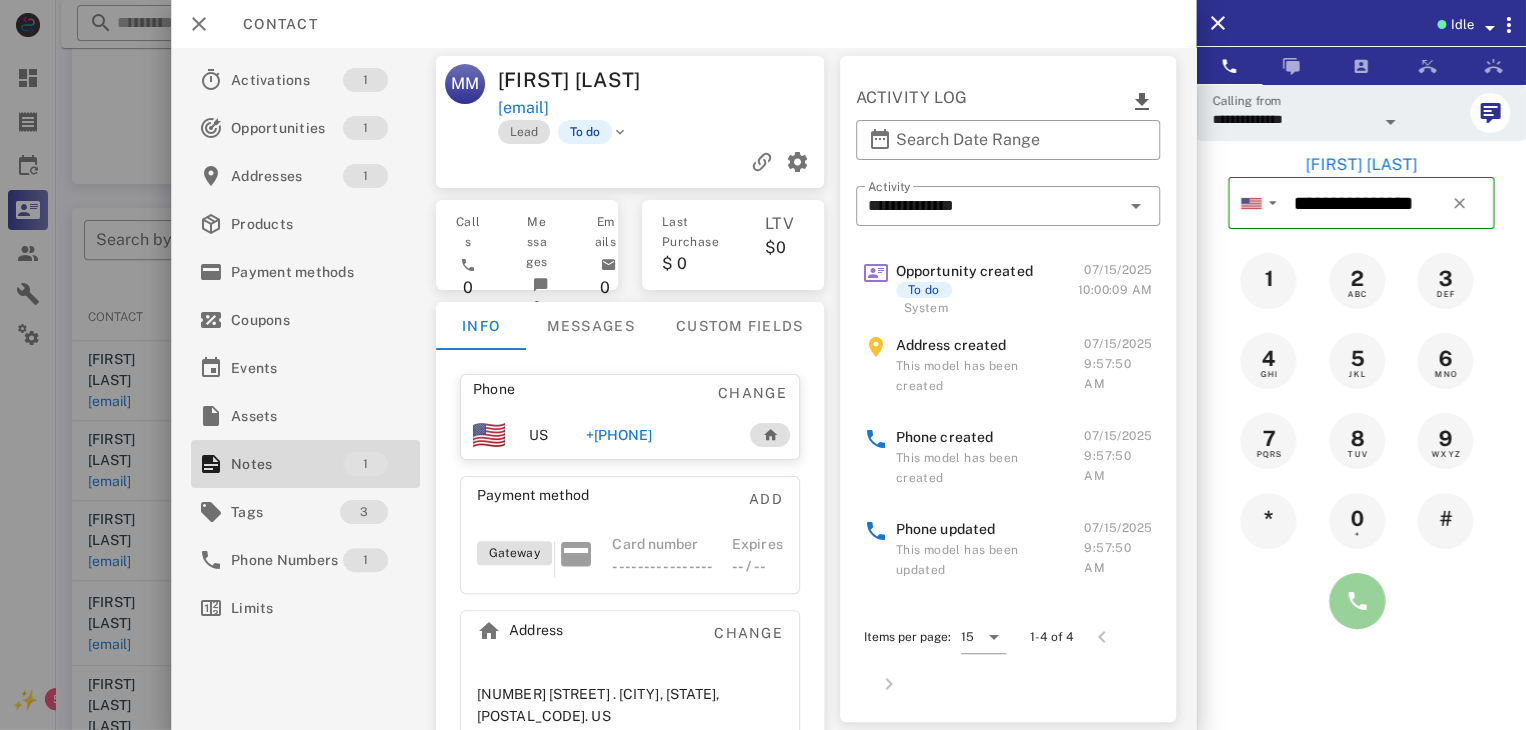 click at bounding box center [1357, 601] 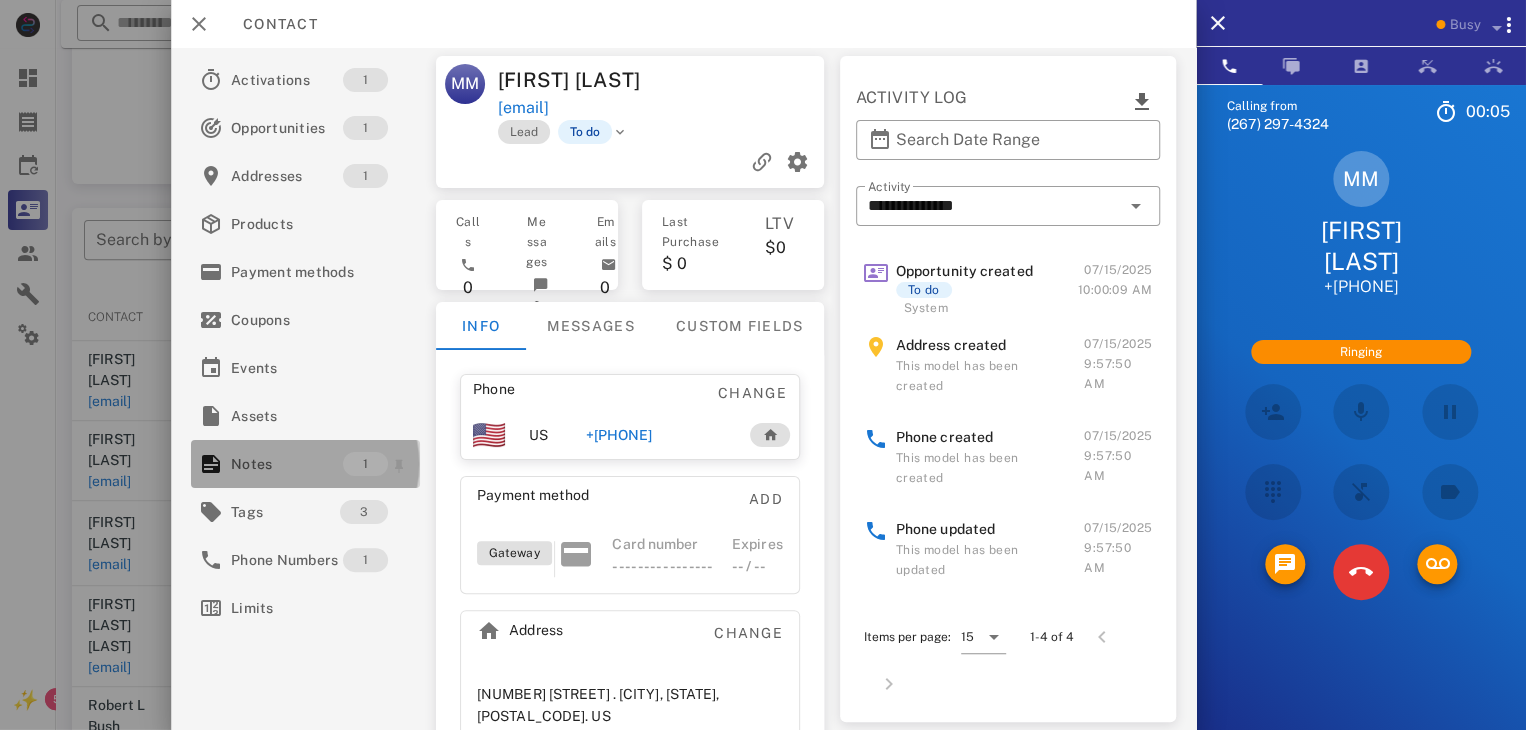 click on "Notes" at bounding box center (287, 464) 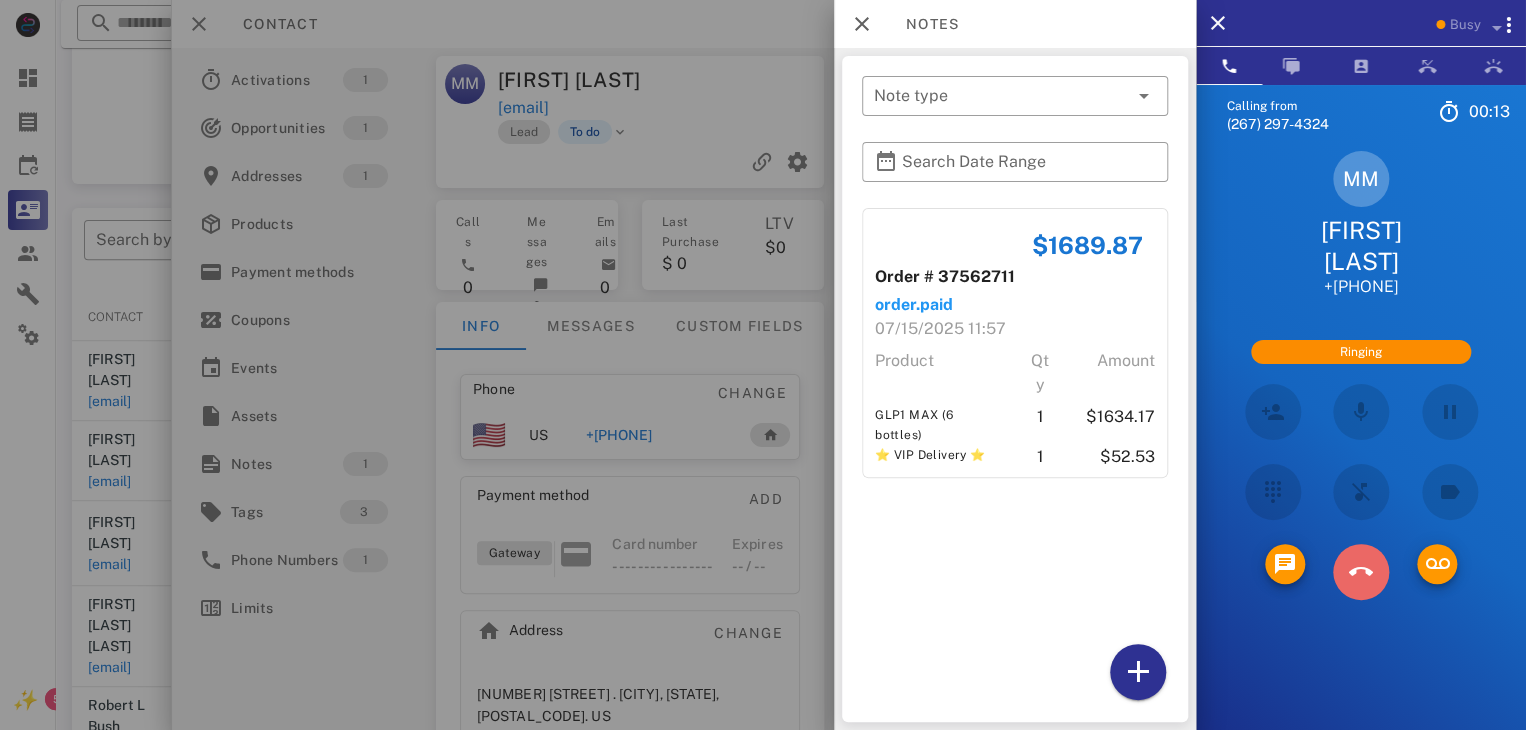 click at bounding box center [1361, 572] 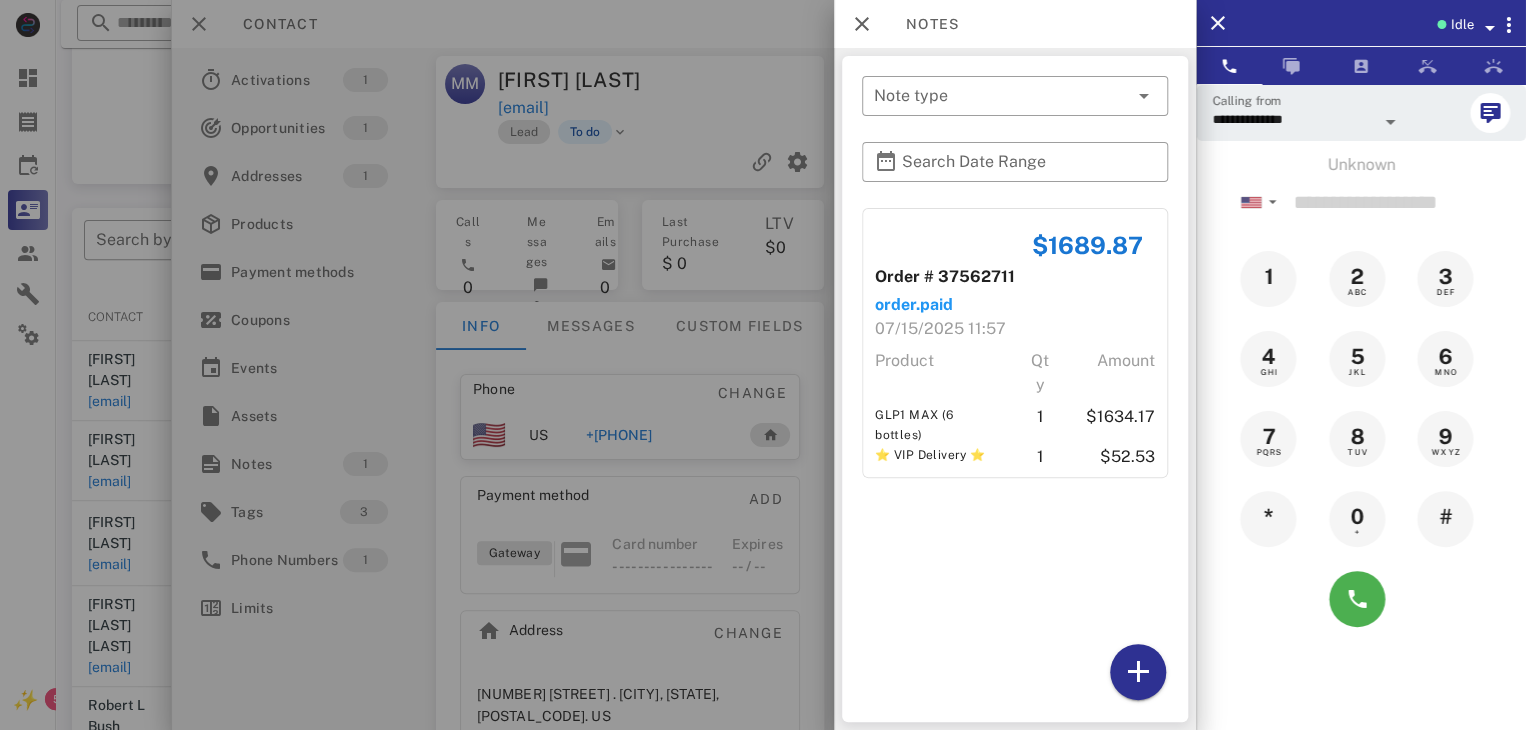 click at bounding box center [763, 365] 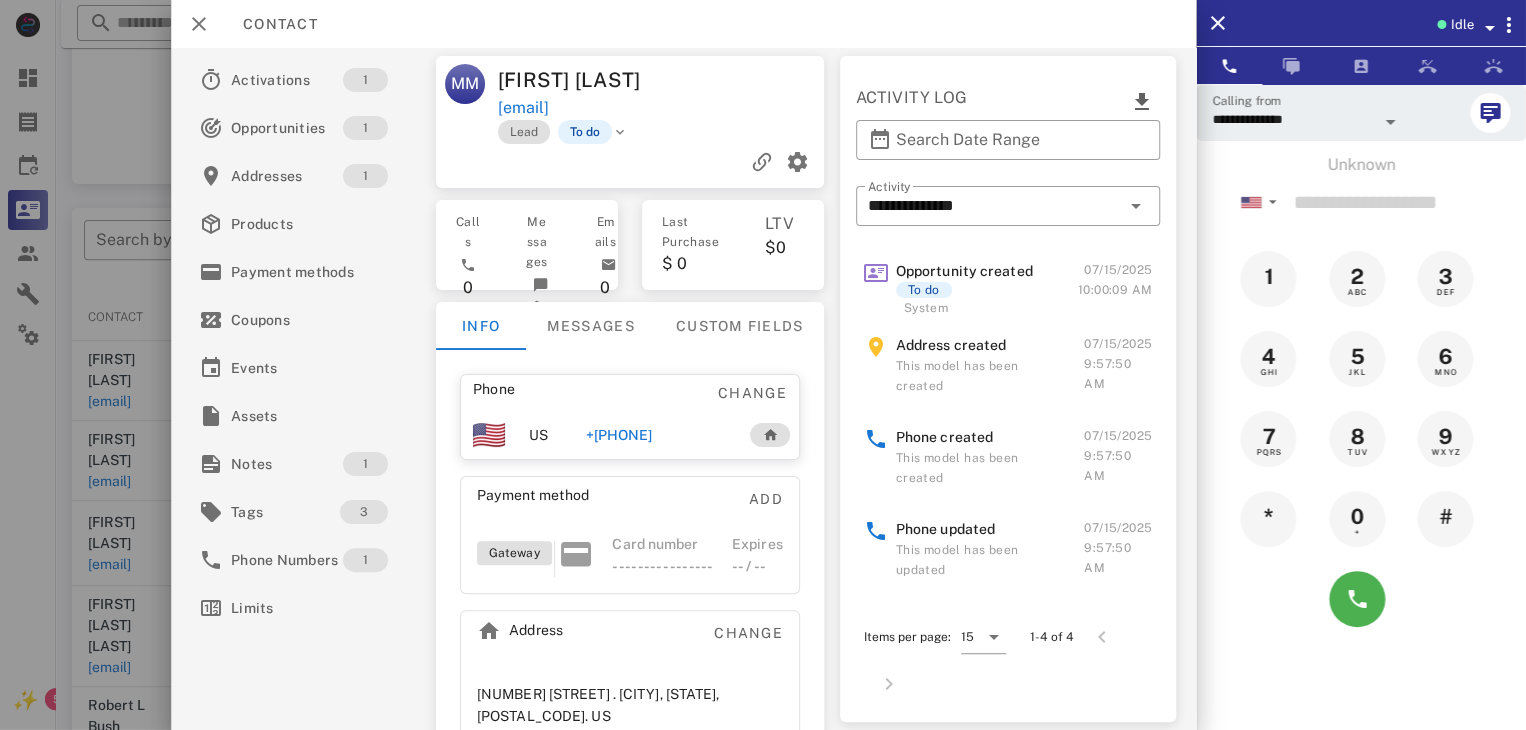 click on "+17175580639" at bounding box center [618, 435] 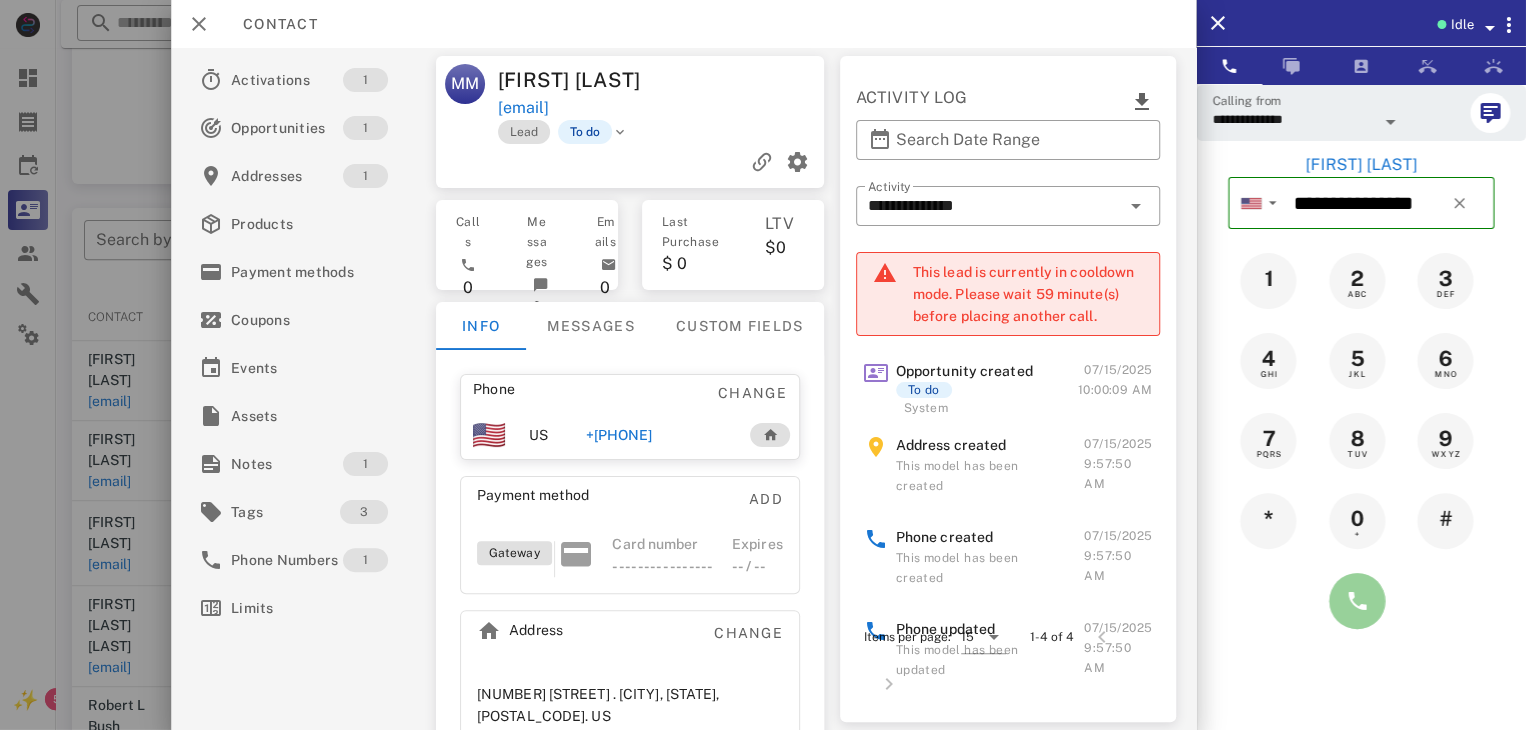 click at bounding box center [1357, 601] 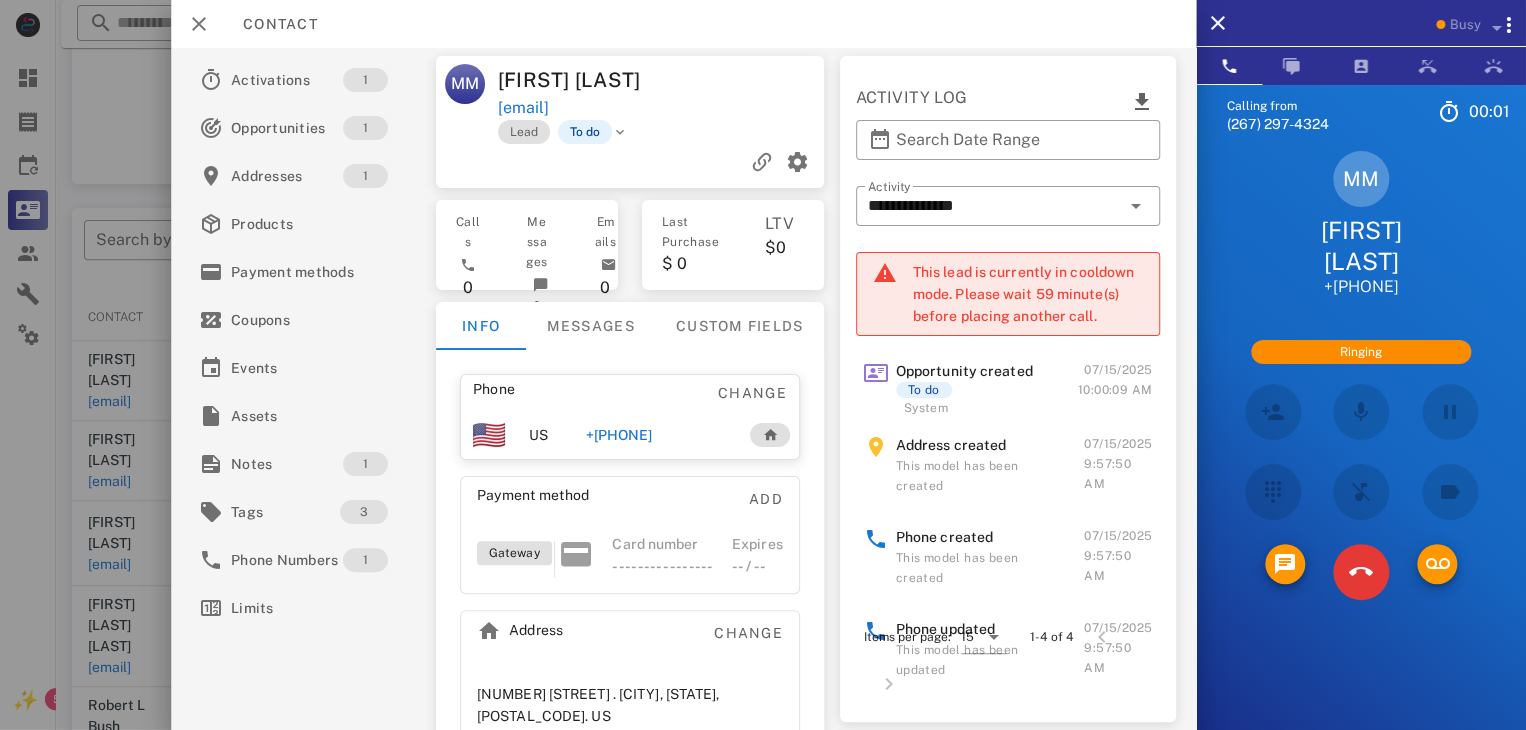 drag, startPoint x: 1365, startPoint y: 602, endPoint x: 1292, endPoint y: 665, distance: 96.42614 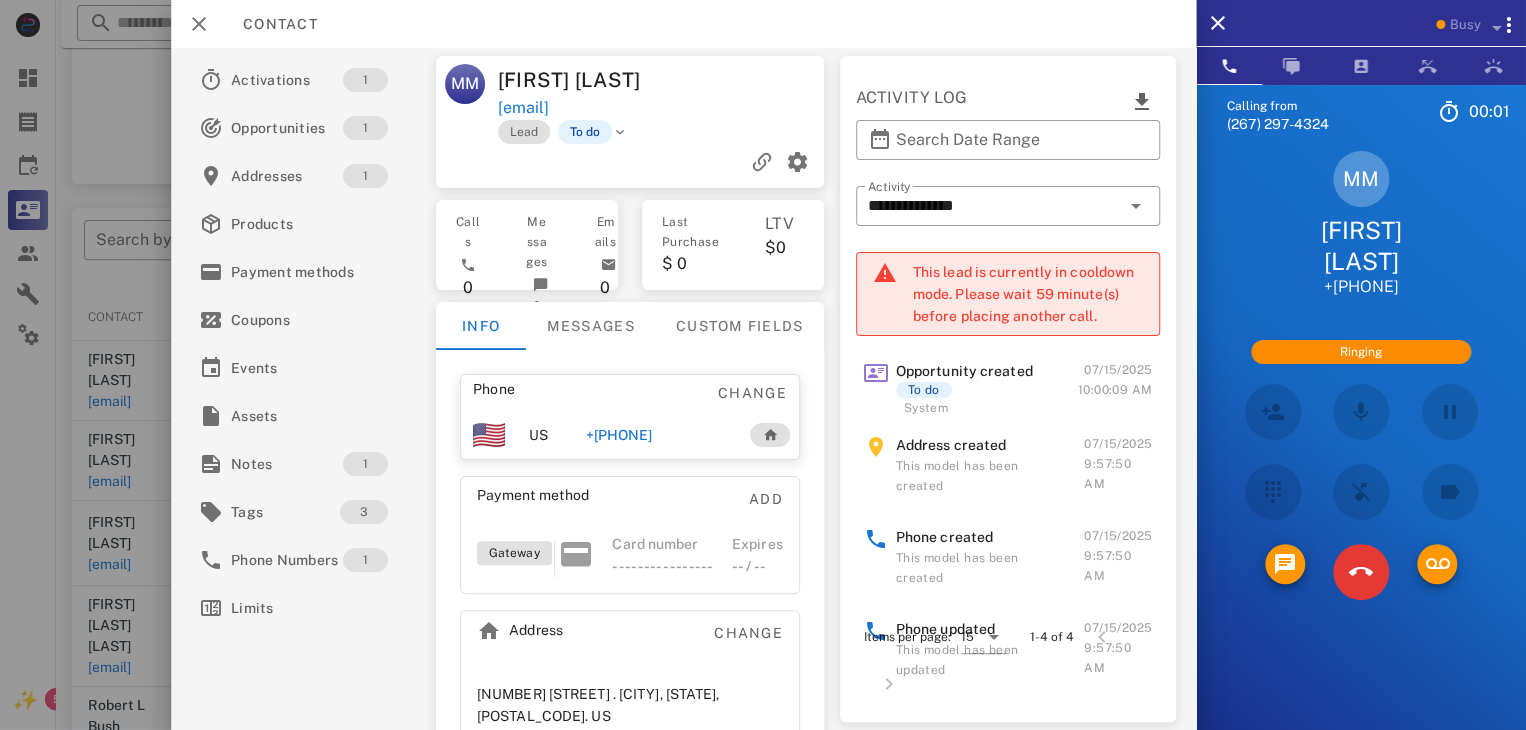 click on "Calling from (267) 297-4324 00: 01  Unknown      ▼     Australia
+61
Canada
+1
Guam
+1671
Mexico (México)
+52
New Zealand
+64
United Kingdom
+44
United States
+1
1 2 ABC 3 DEF 4 GHI 5 JKL 6 MNO 7 PQRS 8 TUV 9 WXYZ * 0 + #  MM   Marsico Marsico  +17175580639  Ringing  Directory ​  NS  Noel Stewart  Idle   MA  Massimo Anelli  Idle   SJ  Synthia Jean  Idle   AP  Andre Parker  Idle   AB  Andrea Barraza  Idle   CH  Cassandra Husar  Idle   DW  Damez Walker  Idle   DT  Daniela Tanevski  Idle   HH  Hadi Haidar  Idle   HR  Holly Raye  Idle   JG  John Gachanja  Idle   JS  Jordan Sidney  Idle   MB  Matt Burd  Busy   WC  William Clark Jr  Busy   NW  Nicola Wiles  Busy   KM  Karina Mino  Busy   AL  Alexander Lodi  Busy   BG  Berlange Gauthier  Busy   JP  Jennifer Phillips  Busy   JH  Josh Henry  Busy   LC  Logicall Customer Support  Offline   TS   AD" at bounding box center (1361, 449) 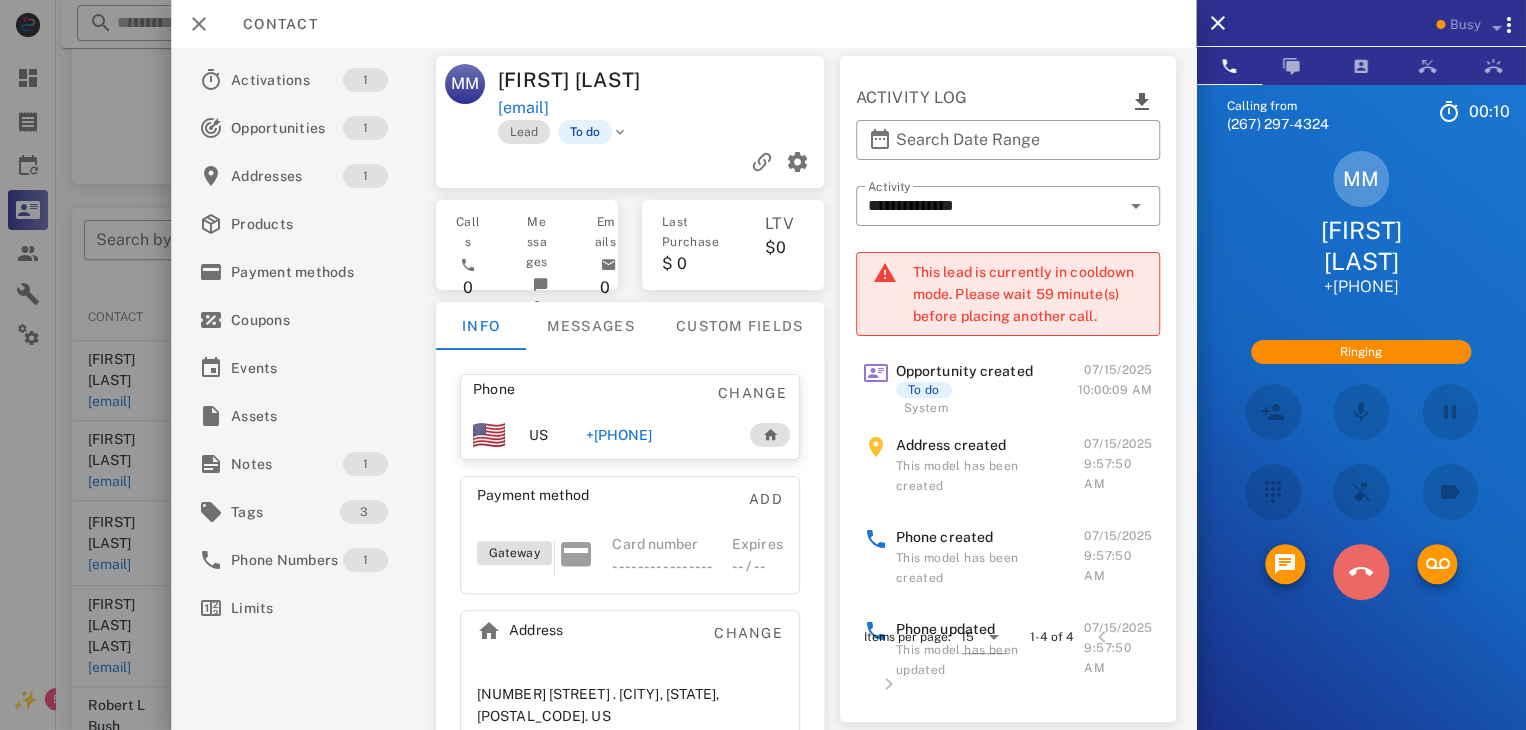 click at bounding box center (1361, 572) 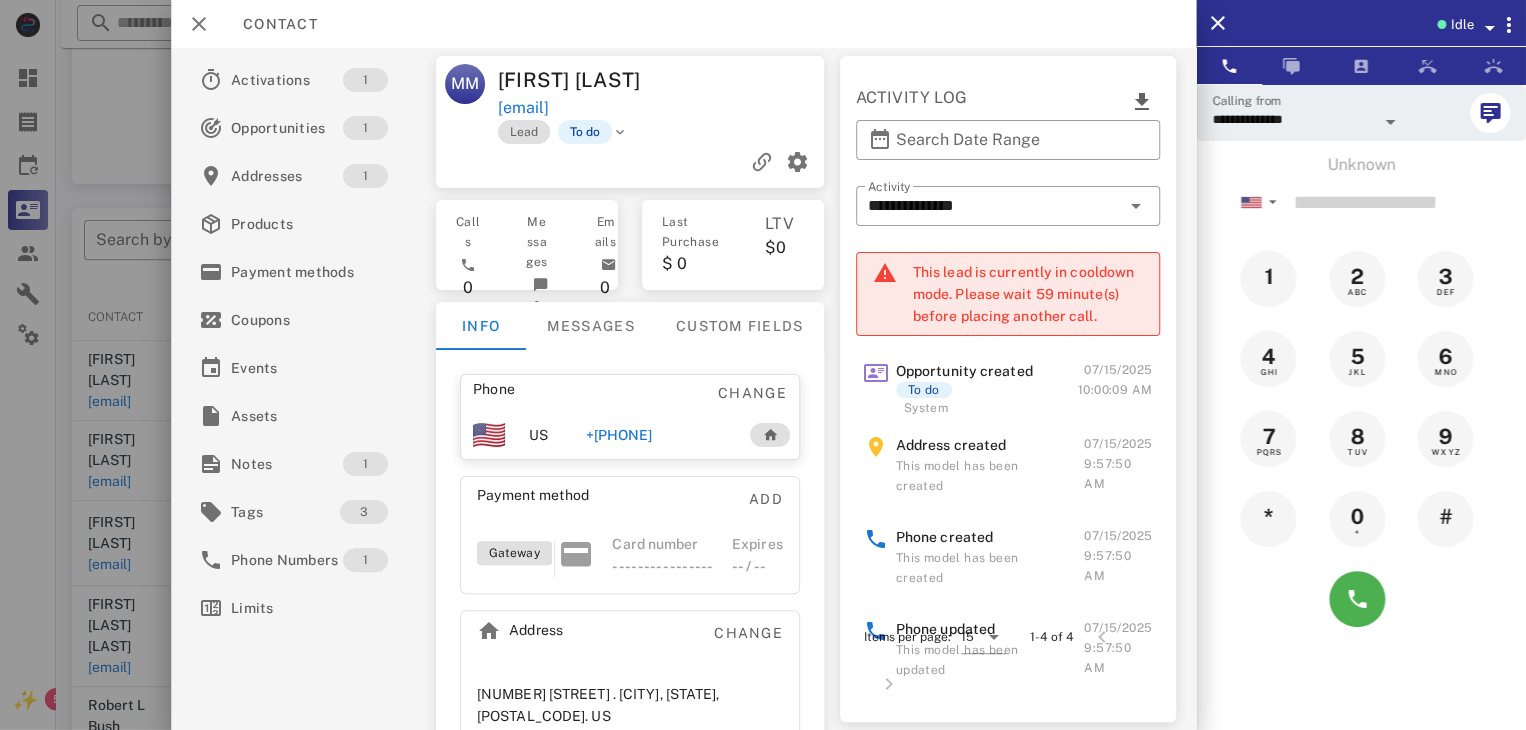 click at bounding box center (763, 365) 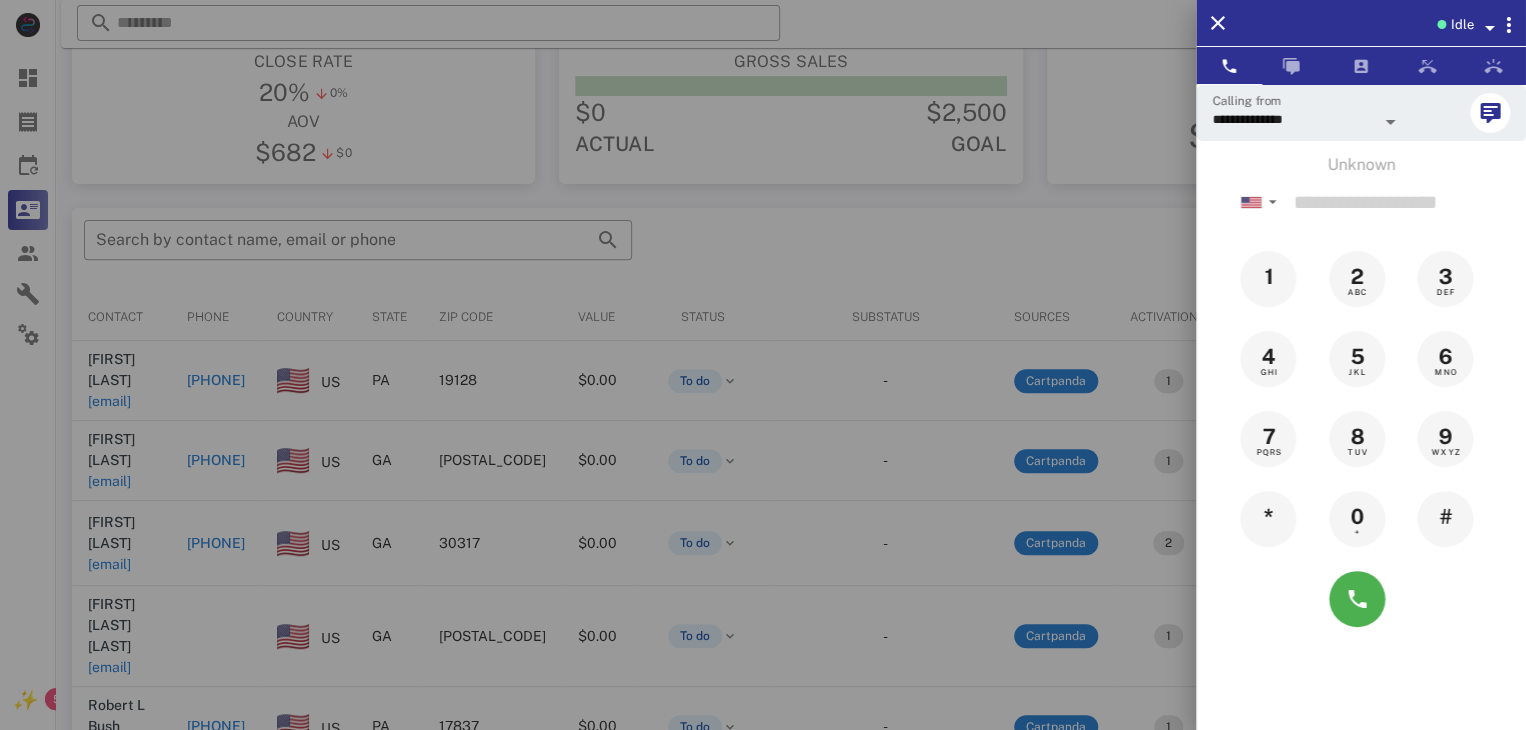 click at bounding box center [763, 365] 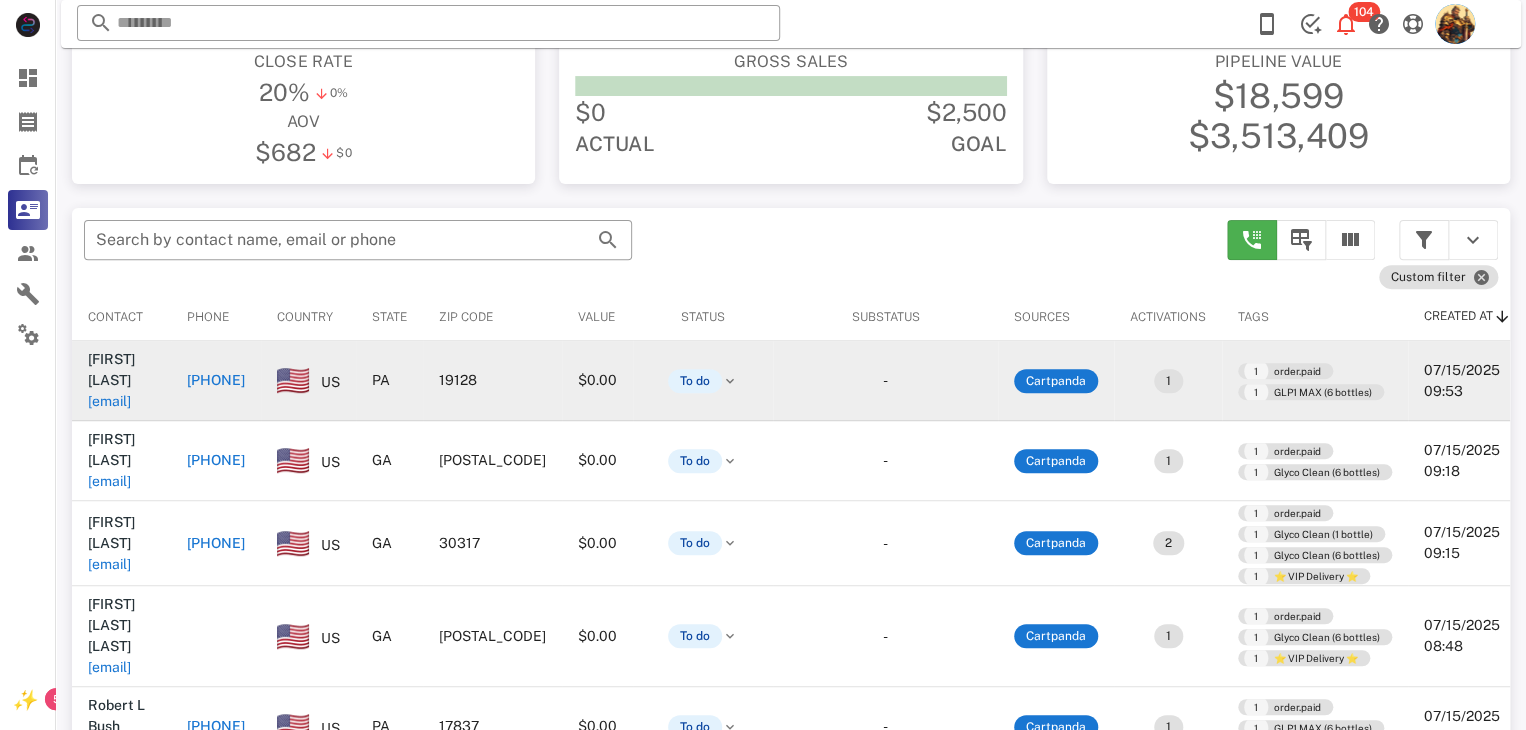 click on "rkc484@gmail.com" at bounding box center (109, 401) 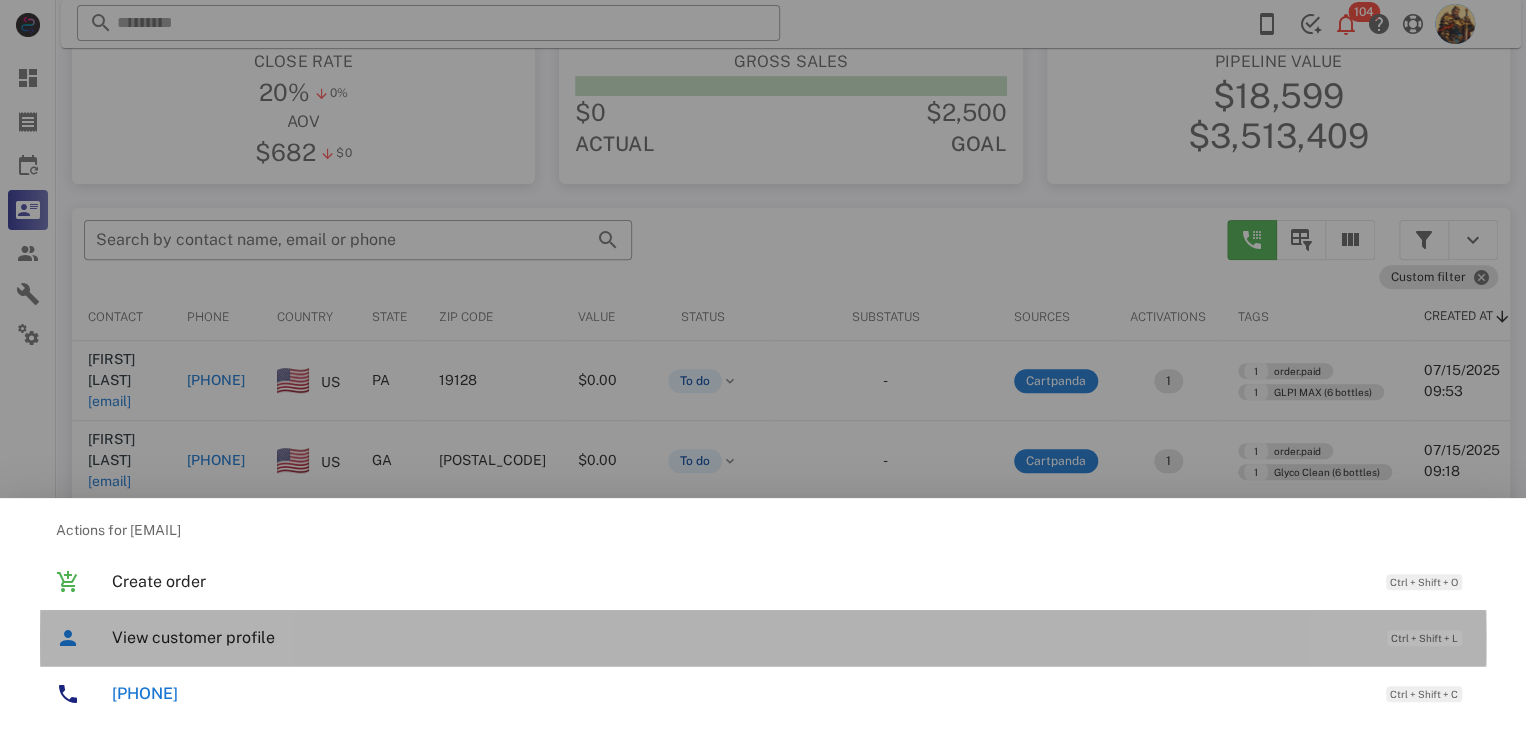 click on "View customer profile" at bounding box center [739, 637] 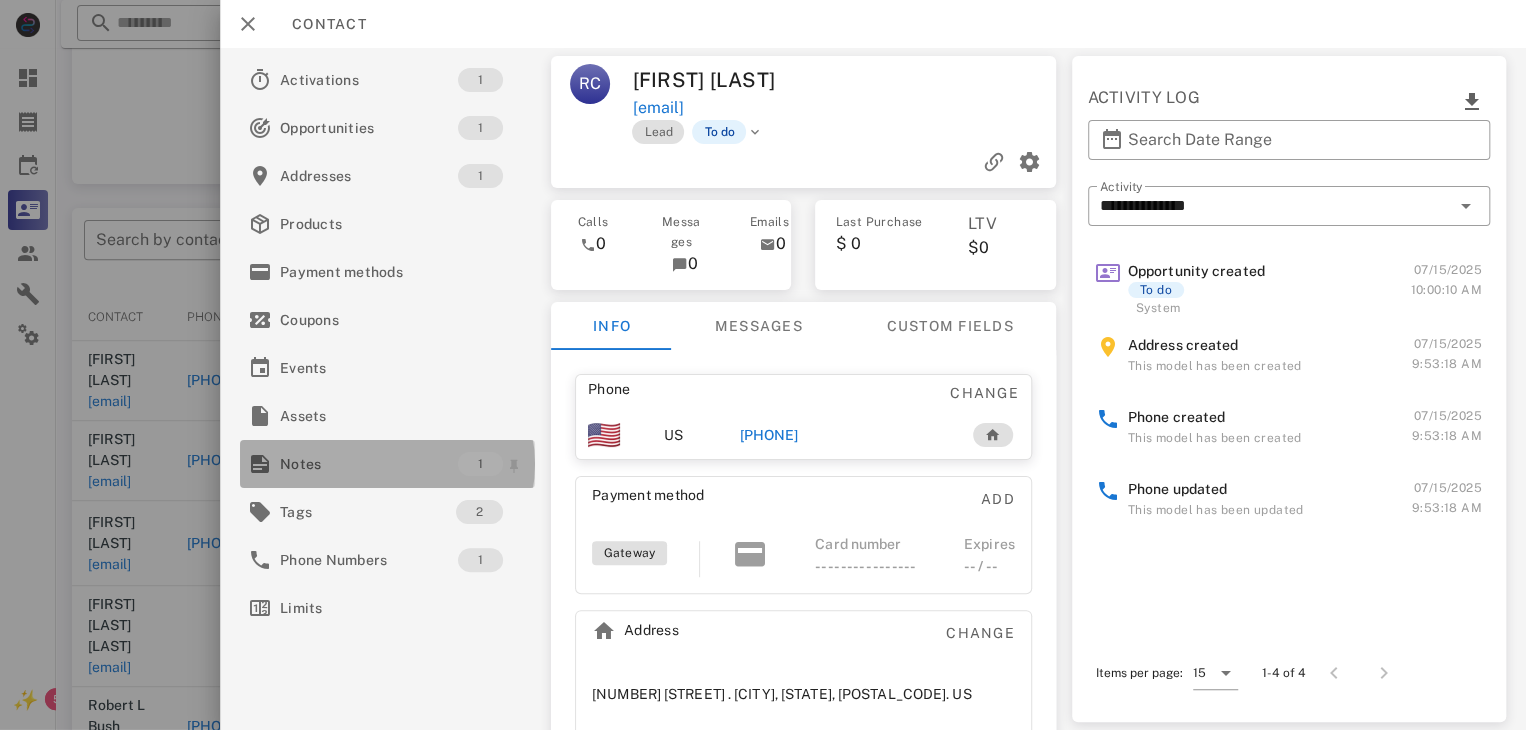 click on "Notes" at bounding box center [369, 464] 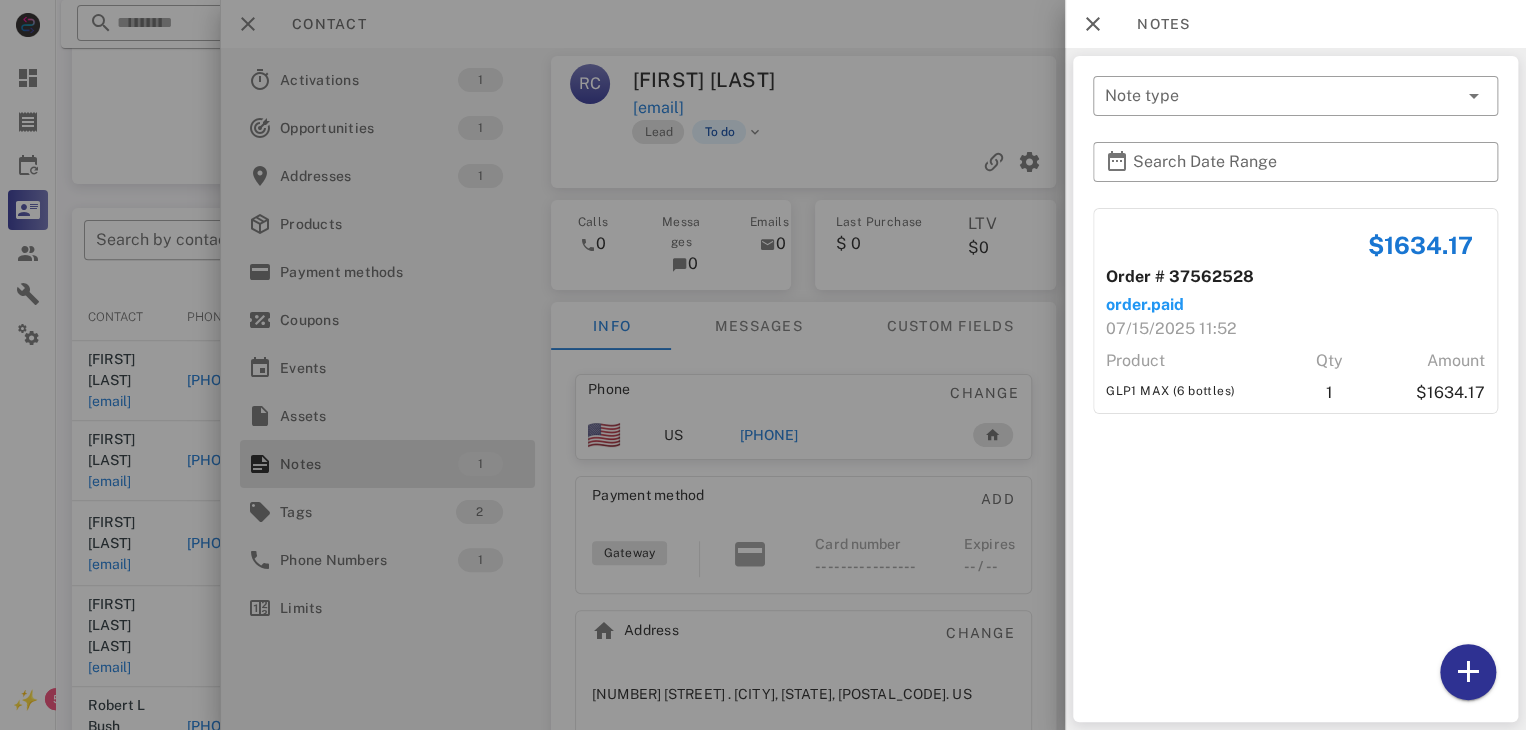 click at bounding box center (763, 365) 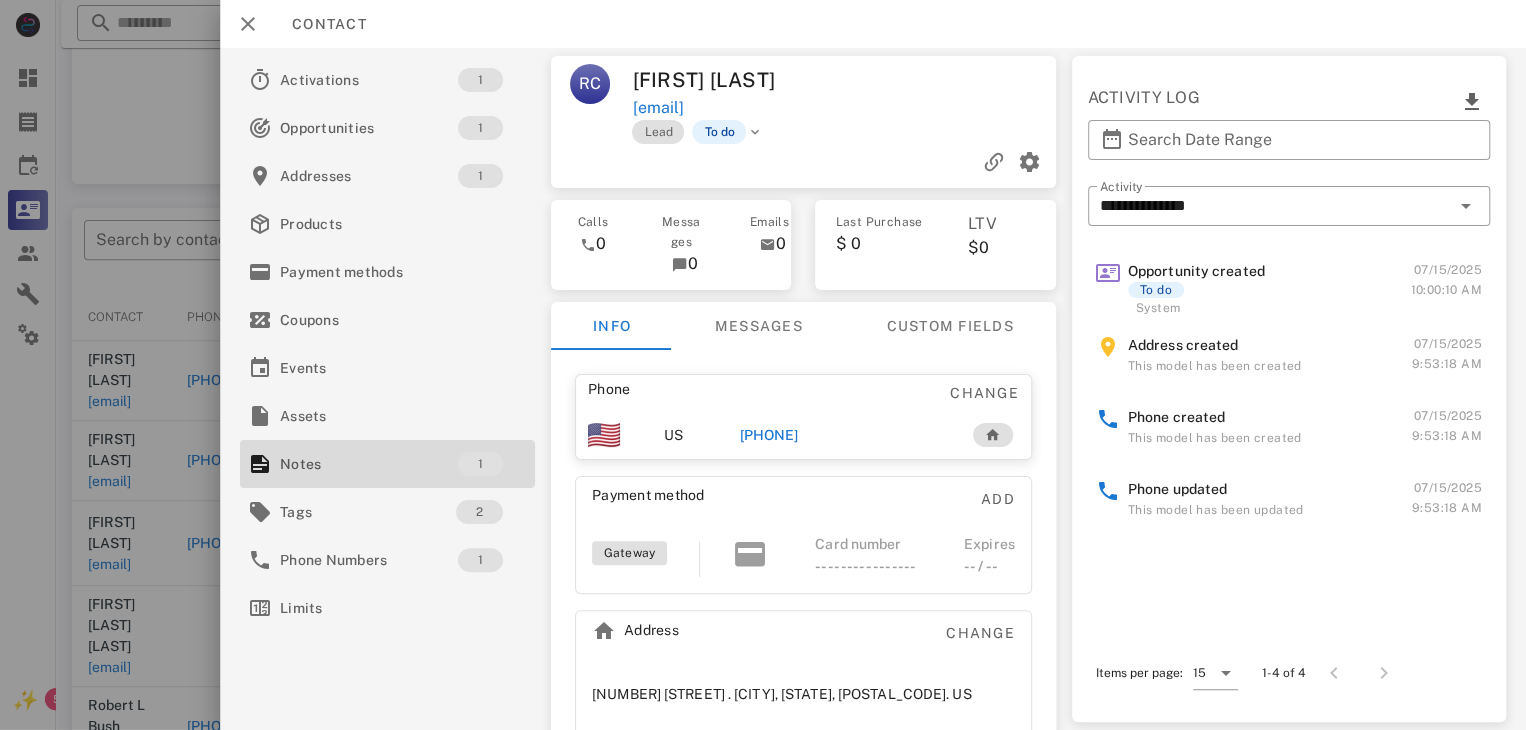 click on "+14848442051" at bounding box center (769, 435) 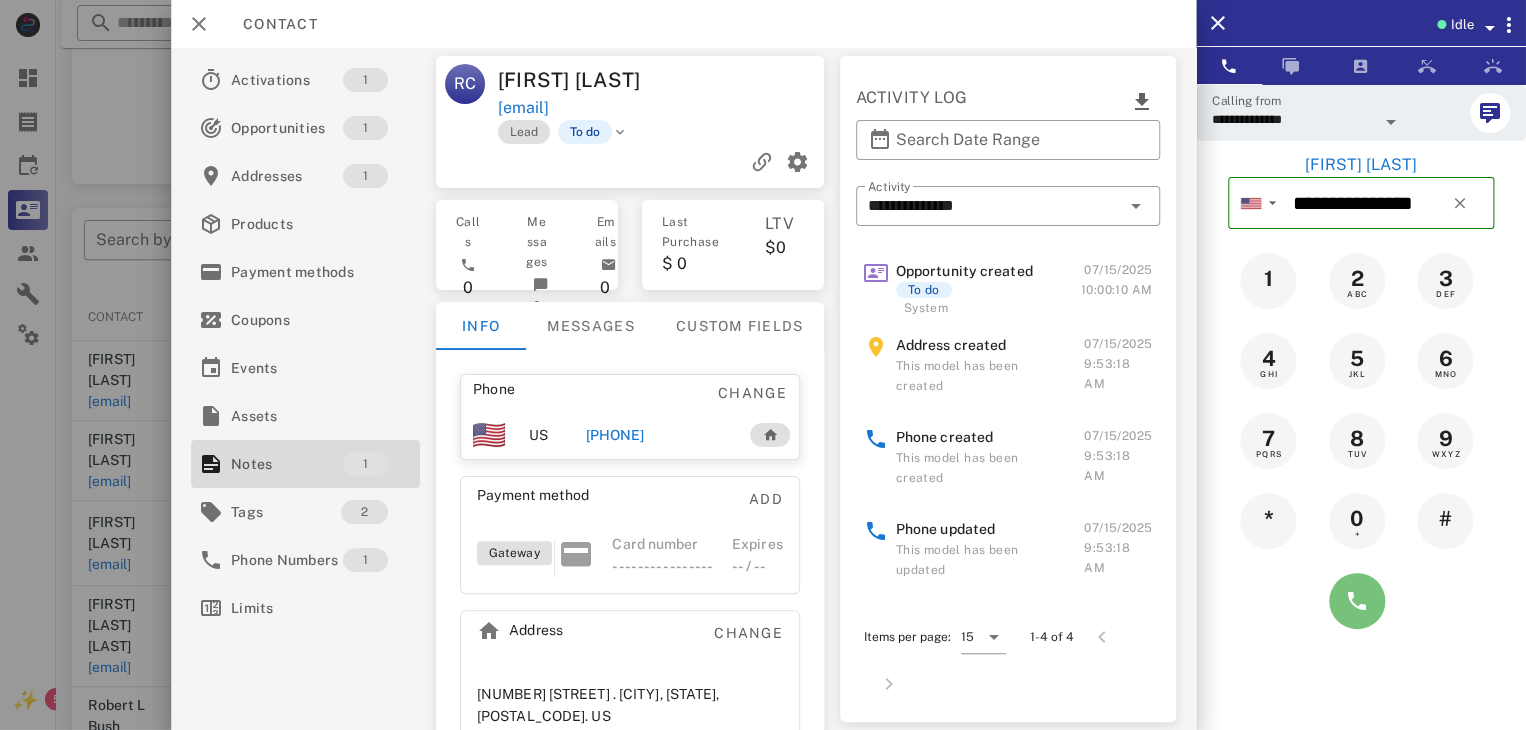 click at bounding box center [1357, 601] 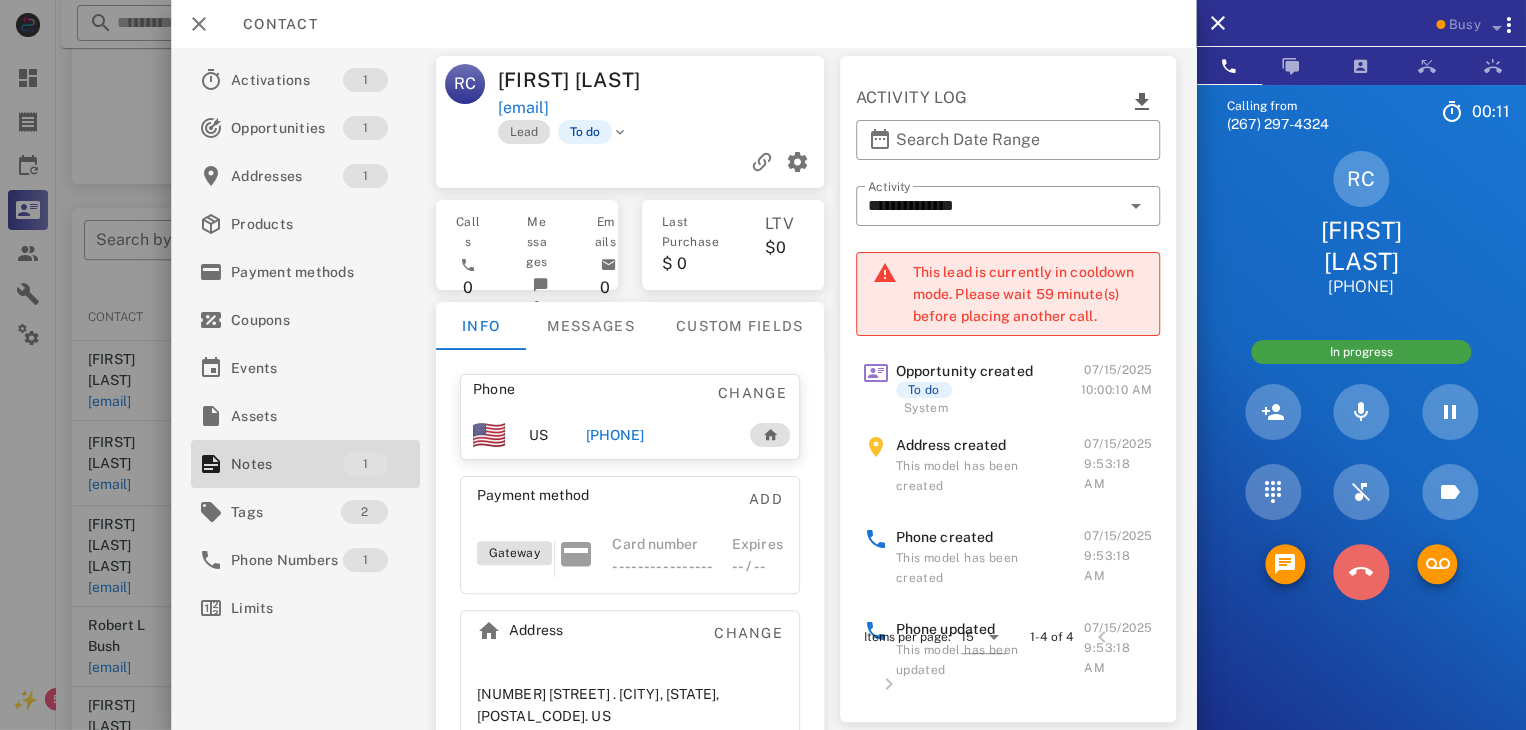 click at bounding box center (1361, 572) 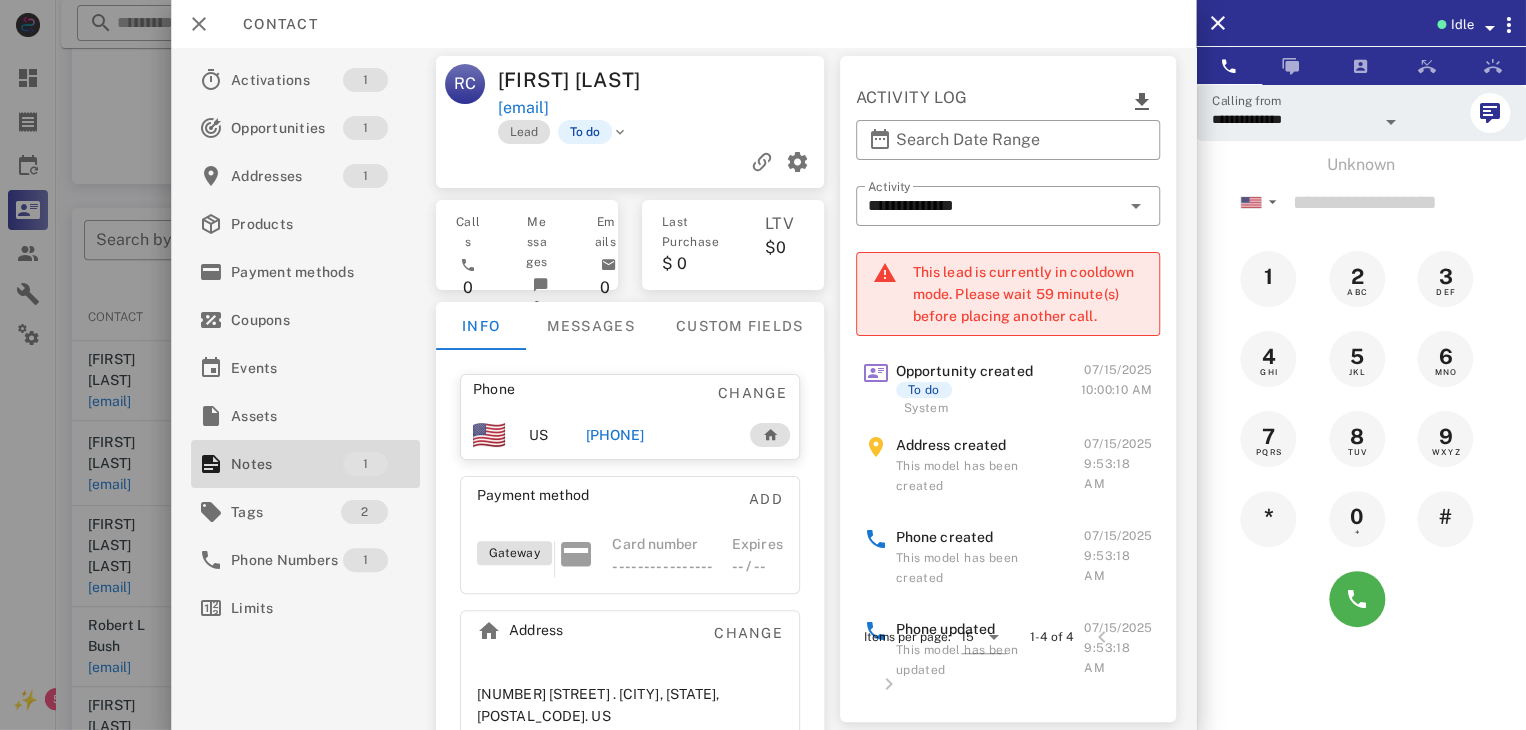 click at bounding box center (763, 365) 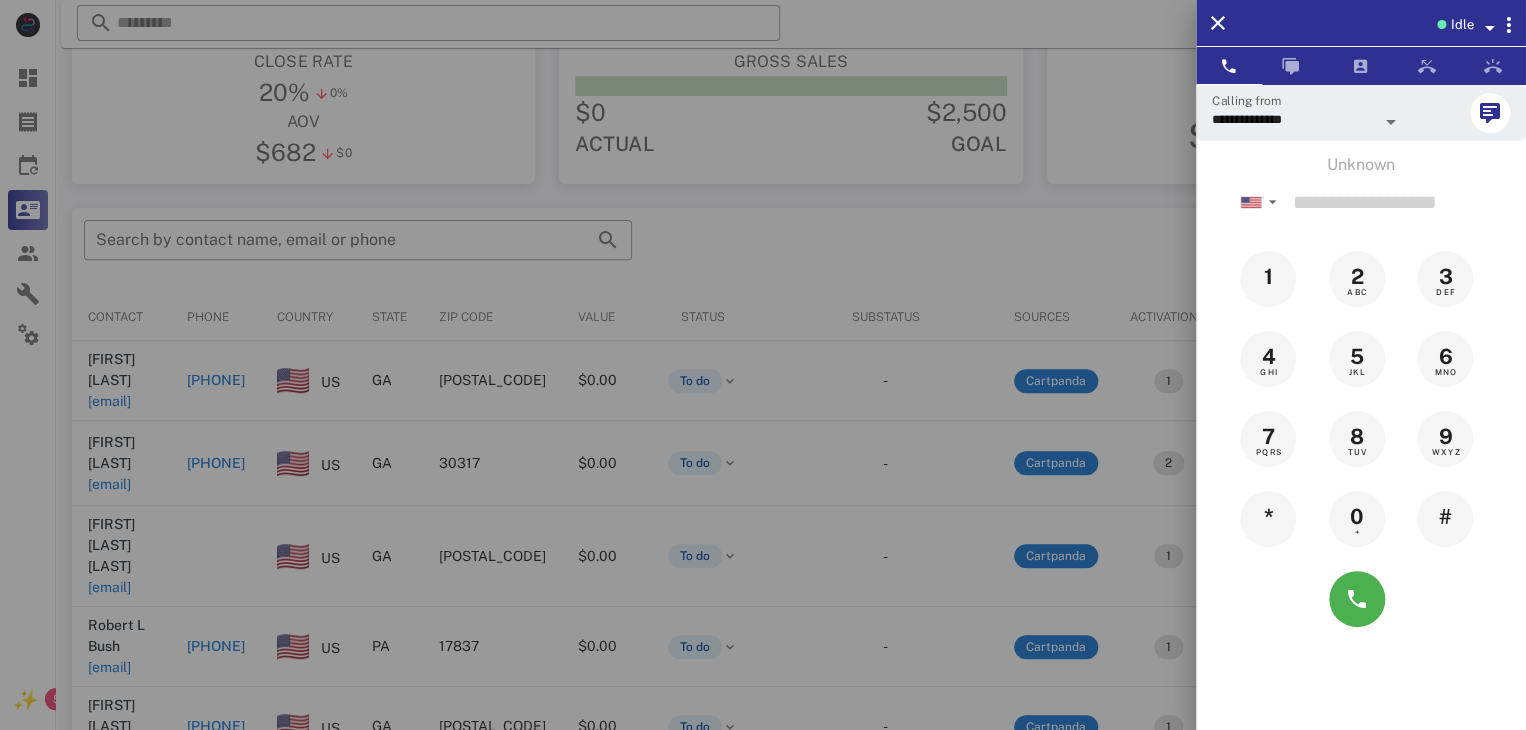 click at bounding box center (763, 365) 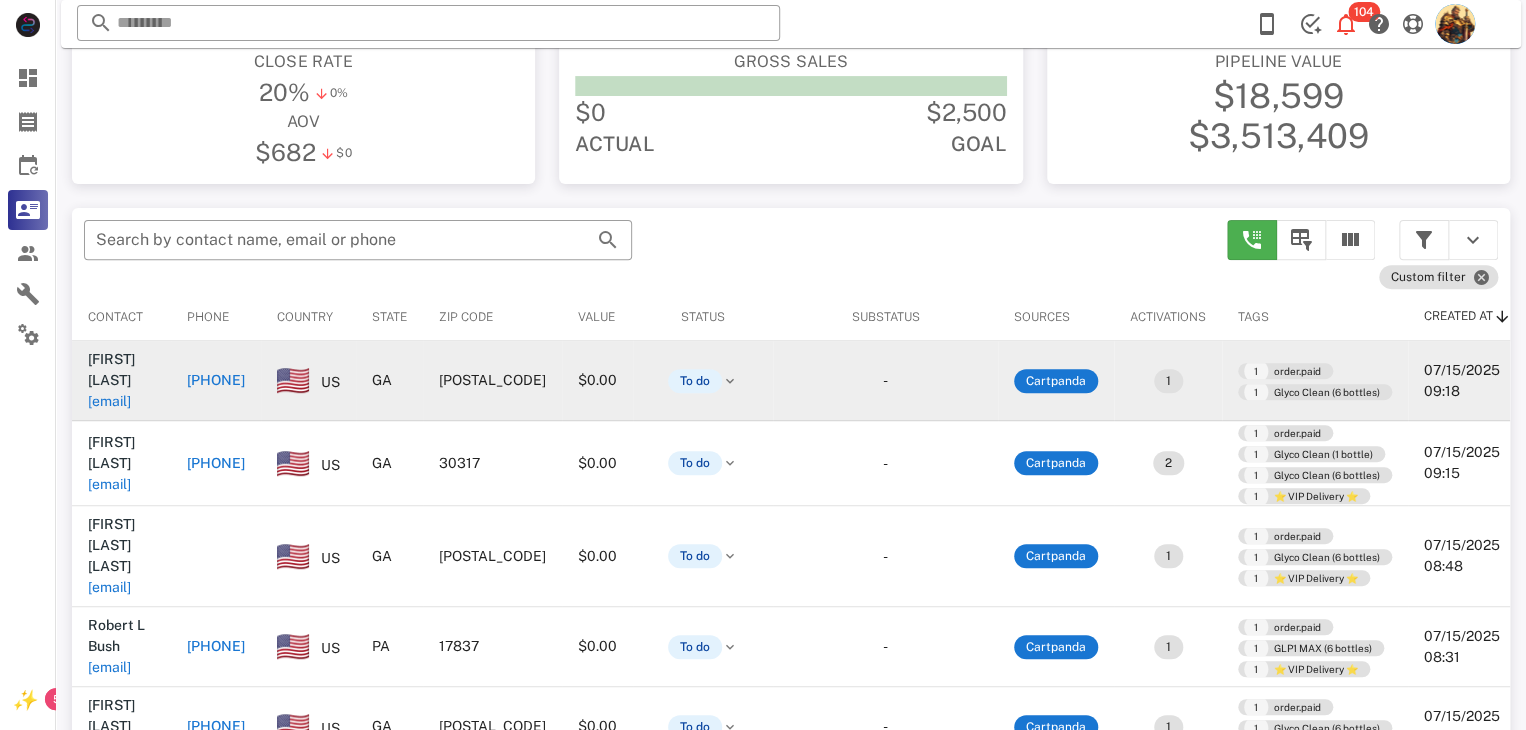 click on "bak1142@yahoo.com" at bounding box center (109, 401) 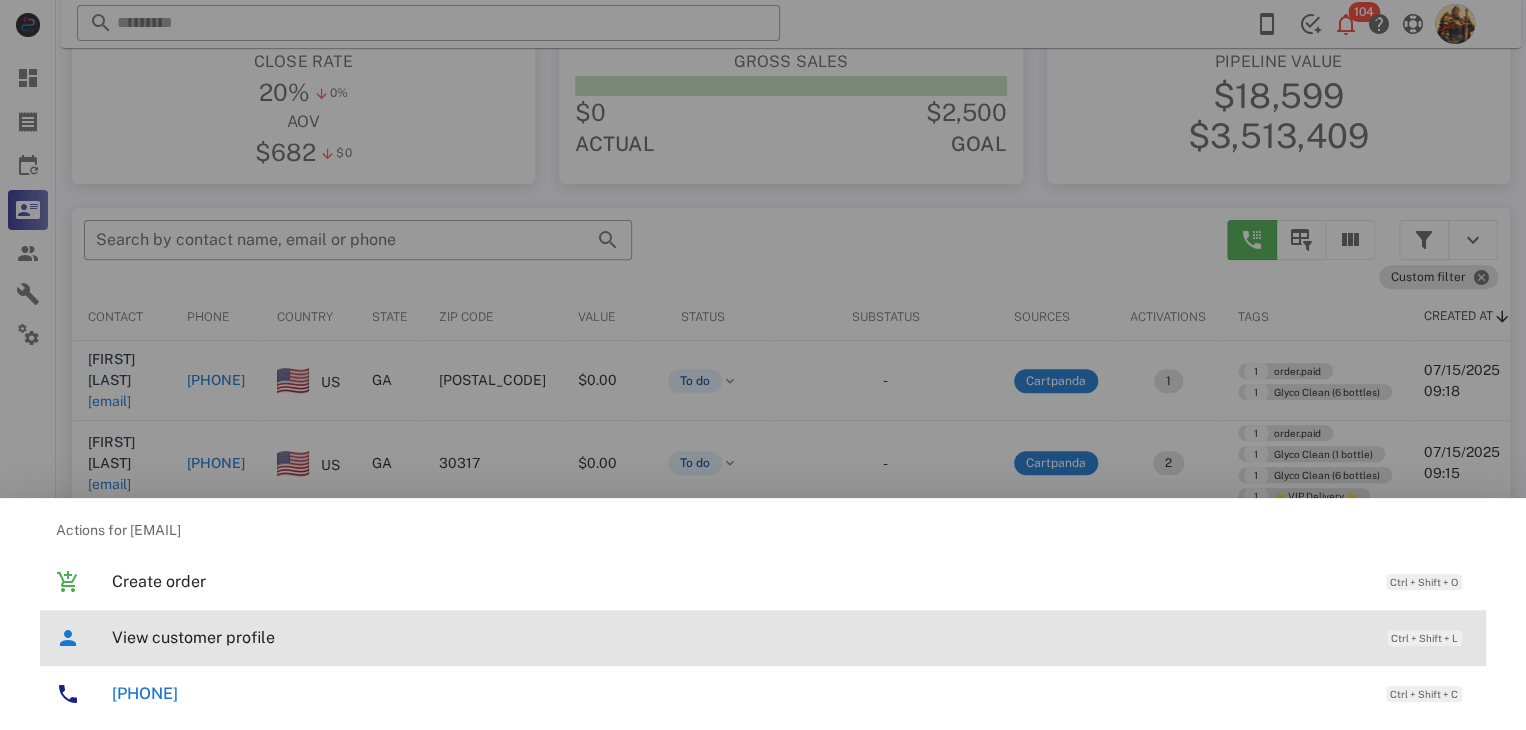 click on "View customer profile" at bounding box center [739, 637] 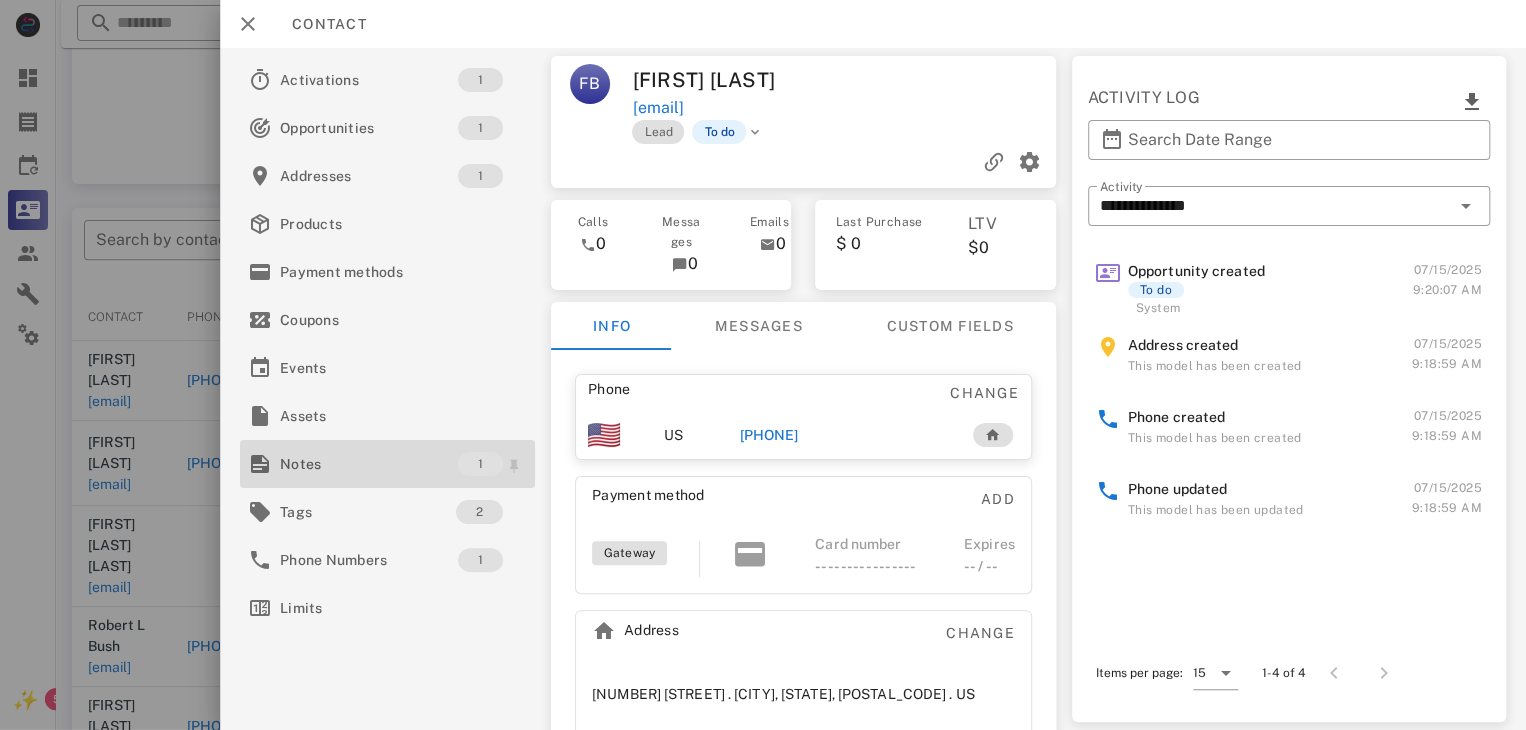 click on "Notes" at bounding box center [369, 464] 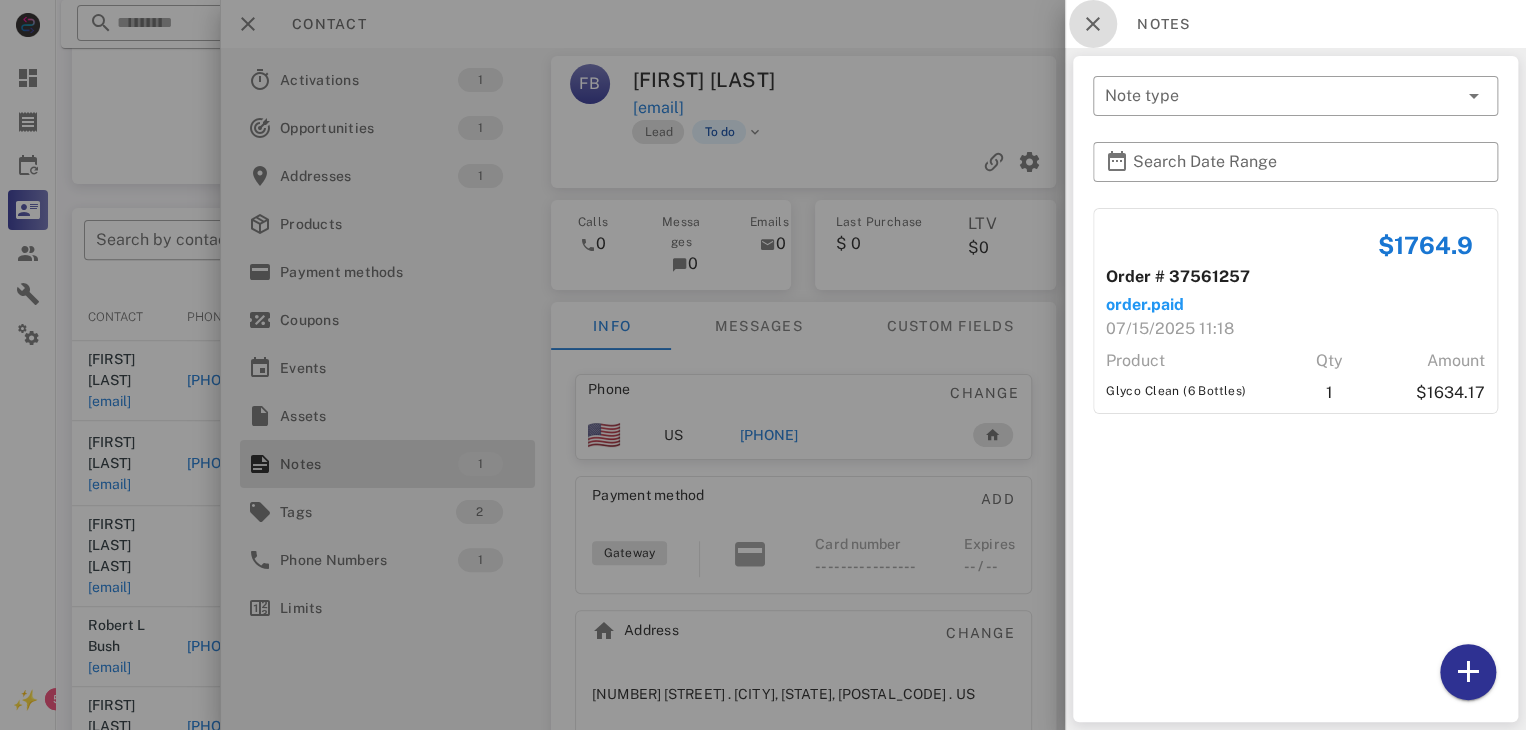 click at bounding box center (1093, 24) 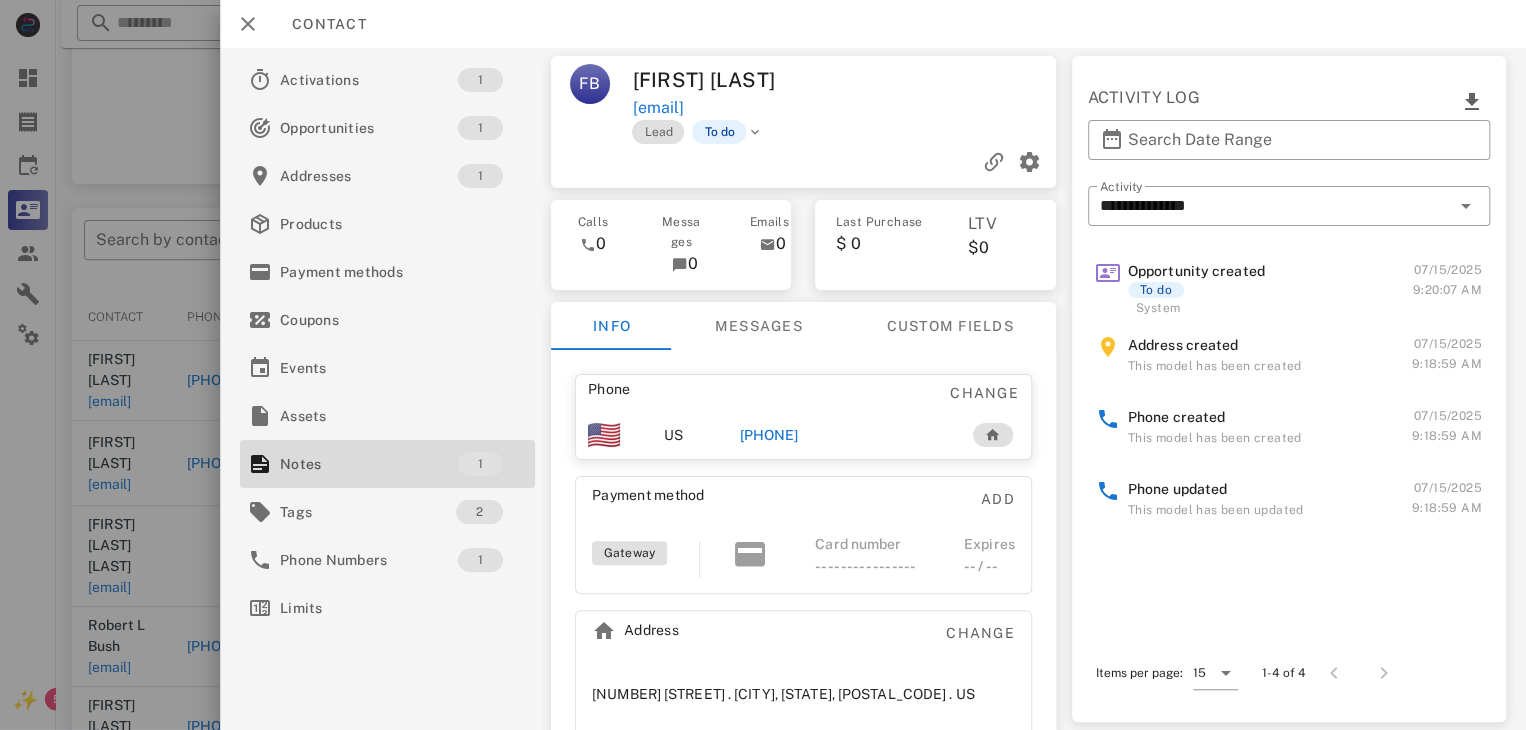 click on "+12293226685" at bounding box center [769, 435] 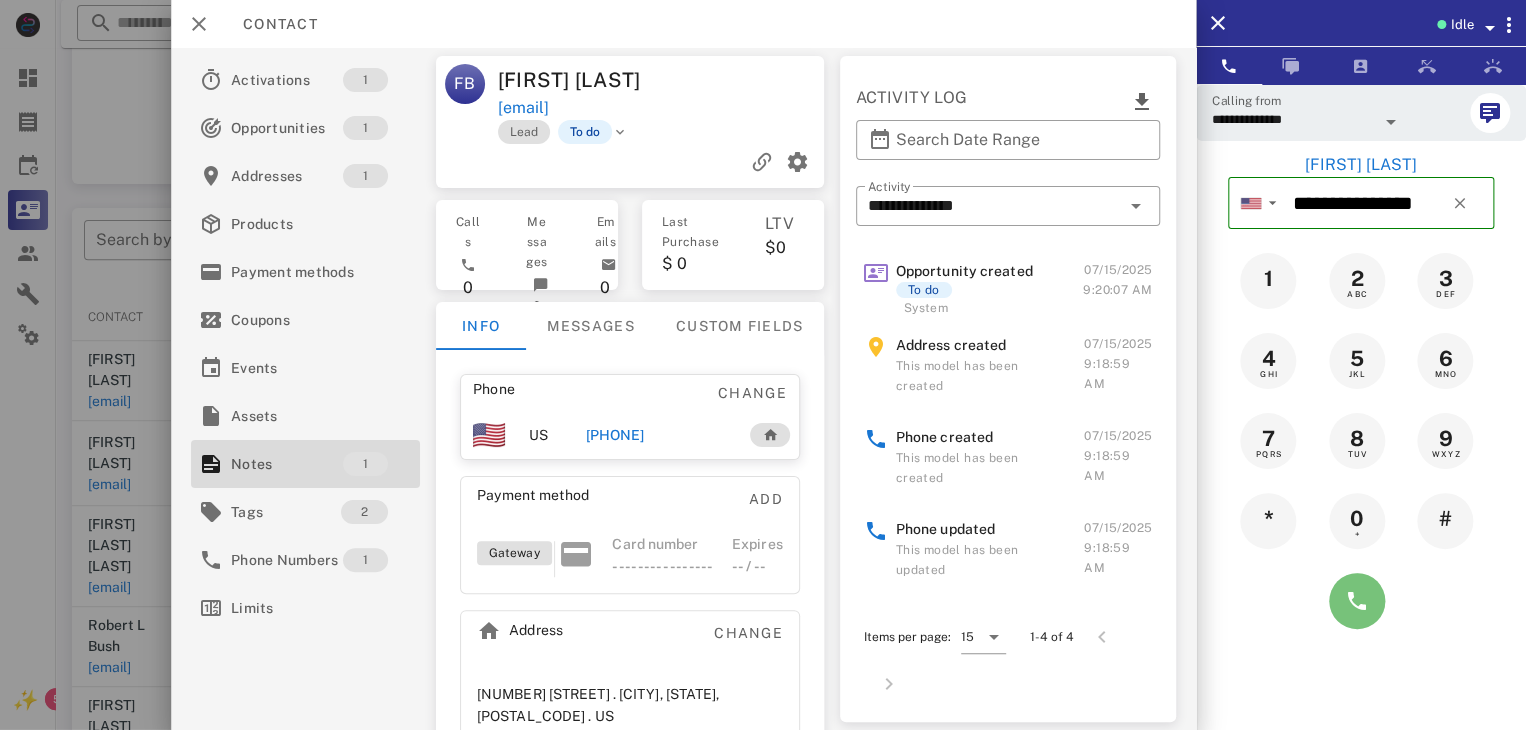 click at bounding box center [1357, 601] 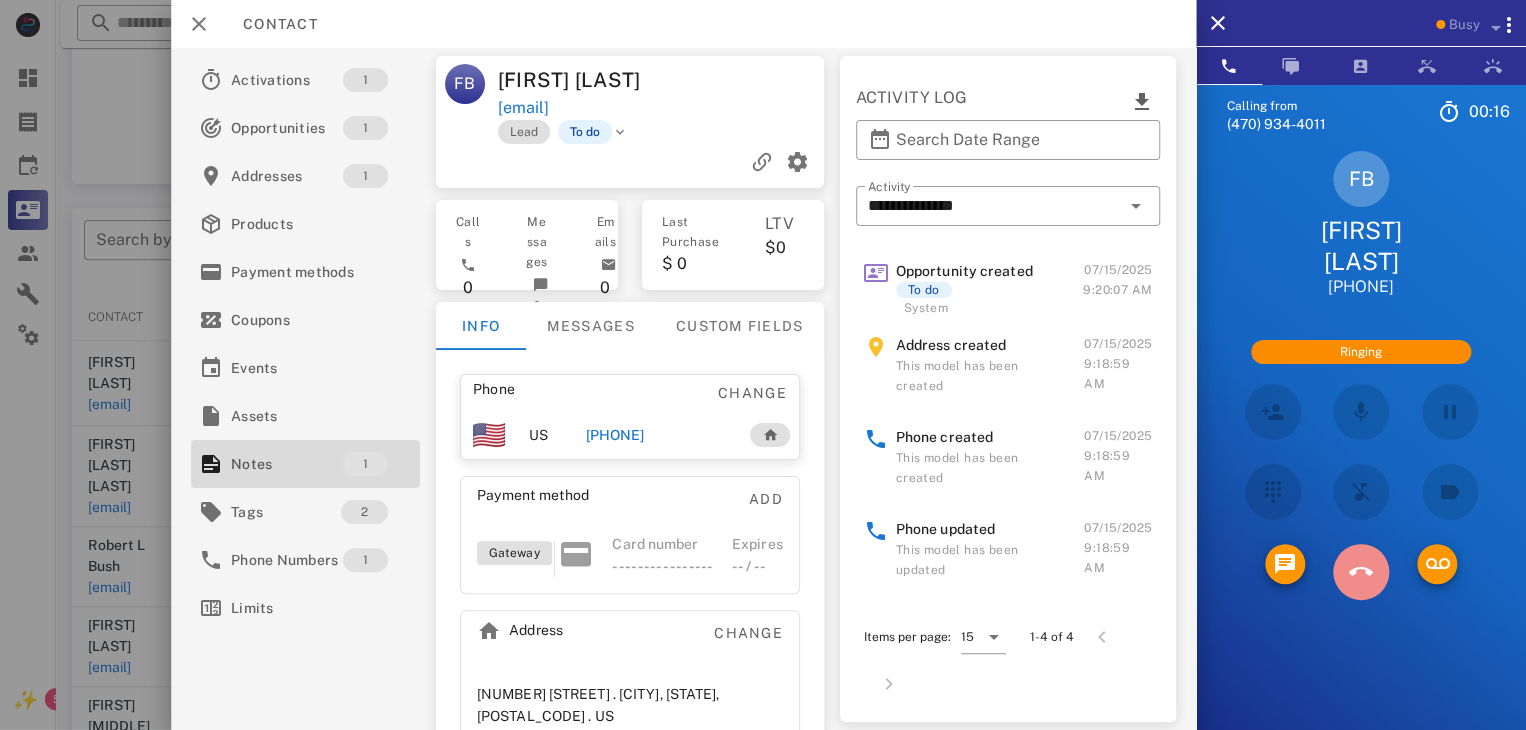 click at bounding box center (1361, 572) 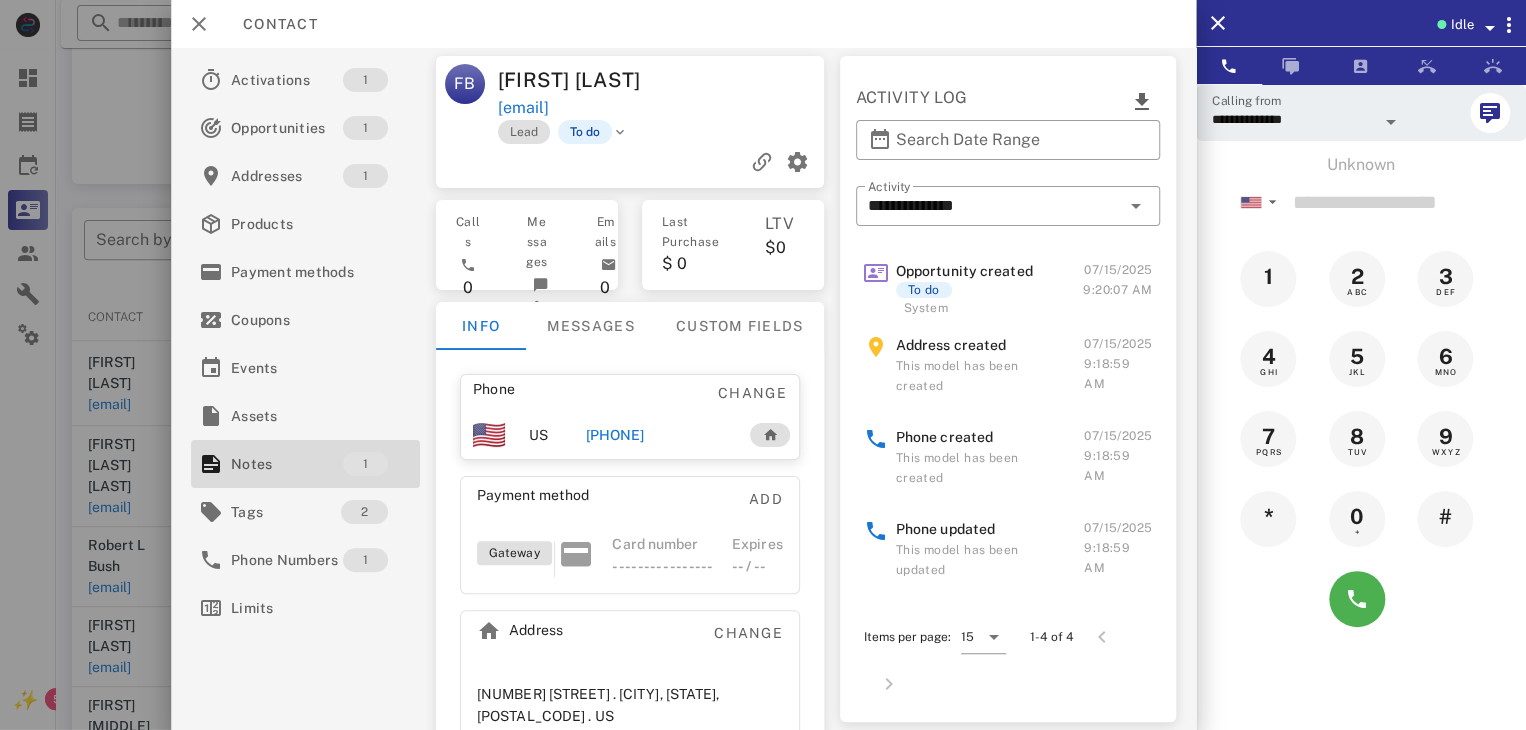 click on "+12293226685" at bounding box center [614, 435] 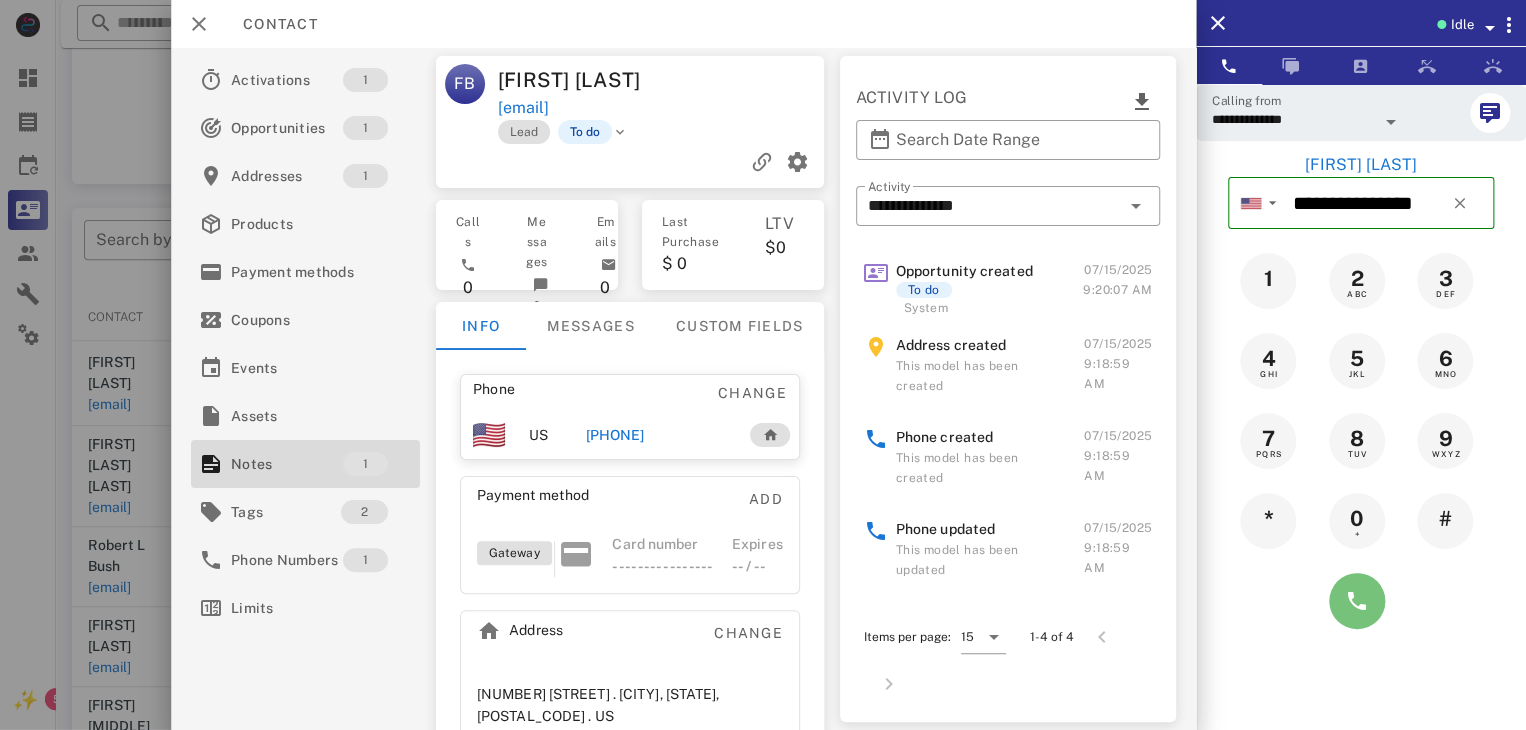 click at bounding box center (1357, 601) 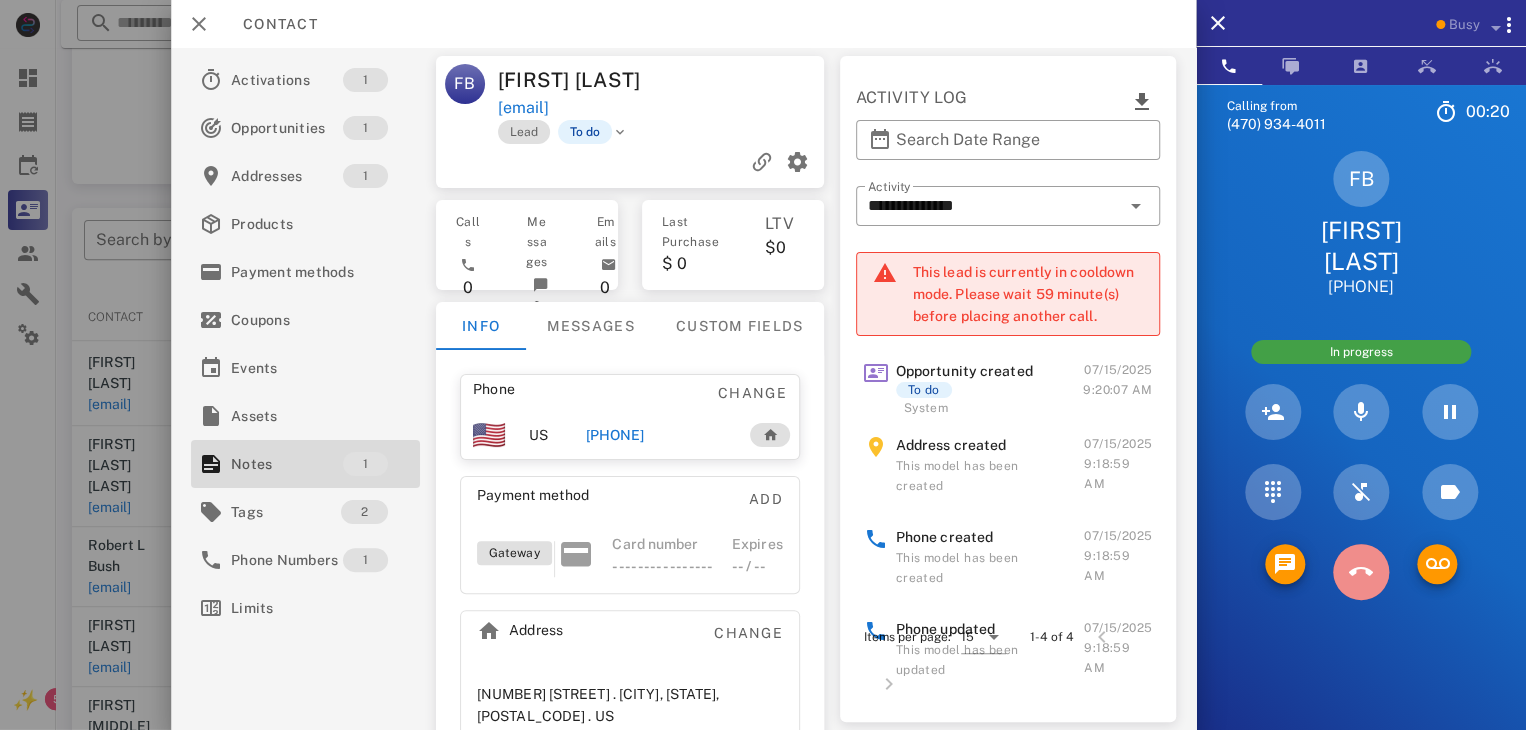 click at bounding box center (1361, 572) 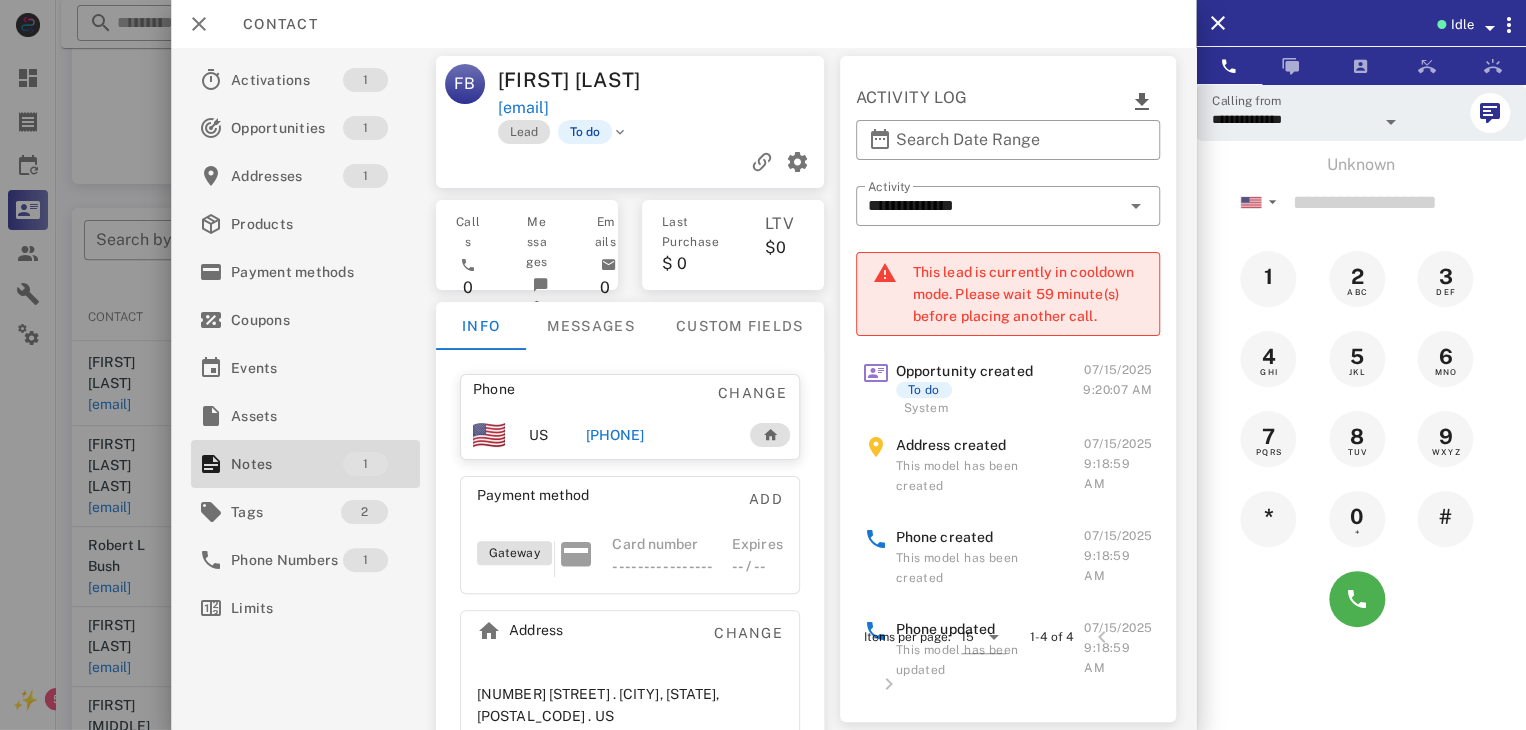 click on "+12293226685" at bounding box center [614, 435] 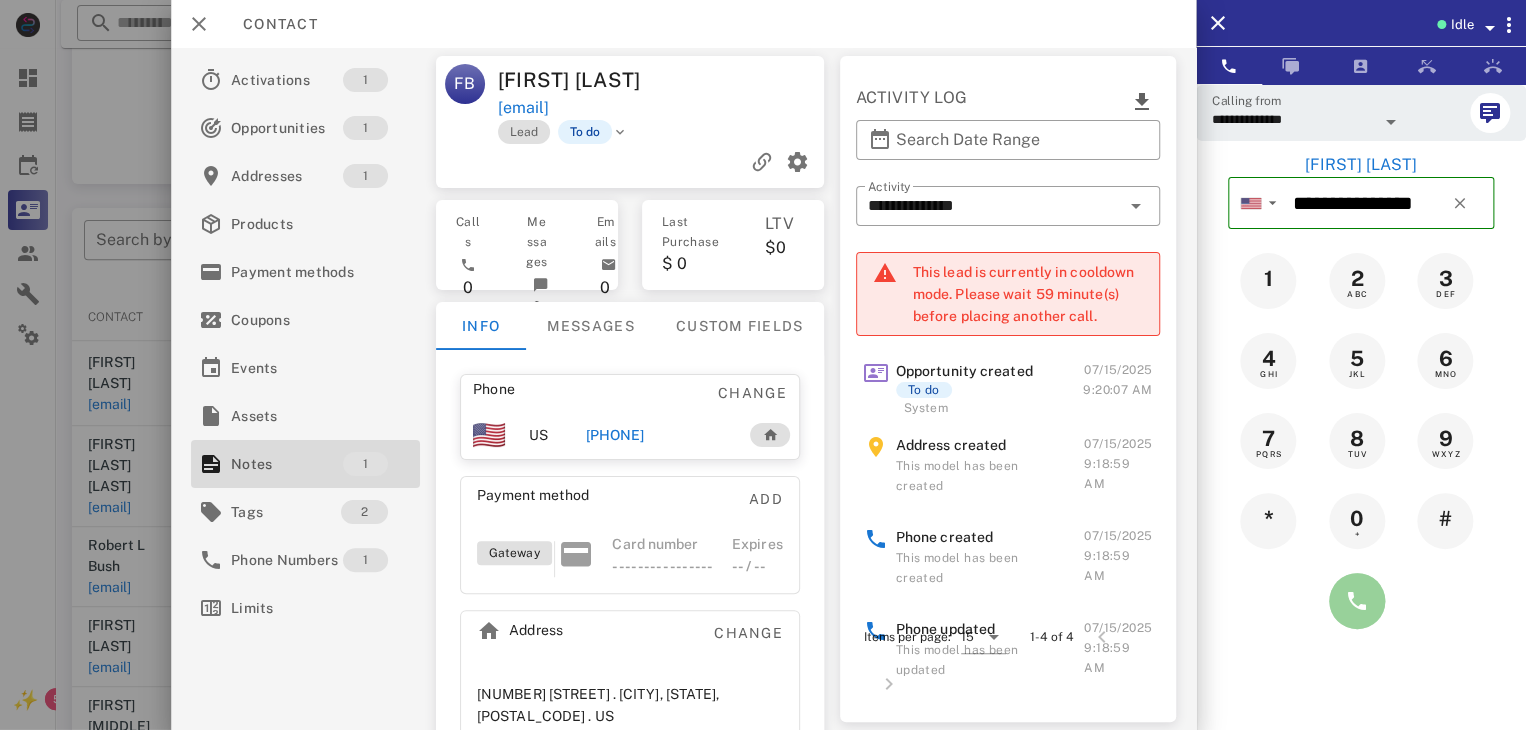click at bounding box center [1357, 601] 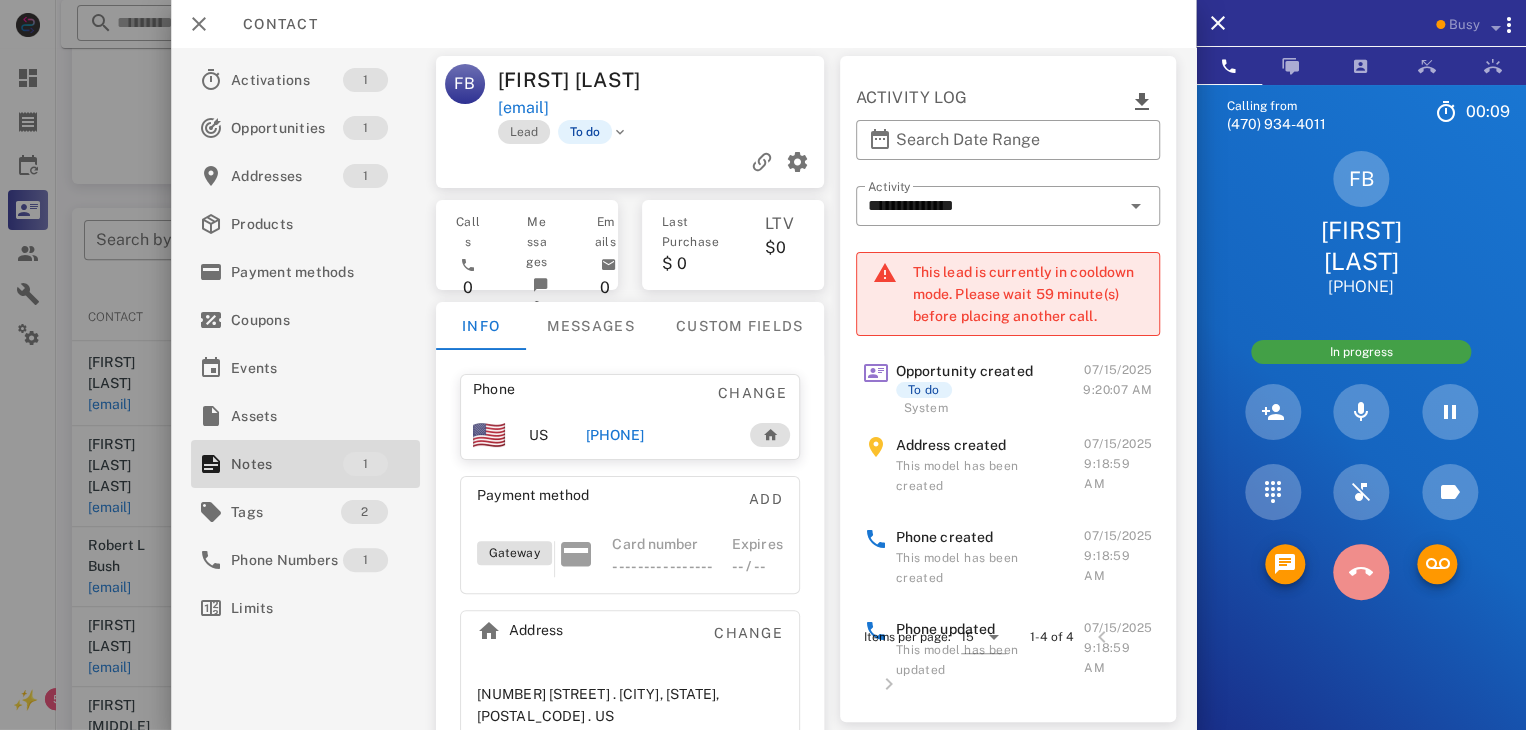 click at bounding box center (1361, 572) 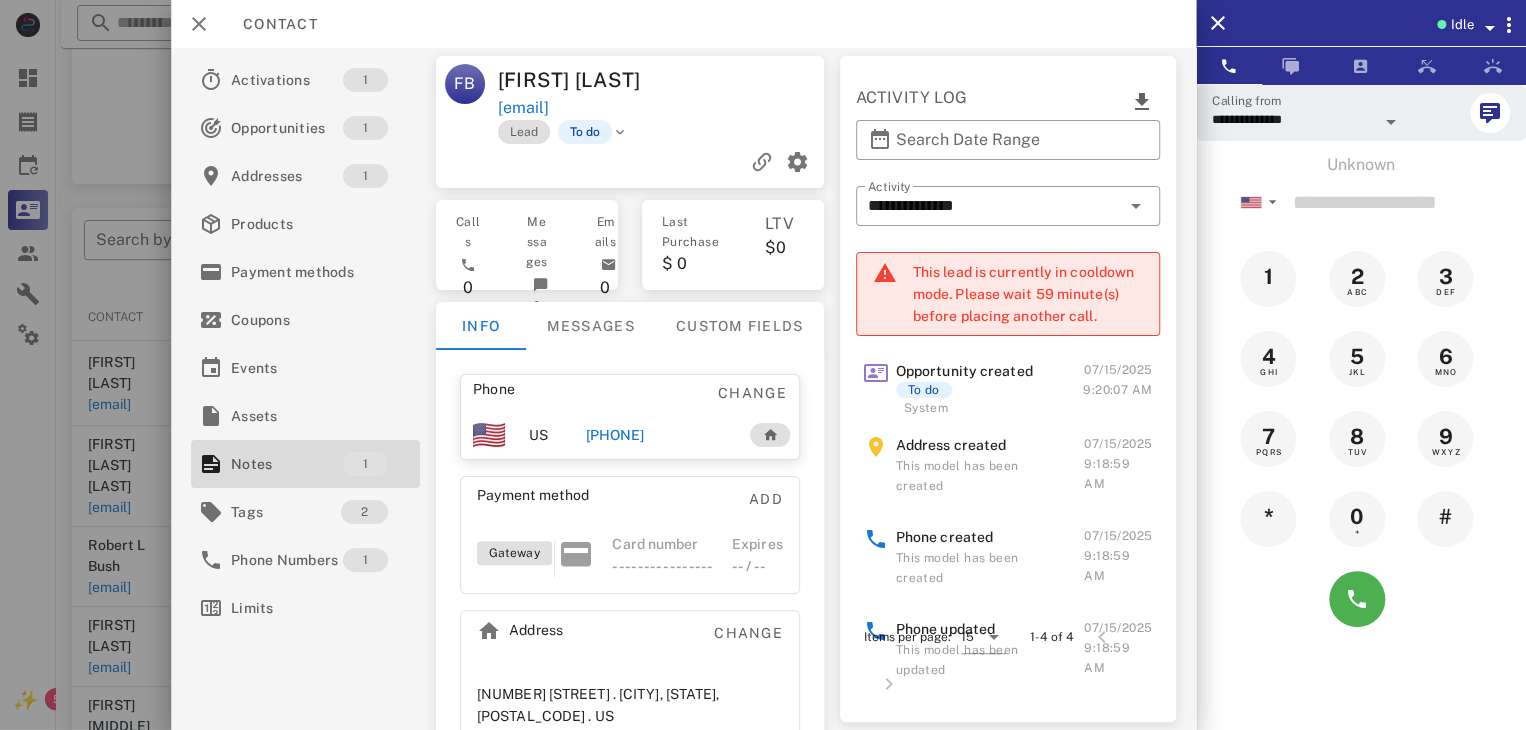 click at bounding box center [763, 365] 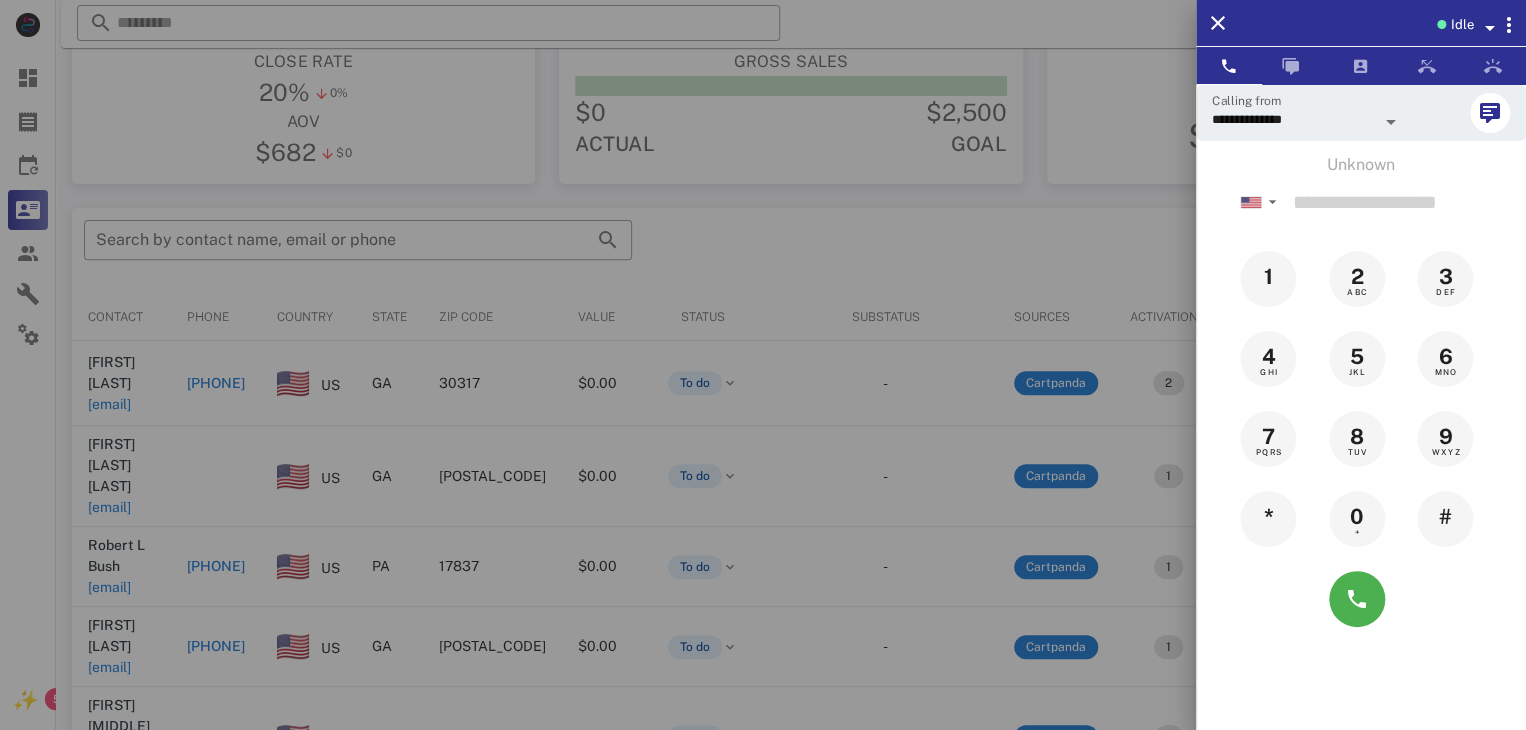 click at bounding box center [763, 365] 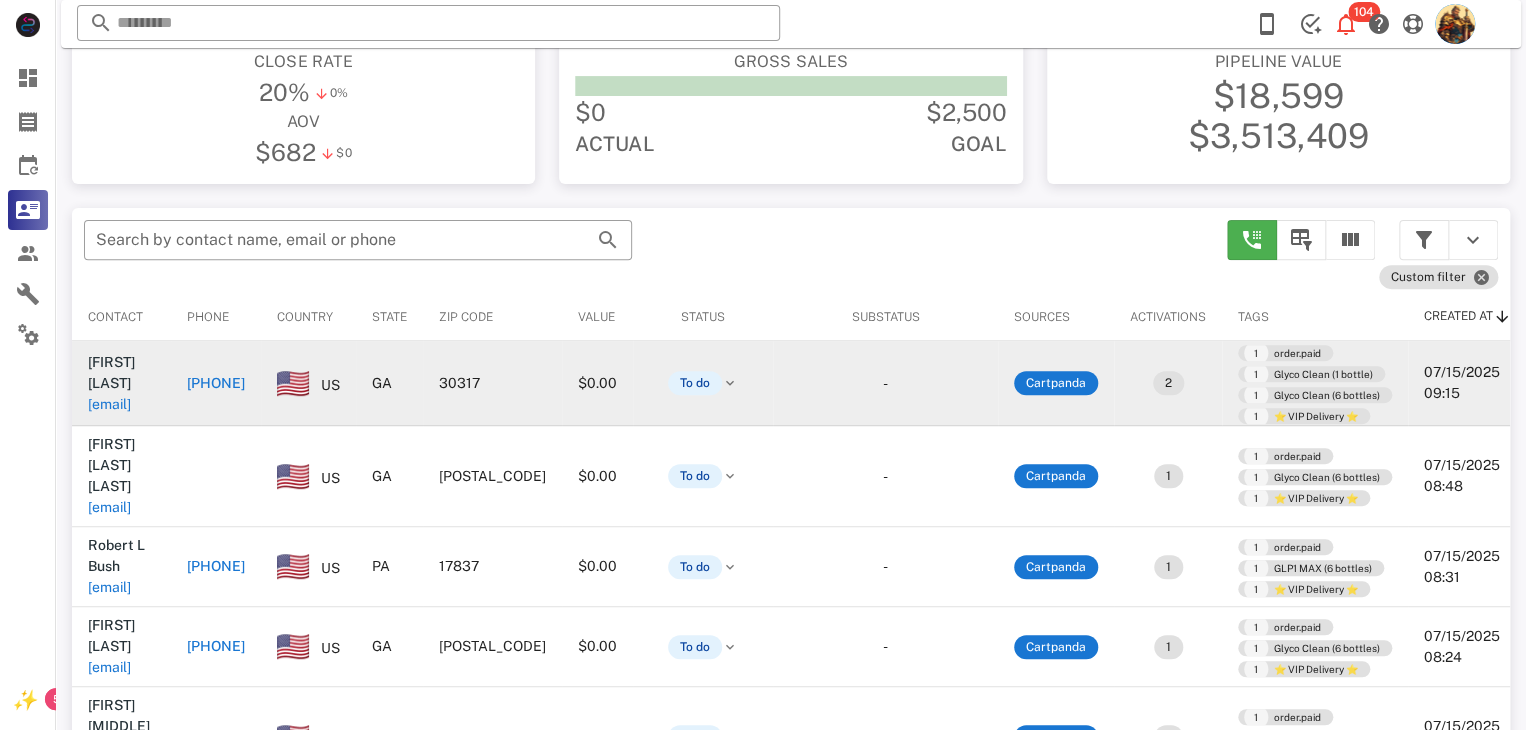 click on "emikolanier@gmail.com" at bounding box center [109, 404] 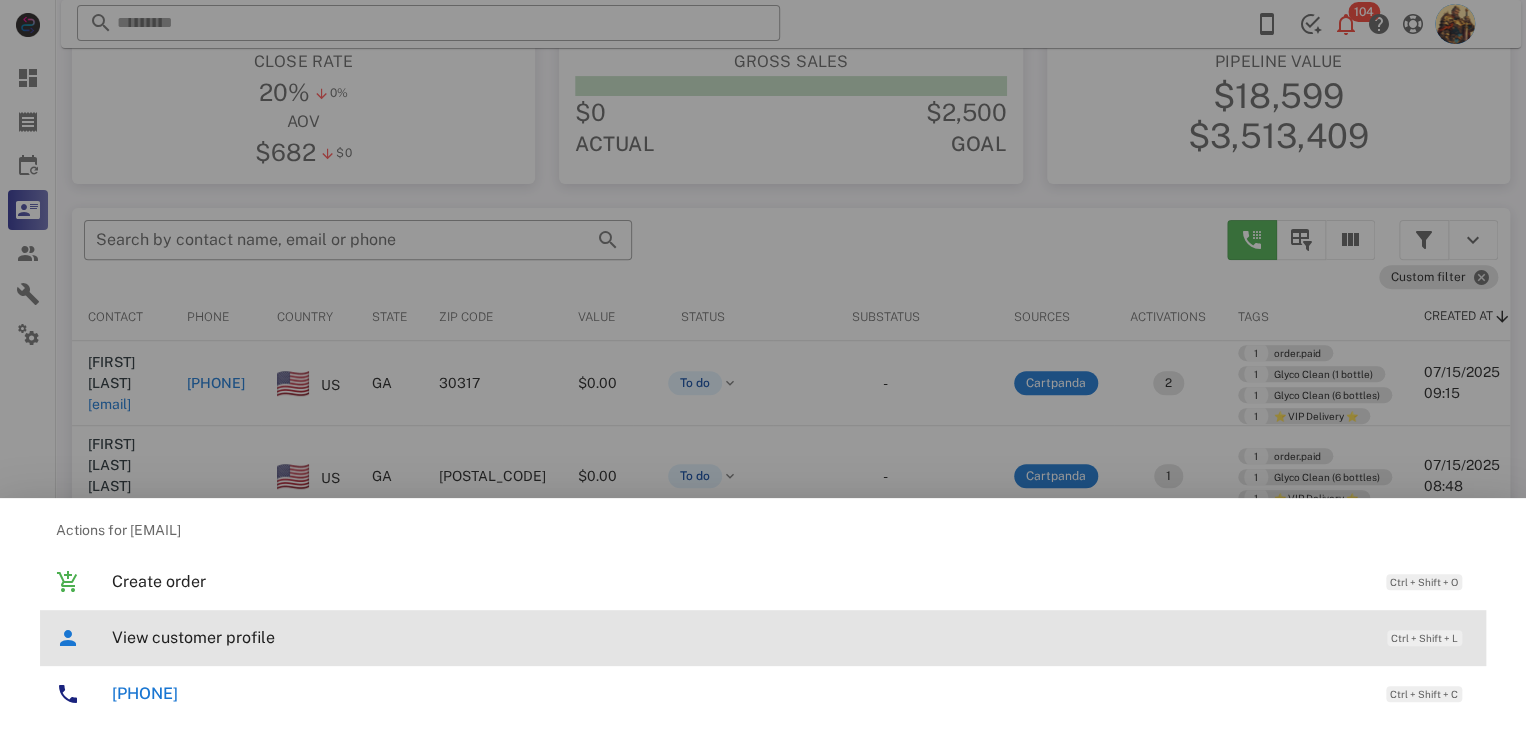 click on "View customer profile" at bounding box center [739, 637] 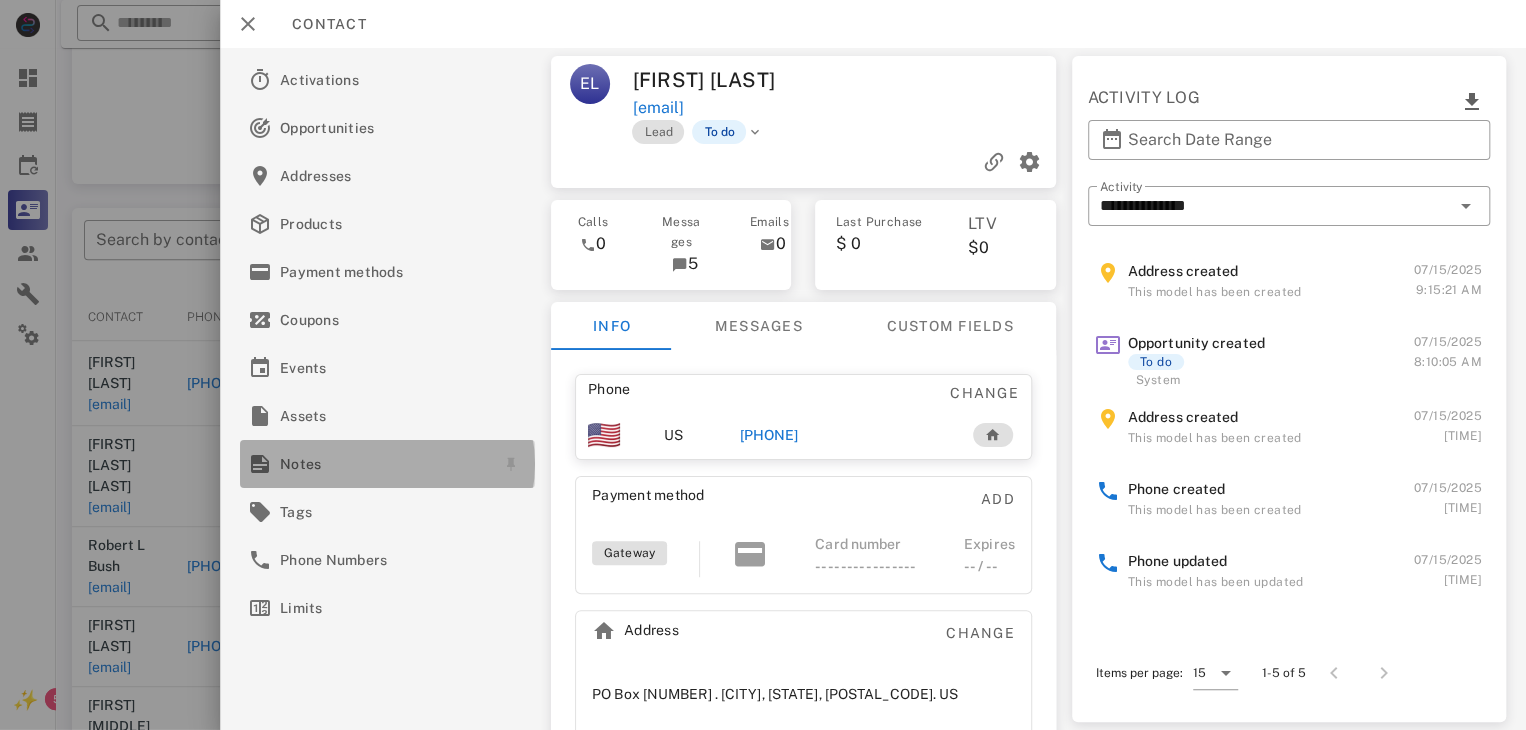 click on "Notes" at bounding box center (383, 464) 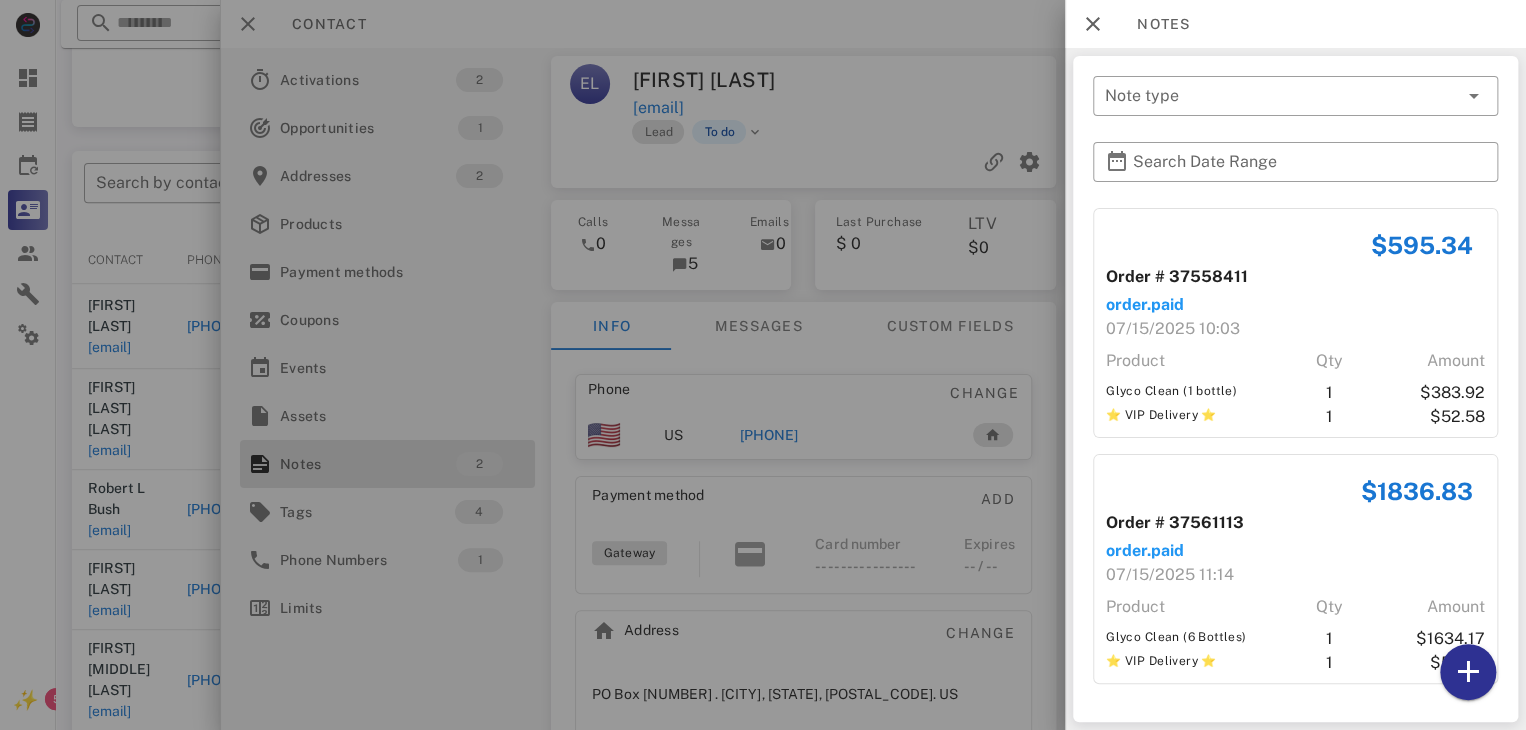 scroll, scrollTop: 292, scrollLeft: 0, axis: vertical 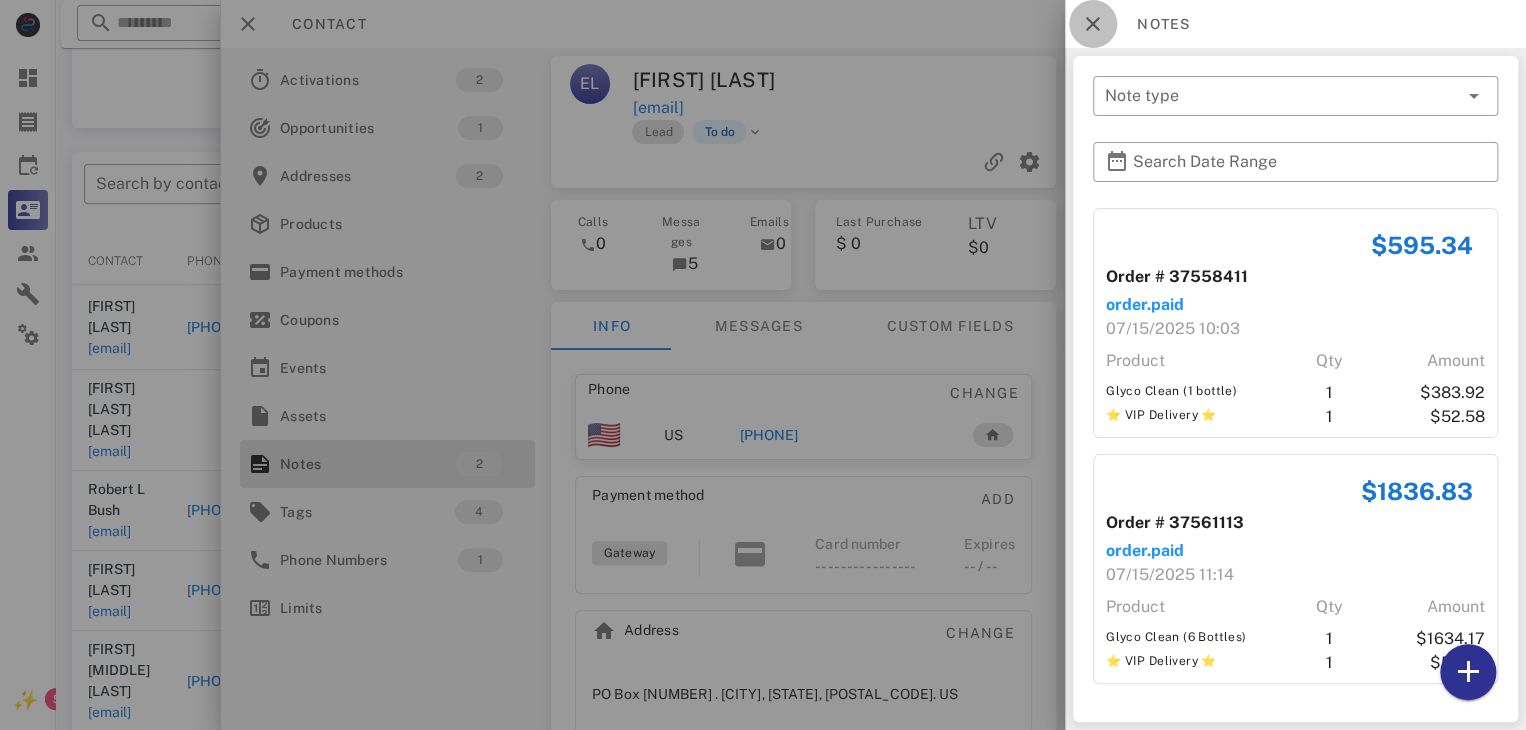 click at bounding box center (1093, 24) 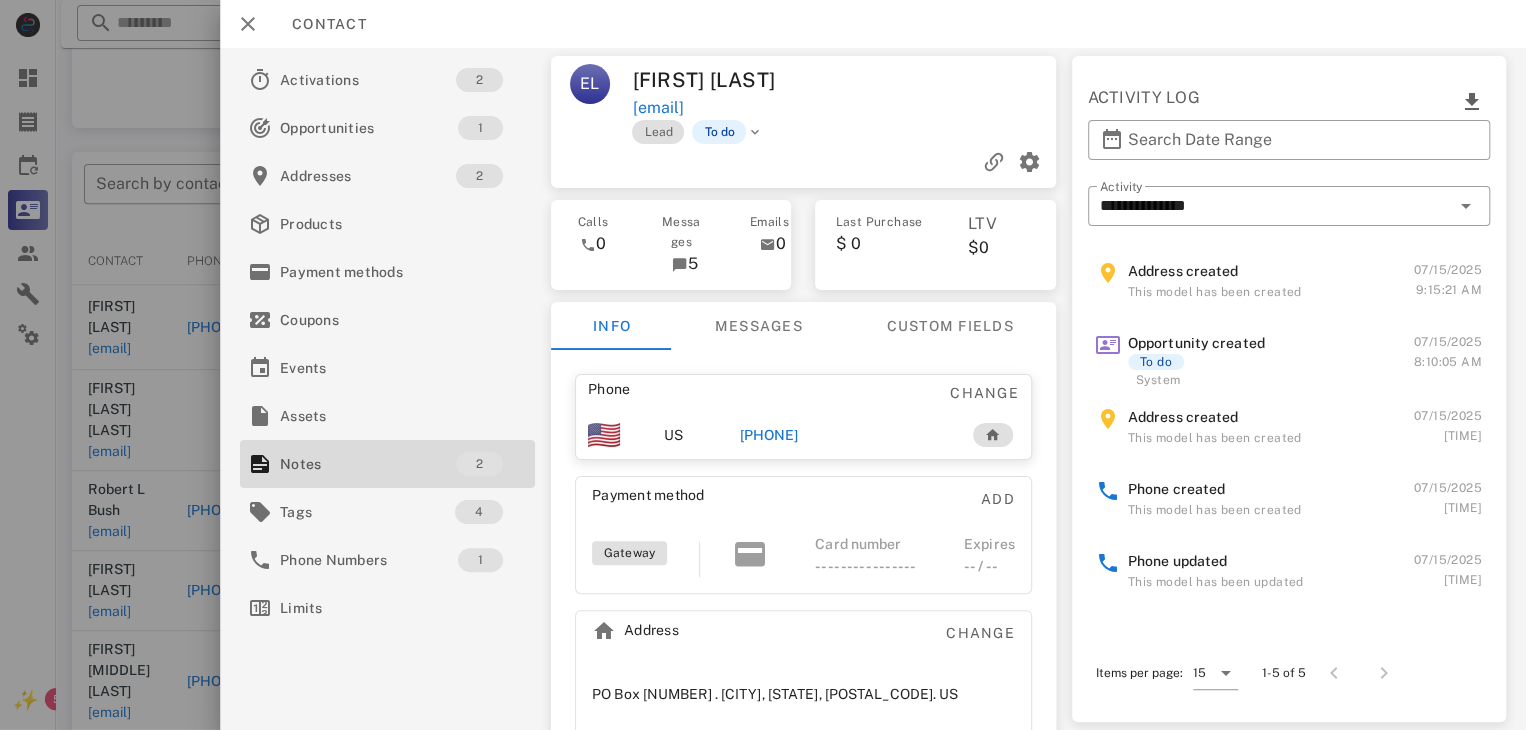 click on "+14047986040" at bounding box center (769, 435) 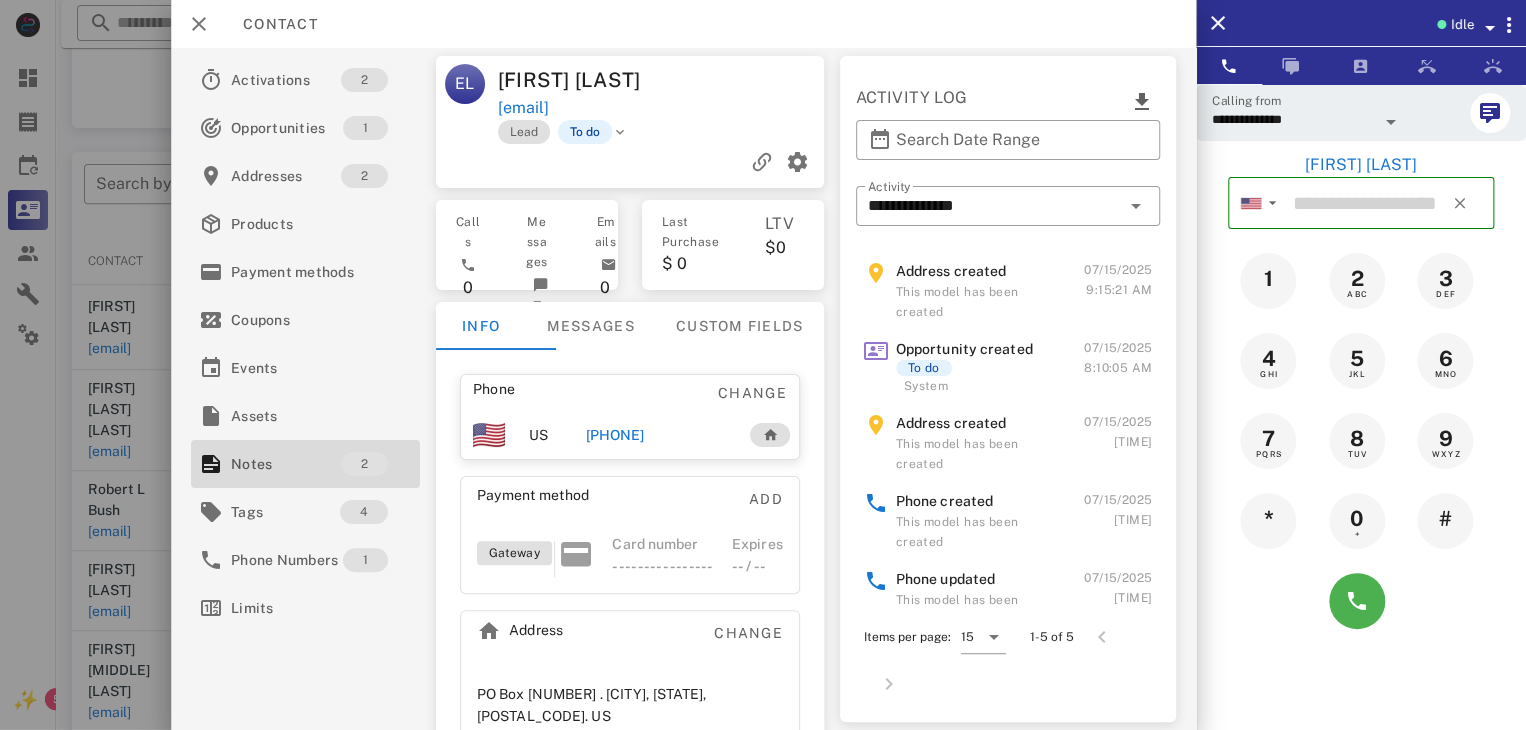type on "**********" 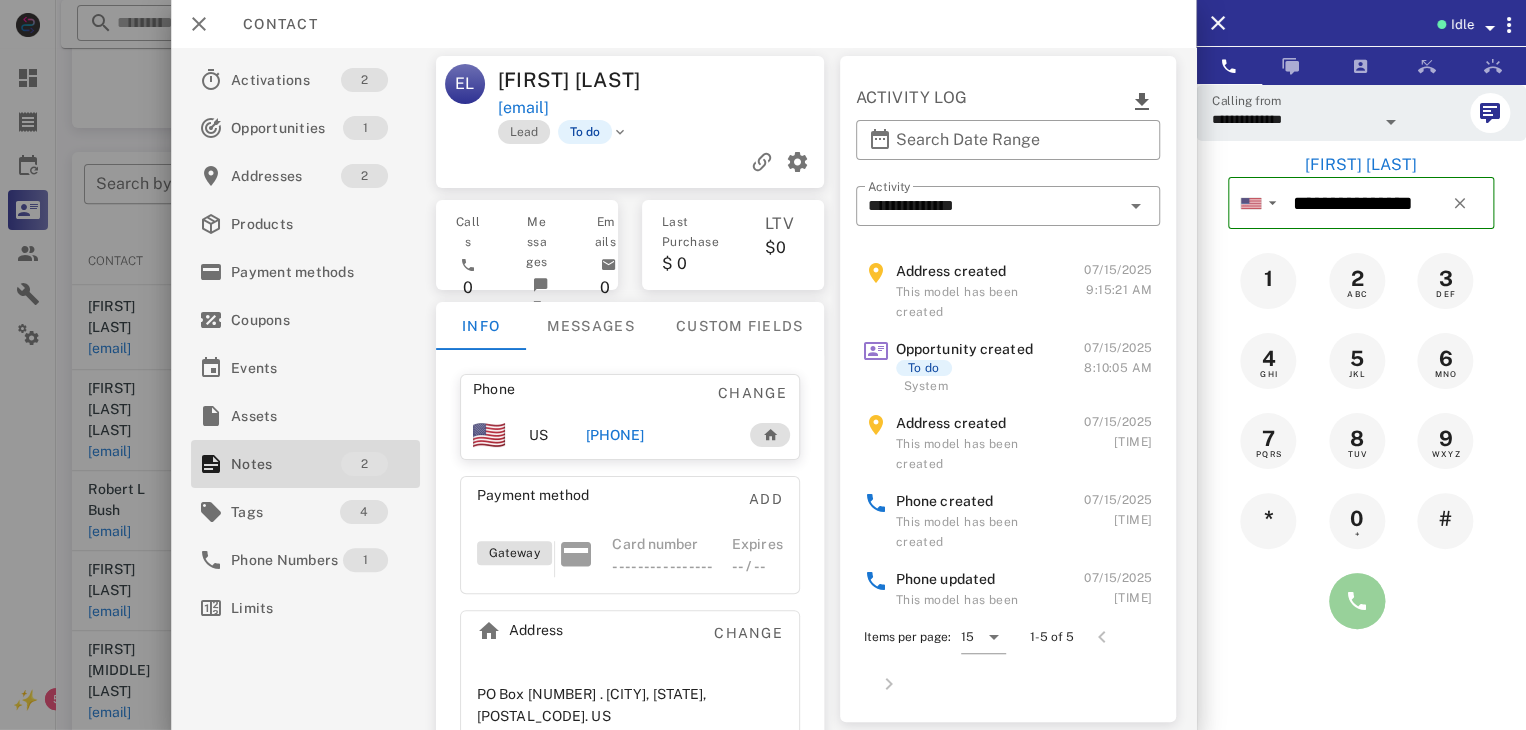 click at bounding box center (1357, 601) 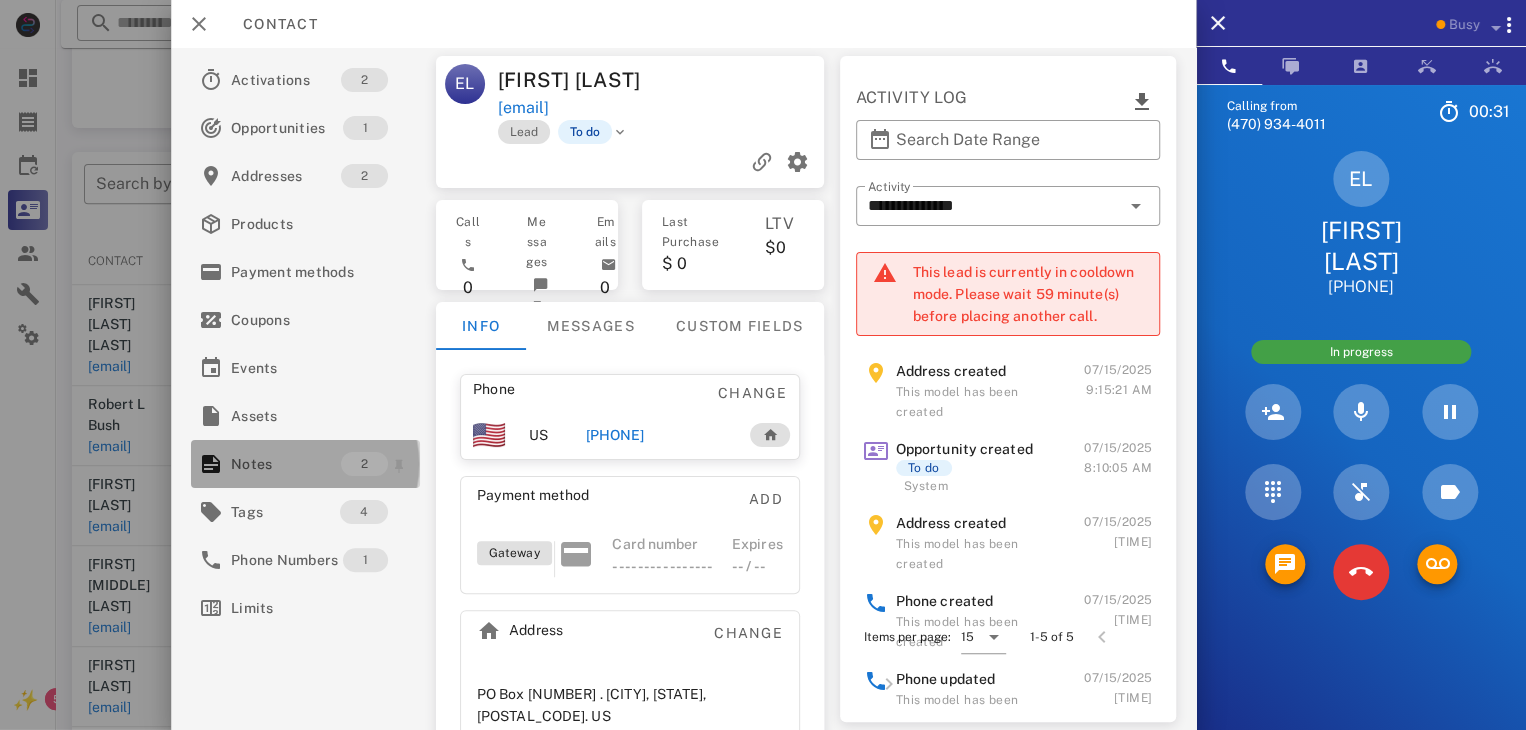 click on "Notes" at bounding box center [286, 464] 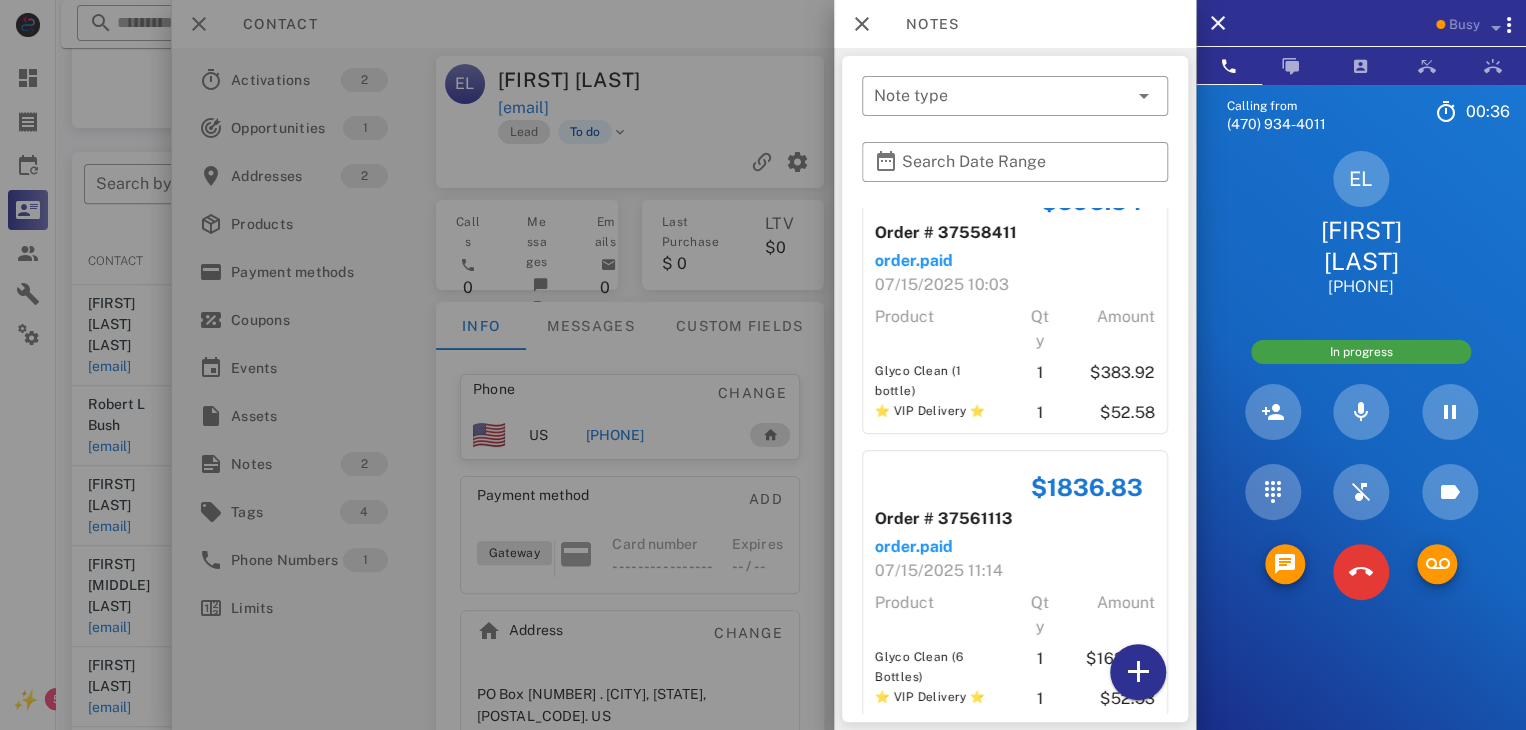 scroll, scrollTop: 78, scrollLeft: 0, axis: vertical 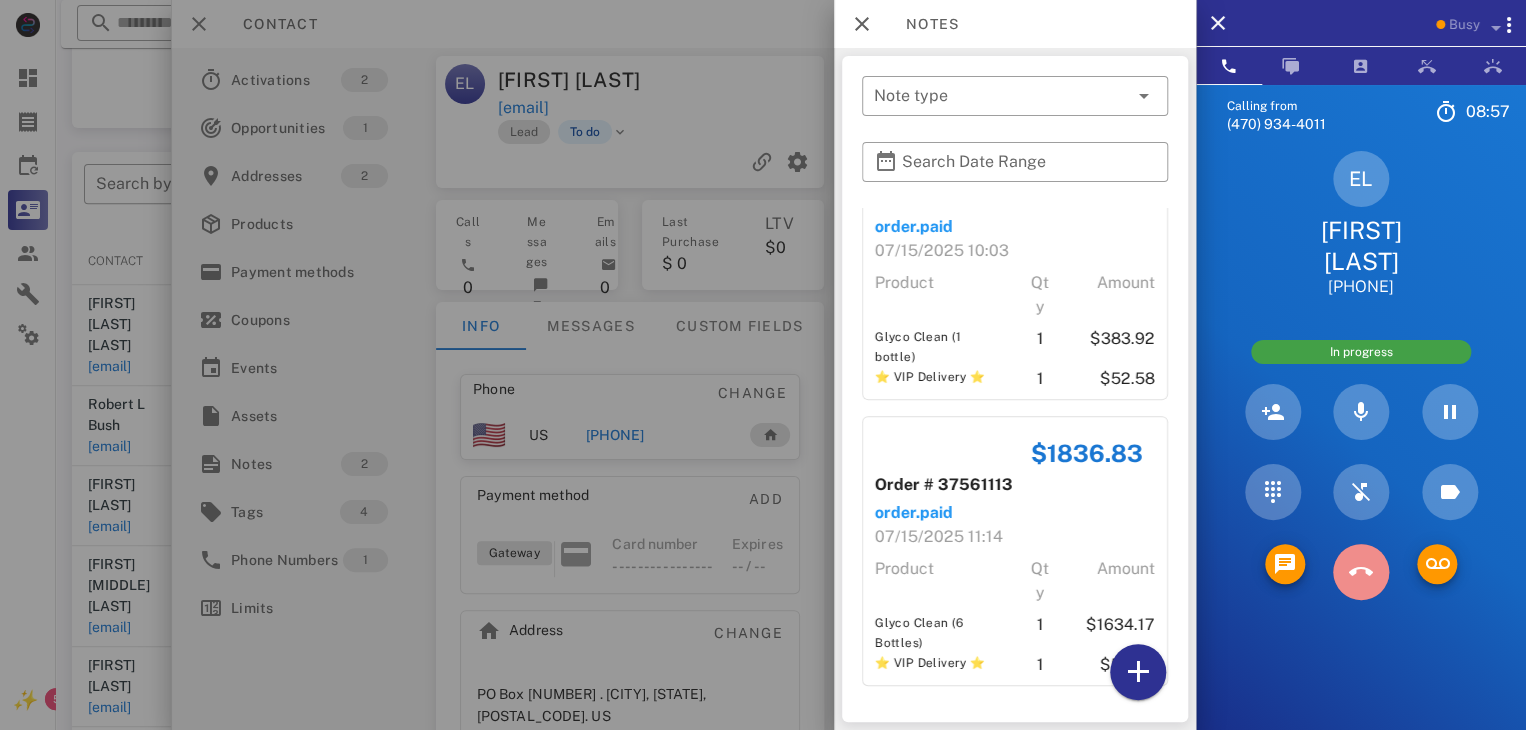 click at bounding box center [1361, 572] 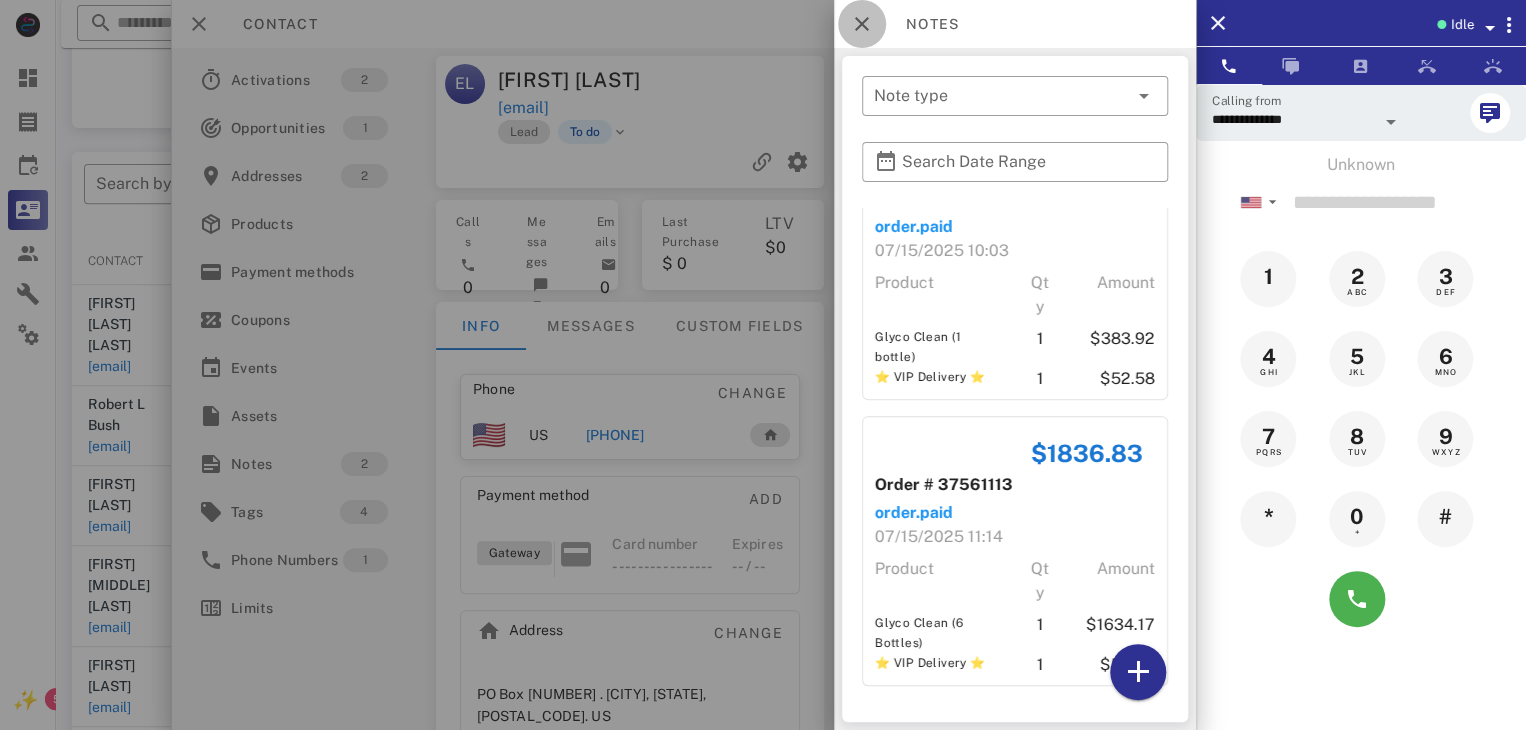 click at bounding box center [862, 24] 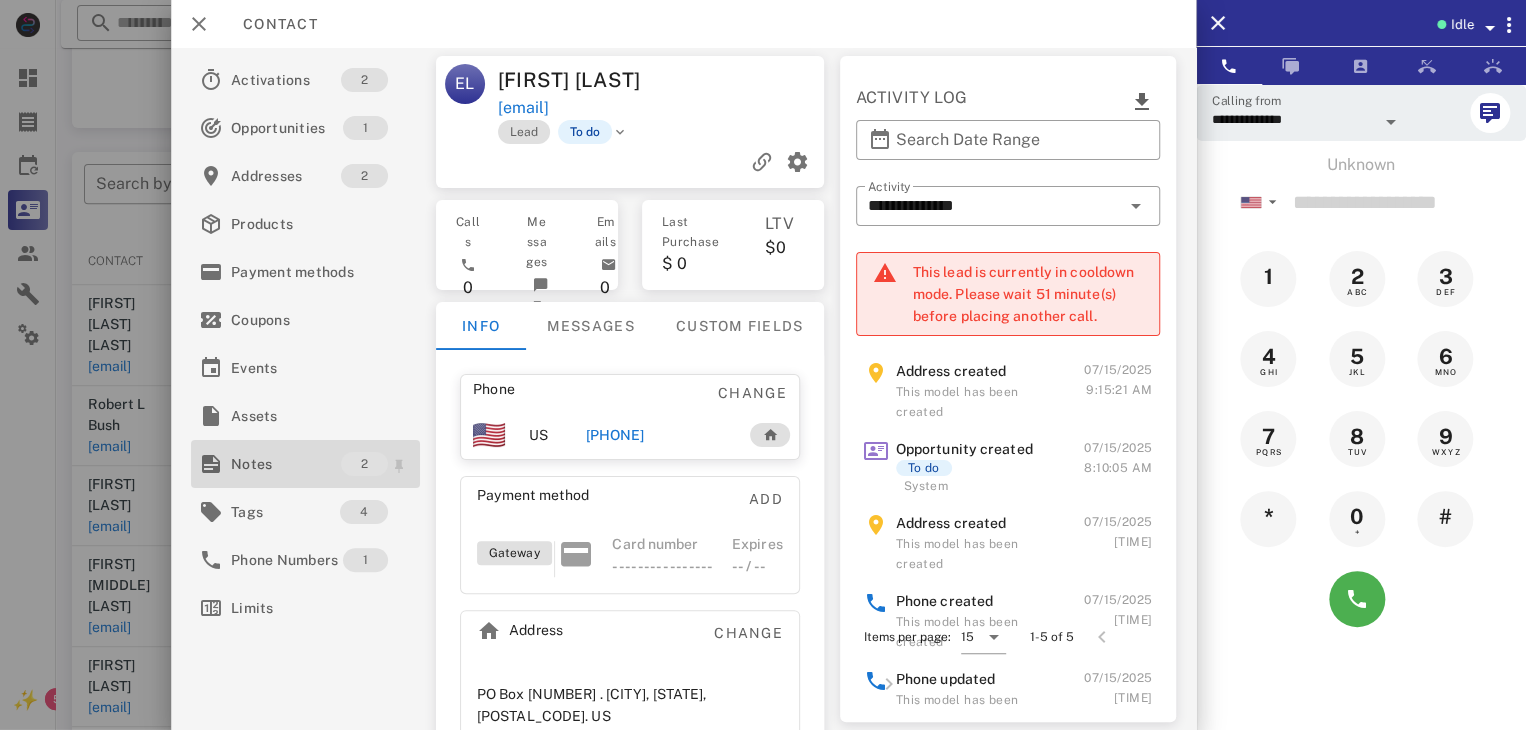 click on "Notes" at bounding box center (286, 464) 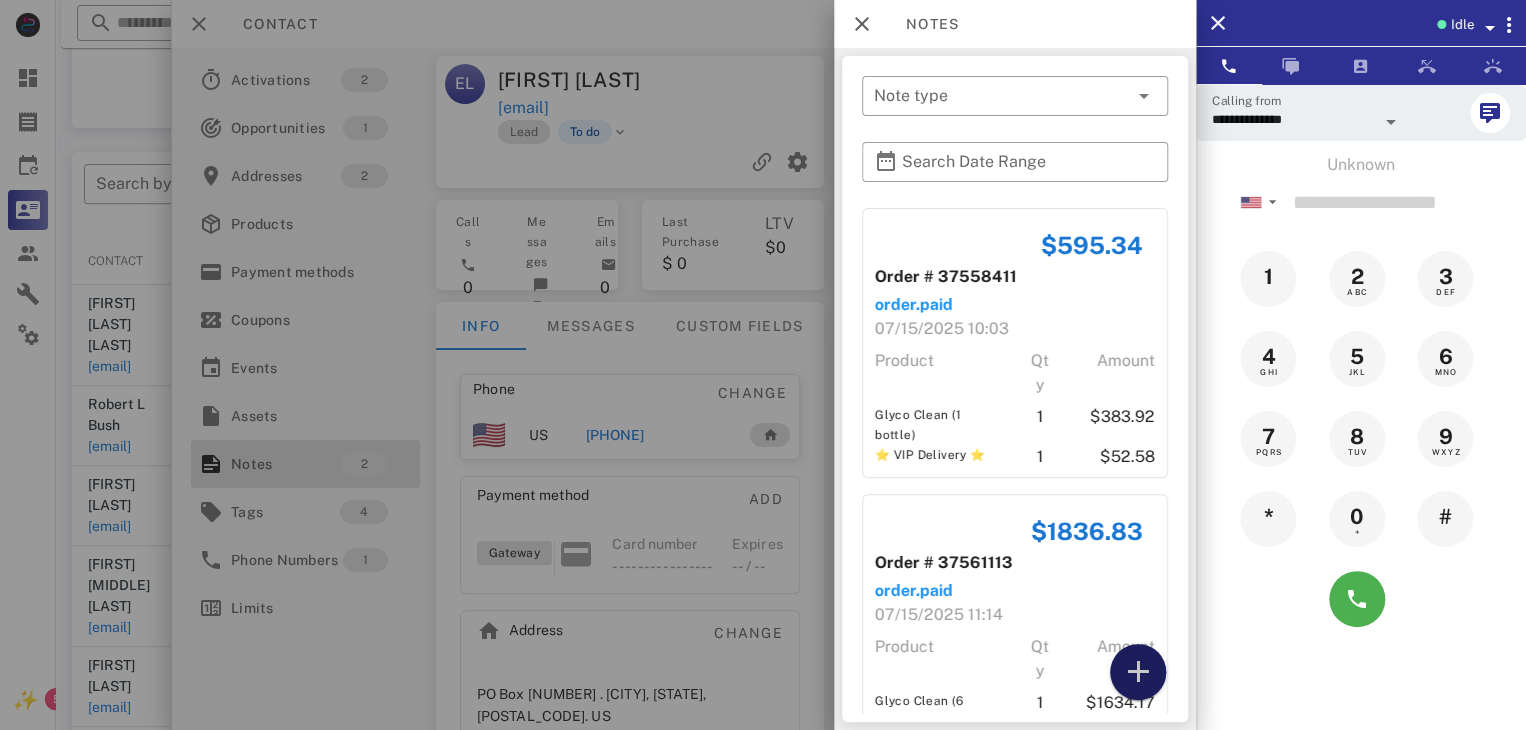 click at bounding box center (1138, 672) 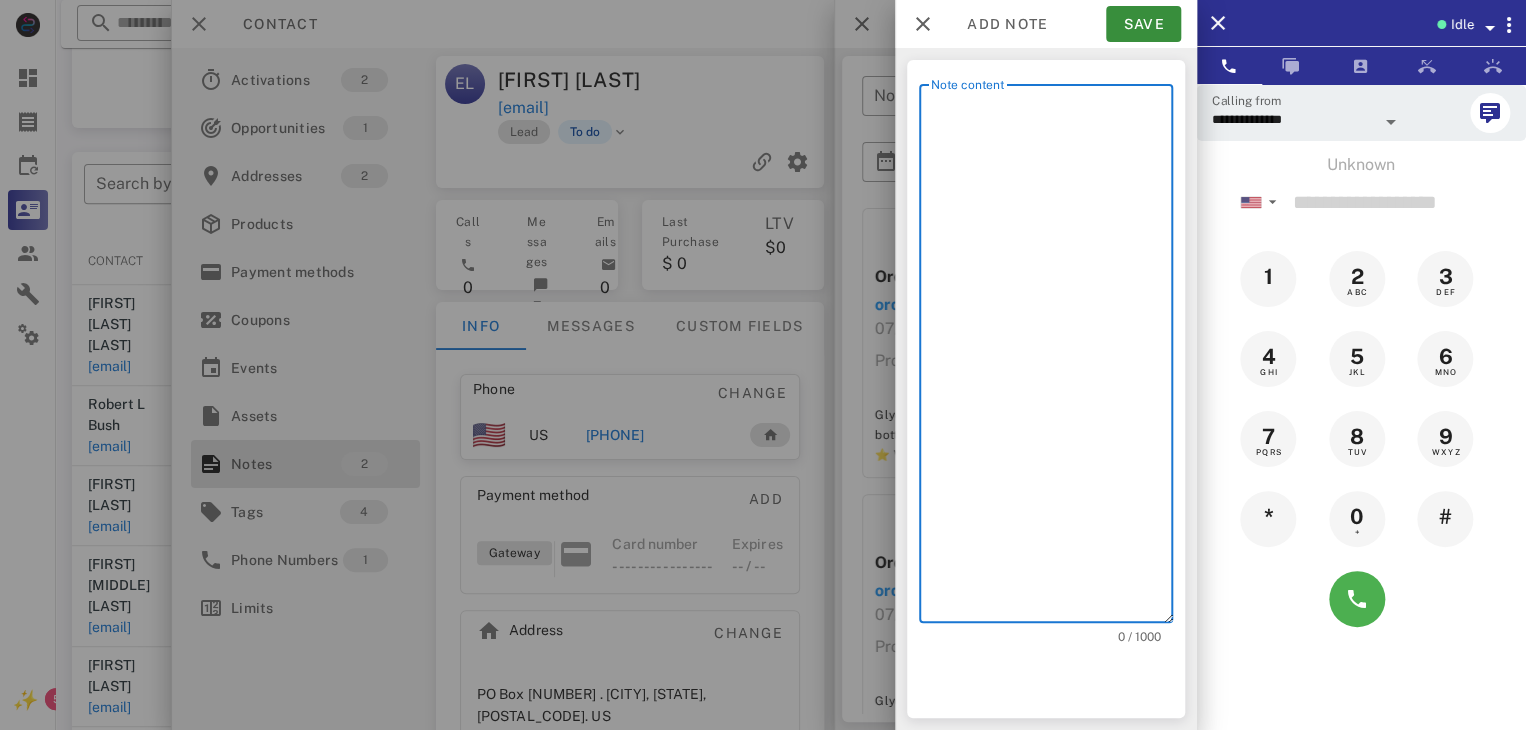 click on "Note content" at bounding box center [1052, 358] 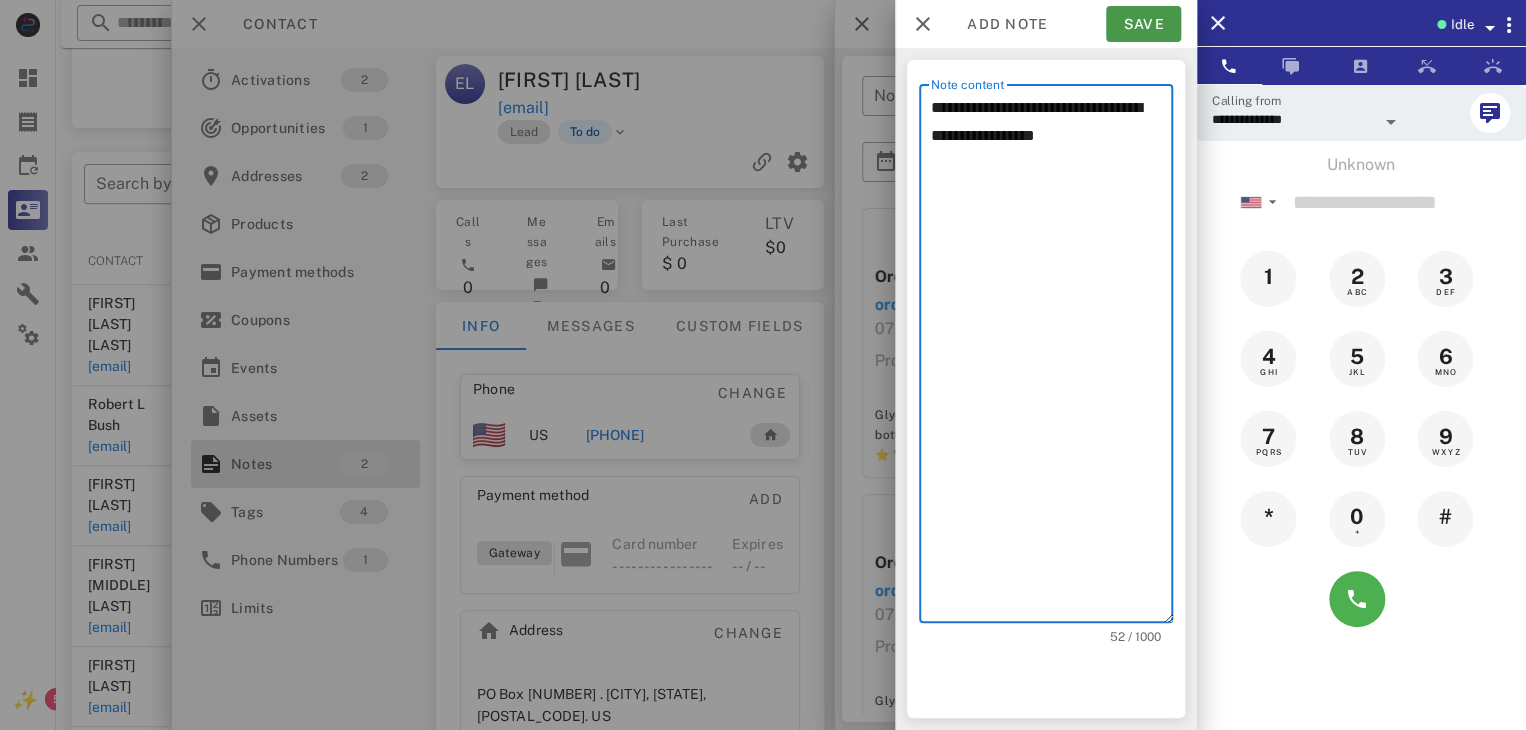 type on "**********" 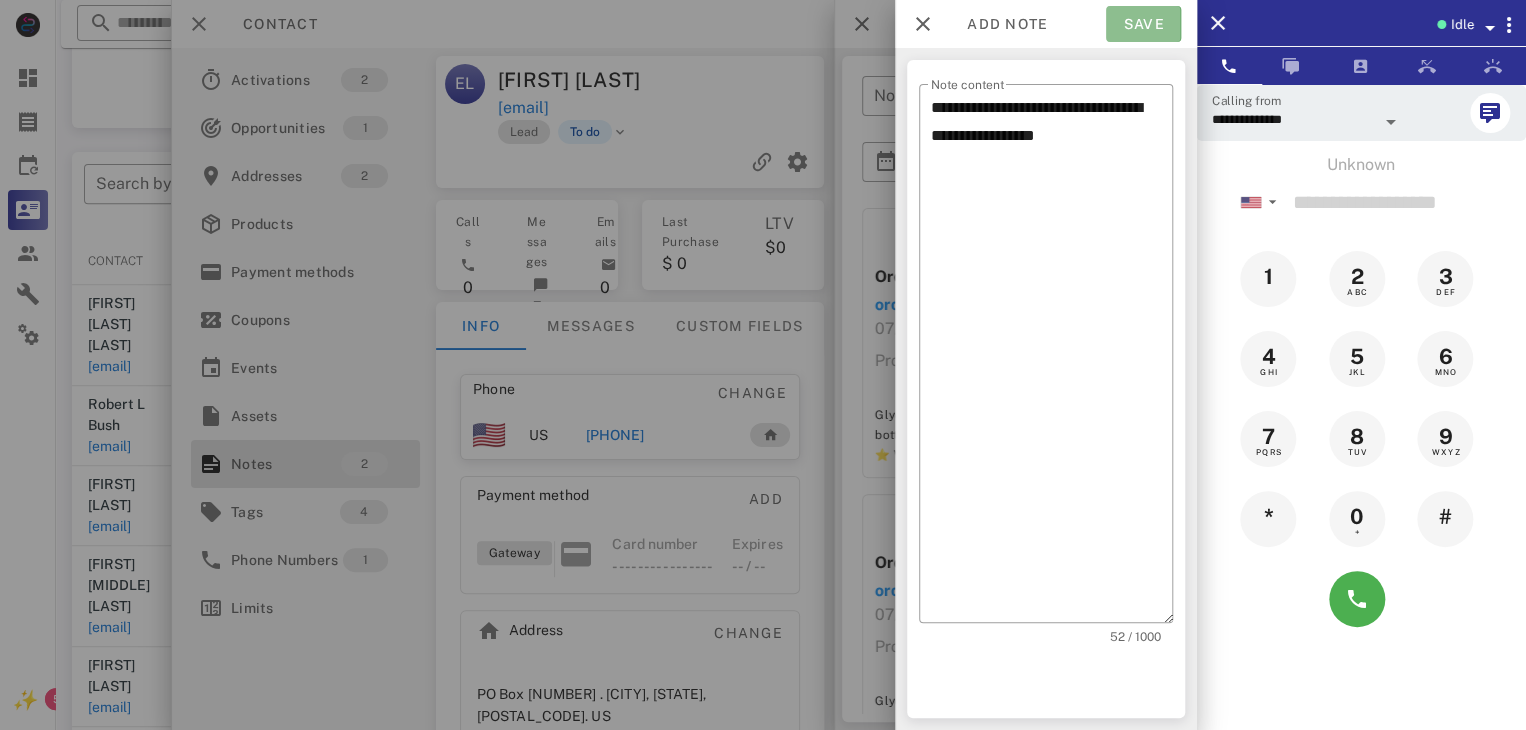 click on "Save" at bounding box center [1143, 24] 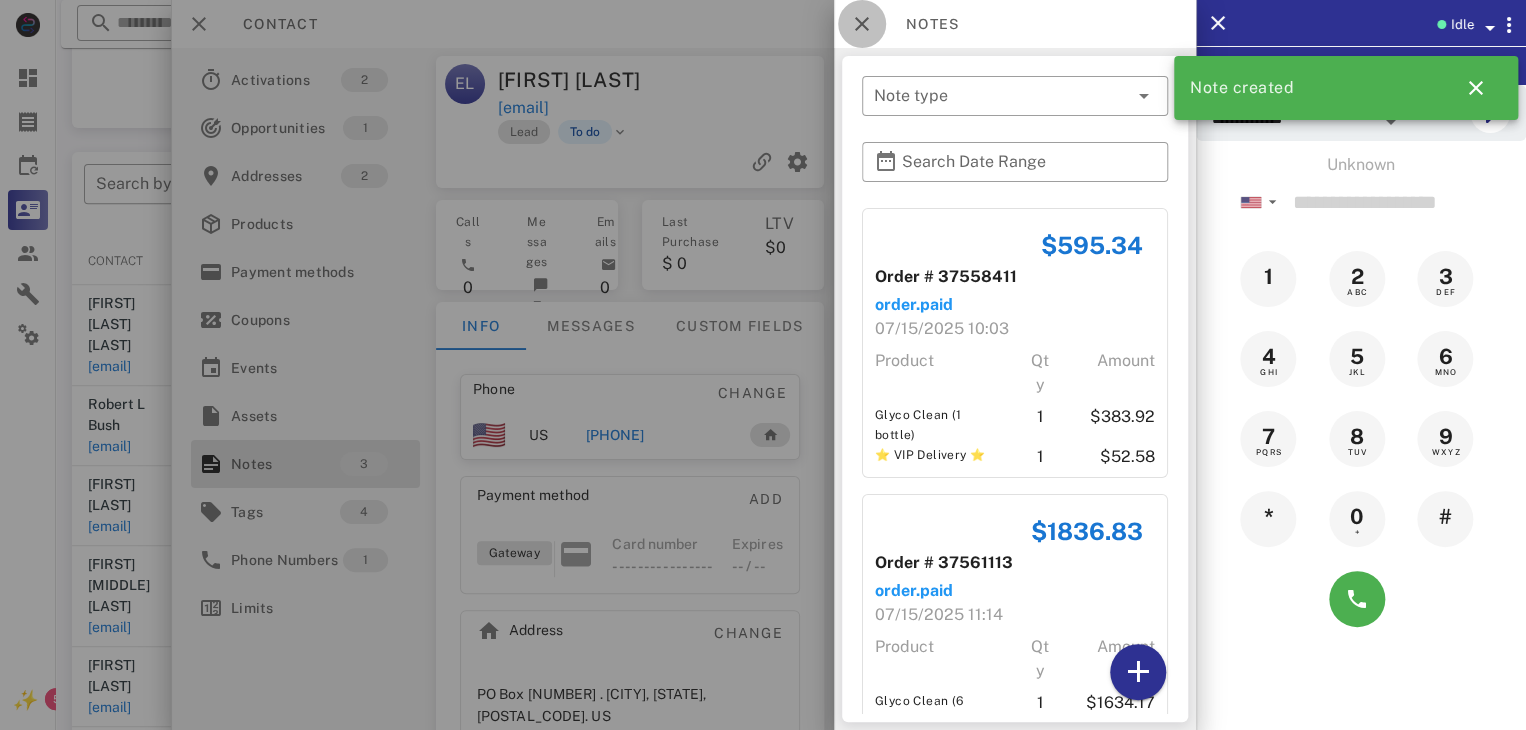 click at bounding box center (862, 24) 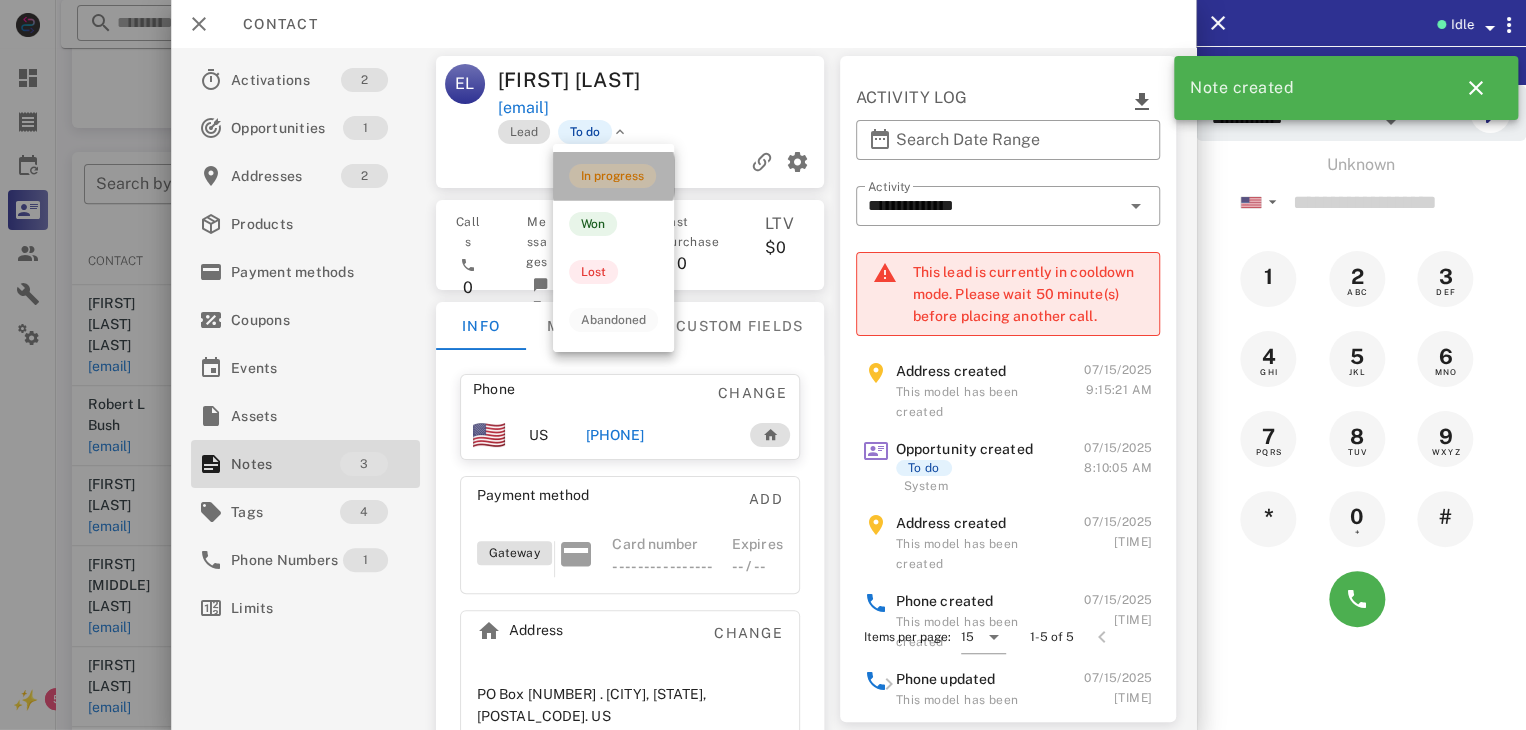 click on "In progress" at bounding box center [612, 176] 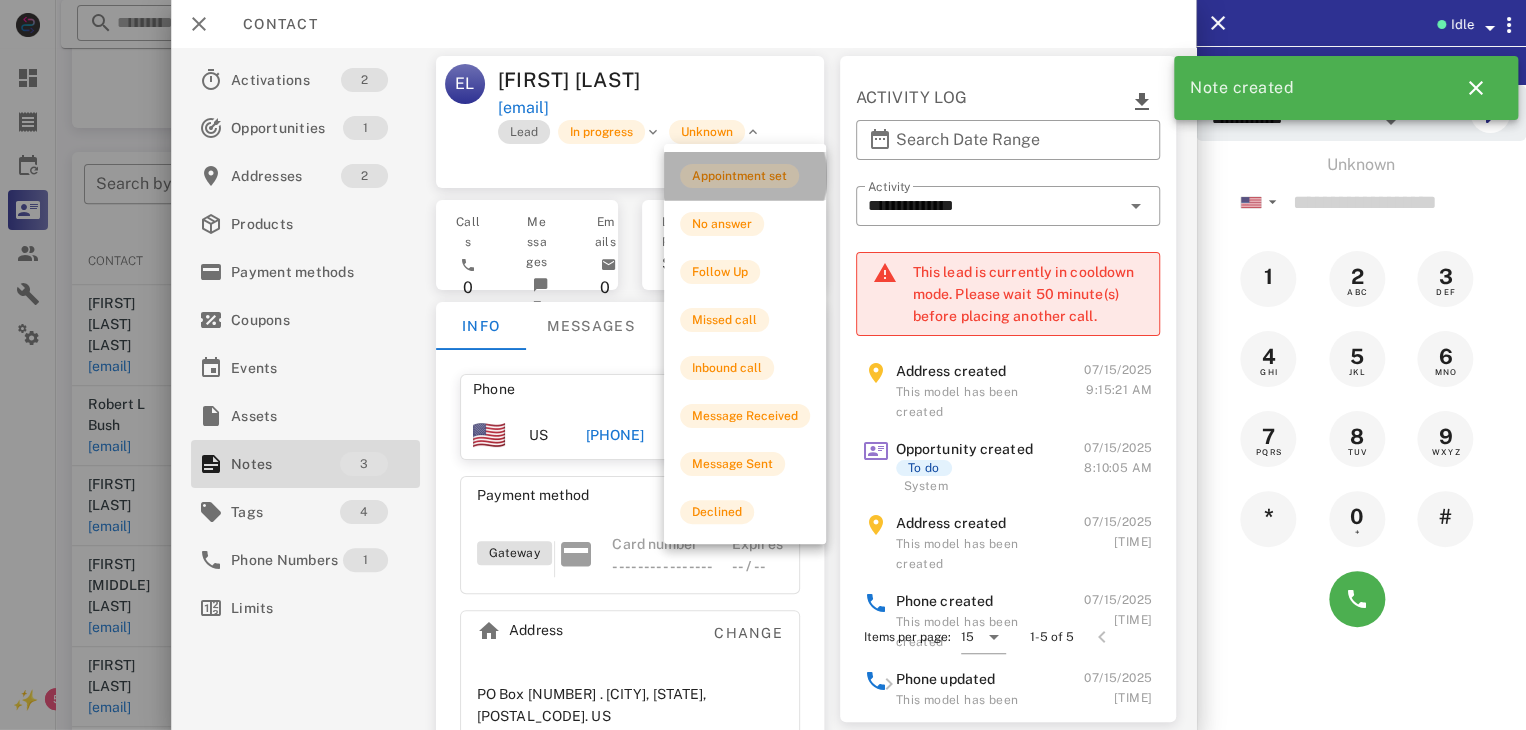 click on "Appointment set" at bounding box center [739, 176] 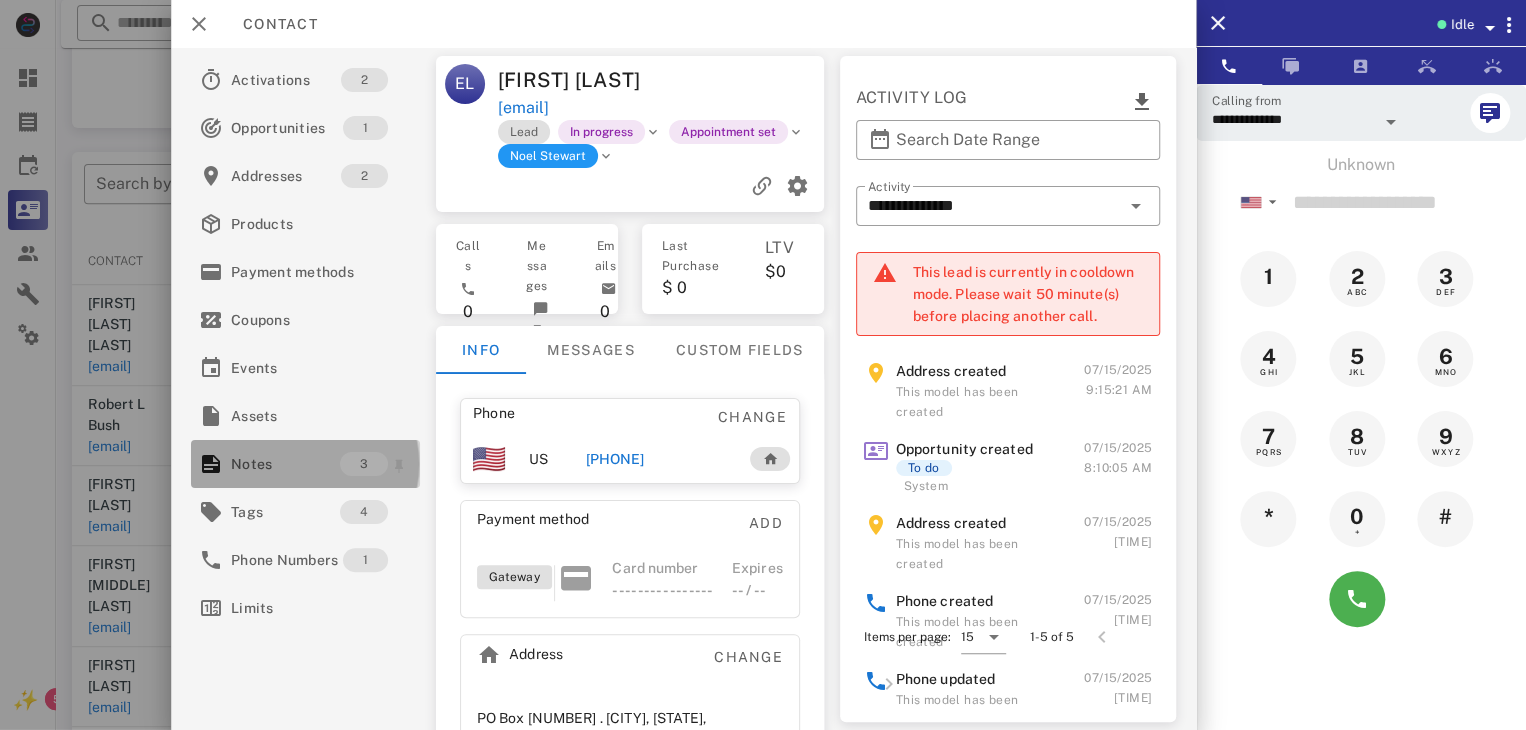 click on "Notes" at bounding box center [285, 464] 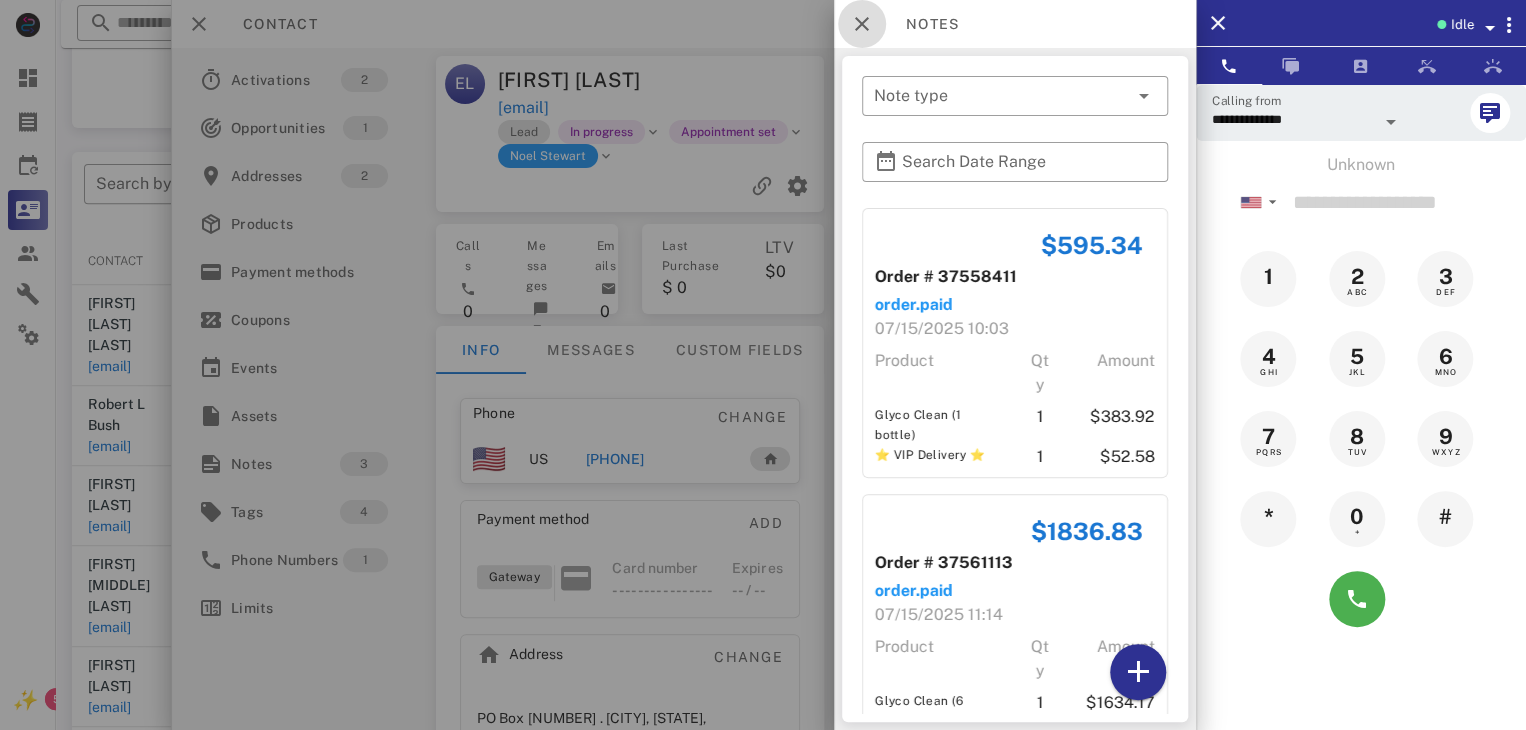click at bounding box center [862, 24] 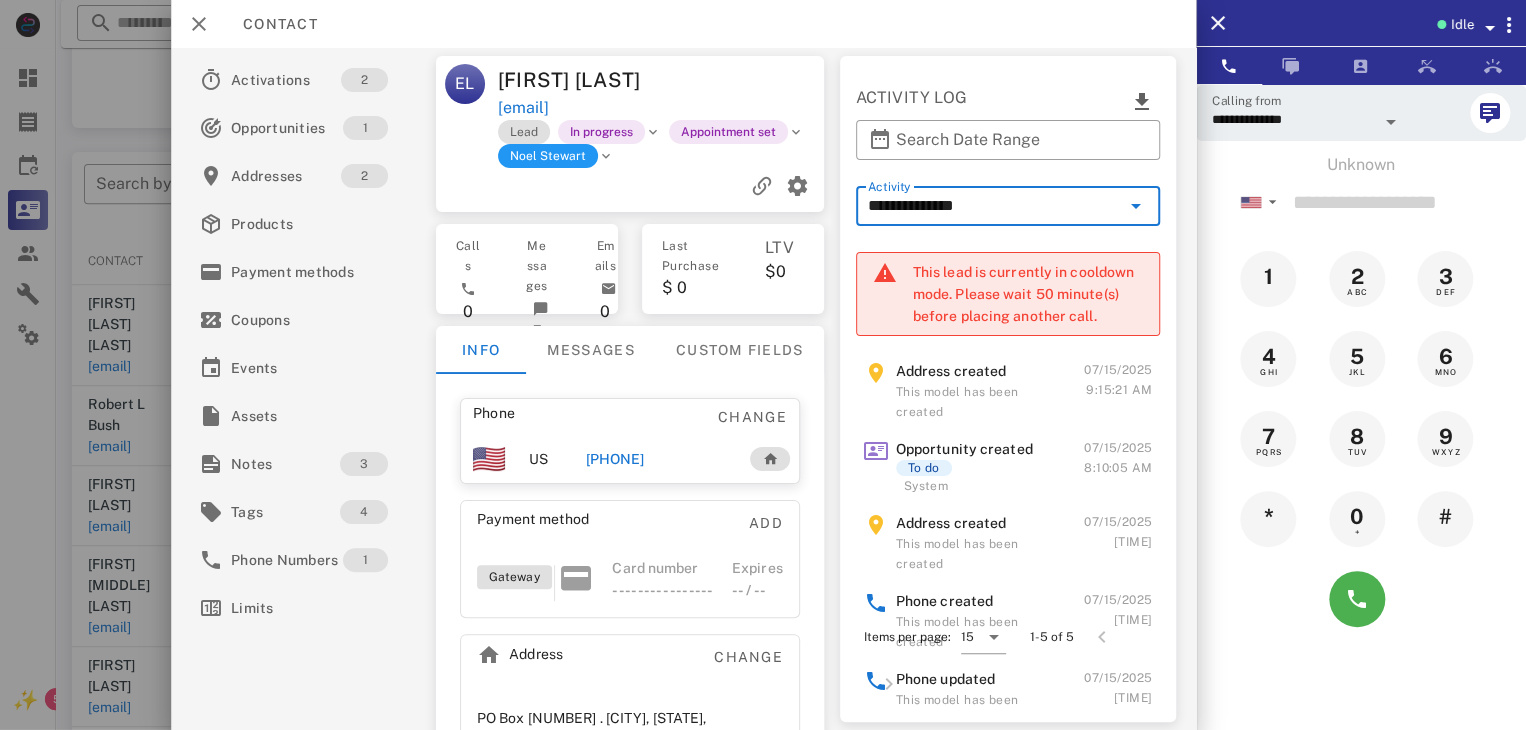 click on "**********" at bounding box center [994, 206] 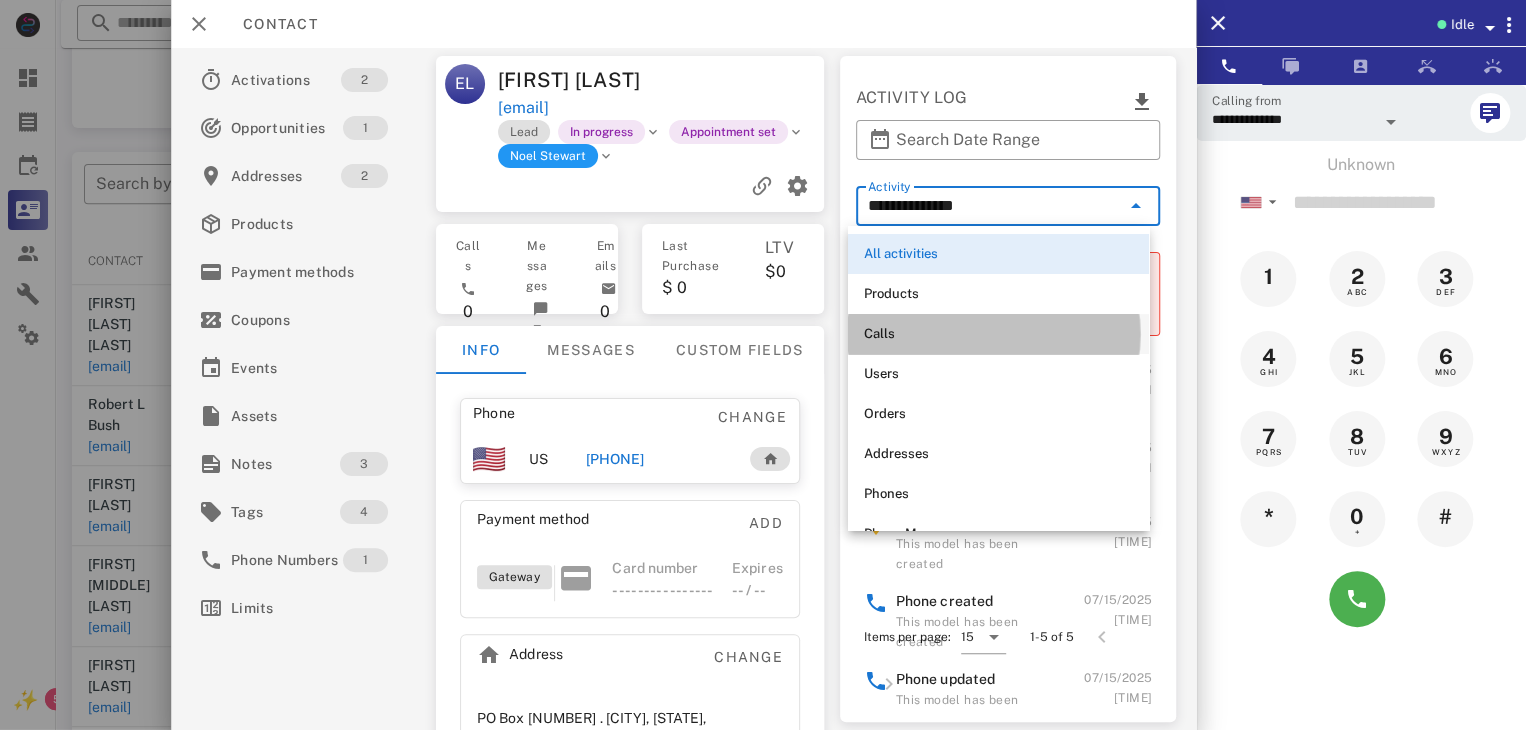 click on "Calls" at bounding box center (998, 334) 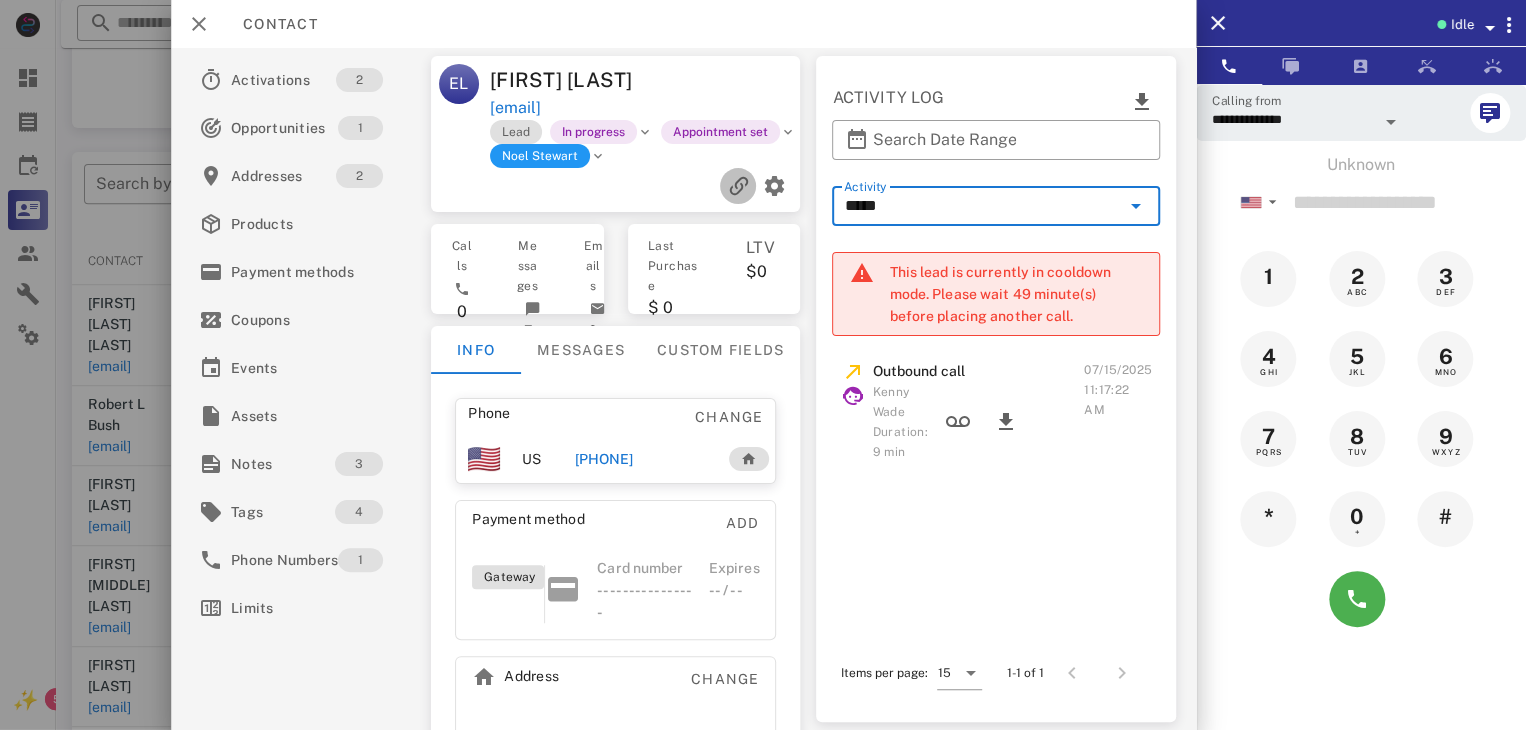 click at bounding box center [738, 186] 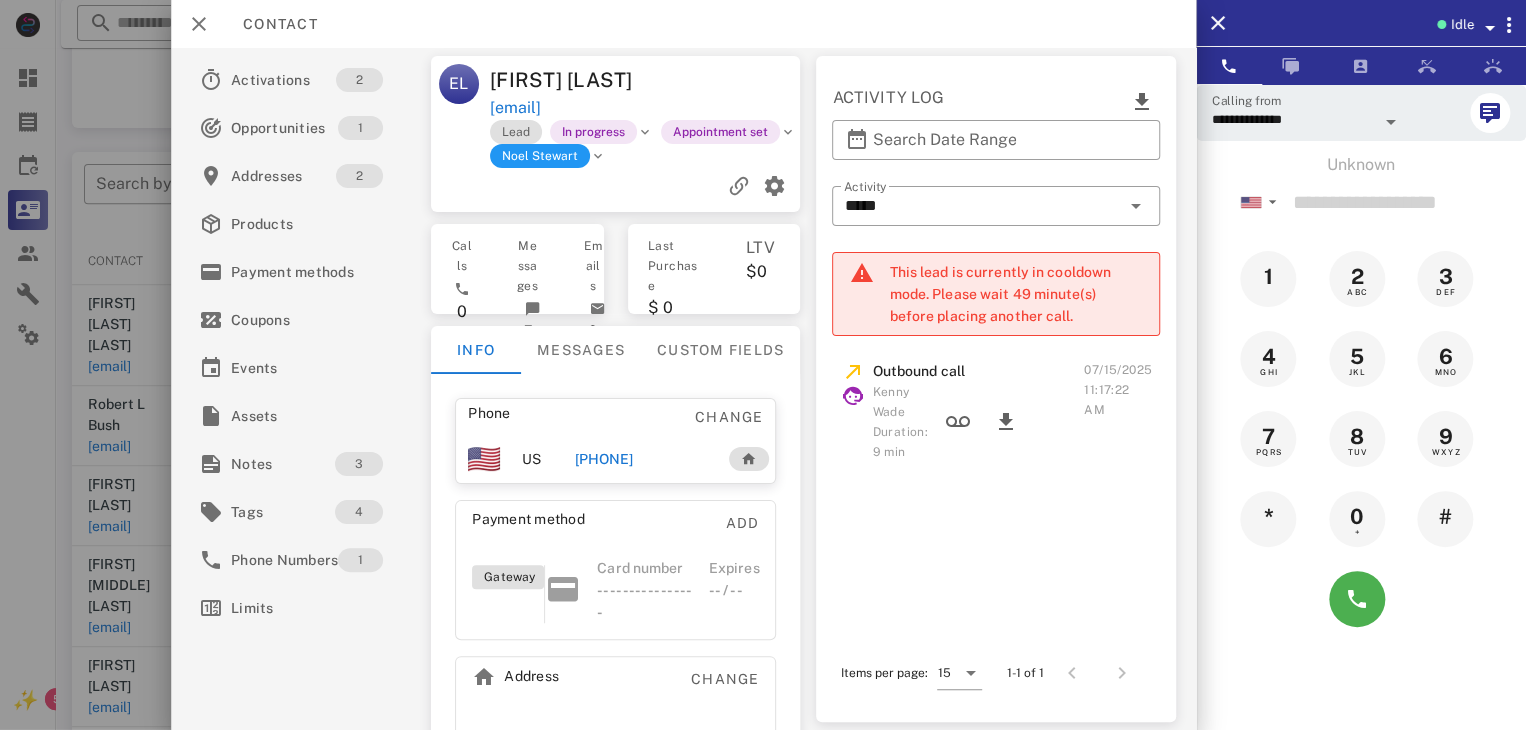 click at bounding box center (763, 365) 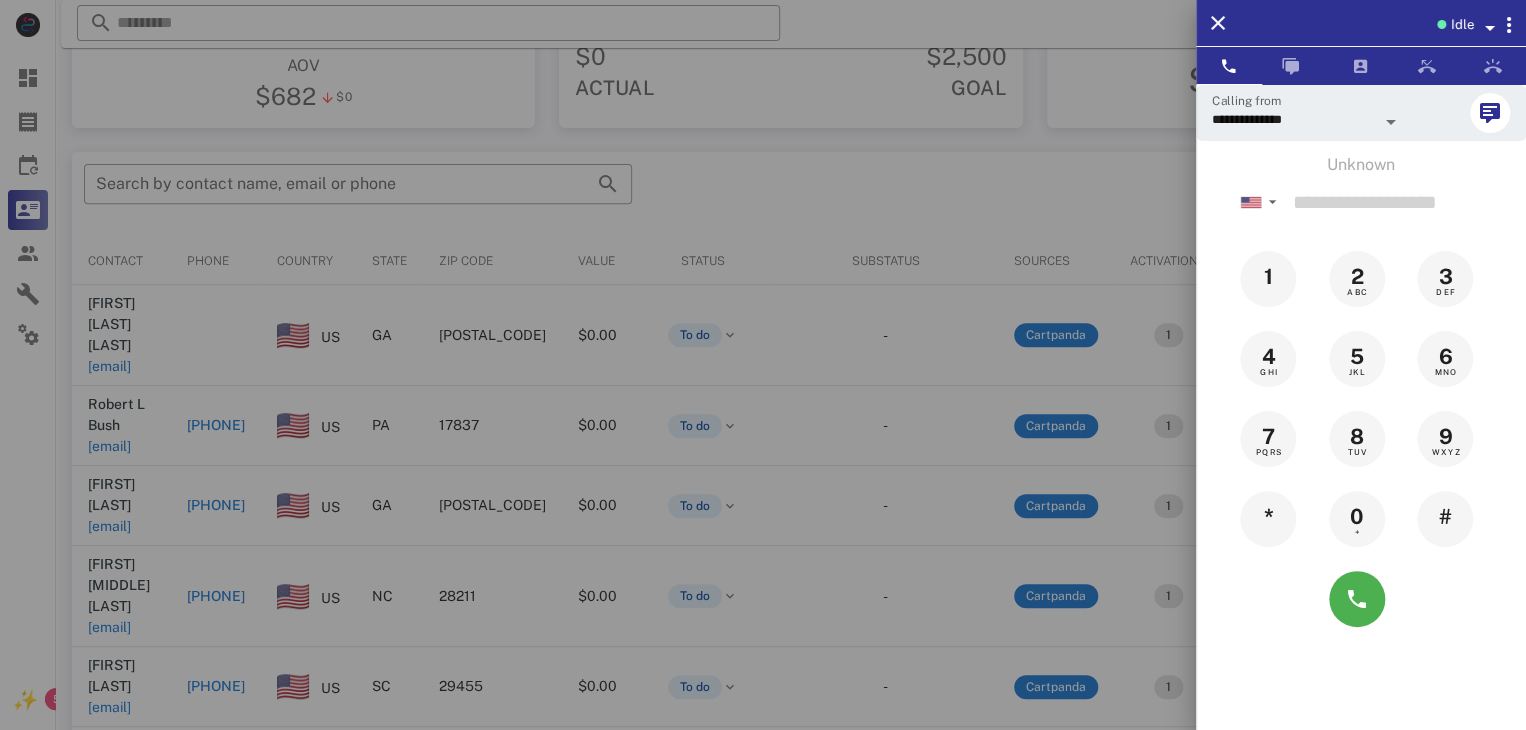 click at bounding box center (763, 365) 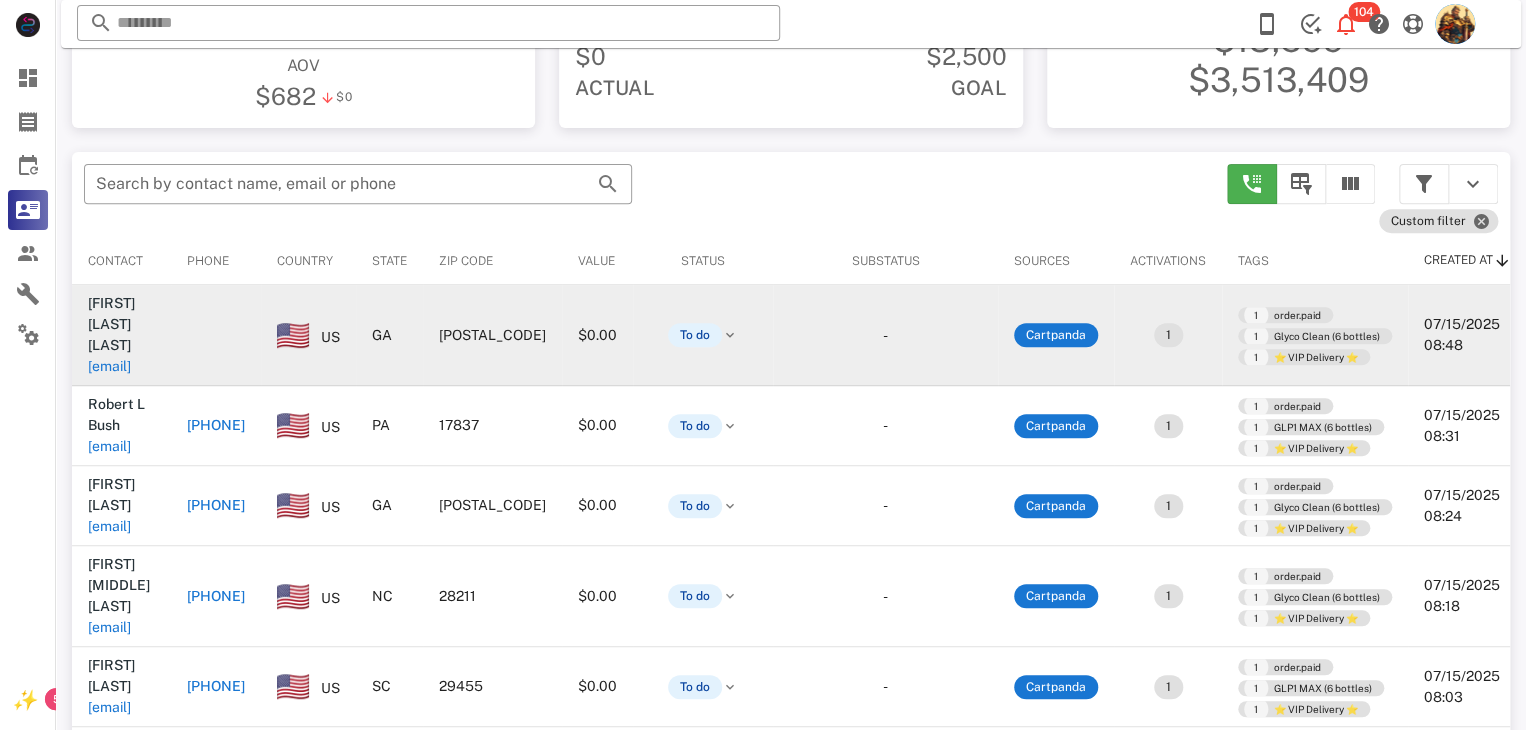click on "poddin2@hotmail.com" at bounding box center (109, 366) 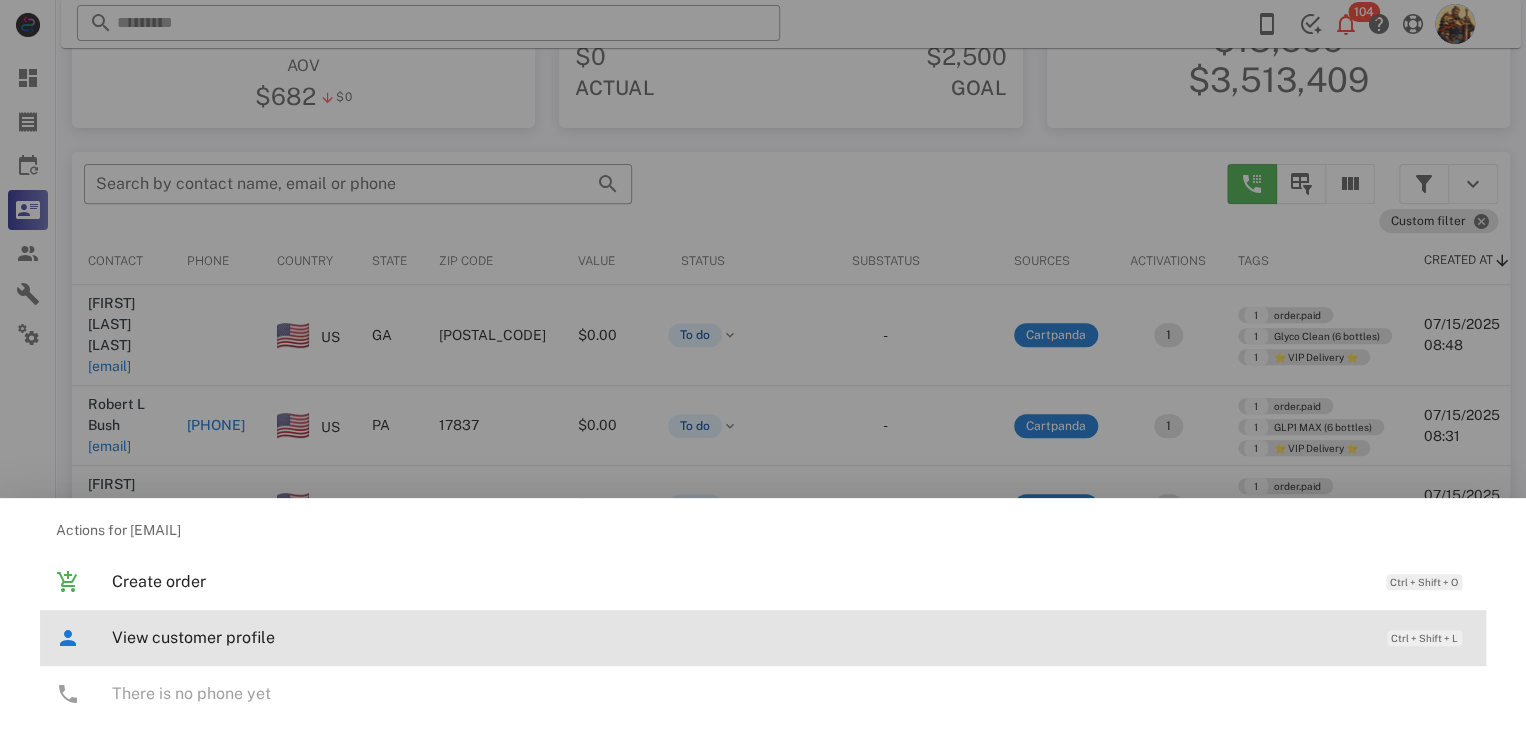 click on "View customer profile Ctrl + Shift + L" at bounding box center [791, 637] 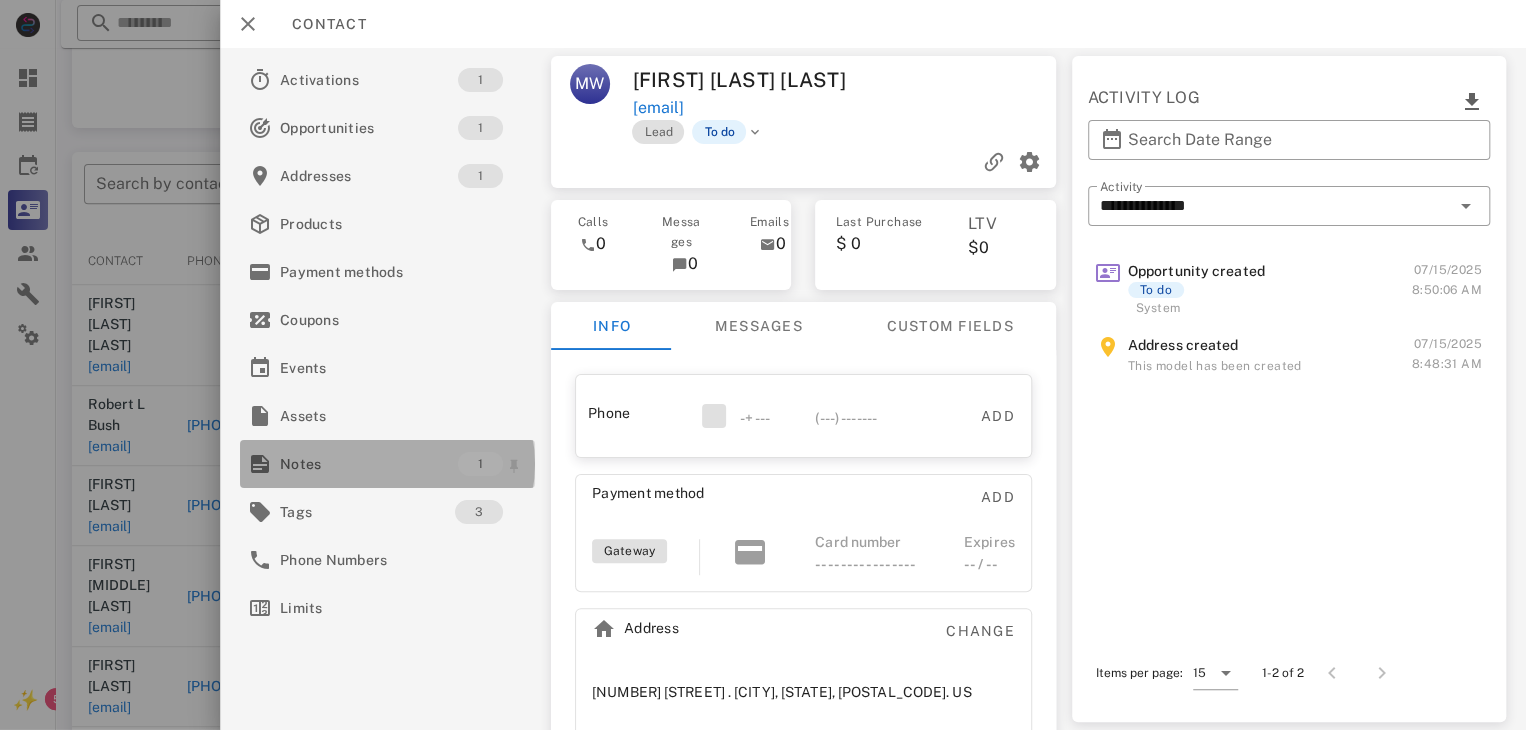click on "Notes" at bounding box center (369, 464) 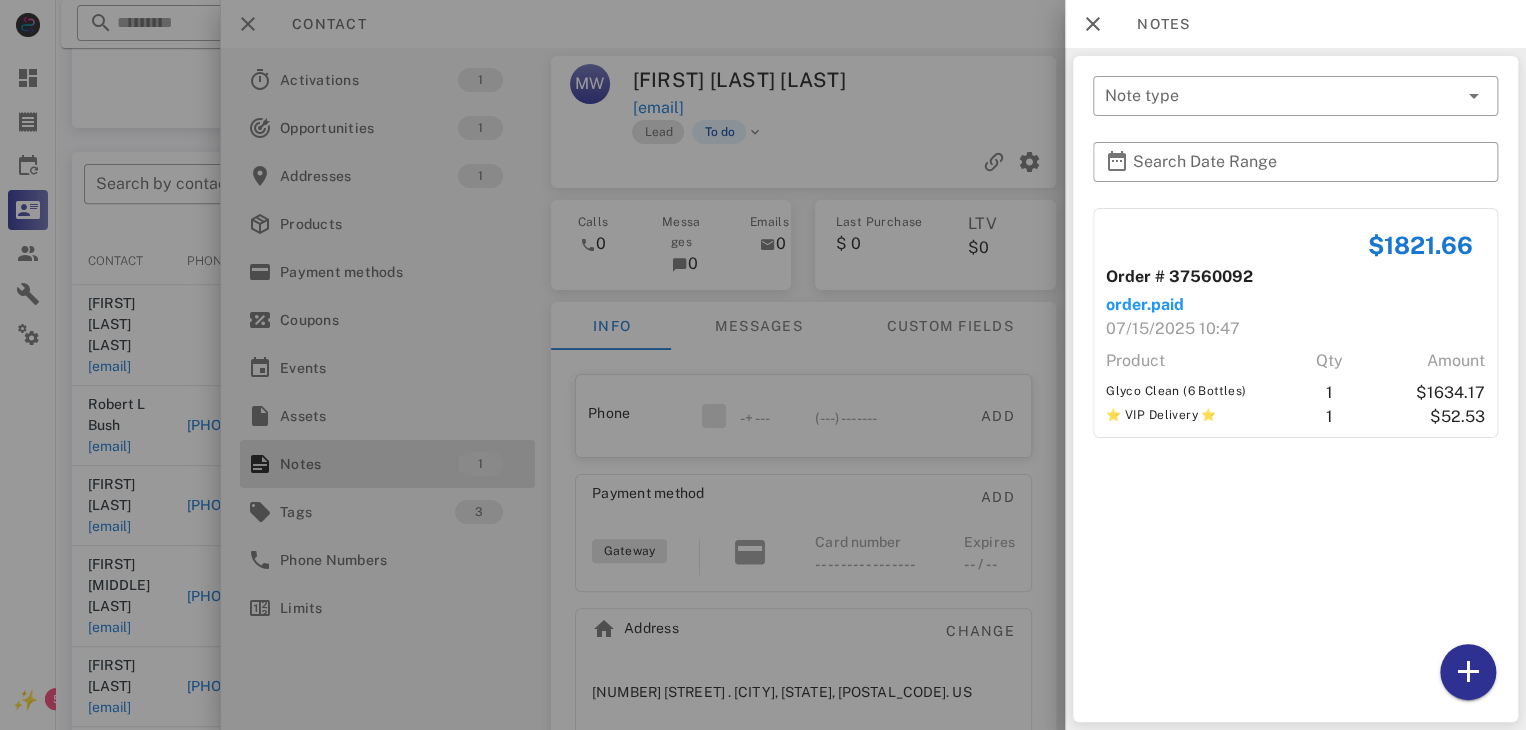 click at bounding box center (763, 365) 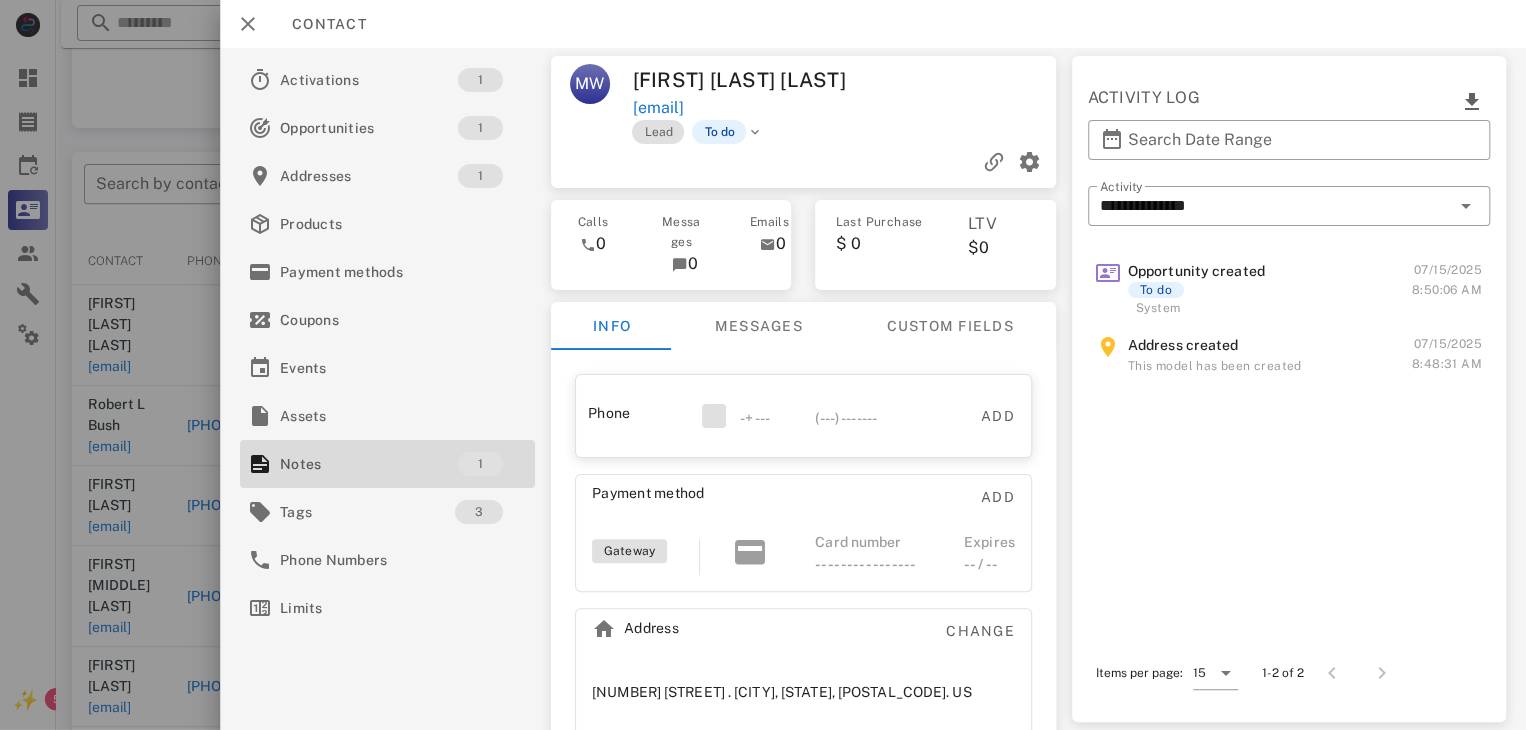 click at bounding box center [763, 365] 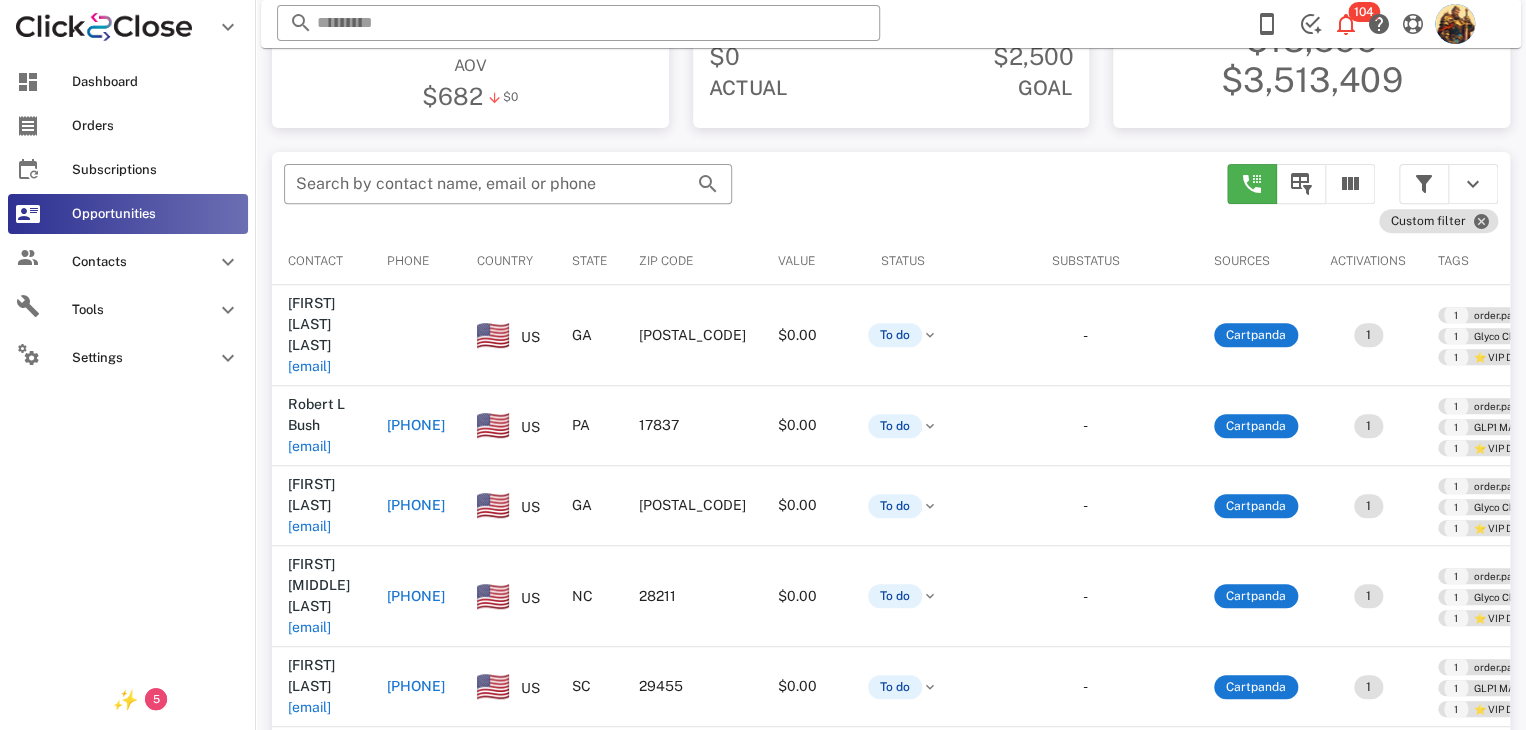 click on "Dashboard Orders Subscriptions Opportunities Contacts Tools Settings" at bounding box center (128, 362) 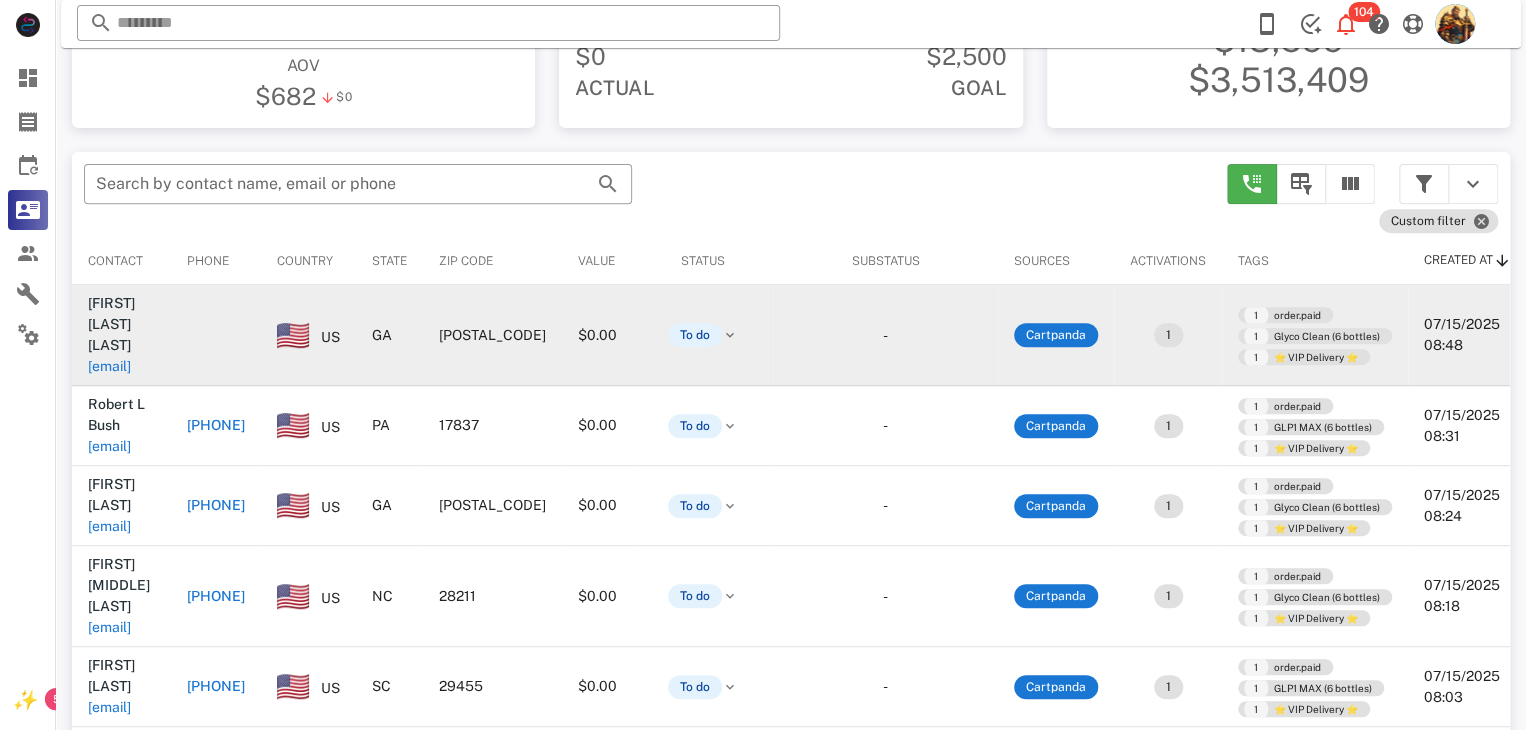 click on "poddin2@hotmail.com" at bounding box center (109, 366) 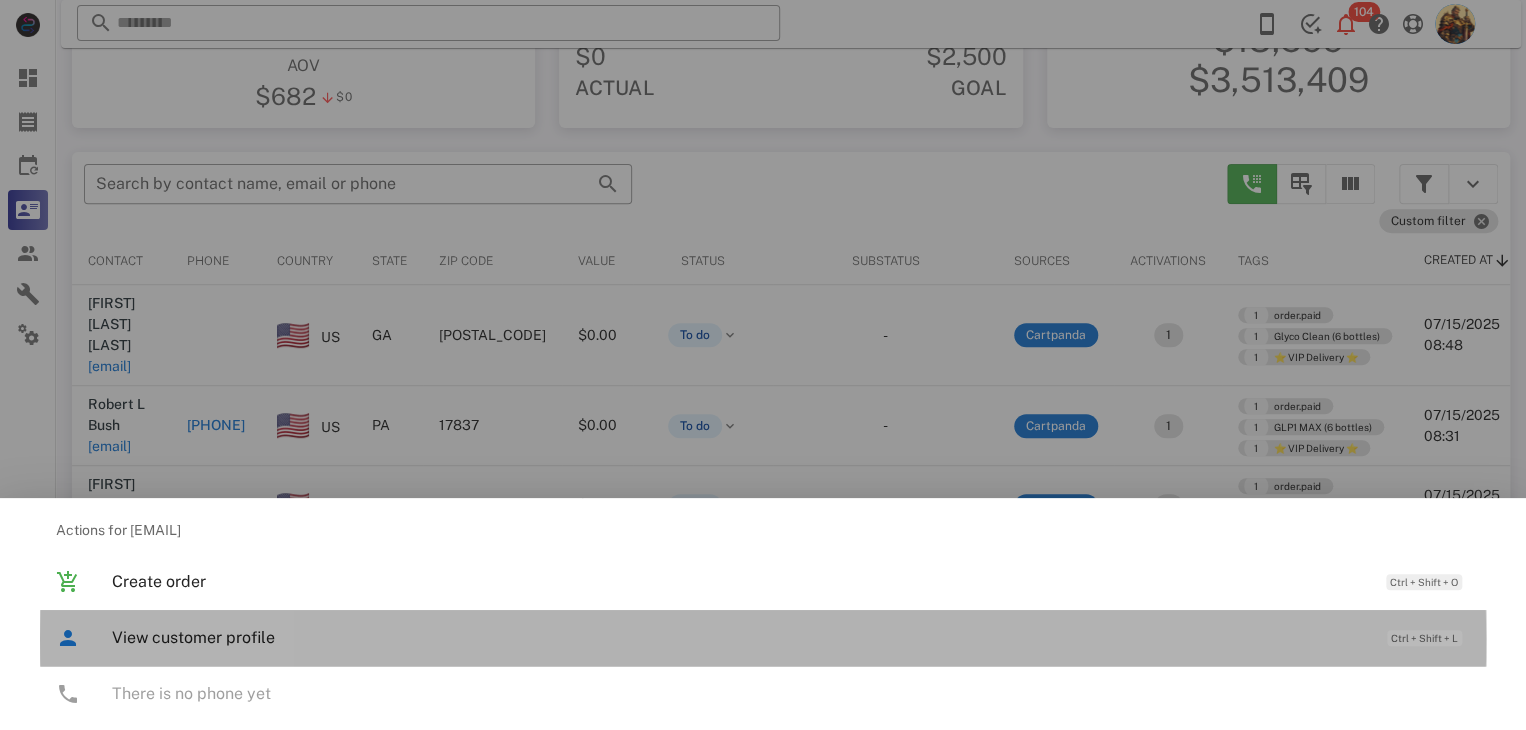 click on "View customer profile" at bounding box center (739, 637) 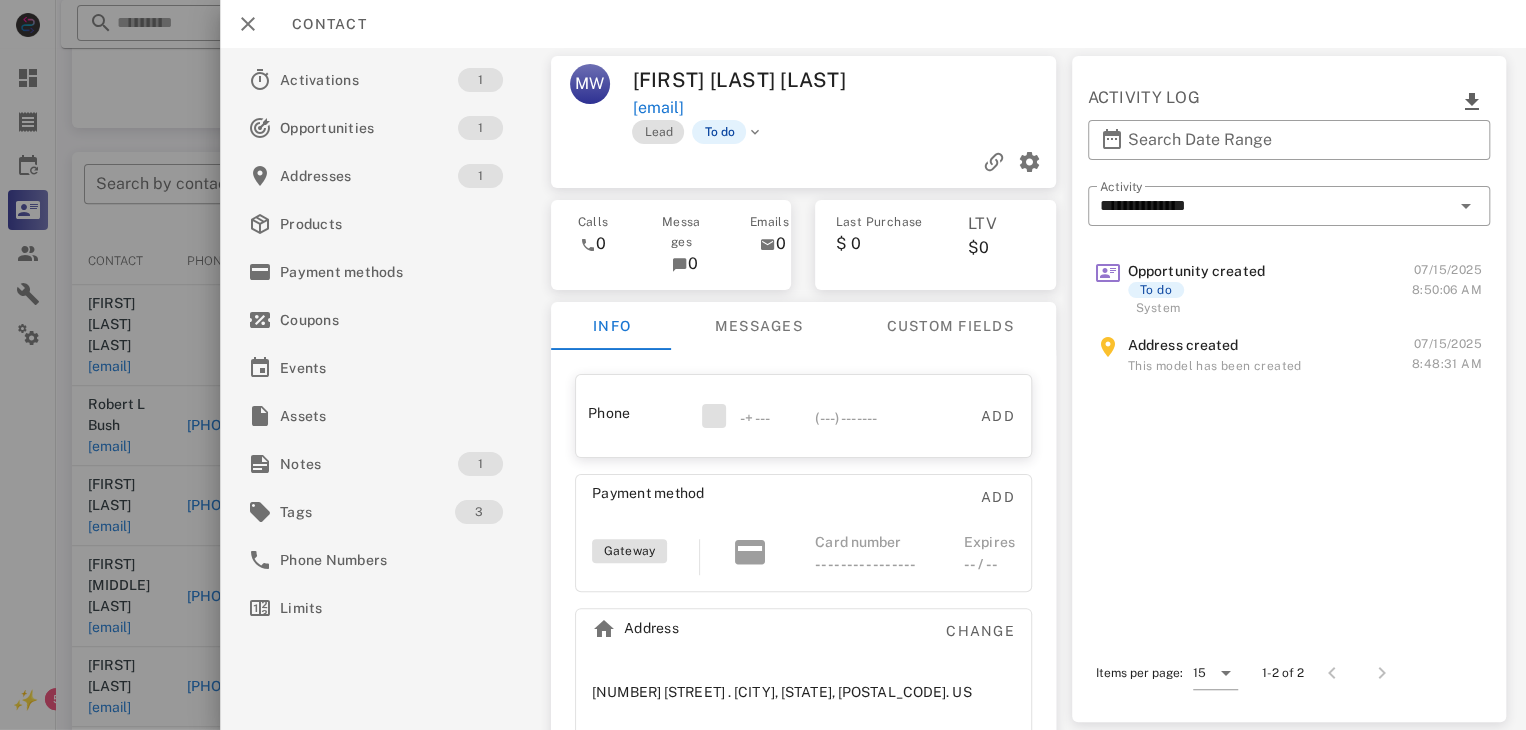 click at bounding box center [763, 365] 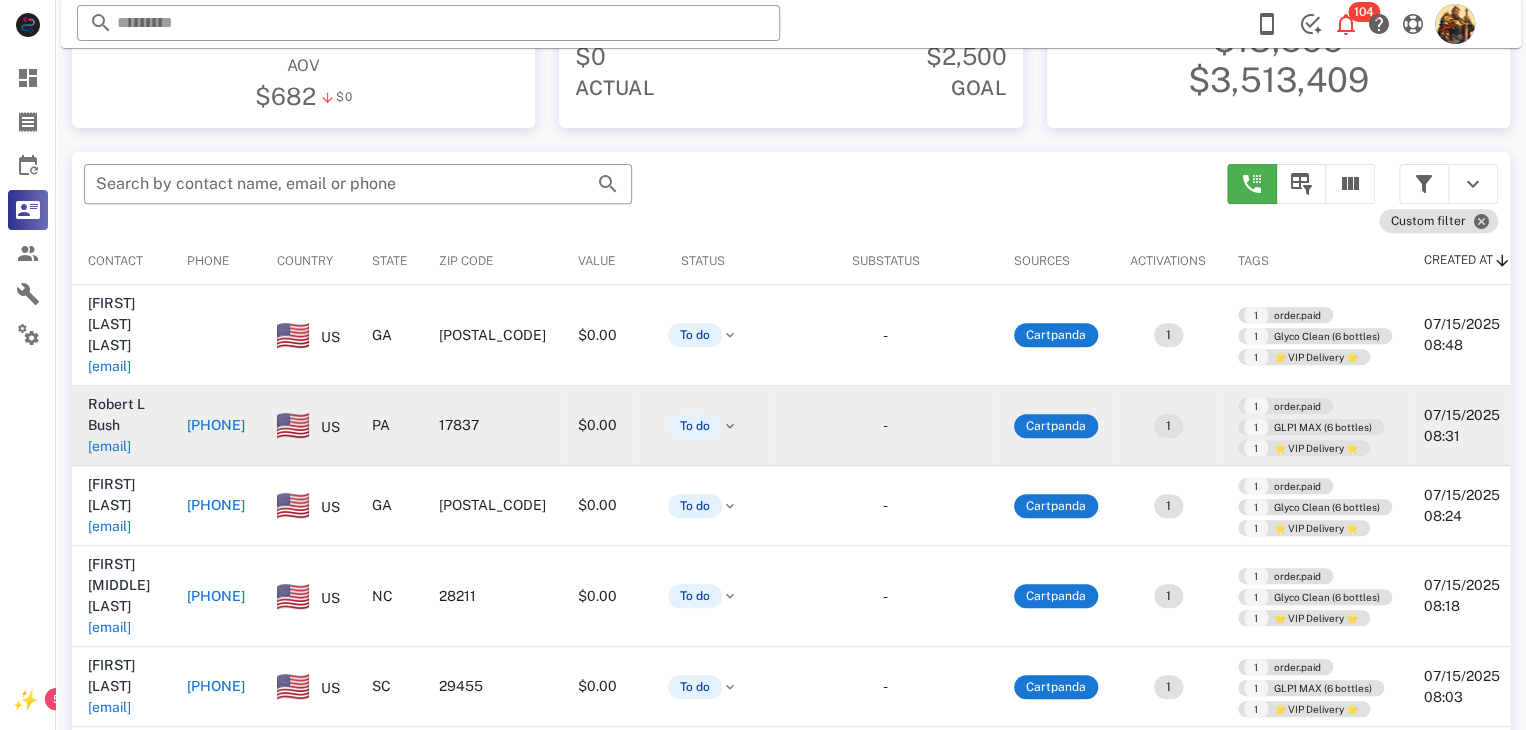 click on "bigdaddy2in1@aol.com" at bounding box center [109, 446] 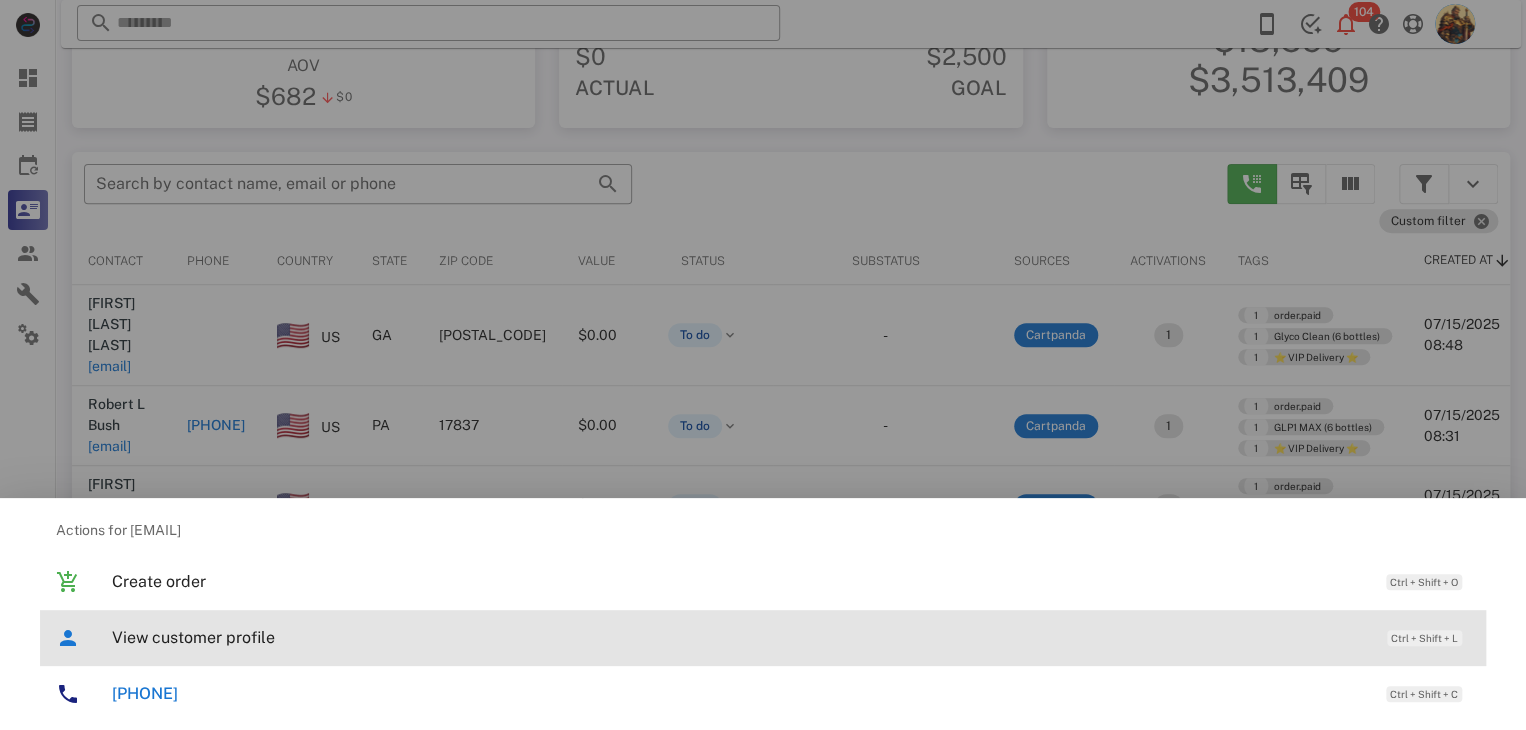 click on "View customer profile" at bounding box center (739, 637) 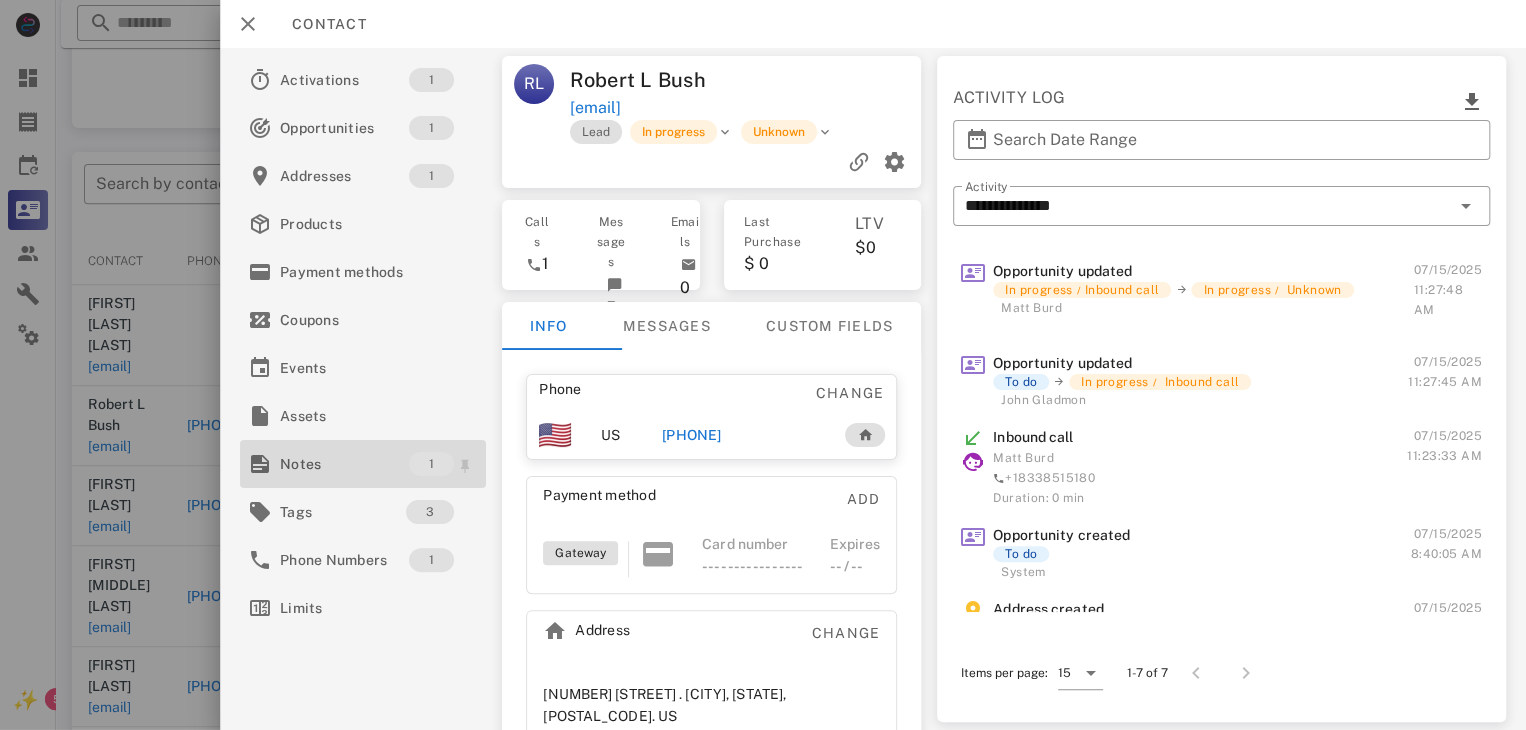 click on "Notes" at bounding box center (344, 464) 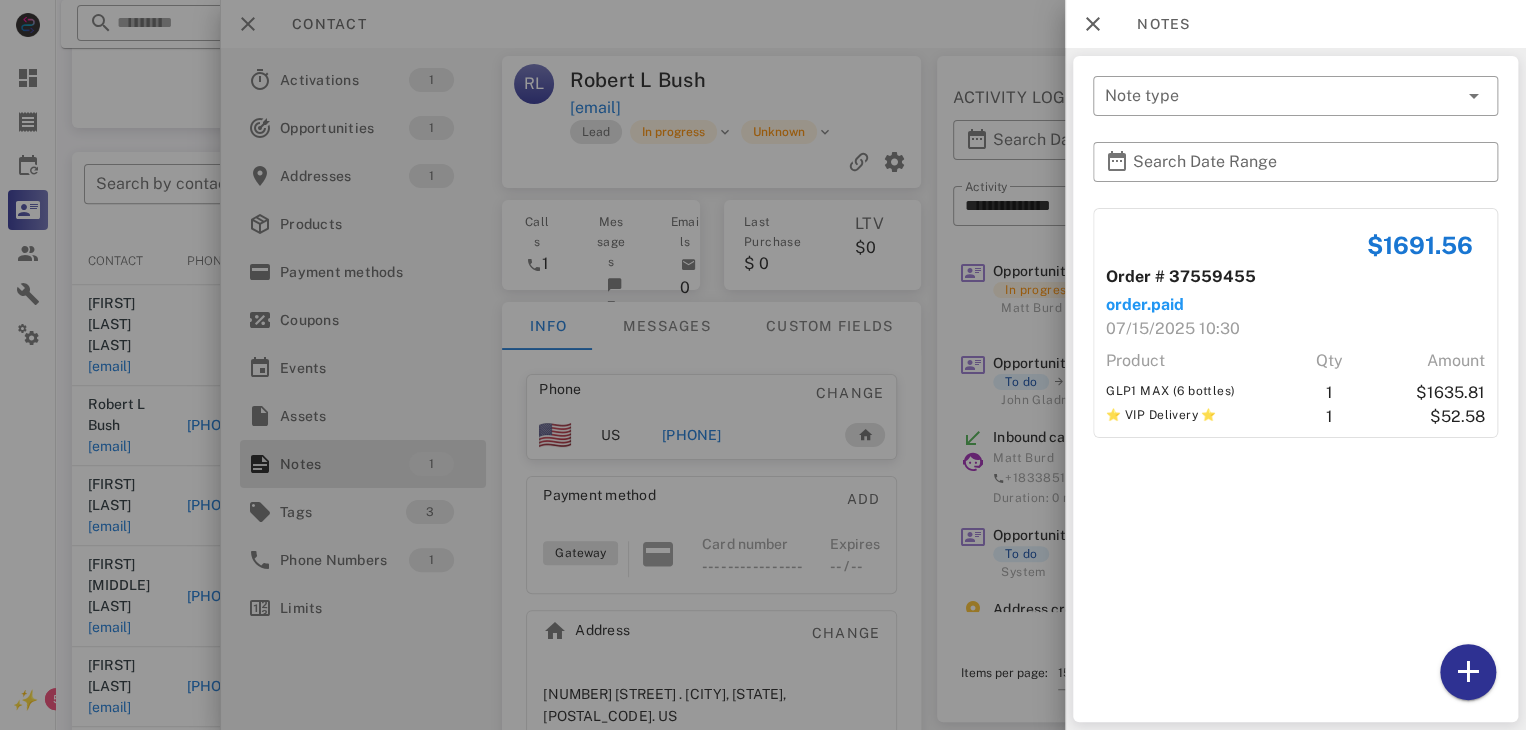 click at bounding box center [763, 365] 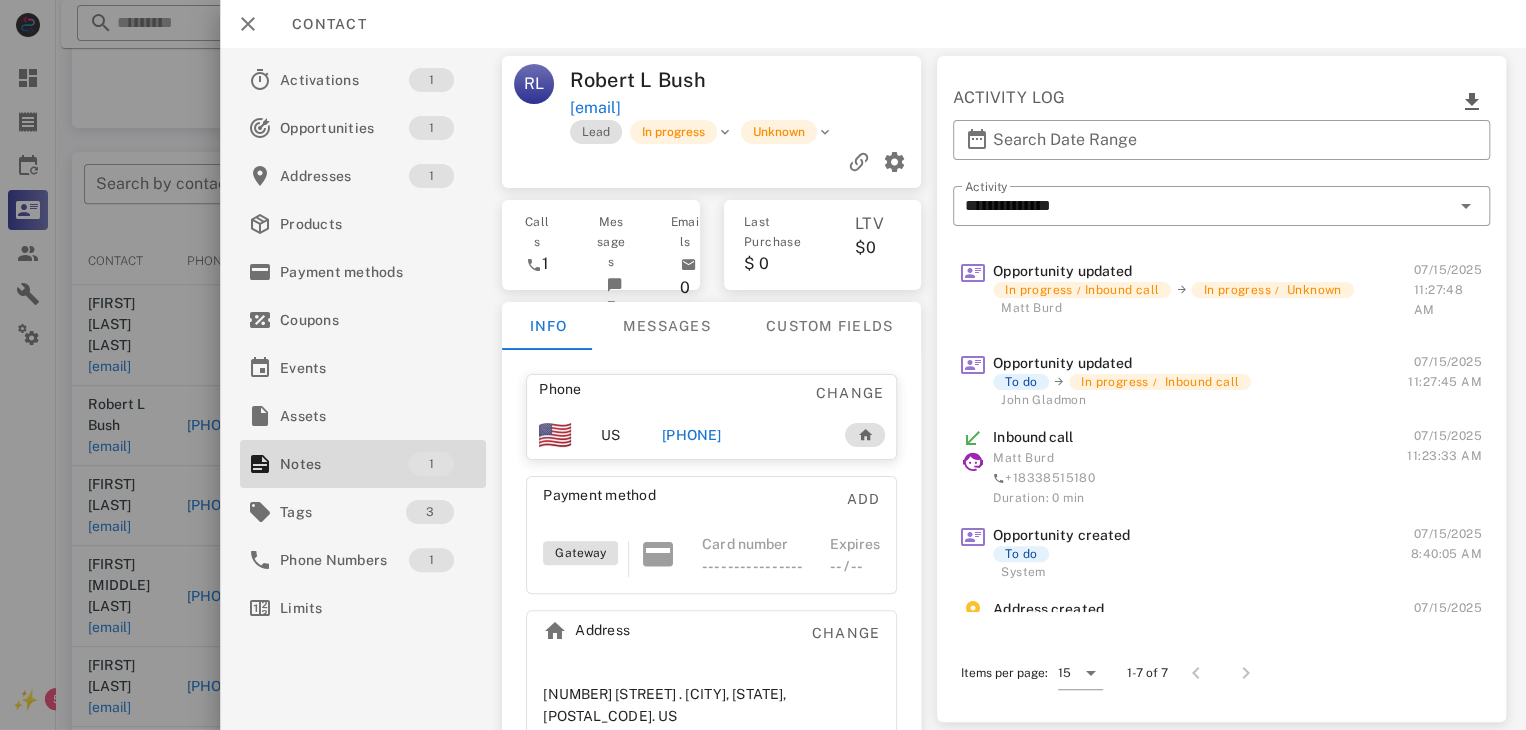 click on "+17175710111" at bounding box center [692, 435] 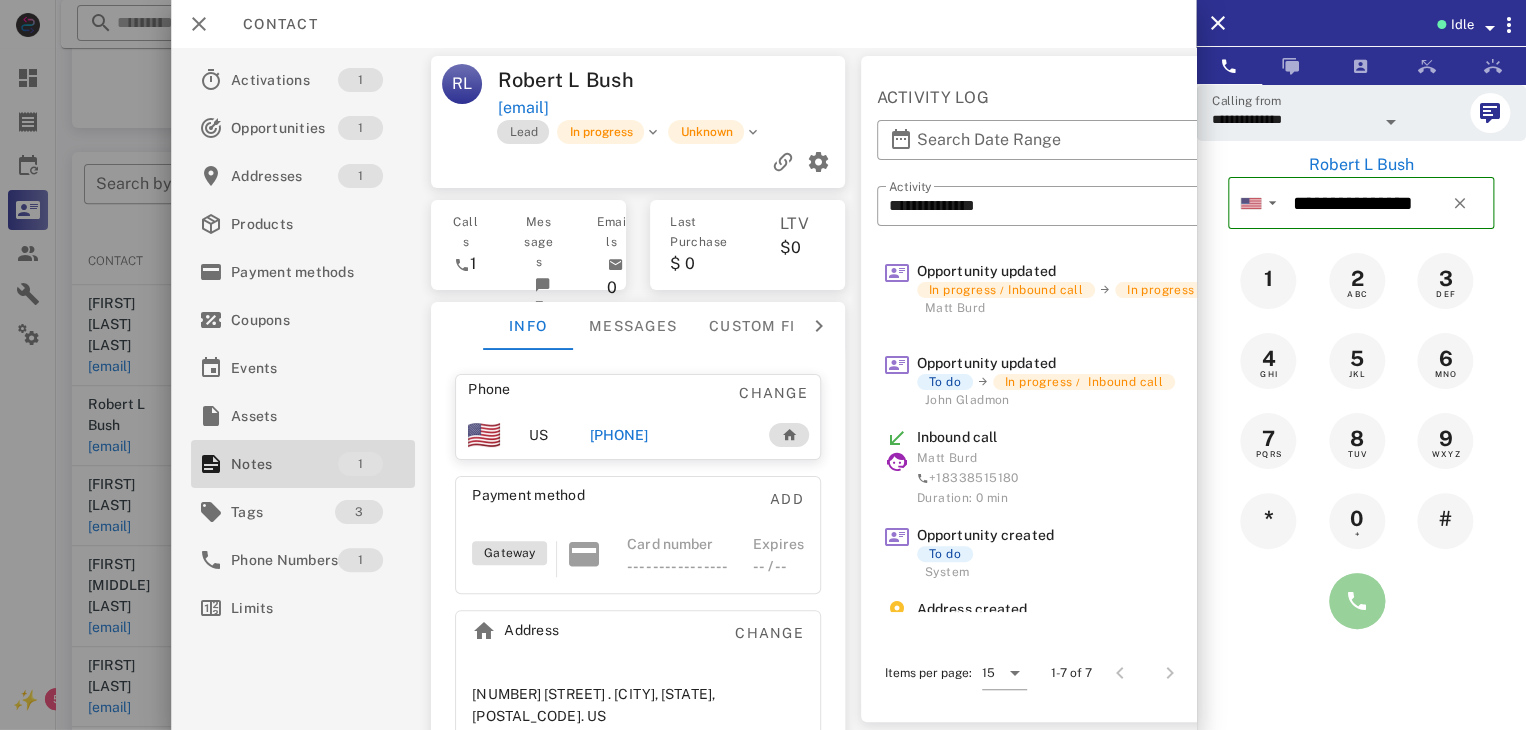 click at bounding box center [1357, 601] 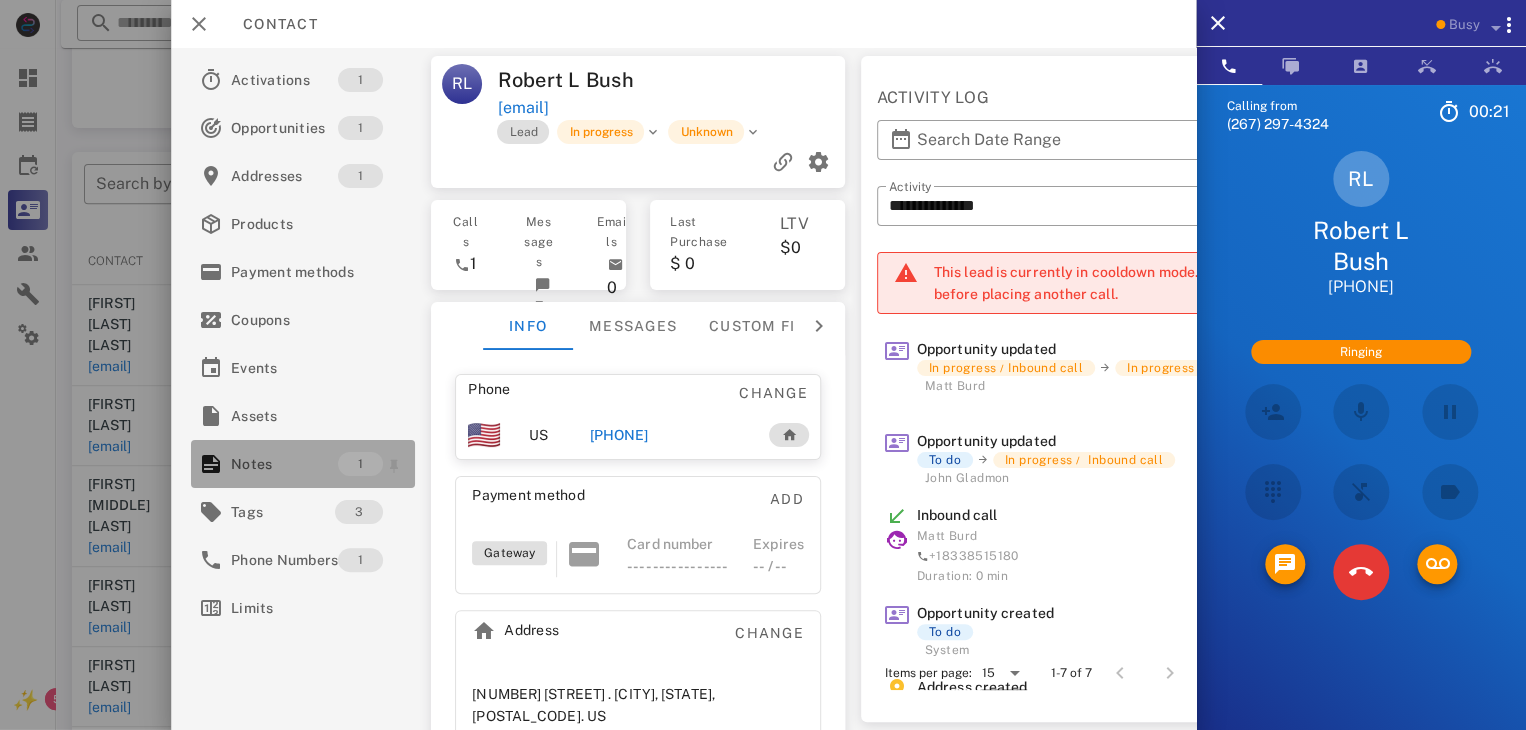 click on "Notes" at bounding box center [284, 464] 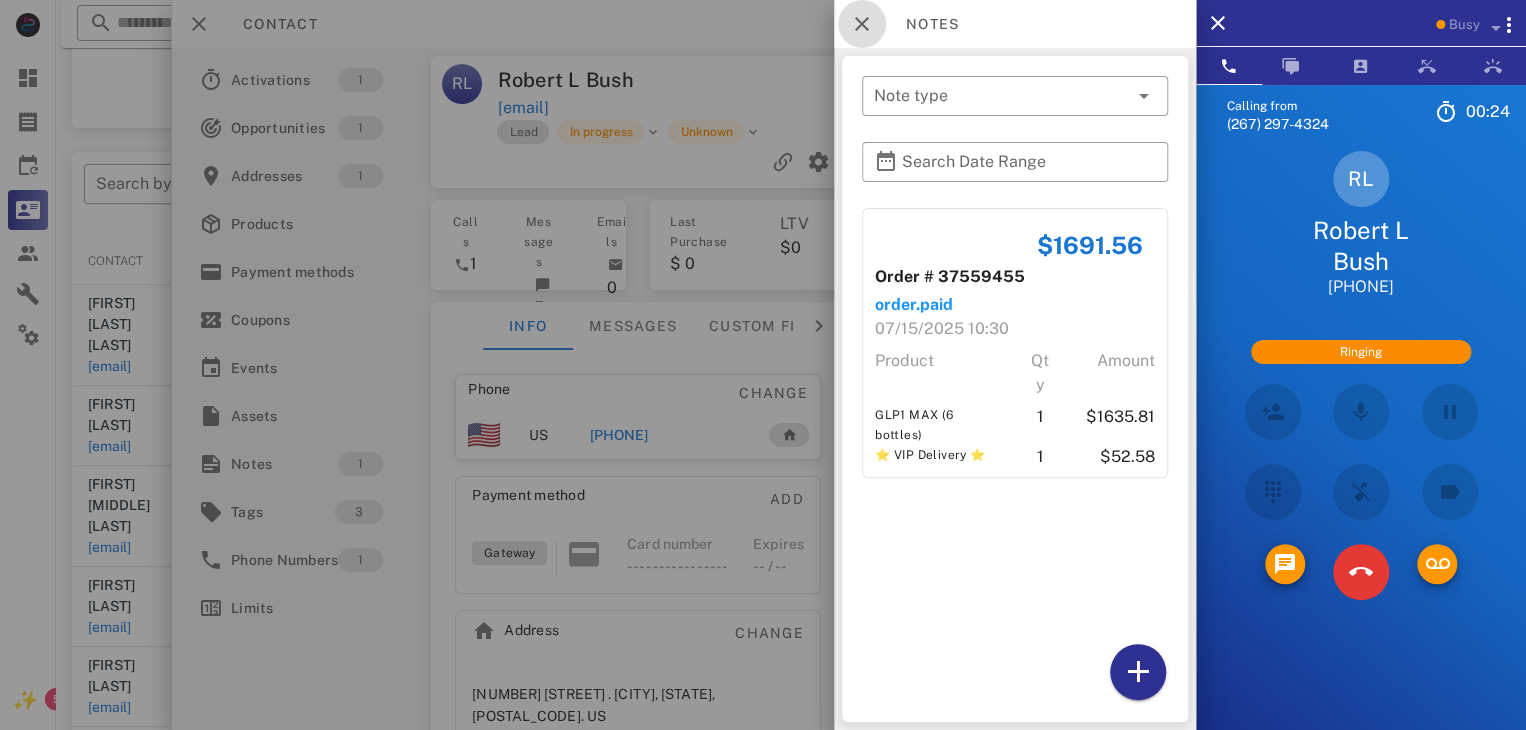 click at bounding box center [862, 24] 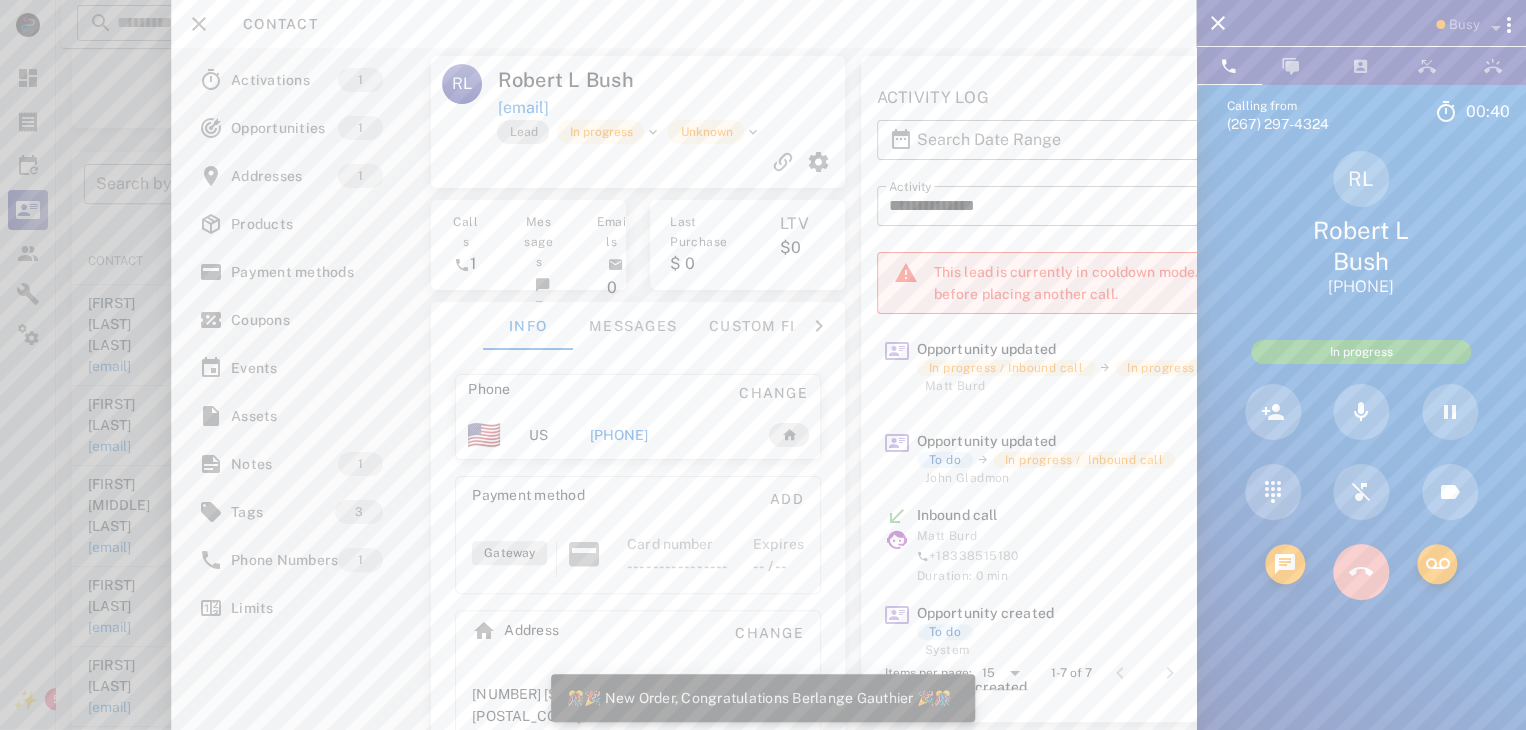 click at bounding box center [1361, 572] 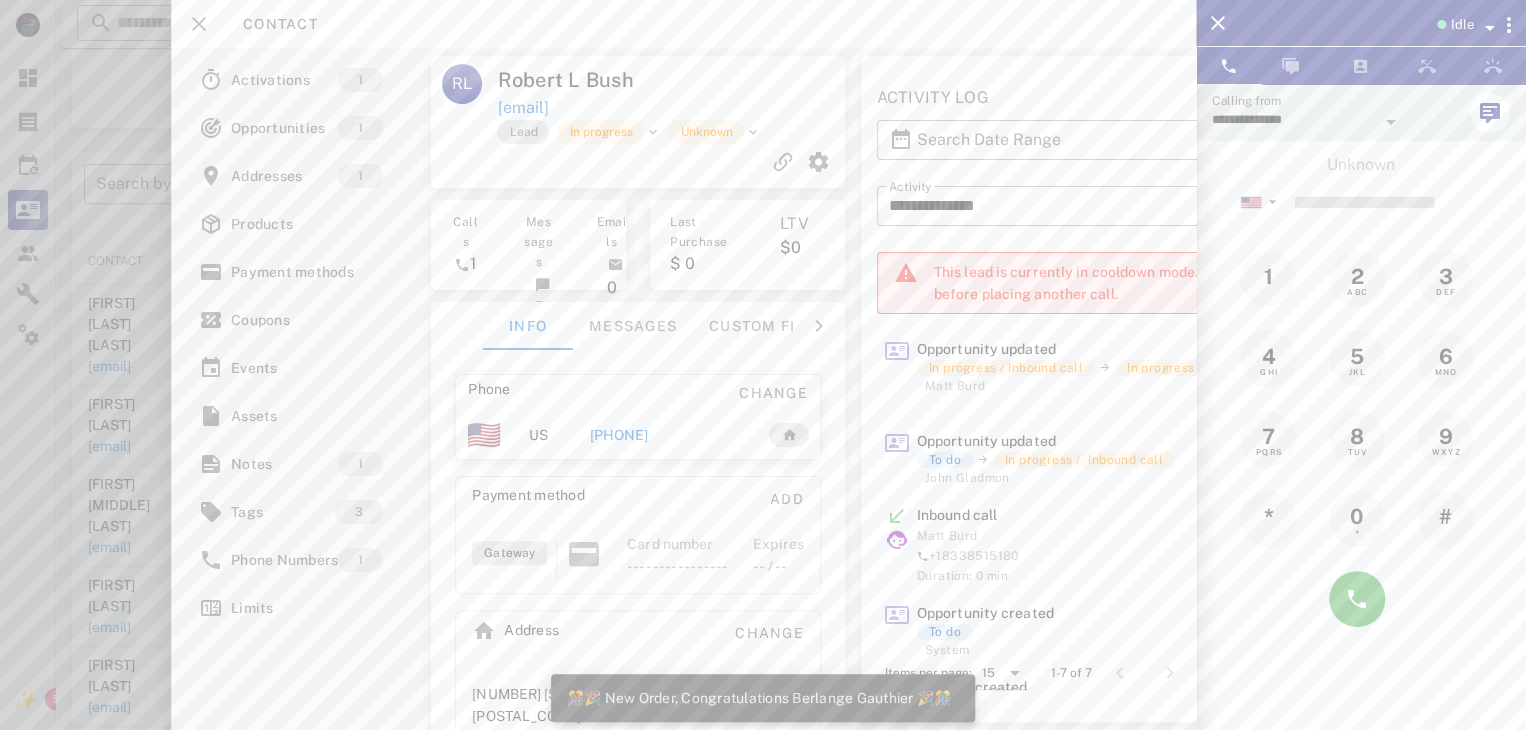 click at bounding box center [763, 365] 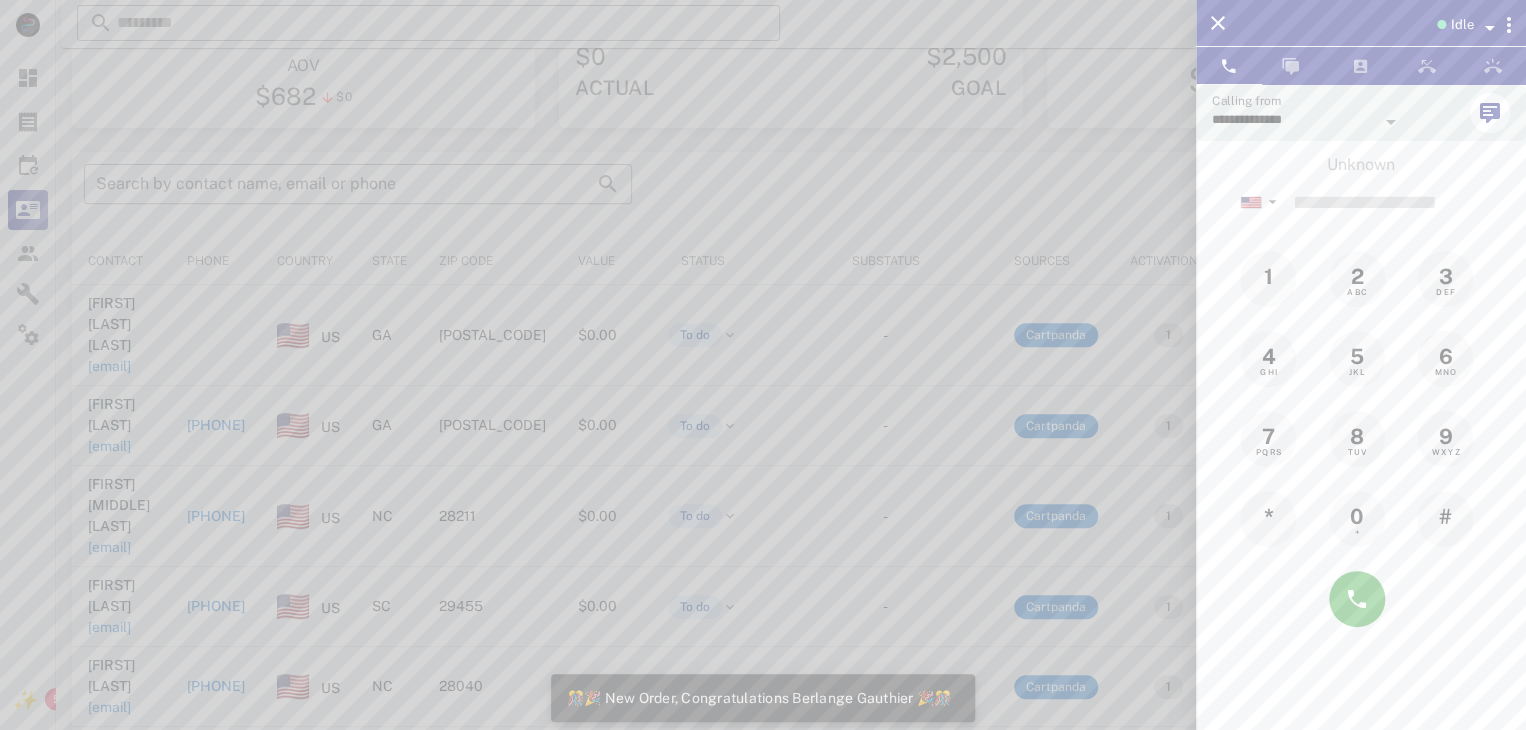 click at bounding box center (763, 365) 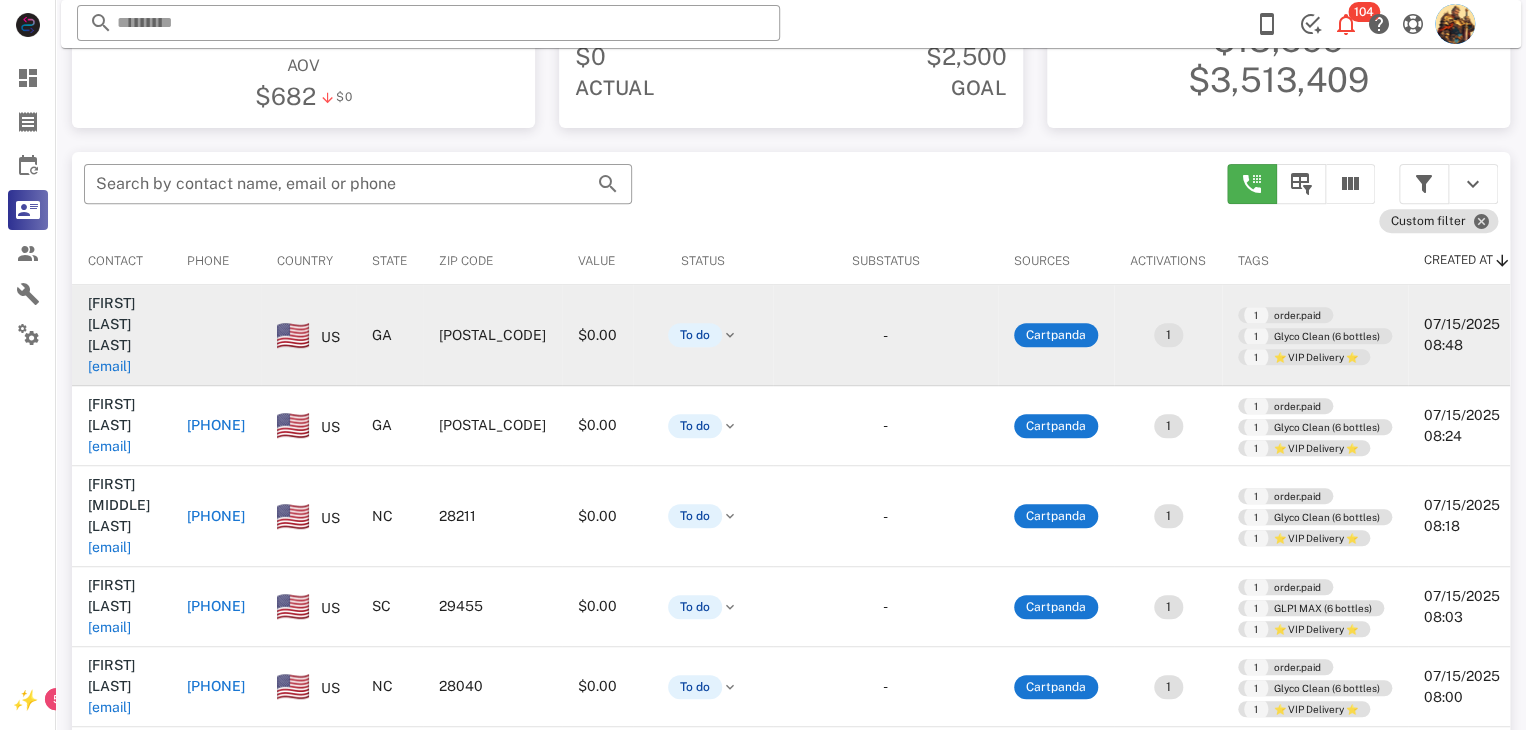 click on "poddin2@hotmail.com" at bounding box center (109, 366) 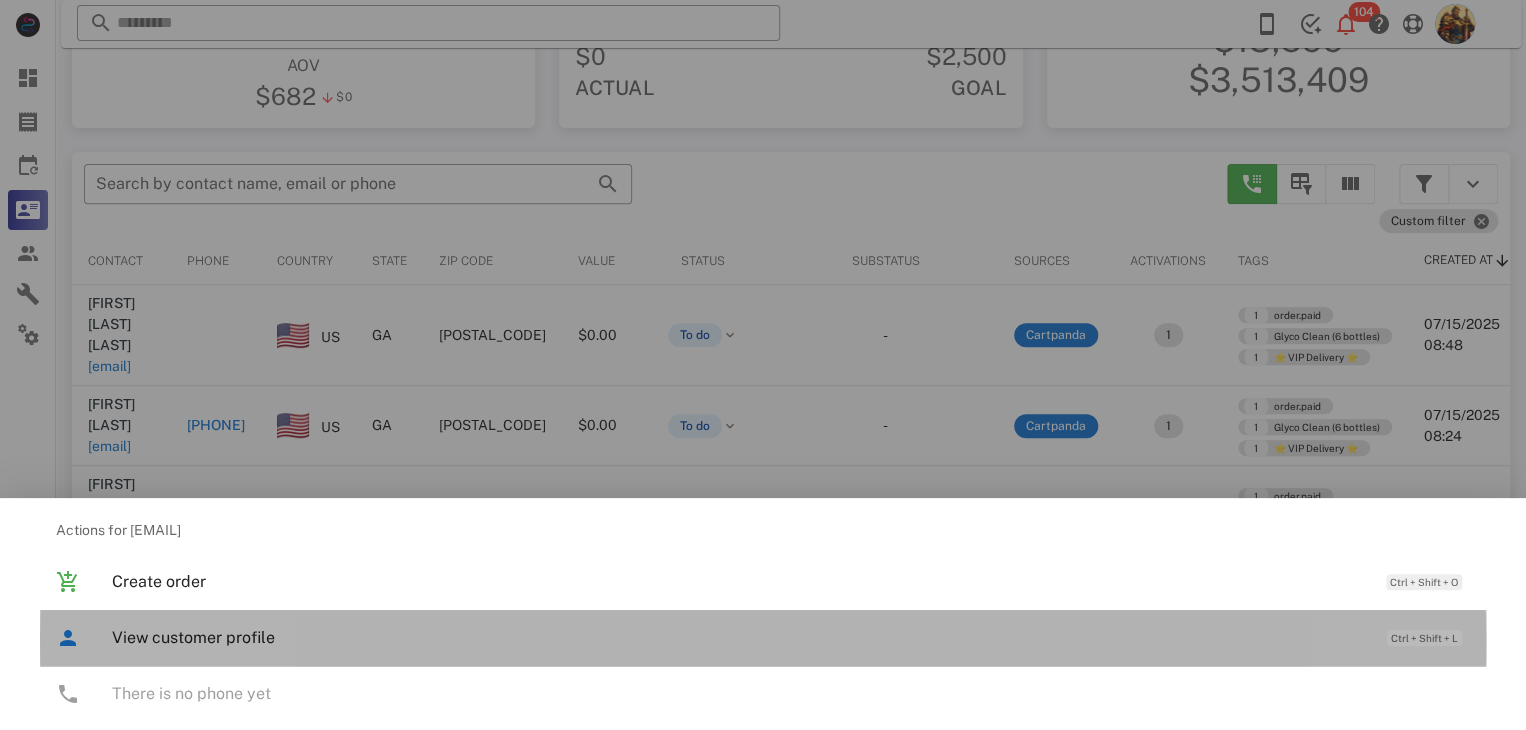 click on "View customer profile" at bounding box center [739, 637] 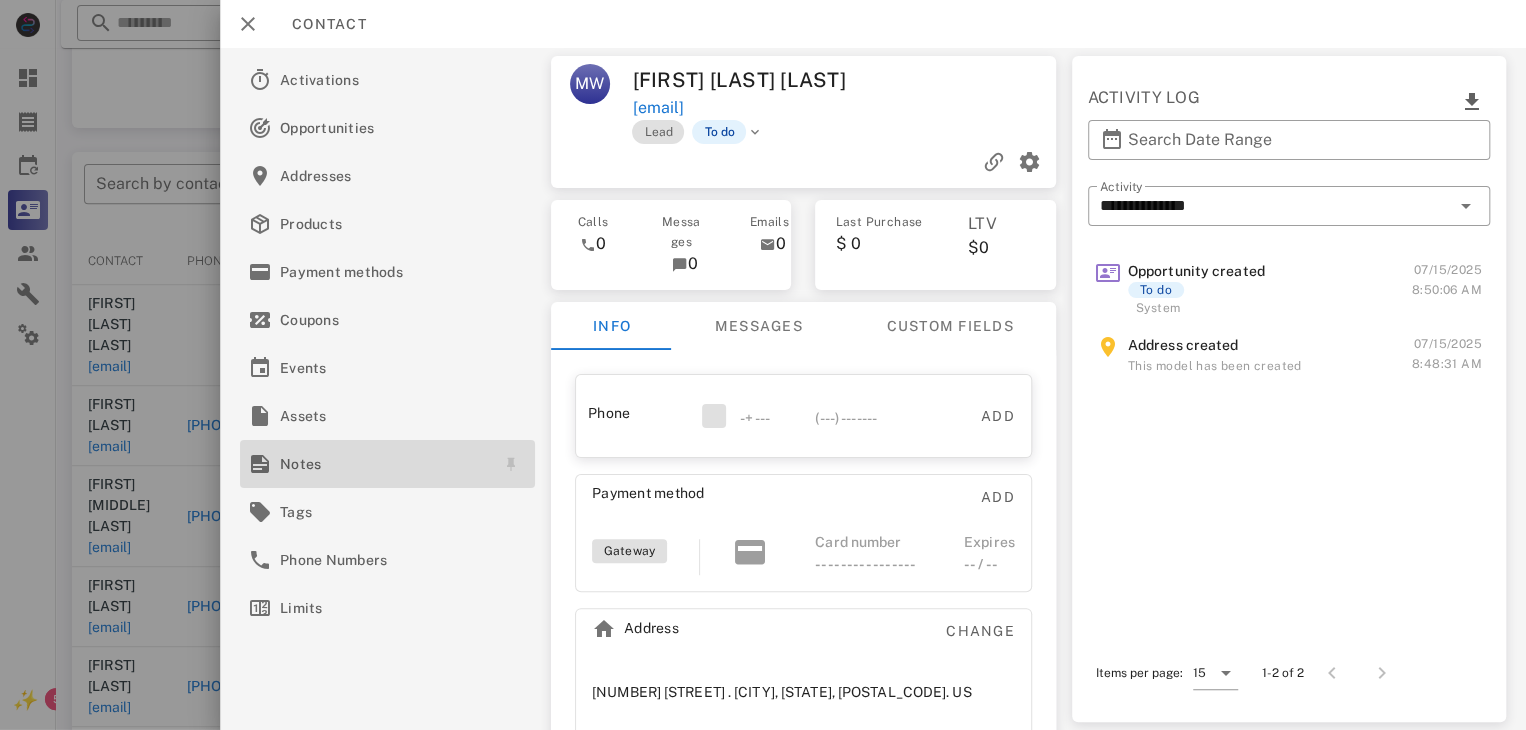 click on "Notes" at bounding box center [383, 464] 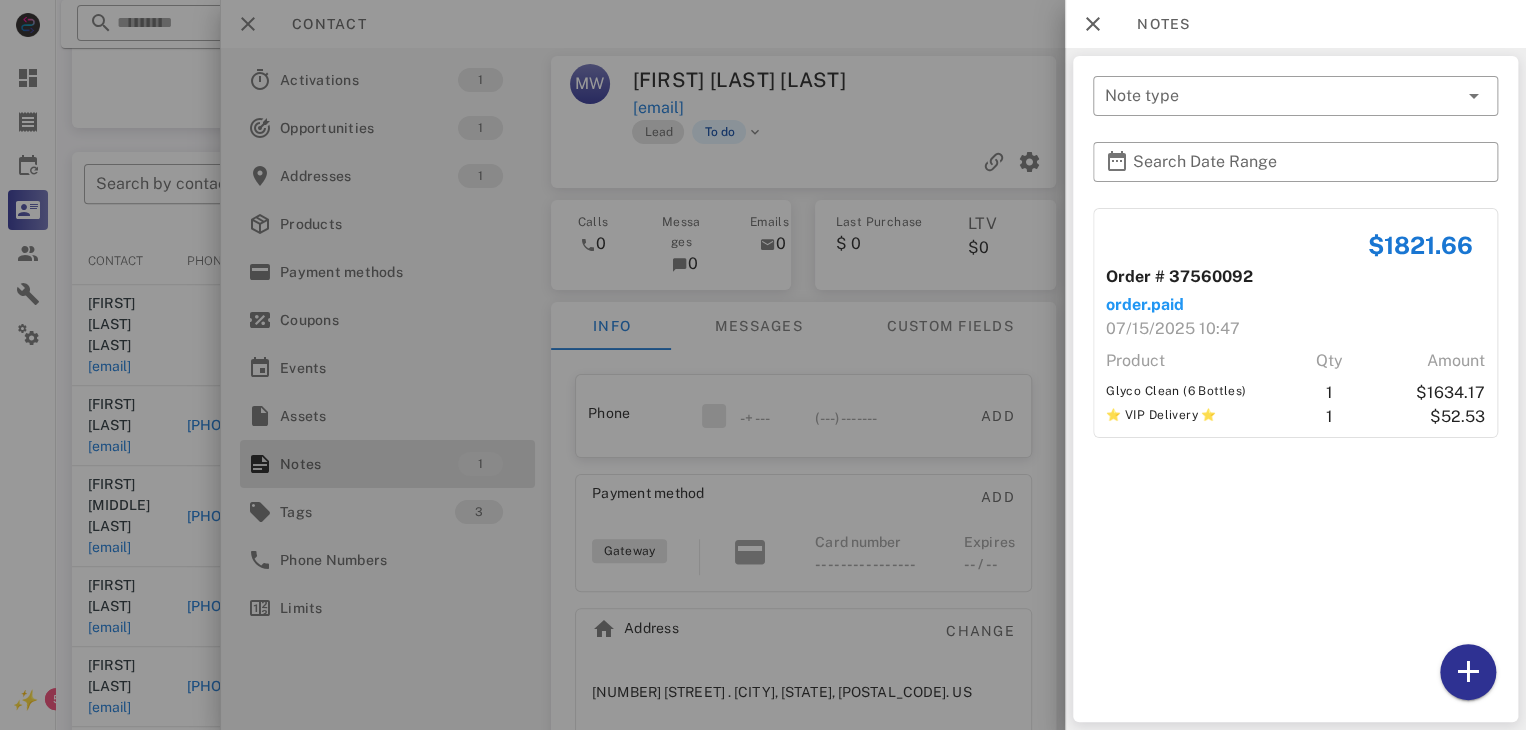 click at bounding box center (763, 365) 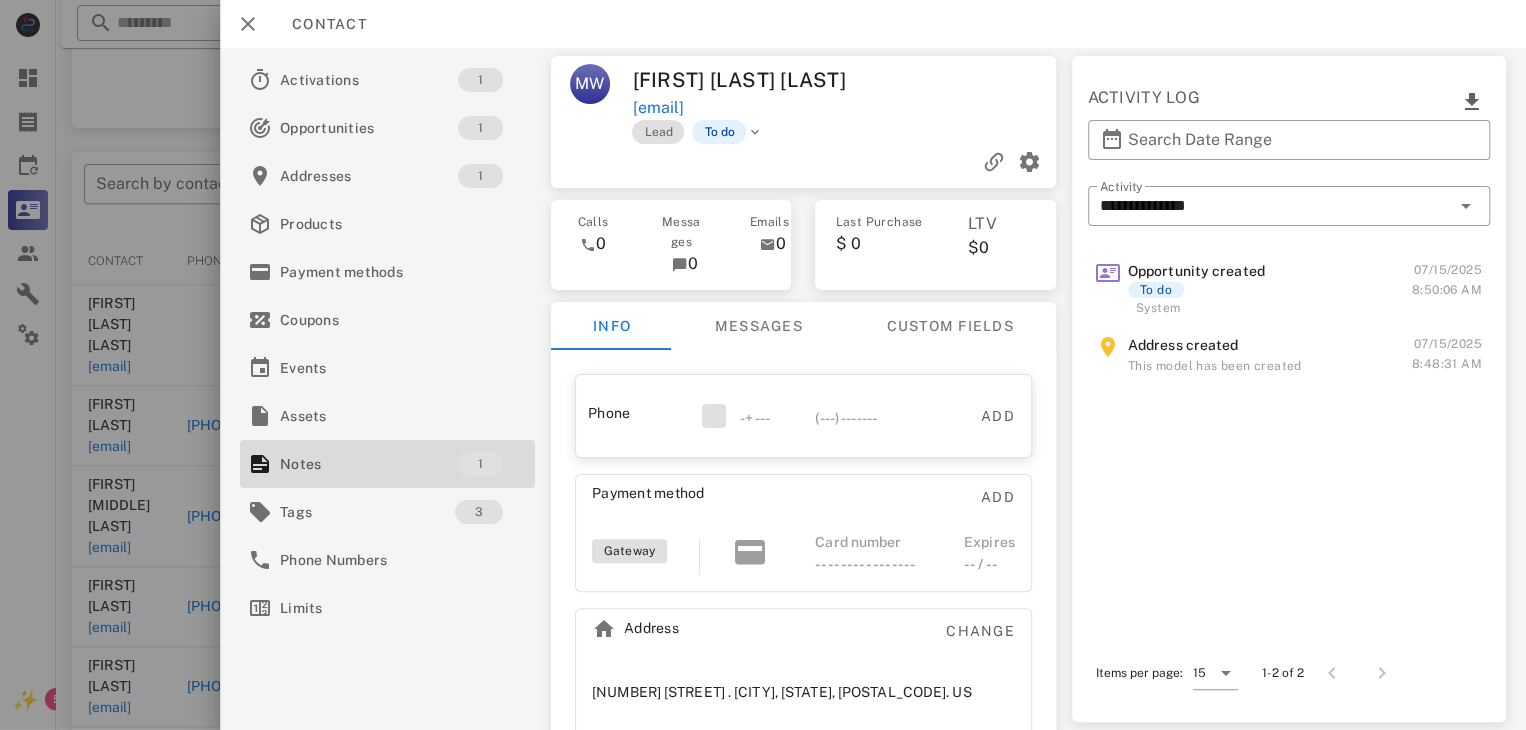 click at bounding box center (763, 365) 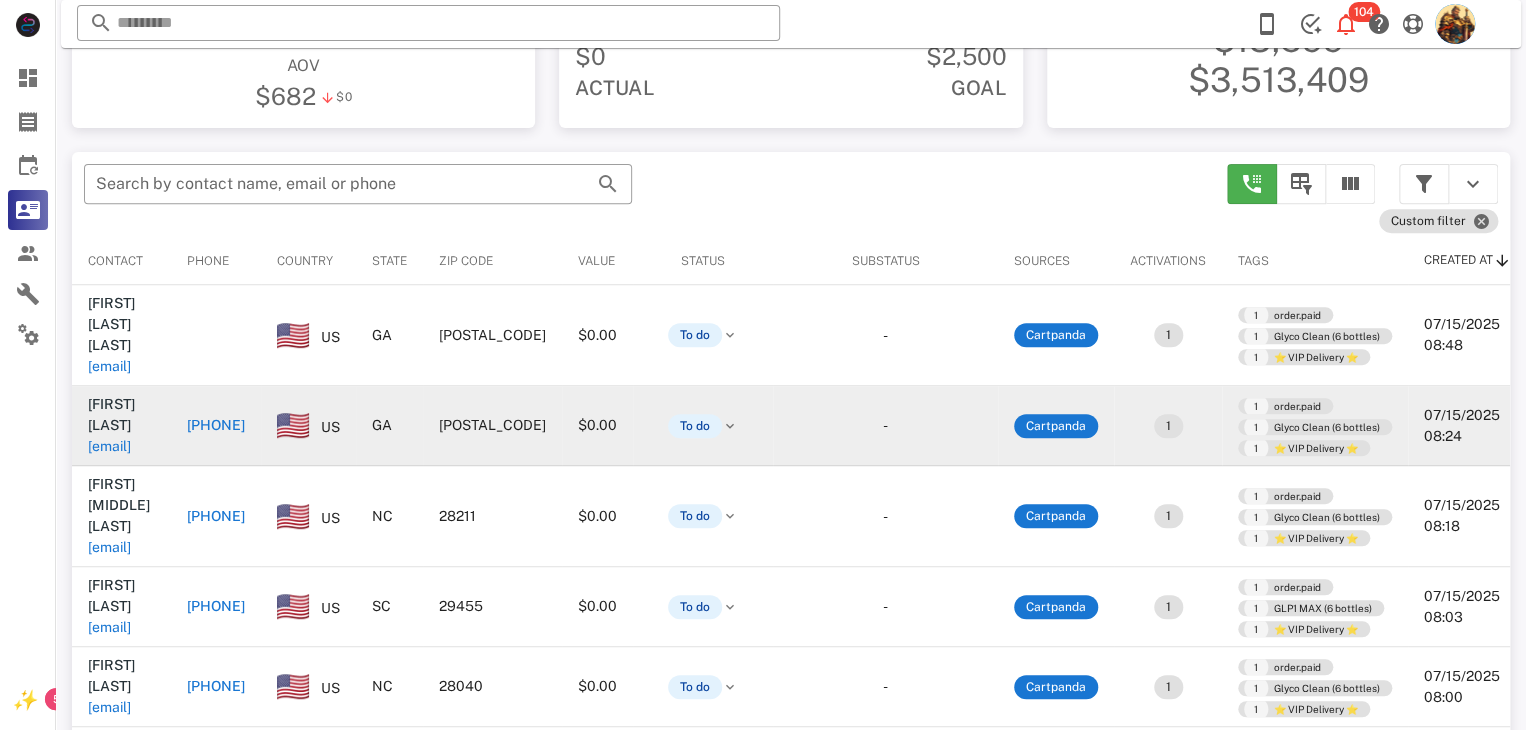 click on "stevelaw1993@gmail.com" at bounding box center (109, 446) 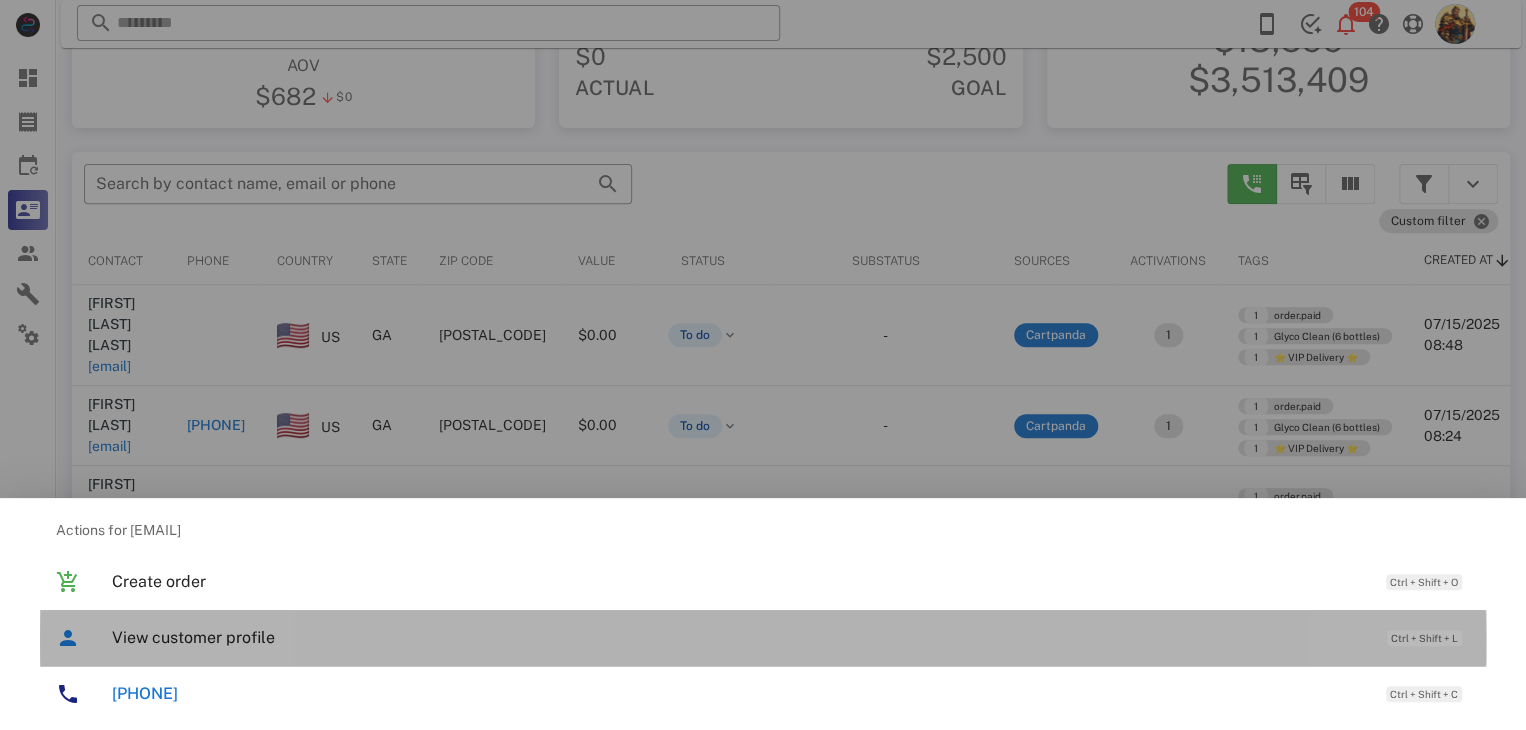 click on "View customer profile" at bounding box center [739, 637] 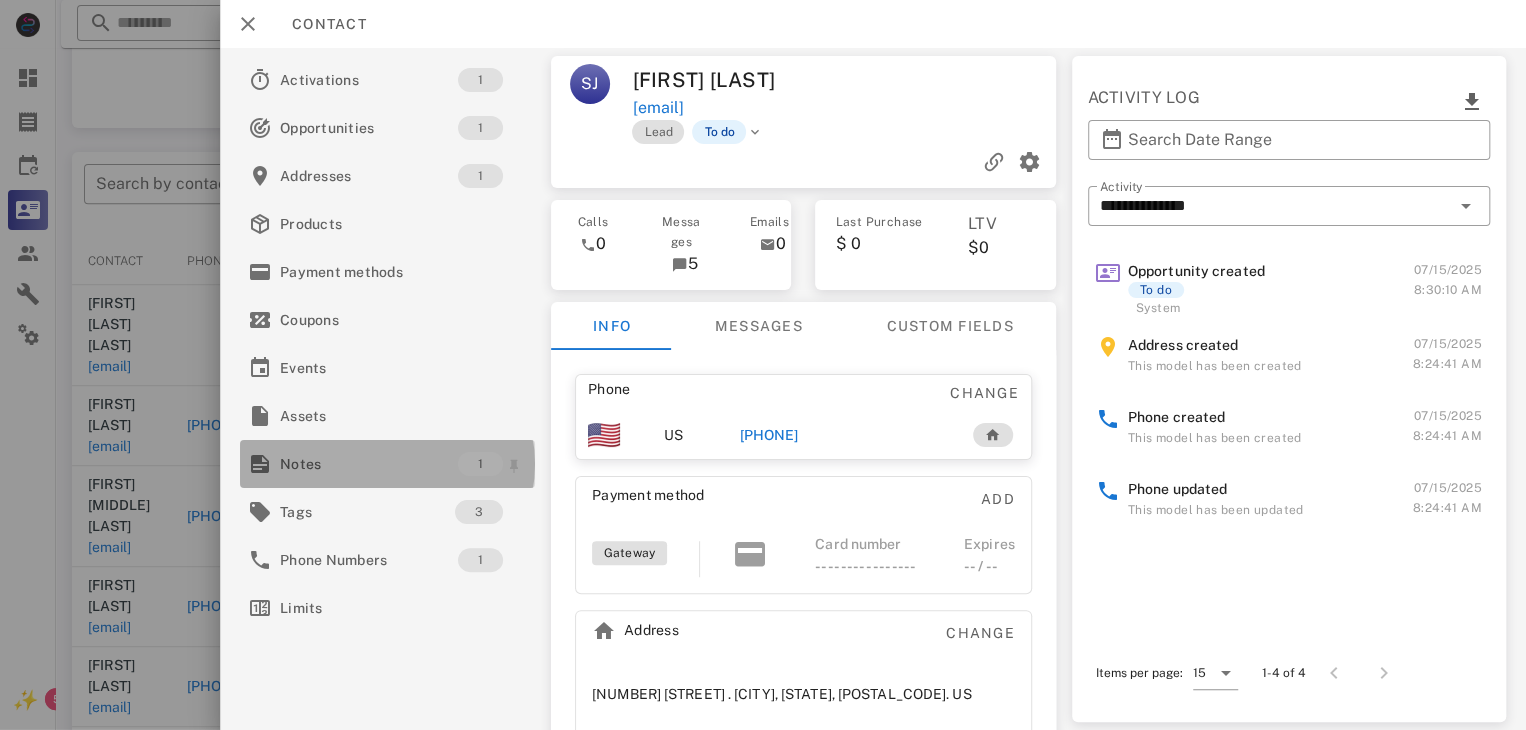 click on "Notes" at bounding box center (369, 464) 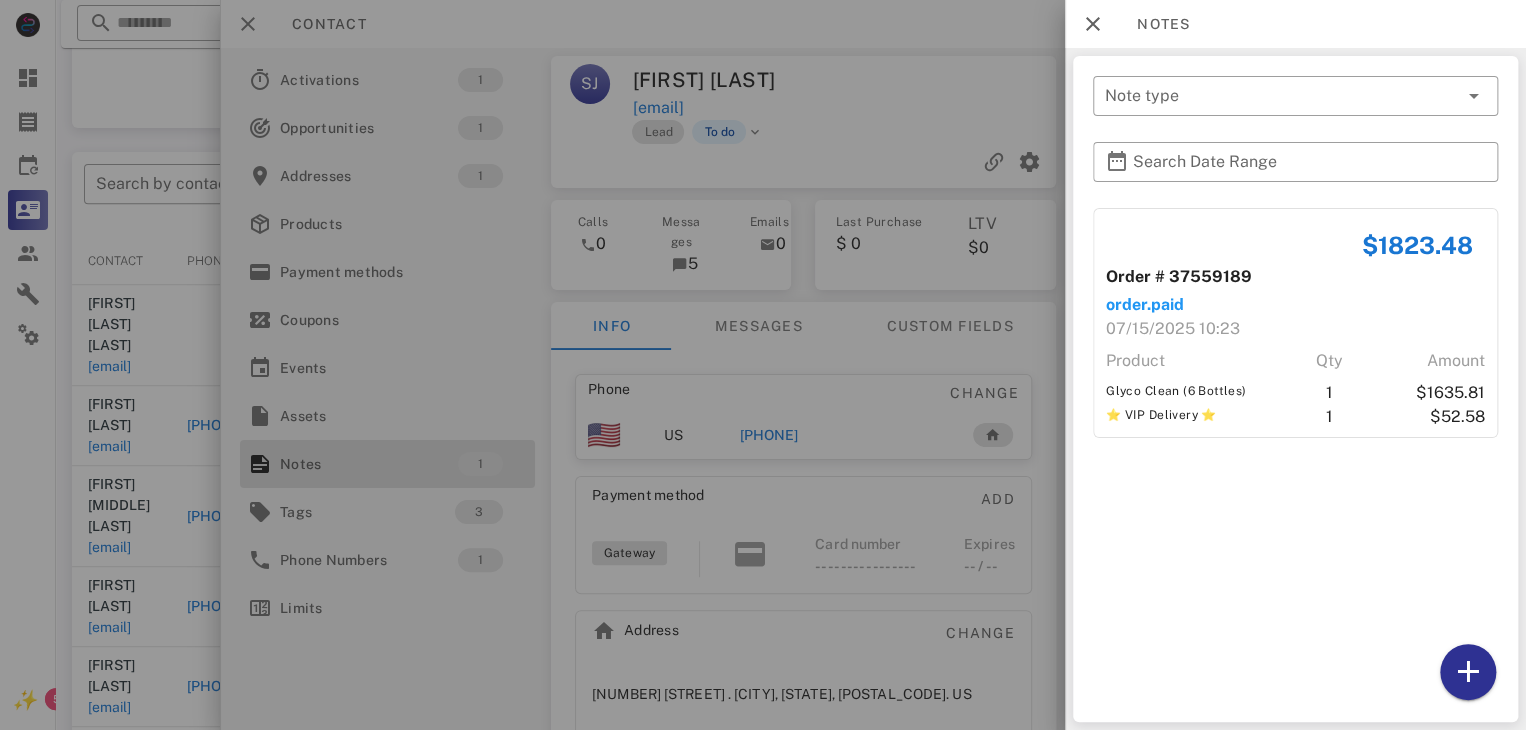 click at bounding box center [763, 365] 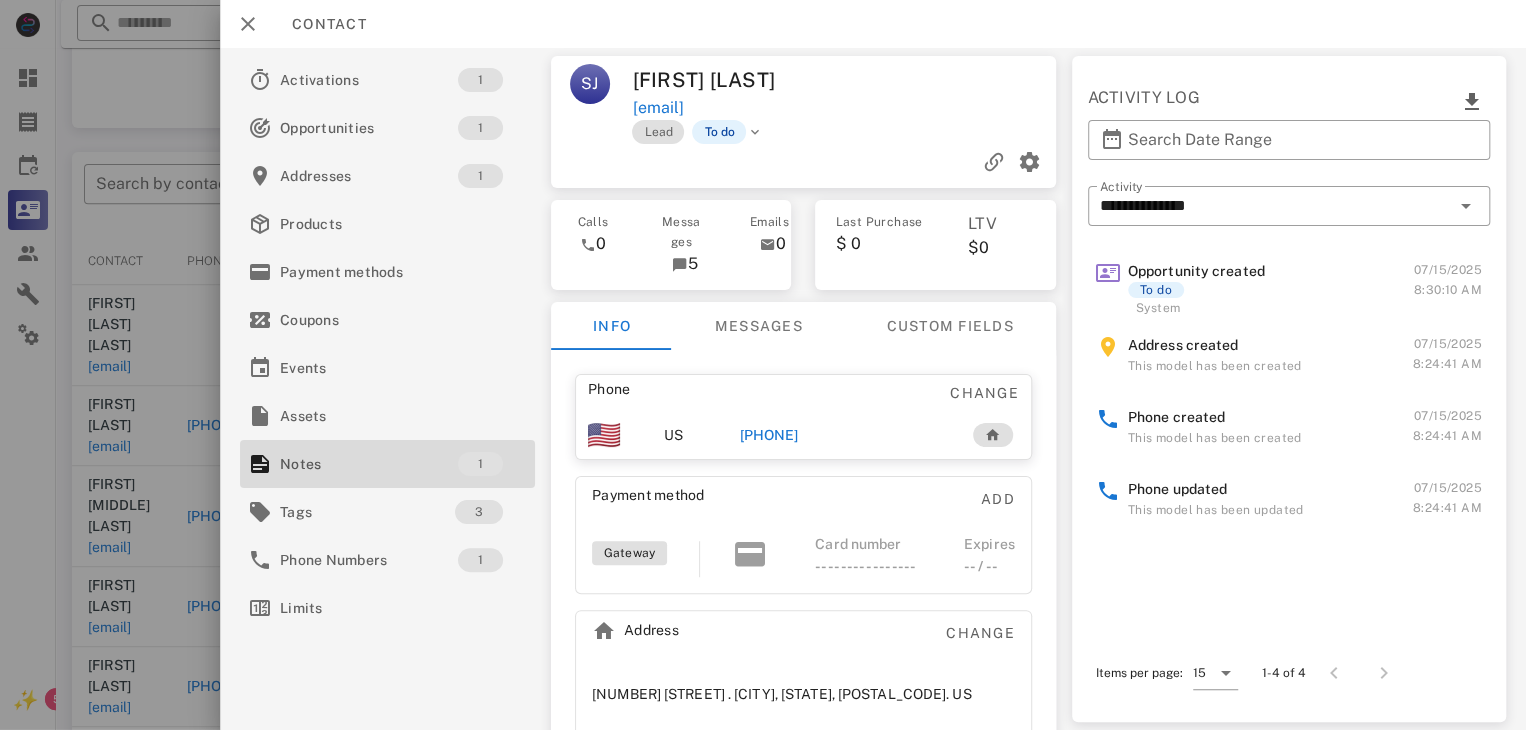 click on "+14782446896" at bounding box center (769, 435) 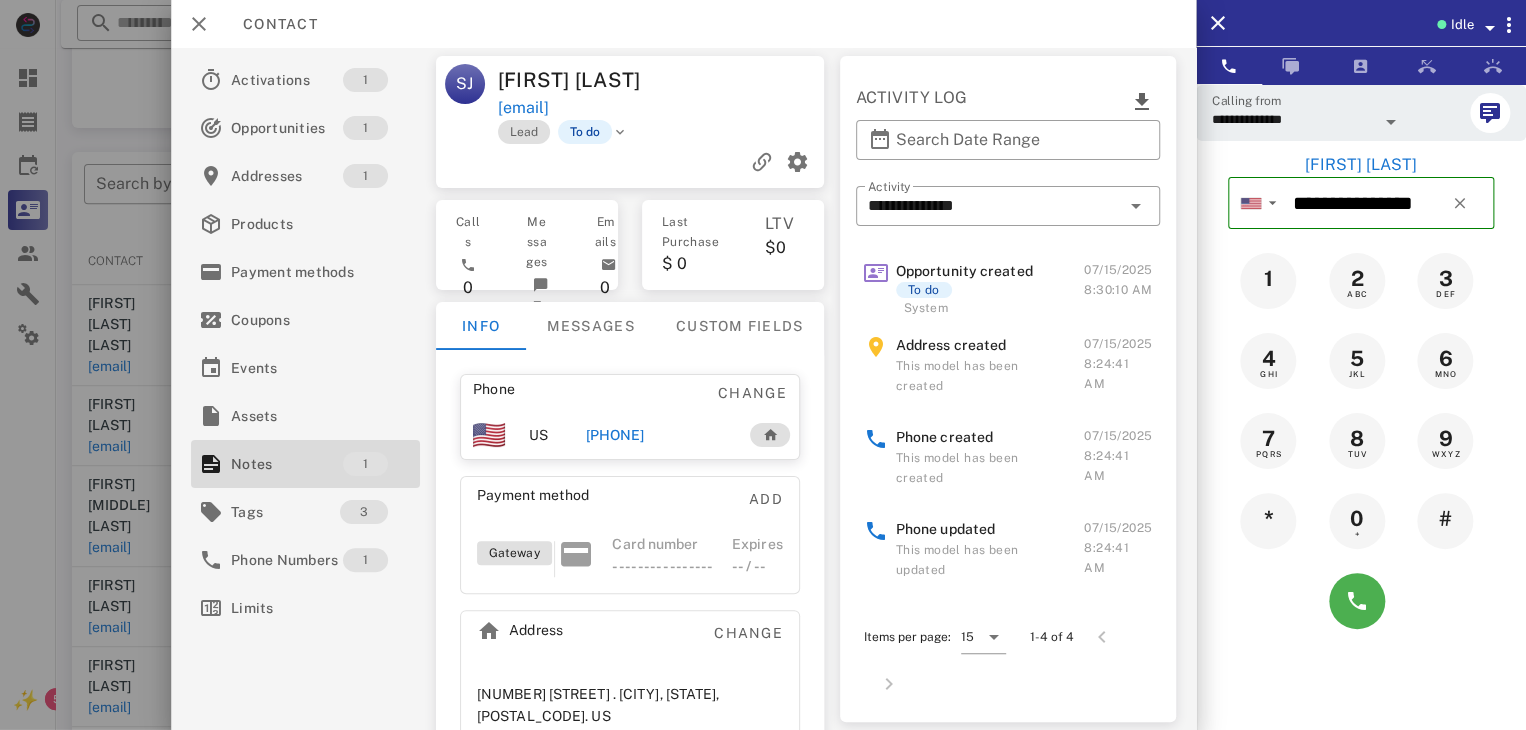 click at bounding box center (1361, 601) 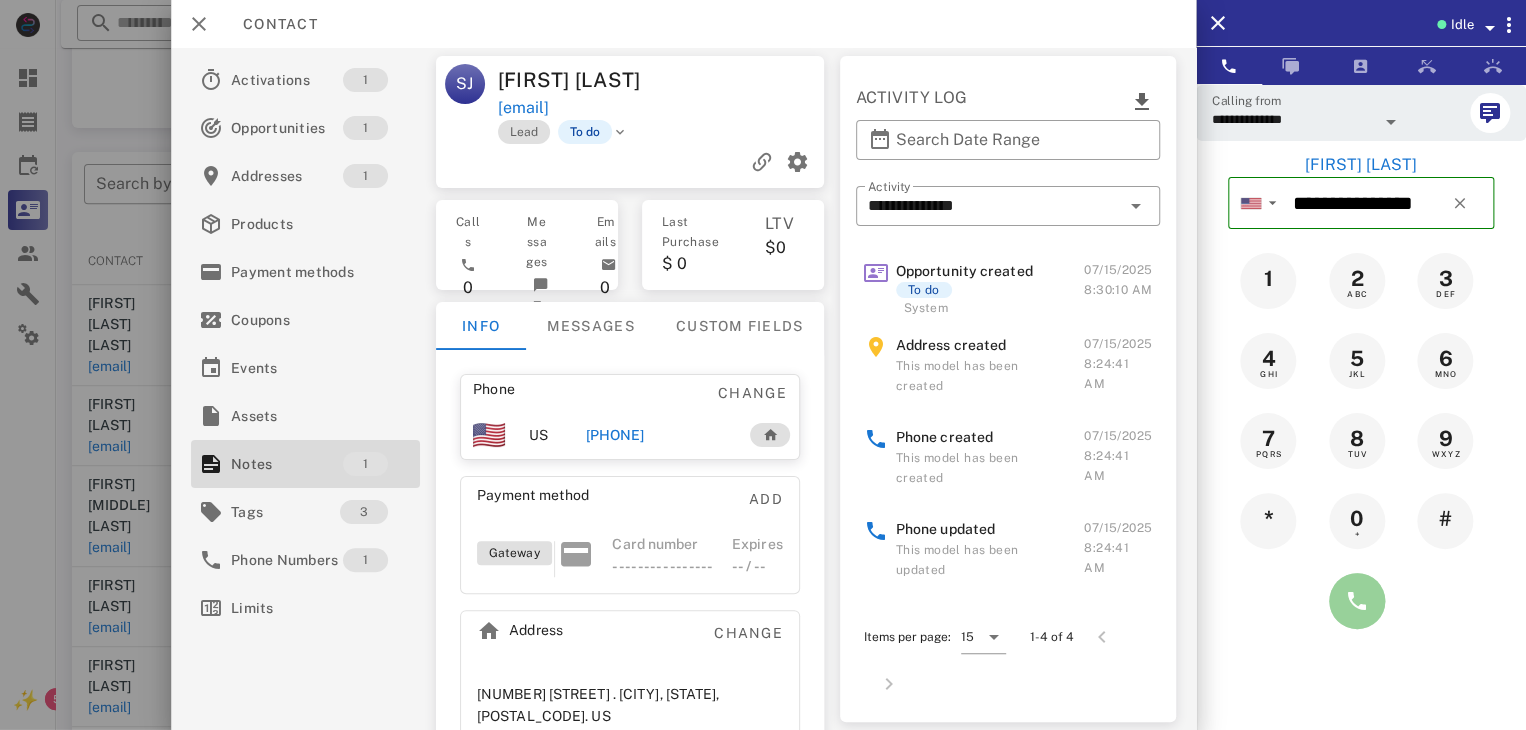 click at bounding box center (1357, 601) 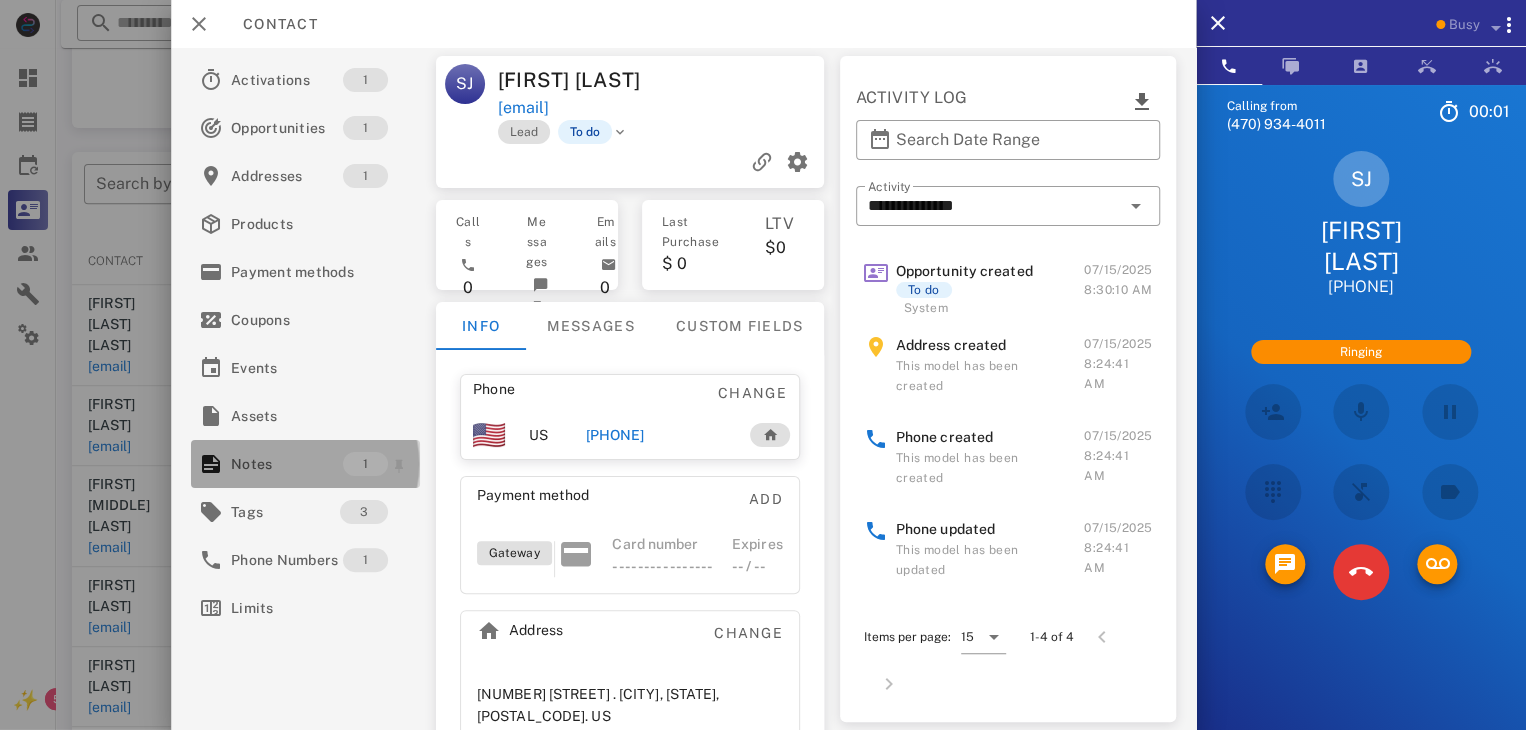 click at bounding box center (211, 464) 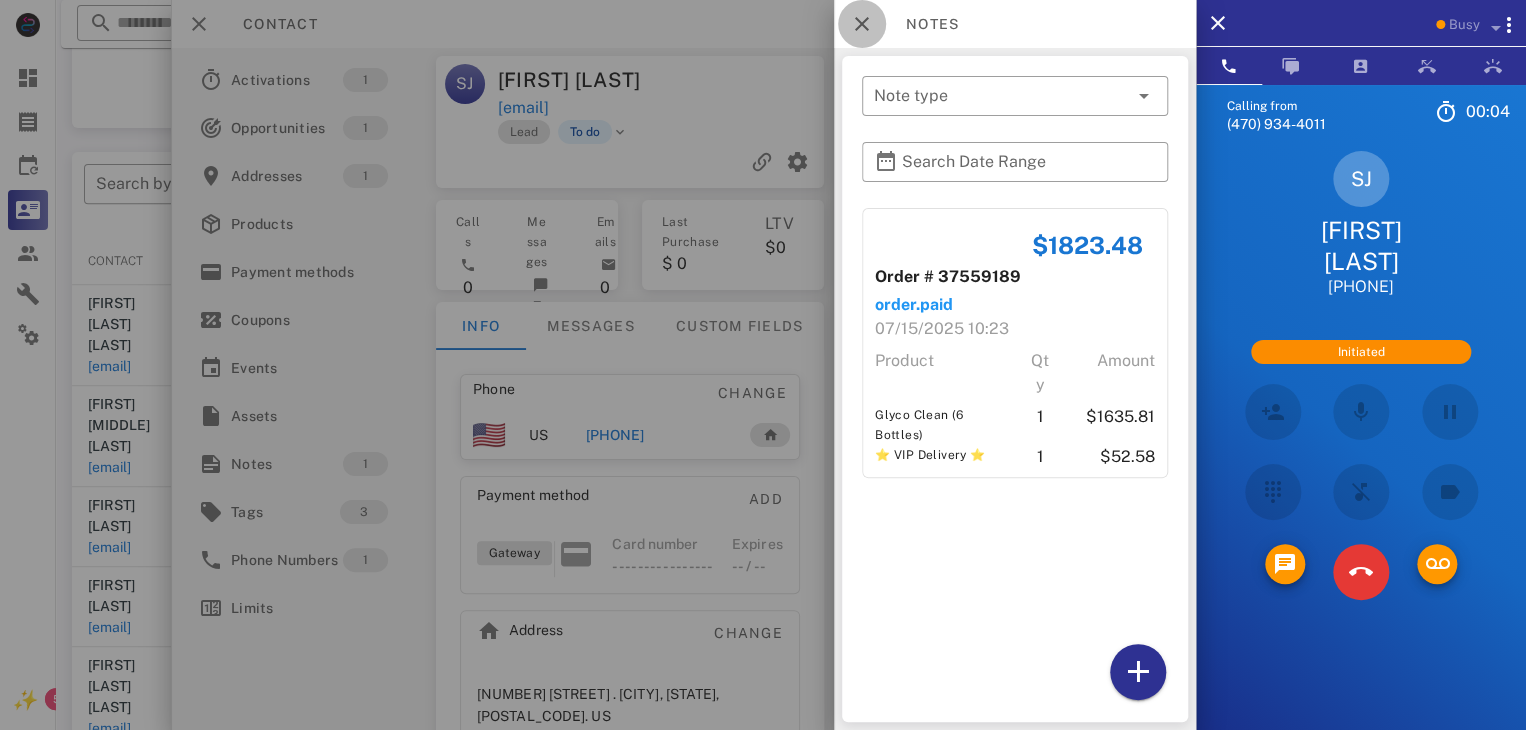click at bounding box center [862, 24] 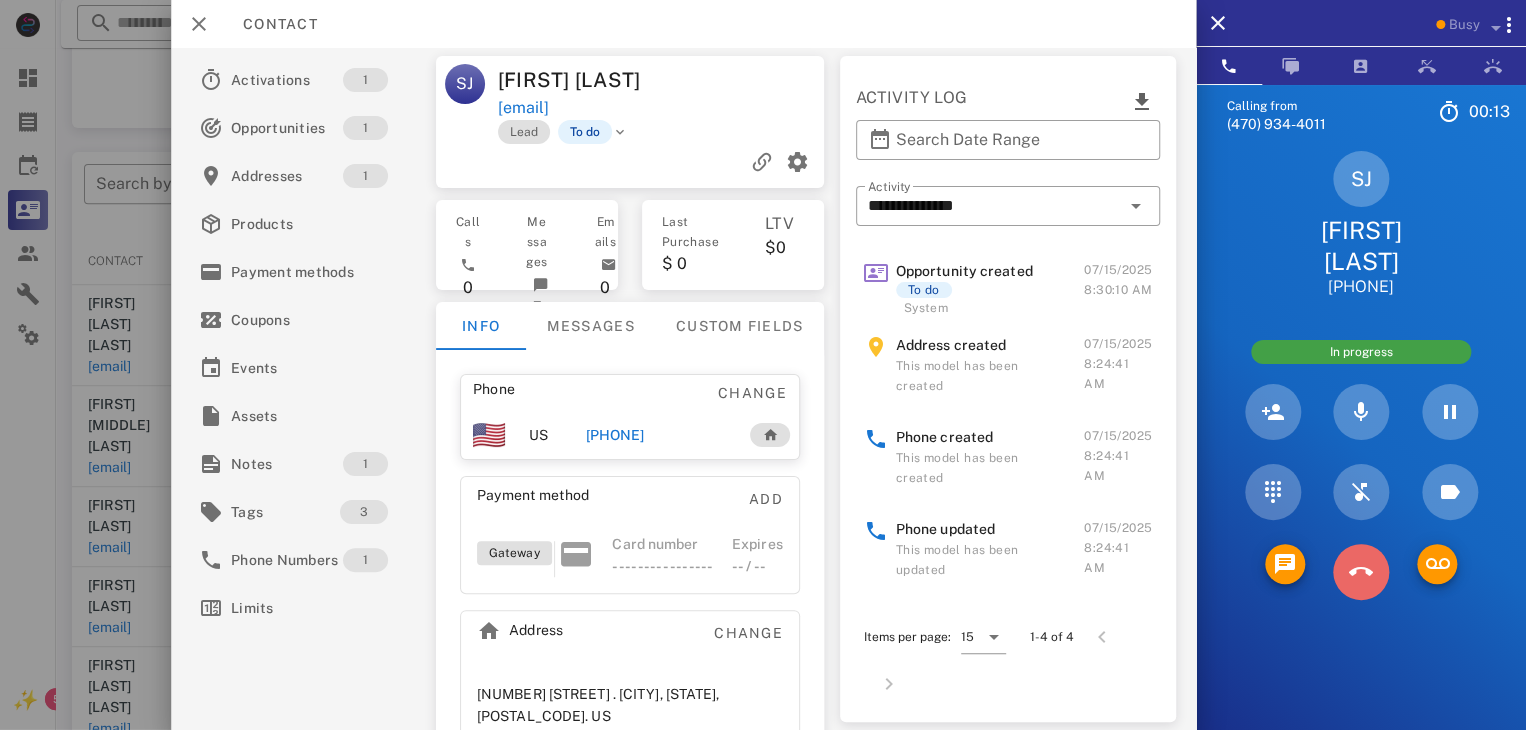 click at bounding box center [1361, 572] 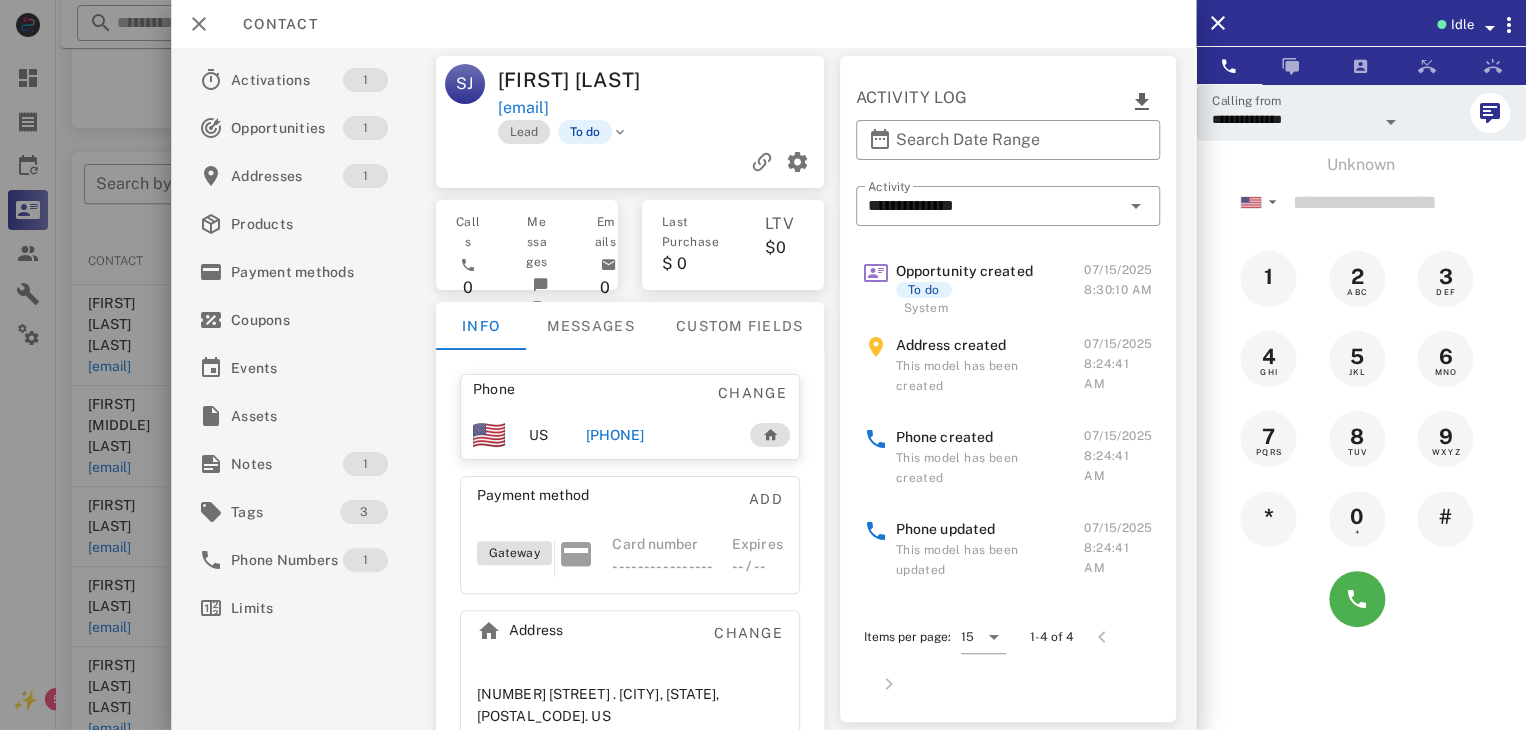 click at bounding box center [763, 365] 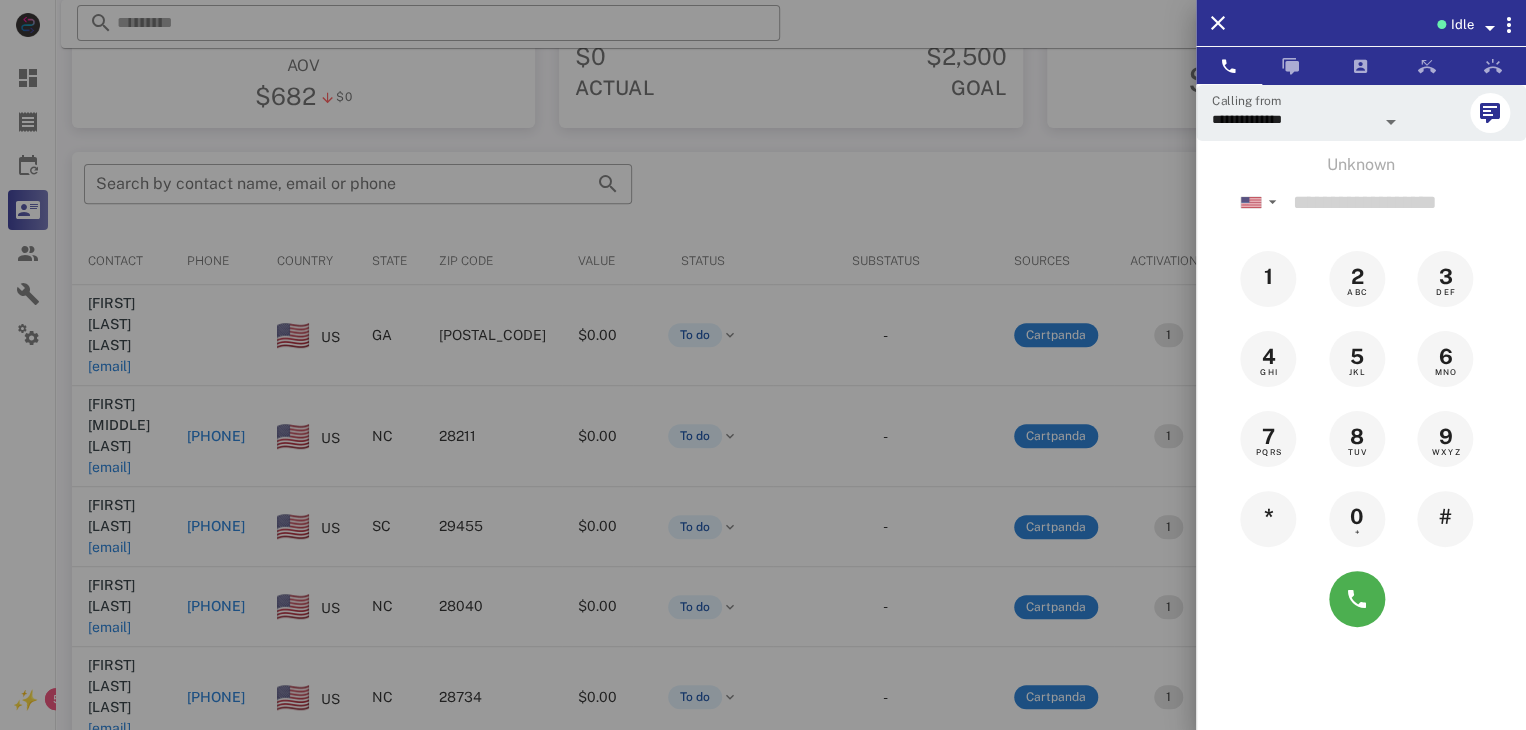 click at bounding box center (763, 365) 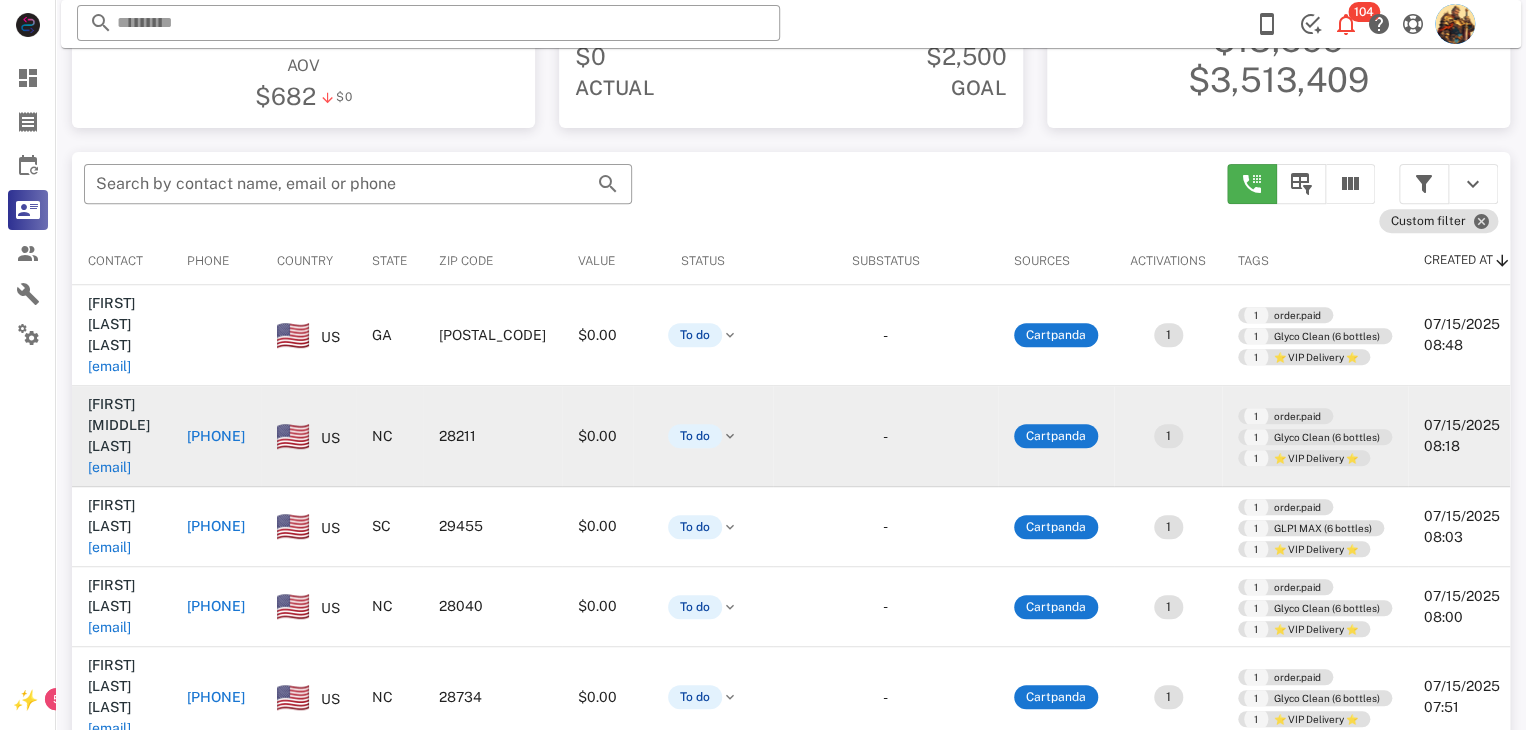 click on "deeatkins@att.bet" at bounding box center [109, 467] 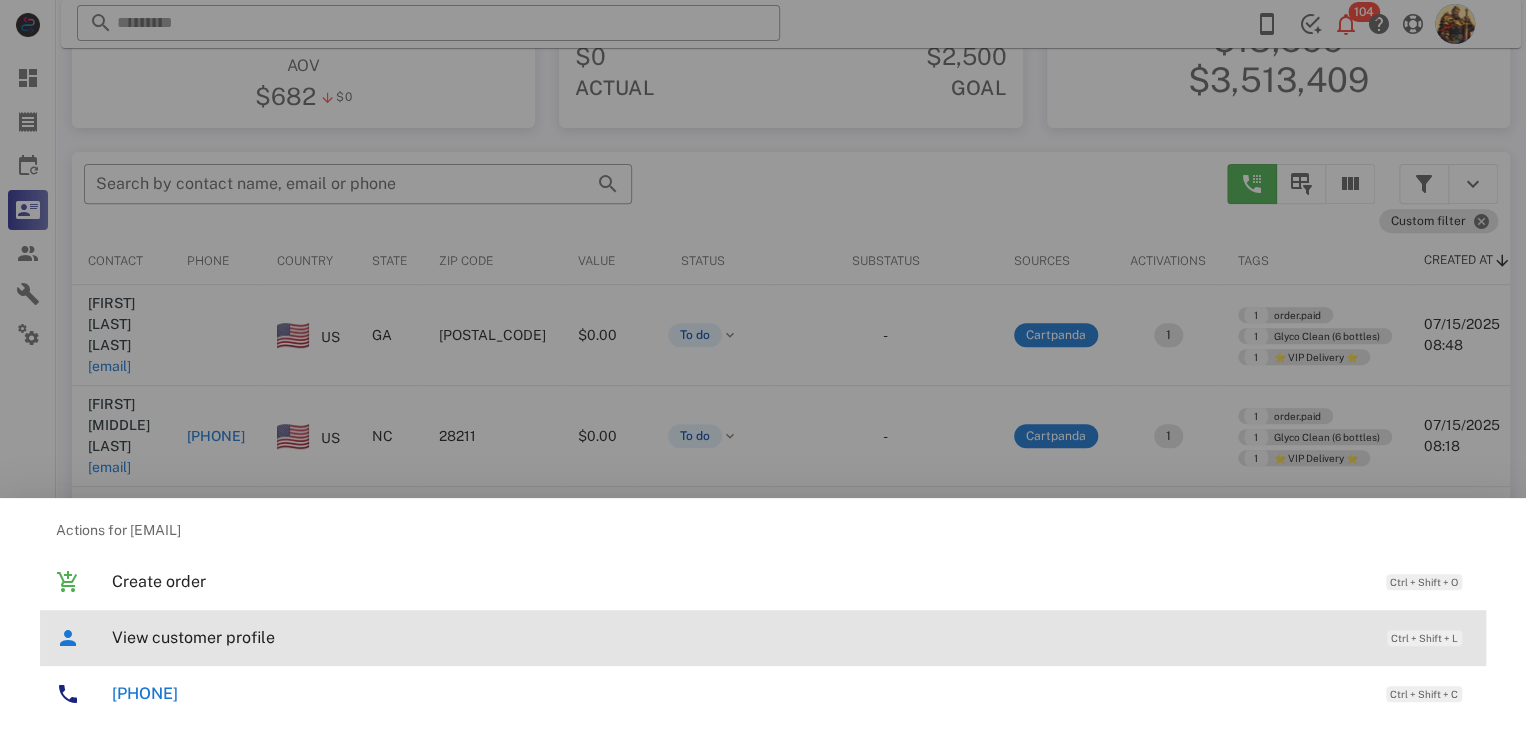 click on "View customer profile" at bounding box center [739, 637] 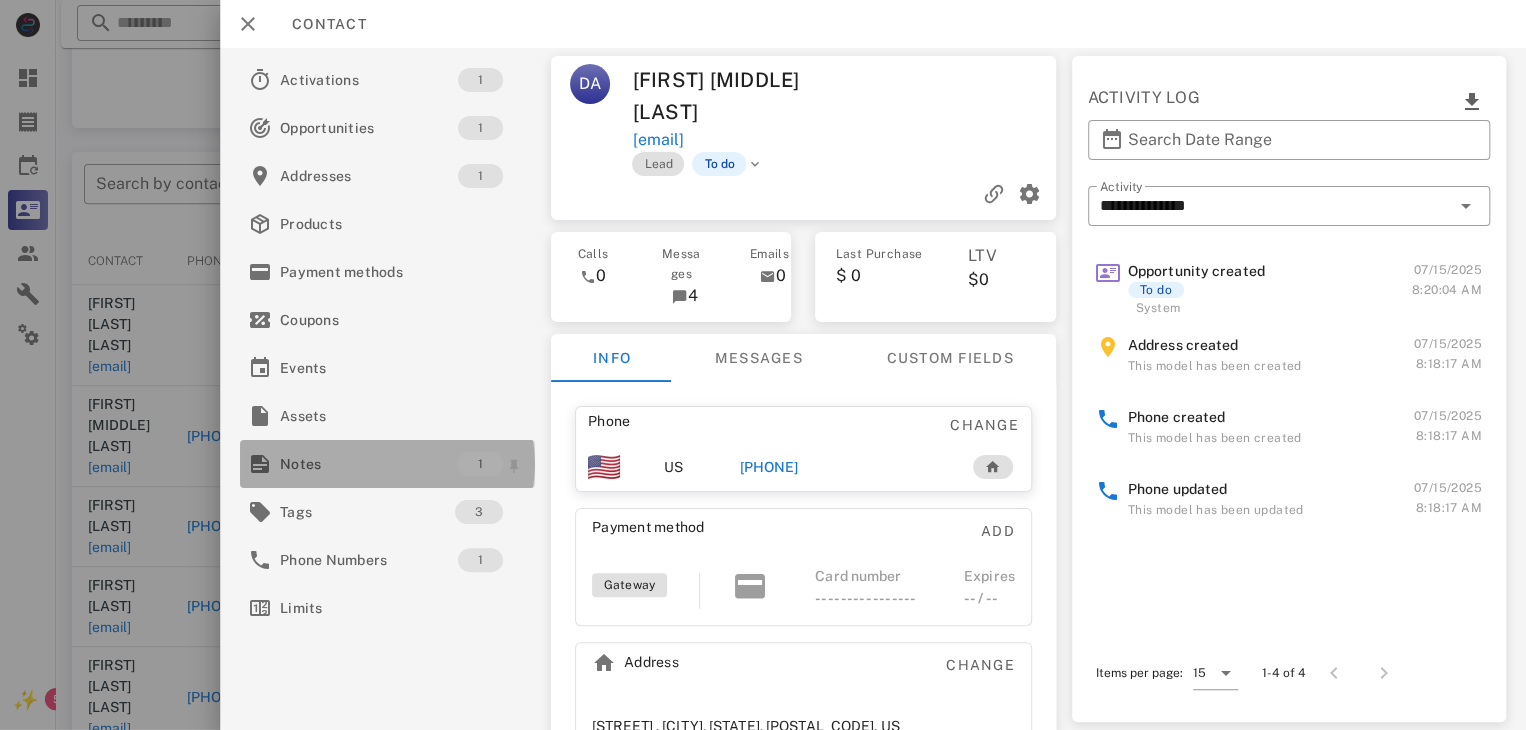 click on "Notes" at bounding box center [369, 464] 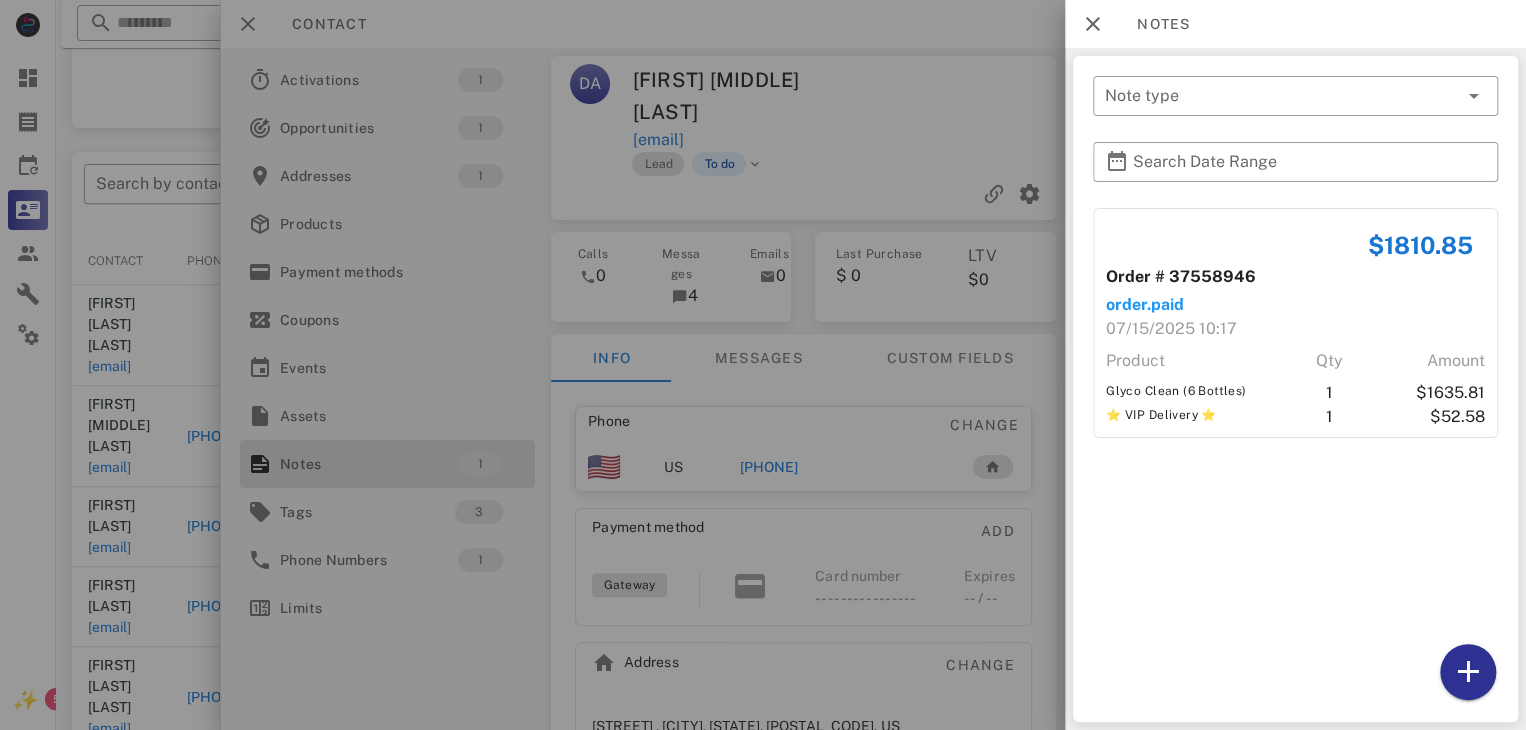 click at bounding box center (763, 365) 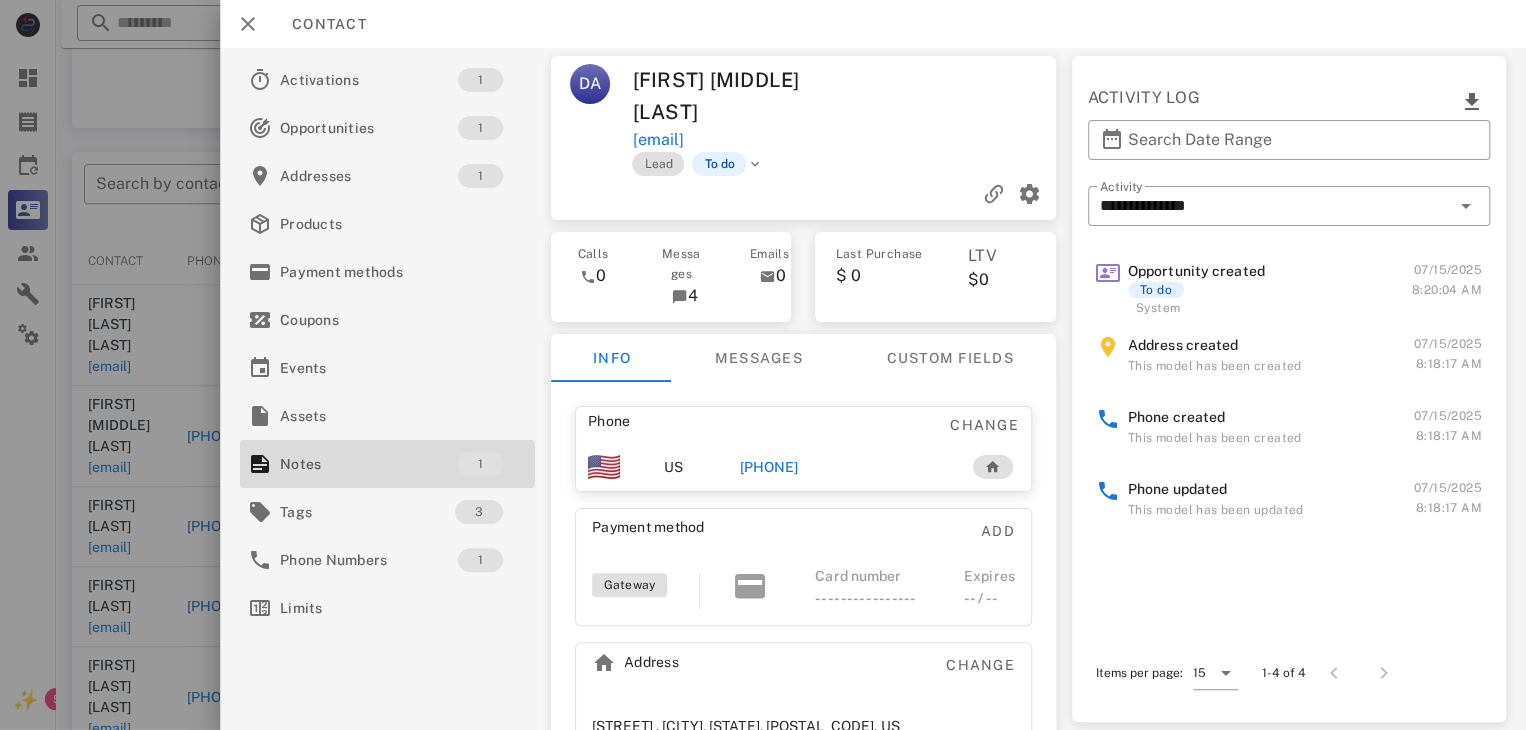 click on "+17045173108" at bounding box center [769, 467] 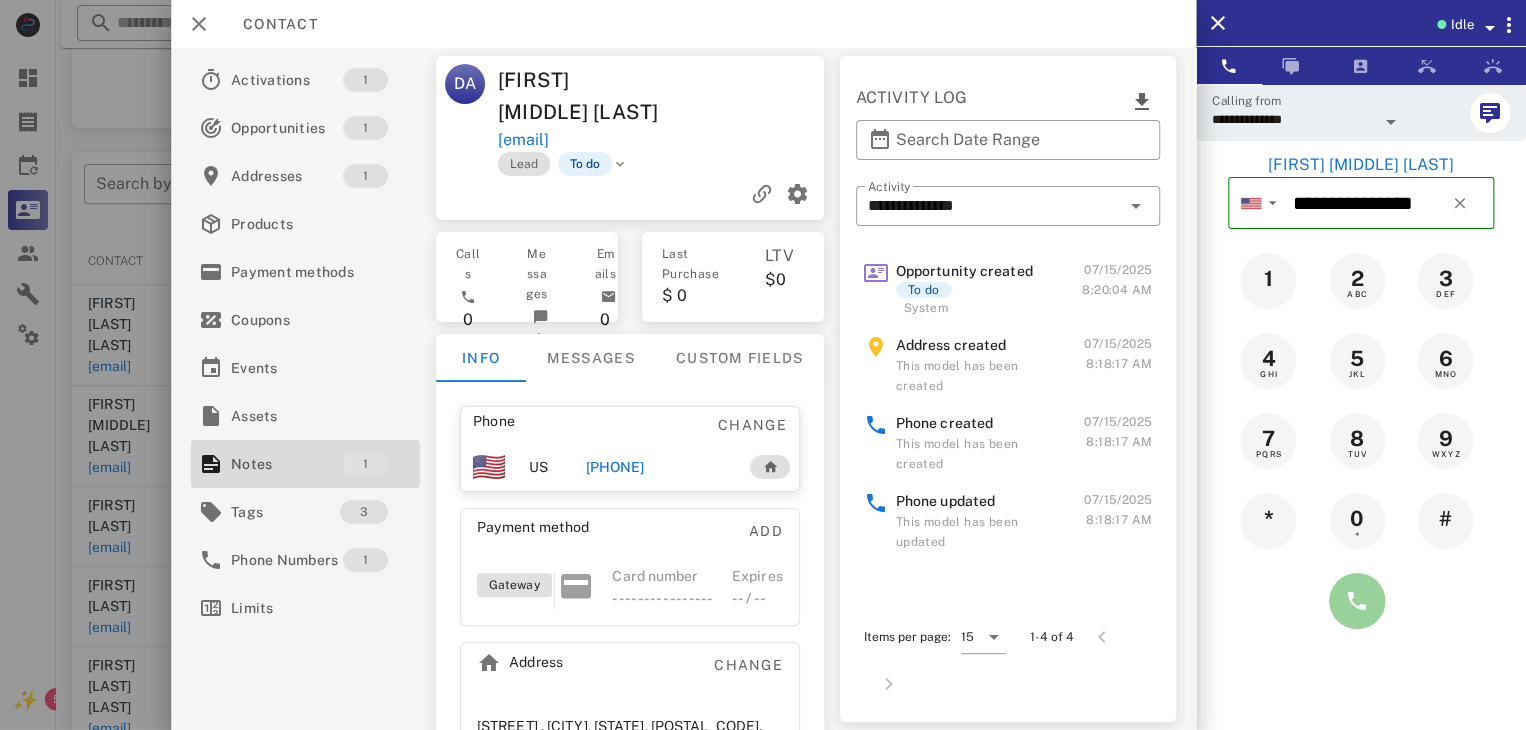 click at bounding box center [1357, 601] 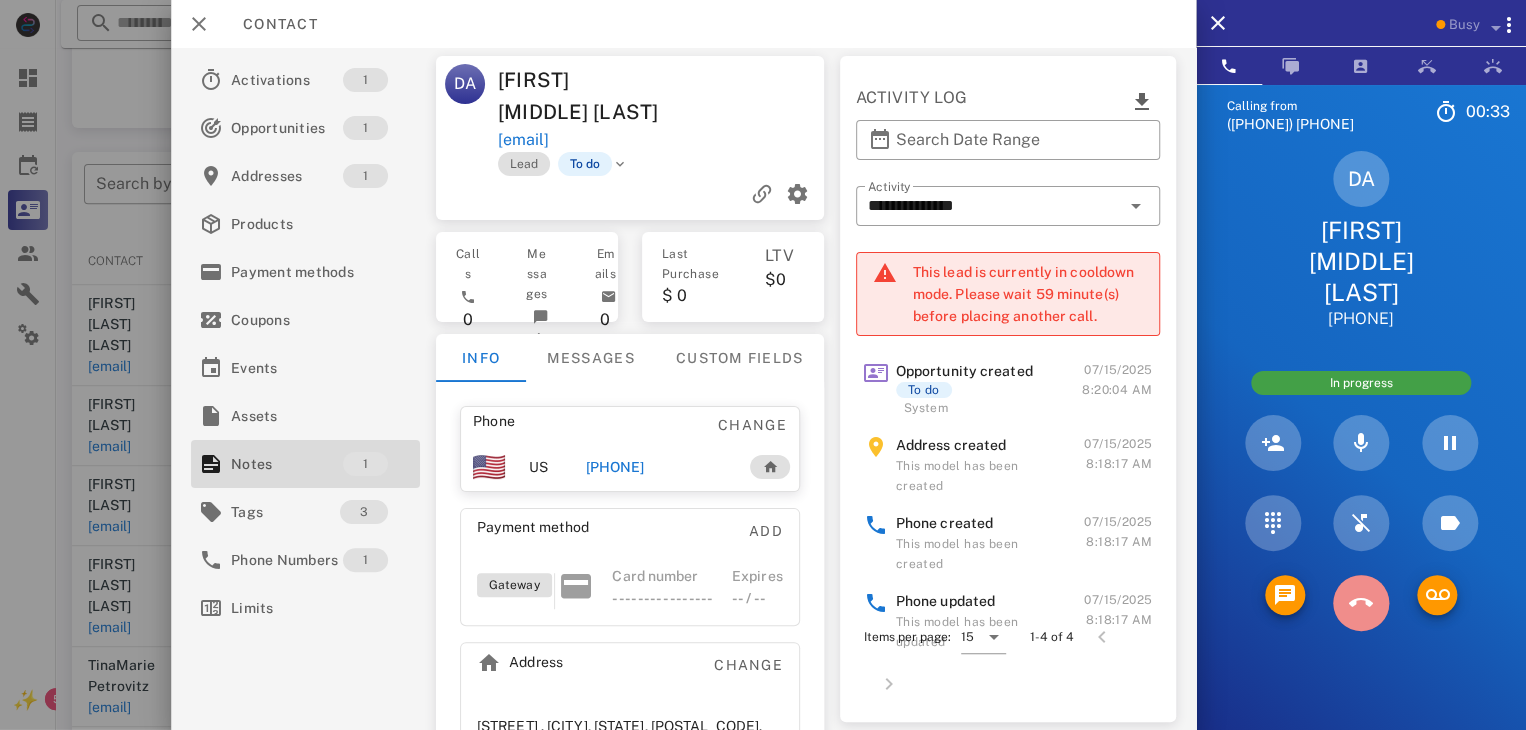 click at bounding box center [1361, 603] 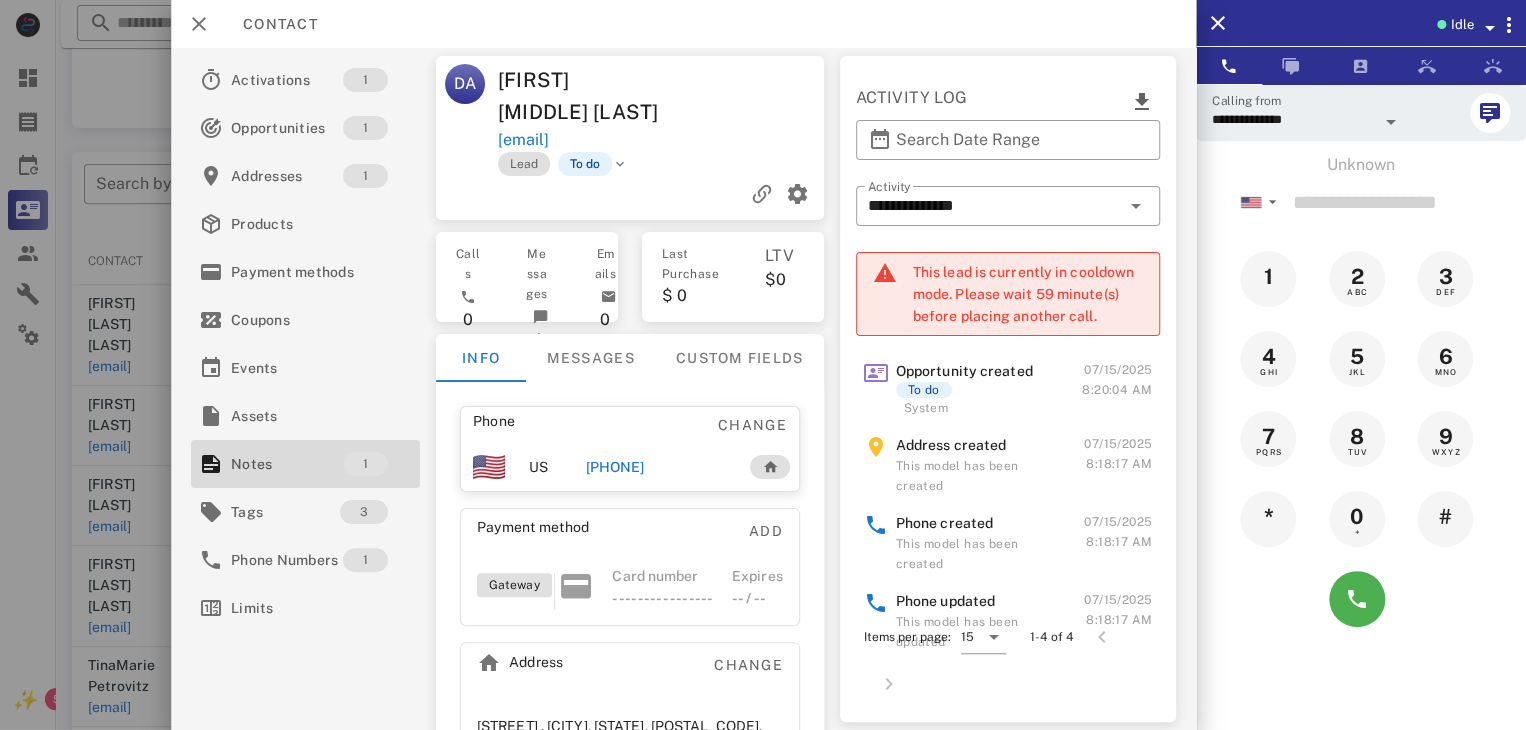 click at bounding box center [763, 365] 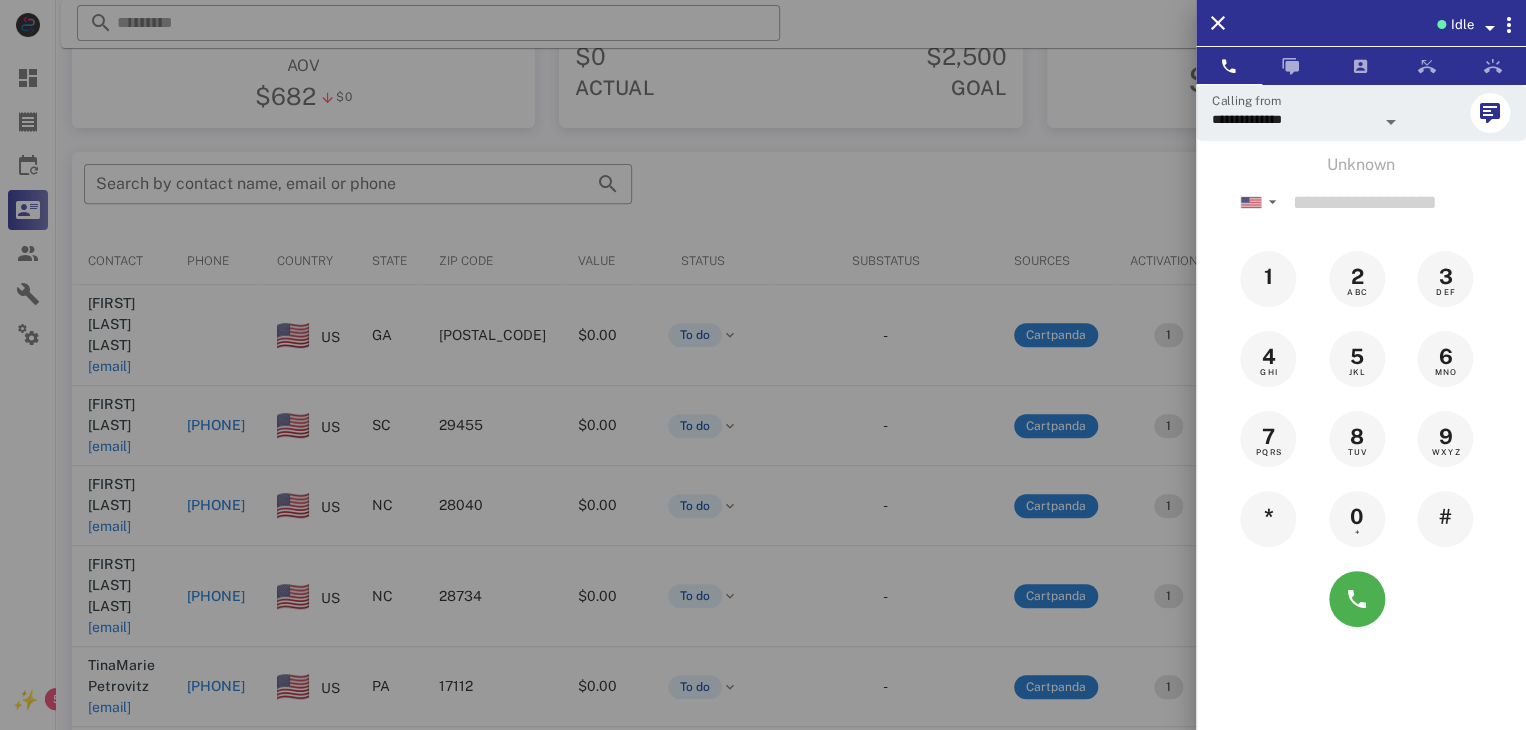 click at bounding box center (763, 365) 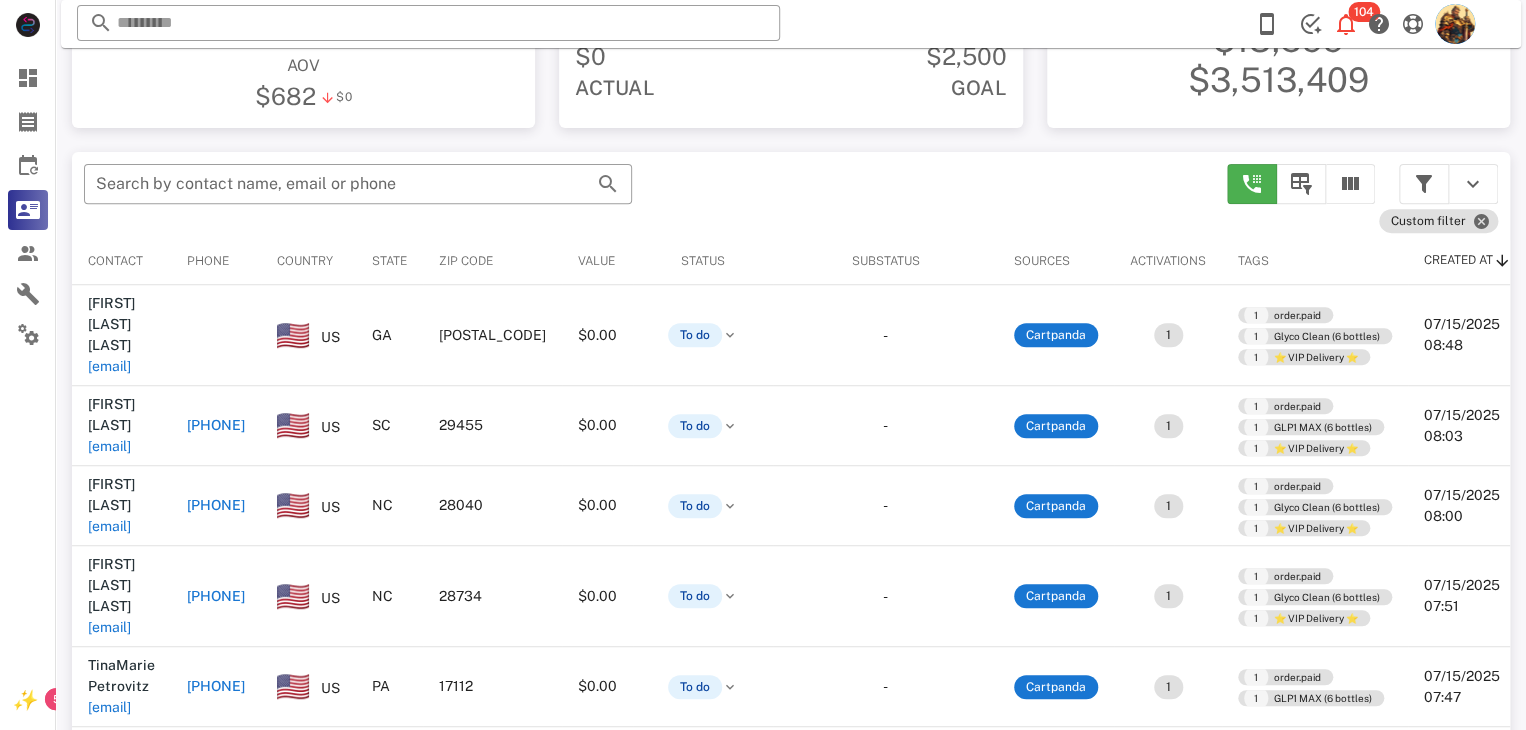 click on "brucejhaupt@comcast.net" at bounding box center [109, 446] 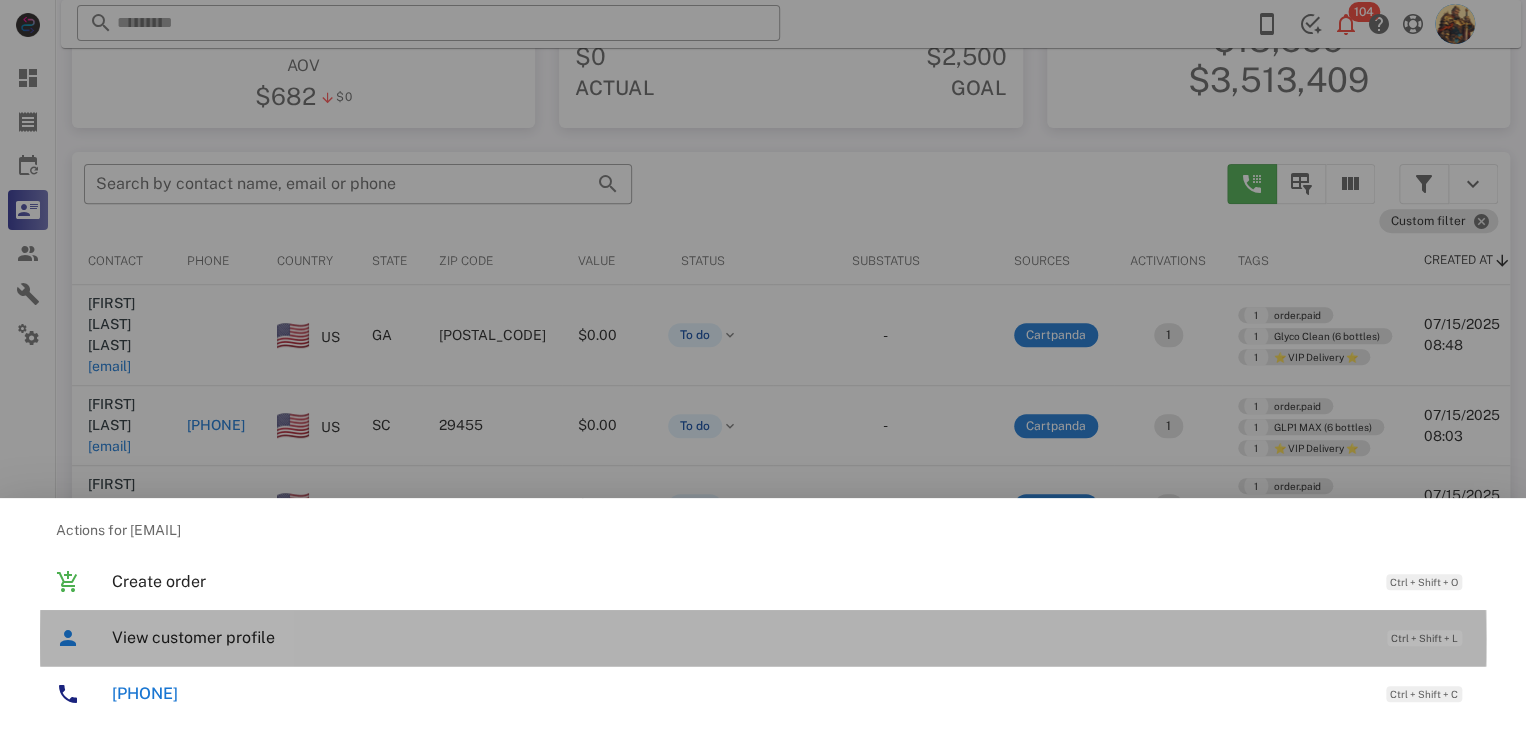 click on "View customer profile" at bounding box center (739, 637) 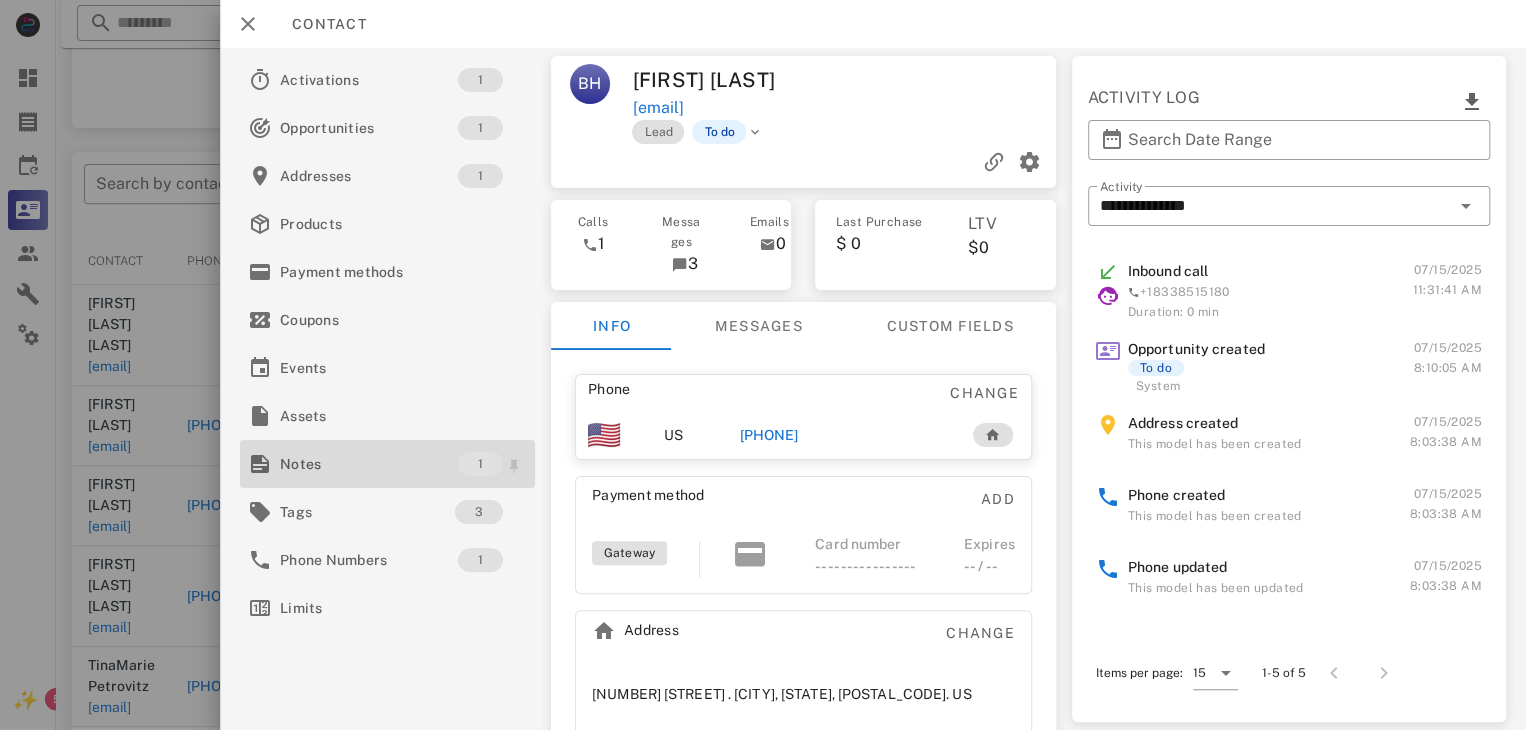 click on "Notes" at bounding box center [369, 464] 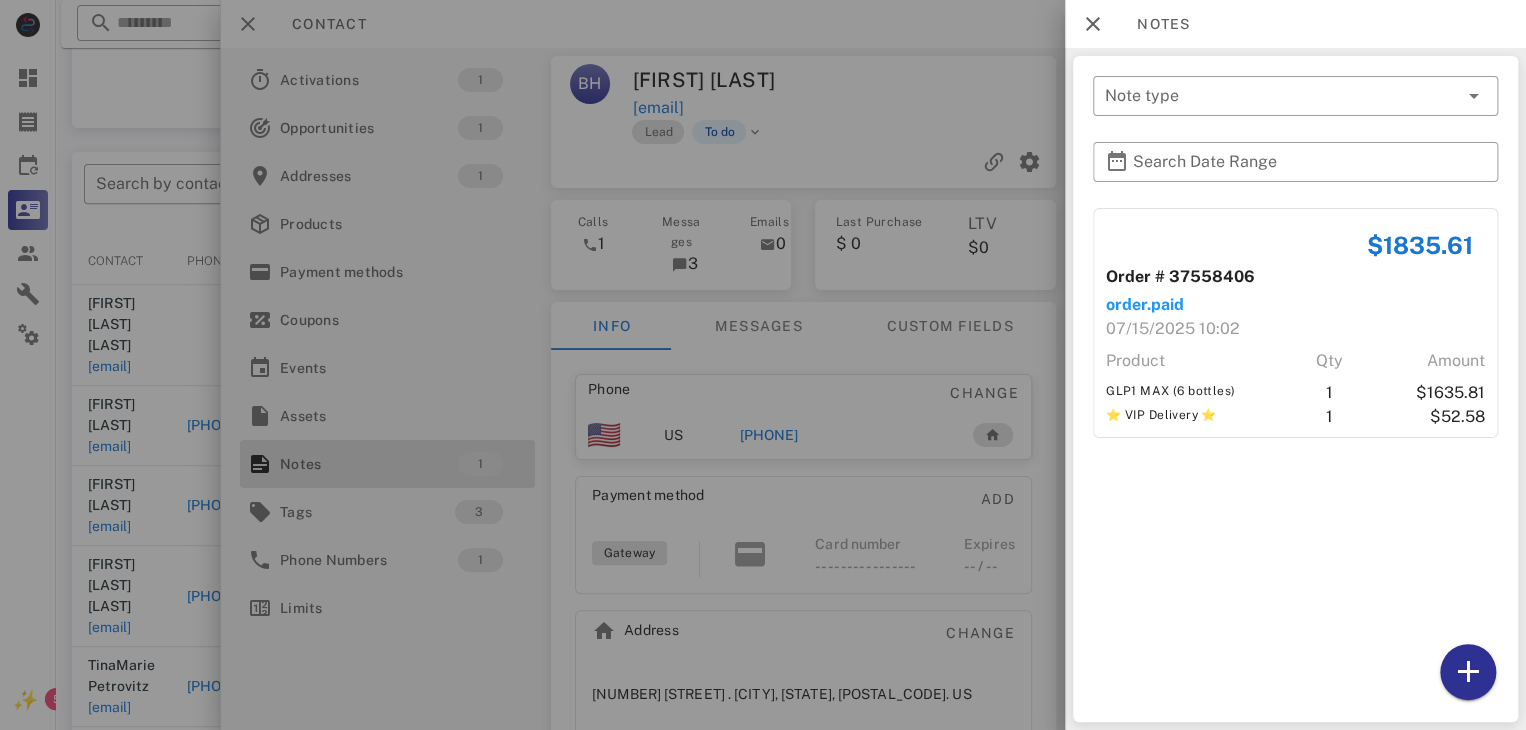 click at bounding box center [763, 365] 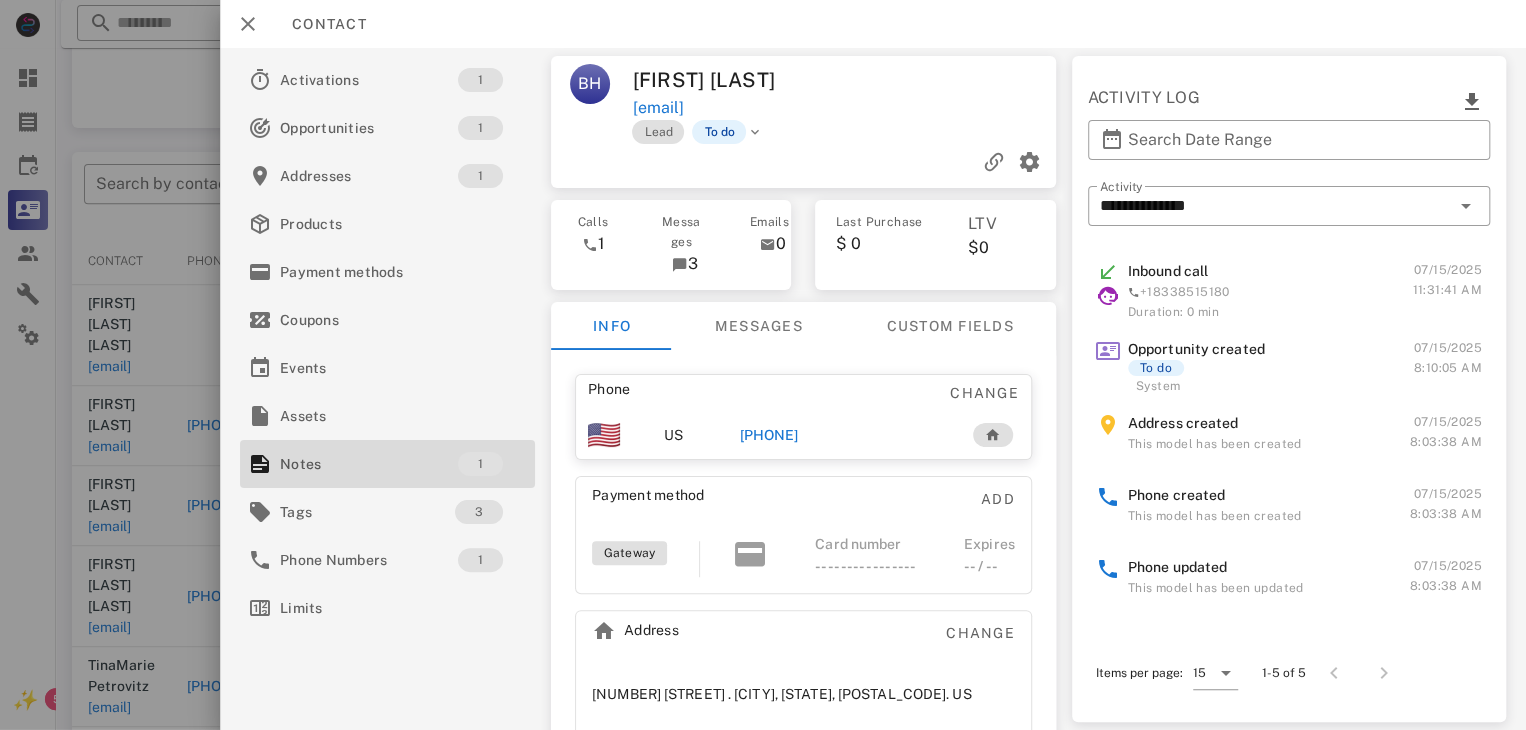click on "+16785778439" at bounding box center (769, 435) 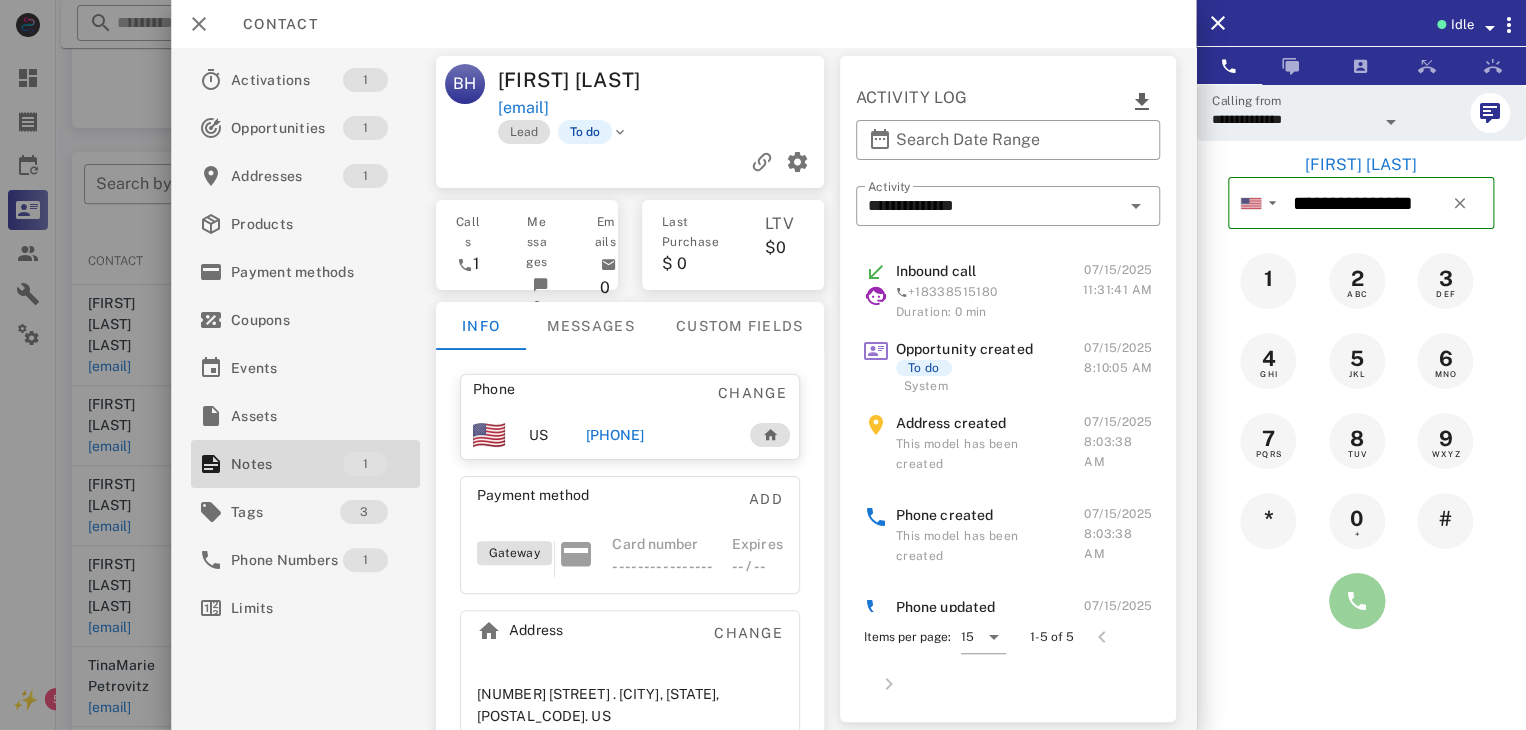 click at bounding box center (1357, 601) 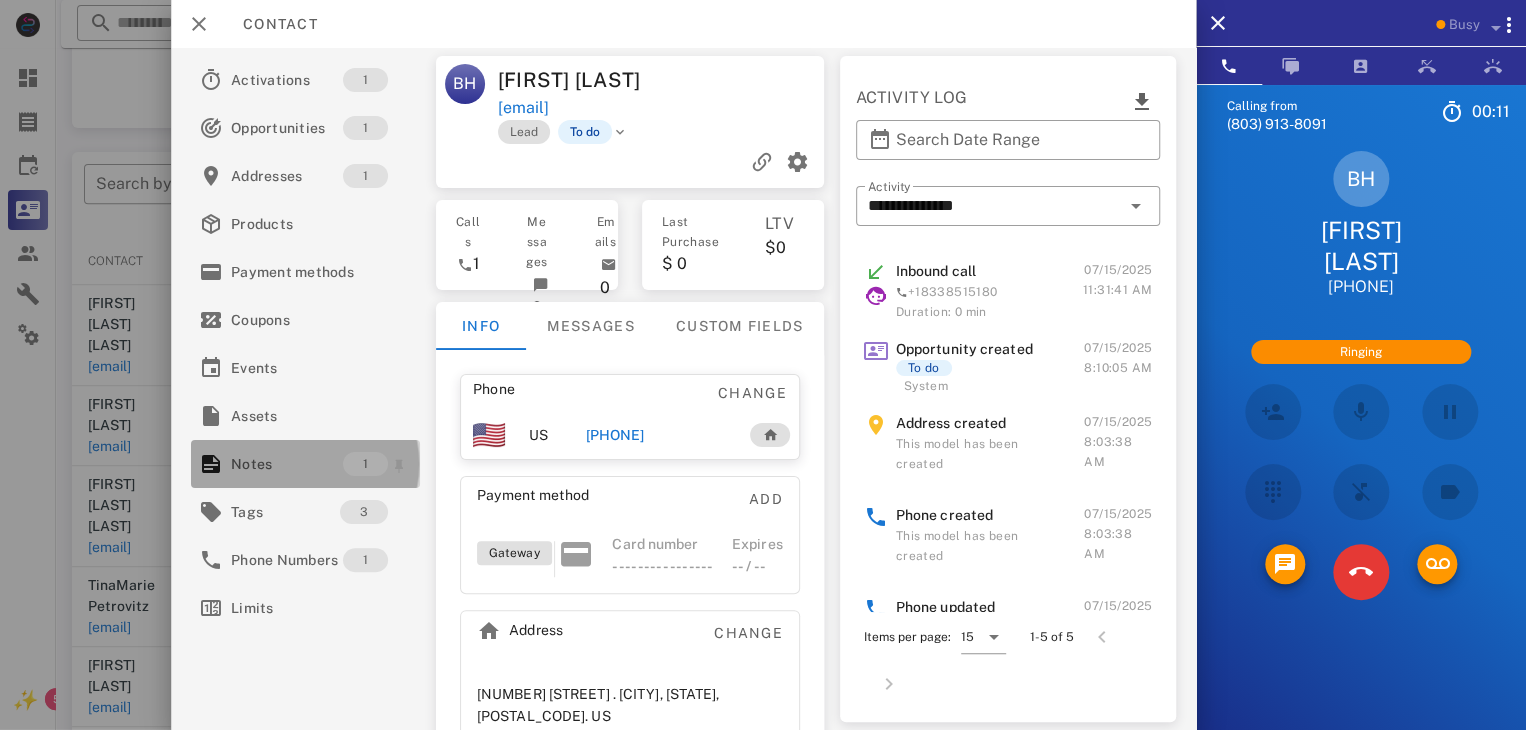 click on "Notes" at bounding box center (287, 464) 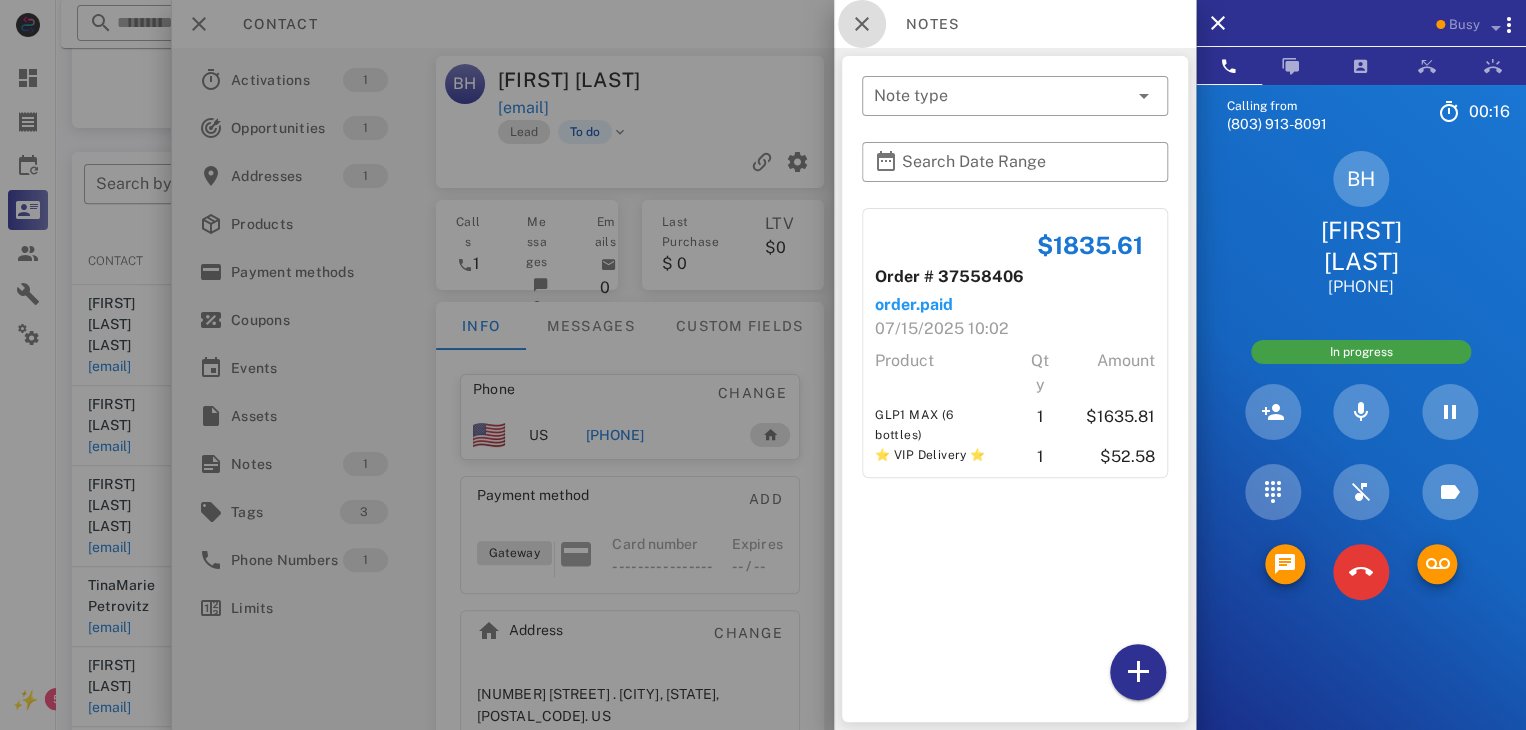 click at bounding box center (862, 24) 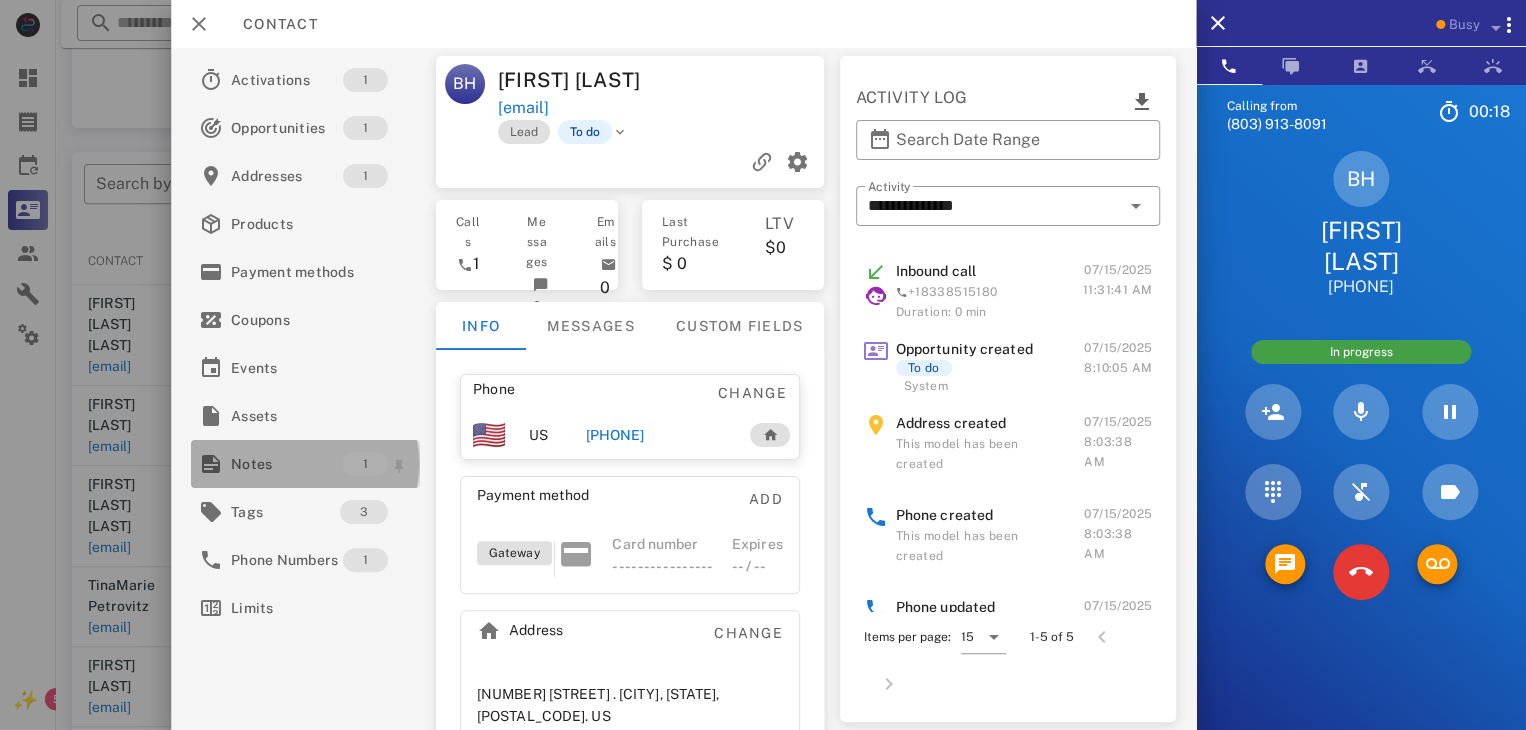 click on "Notes" at bounding box center [287, 464] 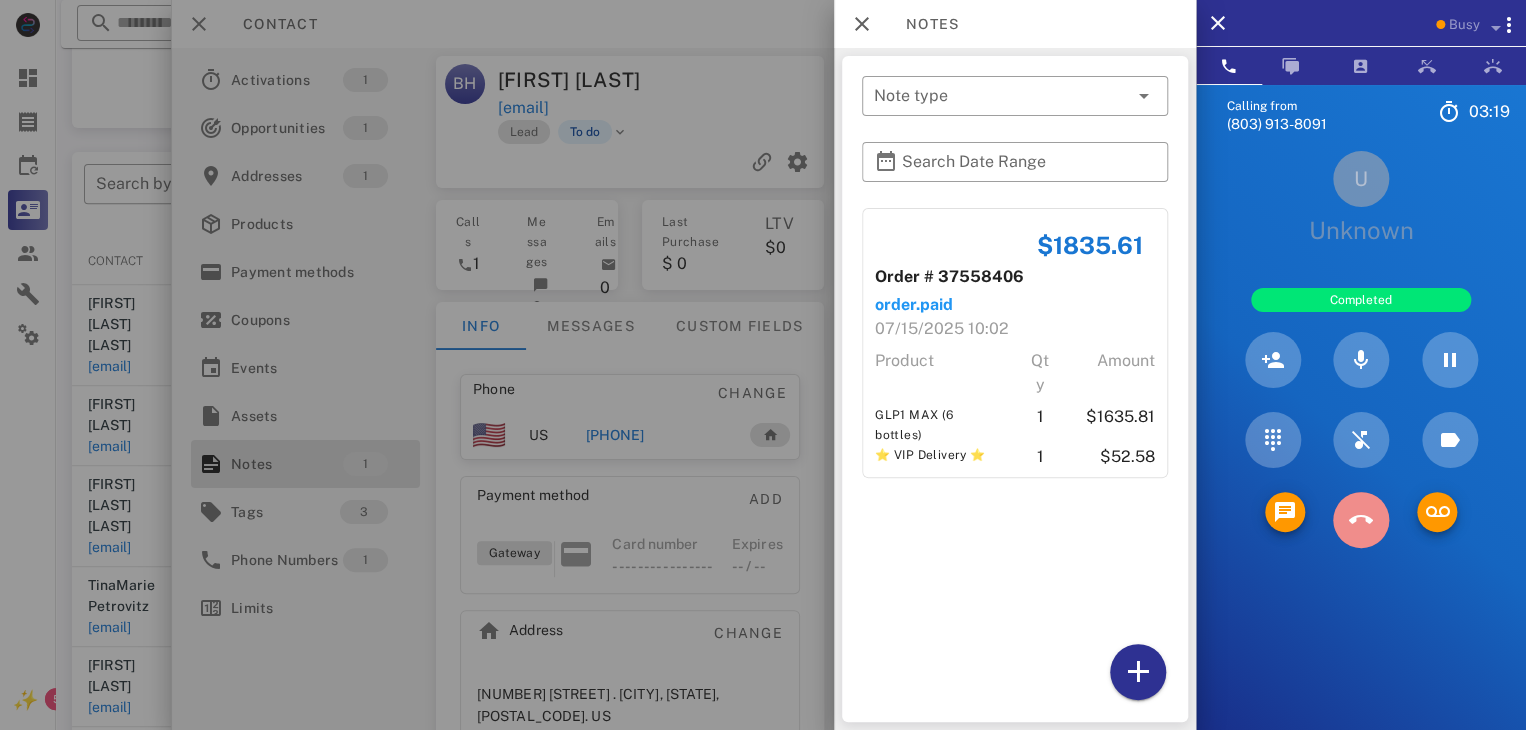 click at bounding box center [1360, 520] 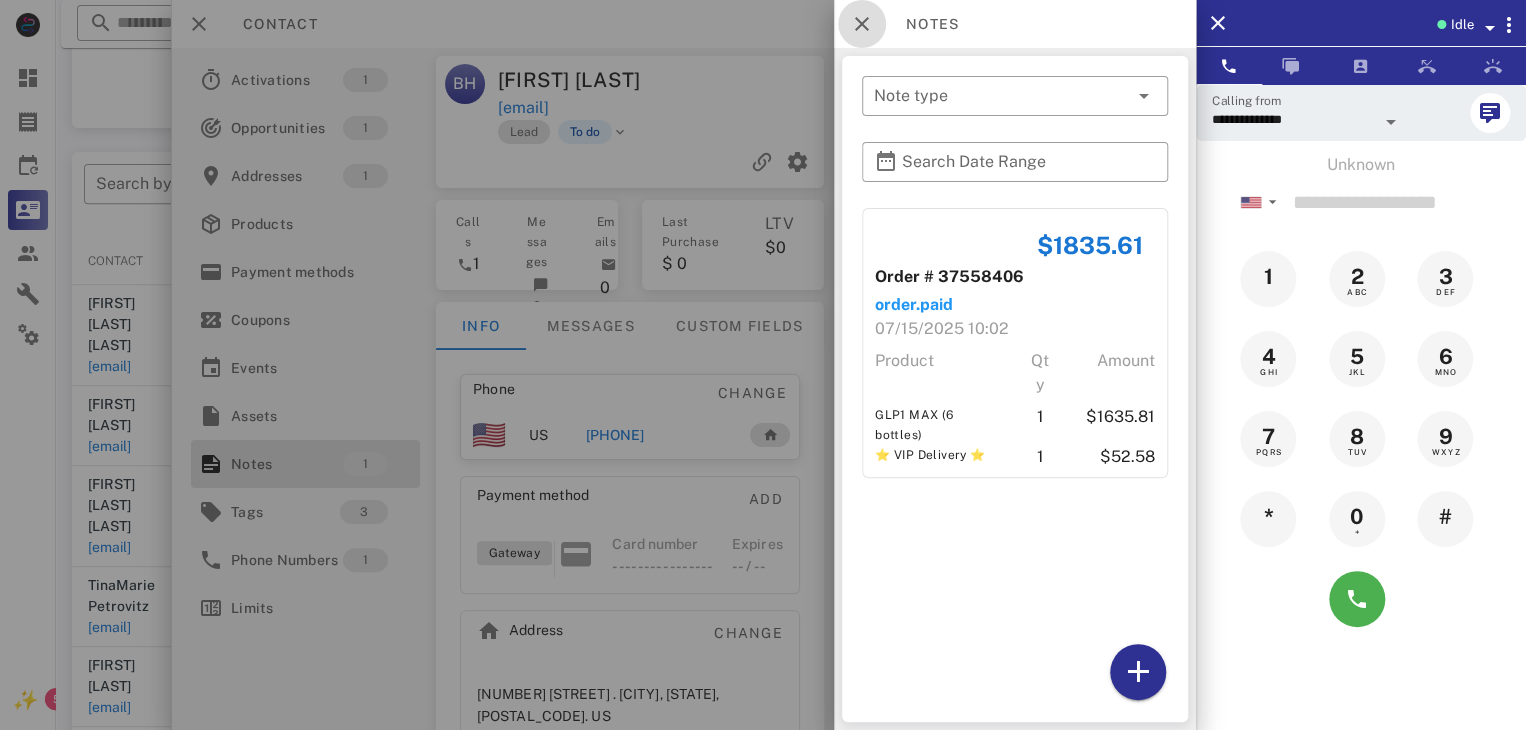 click at bounding box center (862, 24) 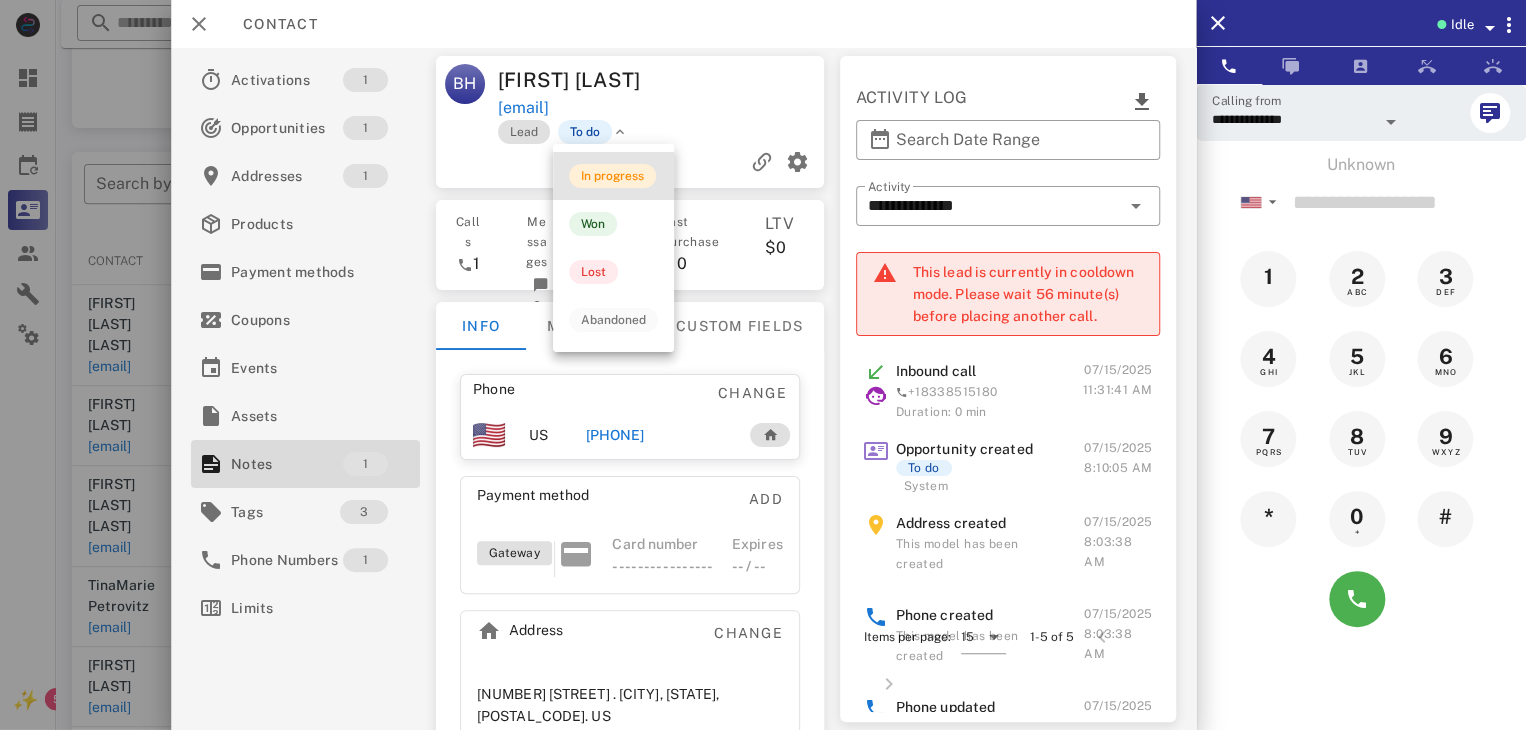 click on "In progress" at bounding box center [612, 176] 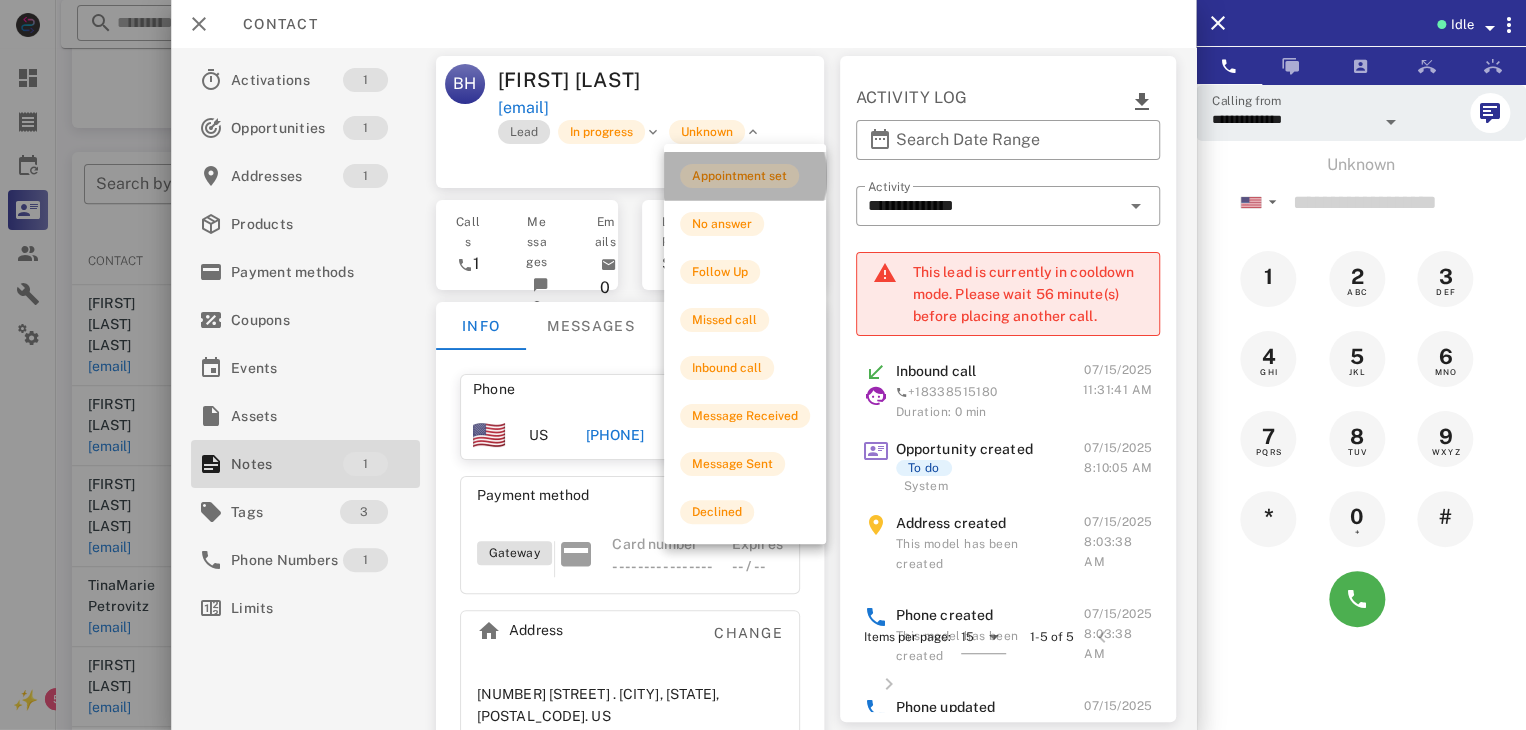 click on "Appointment set" at bounding box center (739, 176) 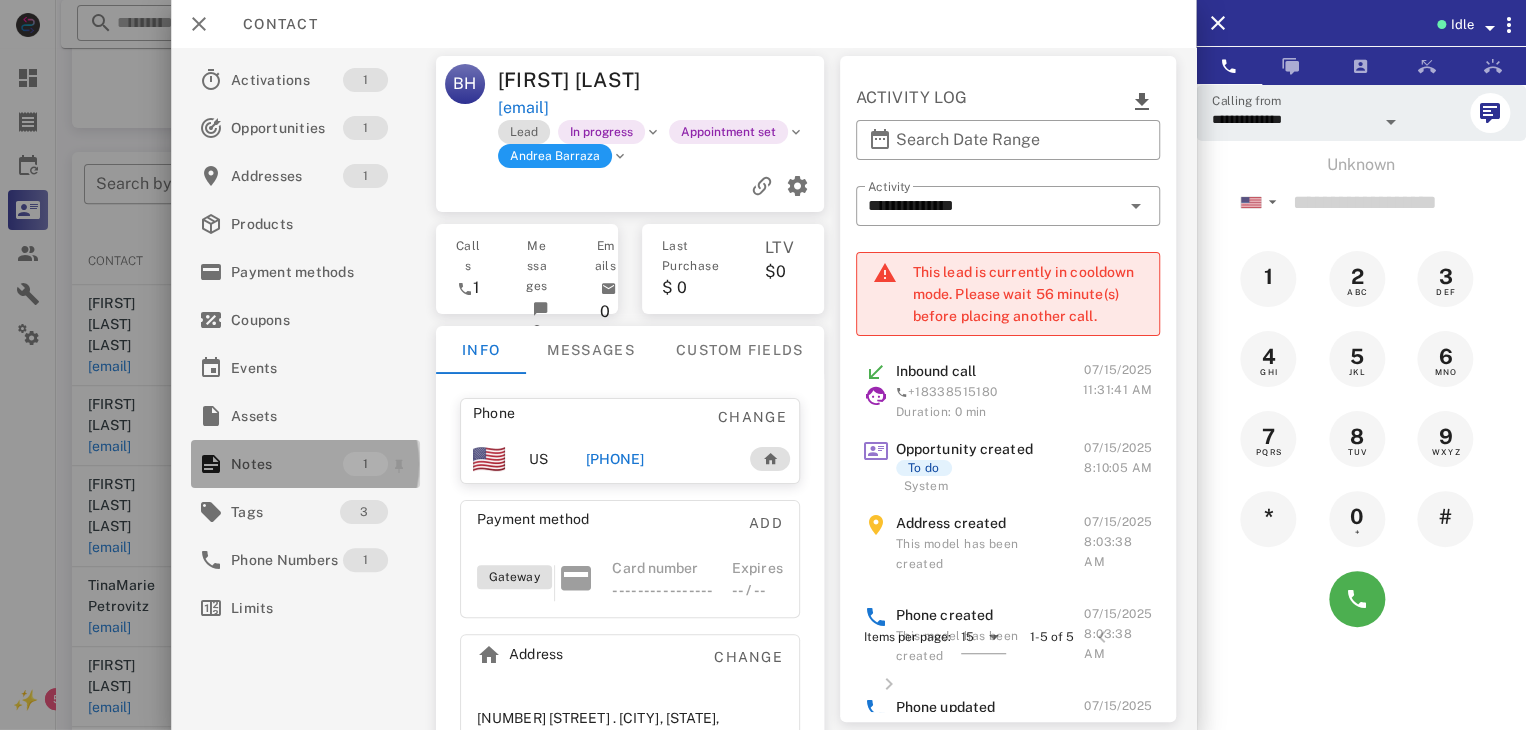click on "Notes" at bounding box center (287, 464) 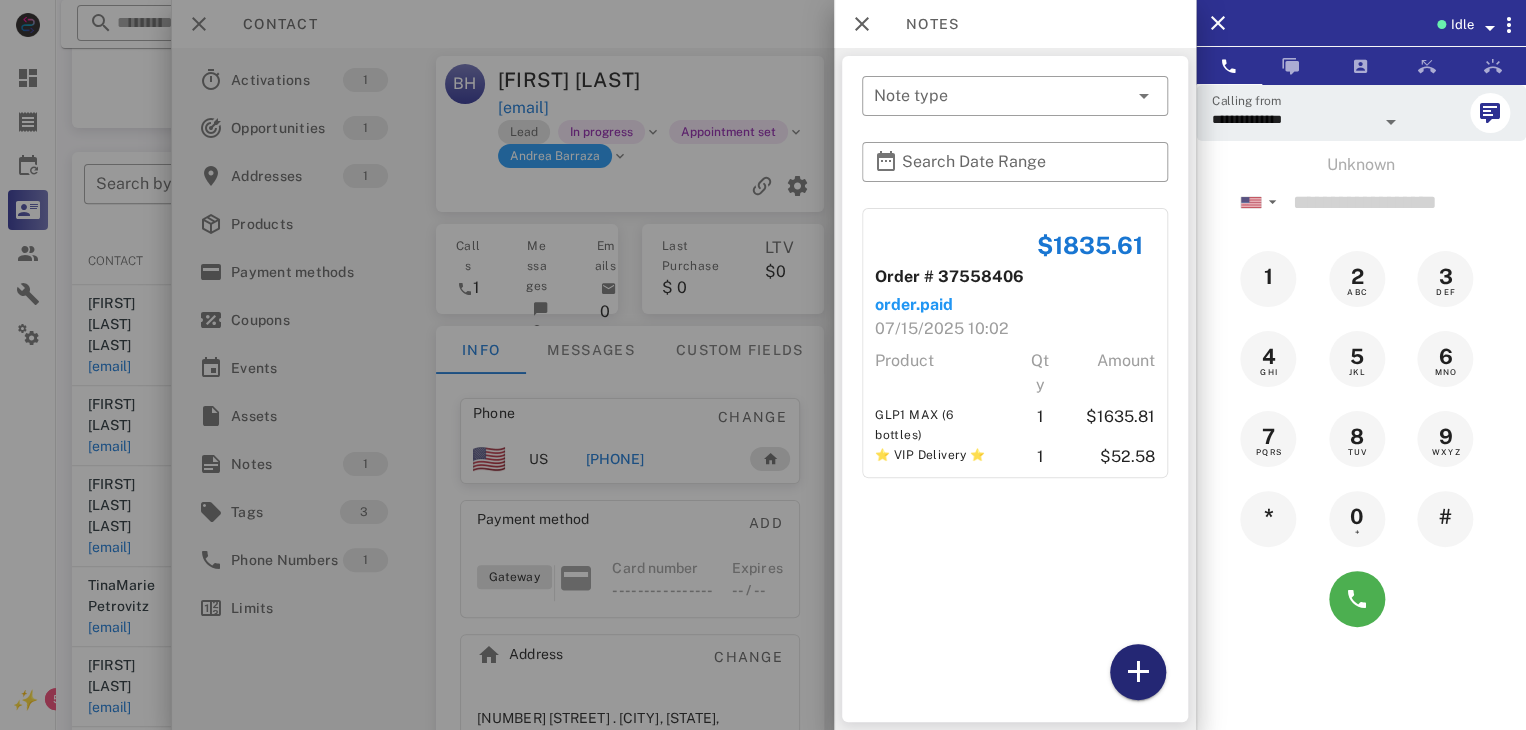 click at bounding box center (1138, 672) 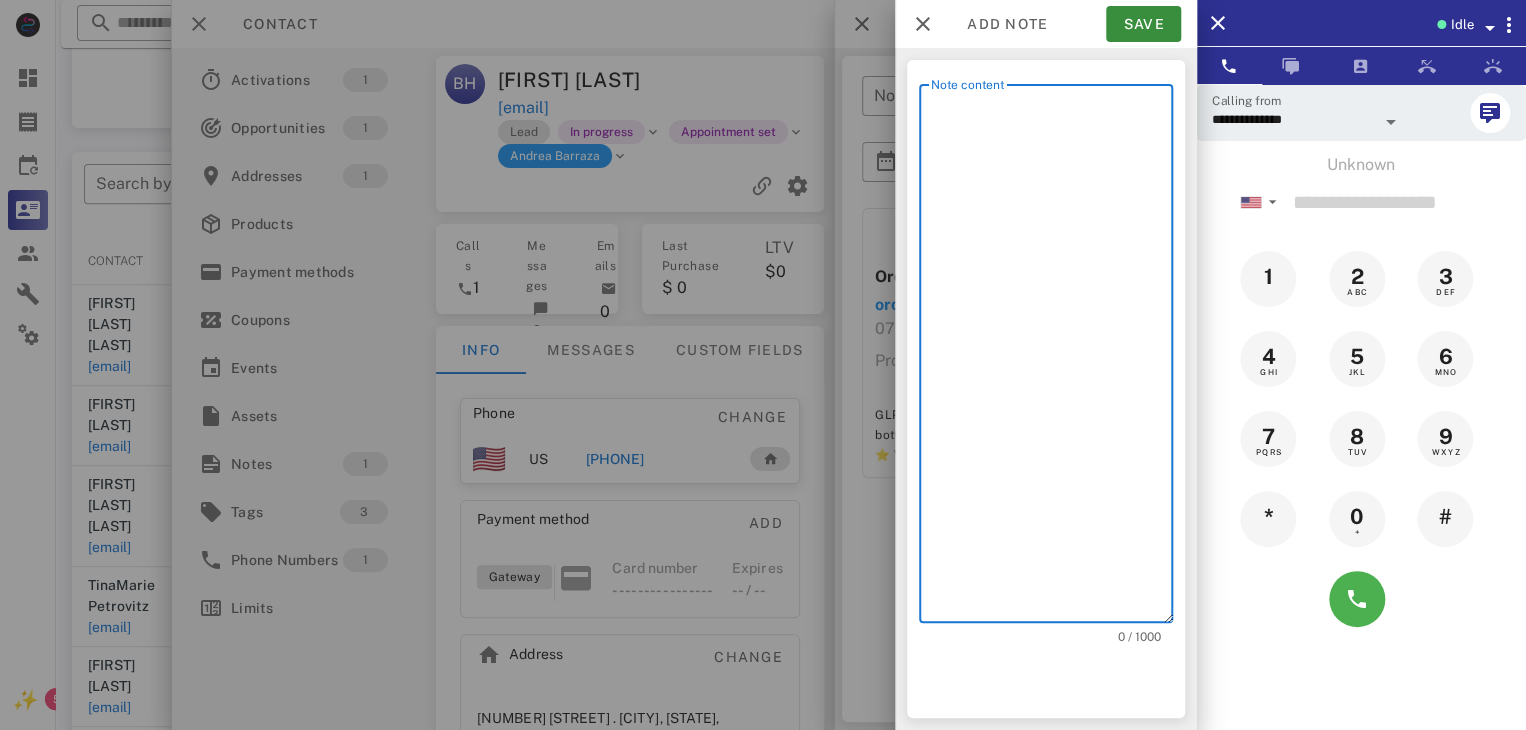 click on "Note content" at bounding box center [1052, 358] 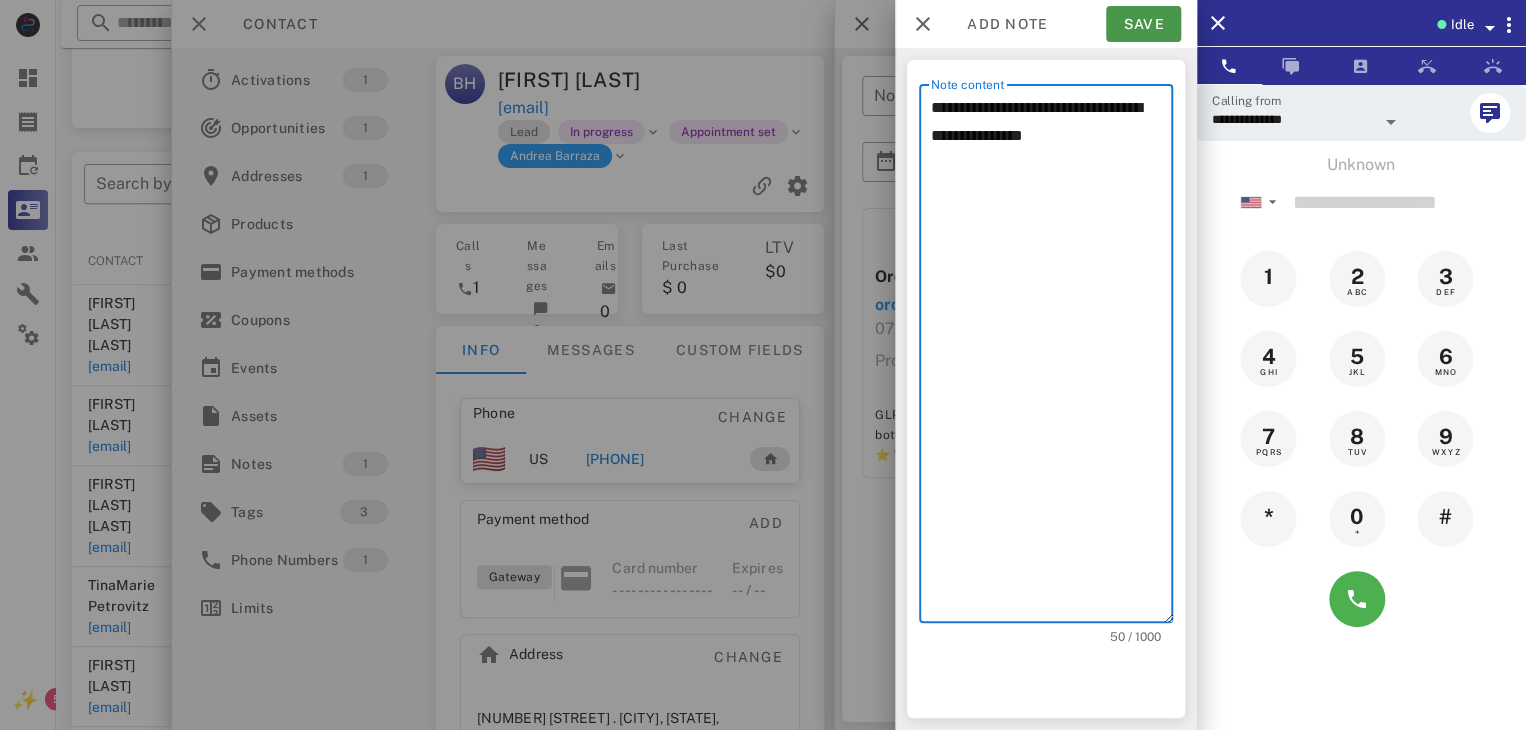 type on "**********" 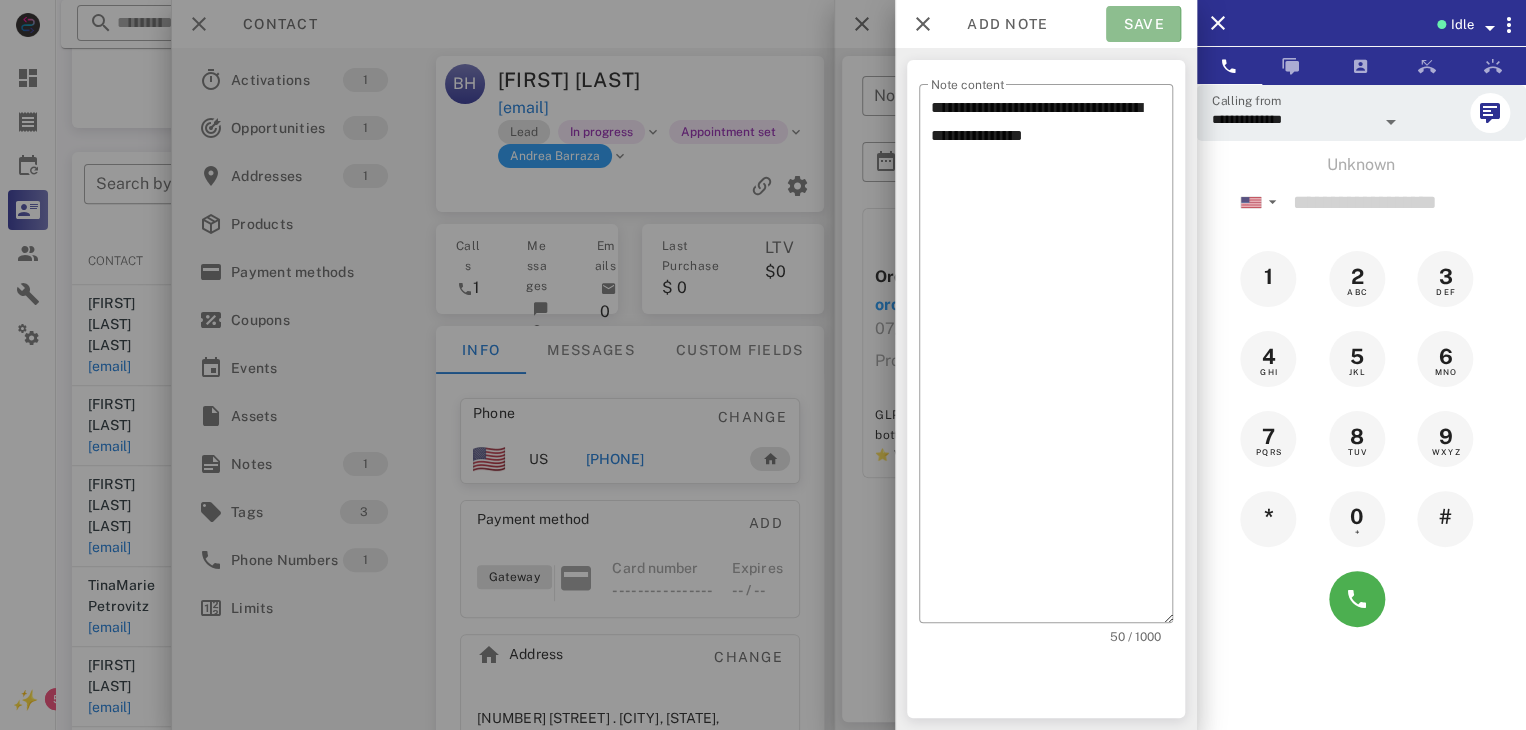 click on "Save" at bounding box center (1143, 24) 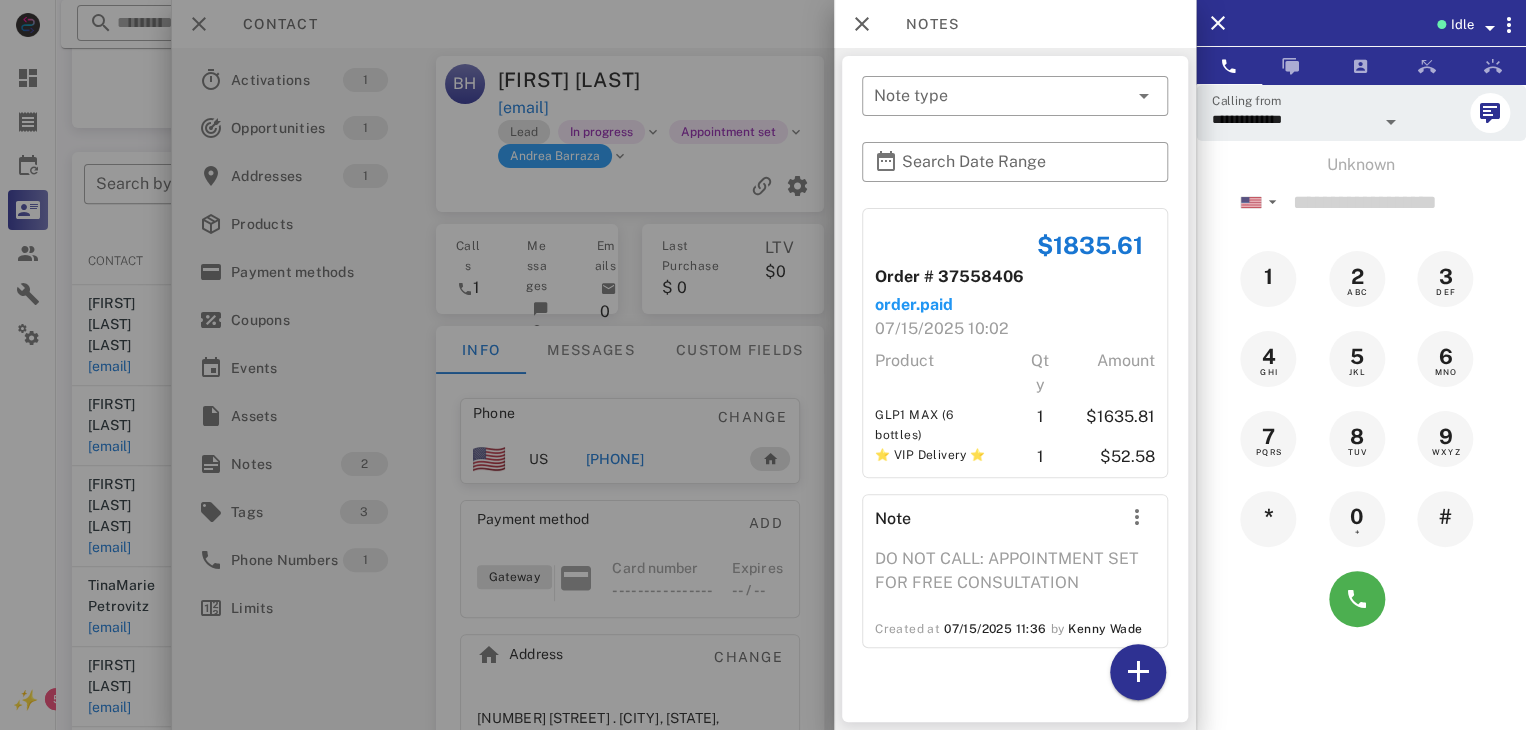 click at bounding box center [763, 365] 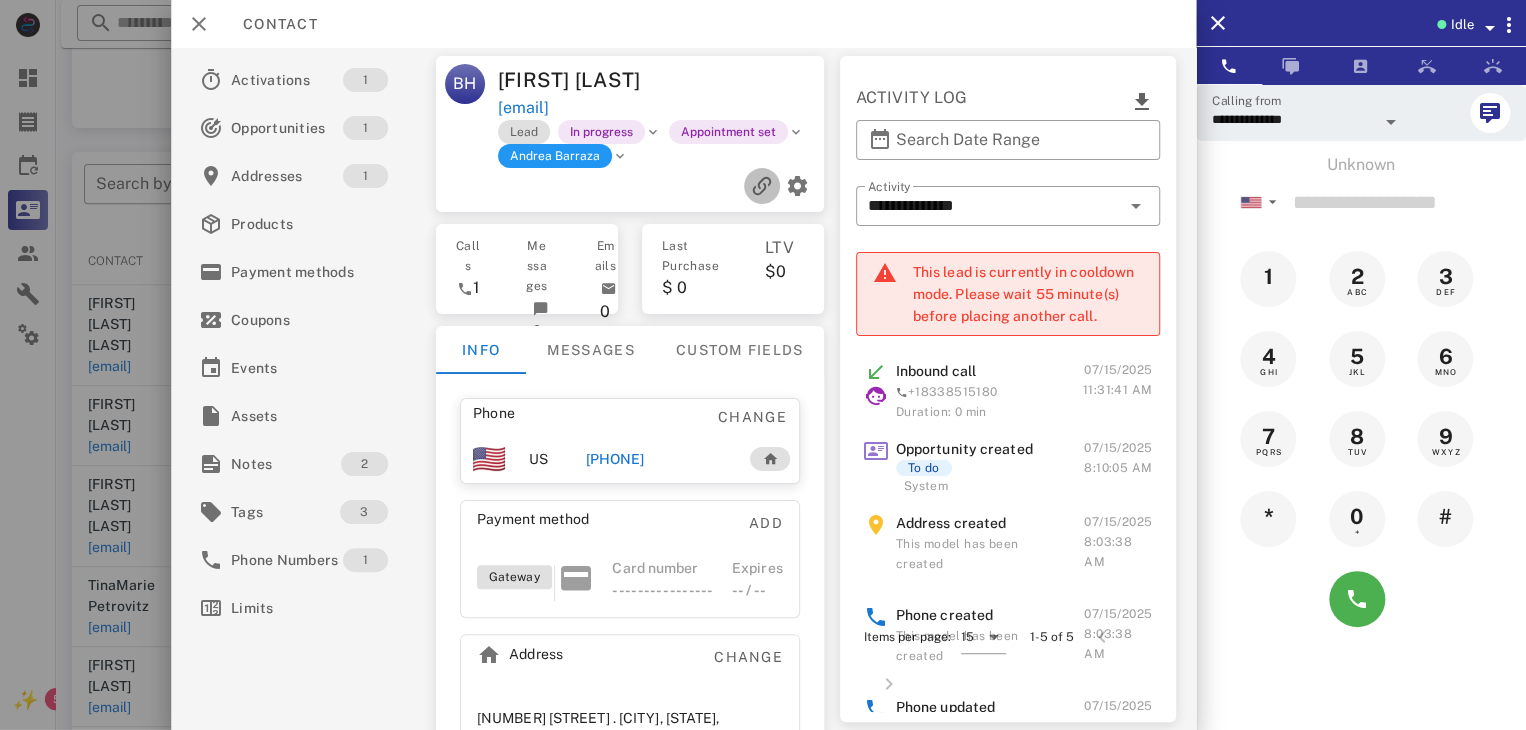 click at bounding box center [762, 186] 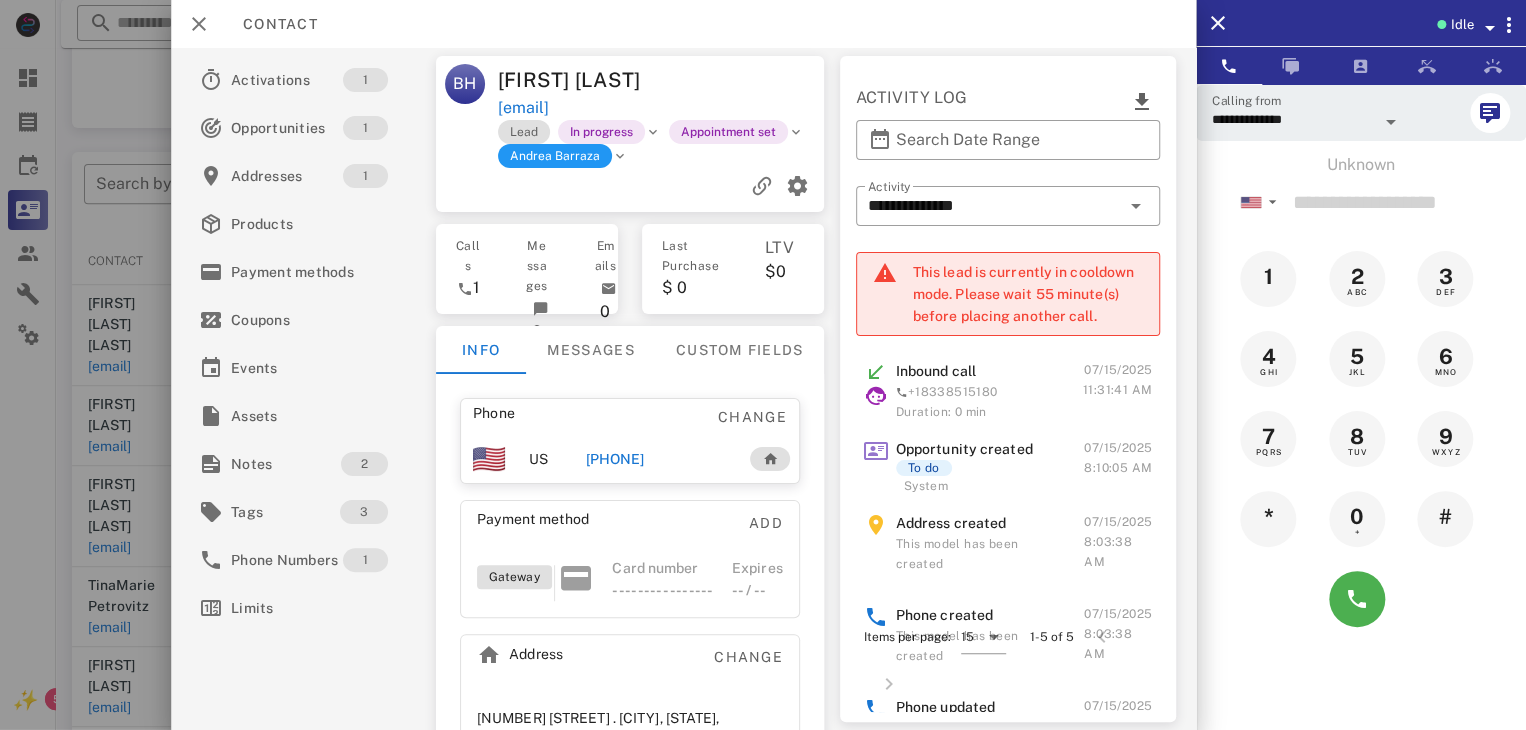 click at bounding box center (763, 365) 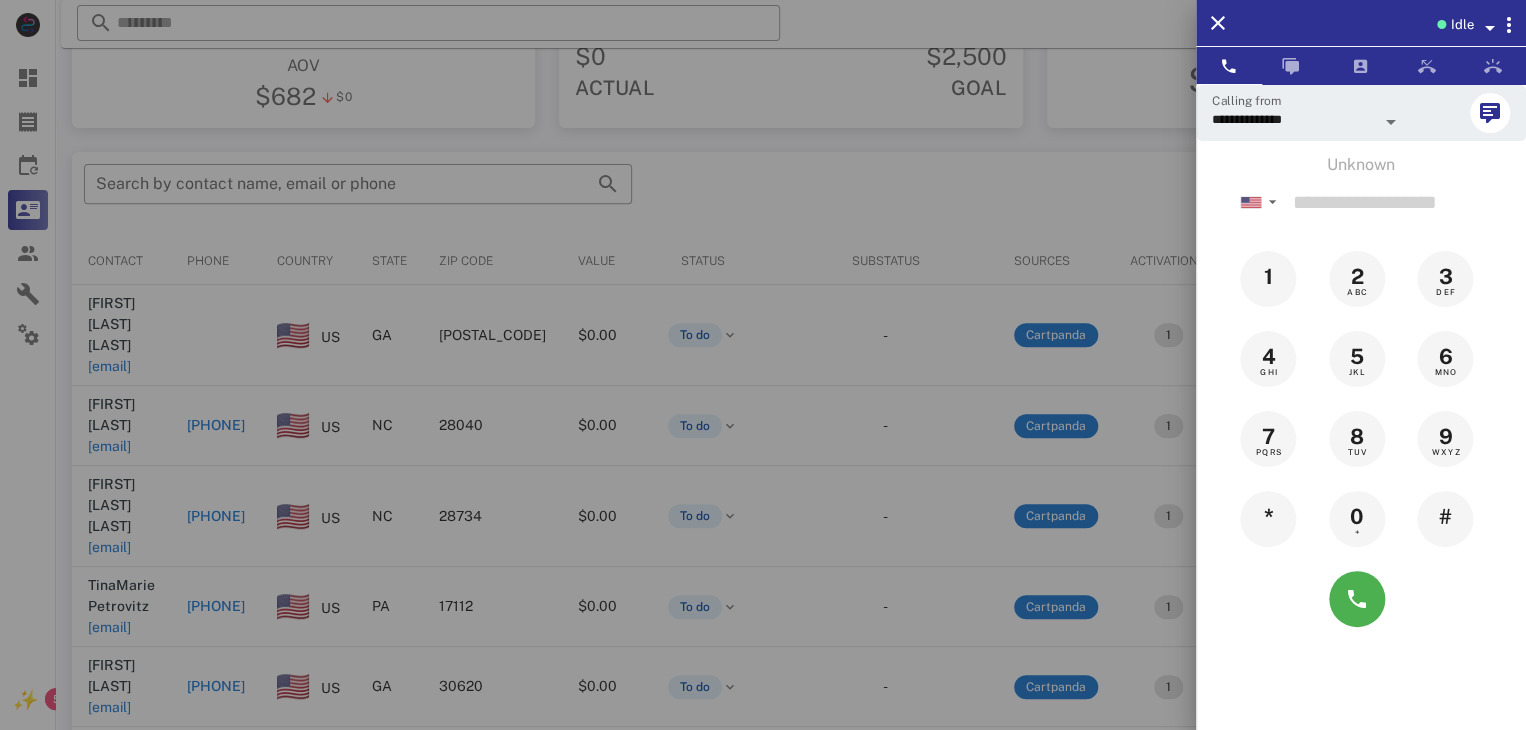 click at bounding box center [763, 365] 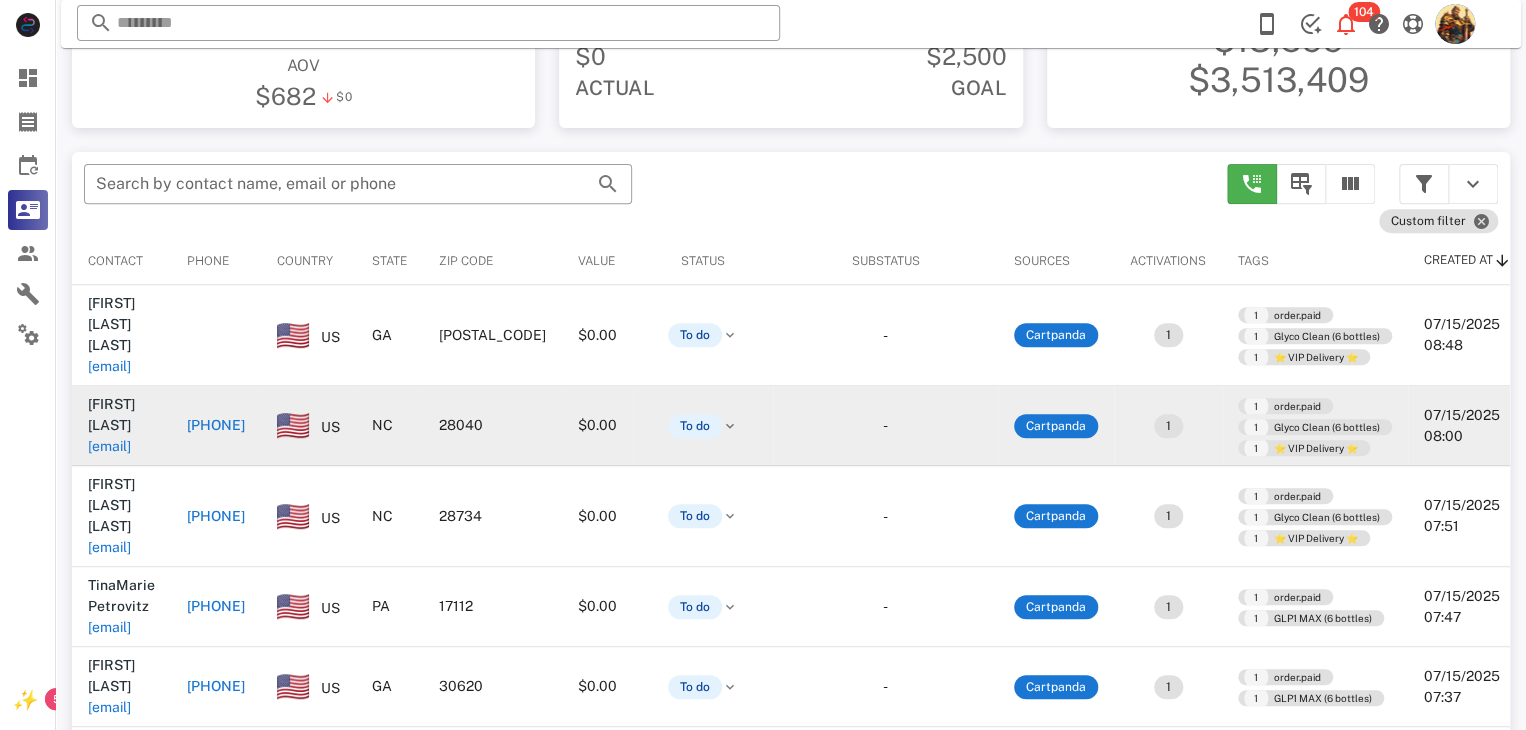 click on "sharkeysummey@gmail.com" at bounding box center (109, 446) 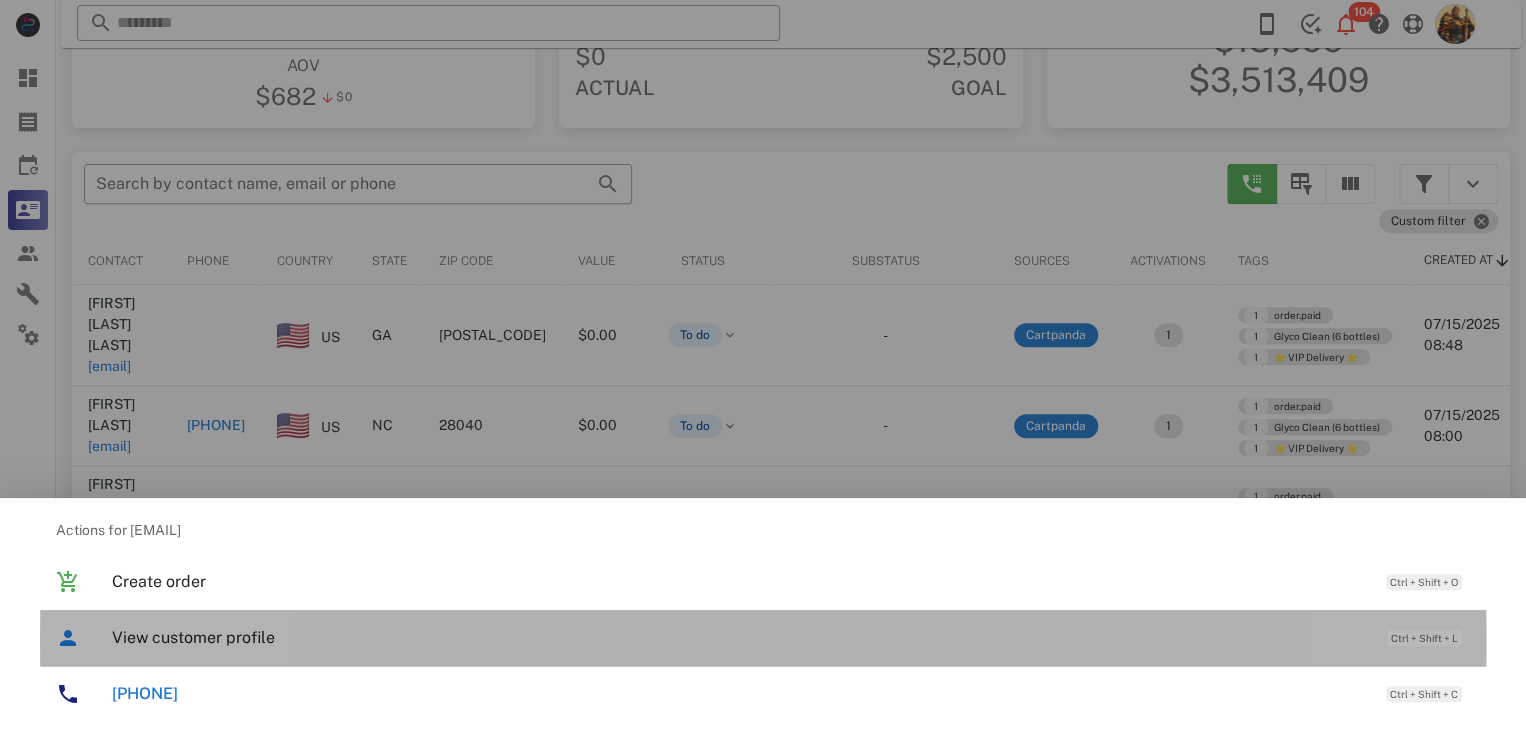 click on "View customer profile Ctrl + Shift + L" at bounding box center [791, 637] 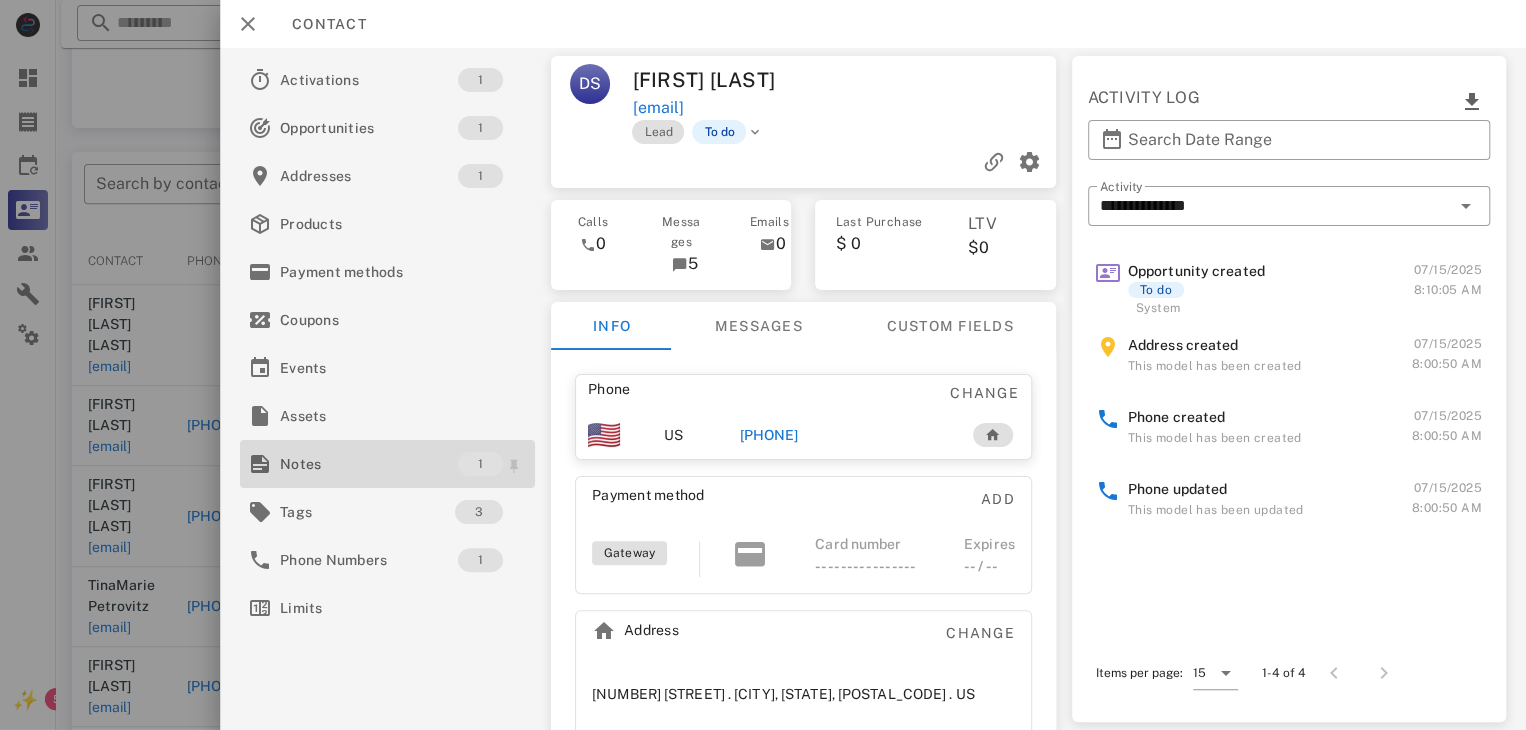 click on "Notes" at bounding box center (369, 464) 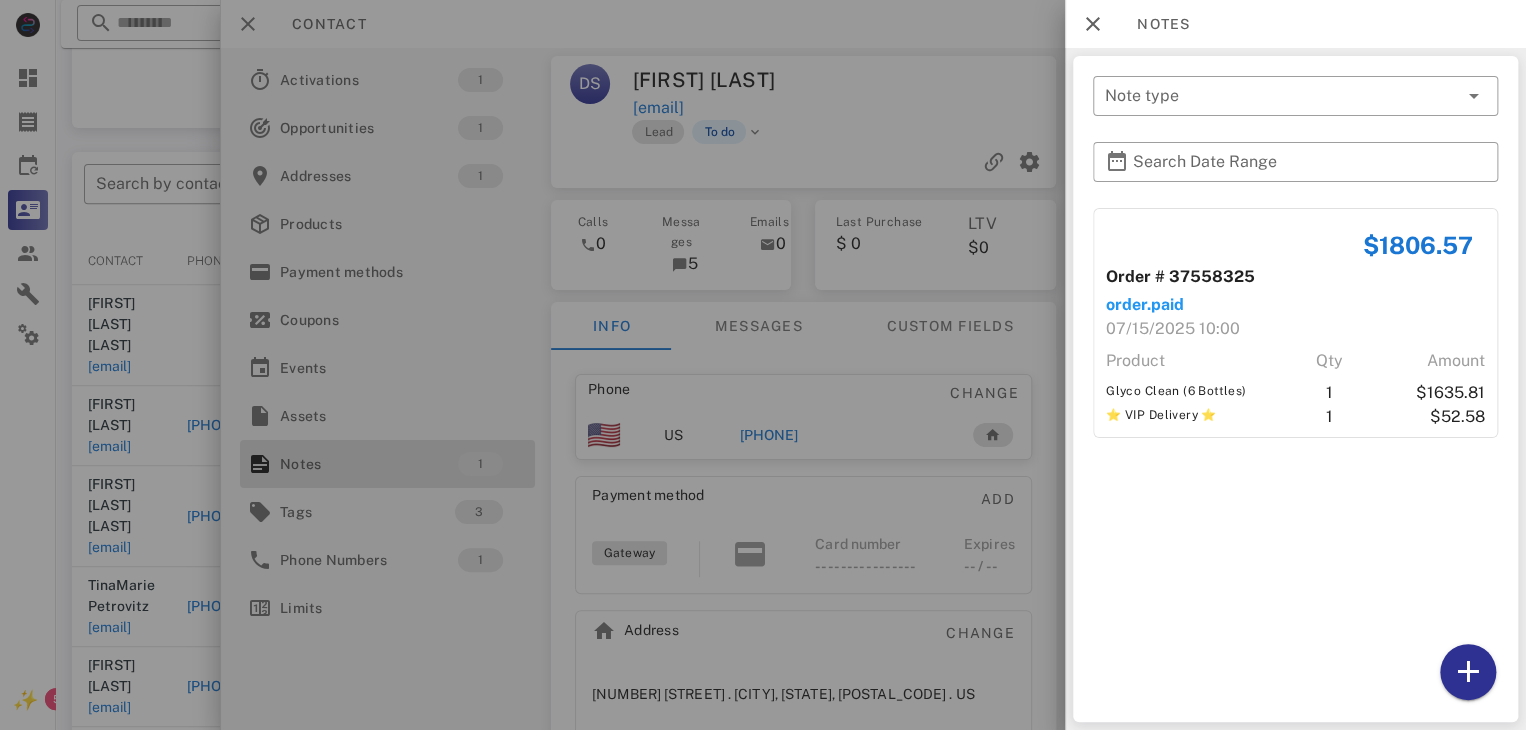 click at bounding box center [763, 365] 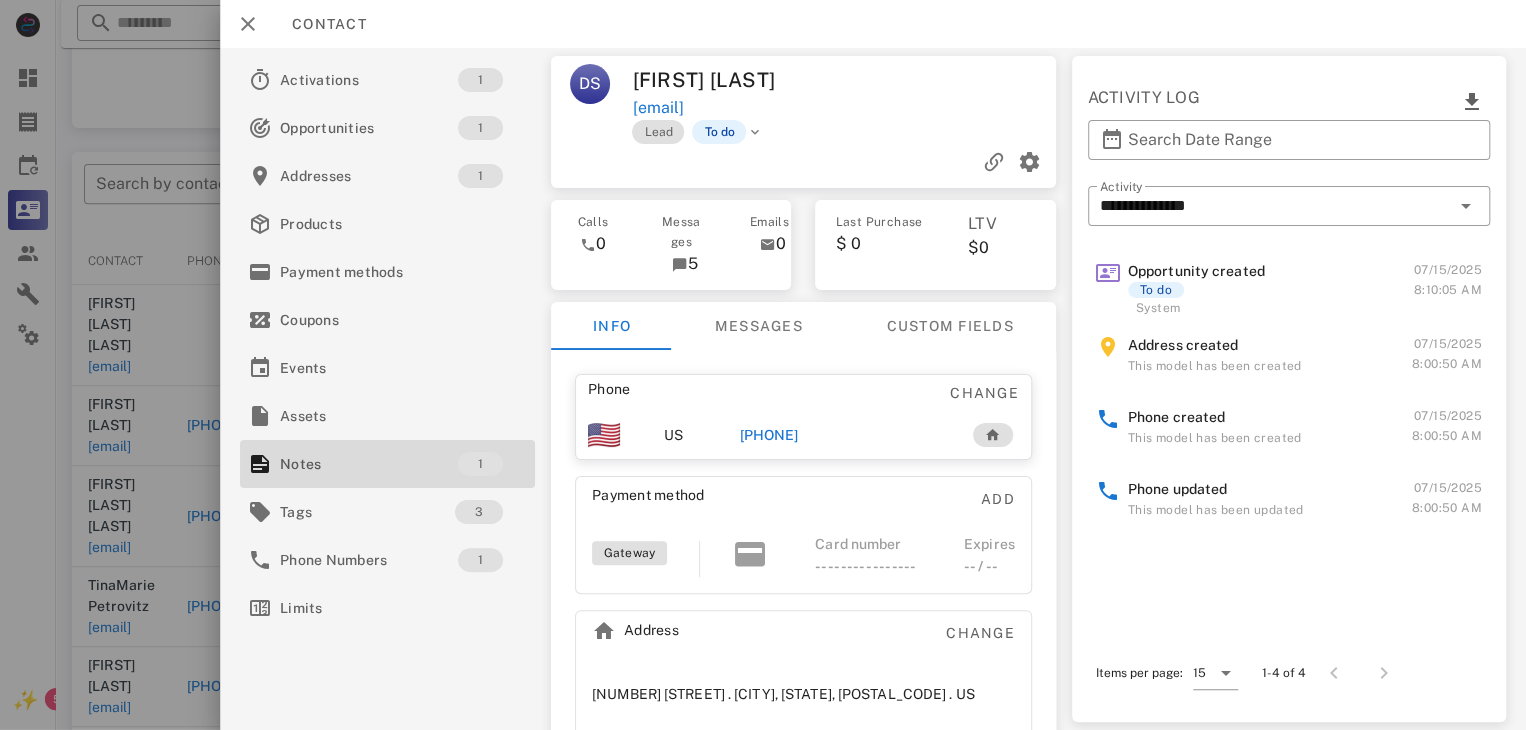 click on "+18648120482" at bounding box center (769, 435) 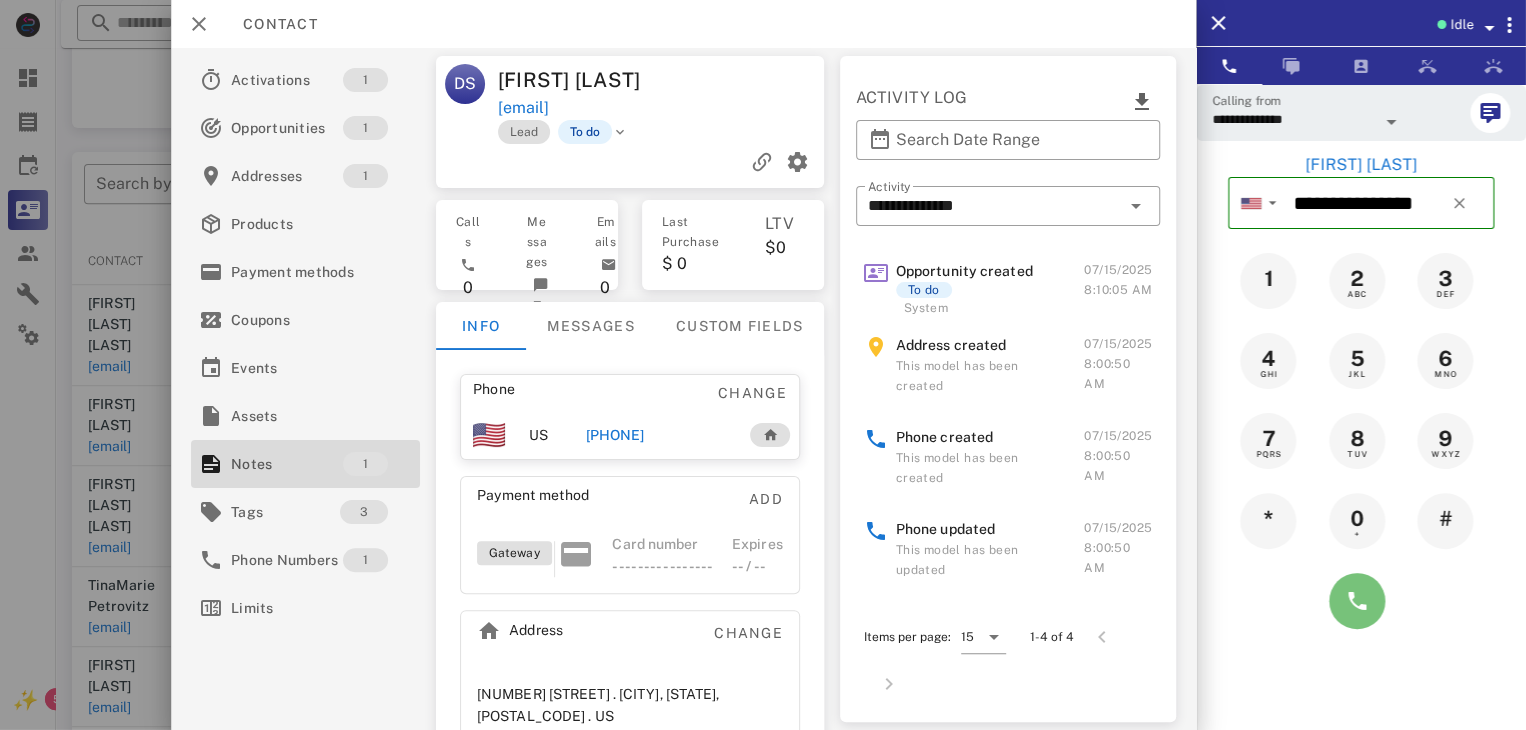 click at bounding box center (1357, 601) 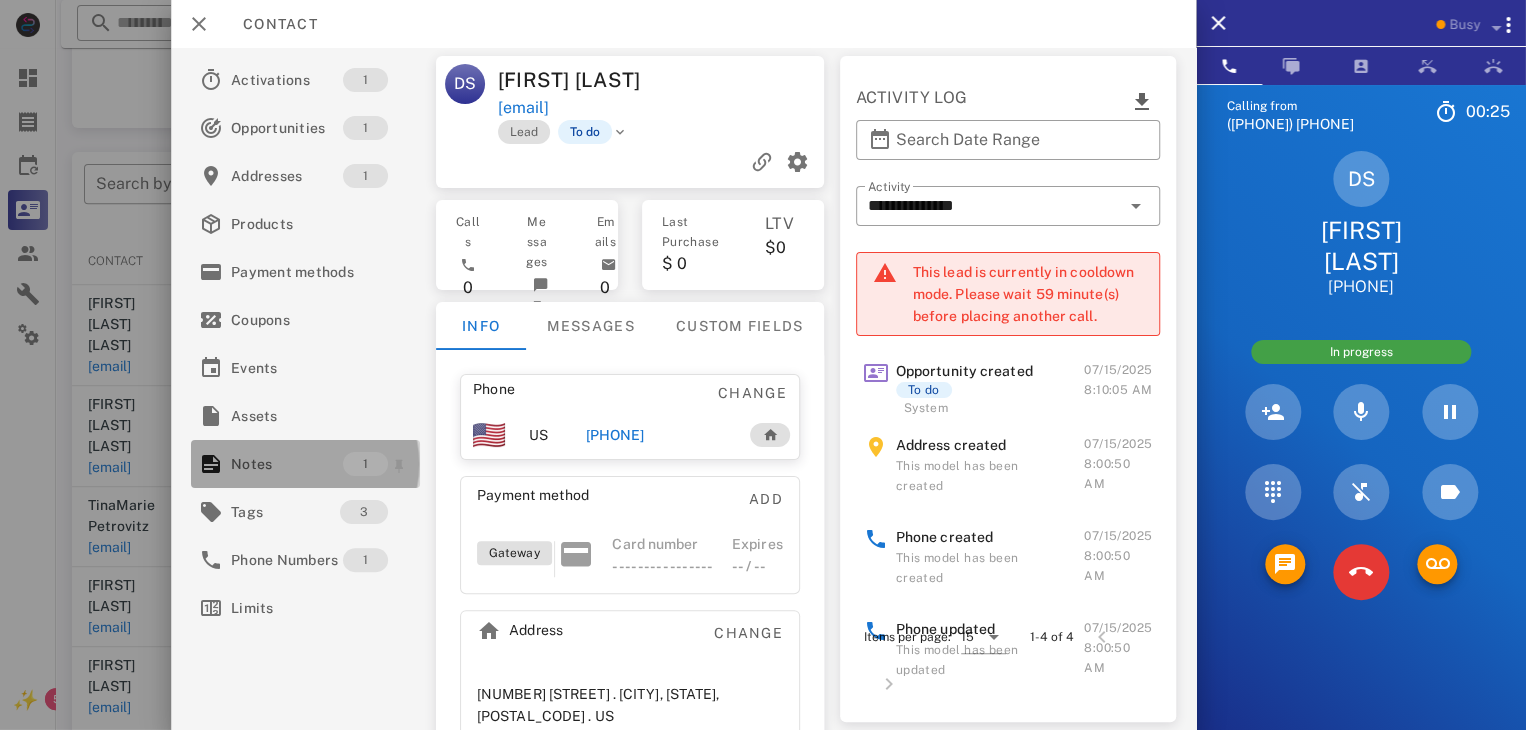 click on "Notes" at bounding box center (287, 464) 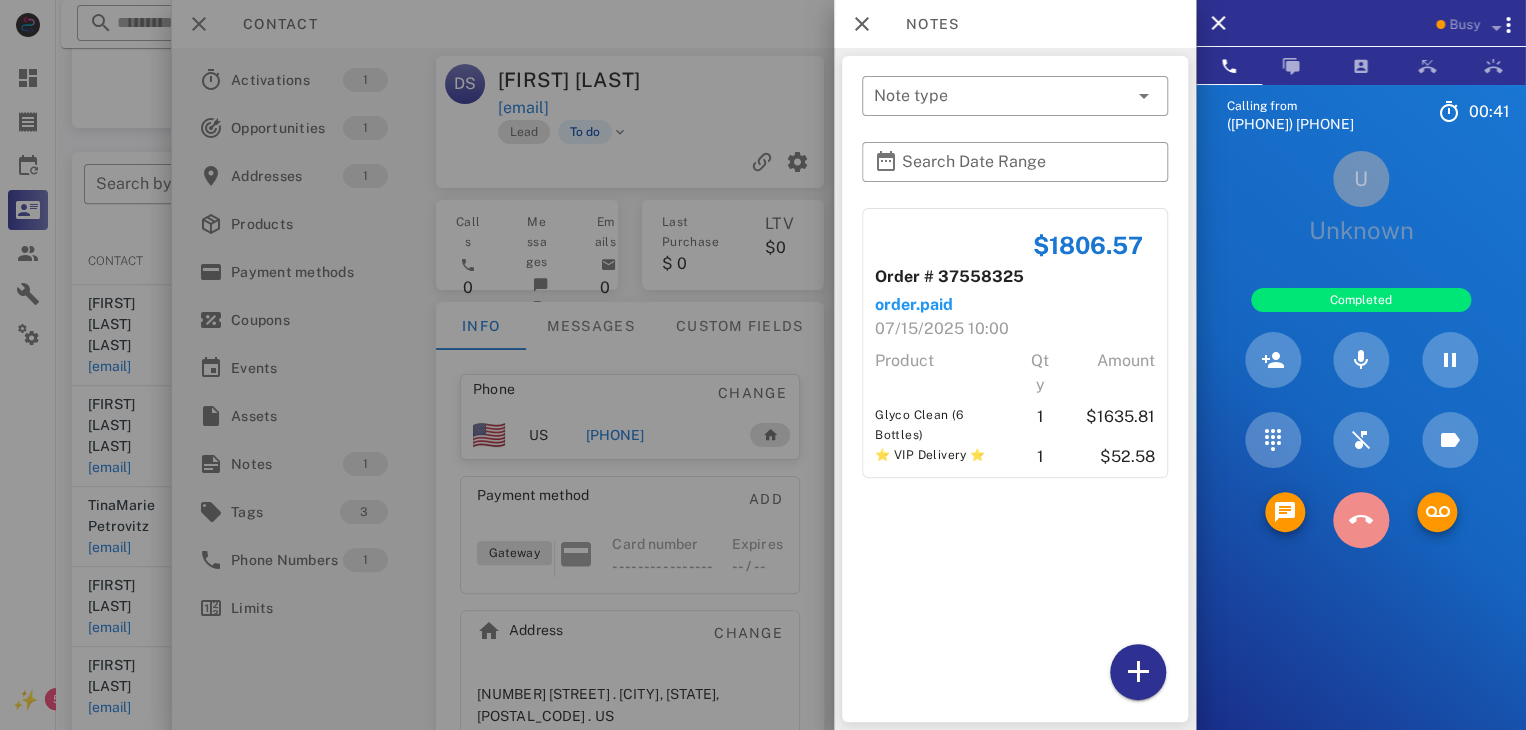 click at bounding box center [1361, 520] 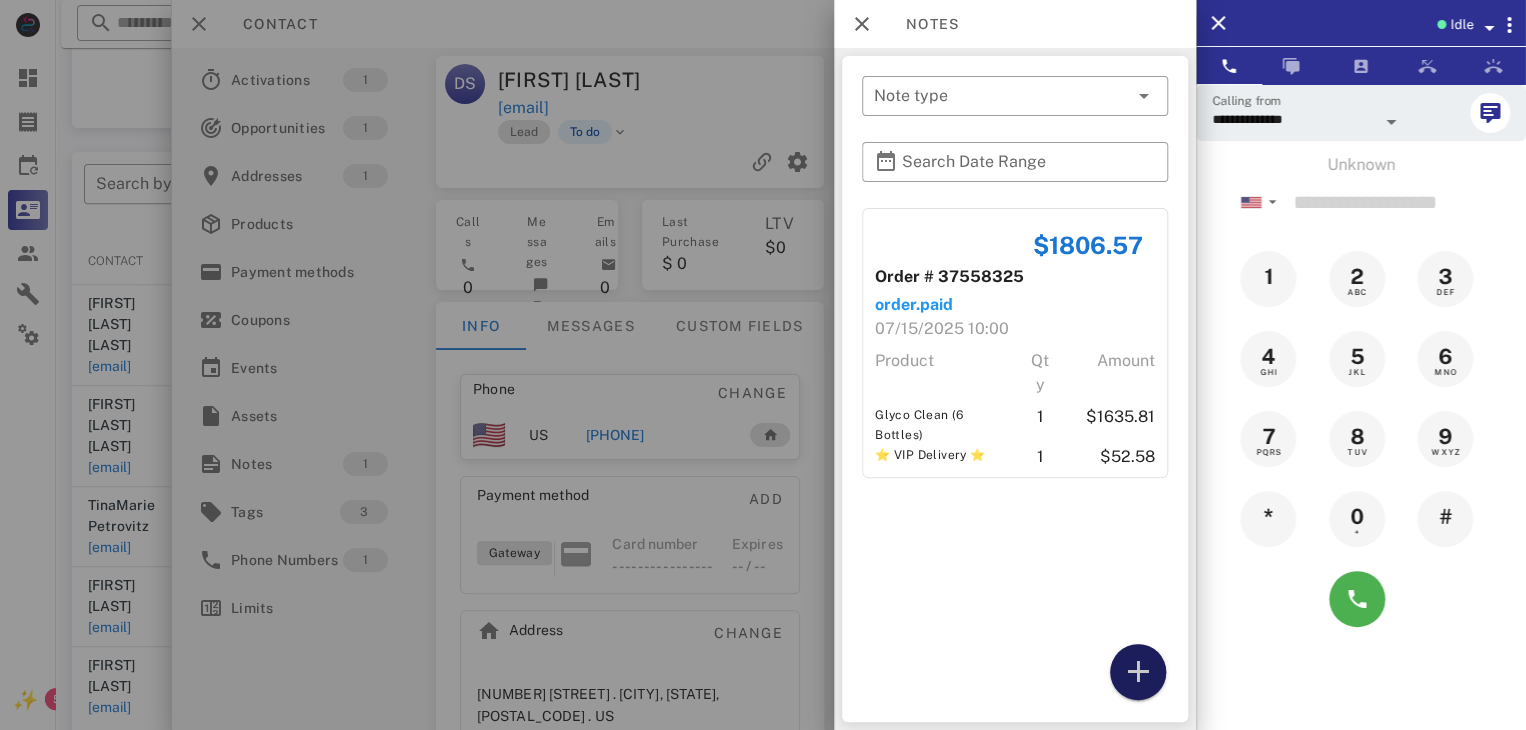click at bounding box center (1138, 672) 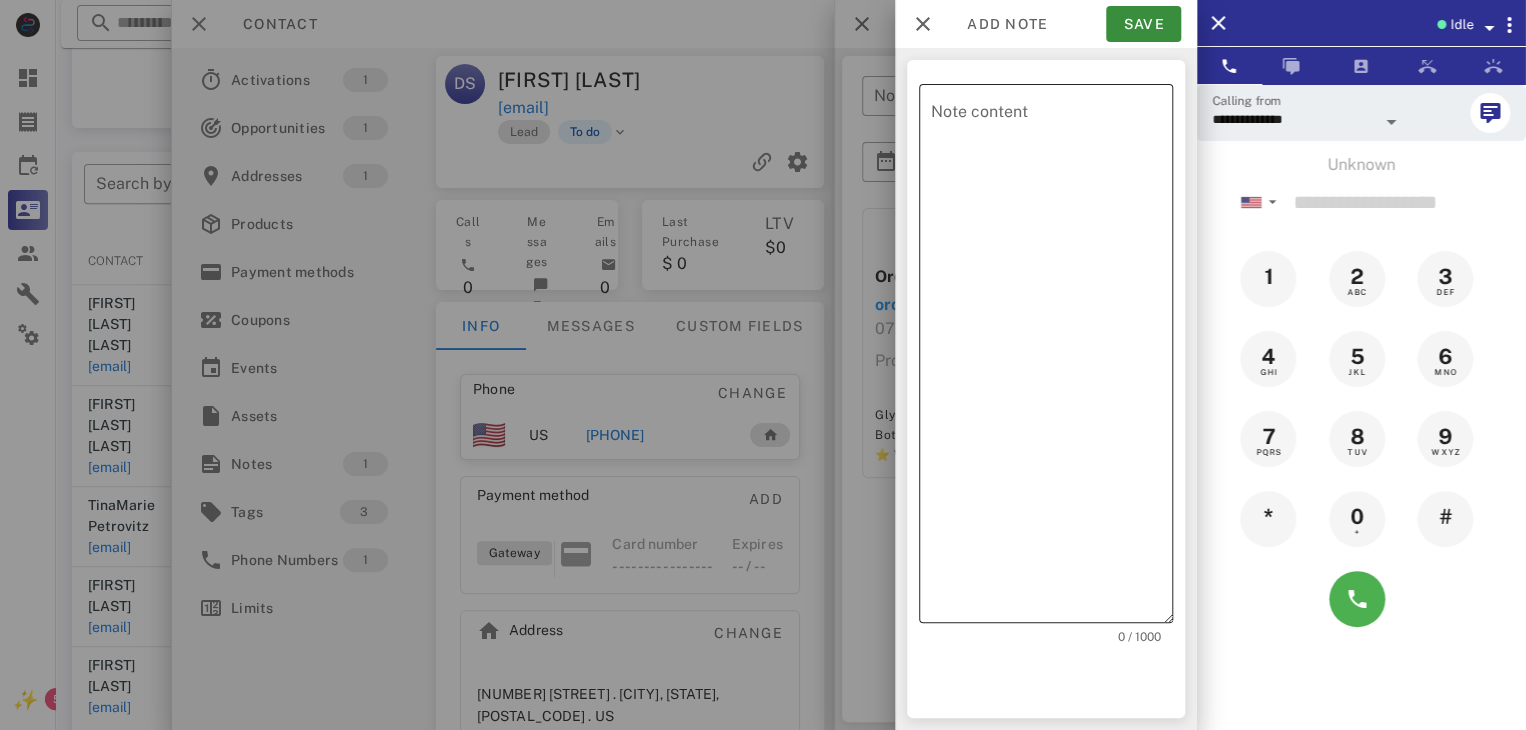 click on "Note content" 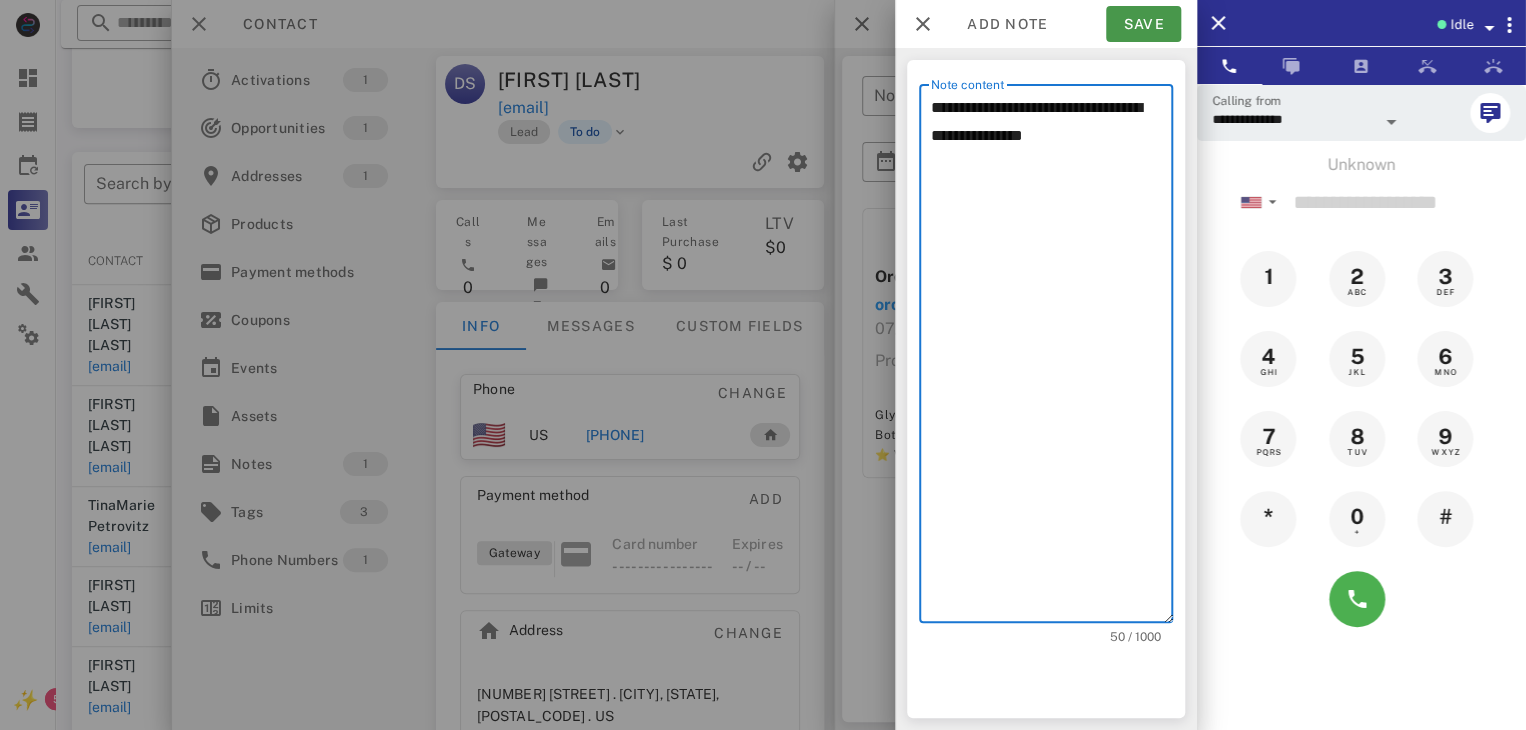 type on "**********" 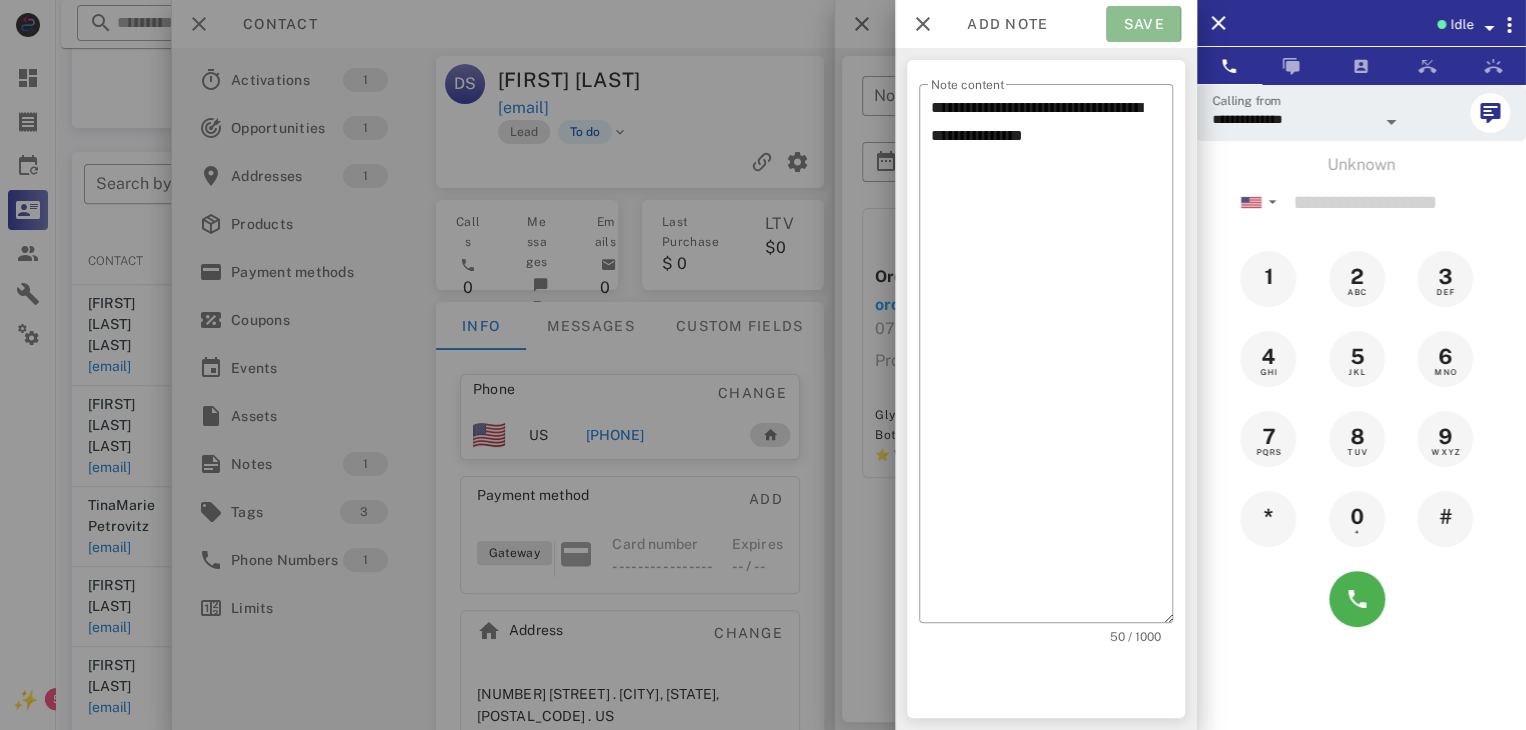 click on "Save" at bounding box center (1143, 24) 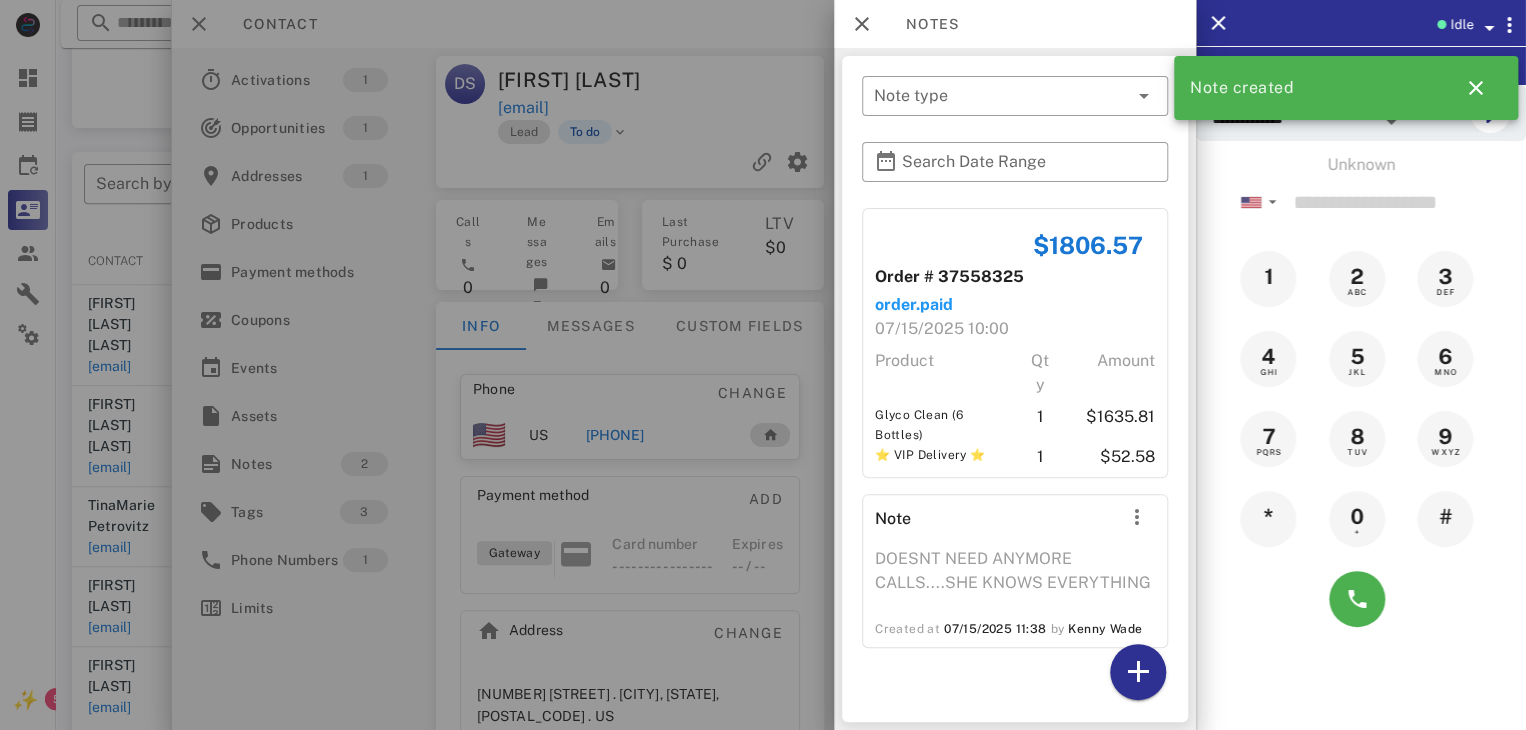 click at bounding box center [763, 365] 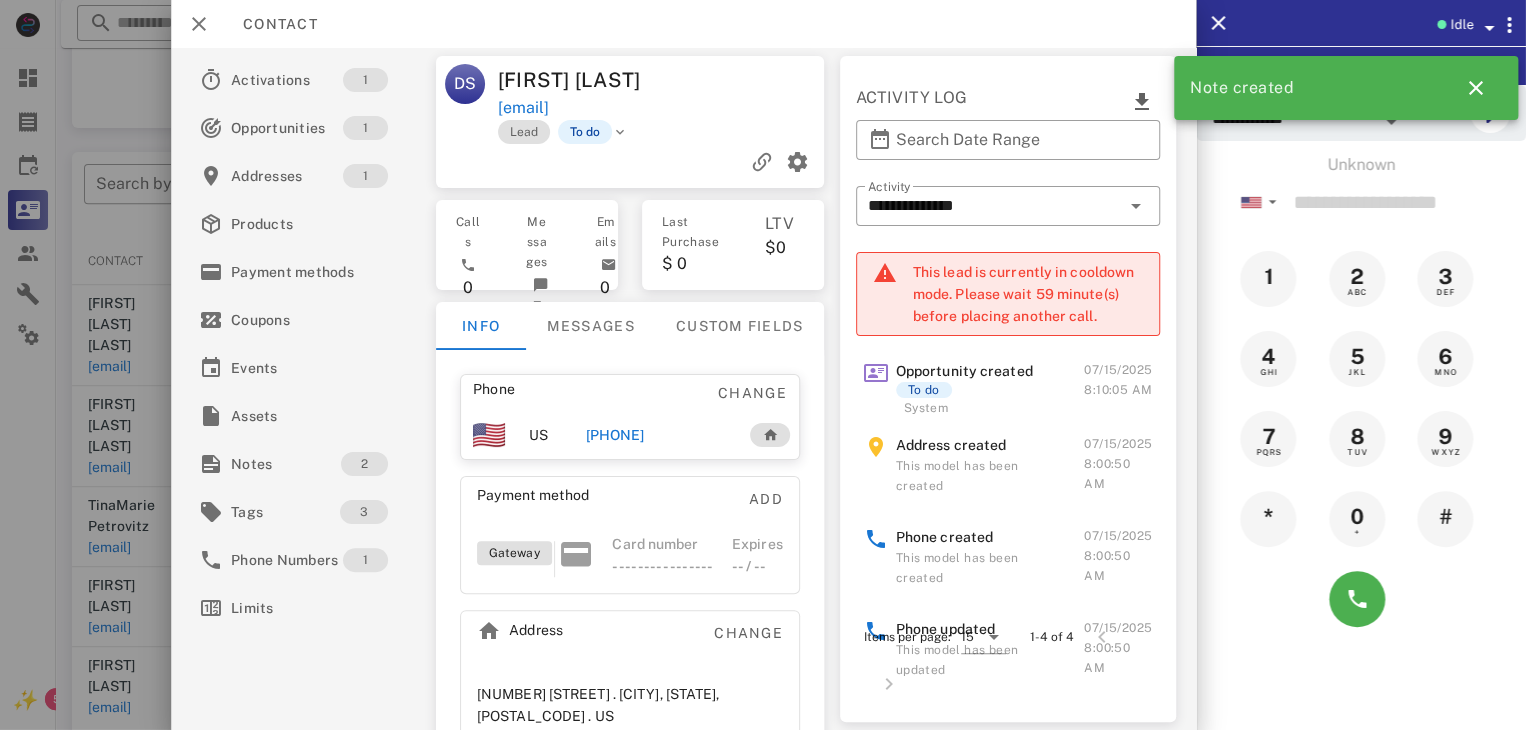 click at bounding box center (763, 365) 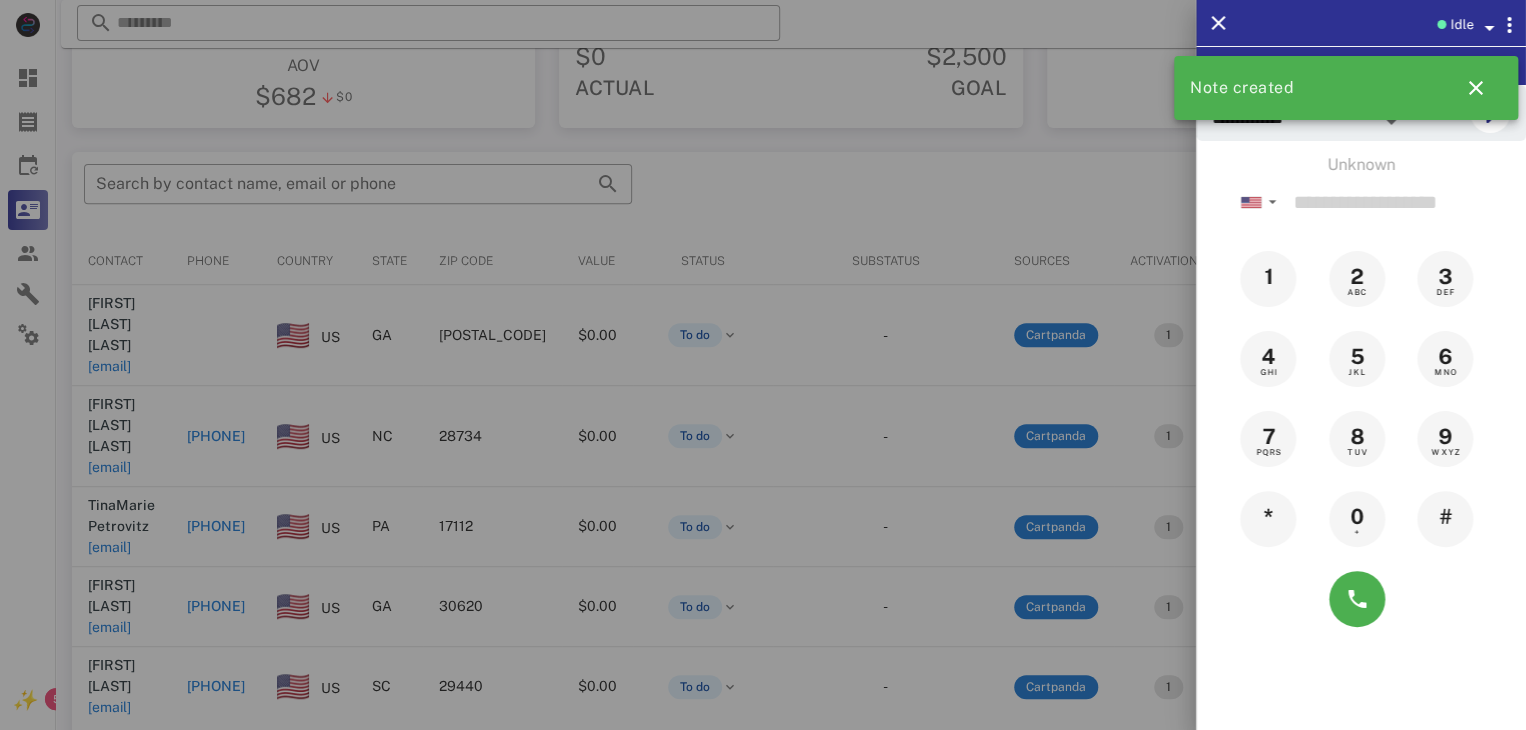 click at bounding box center [763, 365] 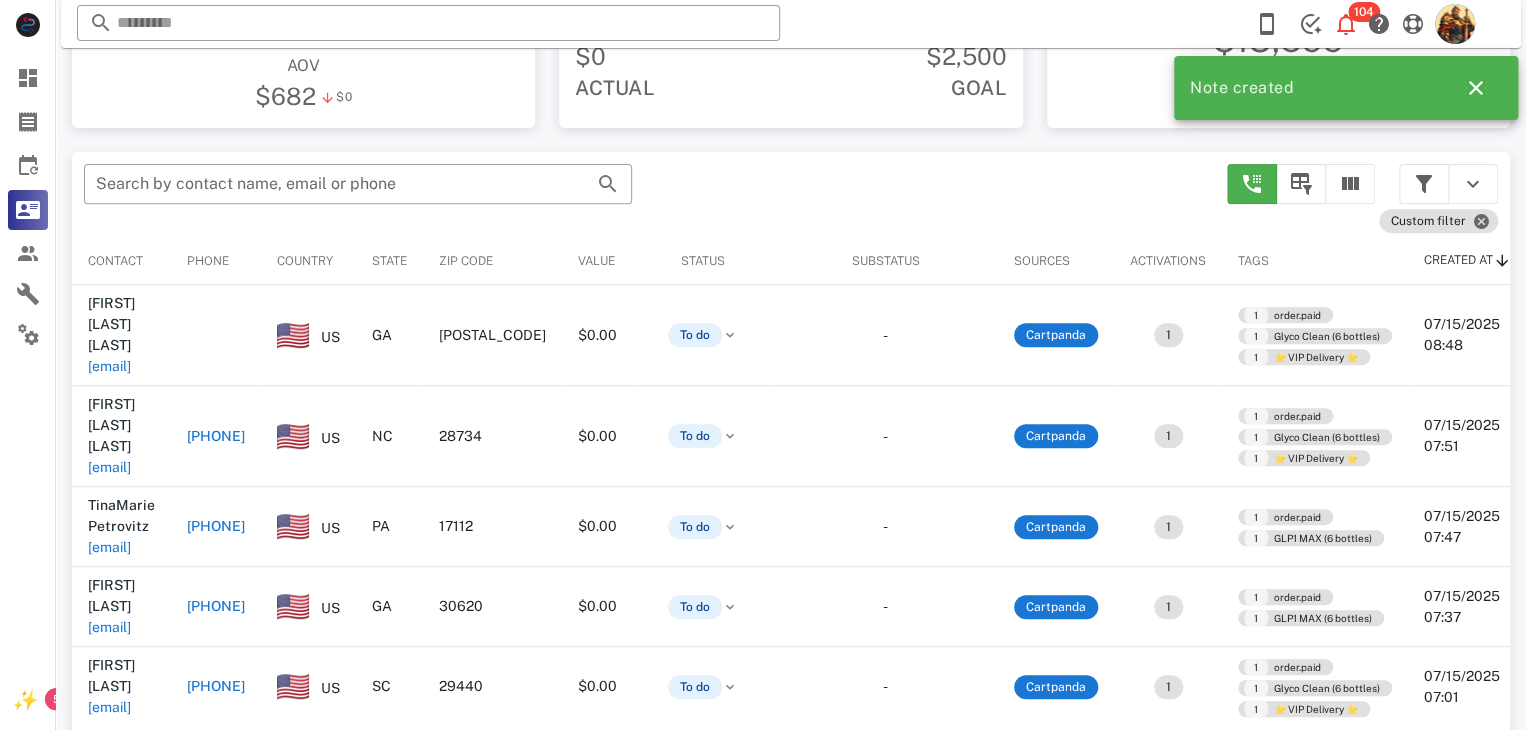 click on "darleneselkins@yahoo.com" at bounding box center [109, 467] 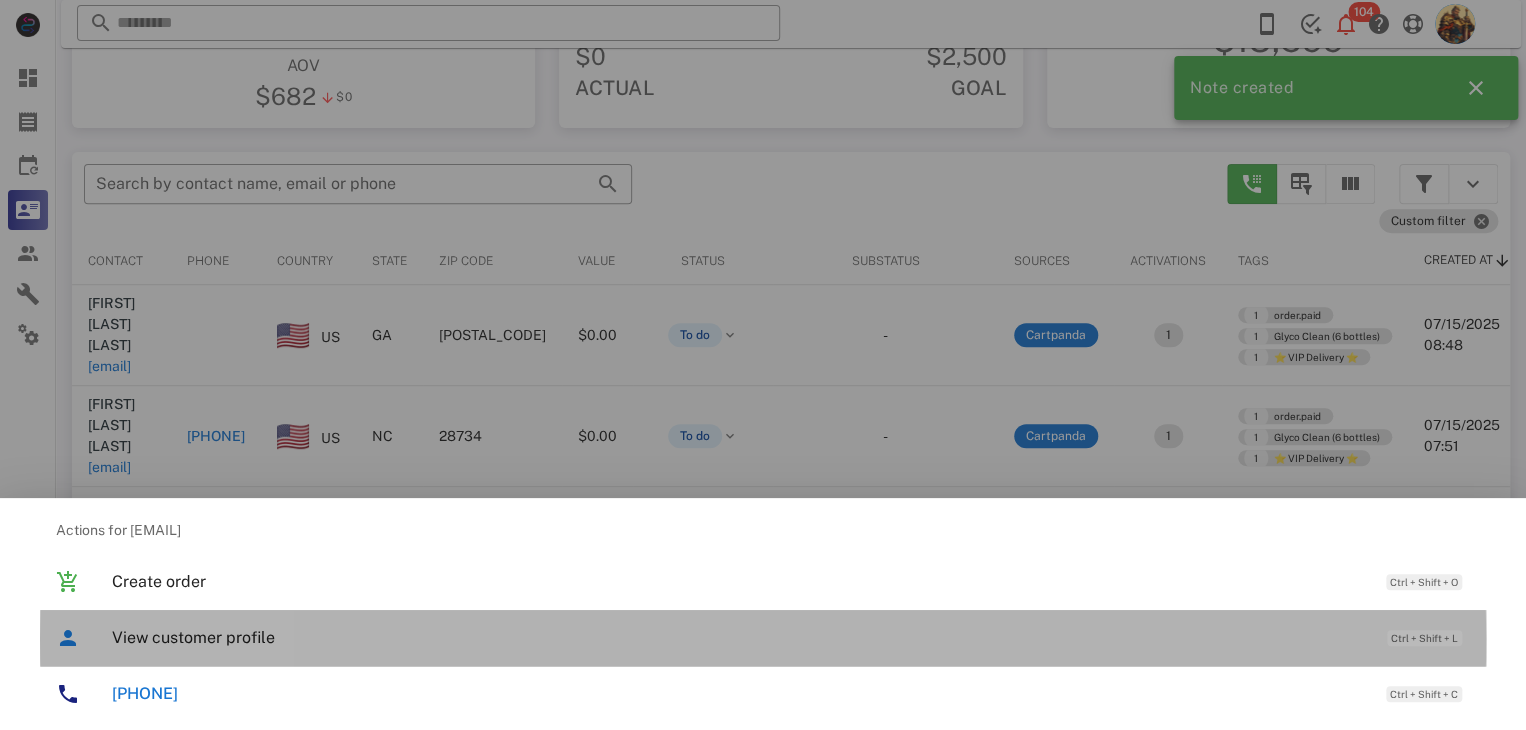 click on "View customer profile" at bounding box center [739, 637] 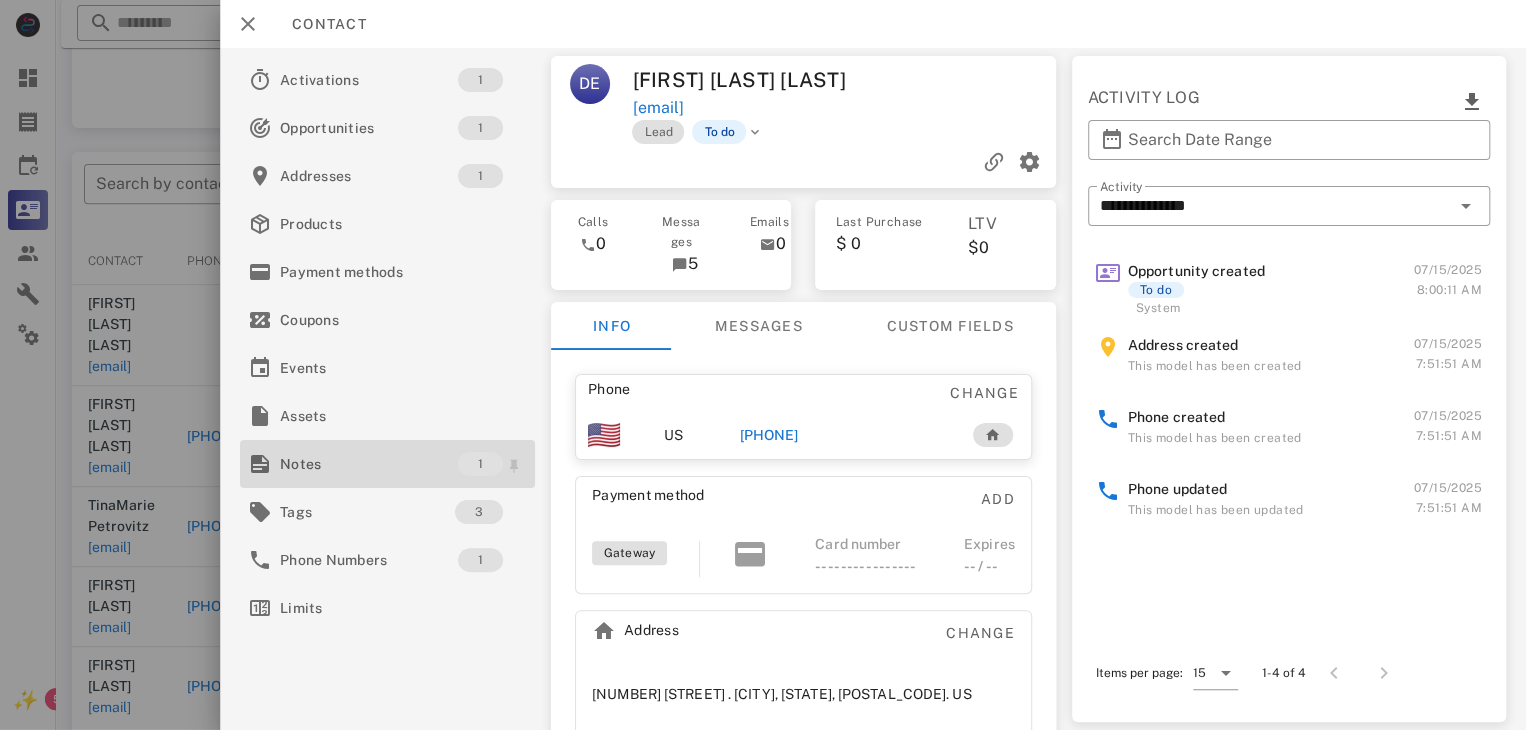 click on "Notes" at bounding box center [369, 464] 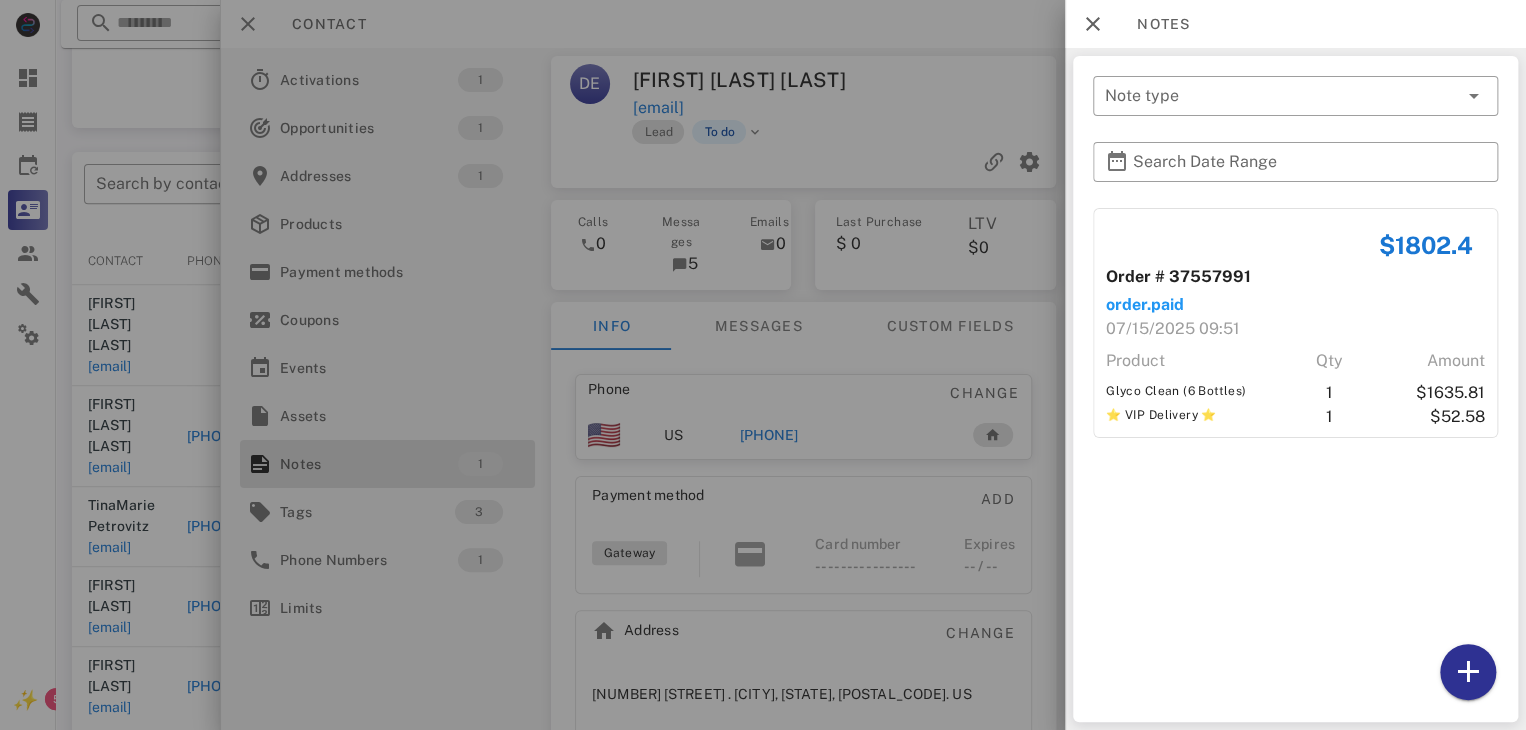 click at bounding box center (763, 365) 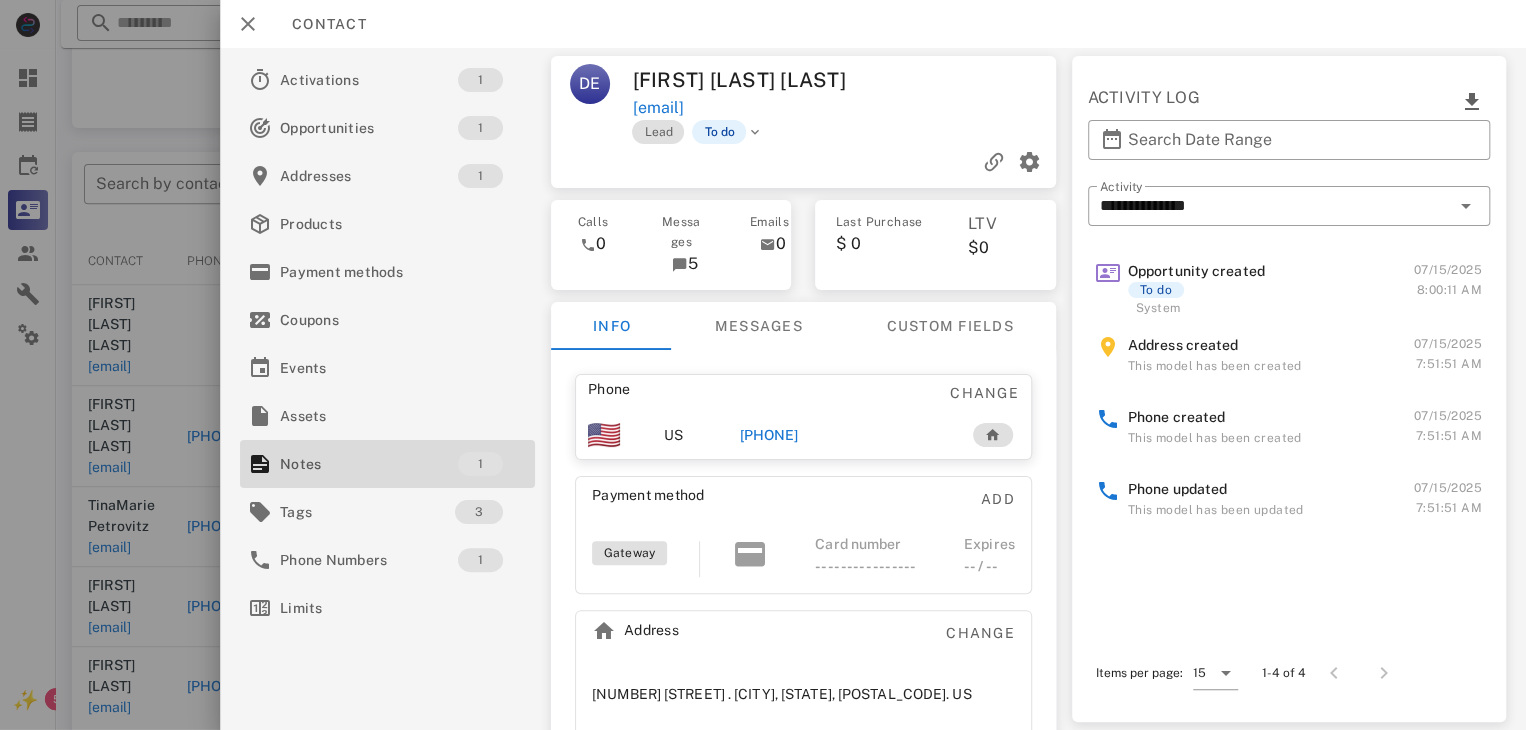 click on "+18283420650" at bounding box center [769, 435] 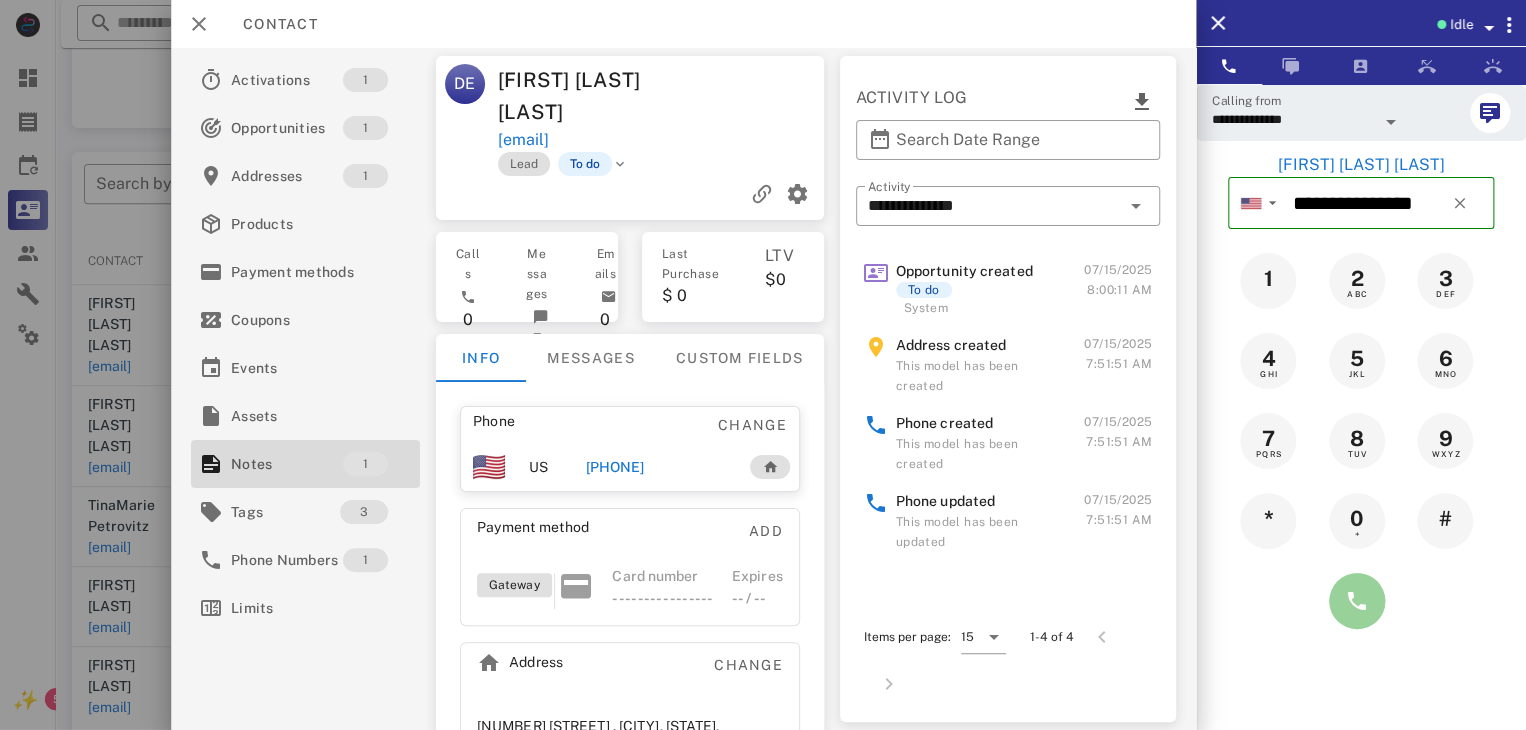 click at bounding box center [1357, 601] 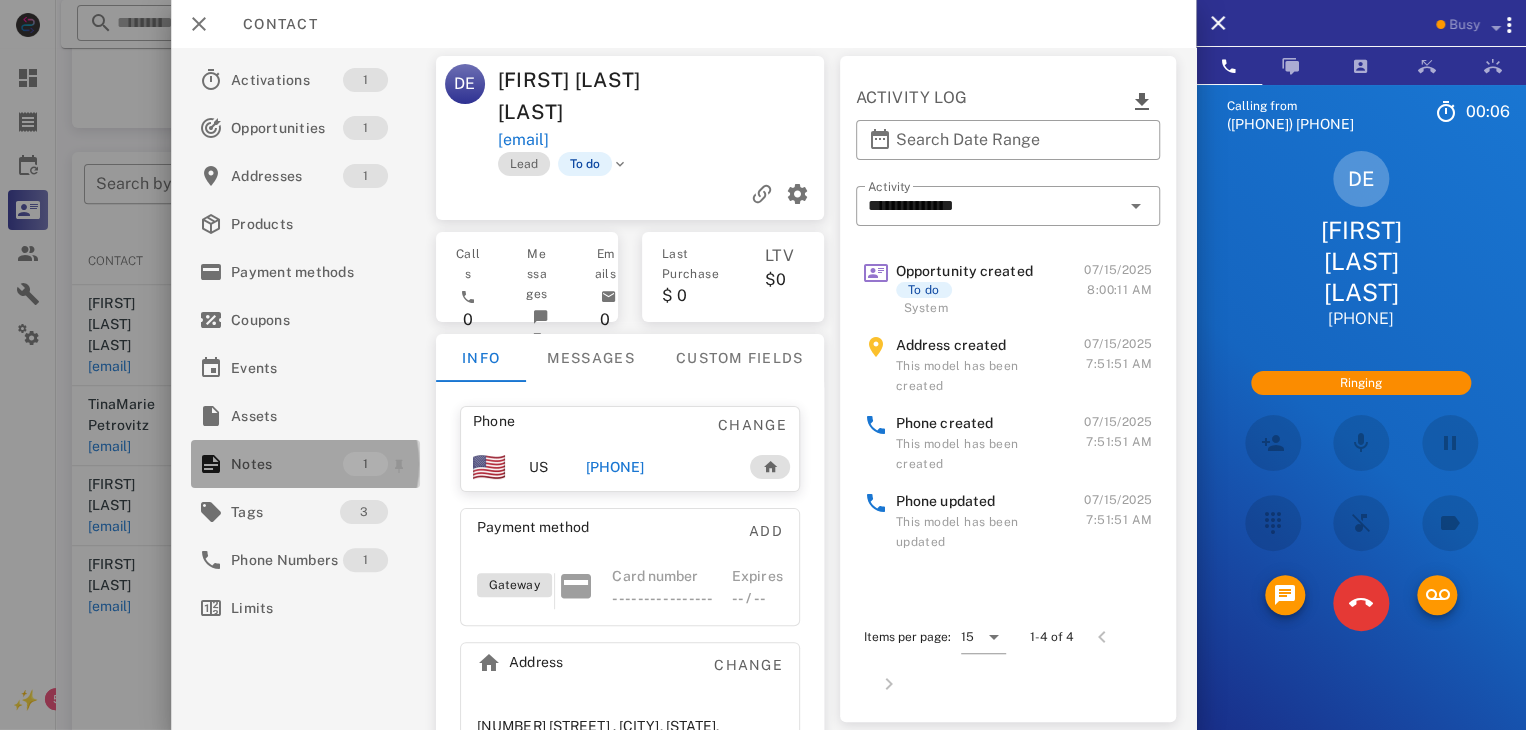click on "Notes" at bounding box center (287, 464) 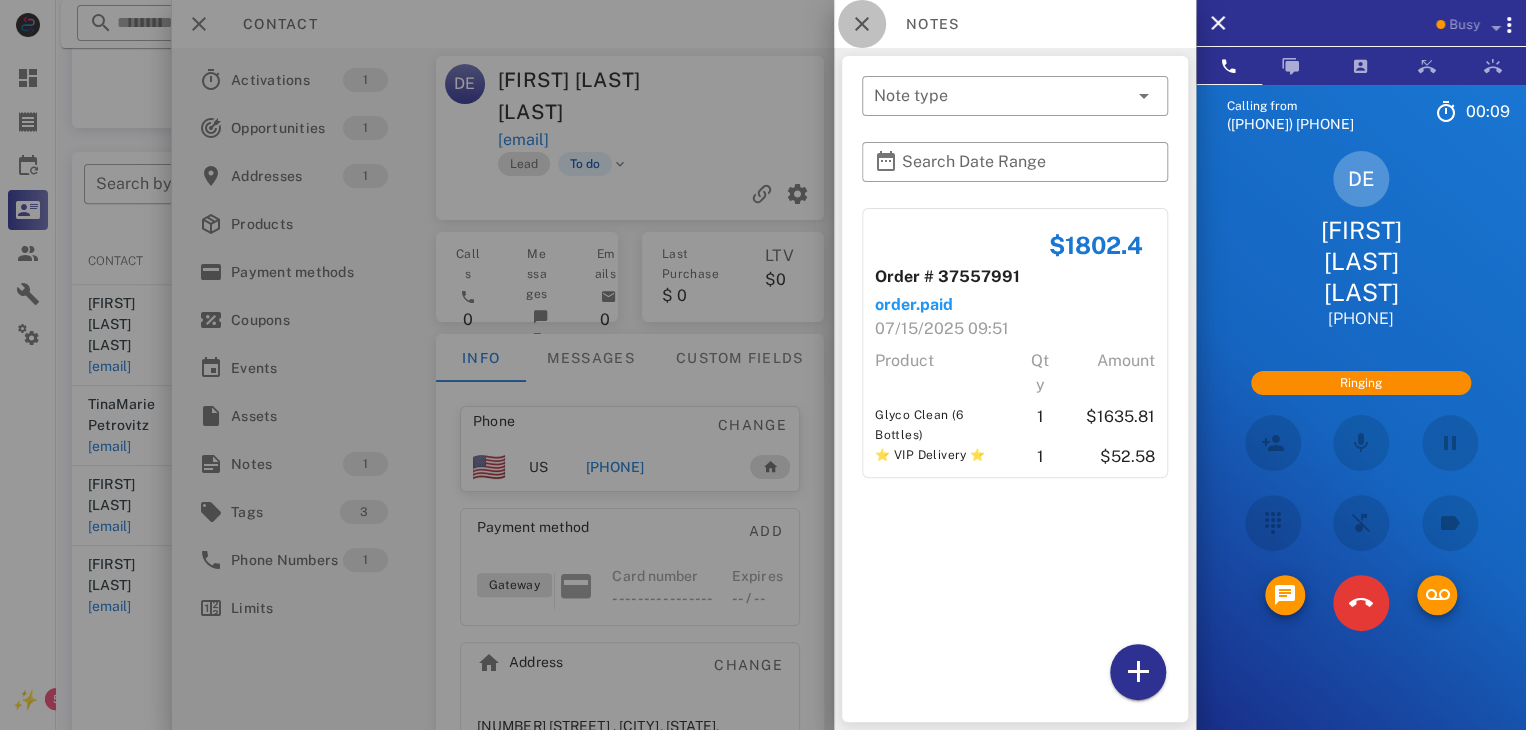 click at bounding box center (862, 24) 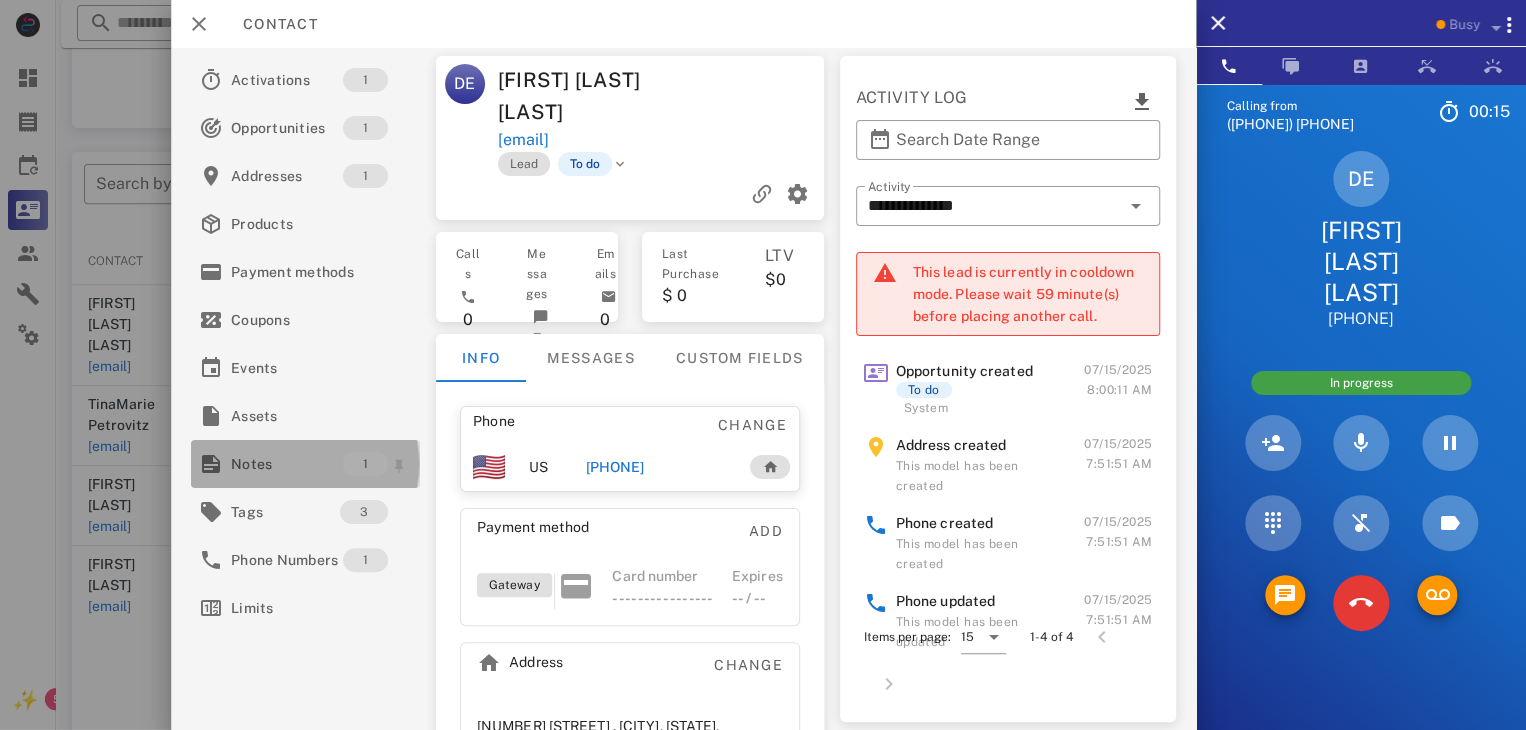 click on "Notes" at bounding box center (287, 464) 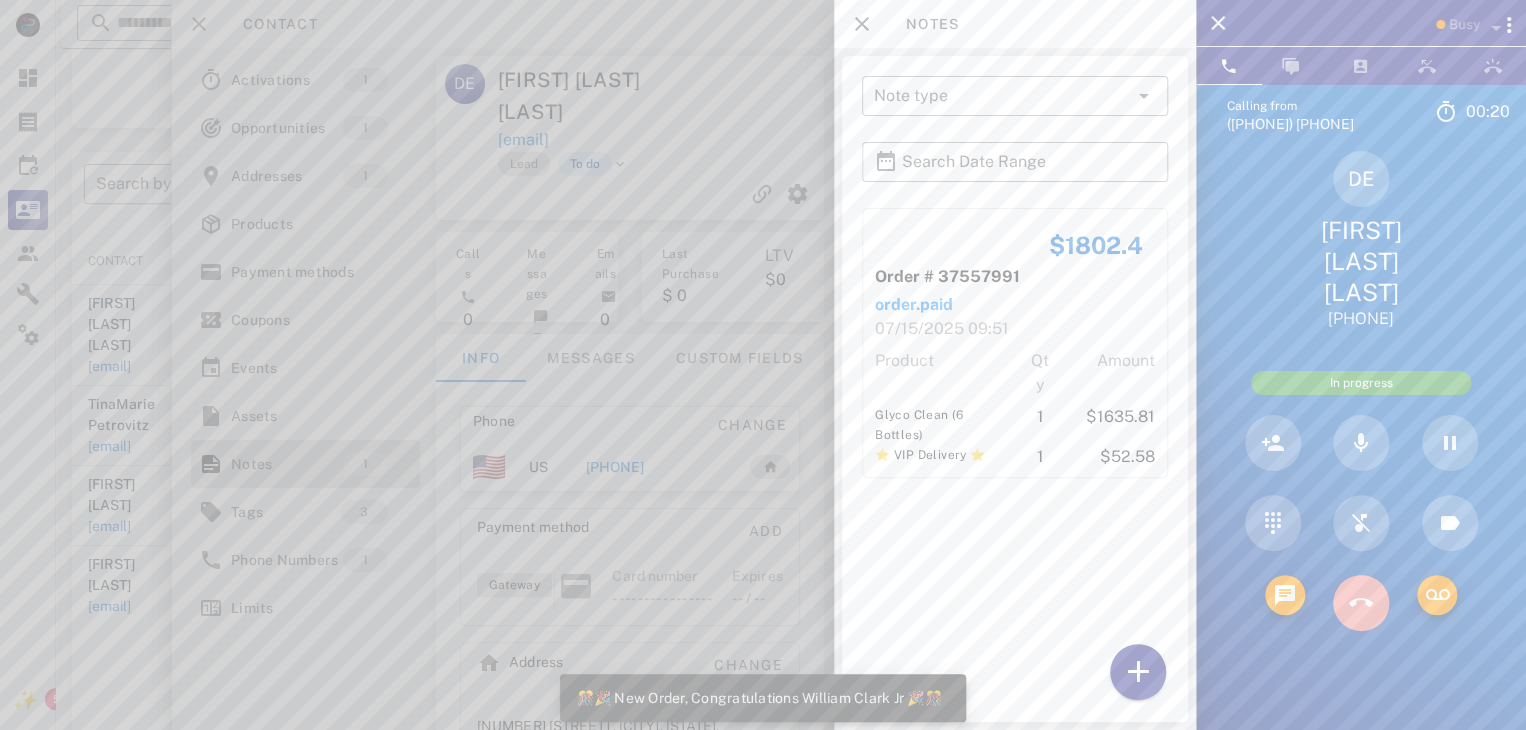 click at bounding box center (1361, 603) 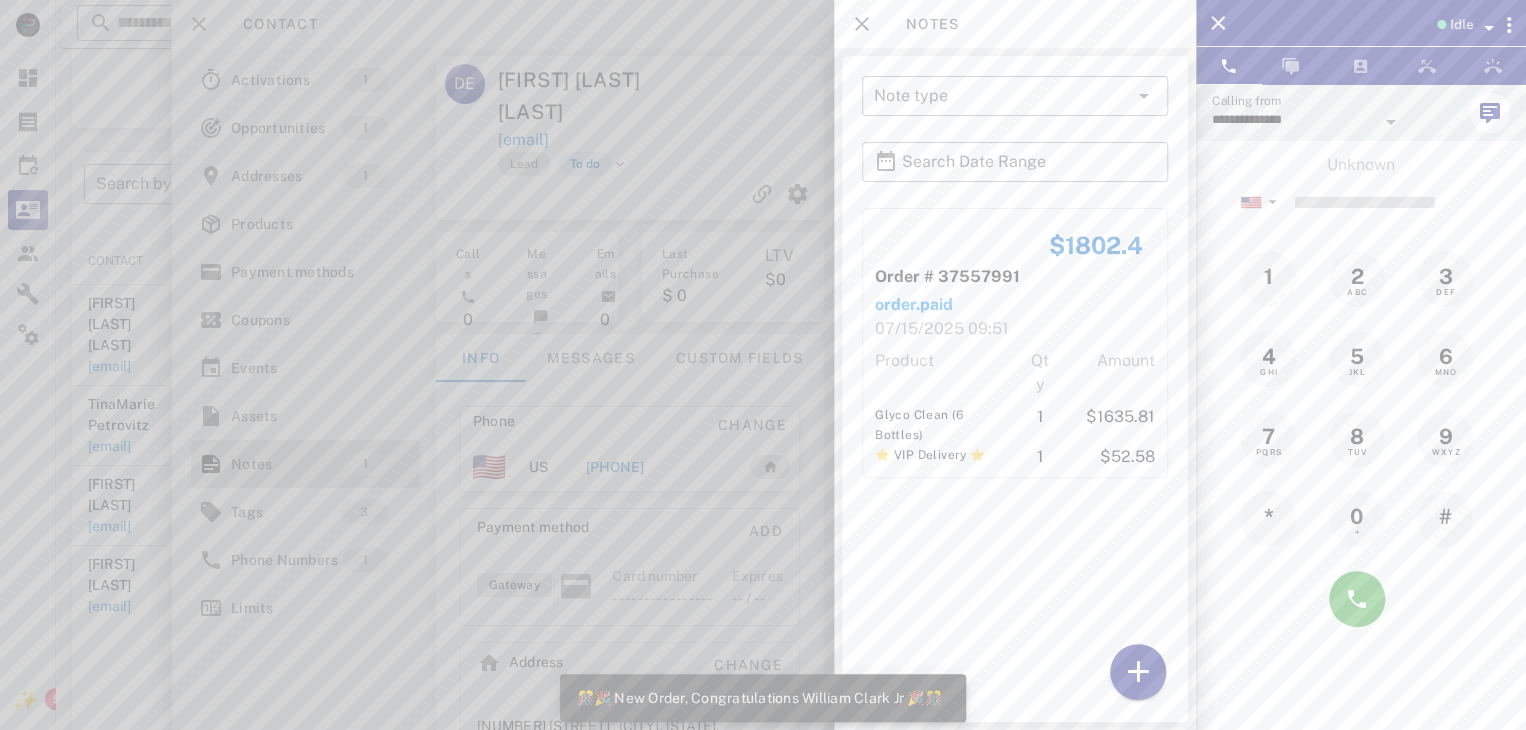 click at bounding box center [763, 365] 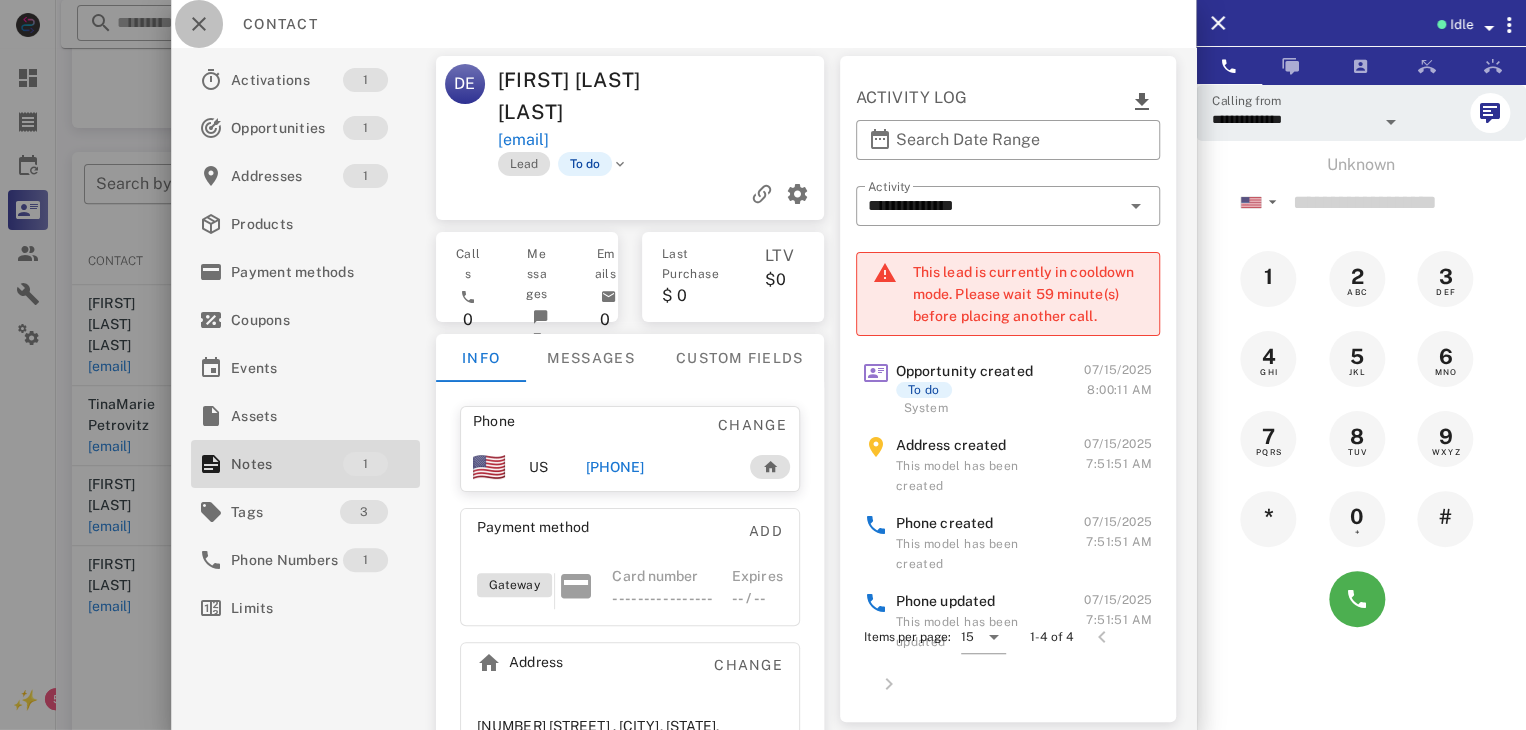 click at bounding box center (199, 24) 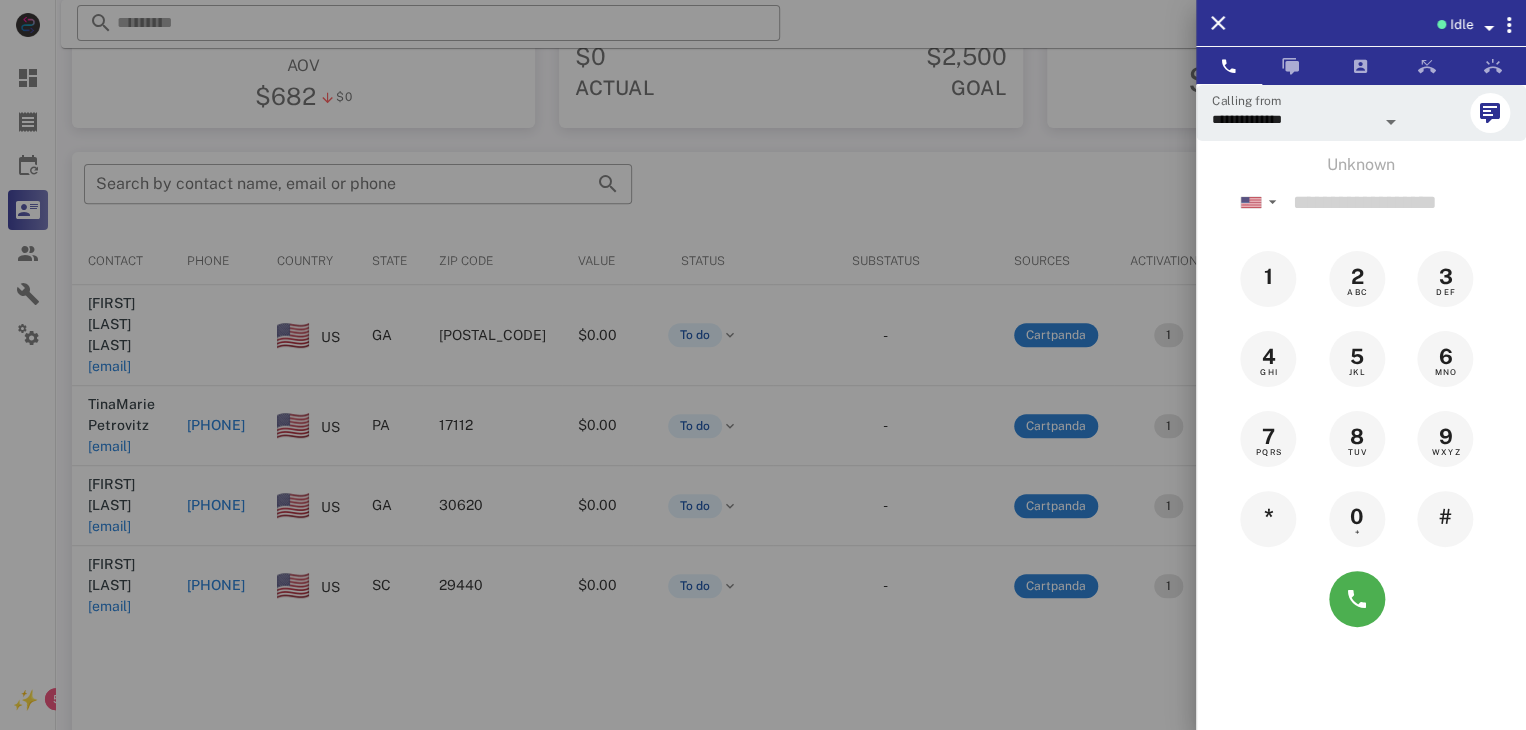 click at bounding box center [763, 365] 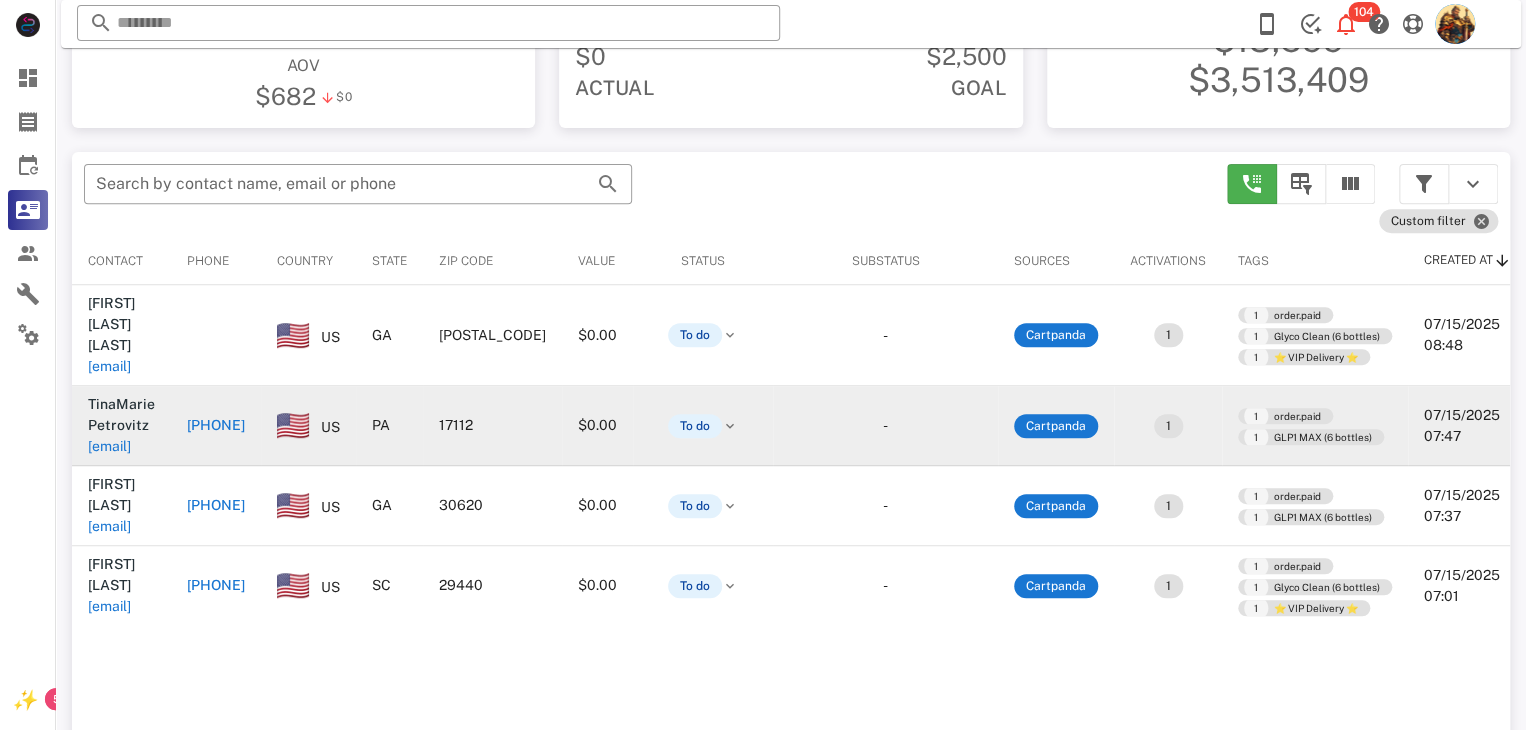 click on "prey@hollowtreefarm.com" at bounding box center [109, 446] 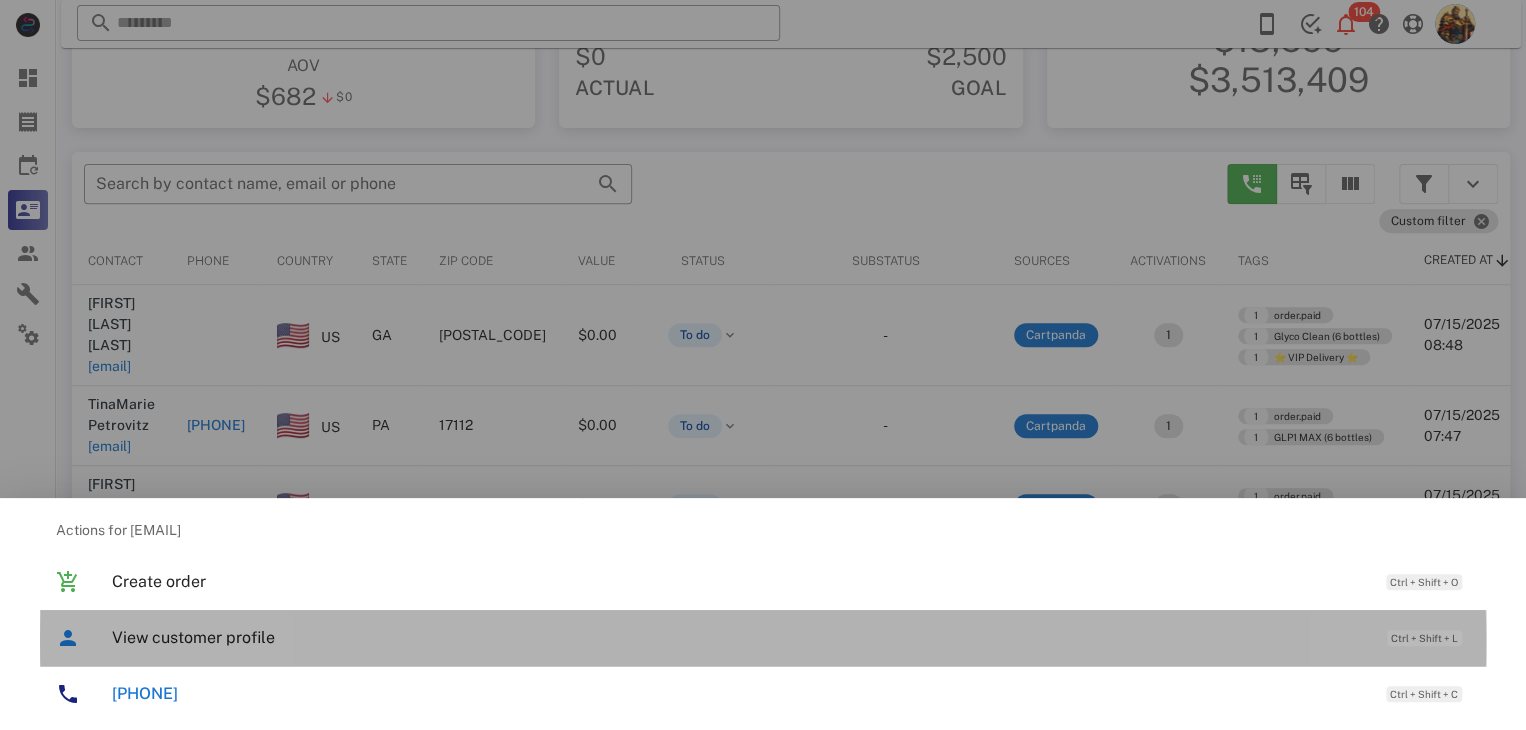 click on "View customer profile" at bounding box center [739, 637] 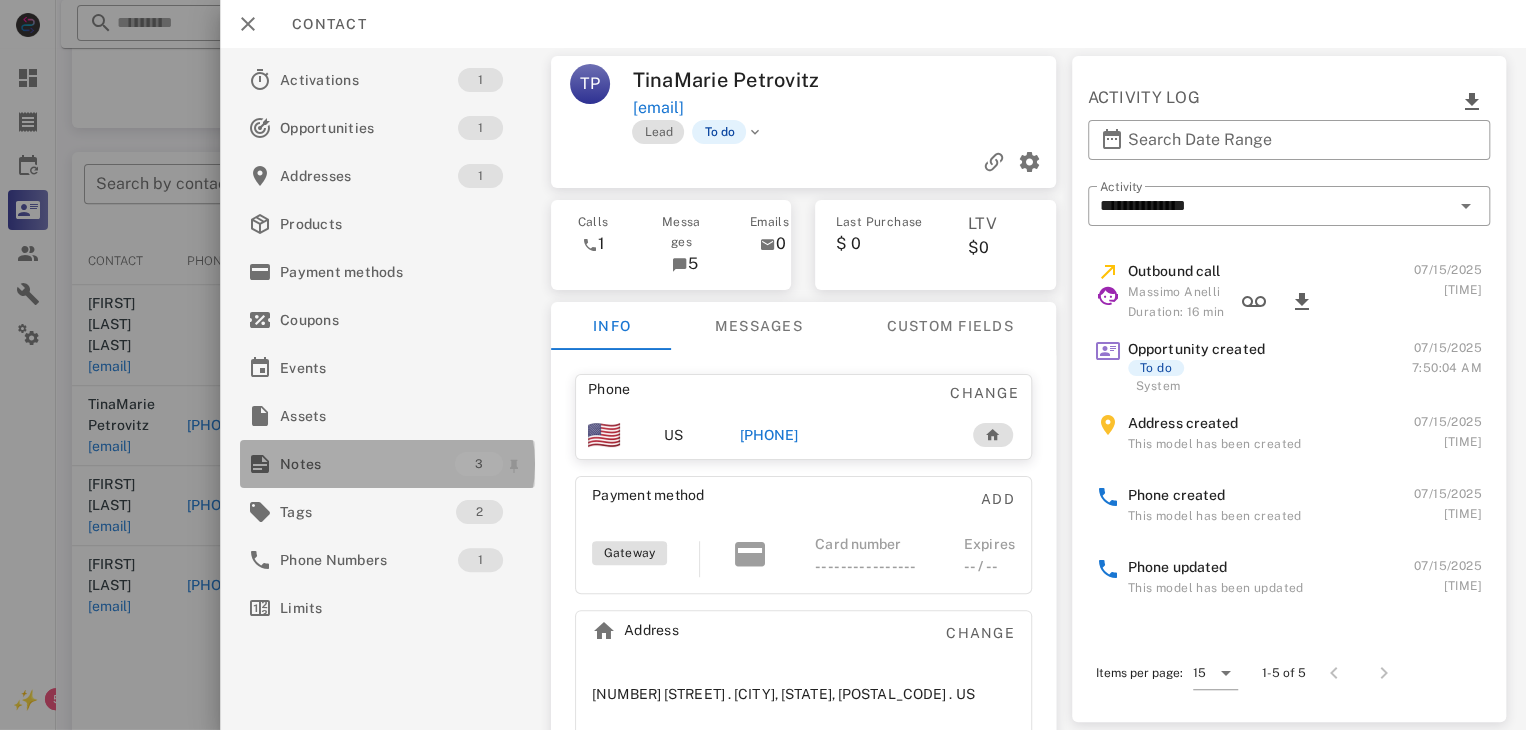 click on "Notes" at bounding box center [367, 464] 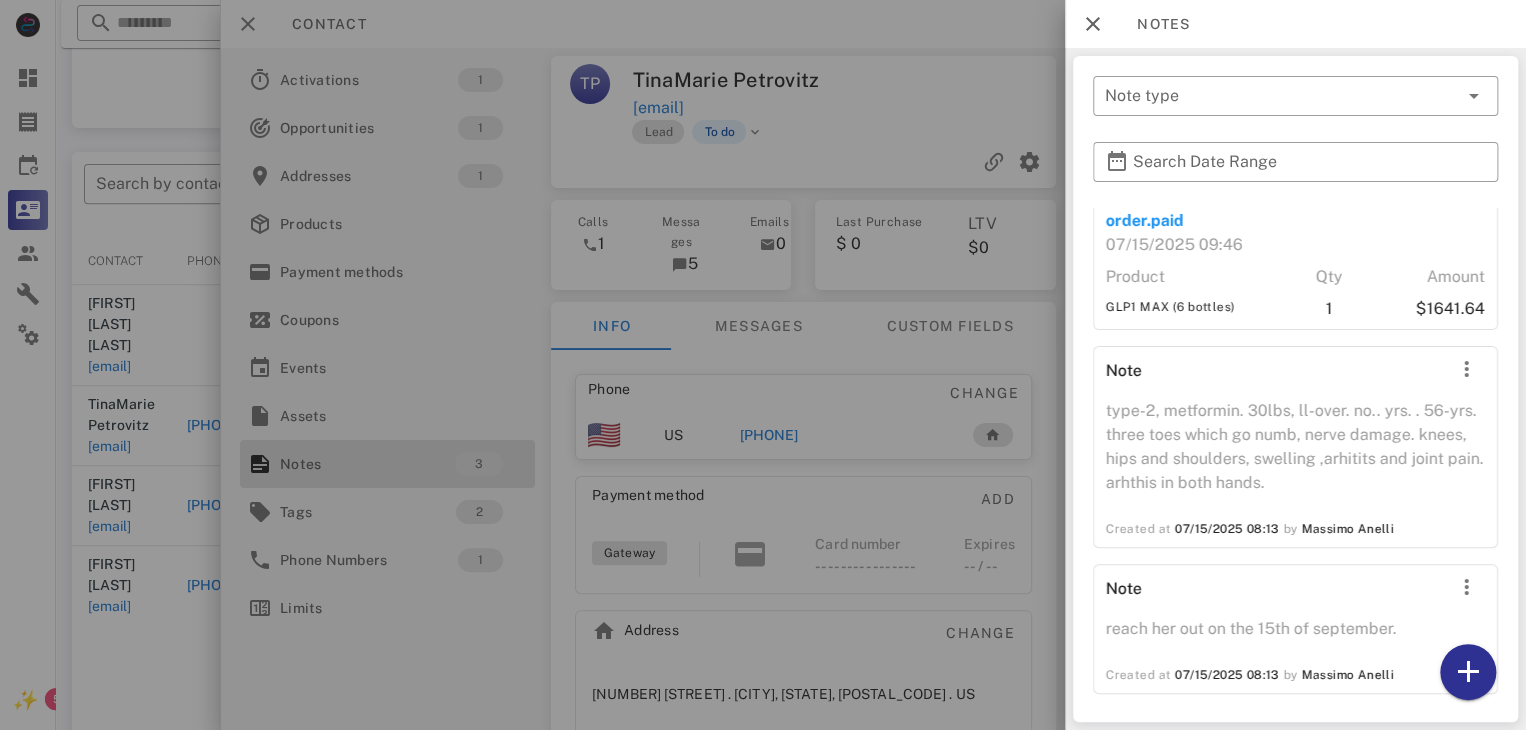 scroll, scrollTop: 92, scrollLeft: 0, axis: vertical 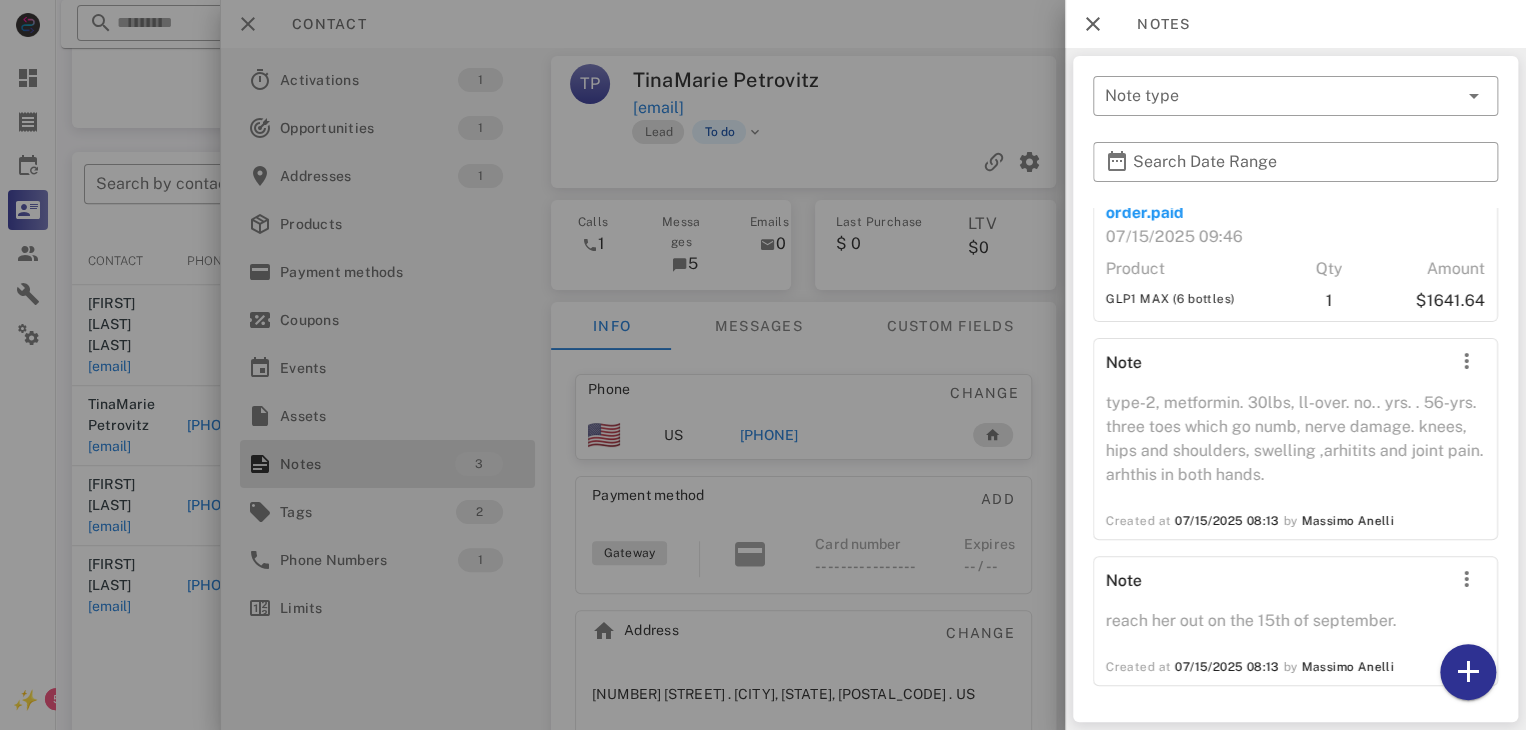 click at bounding box center (763, 365) 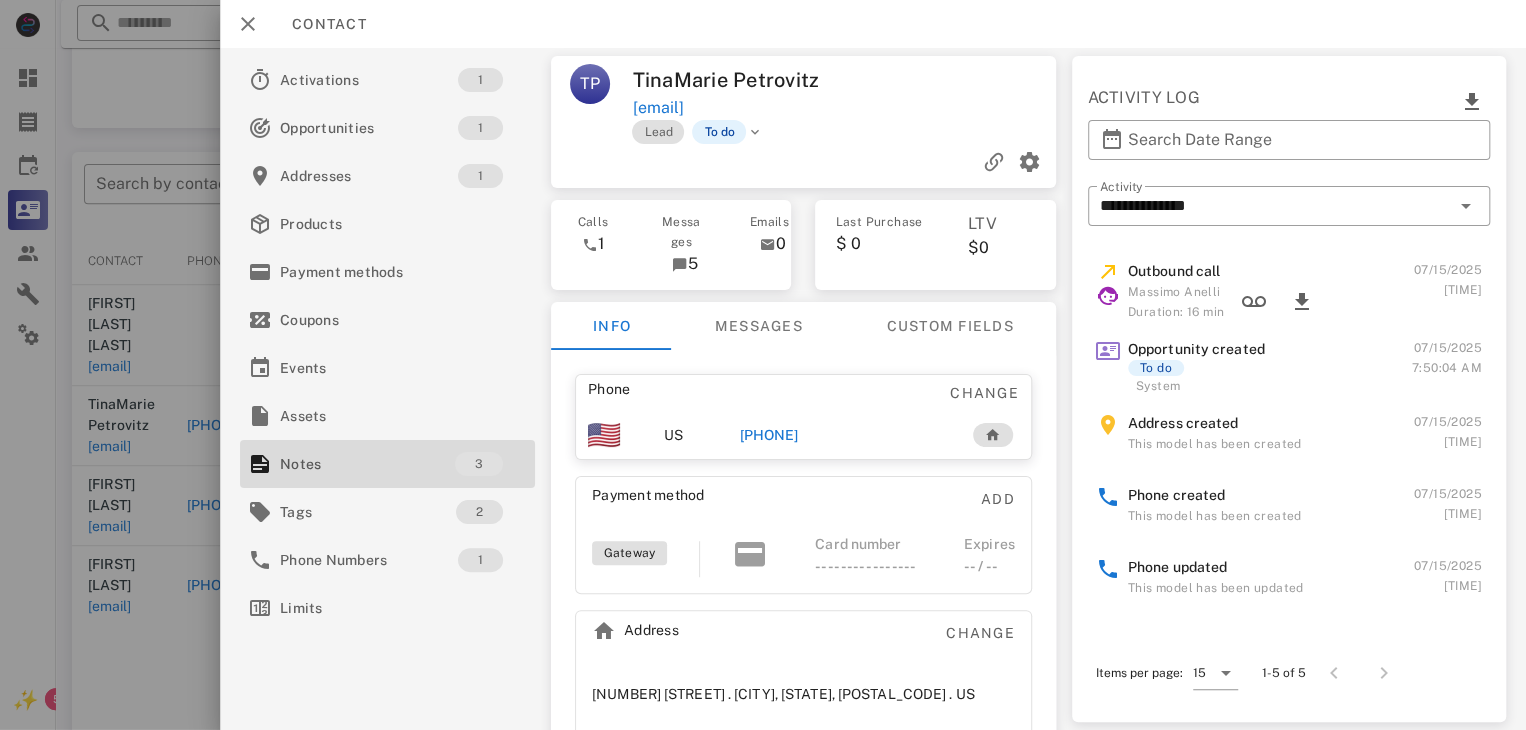click at bounding box center [763, 365] 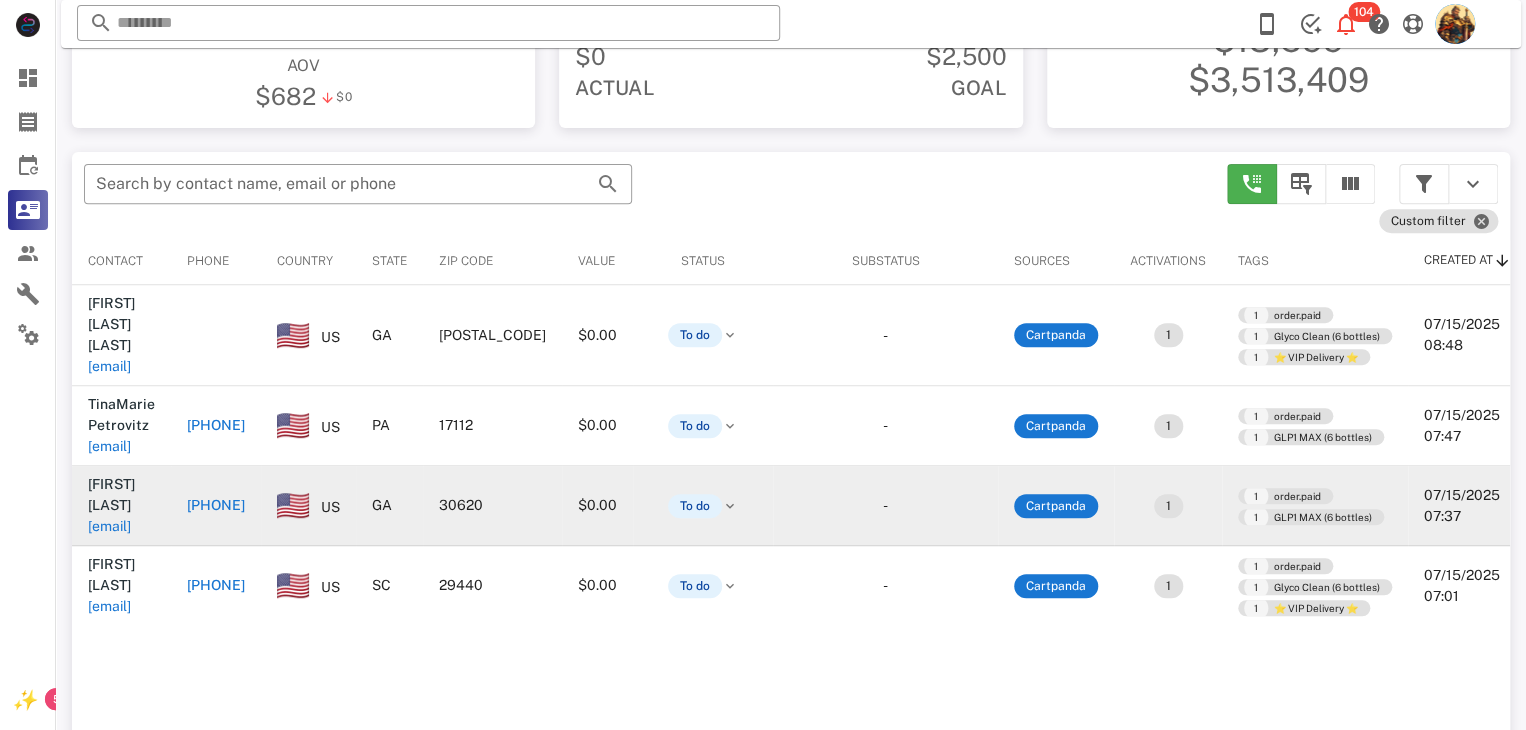 click on "grambeejb@gmail.com" at bounding box center (109, 526) 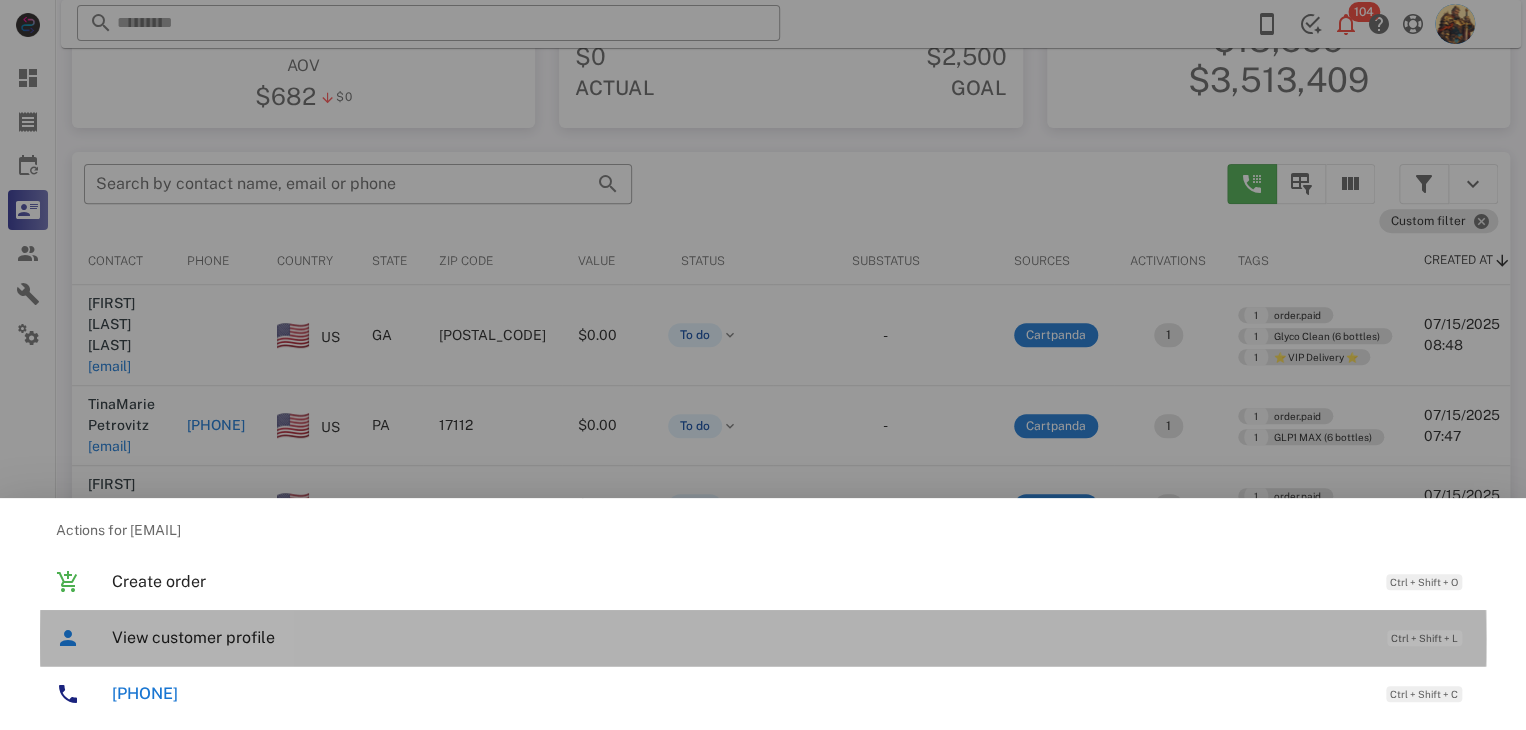 click on "View customer profile" at bounding box center (739, 637) 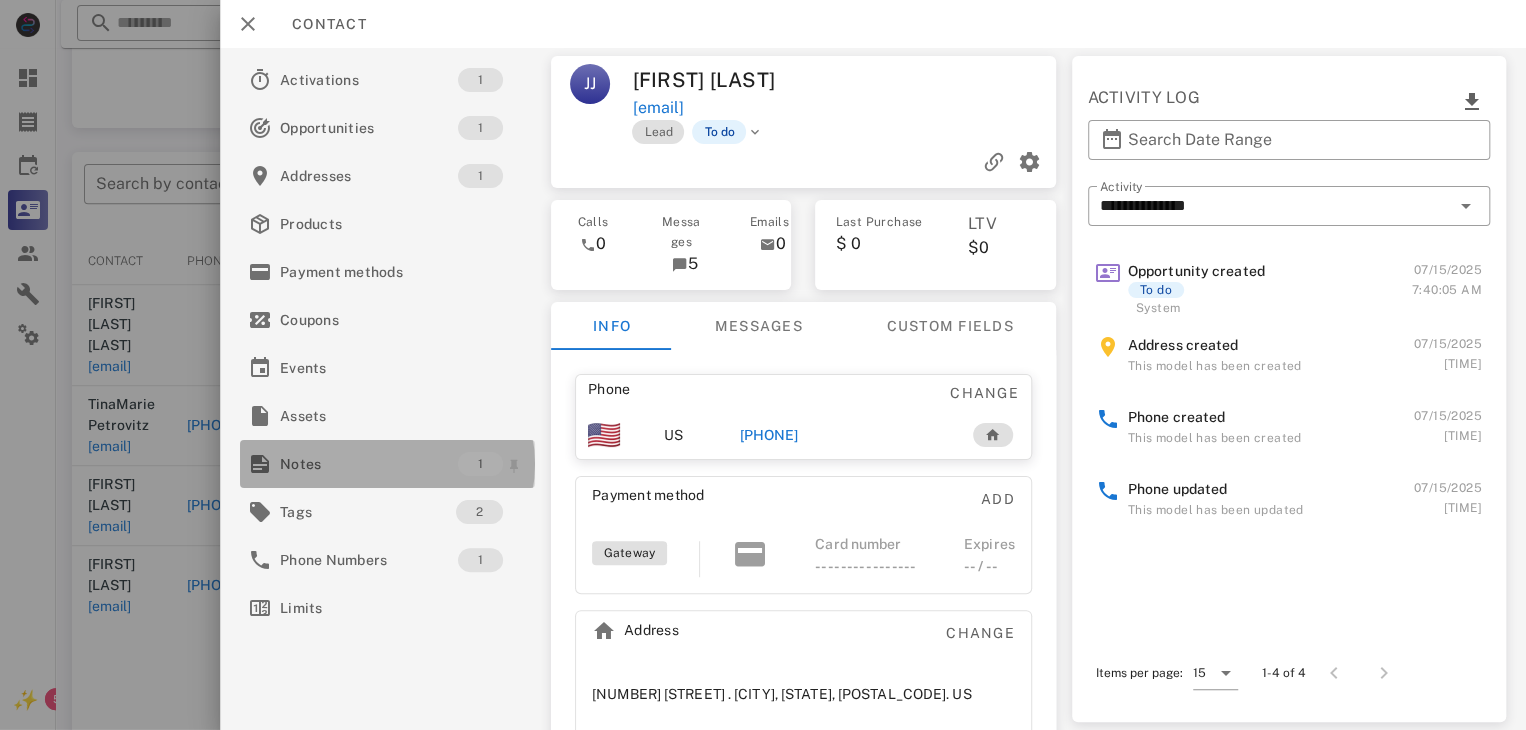 click on "Notes" at bounding box center (369, 464) 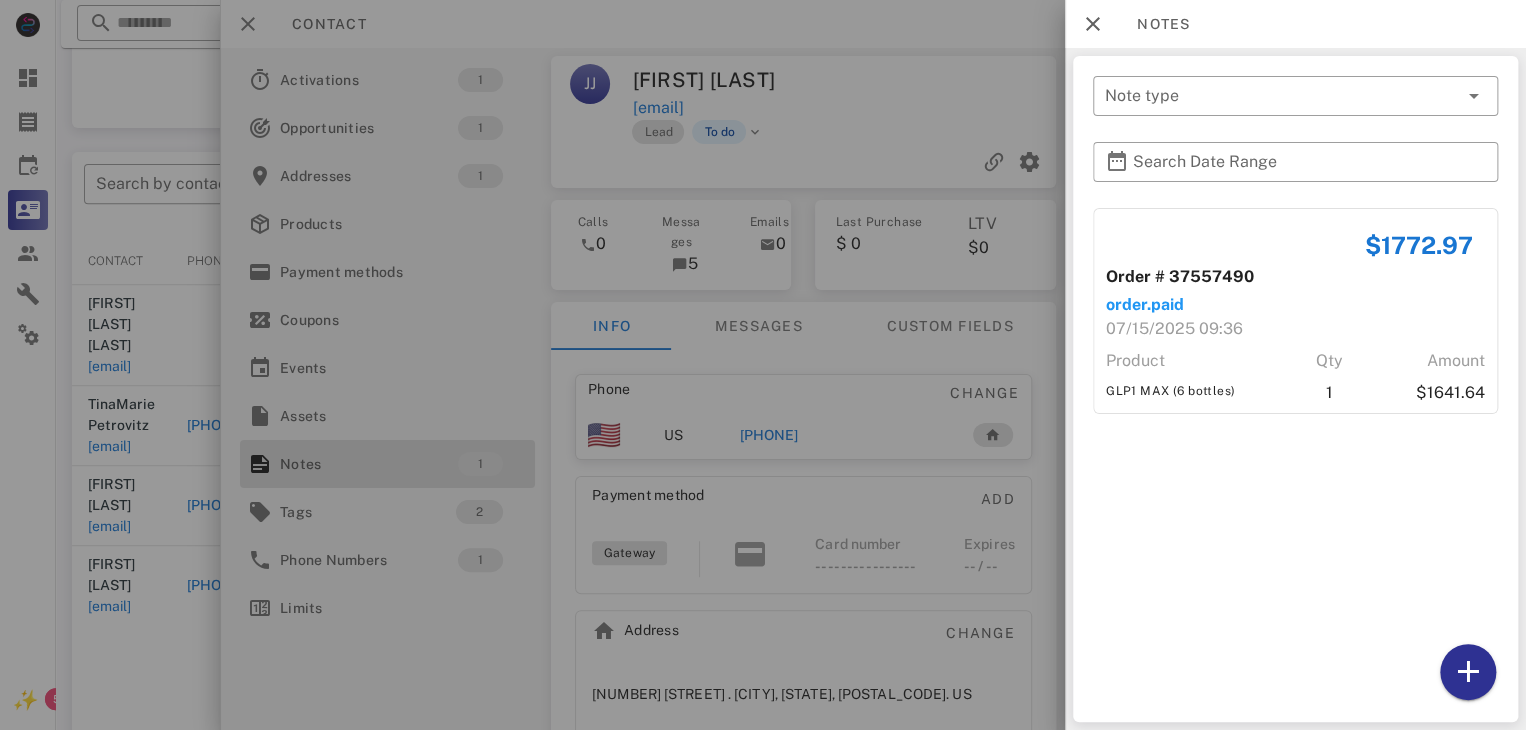 click at bounding box center (763, 365) 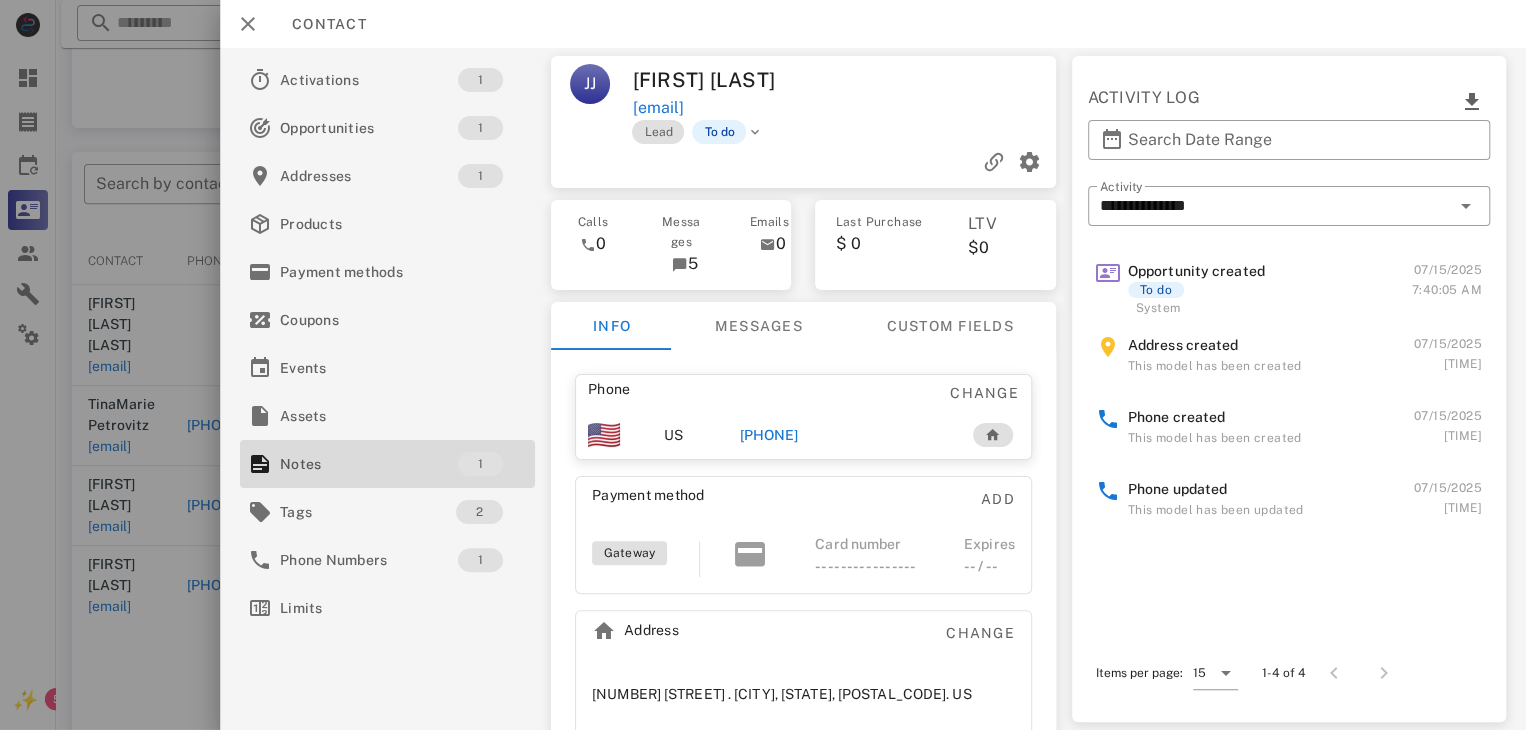 click on "+14045807540" at bounding box center (769, 435) 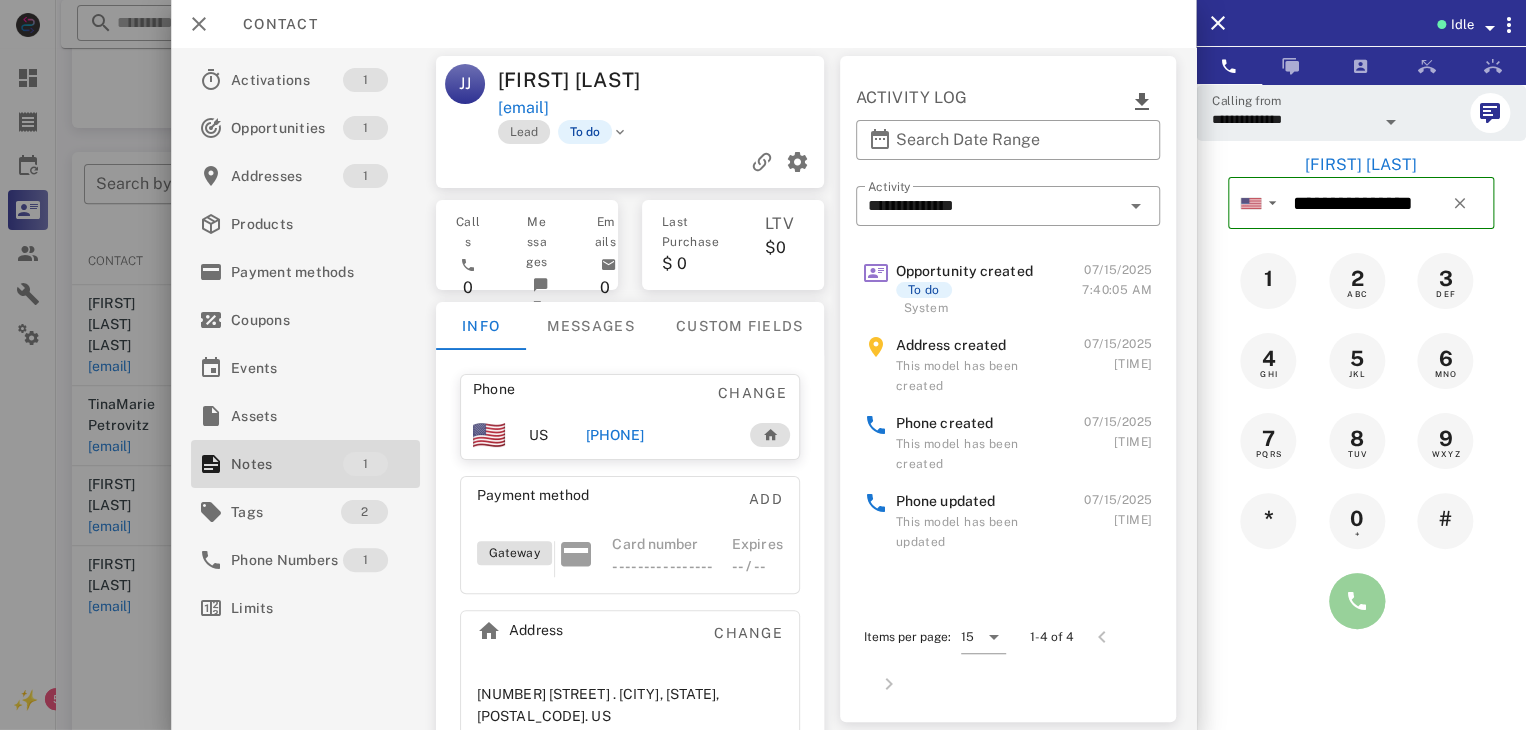 click at bounding box center (1357, 601) 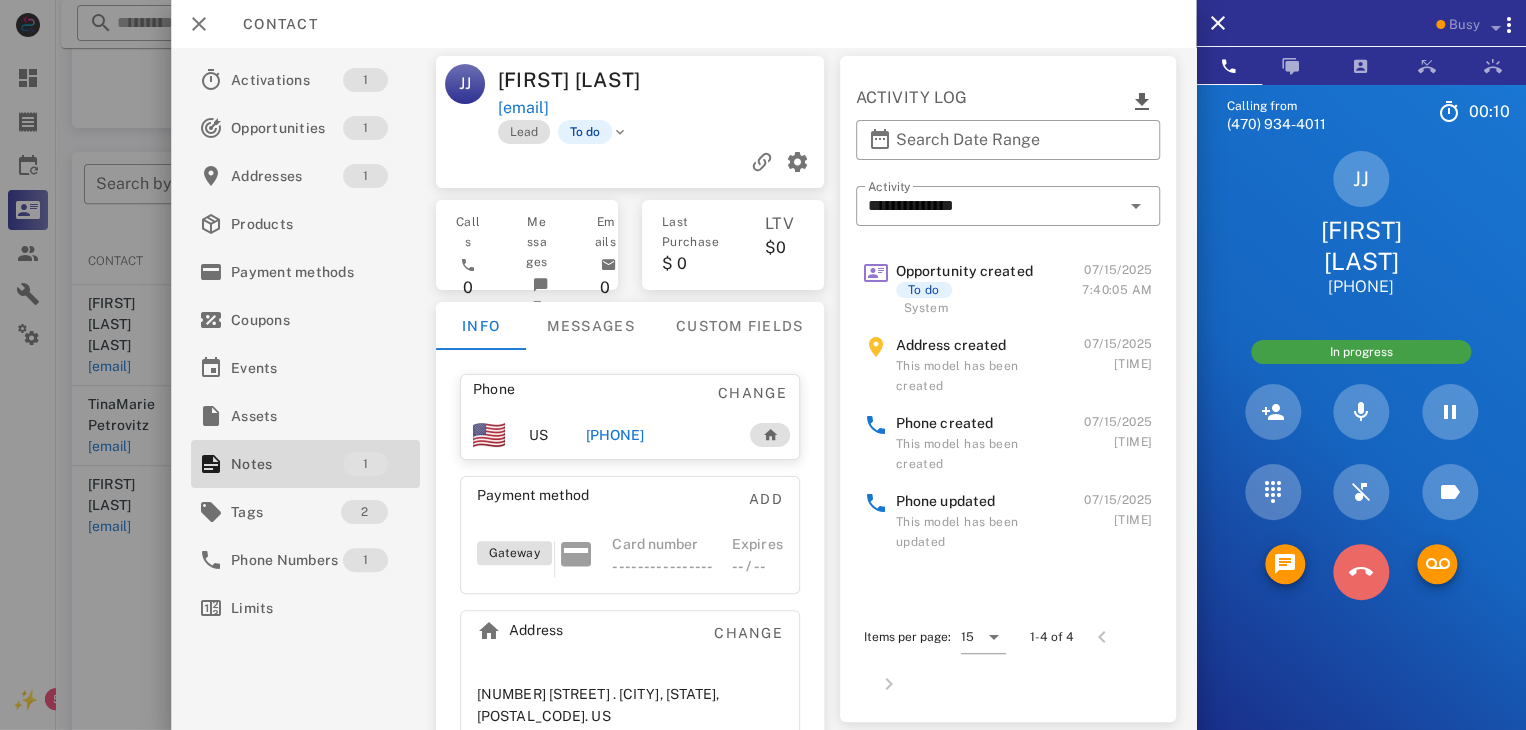 click at bounding box center [1361, 572] 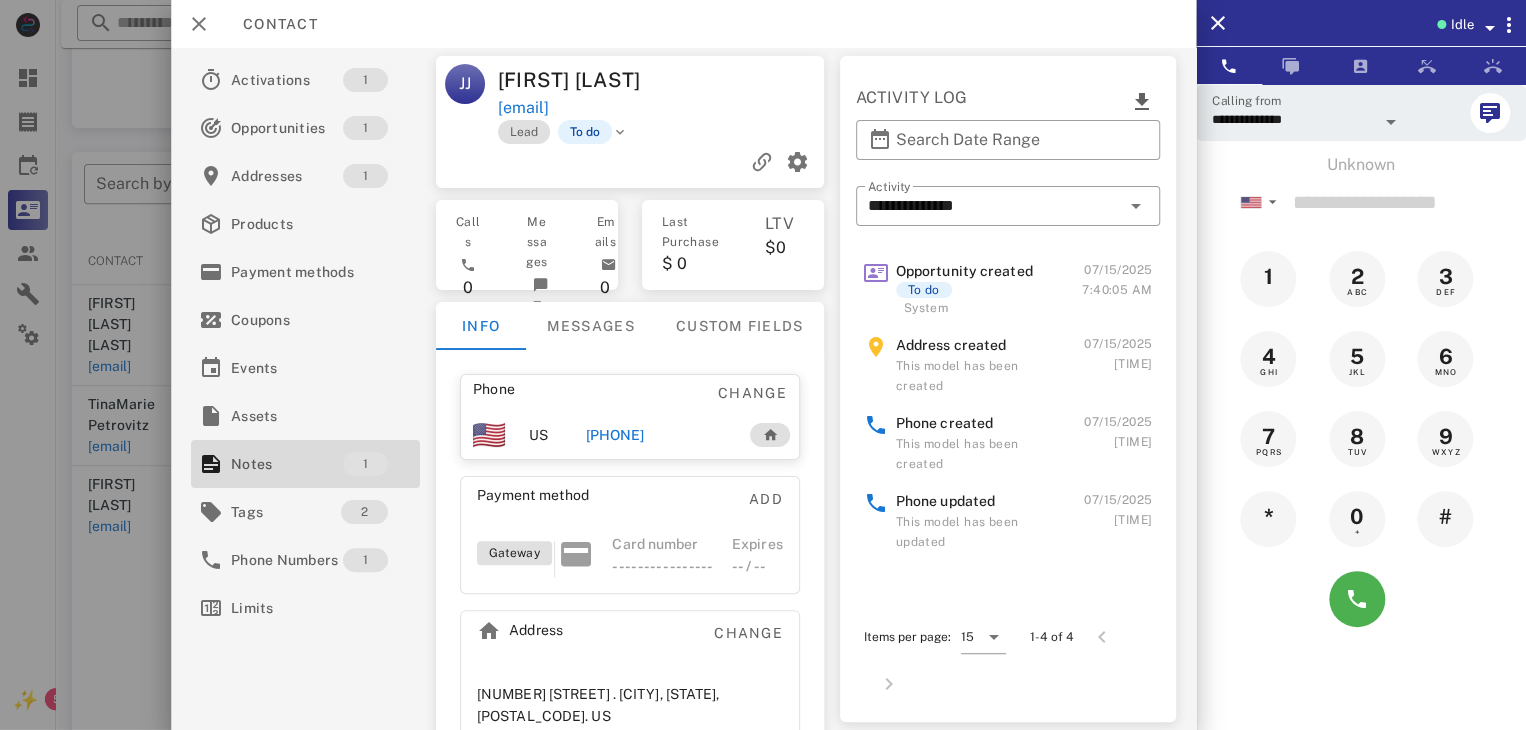click at bounding box center [763, 365] 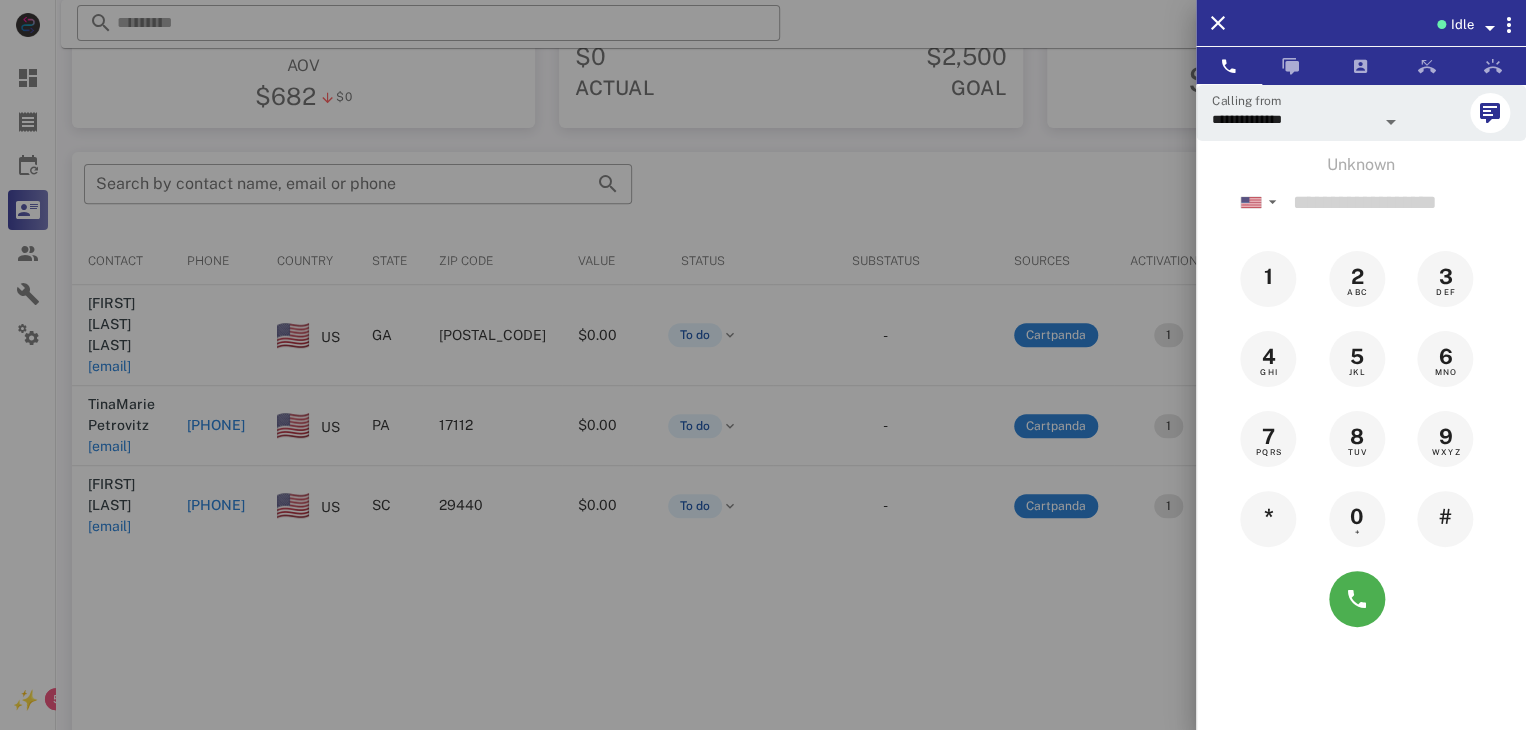 click at bounding box center [763, 365] 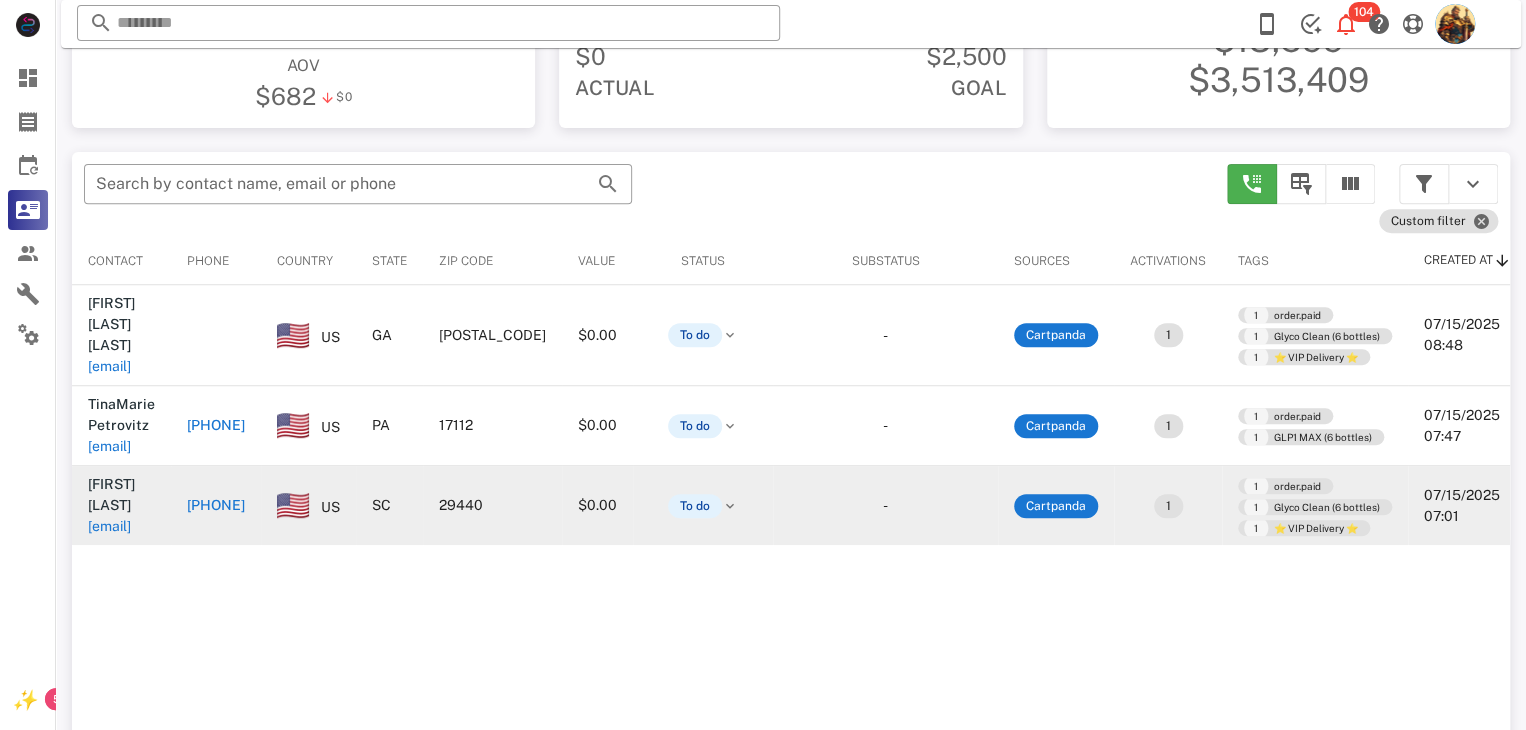 click on "timharrelson@scfbins.com" at bounding box center [109, 526] 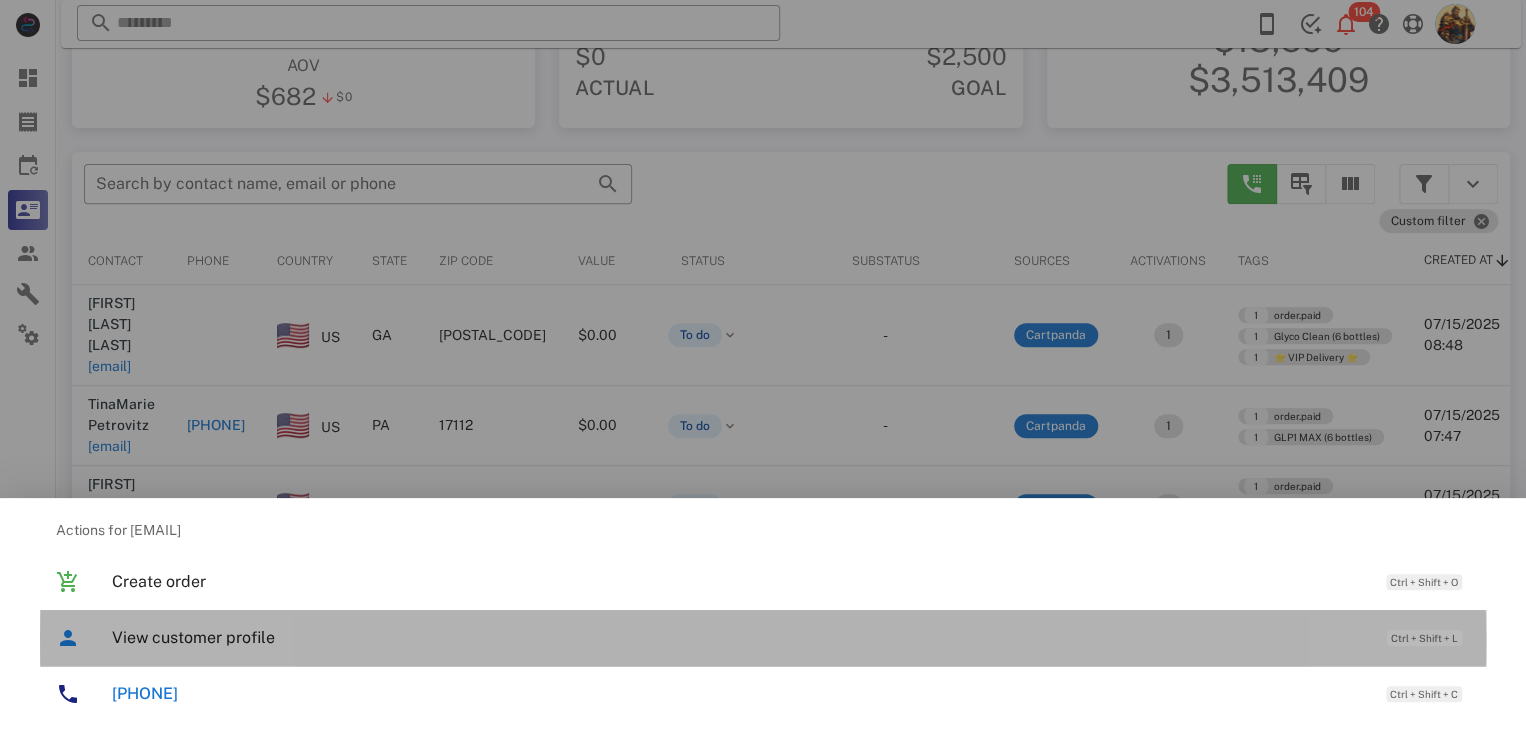 click on "View customer profile" at bounding box center (739, 637) 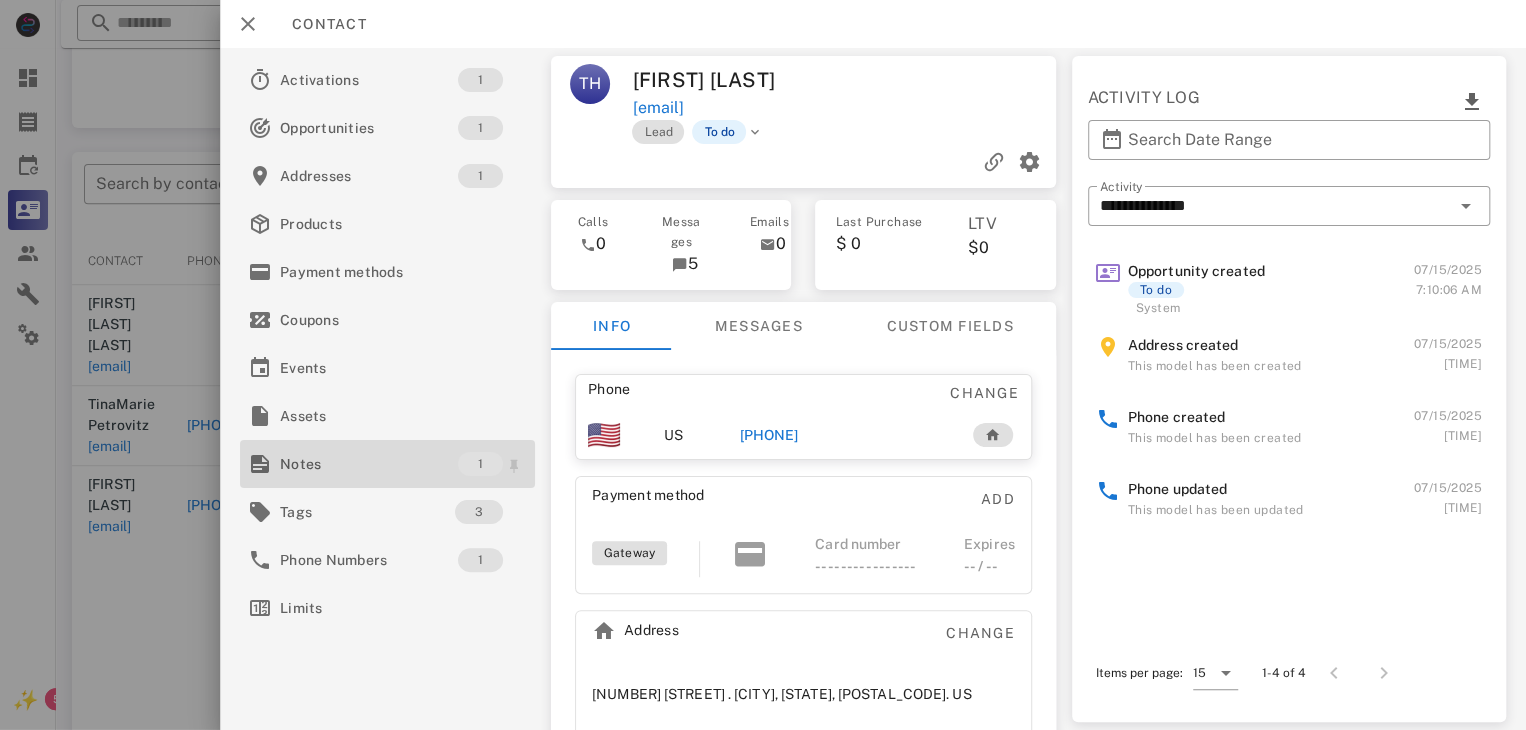 click on "Notes" at bounding box center (369, 464) 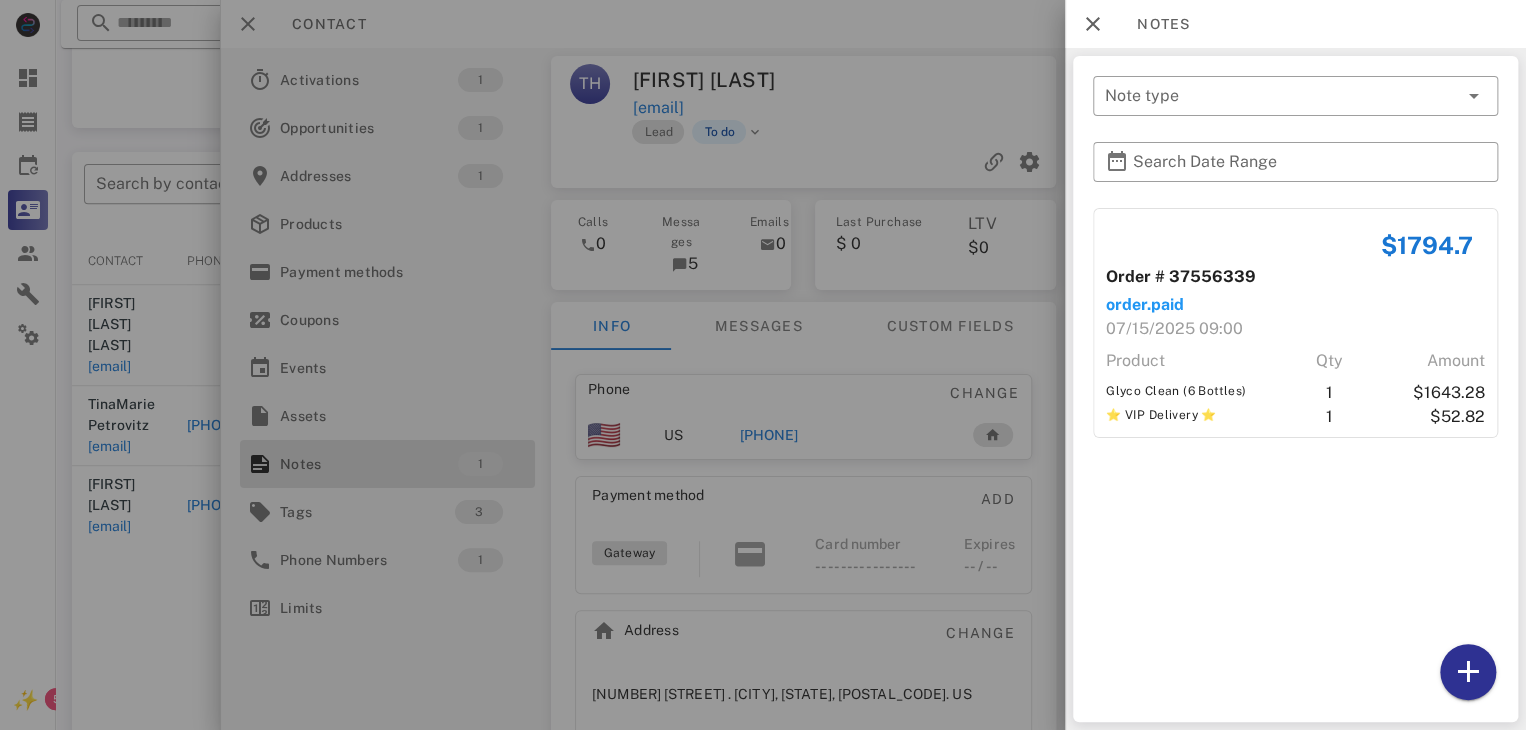 click at bounding box center [763, 365] 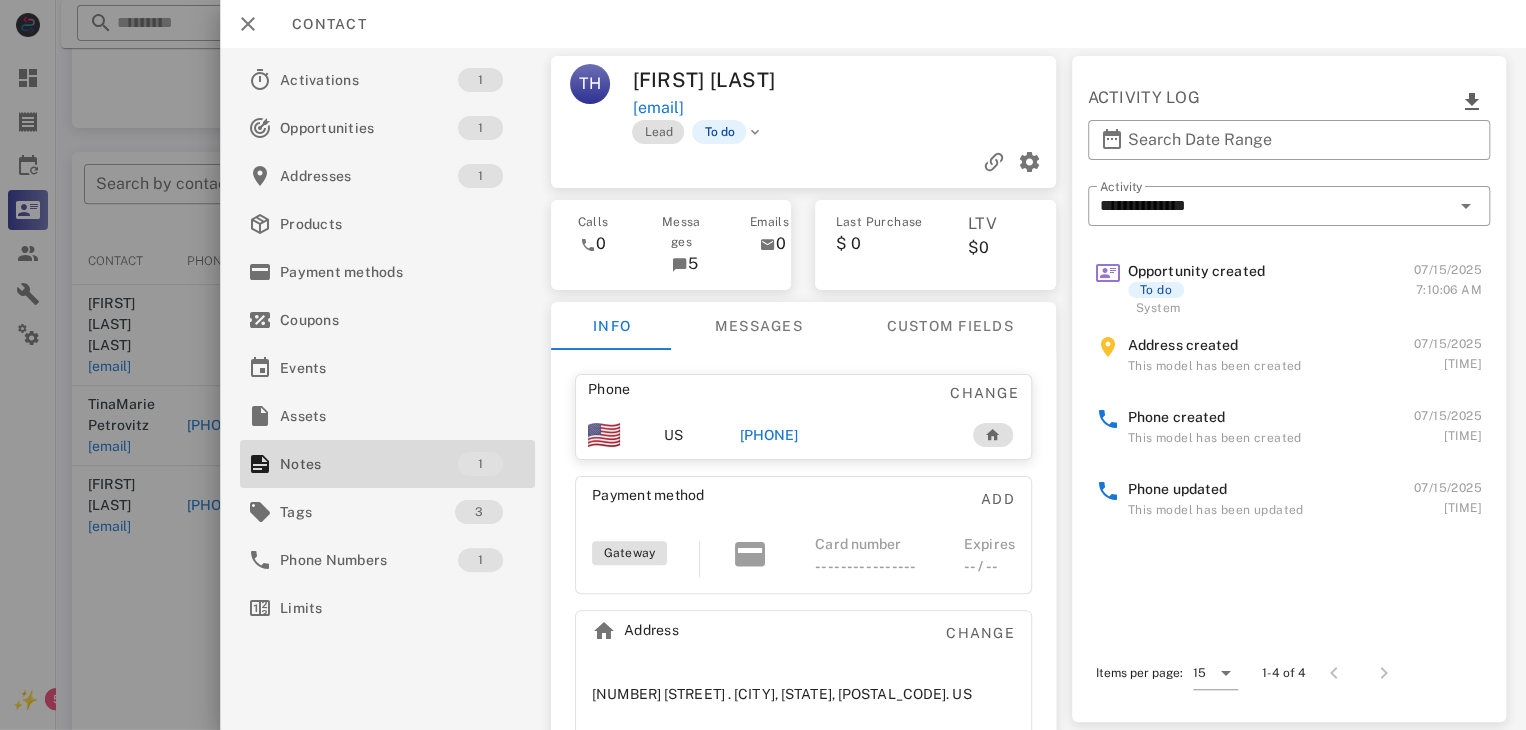 click on "+18432407674" at bounding box center (769, 435) 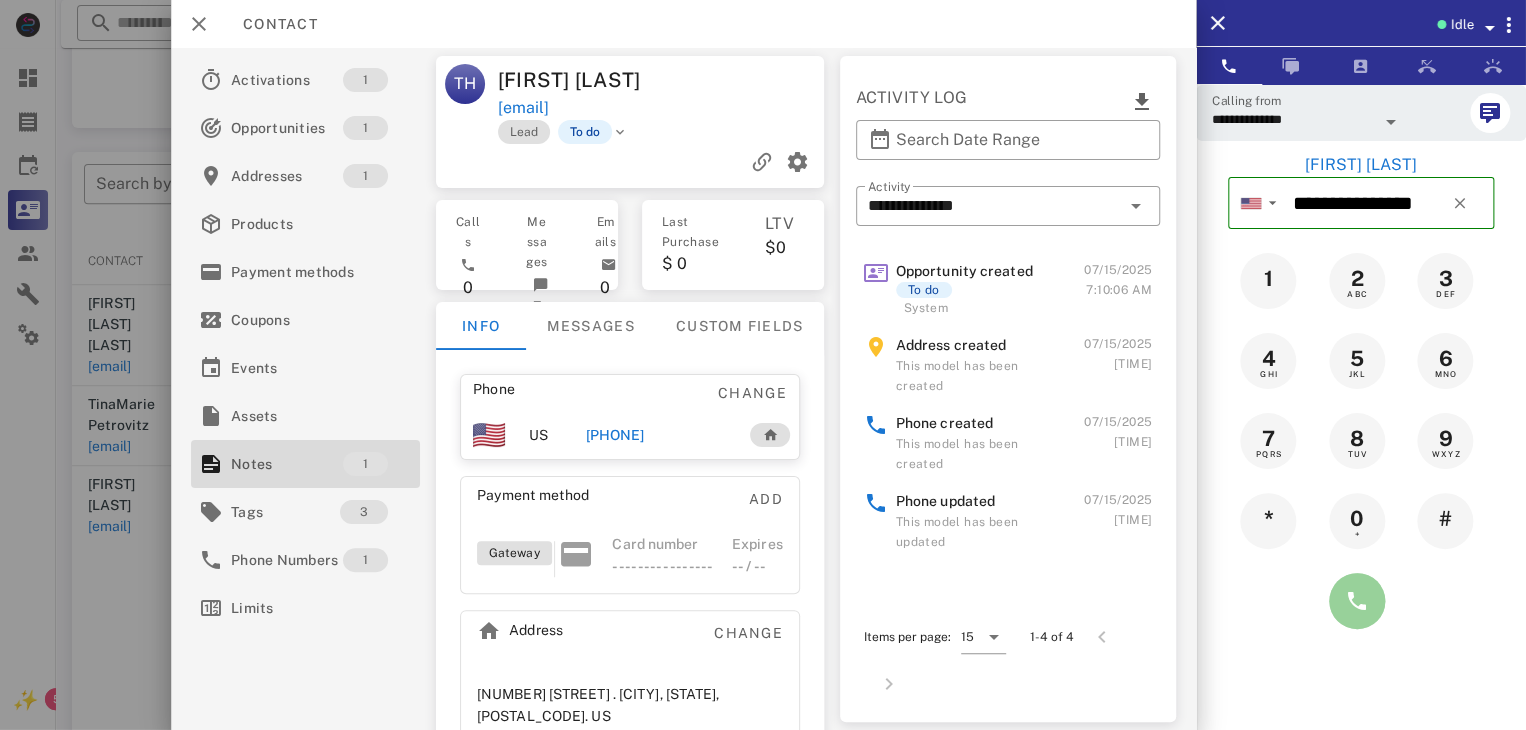 click at bounding box center (1357, 601) 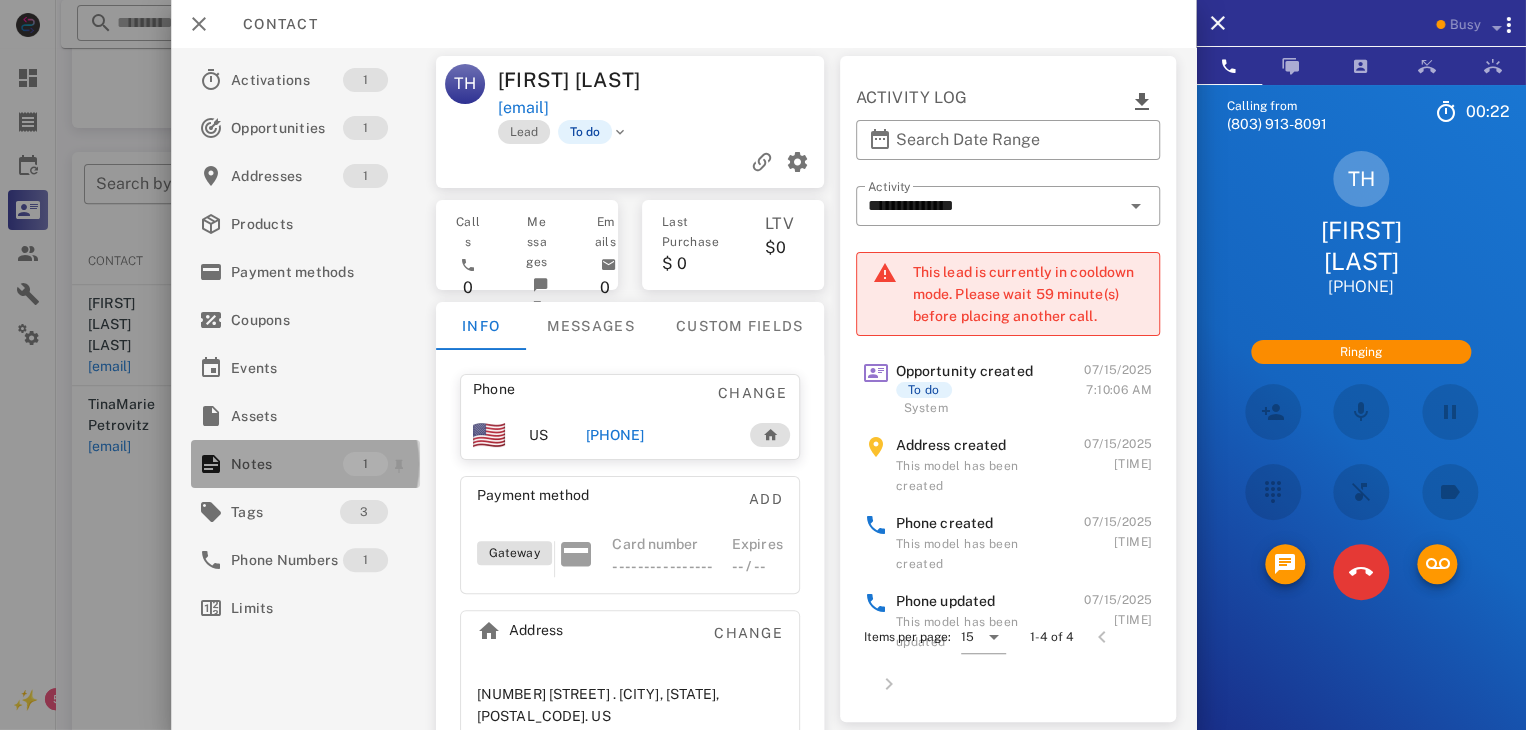click on "Notes" at bounding box center (287, 464) 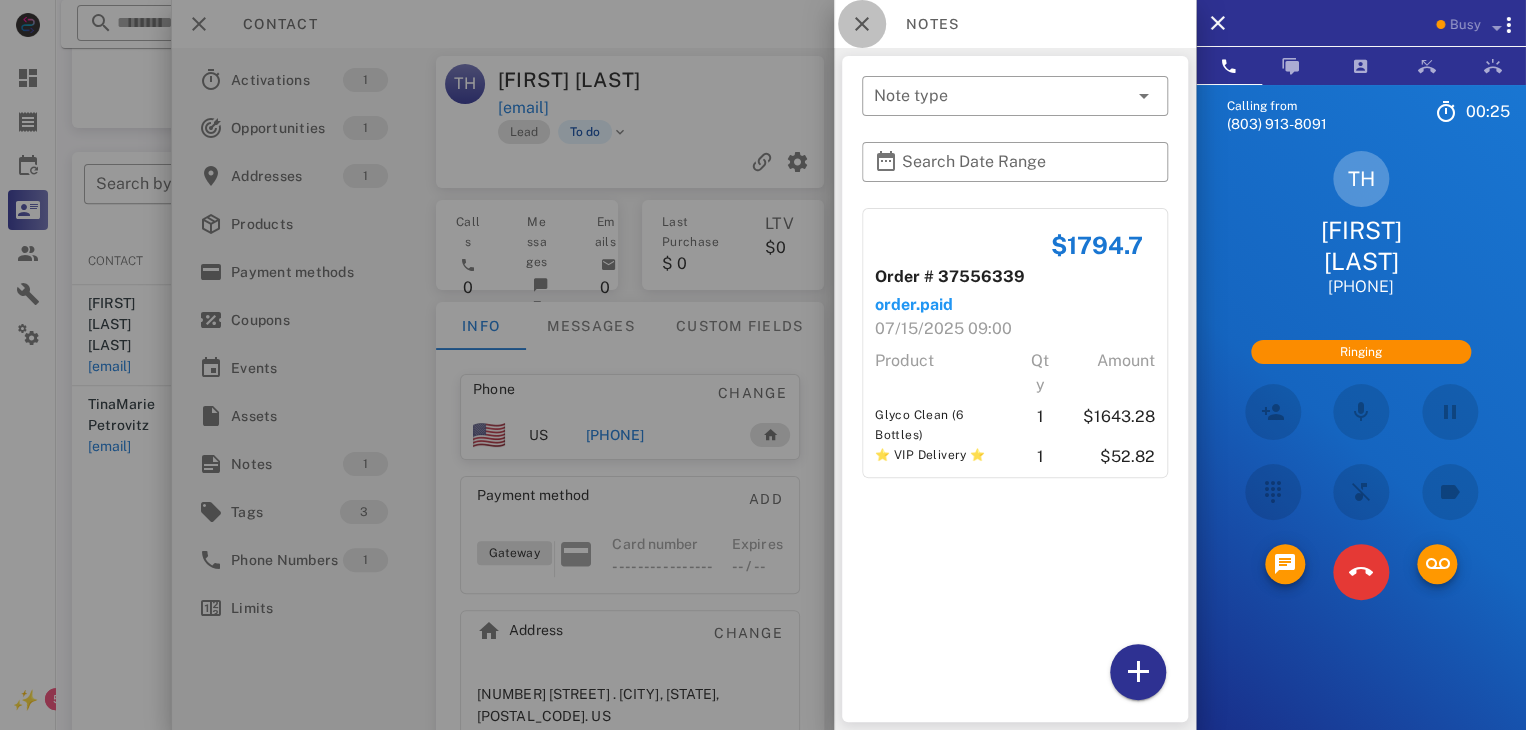 click at bounding box center [862, 24] 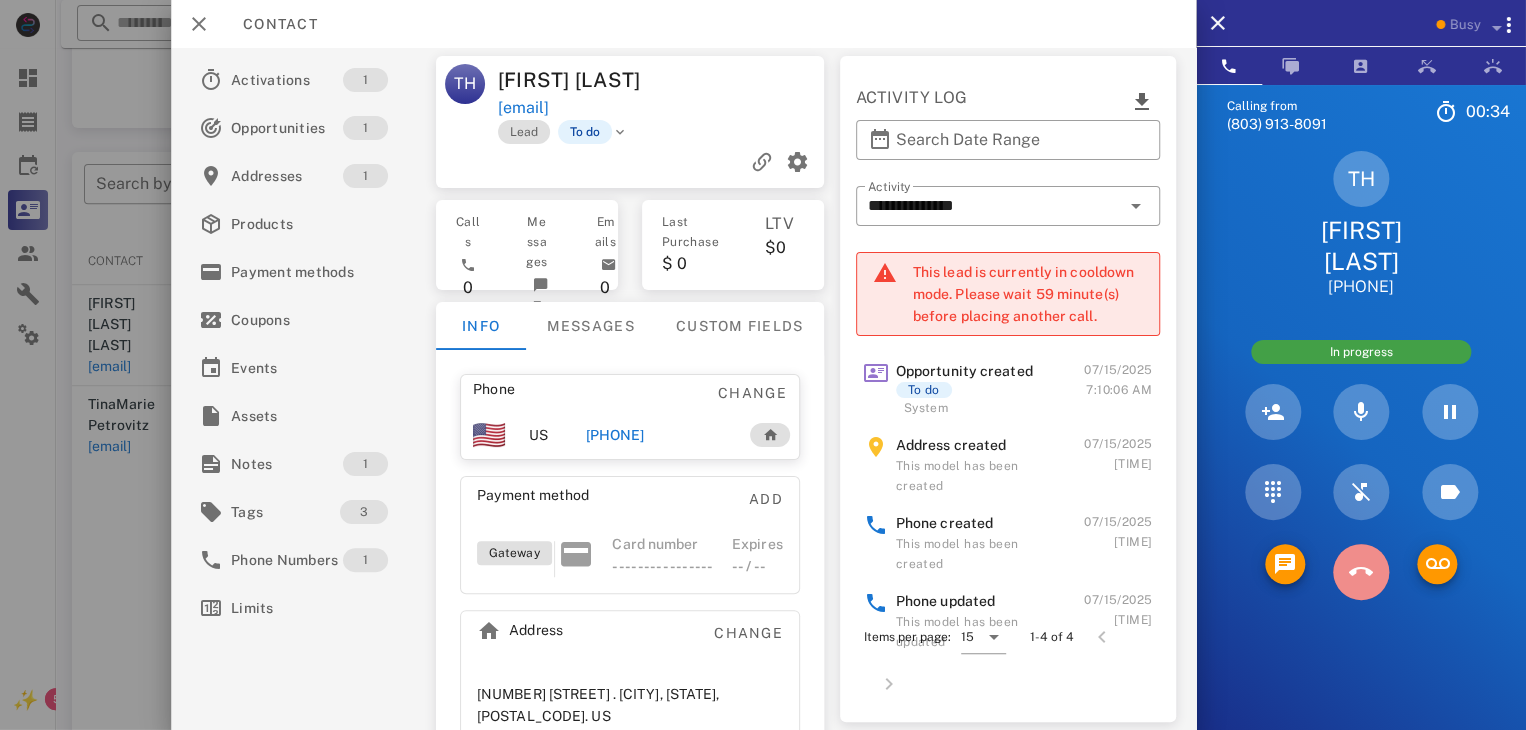 click at bounding box center [1361, 572] 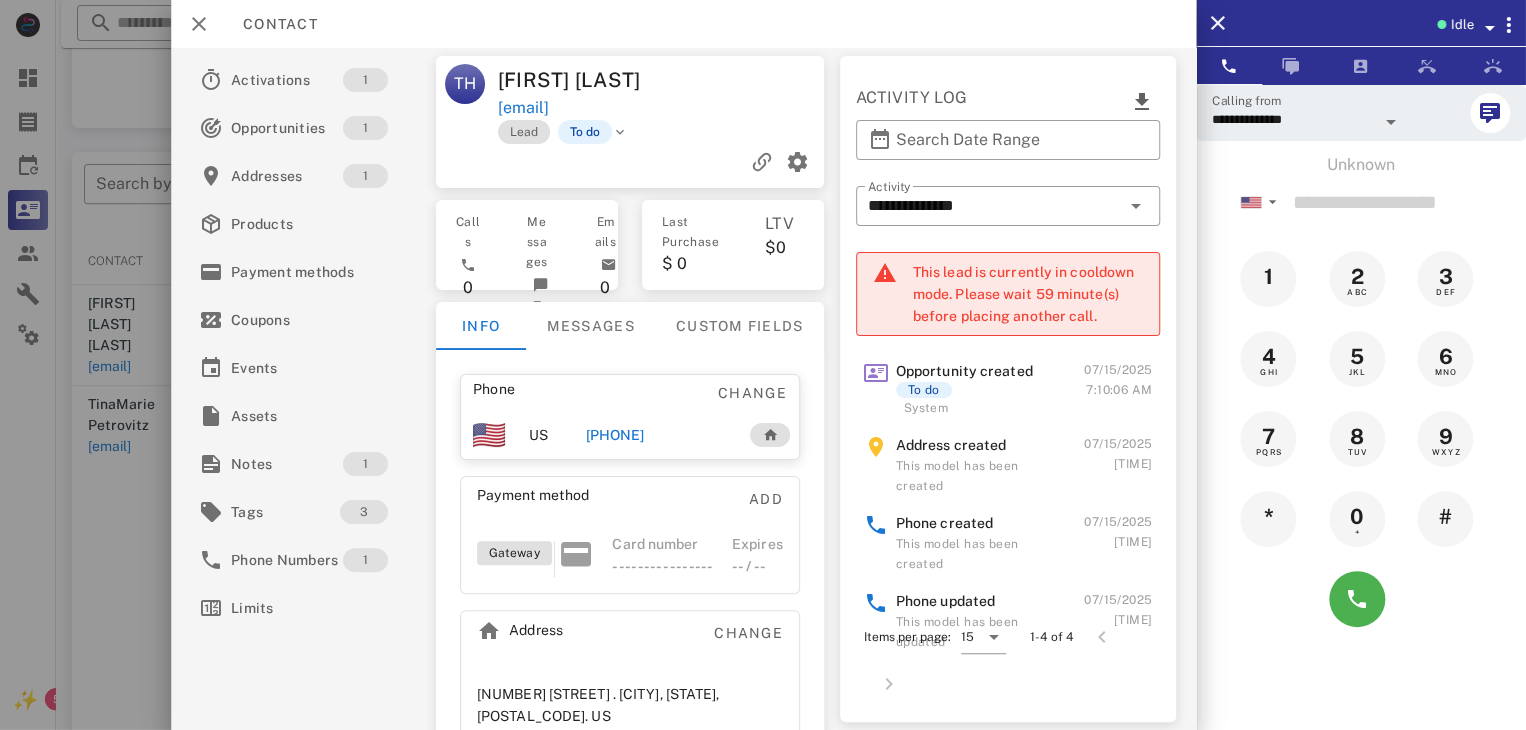click at bounding box center [763, 365] 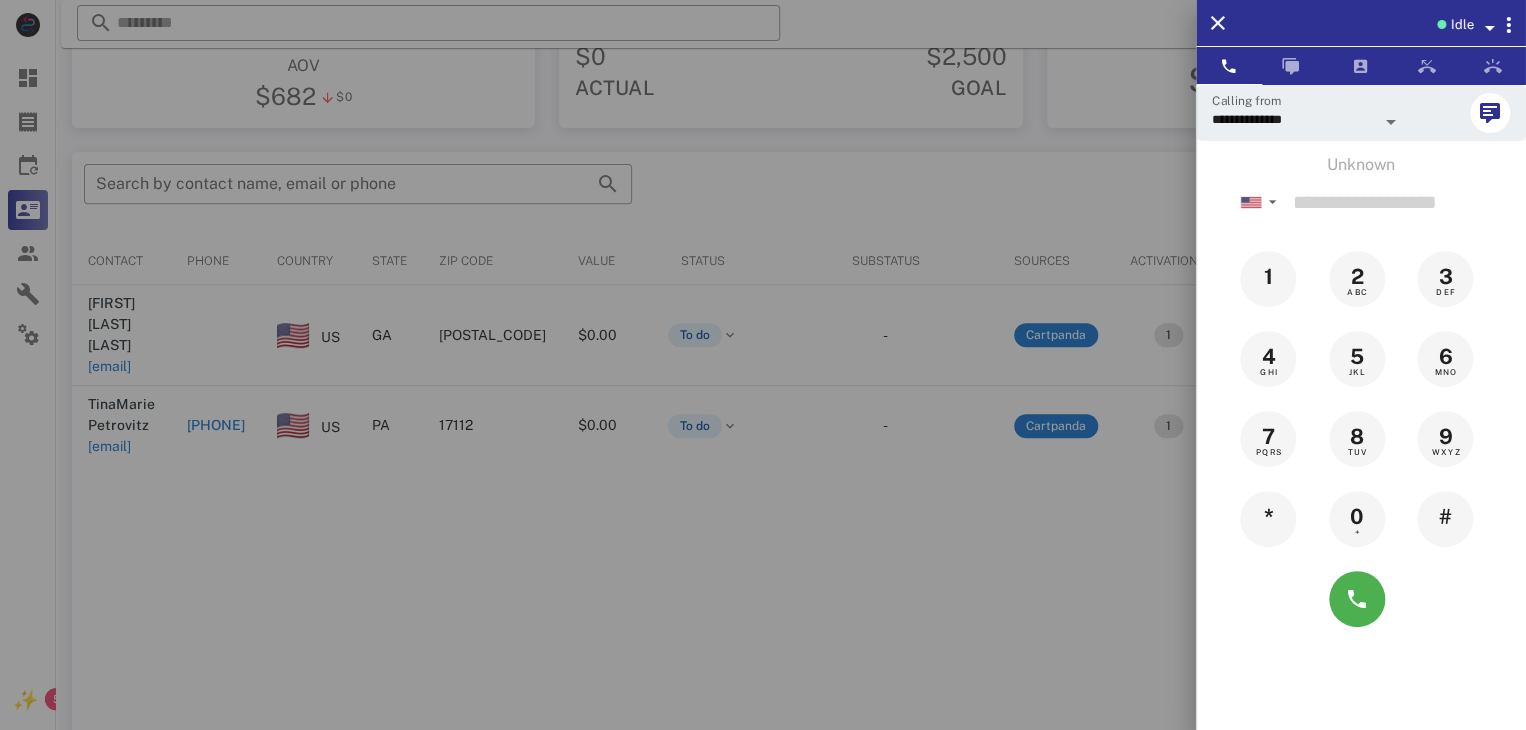 click at bounding box center [763, 365] 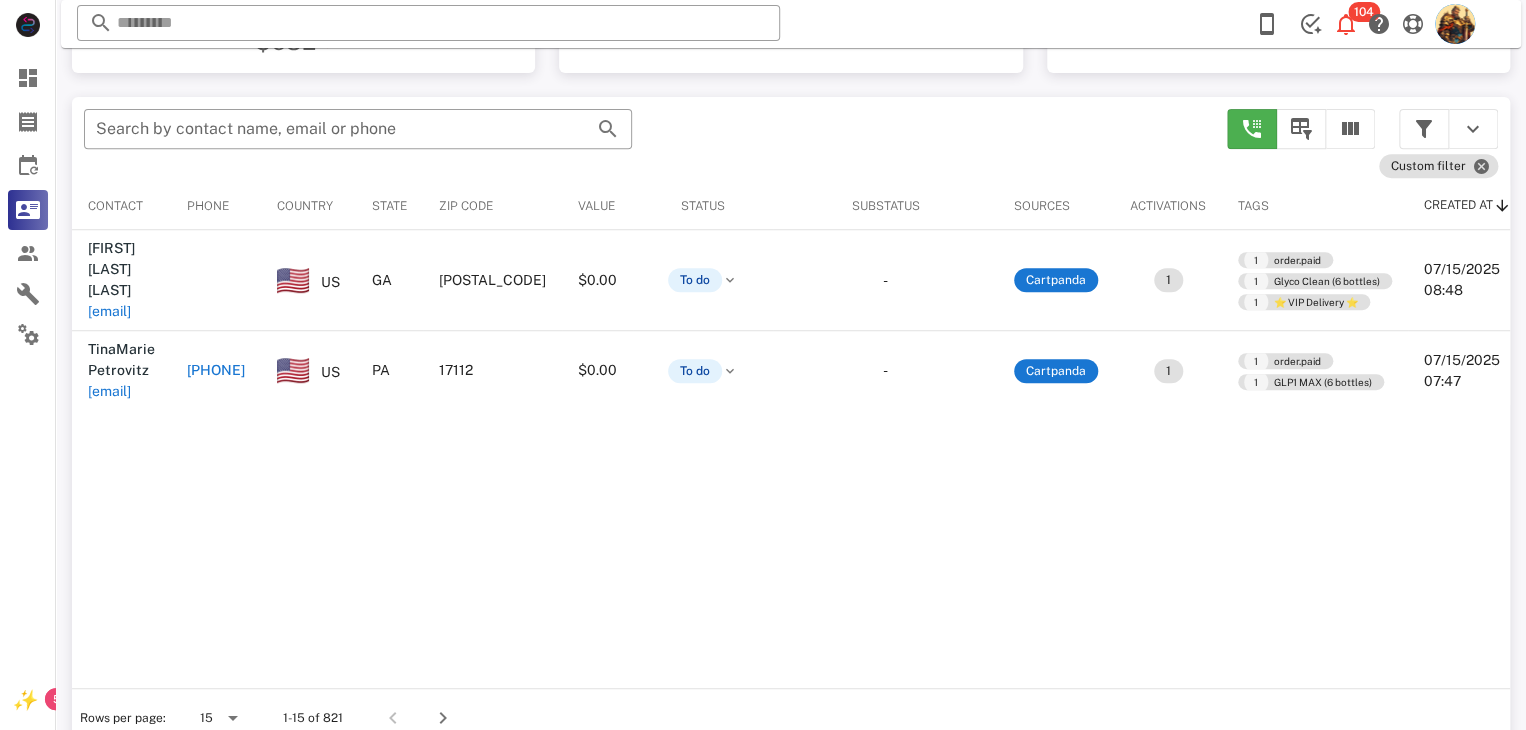 scroll, scrollTop: 380, scrollLeft: 0, axis: vertical 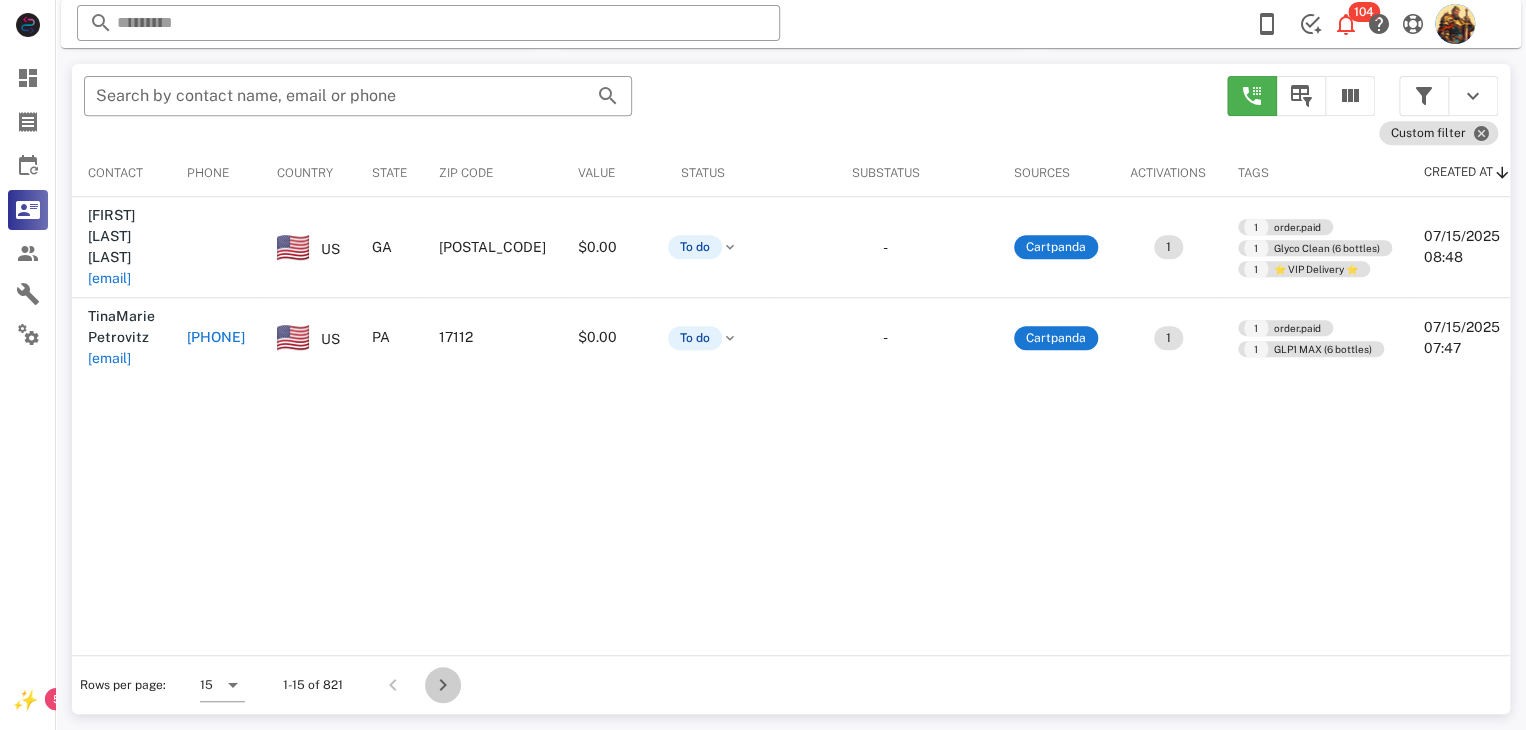 click at bounding box center [443, 685] 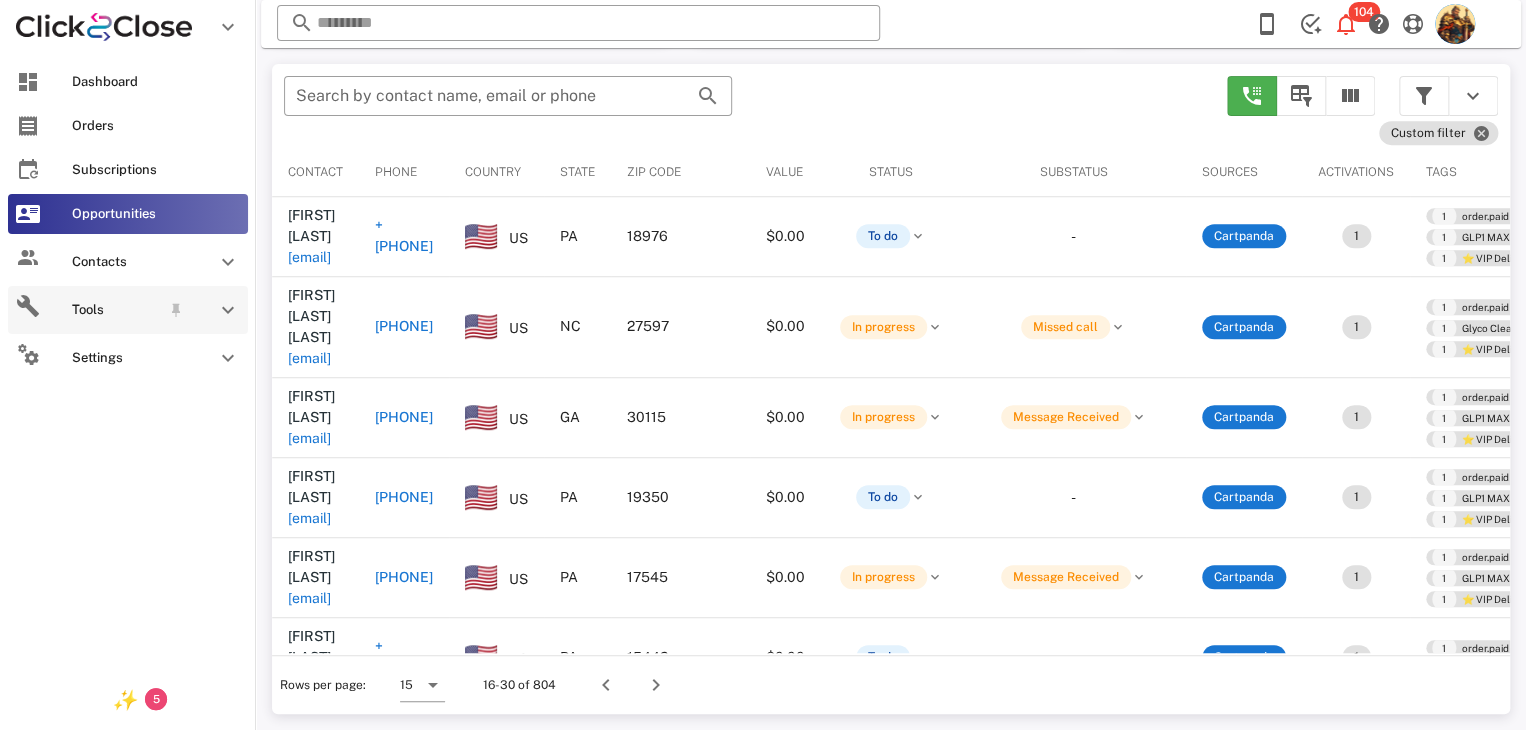 scroll, scrollTop: 377, scrollLeft: 0, axis: vertical 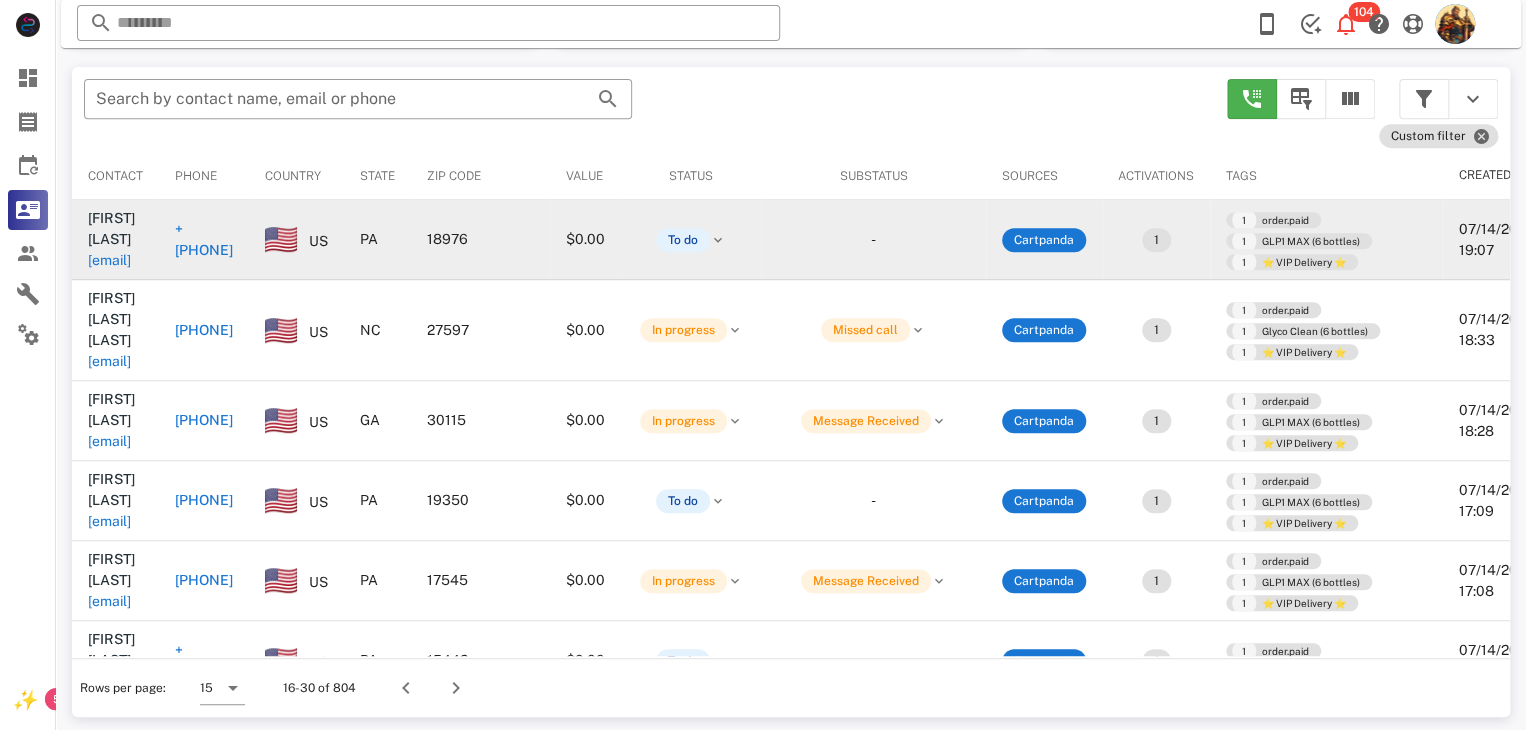 click on "eadewarf@yahoo.com" at bounding box center [109, 260] 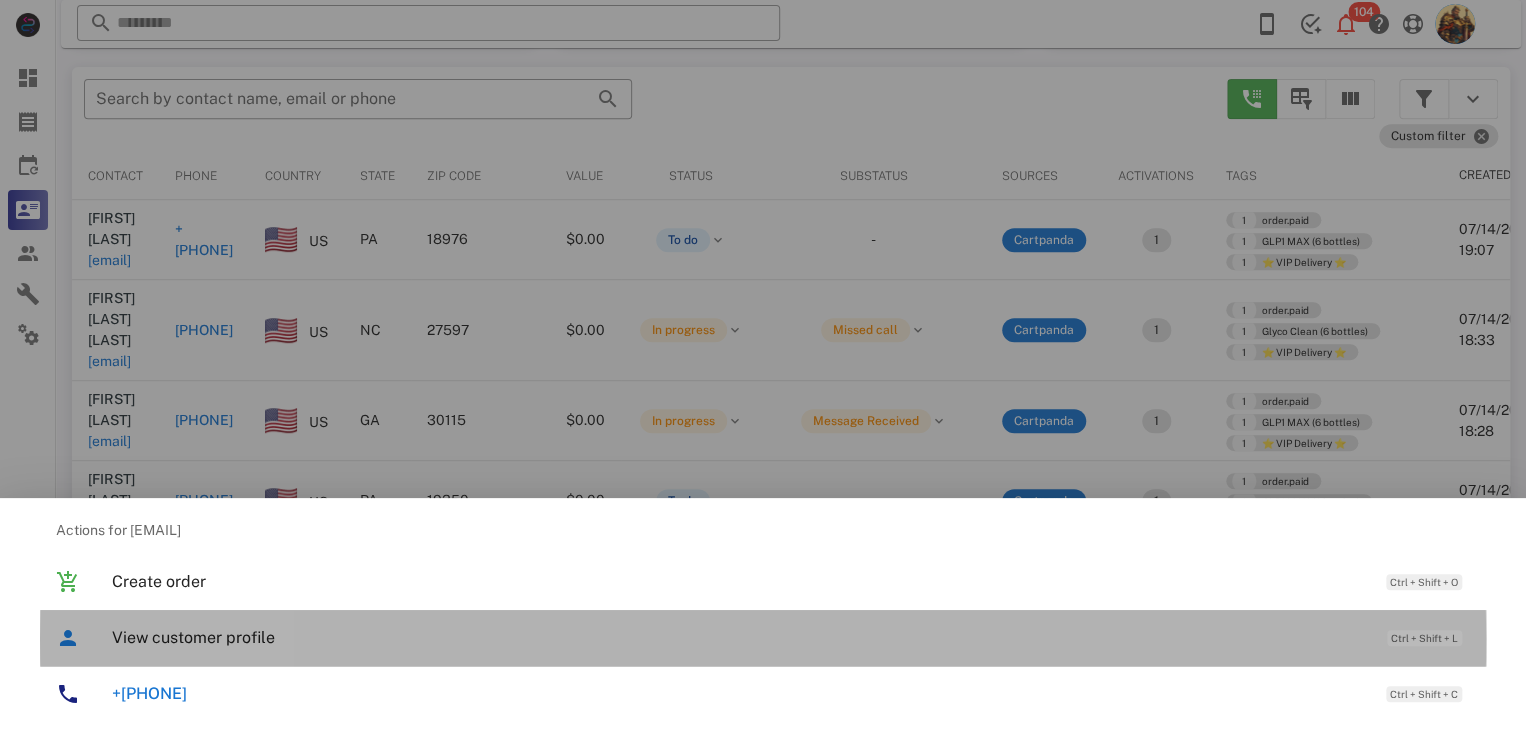 click on "View customer profile" at bounding box center [739, 637] 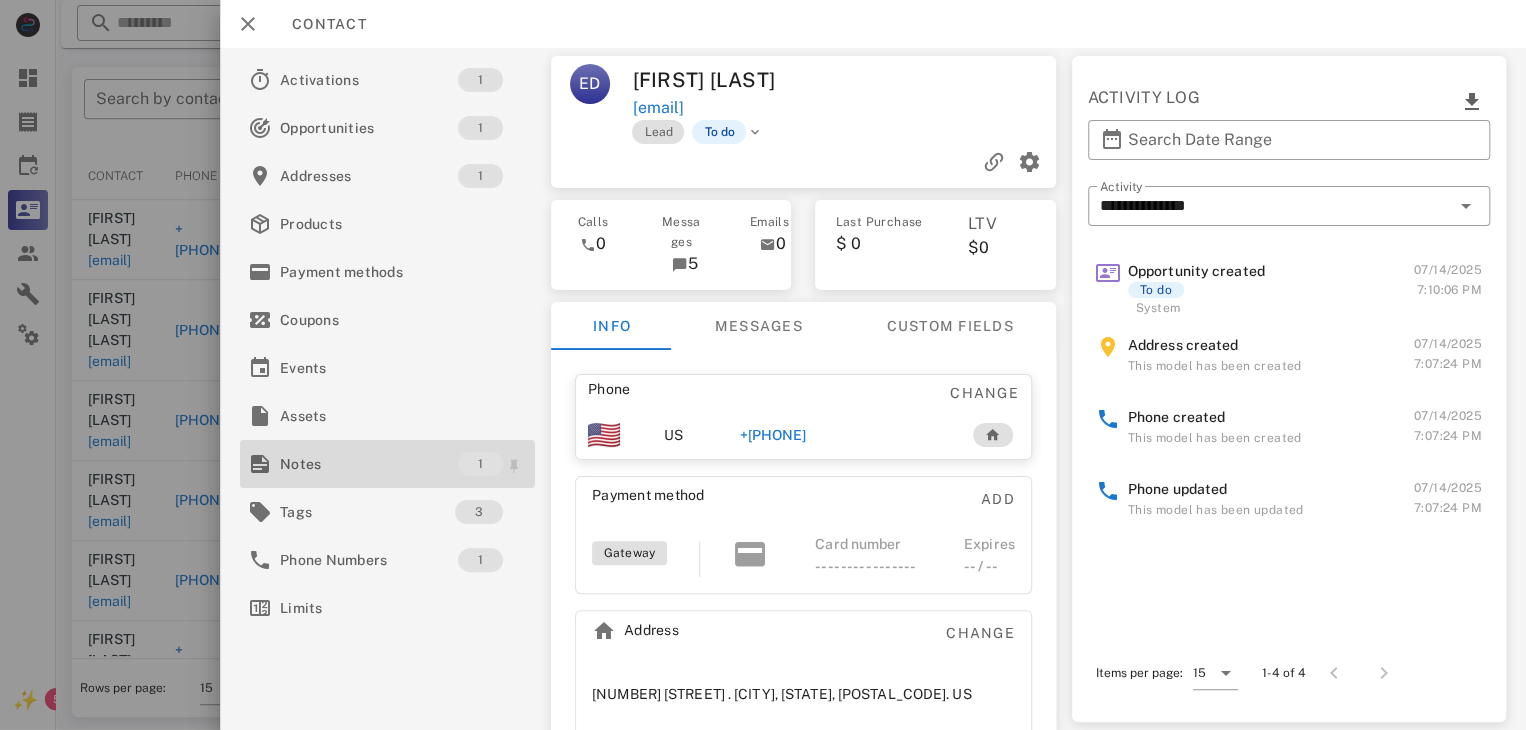 click on "Notes" at bounding box center [369, 464] 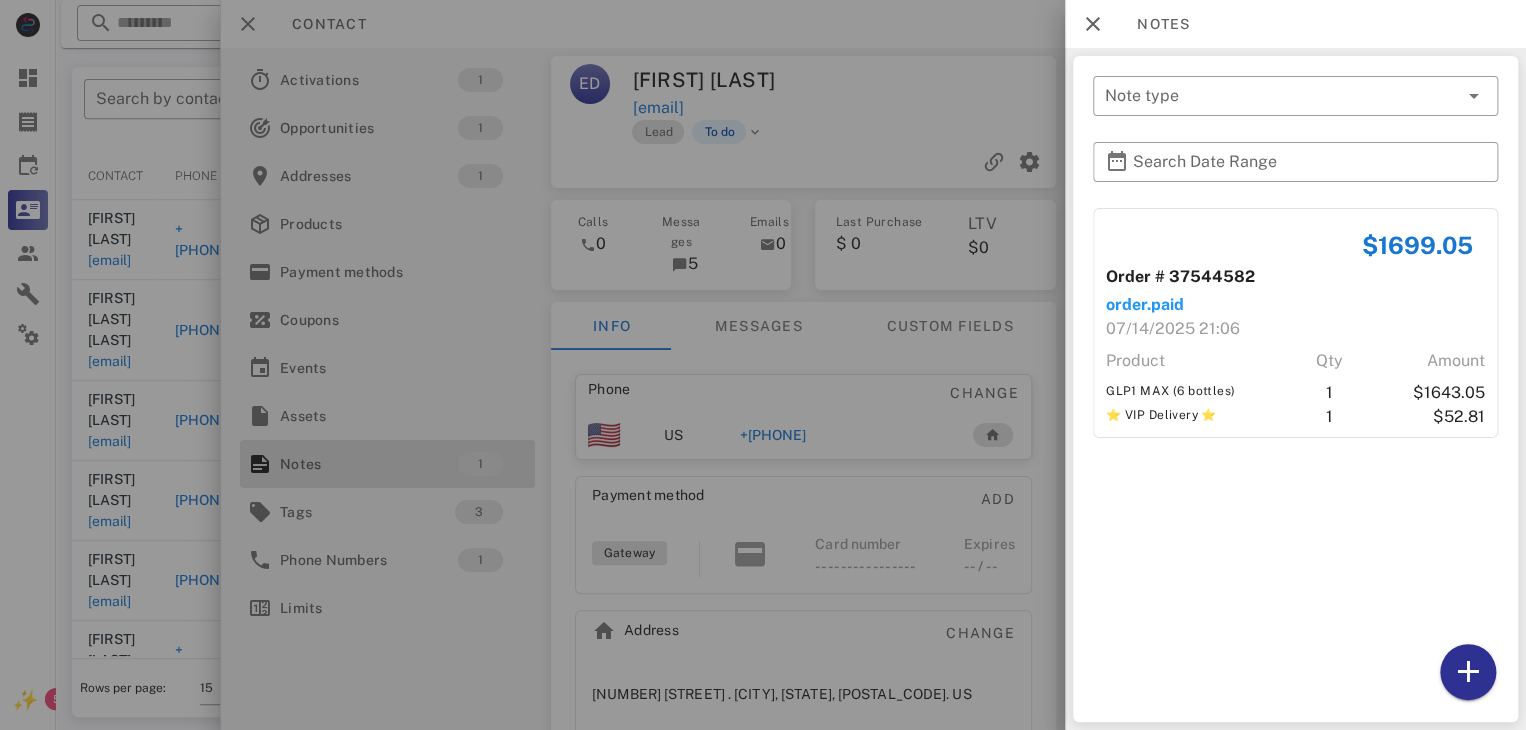 click at bounding box center (763, 365) 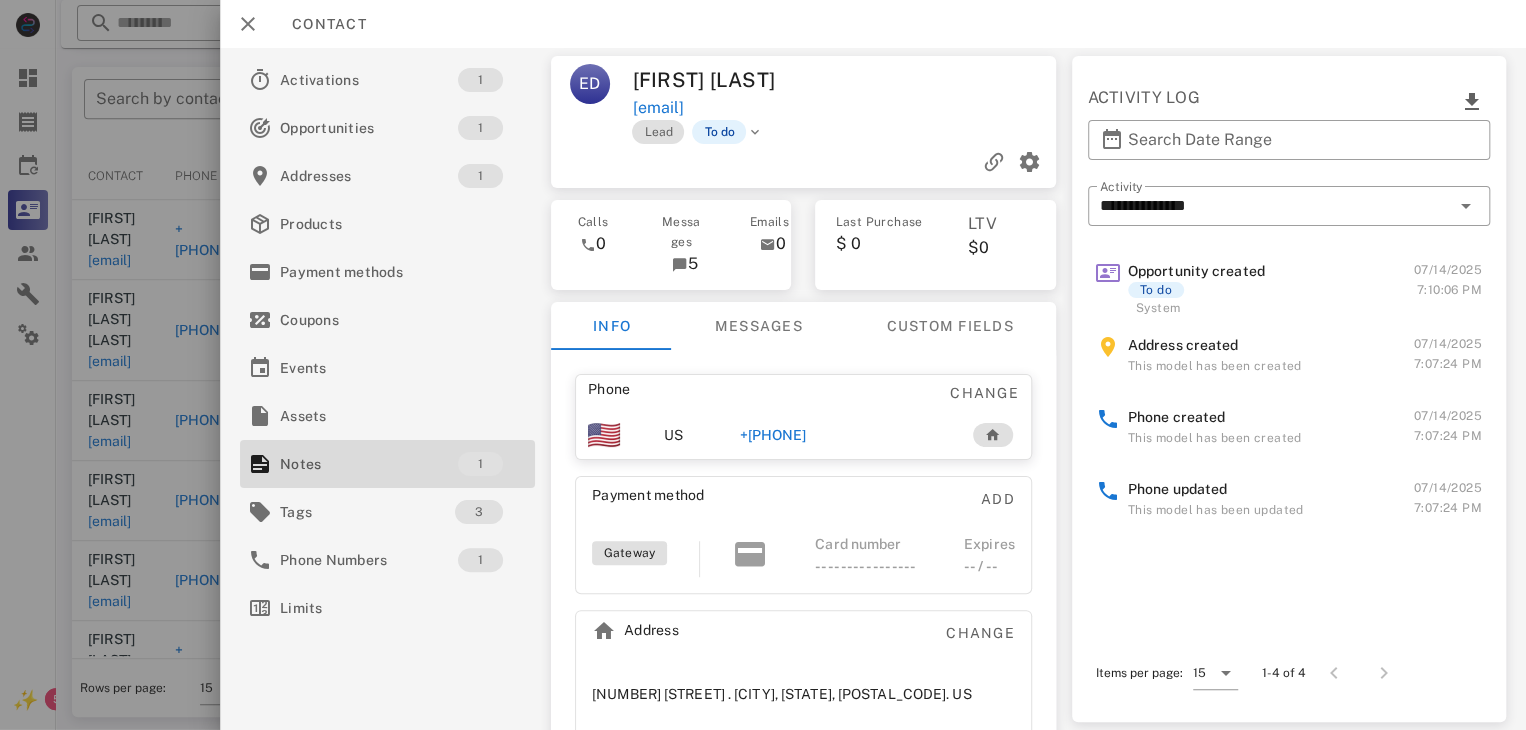 click on "+12679848567" at bounding box center [773, 435] 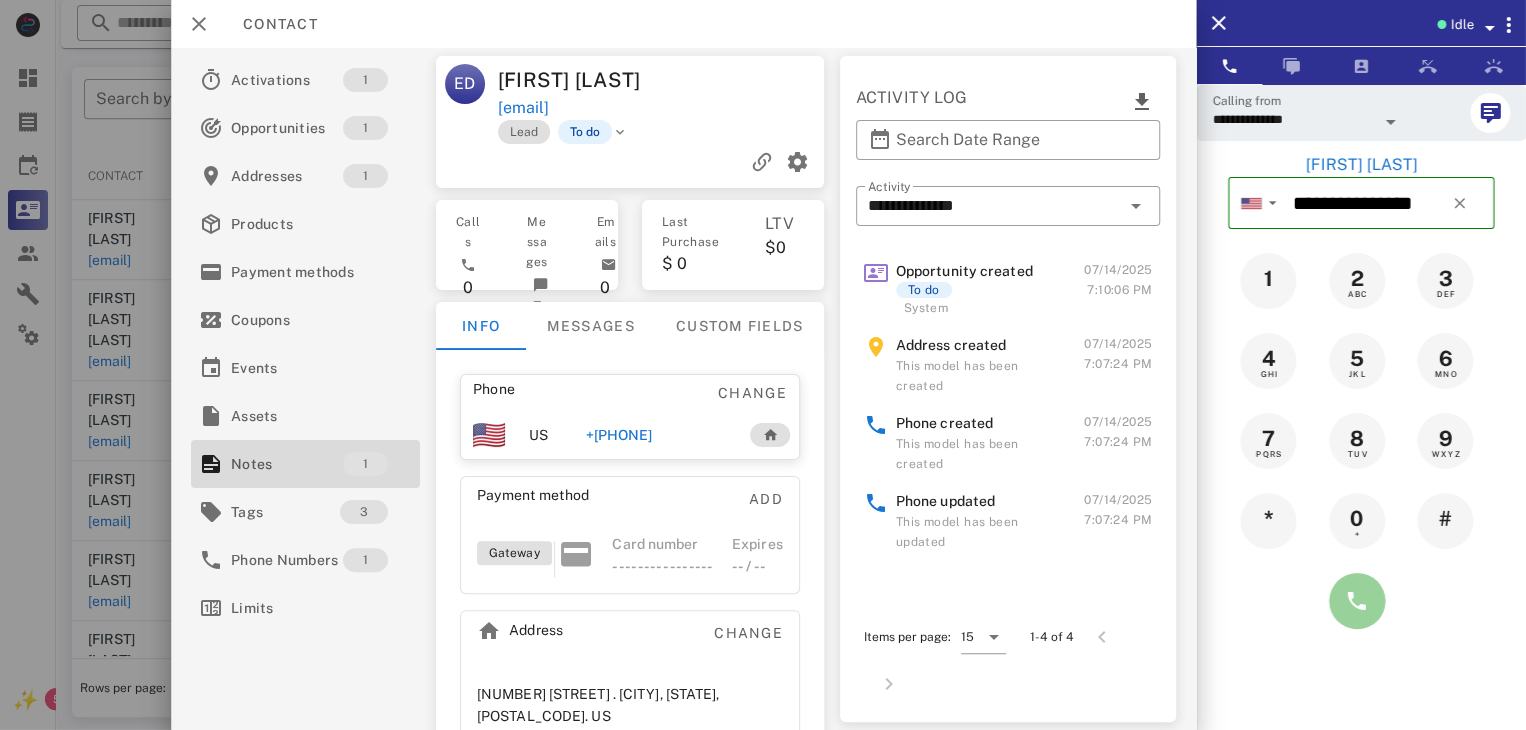 click at bounding box center [1357, 601] 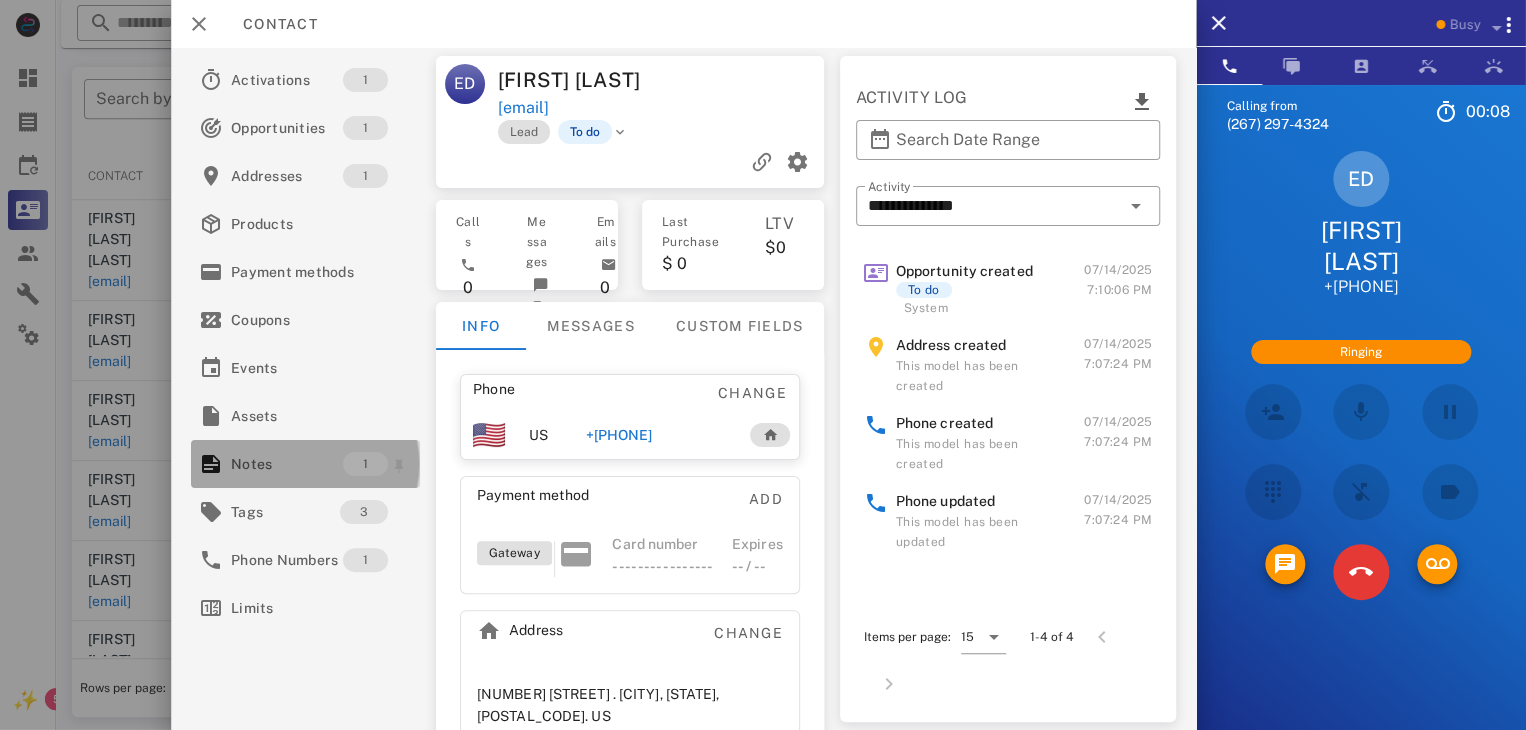 click on "Notes" at bounding box center [287, 464] 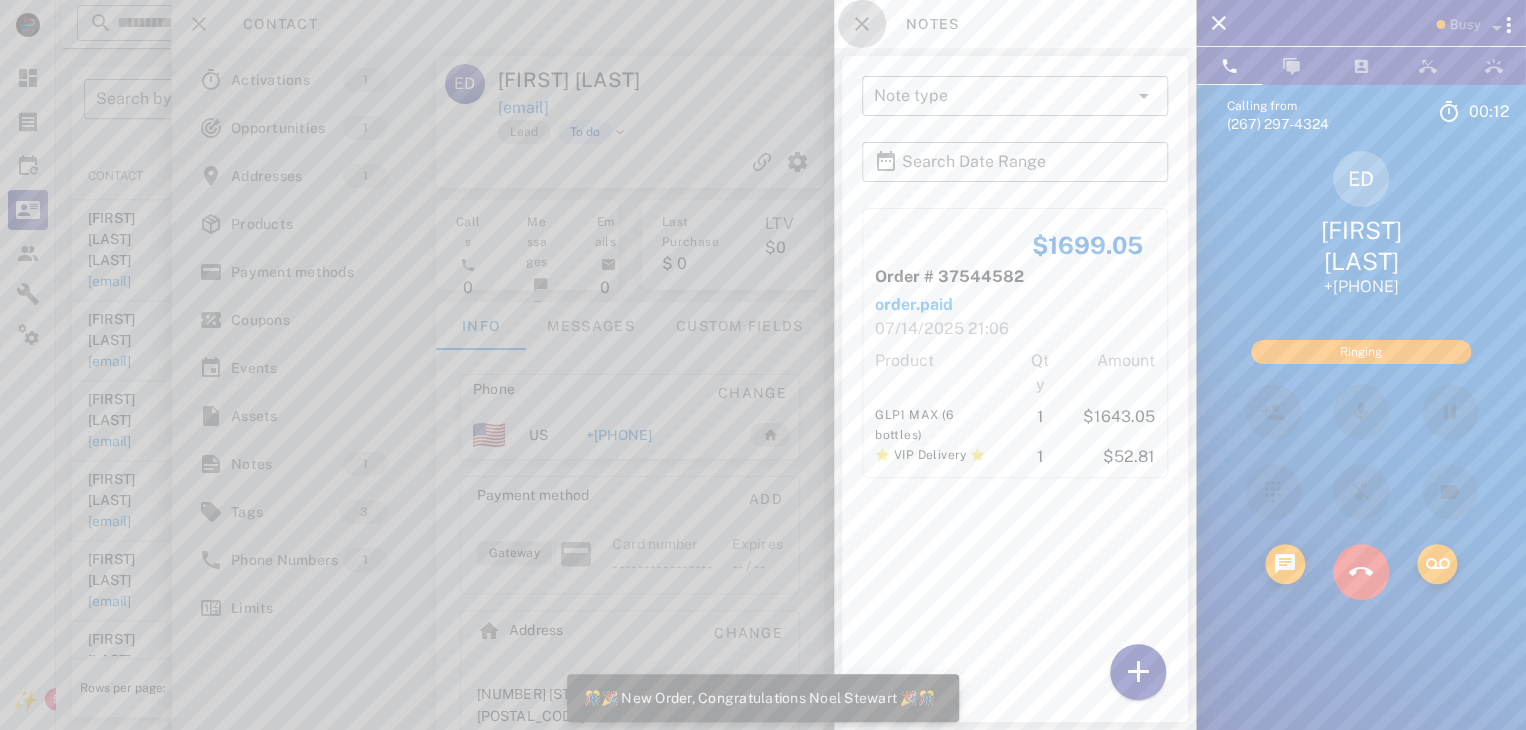 click at bounding box center [862, 24] 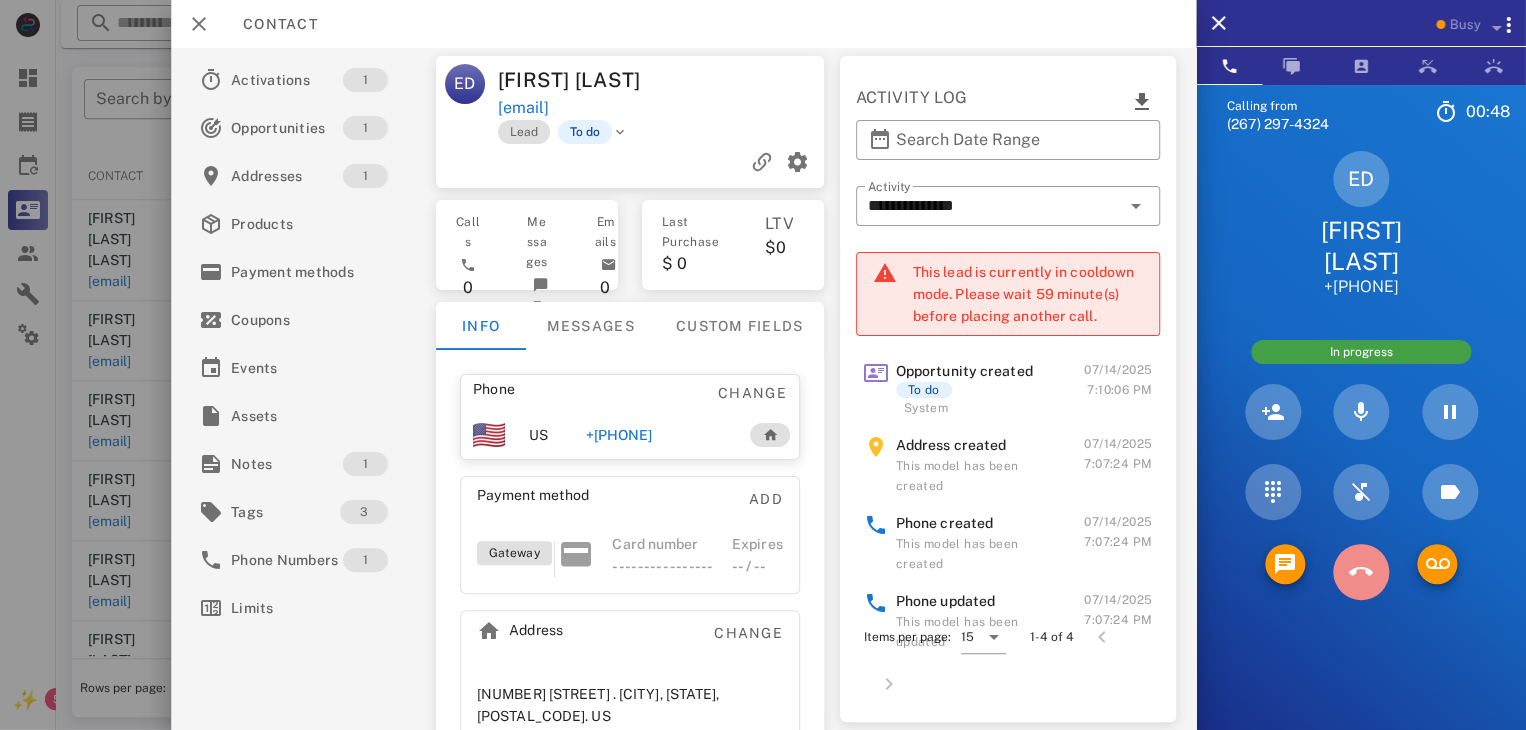 click at bounding box center [1361, 572] 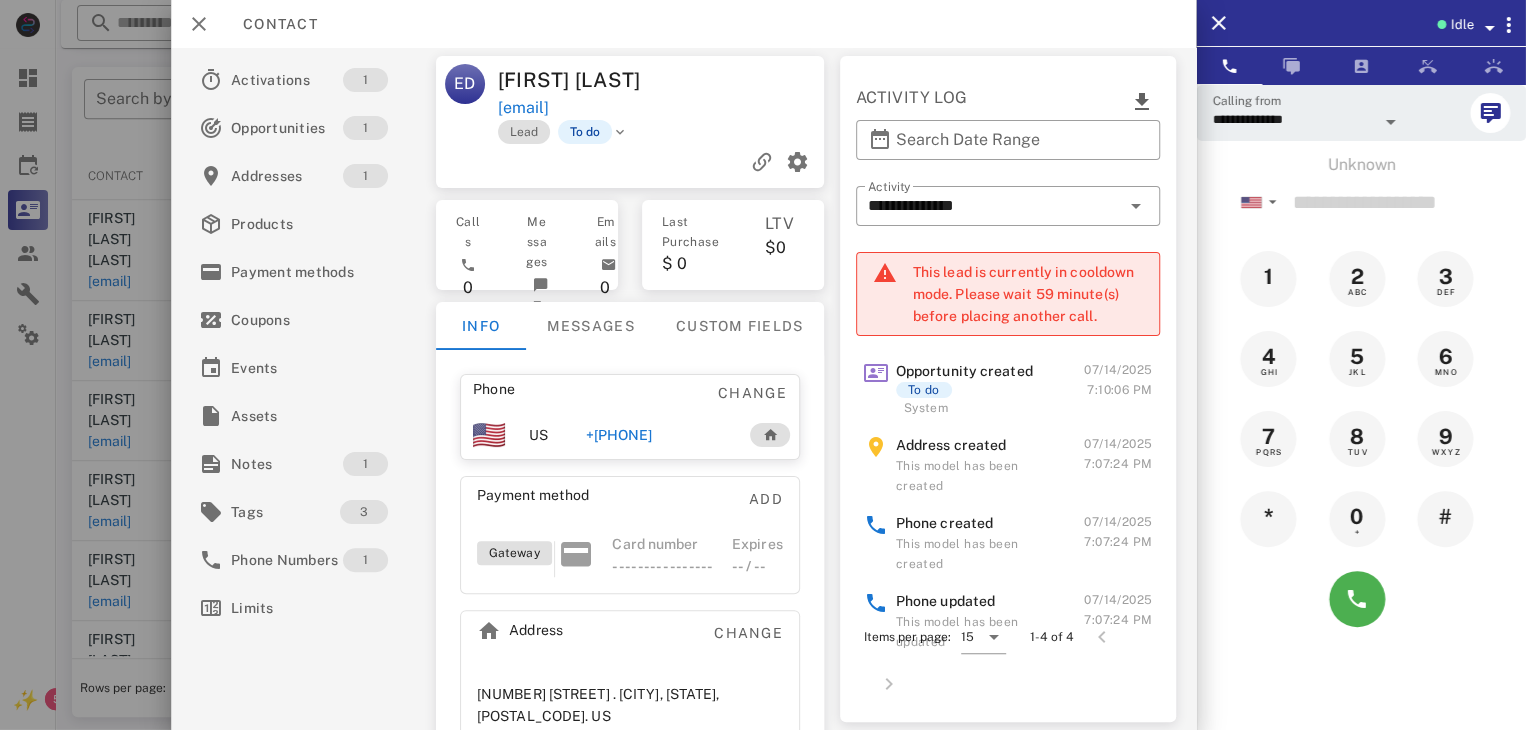 click at bounding box center [763, 365] 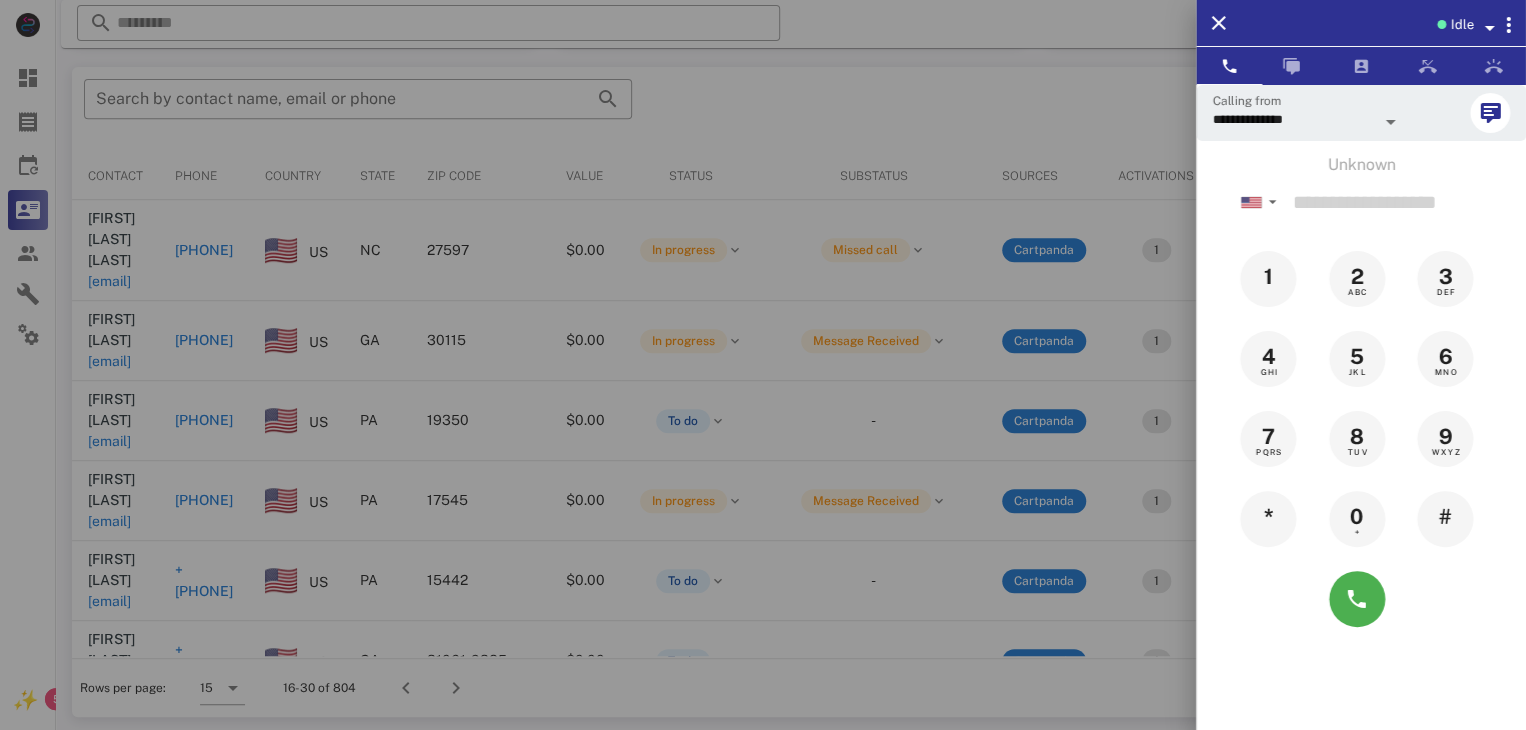 drag, startPoint x: 55, startPoint y: 563, endPoint x: 31, endPoint y: 565, distance: 24.083189 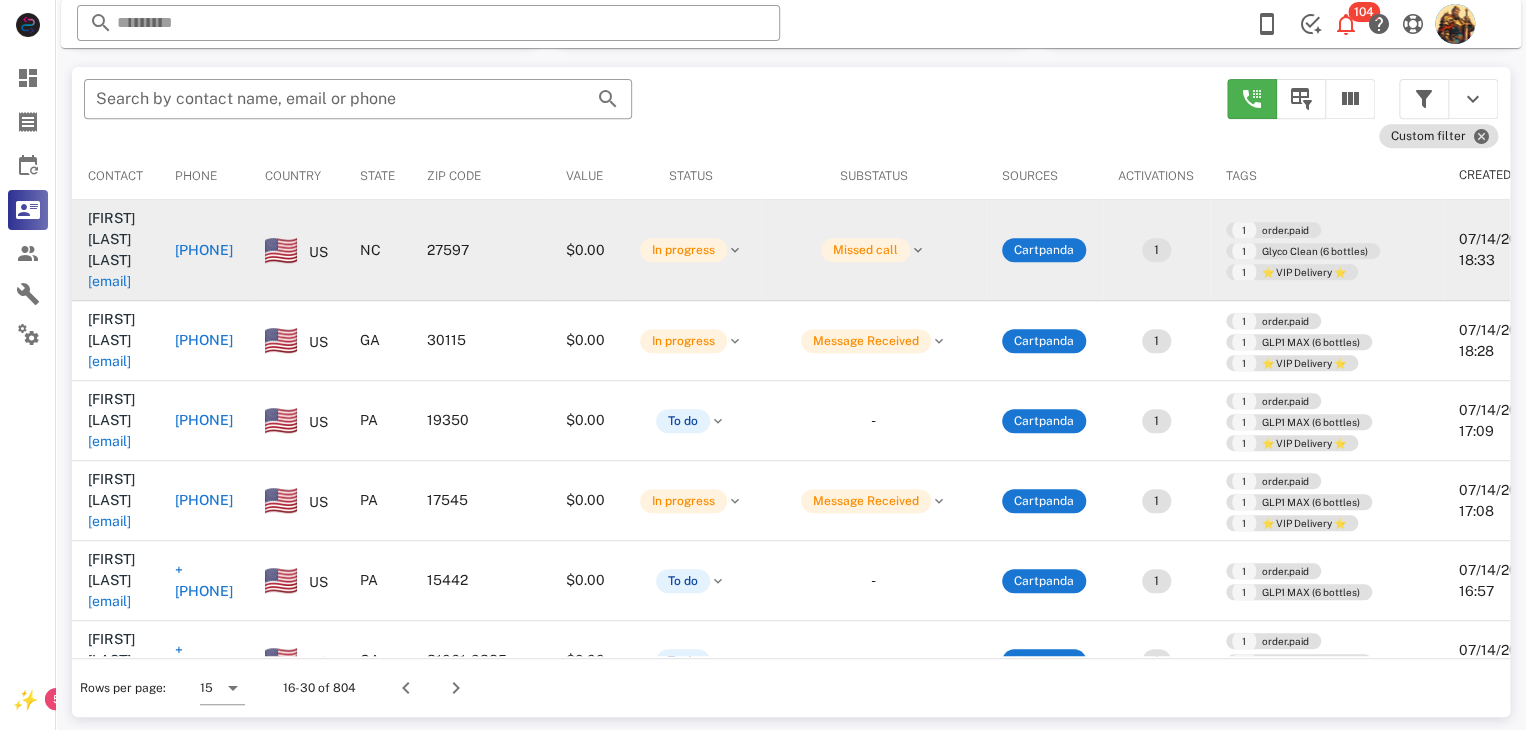 click on "ldbug59@yahoo.com" at bounding box center (109, 281) 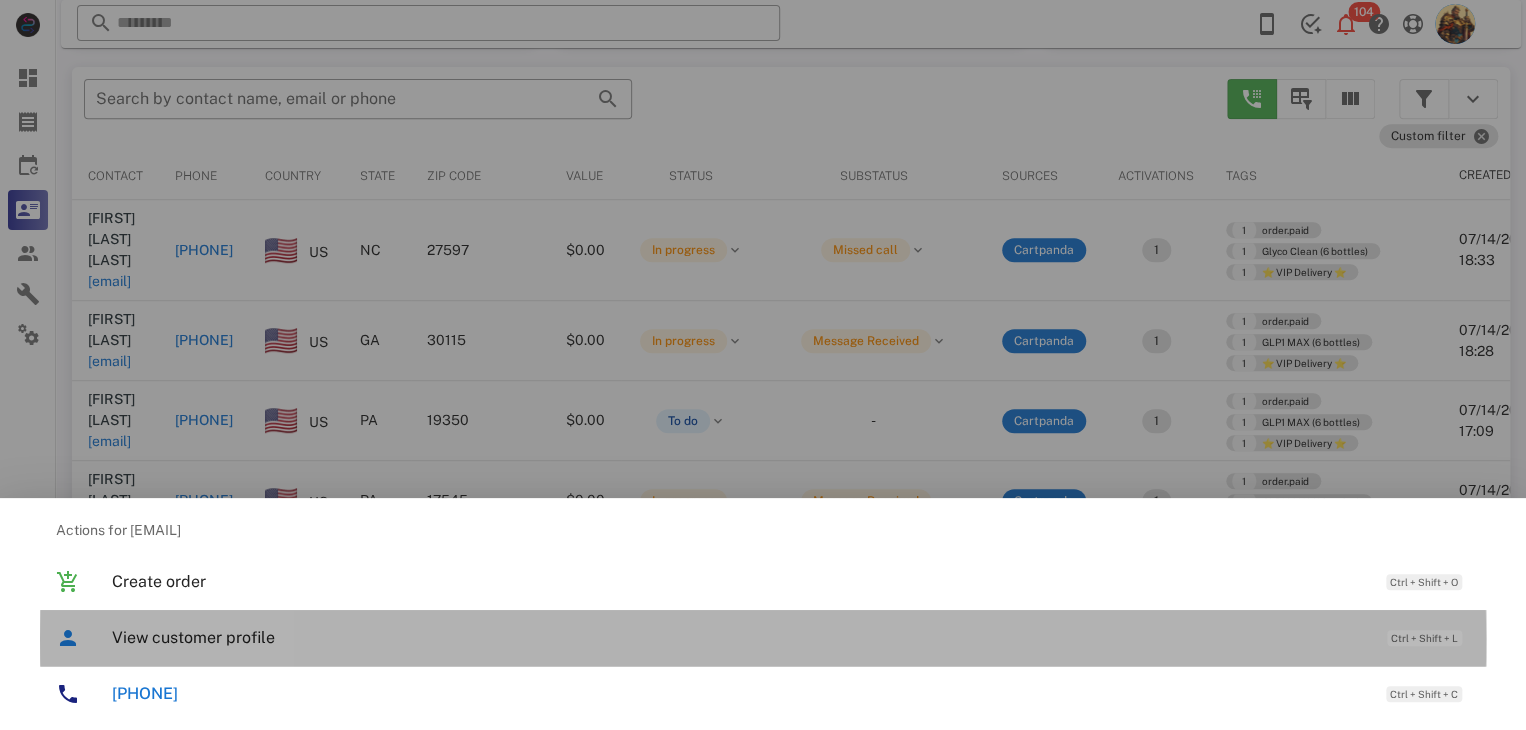 click on "View customer profile" at bounding box center [739, 637] 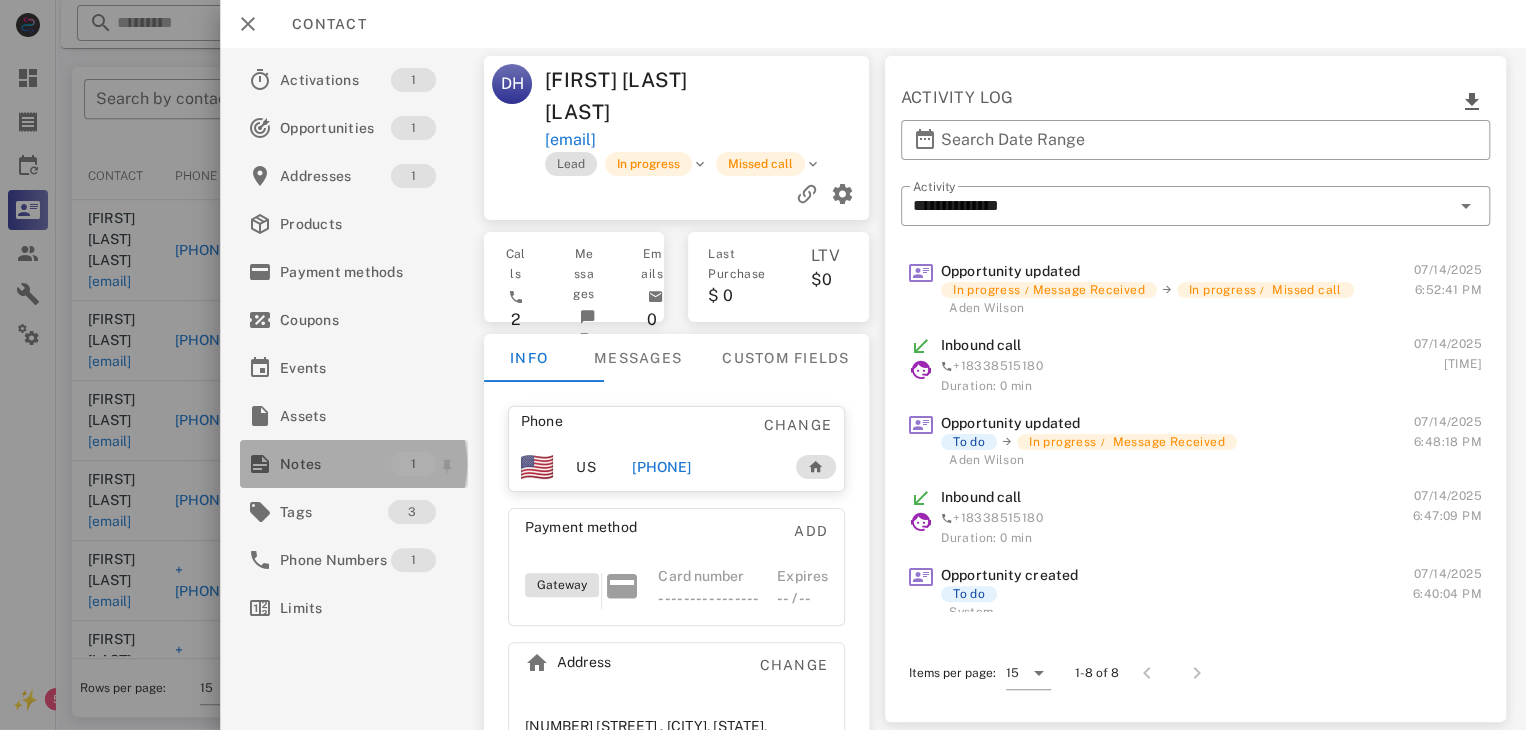 click on "Notes" at bounding box center [335, 464] 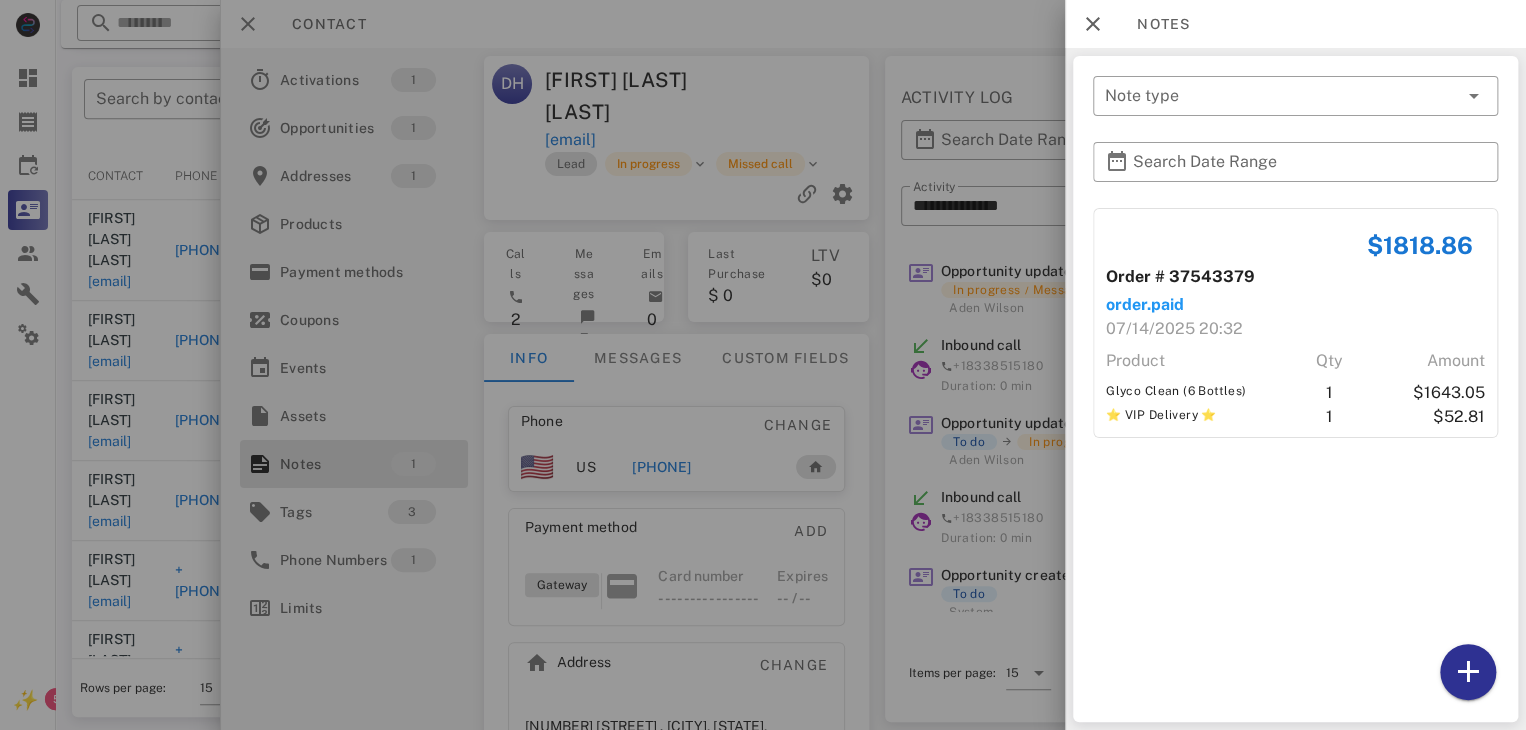 click at bounding box center [763, 365] 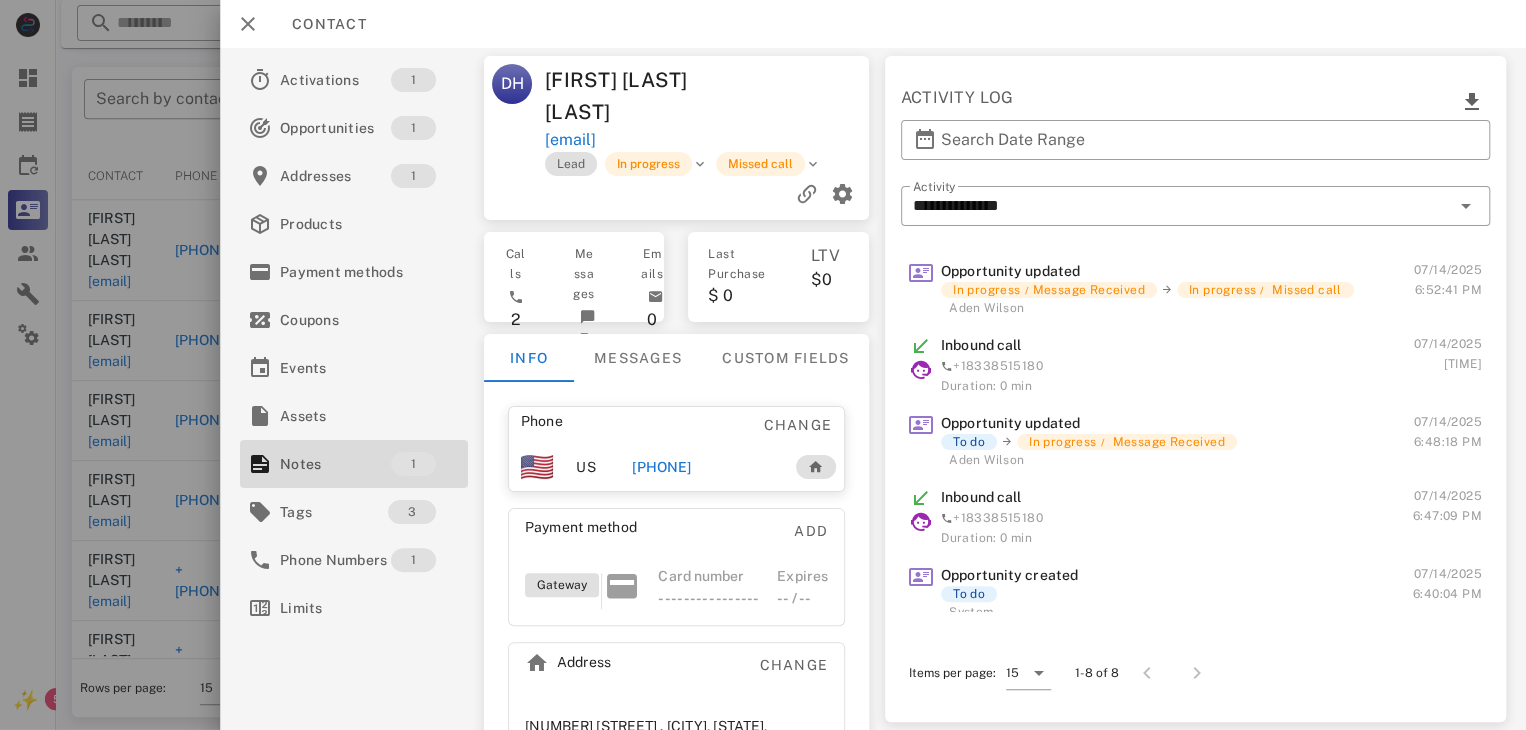 click on "+19197105981" at bounding box center [662, 467] 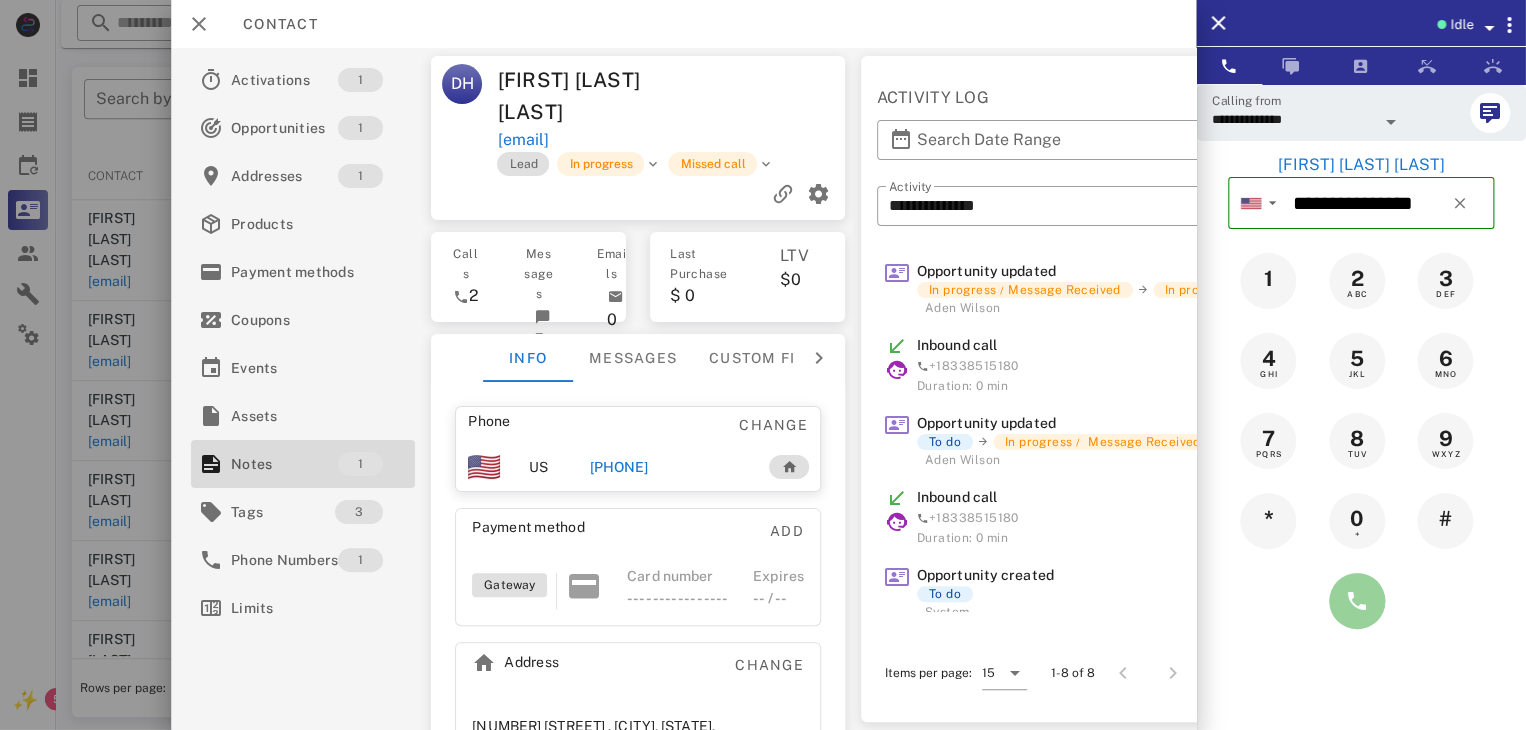 click at bounding box center [1357, 601] 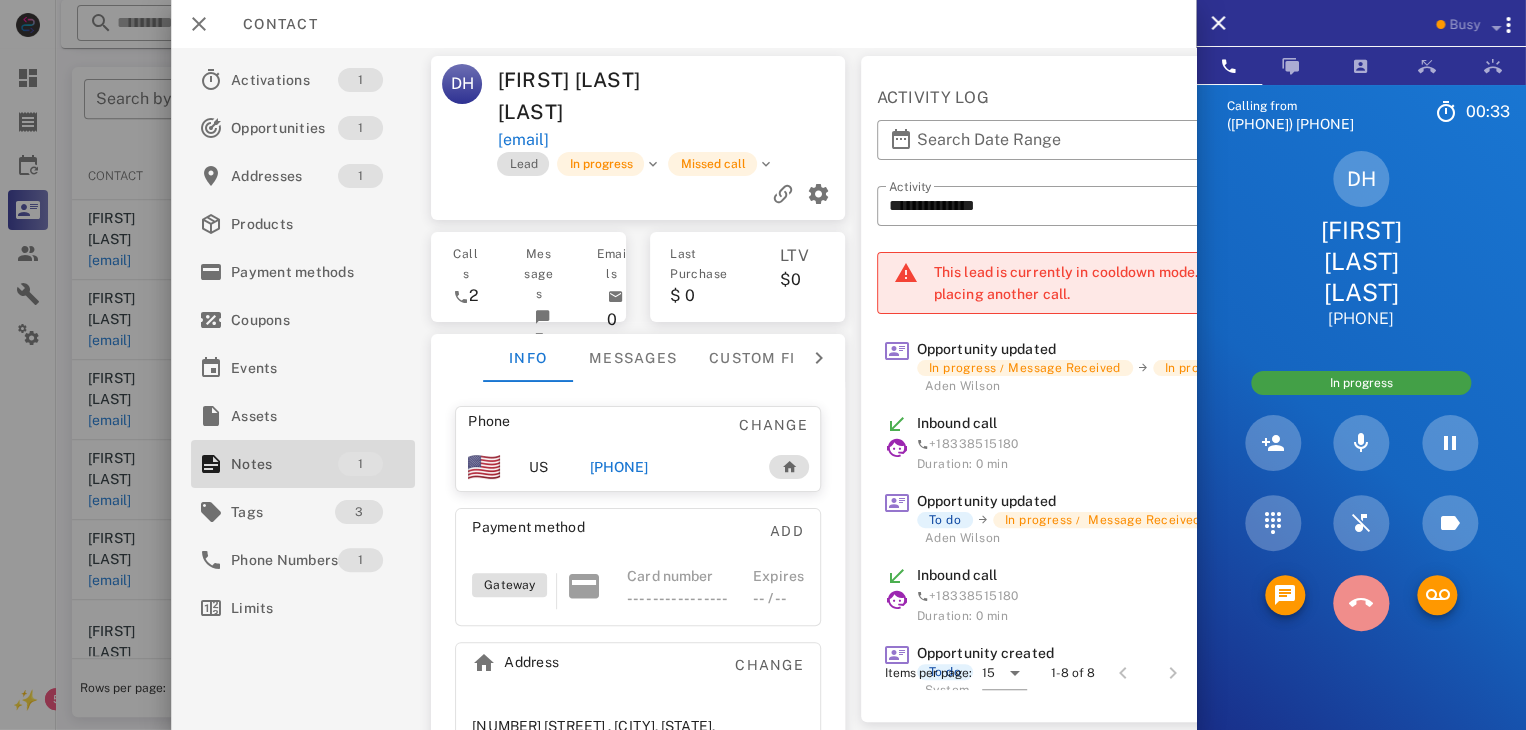 click at bounding box center (1361, 603) 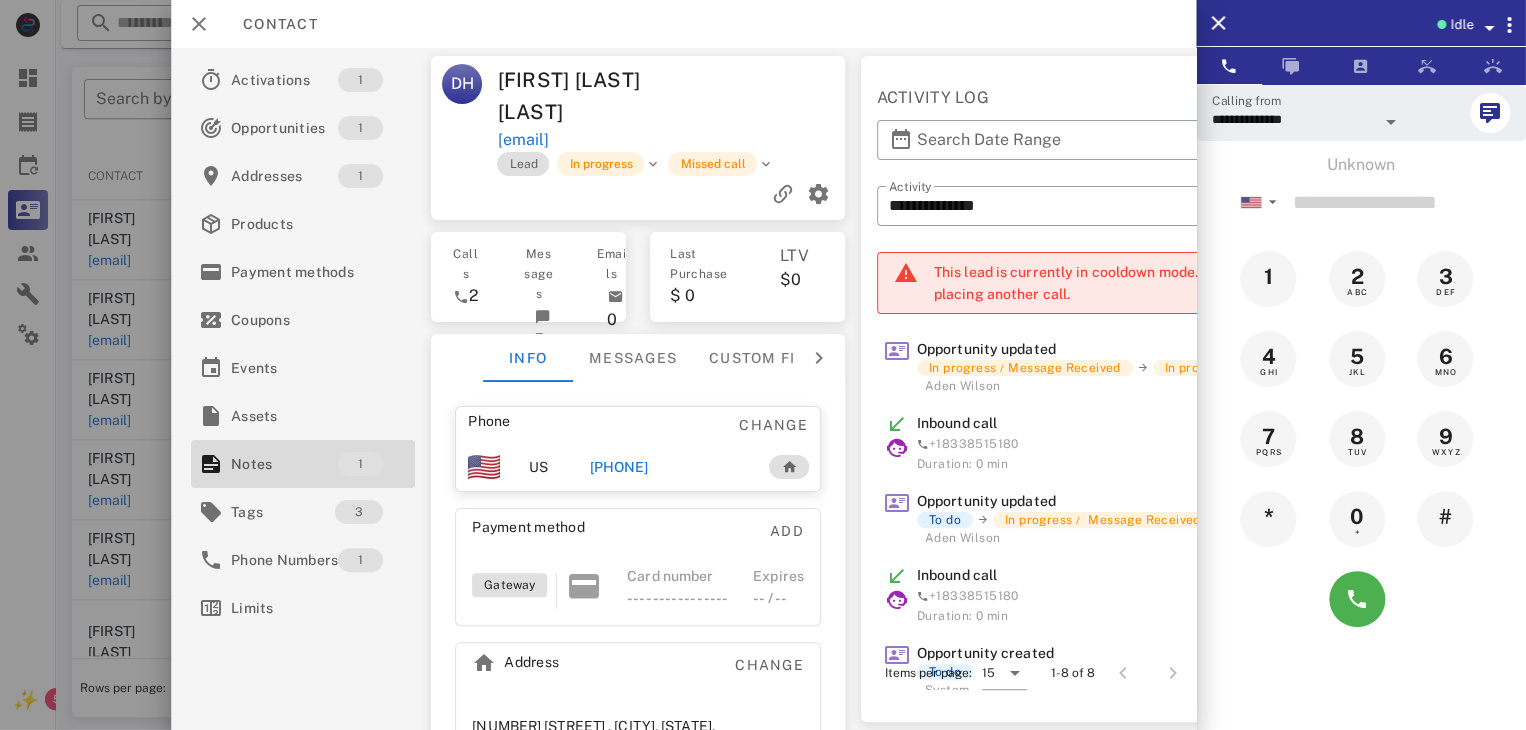 click at bounding box center [763, 365] 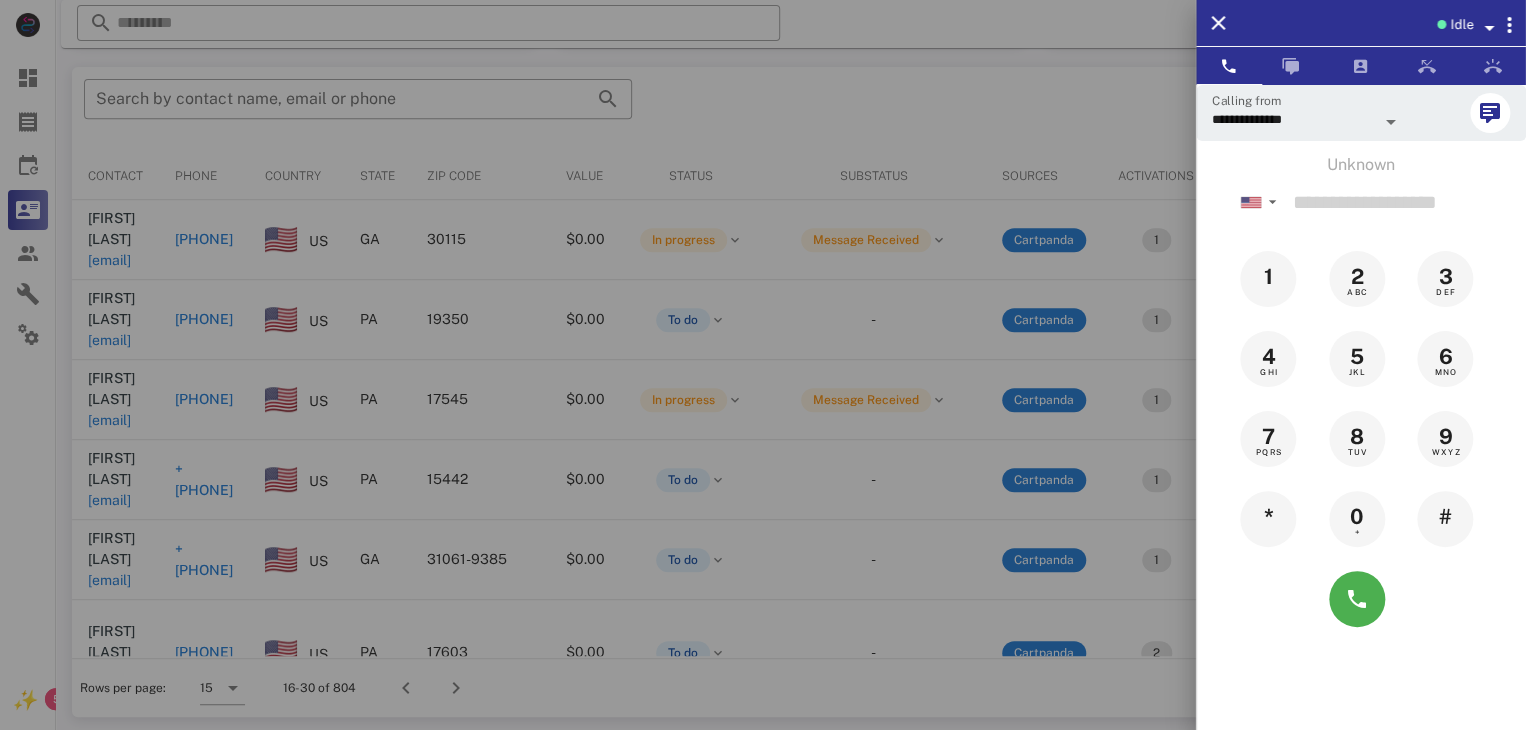 click at bounding box center [763, 365] 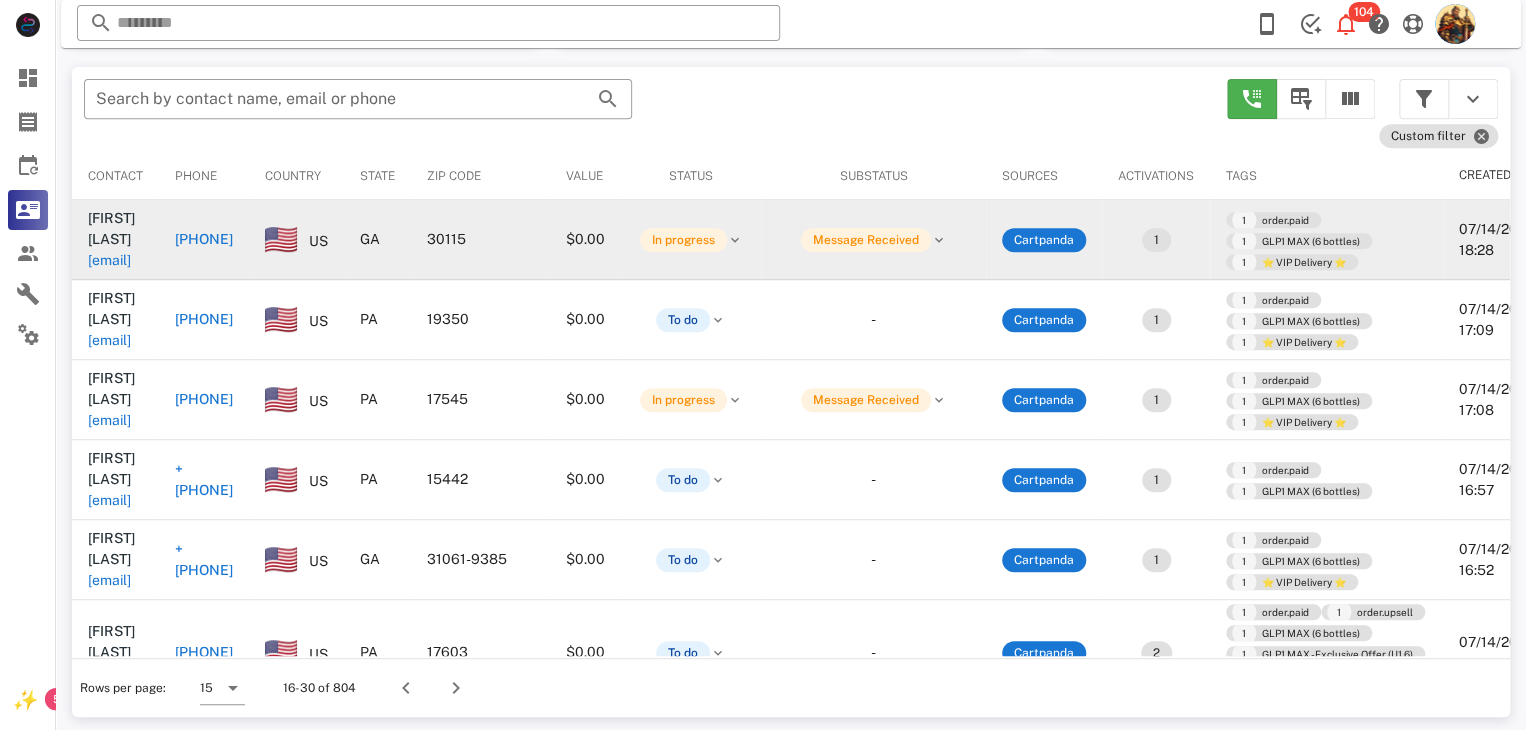 click on "Pamela j Mcfeeley  pammcfeeley@yahoo.com" at bounding box center (115, 239) 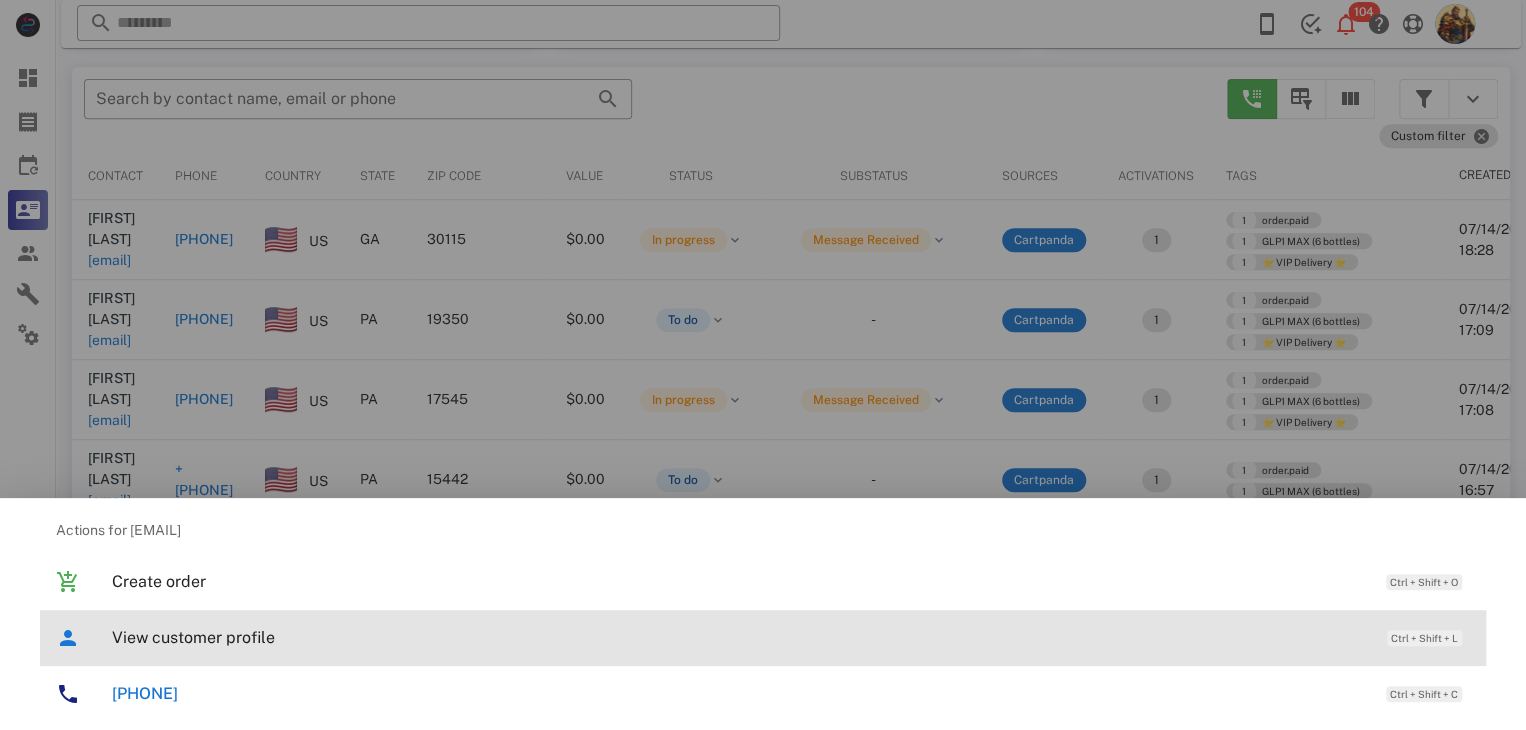 click on "View customer profile" at bounding box center [739, 637] 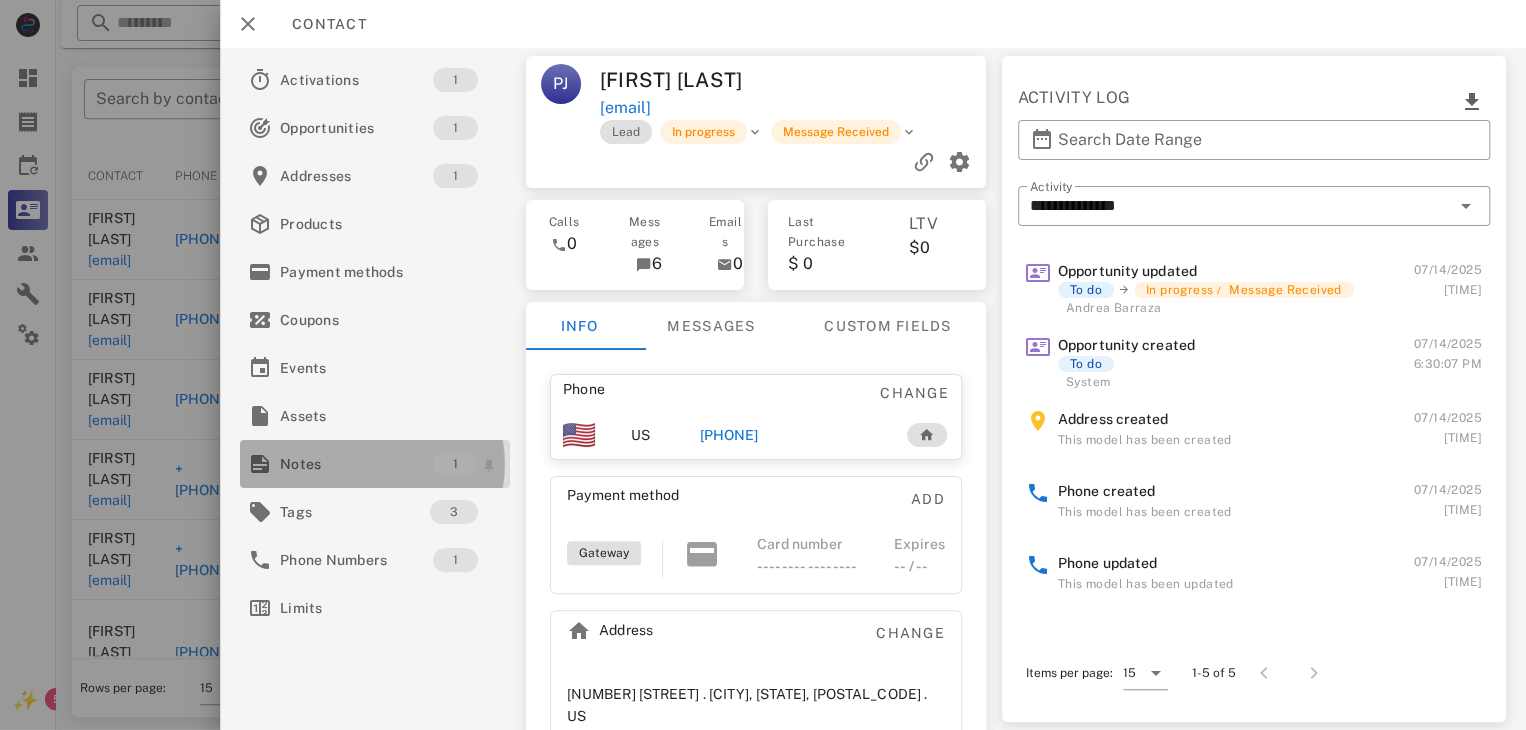 click on "Notes" at bounding box center (356, 464) 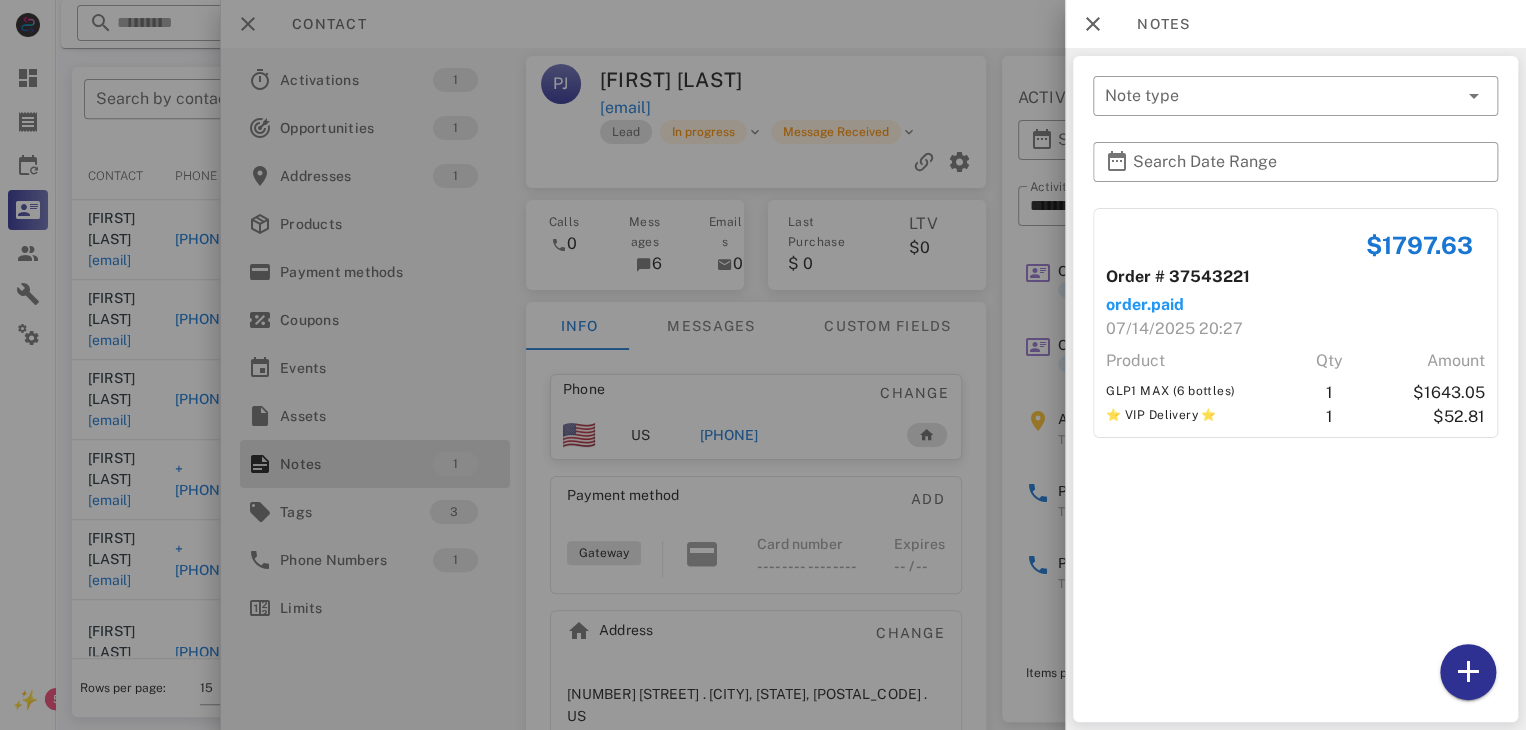 click at bounding box center [763, 365] 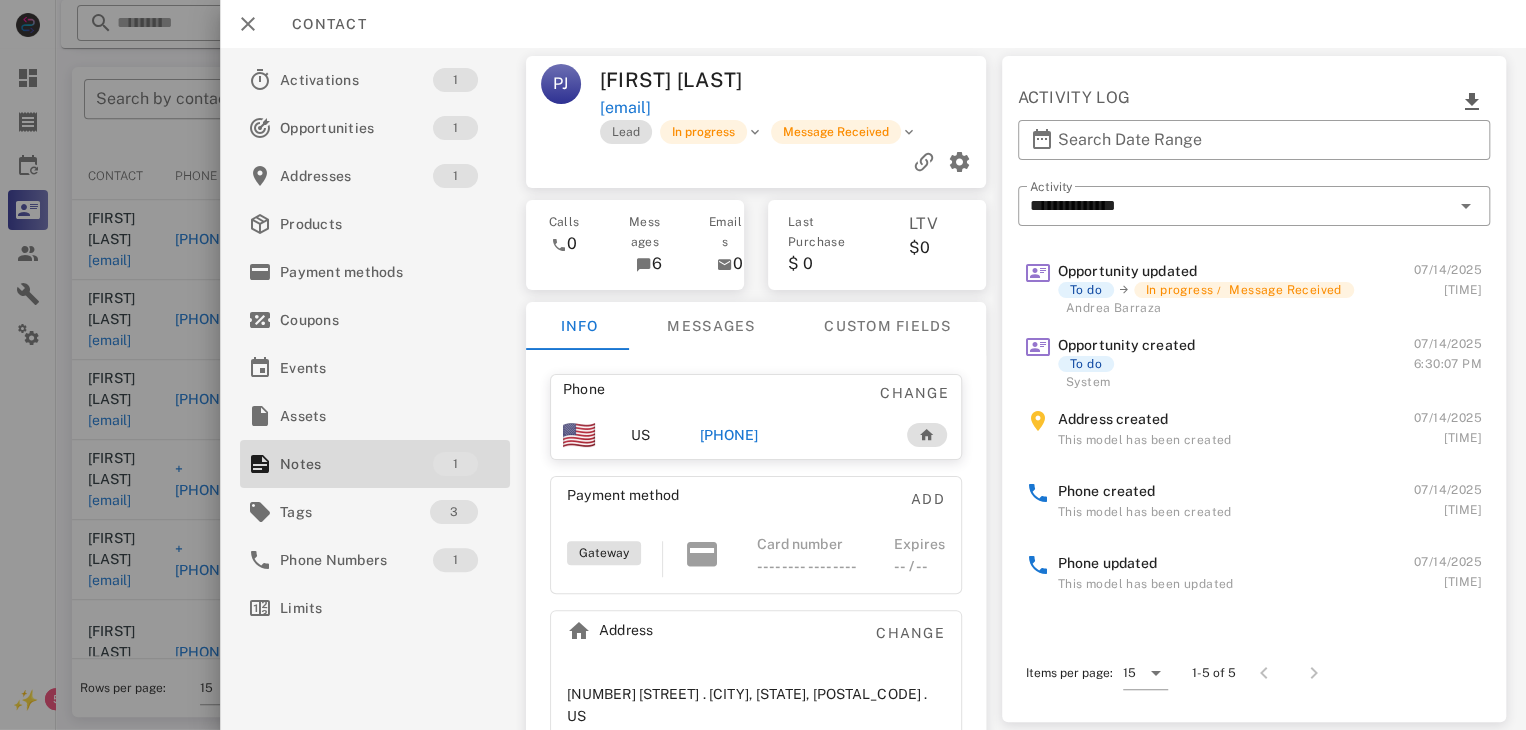 click on "+19123080991" at bounding box center [729, 435] 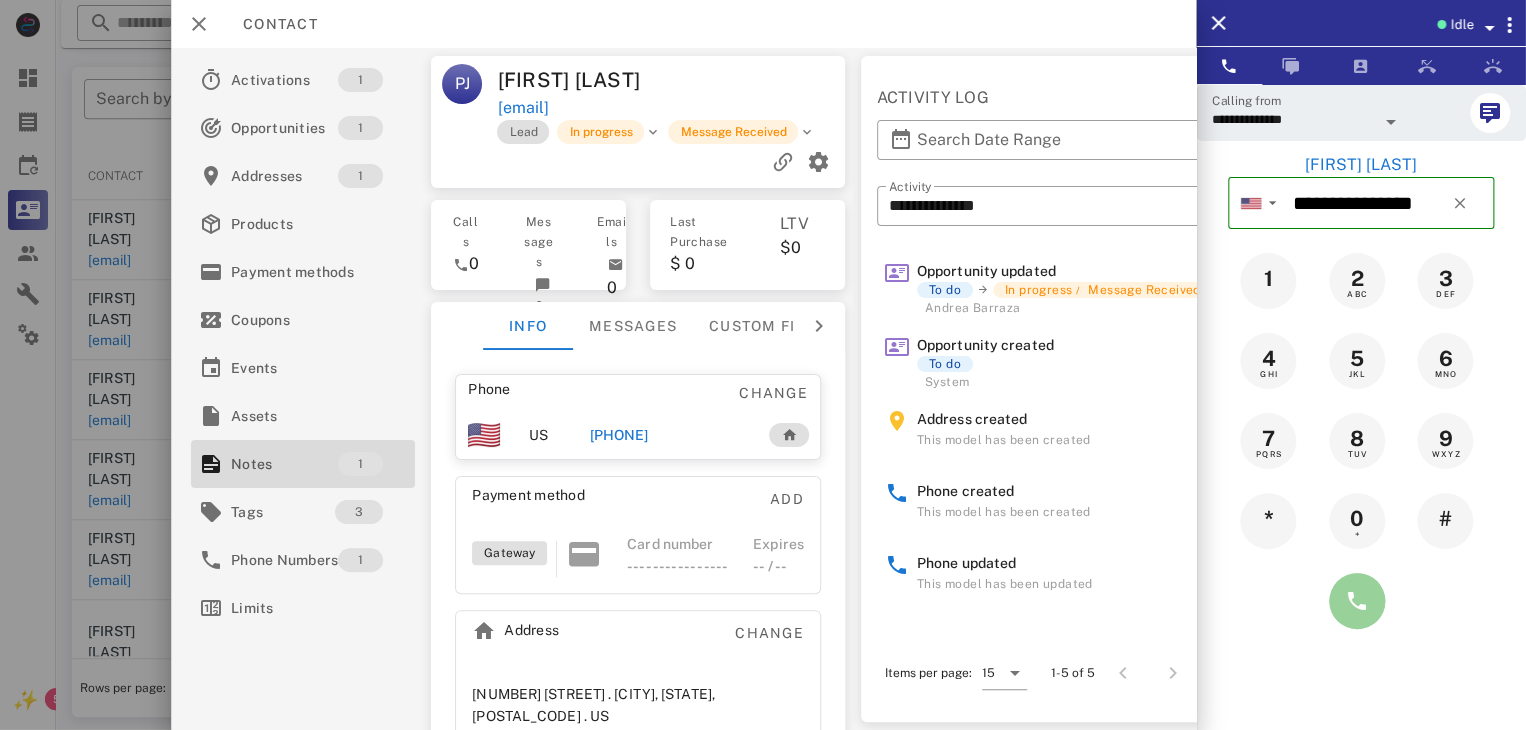 click at bounding box center (1357, 601) 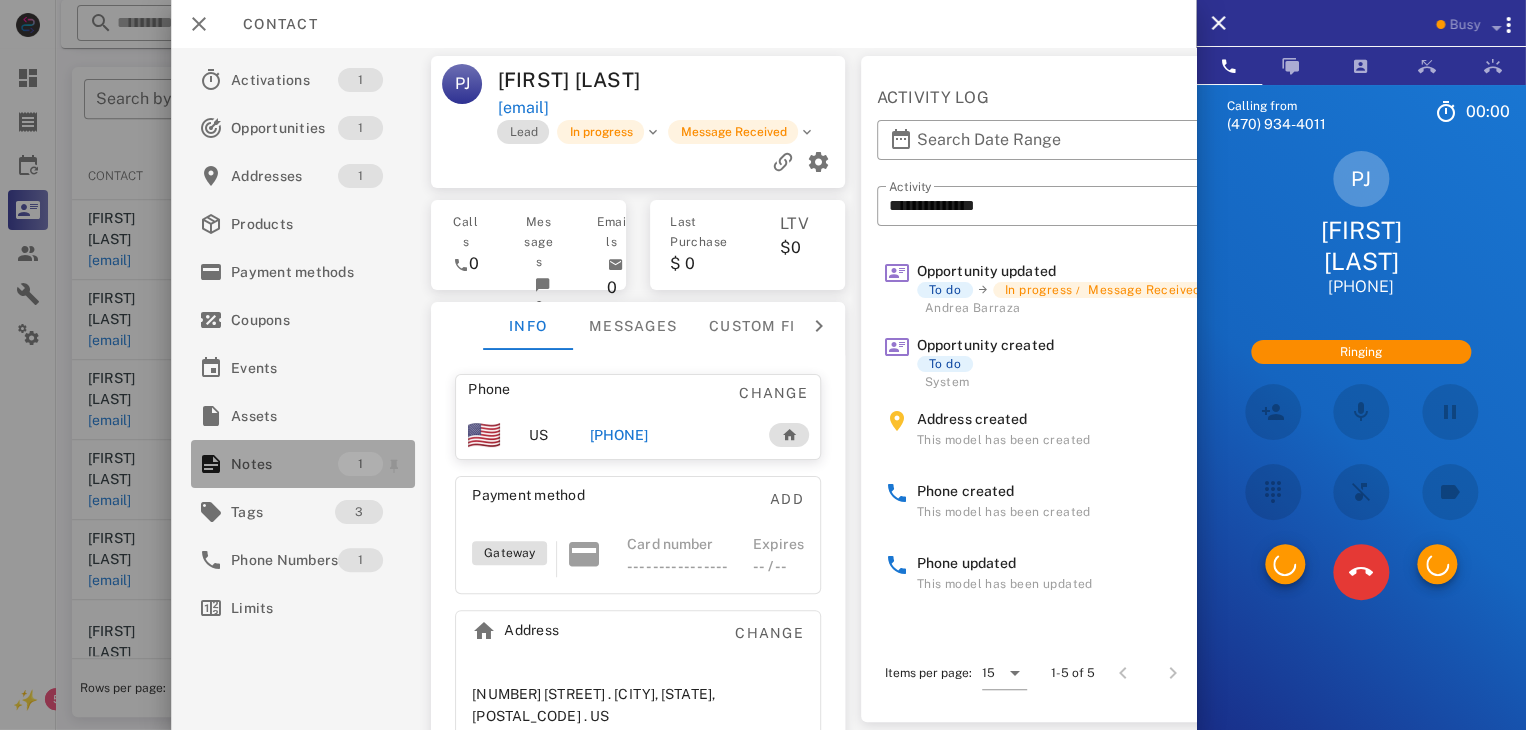 click on "Notes" at bounding box center [284, 464] 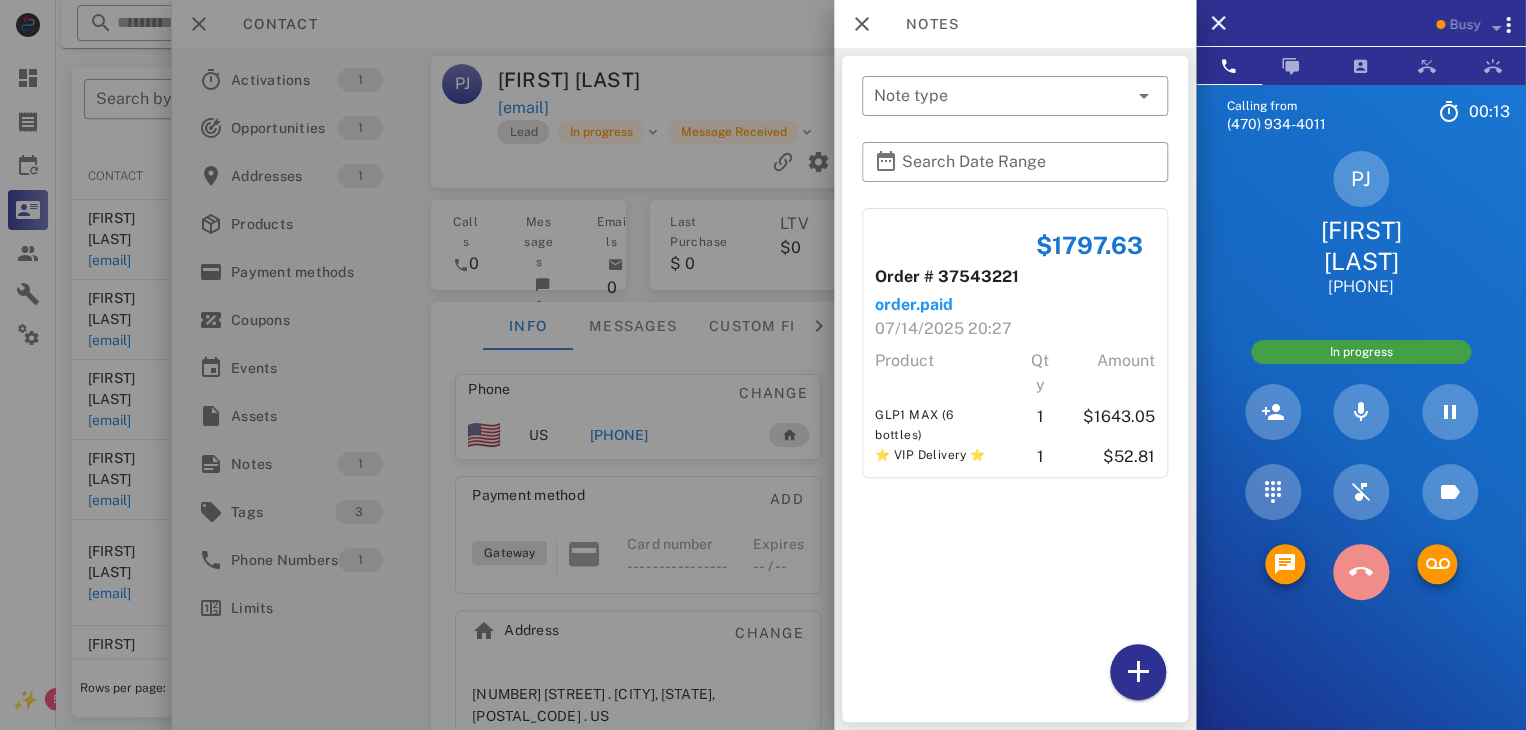 click at bounding box center (1361, 572) 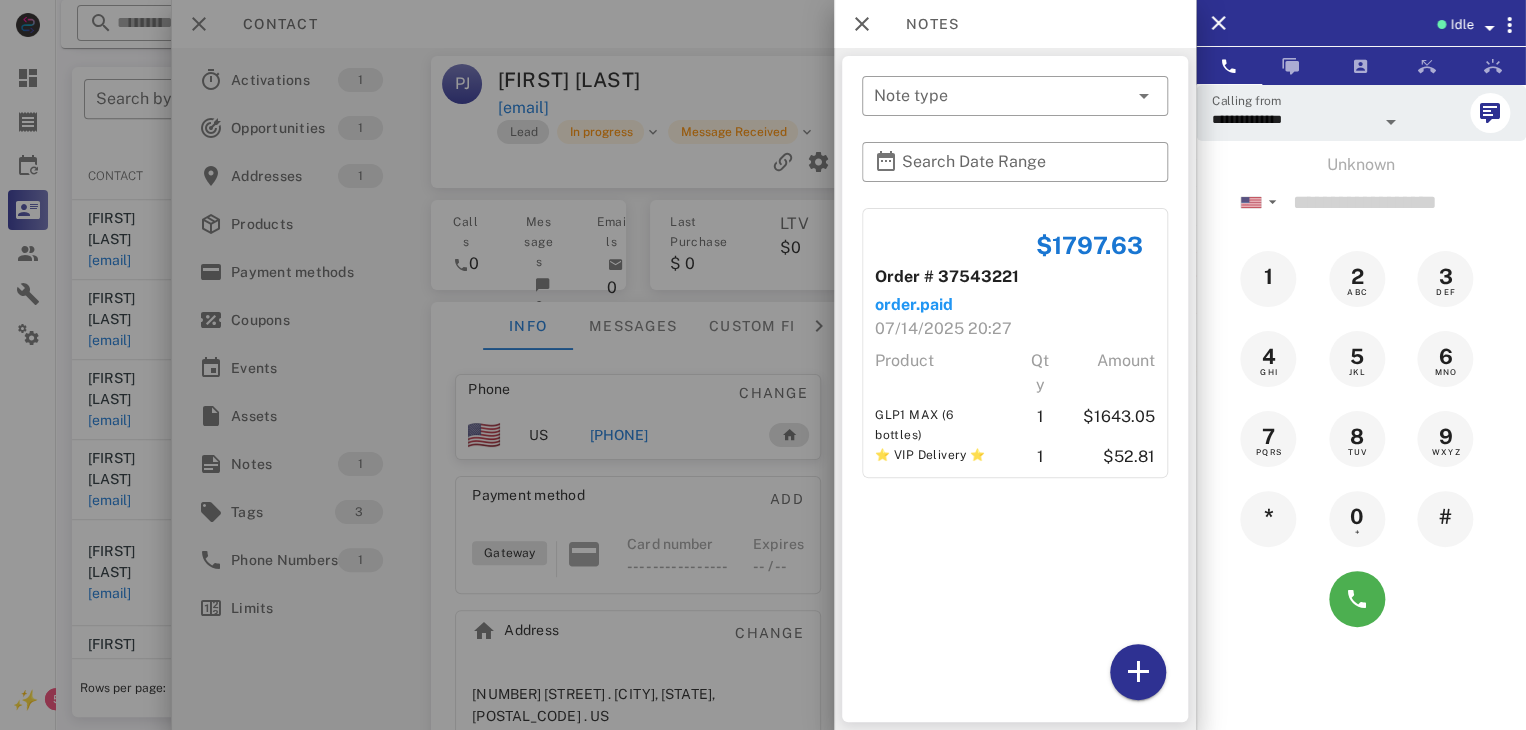 click at bounding box center (763, 365) 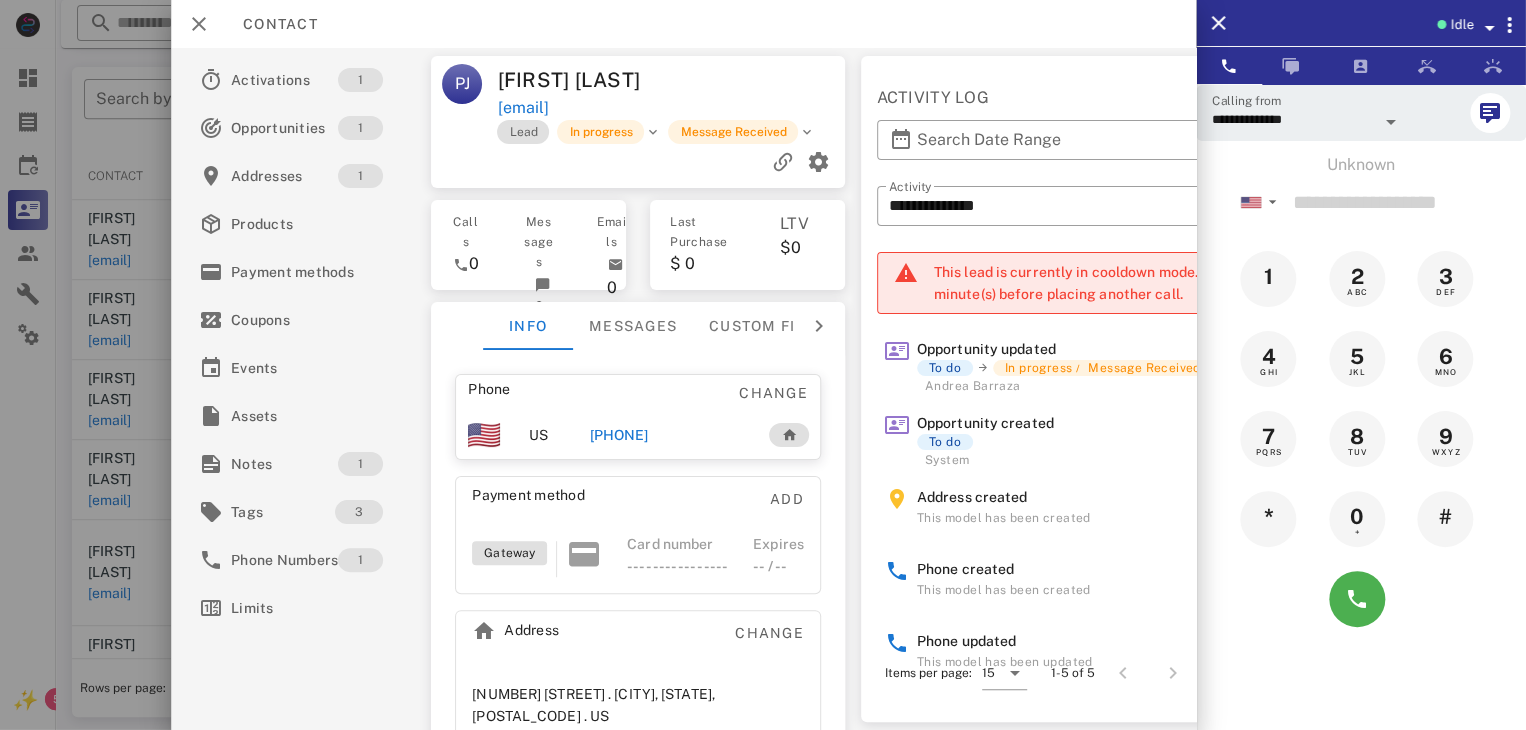 click at bounding box center (763, 365) 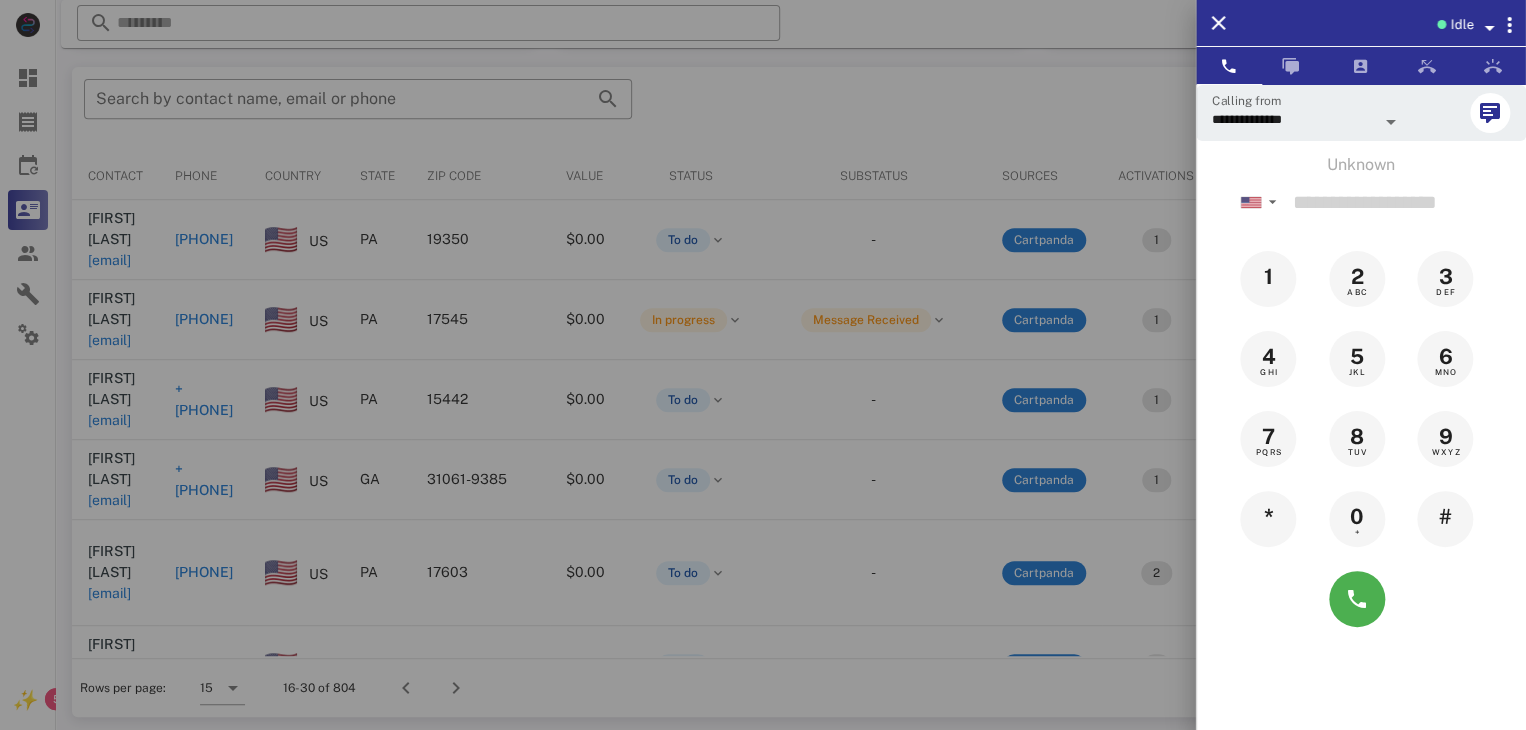 click at bounding box center (763, 365) 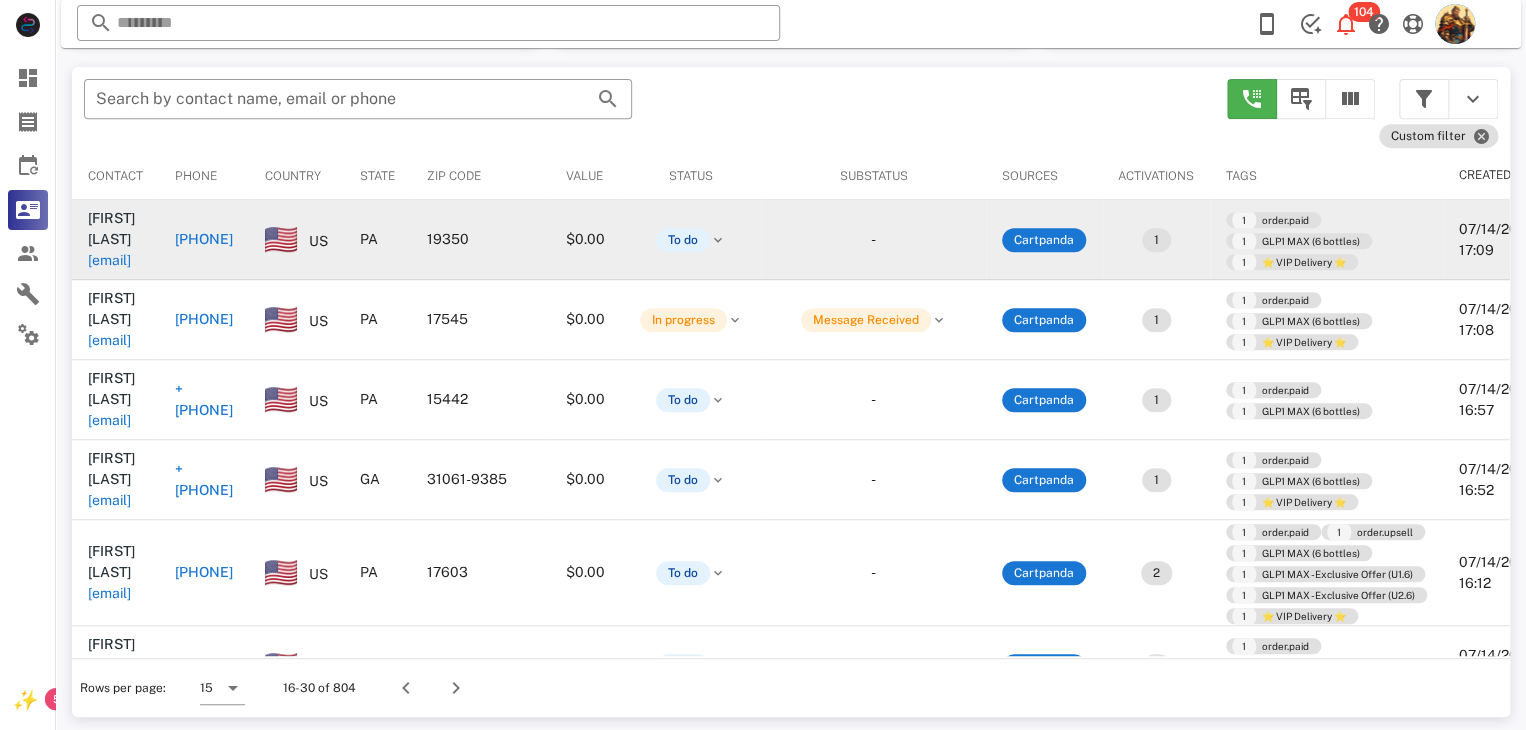click on "richwm1@aol.com" at bounding box center [109, 260] 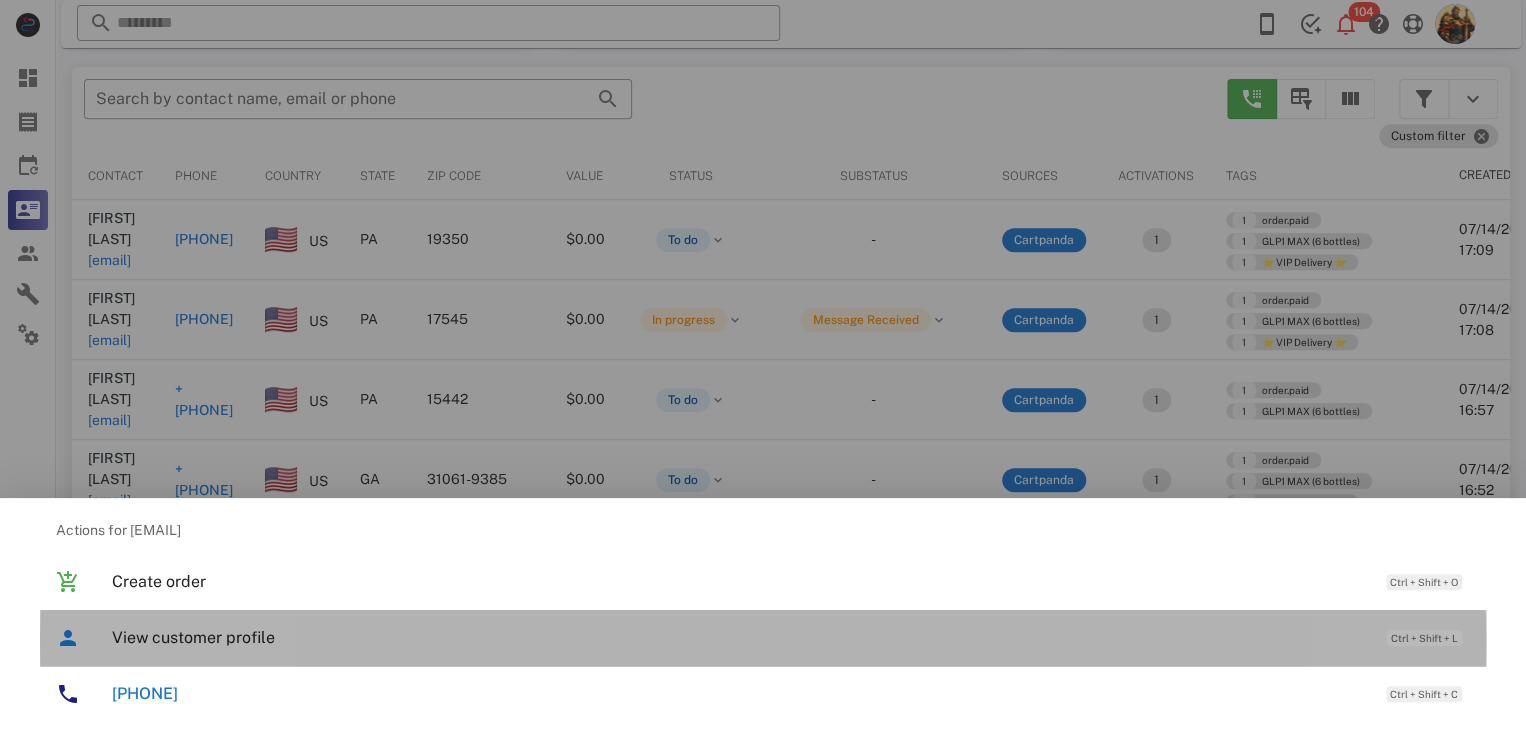 click on "View customer profile" at bounding box center [739, 637] 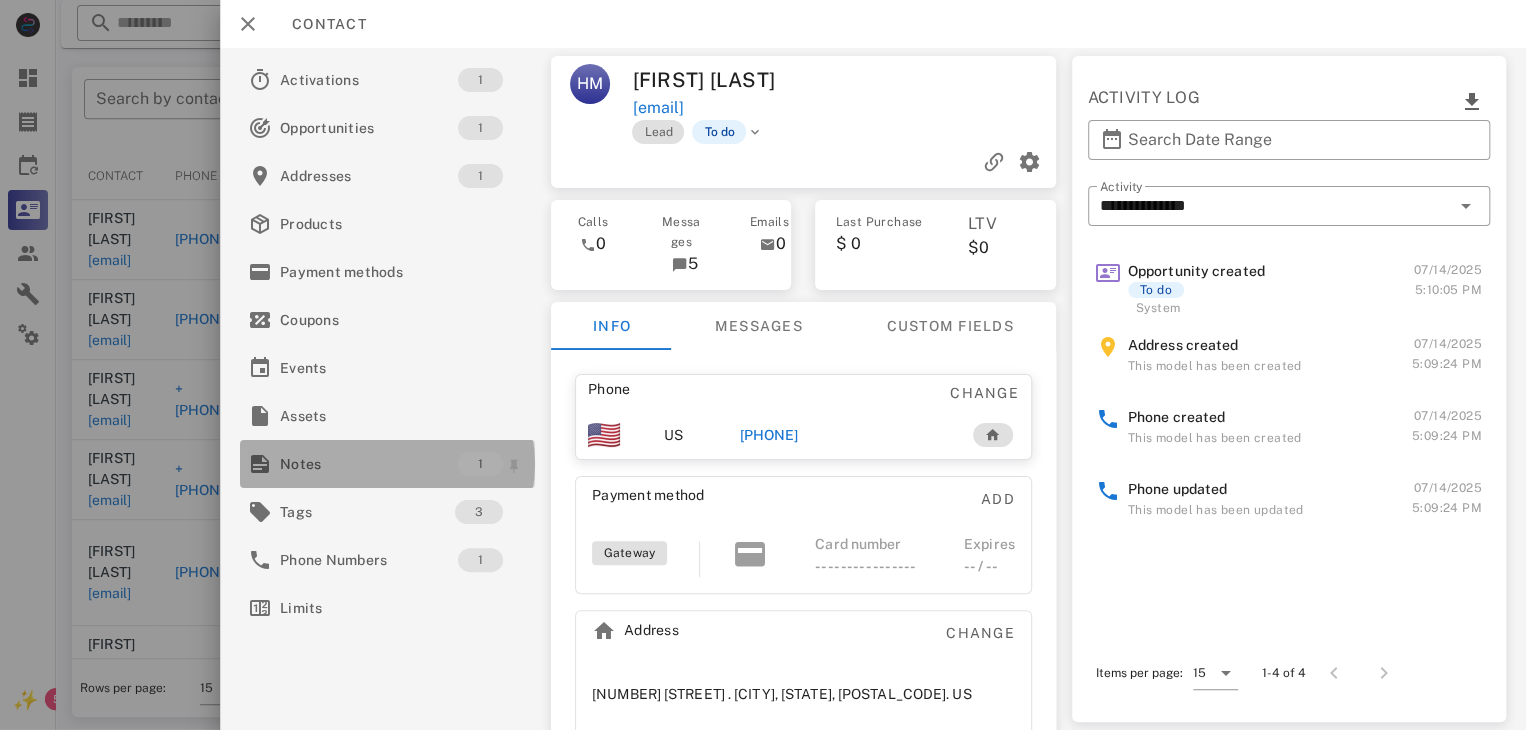 click on "Notes" at bounding box center [369, 464] 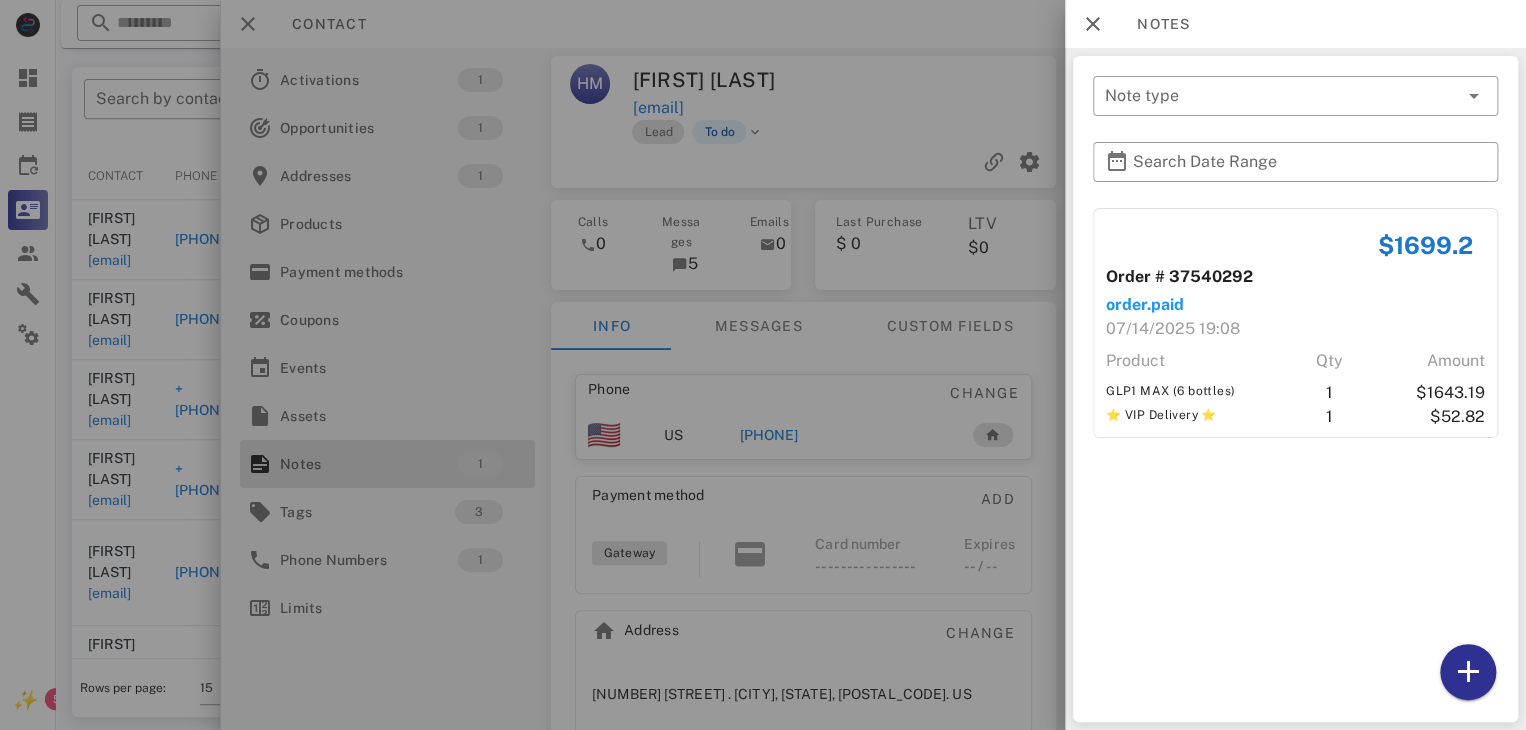 click at bounding box center (763, 365) 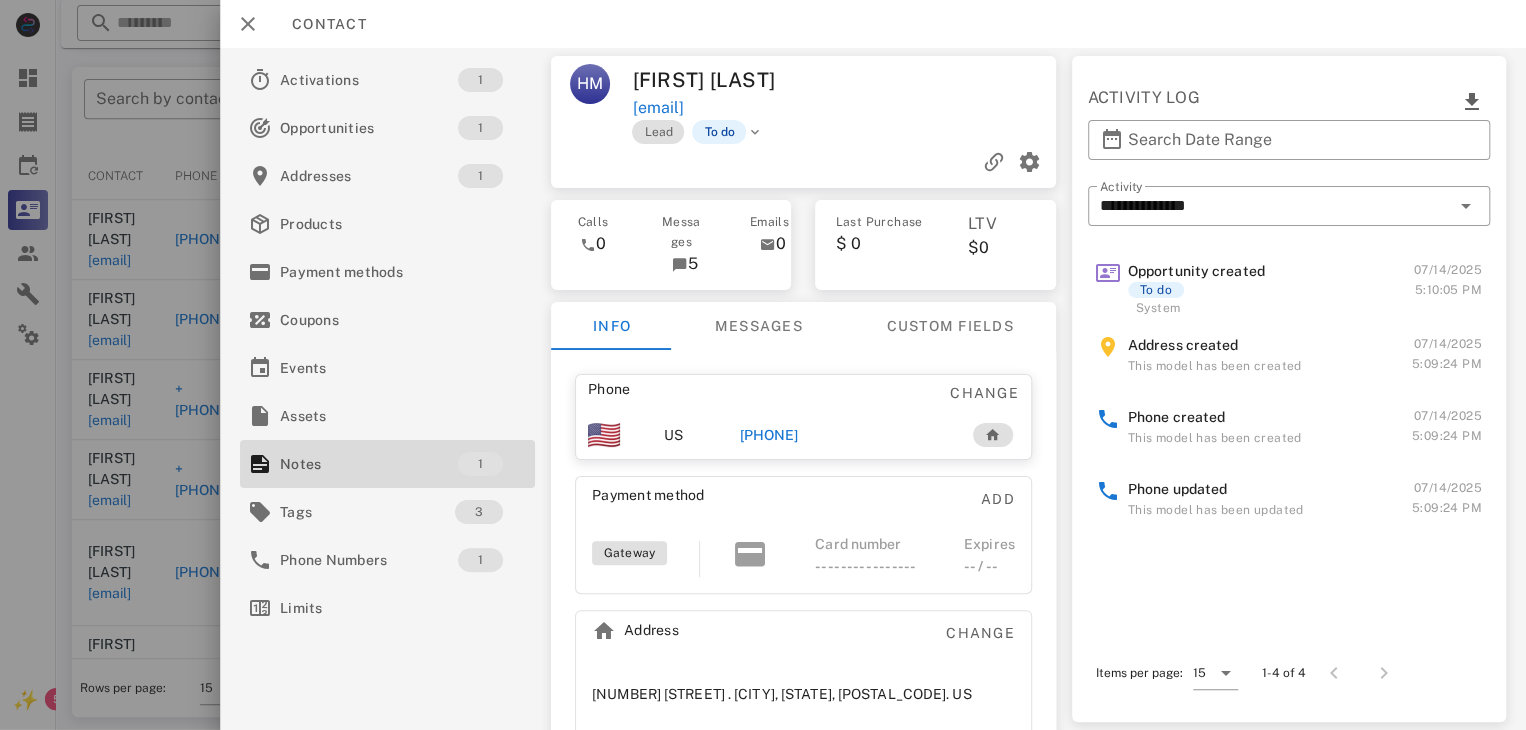click on "+13023330234" at bounding box center (769, 435) 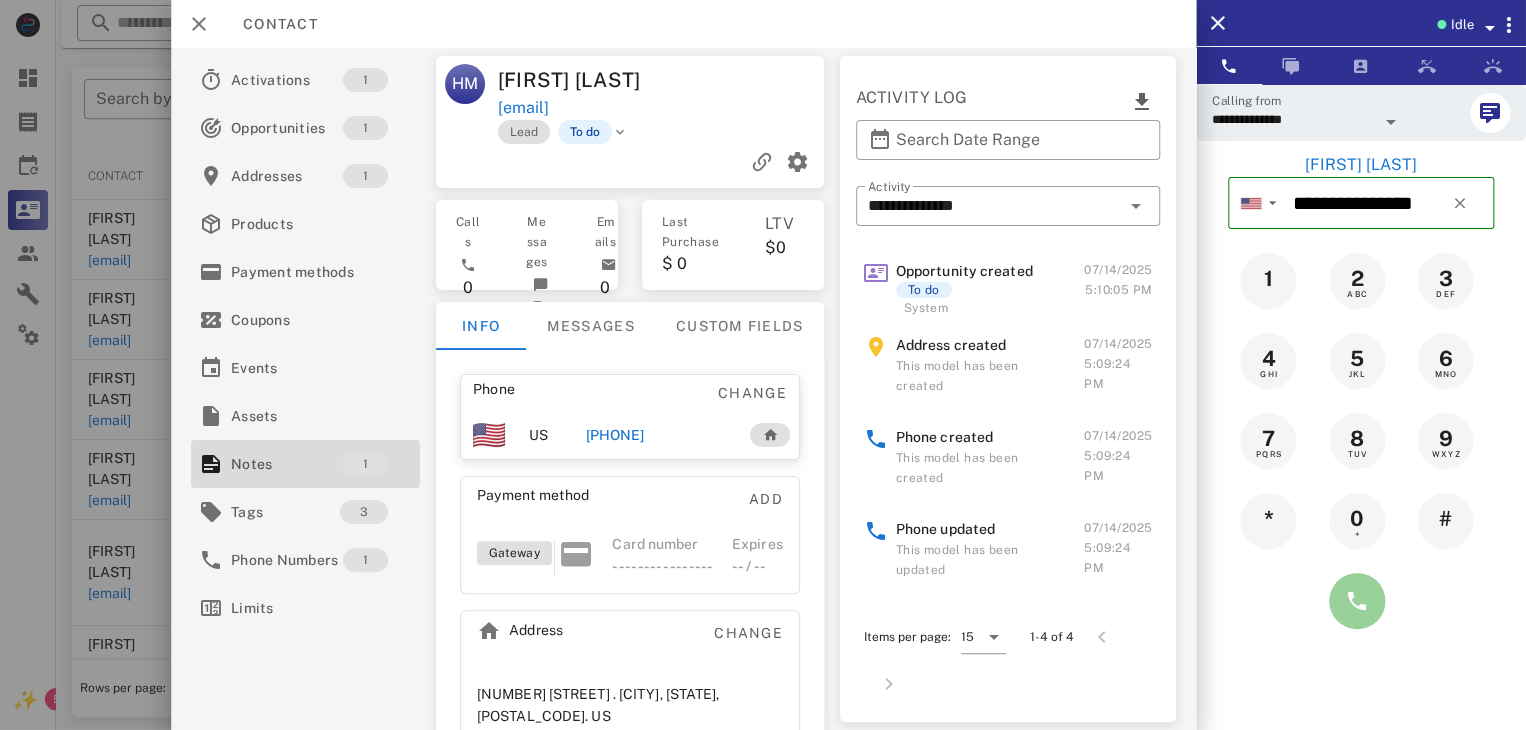 click at bounding box center [1357, 601] 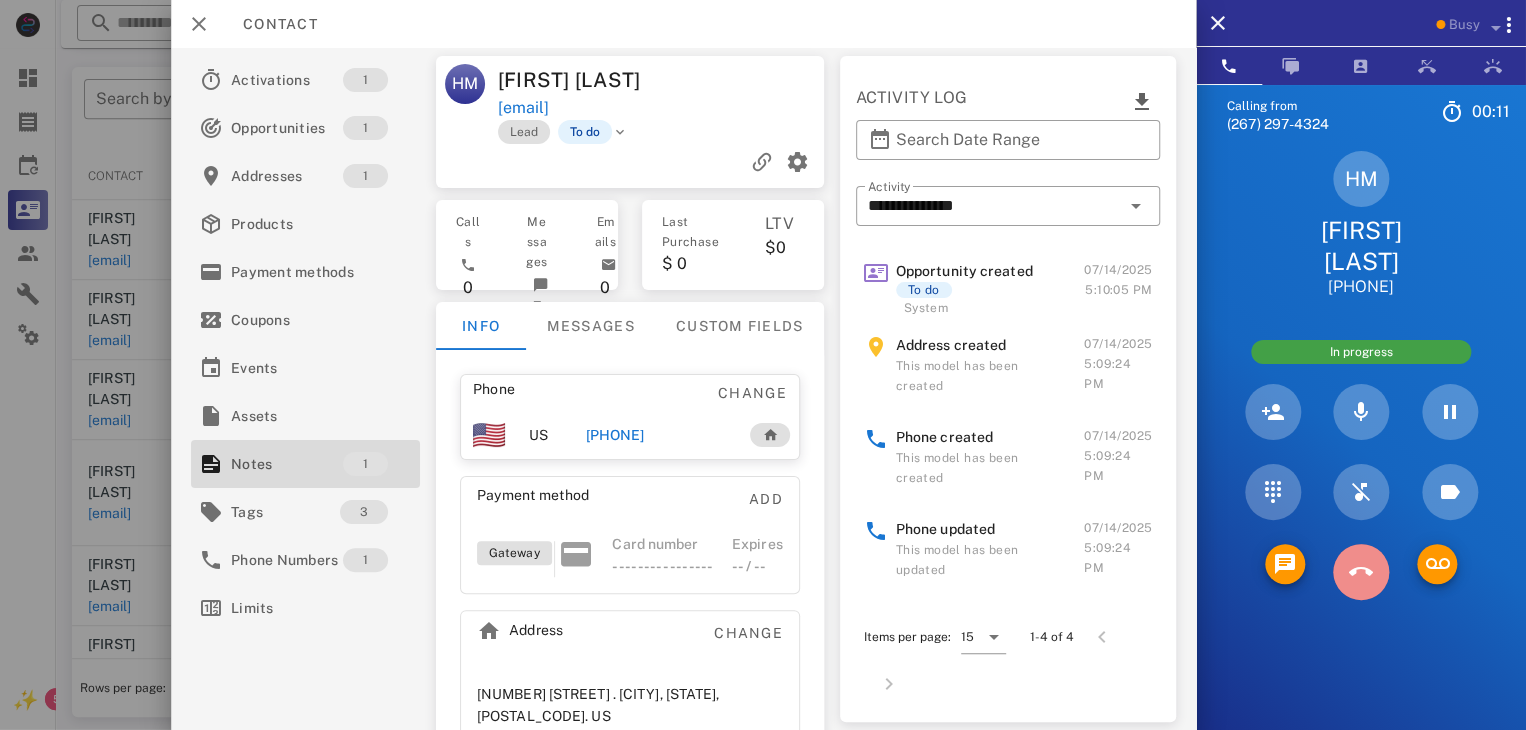 click at bounding box center (1361, 572) 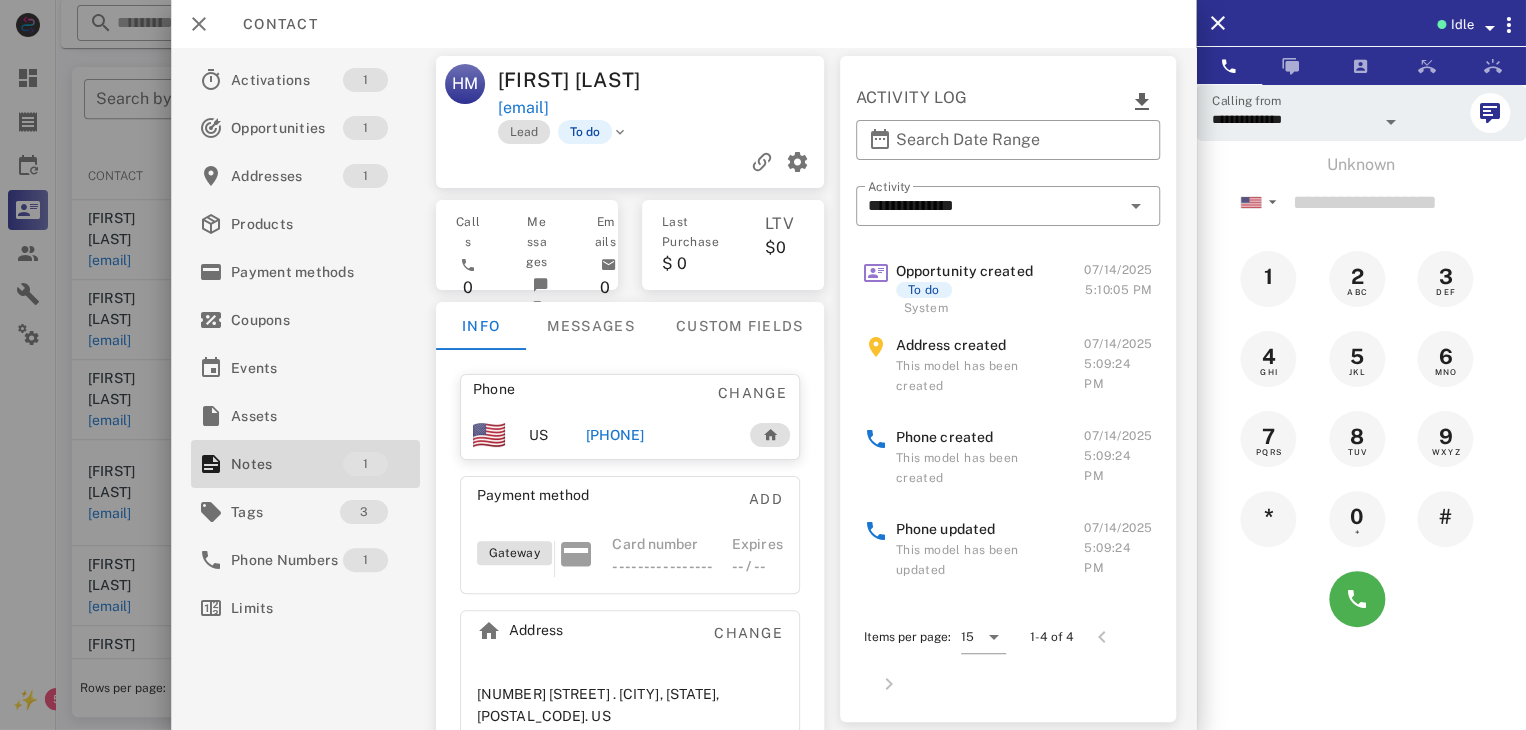 click at bounding box center (763, 365) 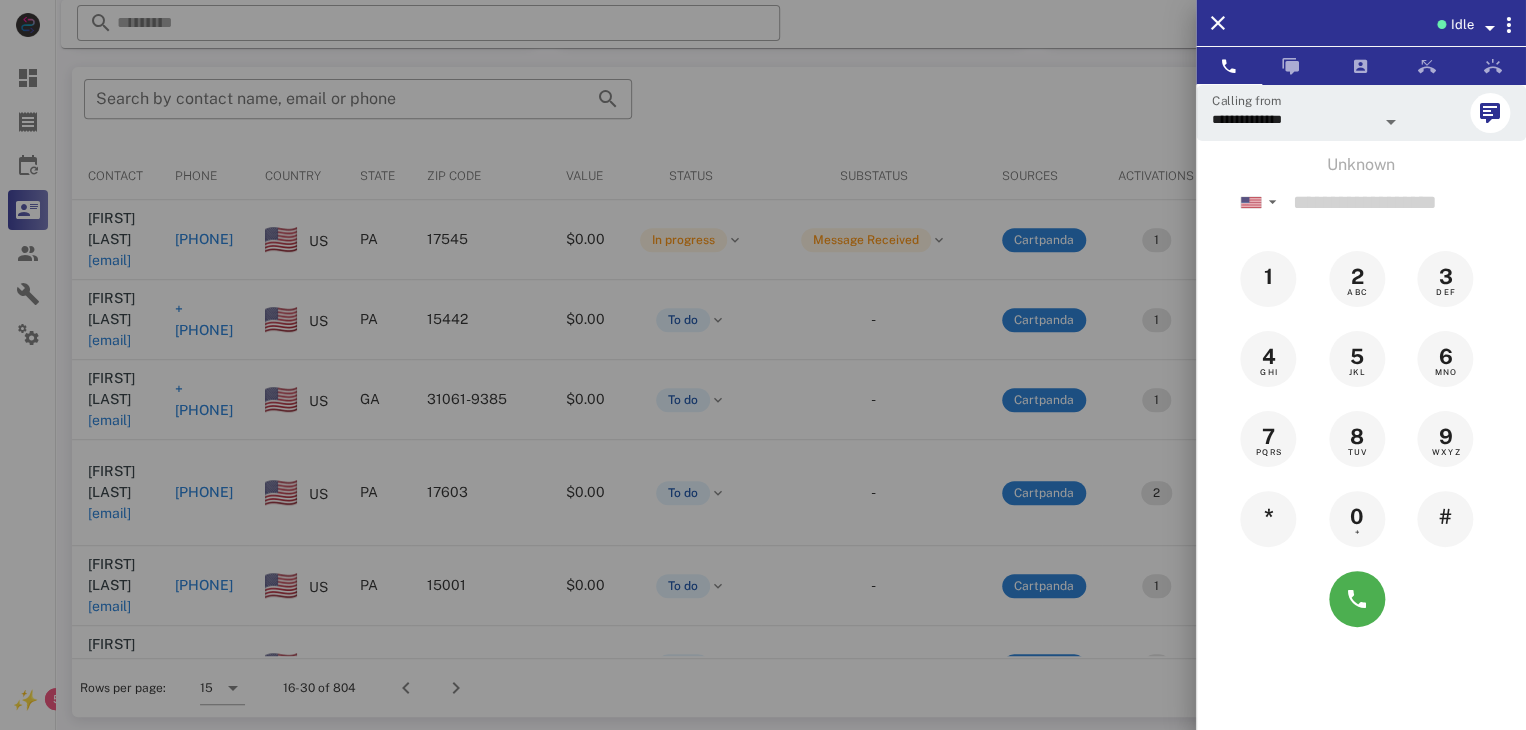 click at bounding box center (763, 365) 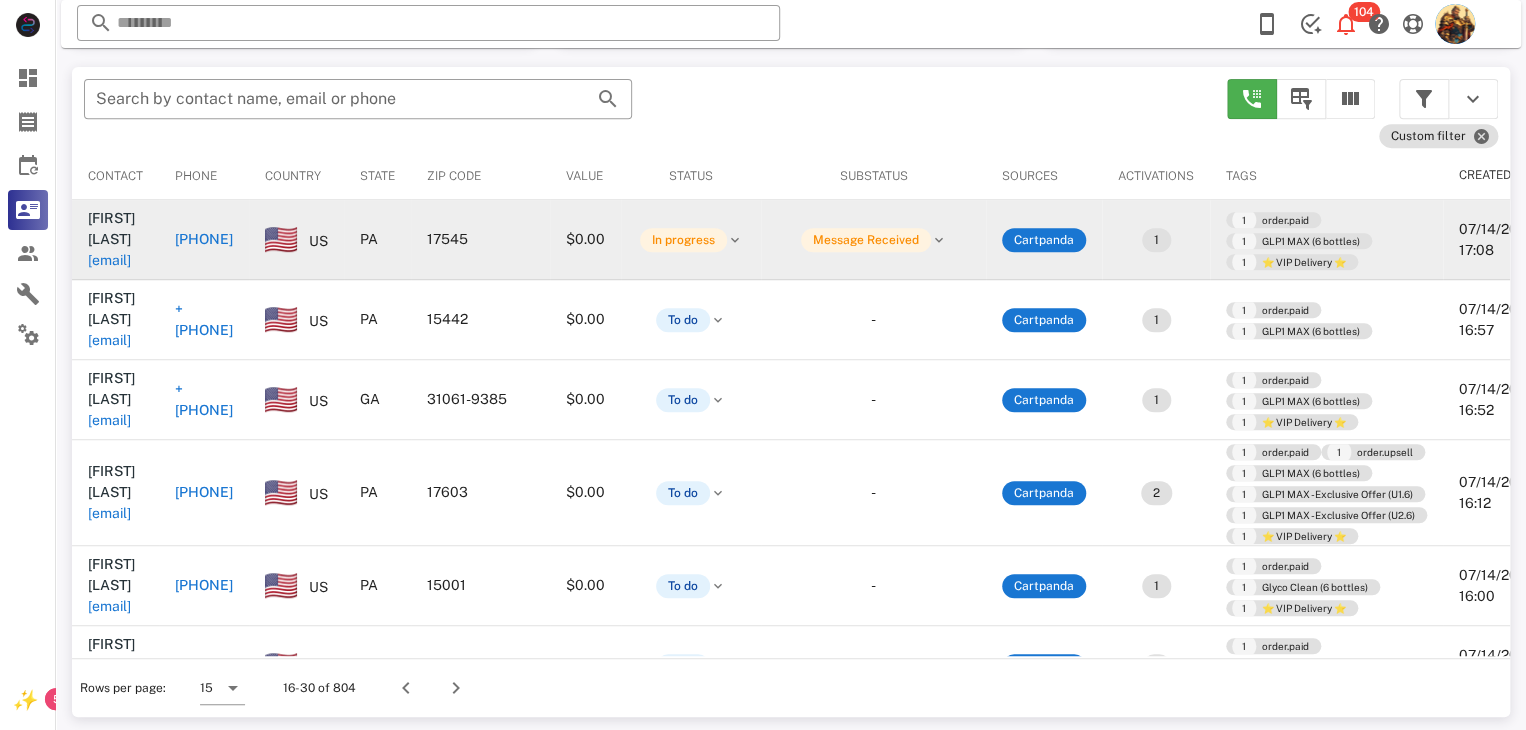 click on "jmeeq@aol.com" at bounding box center [109, 260] 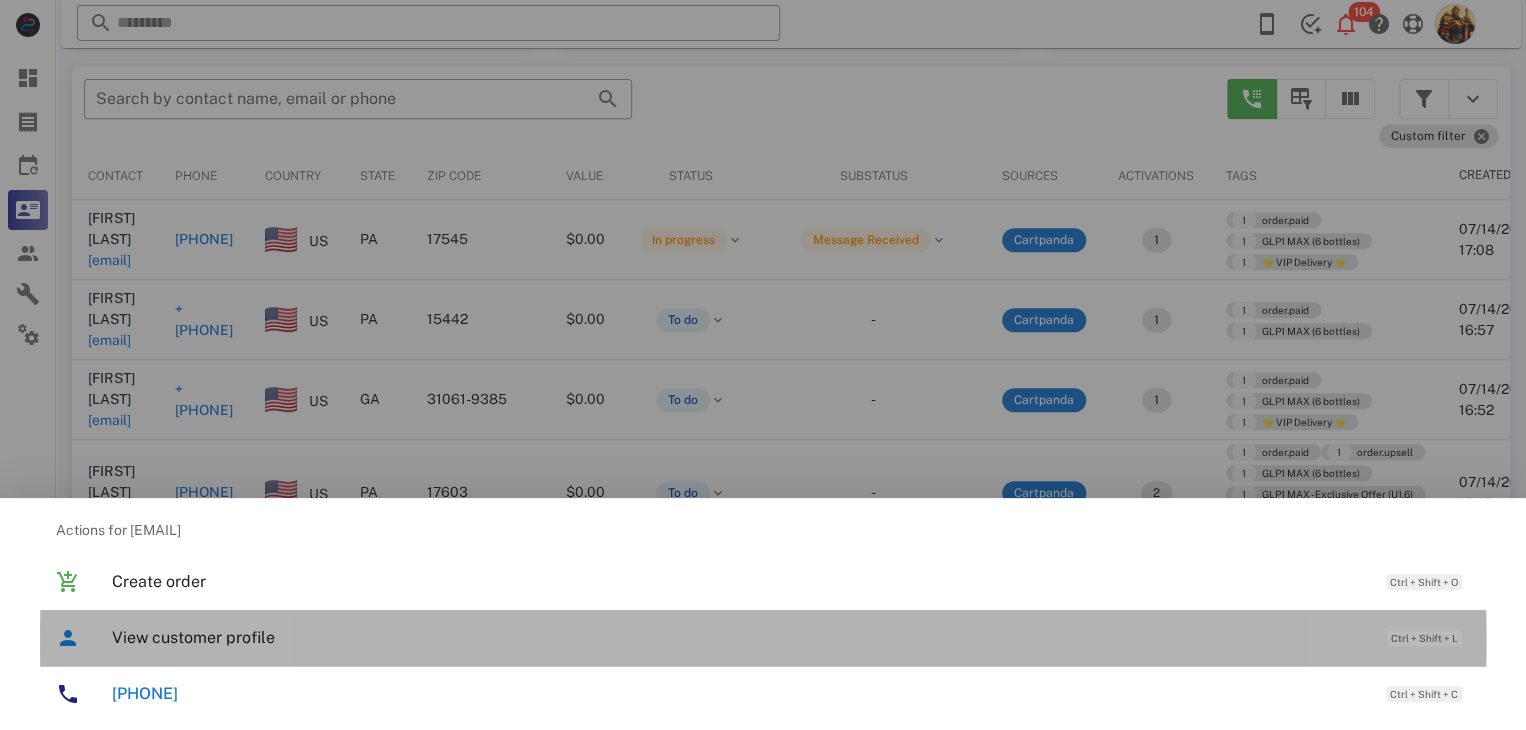 click on "View customer profile Ctrl + Shift + L" at bounding box center [791, 637] 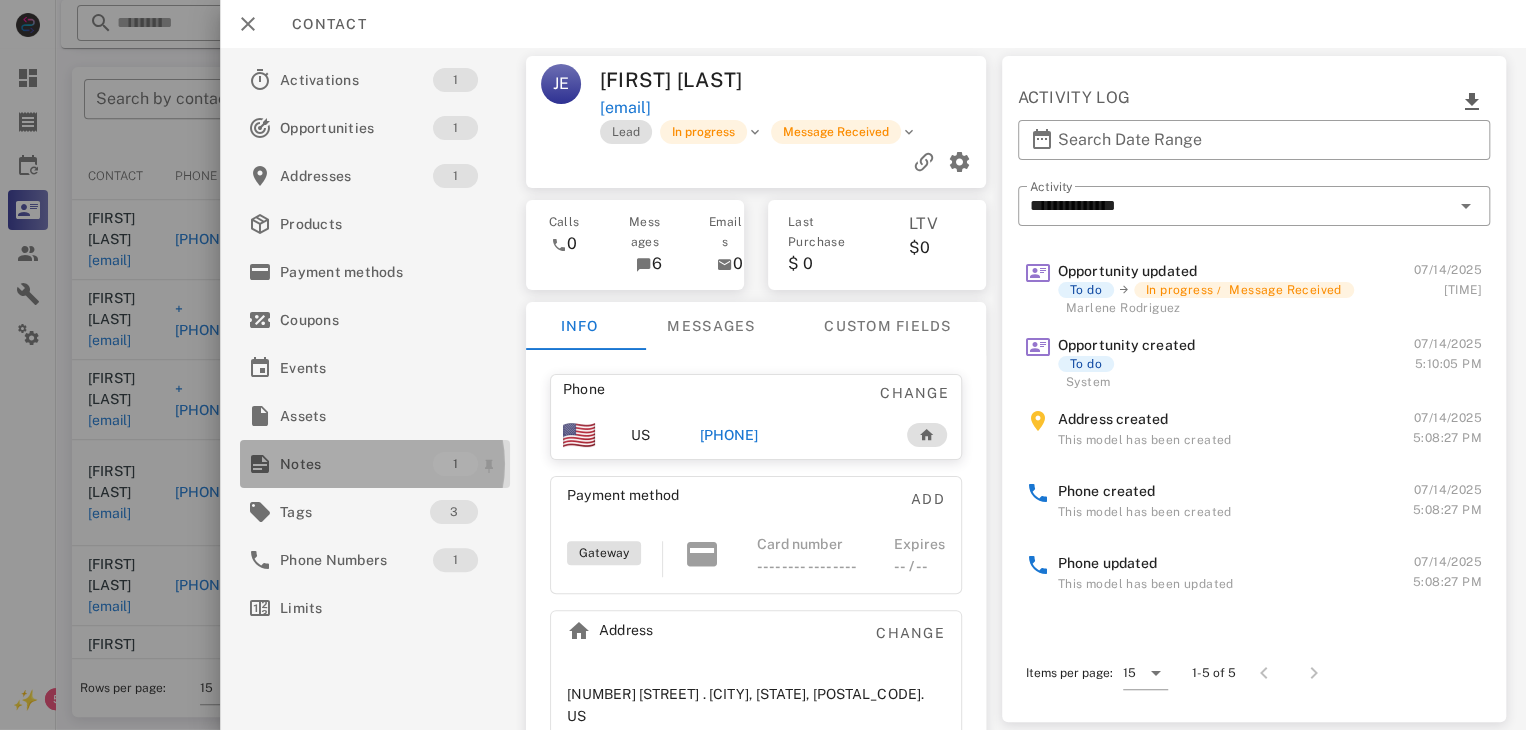 click on "Notes" at bounding box center [356, 464] 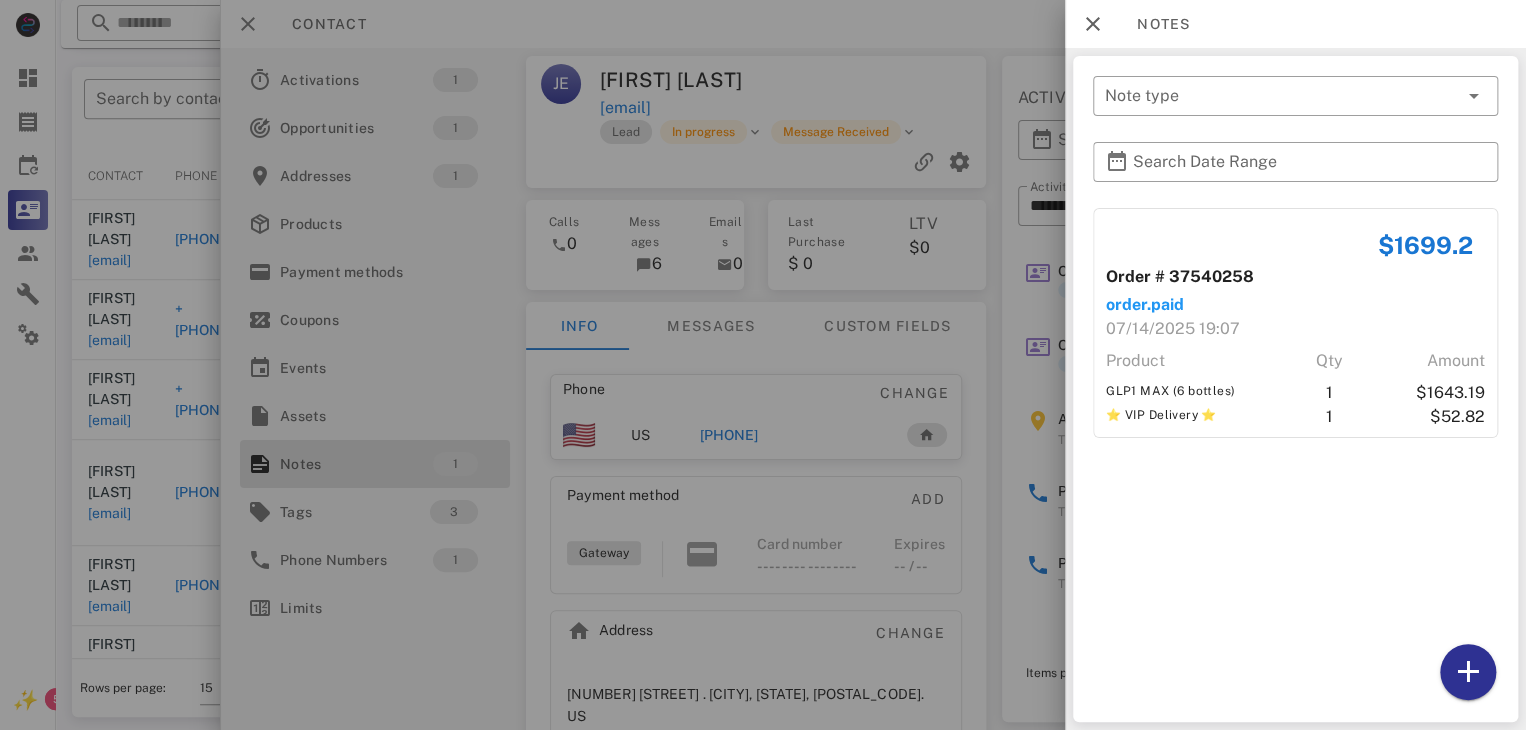 click at bounding box center [763, 365] 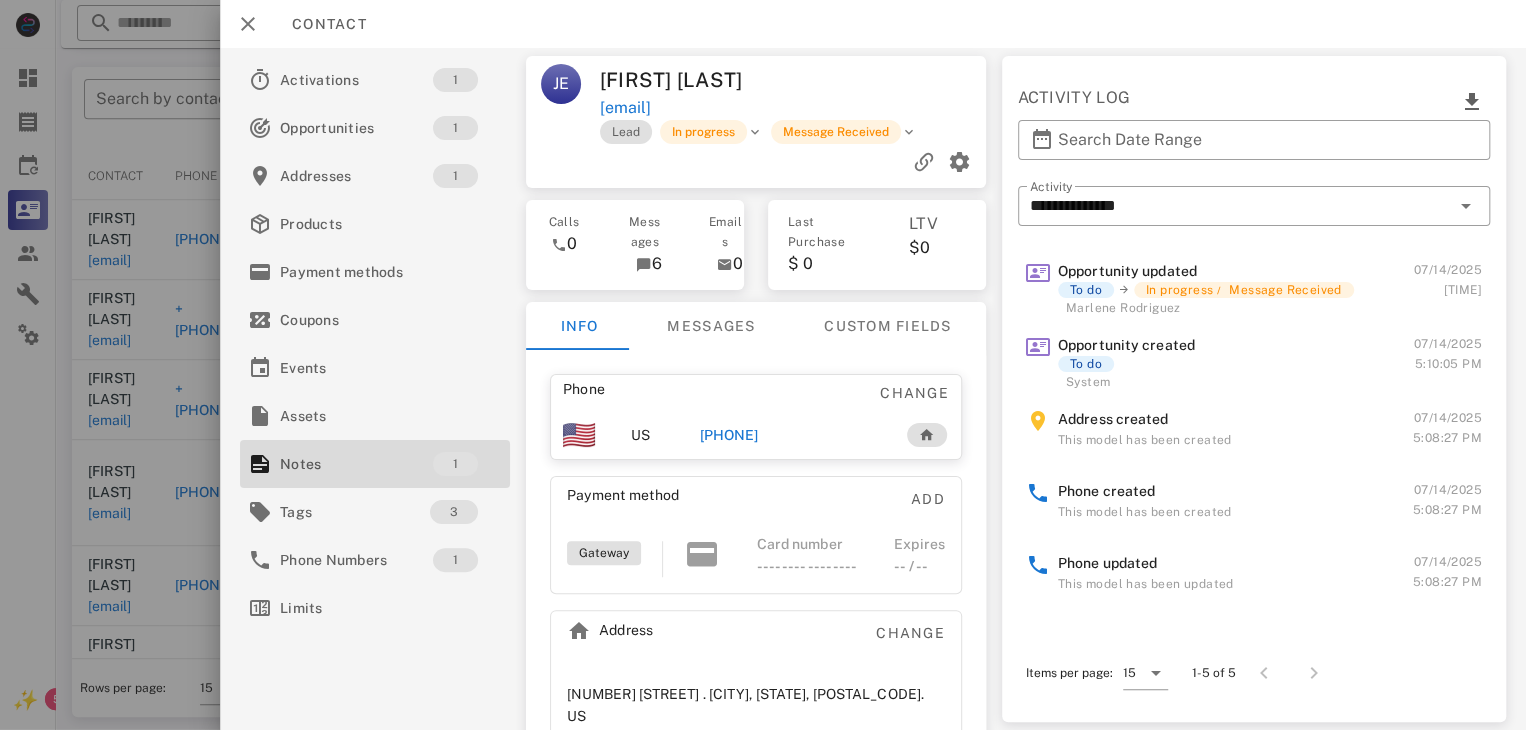 click on "+17173717268" at bounding box center (729, 435) 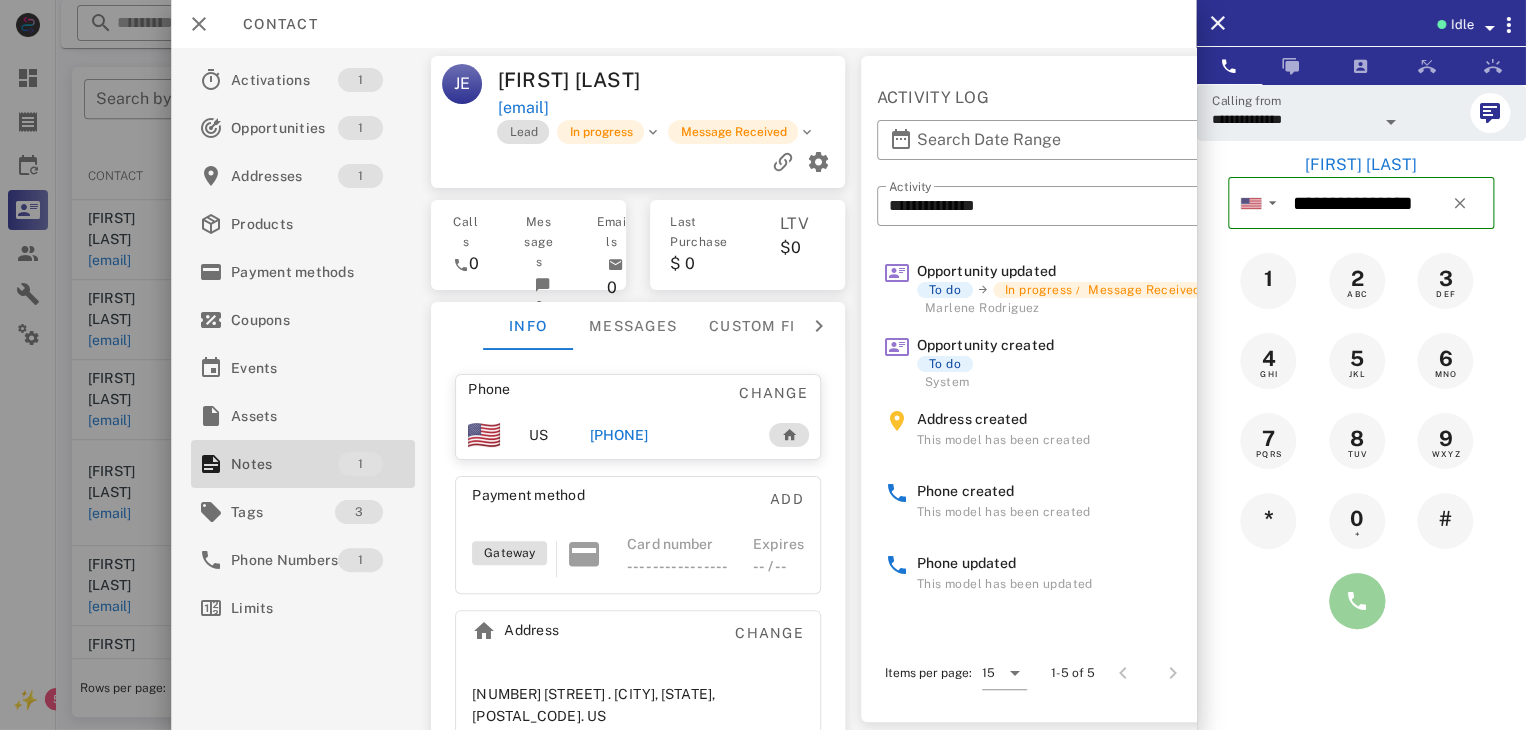 click at bounding box center [1357, 601] 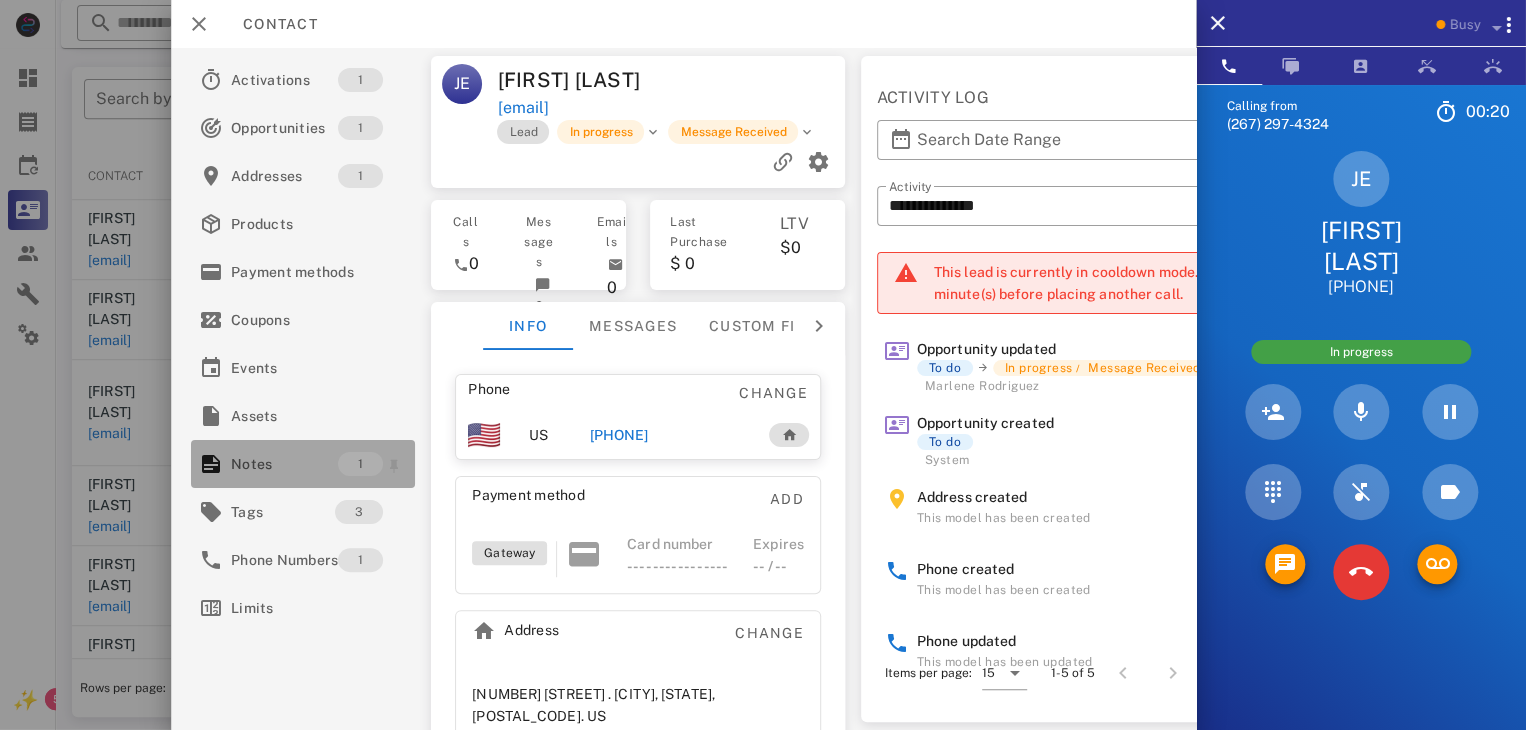 click on "Notes" at bounding box center (284, 464) 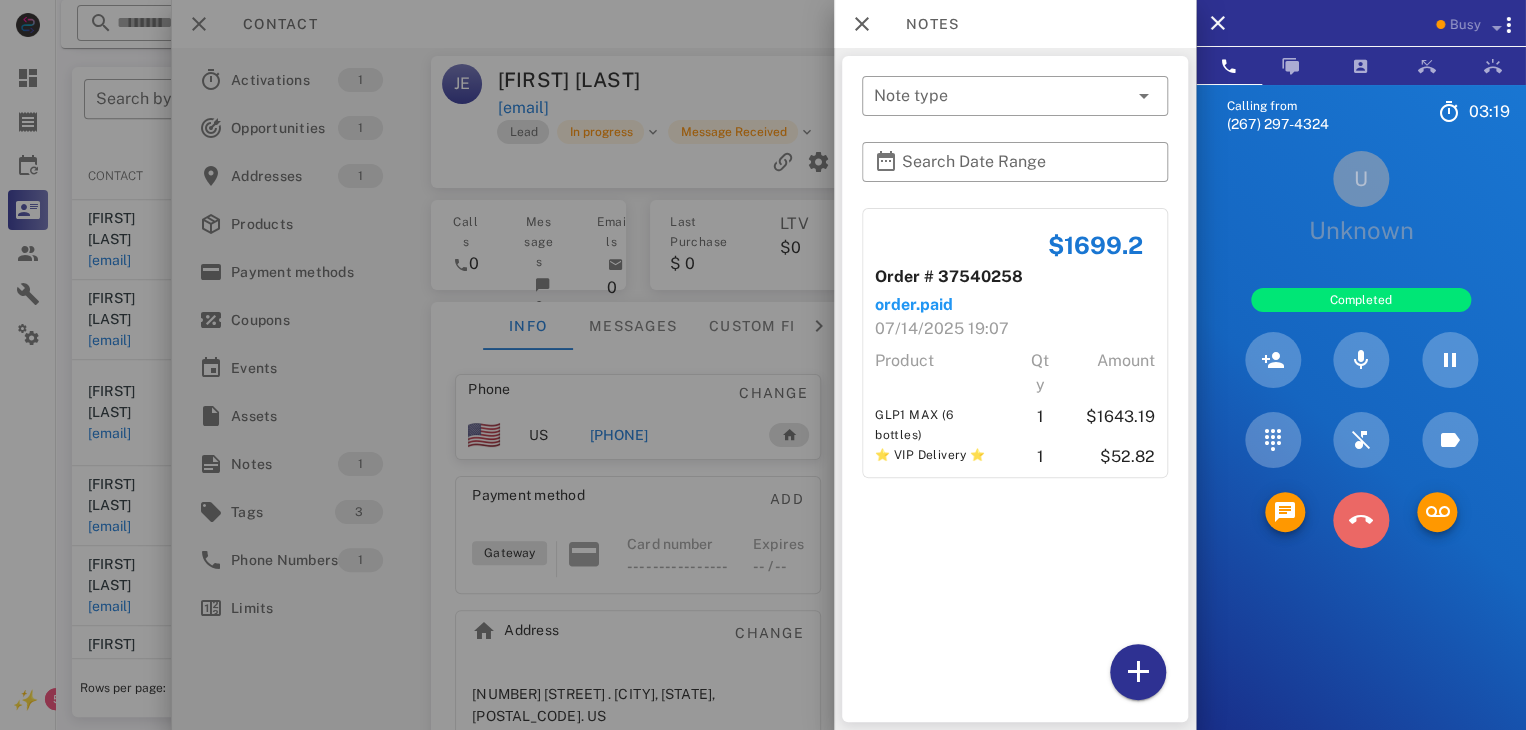 click at bounding box center [1361, 520] 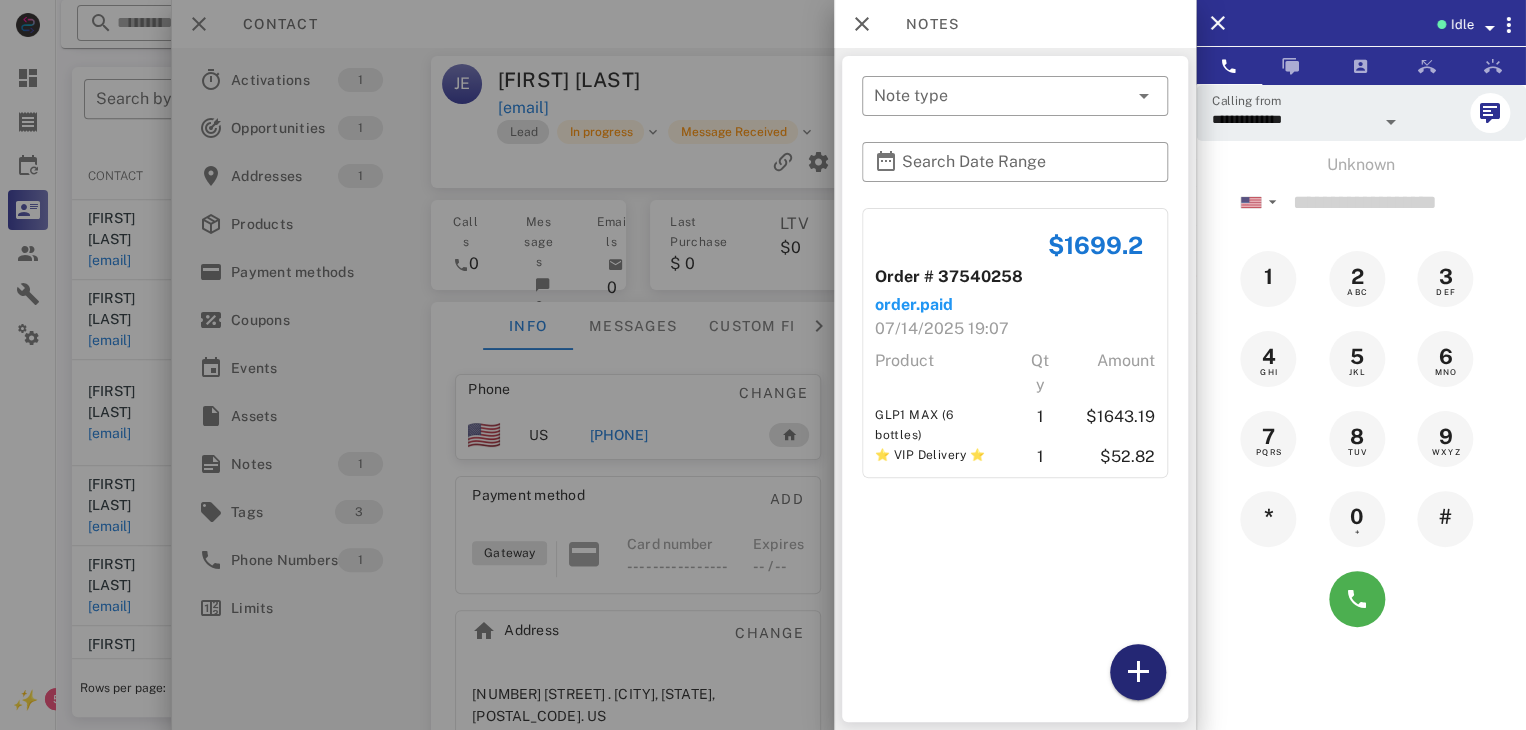 click at bounding box center [1138, 672] 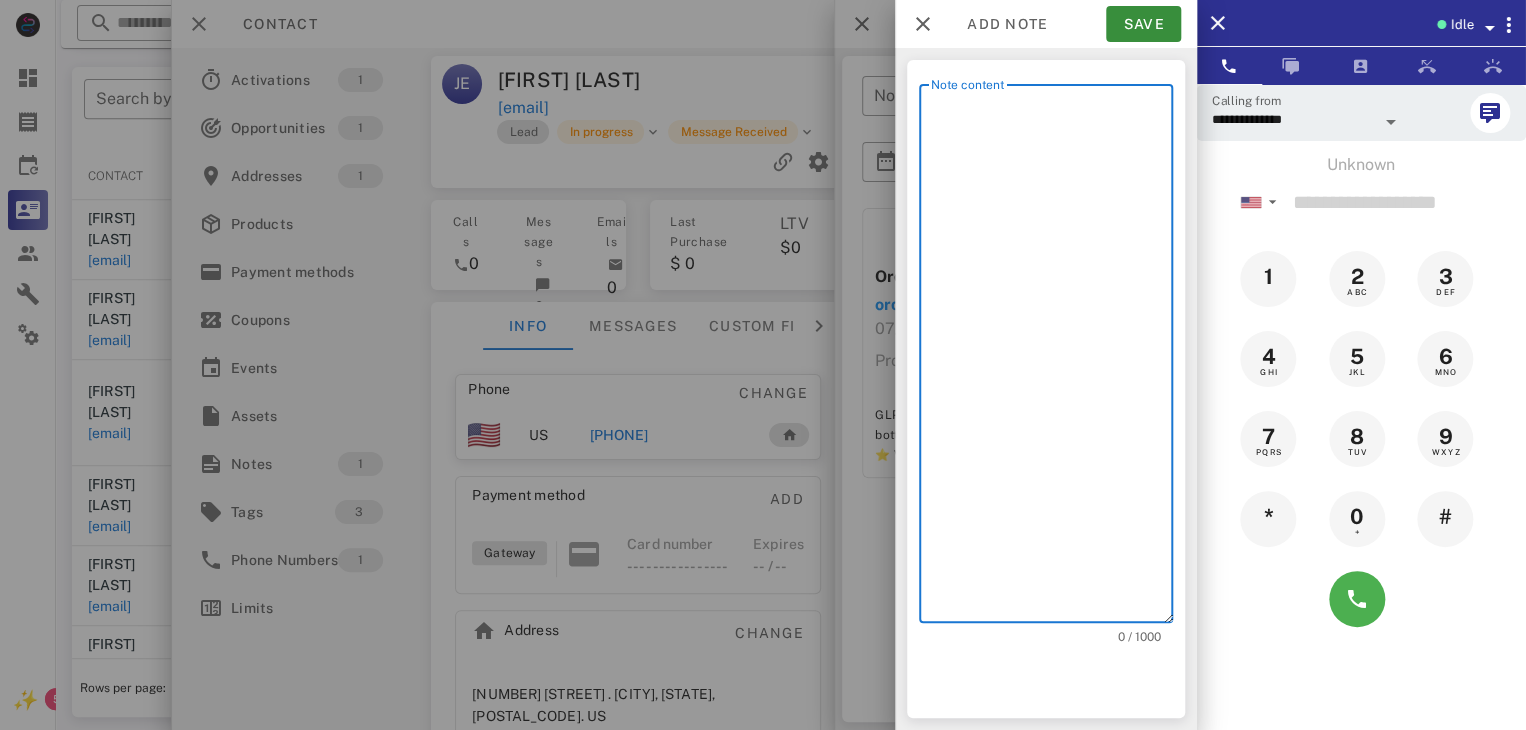 click on "Note content" at bounding box center [1052, 358] 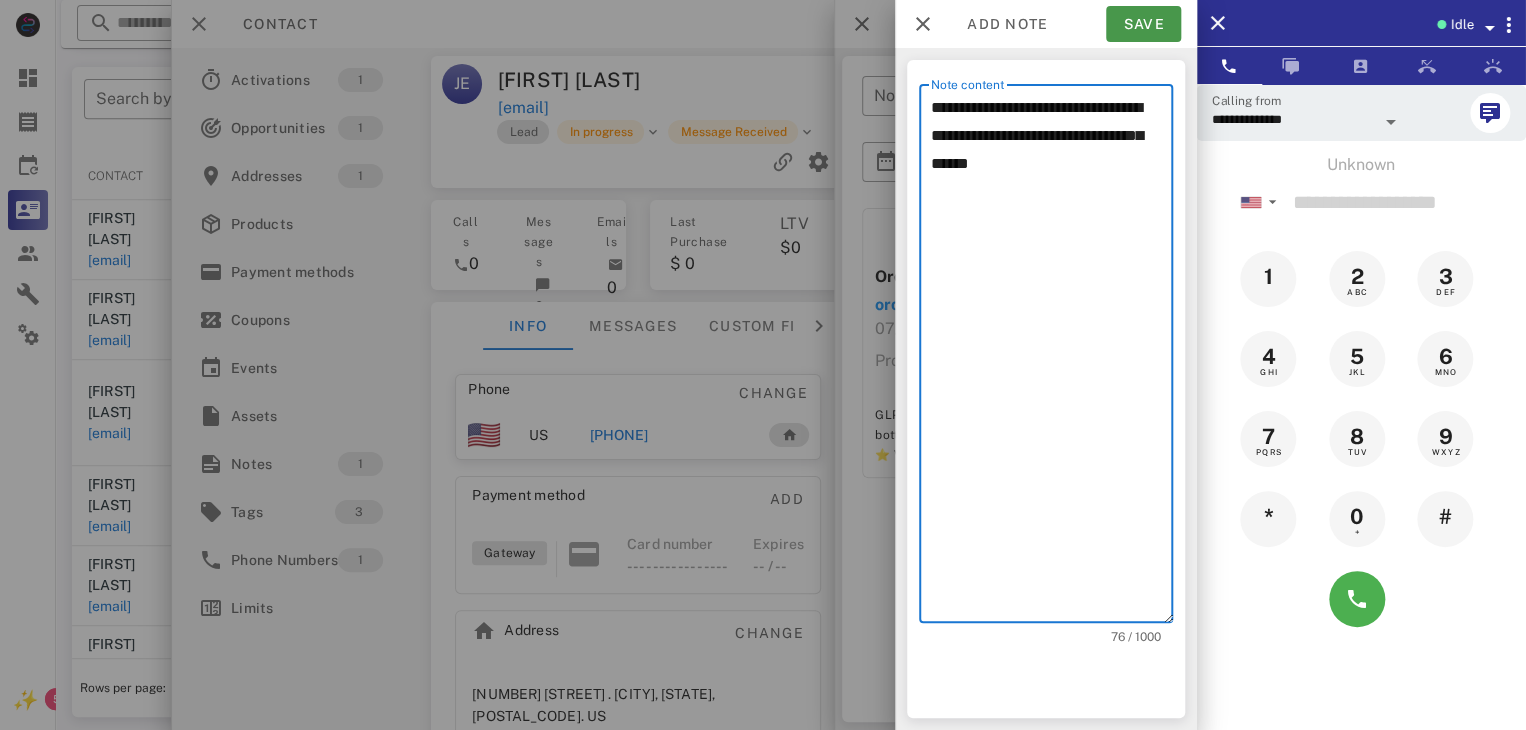type on "**********" 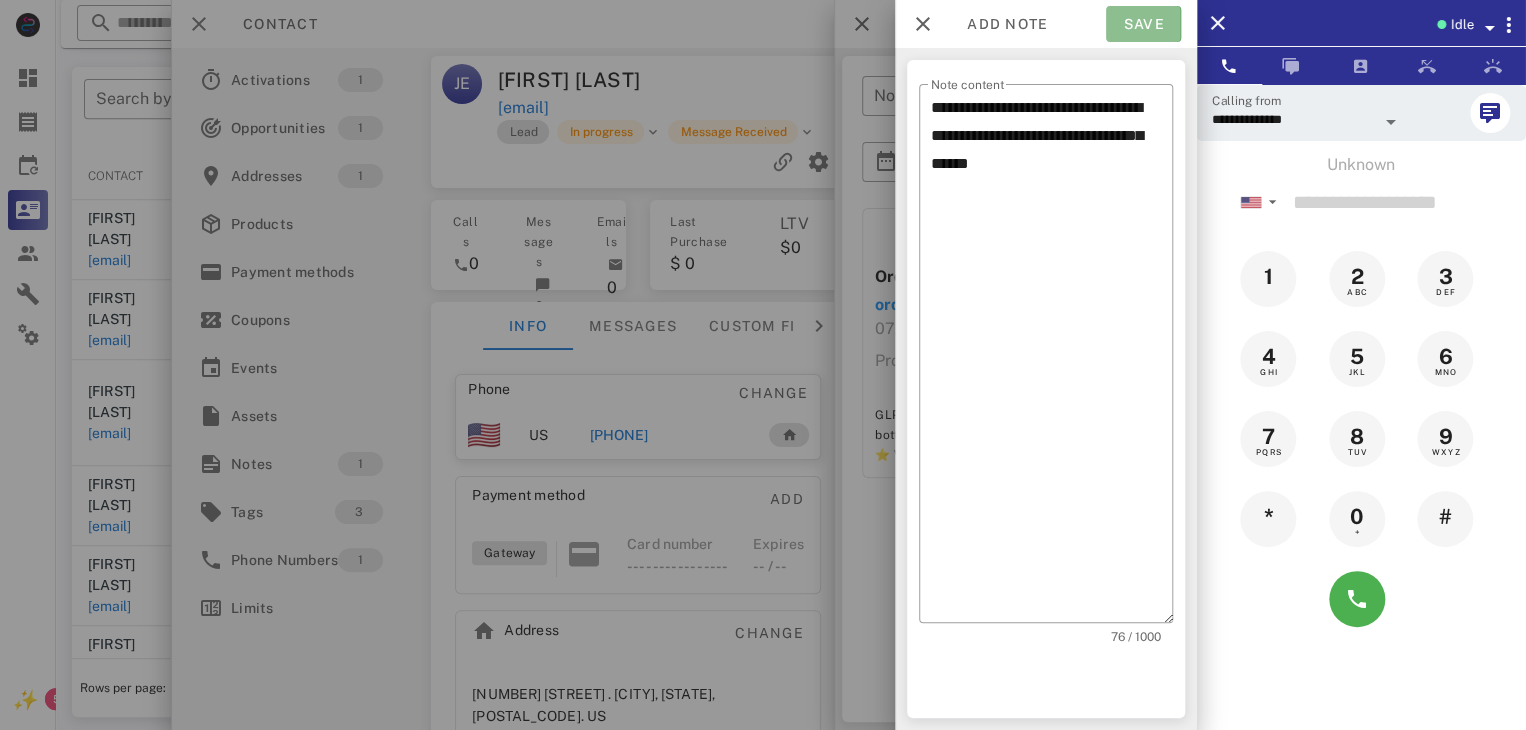 click on "Save" at bounding box center (1143, 24) 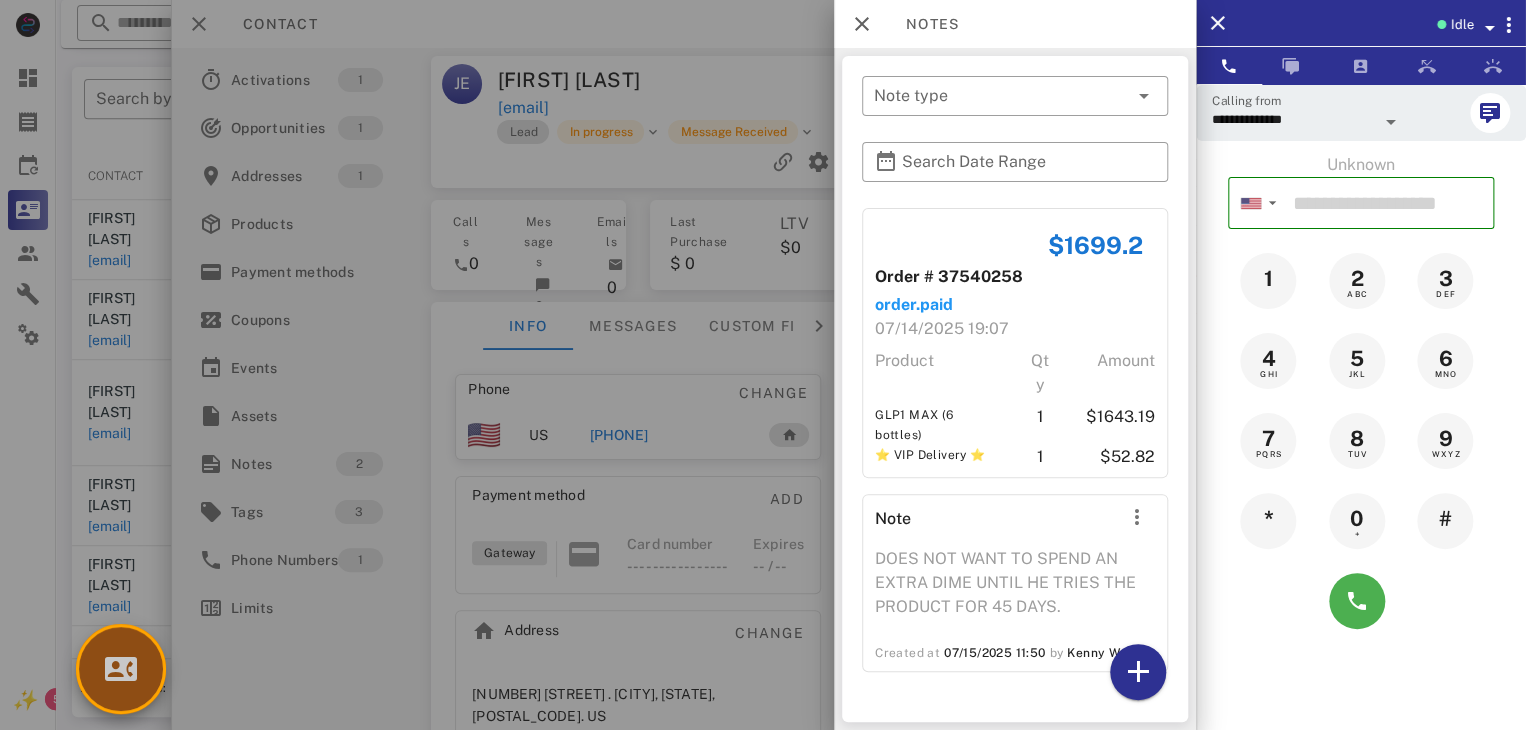 click at bounding box center (121, 669) 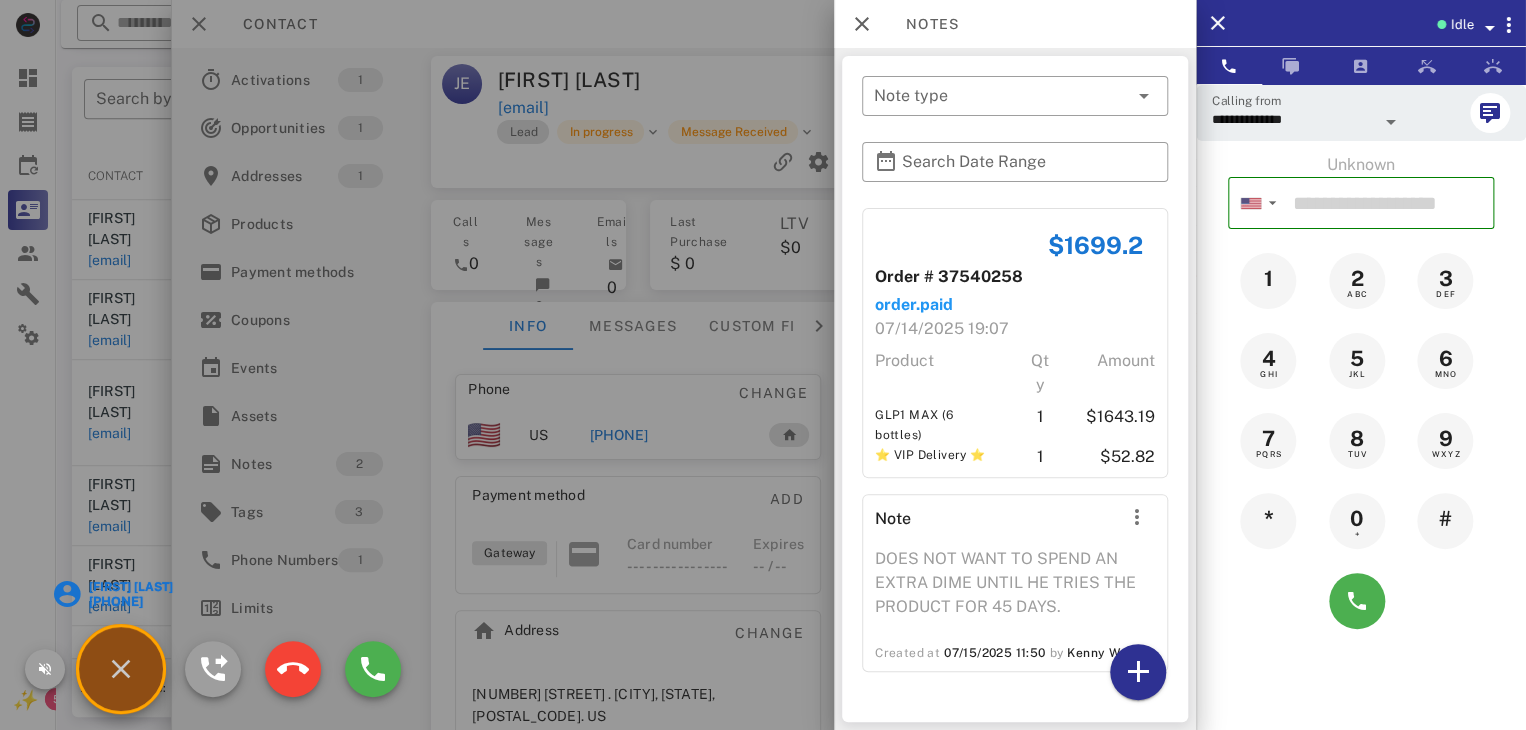 click on "Barbara Cannon" at bounding box center (129, 587) 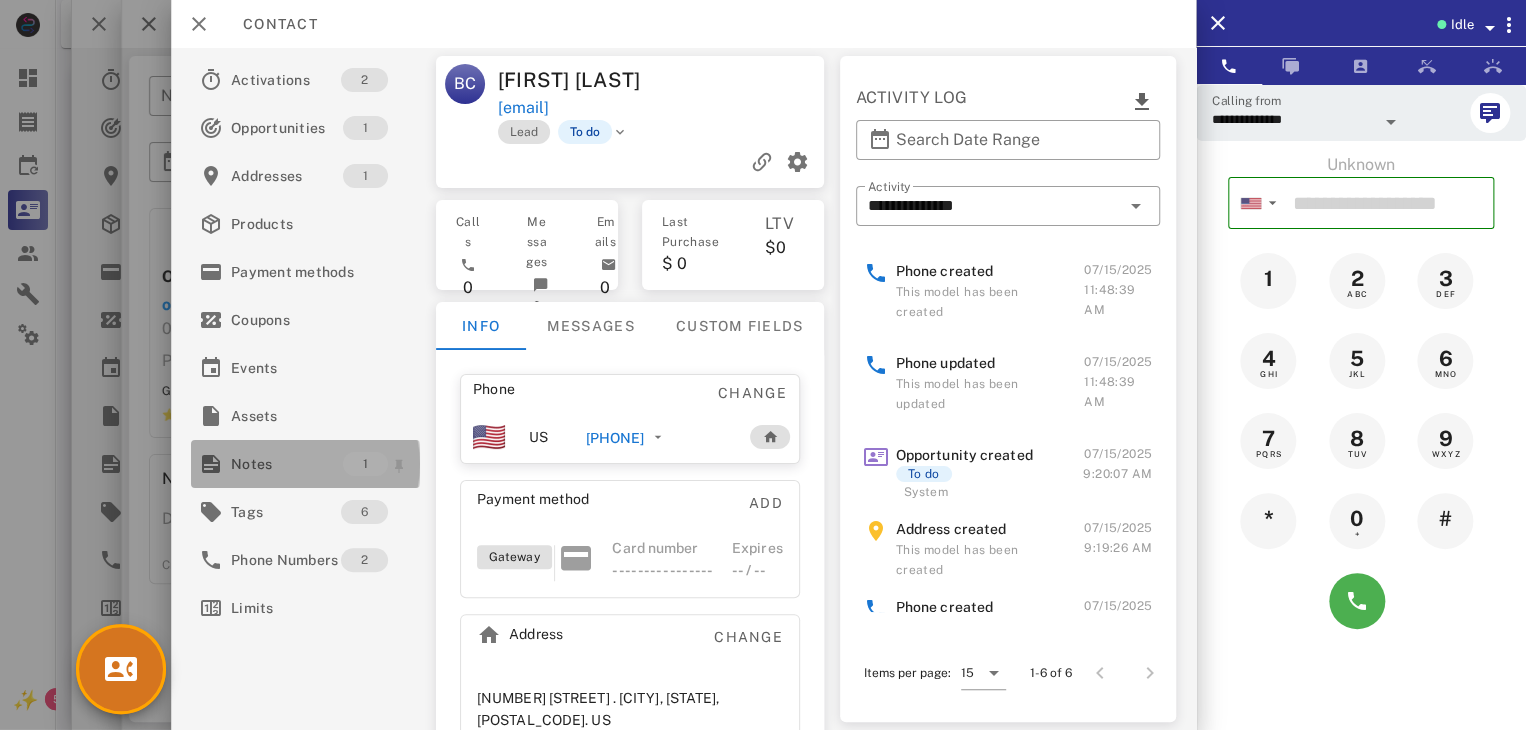 click on "Notes" at bounding box center [287, 464] 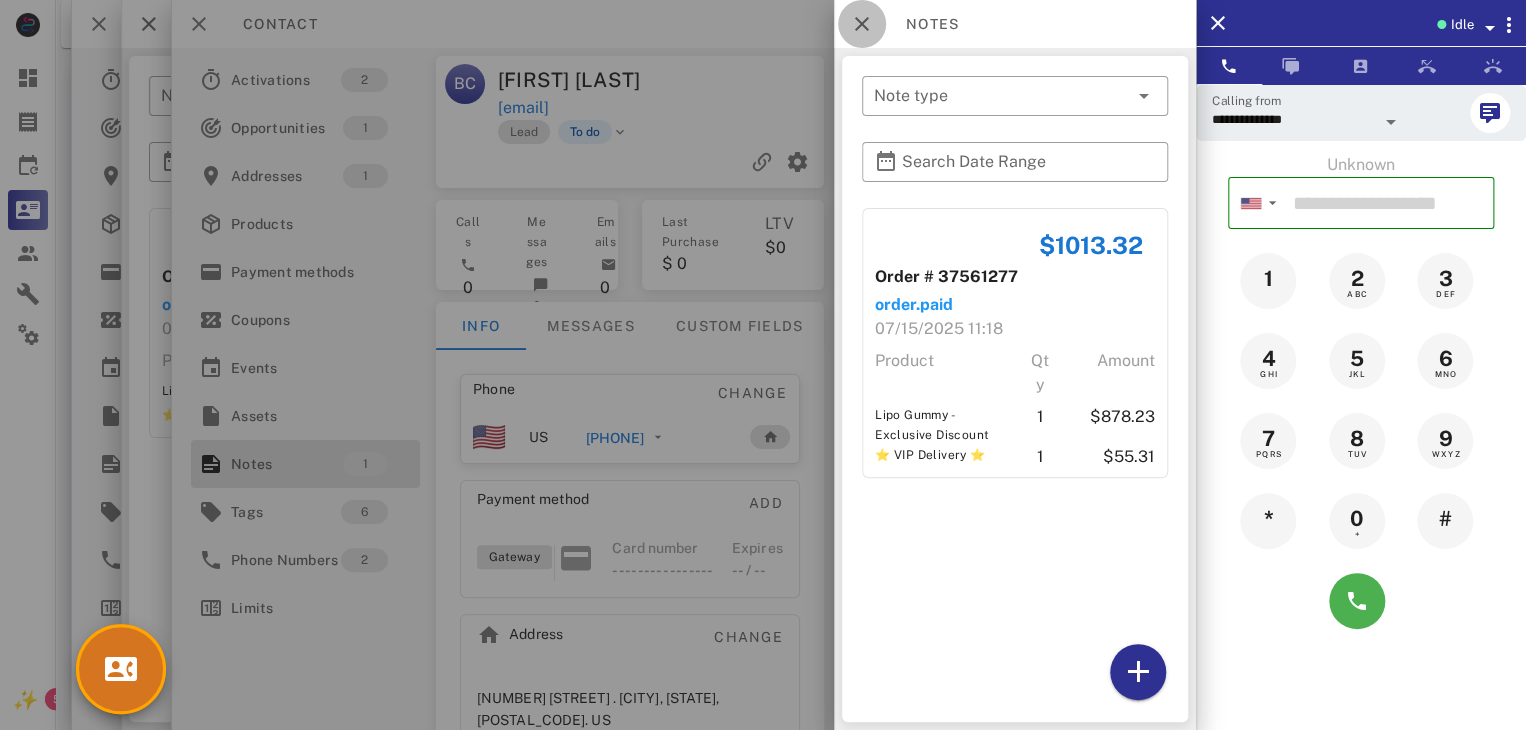 click at bounding box center (862, 24) 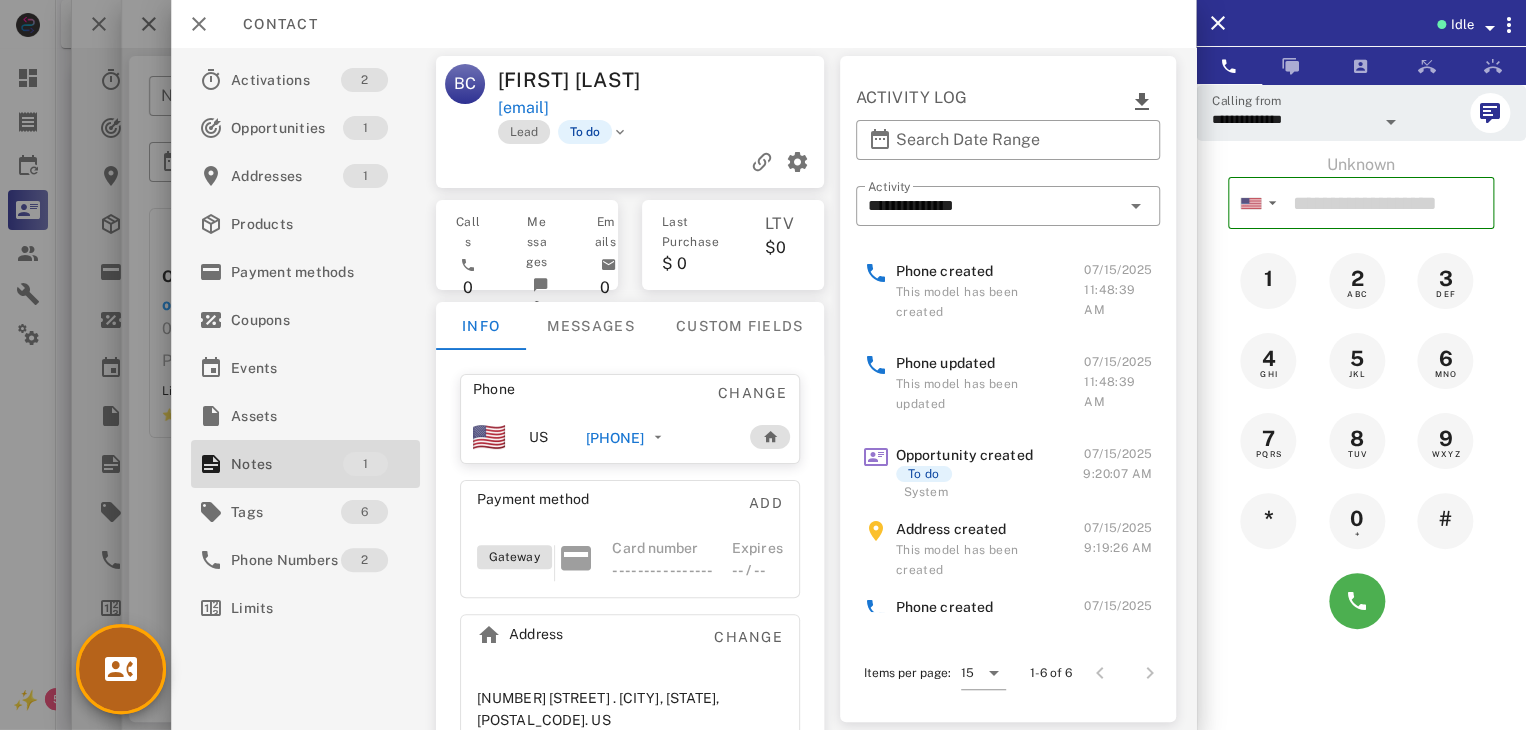 click at bounding box center [121, 669] 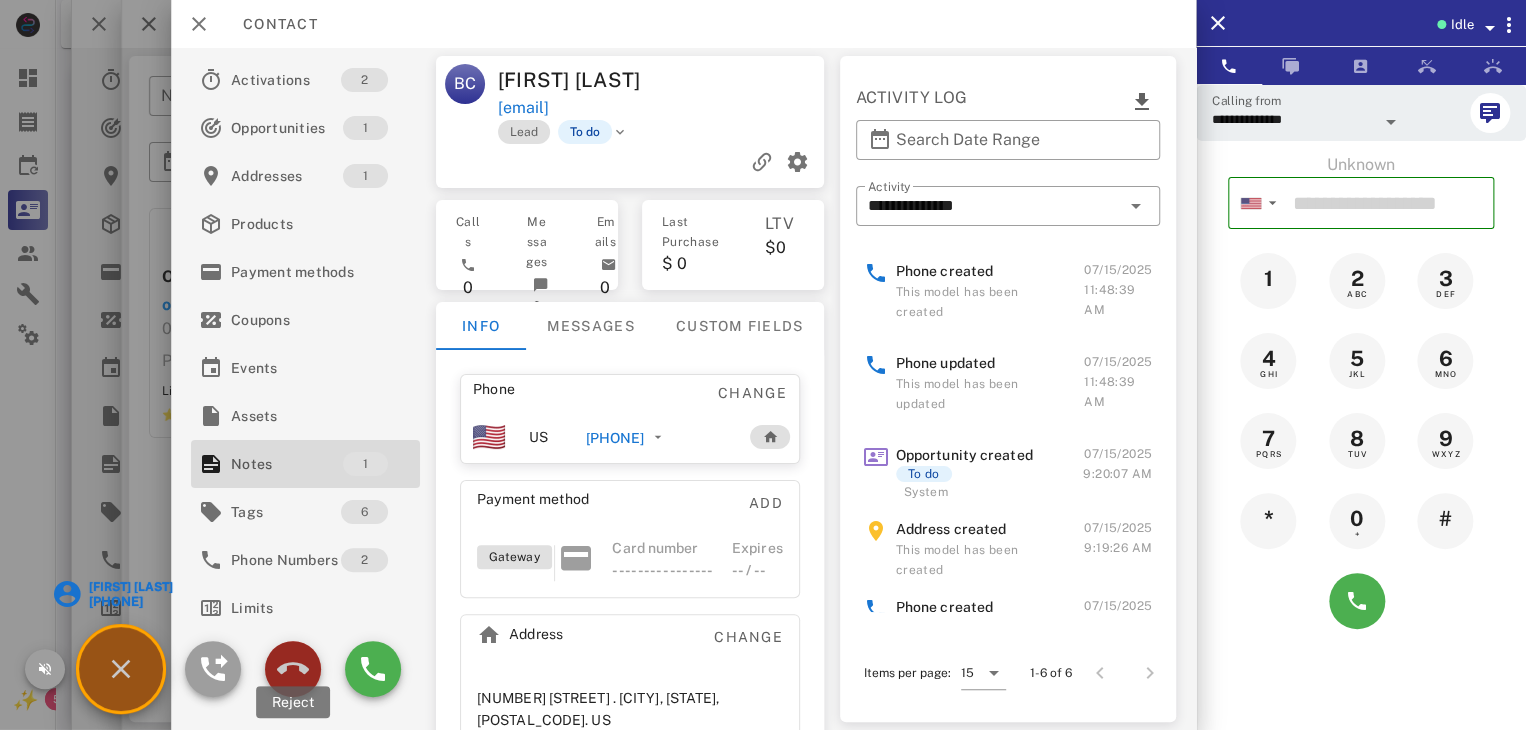 click at bounding box center [293, 669] 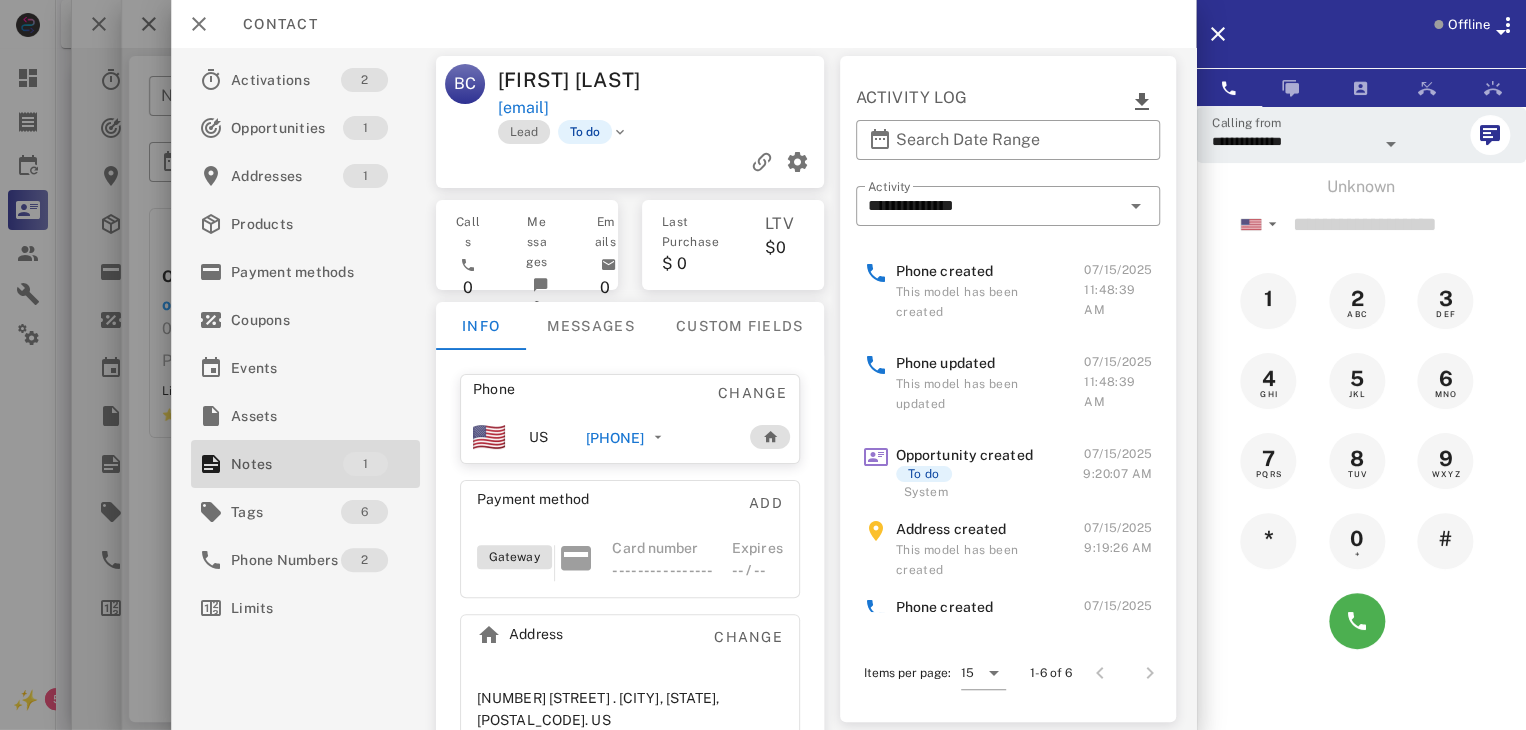 click on "+13123167791" at bounding box center (614, 438) 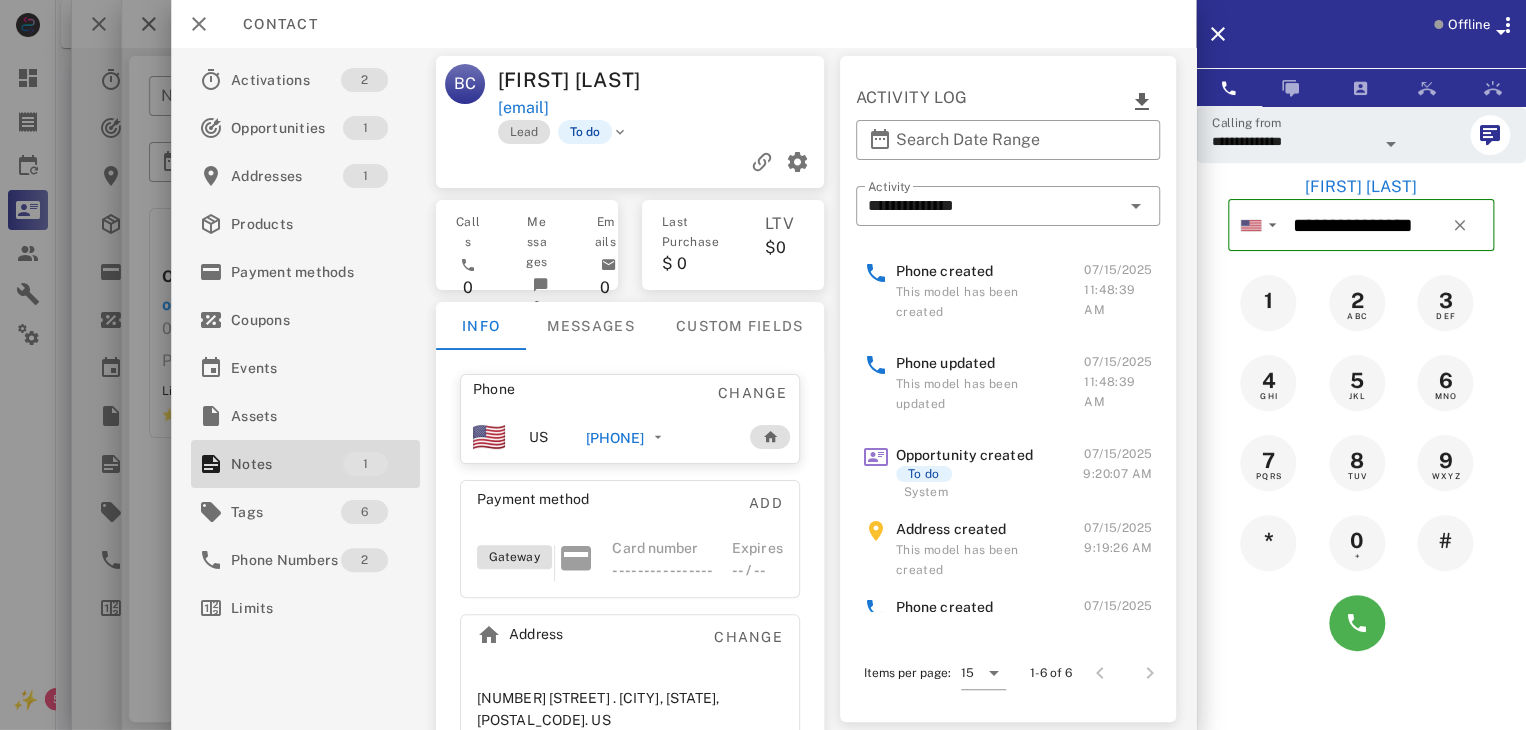 click at bounding box center (1391, 144) 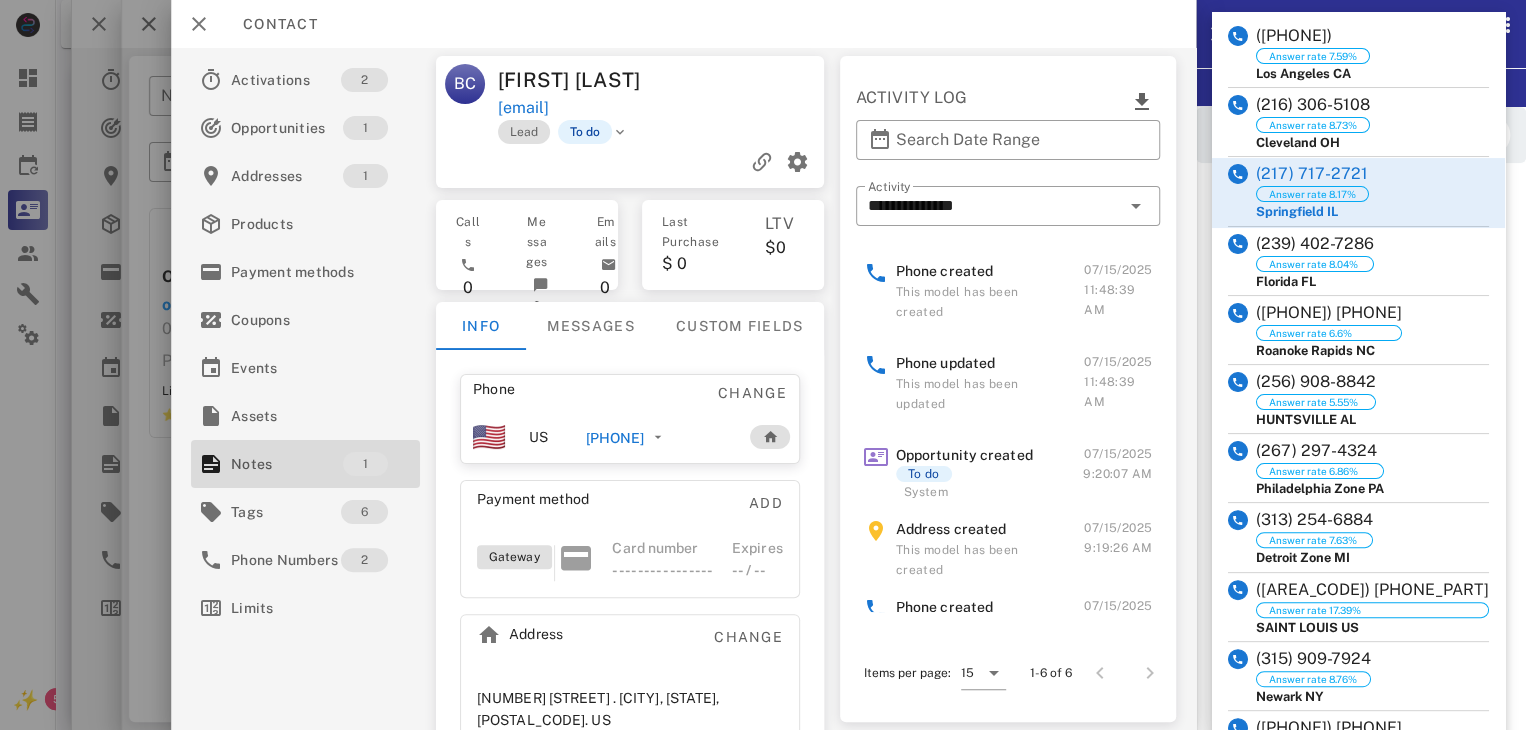 click on "1 2 ABC 3 DEF" at bounding box center (1361, 303) 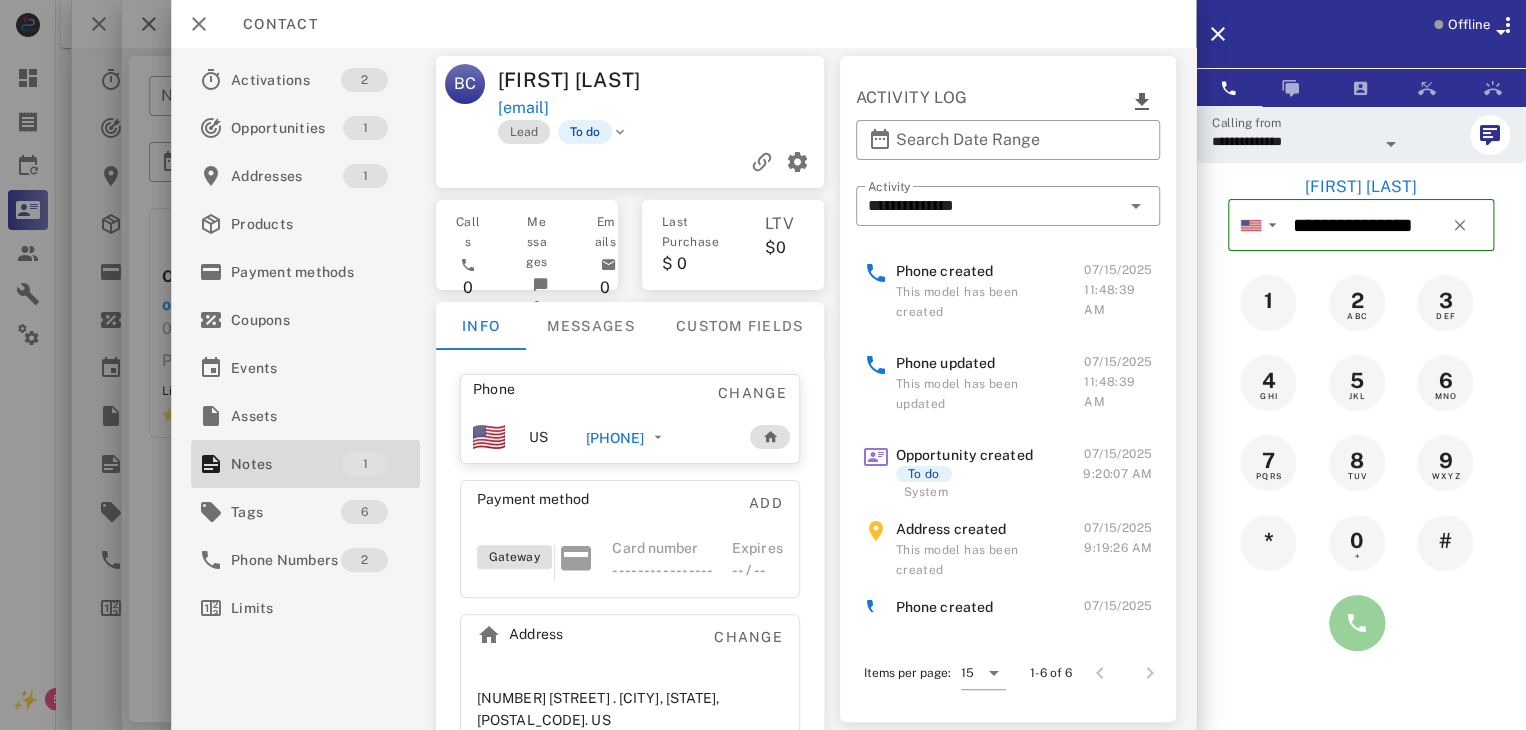 click at bounding box center (1357, 623) 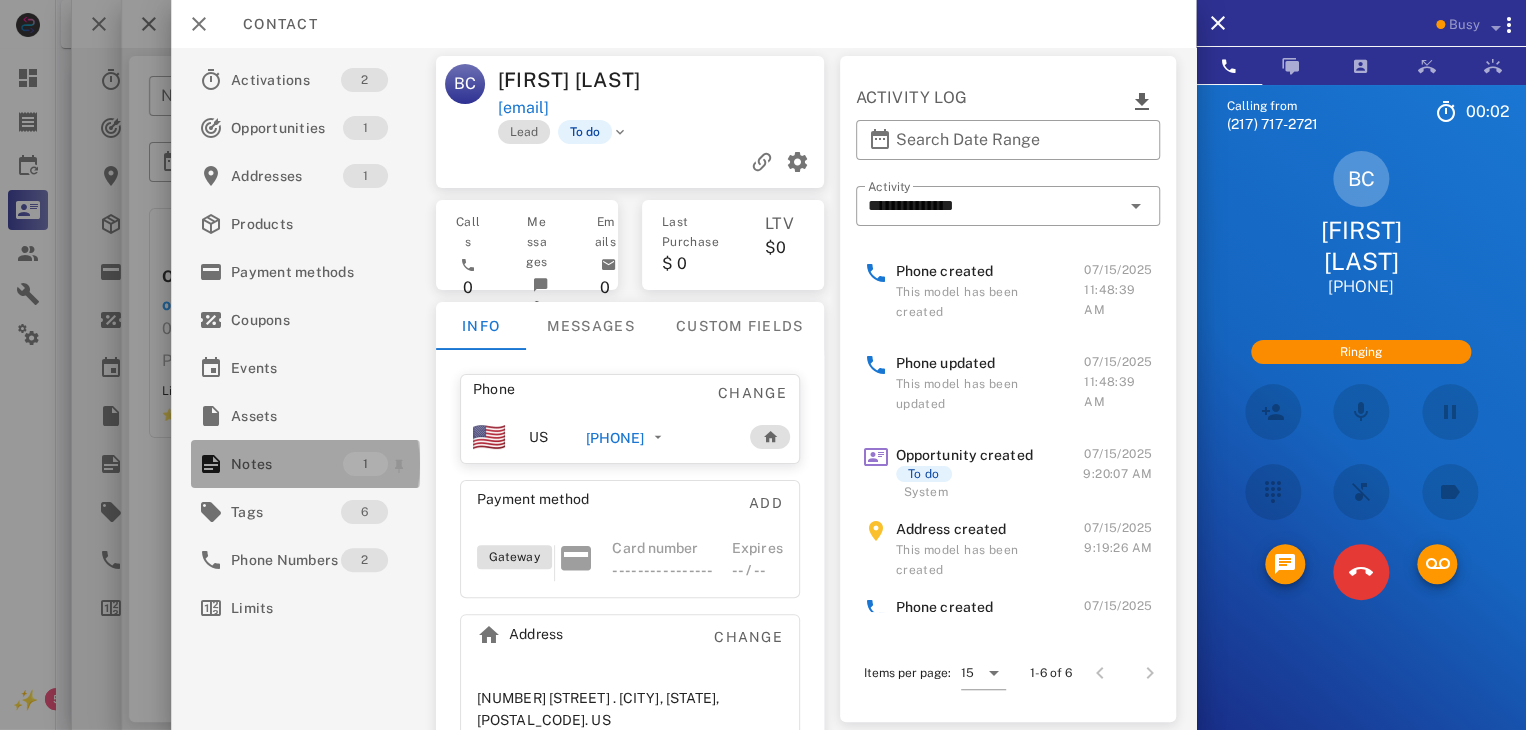 click on "Notes" at bounding box center (287, 464) 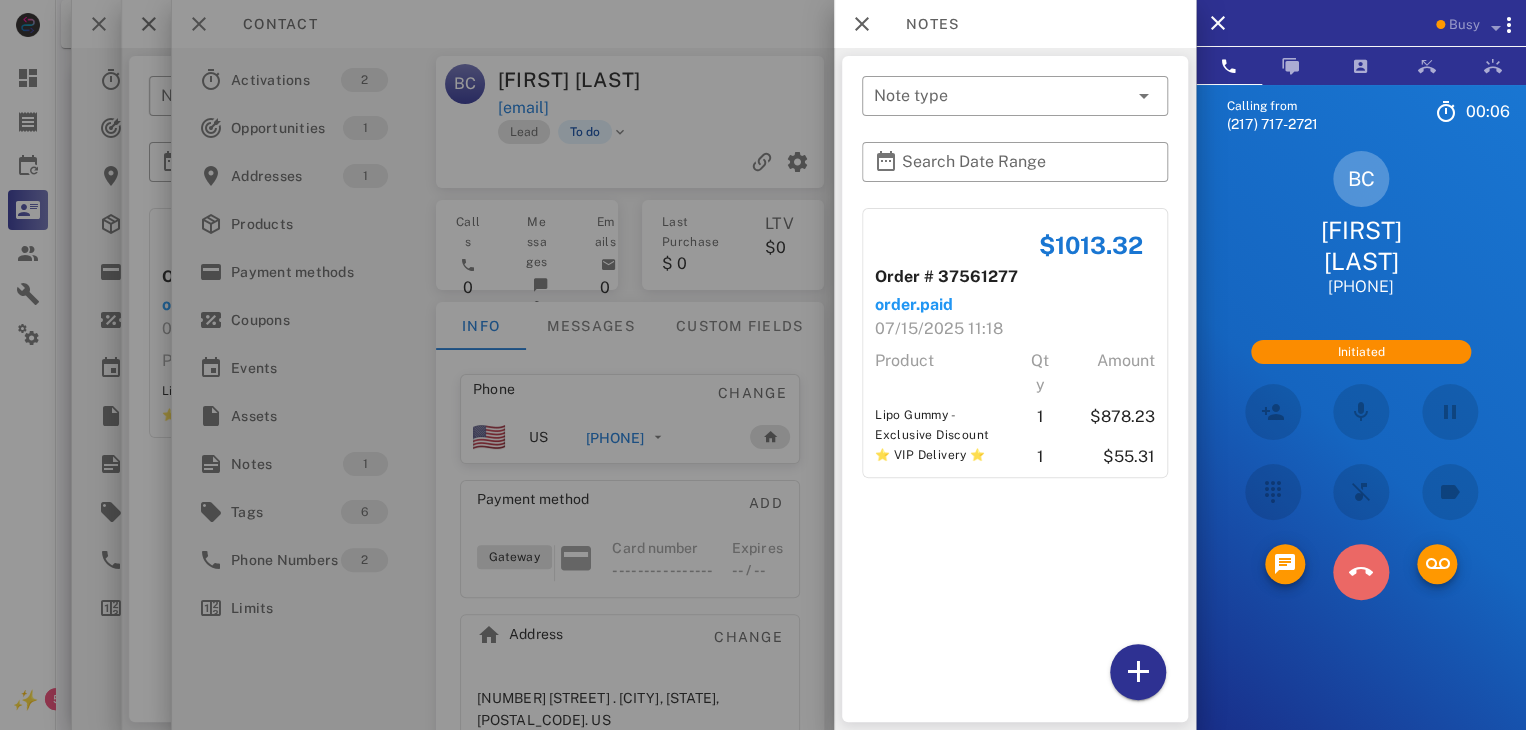 click at bounding box center [1361, 572] 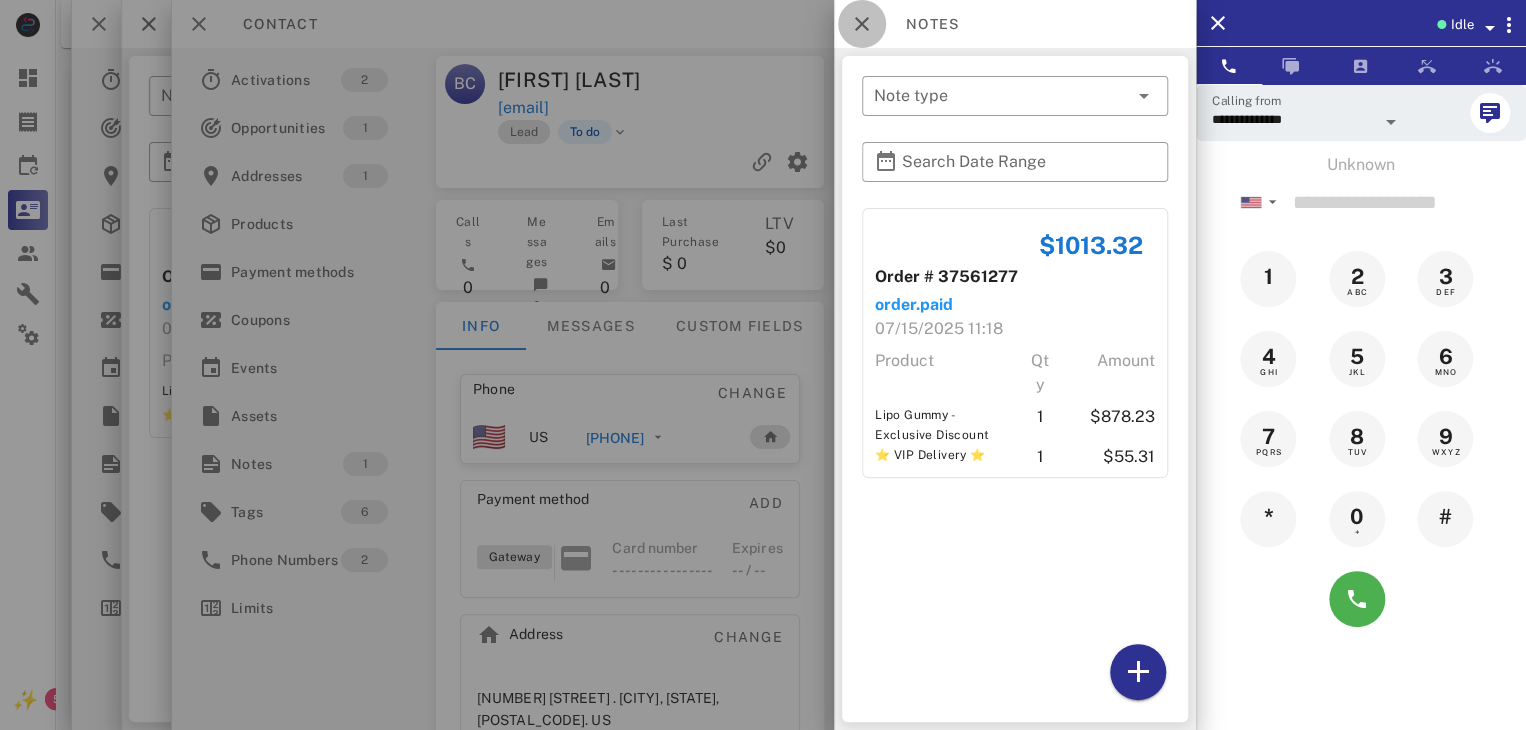 click at bounding box center [862, 24] 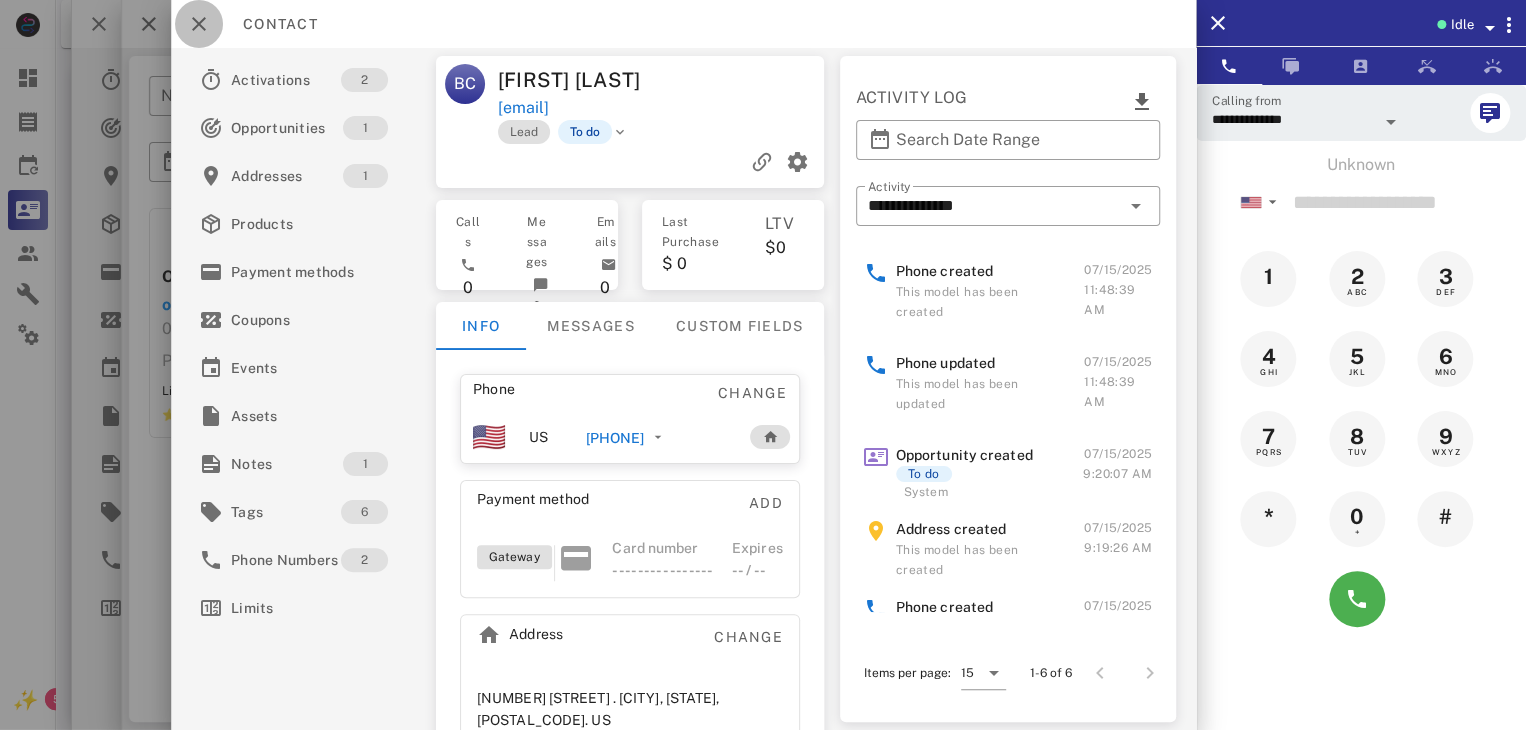 click at bounding box center (199, 24) 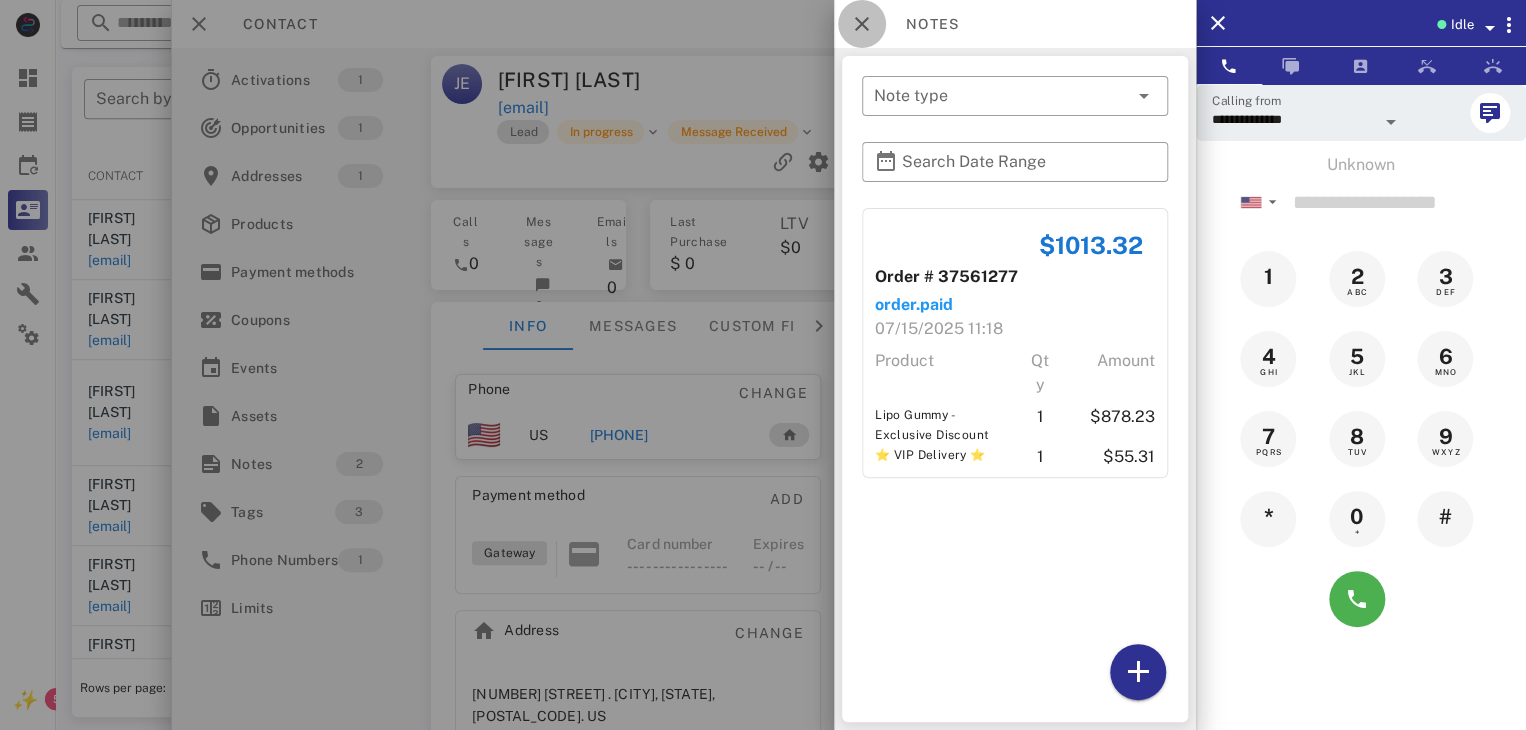 click at bounding box center (862, 24) 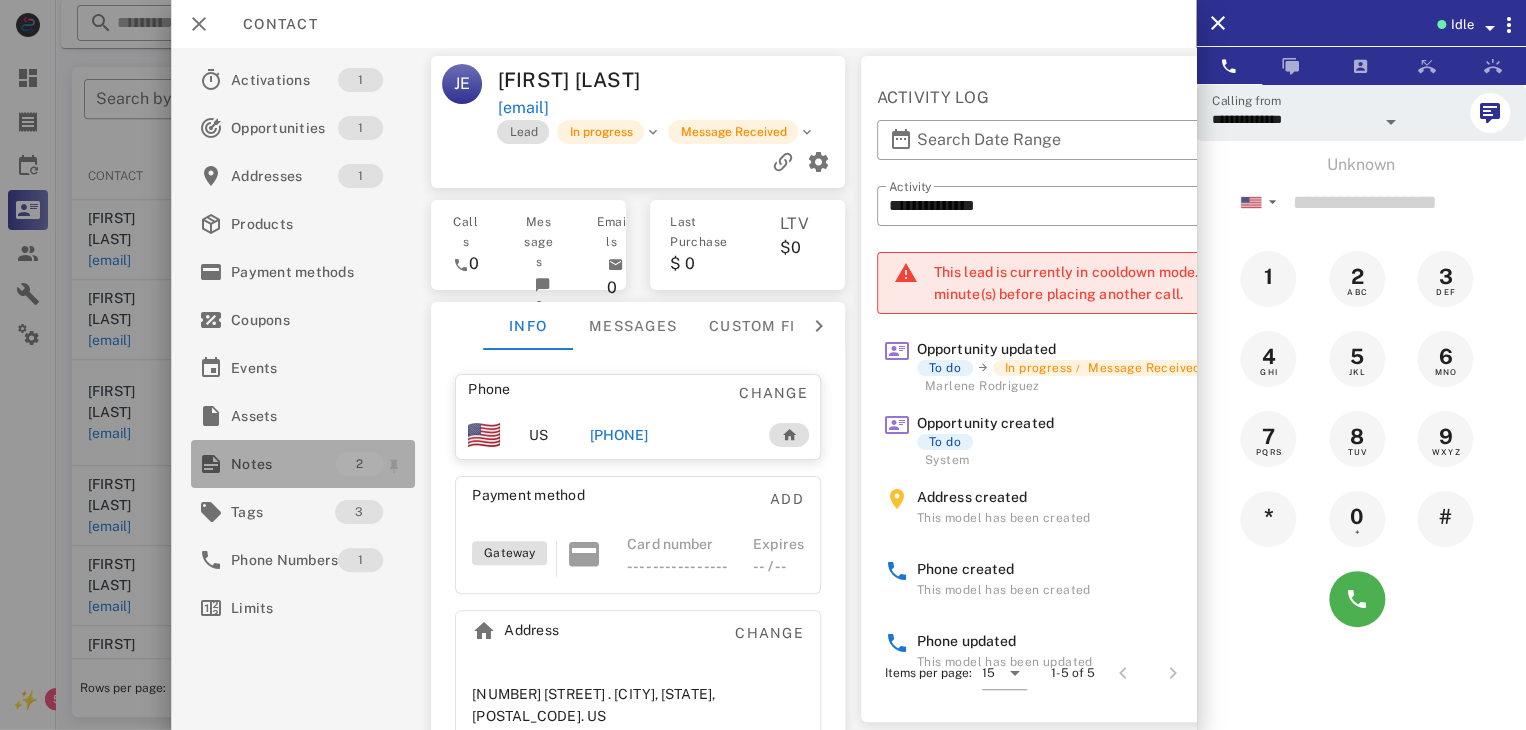 click on "Notes" at bounding box center (283, 464) 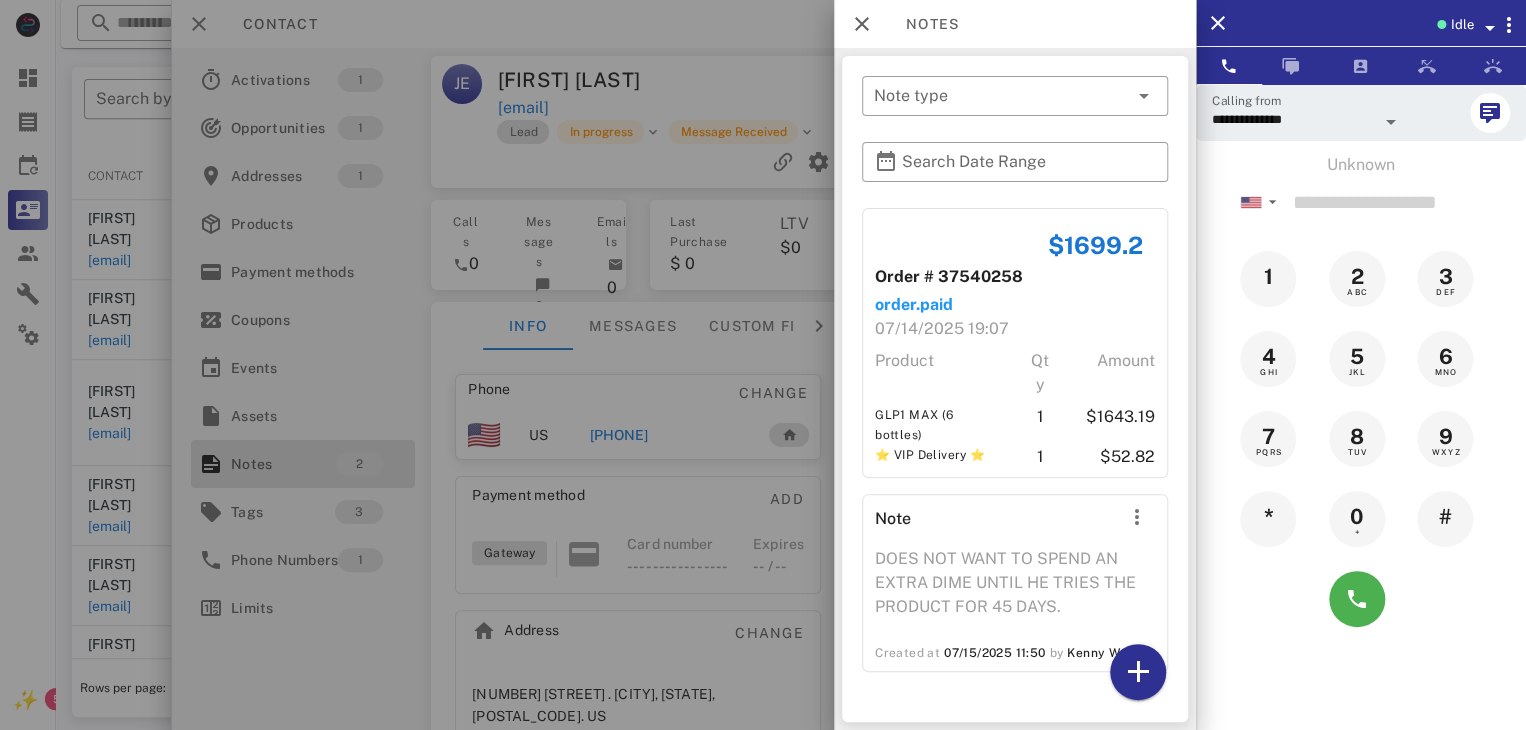click at bounding box center [763, 365] 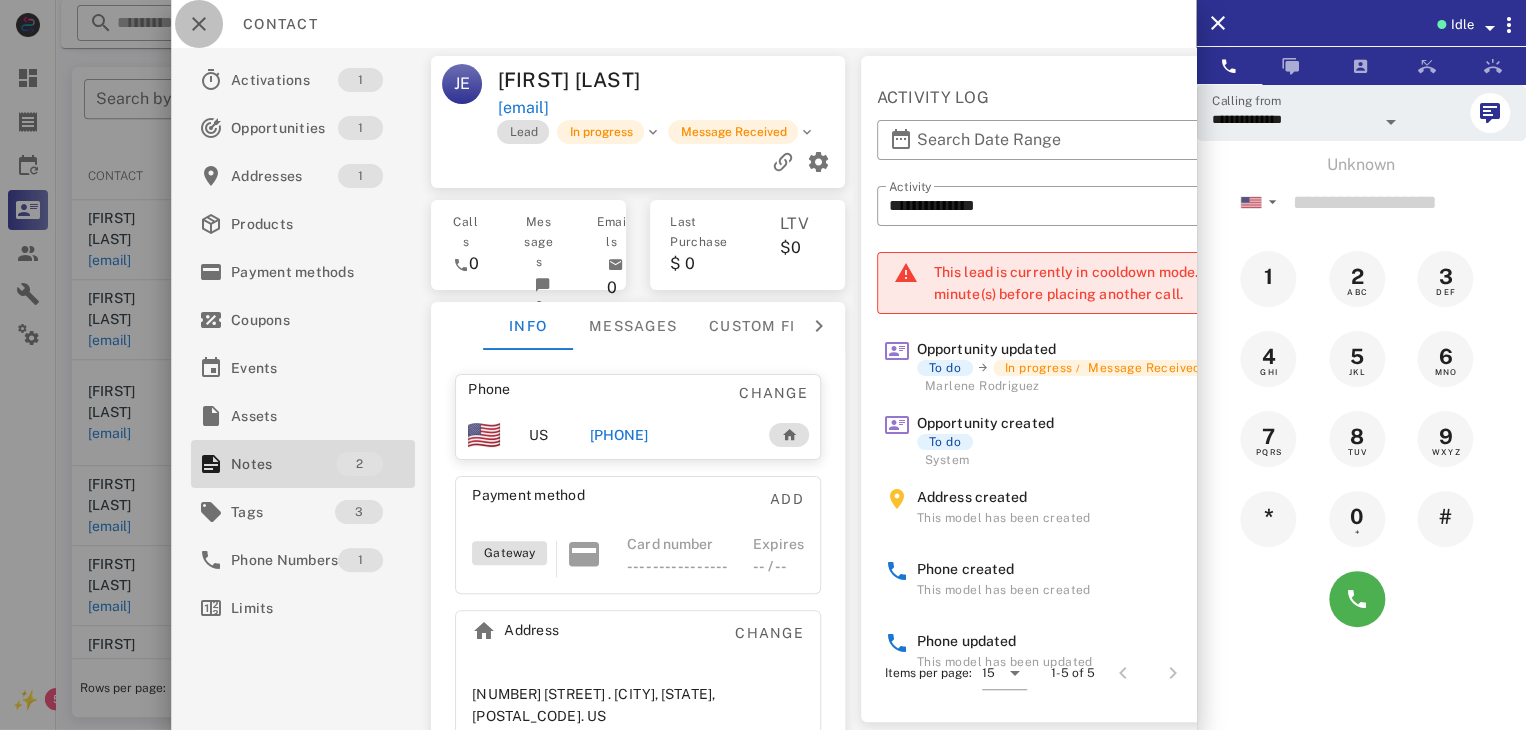 click at bounding box center (199, 24) 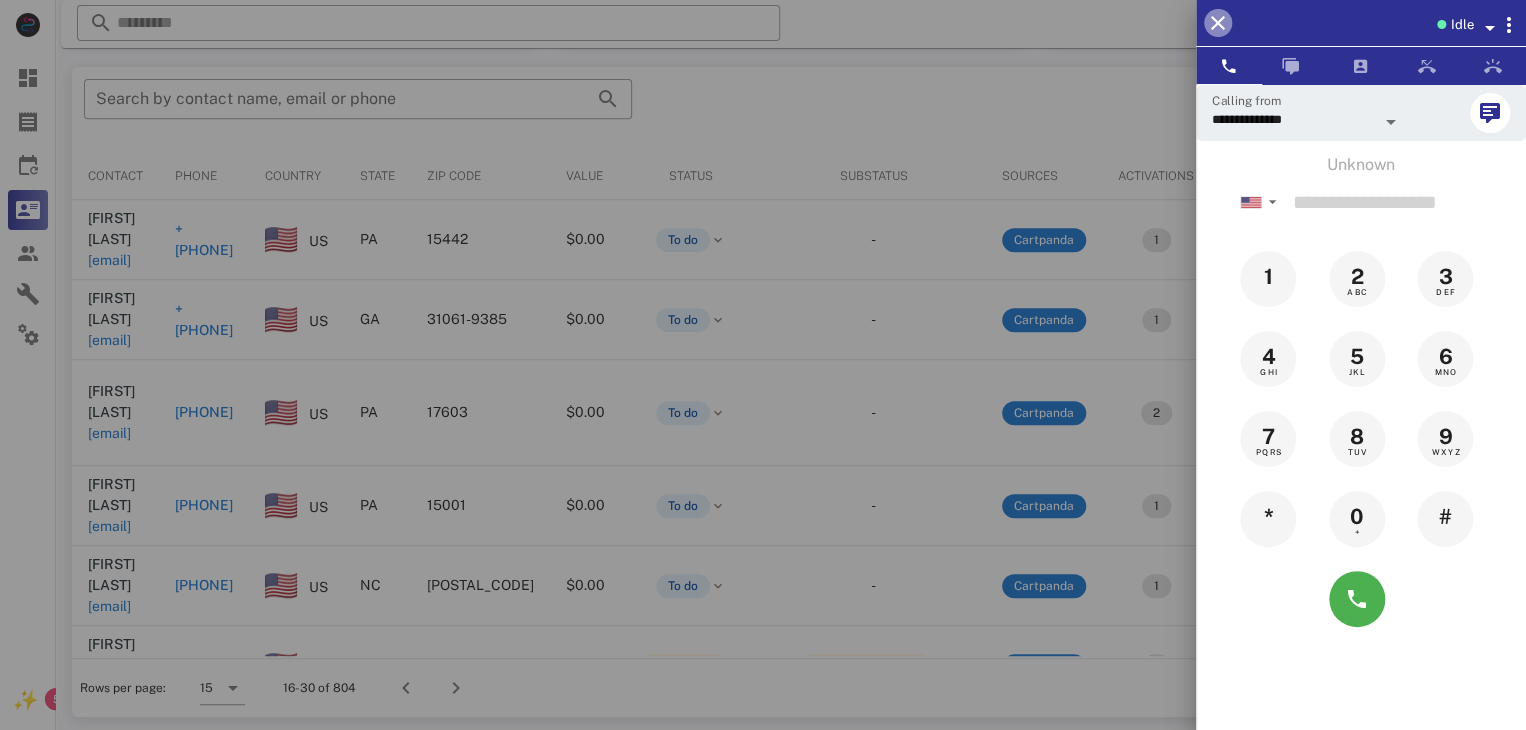 click at bounding box center (1218, 23) 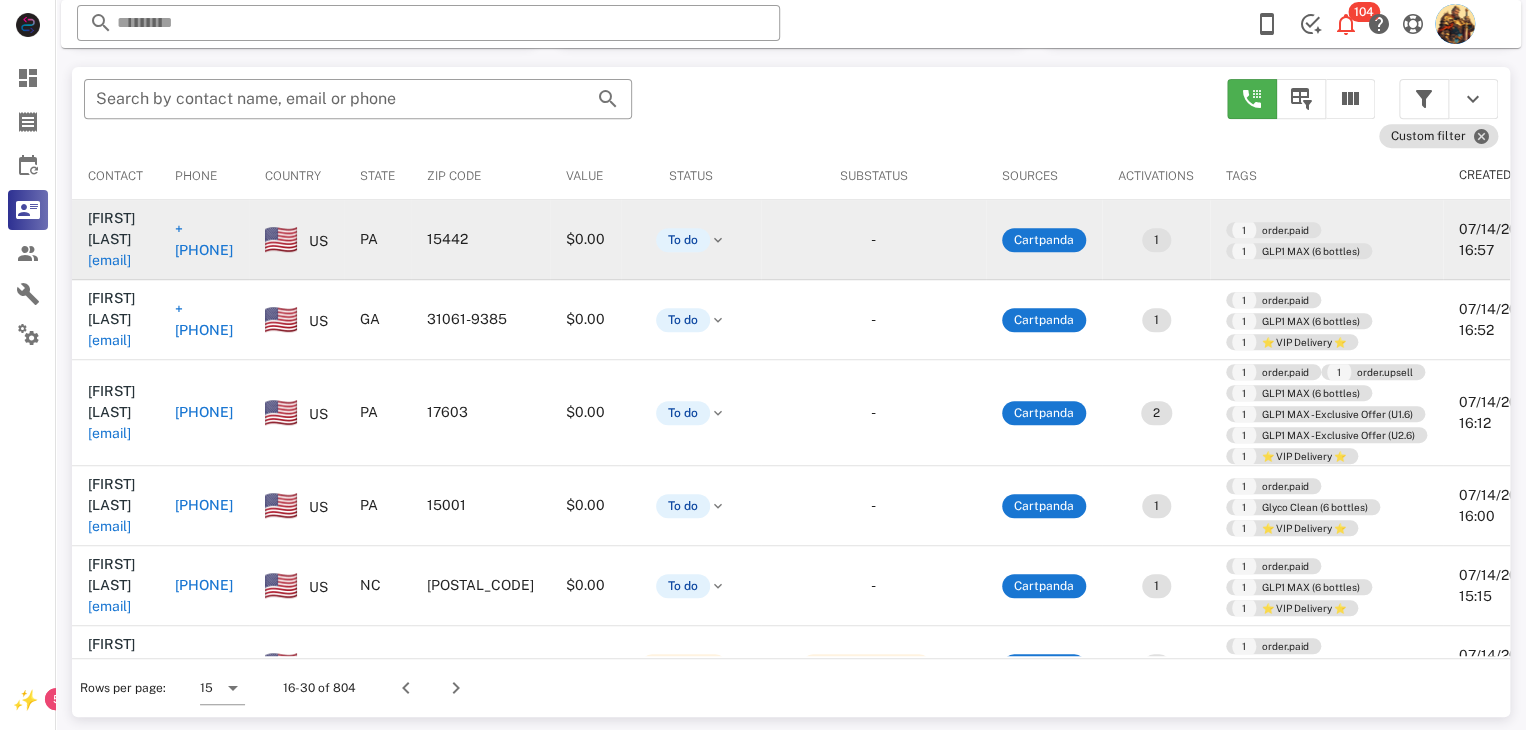 click on "geobokulich@gmail.com" at bounding box center (109, 260) 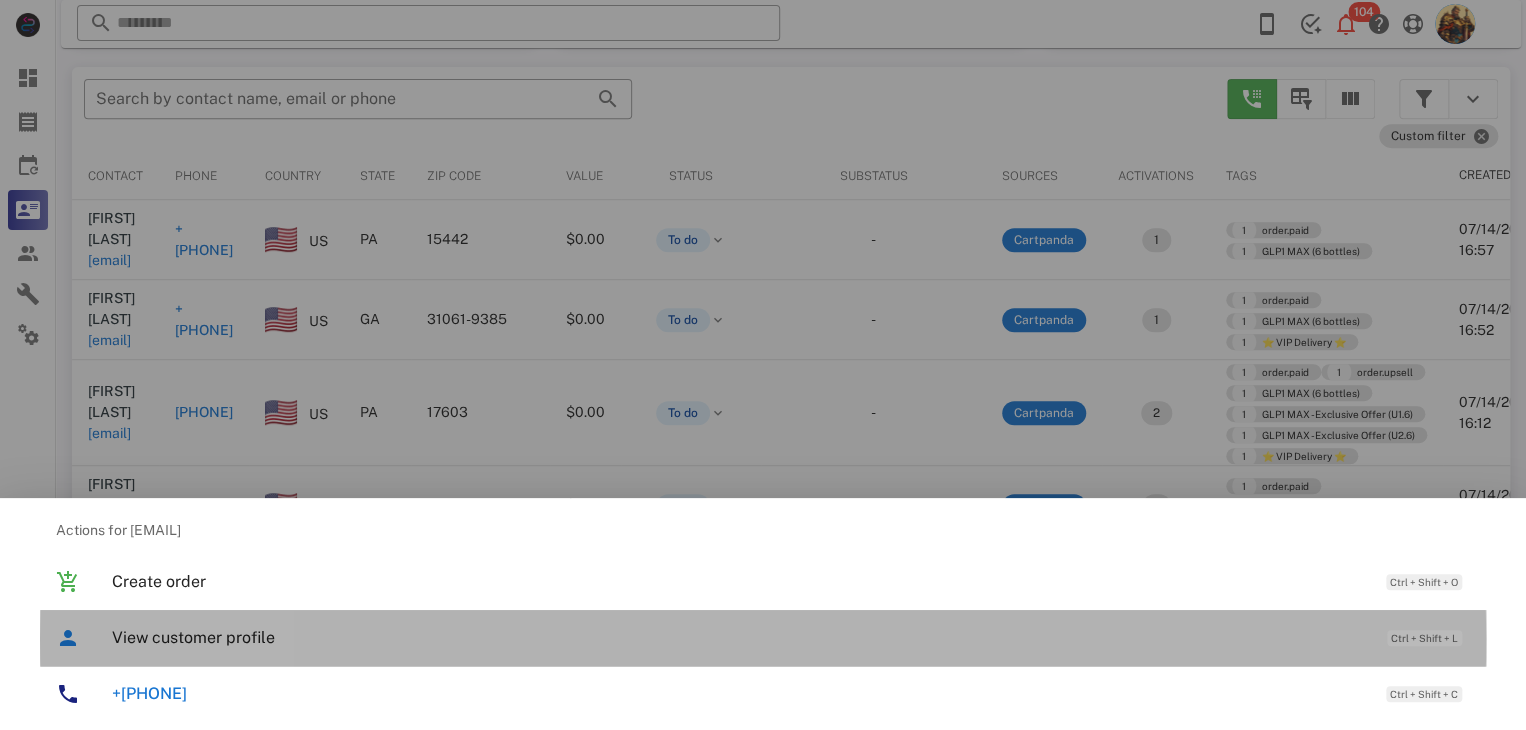 click on "View customer profile Ctrl + Shift + L" at bounding box center [791, 637] 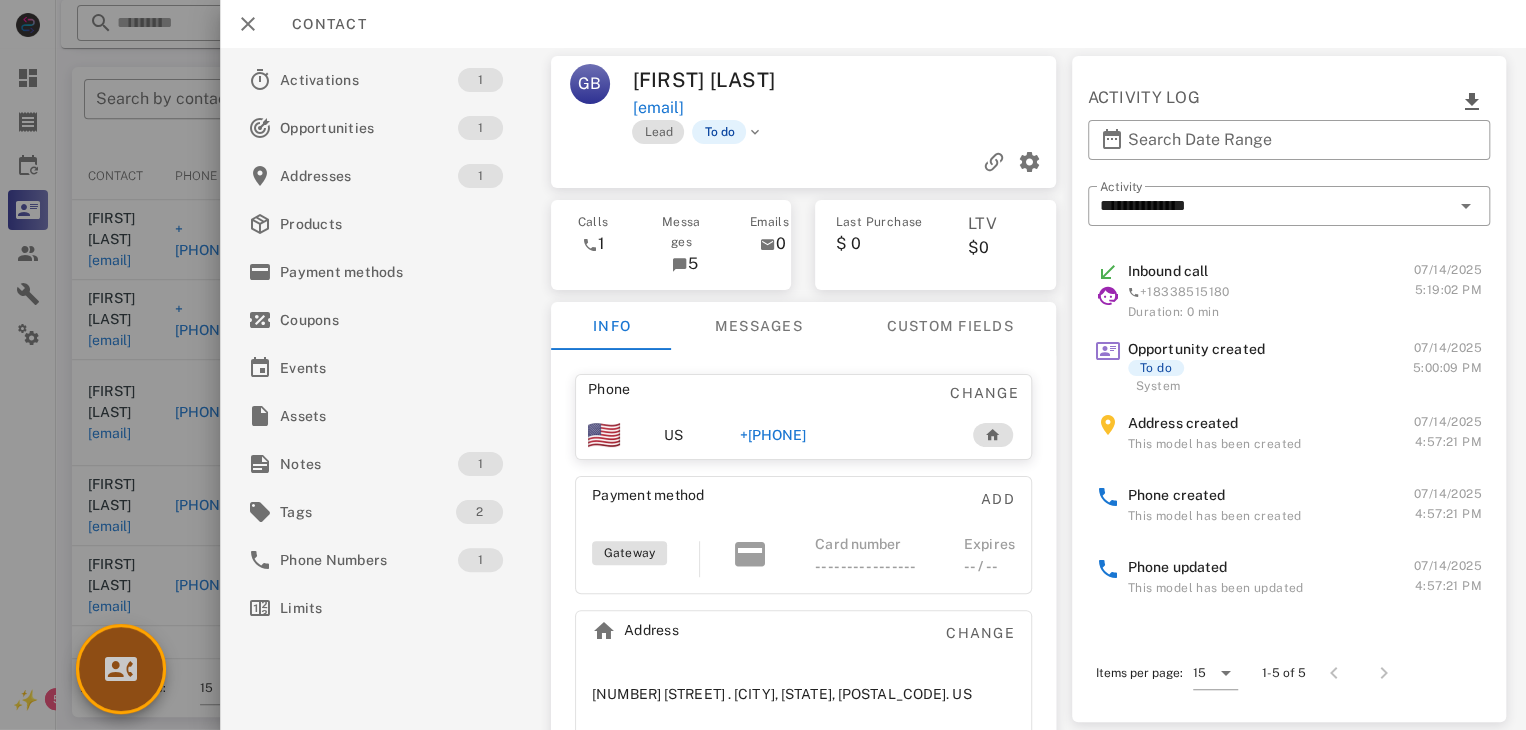 click at bounding box center (121, 669) 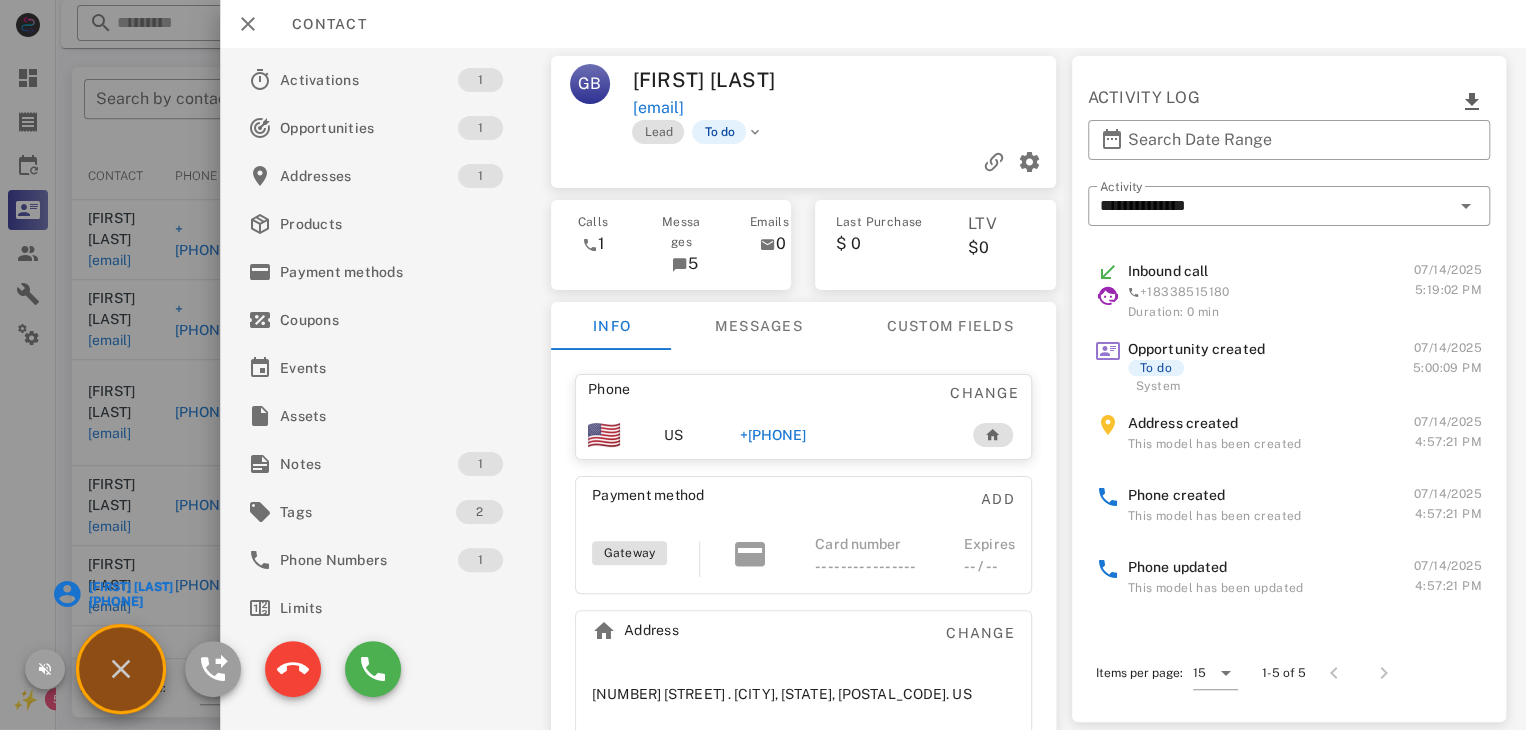 click on "Barbara Cannon" at bounding box center [129, 587] 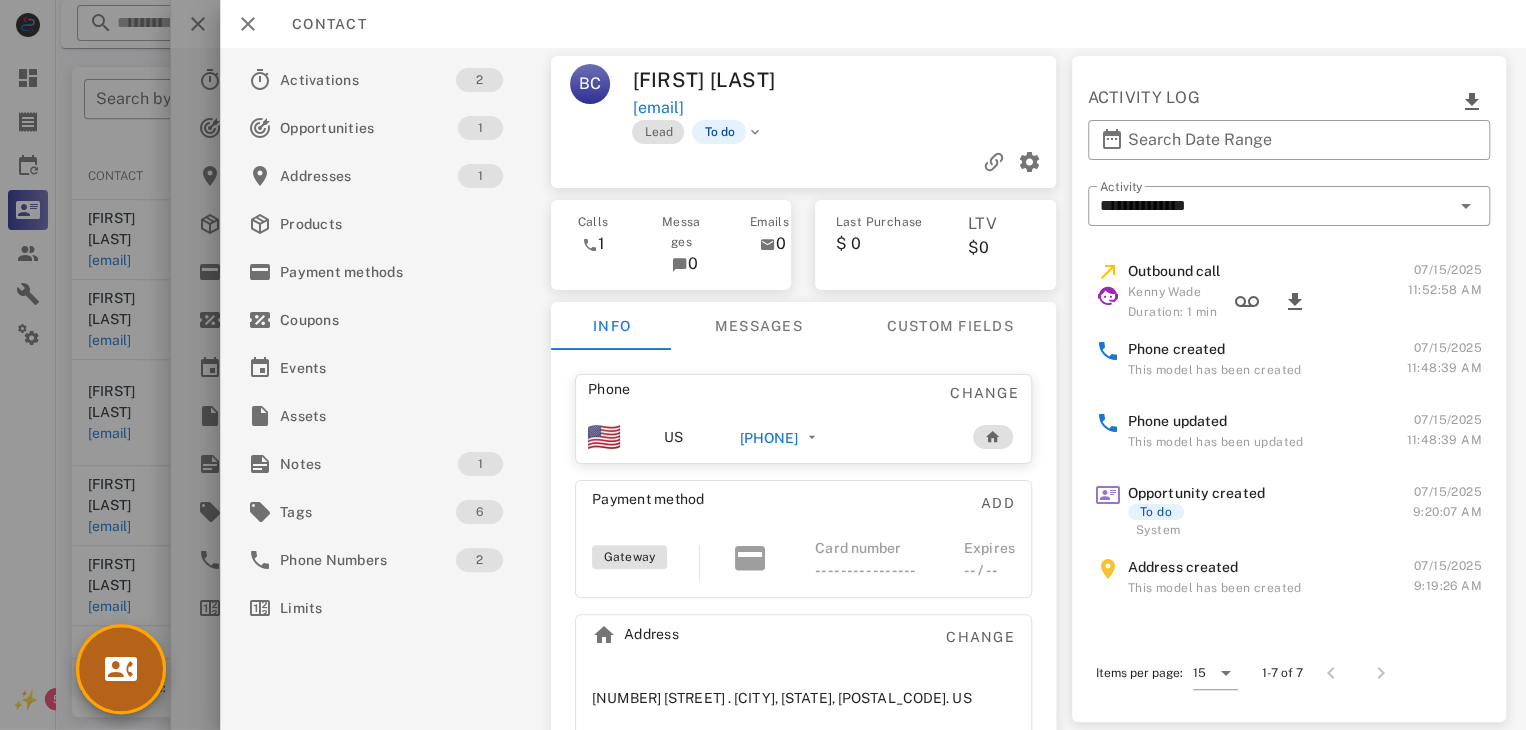 click at bounding box center (121, 669) 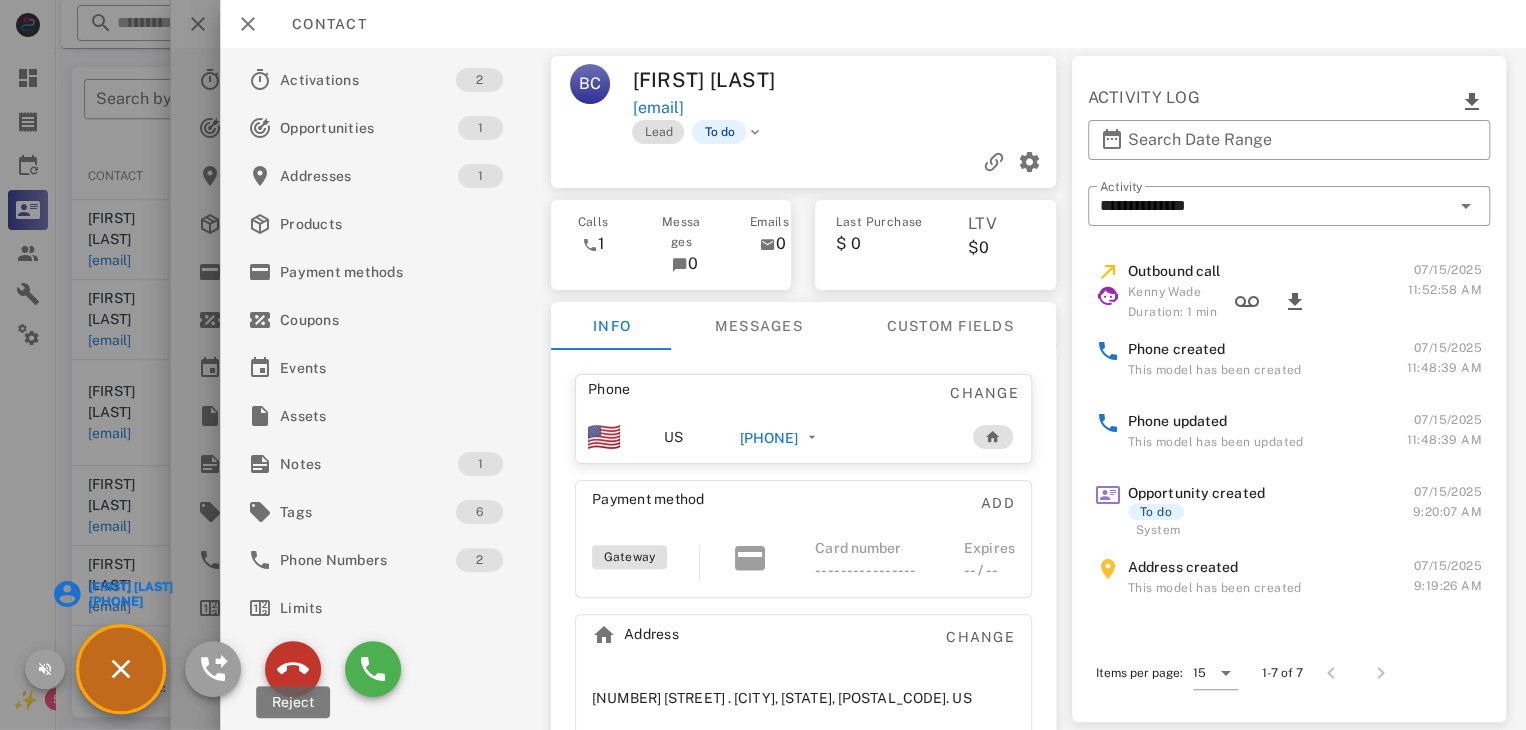 click at bounding box center (293, 669) 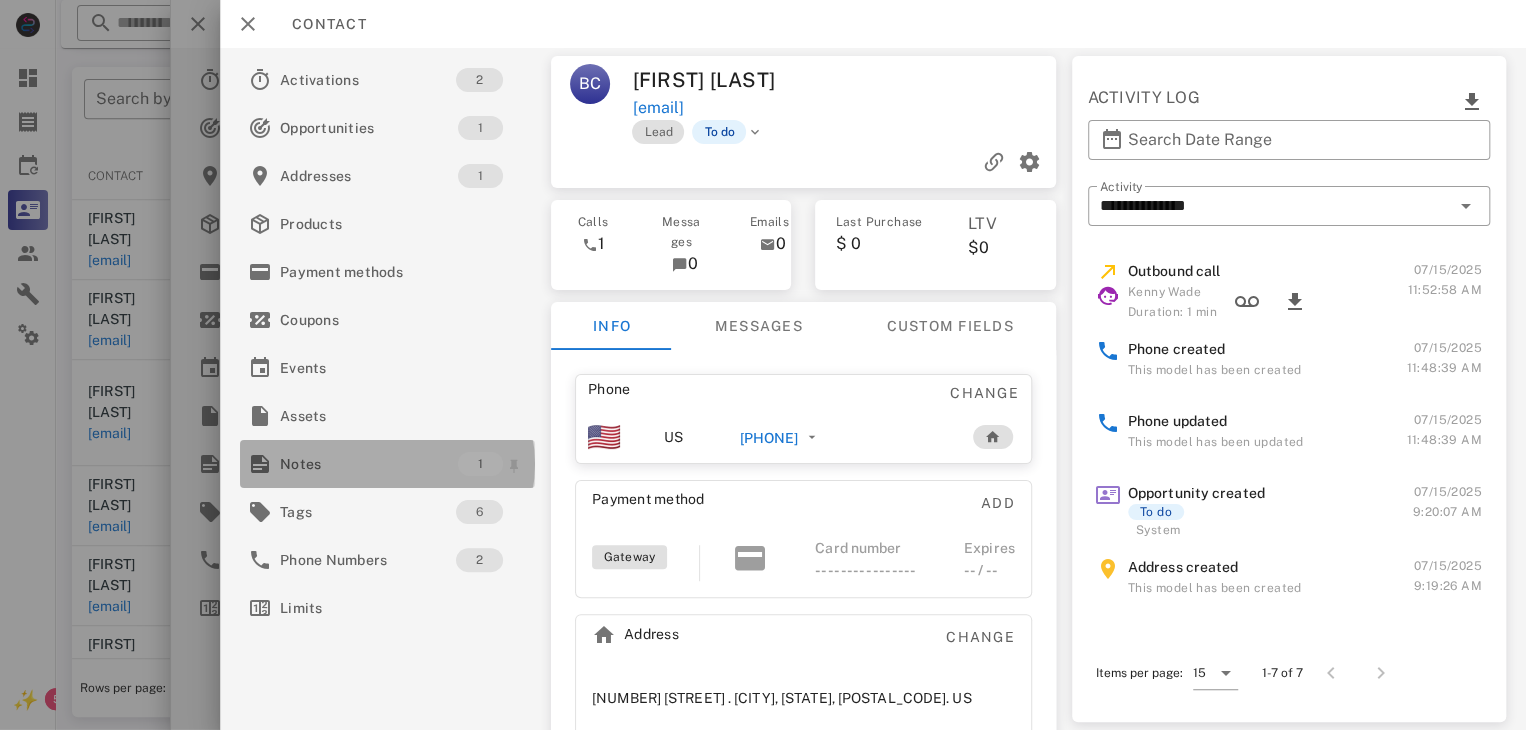 click on "Notes" at bounding box center [369, 464] 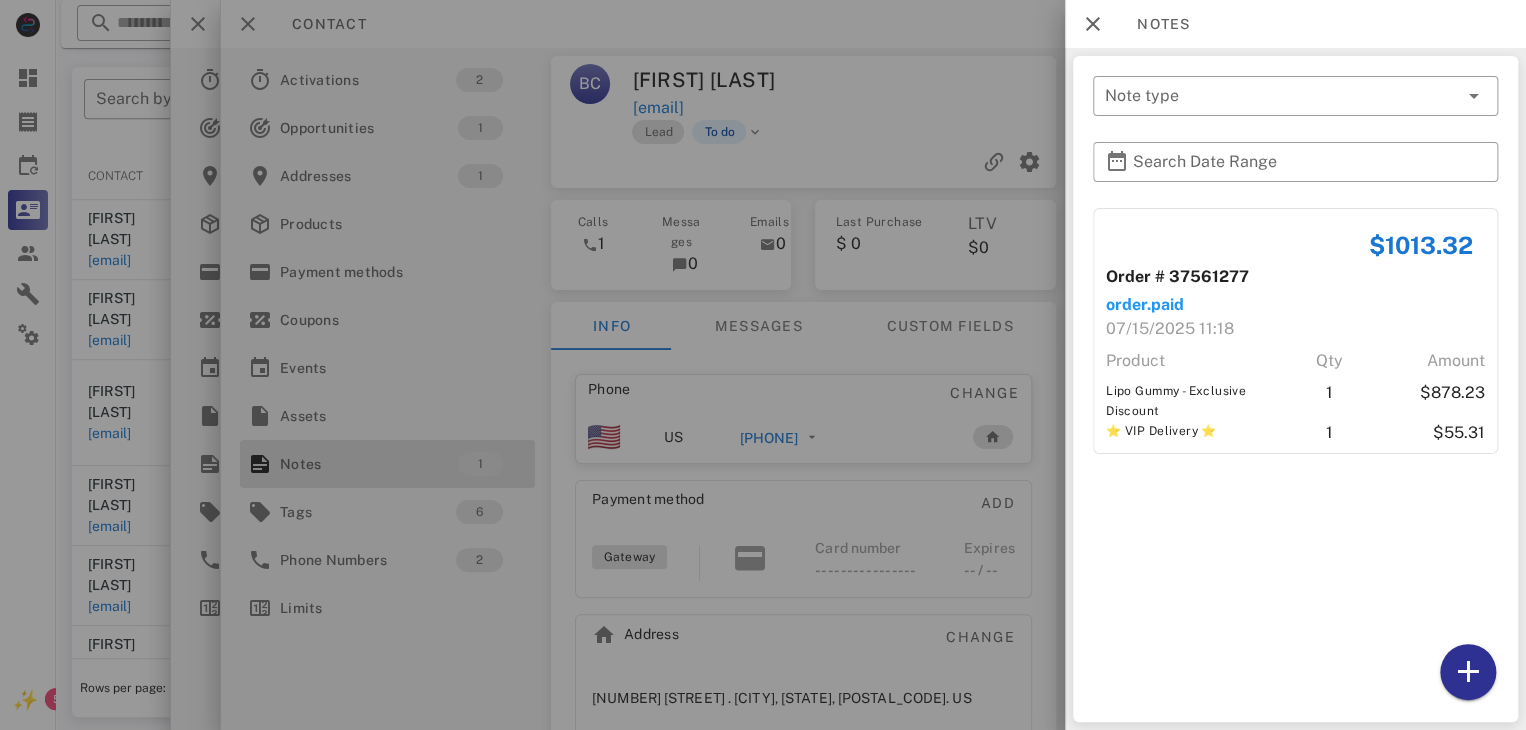 click at bounding box center [763, 365] 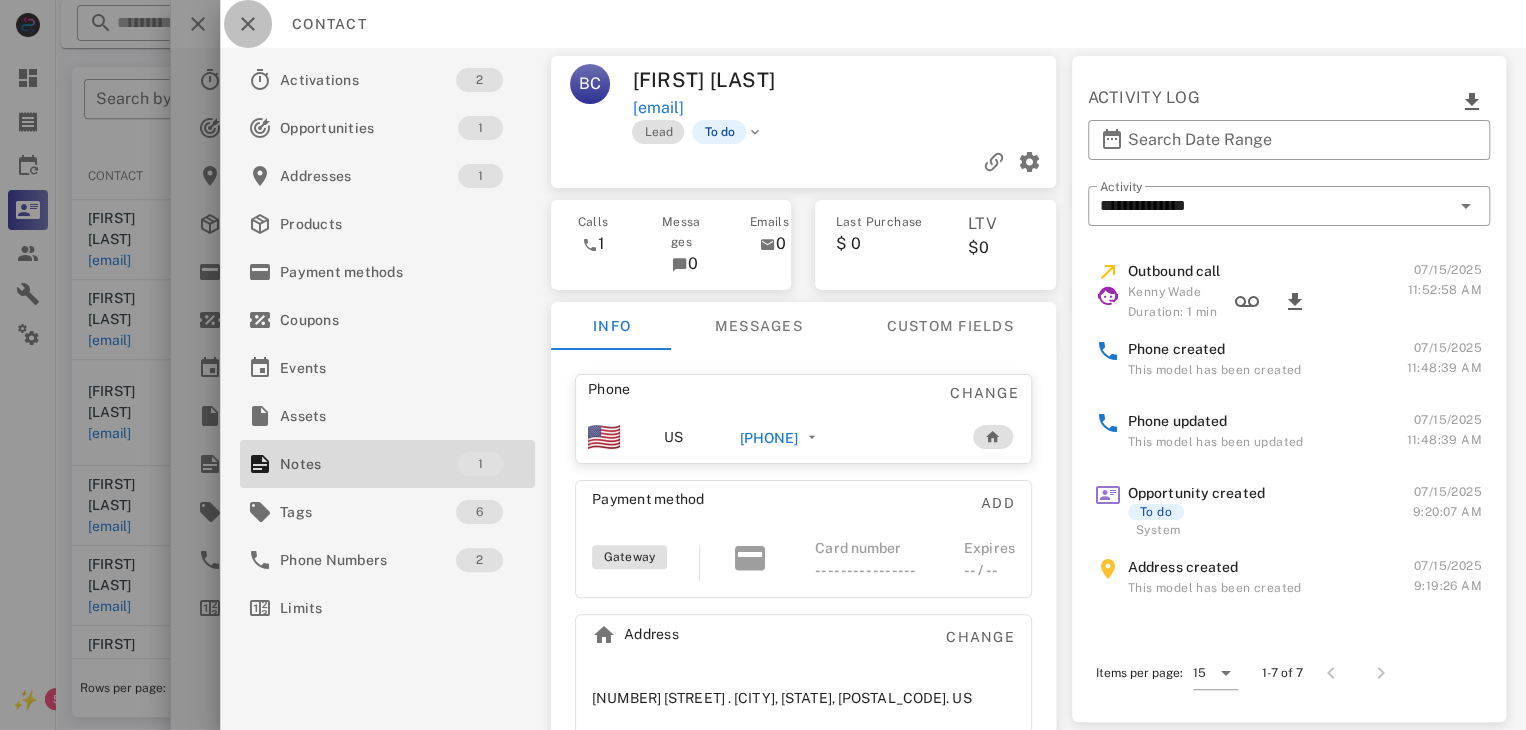 click at bounding box center (248, 24) 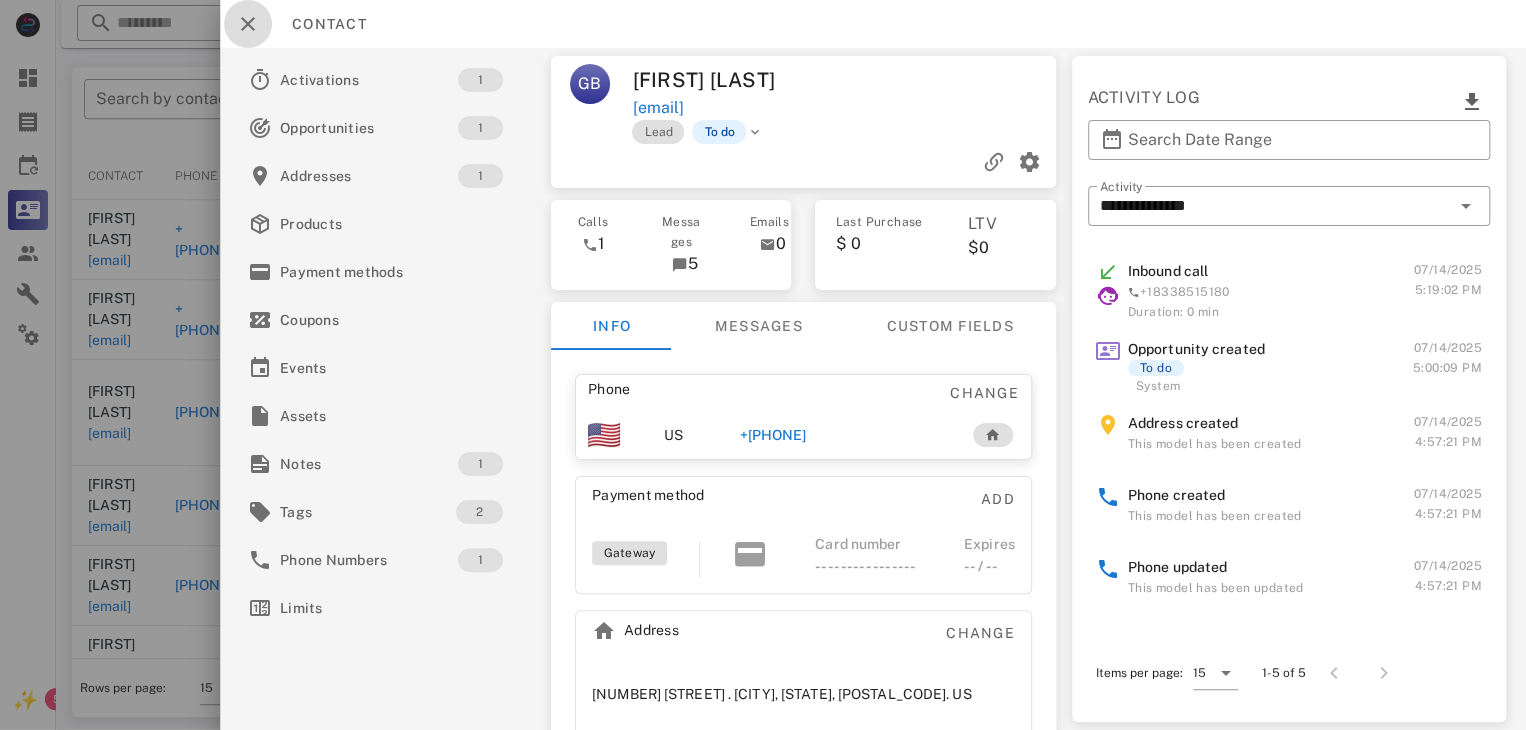 click at bounding box center (248, 24) 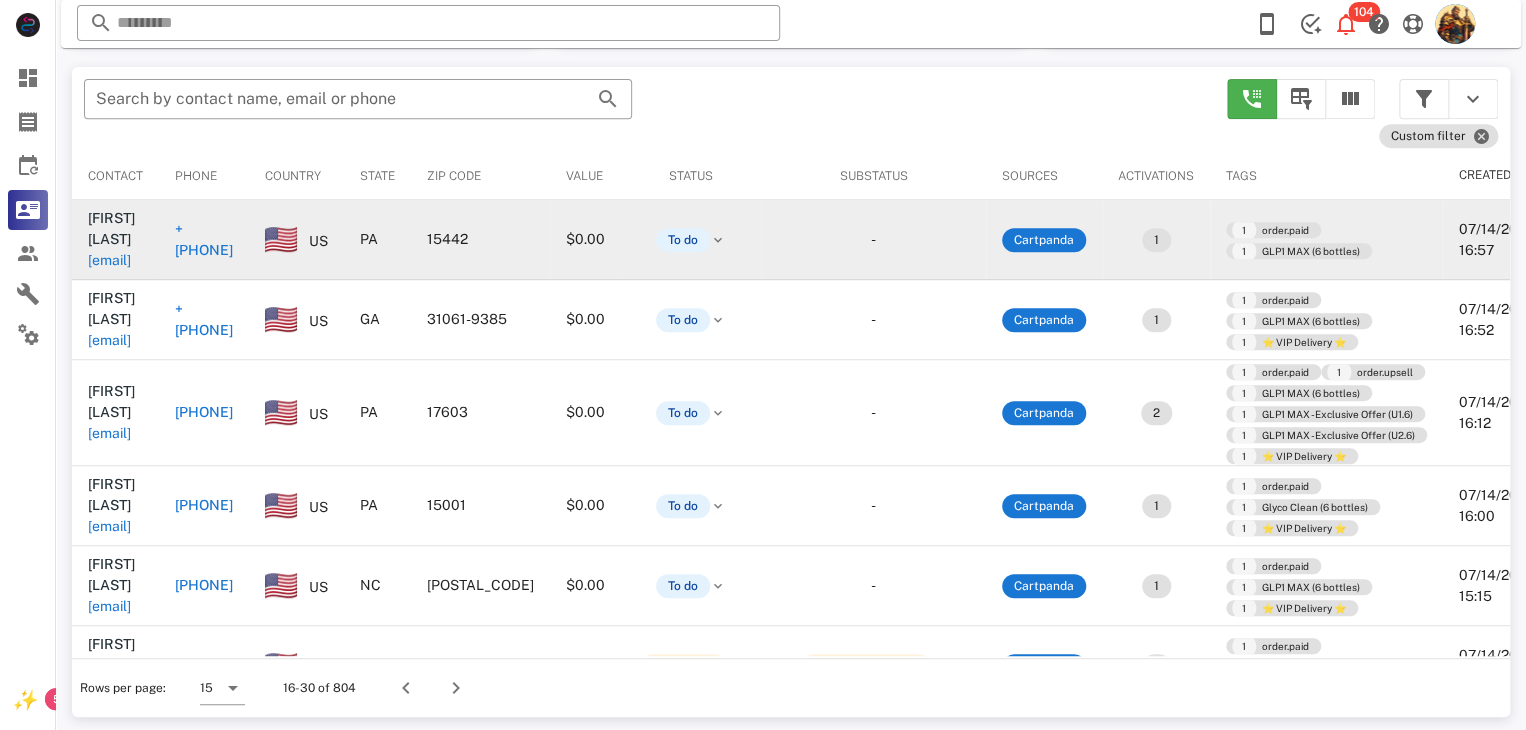 click on "geobokulich@gmail.com" at bounding box center (109, 260) 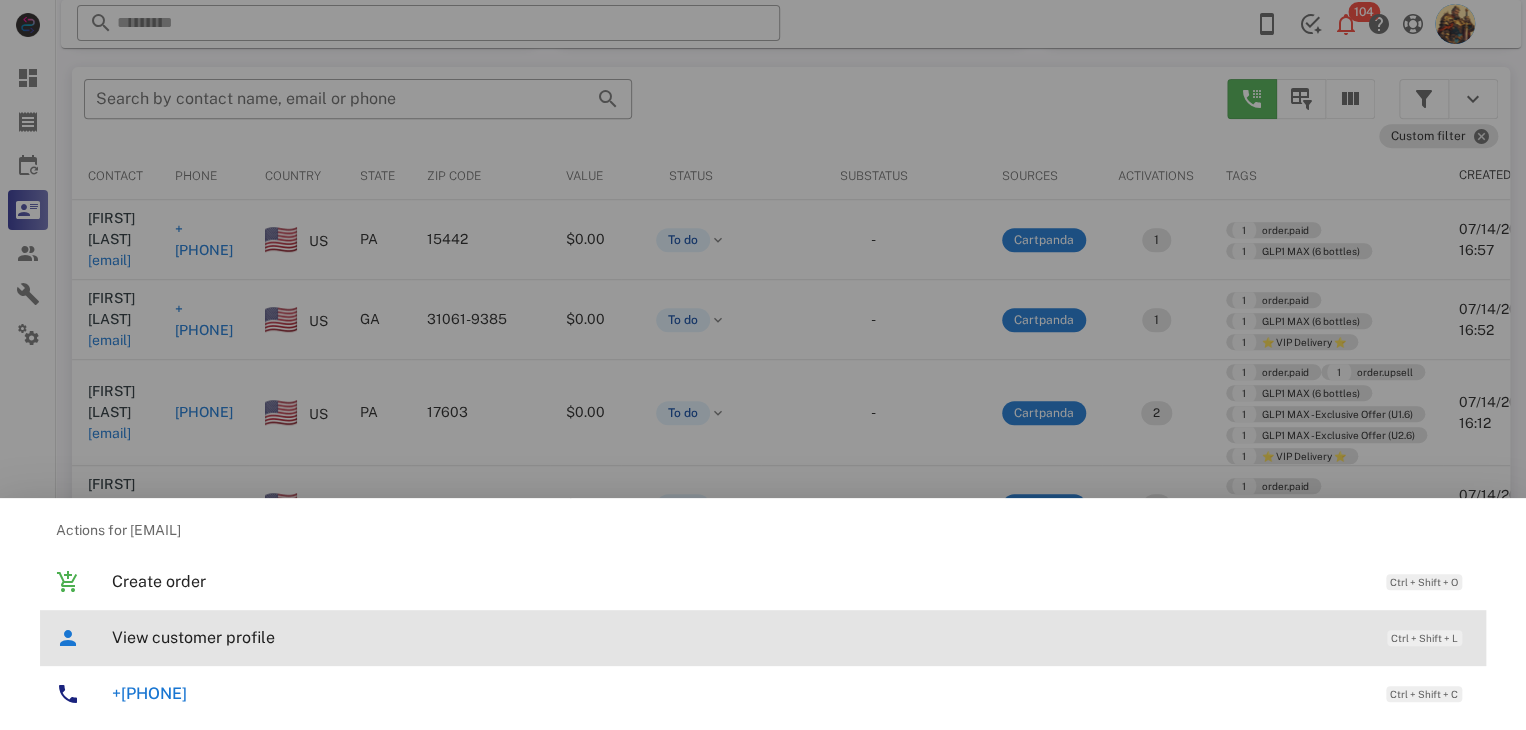 click on "View customer profile" at bounding box center (739, 637) 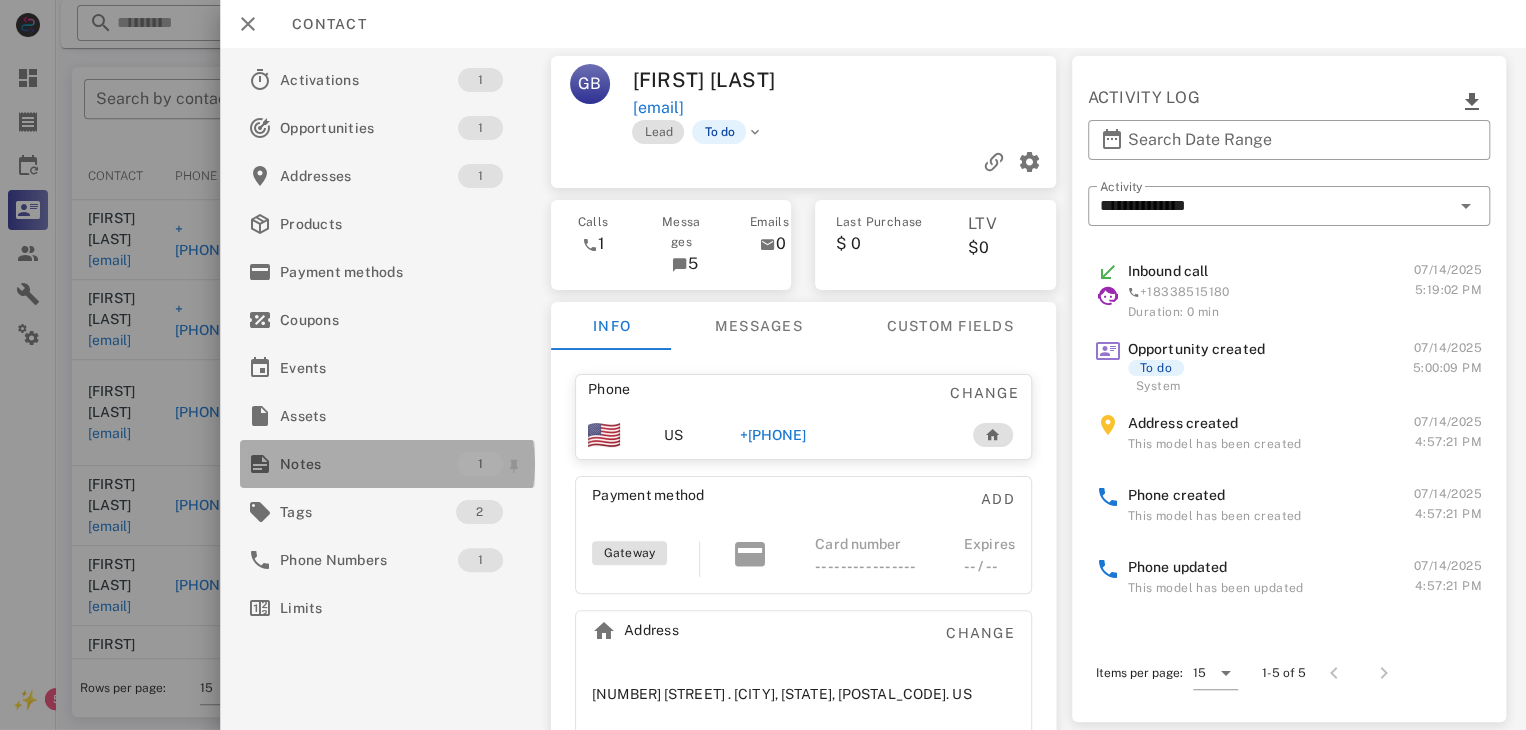 click on "Notes" at bounding box center [369, 464] 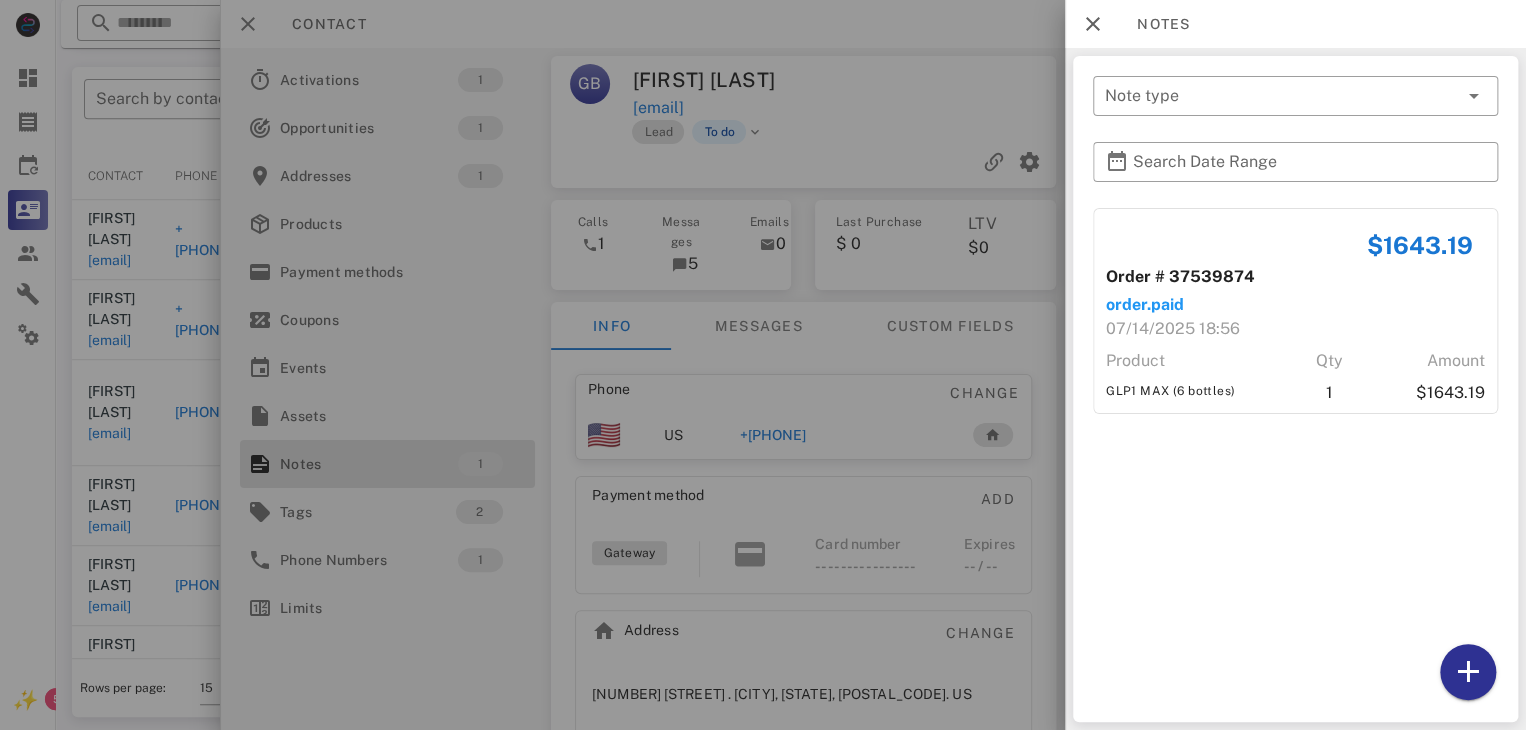 click at bounding box center [763, 365] 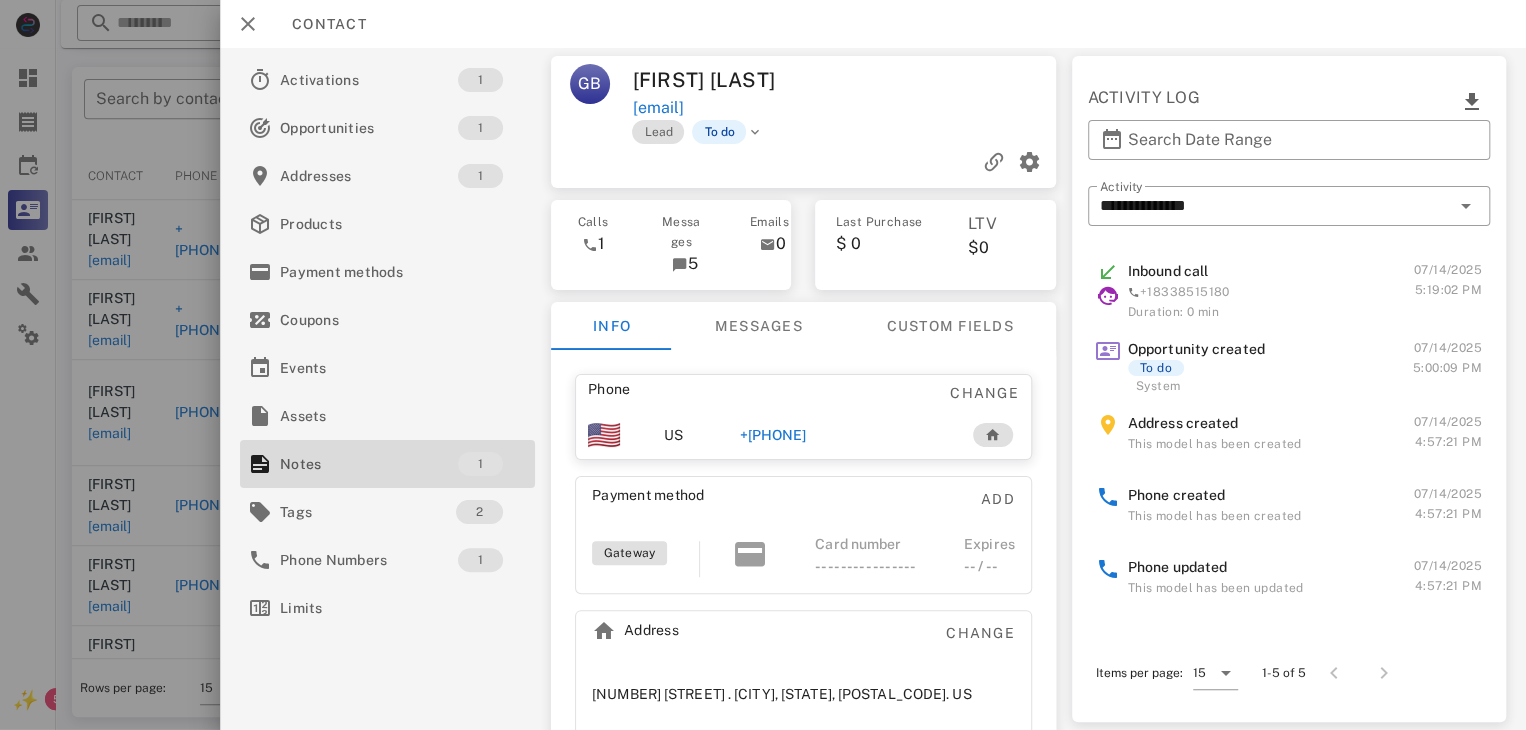 click on "+17243177488" at bounding box center [773, 435] 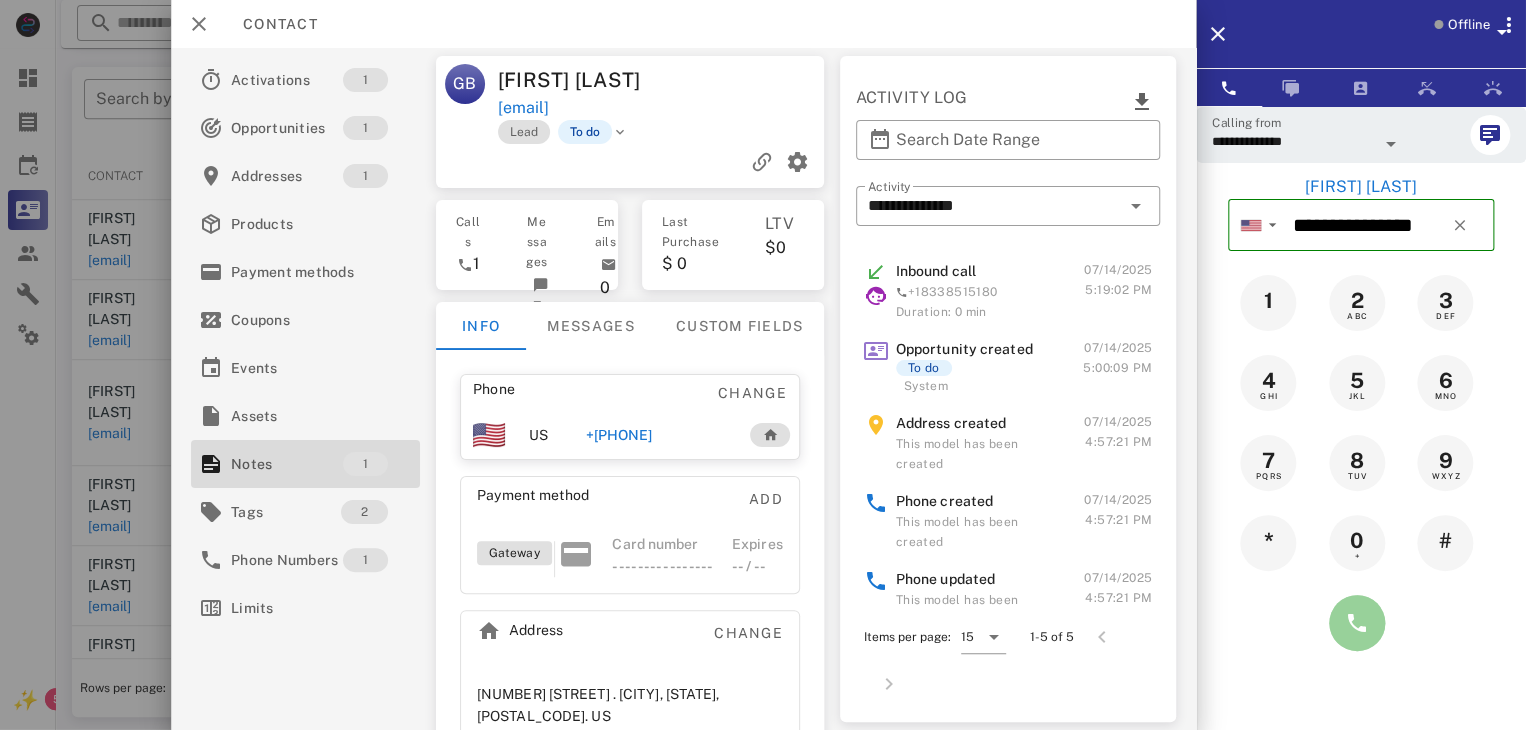 click at bounding box center (1357, 623) 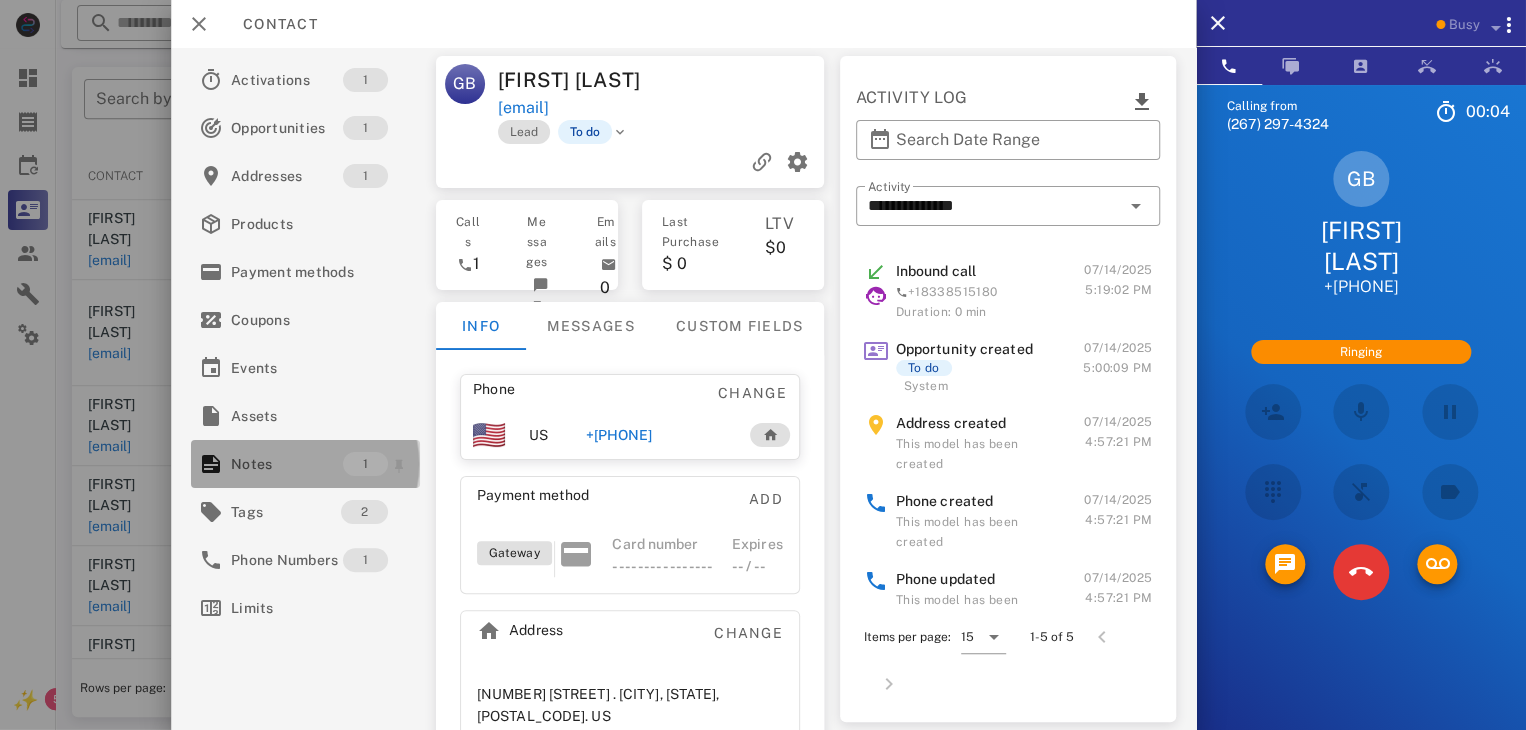 click on "Notes" at bounding box center [287, 464] 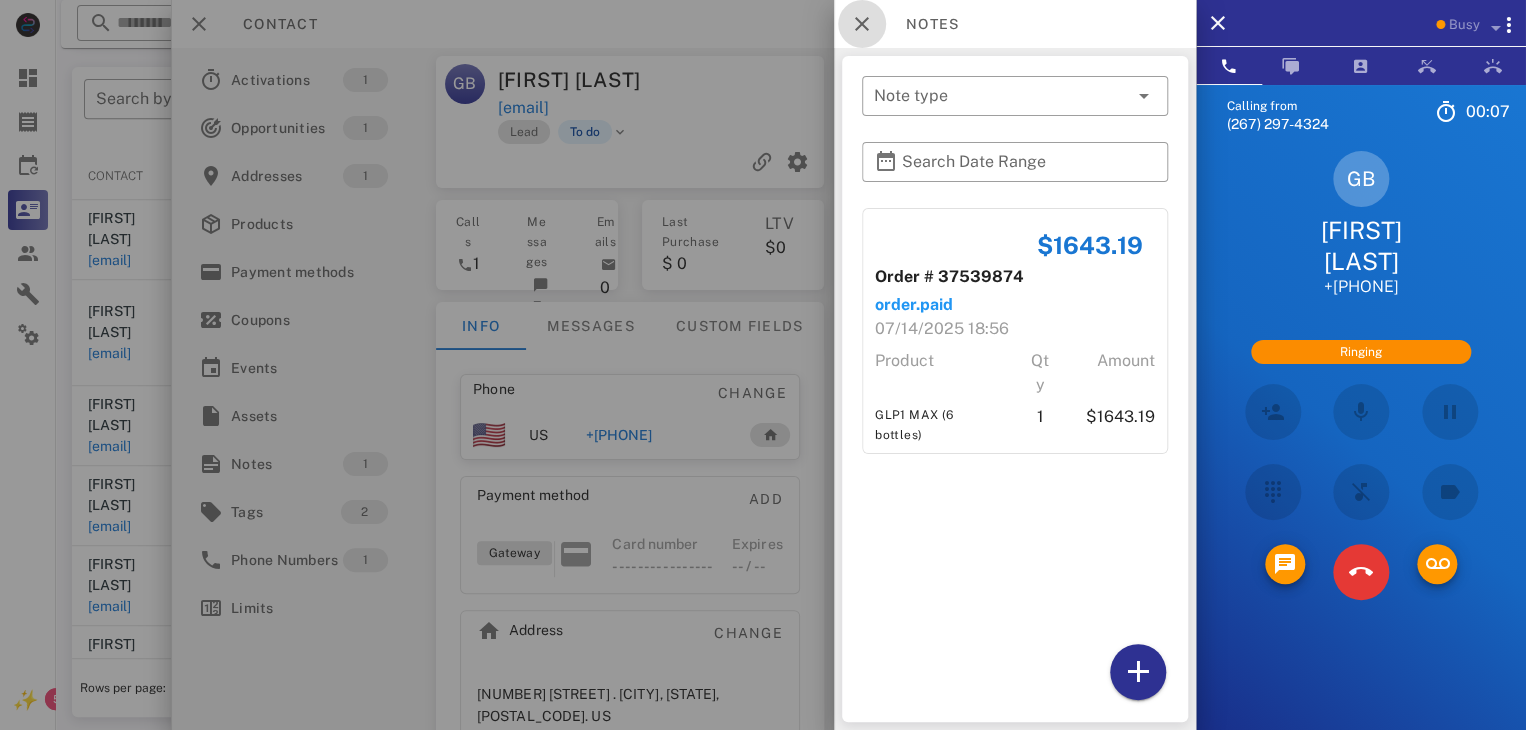 click at bounding box center (862, 24) 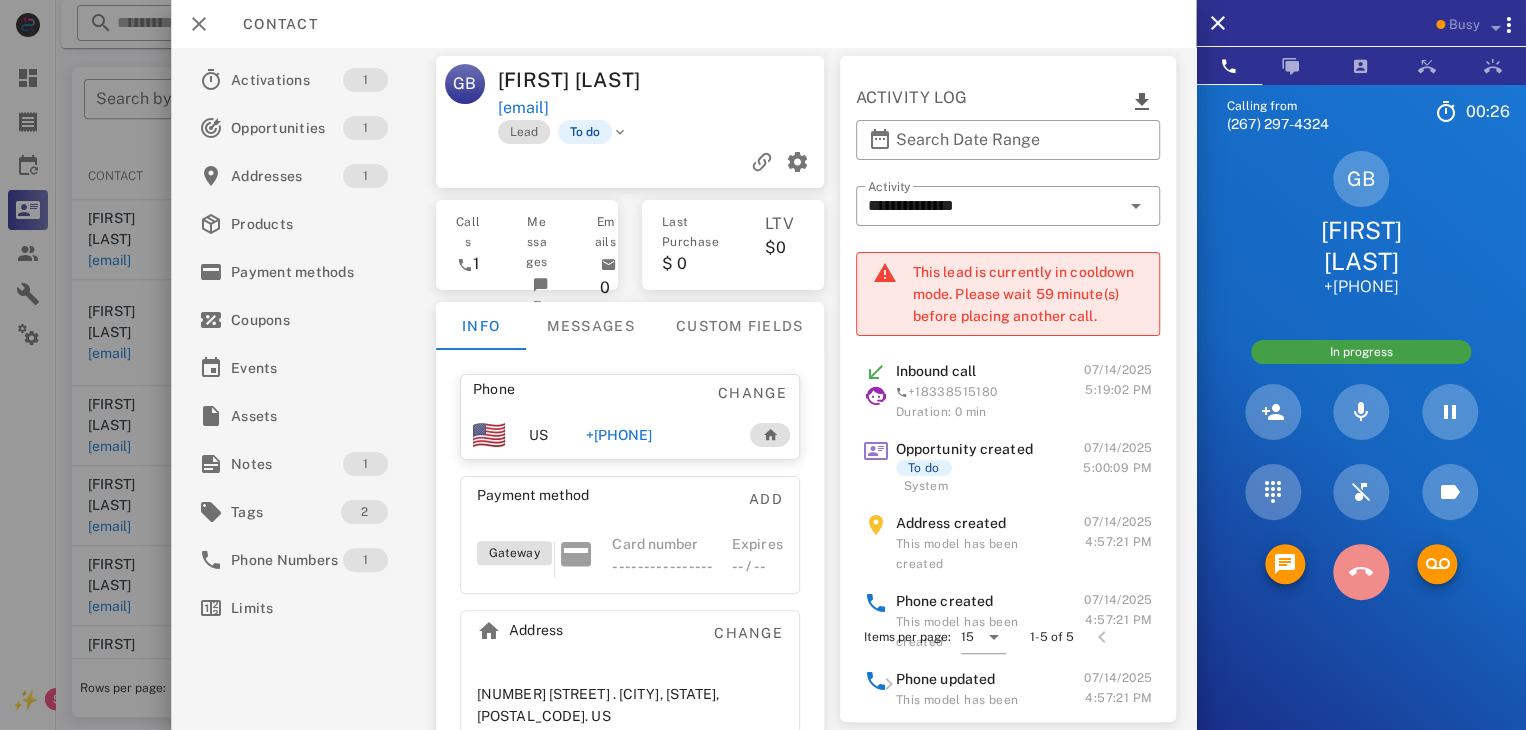 click at bounding box center [1361, 572] 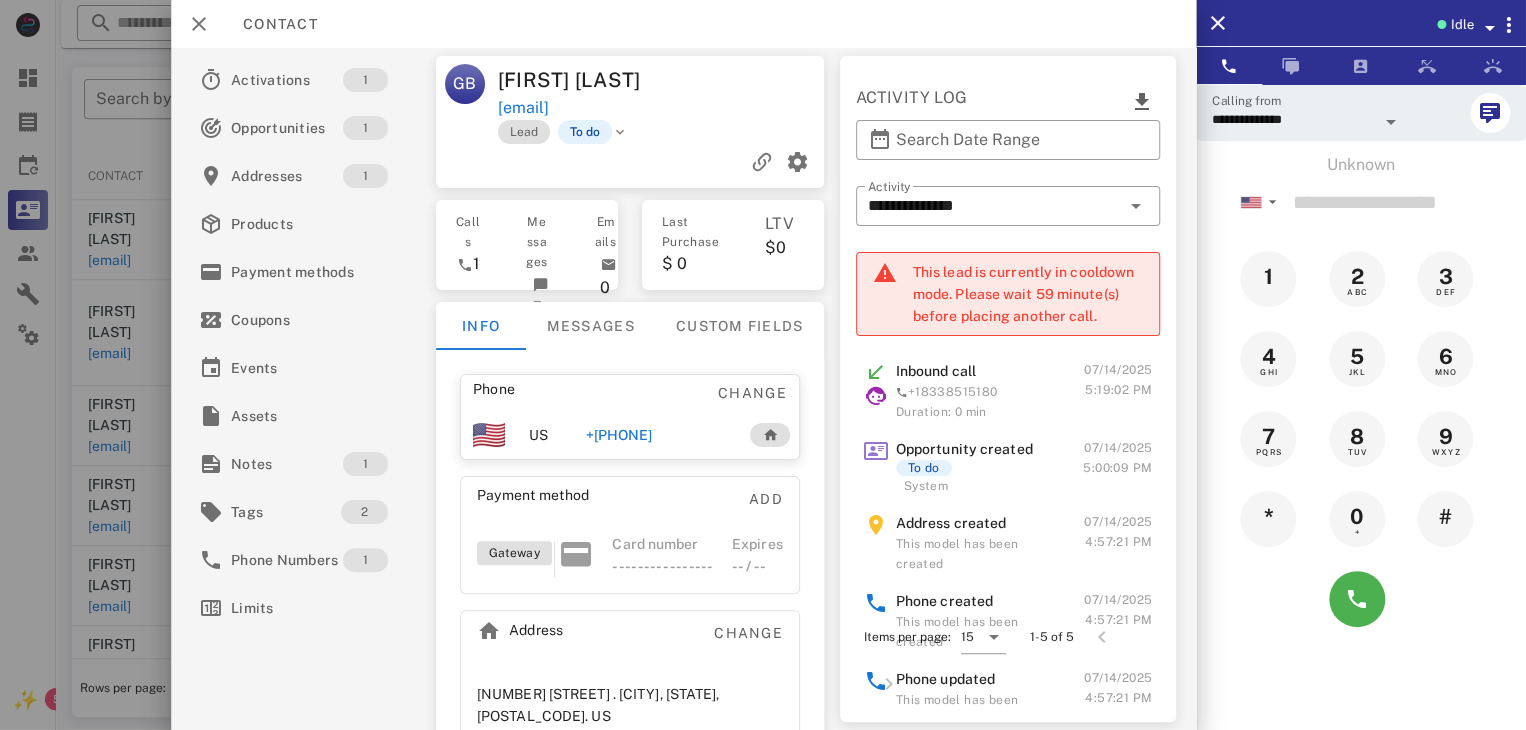 click at bounding box center (763, 365) 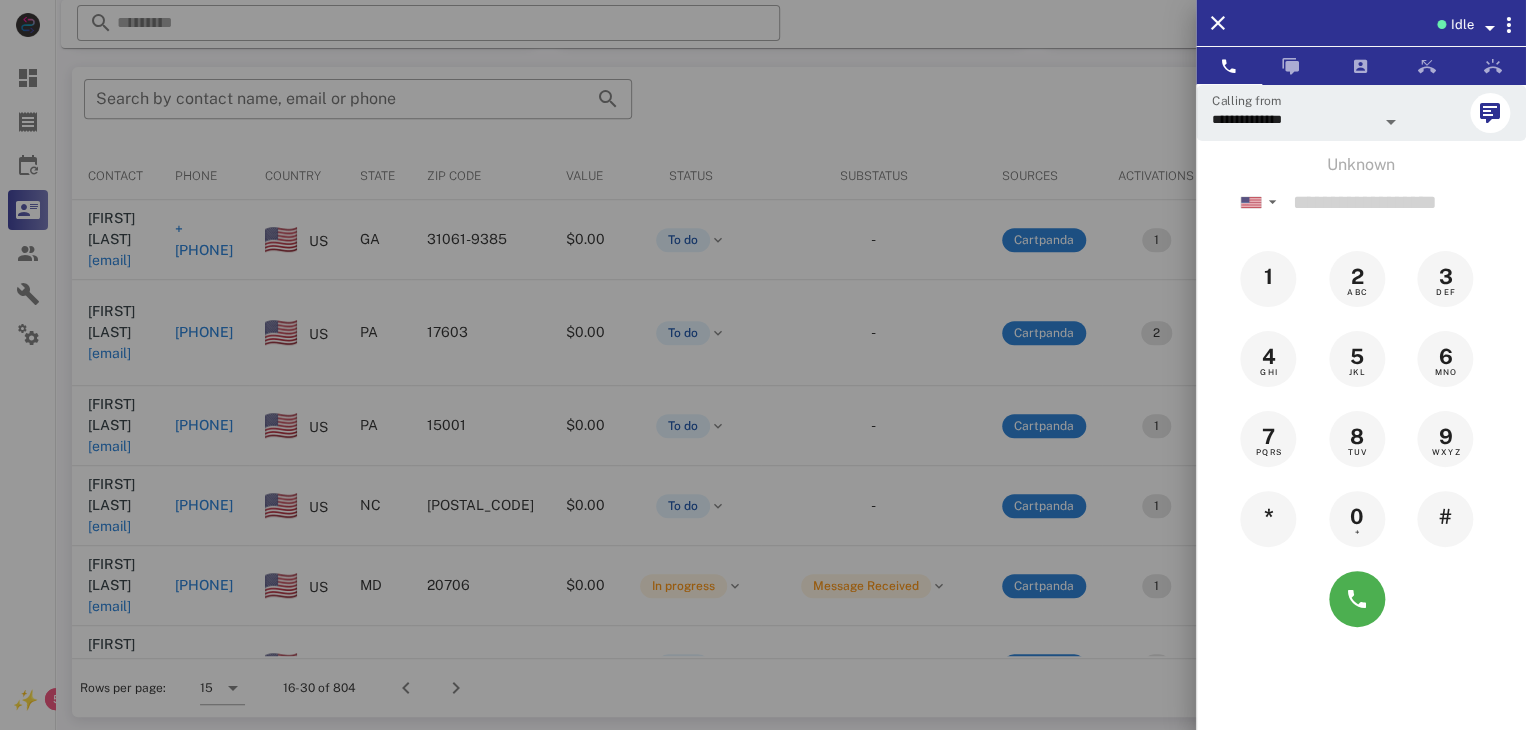 click at bounding box center (763, 365) 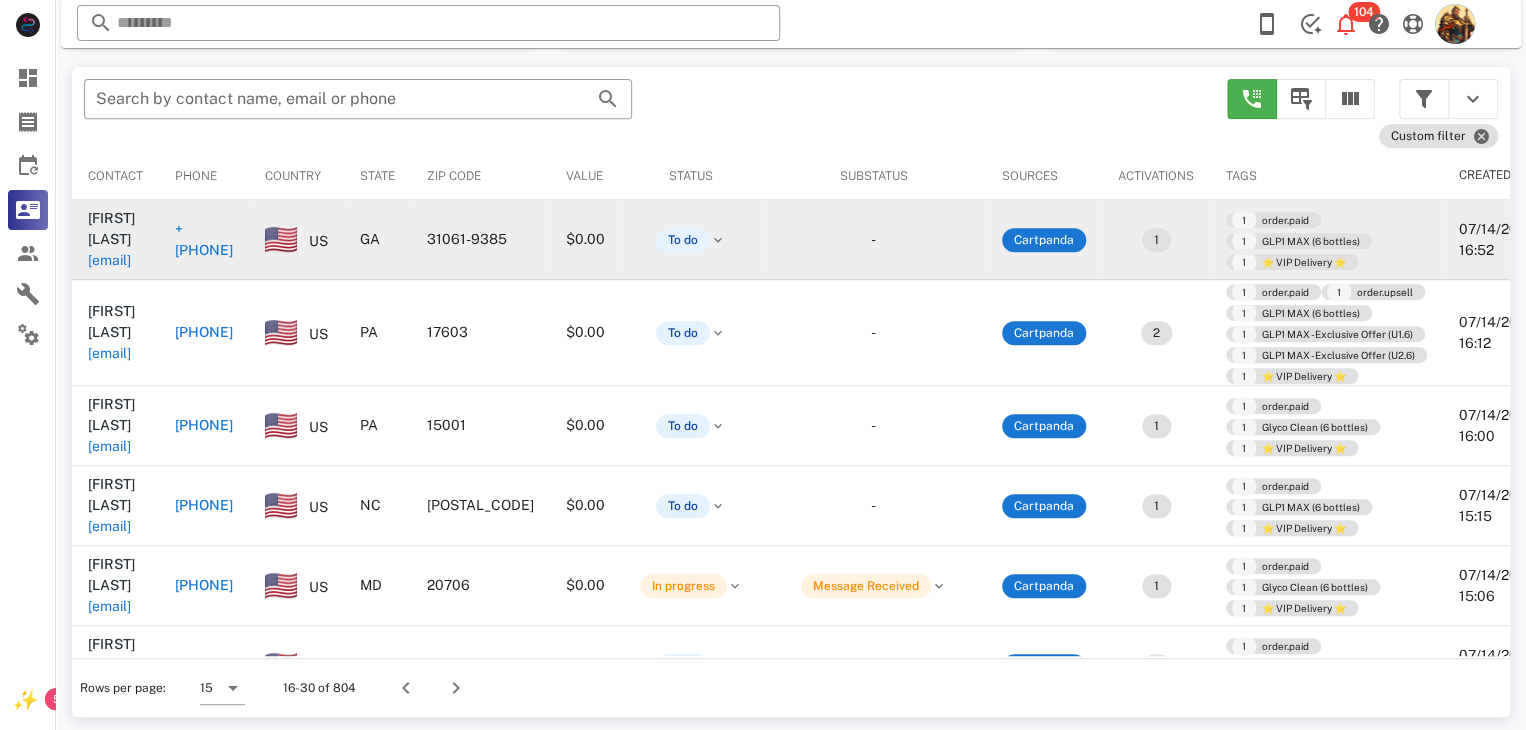 click on "ttennille@gmail.com" at bounding box center [109, 260] 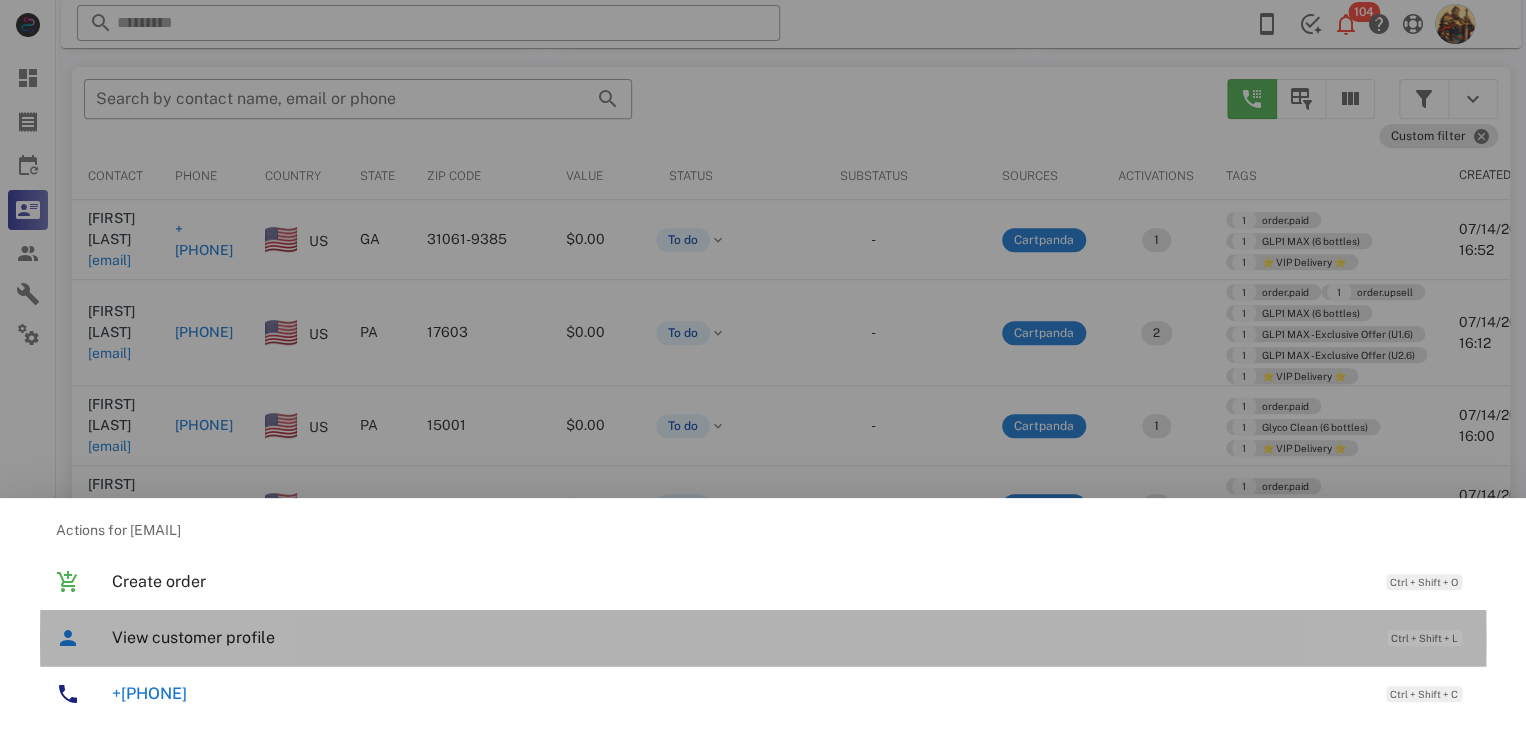 click on "View customer profile Ctrl + Shift + L" at bounding box center (791, 637) 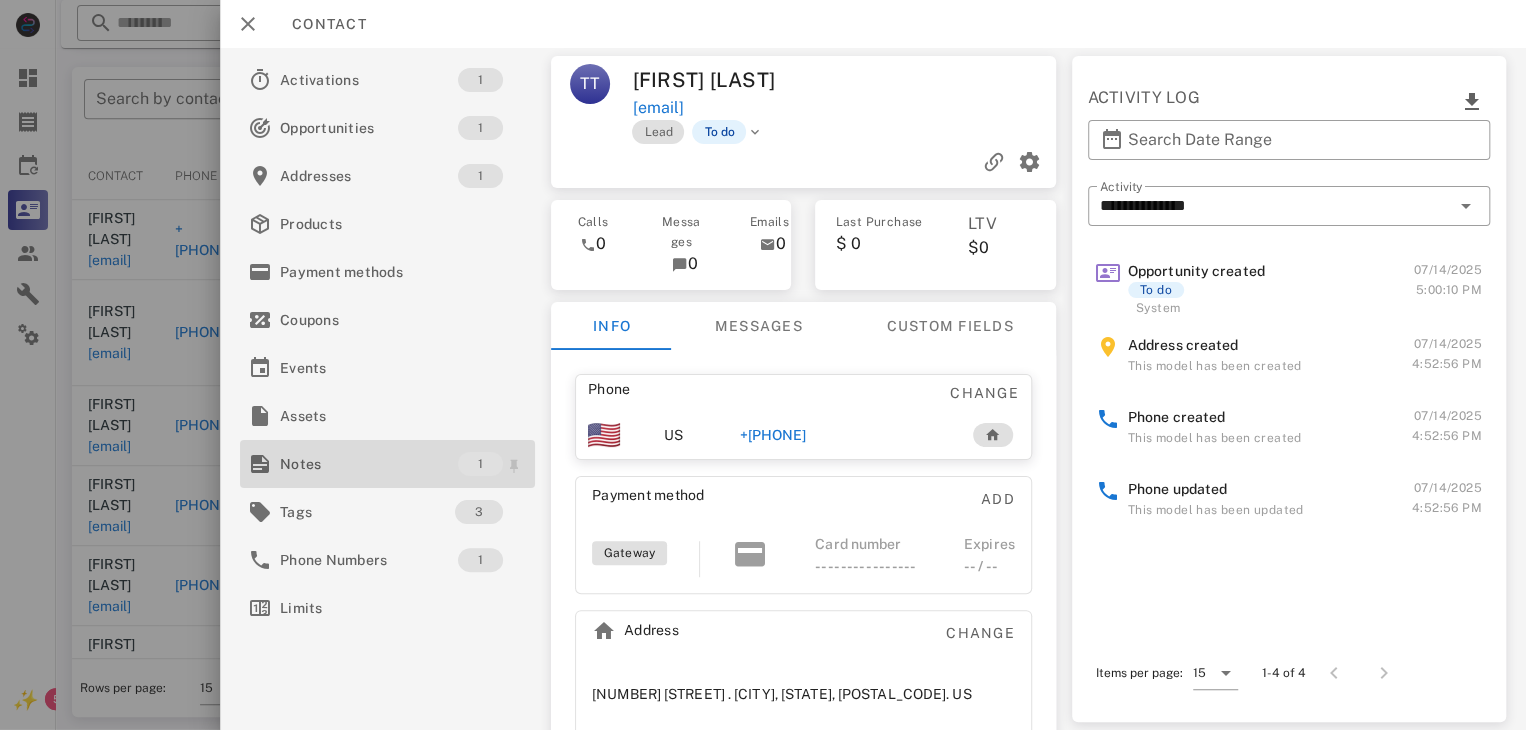 click on "Notes" at bounding box center [369, 464] 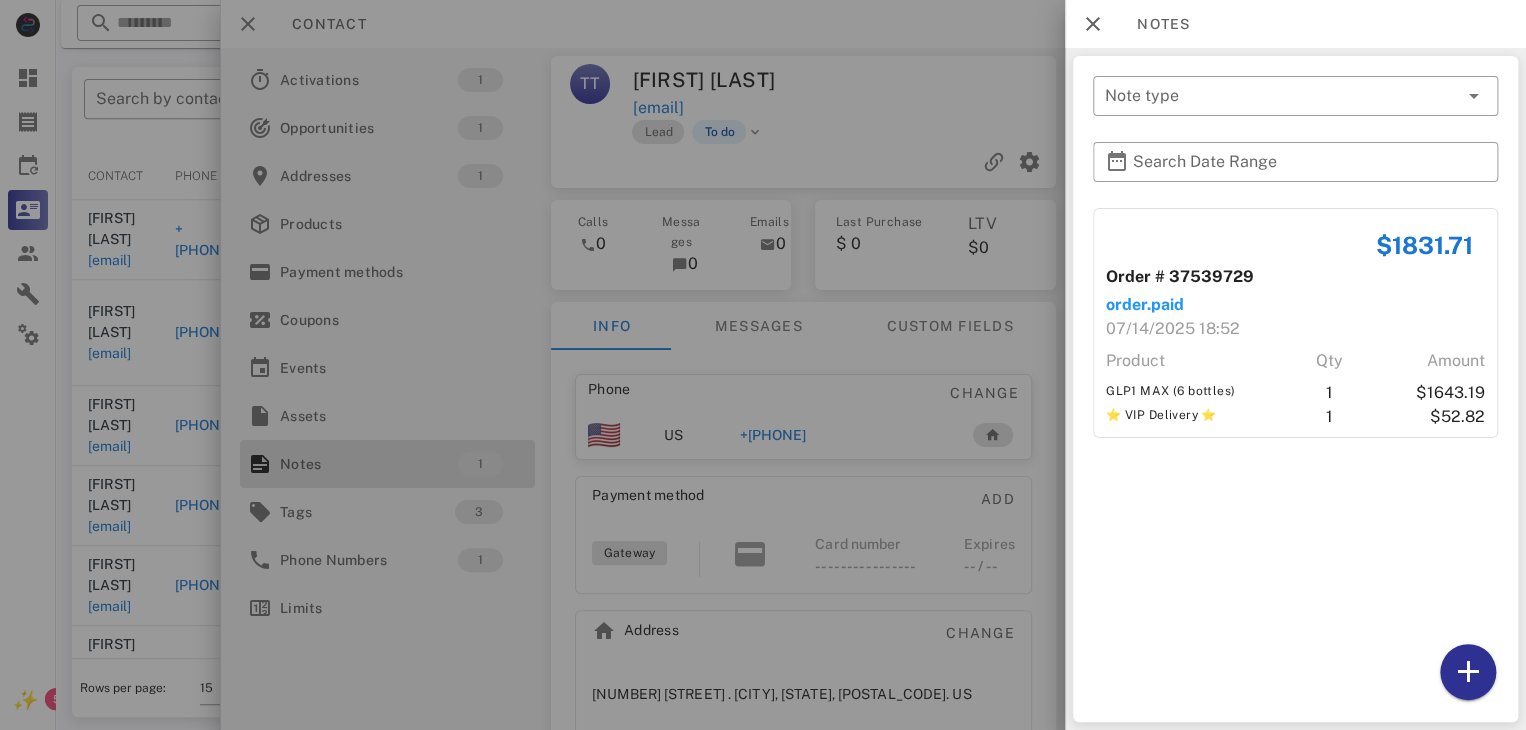 click at bounding box center (763, 365) 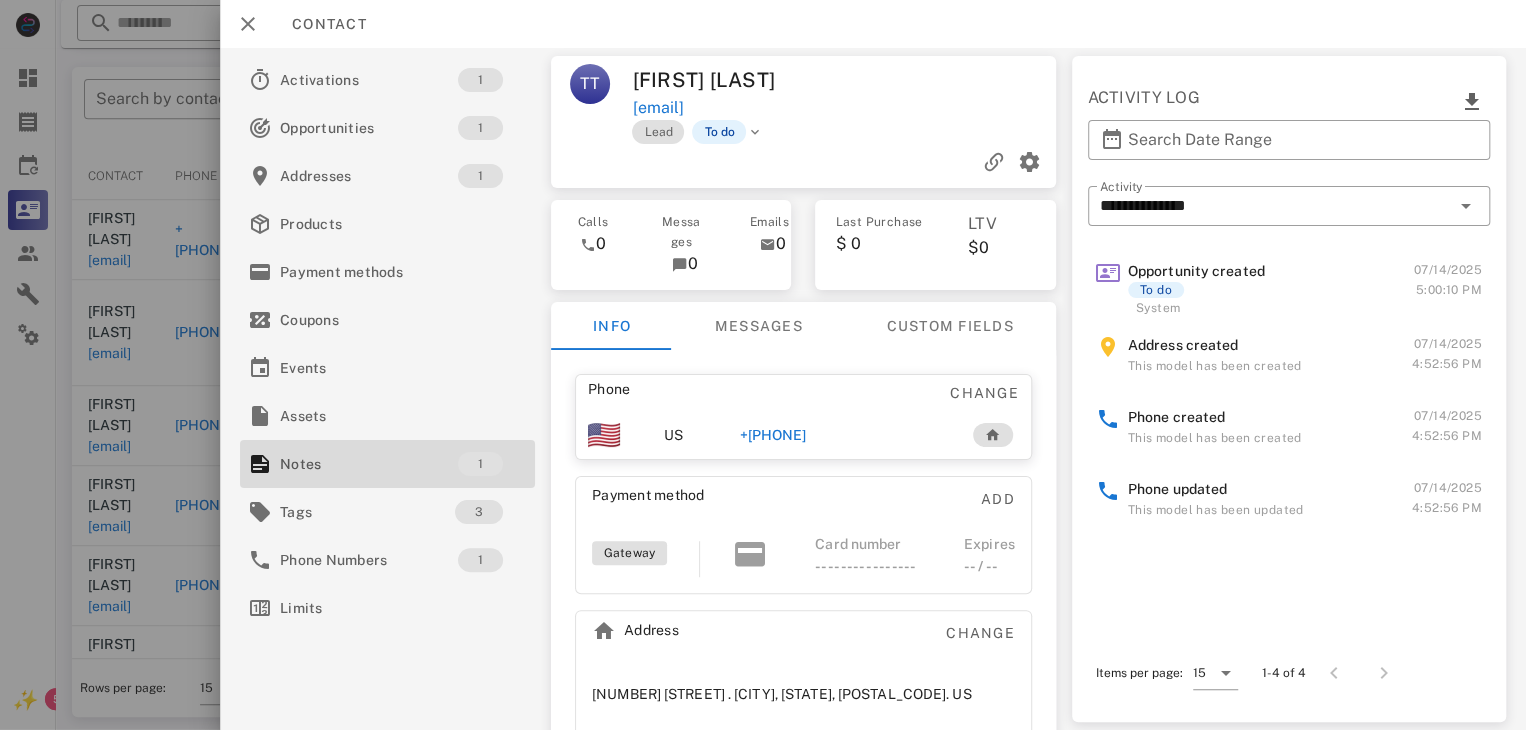 click on "+14784521759" at bounding box center (773, 435) 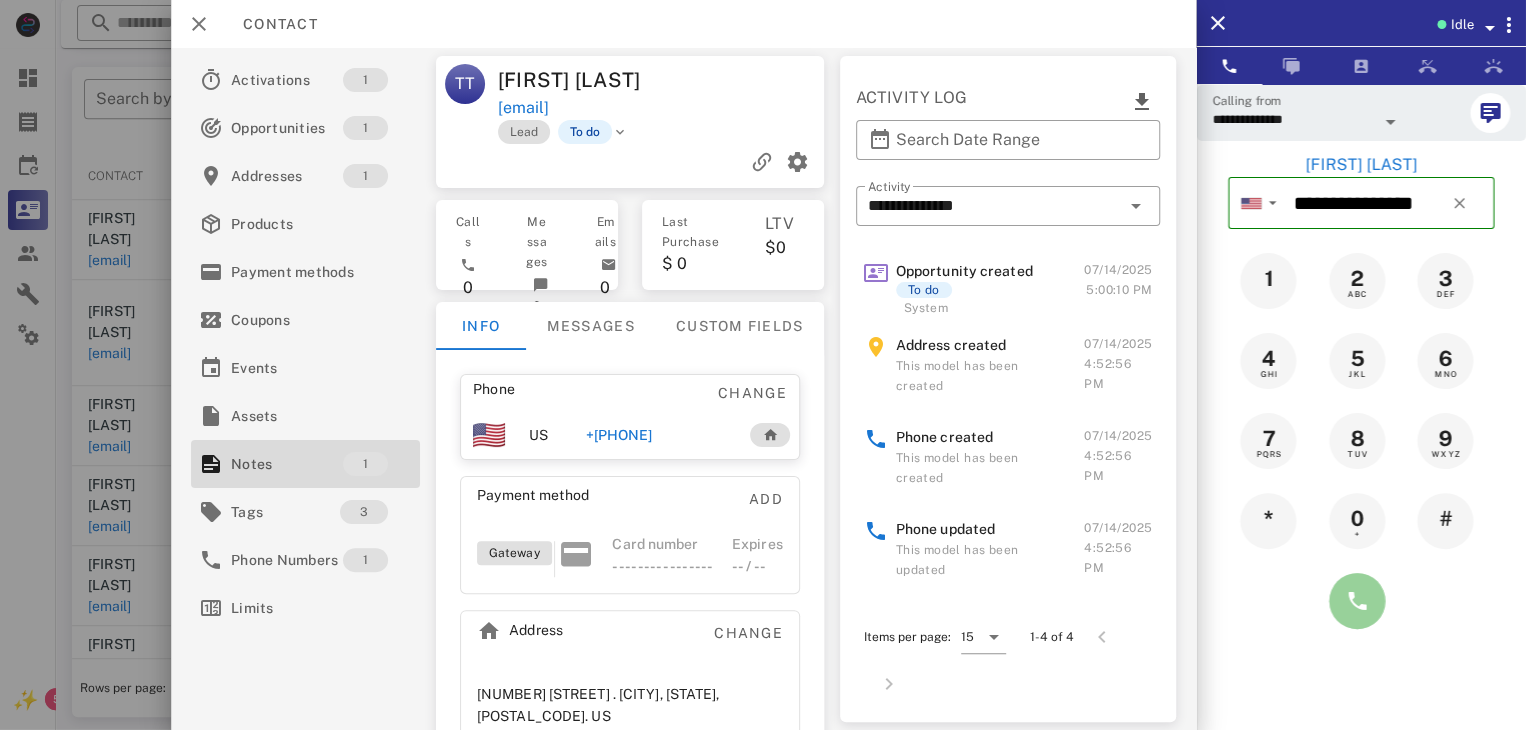 click at bounding box center (1357, 601) 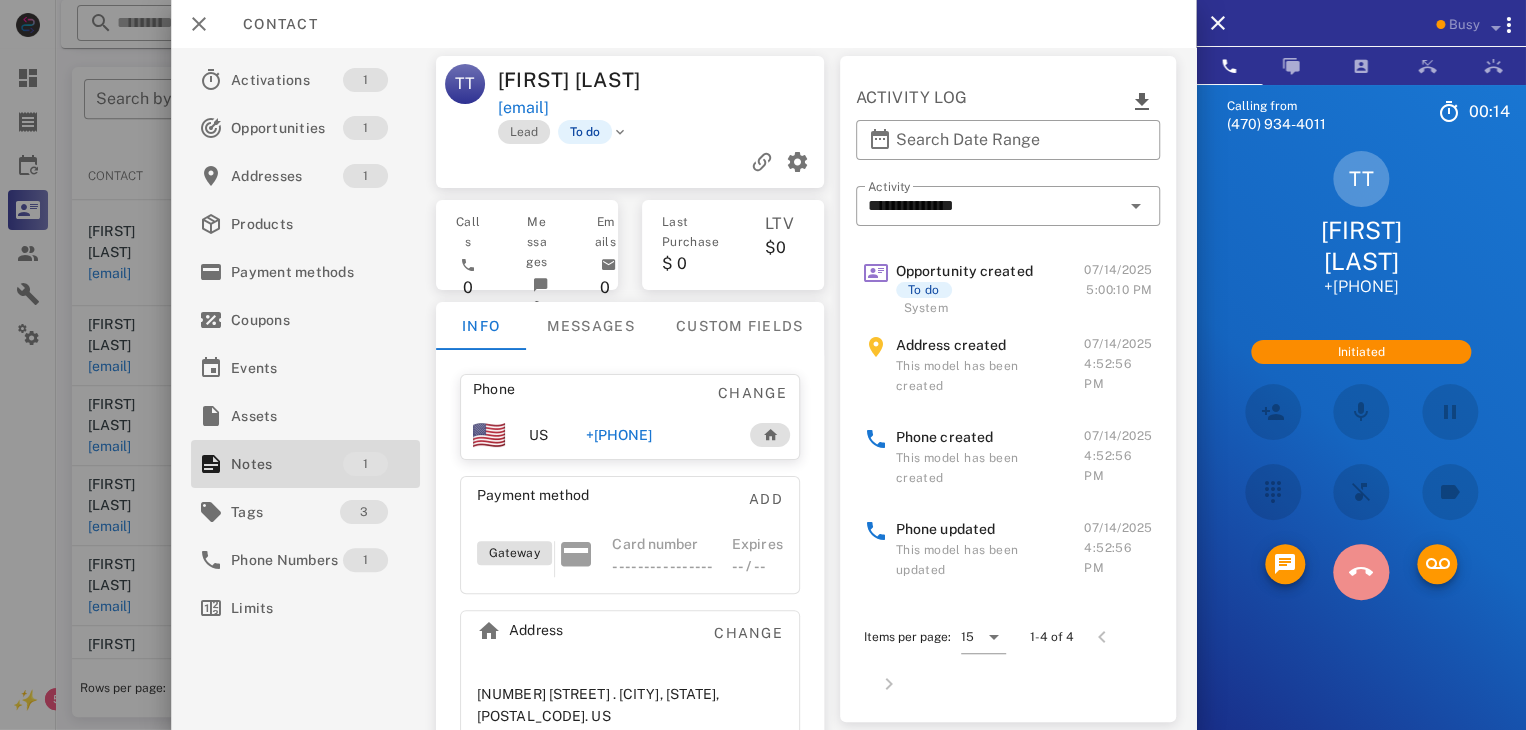 click at bounding box center [1361, 572] 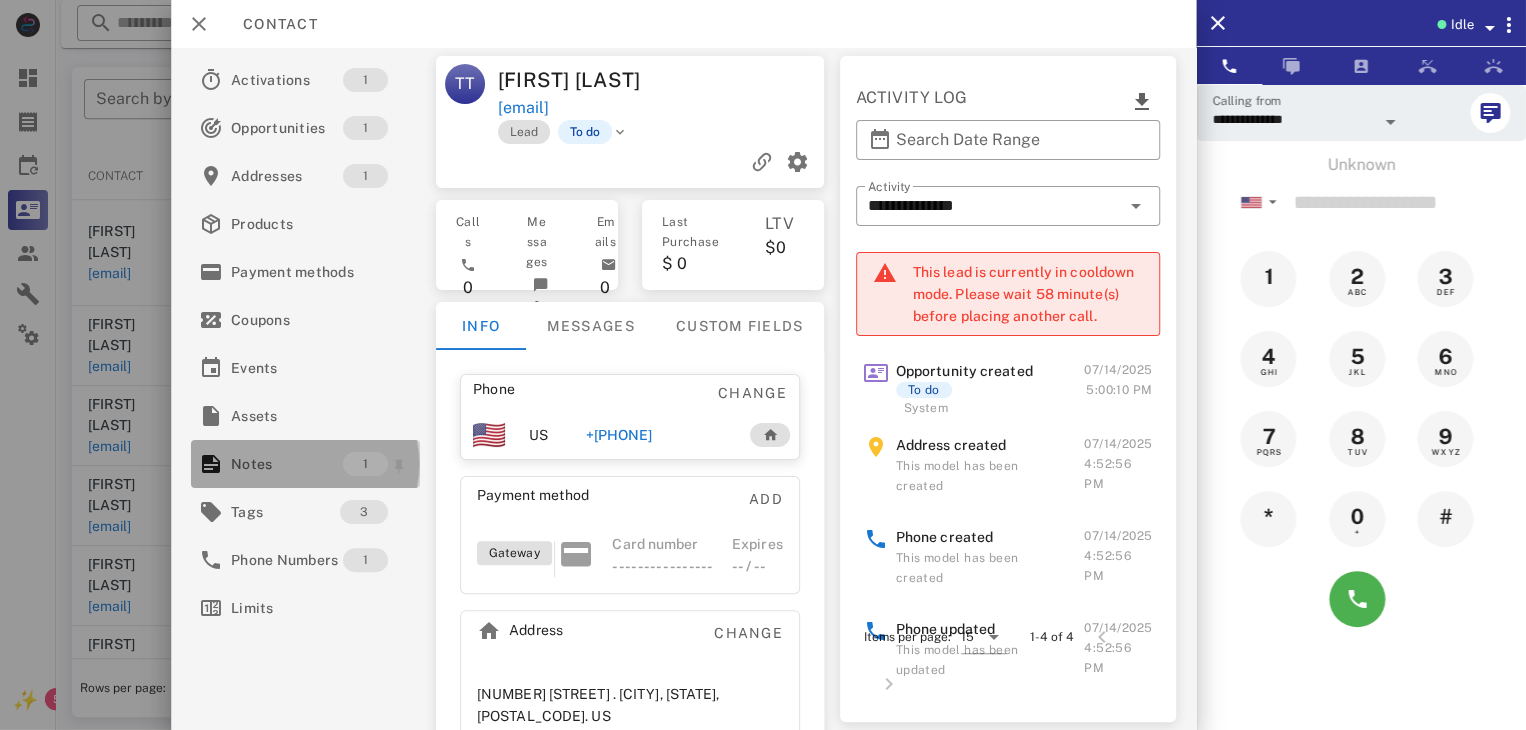 click on "Notes" at bounding box center [287, 464] 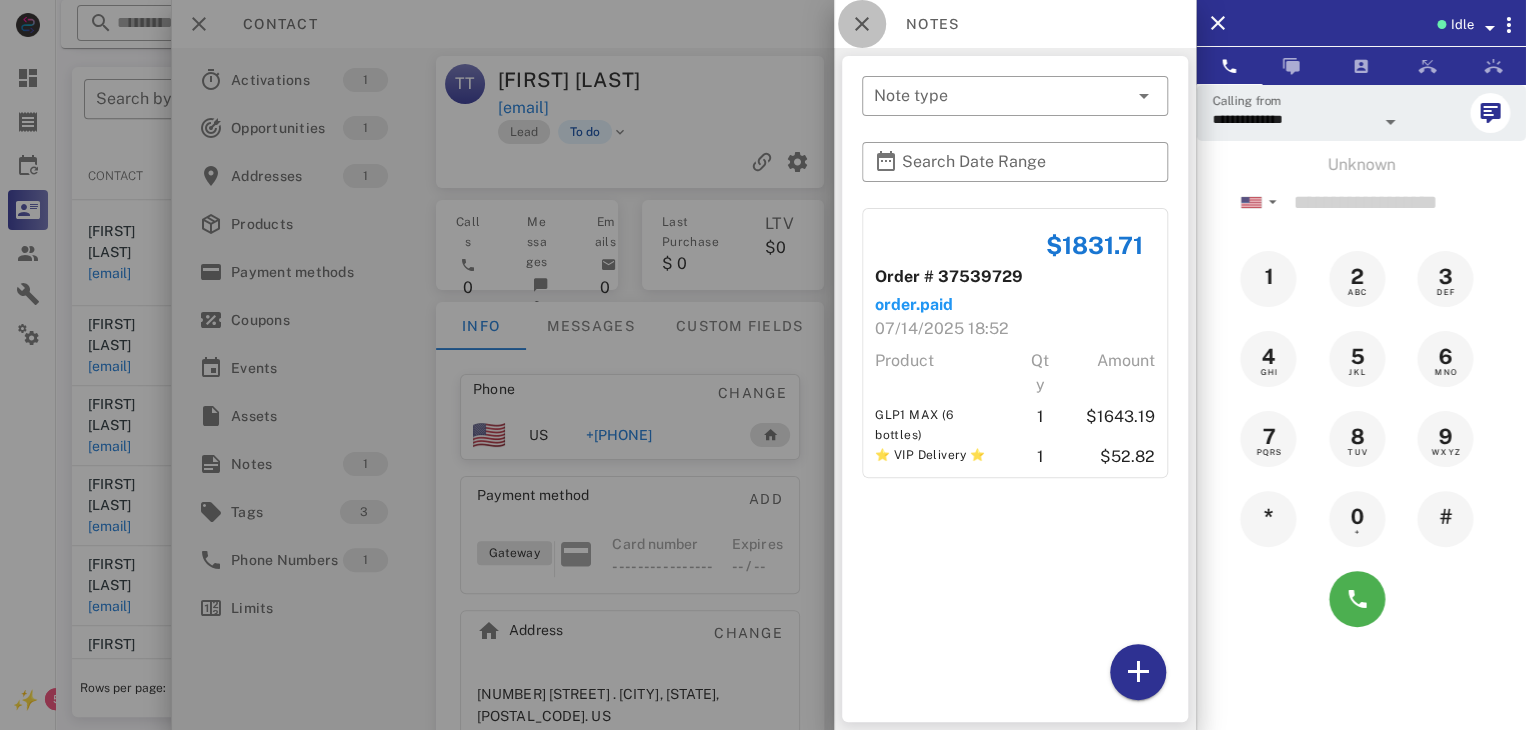 click at bounding box center [862, 24] 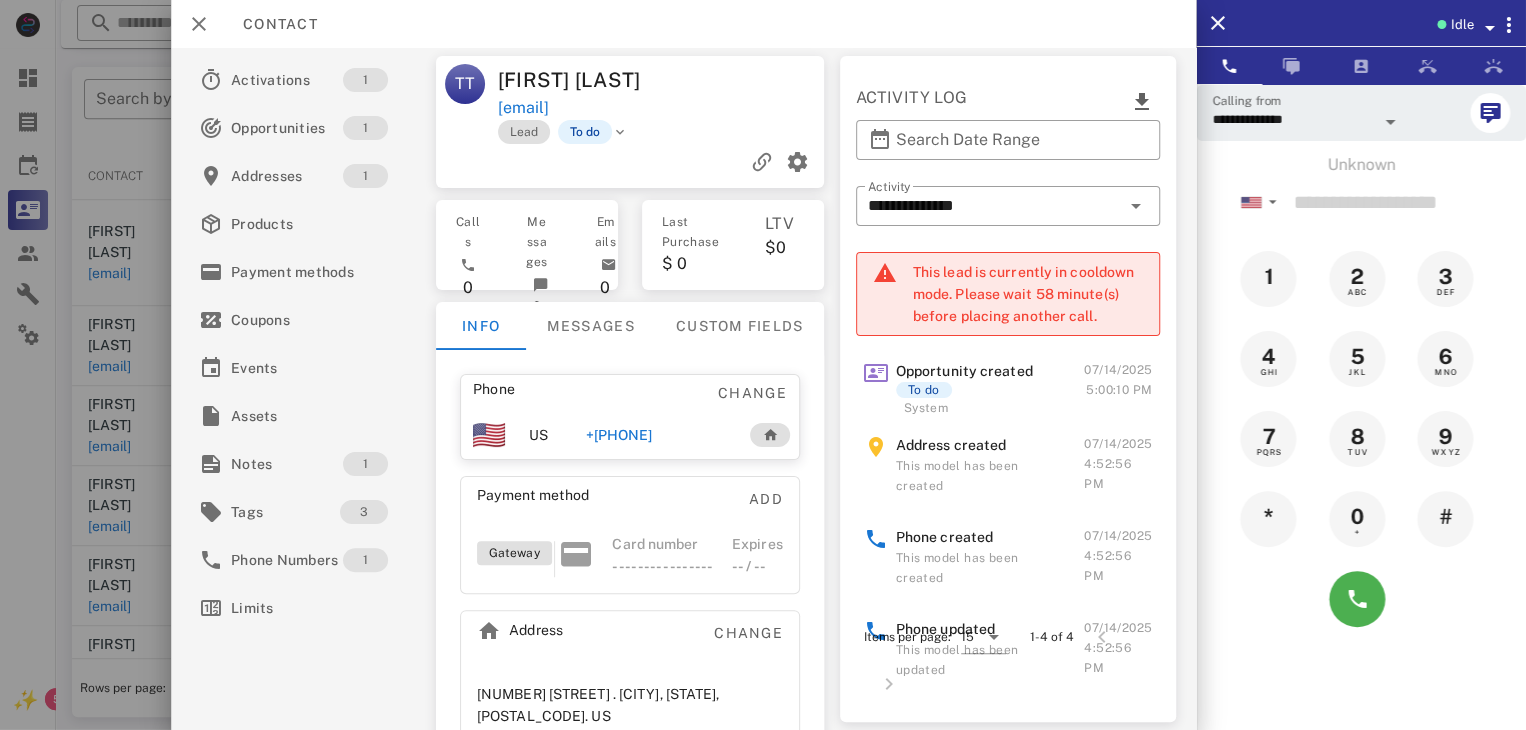 click on "+14784521759" at bounding box center [618, 435] 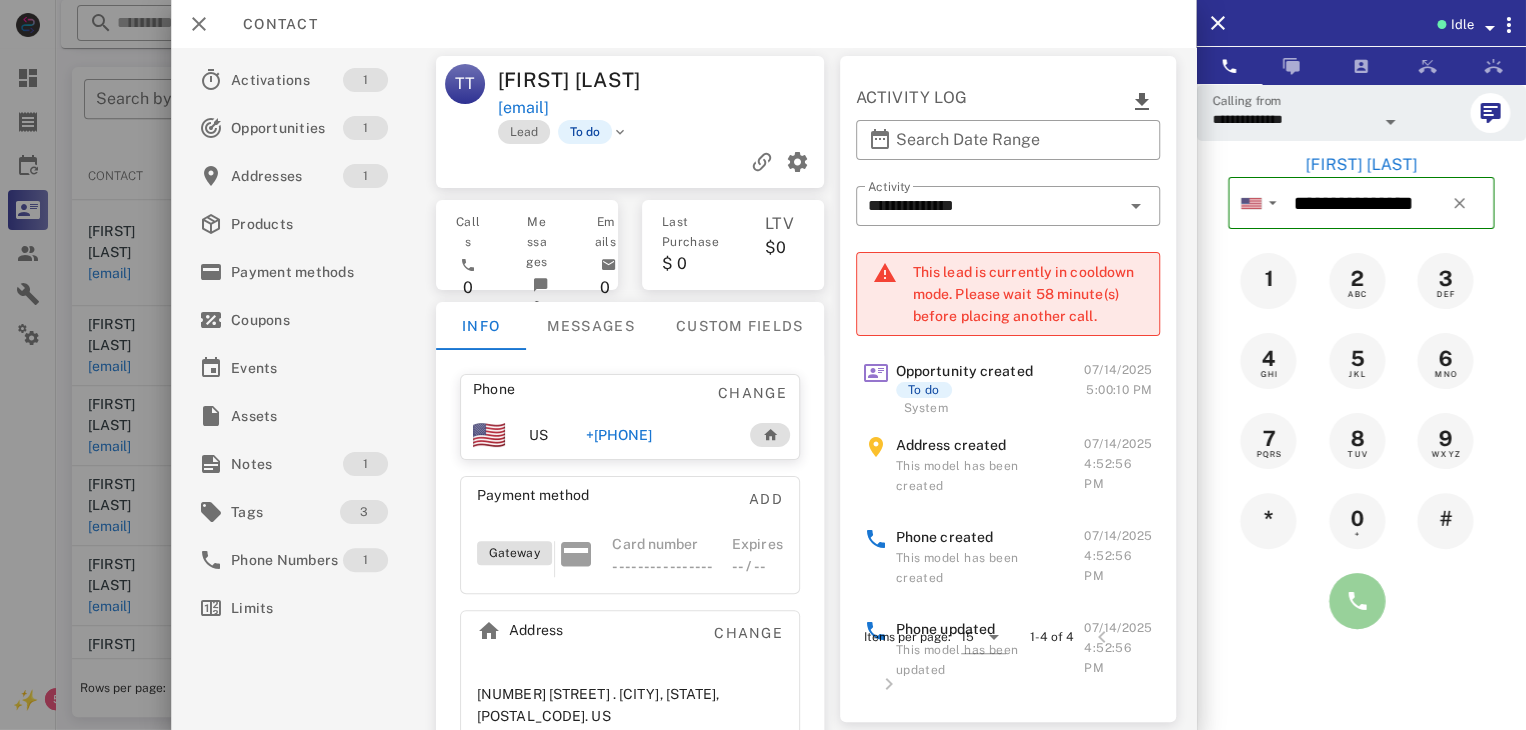click at bounding box center (1357, 601) 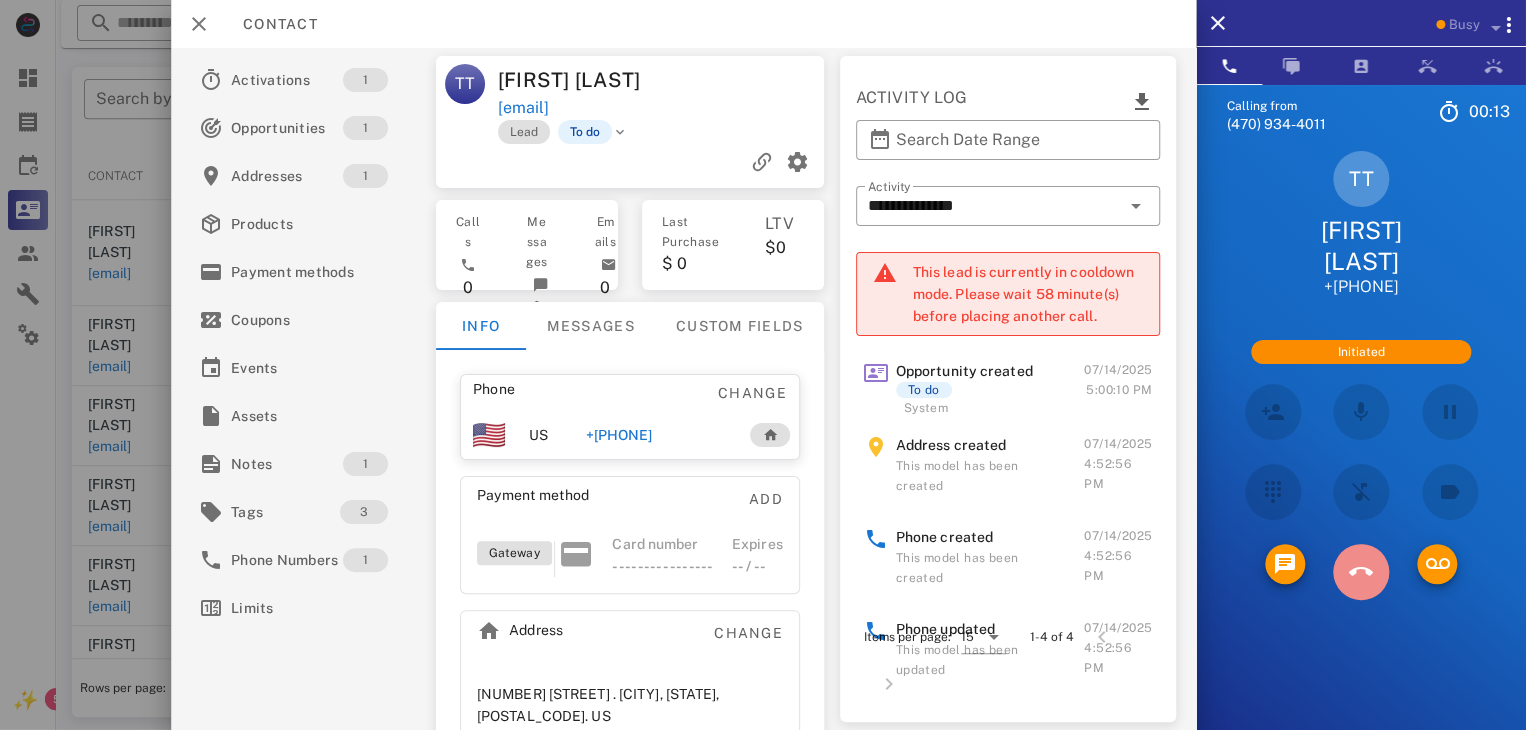 click at bounding box center [1361, 572] 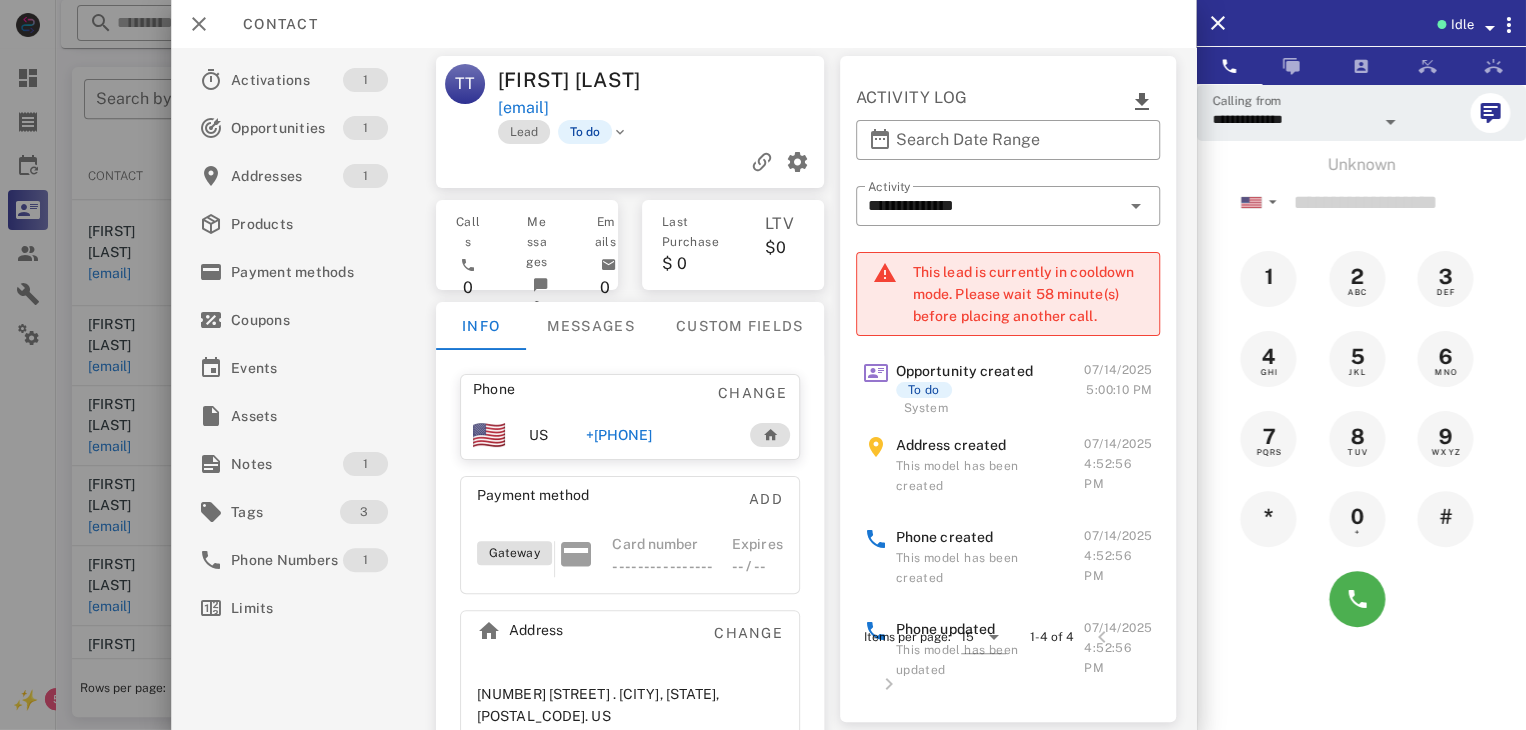 click at bounding box center [763, 365] 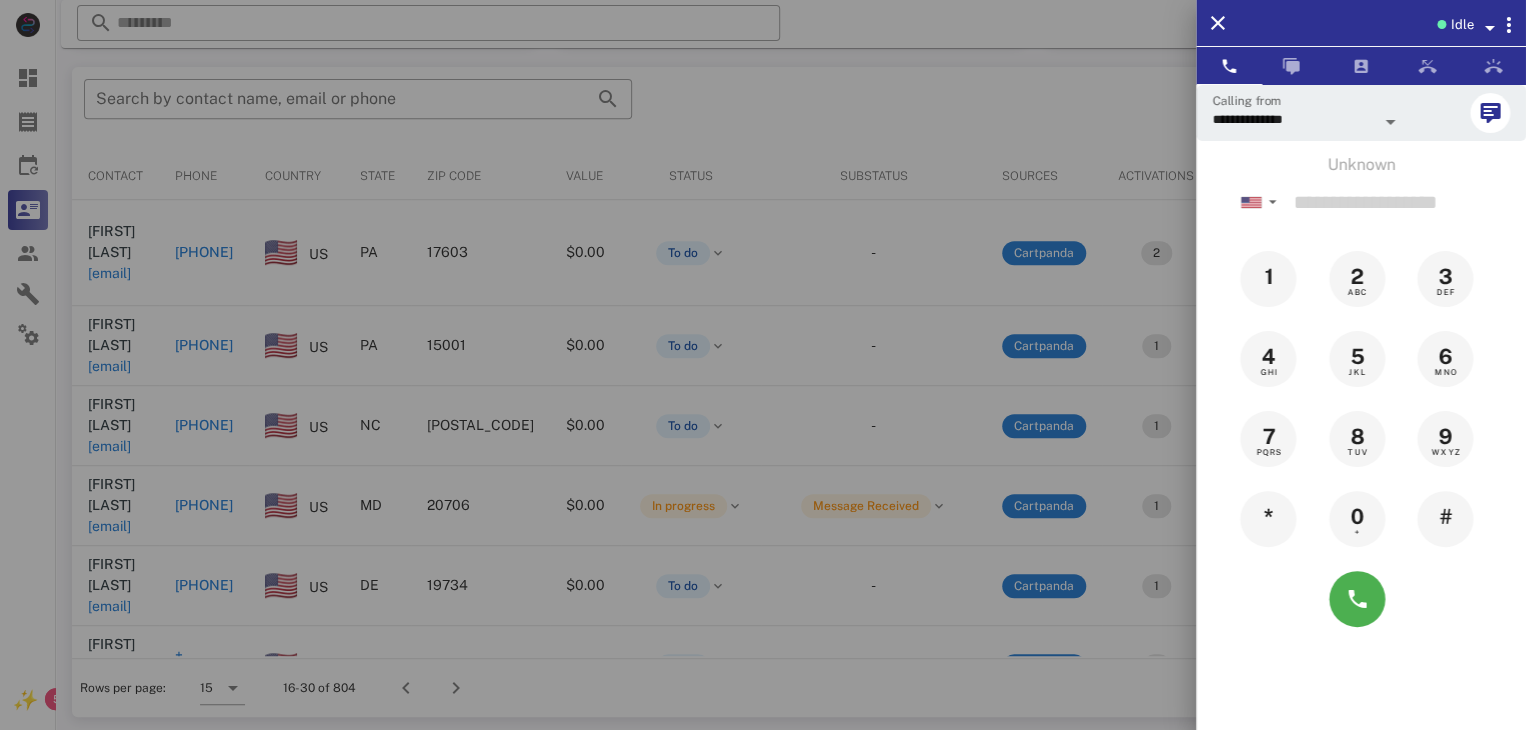 click at bounding box center [763, 365] 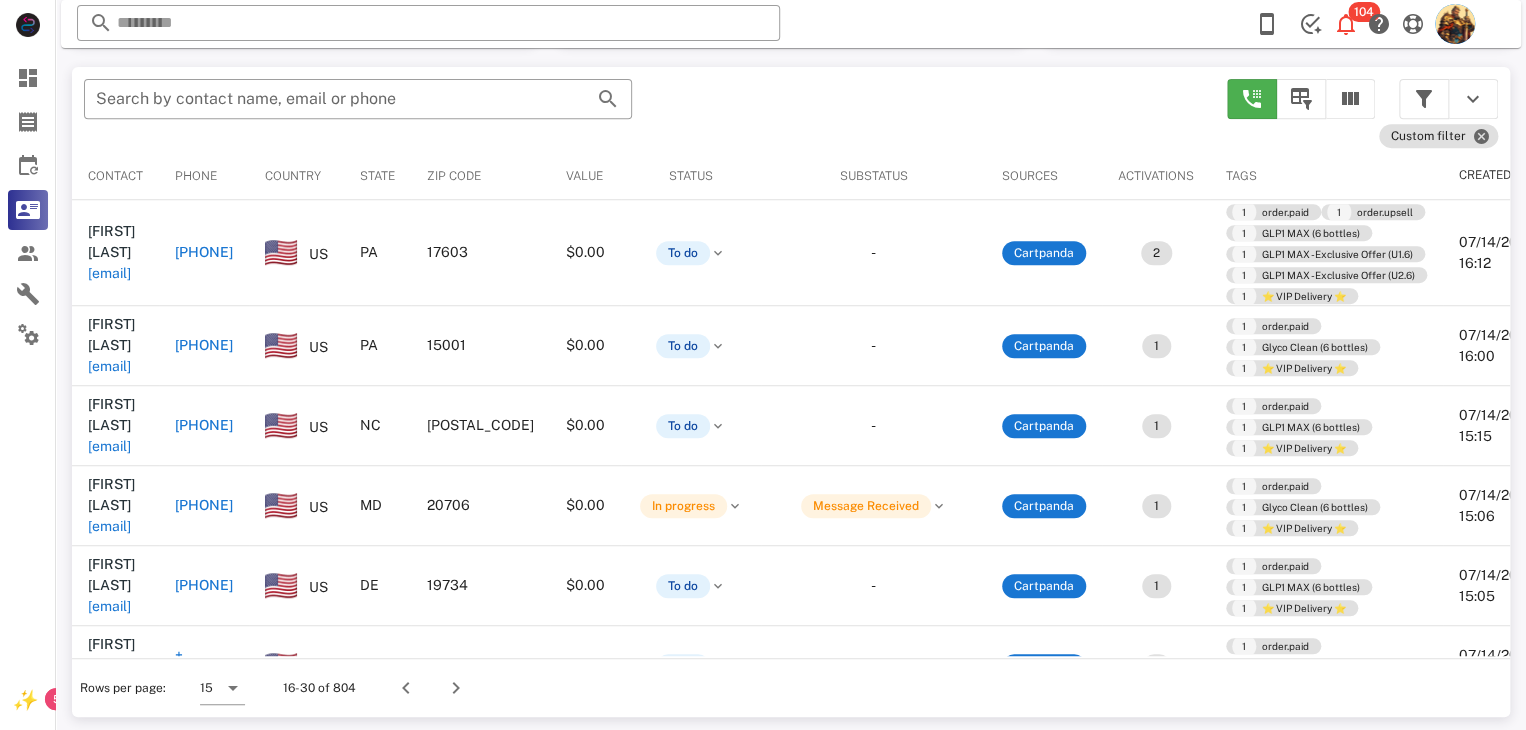 click on "blakezie@comcast.net" at bounding box center (109, 273) 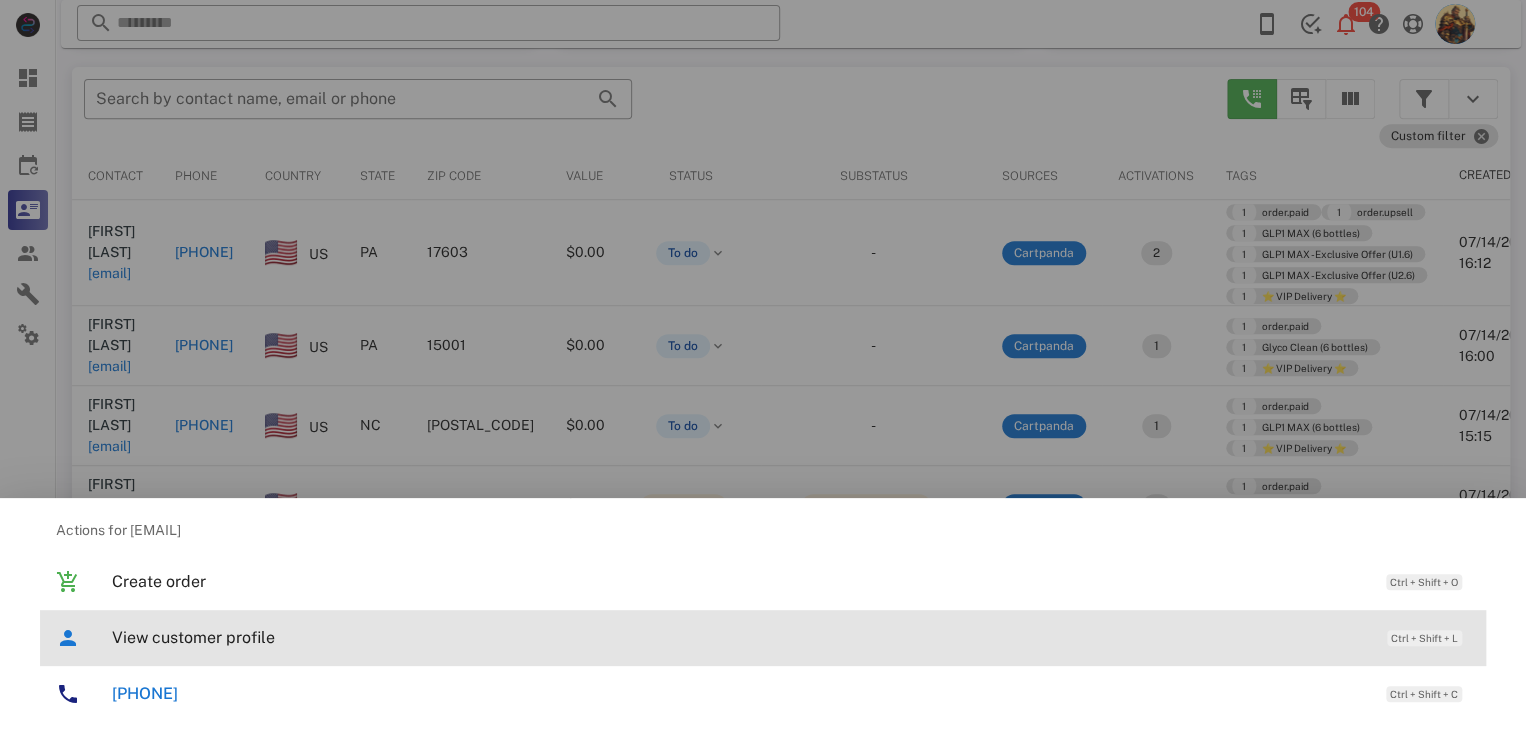 click on "View customer profile" at bounding box center (739, 637) 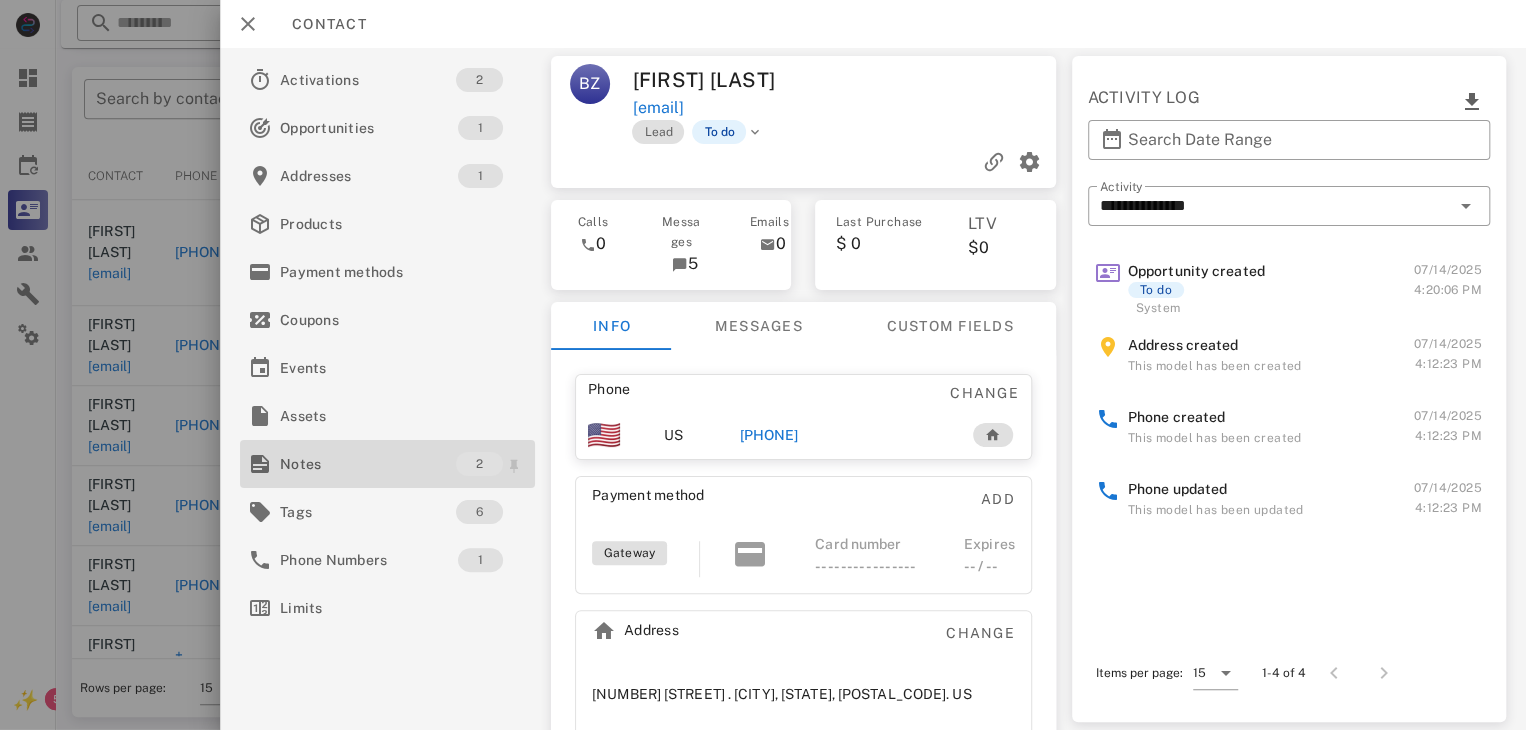 click on "Notes" at bounding box center (368, 464) 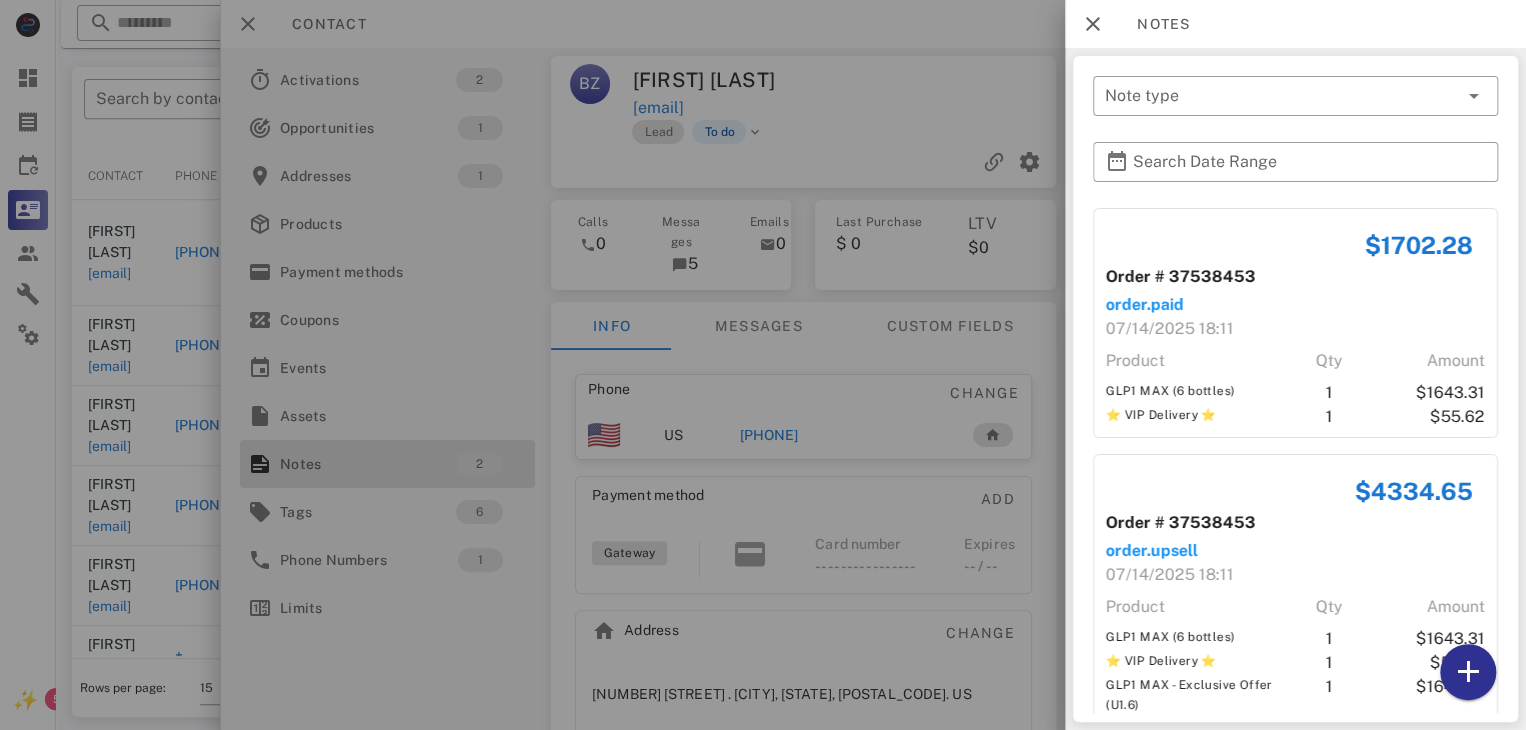 scroll, scrollTop: 78, scrollLeft: 0, axis: vertical 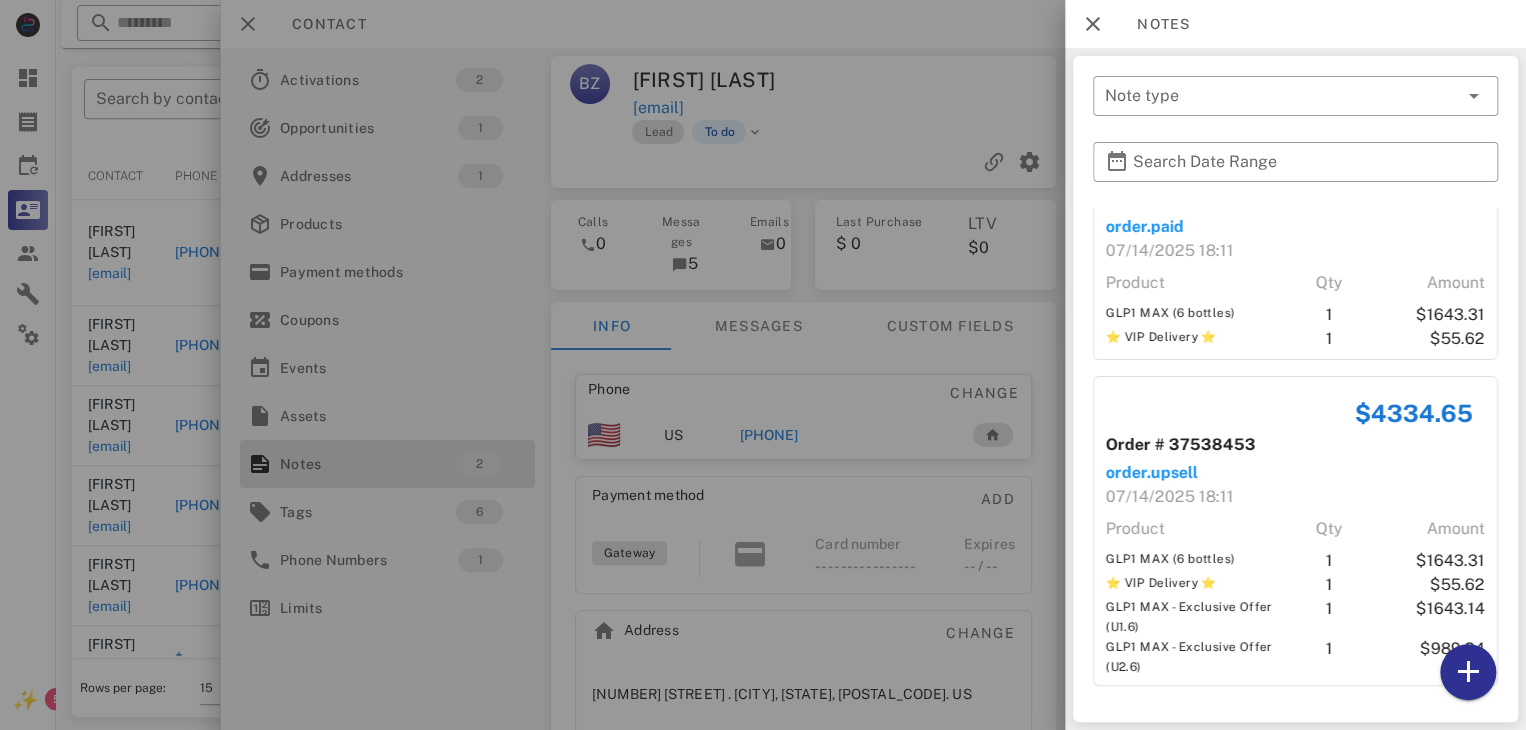 click at bounding box center [763, 365] 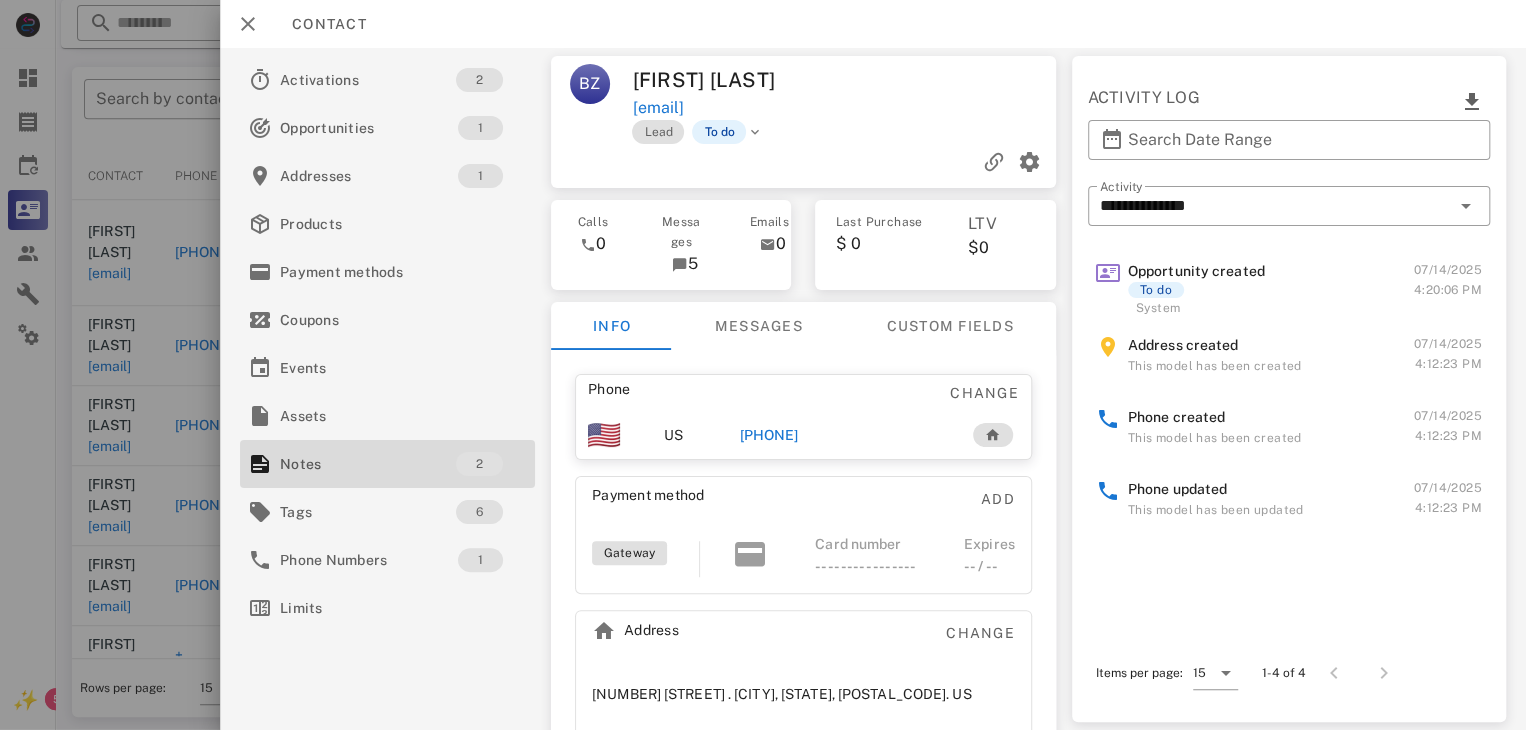 click on "+17175753501" at bounding box center (769, 435) 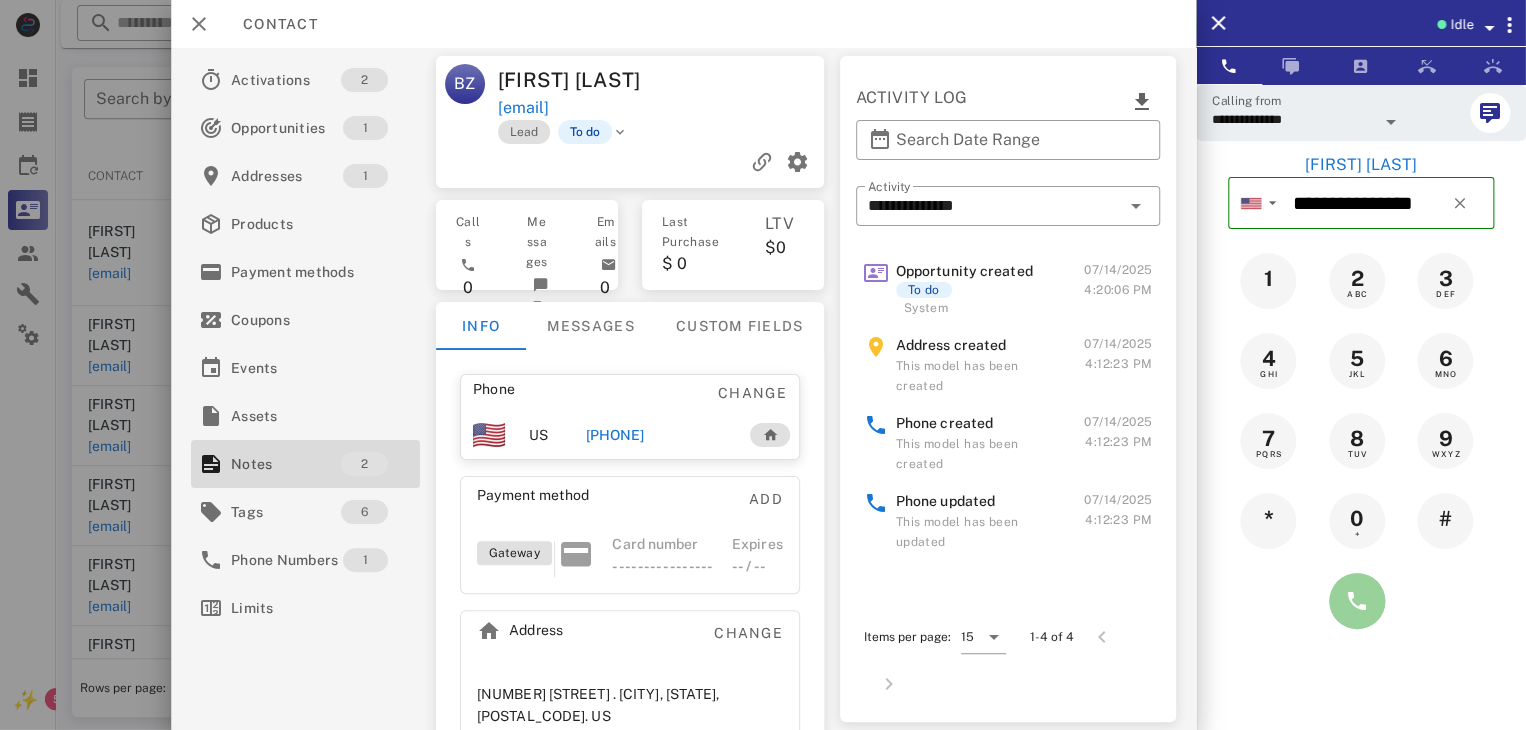 click at bounding box center [1357, 601] 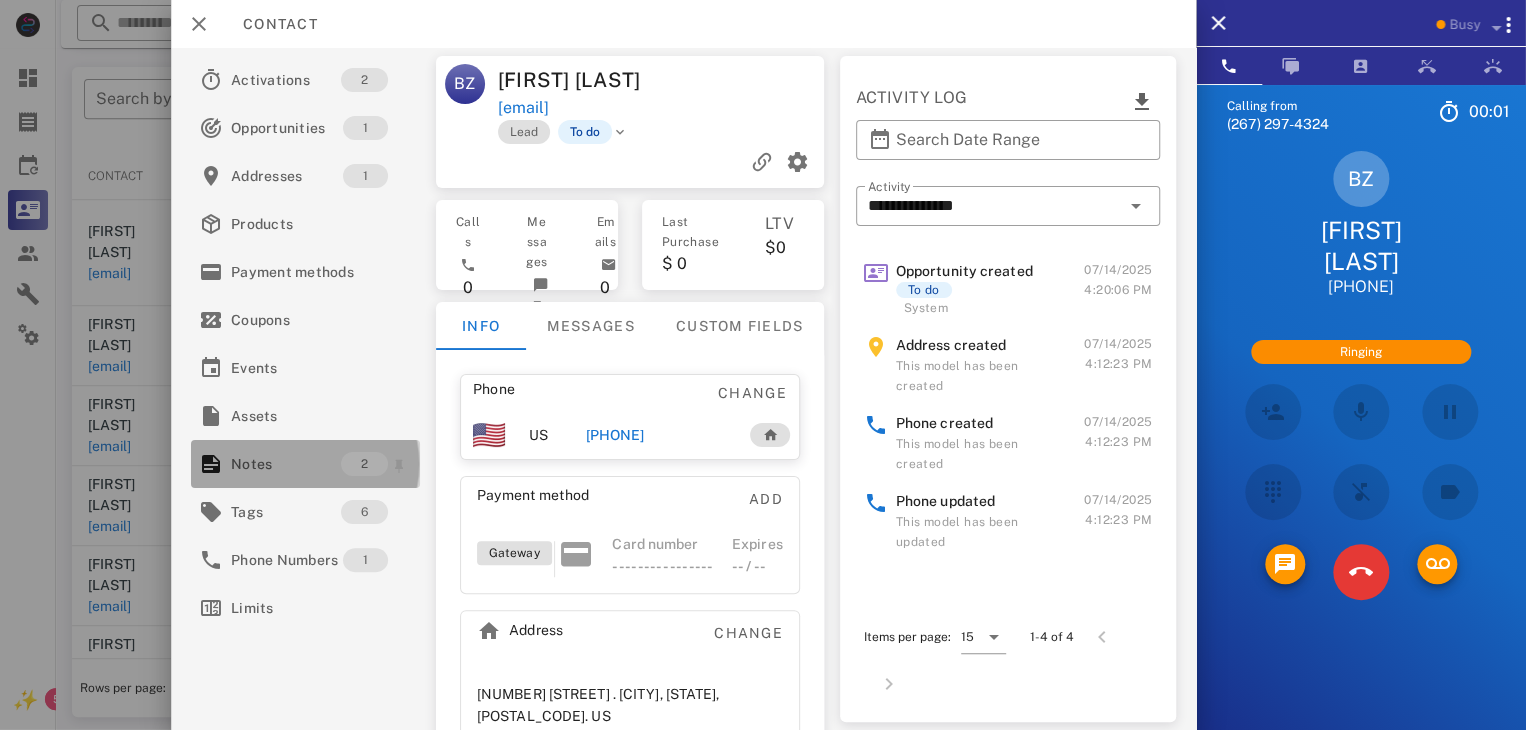 click on "Notes" at bounding box center [286, 464] 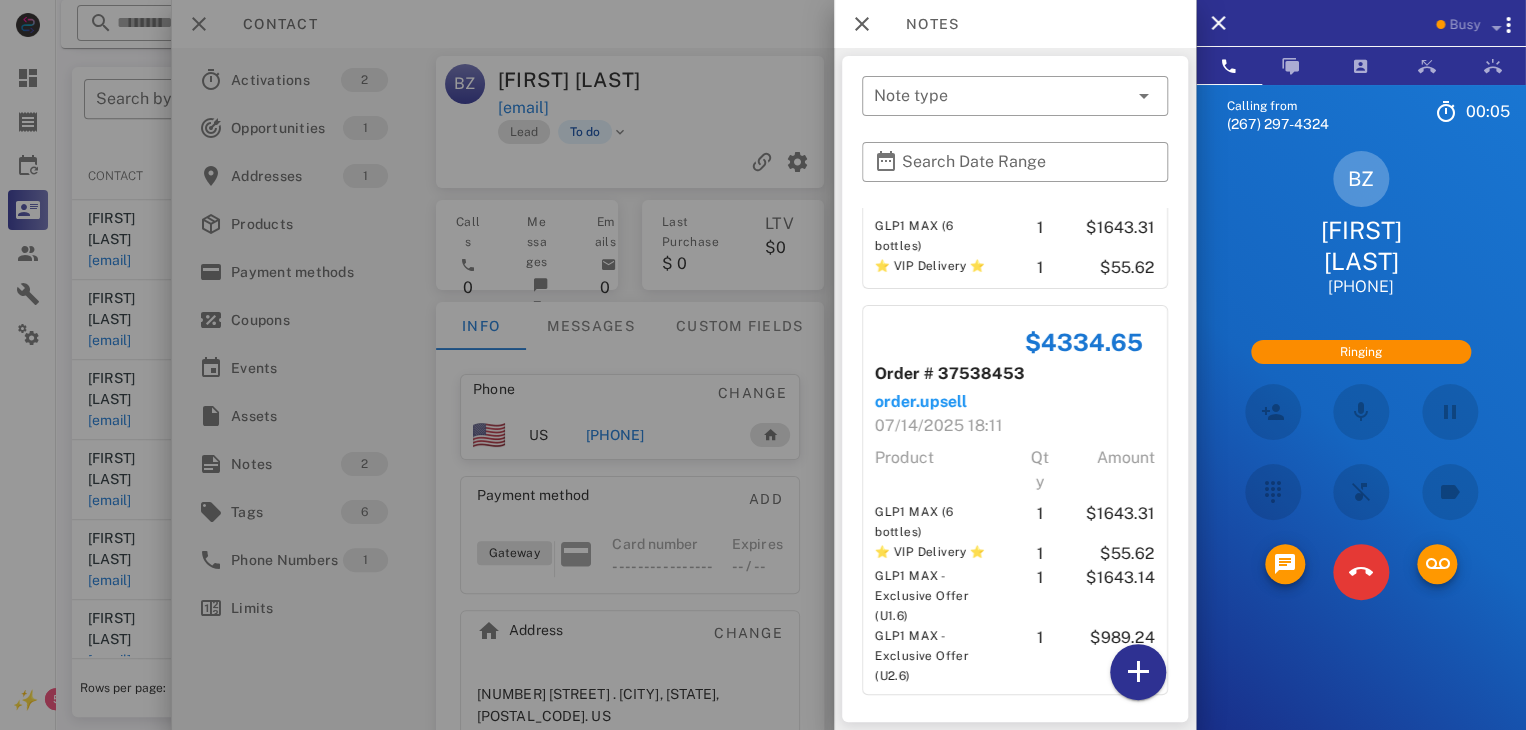 scroll, scrollTop: 198, scrollLeft: 0, axis: vertical 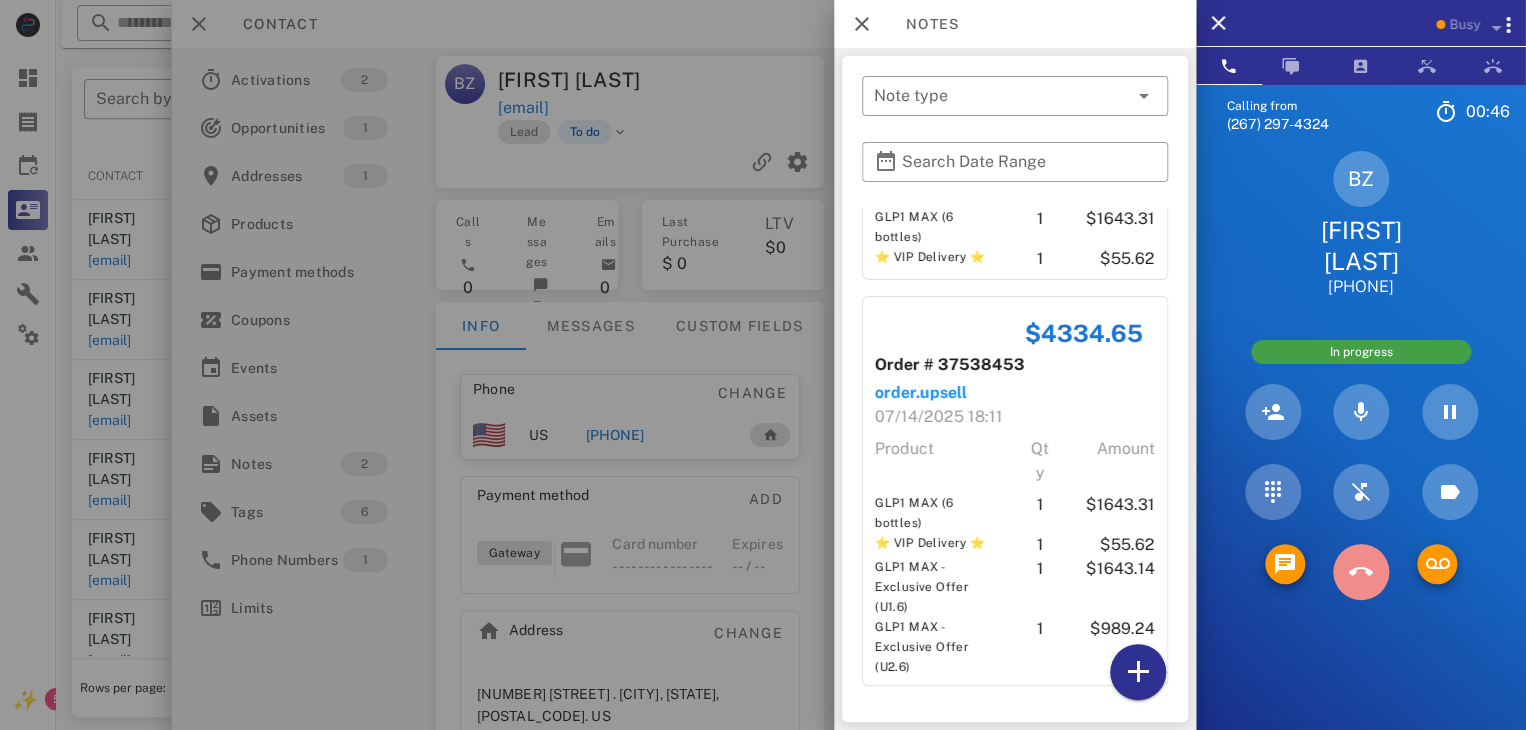 click at bounding box center (1361, 572) 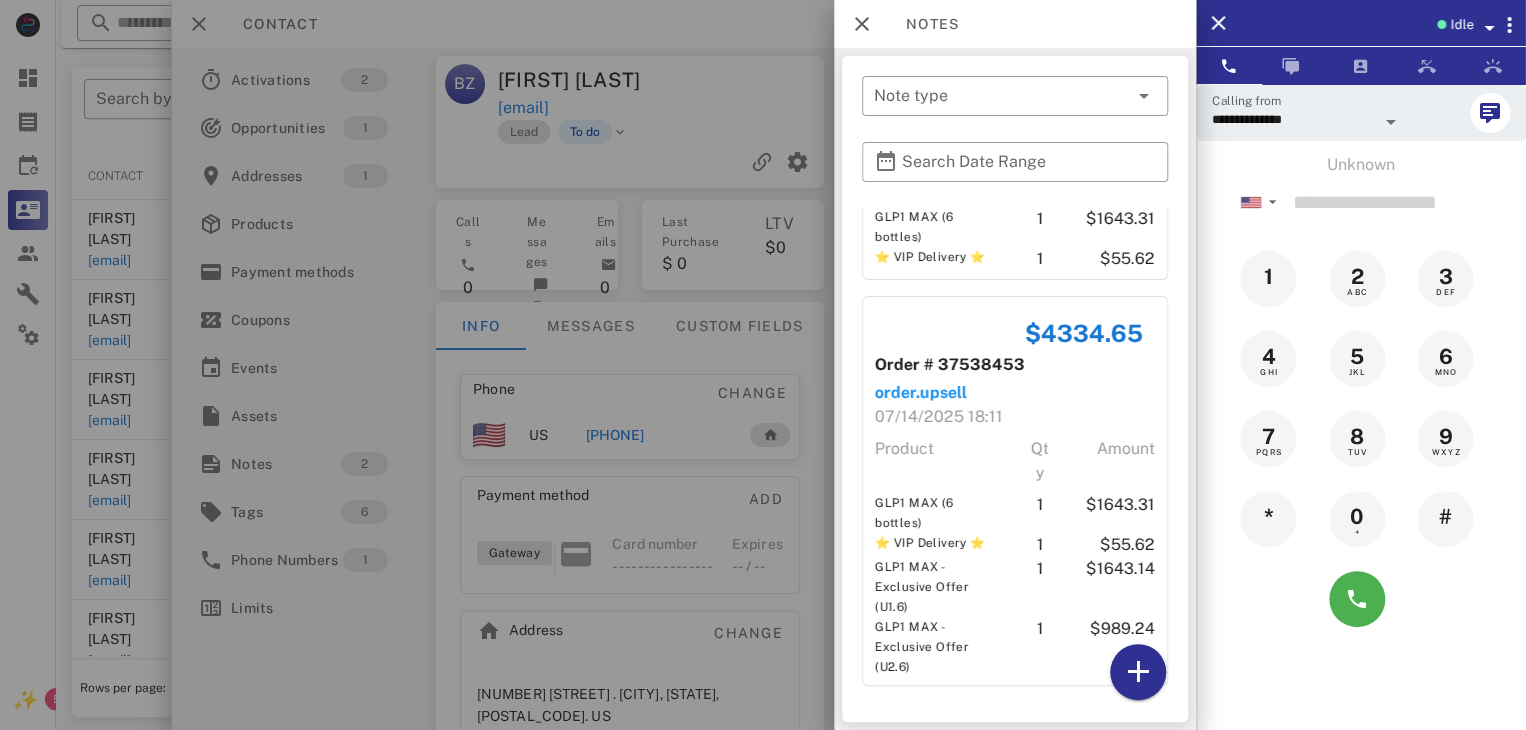 click at bounding box center [763, 365] 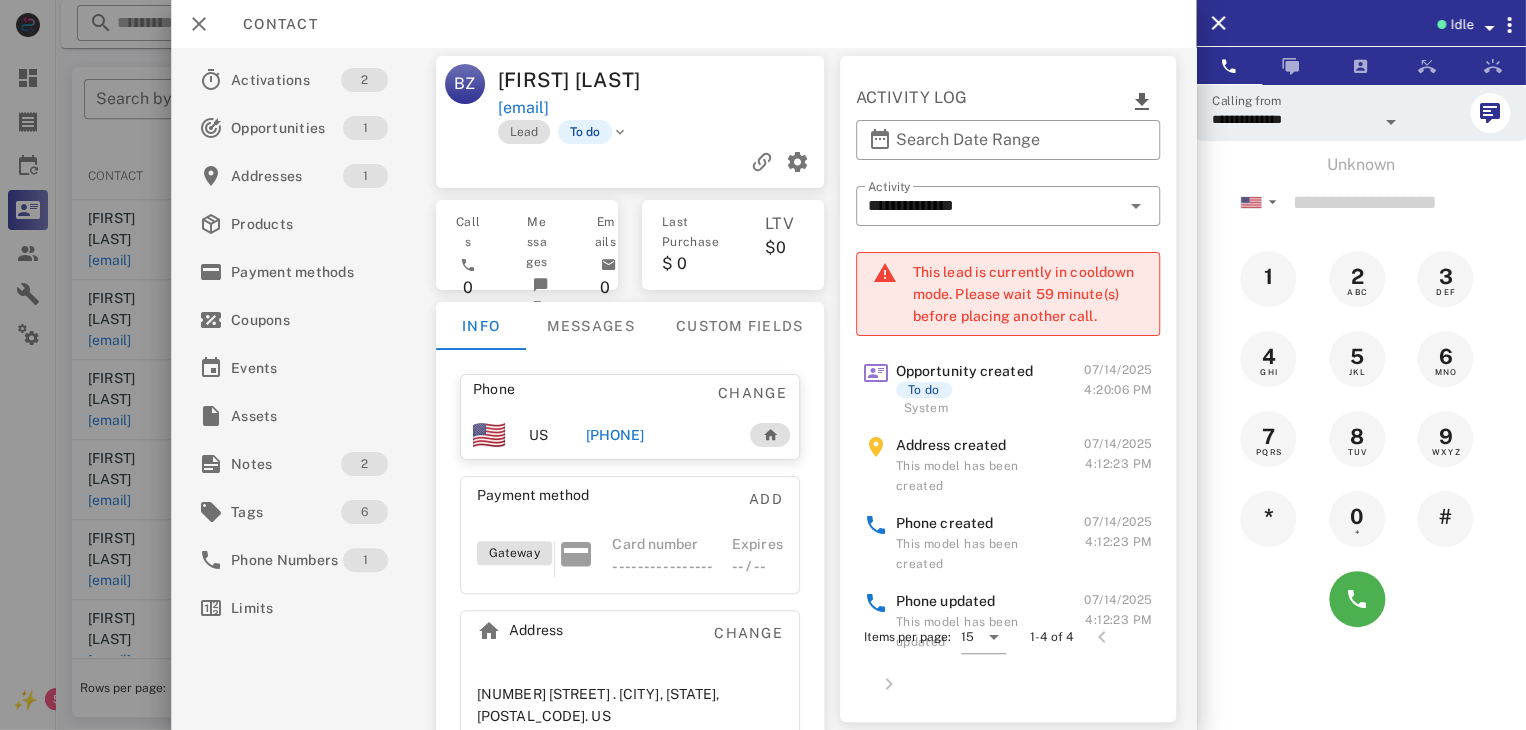 click at bounding box center [763, 365] 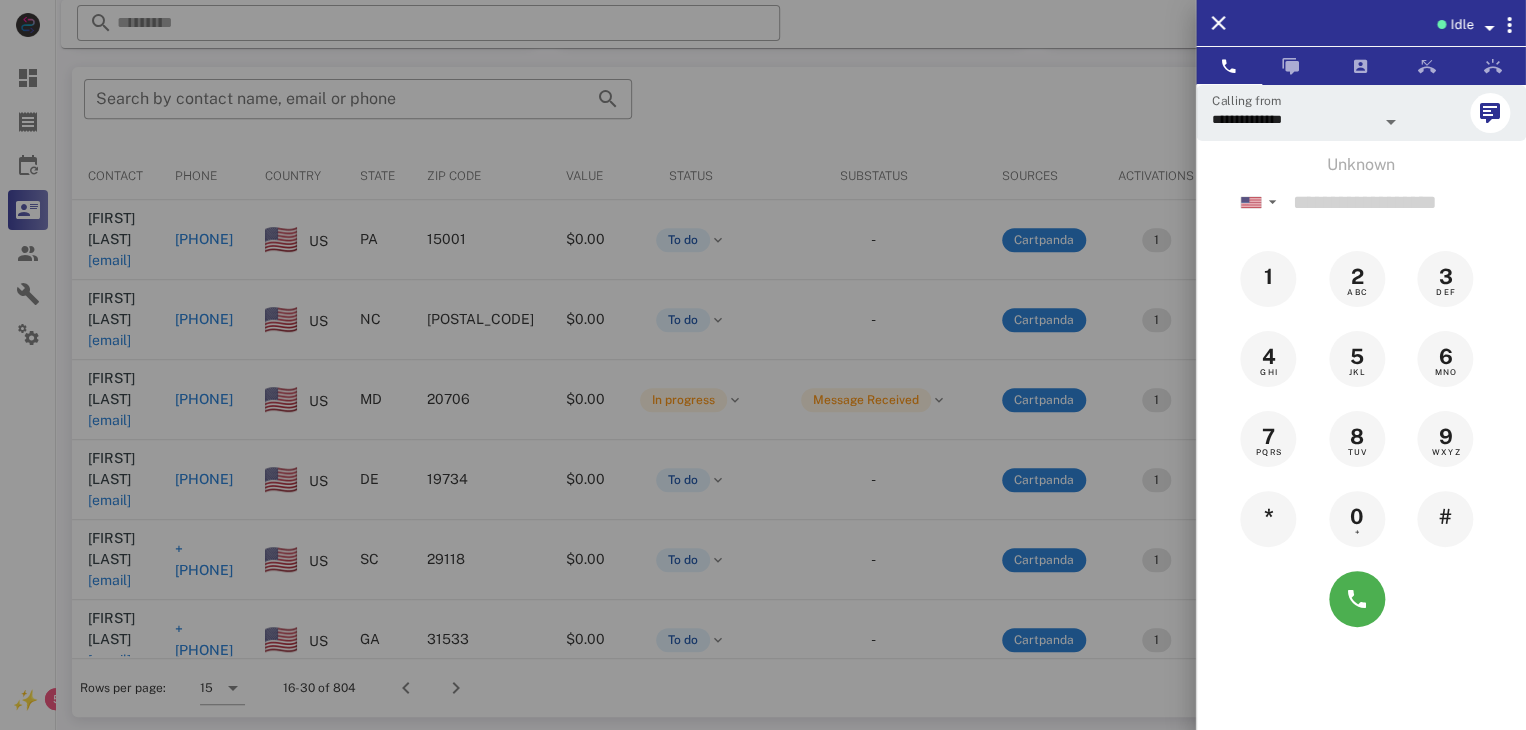 click at bounding box center (763, 365) 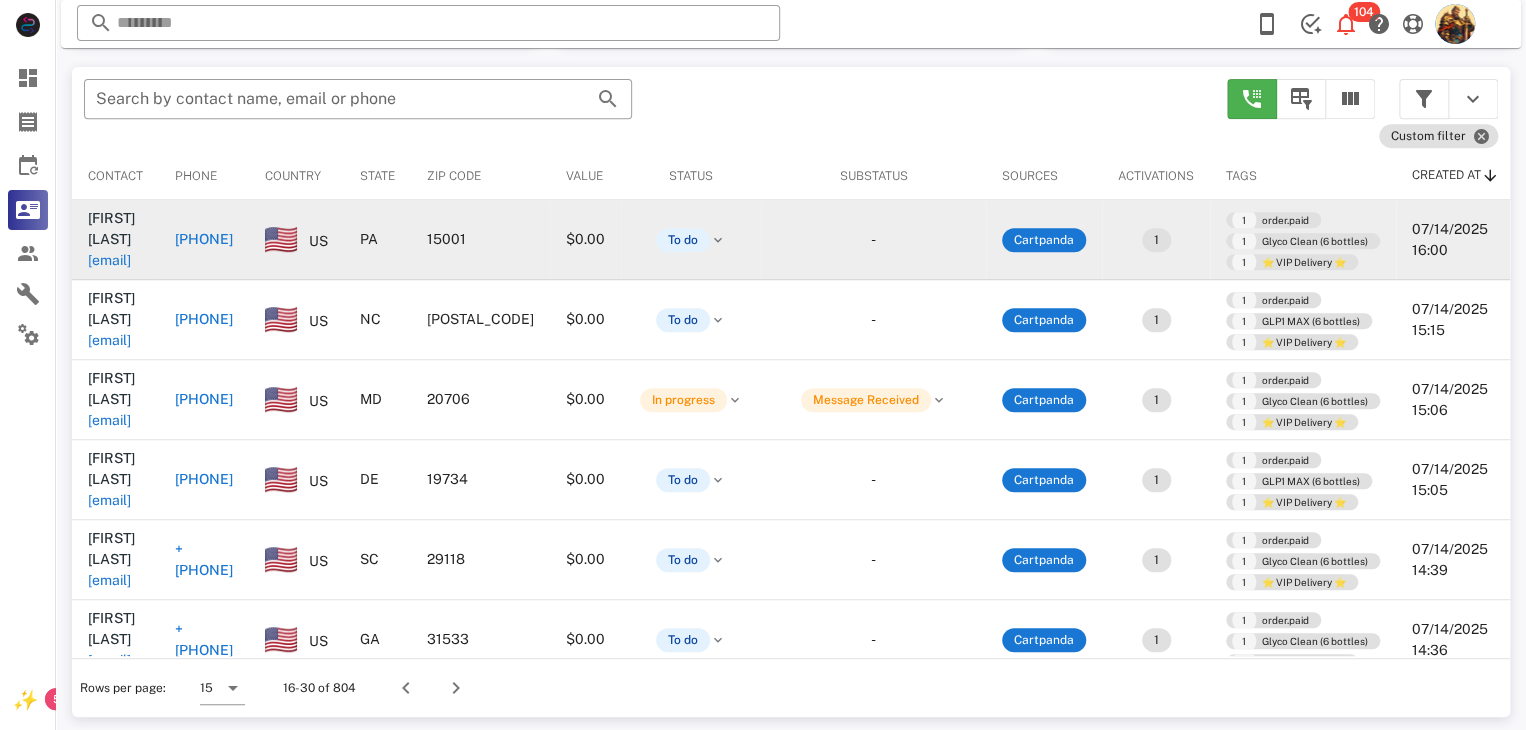 click on "wrpu812@gmail.com" at bounding box center (109, 260) 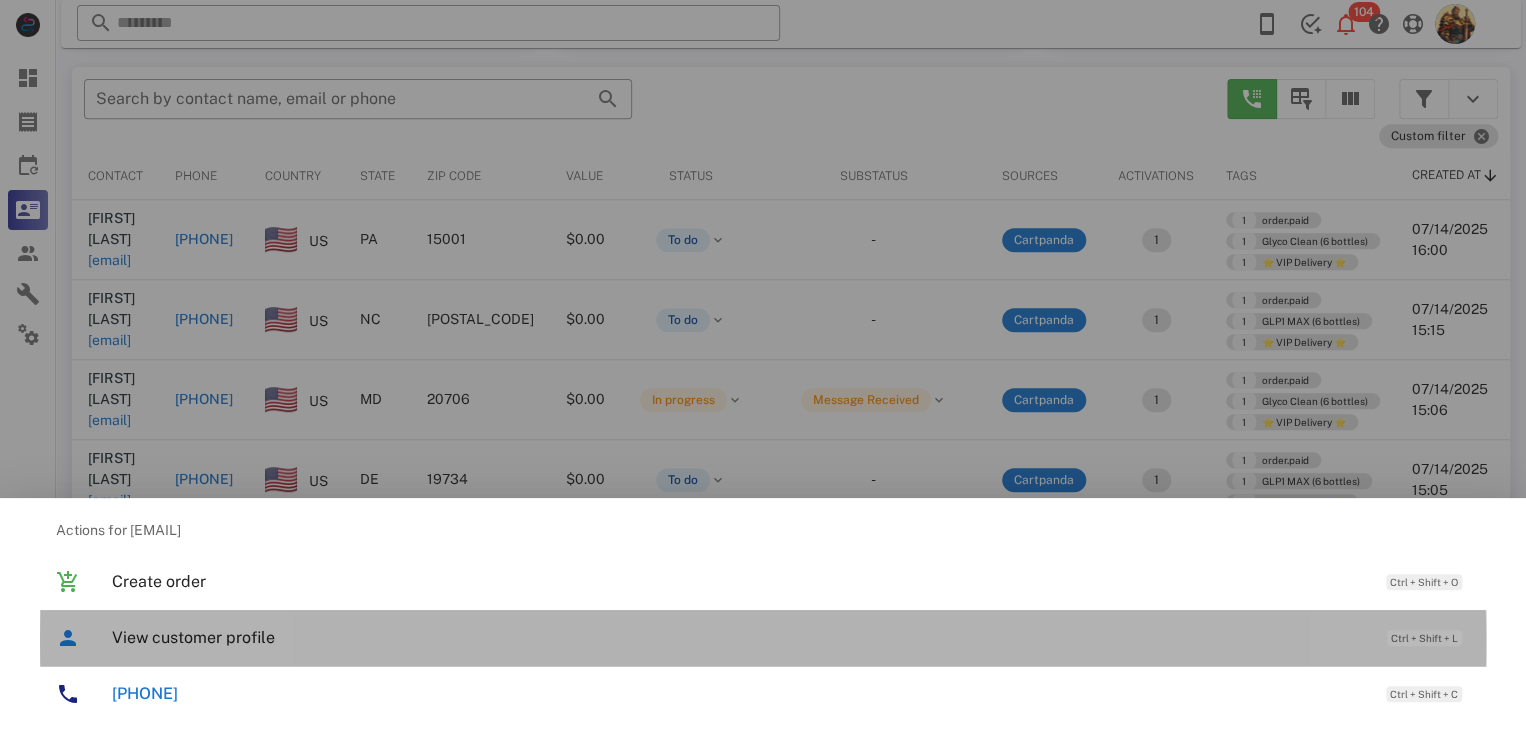 click on "View customer profile" at bounding box center [739, 637] 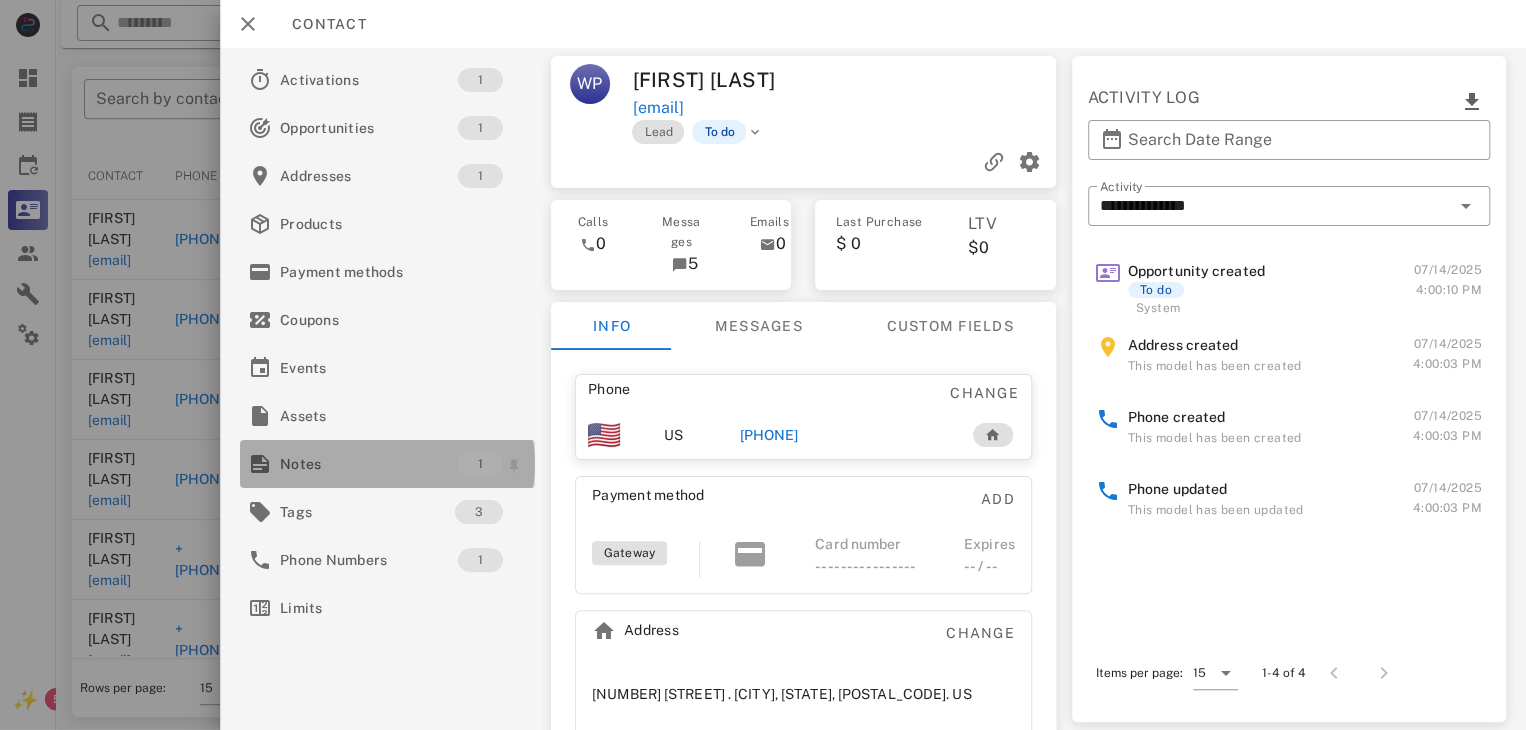 click on "Notes" at bounding box center (369, 464) 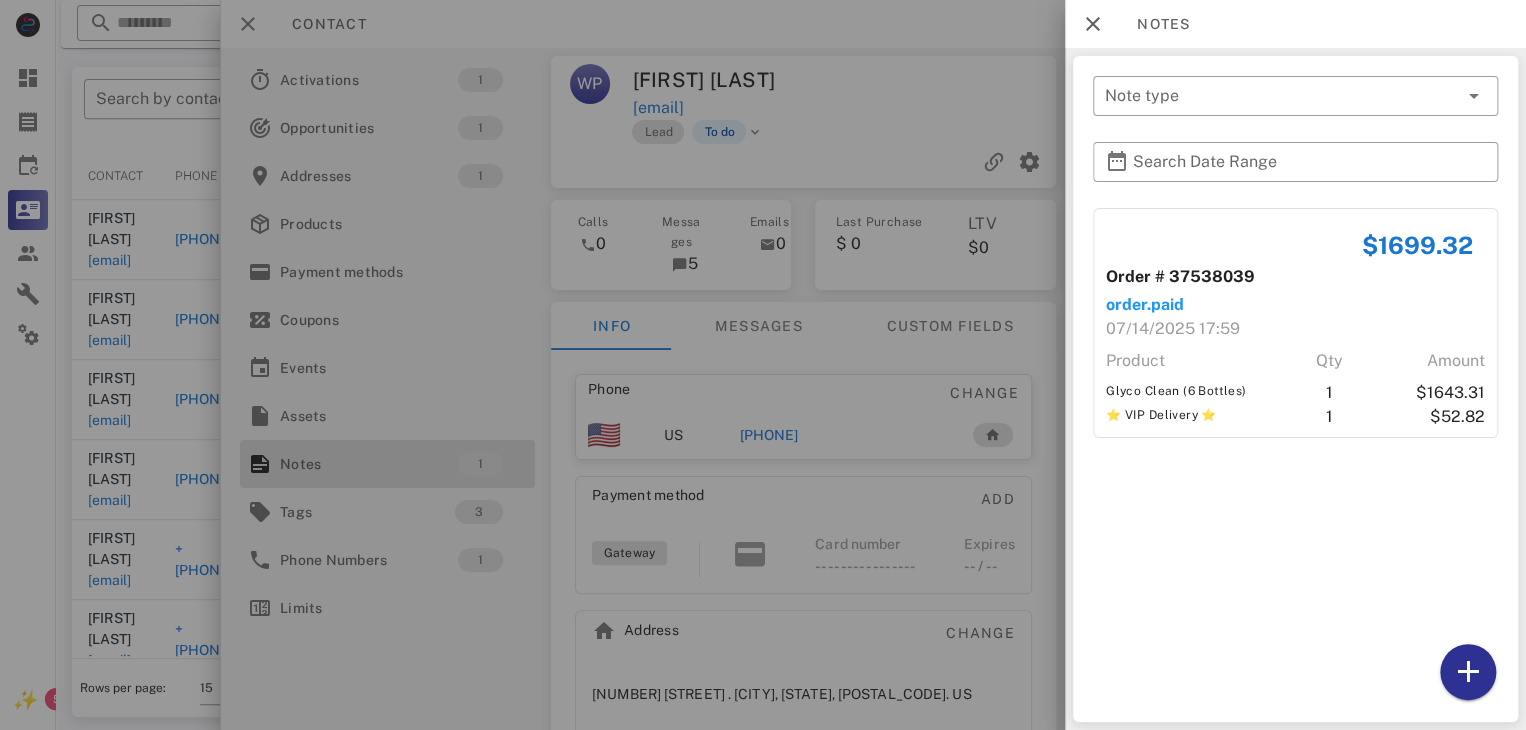 click at bounding box center (763, 365) 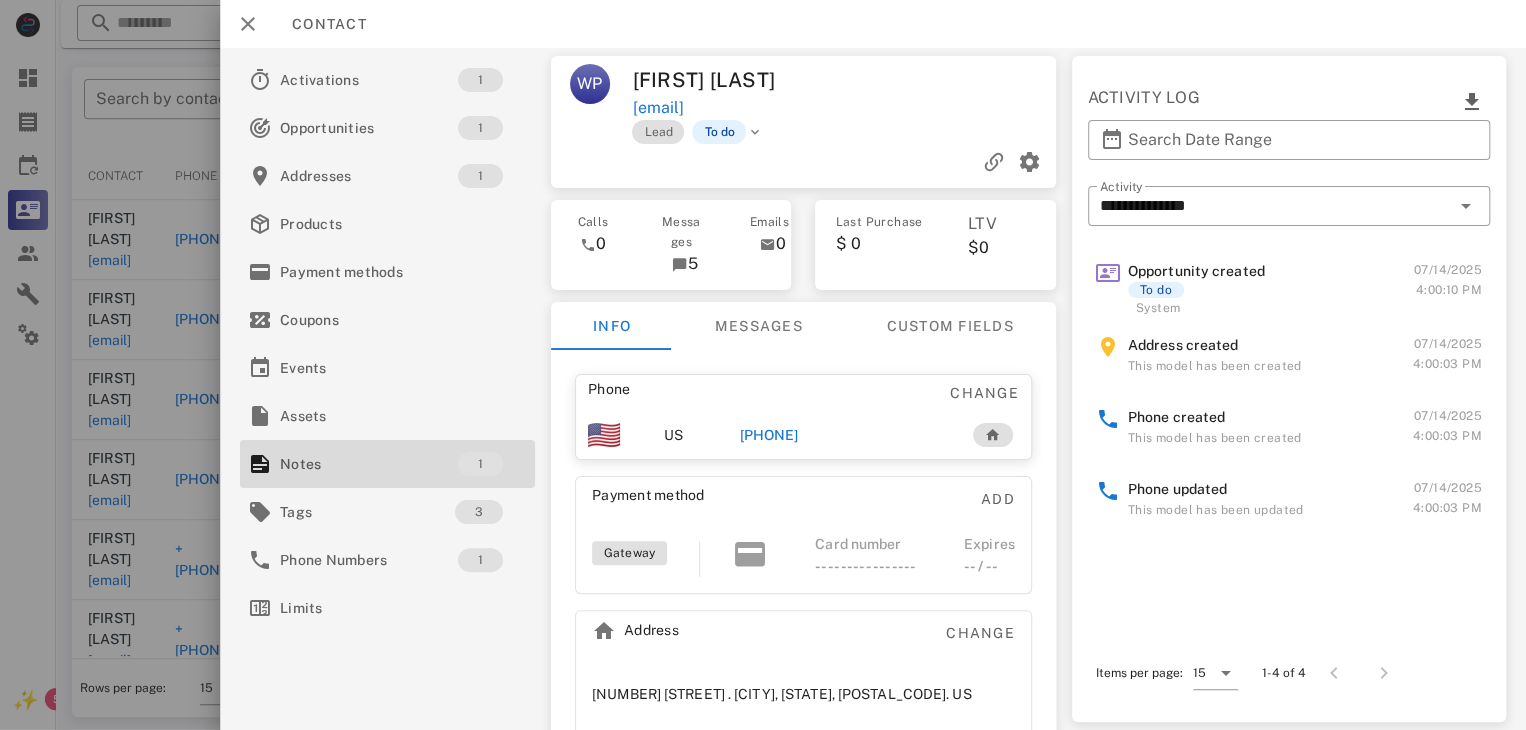 click on "+14128741094" at bounding box center [769, 435] 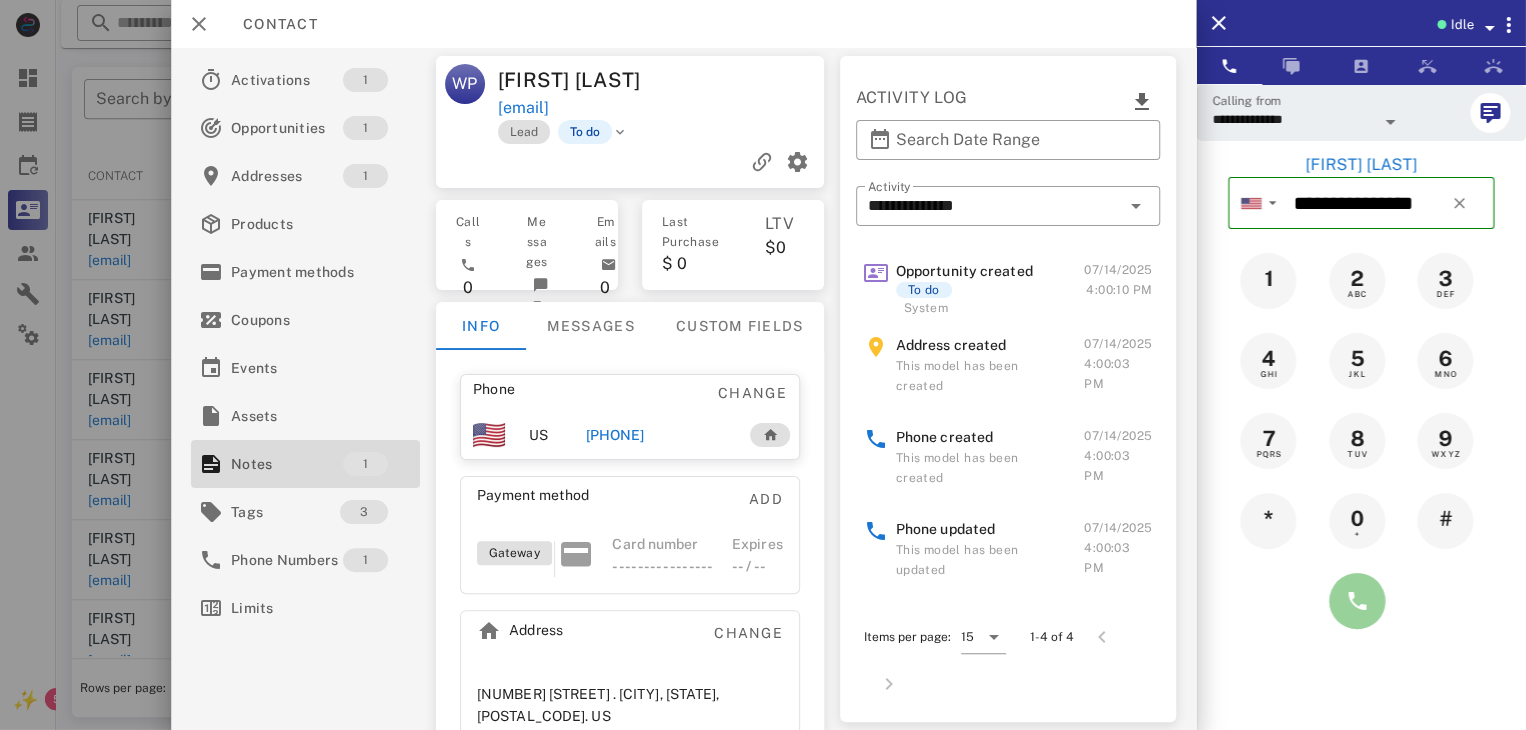 click at bounding box center [1357, 601] 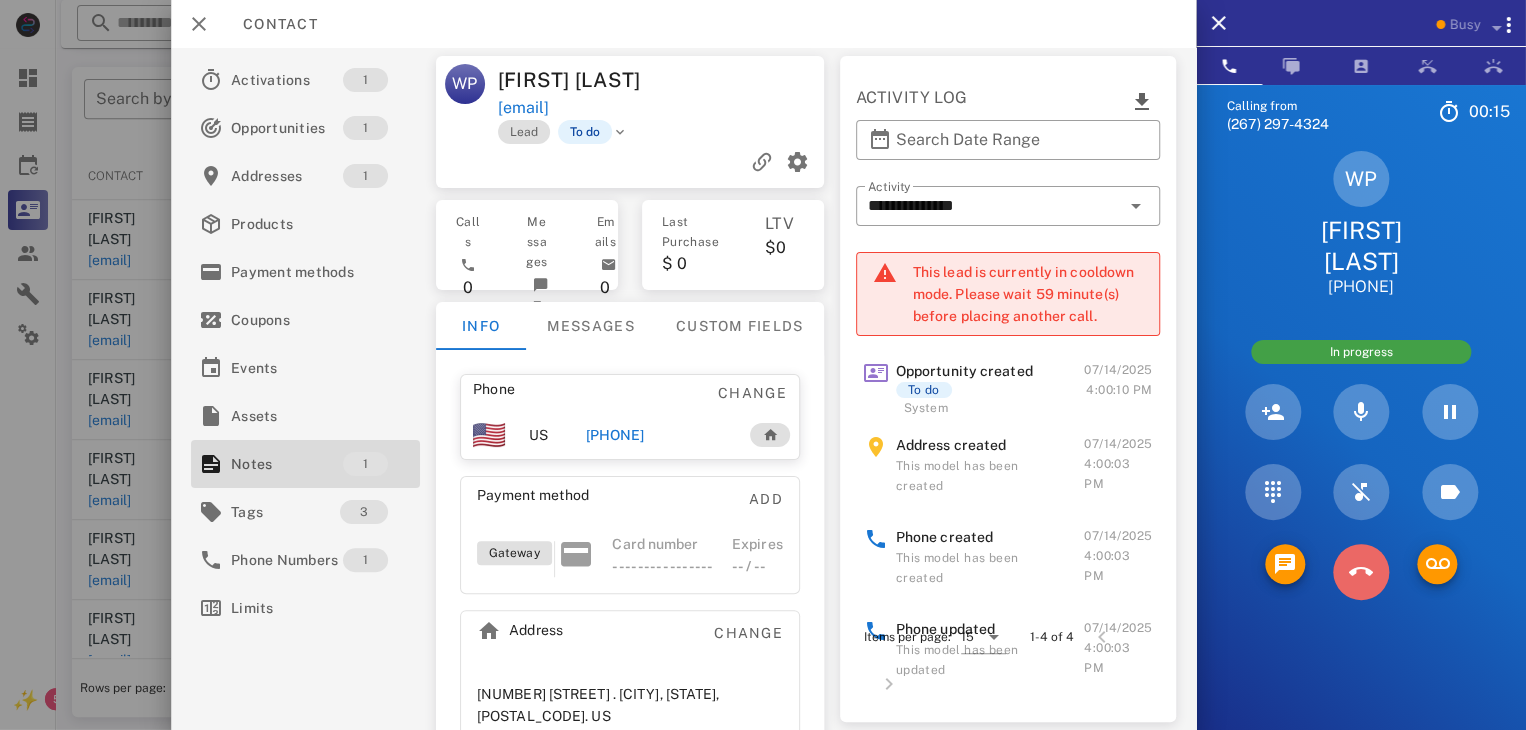 click at bounding box center (1361, 572) 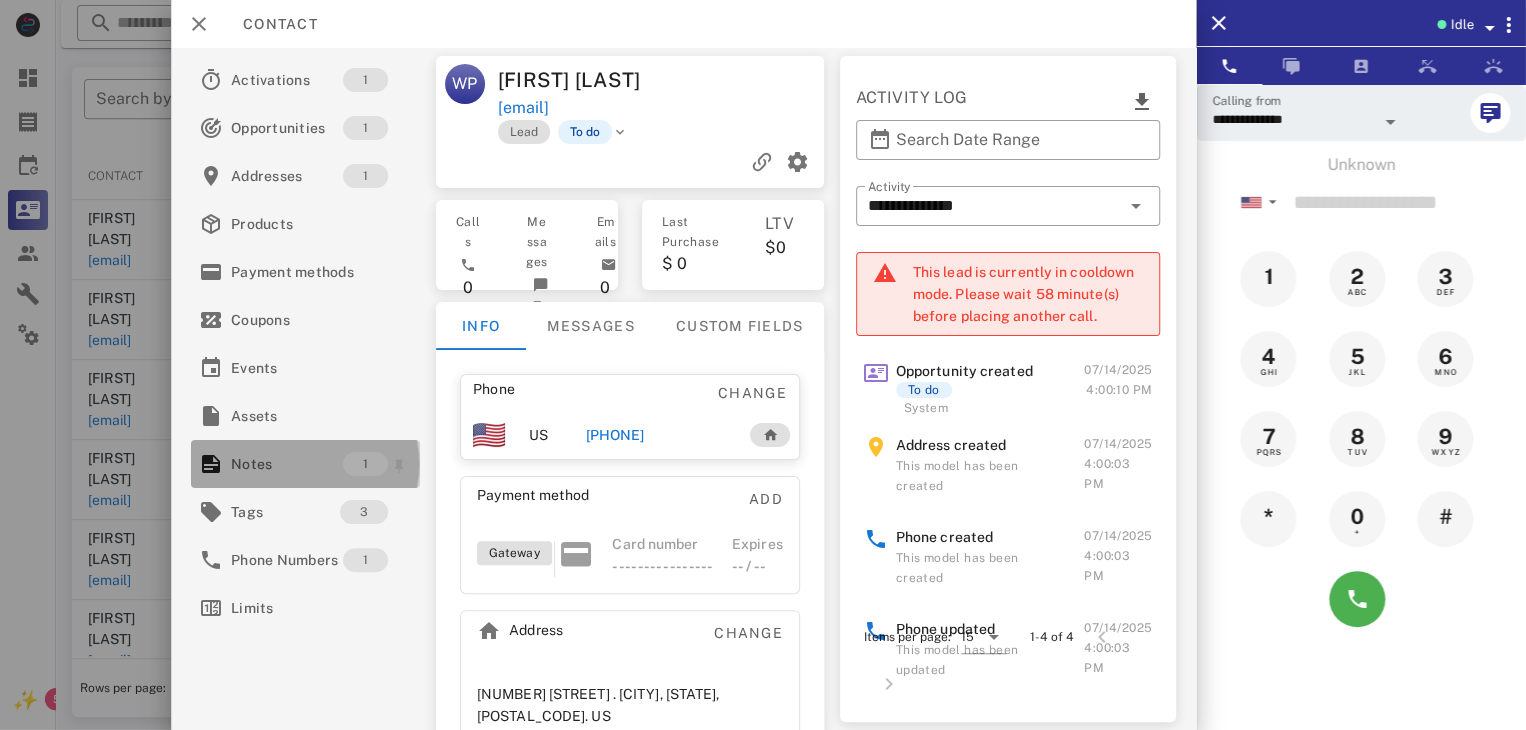 click on "Notes" at bounding box center (287, 464) 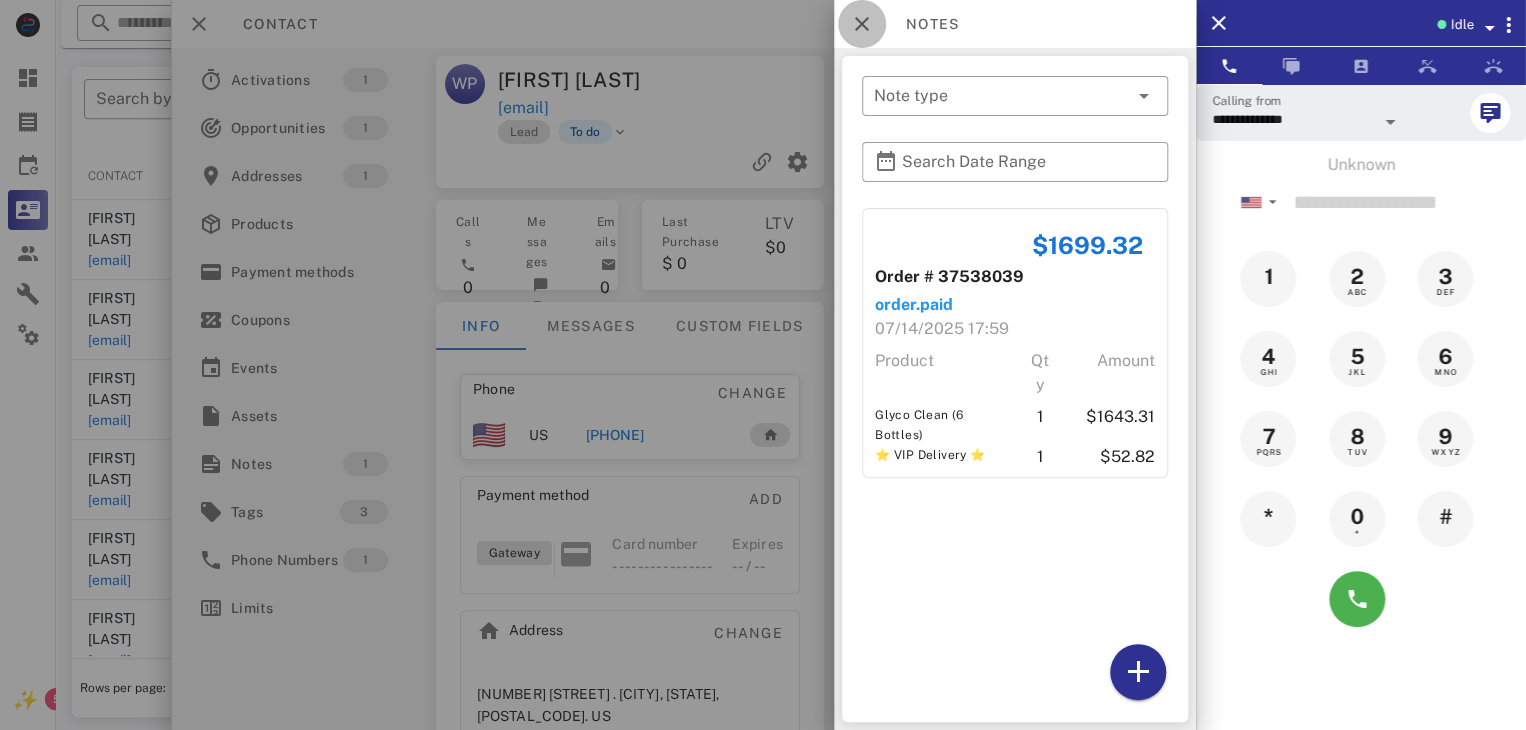 click at bounding box center (862, 24) 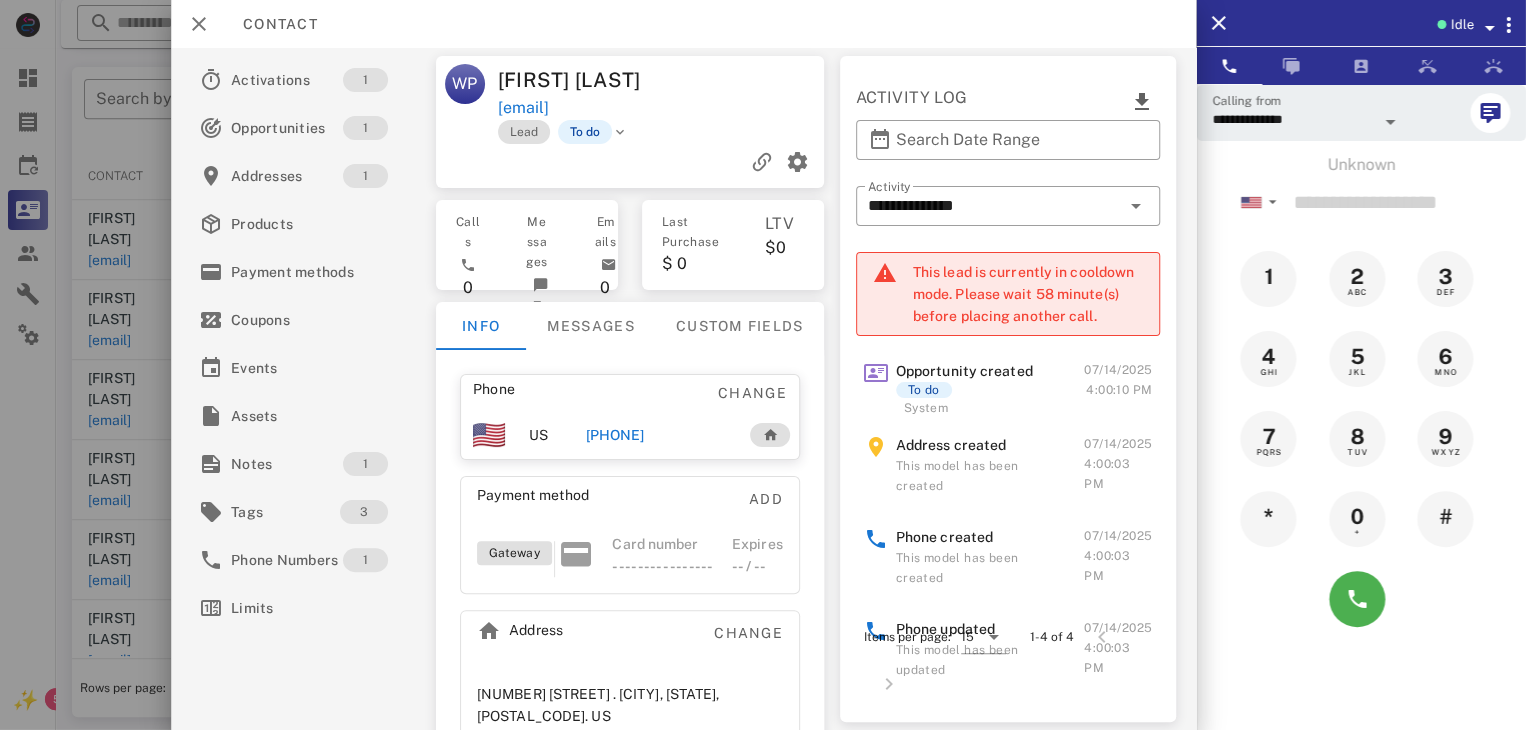 click on "+14128741094" at bounding box center [614, 435] 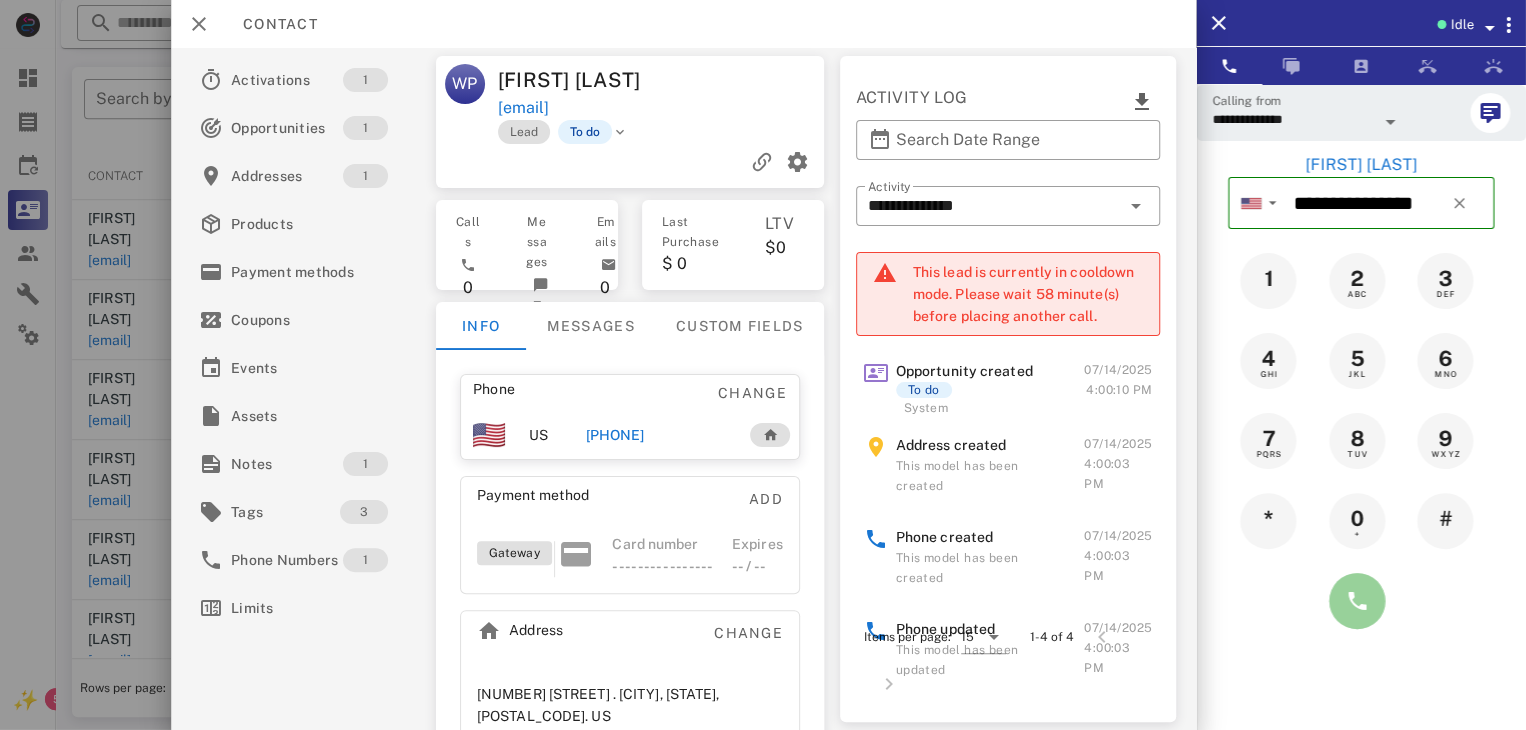 click at bounding box center (1357, 601) 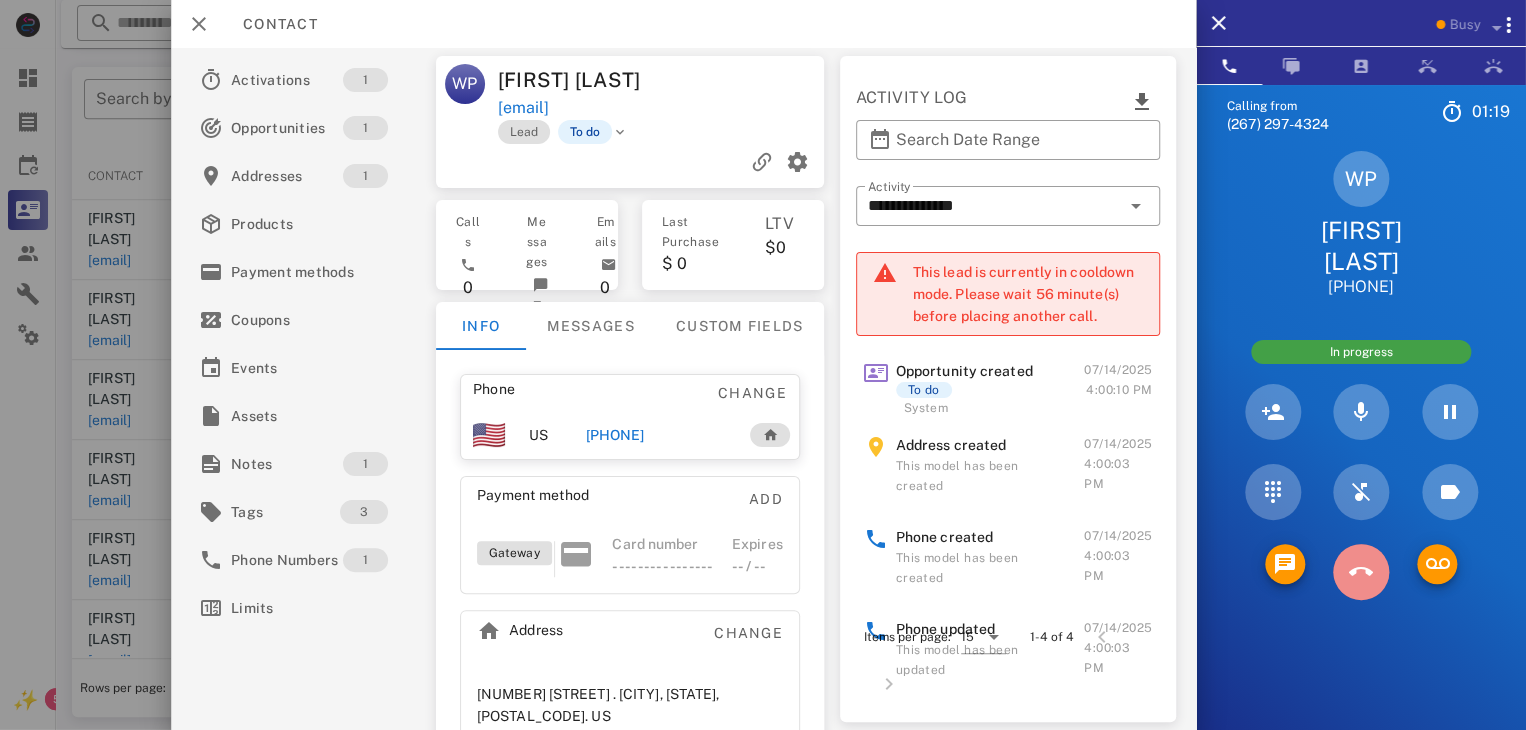 click at bounding box center (1361, 572) 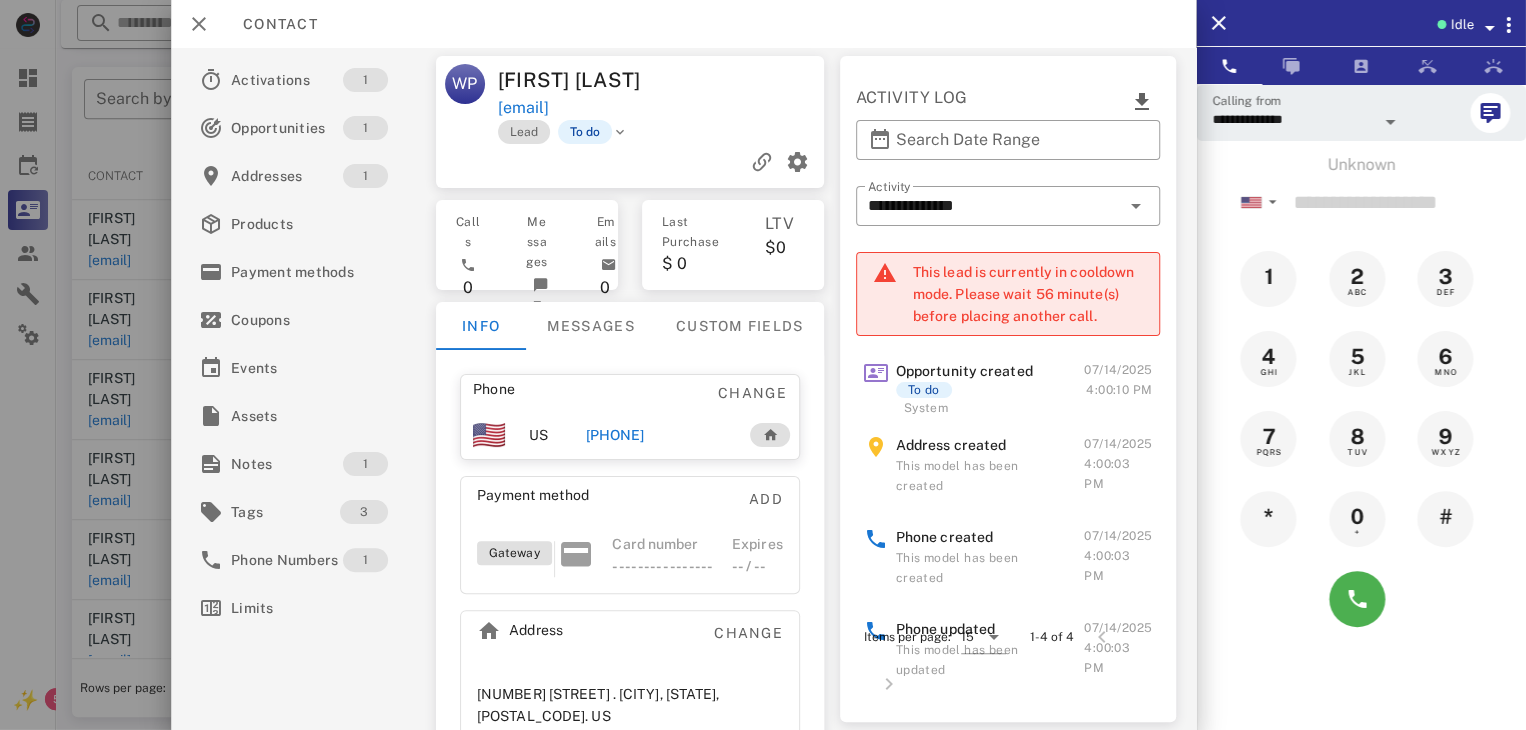 click on "+14128741094" at bounding box center [614, 435] 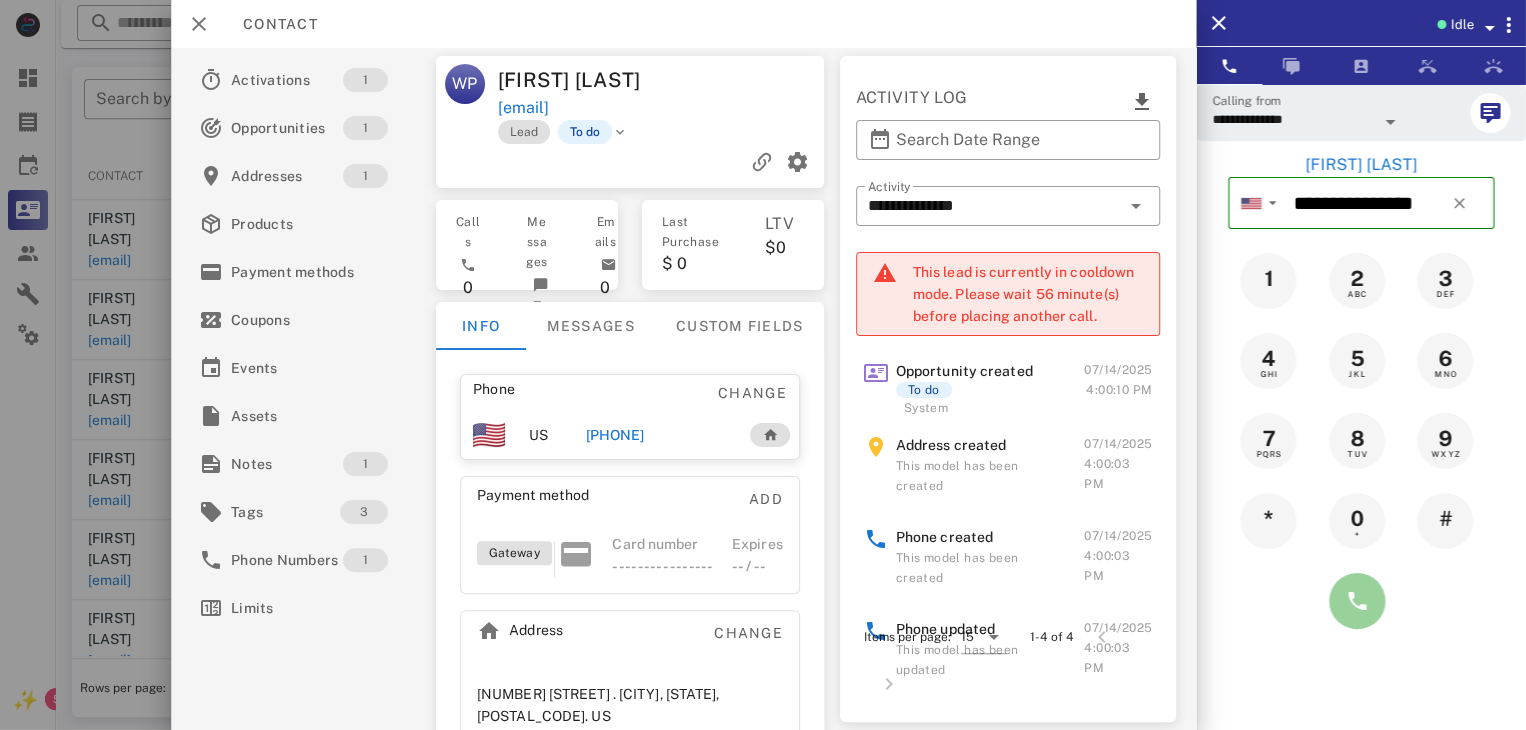 click at bounding box center [1357, 601] 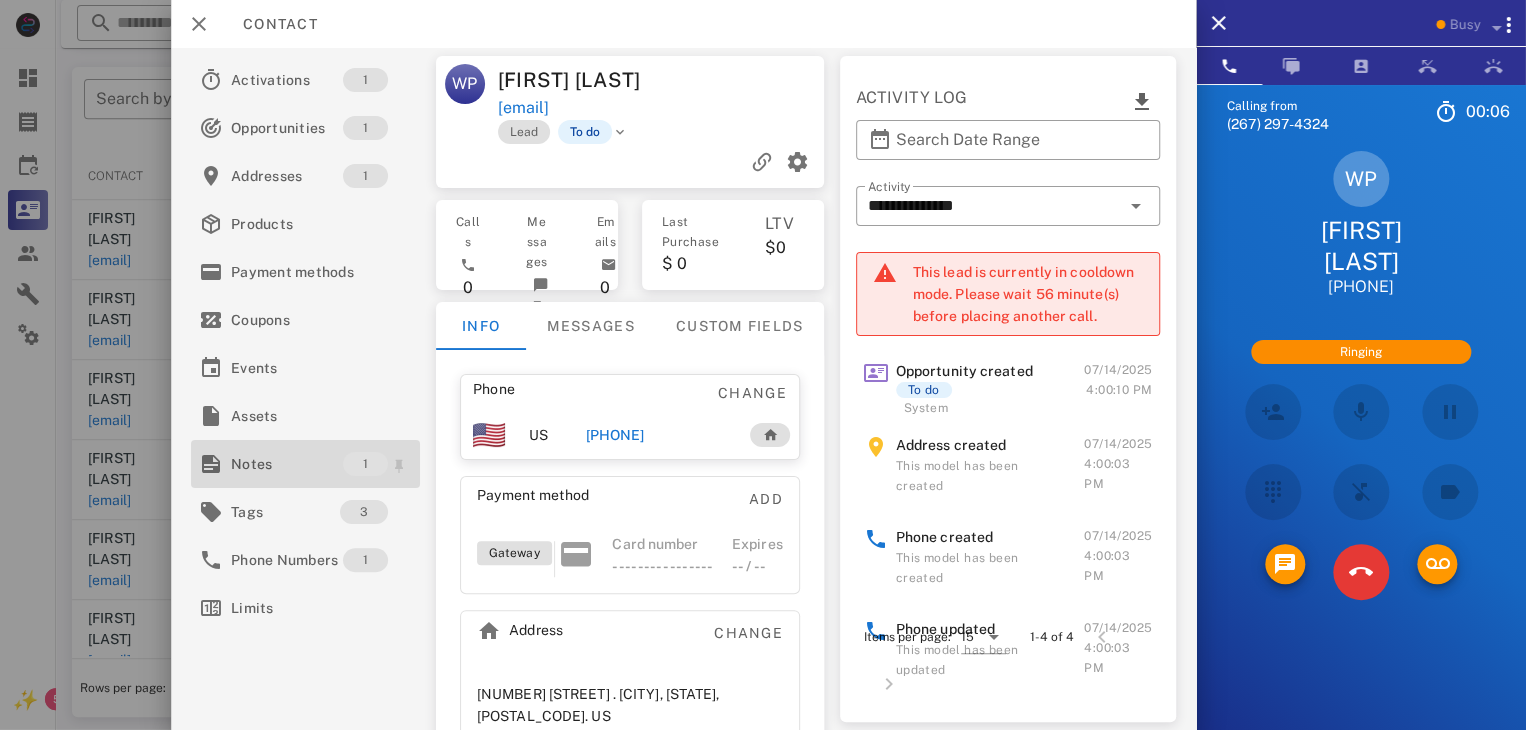 click on "Notes" at bounding box center [287, 464] 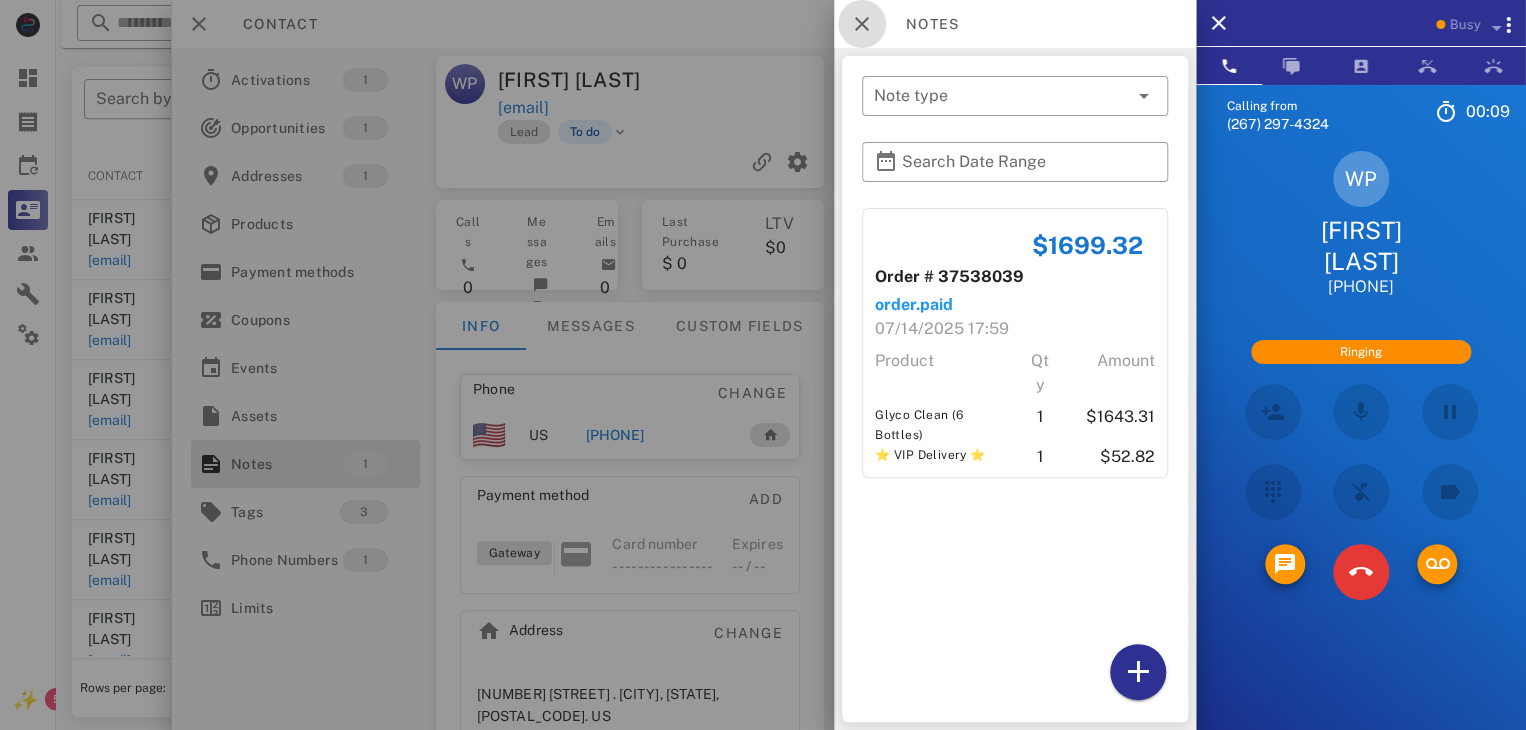 click at bounding box center [862, 24] 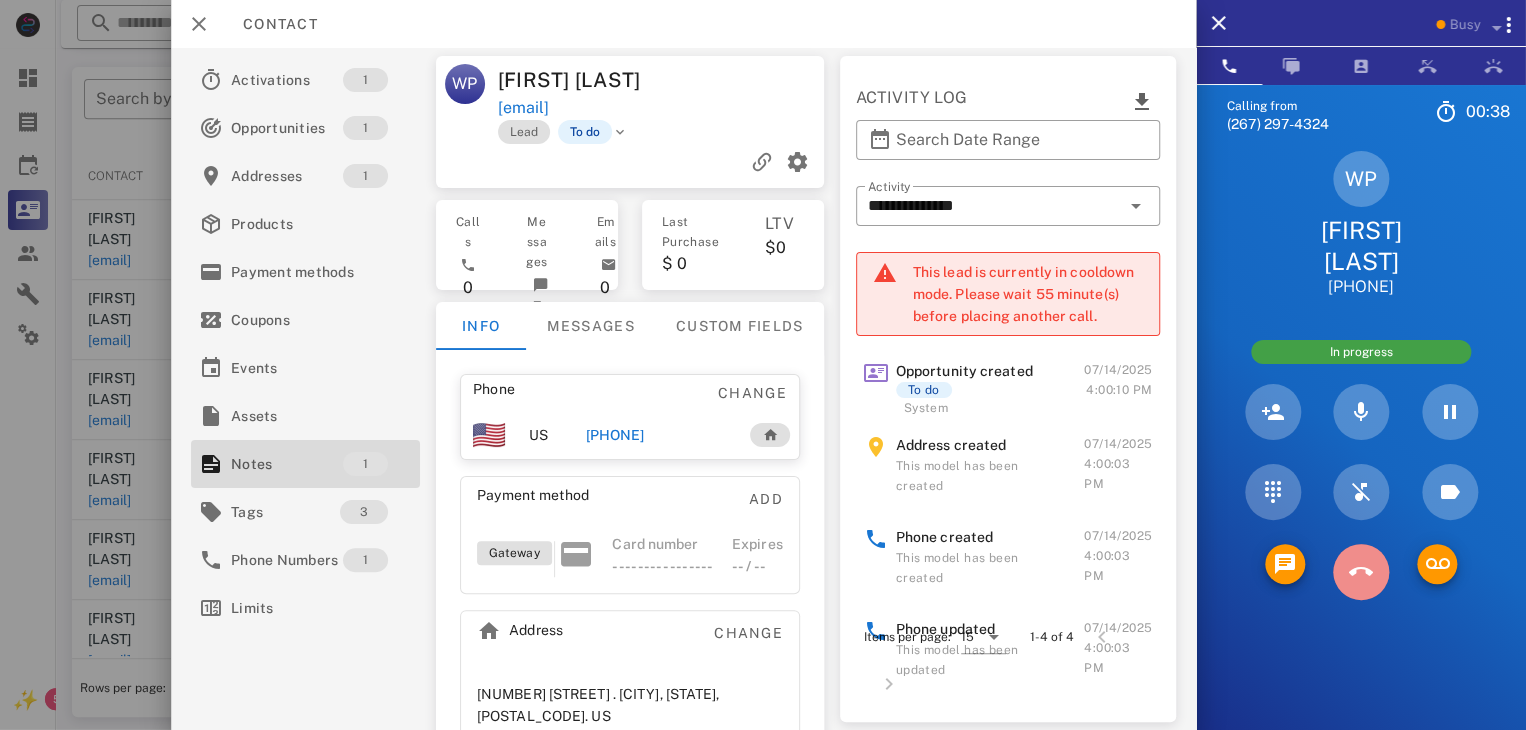 click at bounding box center [1361, 572] 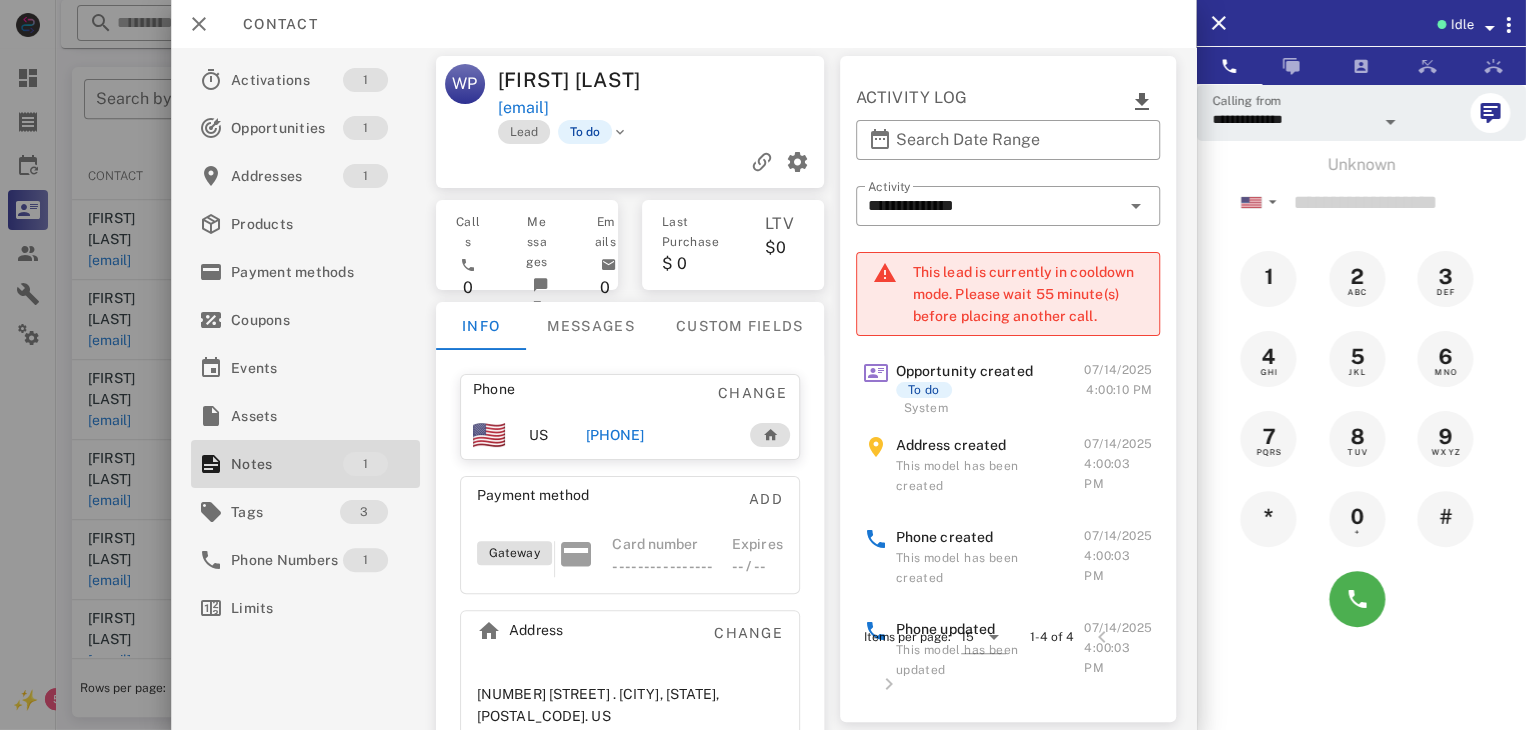 click at bounding box center (763, 365) 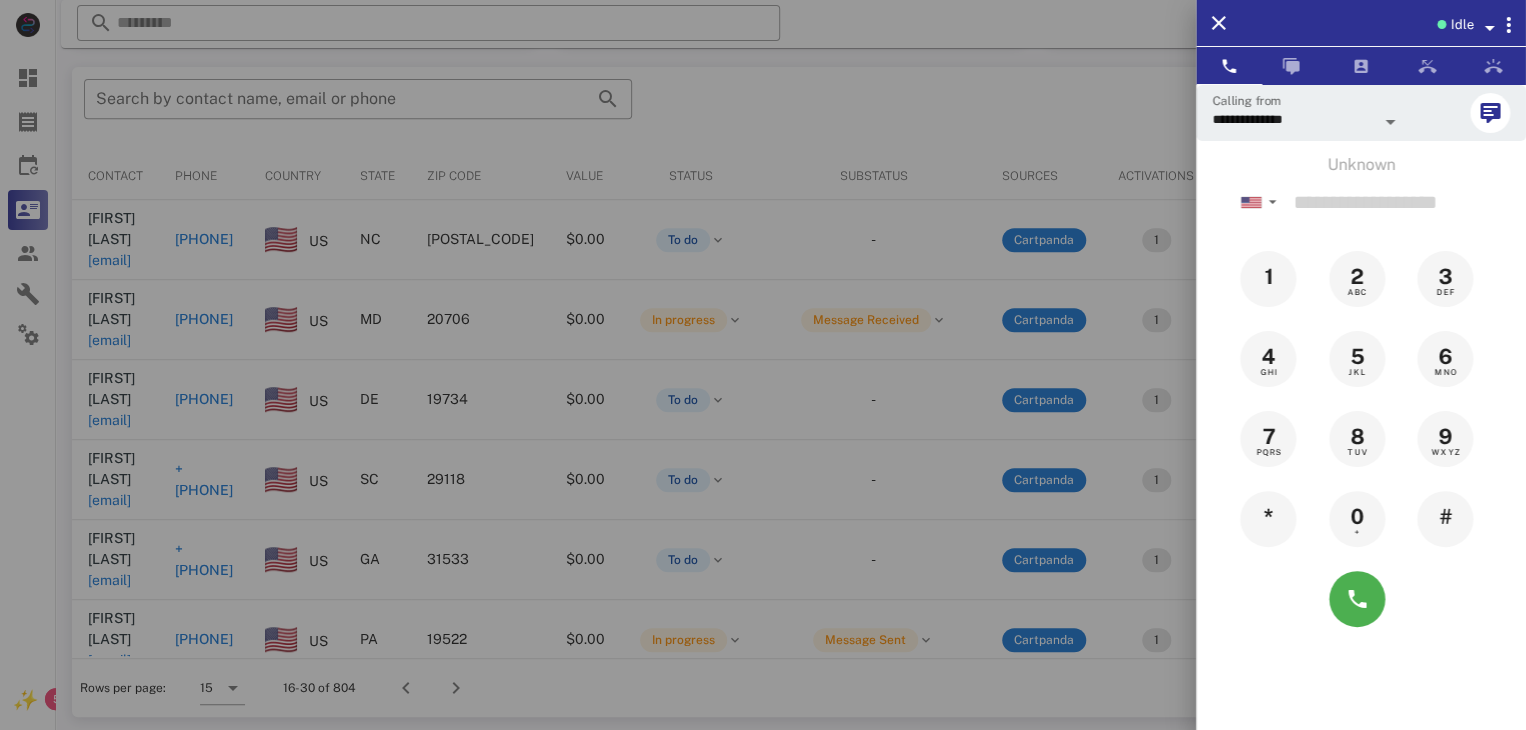 click at bounding box center [763, 365] 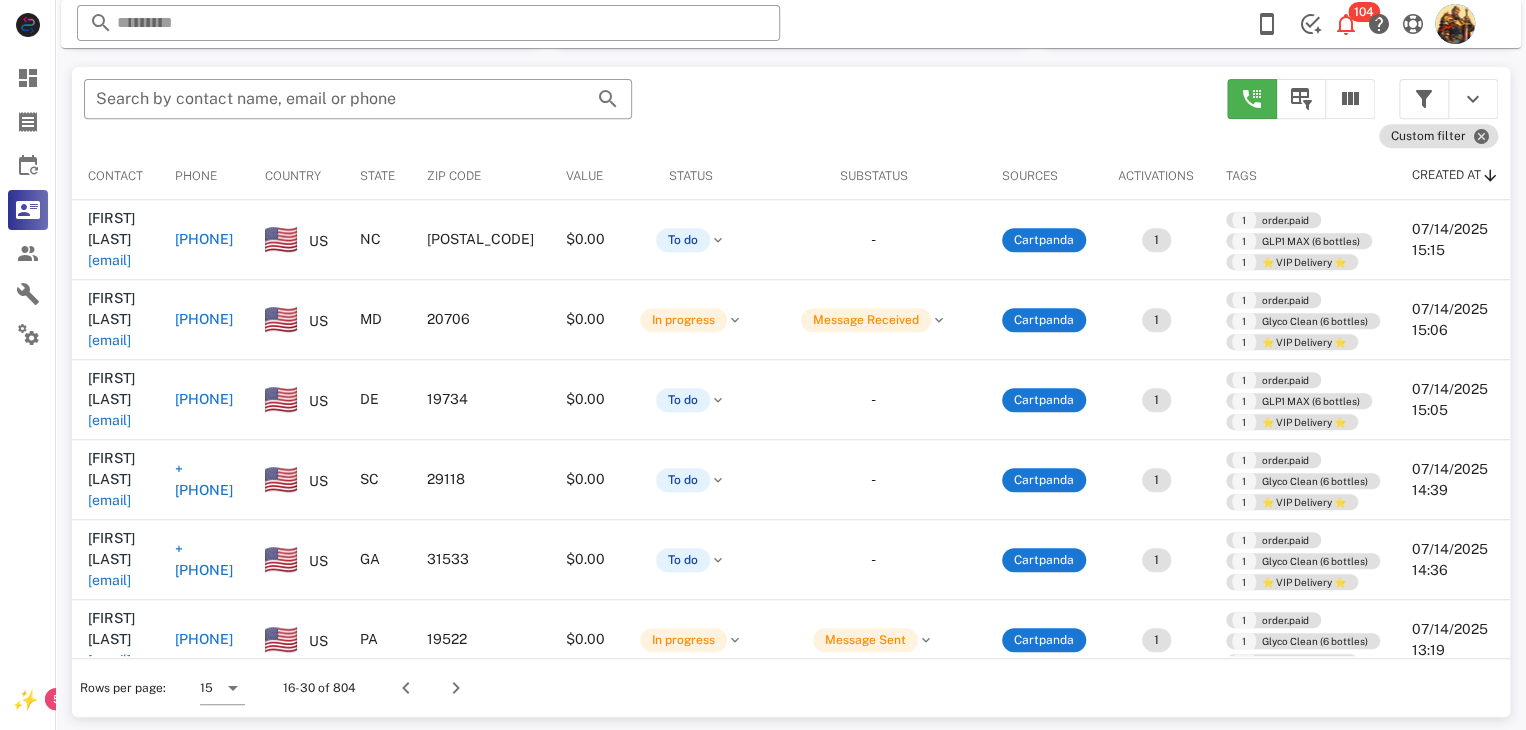 click on "ginhall2004@yahoo.com" at bounding box center [109, 260] 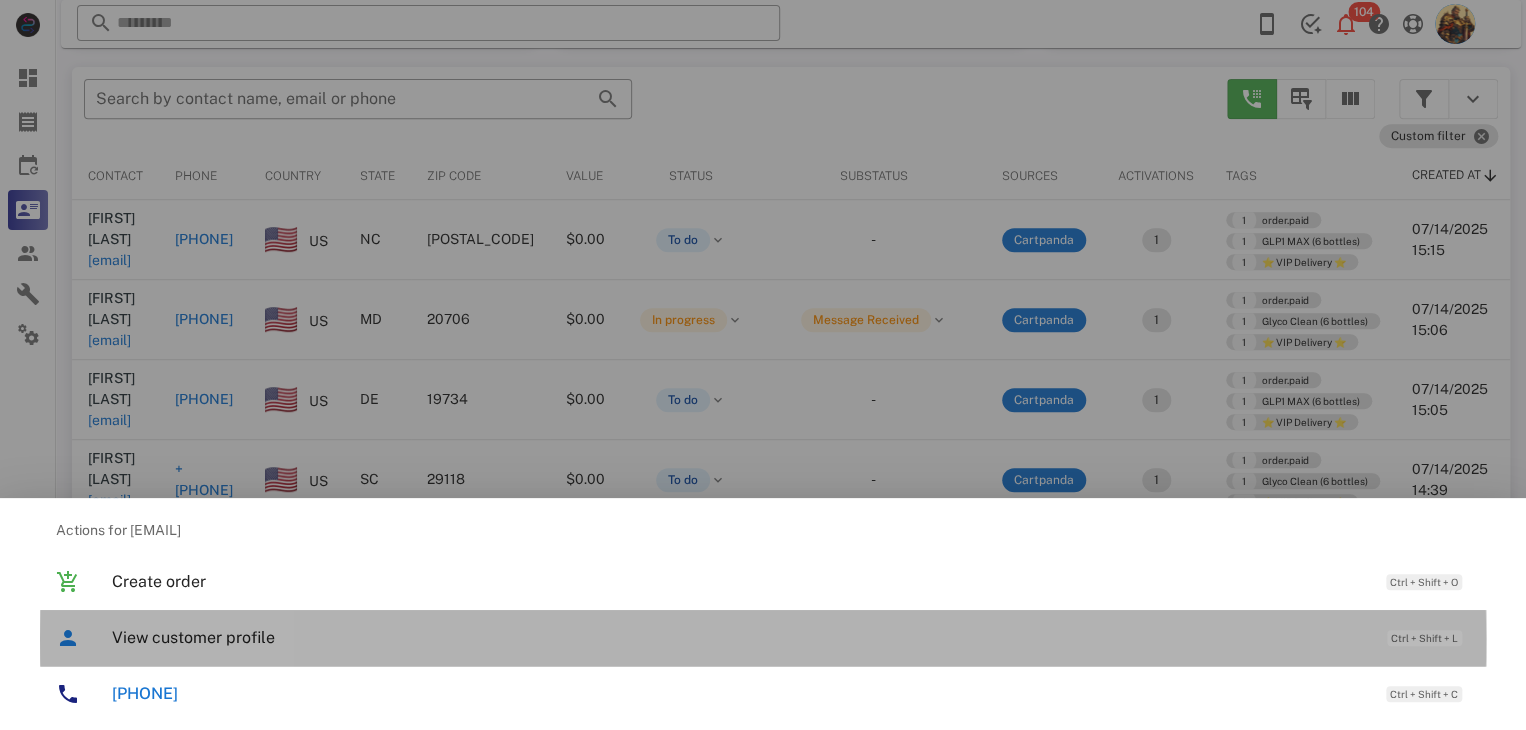 click on "View customer profile" at bounding box center [739, 637] 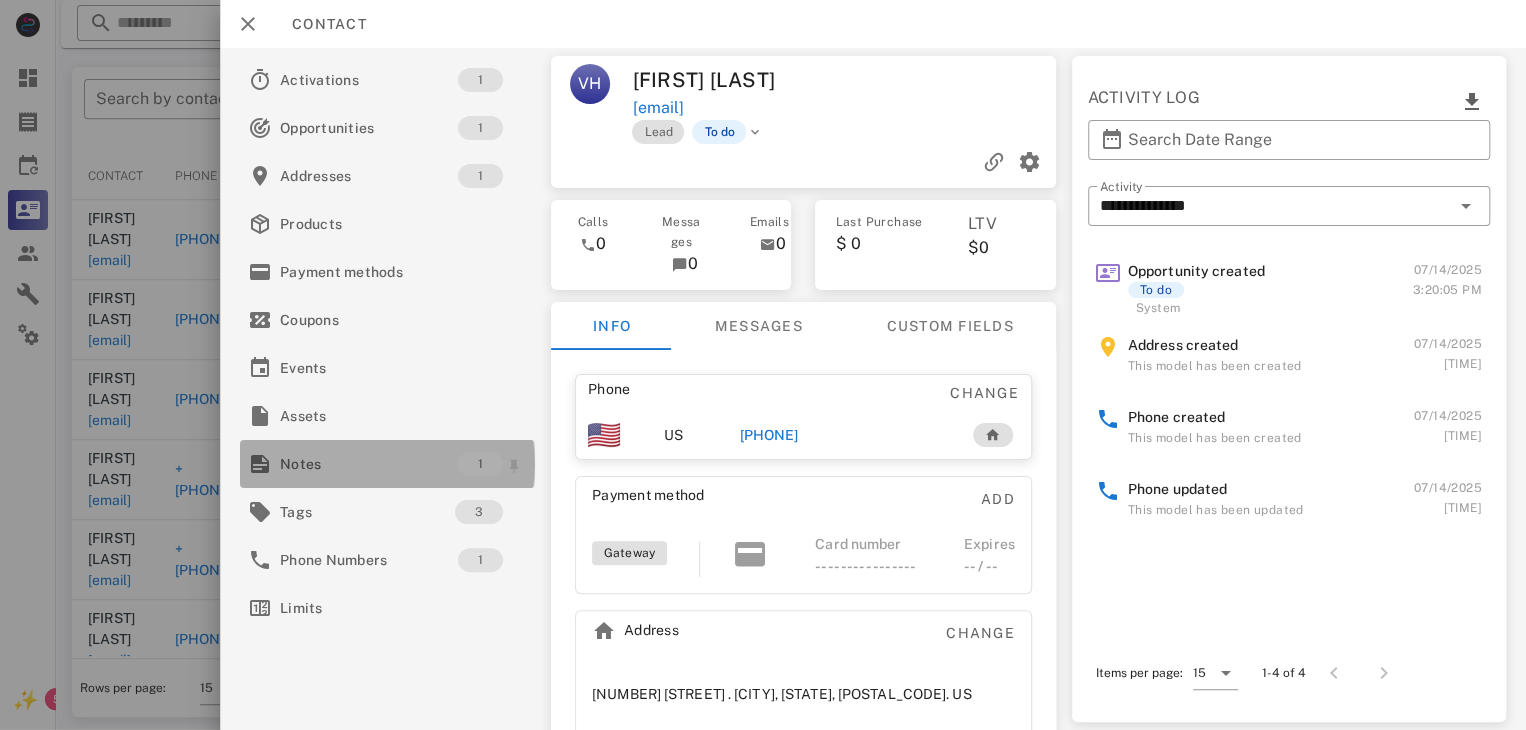 click on "Notes" at bounding box center [369, 464] 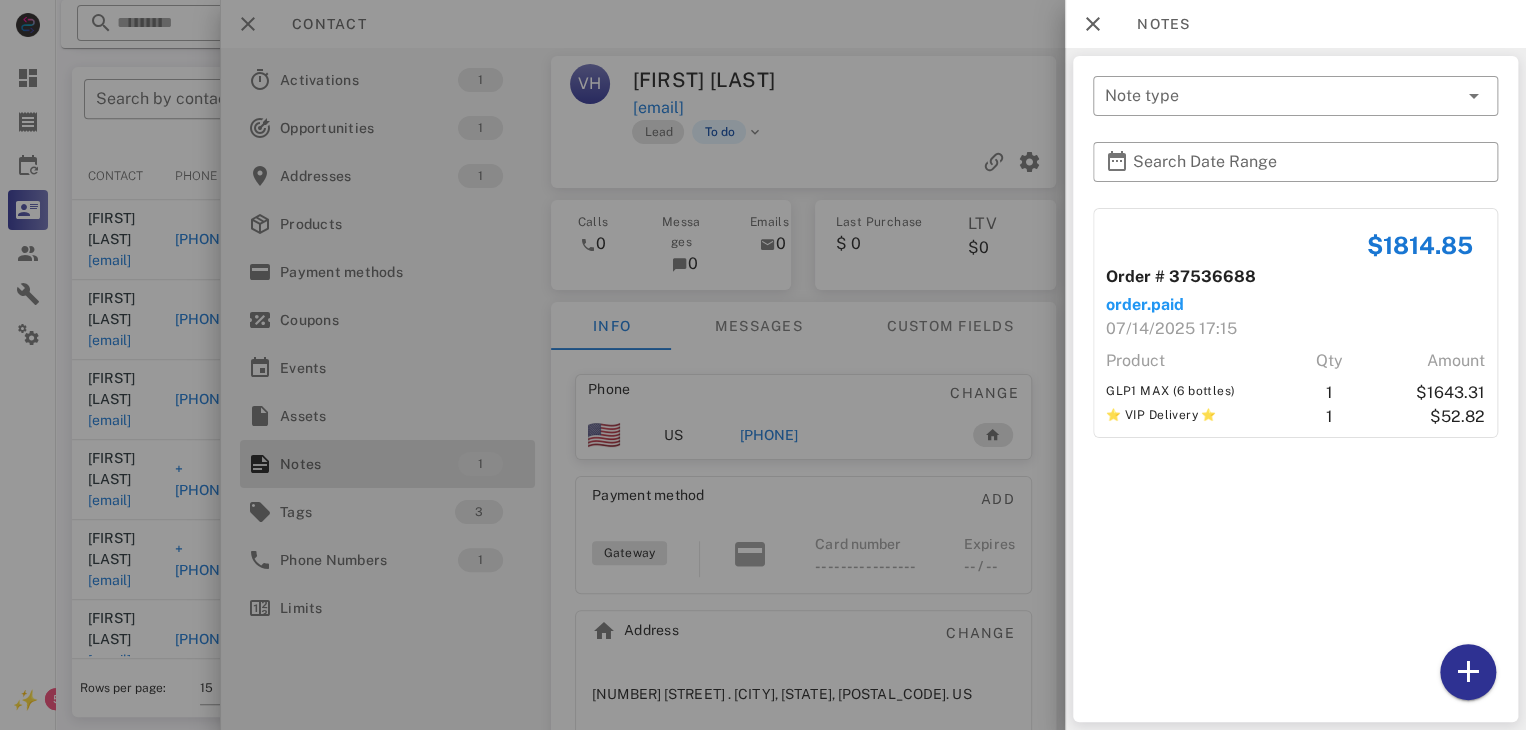 click at bounding box center (763, 365) 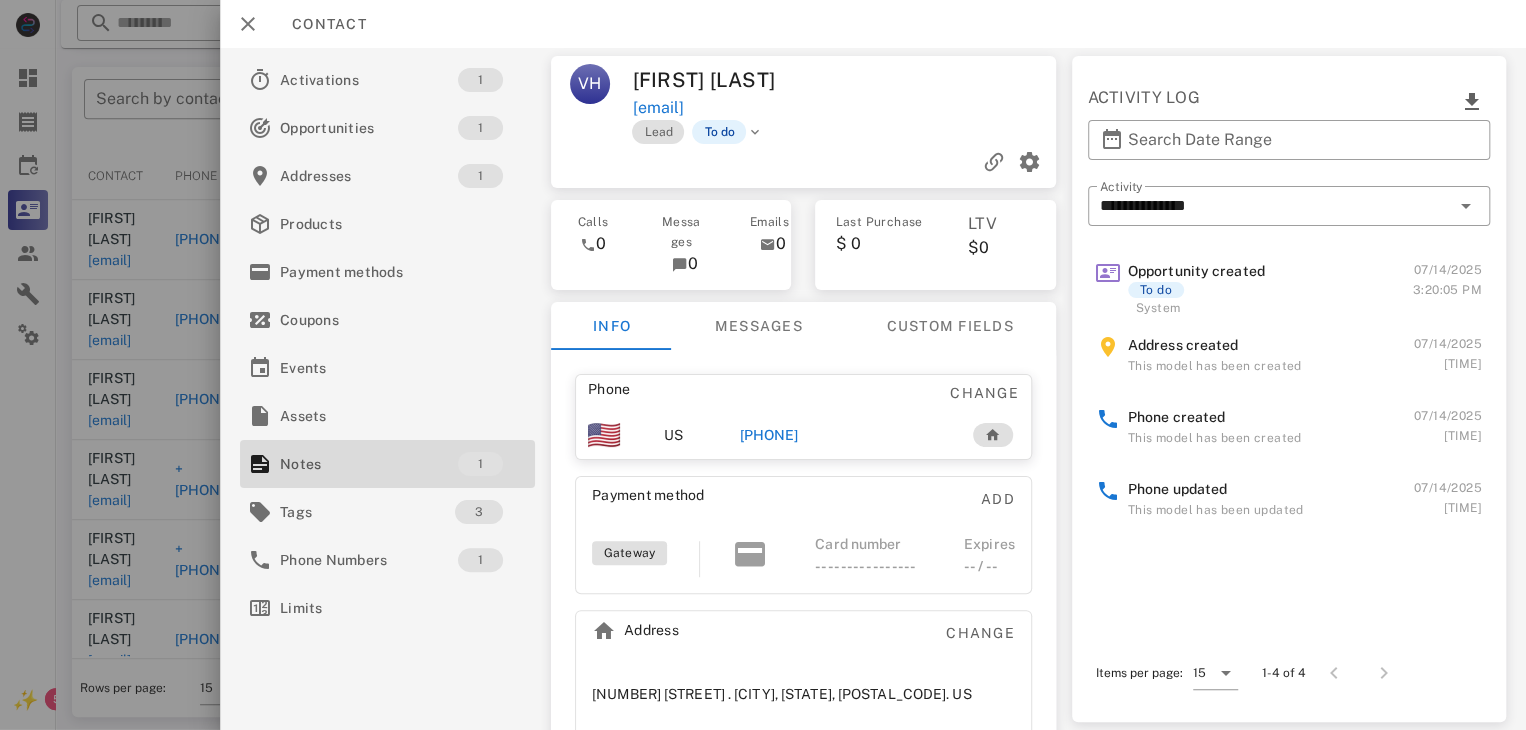 click on "+17047322757" at bounding box center (769, 435) 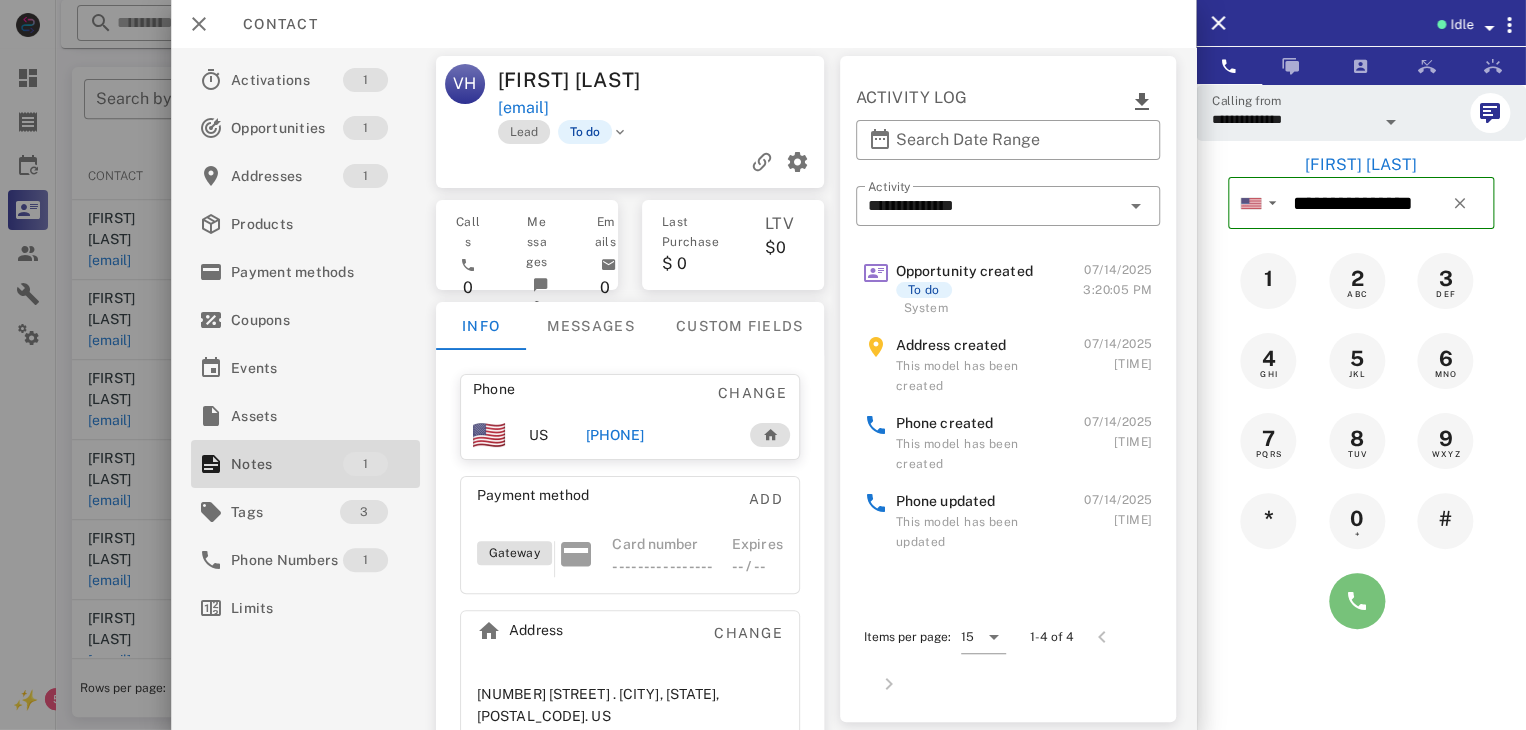 click at bounding box center [1357, 601] 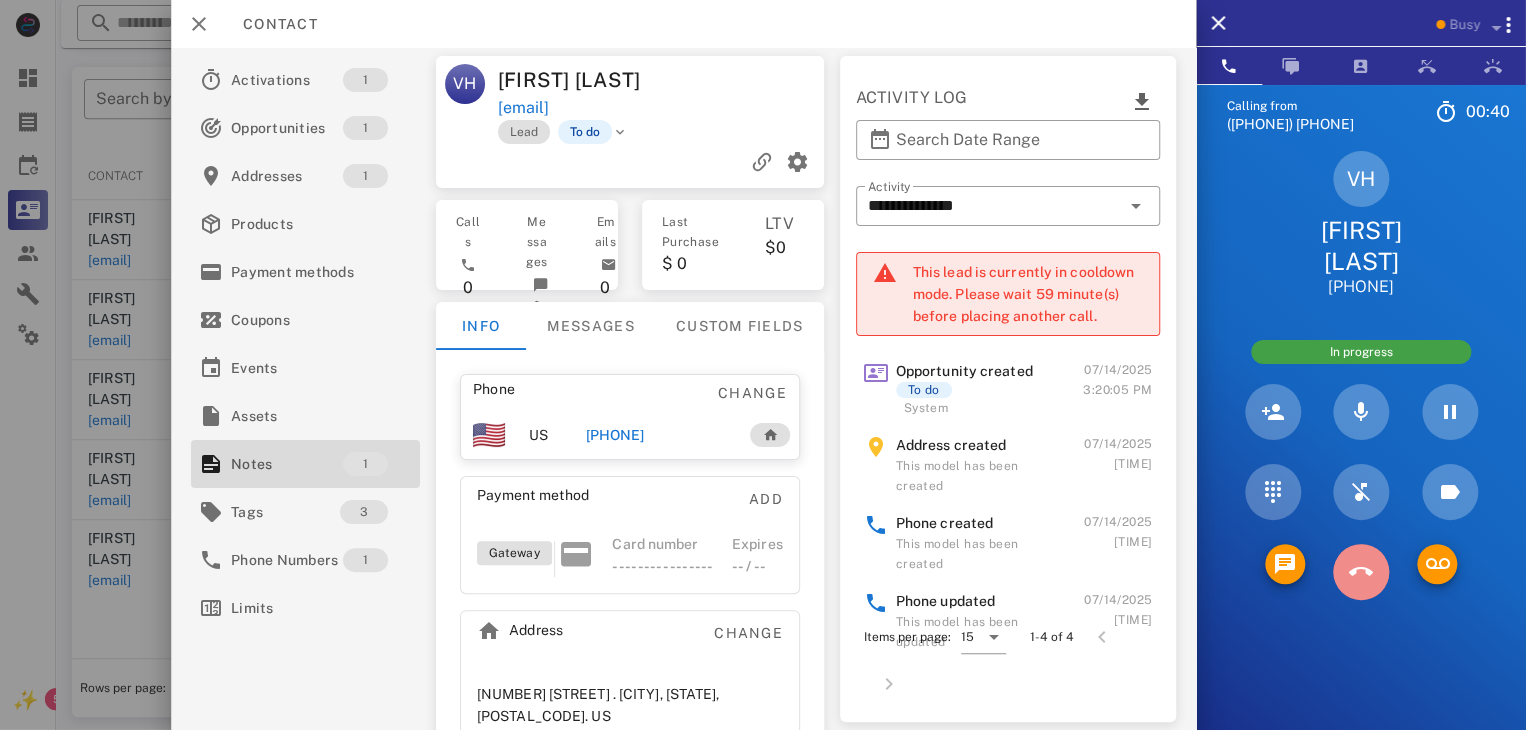 click at bounding box center (1361, 572) 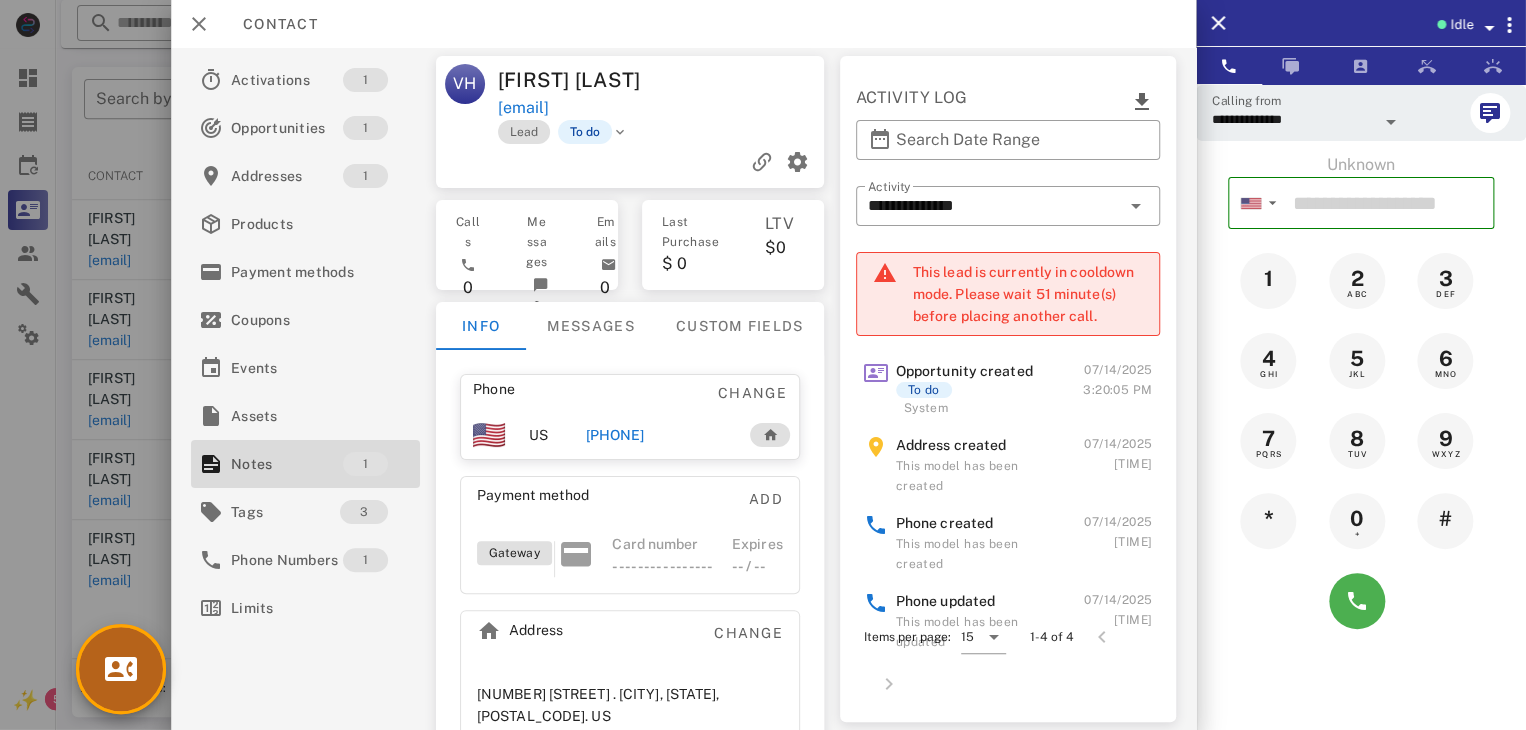 click at bounding box center [121, 669] 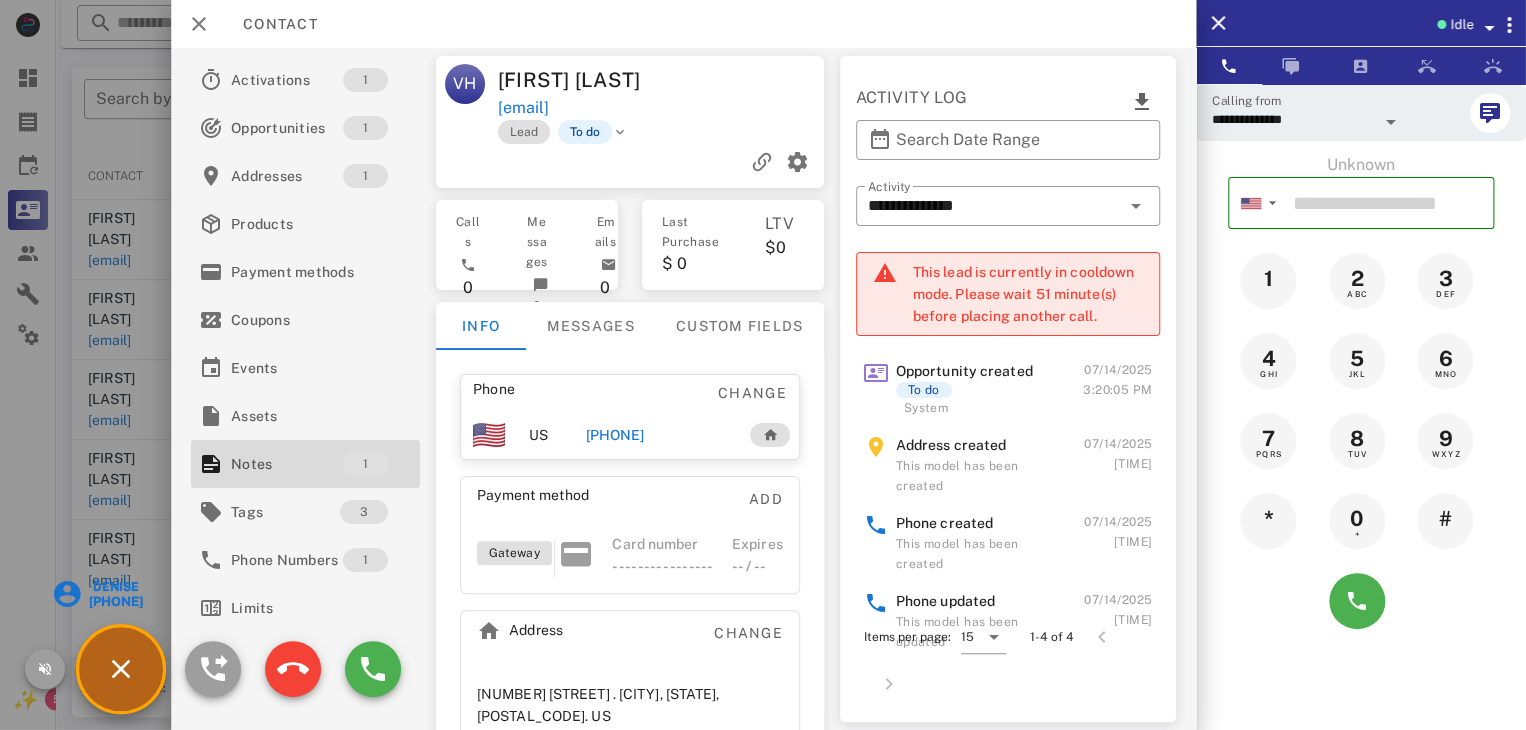 click on "Denise" at bounding box center (114, 587) 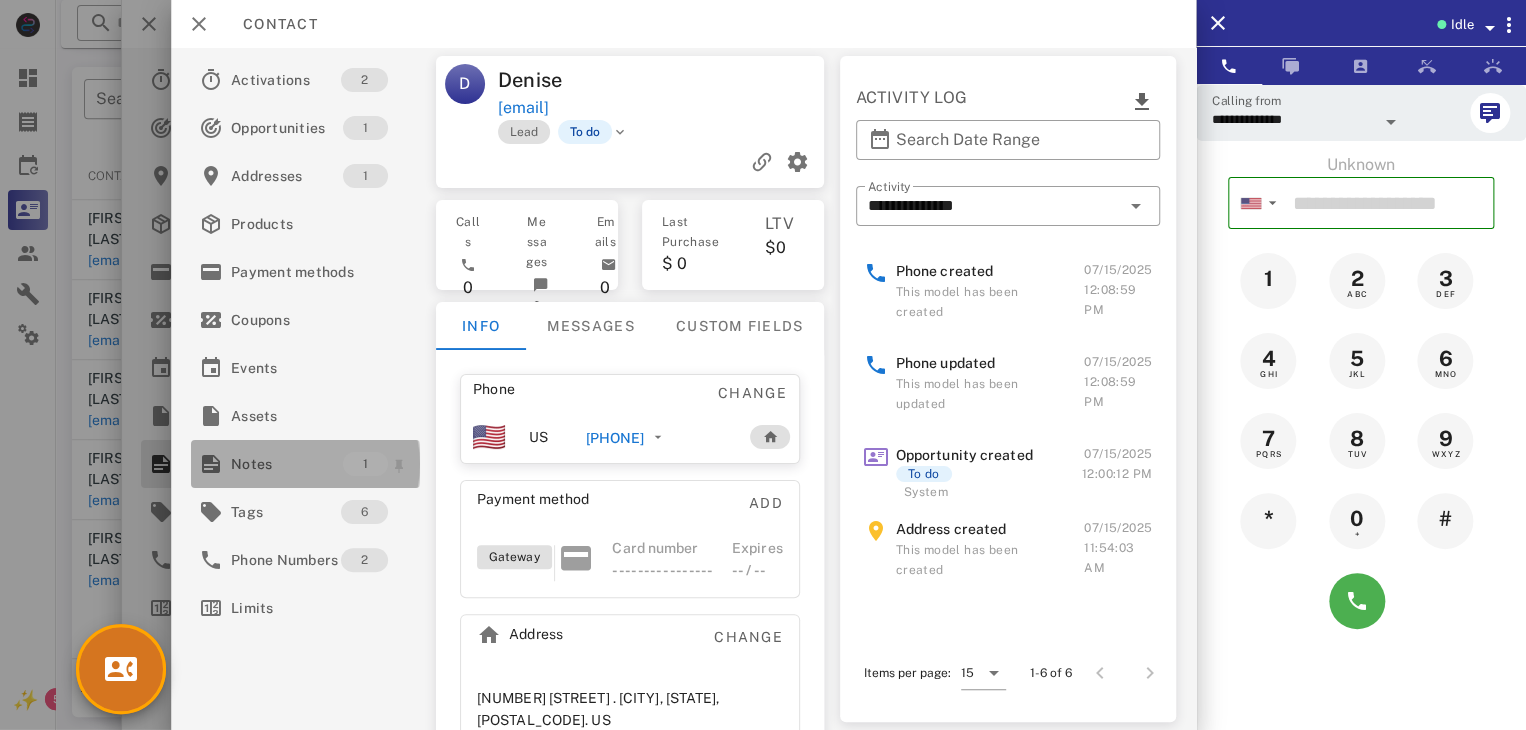 click on "Notes" at bounding box center (287, 464) 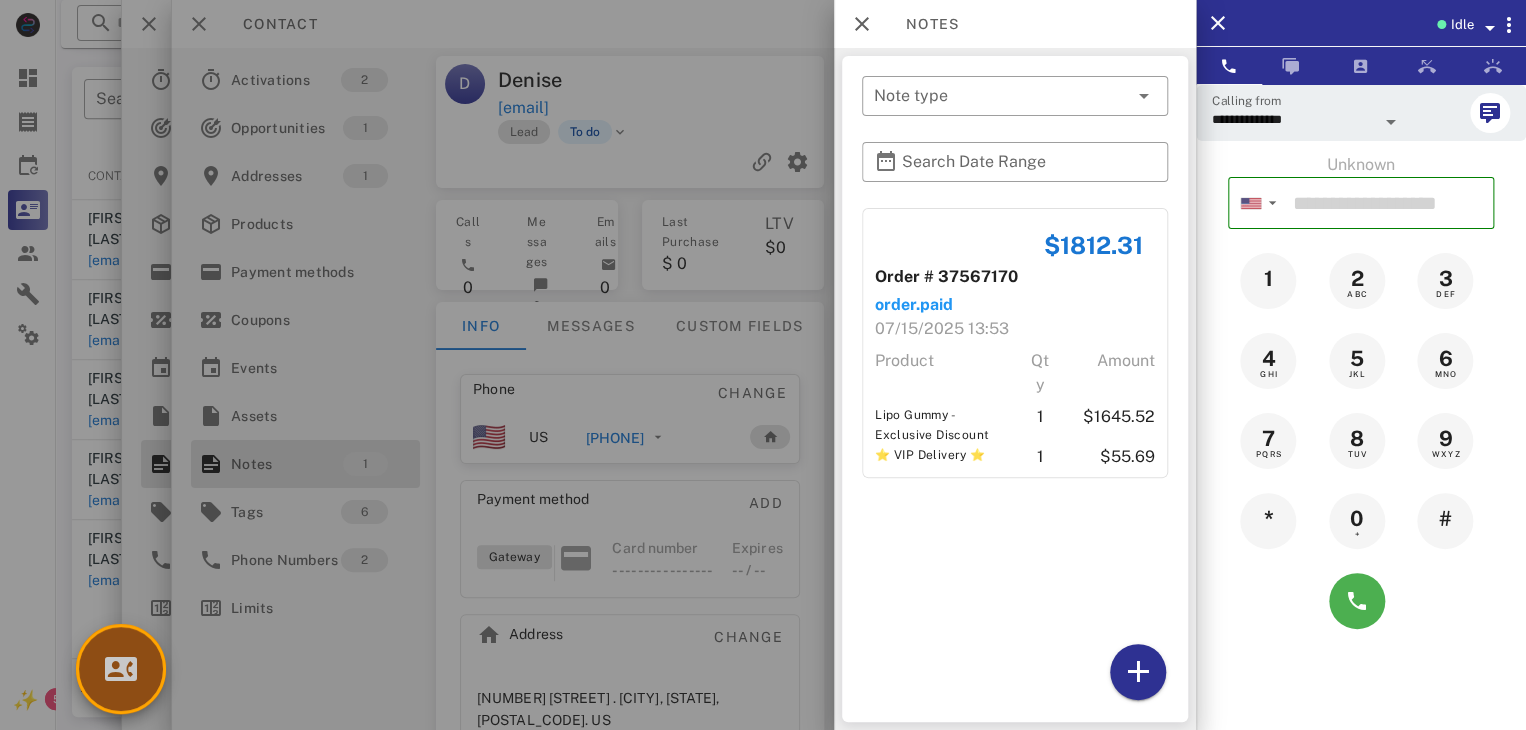 click at bounding box center [121, 669] 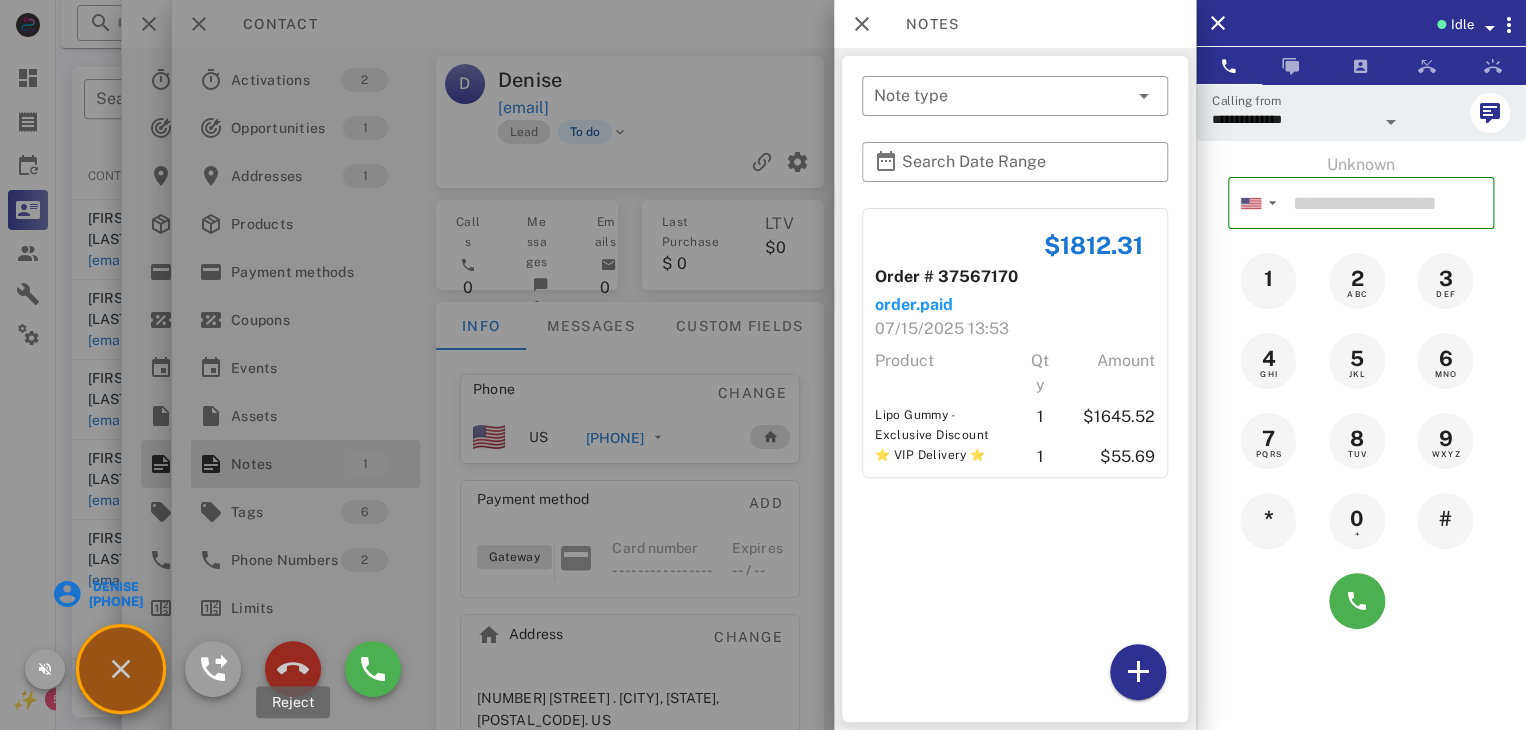click at bounding box center (293, 669) 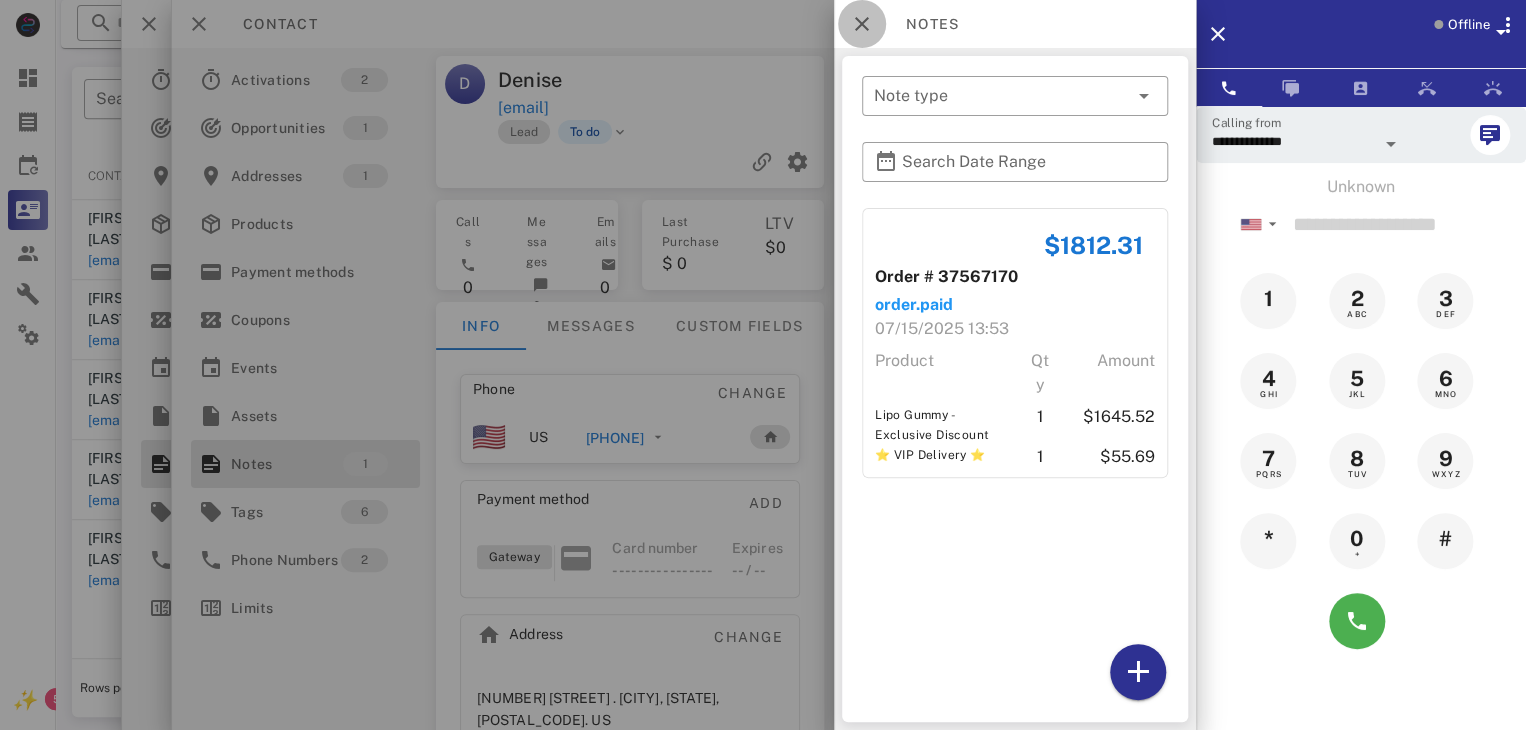 click at bounding box center (862, 24) 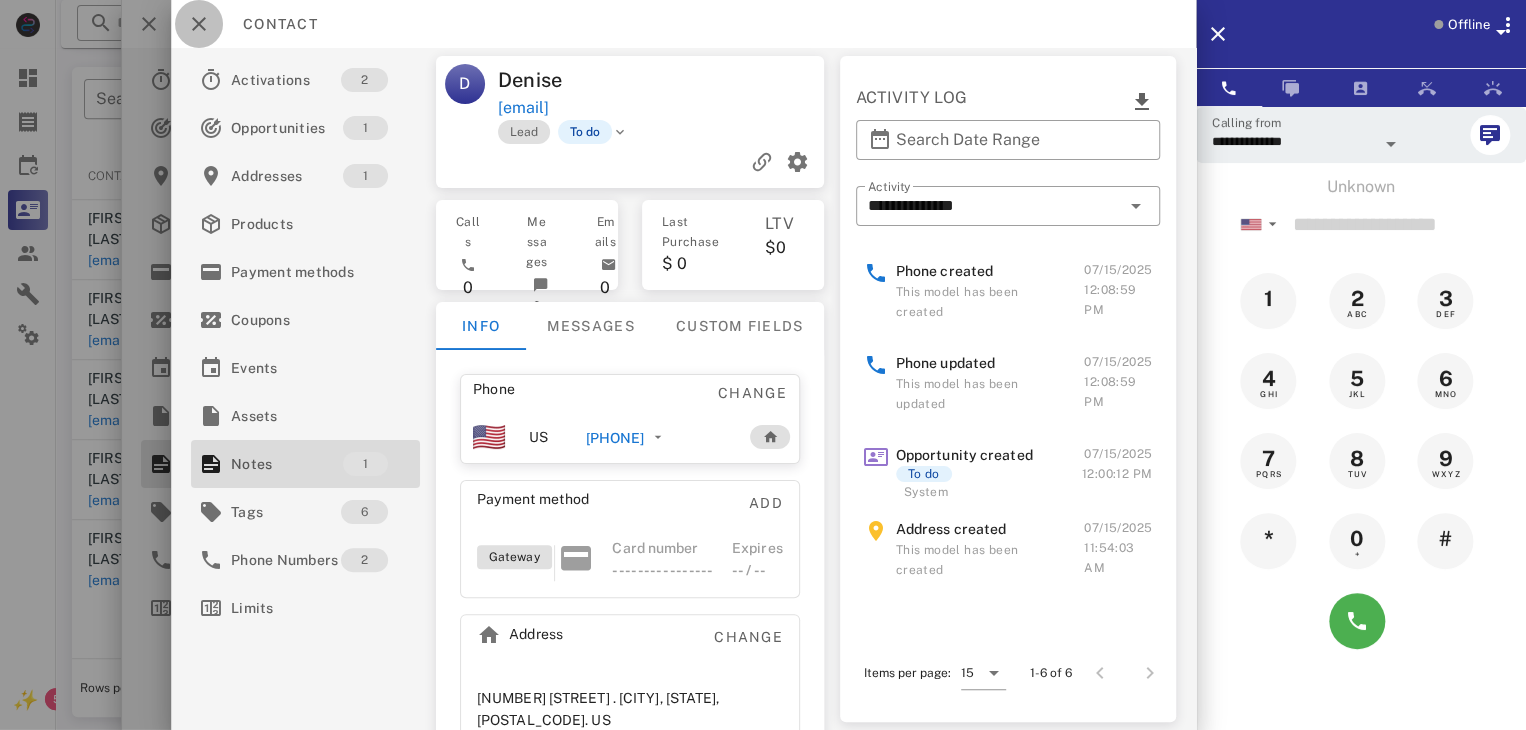 click at bounding box center (199, 24) 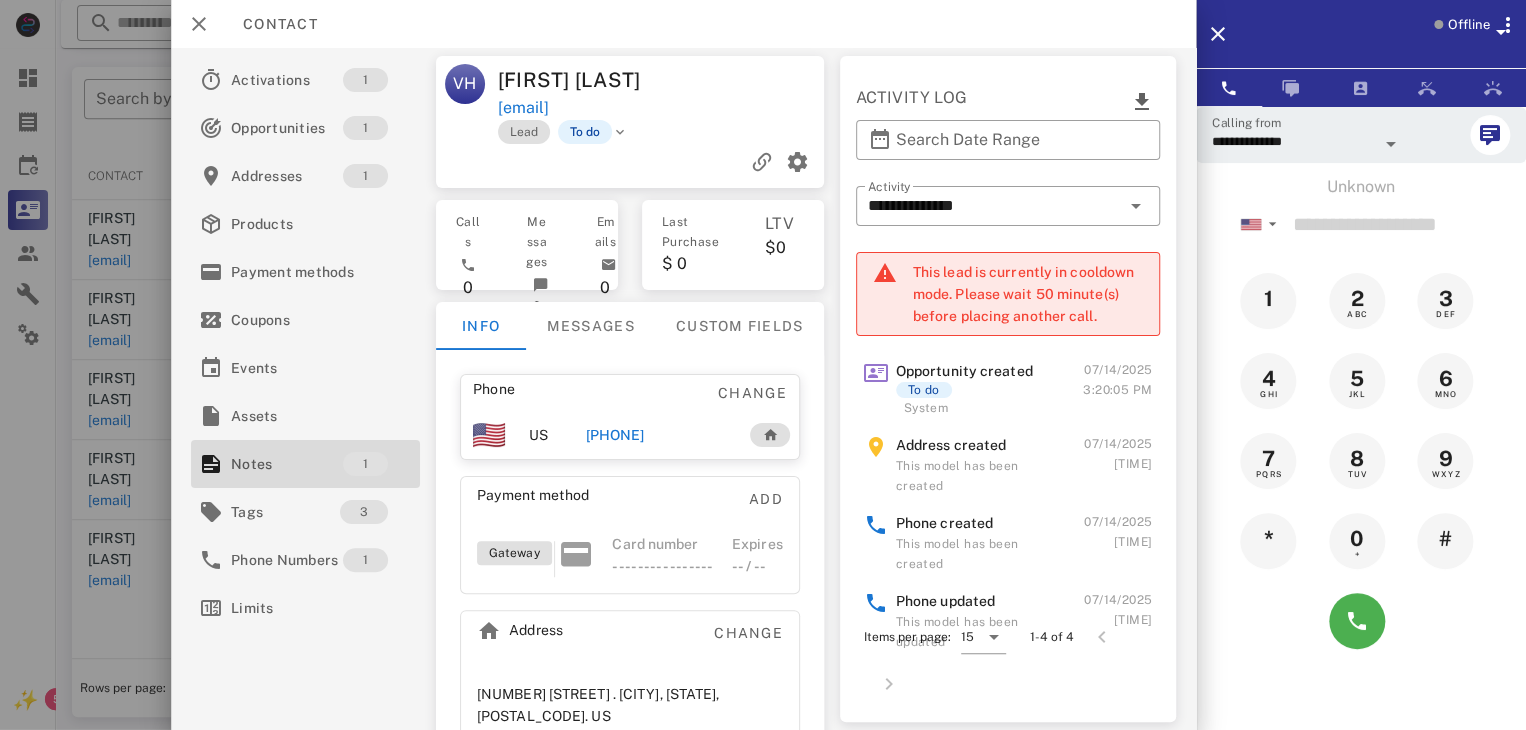 click on "+17047322757" at bounding box center [614, 435] 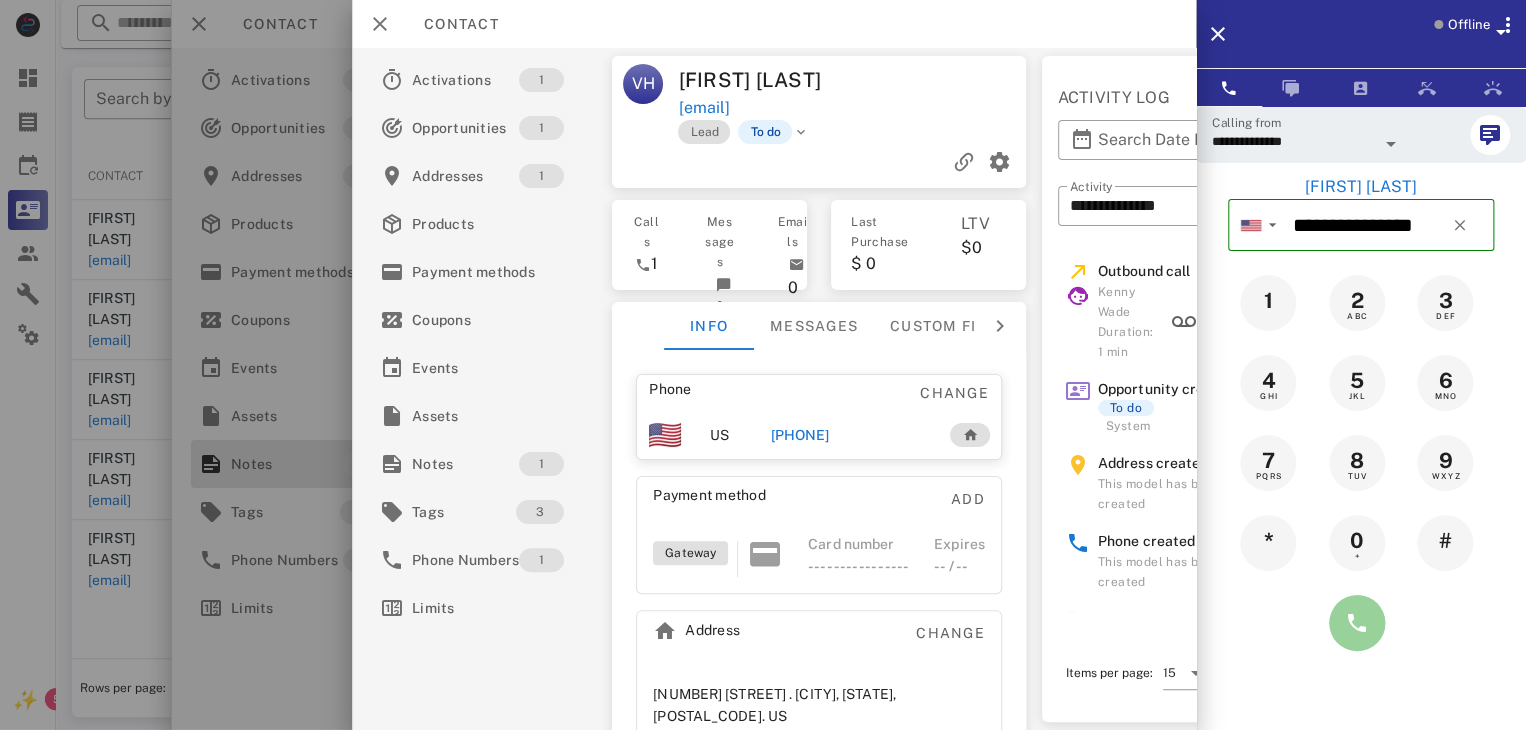 click at bounding box center (1357, 623) 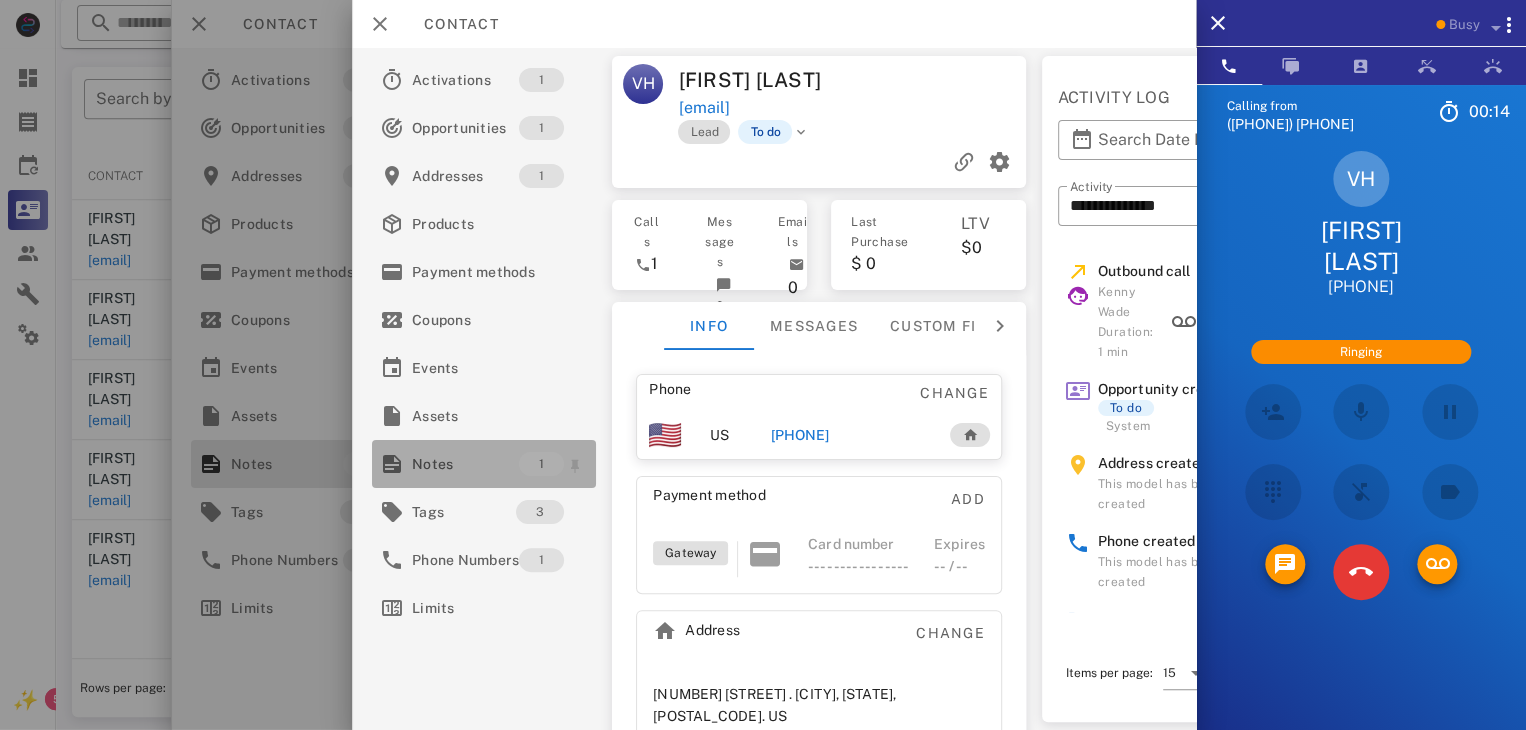 click on "Notes" at bounding box center (465, 464) 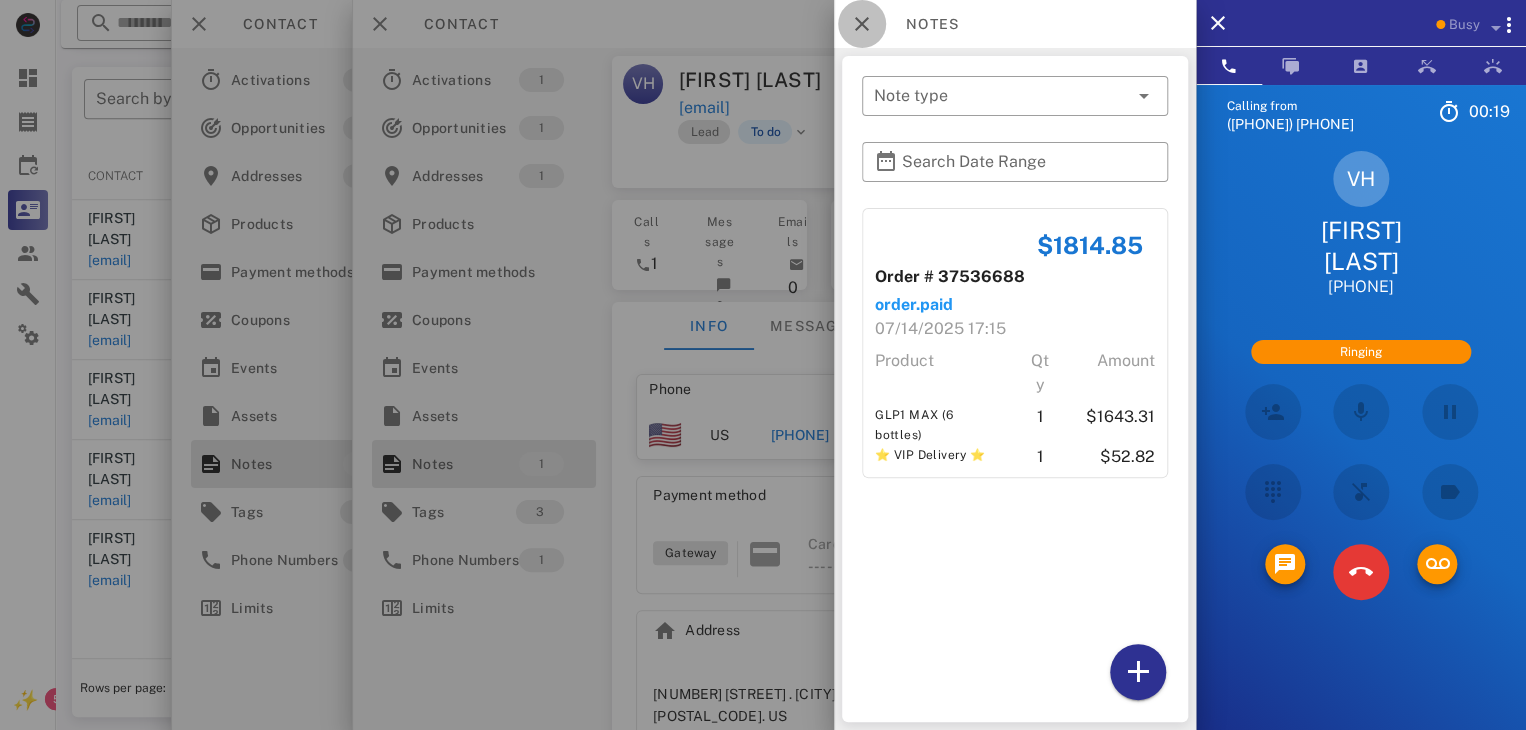 click at bounding box center [862, 24] 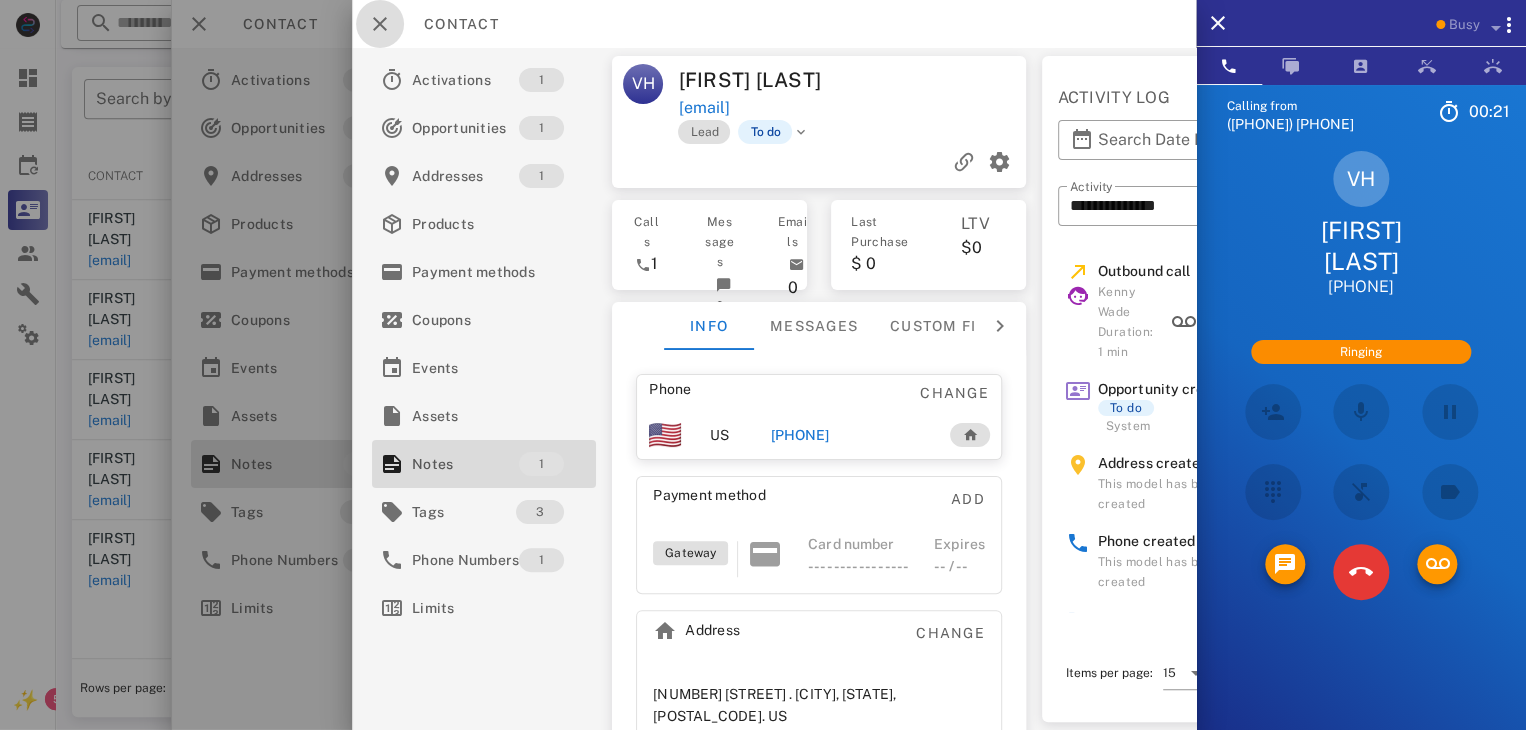click at bounding box center (380, 24) 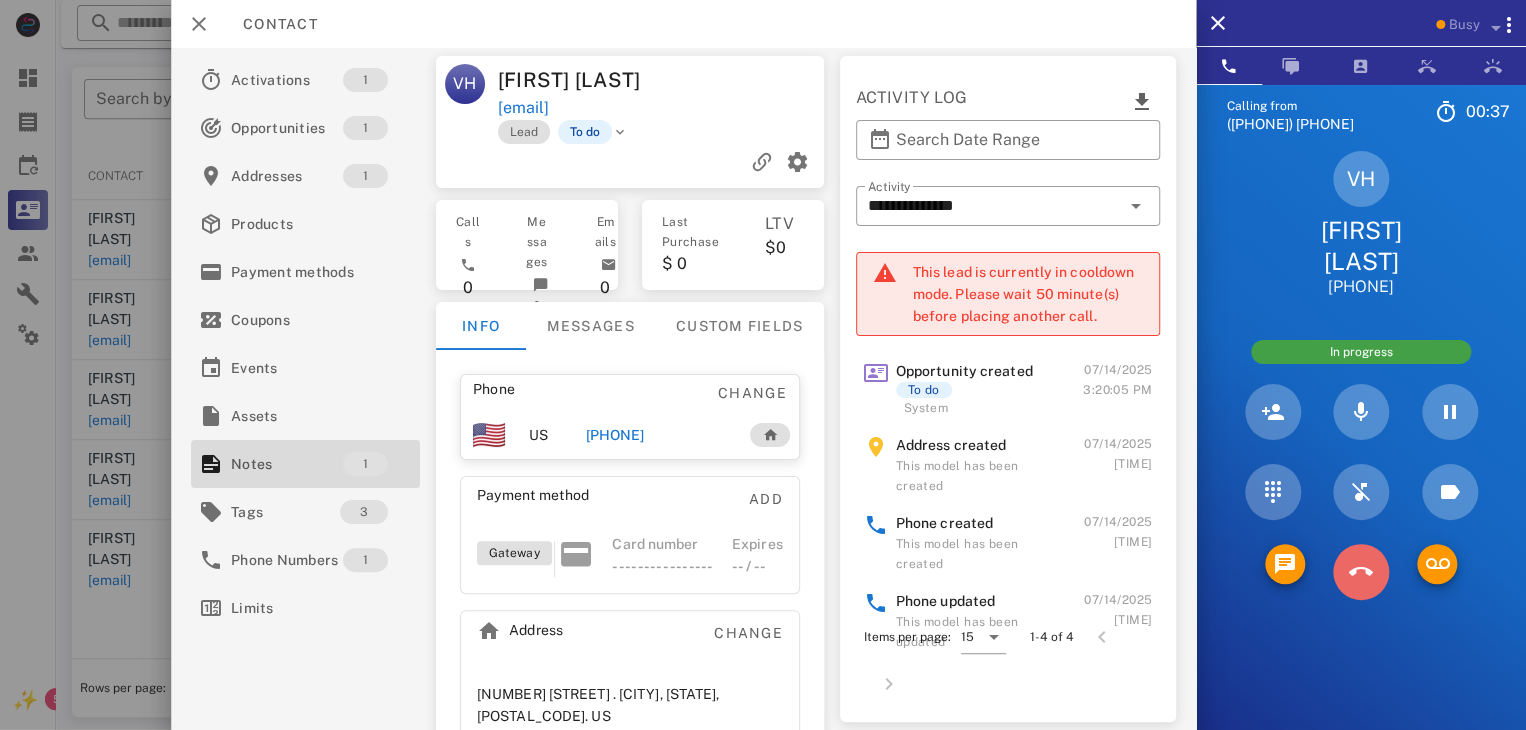 click at bounding box center [1361, 572] 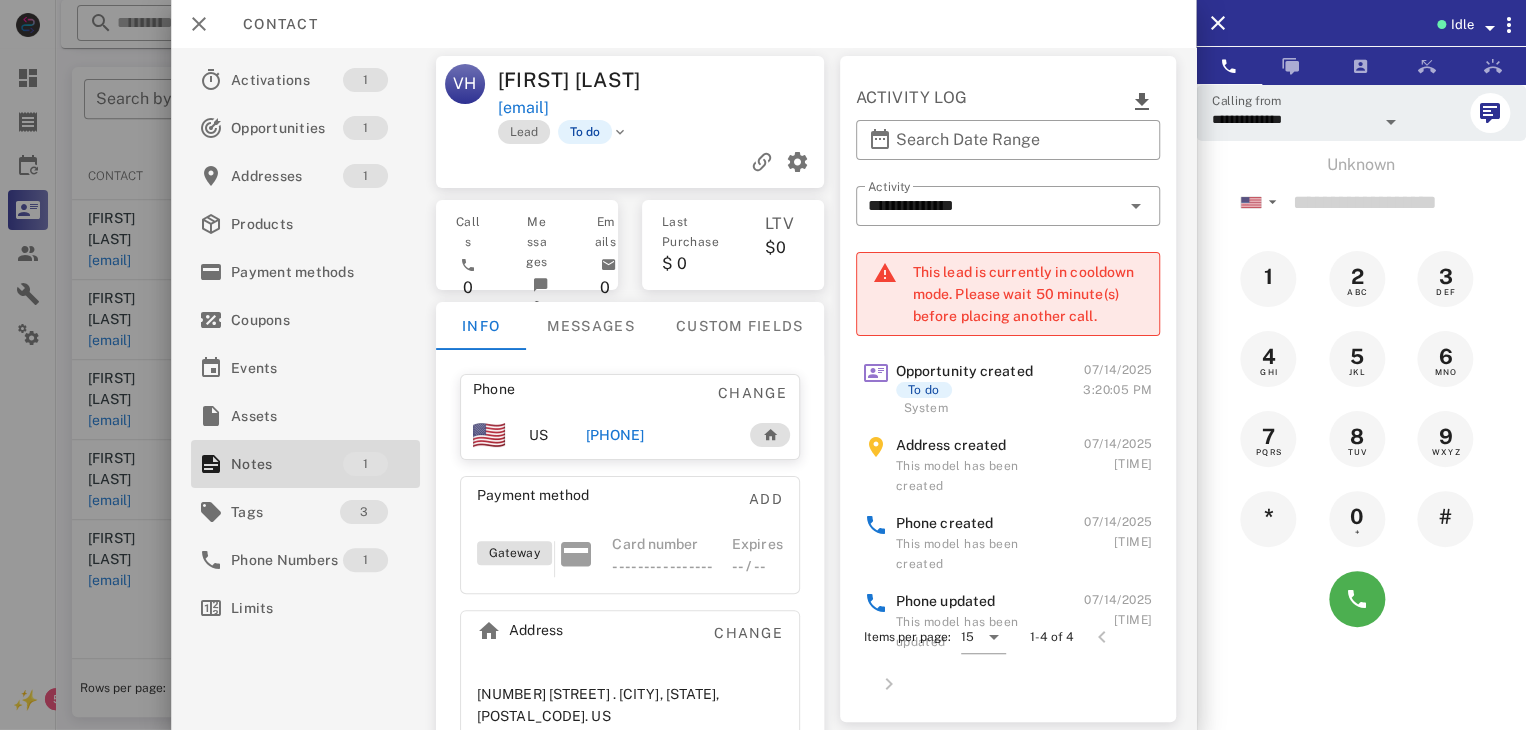 click at bounding box center [763, 365] 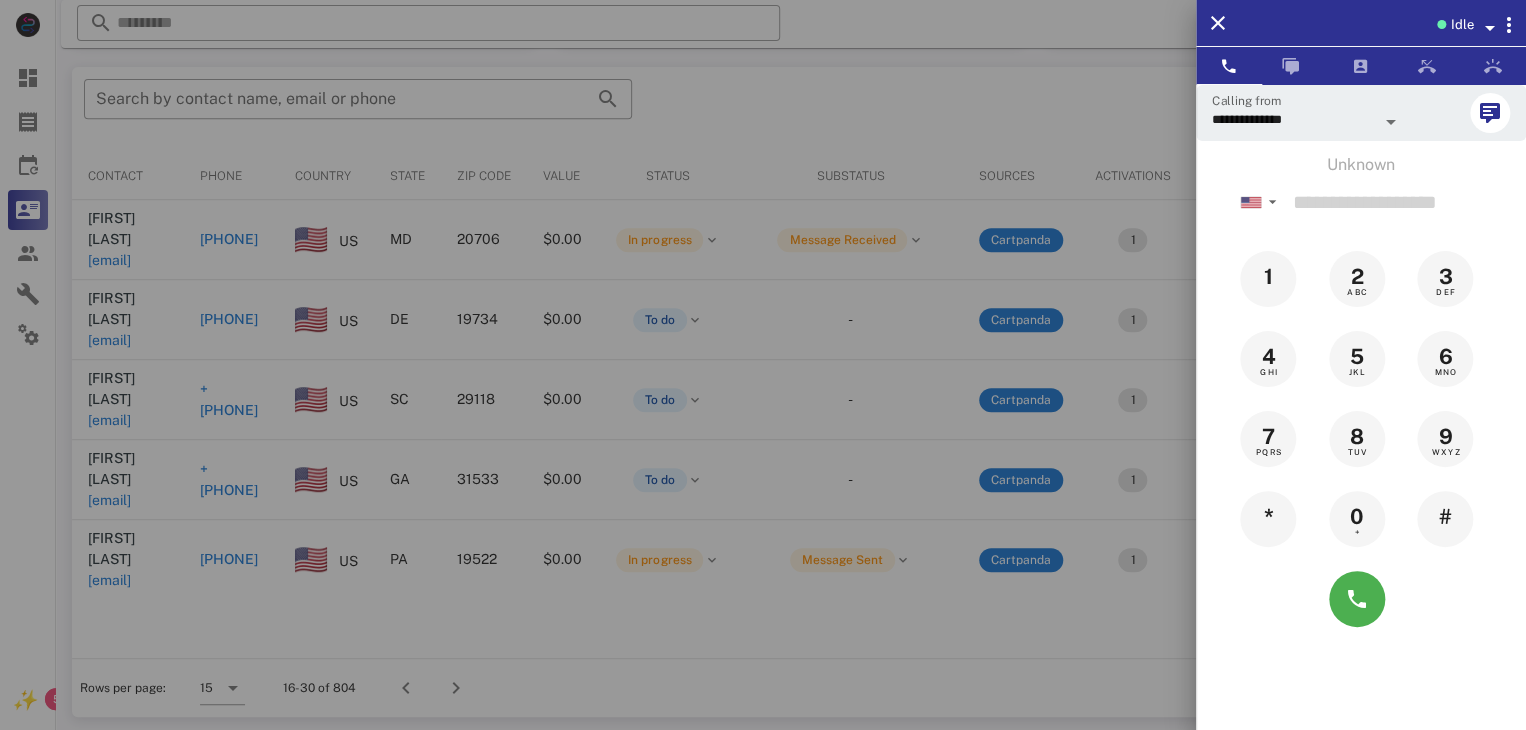 click at bounding box center (763, 365) 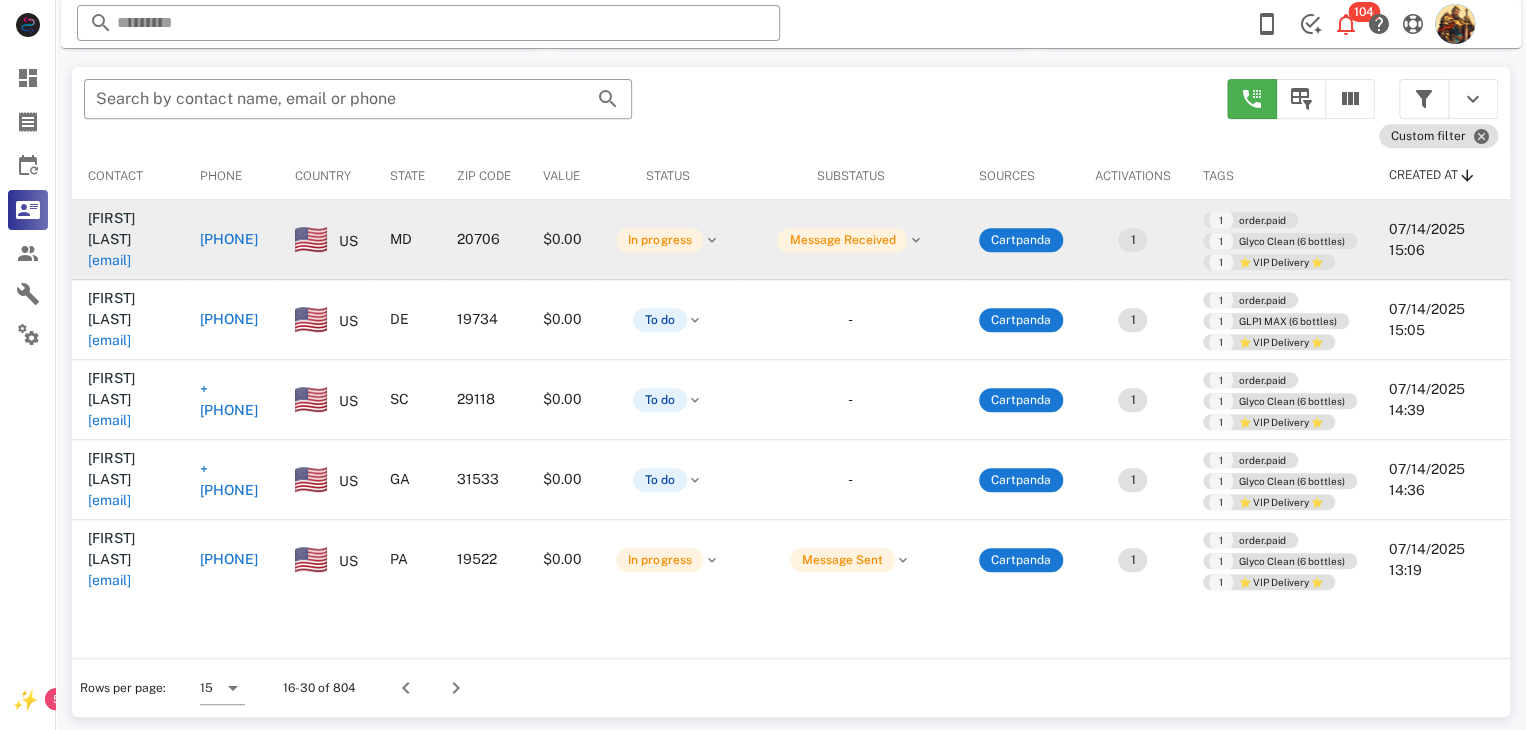 click on "leonel.g.1970@gmail.com" at bounding box center [109, 260] 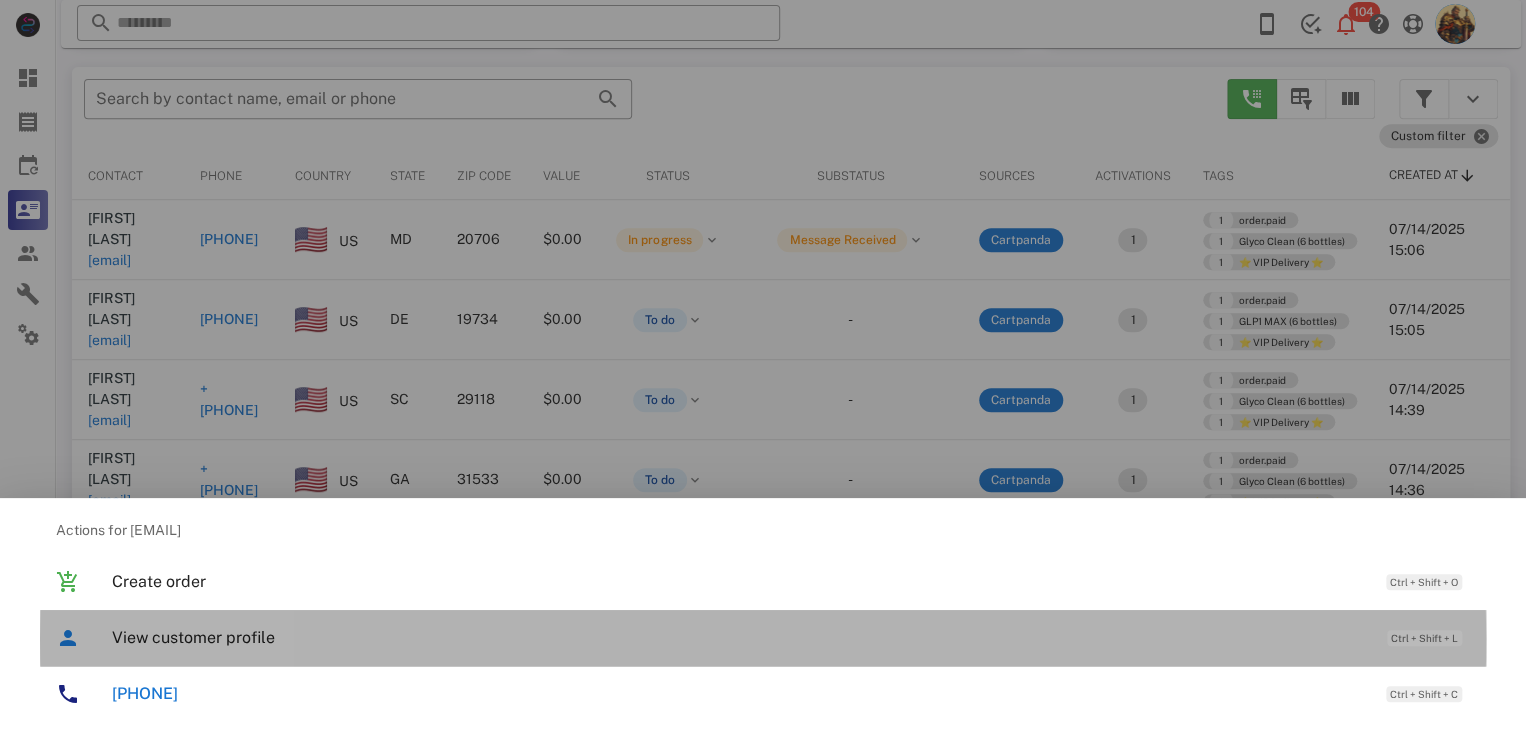 click on "View customer profile" at bounding box center (739, 637) 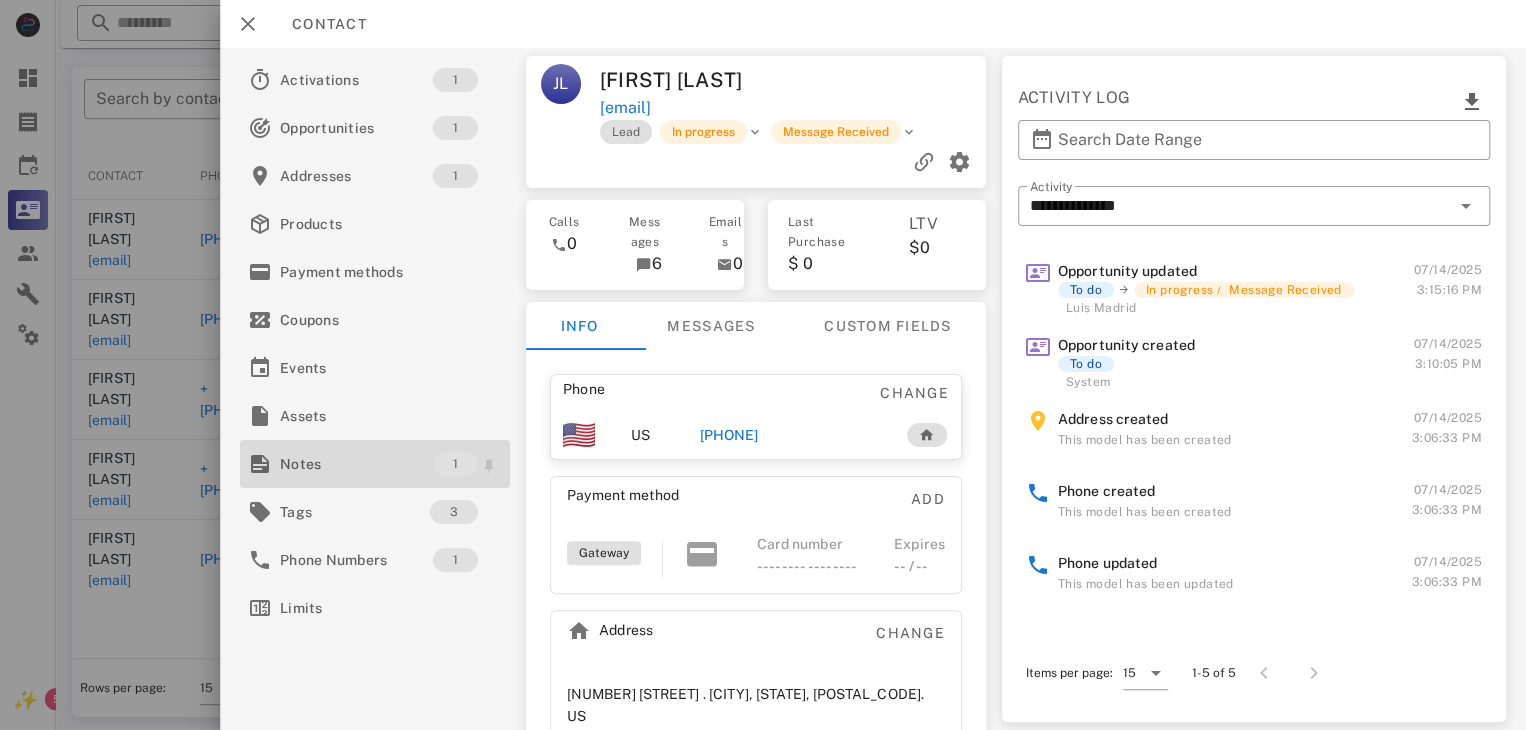 click on "Notes" at bounding box center (356, 464) 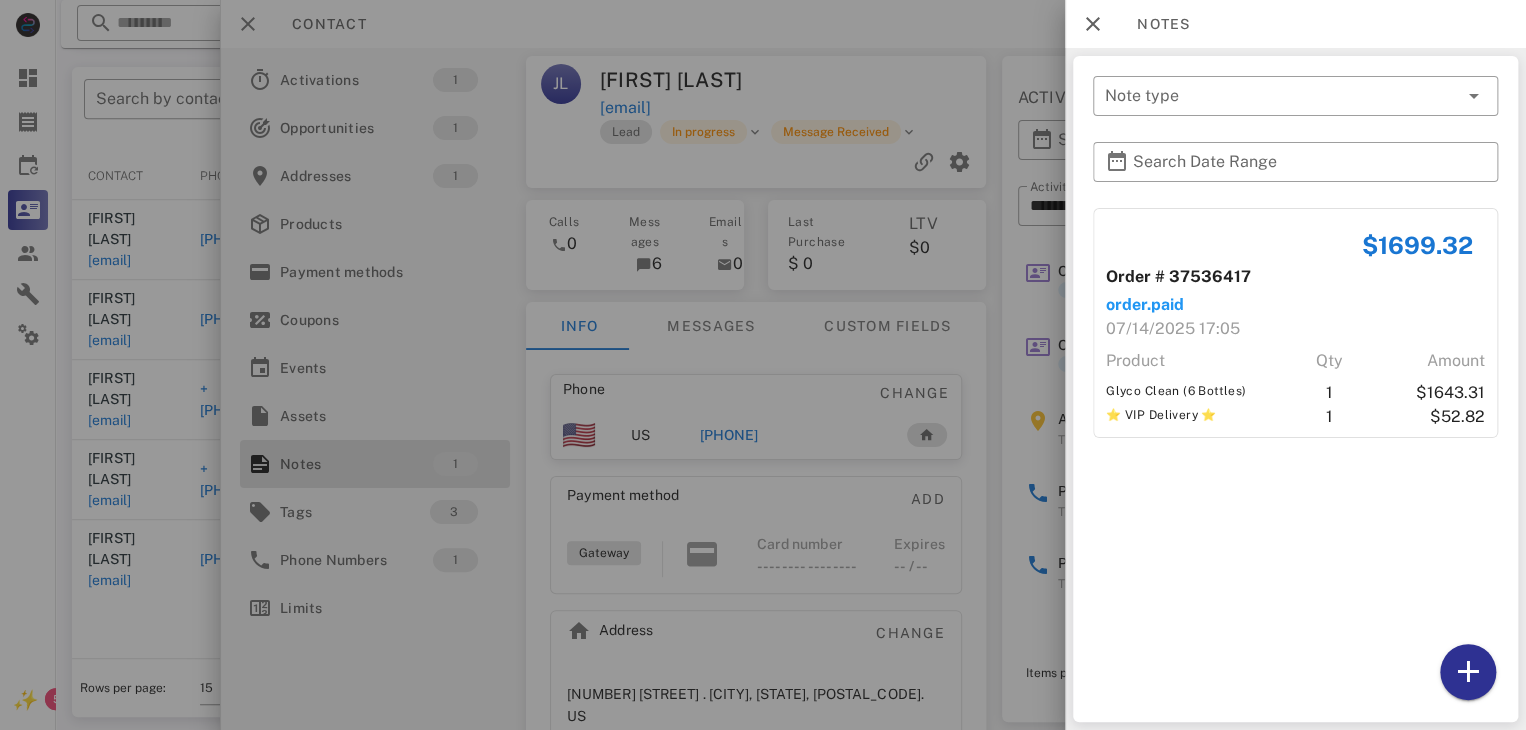 click at bounding box center (763, 365) 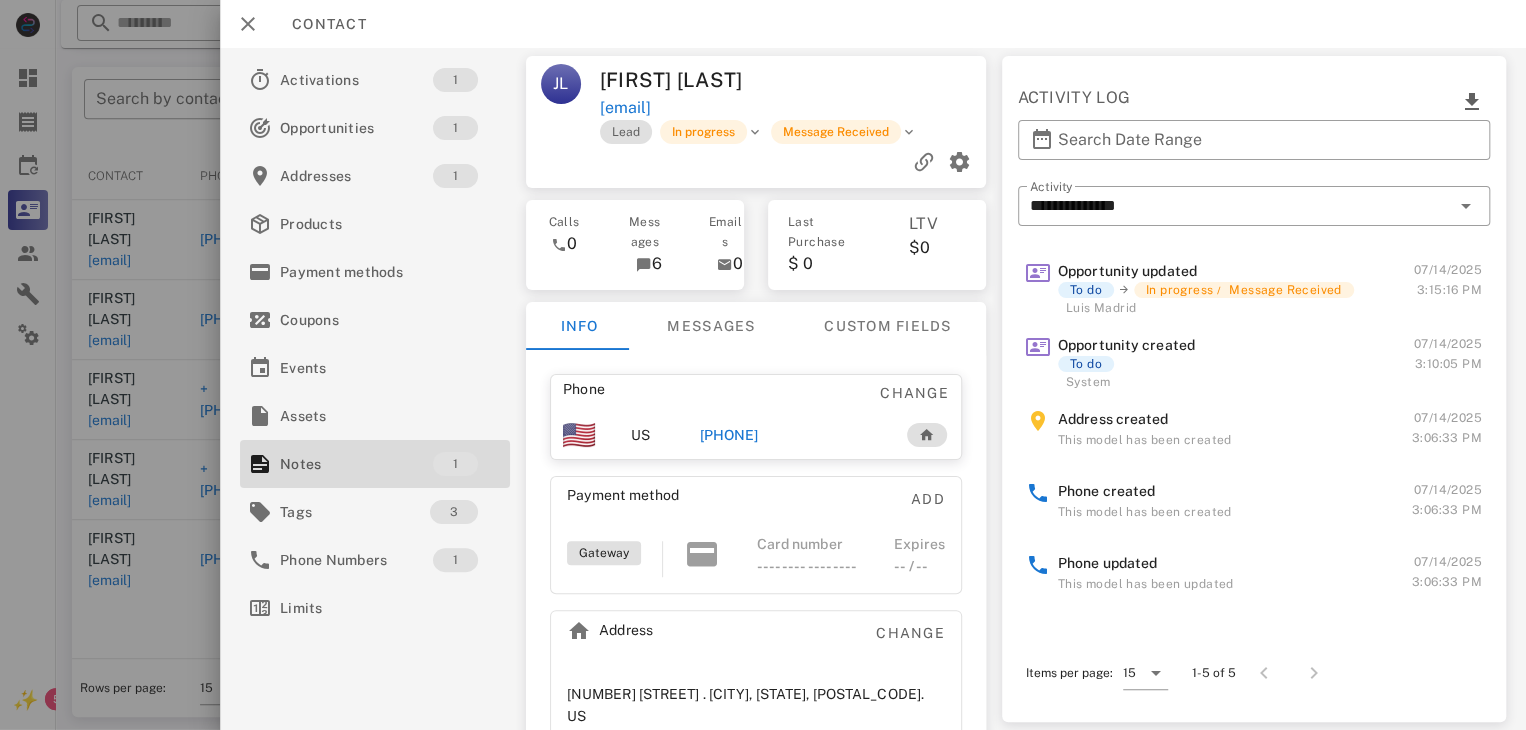 click on "+13012372545" at bounding box center [729, 435] 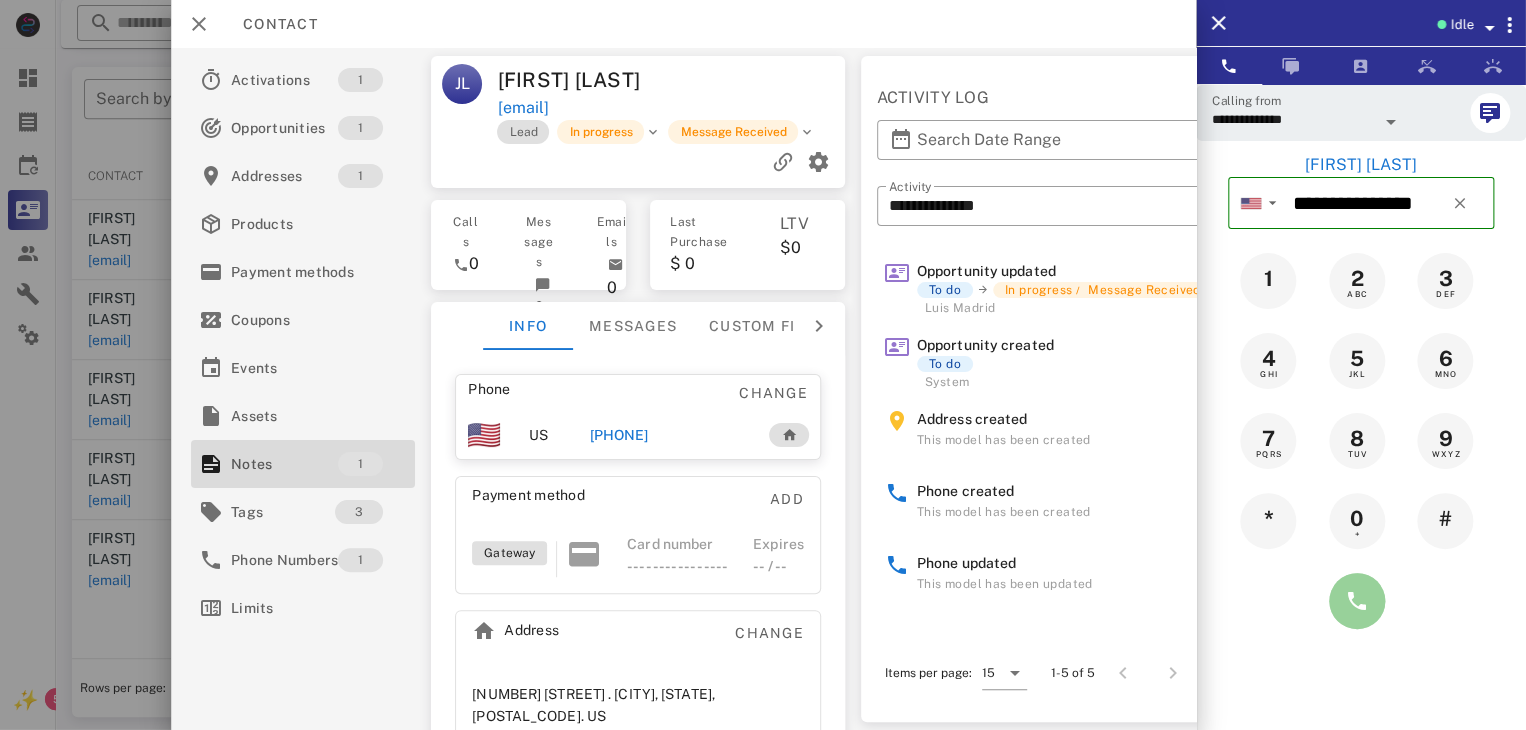 click at bounding box center [1357, 601] 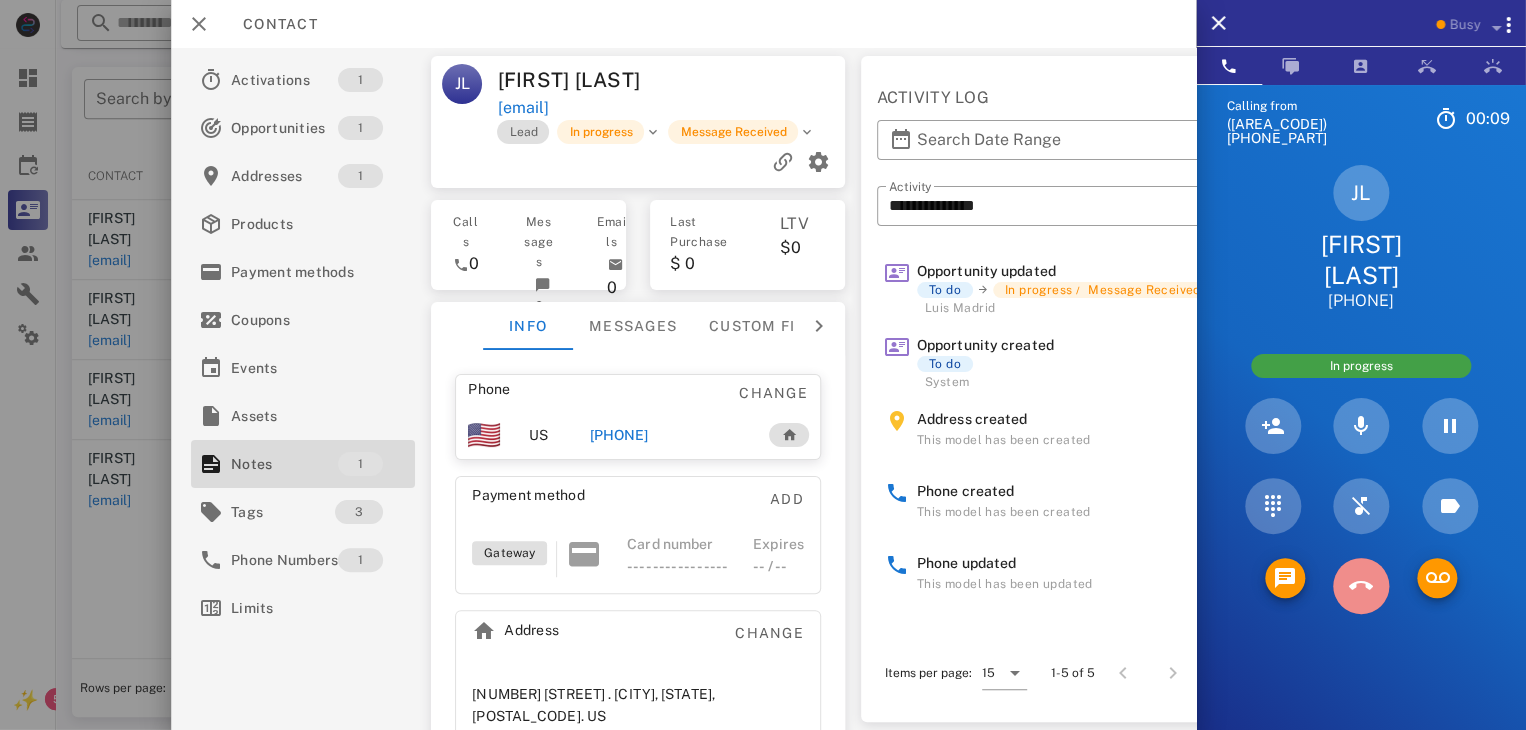 click at bounding box center [1361, 586] 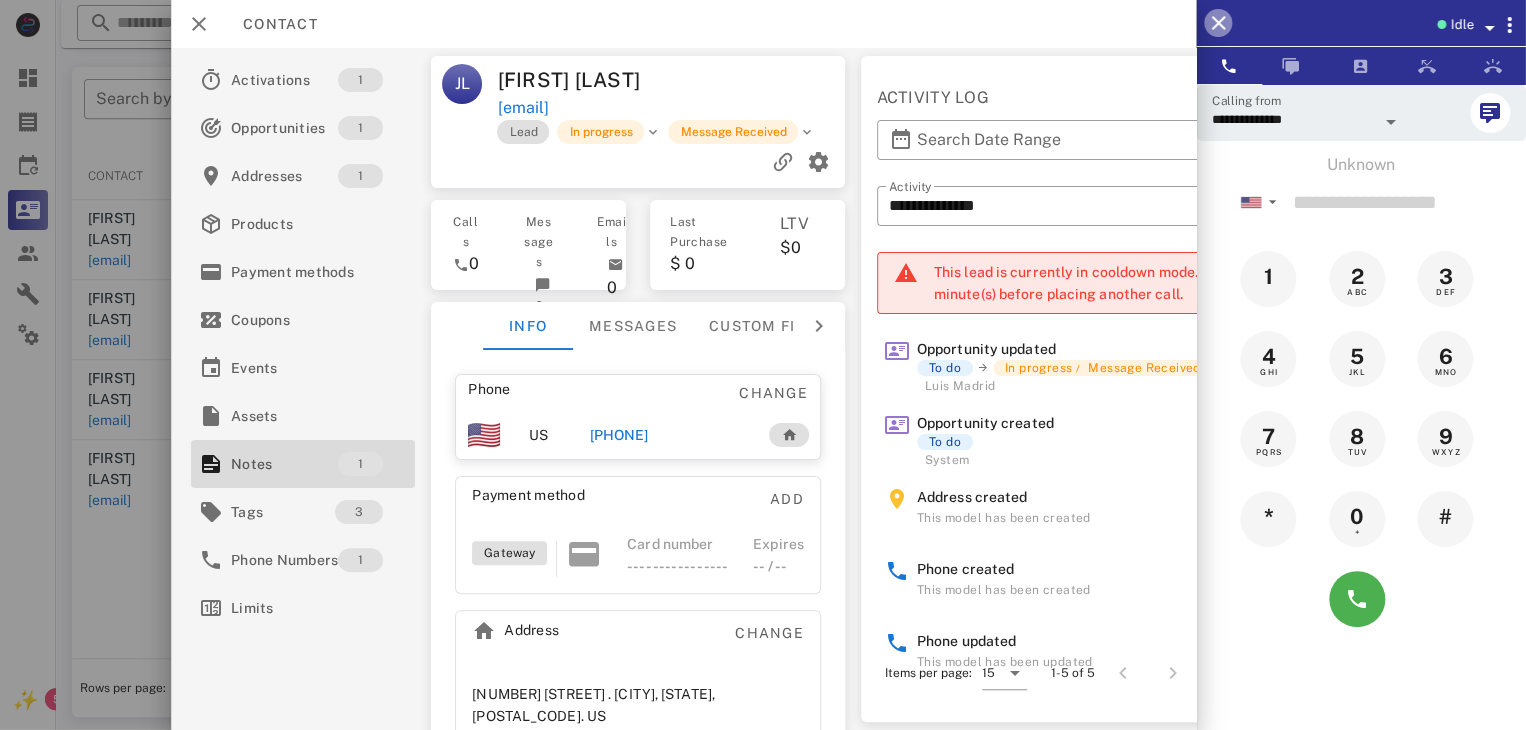 click at bounding box center (1218, 23) 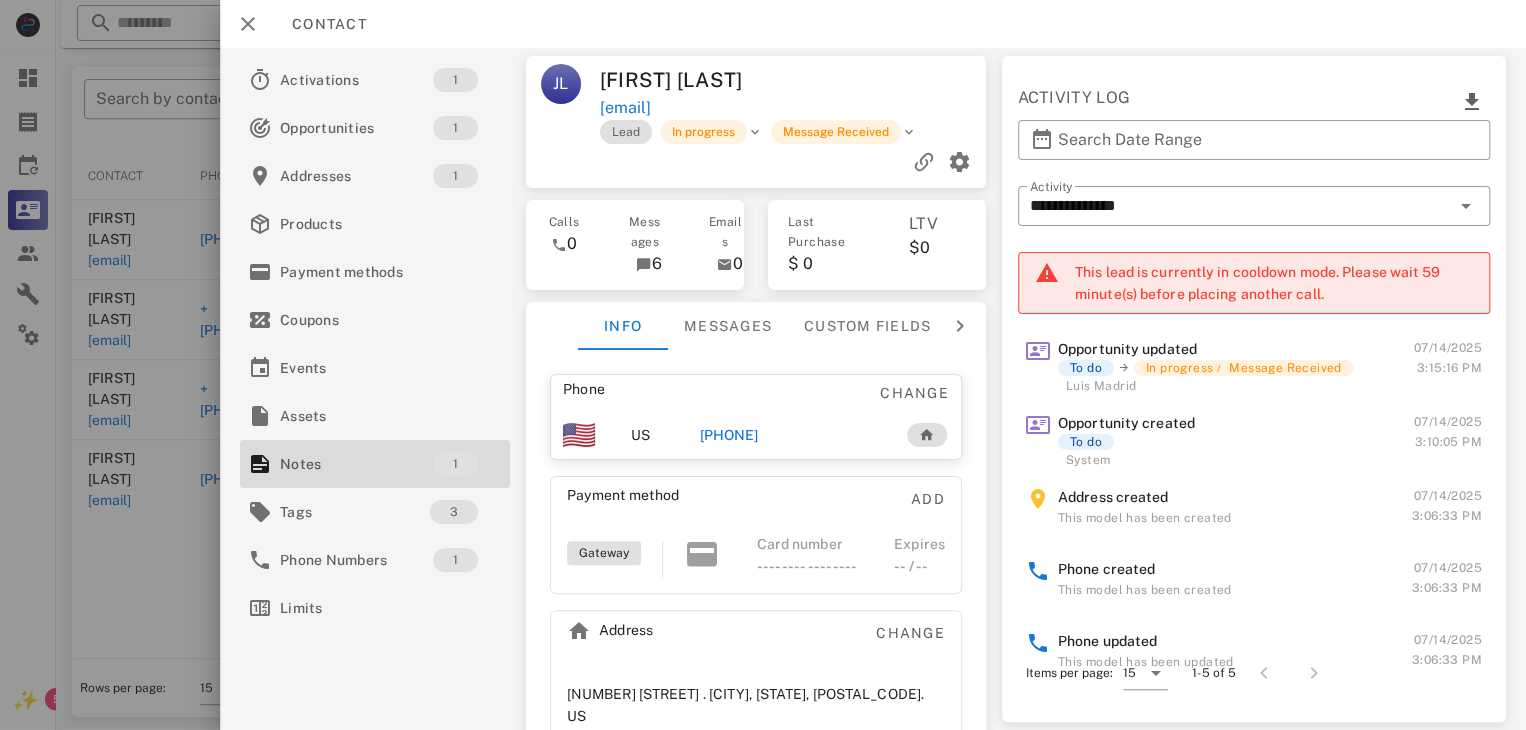 click at bounding box center (763, 365) 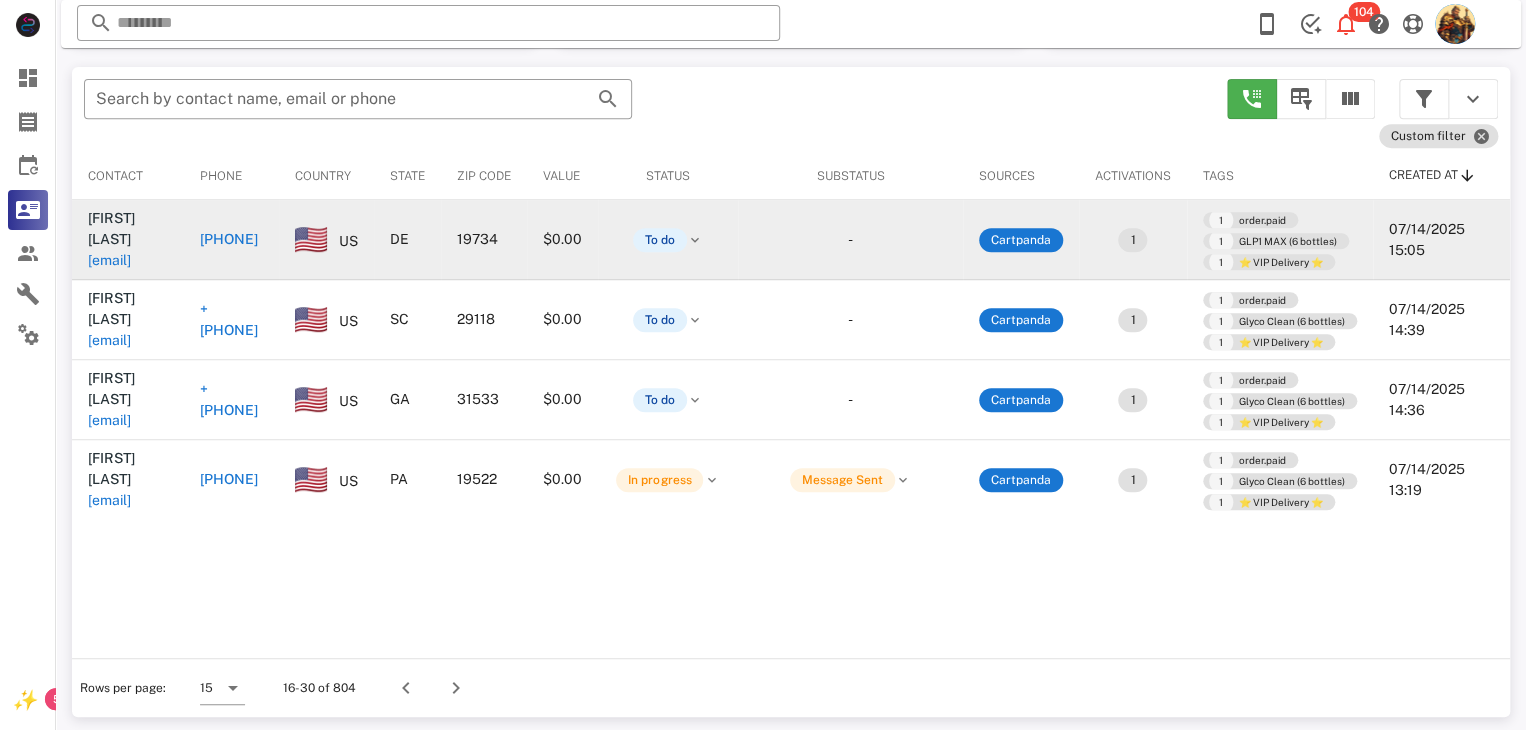 click on "marysiti48@gmail.com" at bounding box center [109, 260] 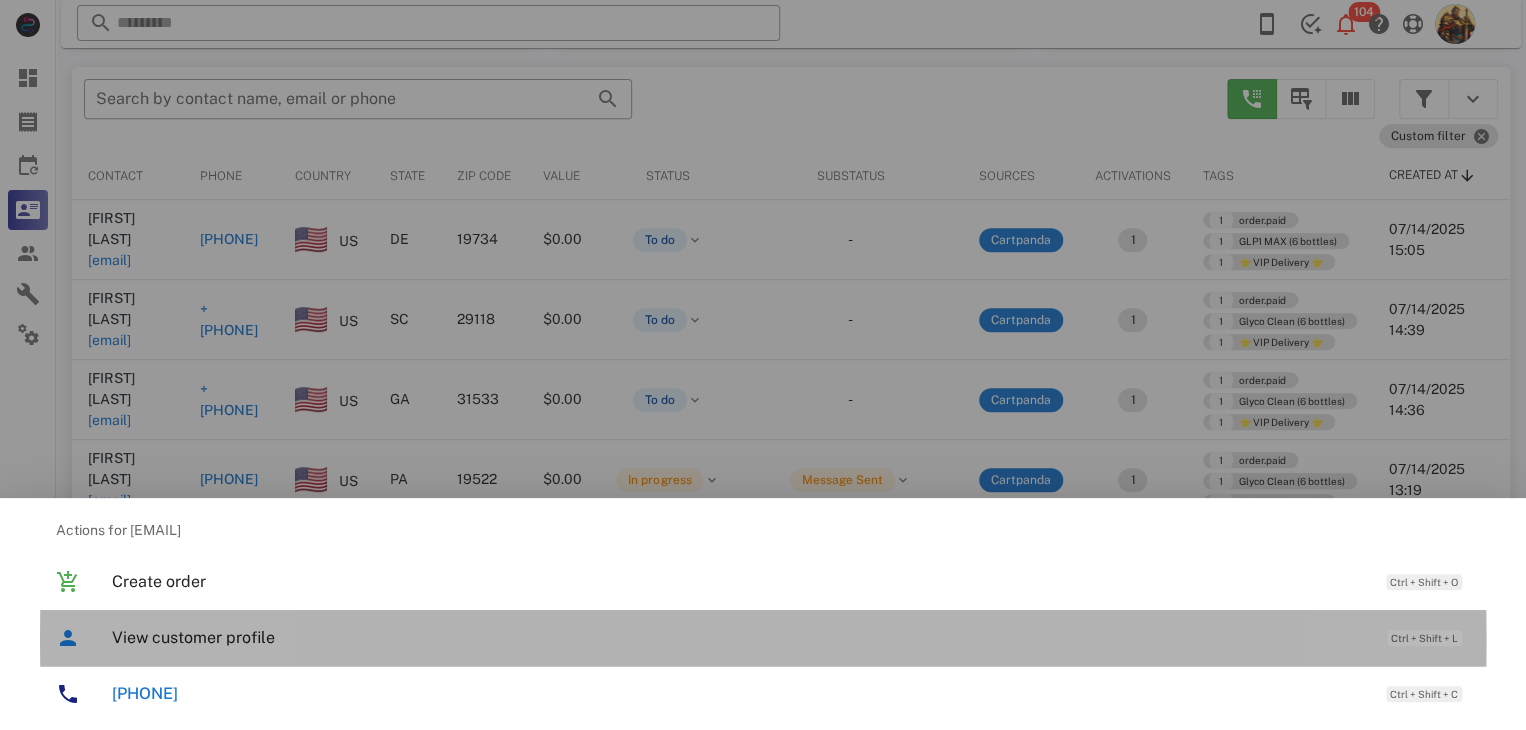 click on "View customer profile" at bounding box center [739, 637] 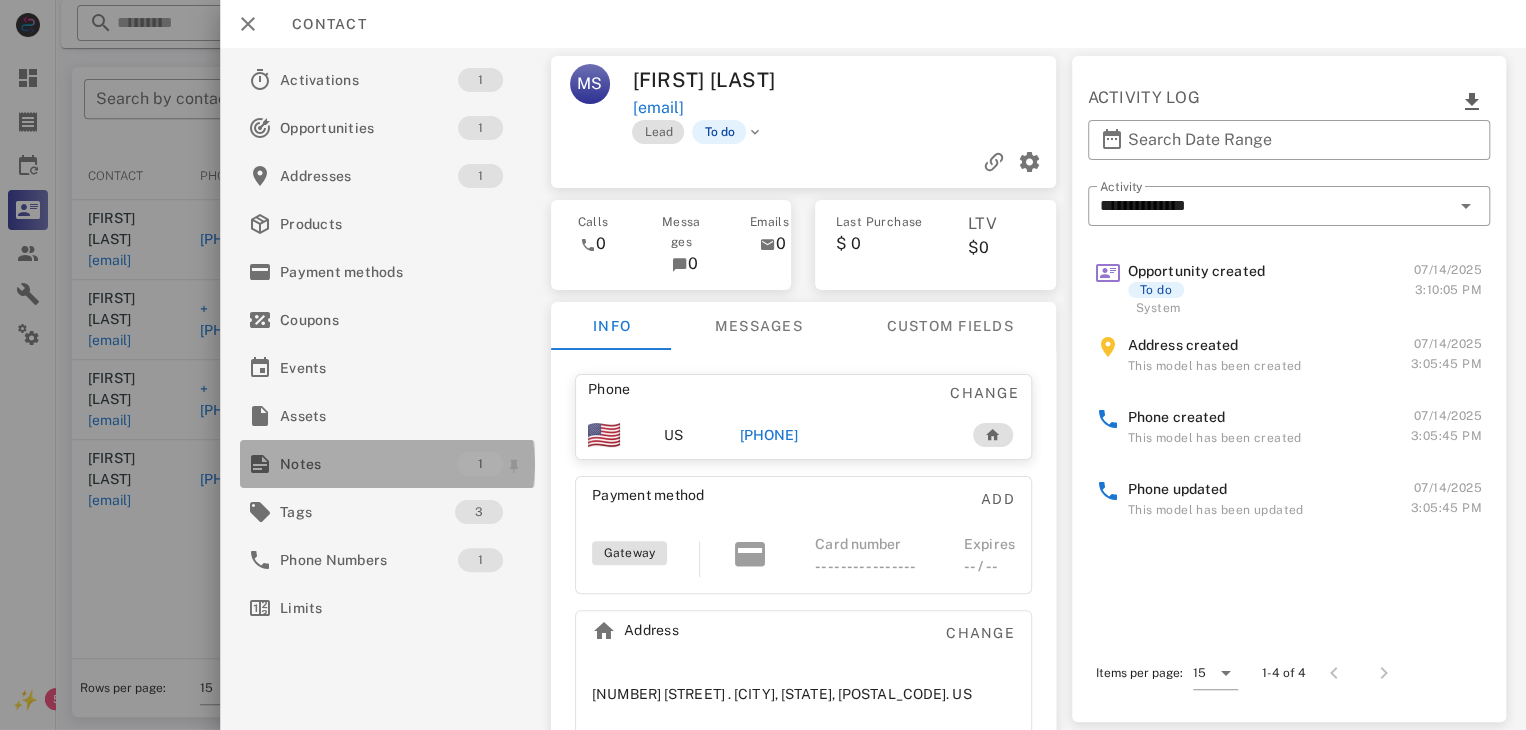click on "Notes" at bounding box center [369, 464] 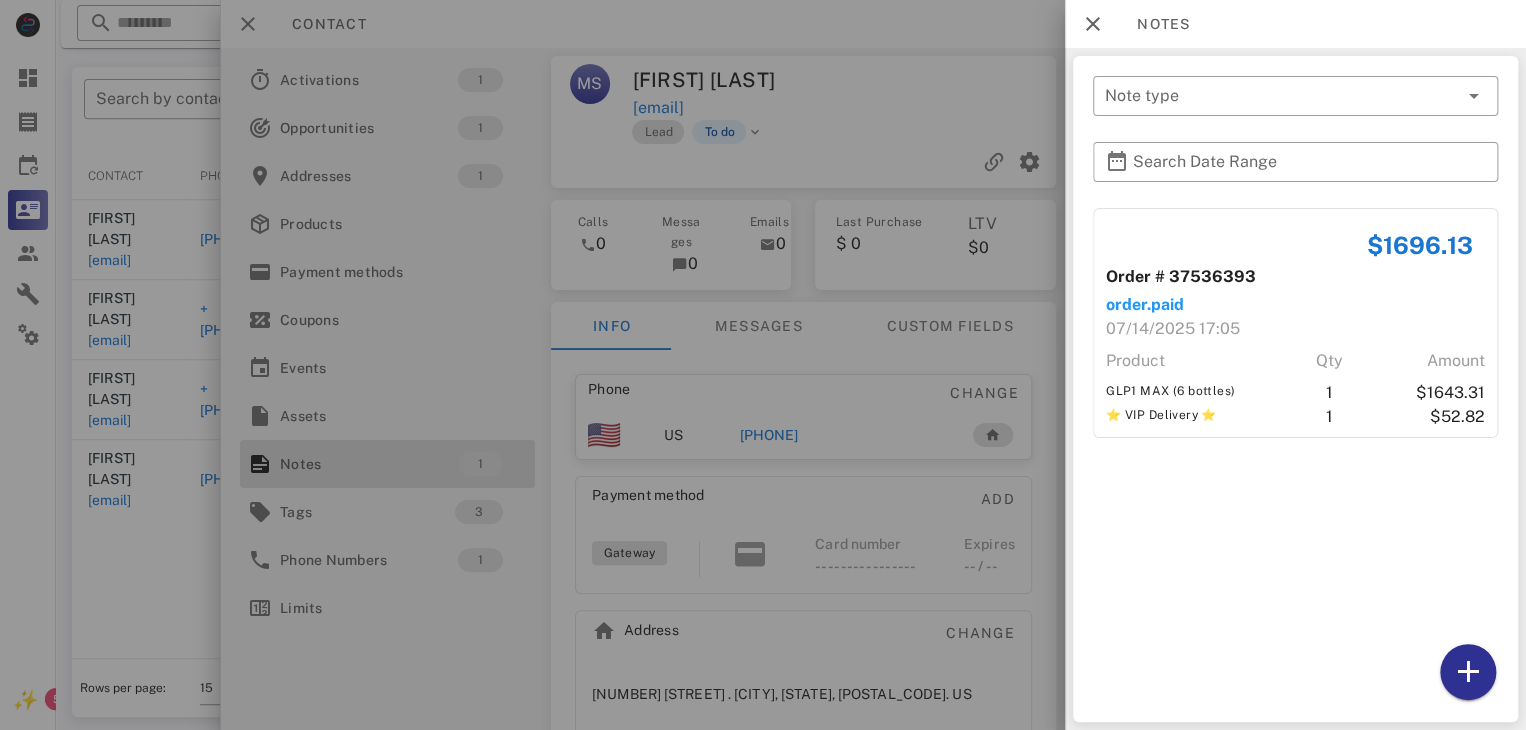 click at bounding box center (763, 365) 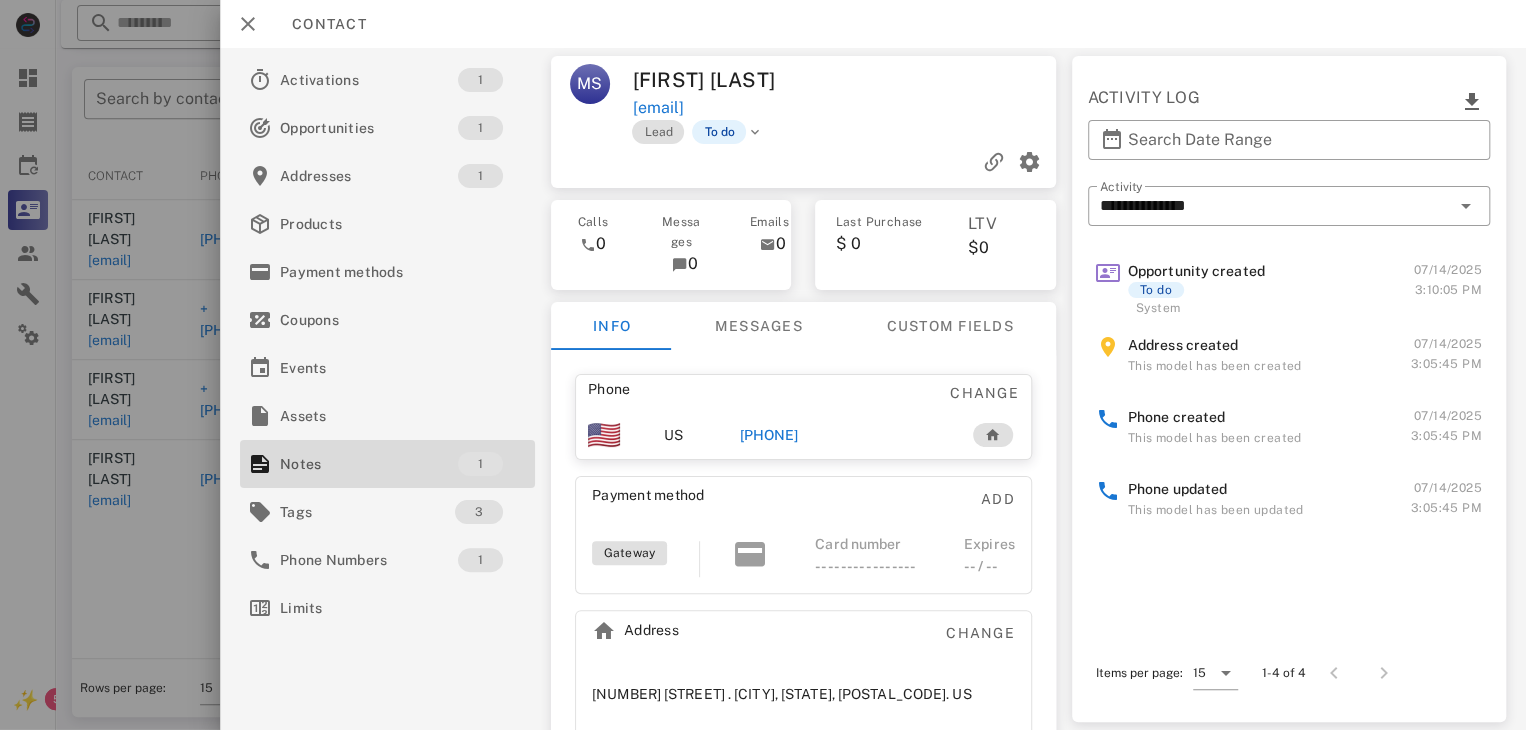 click on "+13023768777" at bounding box center [769, 435] 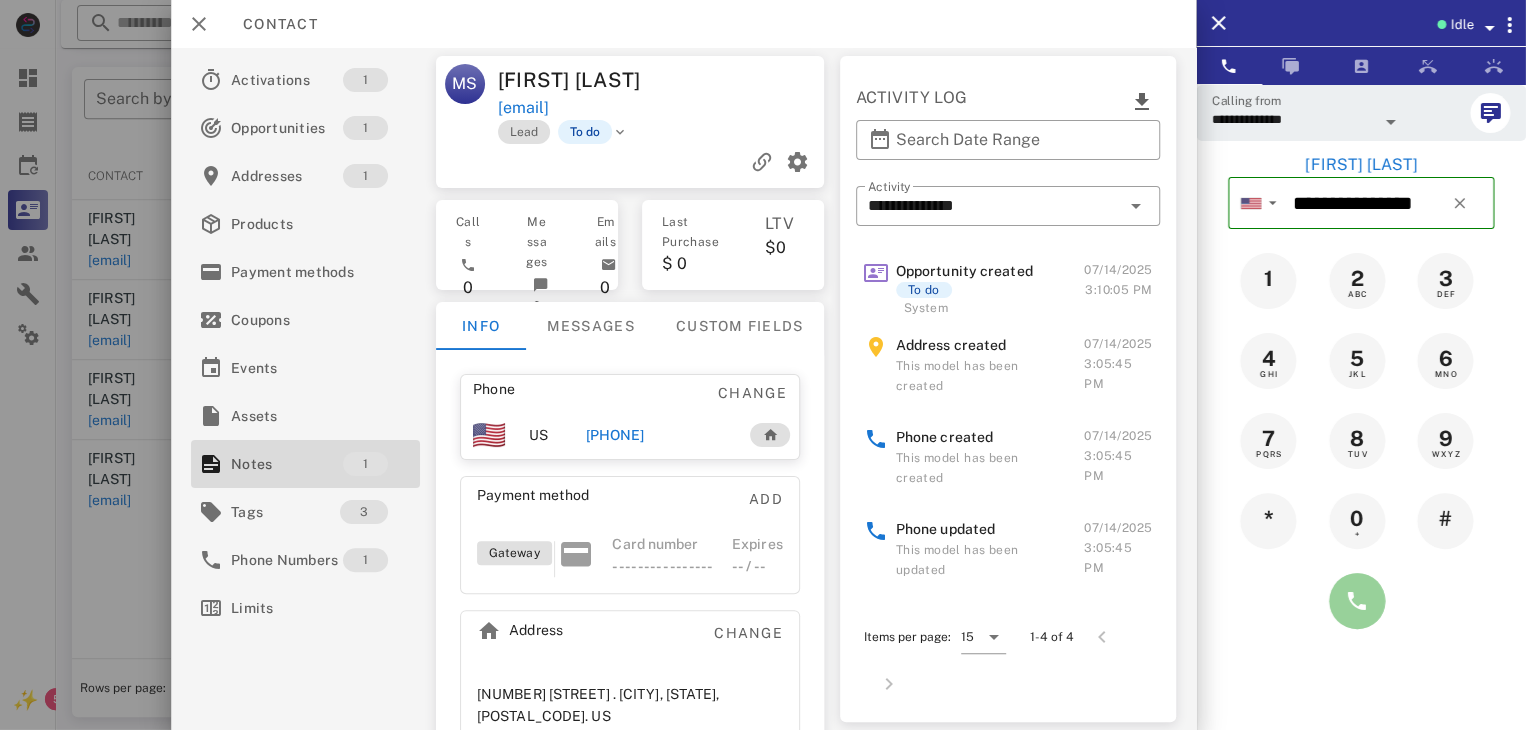 click at bounding box center [1357, 601] 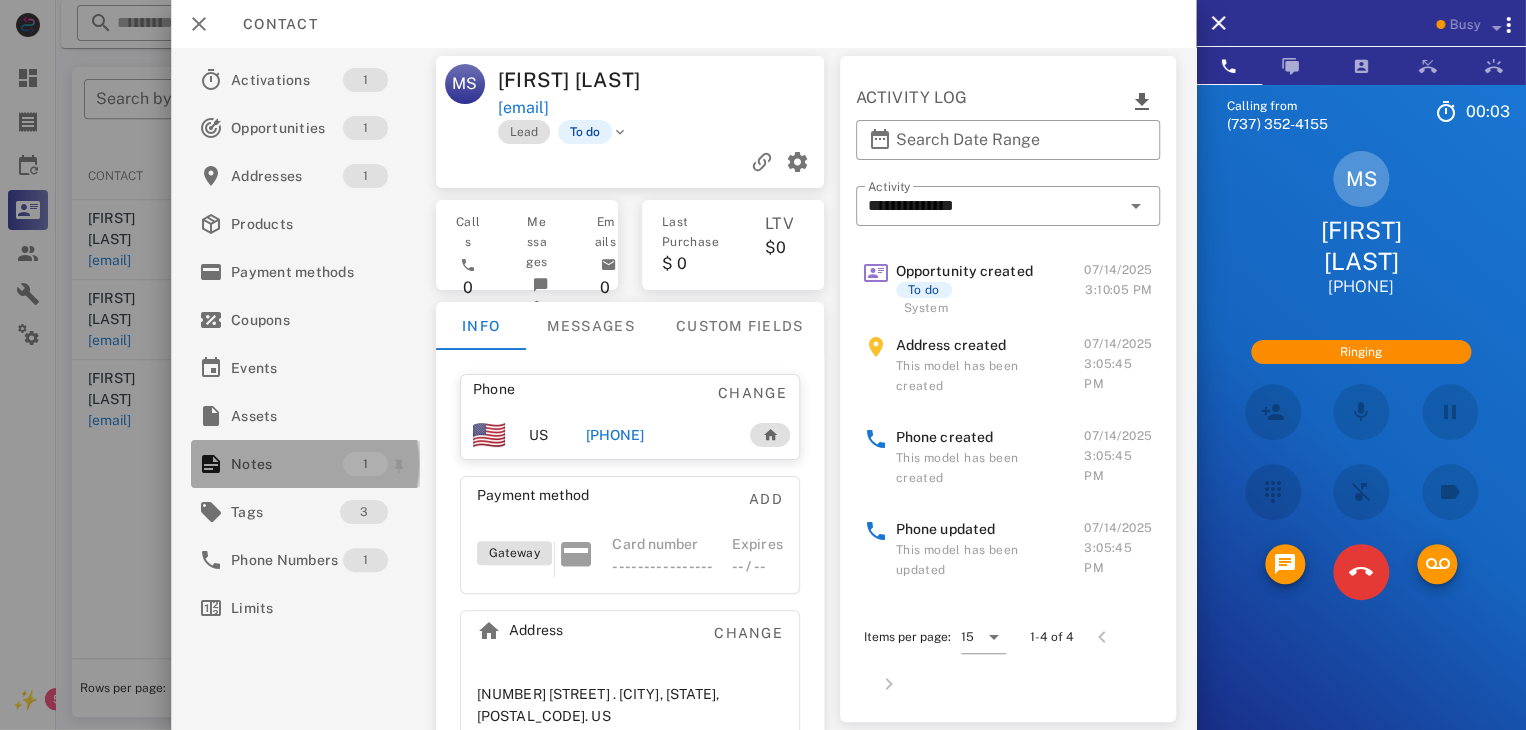 click on "Notes" at bounding box center [287, 464] 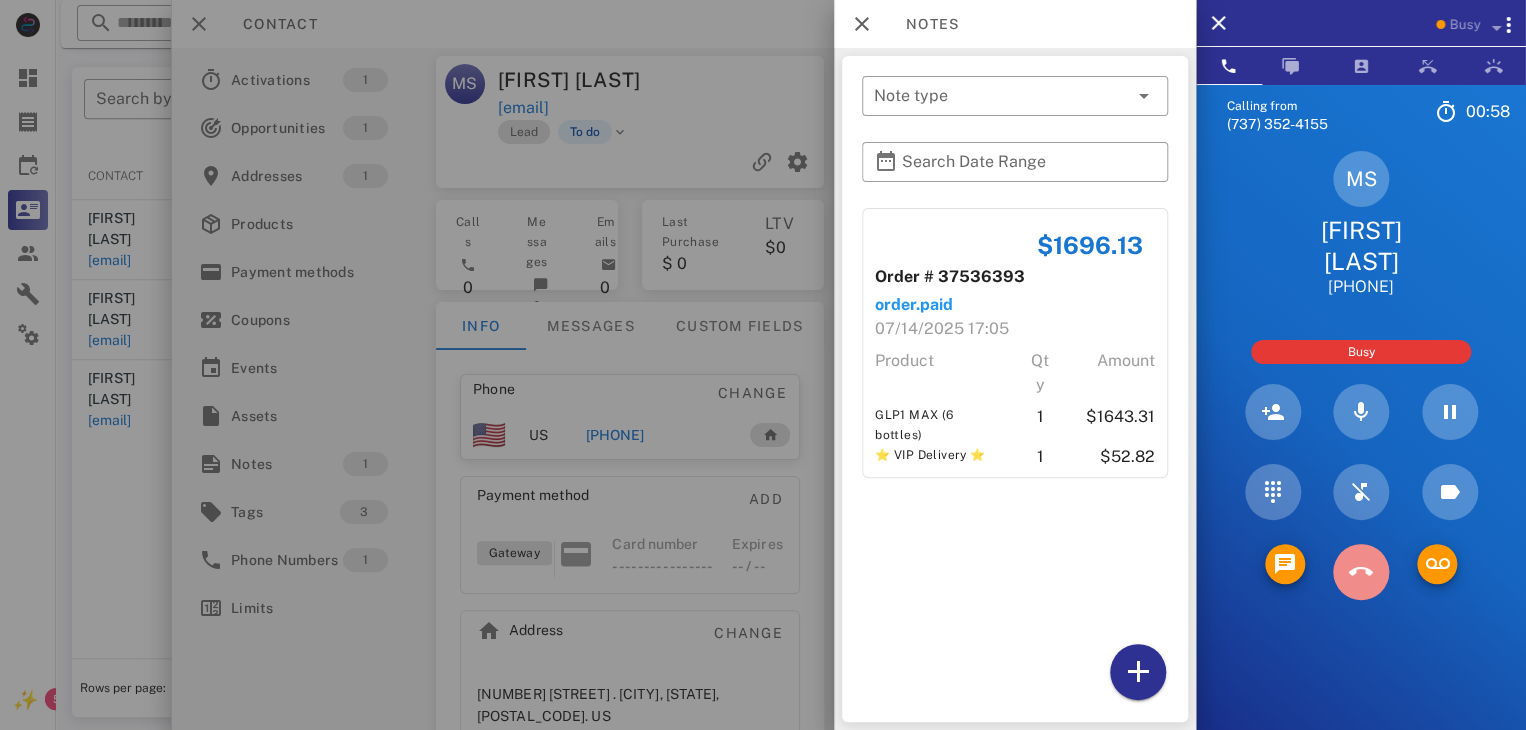 click at bounding box center [1361, 572] 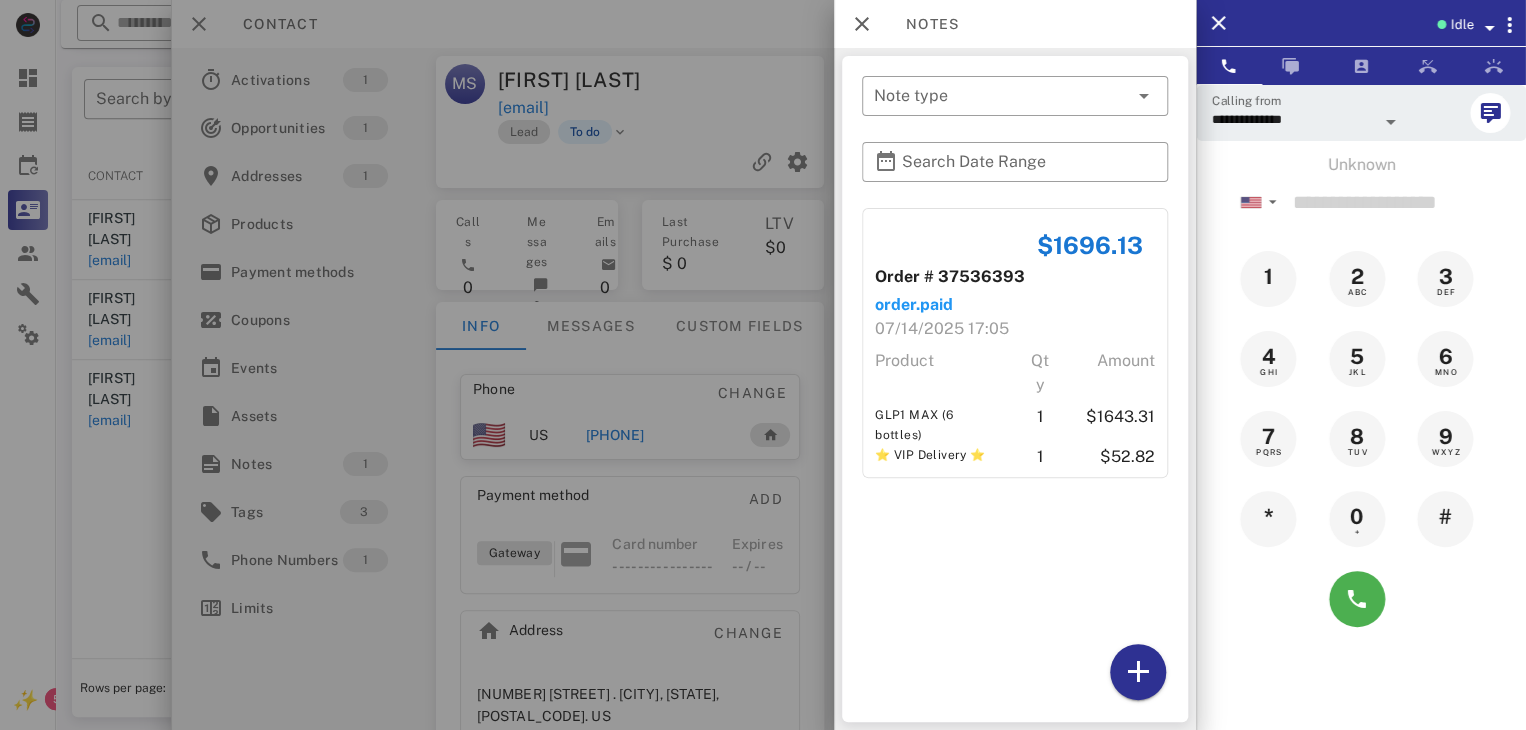 click at bounding box center [763, 365] 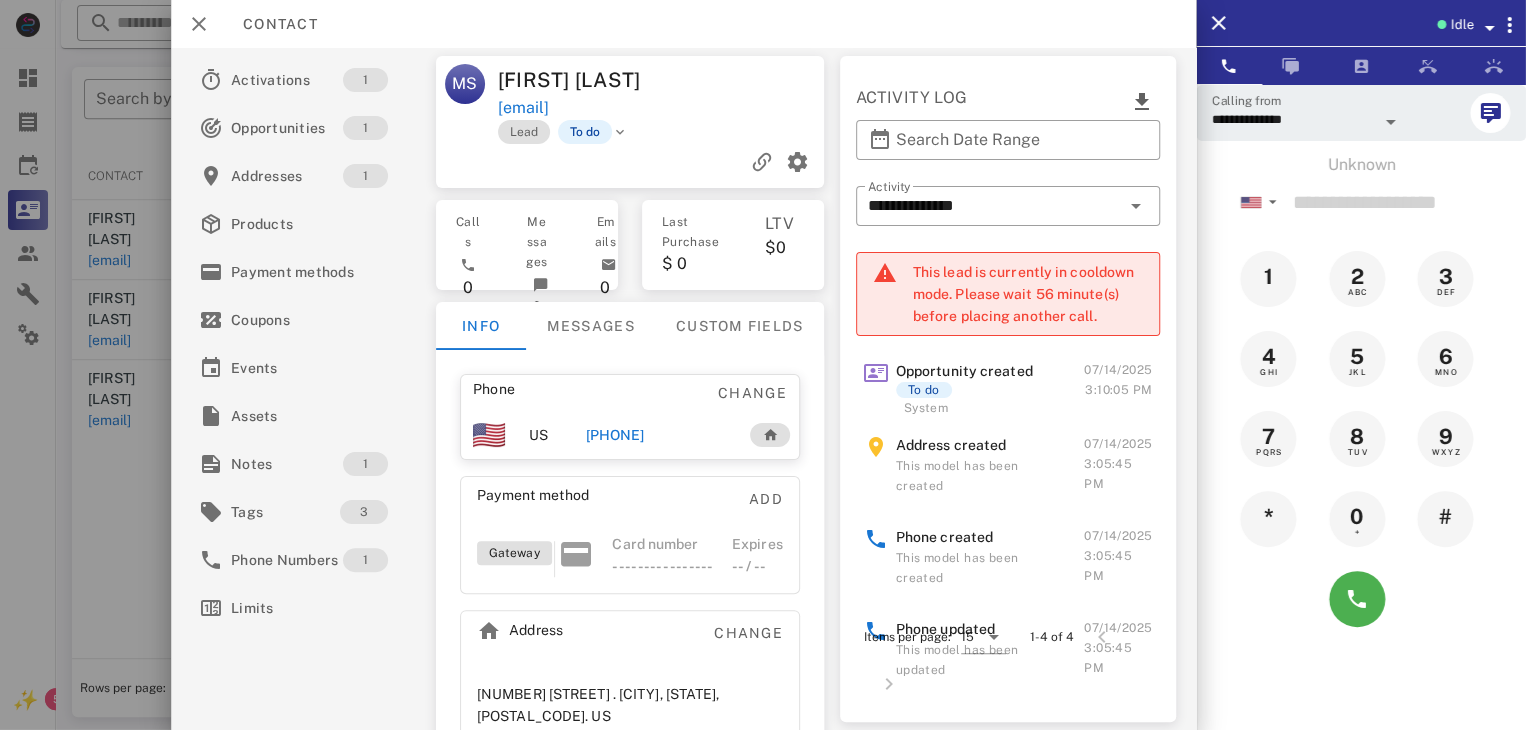 click at bounding box center [763, 365] 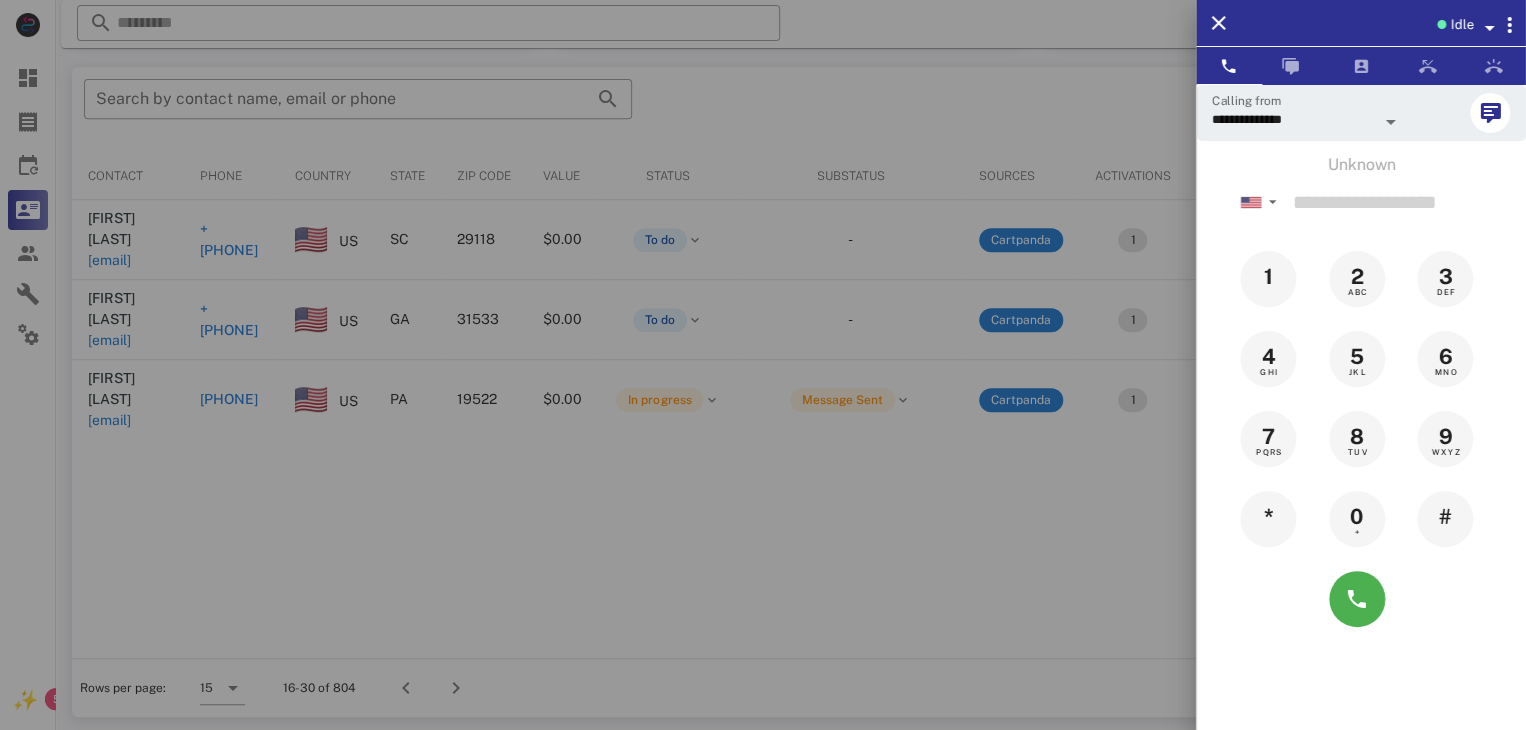 click at bounding box center (763, 365) 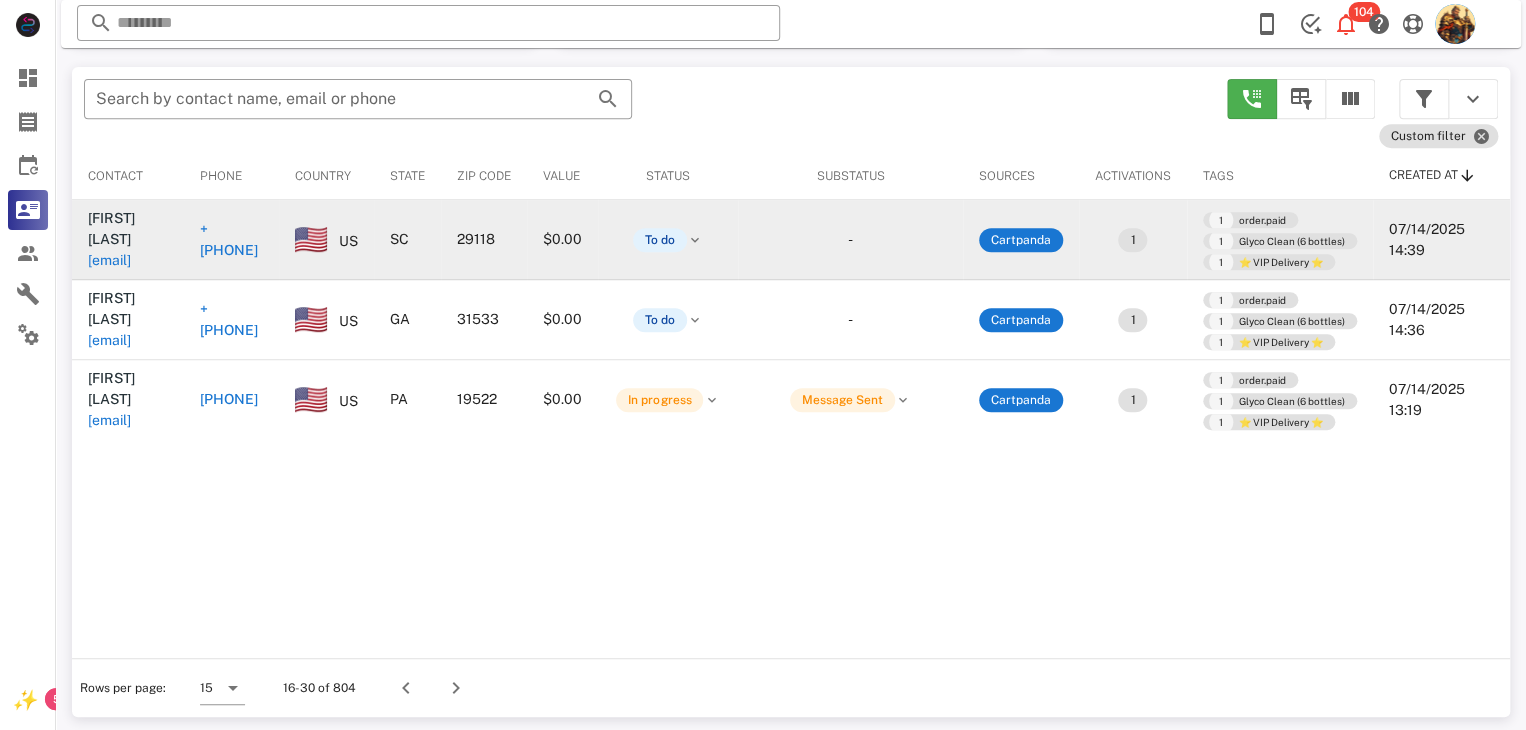 click on "aloburg@hotmail.com" at bounding box center (109, 260) 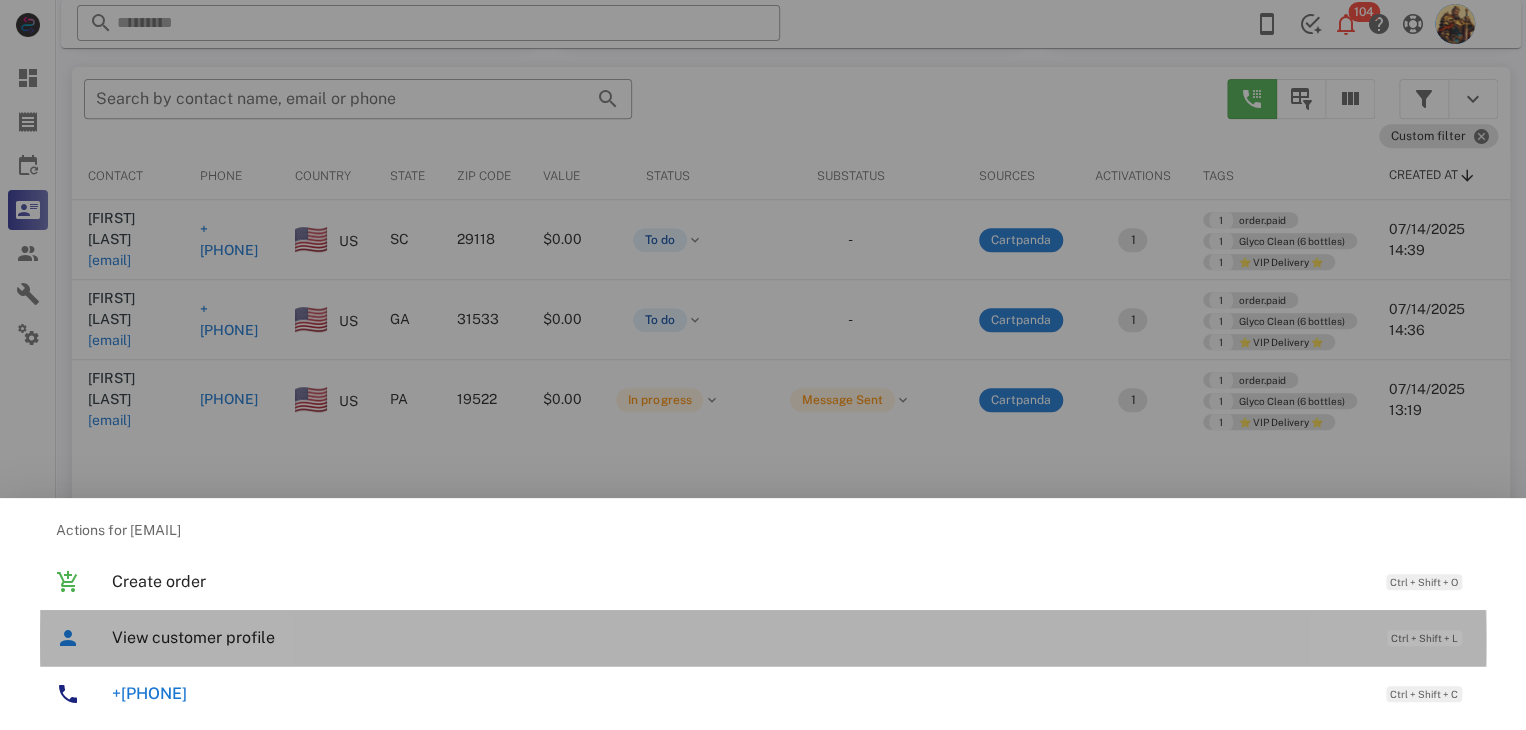 click on "View customer profile" at bounding box center (739, 637) 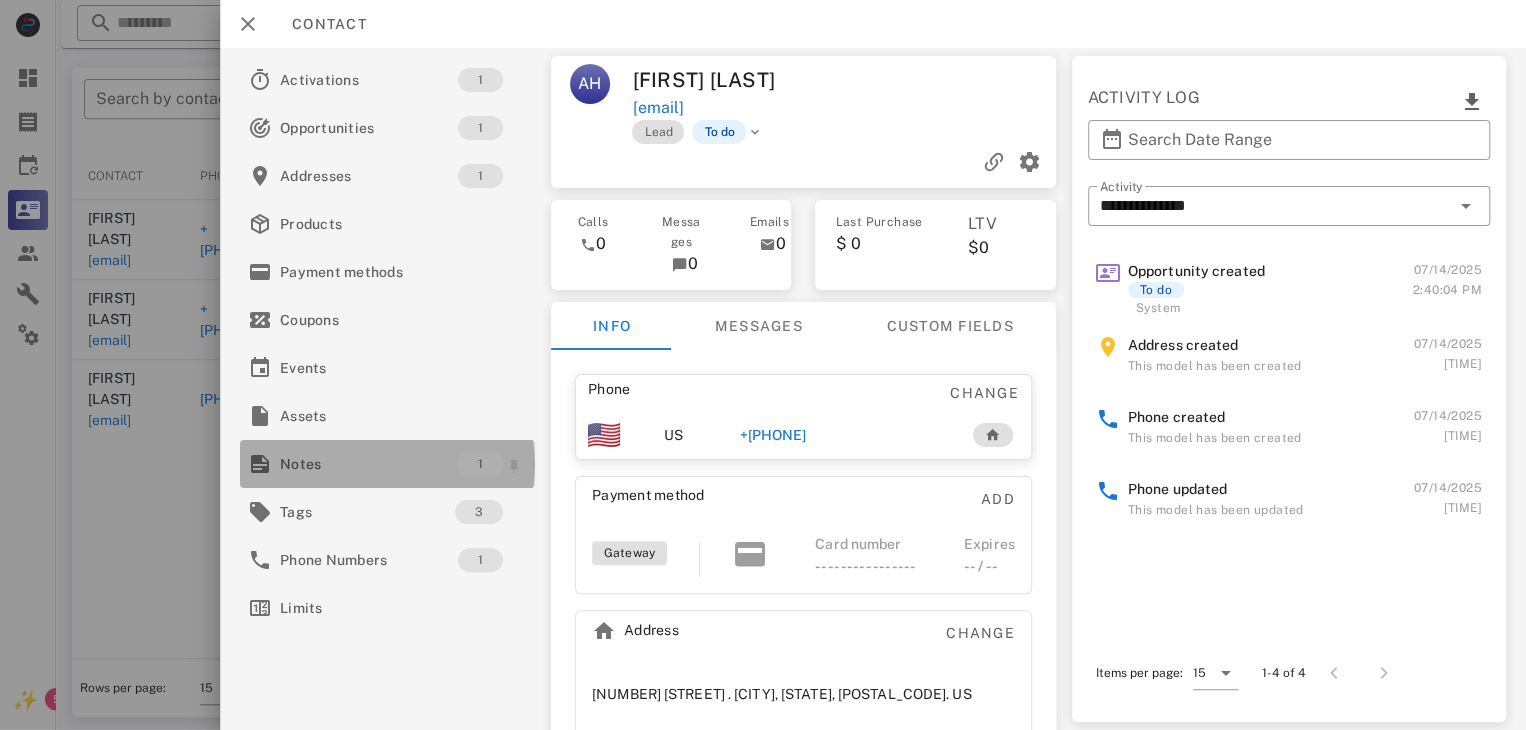 click on "Notes" at bounding box center [369, 464] 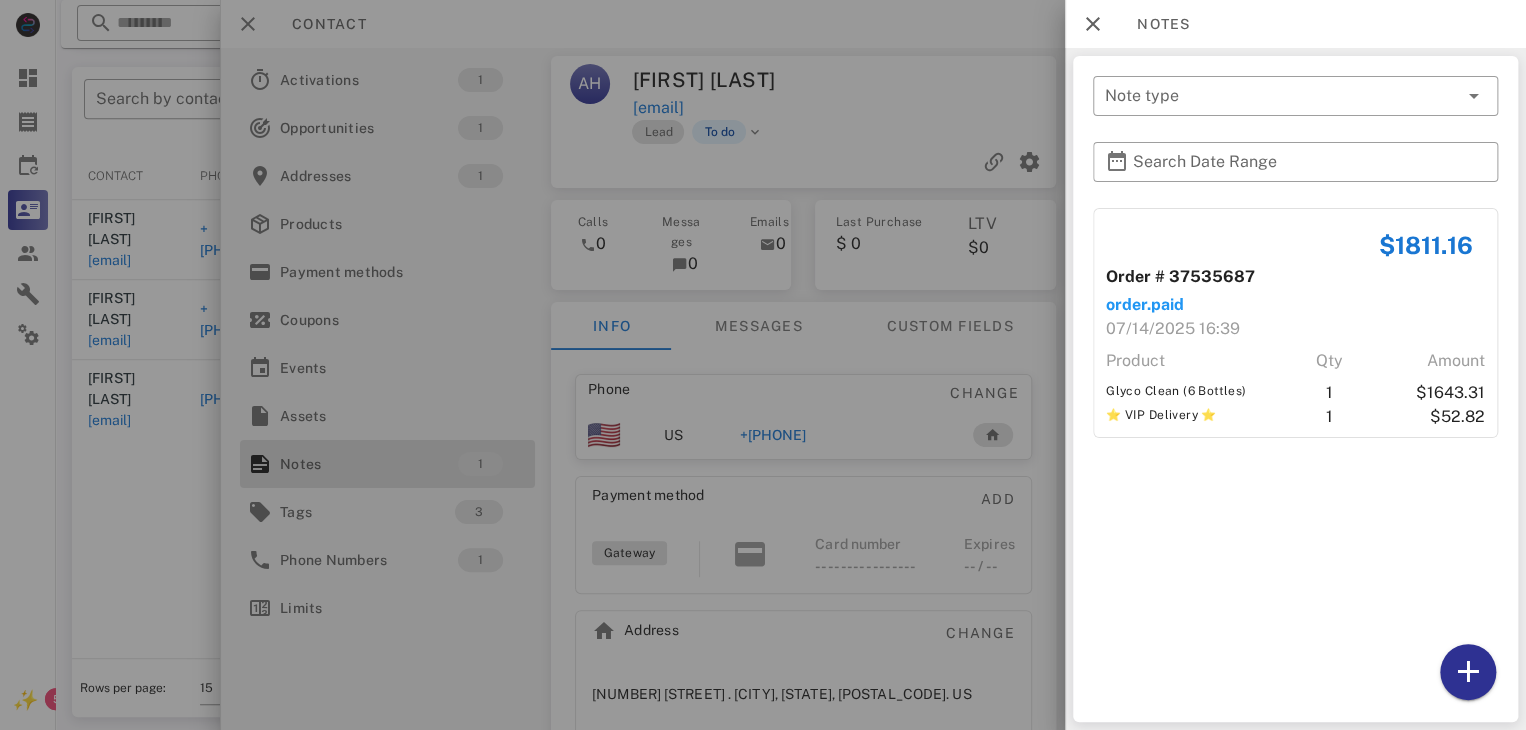 click at bounding box center [763, 365] 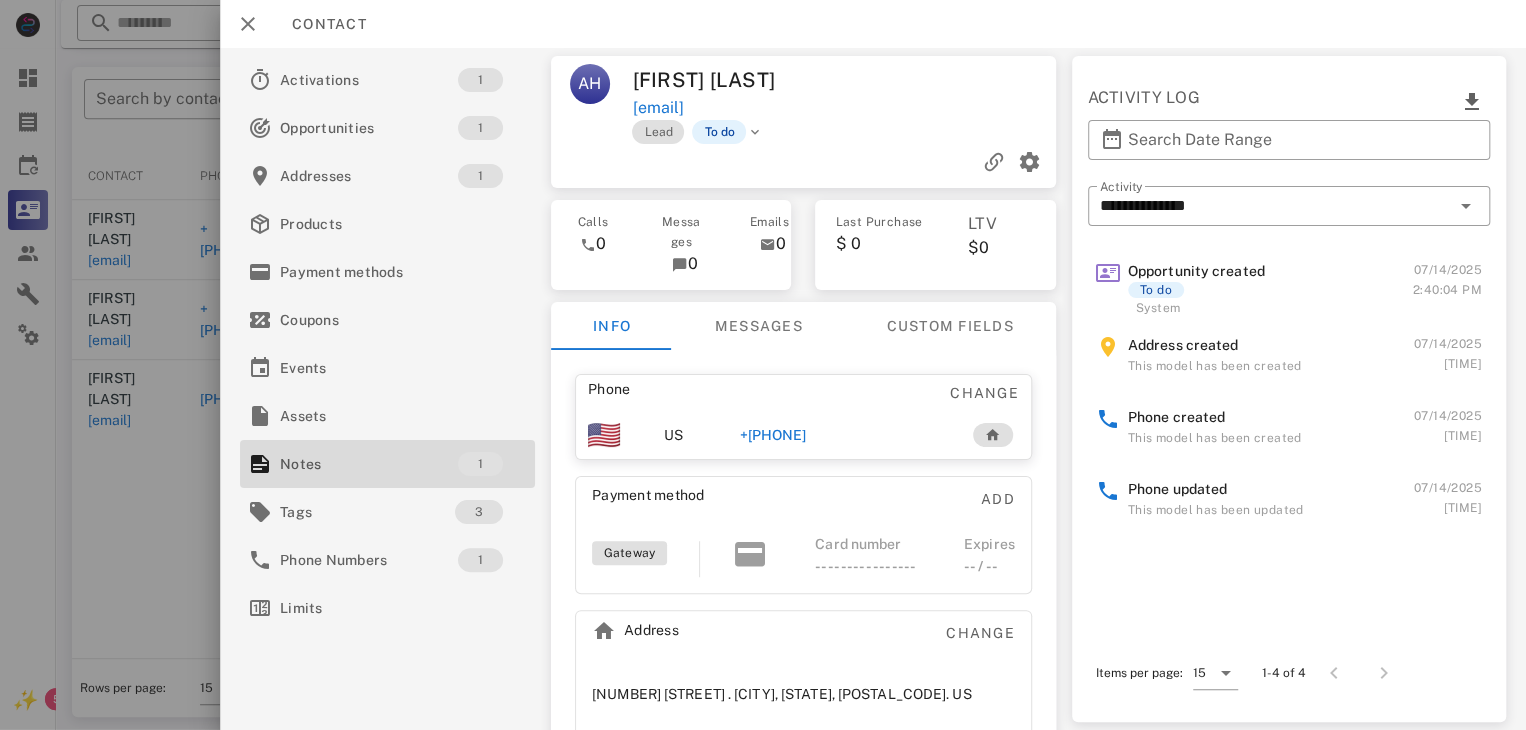click on "+18035364107" at bounding box center (773, 435) 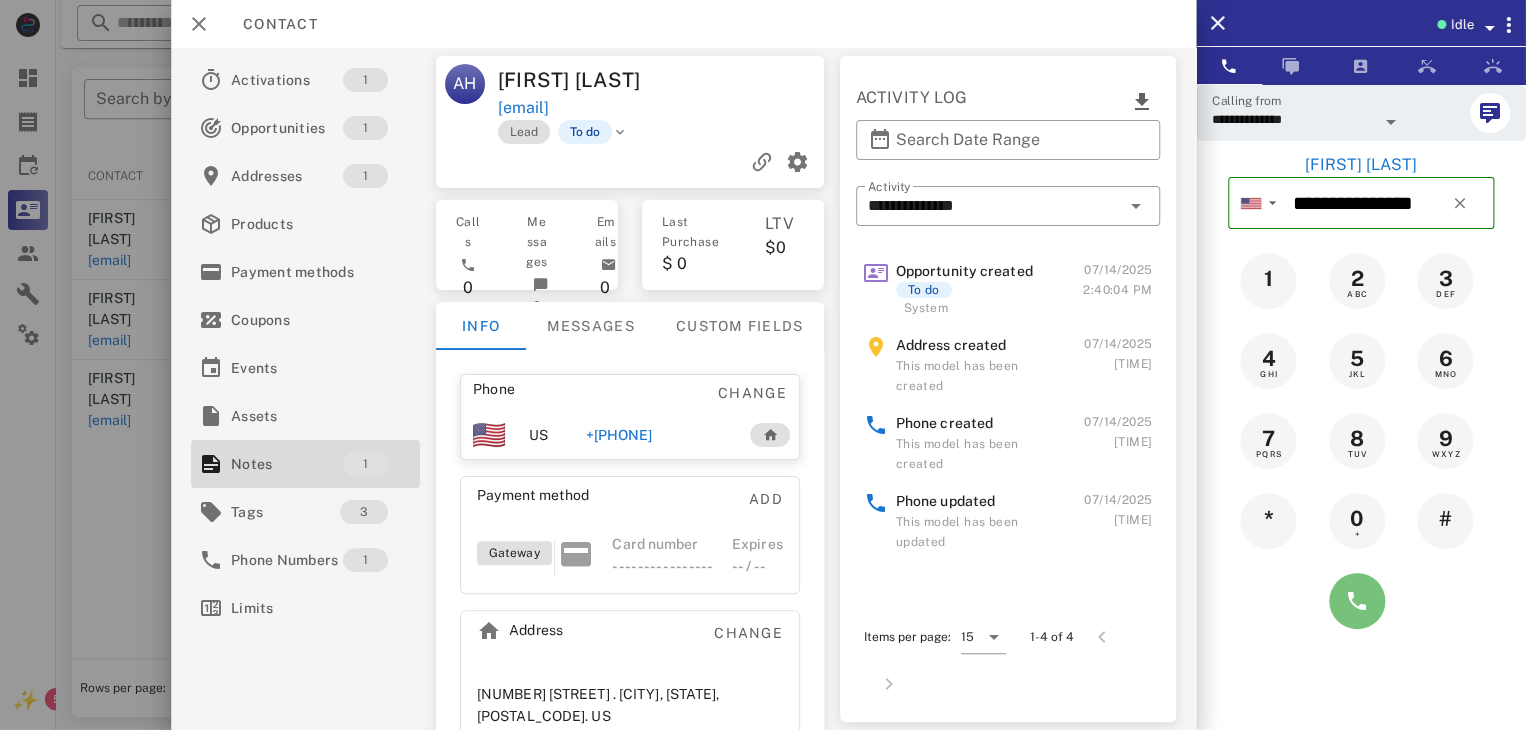 click at bounding box center (1357, 601) 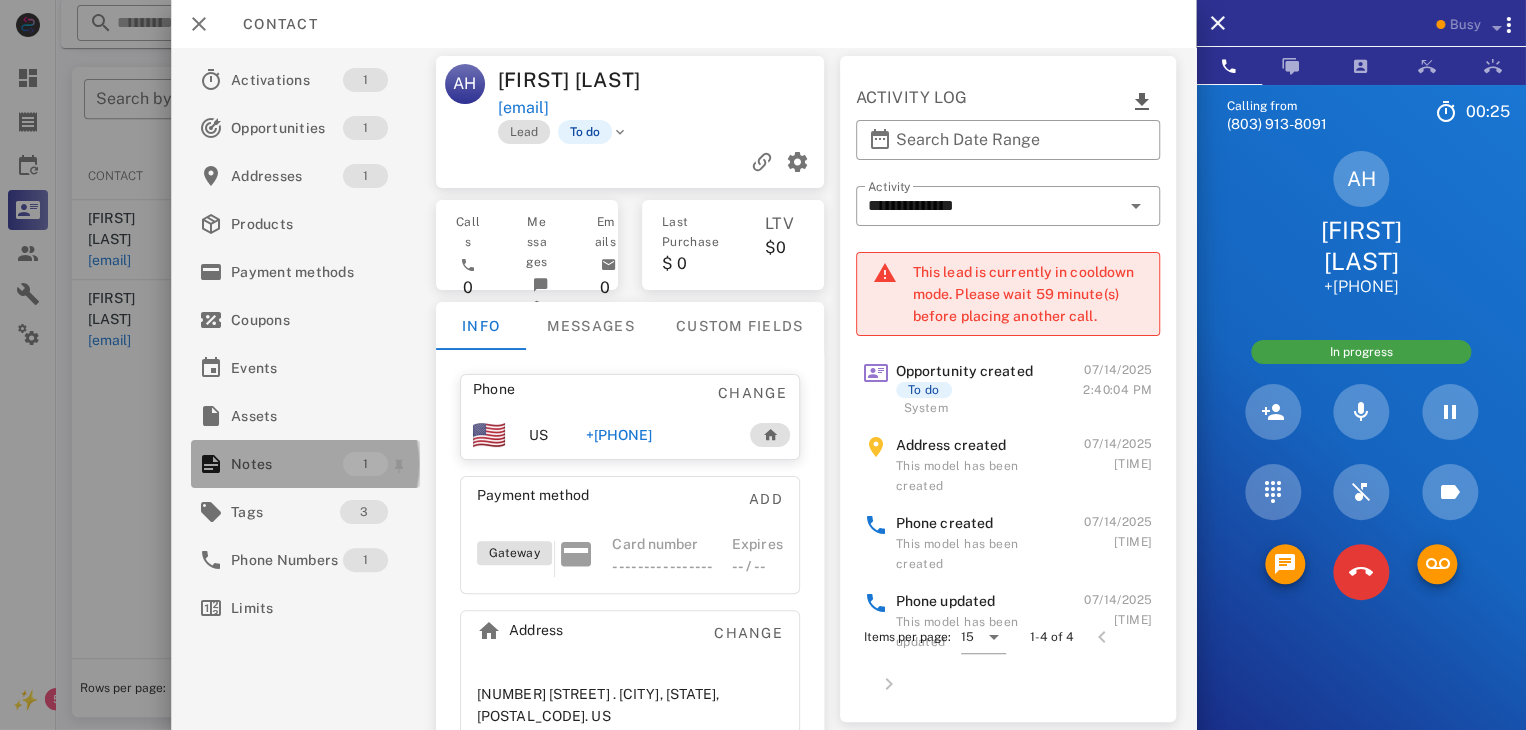 click on "Notes" at bounding box center (287, 464) 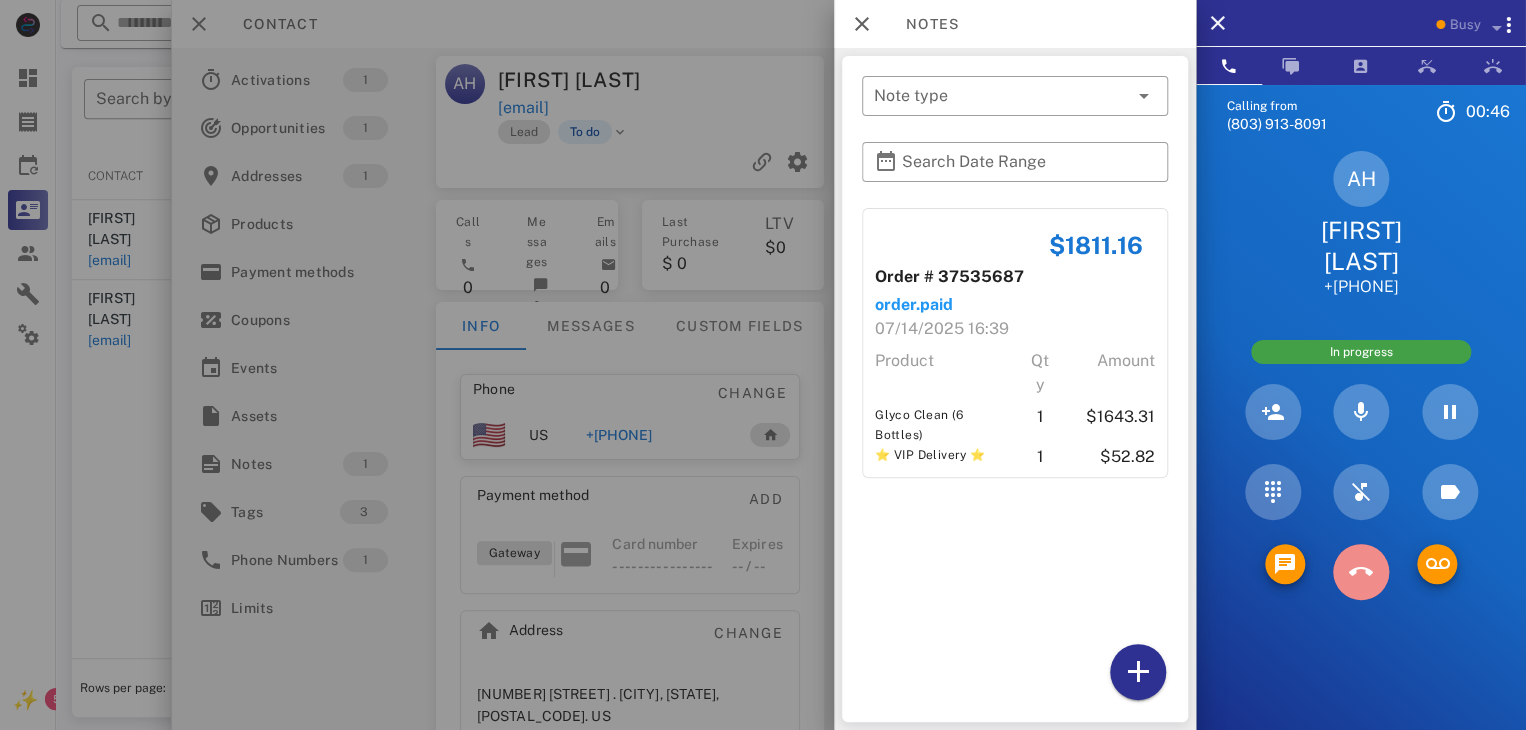 click at bounding box center (1361, 572) 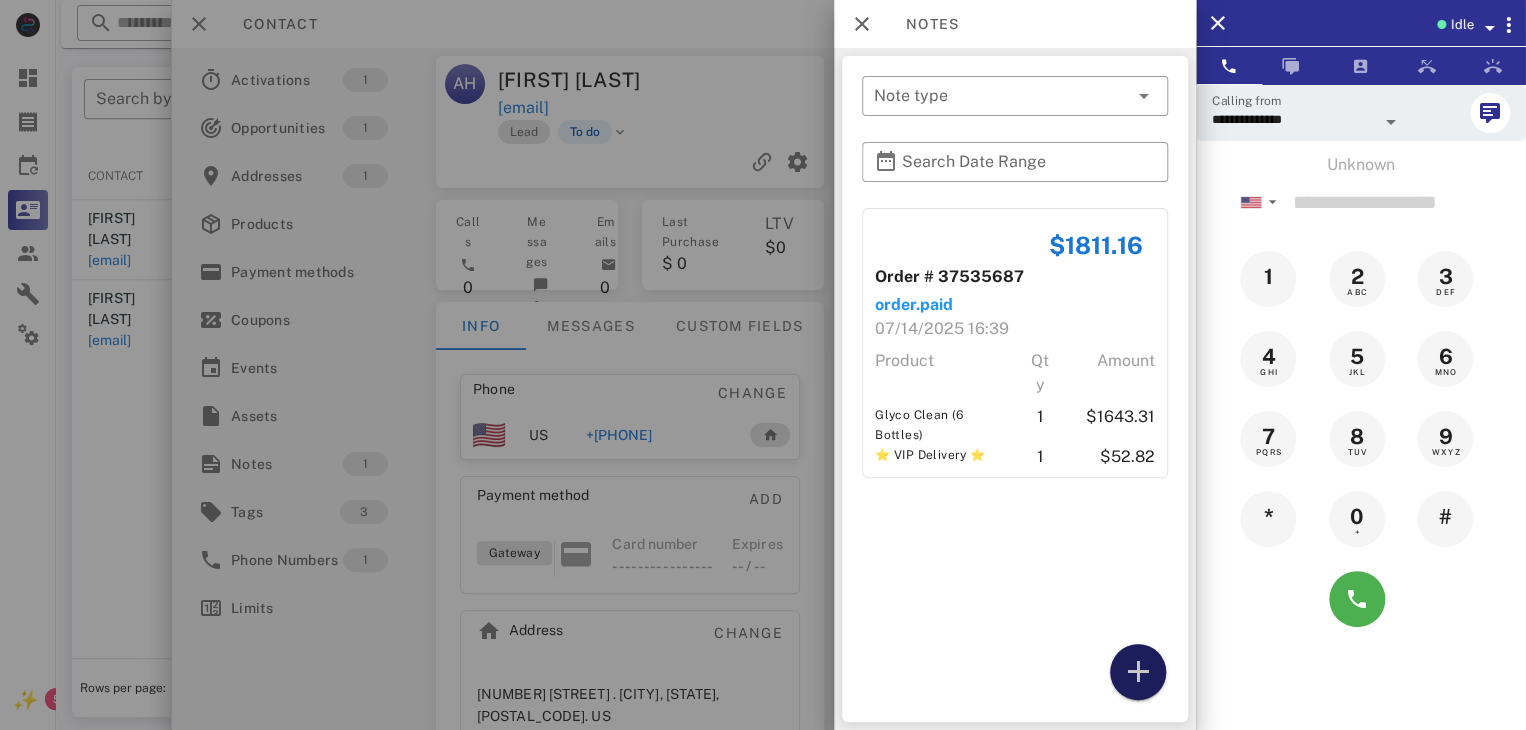 click at bounding box center (1138, 672) 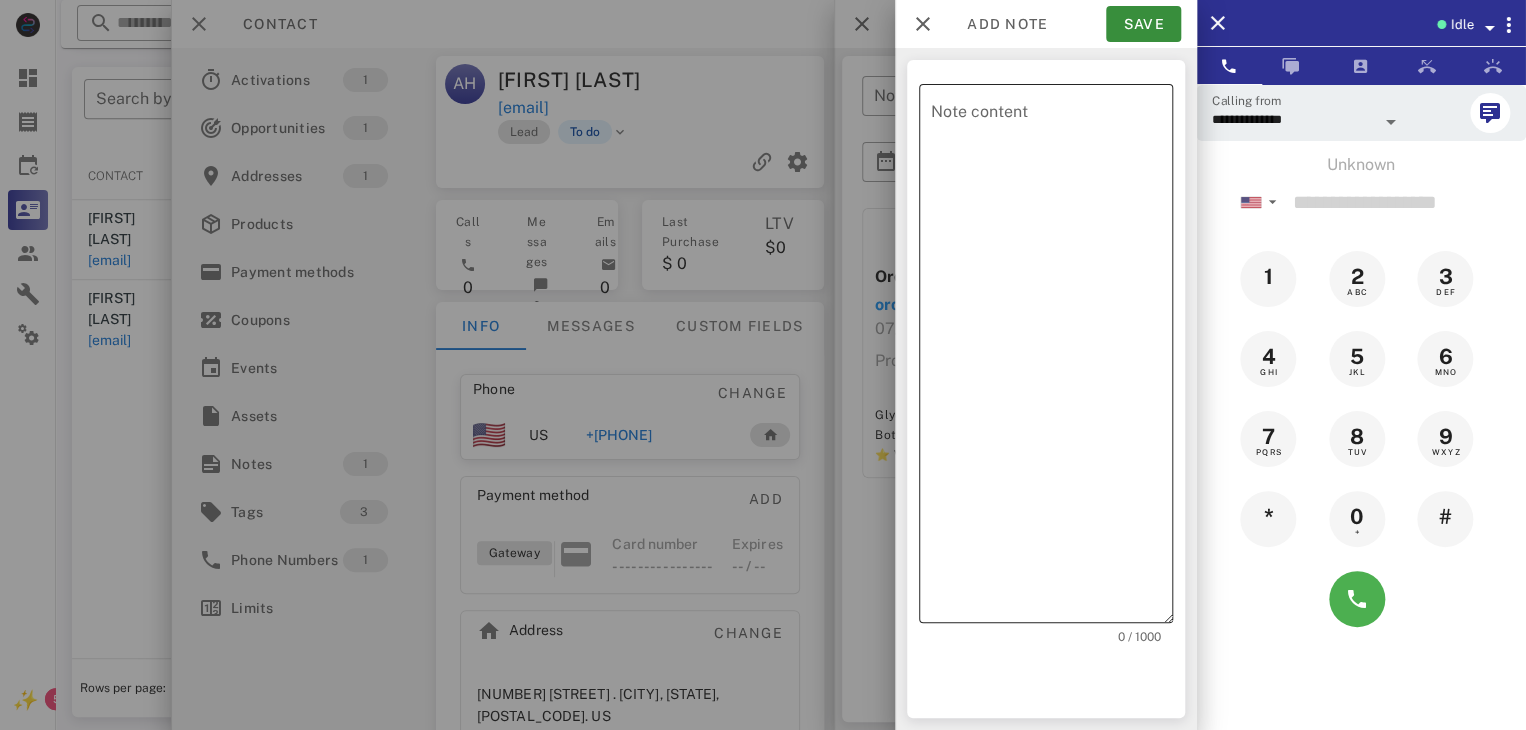 click on "​ Note content" at bounding box center (1046, 353) 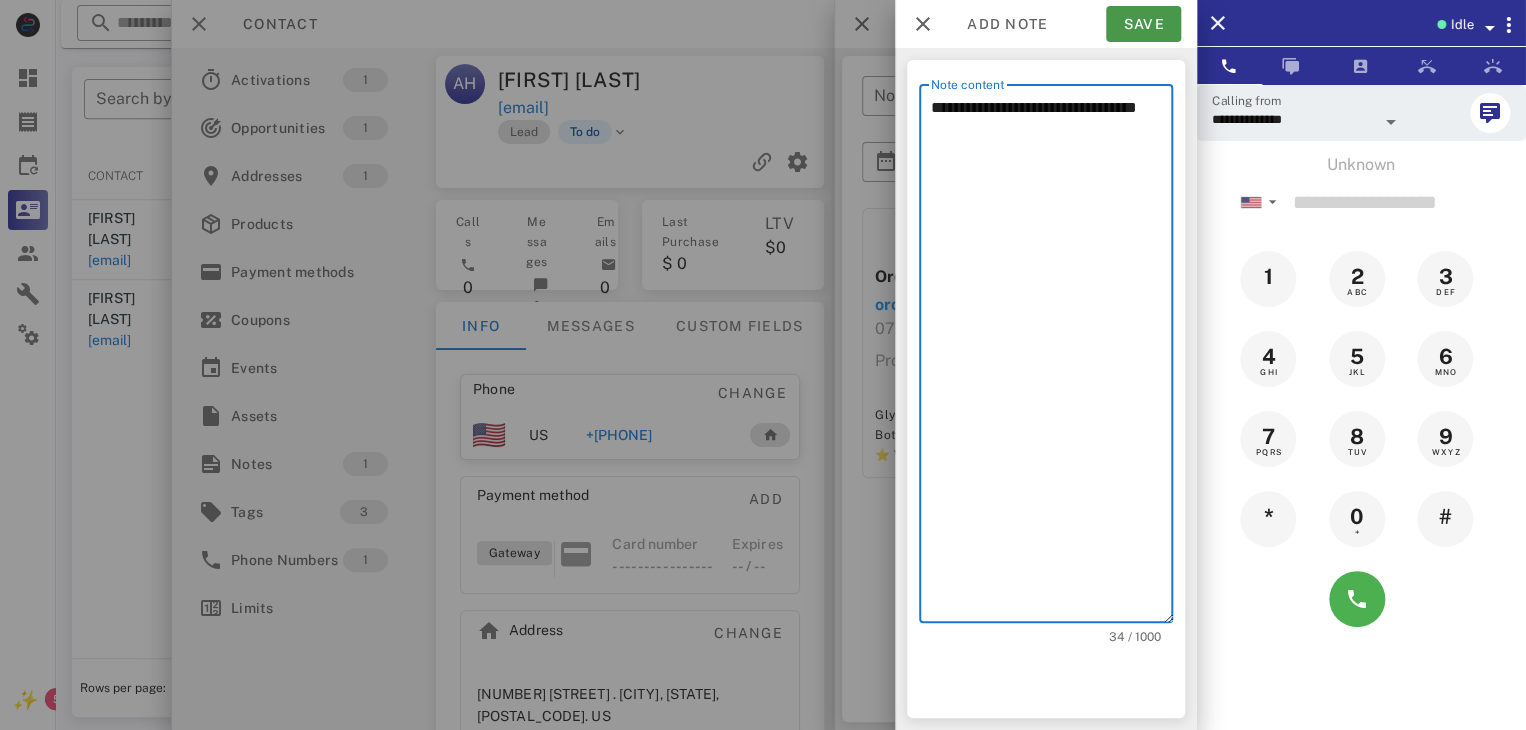 type on "**********" 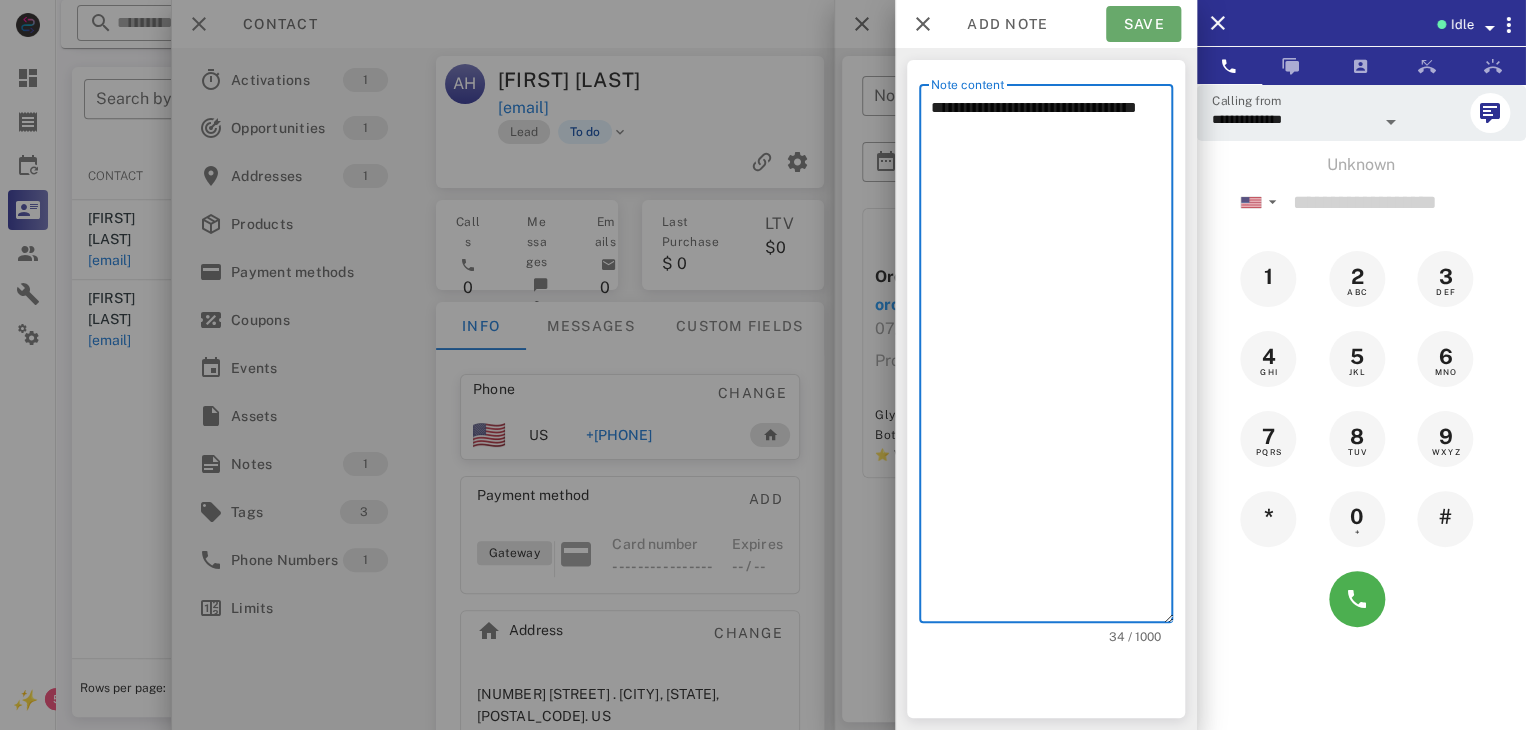click on "Save" at bounding box center [1143, 24] 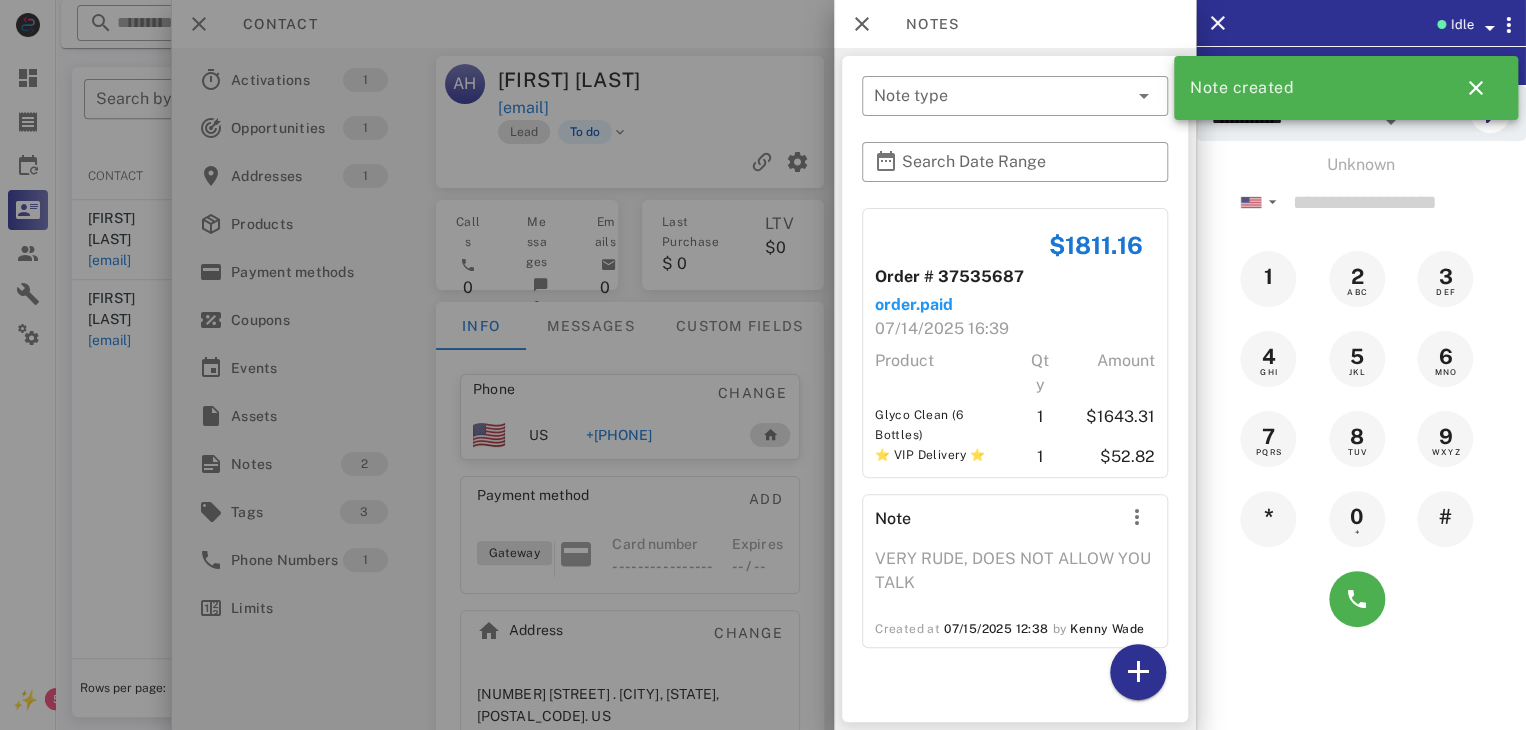 click at bounding box center [763, 365] 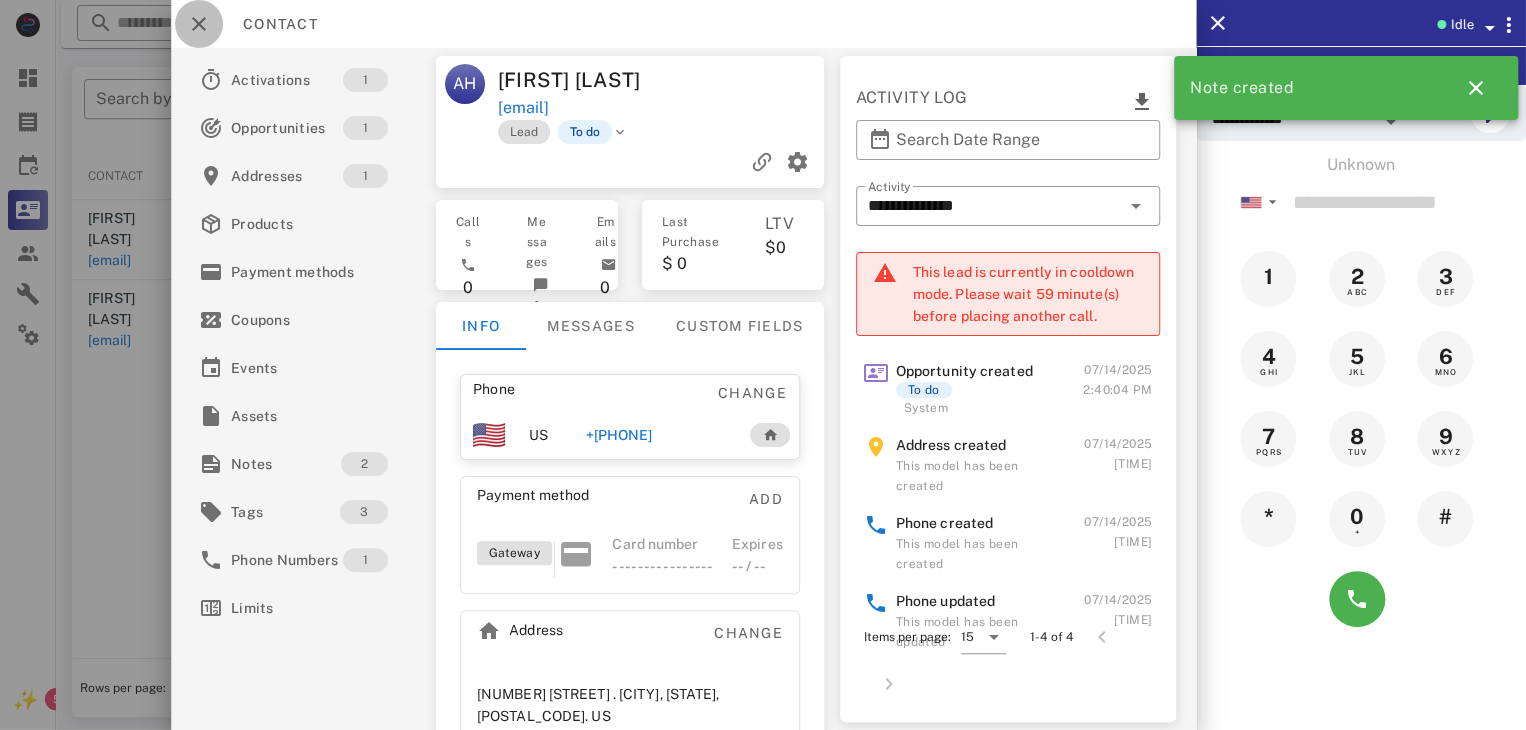 click at bounding box center (199, 24) 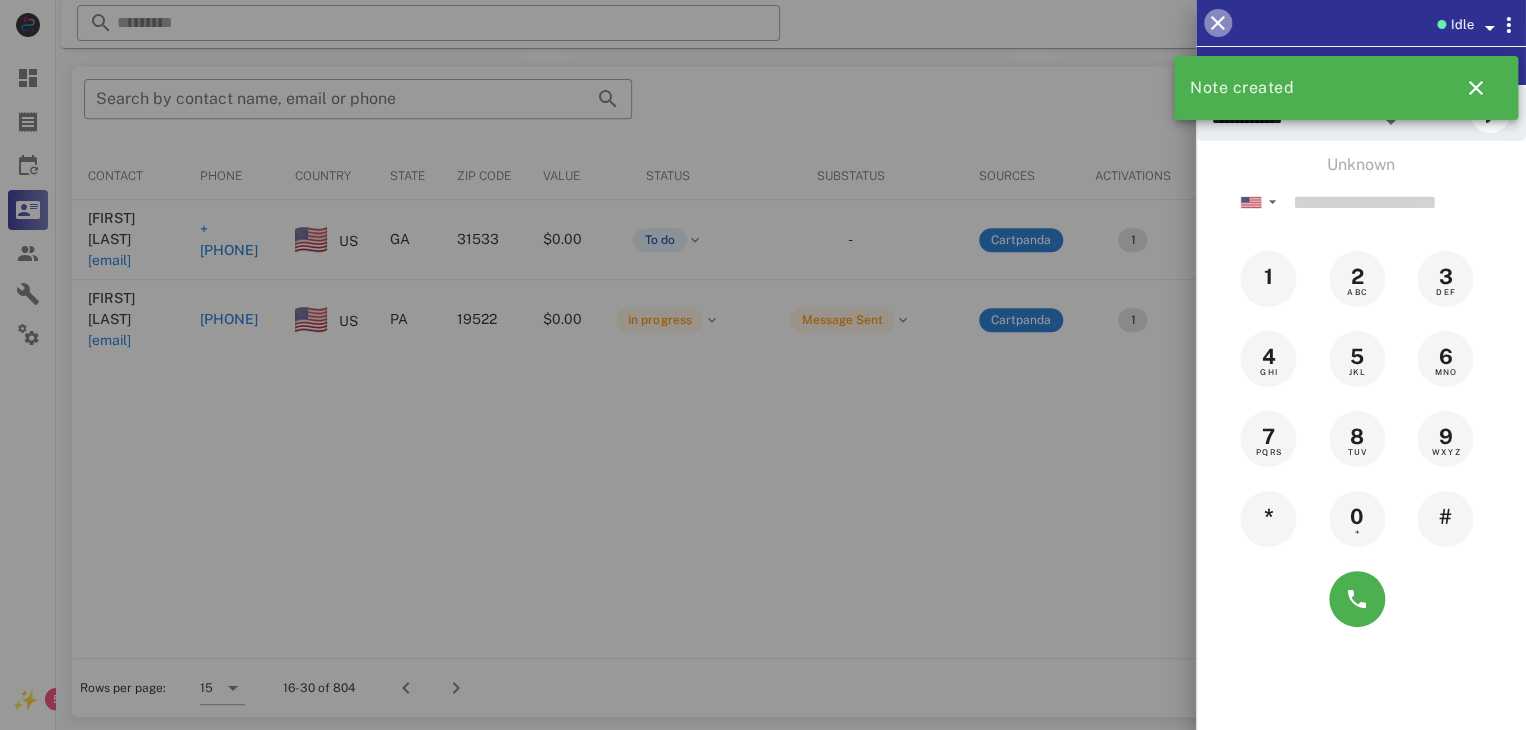 click at bounding box center (1218, 23) 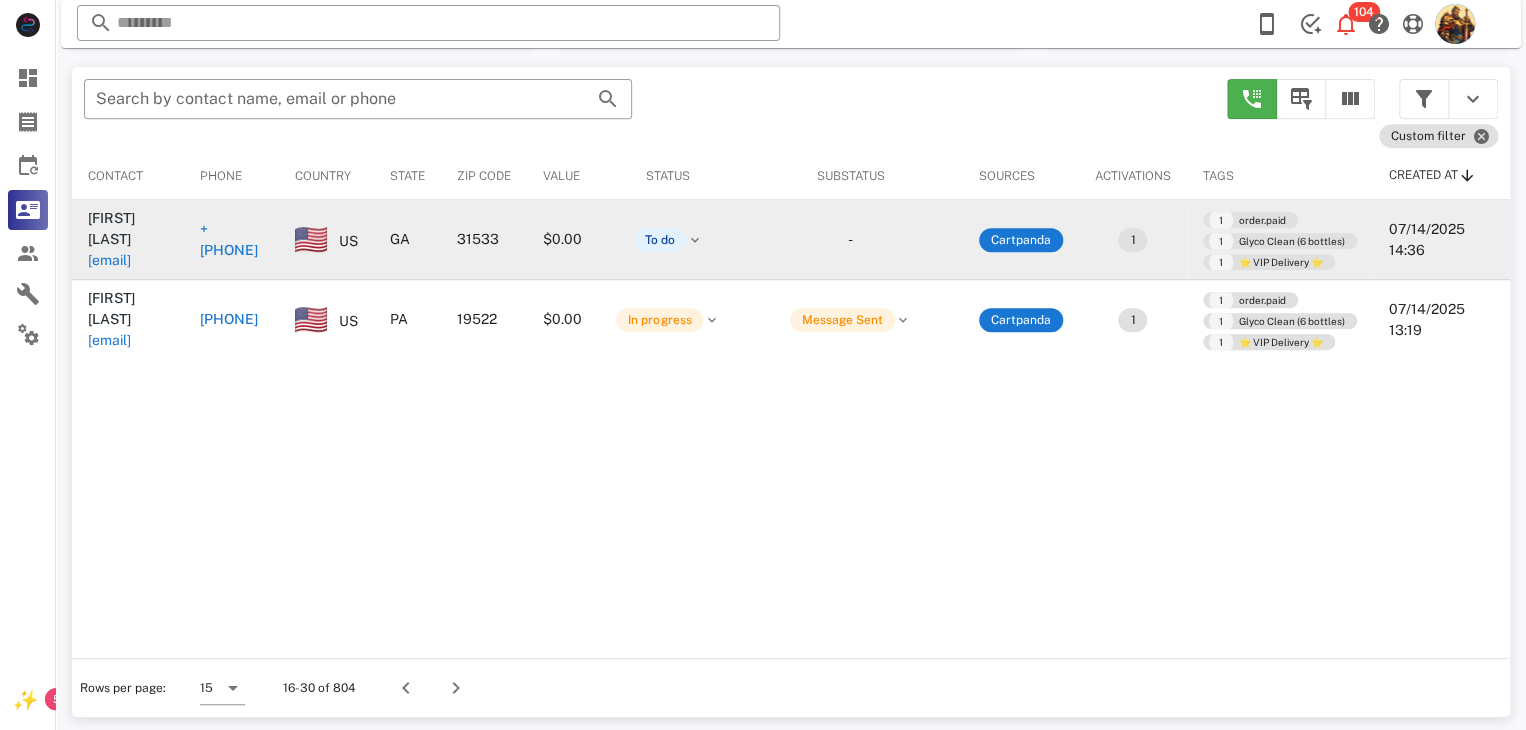 click on "tdjowers@gmail.com" at bounding box center (109, 260) 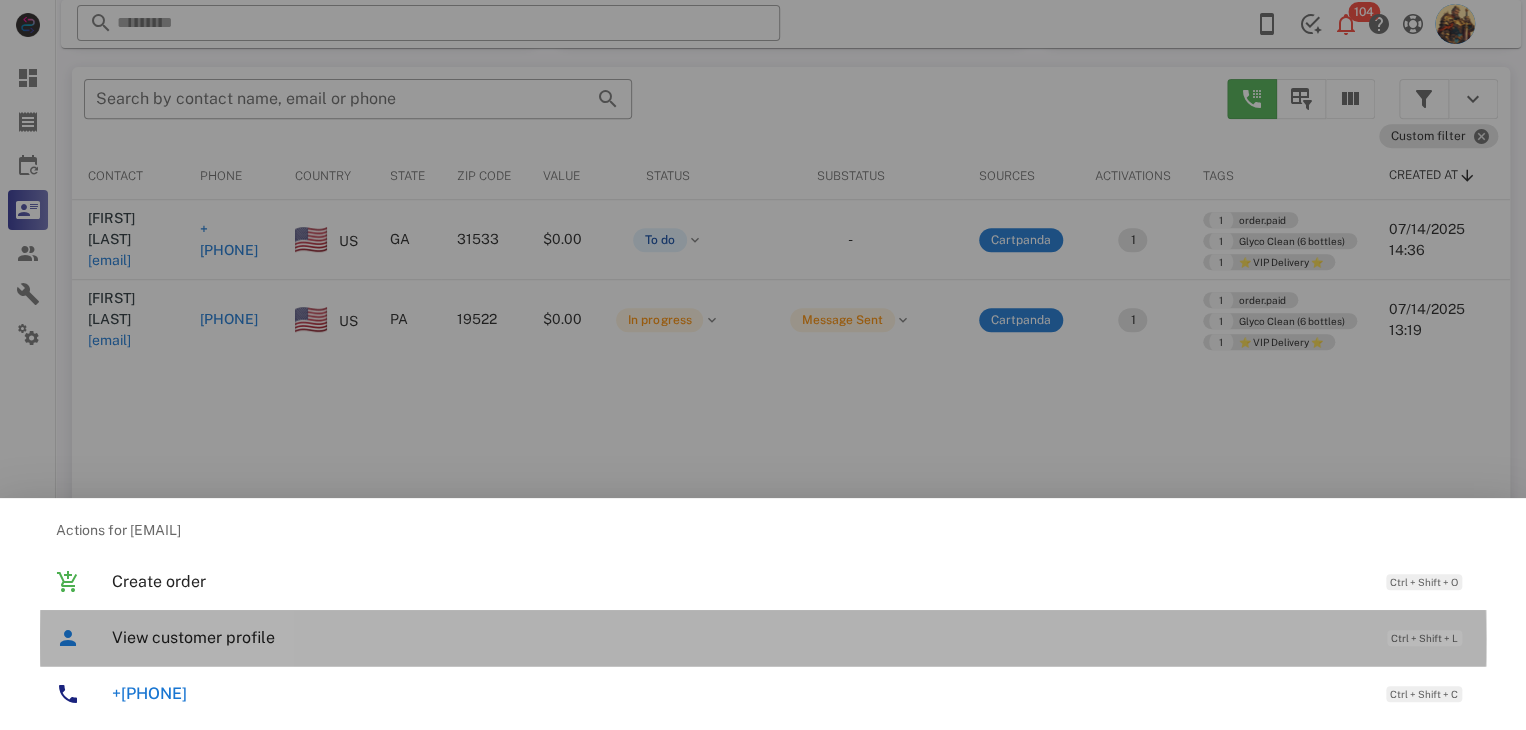 click on "View customer profile" at bounding box center [739, 637] 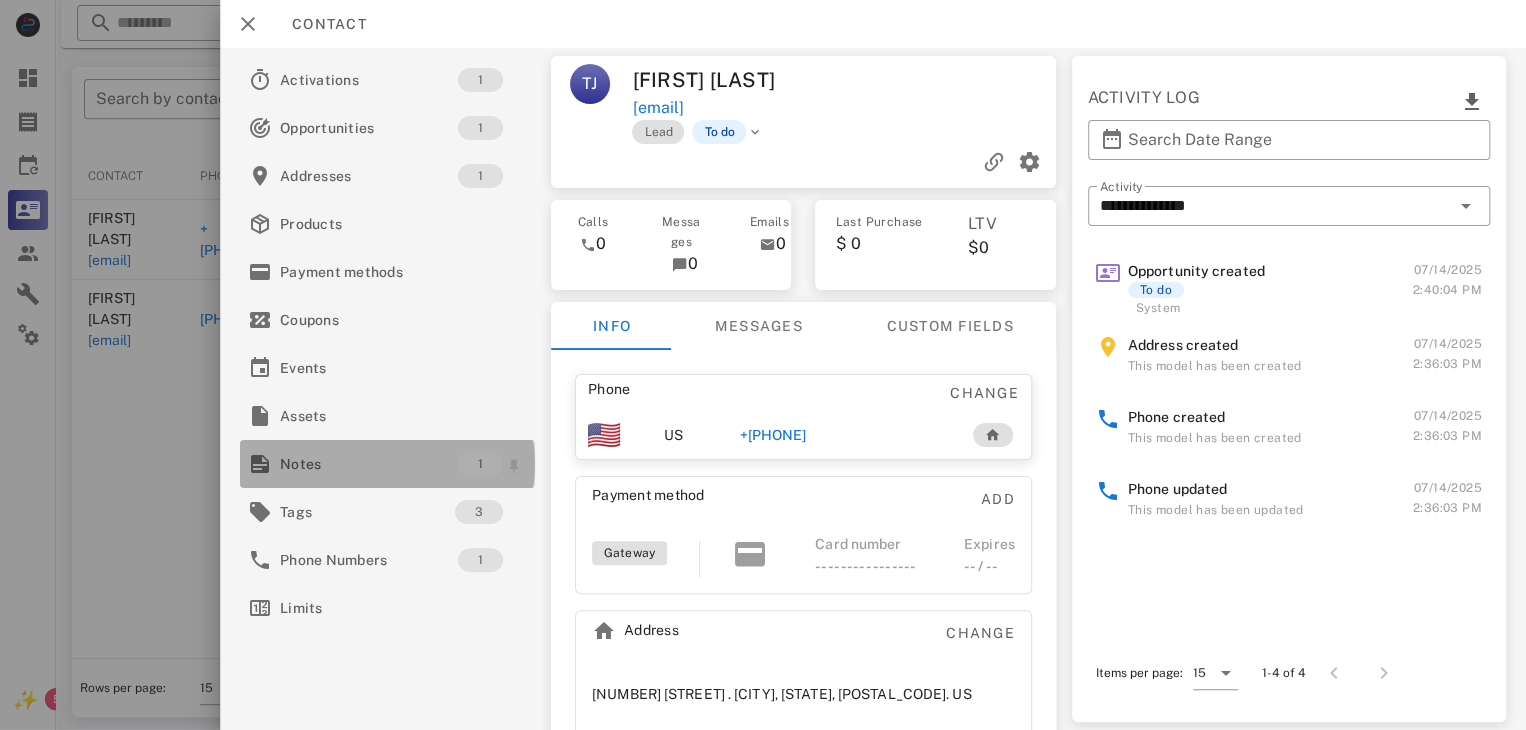 click on "Notes" at bounding box center (369, 464) 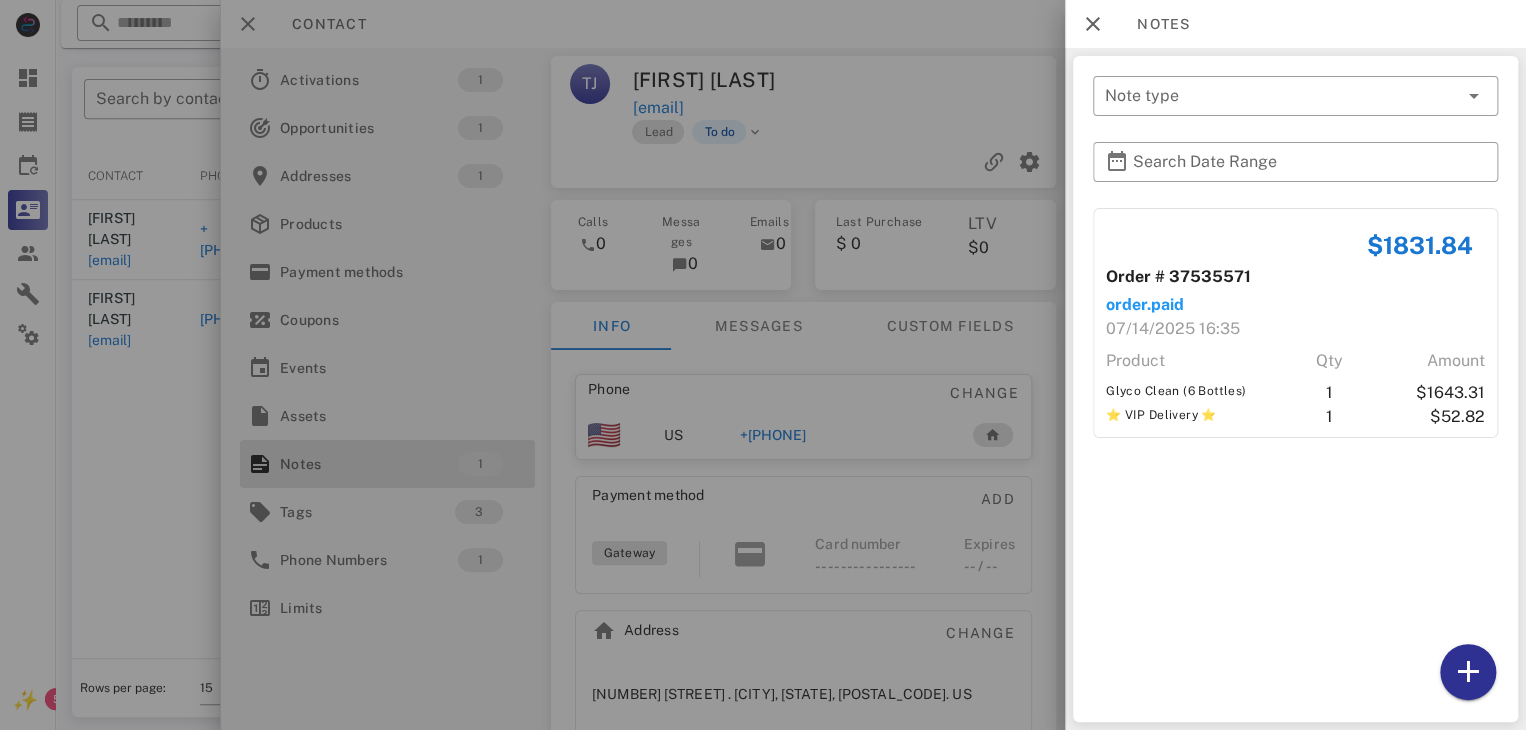 click at bounding box center (763, 365) 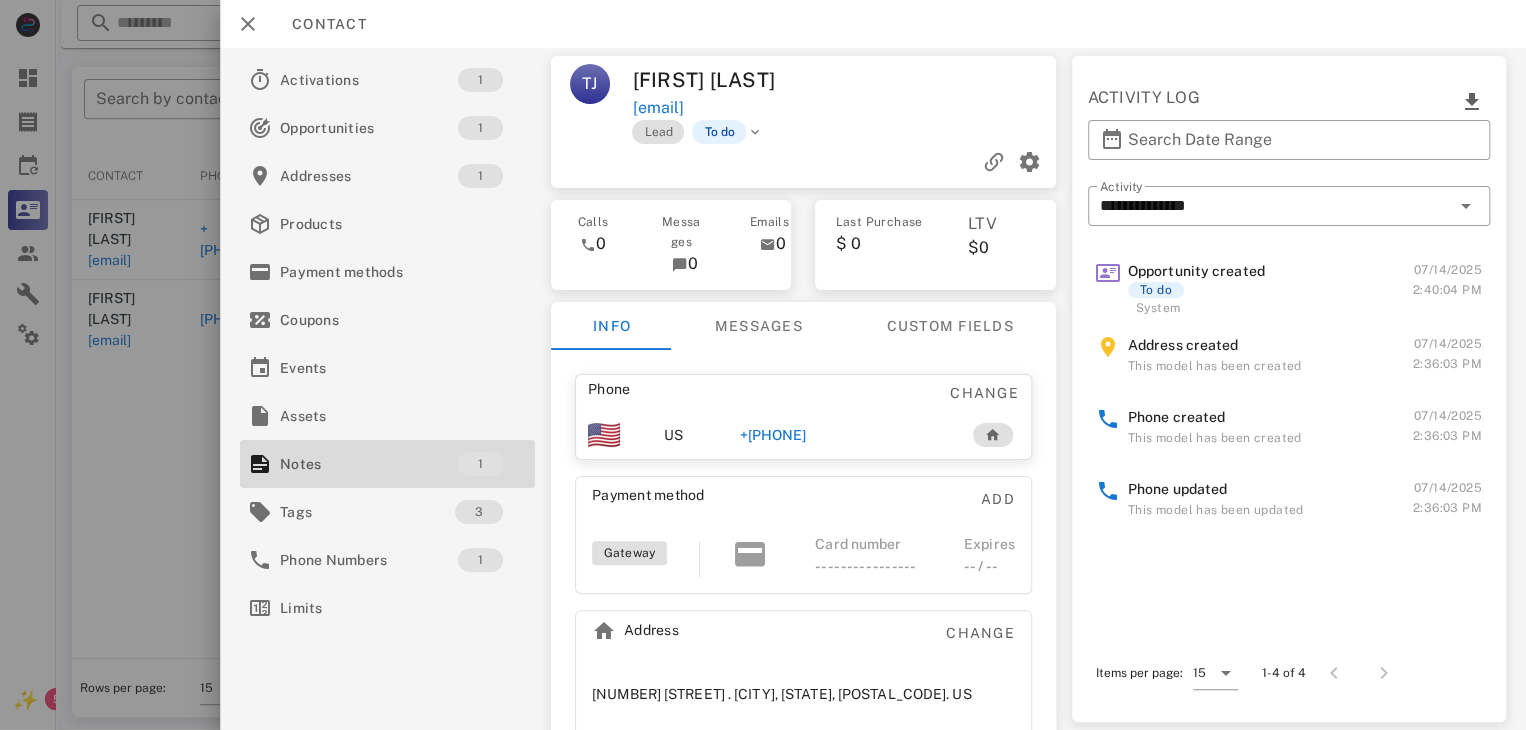 click on "+19123845617" at bounding box center (773, 435) 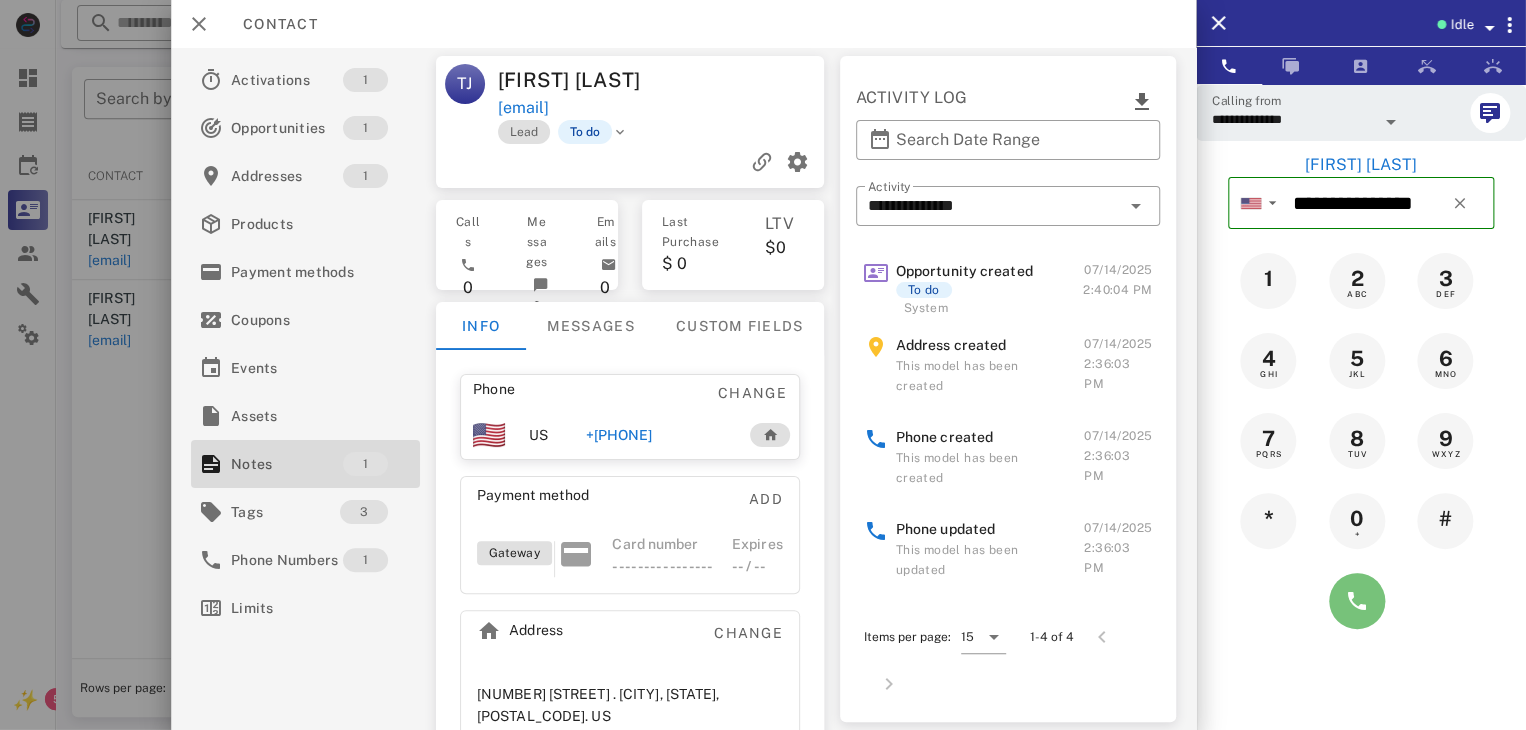 click at bounding box center [1357, 601] 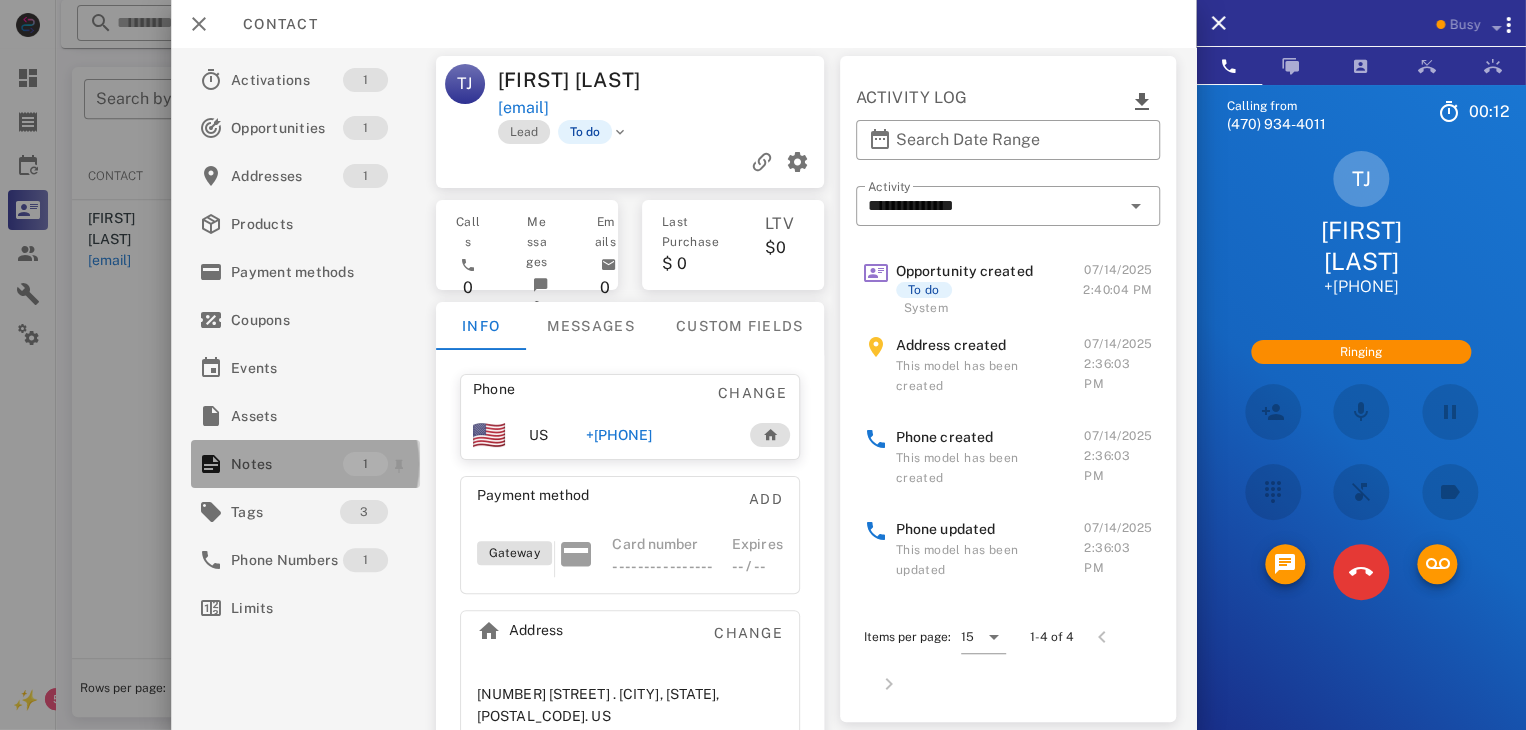 click on "Notes" at bounding box center [287, 464] 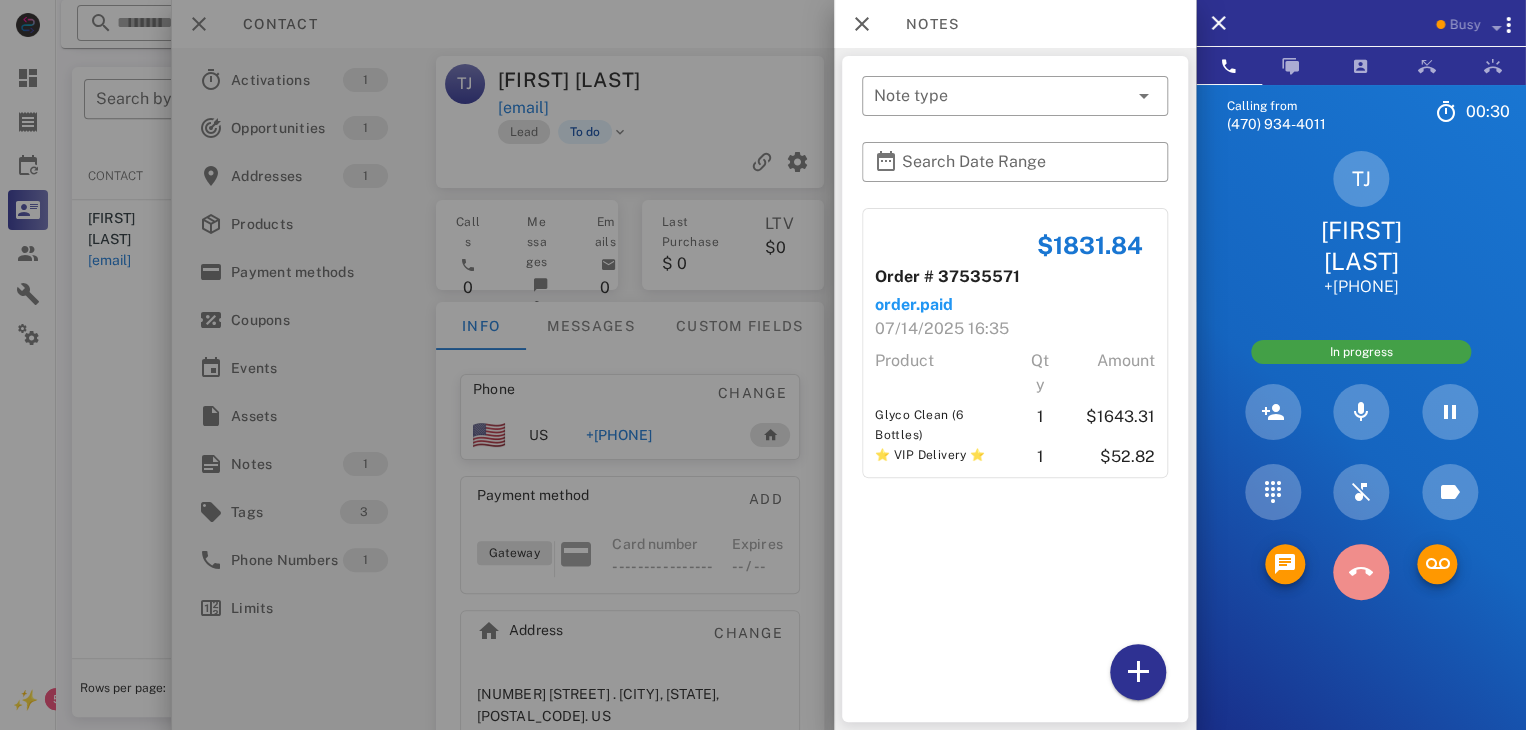 click at bounding box center [1361, 572] 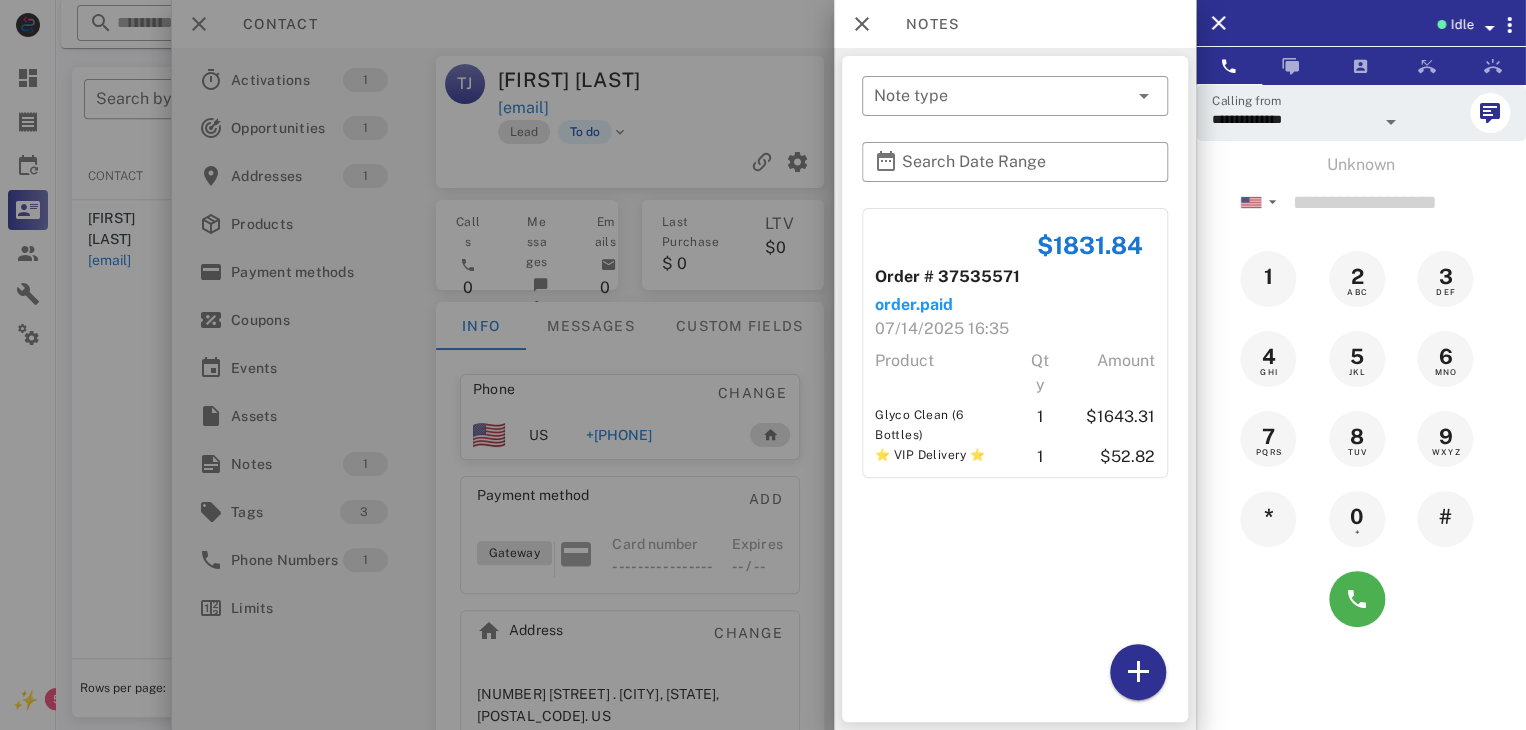 click at bounding box center [763, 365] 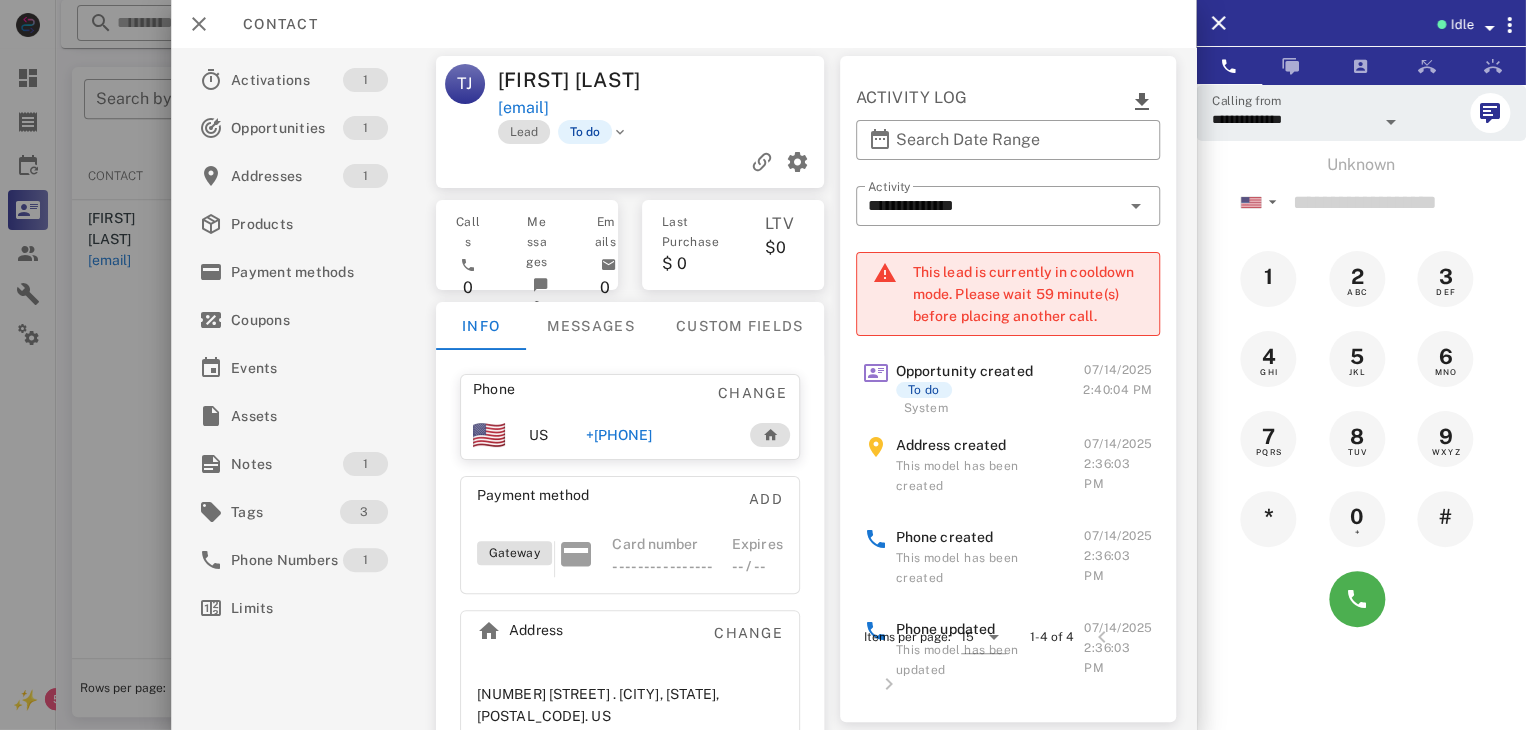 click at bounding box center (763, 365) 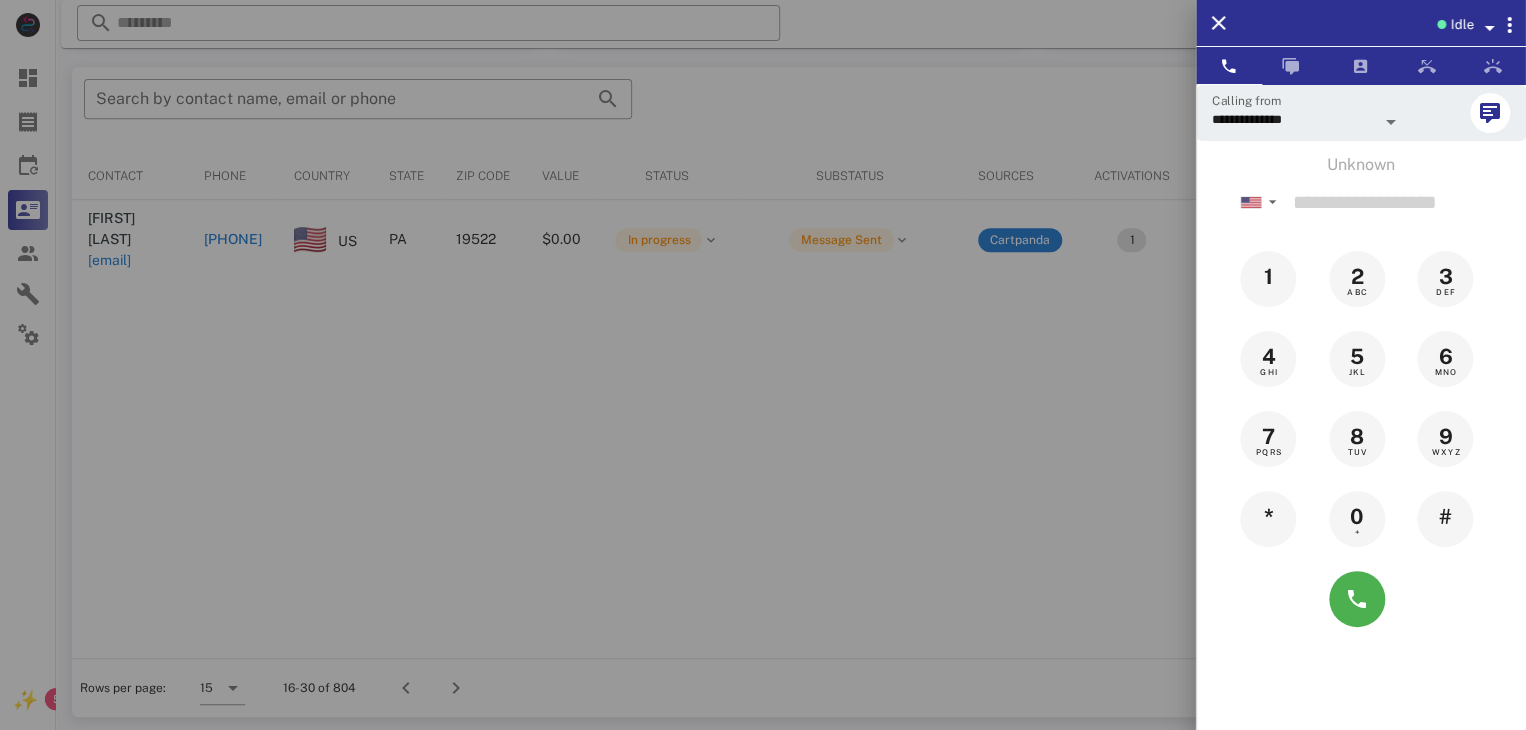 click at bounding box center [763, 365] 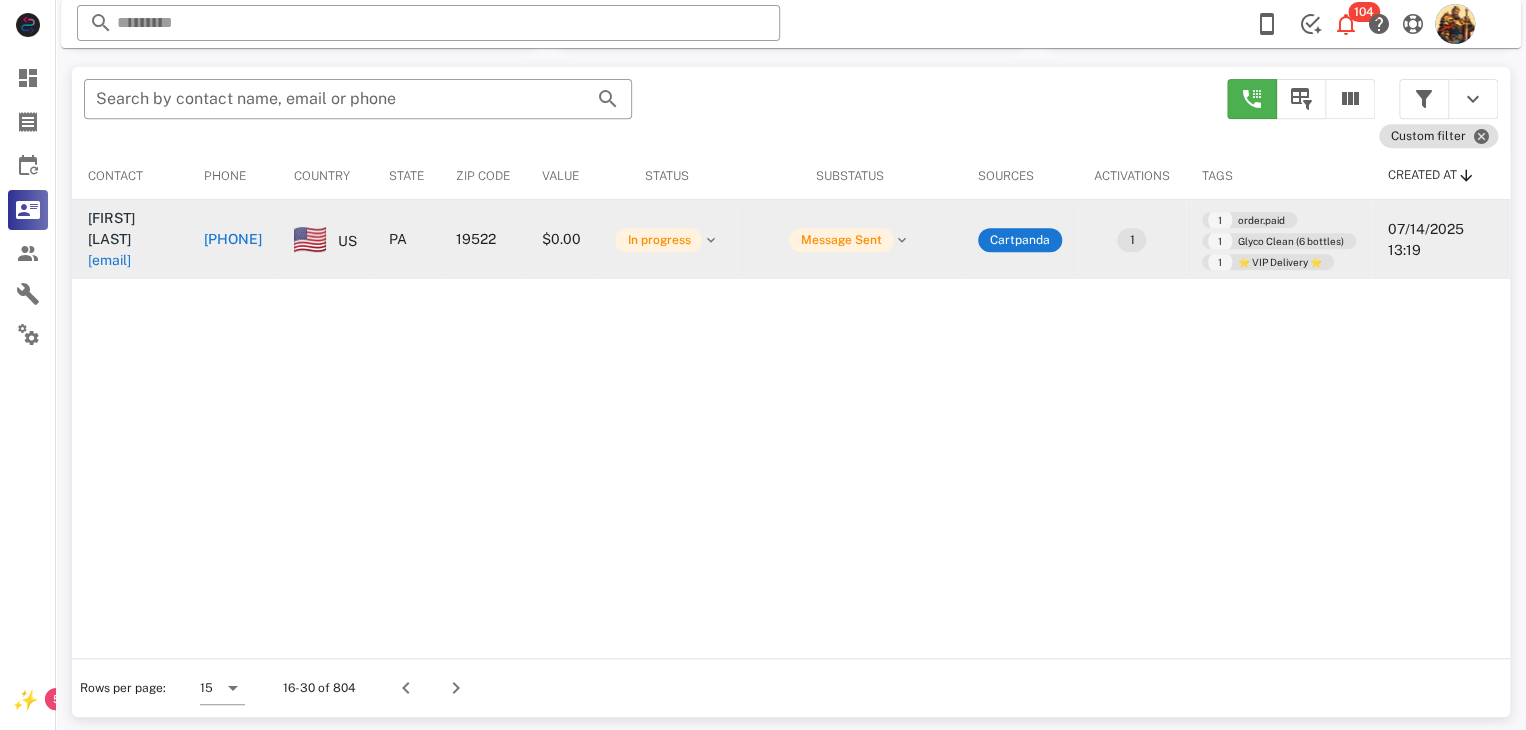 click on "dvd.smk26@verizon.net" at bounding box center [109, 260] 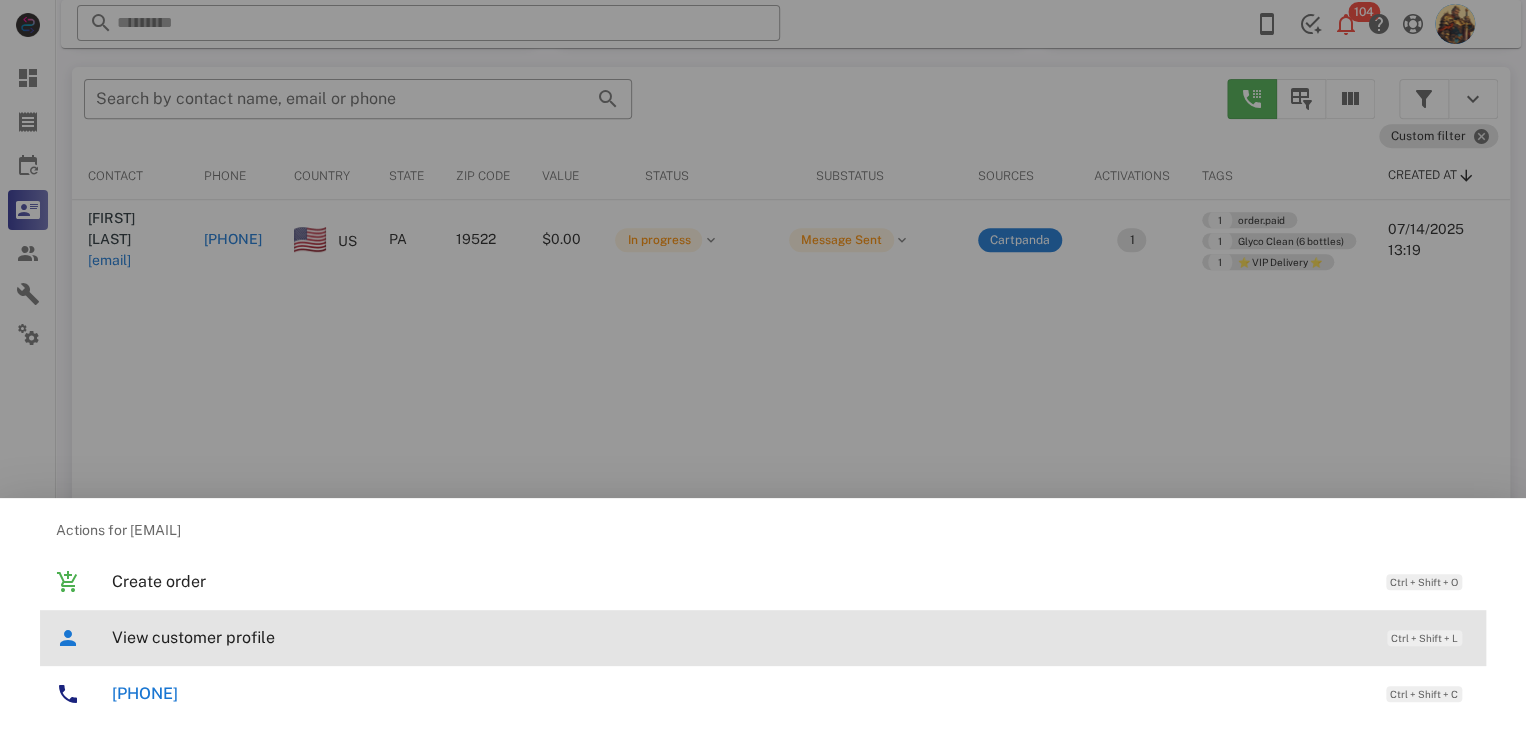 click on "View customer profile" at bounding box center [739, 637] 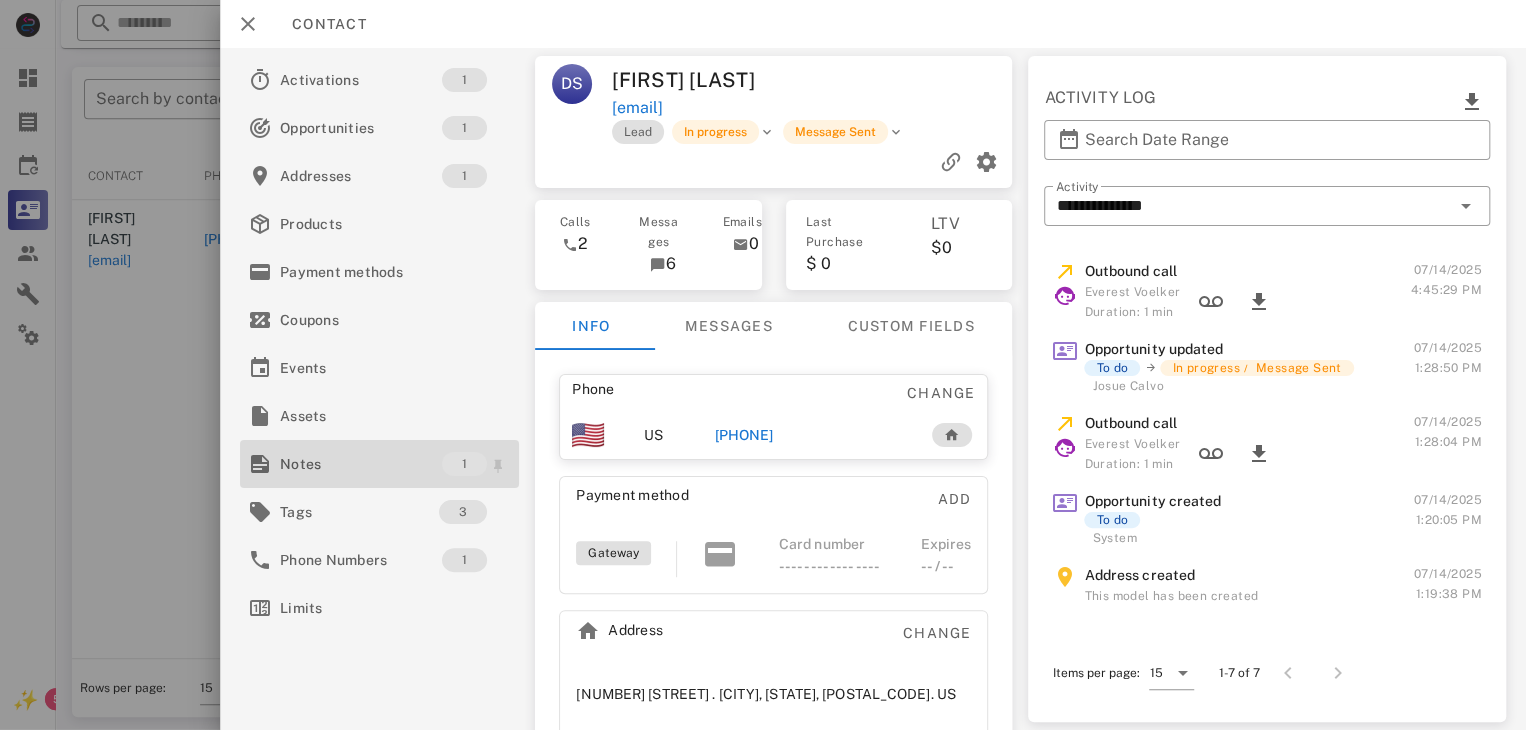 click on "Notes" at bounding box center [361, 464] 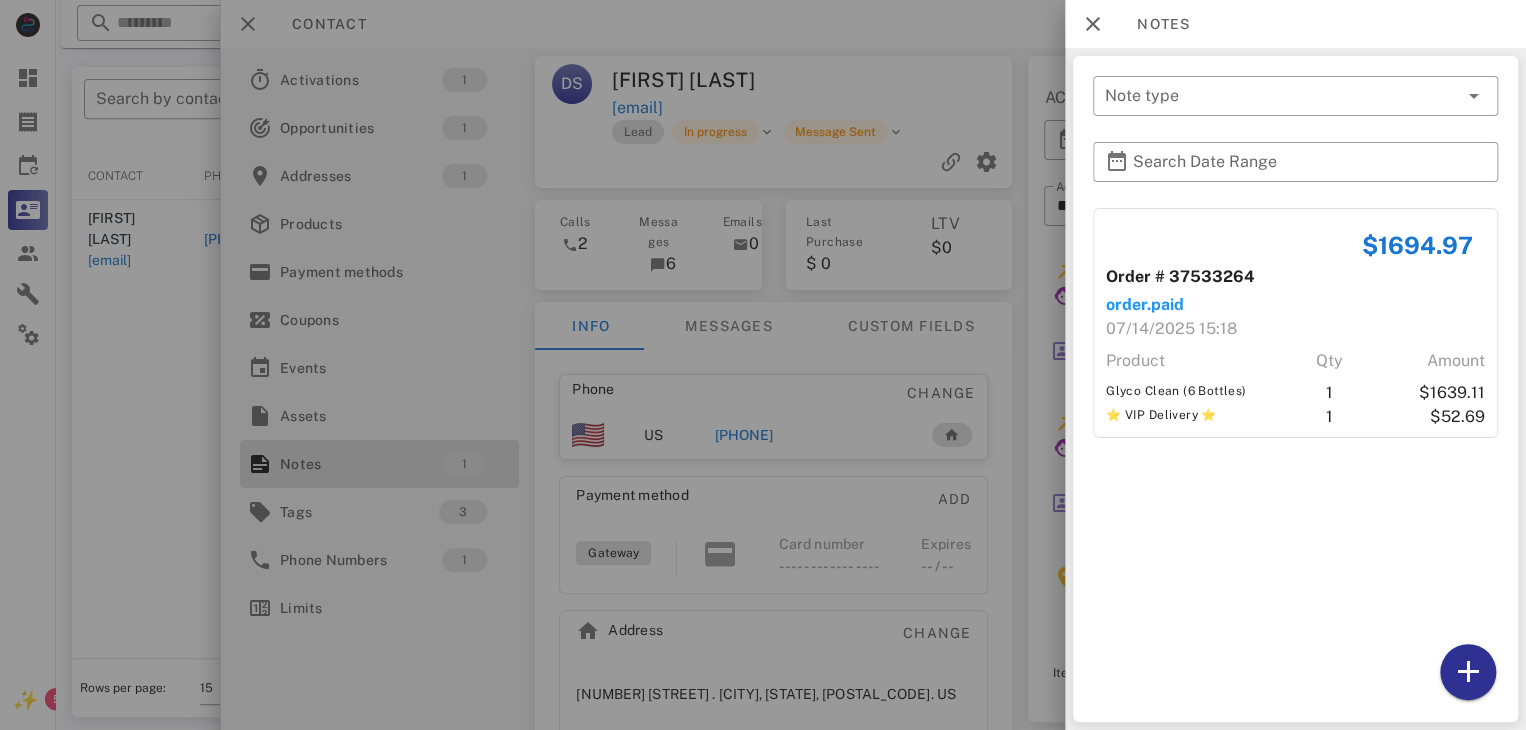 click at bounding box center [763, 365] 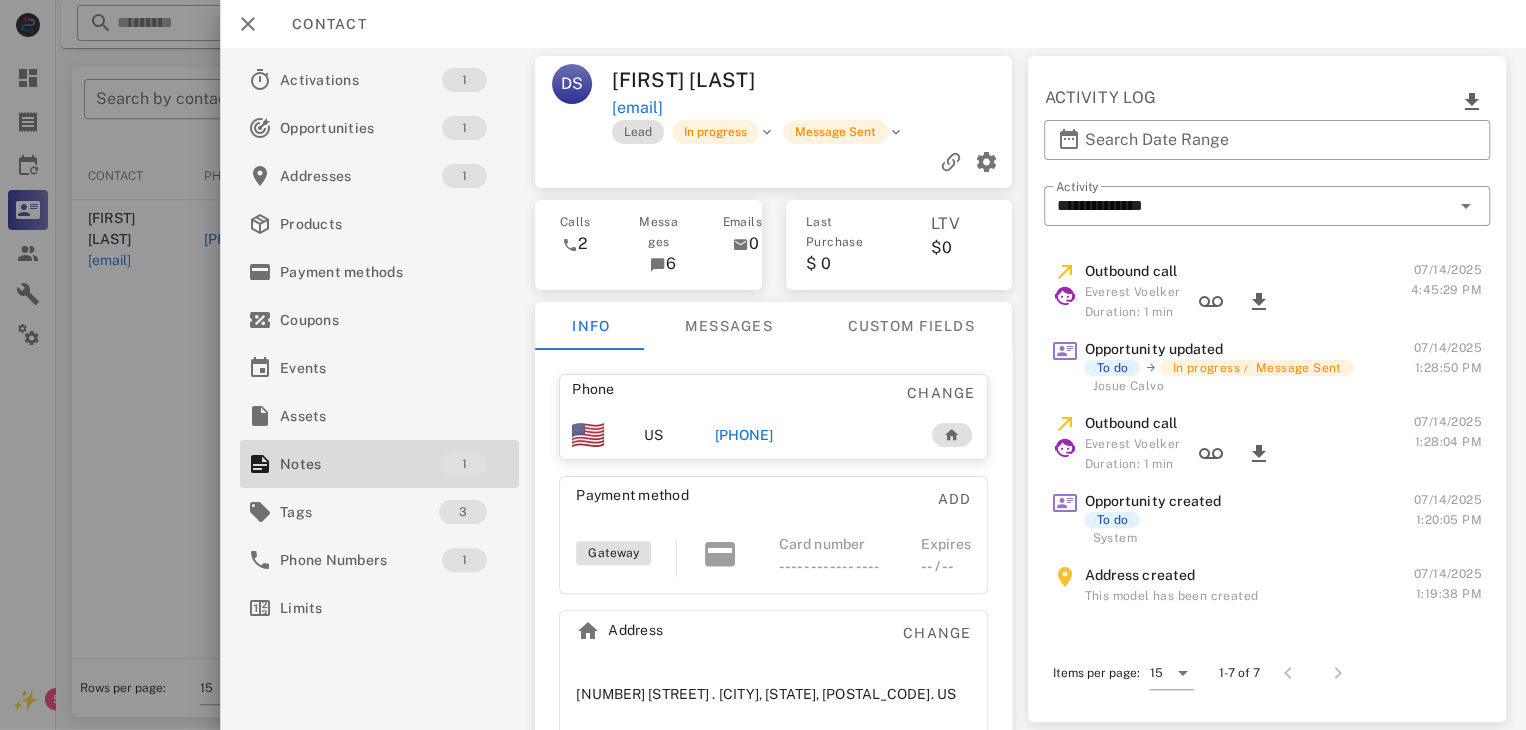 click on "+14843329316" at bounding box center (744, 435) 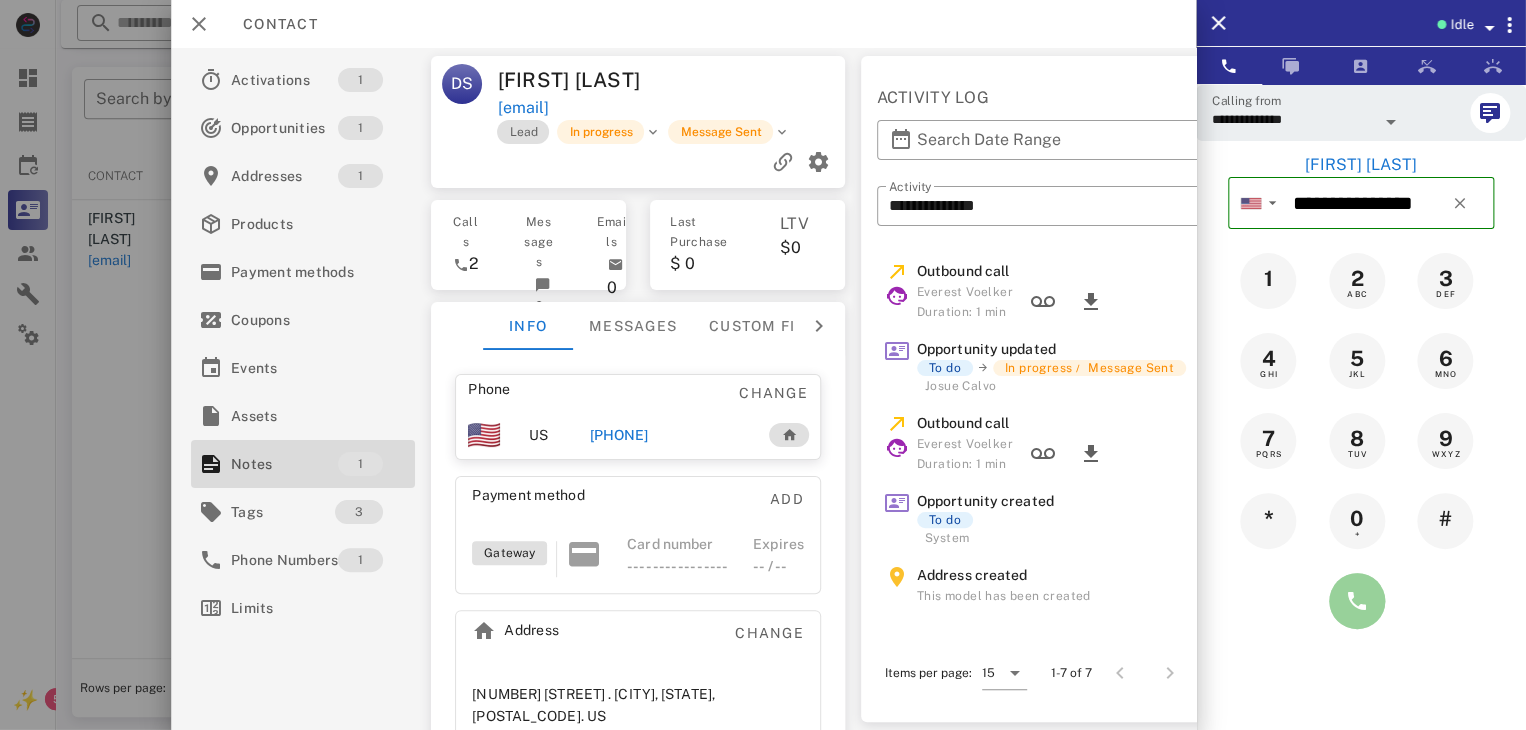 click at bounding box center [1357, 601] 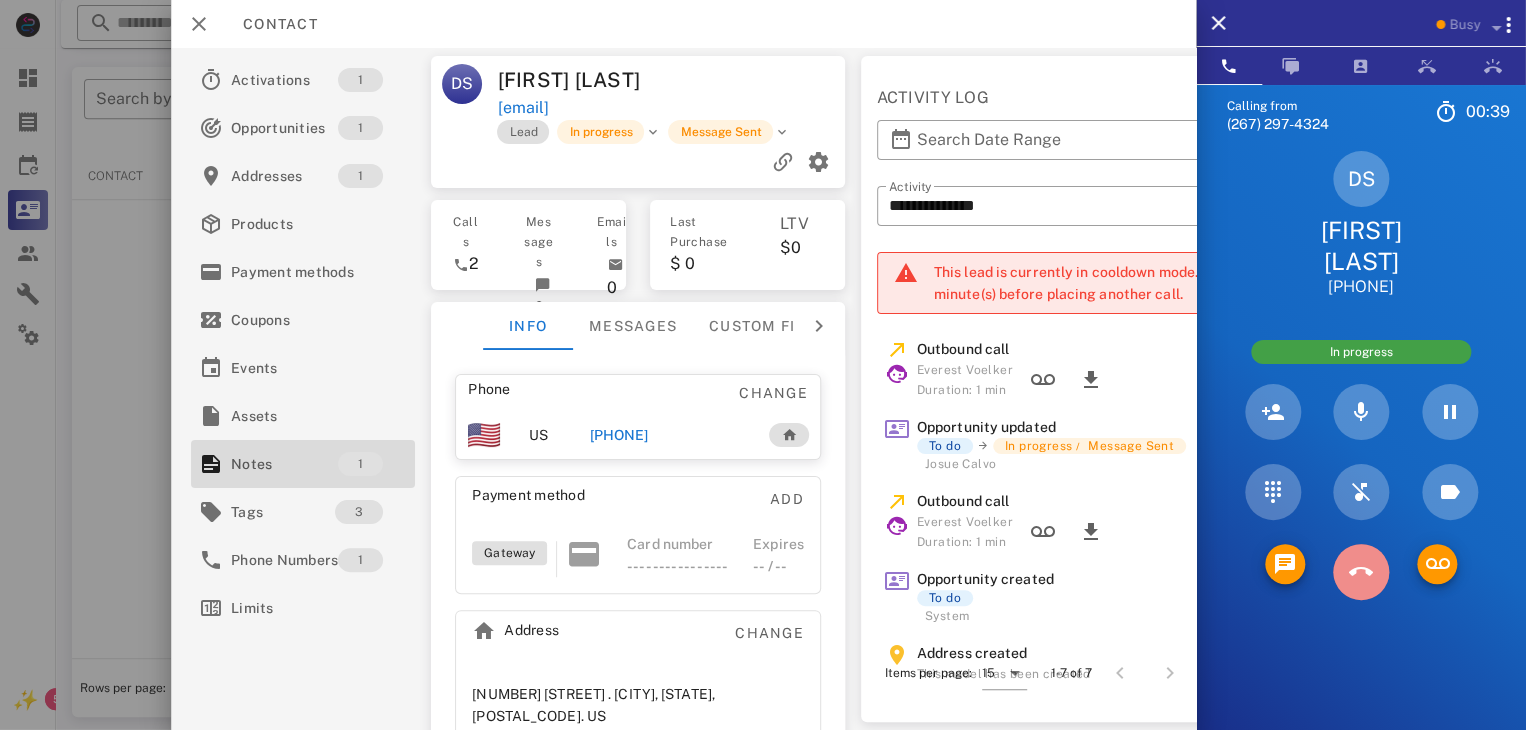 click at bounding box center [1361, 572] 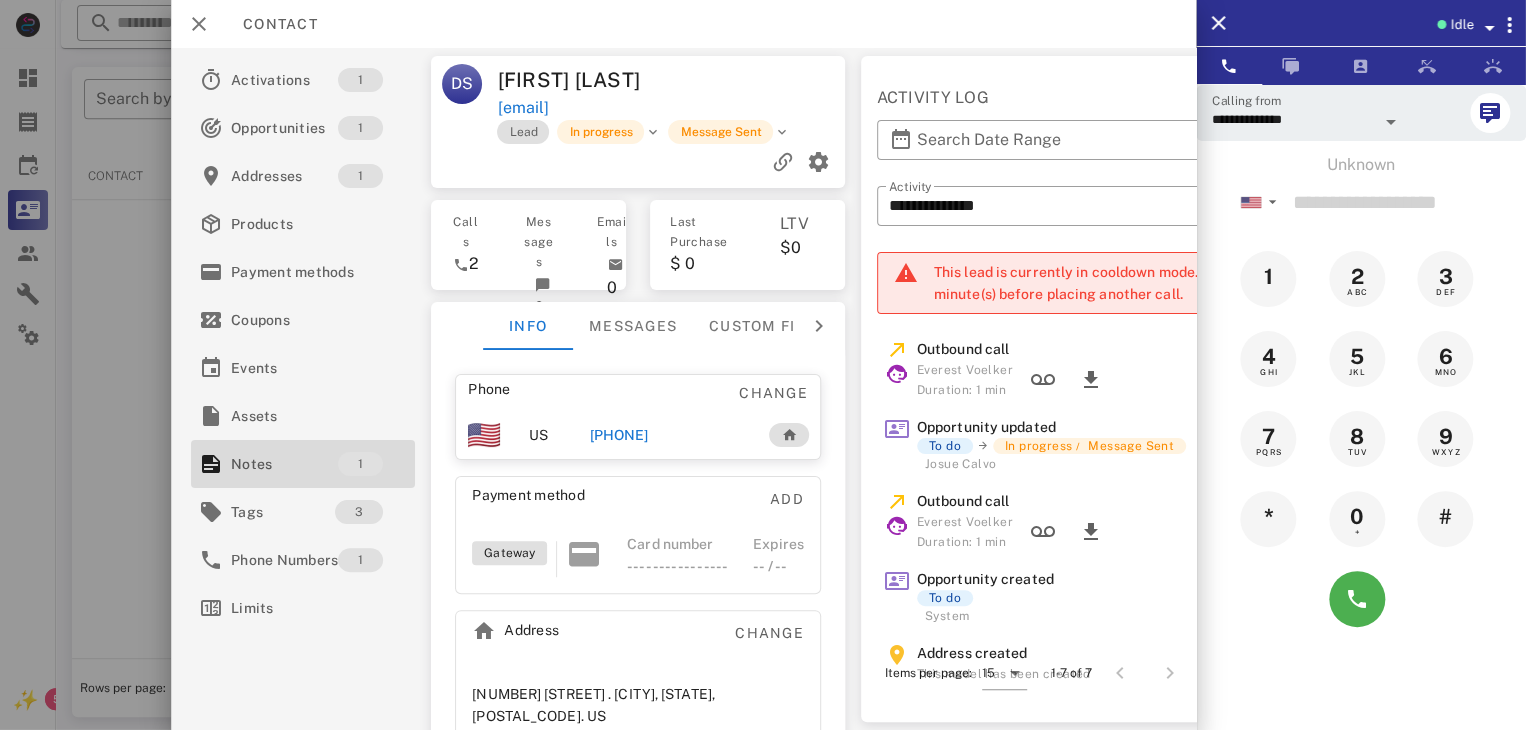 click at bounding box center (763, 365) 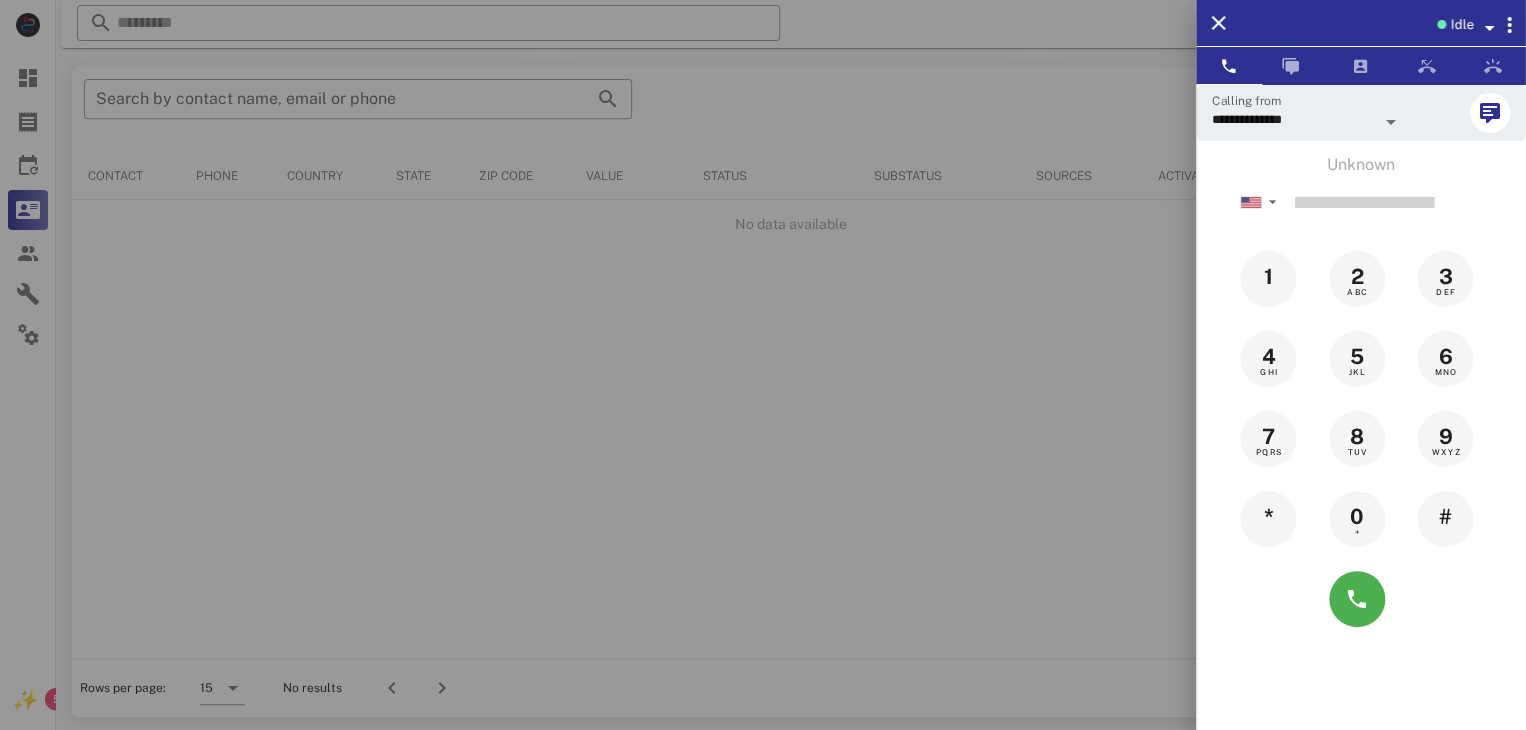 click at bounding box center (763, 365) 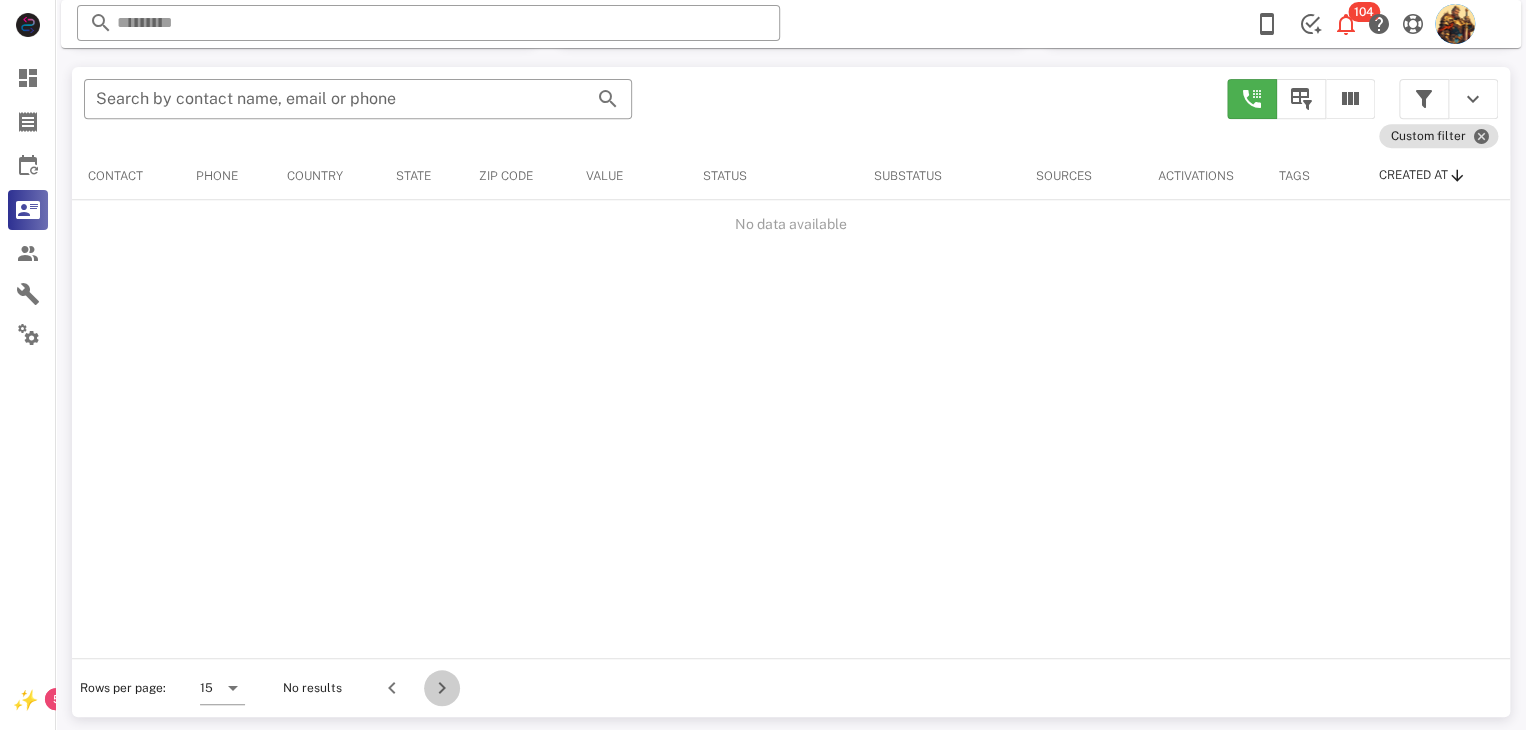 click at bounding box center [442, 688] 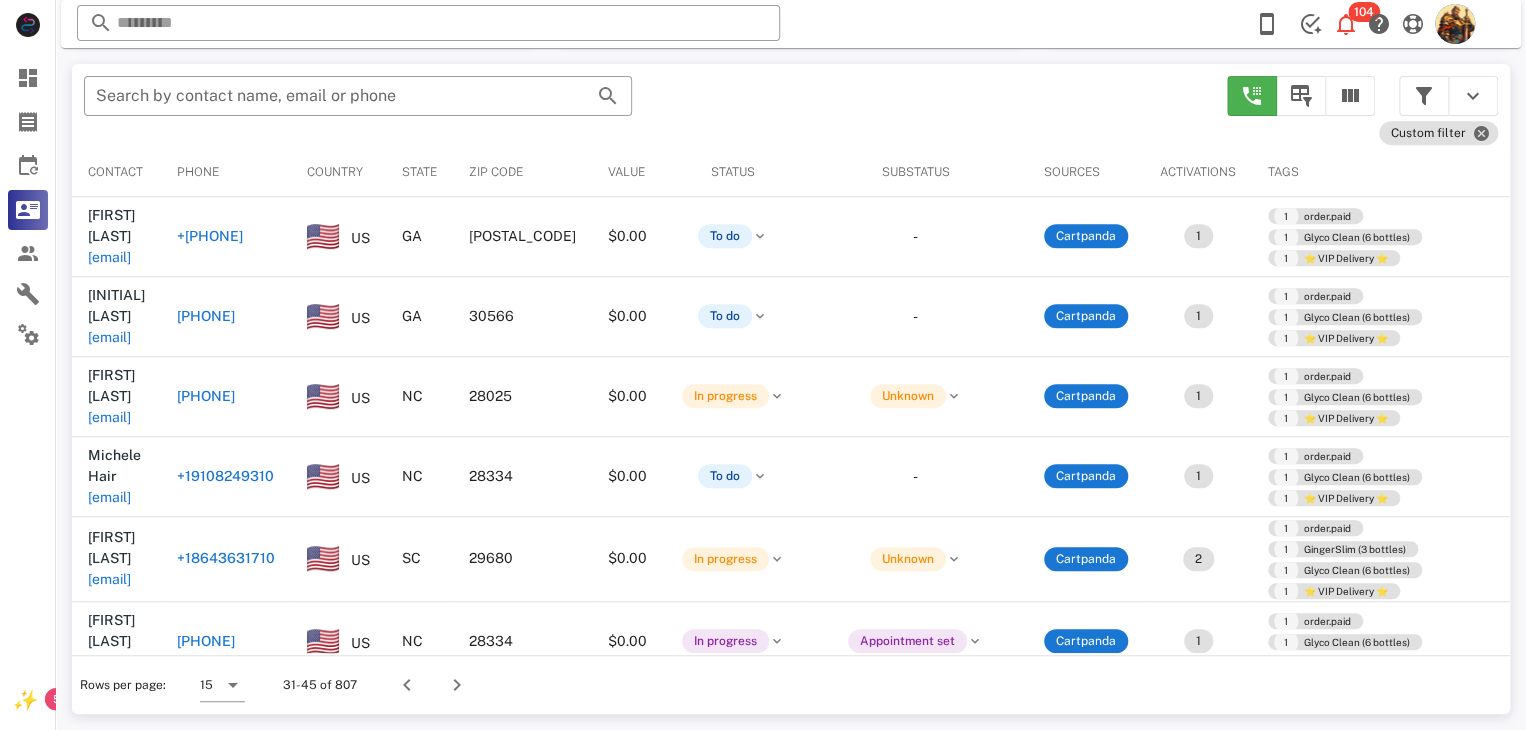 scroll, scrollTop: 377, scrollLeft: 0, axis: vertical 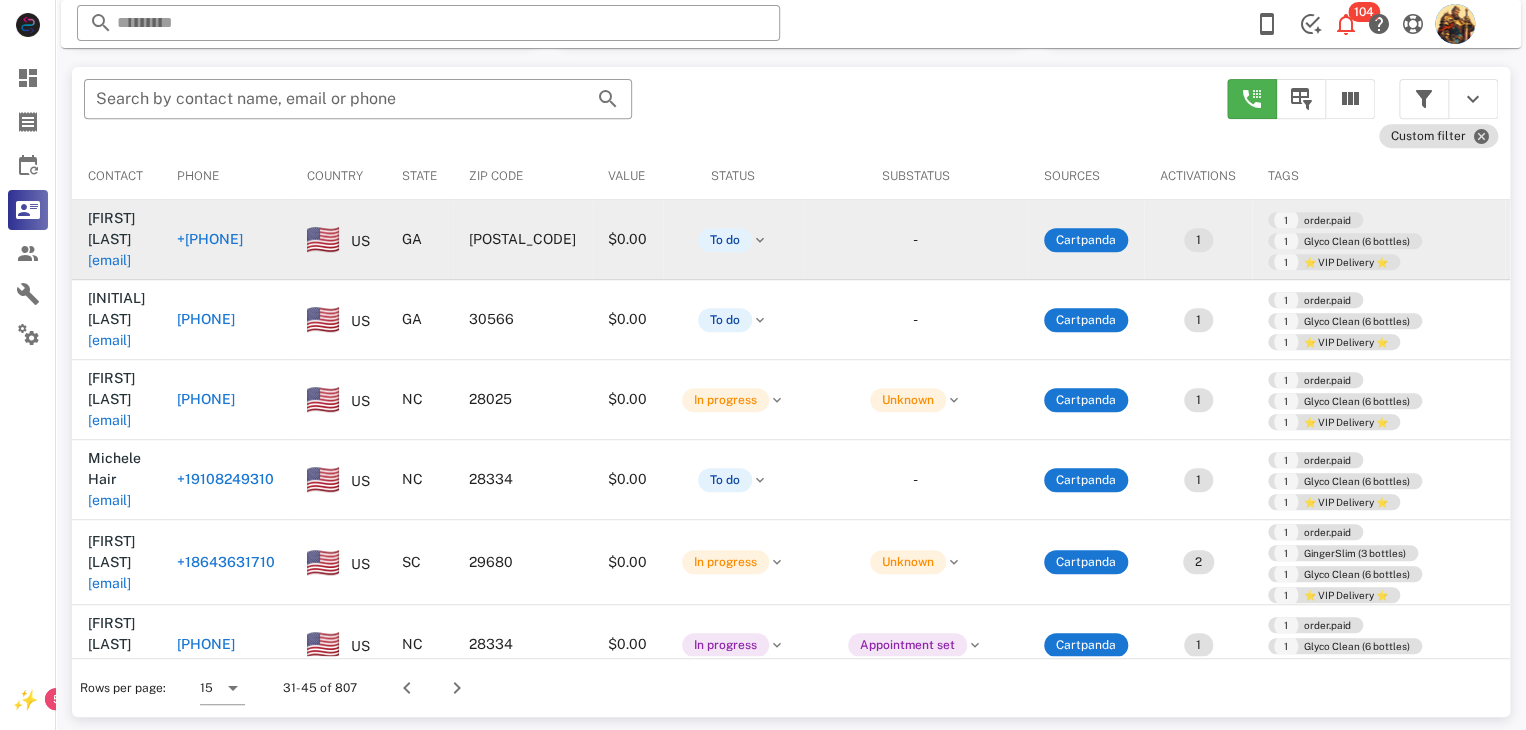 click on "girlchld@yahoo.com" at bounding box center (109, 260) 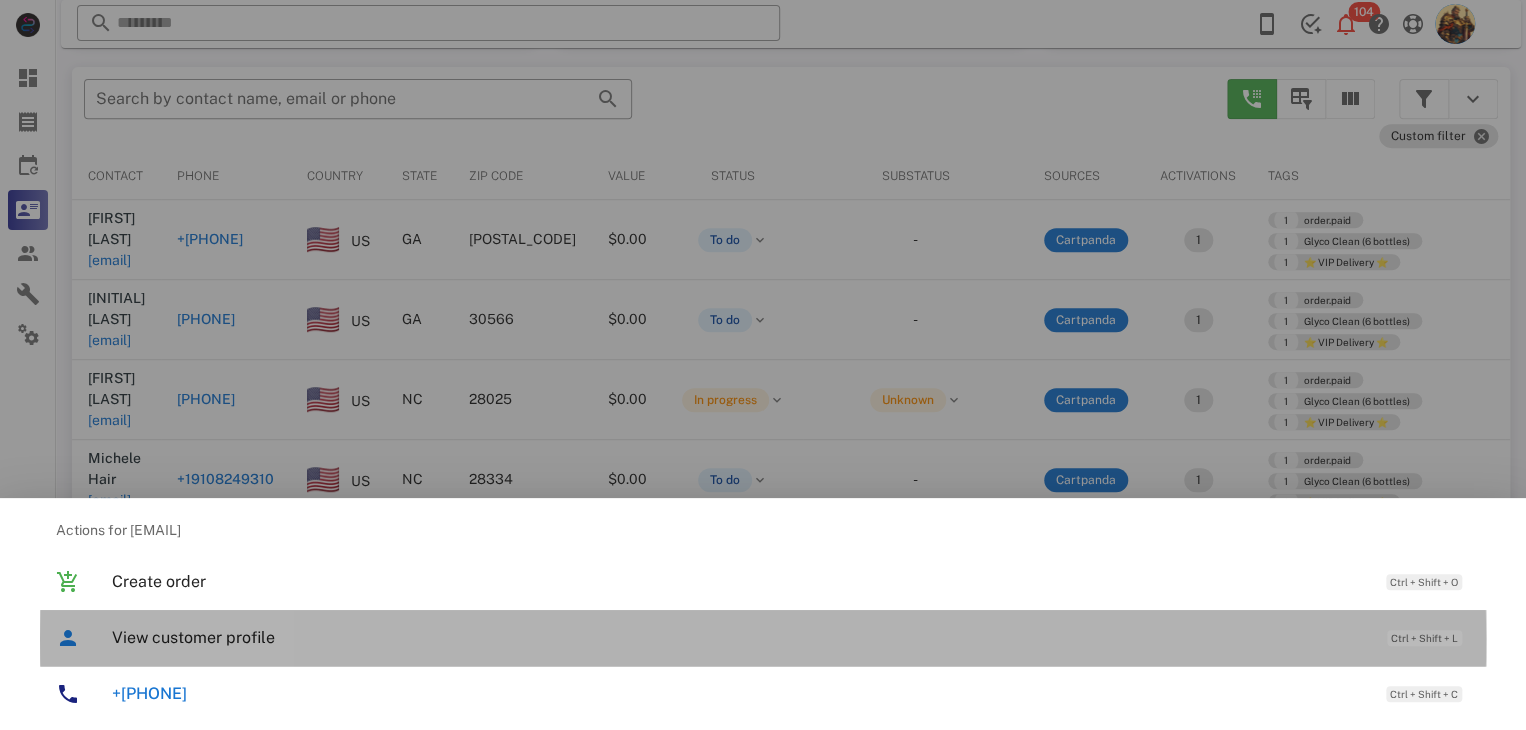 click on "View customer profile" at bounding box center (739, 637) 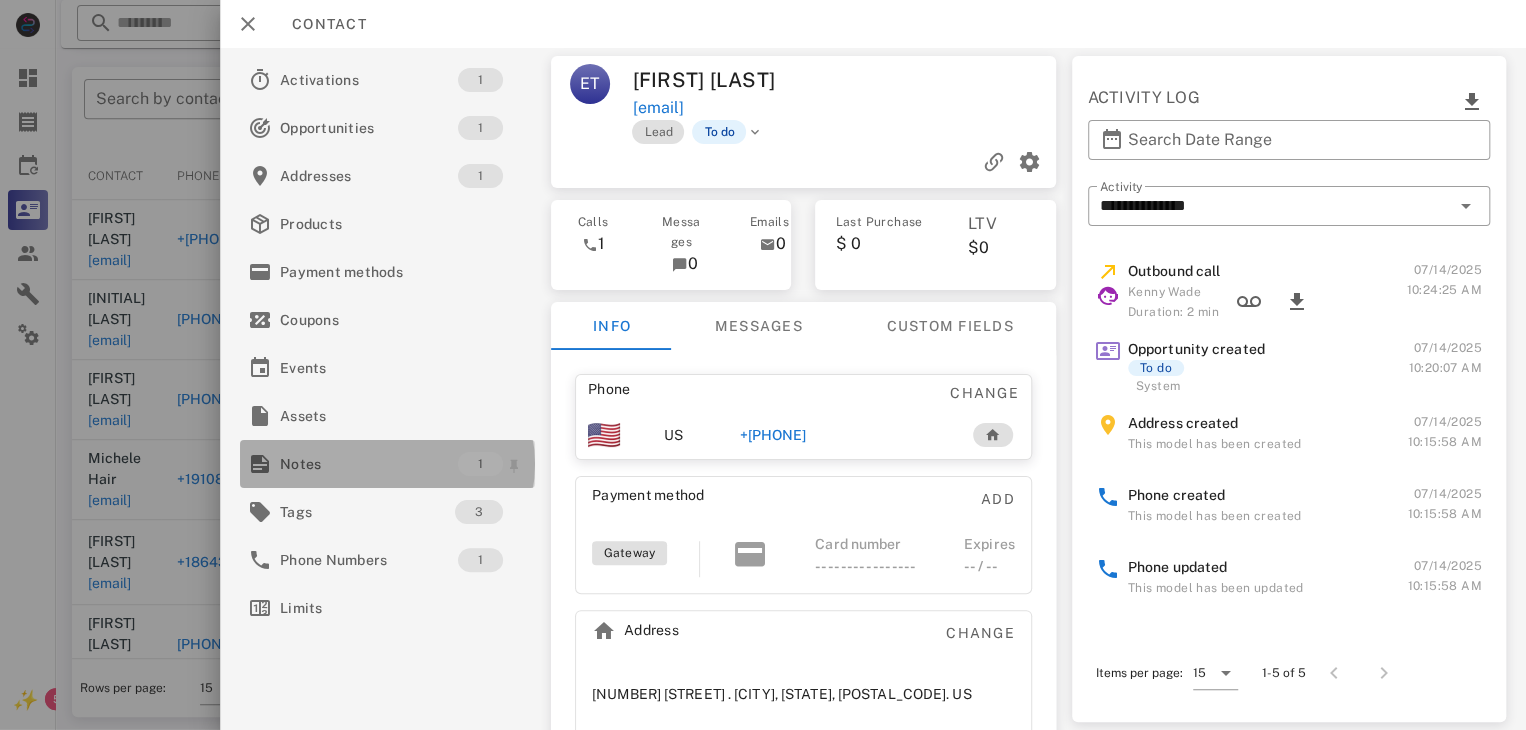 click on "Notes" at bounding box center (369, 464) 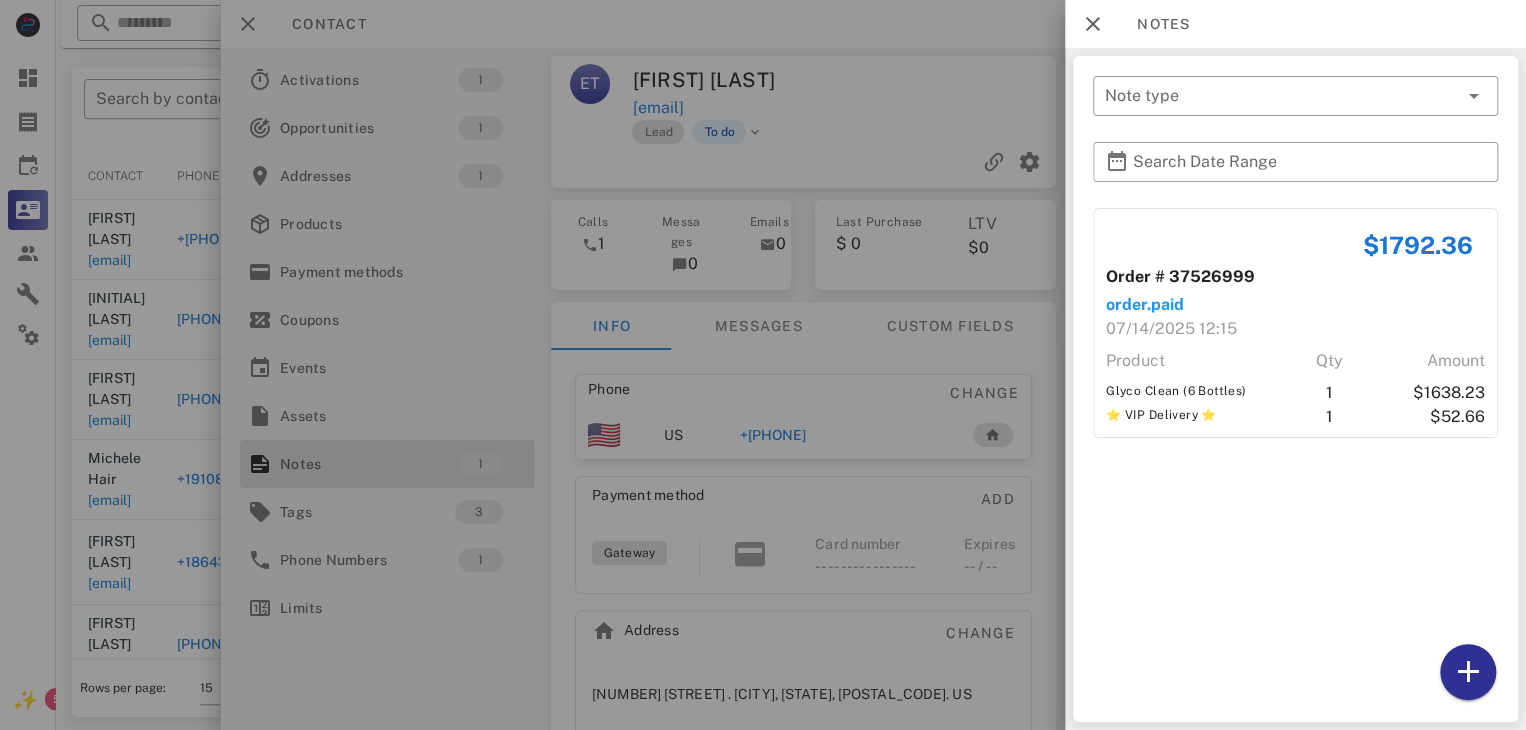 click at bounding box center (763, 365) 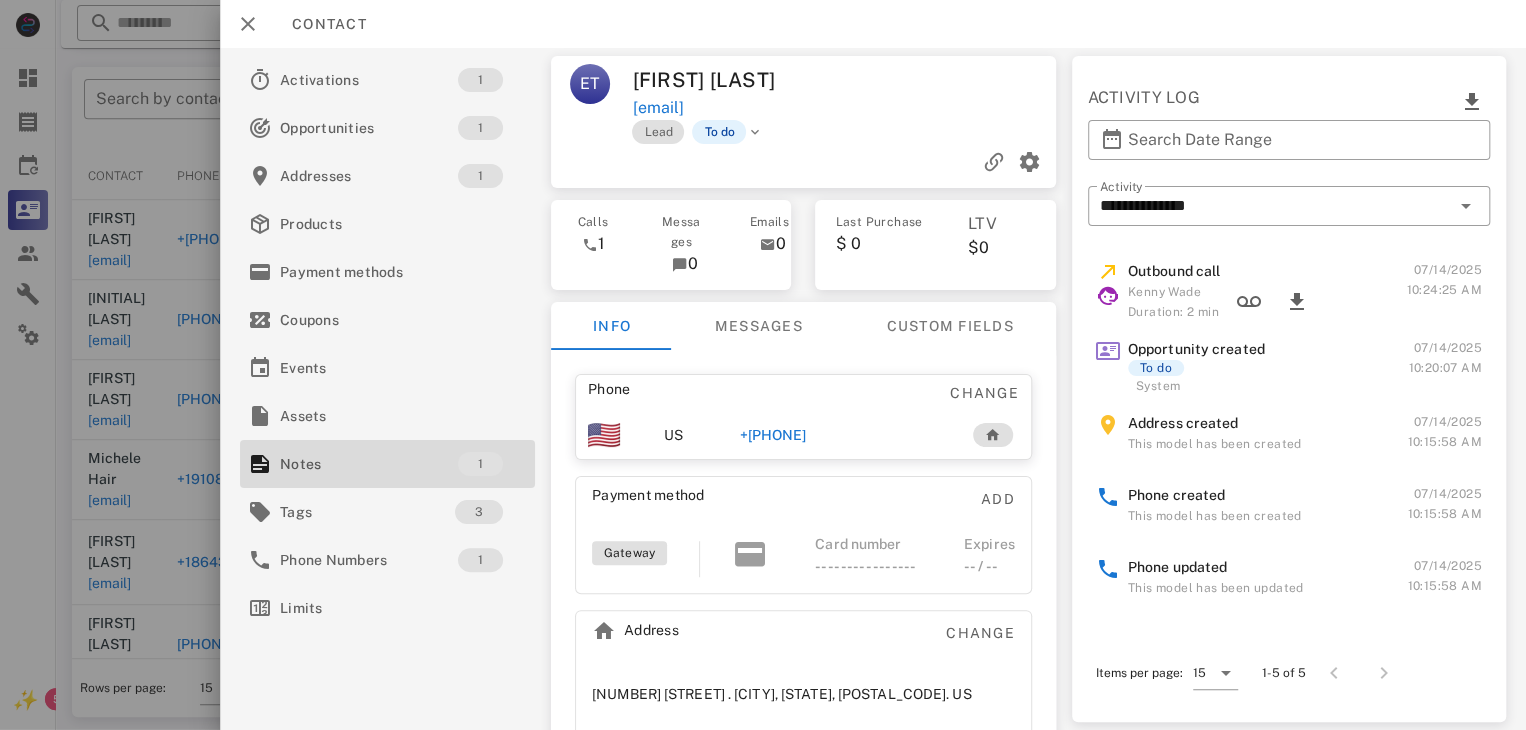 drag, startPoint x: 799, startPoint y: 433, endPoint x: 752, endPoint y: 434, distance: 47.010635 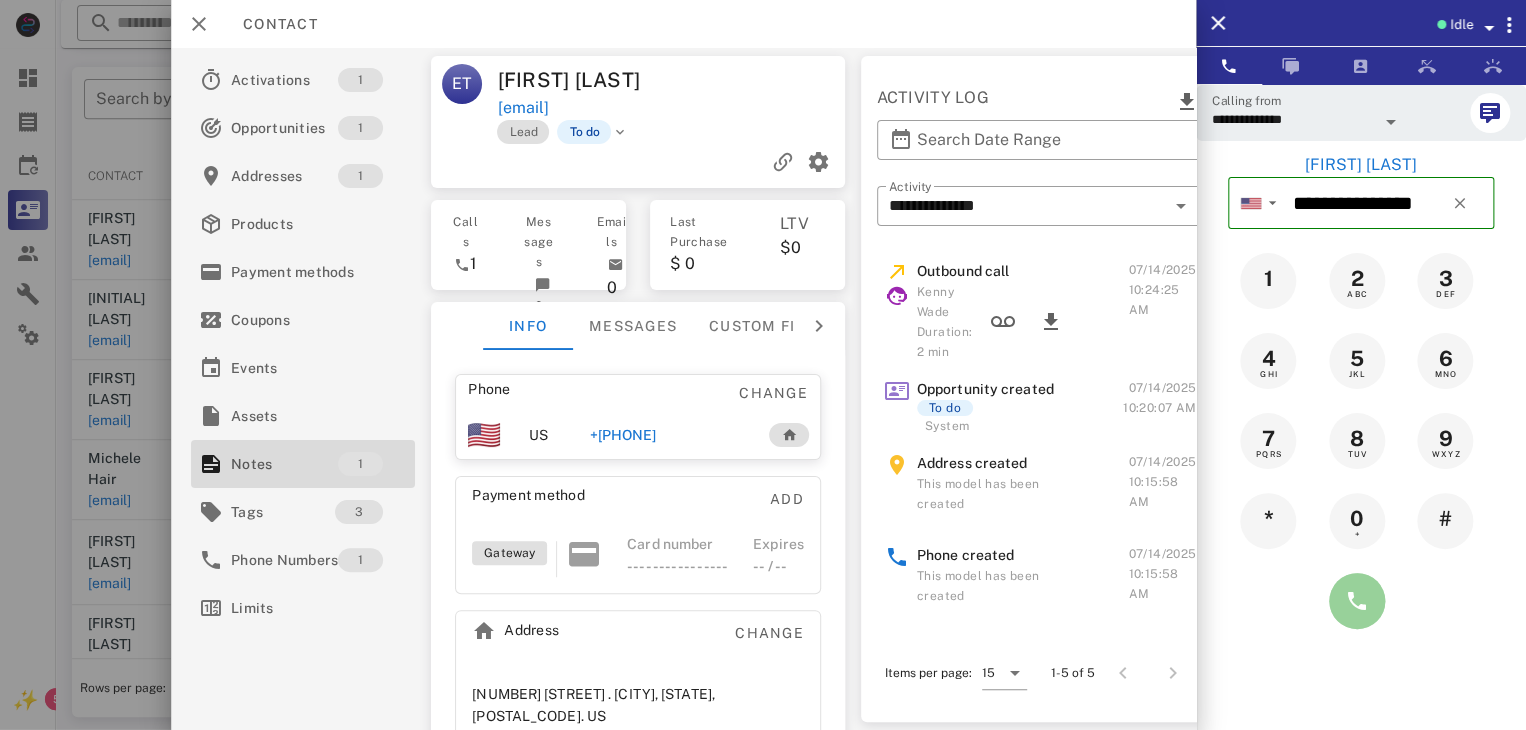 click at bounding box center [1357, 601] 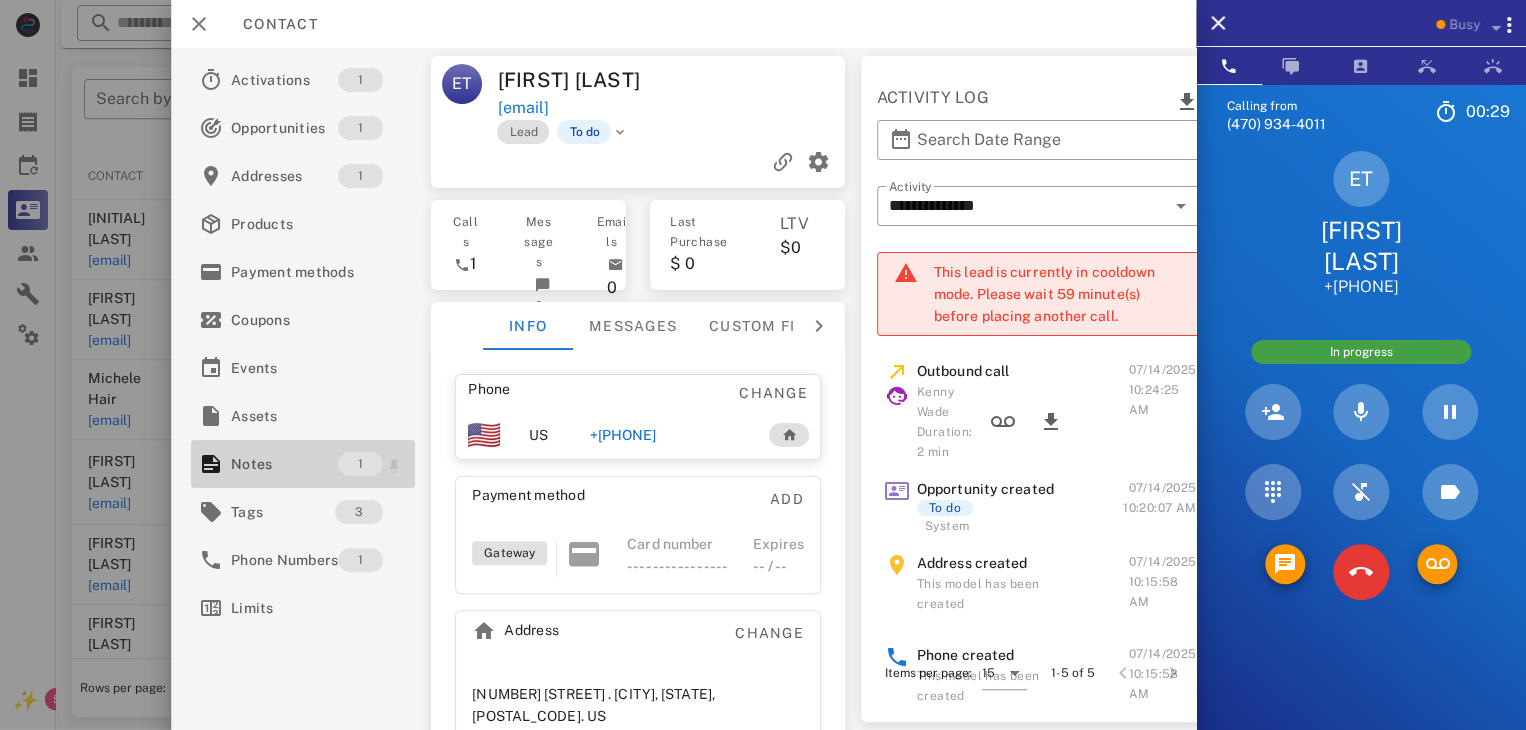 click on "Notes" at bounding box center [284, 464] 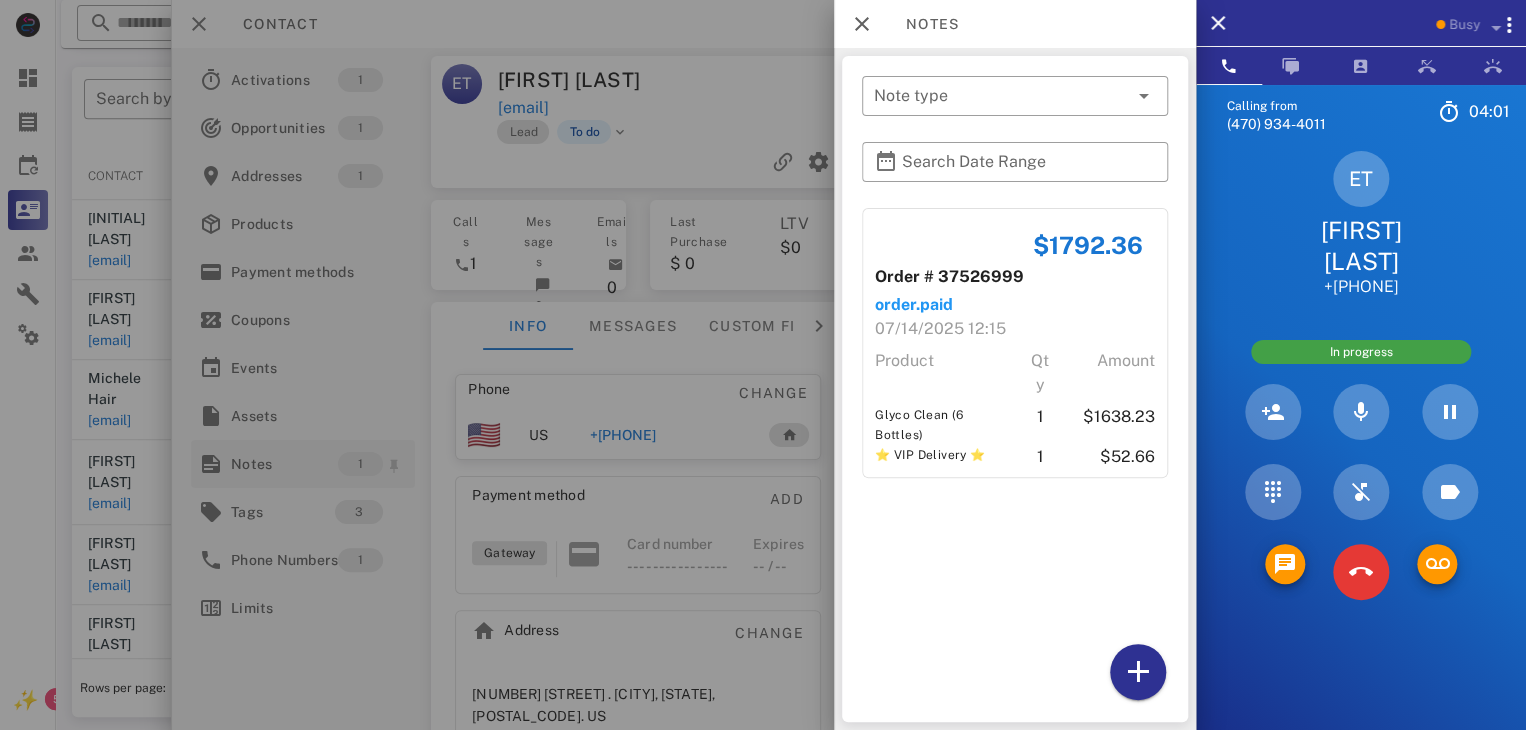 click at bounding box center [763, 365] 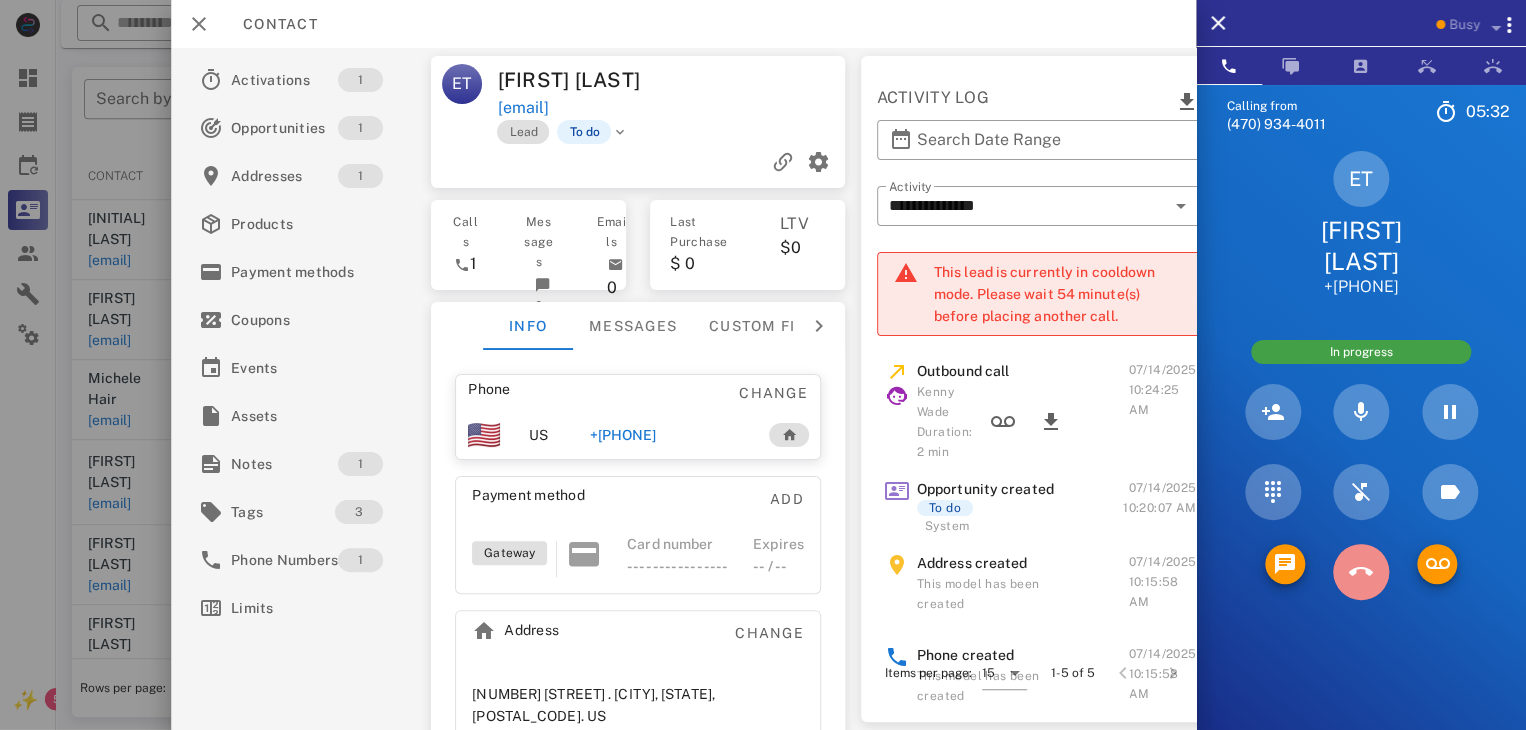 click at bounding box center (1361, 572) 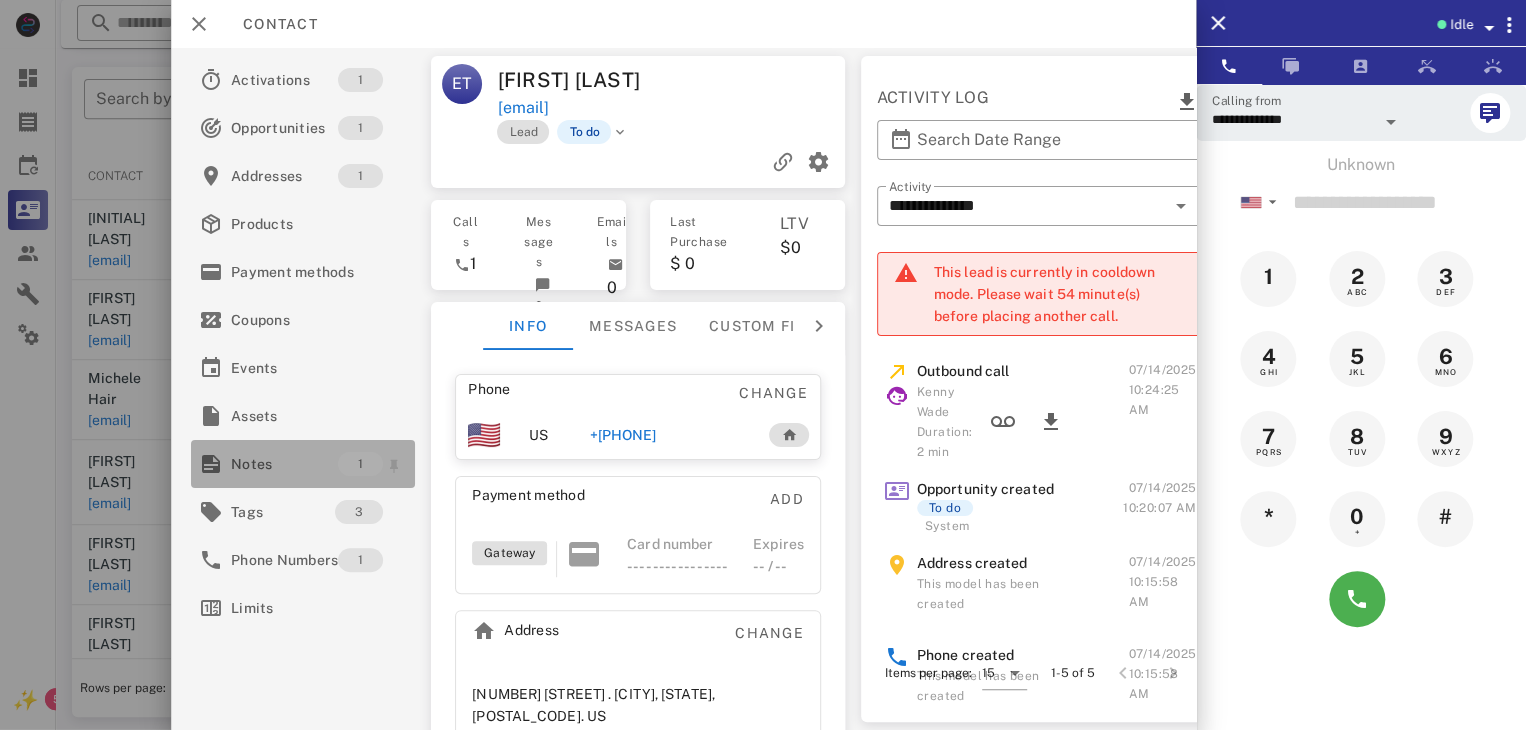 click on "Notes" at bounding box center [284, 464] 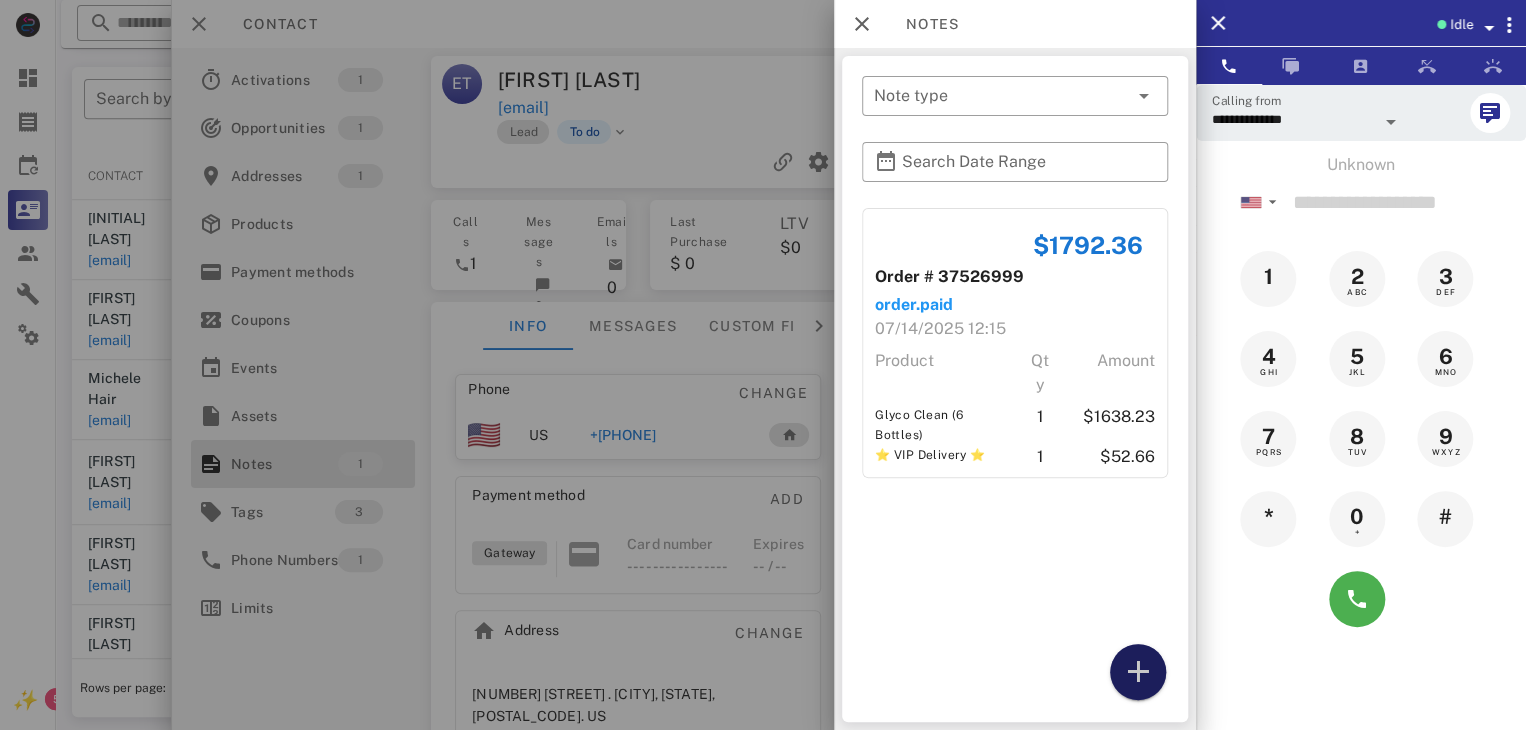 click at bounding box center [1138, 672] 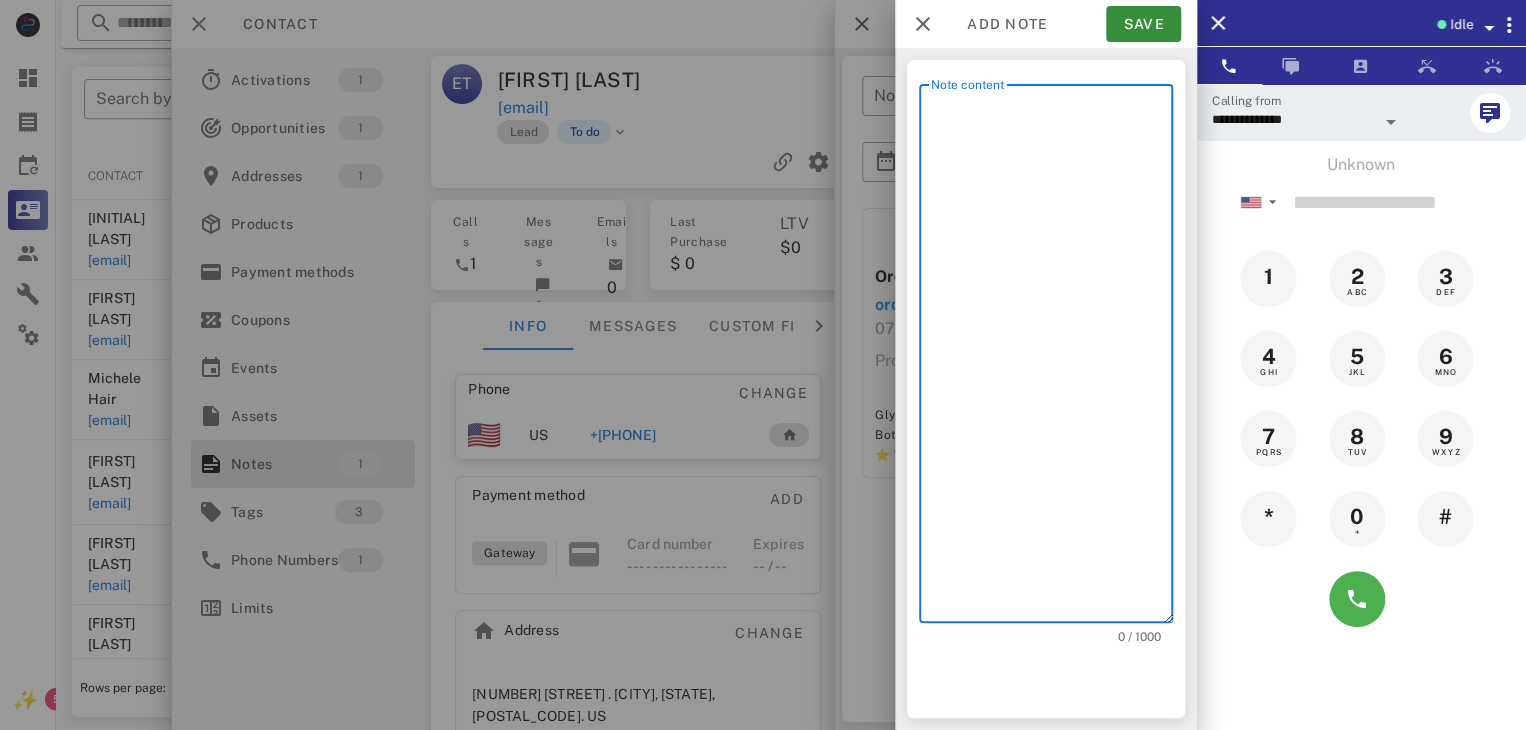 click on "Note content" at bounding box center (1052, 358) 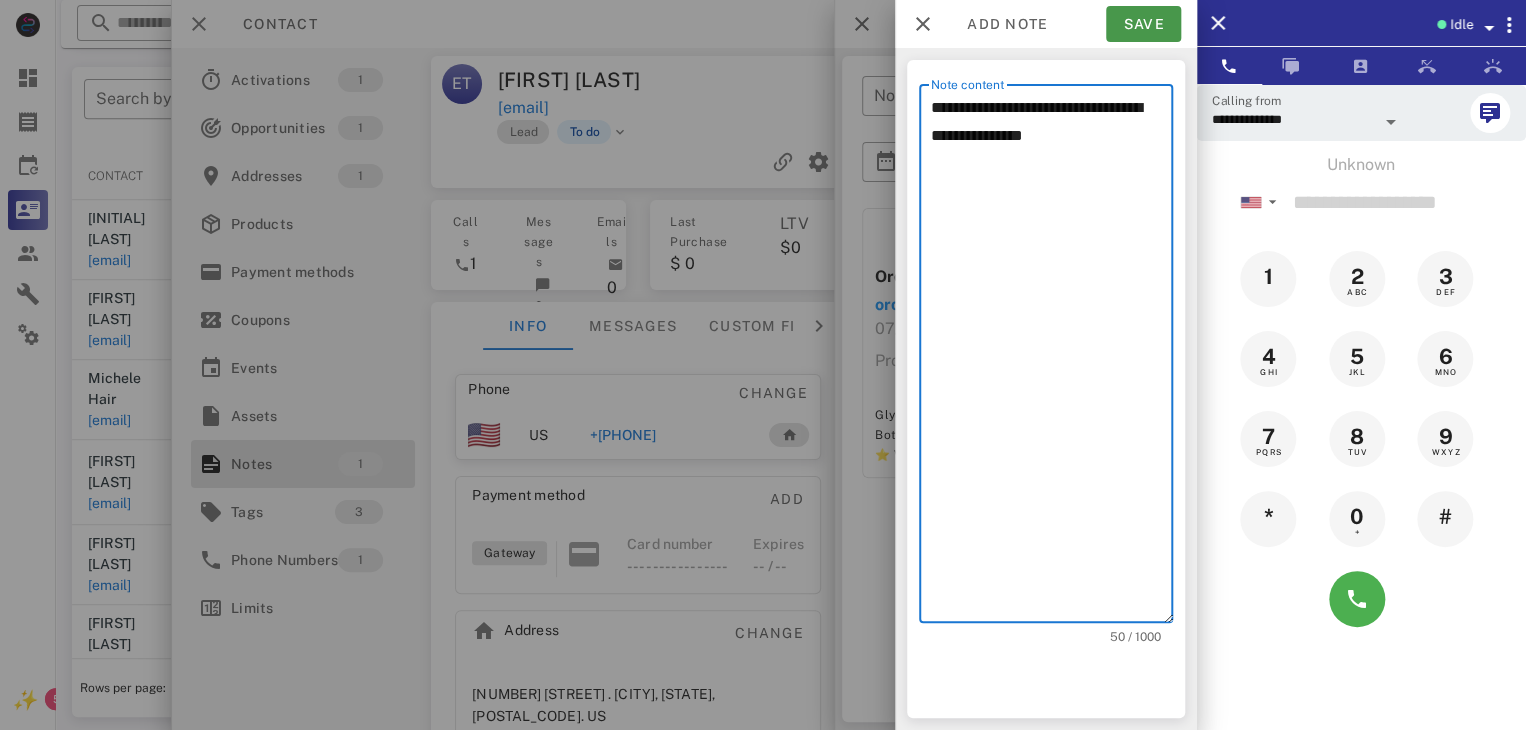 type on "**********" 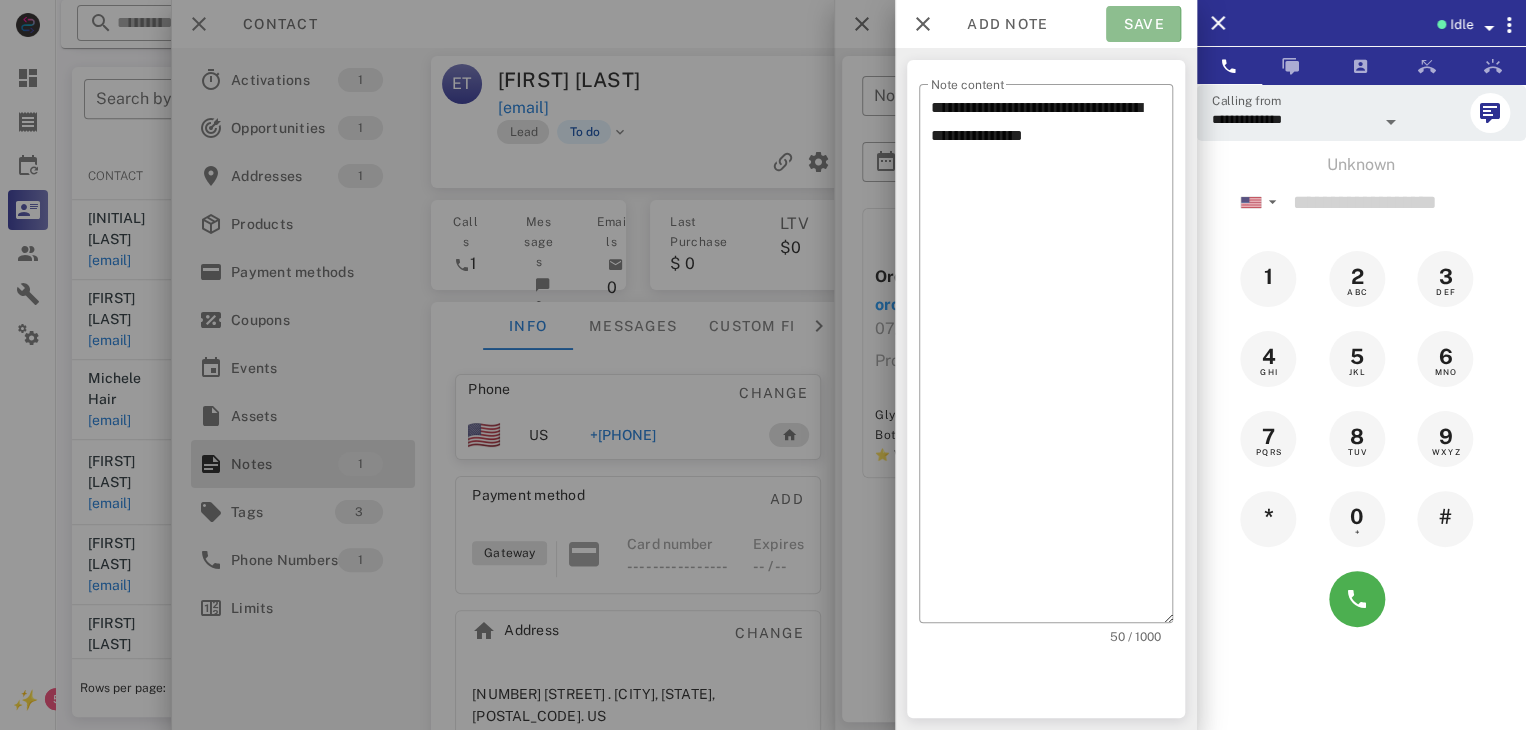 click on "Save" at bounding box center (1143, 24) 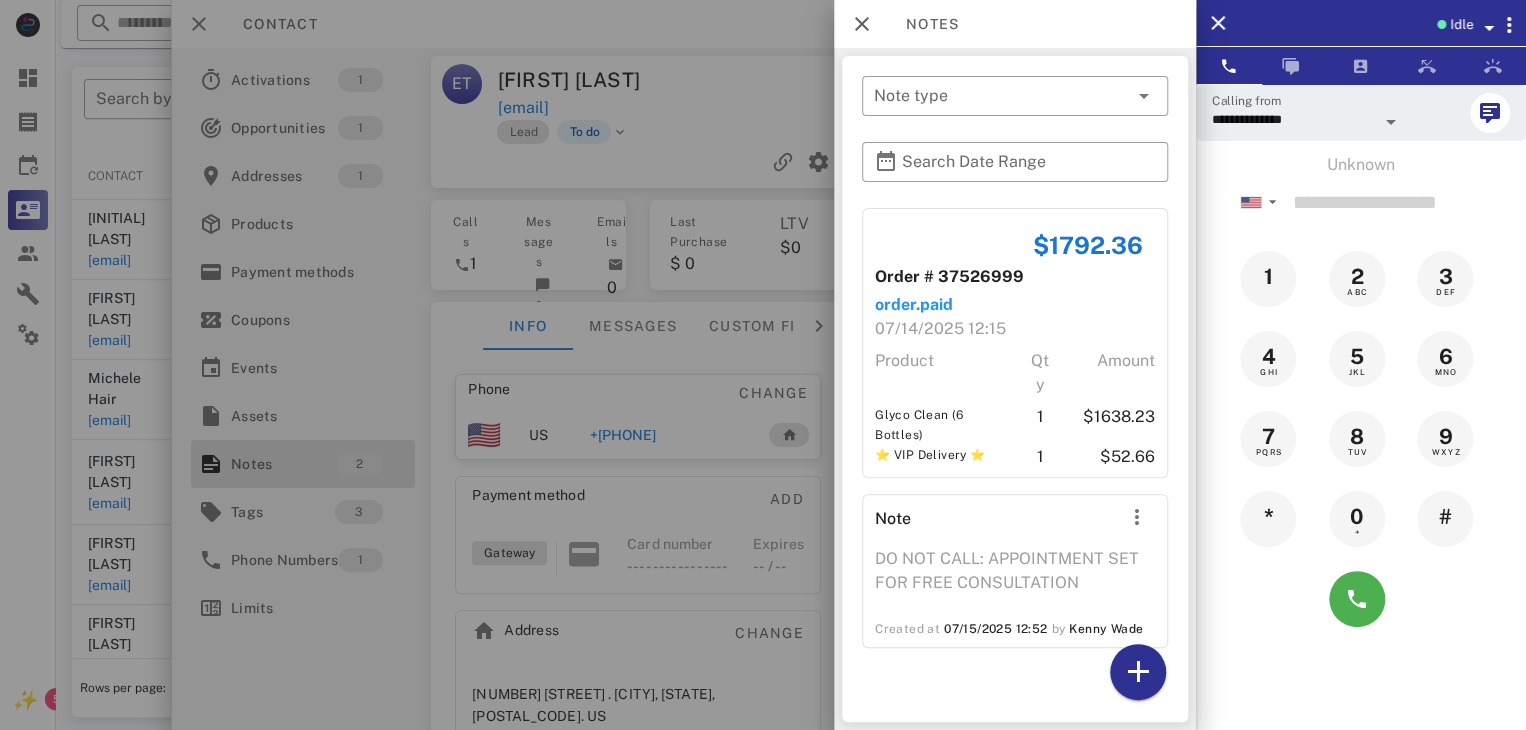 click at bounding box center (763, 365) 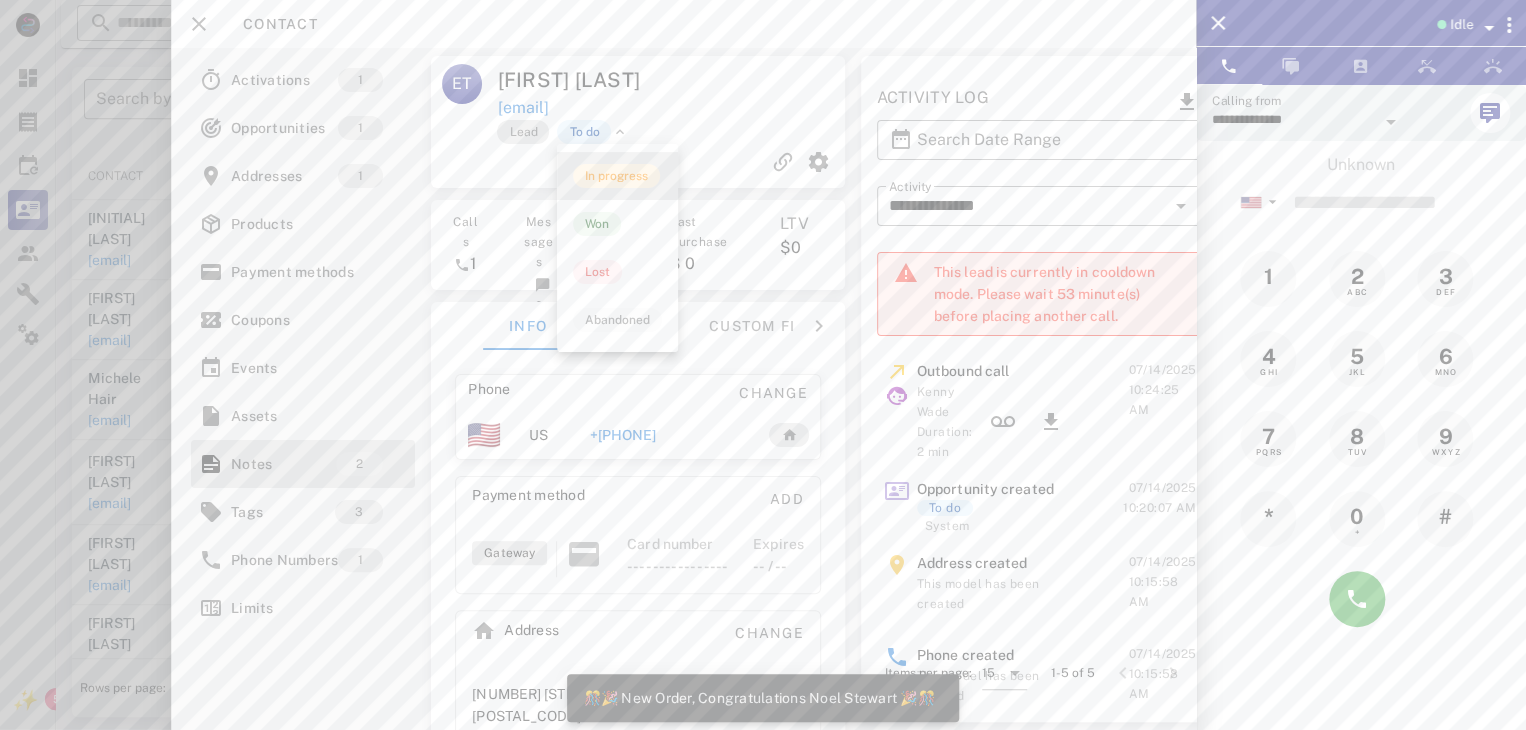 click on "In progress" at bounding box center [616, 176] 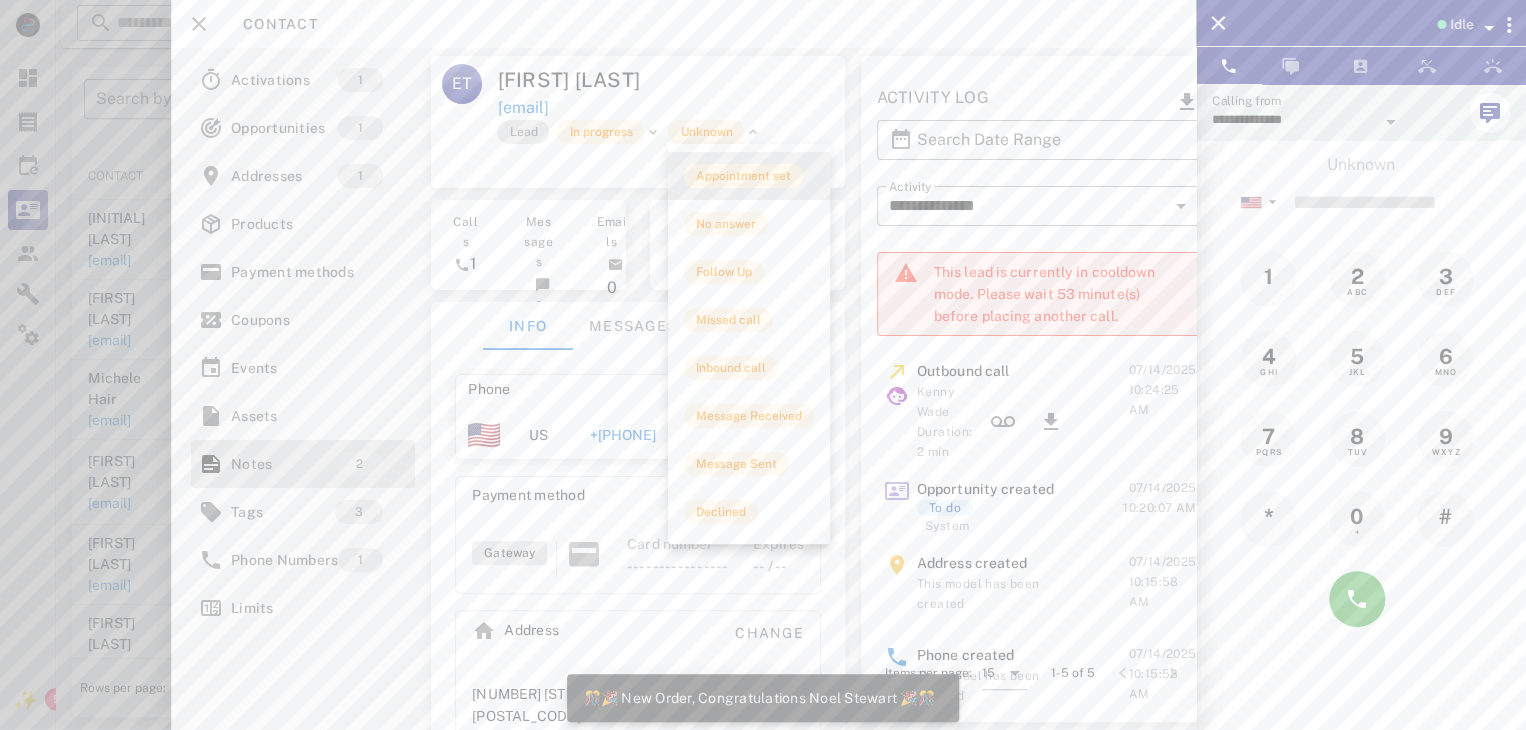 click on "Appointment set" at bounding box center [743, 176] 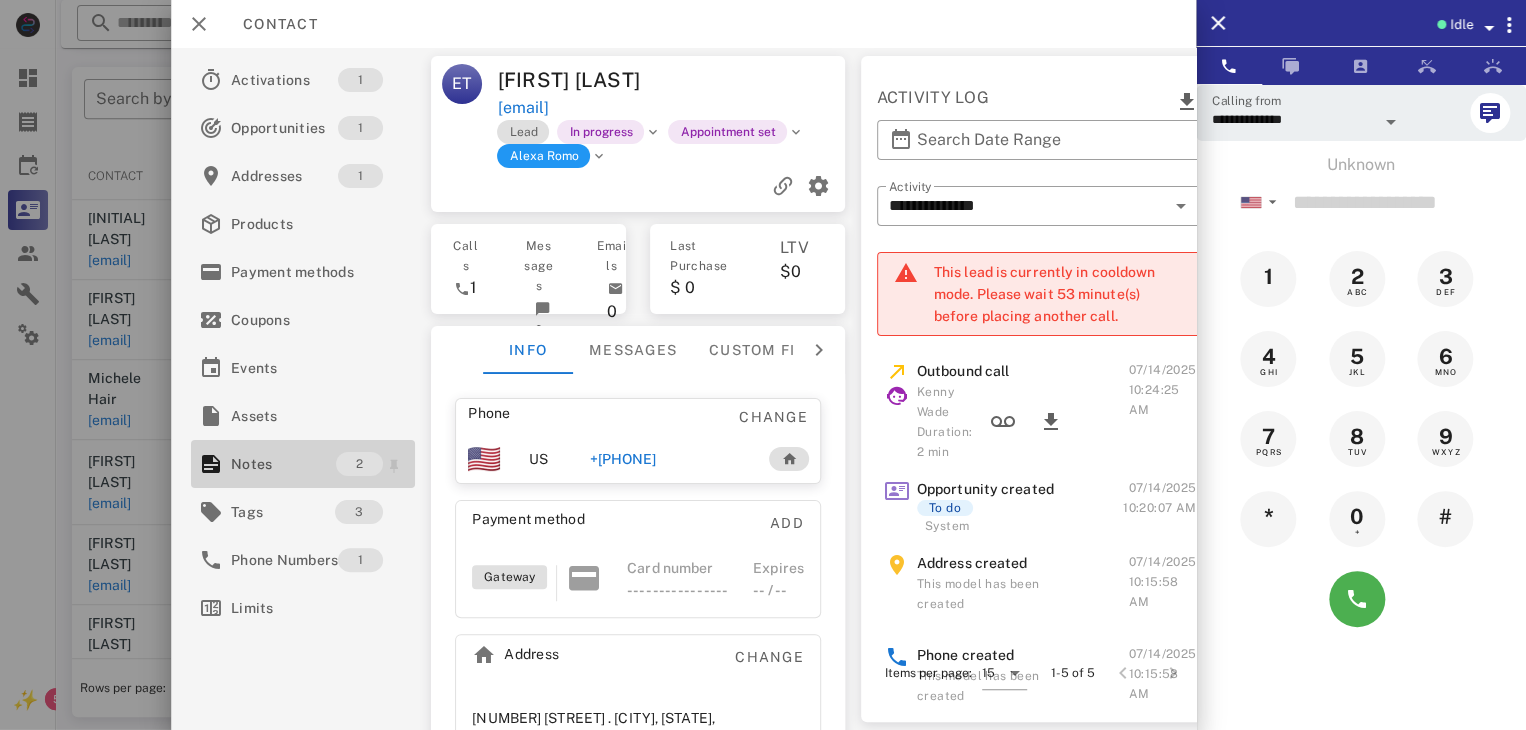 click on "Notes" at bounding box center (283, 464) 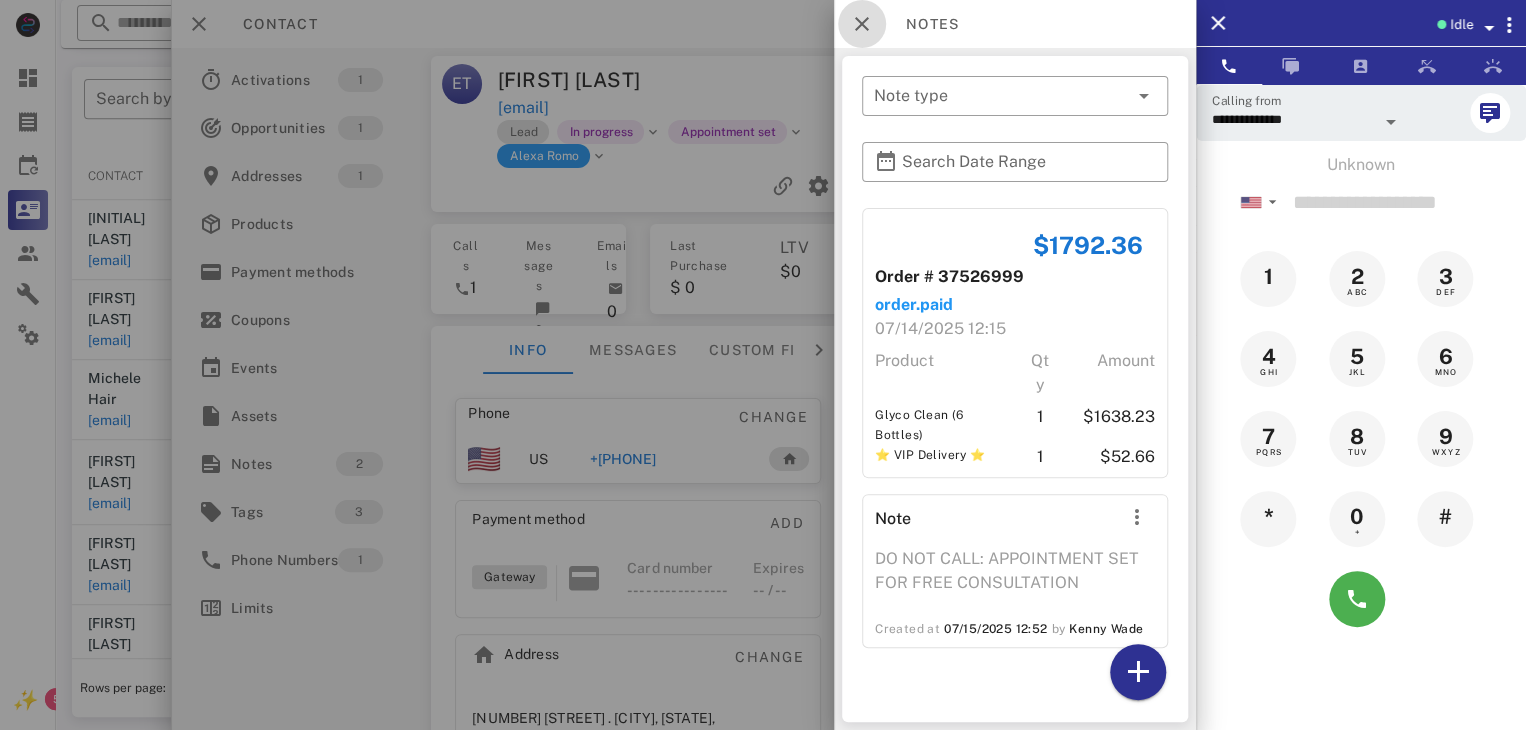 click at bounding box center [862, 24] 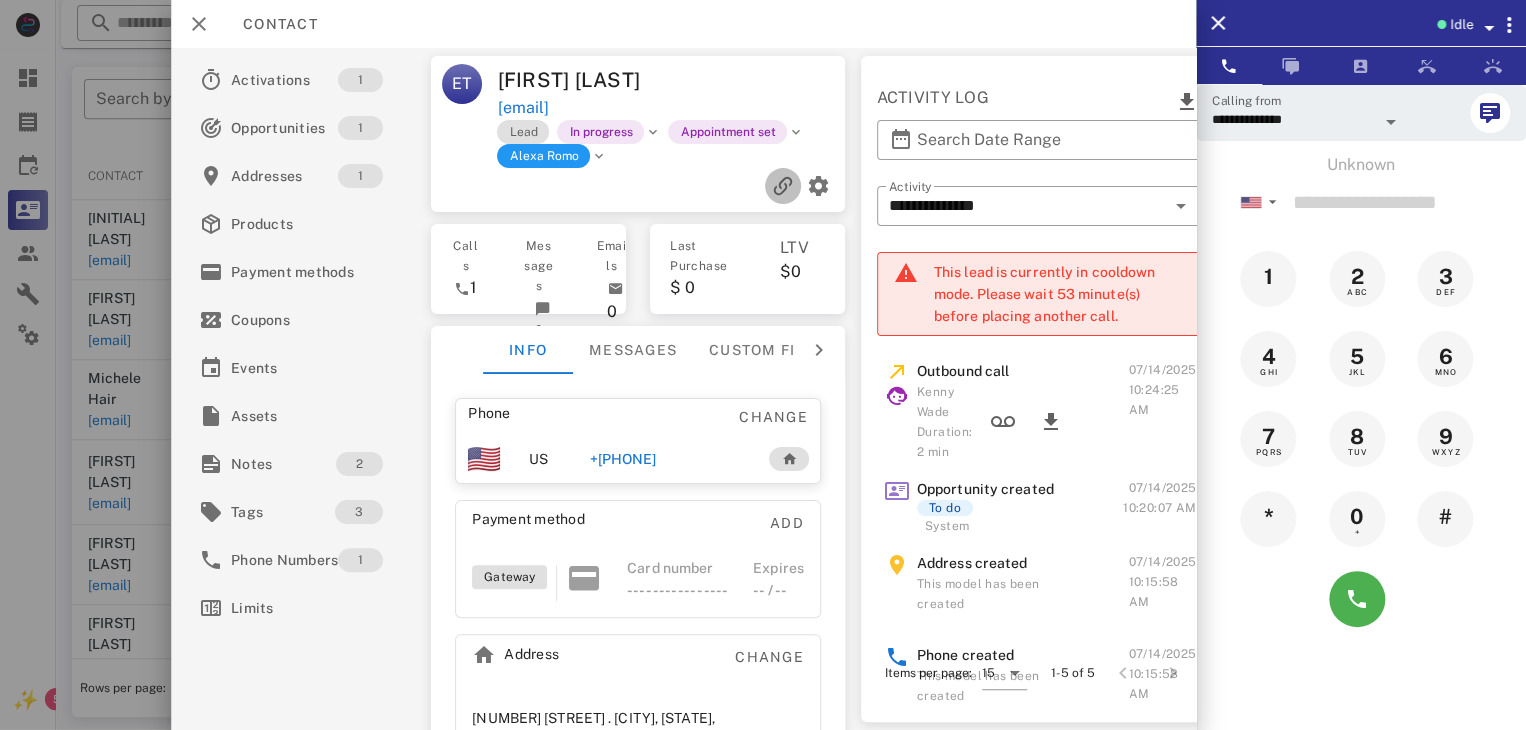 click at bounding box center (783, 186) 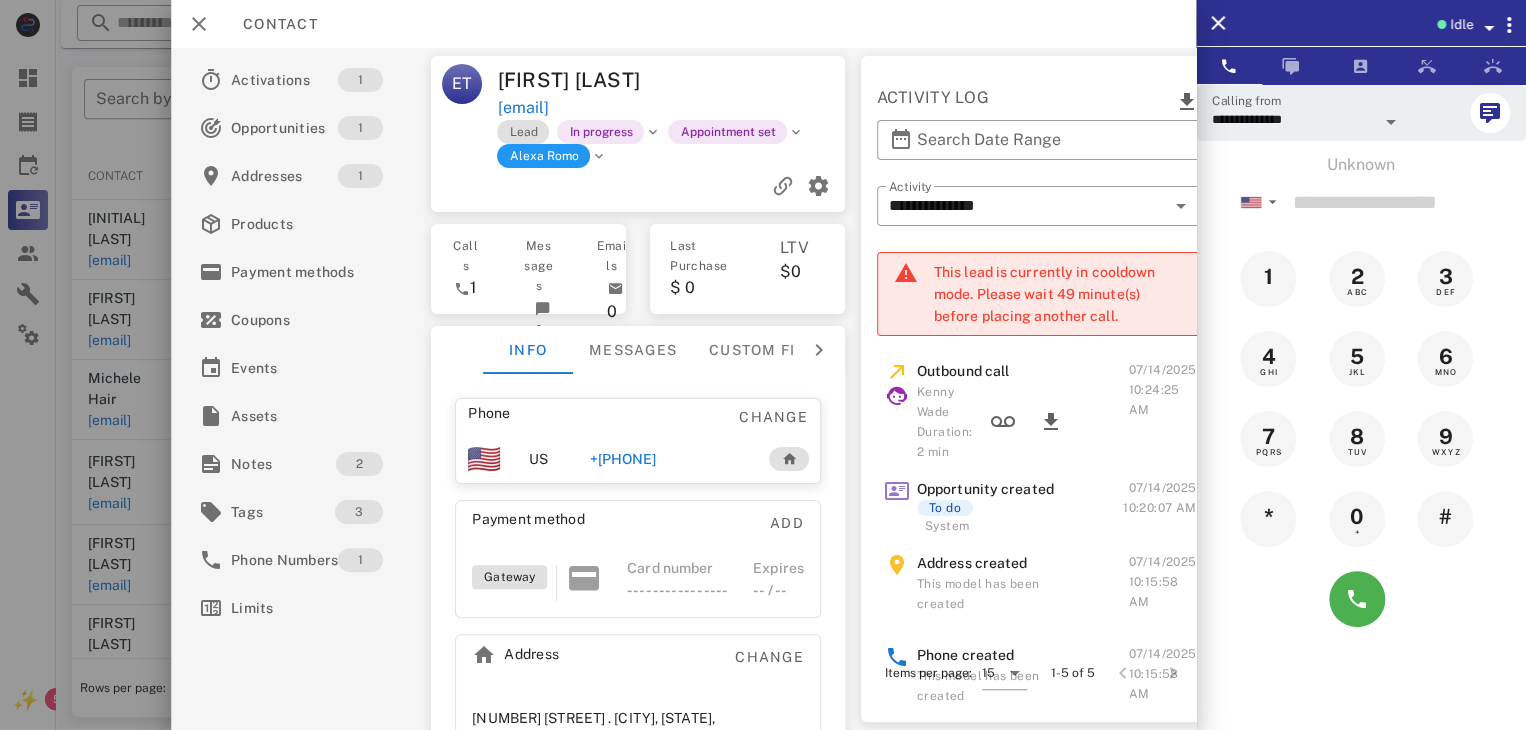 click at bounding box center (763, 365) 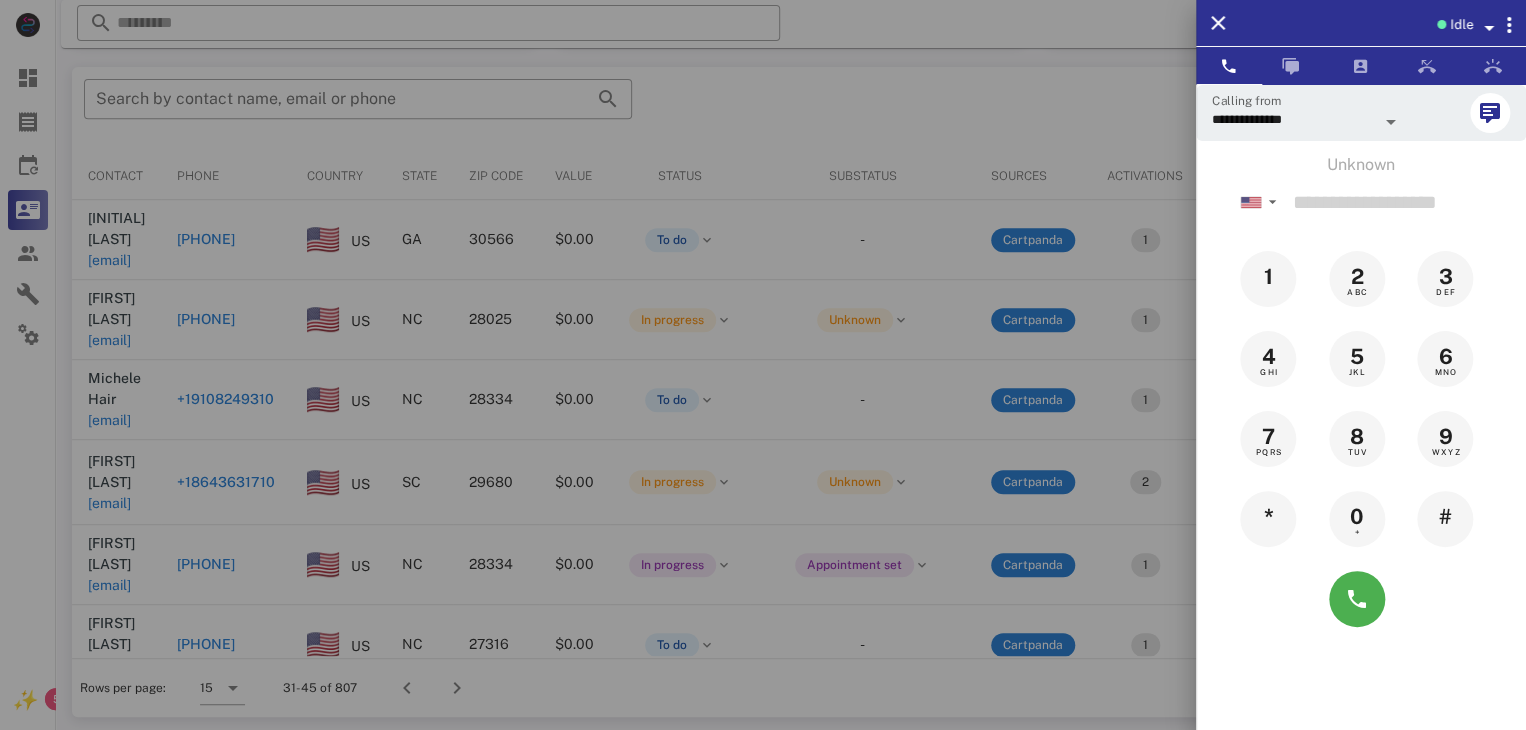click at bounding box center [763, 365] 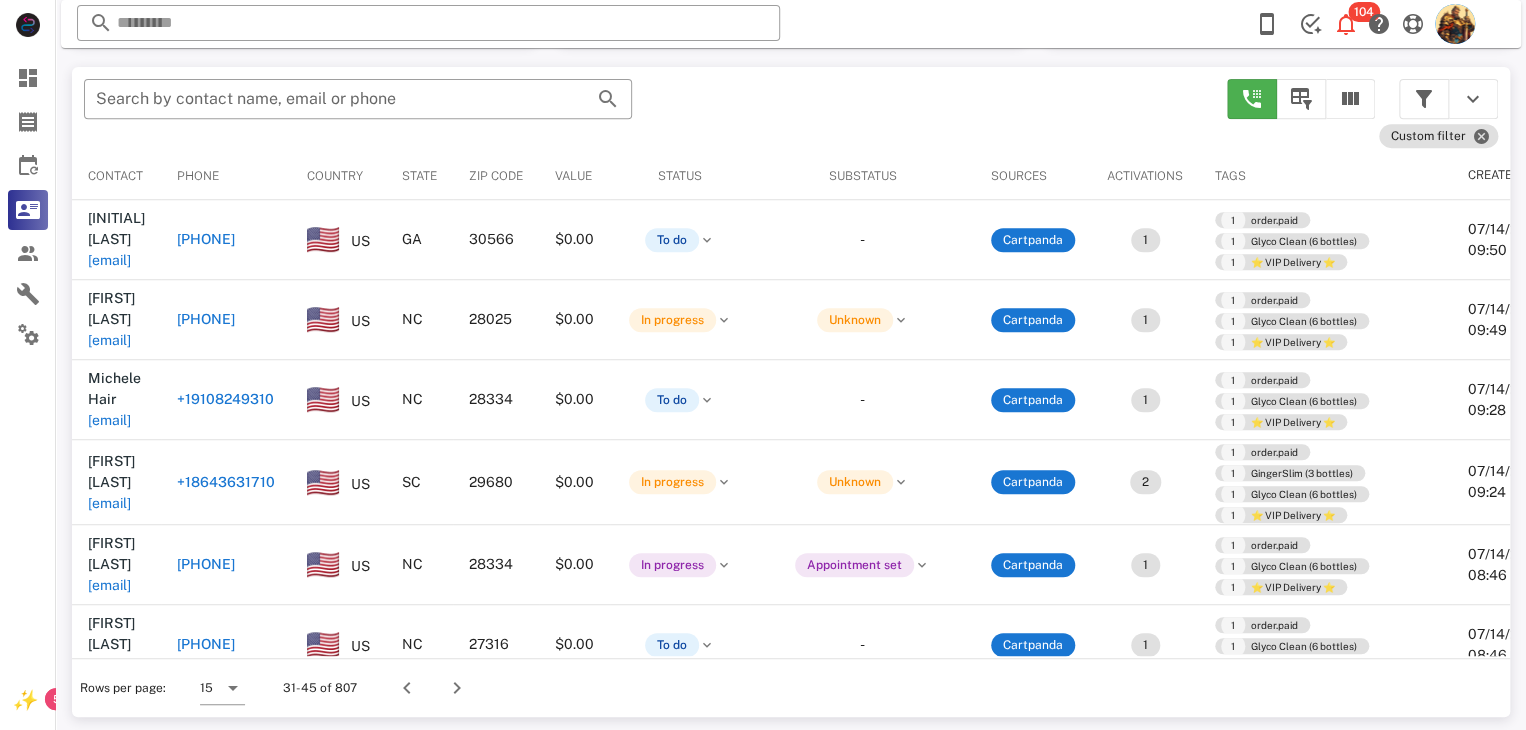 click on "lanierg7@gmail.com" at bounding box center [109, 260] 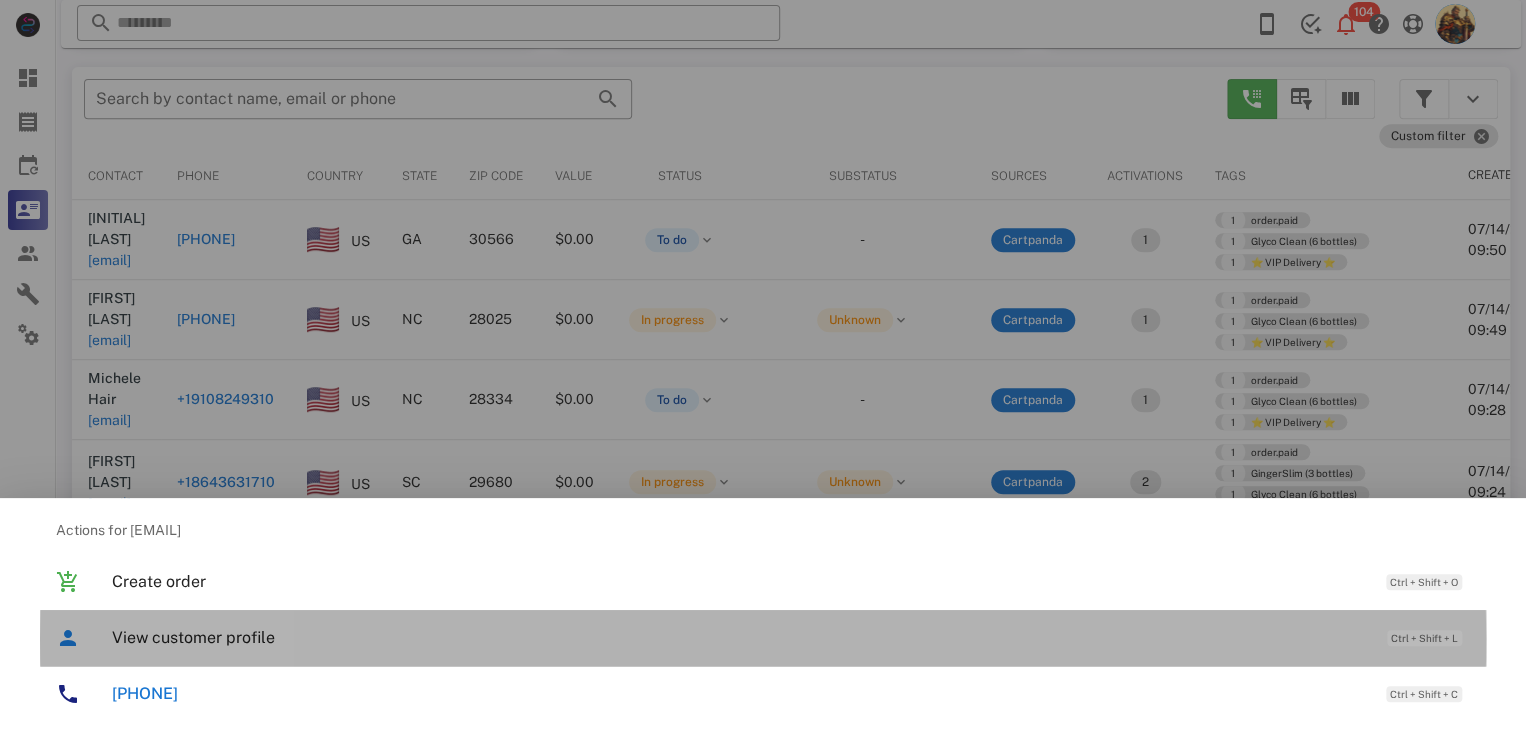 click on "View customer profile" at bounding box center [739, 637] 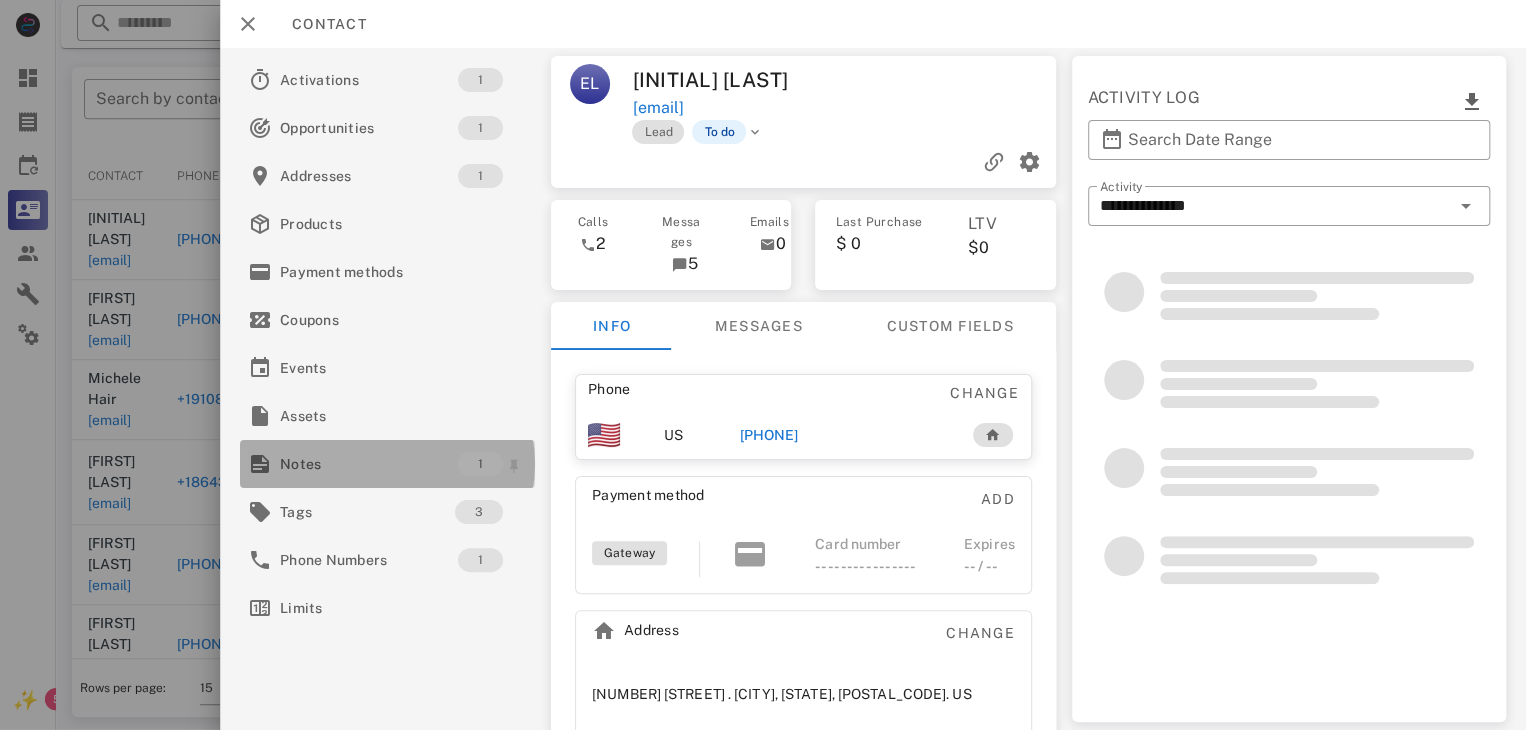 click on "Notes" at bounding box center [369, 464] 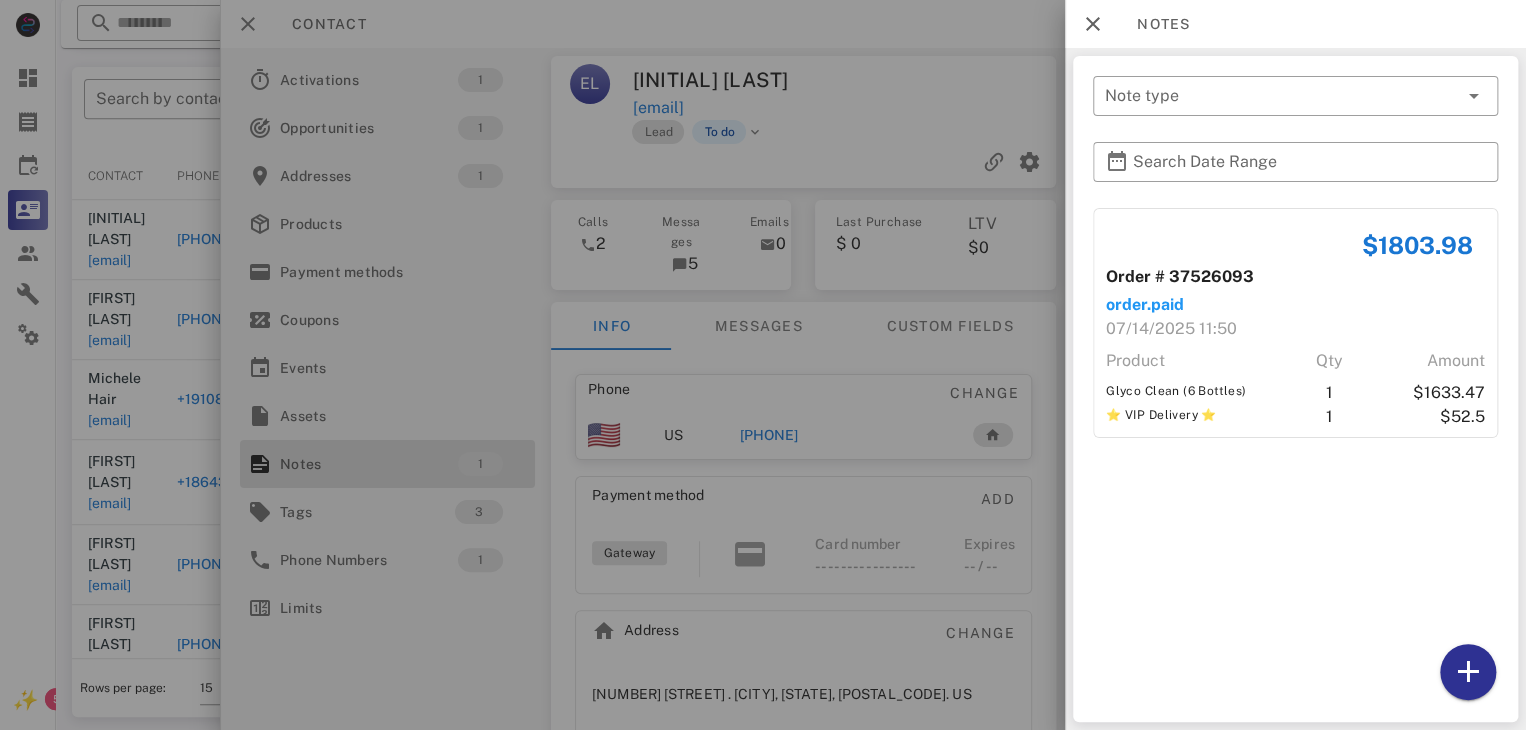 click at bounding box center [763, 365] 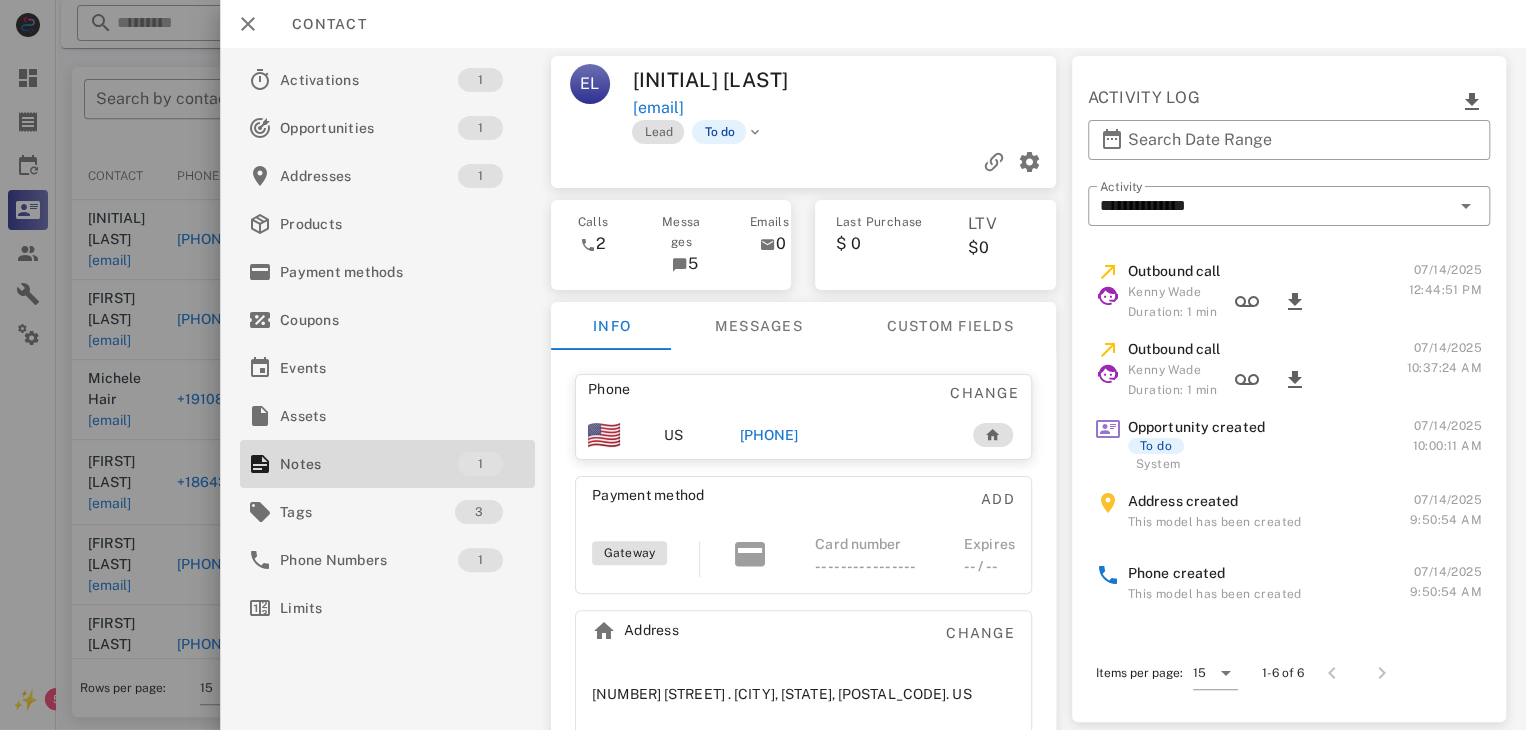 click on "+17706540457" at bounding box center (769, 435) 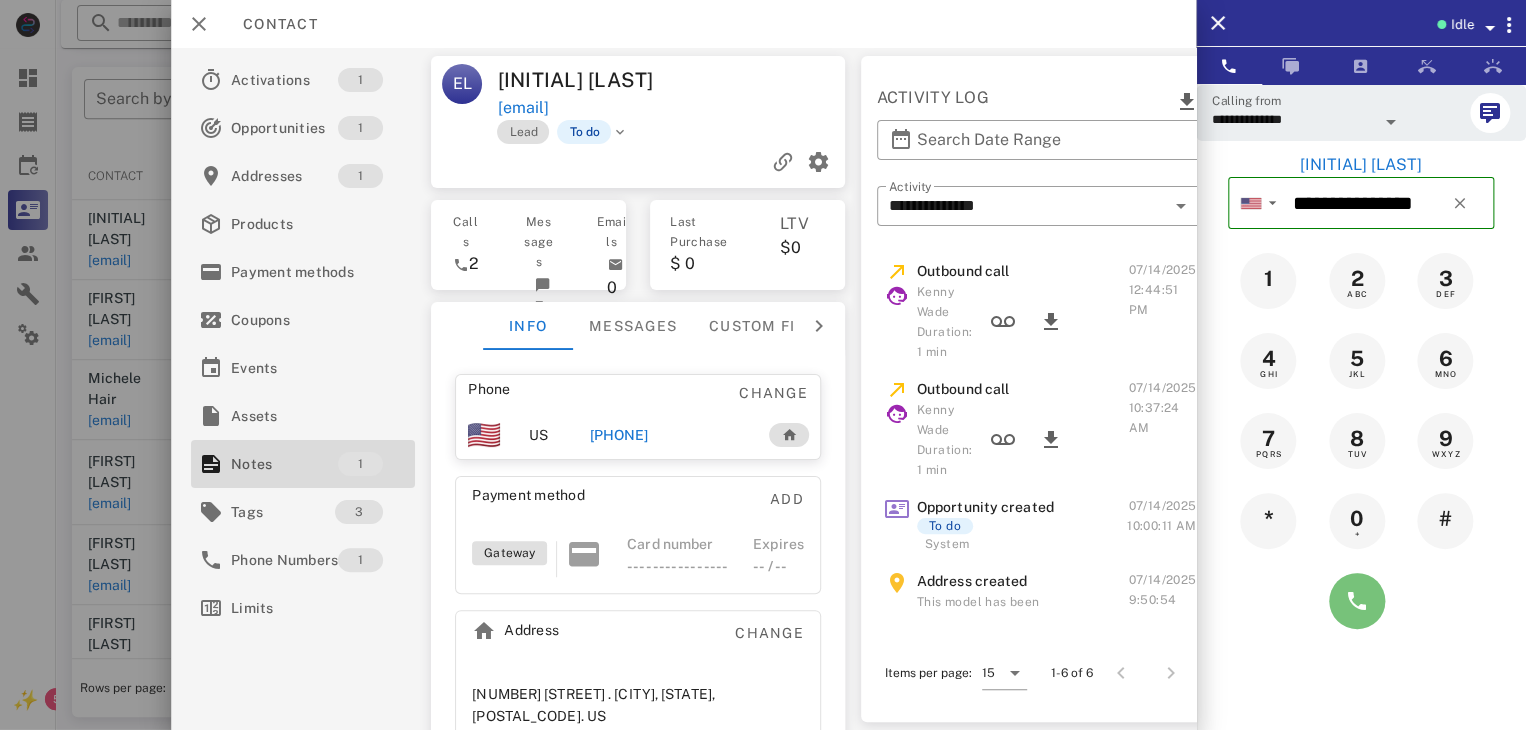click at bounding box center [1357, 601] 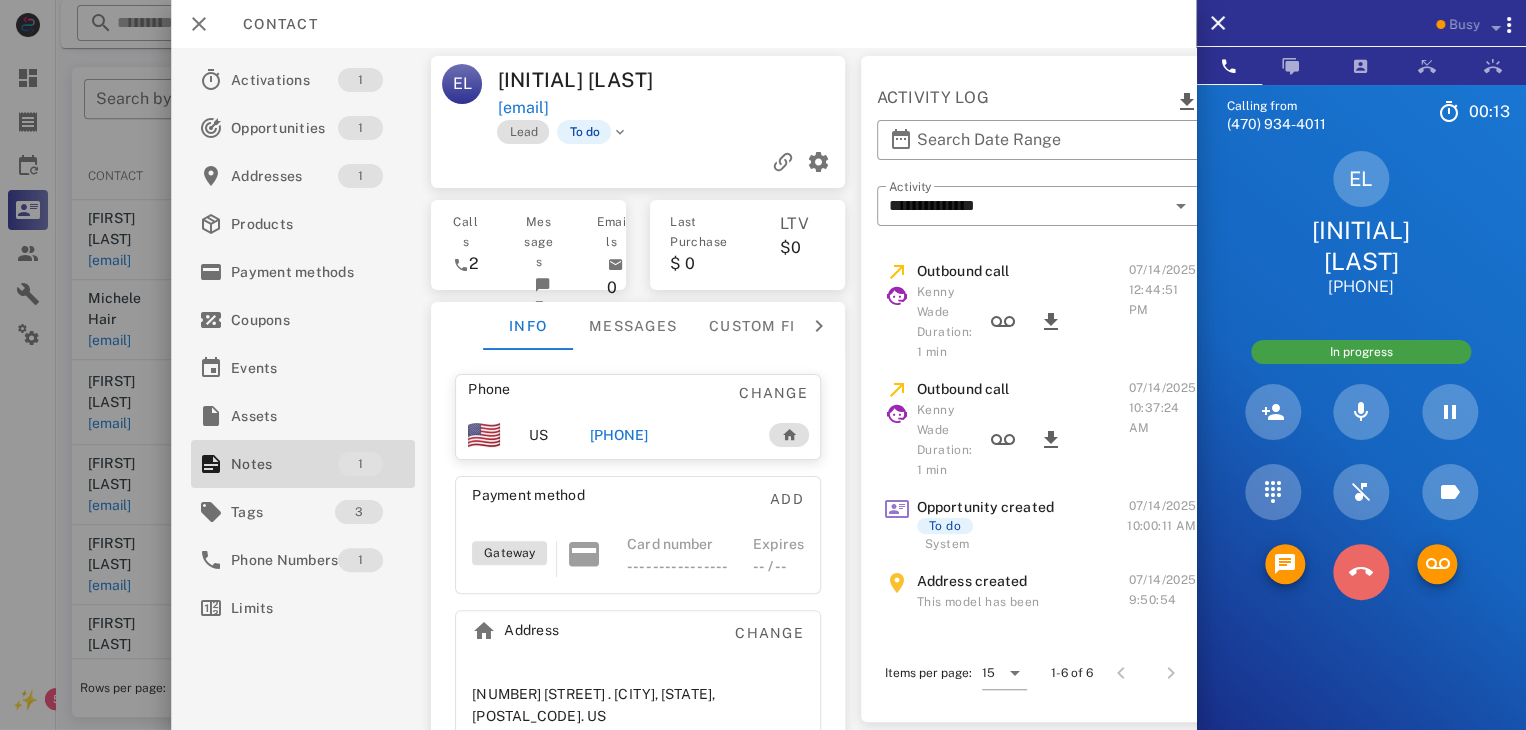 click at bounding box center [1361, 572] 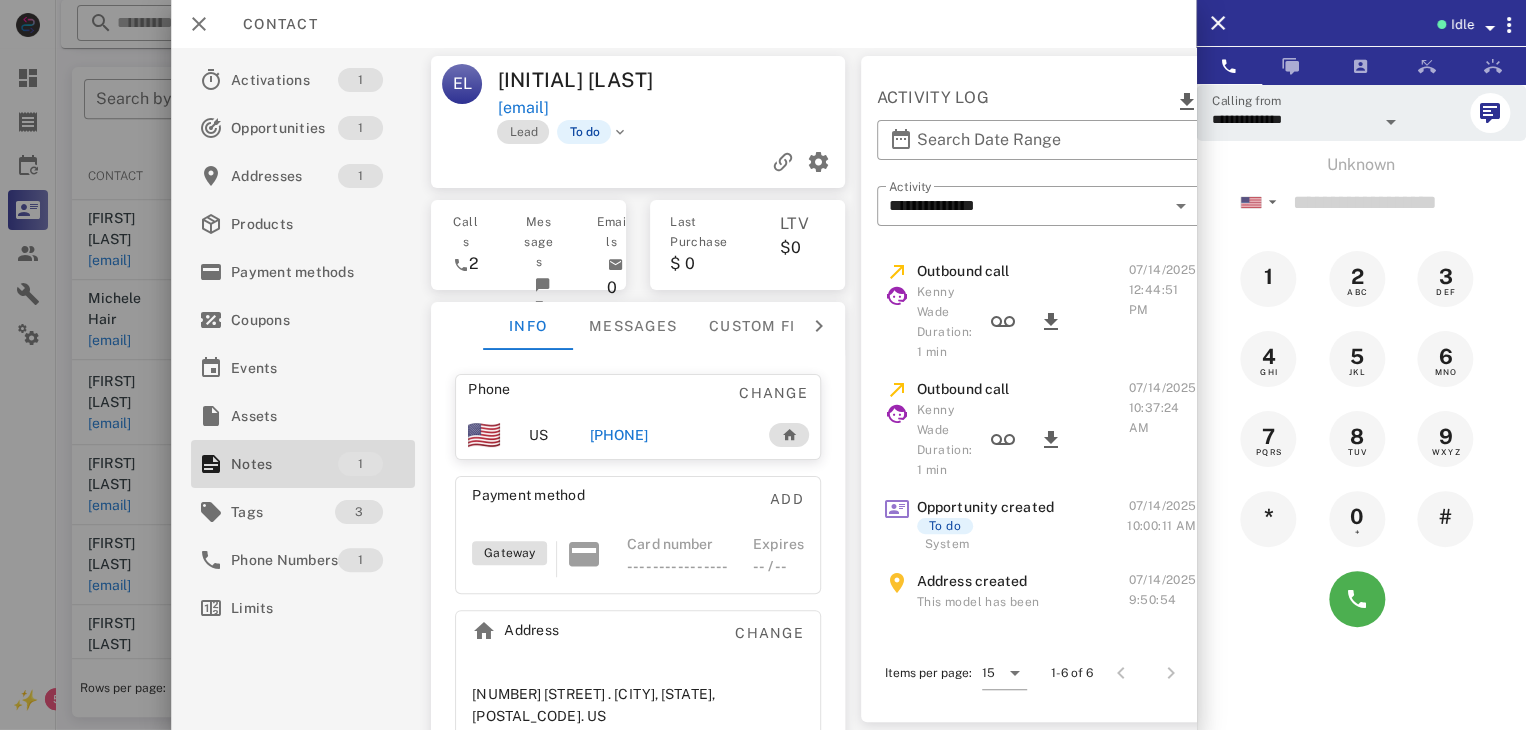 click at bounding box center [763, 365] 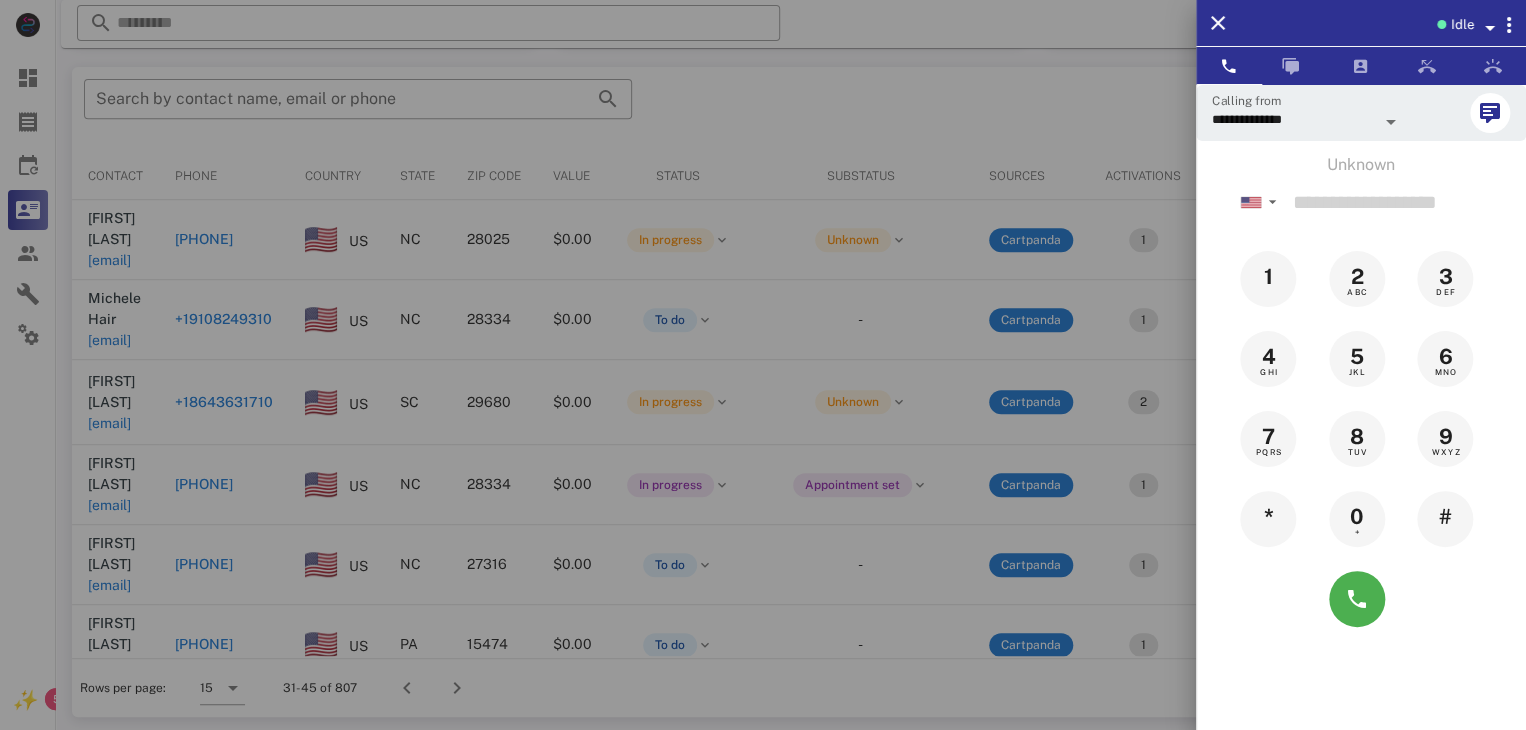 click at bounding box center (763, 365) 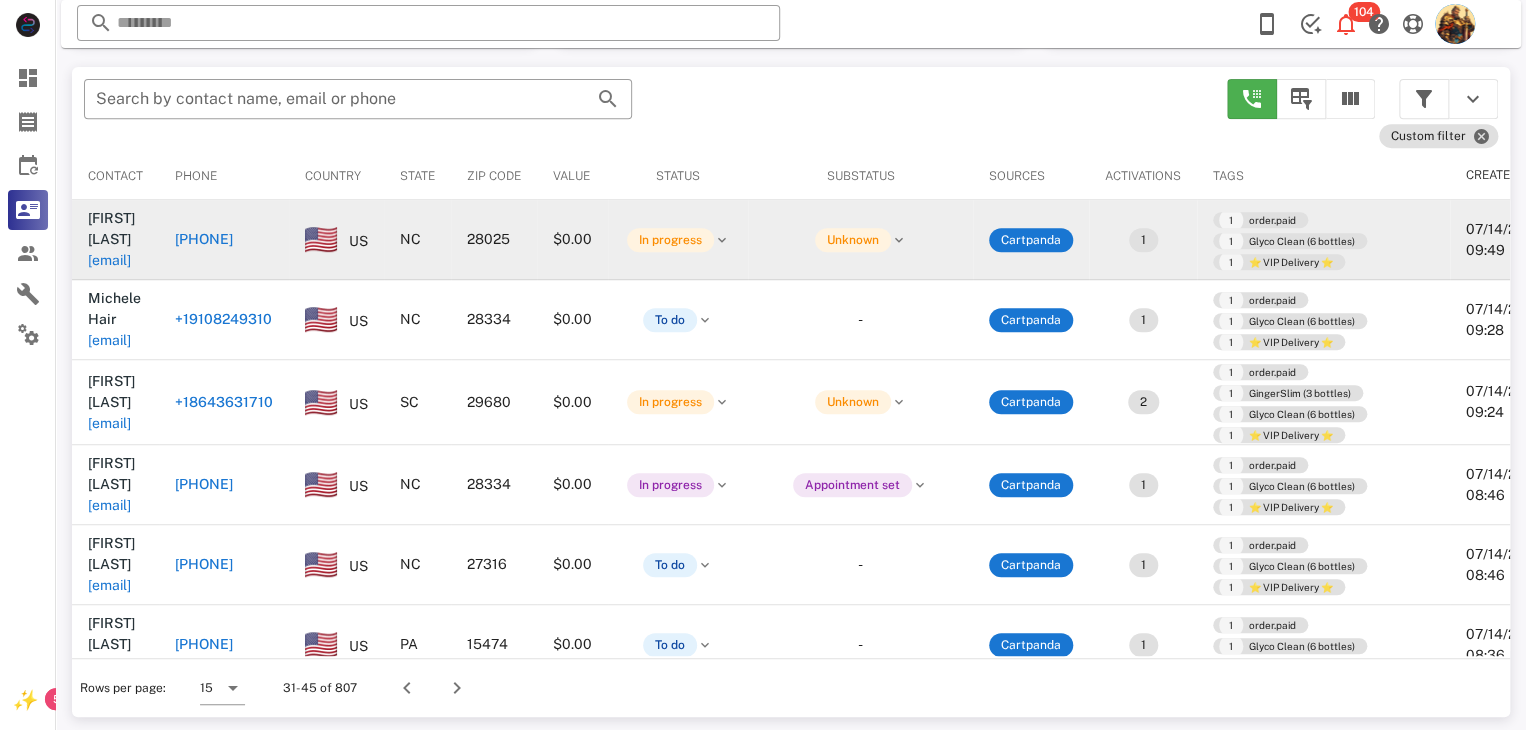 click on "maryann.hatfield@yahoo.com" at bounding box center (109, 260) 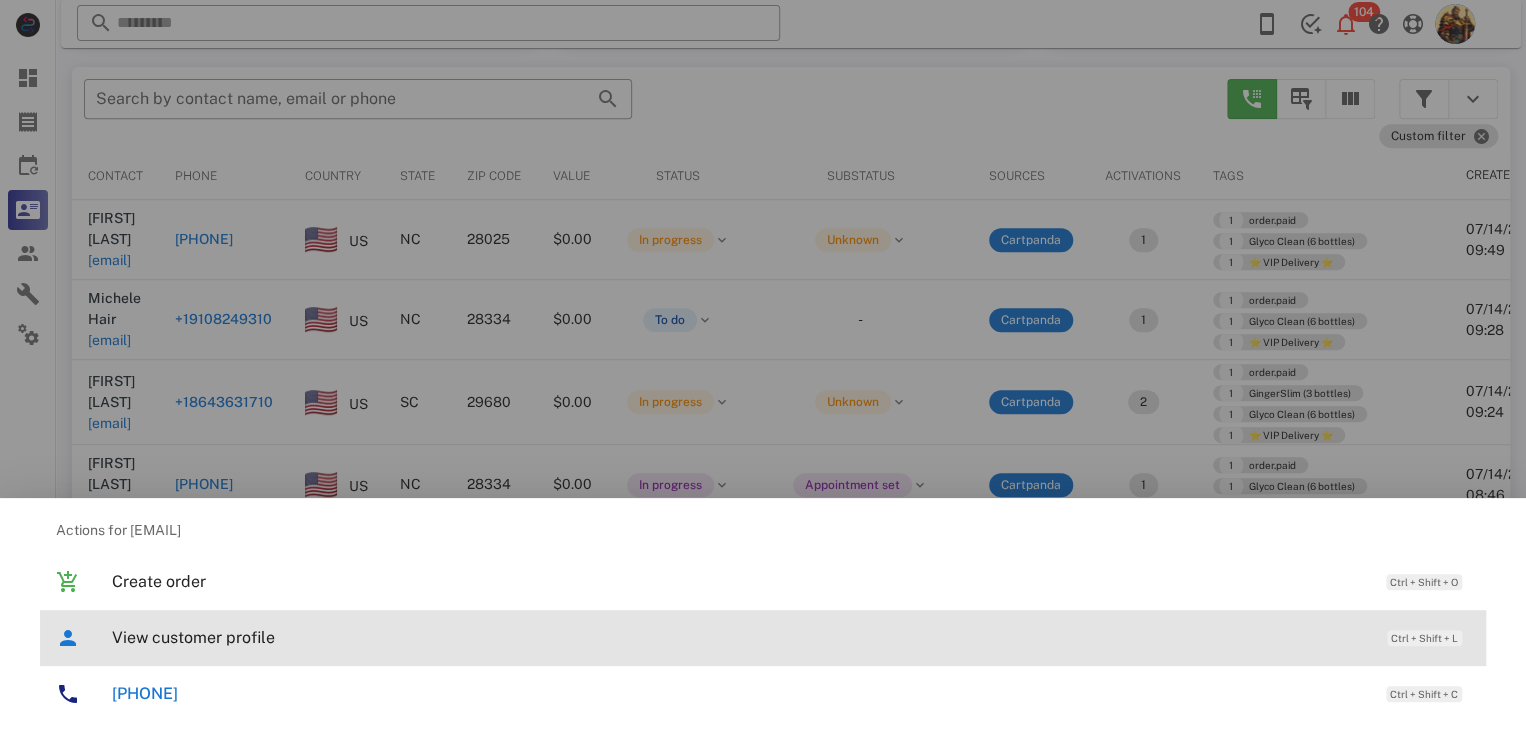 click on "View customer profile Ctrl + Shift + L" at bounding box center (791, 637) 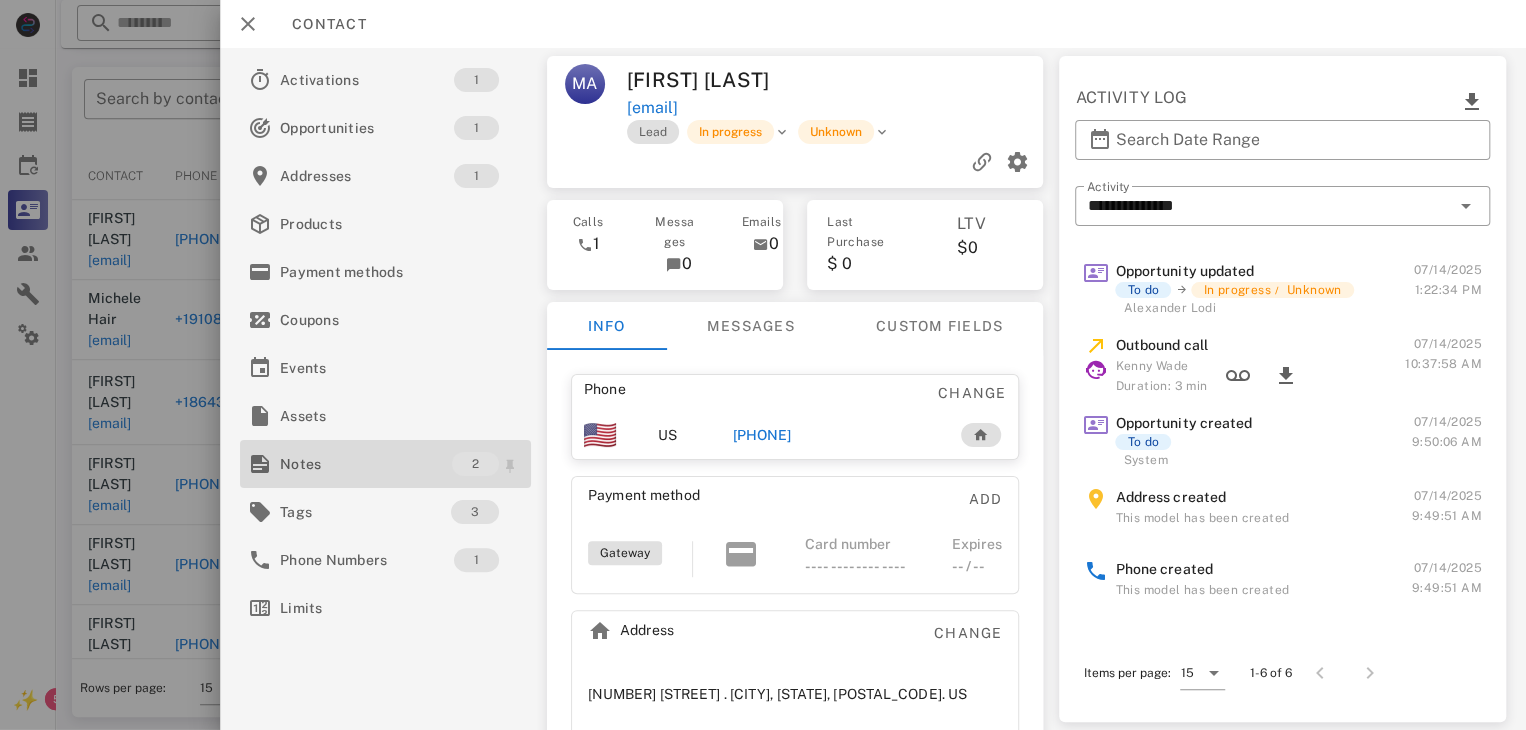 click on "Notes" at bounding box center [366, 464] 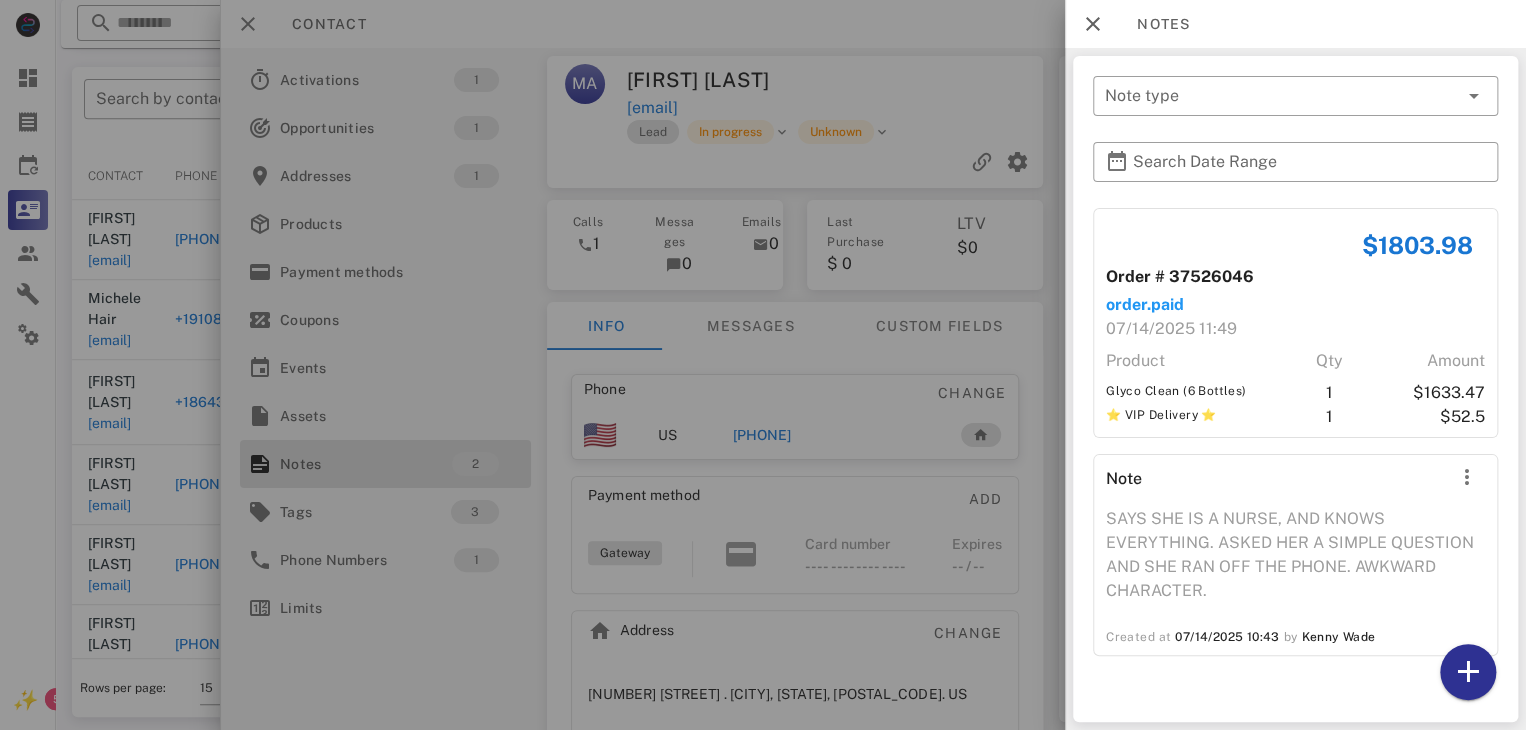 click at bounding box center (763, 365) 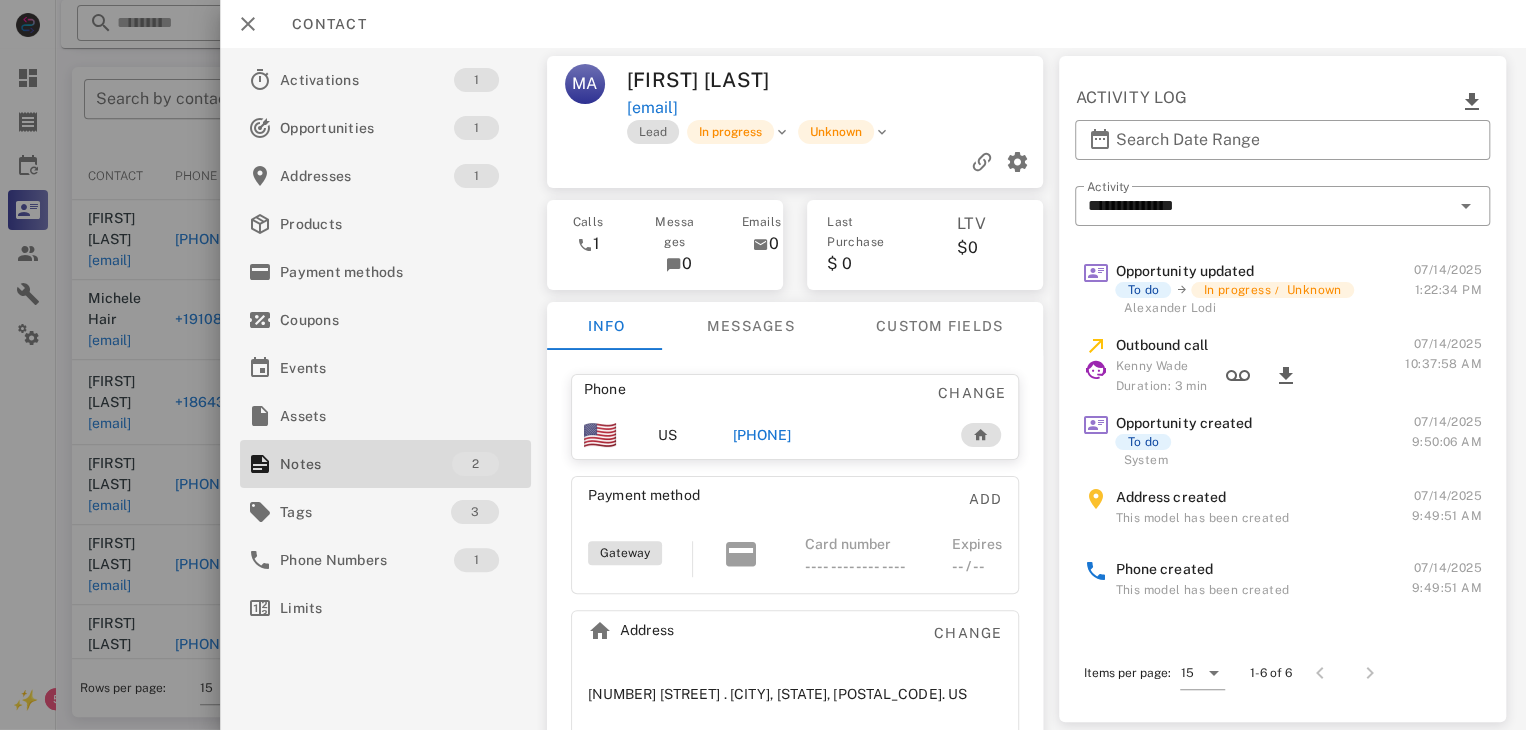 click at bounding box center (763, 365) 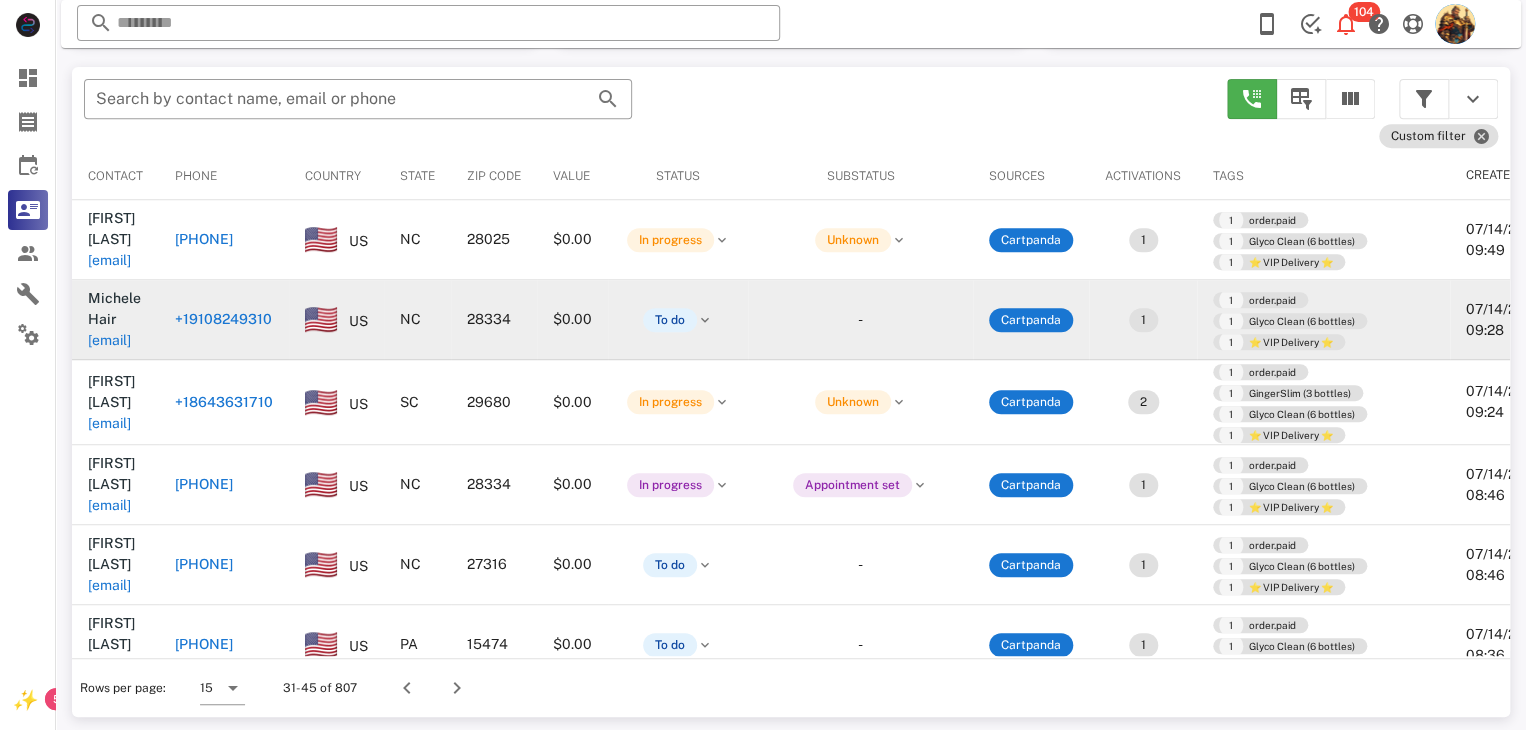 click on "michelewarren27@yahoo.com" at bounding box center [109, 340] 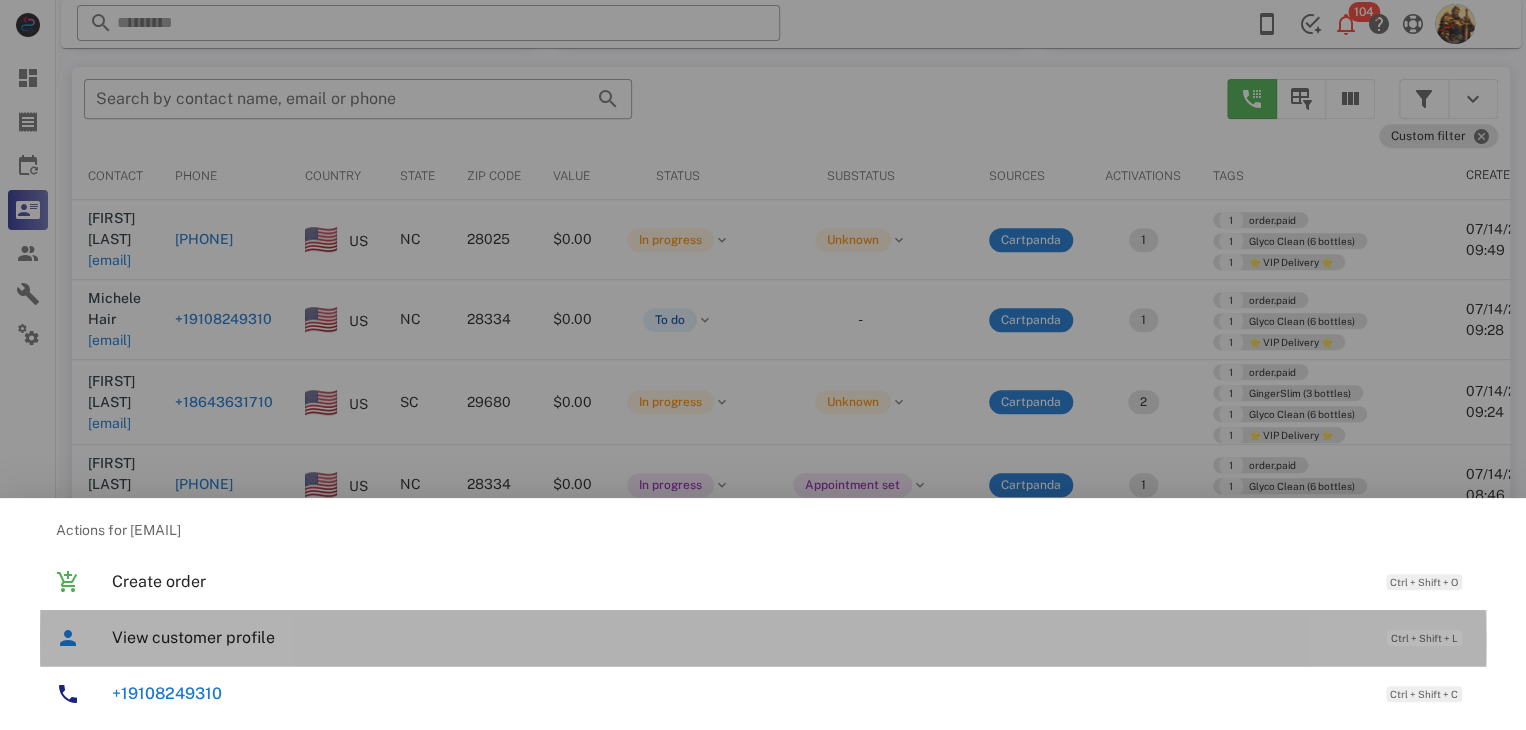 click on "View customer profile" at bounding box center (739, 637) 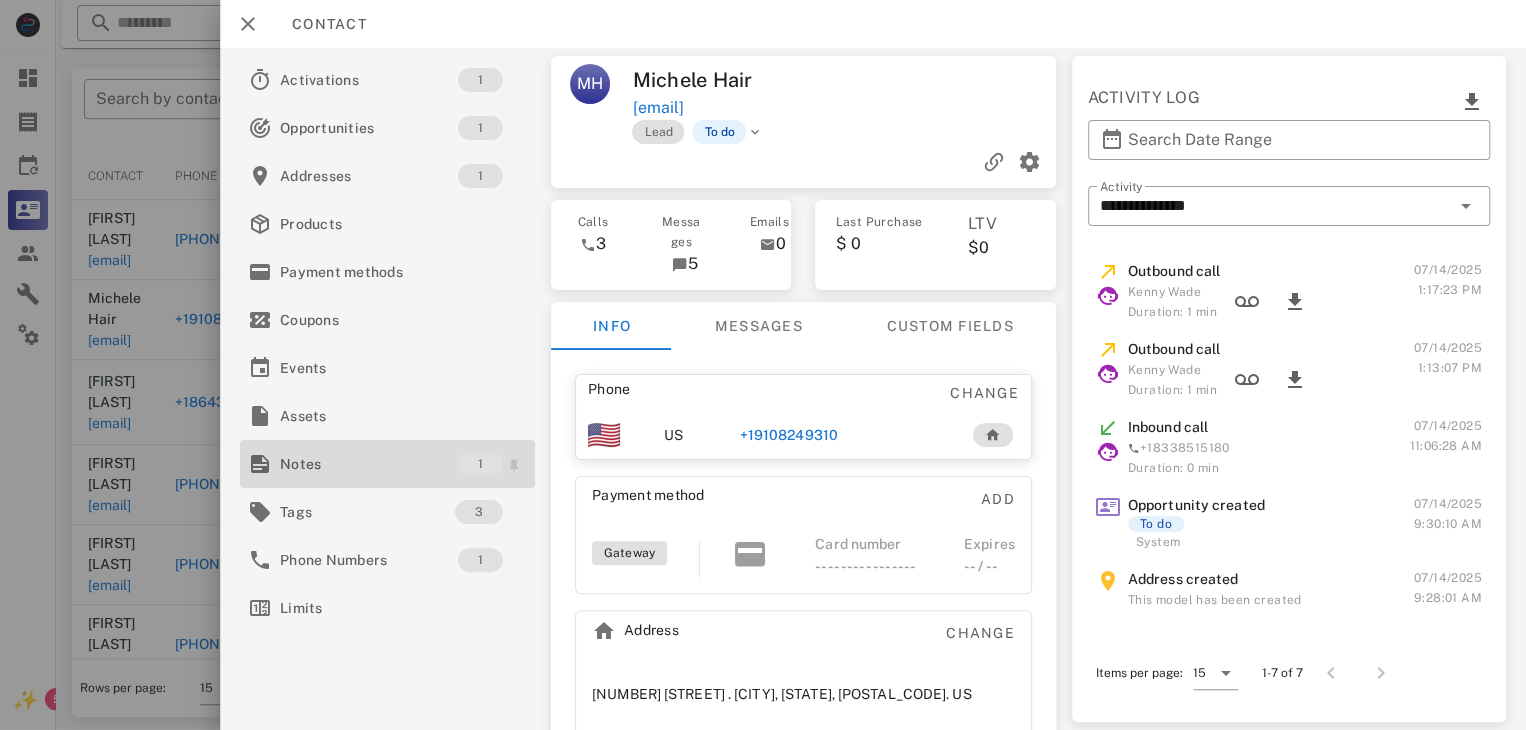 click on "Notes  1" at bounding box center (387, 464) 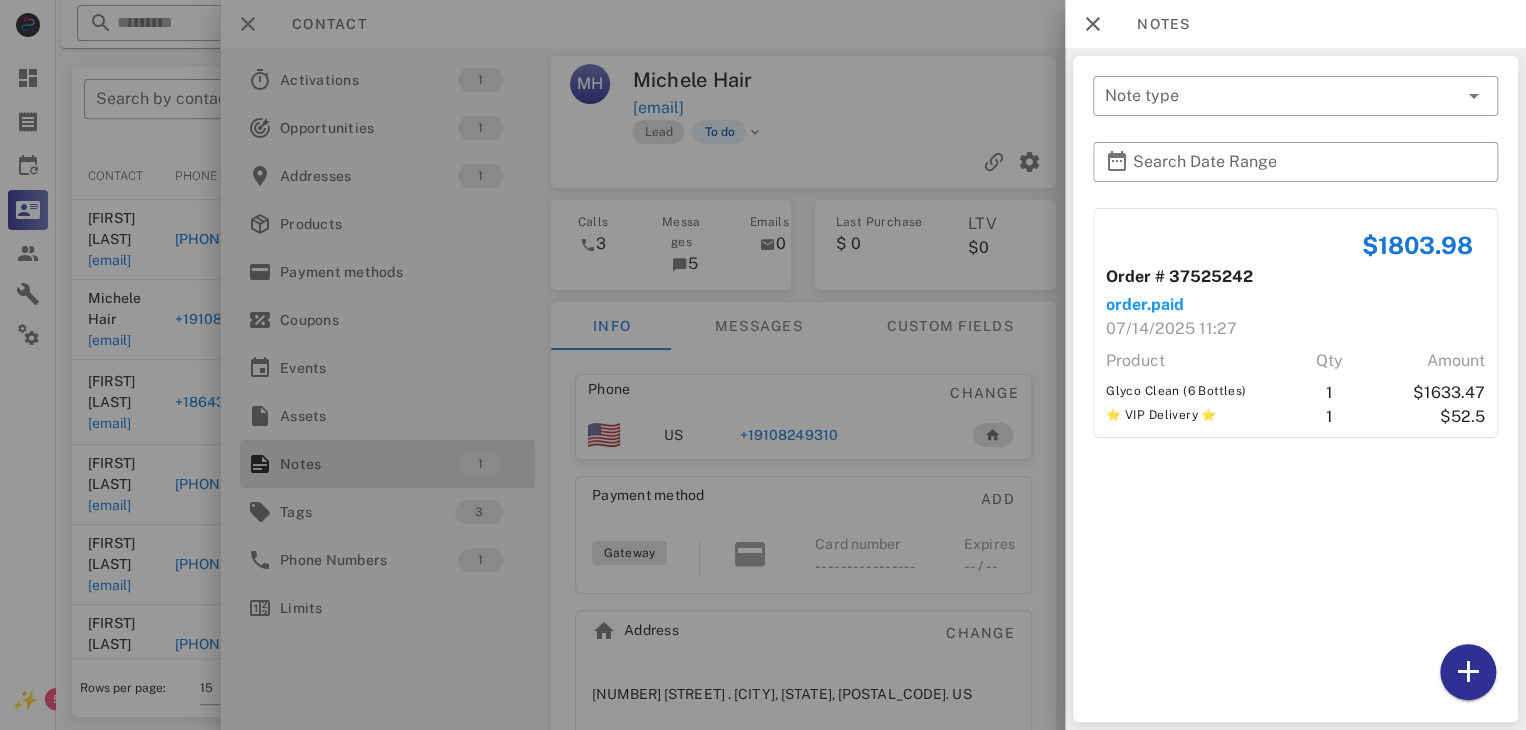 click at bounding box center [763, 365] 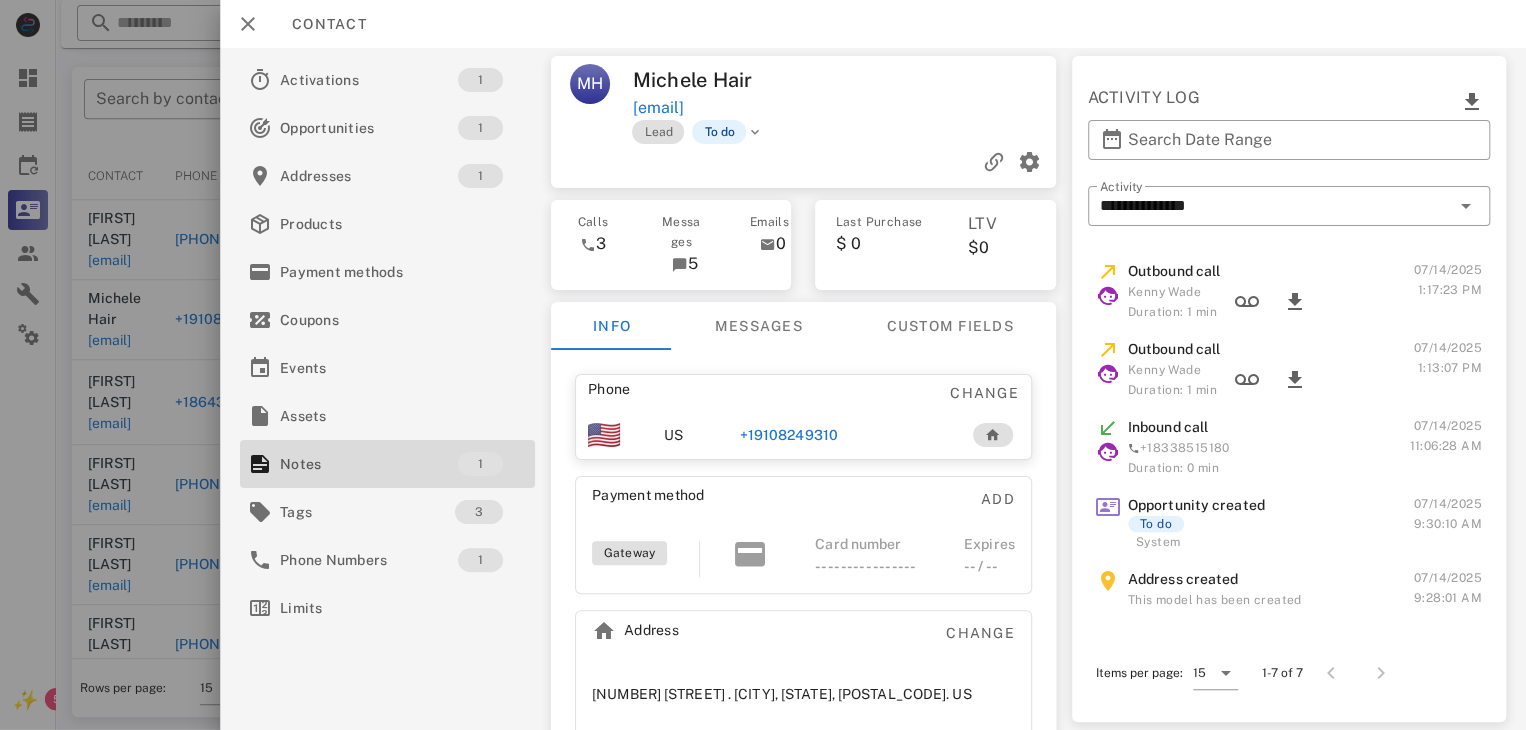 click on "+19108249310" at bounding box center (789, 435) 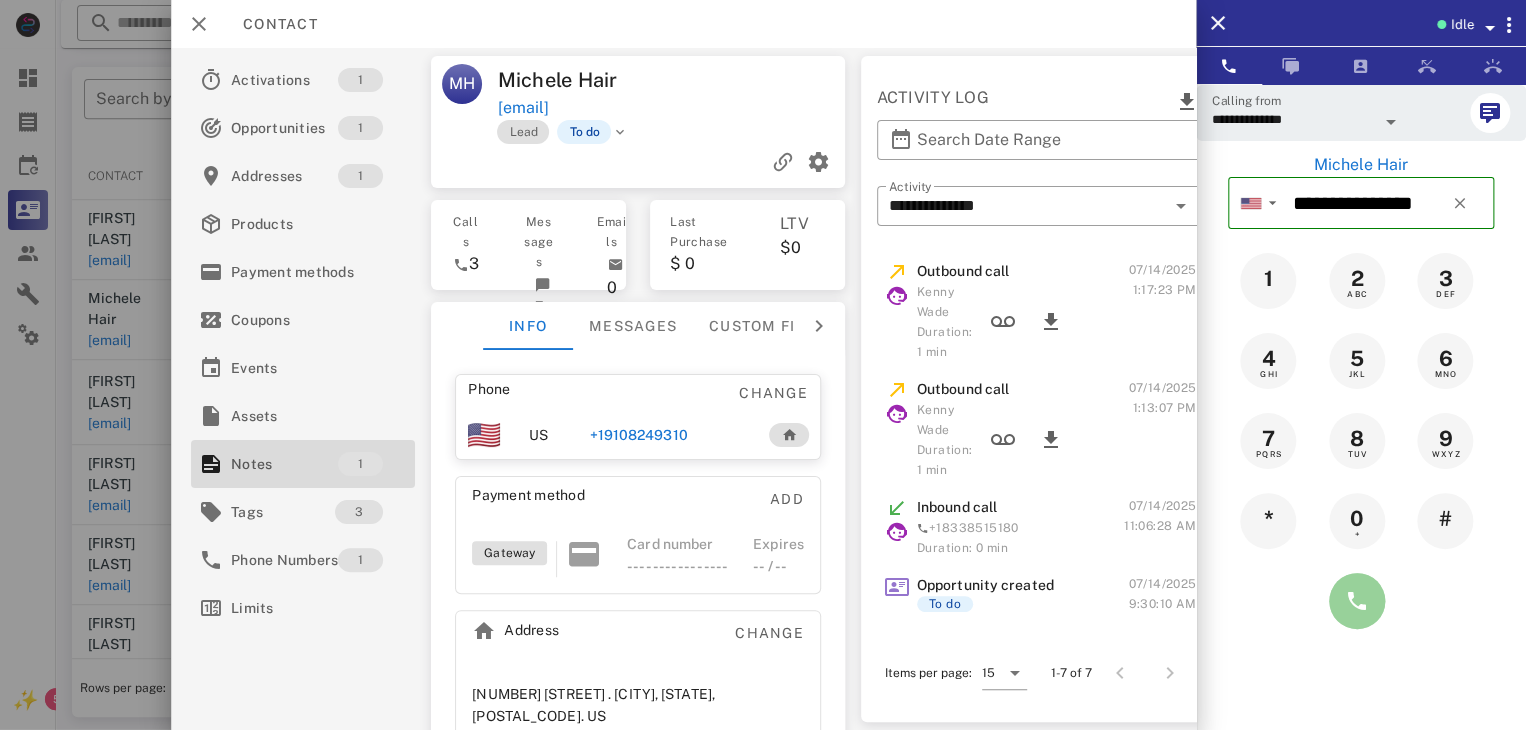 click at bounding box center (1357, 601) 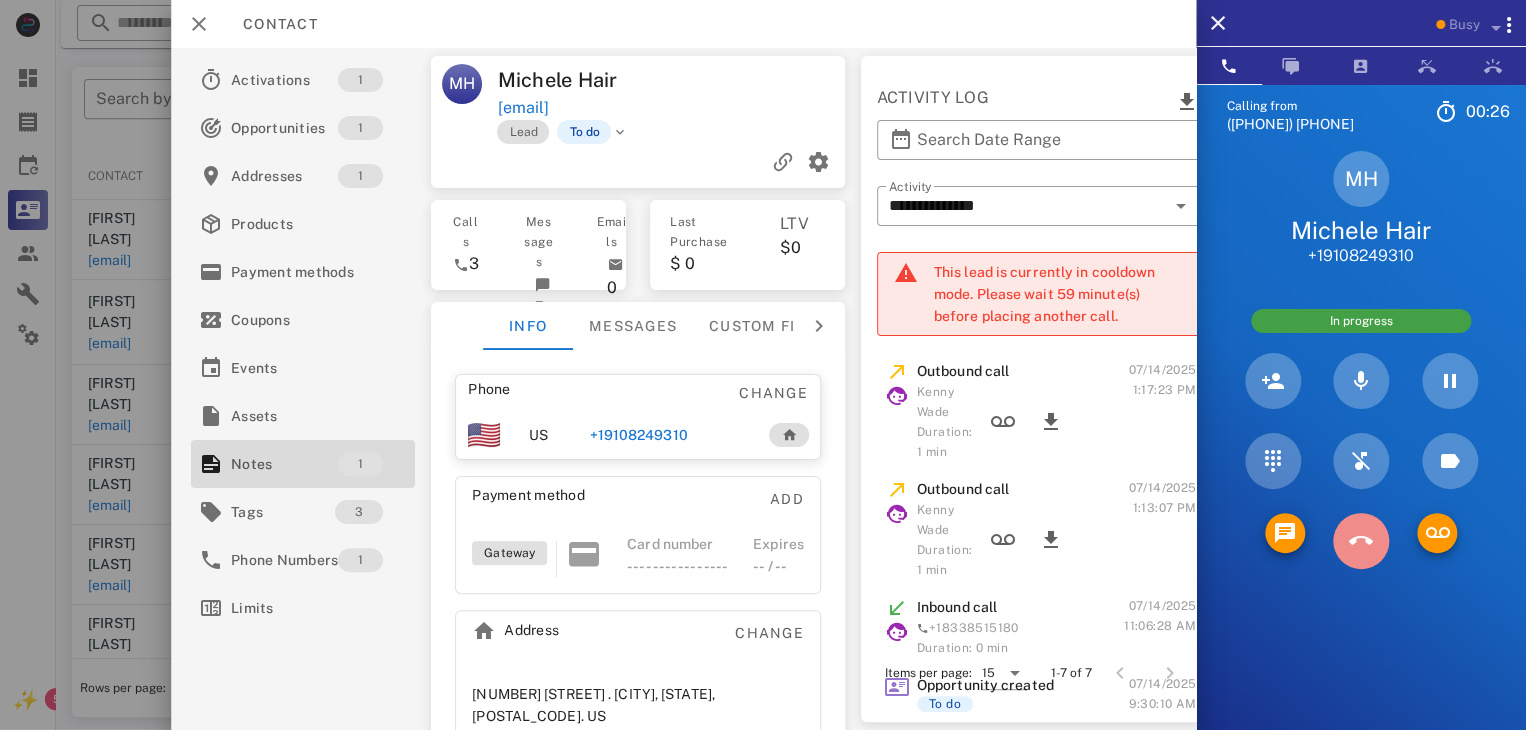 click at bounding box center (1361, 541) 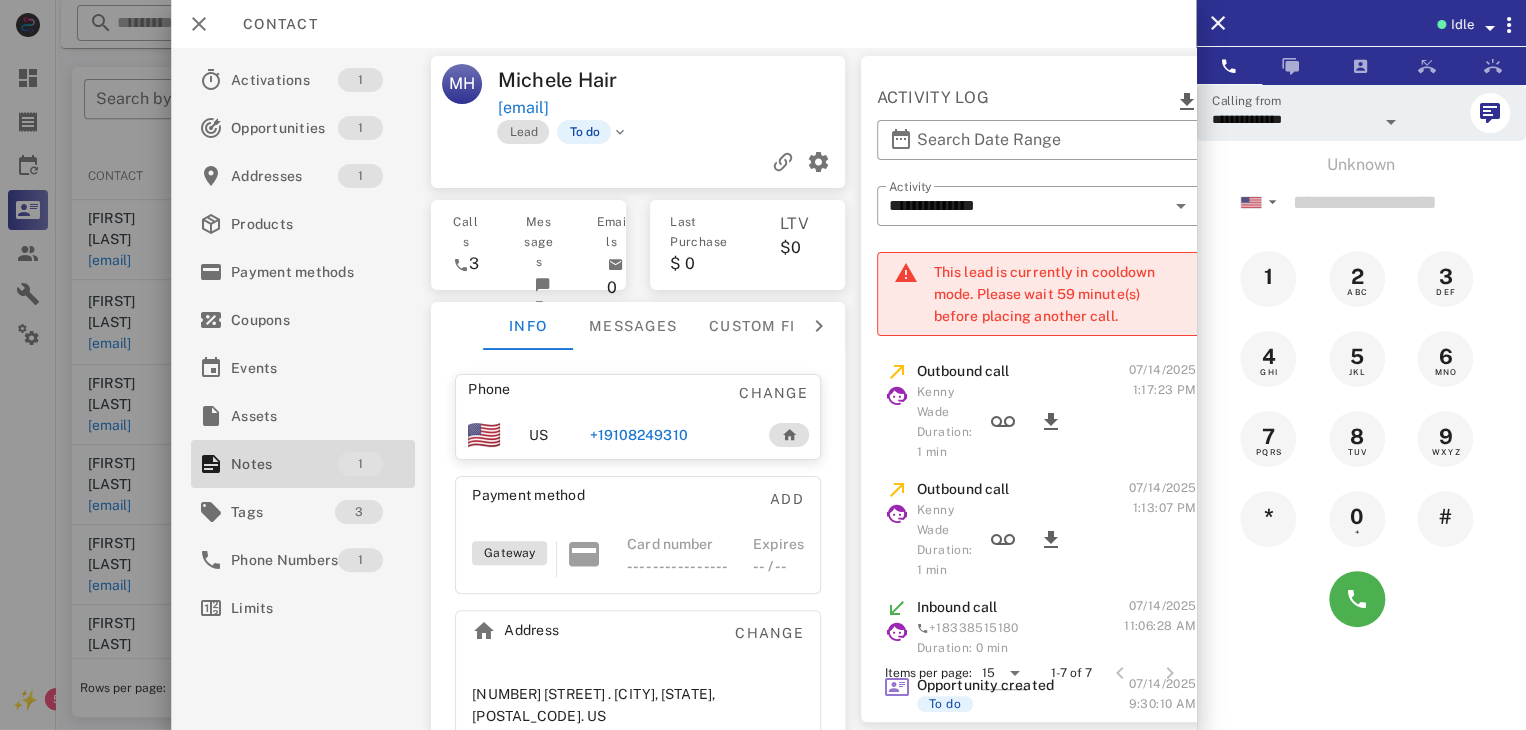 click at bounding box center (763, 365) 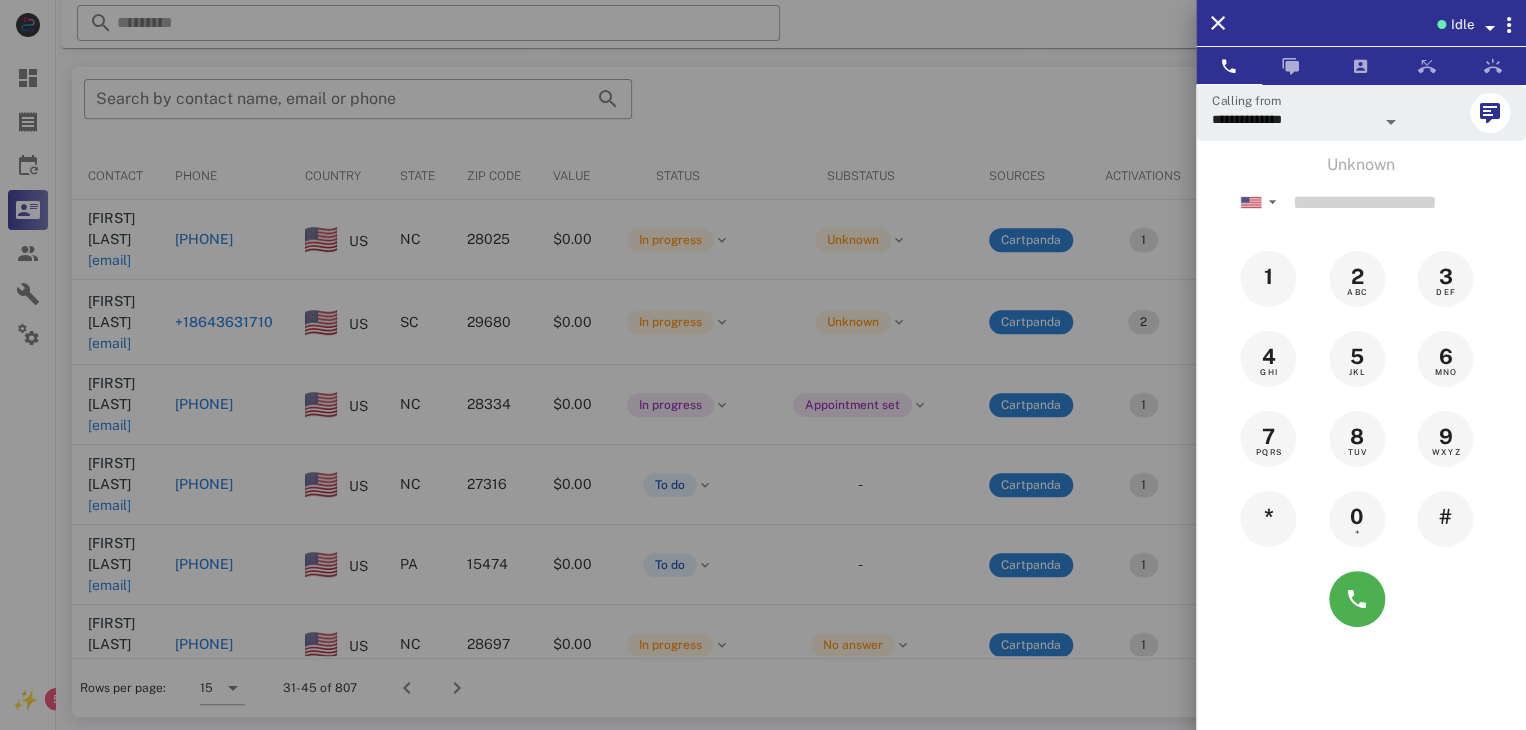 click at bounding box center [763, 365] 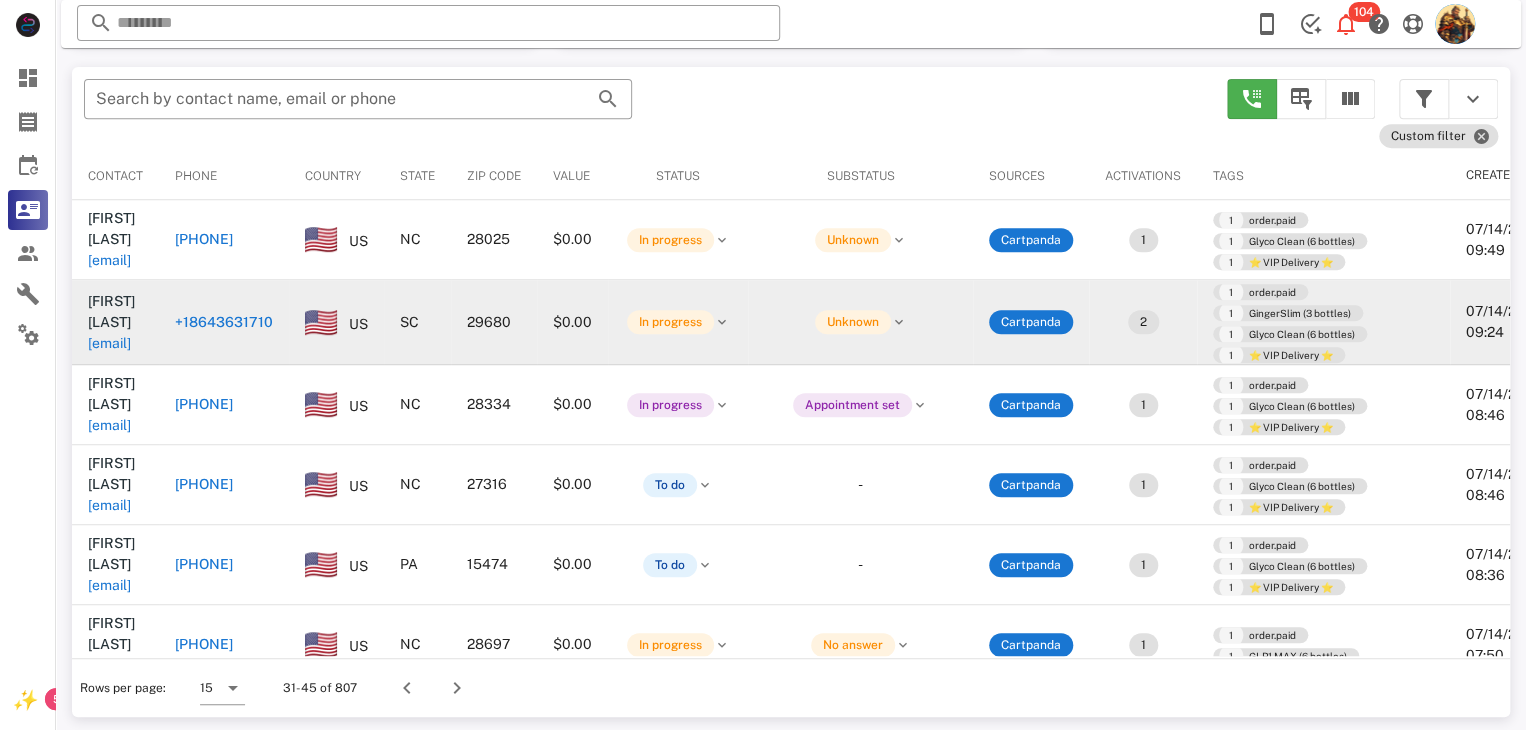 click on "hymnsinger@hotmail.com" at bounding box center [109, 343] 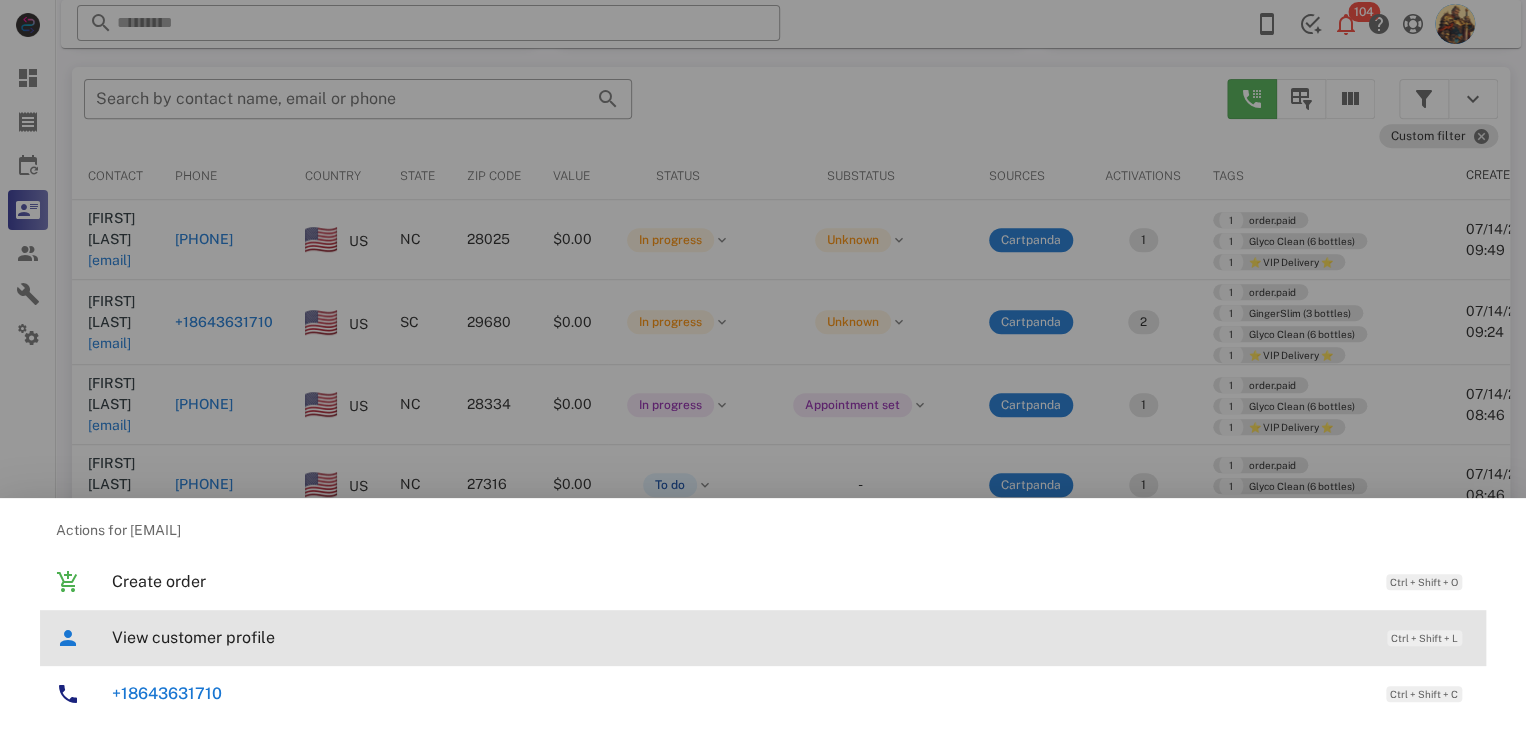 click on "View customer profile" at bounding box center (739, 637) 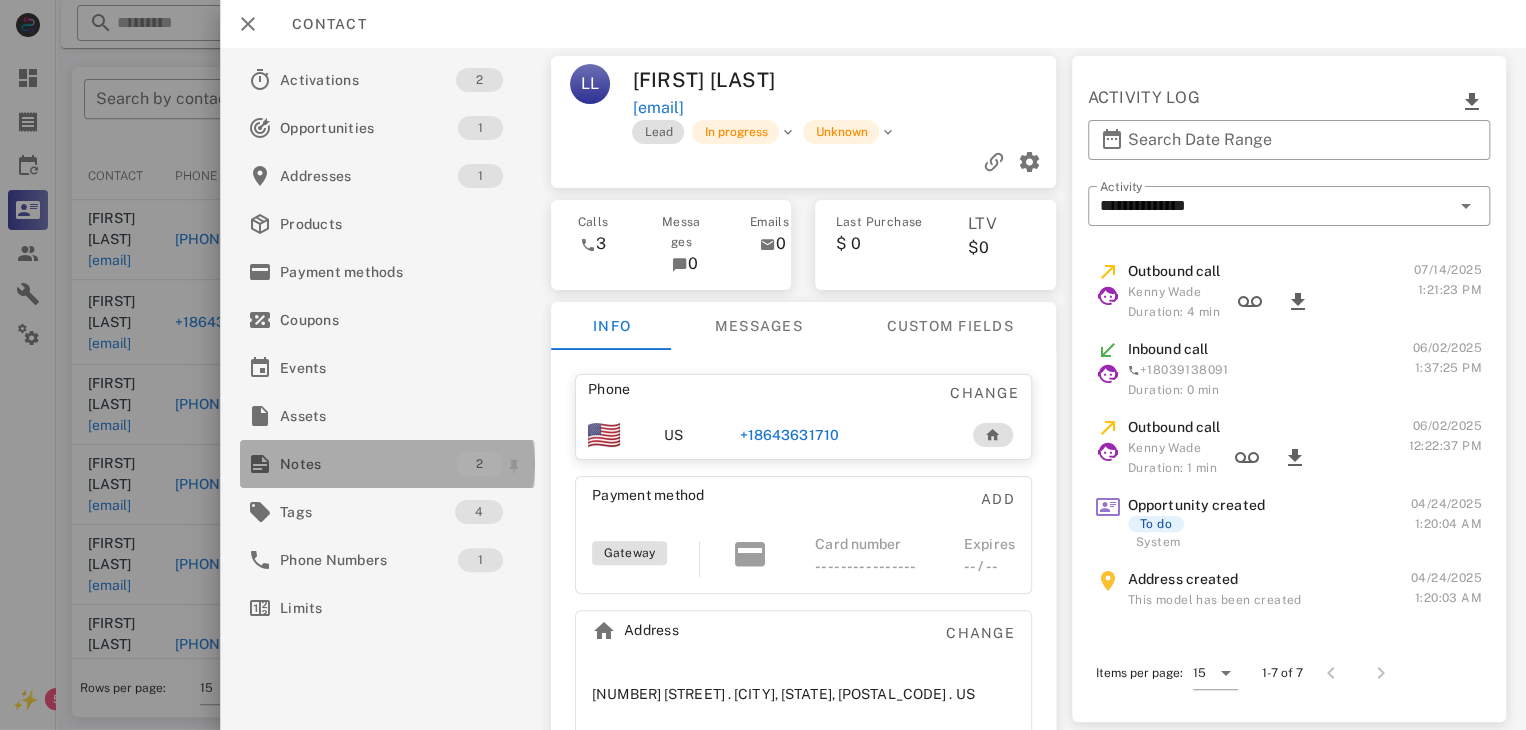 click on "Notes" at bounding box center (368, 464) 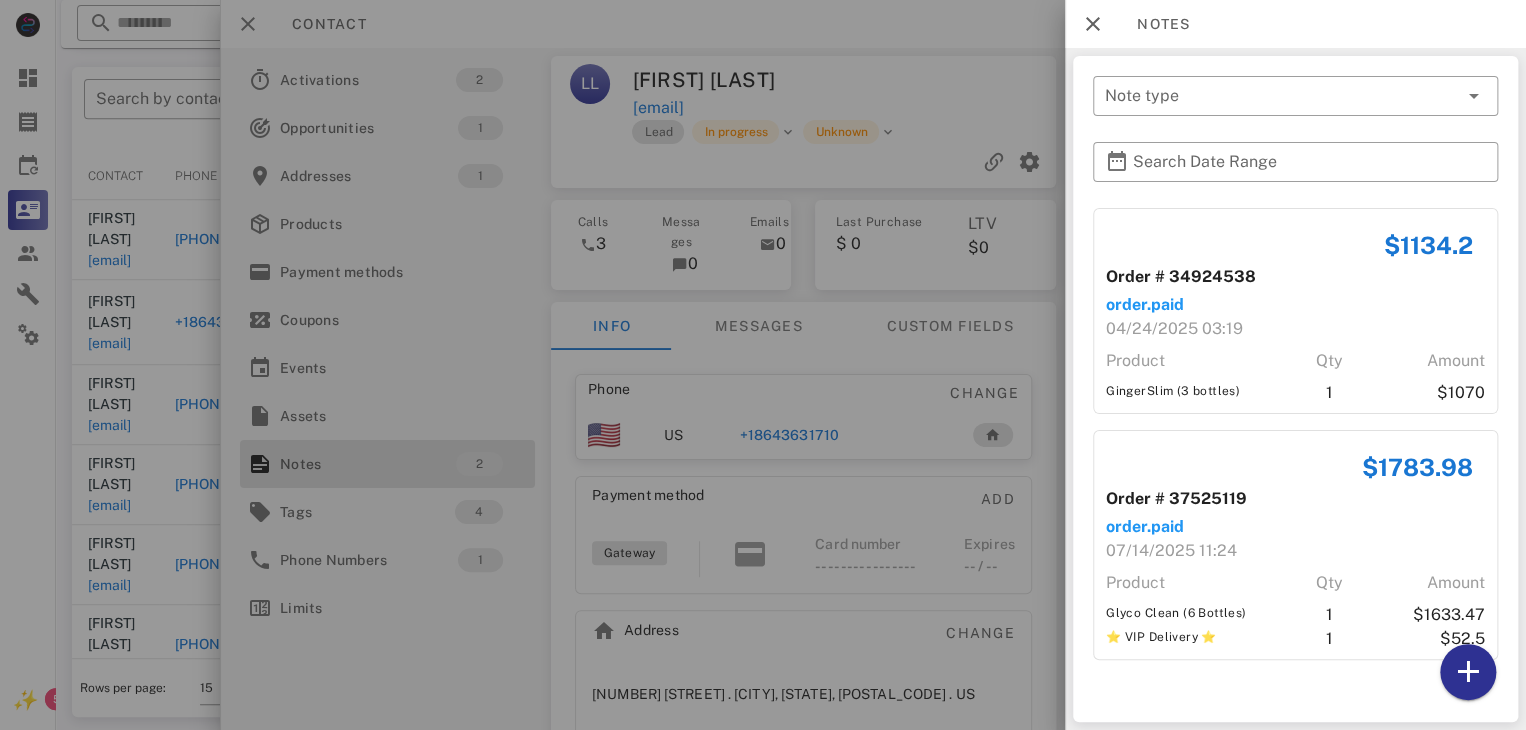click at bounding box center [763, 365] 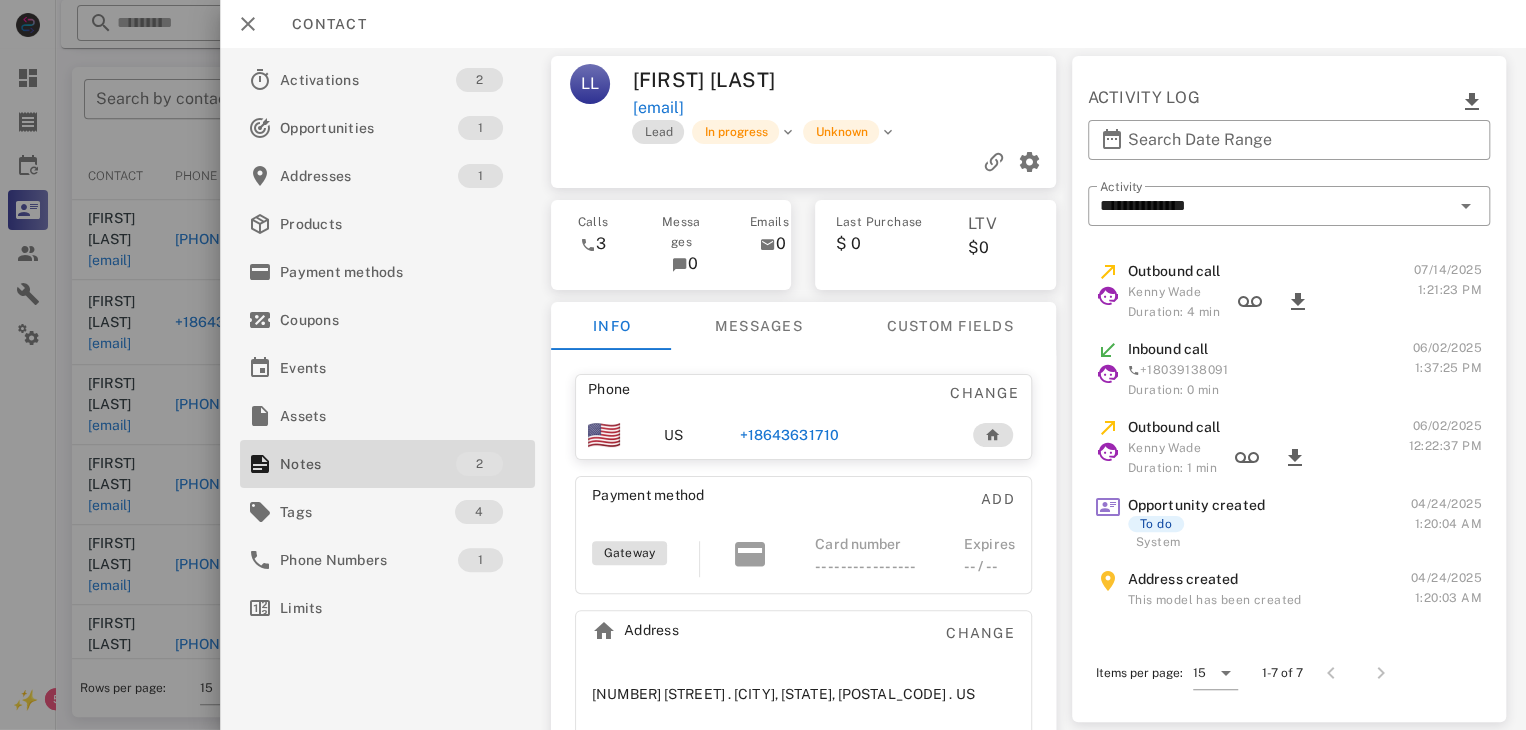 click on "+18643631710" at bounding box center [789, 435] 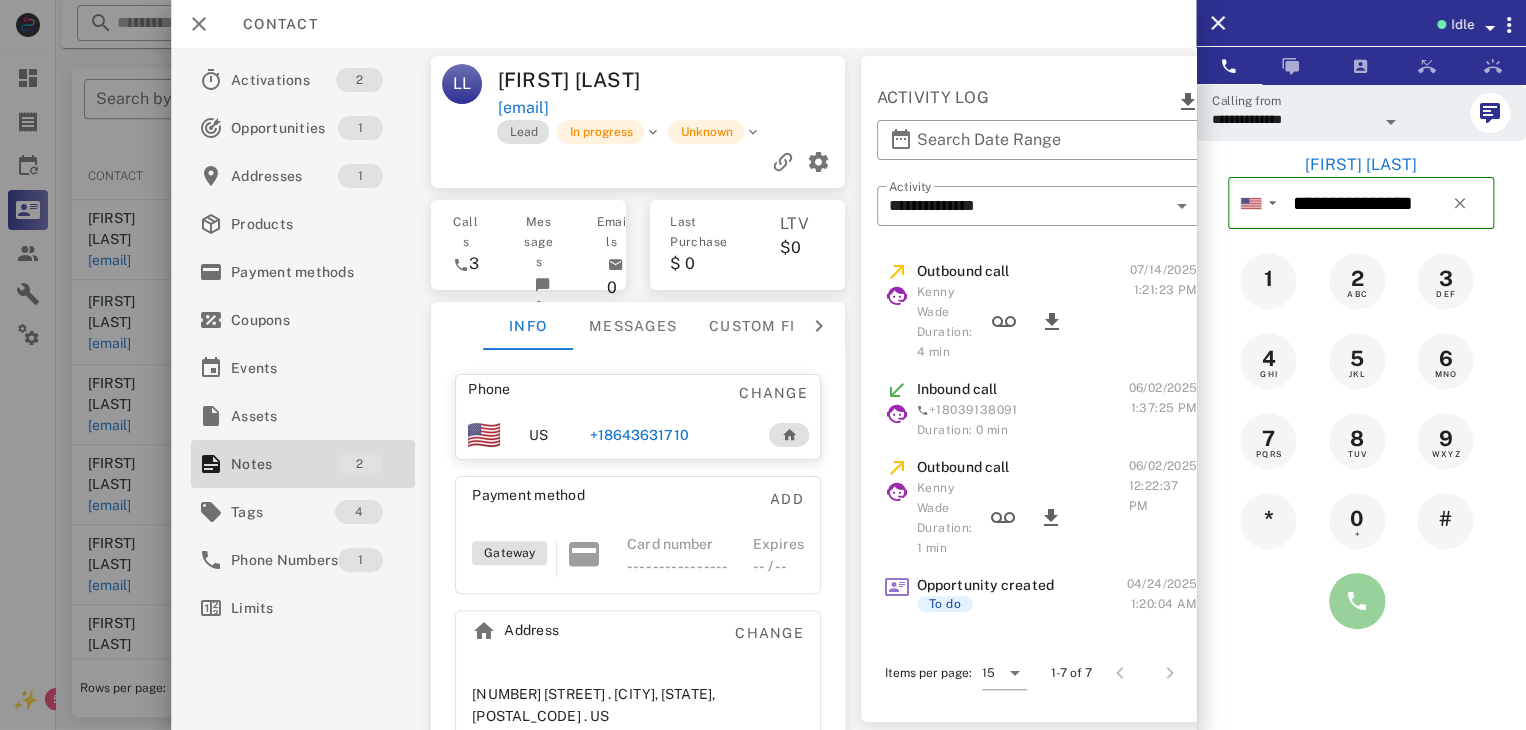 click at bounding box center (1357, 601) 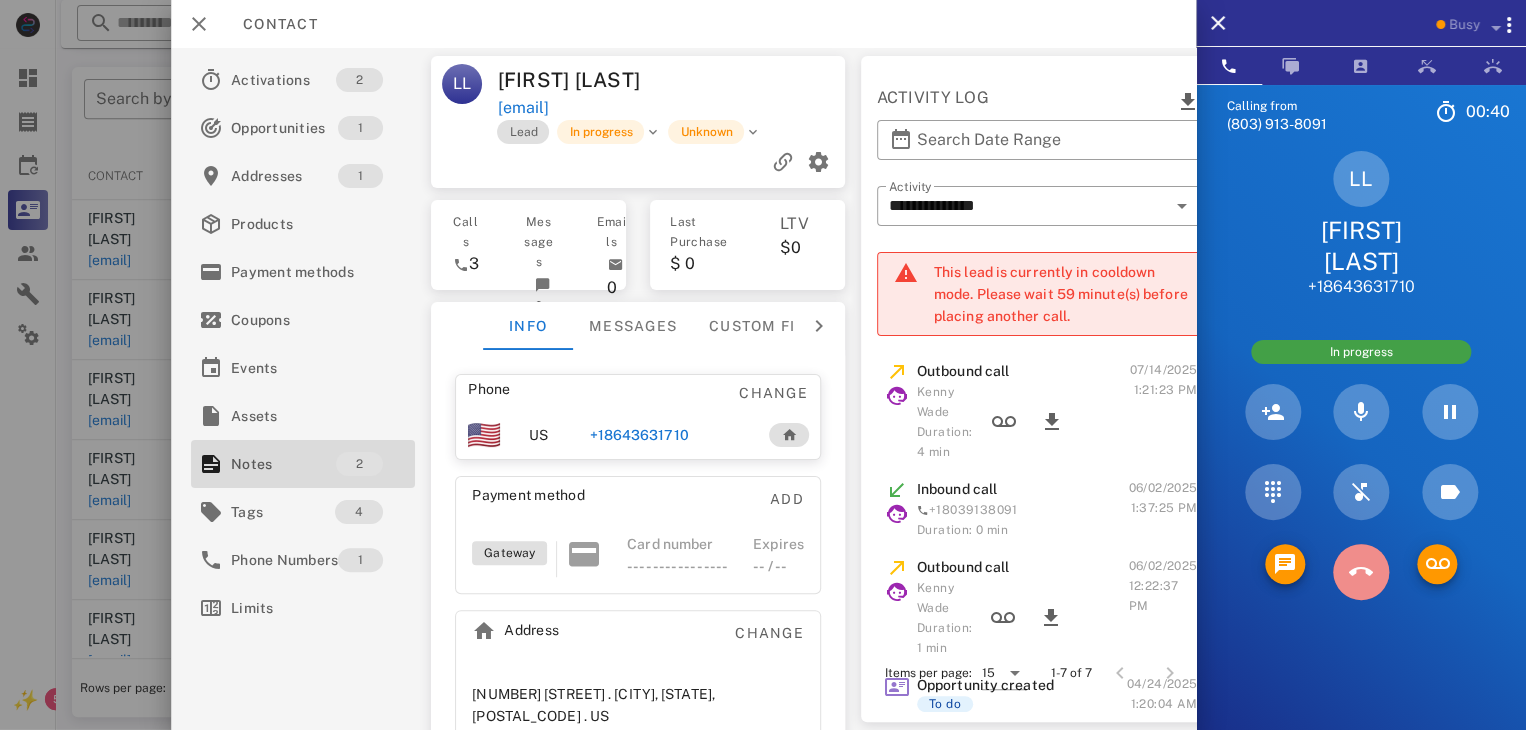 click at bounding box center [1361, 572] 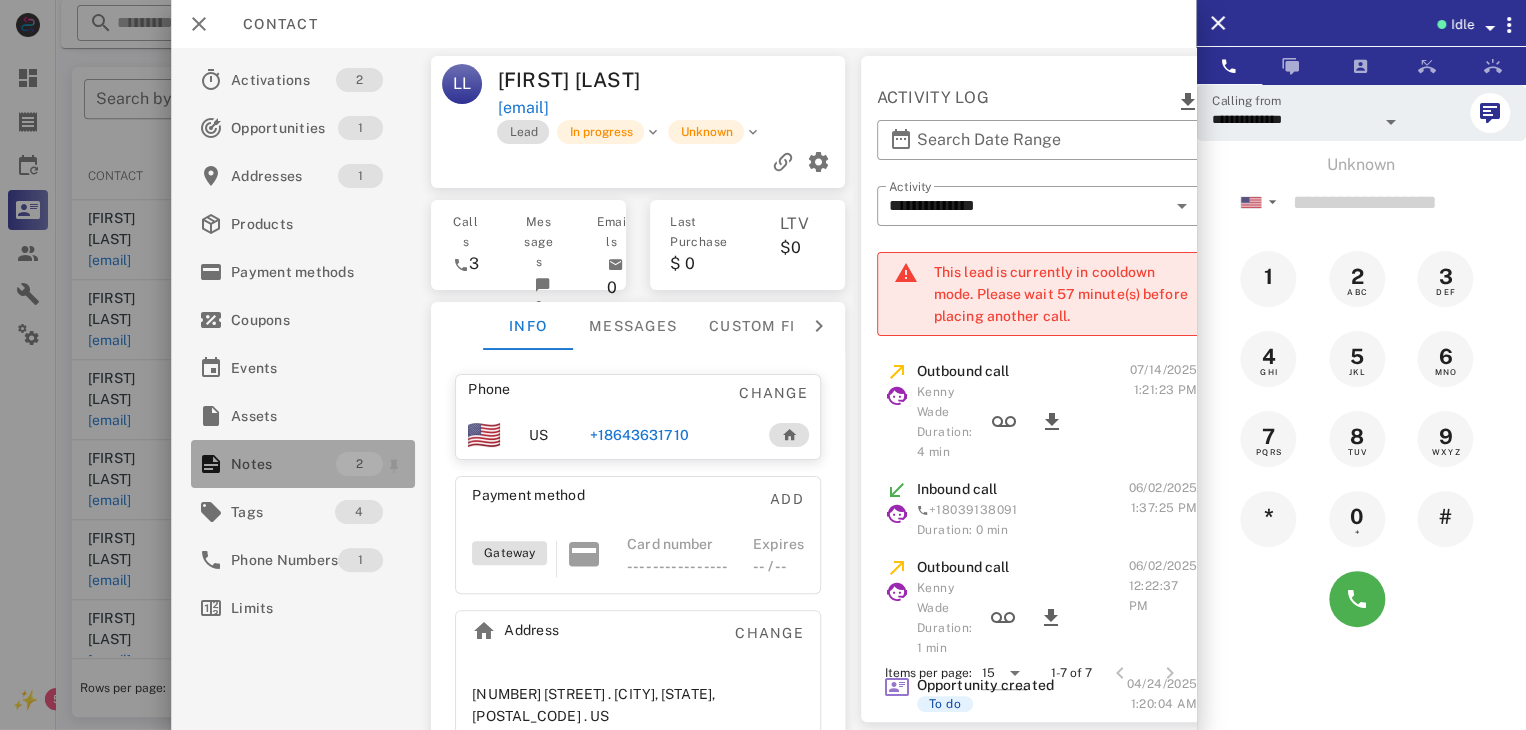 click on "Notes" at bounding box center [283, 464] 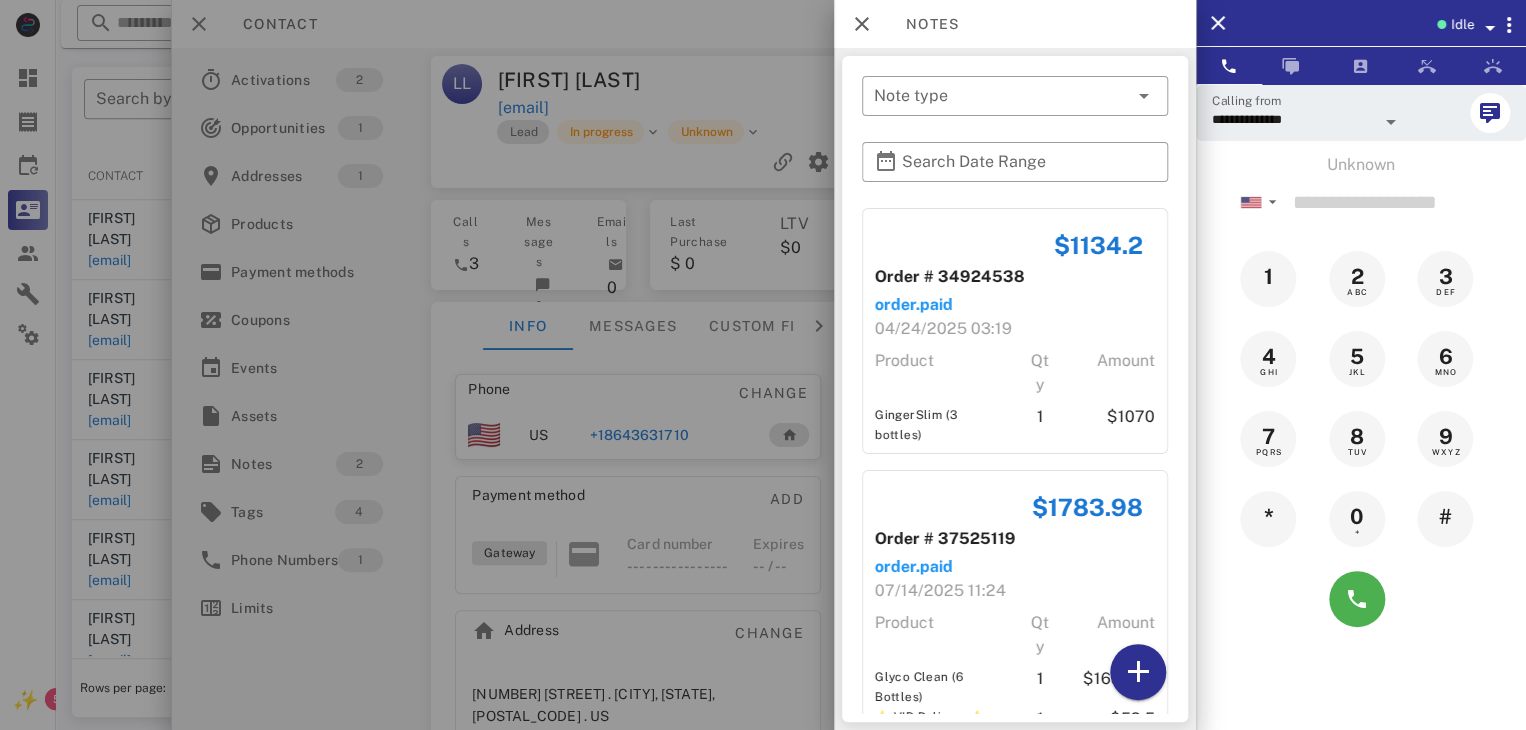 scroll, scrollTop: 54, scrollLeft: 0, axis: vertical 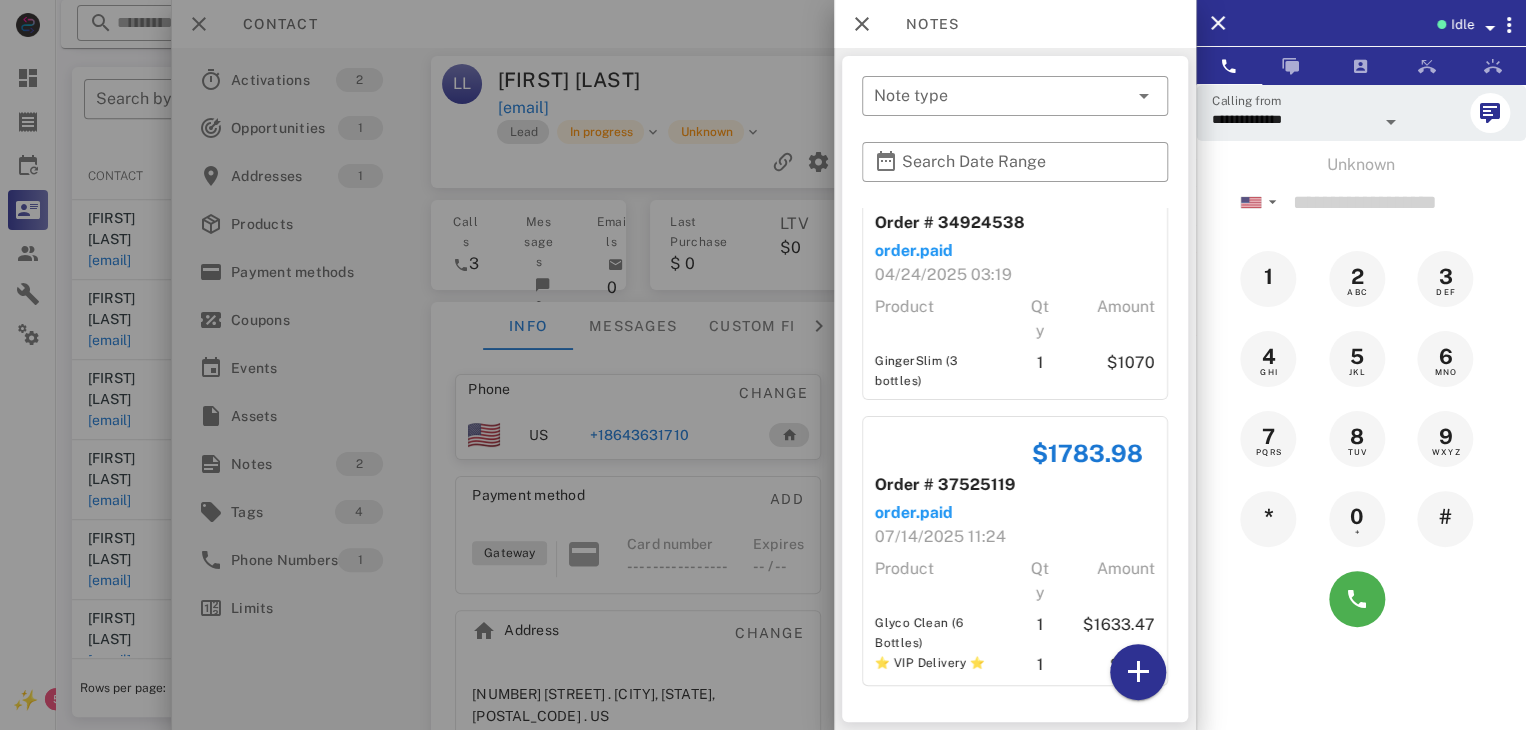 click at bounding box center [763, 365] 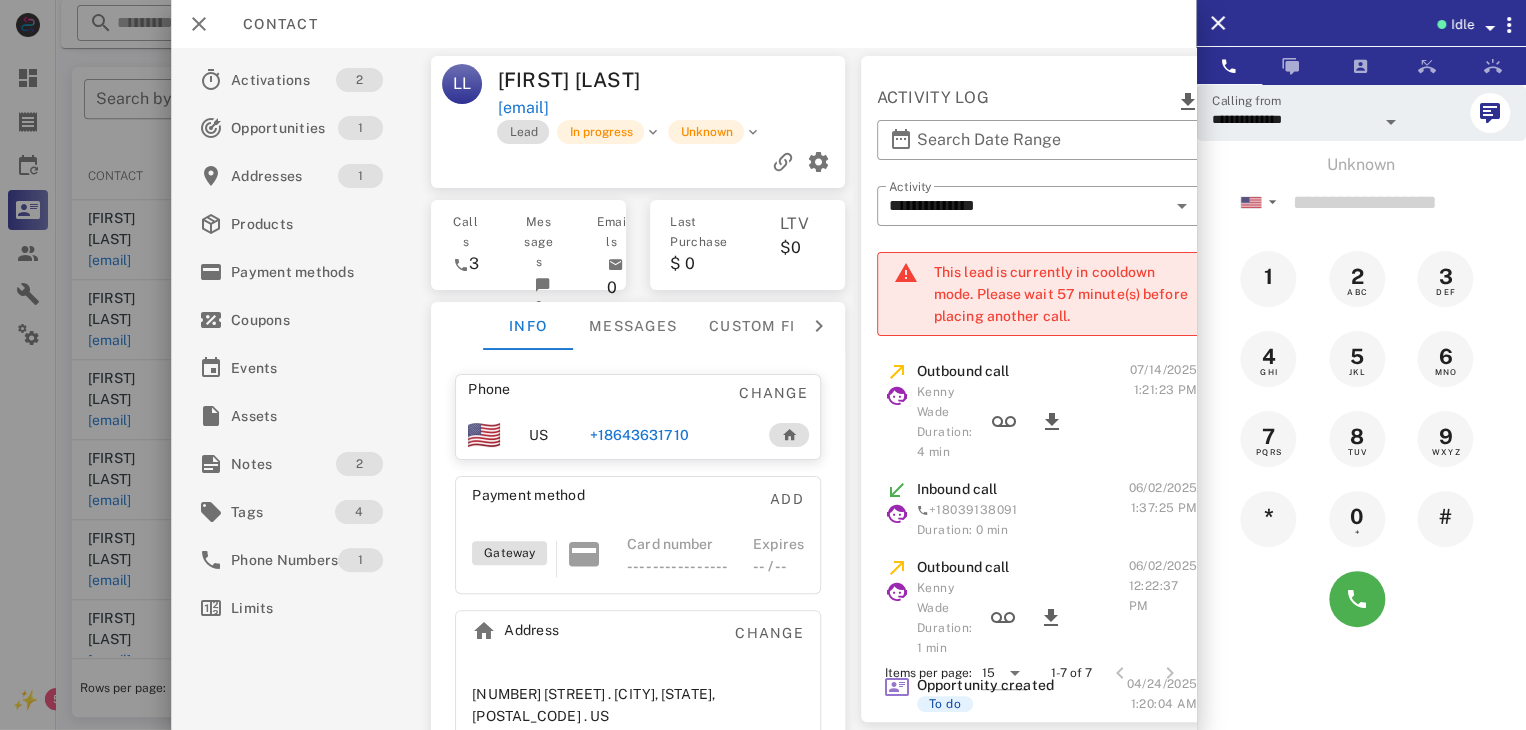 click on "+18643631710" at bounding box center [638, 435] 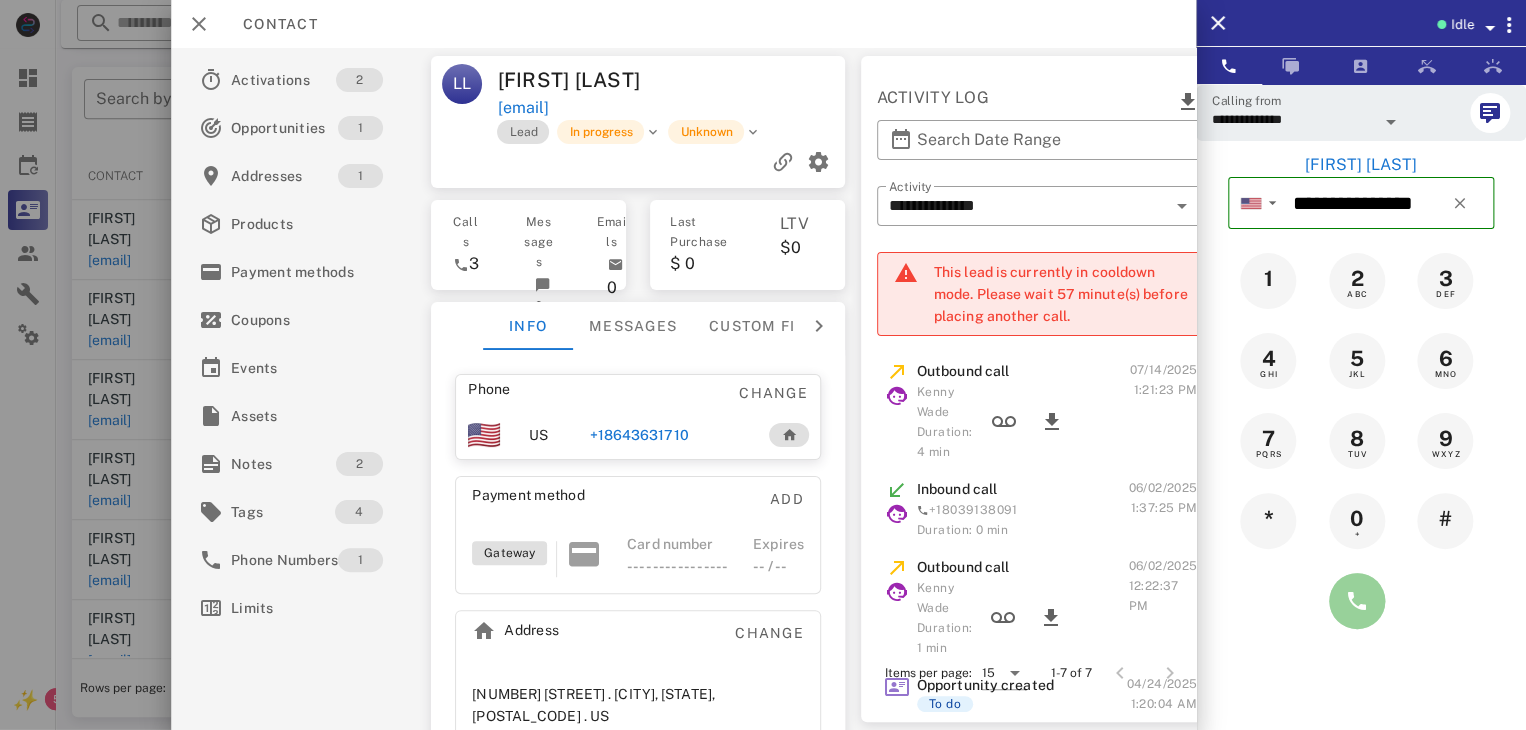 click at bounding box center [1357, 601] 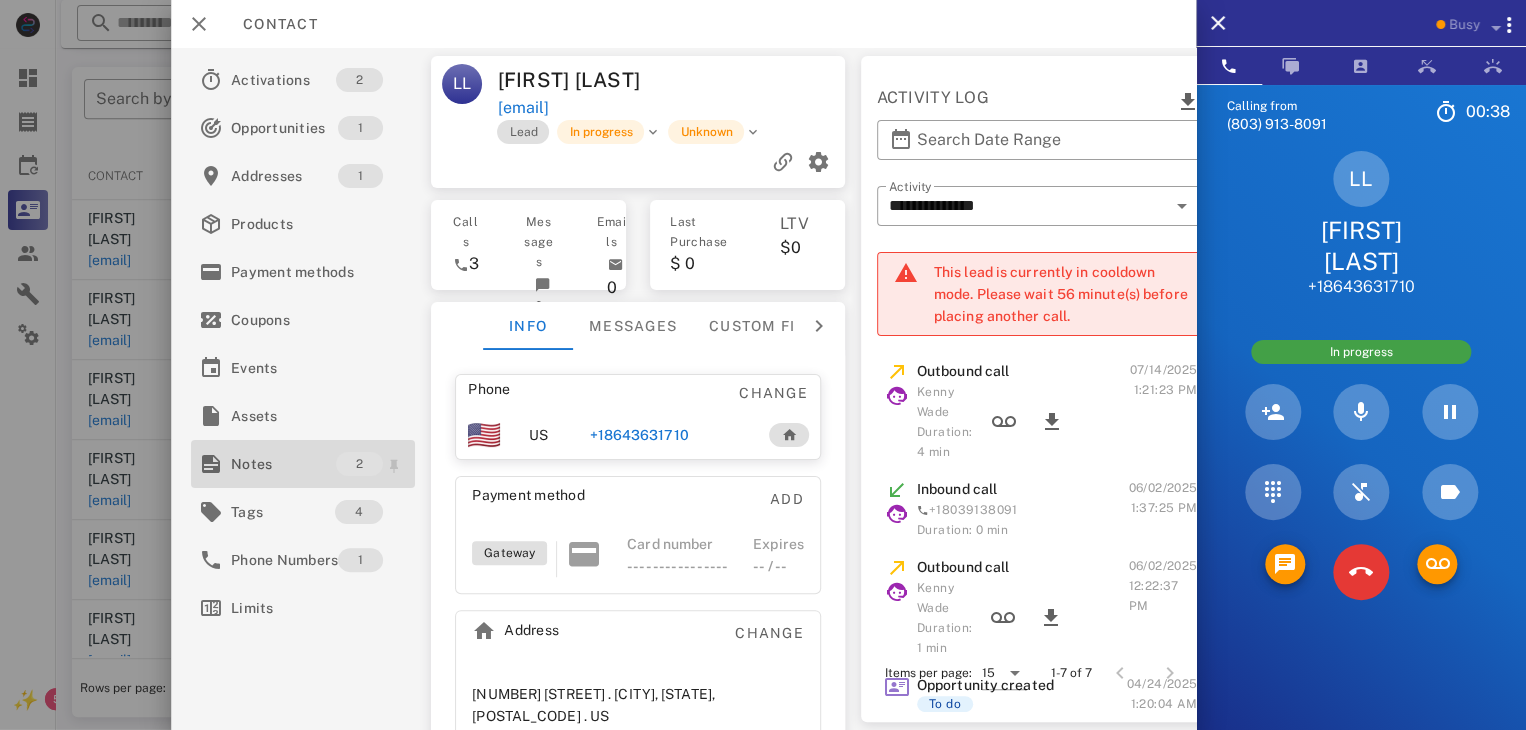 click on "Notes" at bounding box center (283, 464) 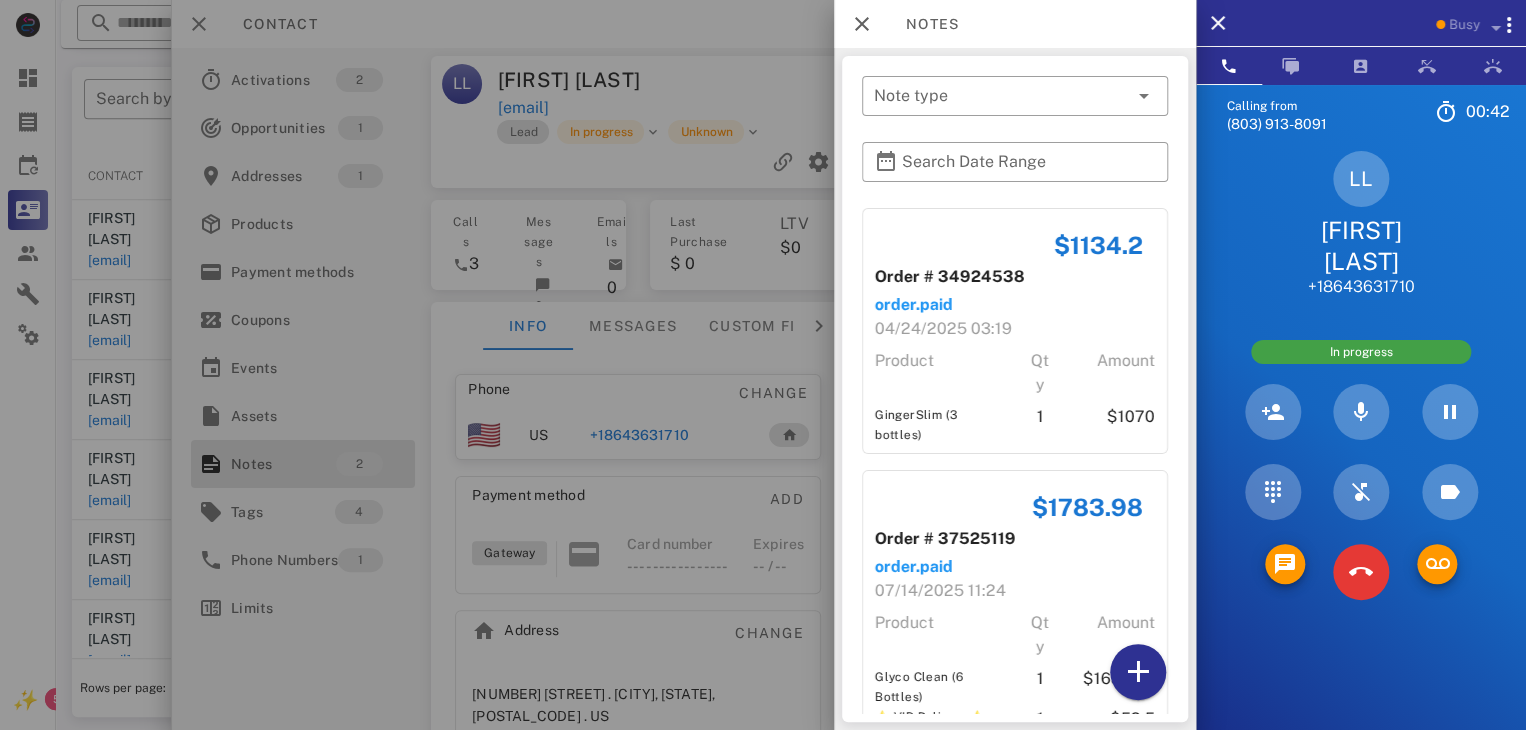 scroll, scrollTop: 54, scrollLeft: 0, axis: vertical 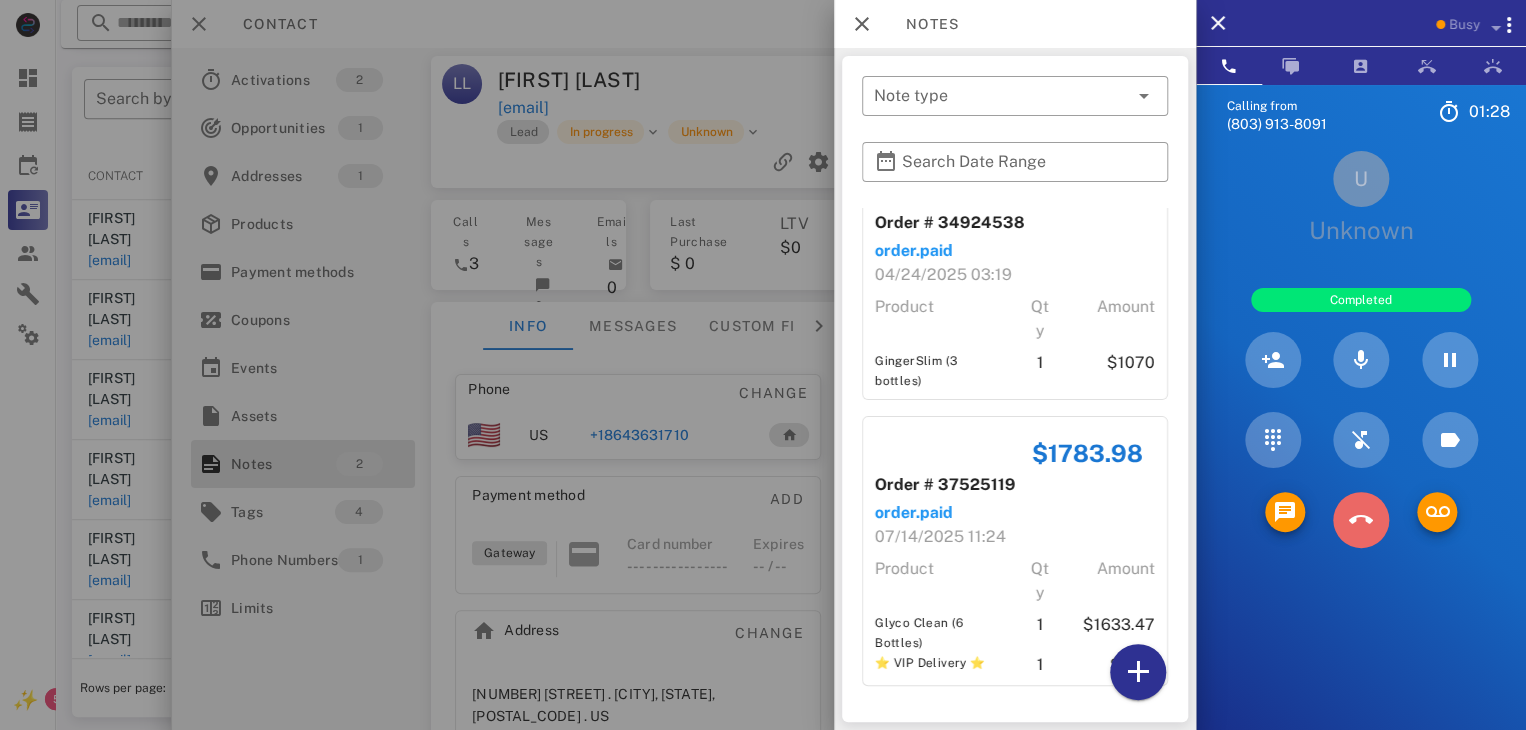 click at bounding box center (1361, 520) 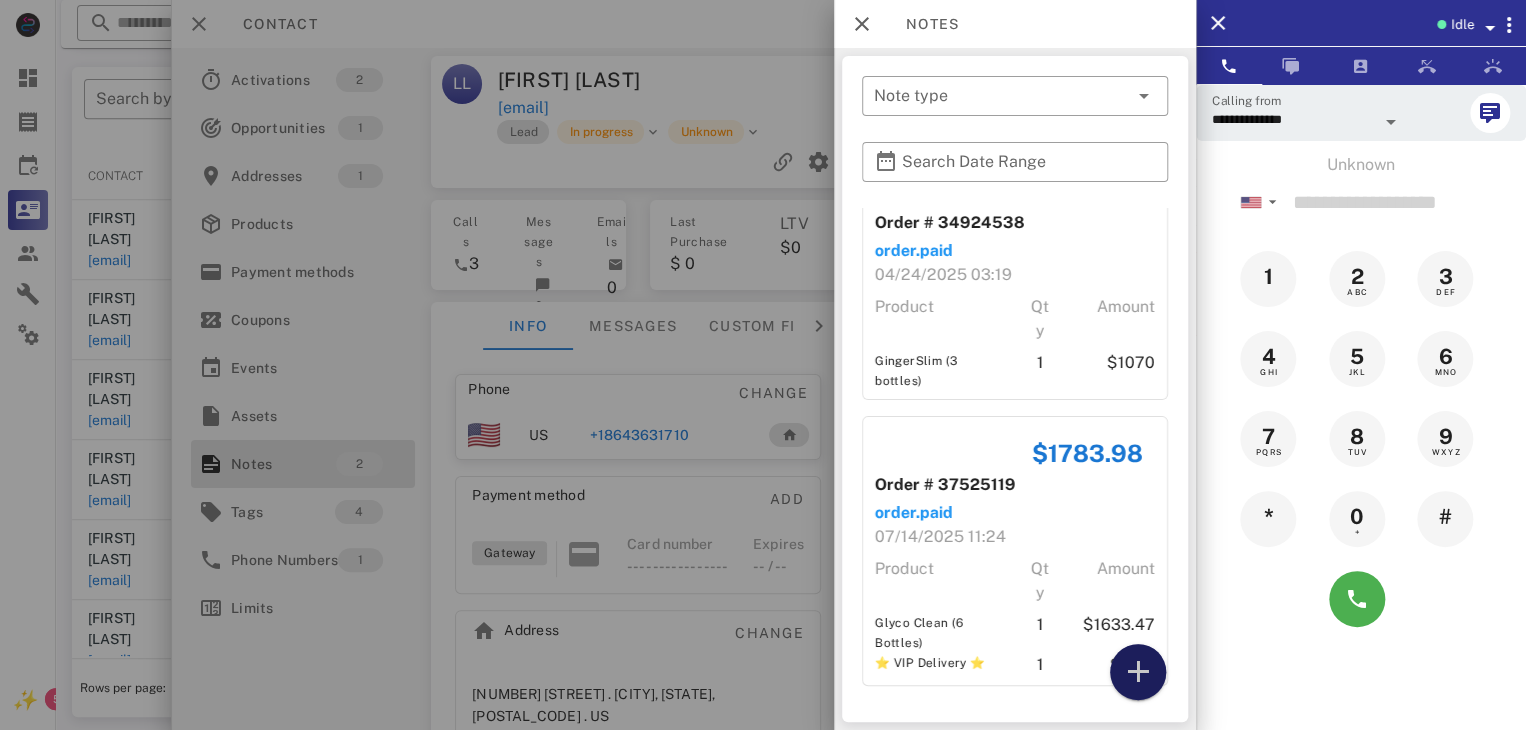 click at bounding box center [1138, 672] 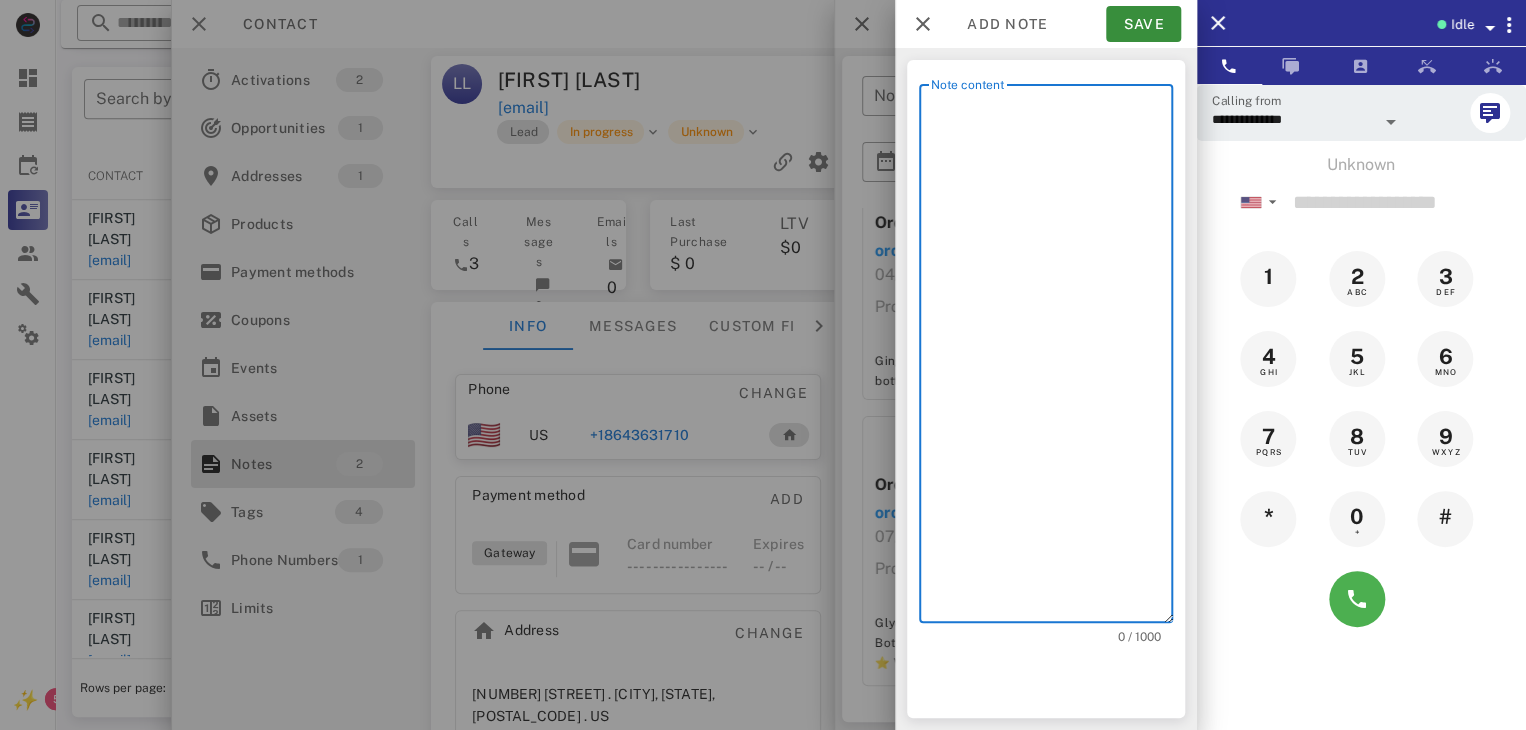 click on "Note content" at bounding box center [1052, 358] 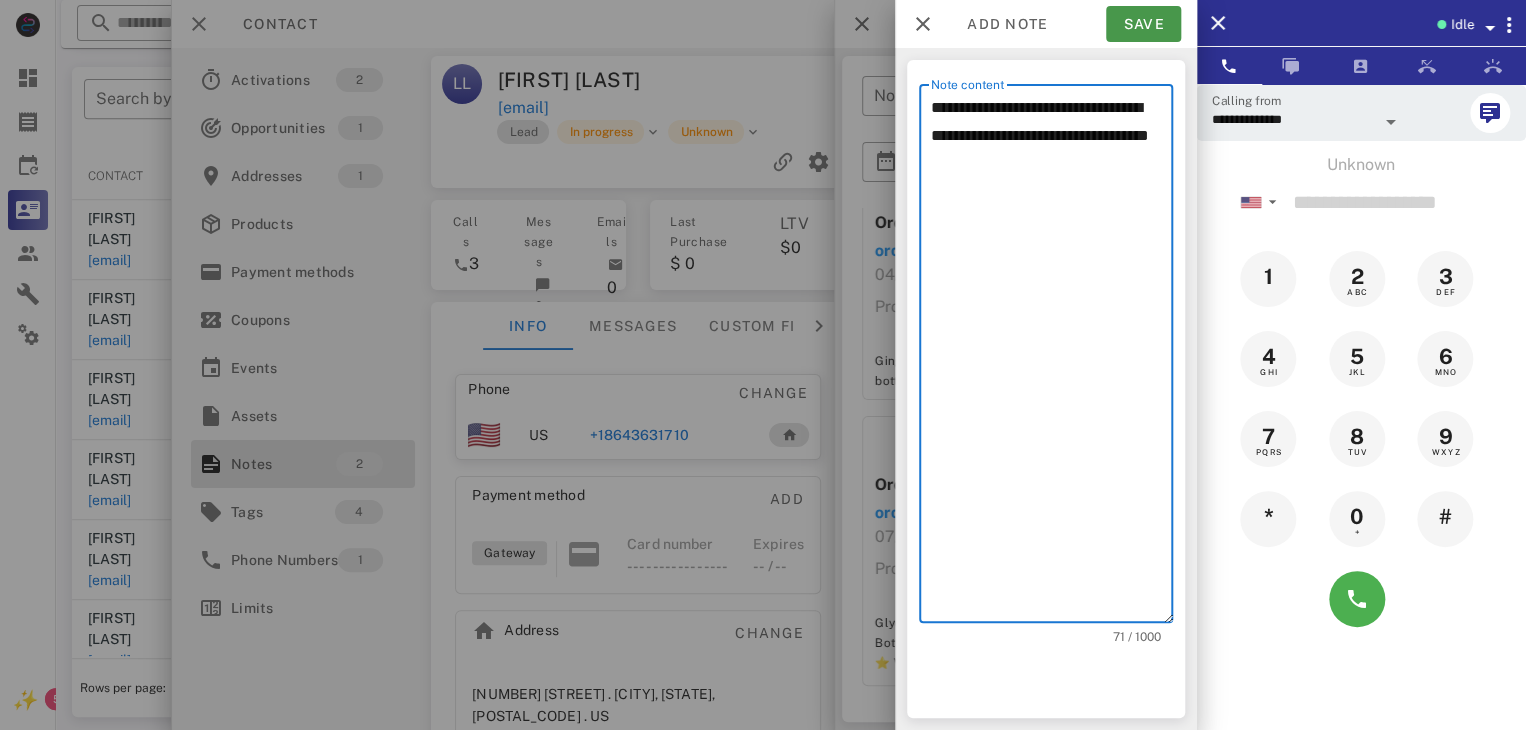 type on "**********" 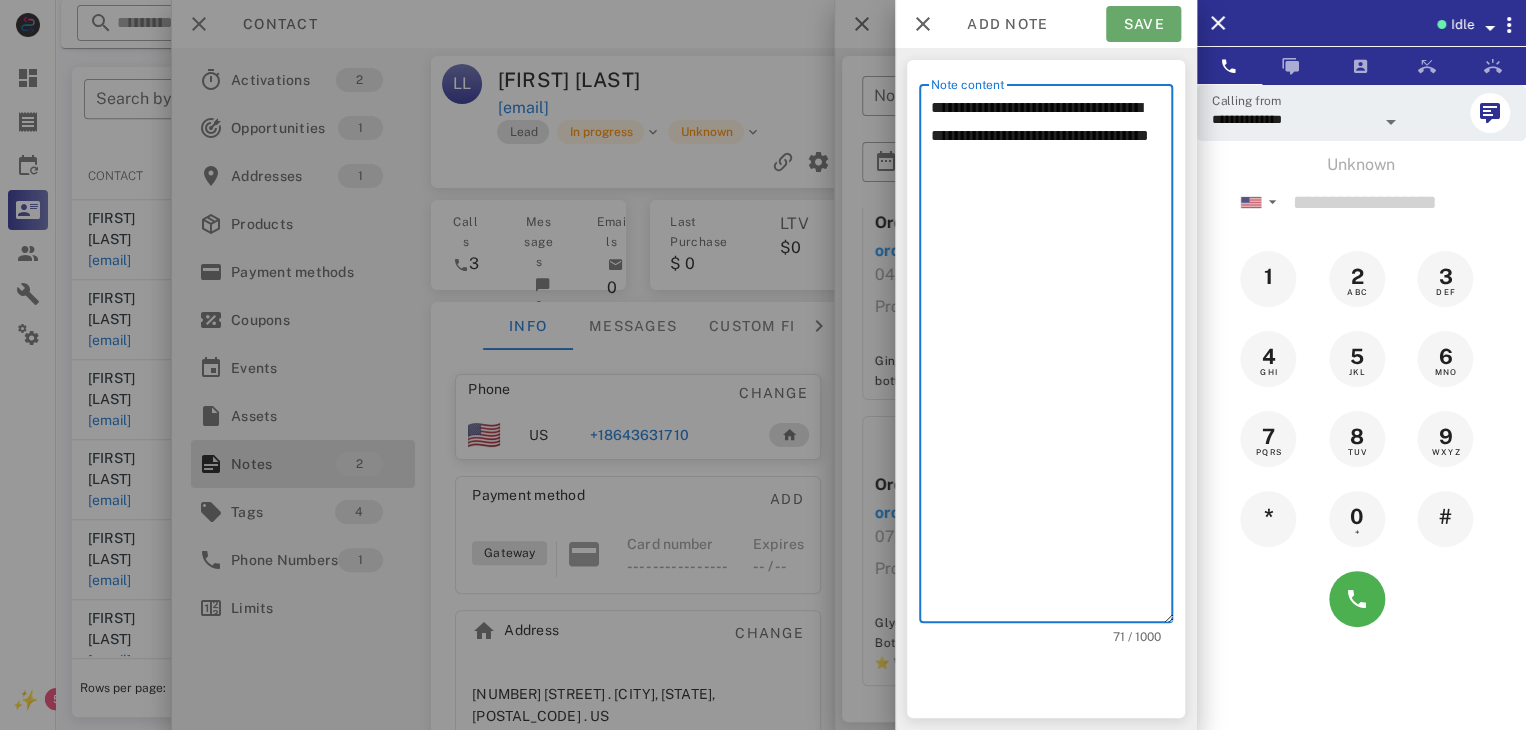 click on "Save" at bounding box center (1143, 24) 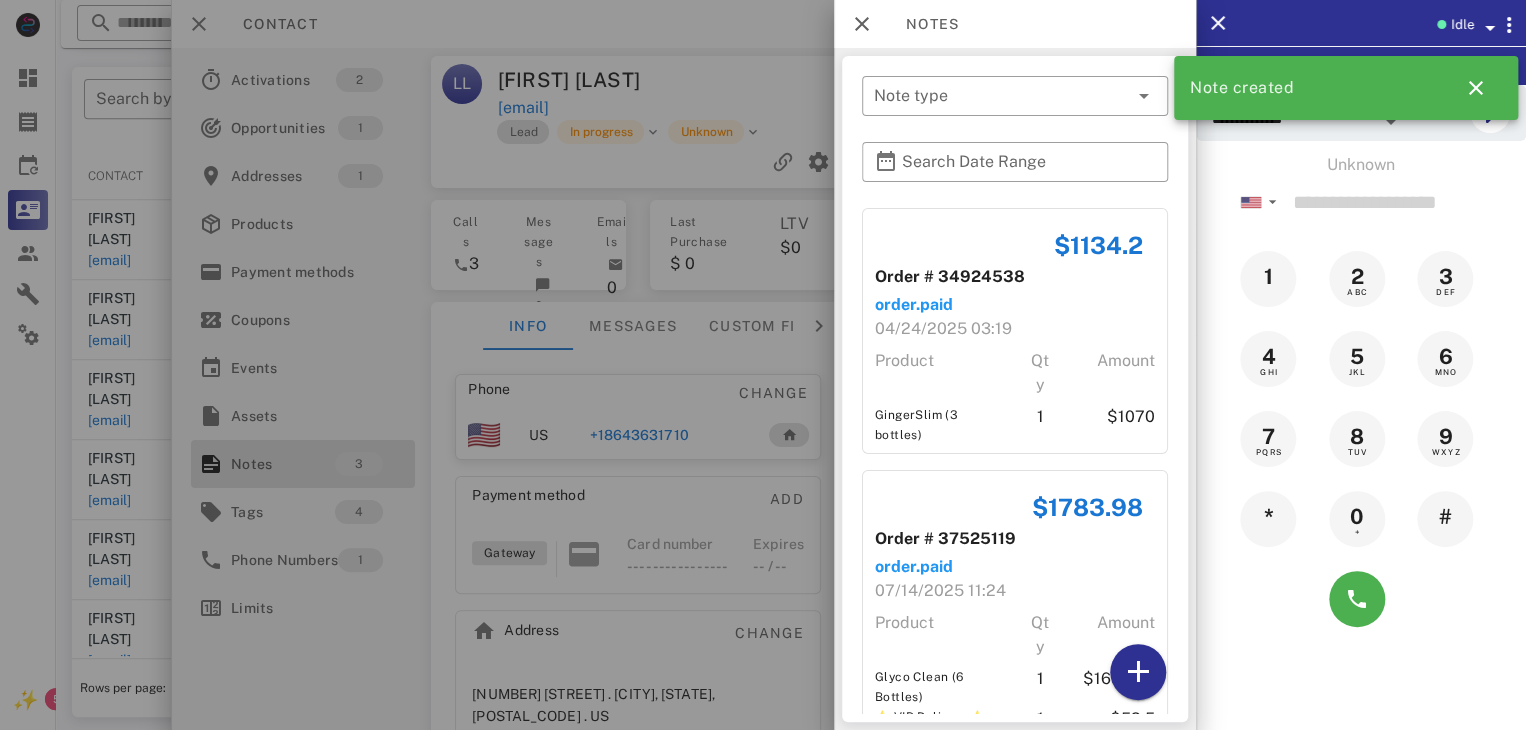 click at bounding box center (763, 365) 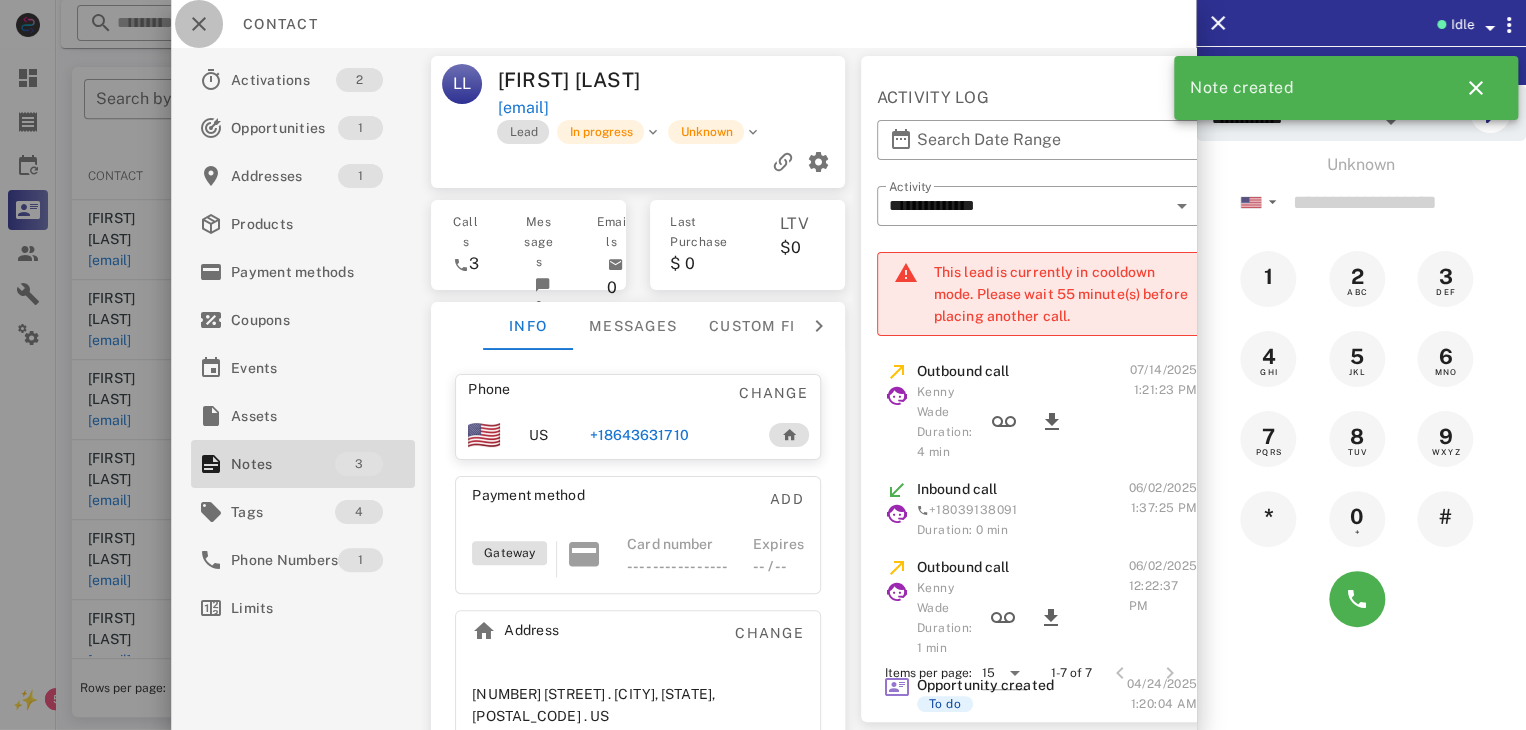 click at bounding box center [199, 24] 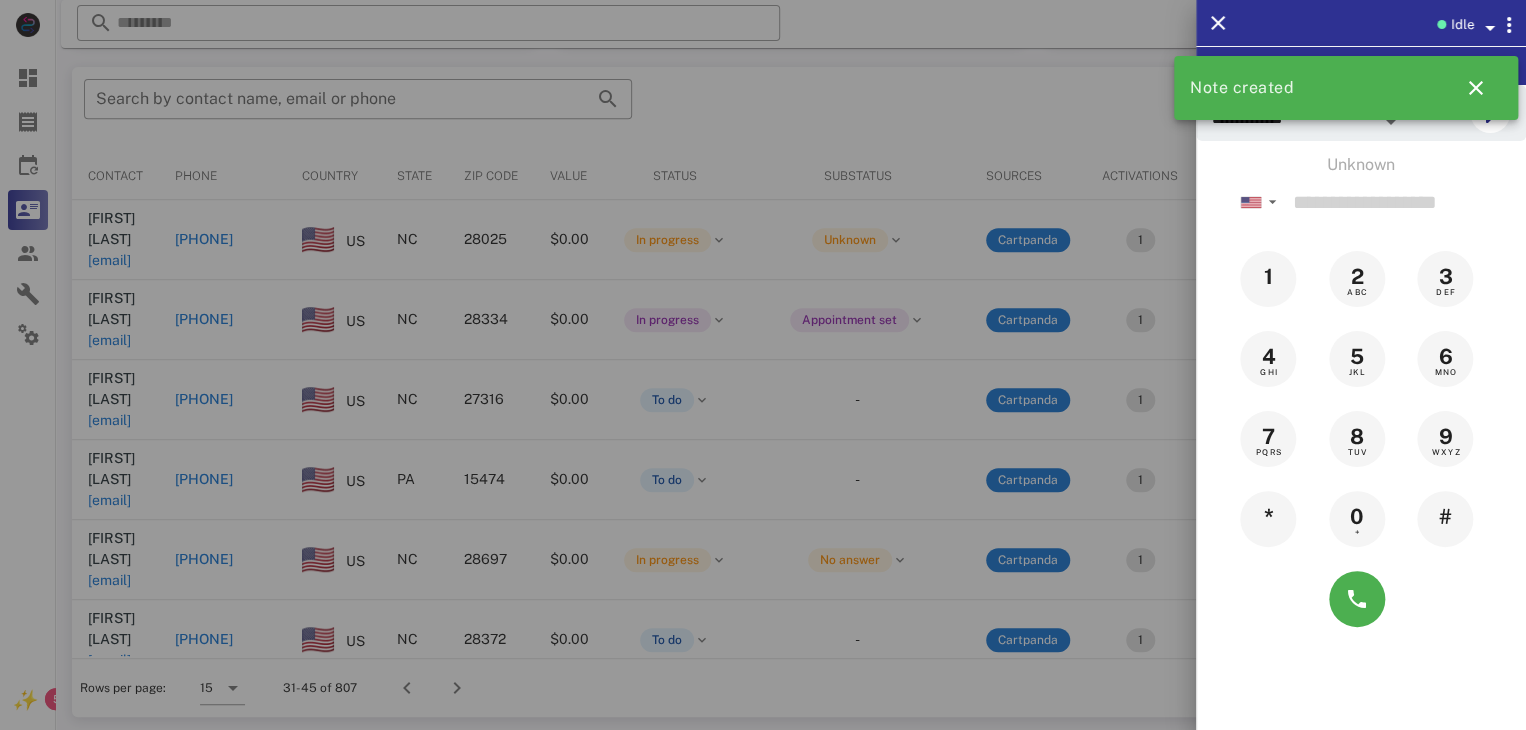 click at bounding box center (763, 365) 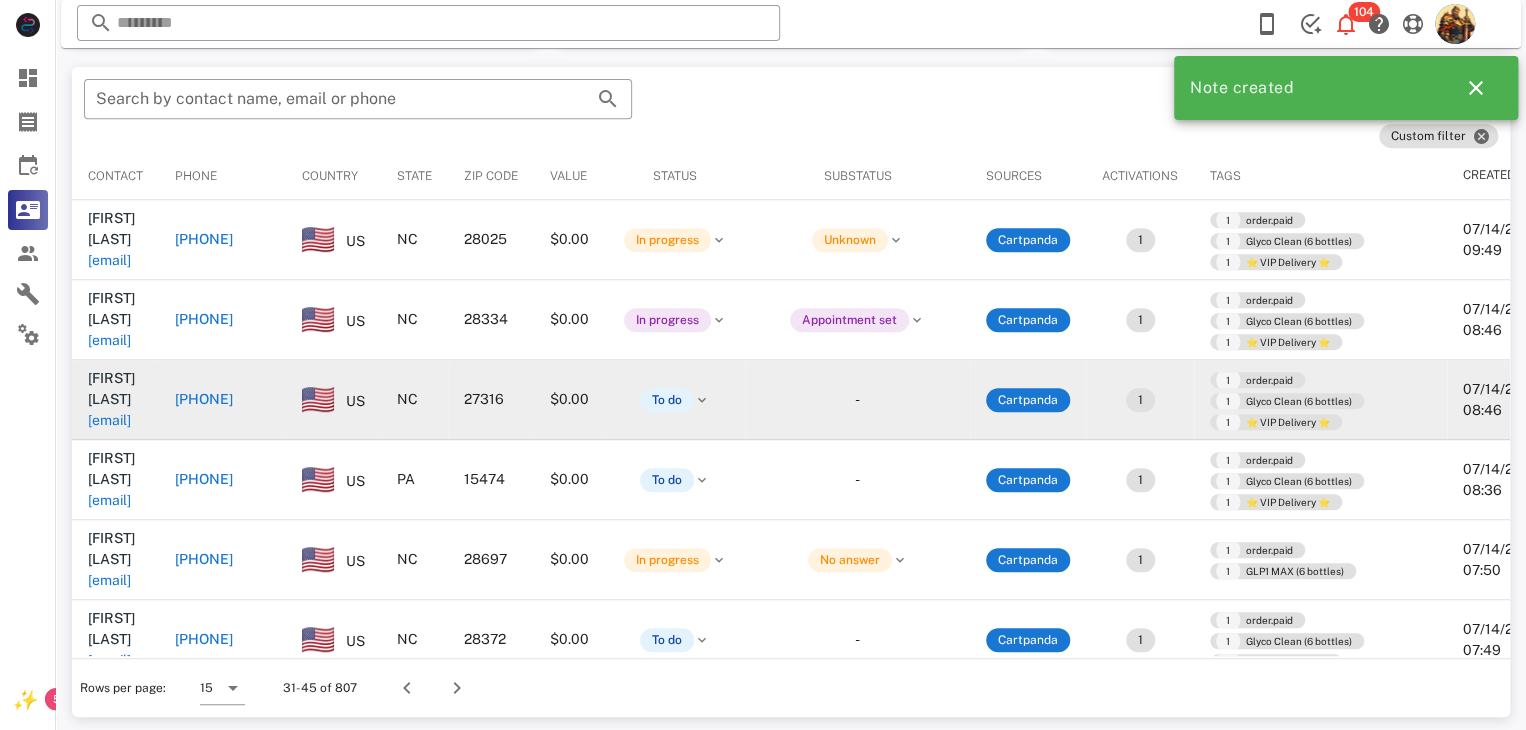 click on "rwcofferhauling@gmail.com" at bounding box center [109, 420] 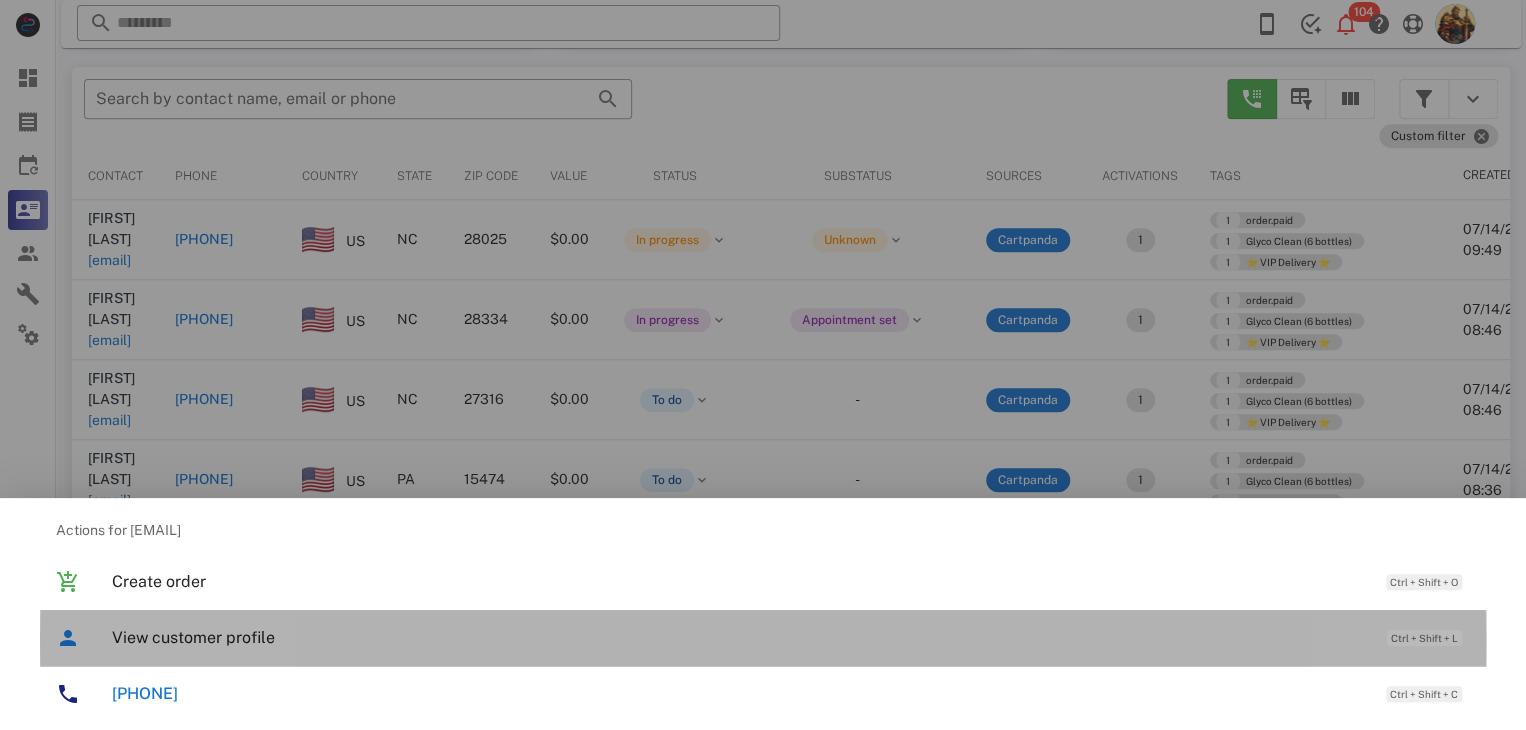 click on "View customer profile" at bounding box center [739, 637] 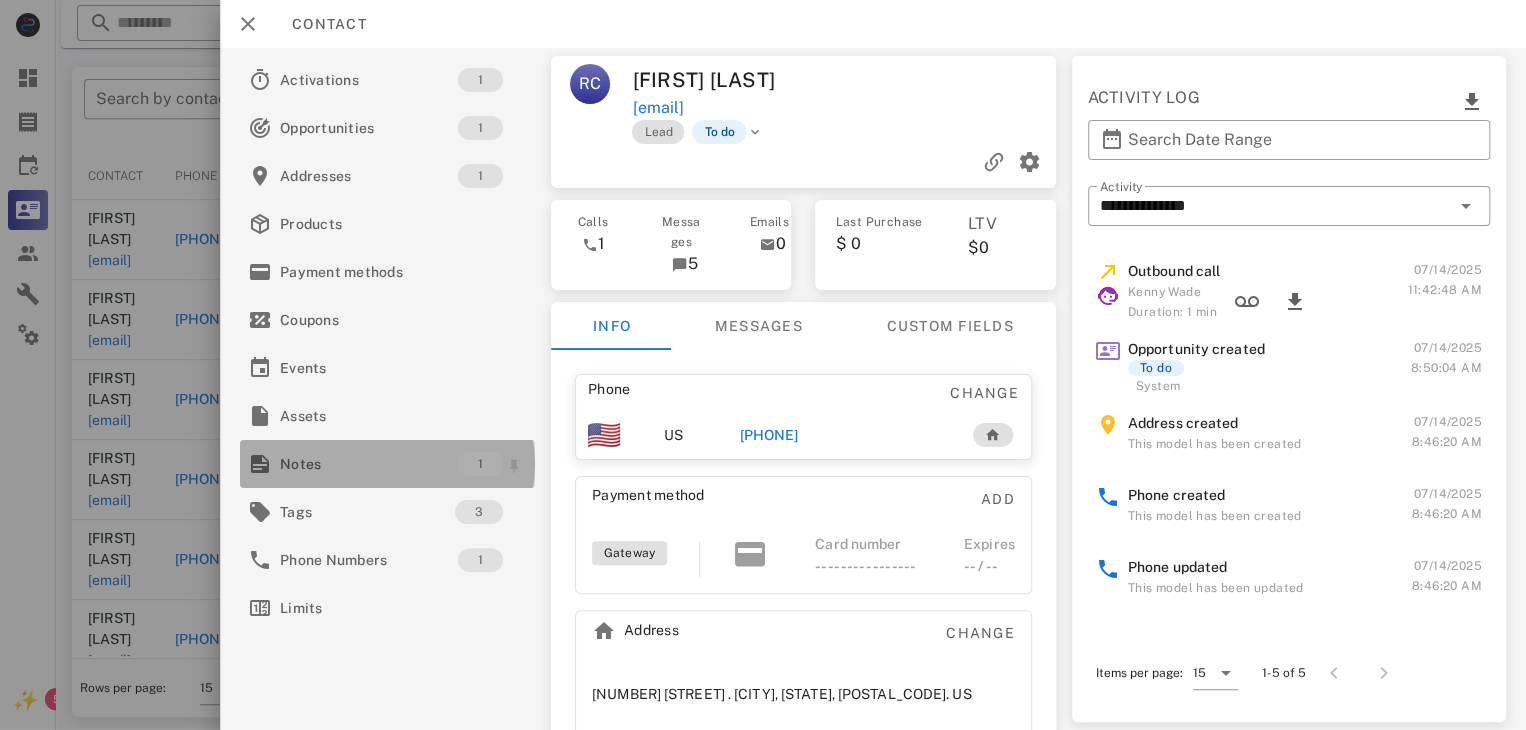 click on "Notes" at bounding box center [369, 464] 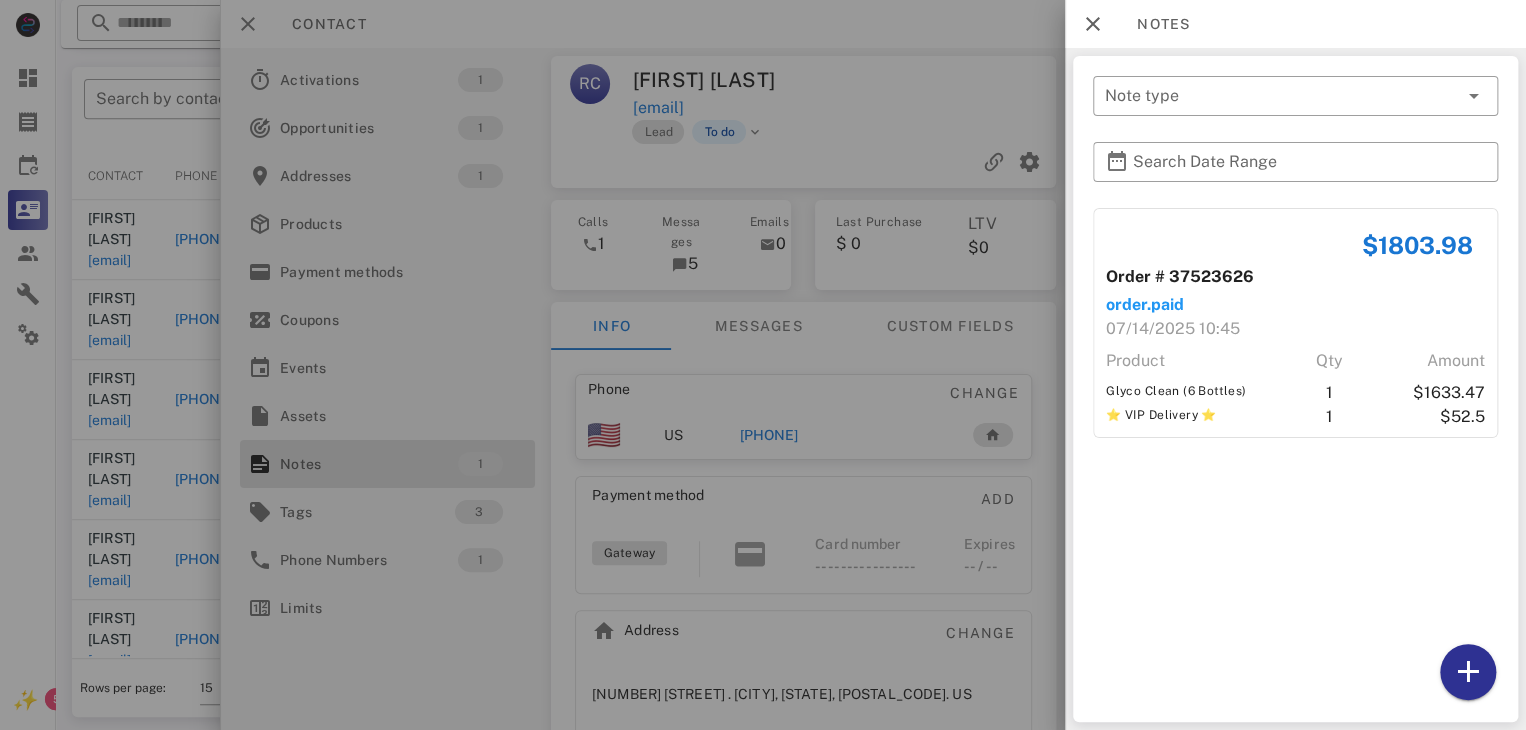 click at bounding box center (763, 365) 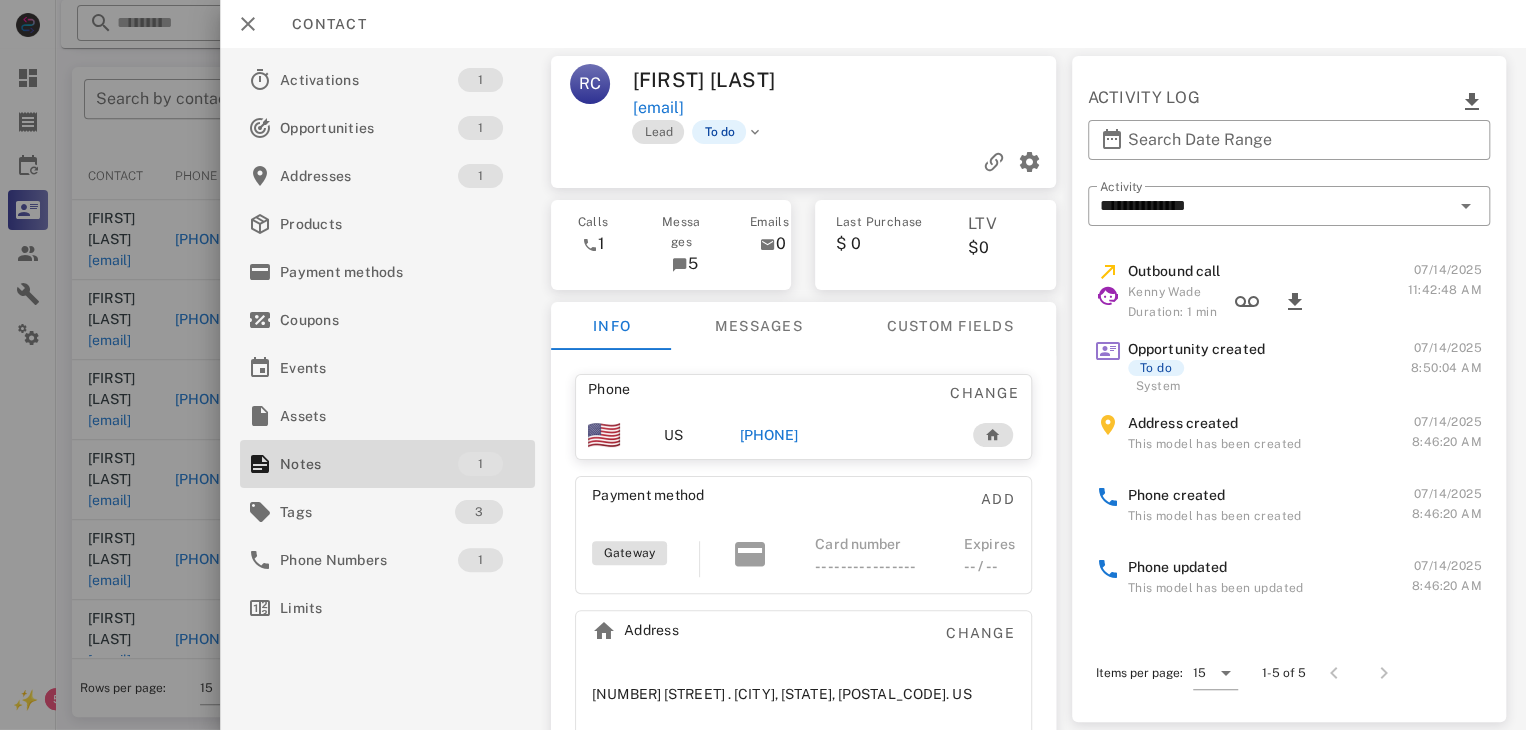 click on "+13363828799" at bounding box center [769, 435] 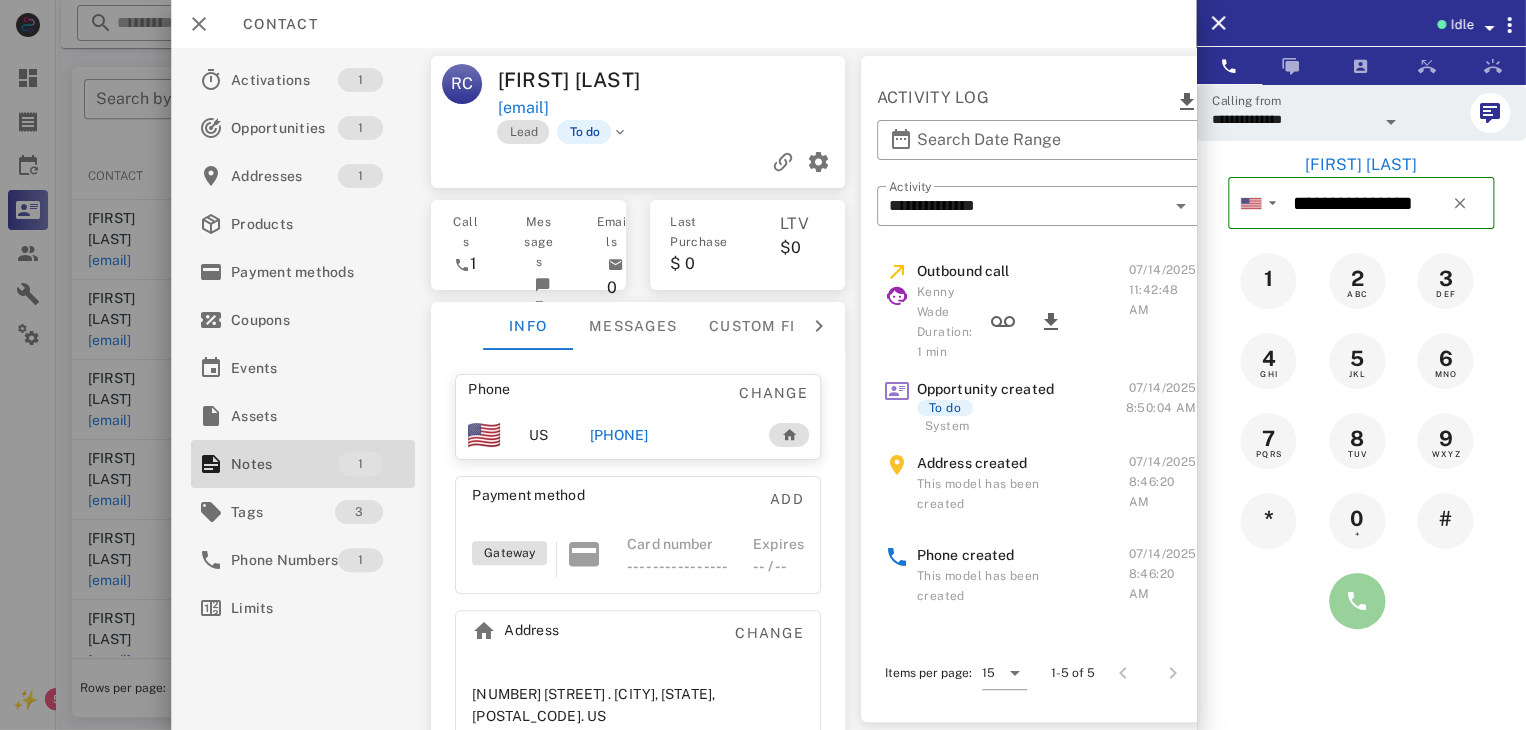 click at bounding box center [1357, 601] 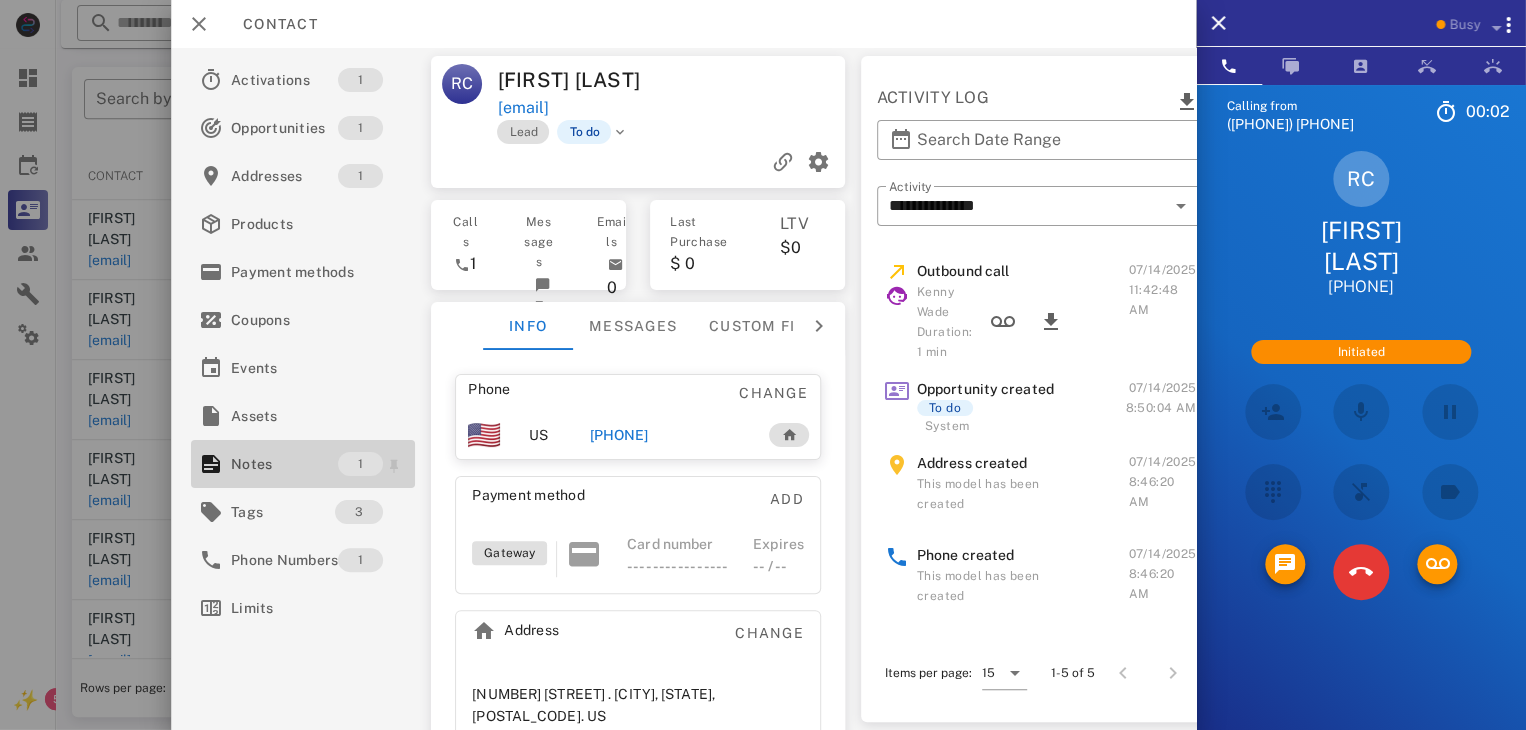 click on "Notes" at bounding box center [284, 464] 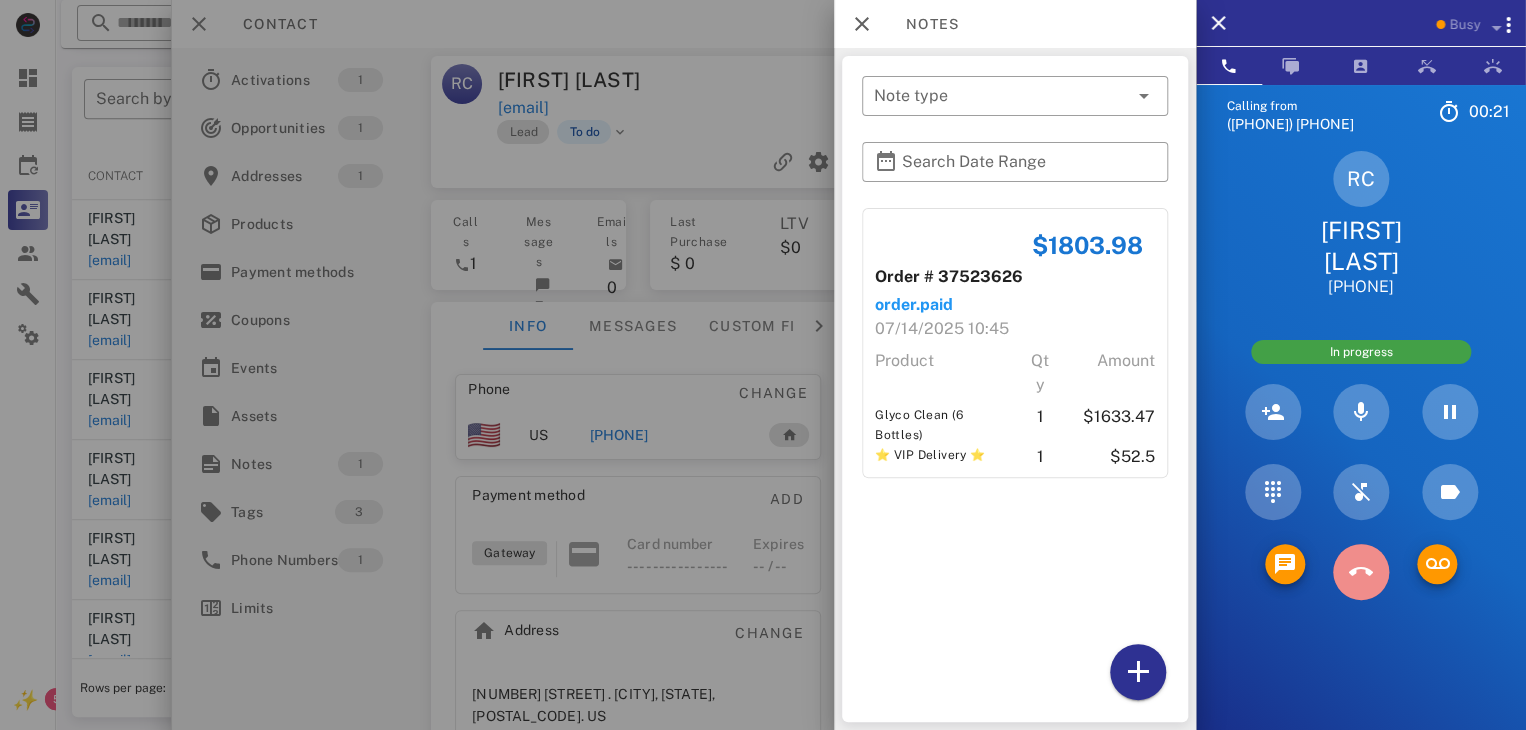 click at bounding box center [1361, 572] 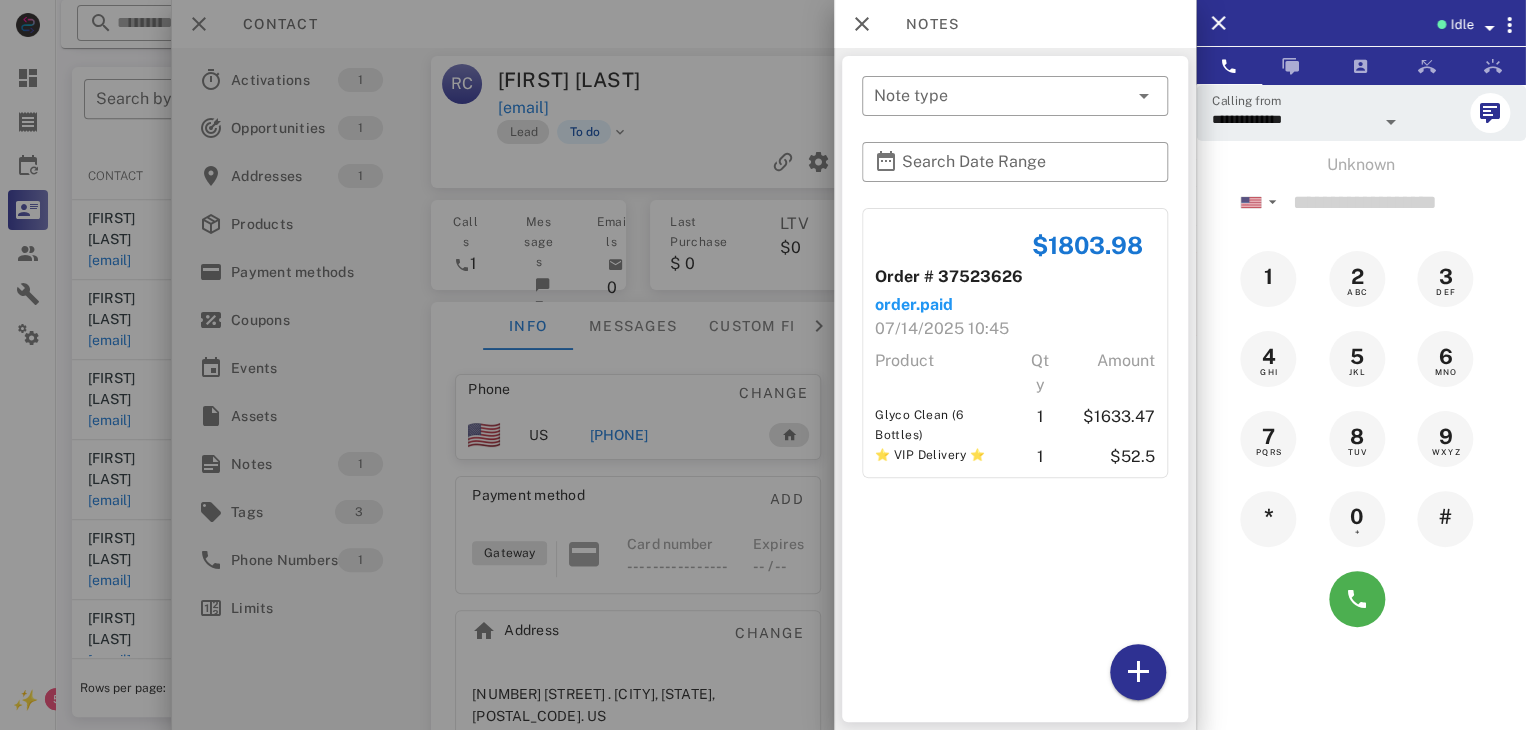 click at bounding box center (763, 365) 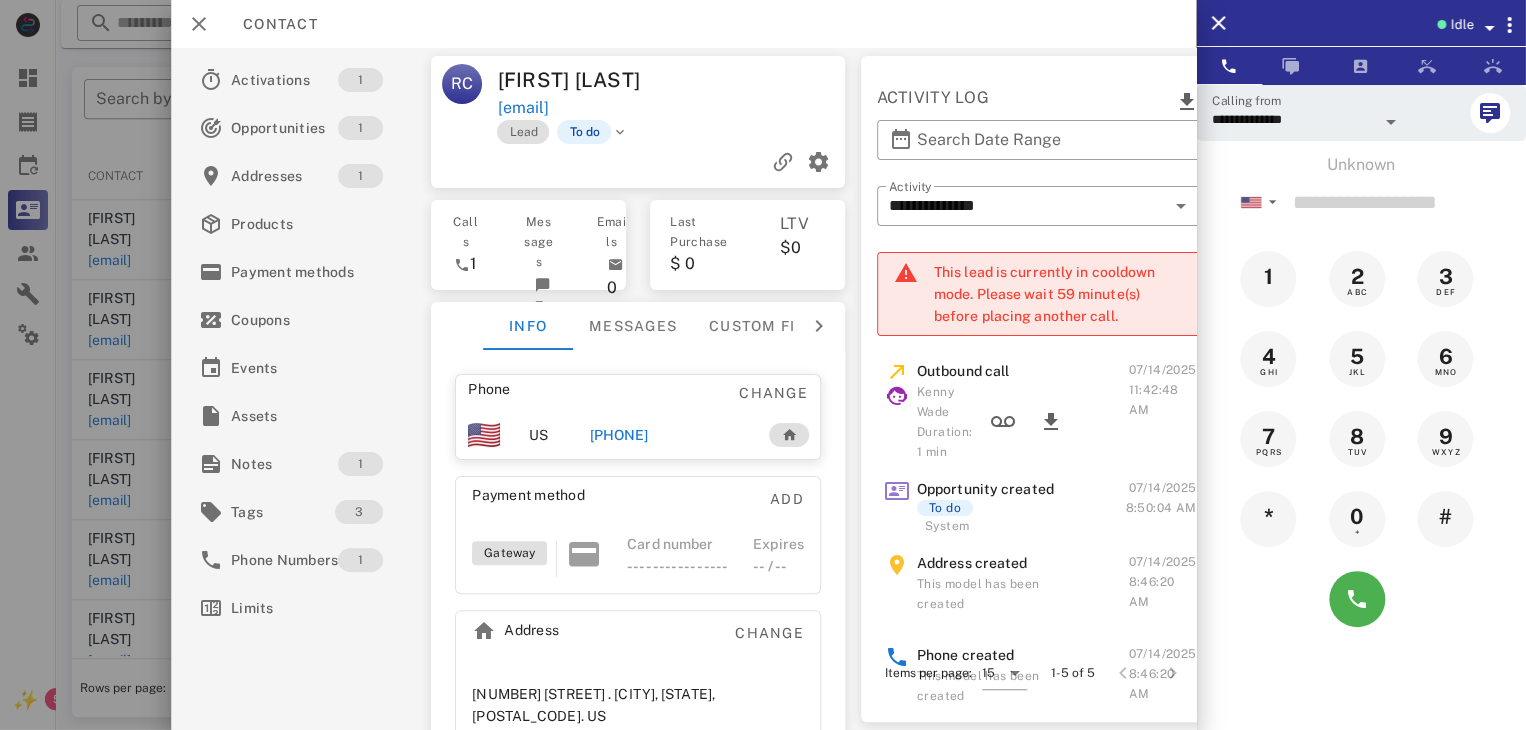 click at bounding box center [763, 365] 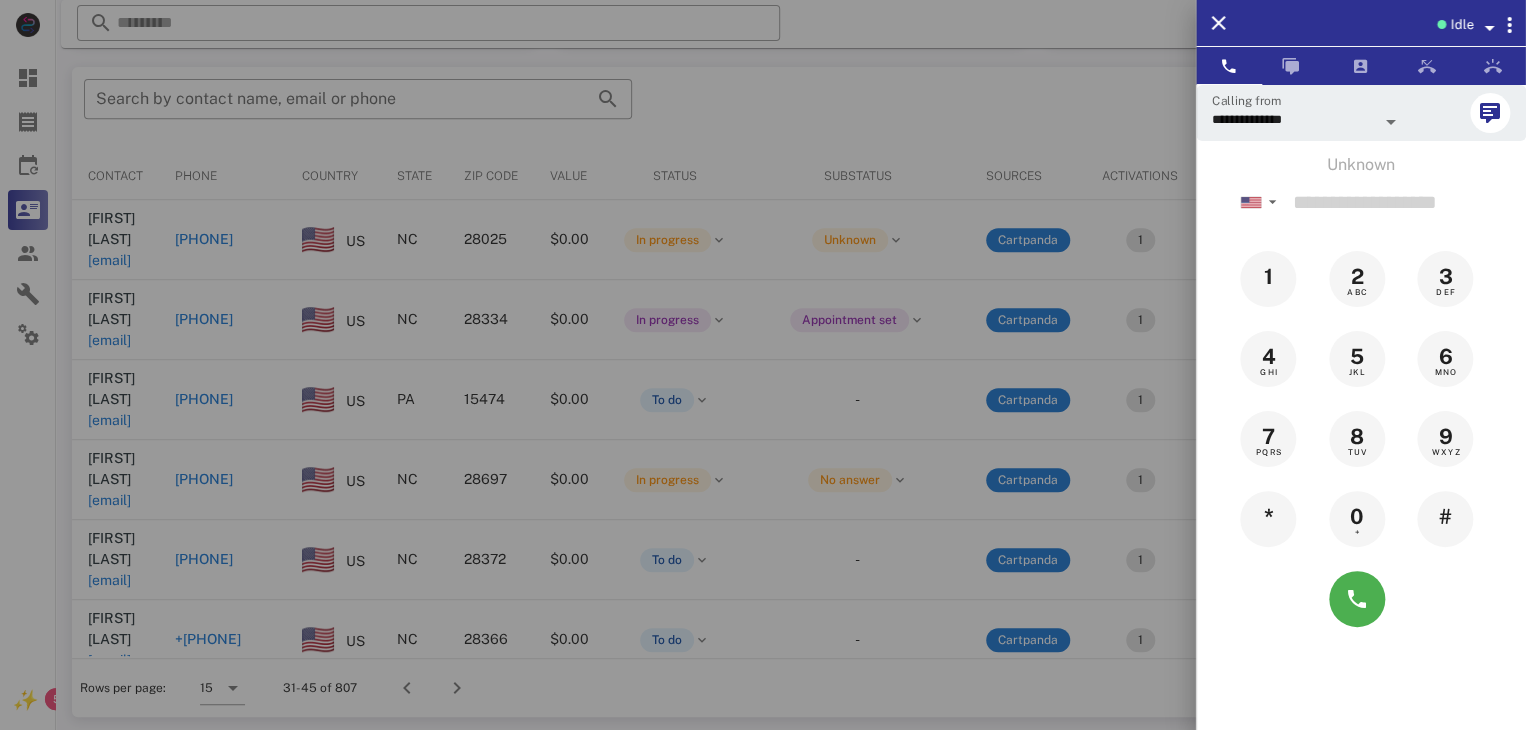 click at bounding box center [763, 365] 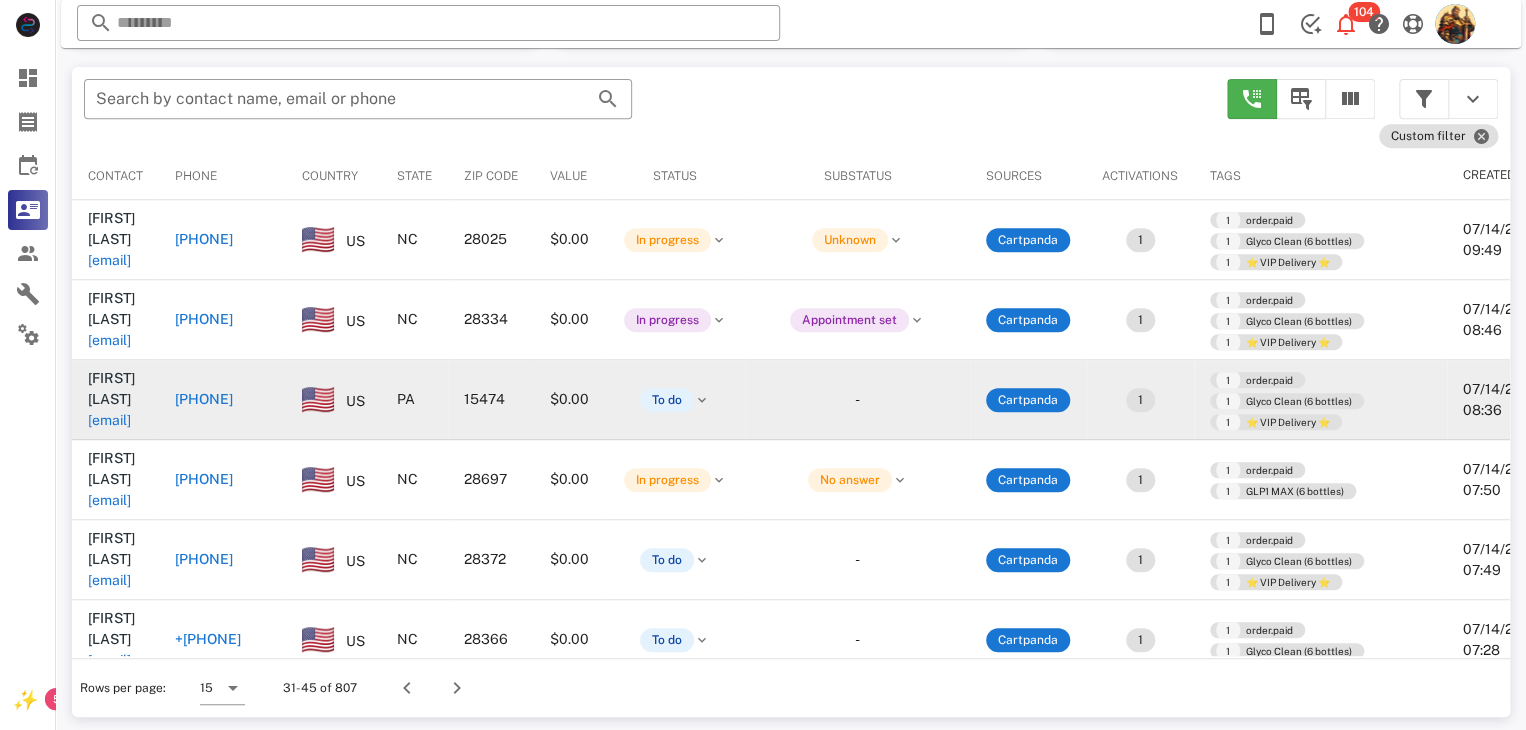 click on "brynerrose@gmail.com" at bounding box center (109, 420) 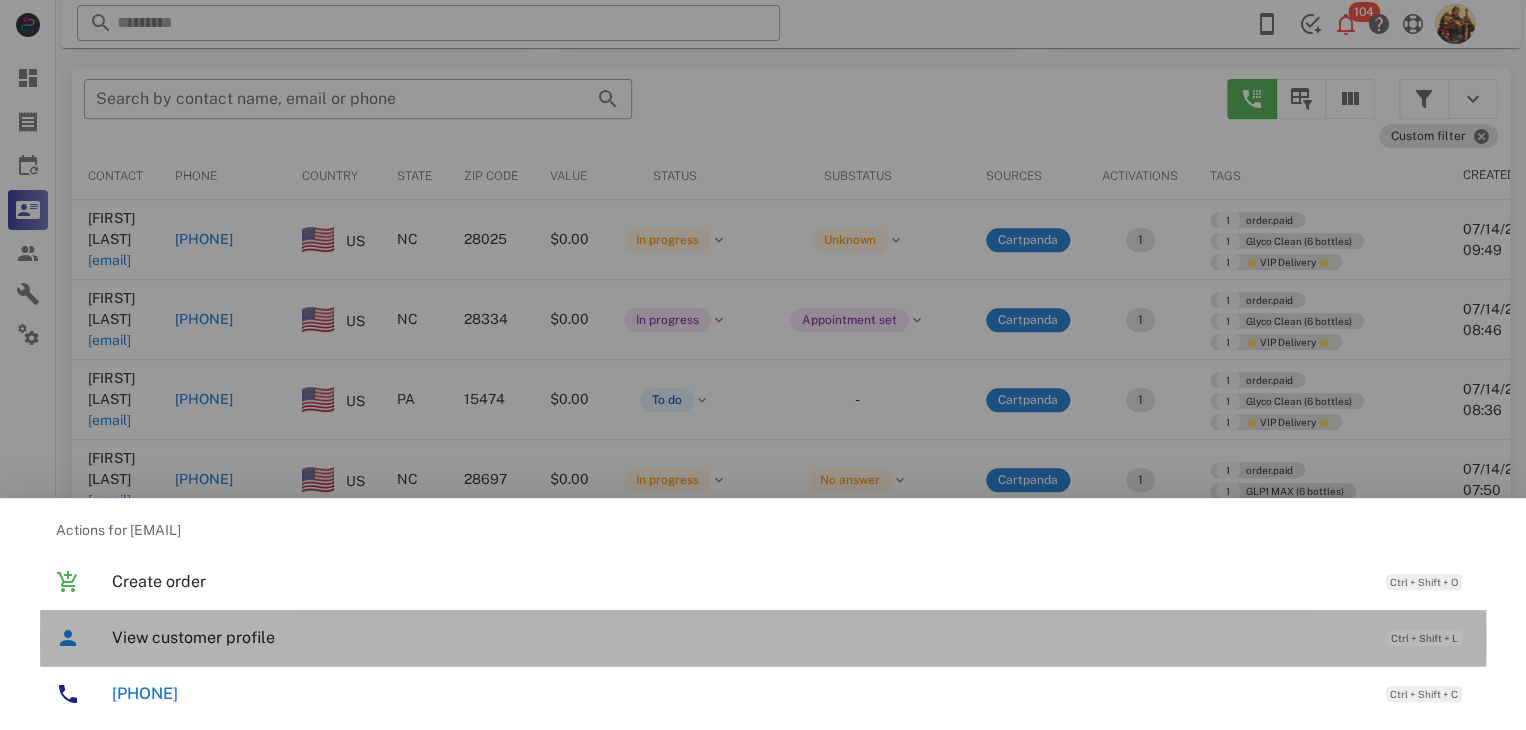 click on "View customer profile" at bounding box center [739, 637] 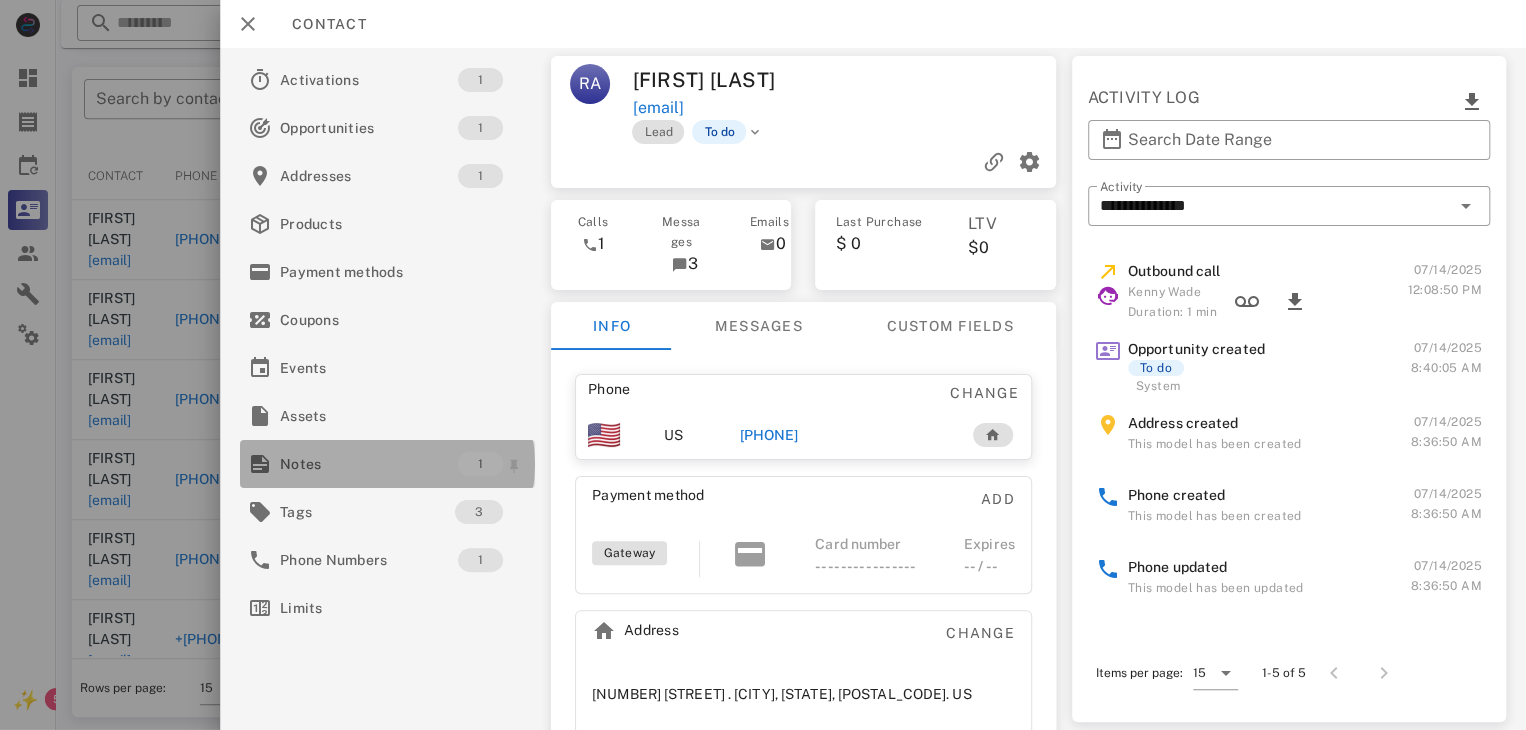 click on "Notes" at bounding box center (369, 464) 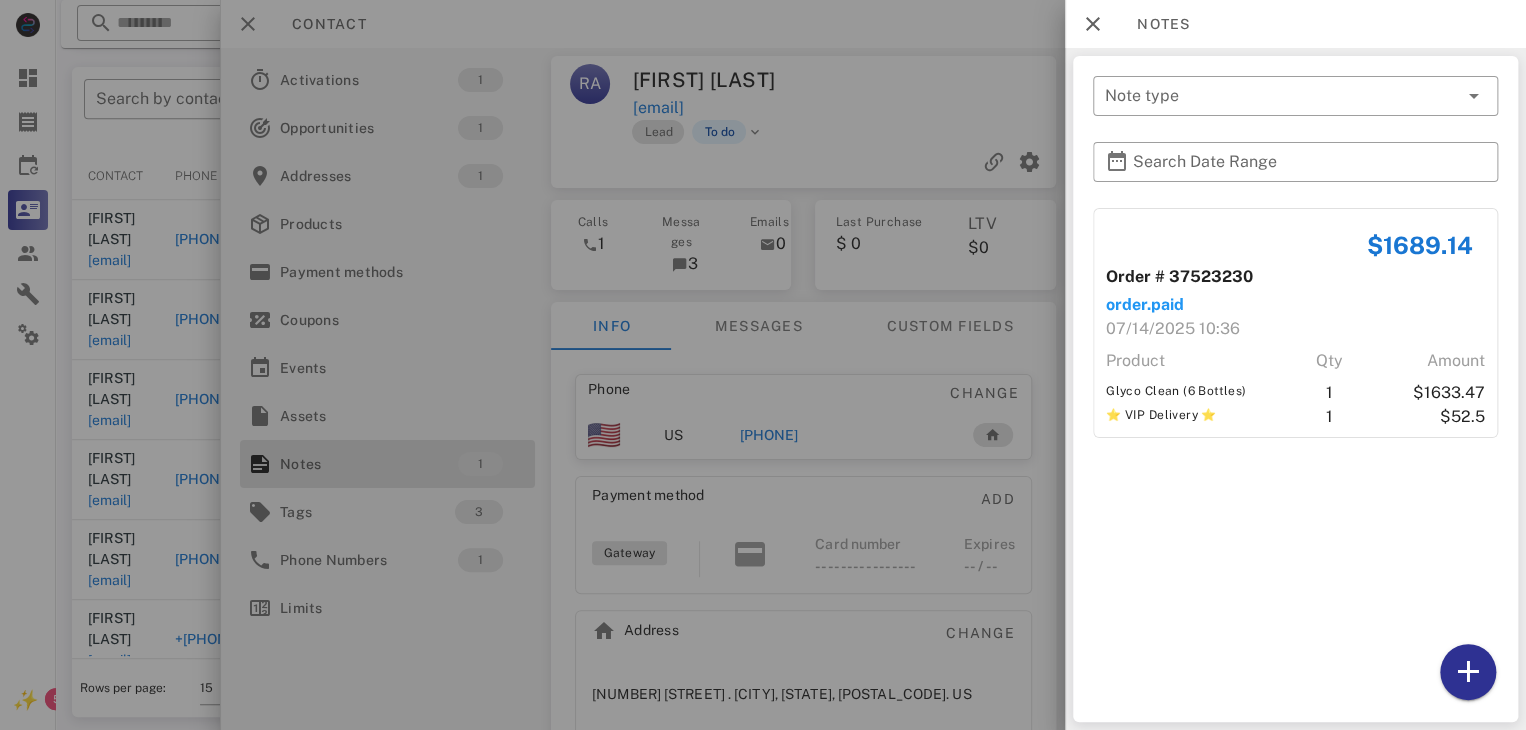click at bounding box center [763, 365] 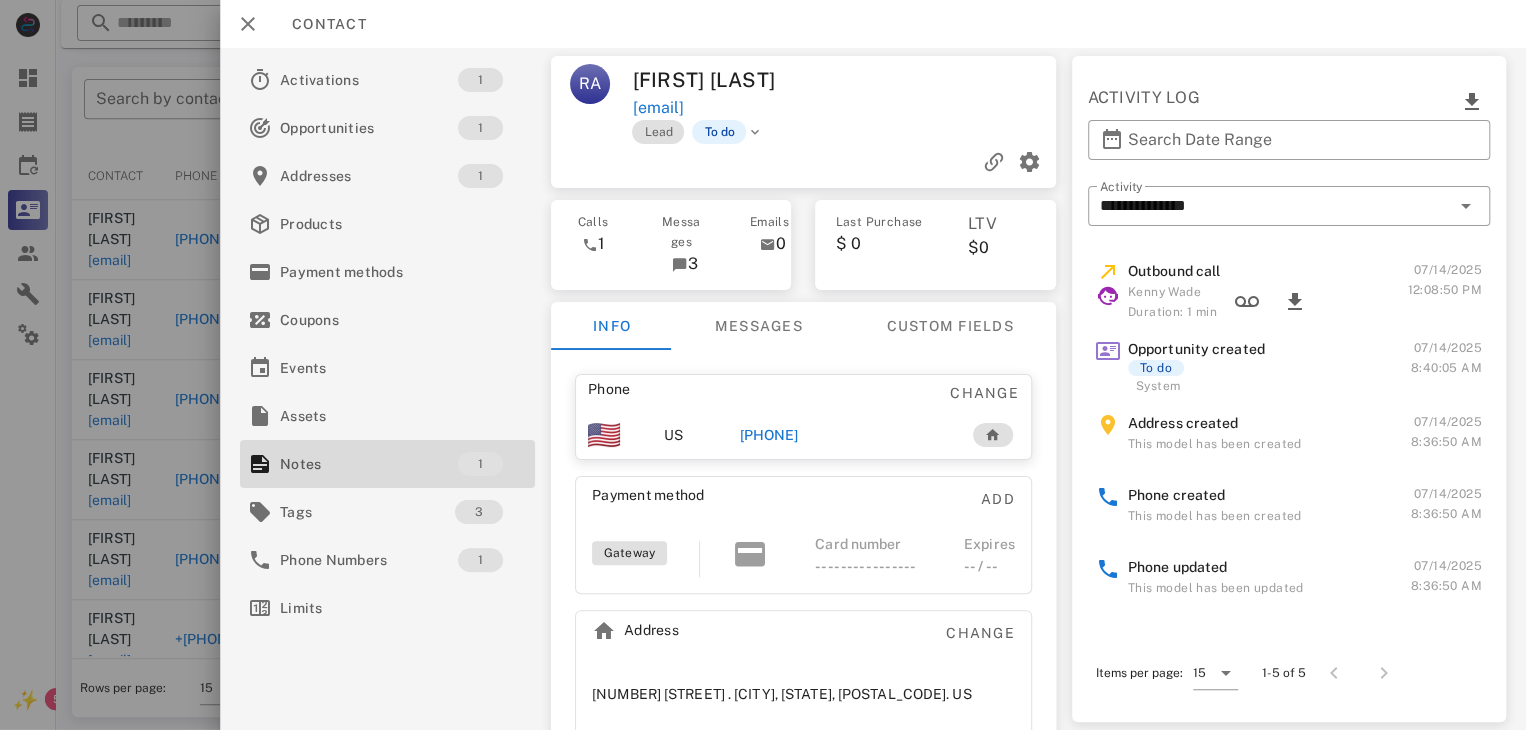 click on "+17242089570" at bounding box center (769, 435) 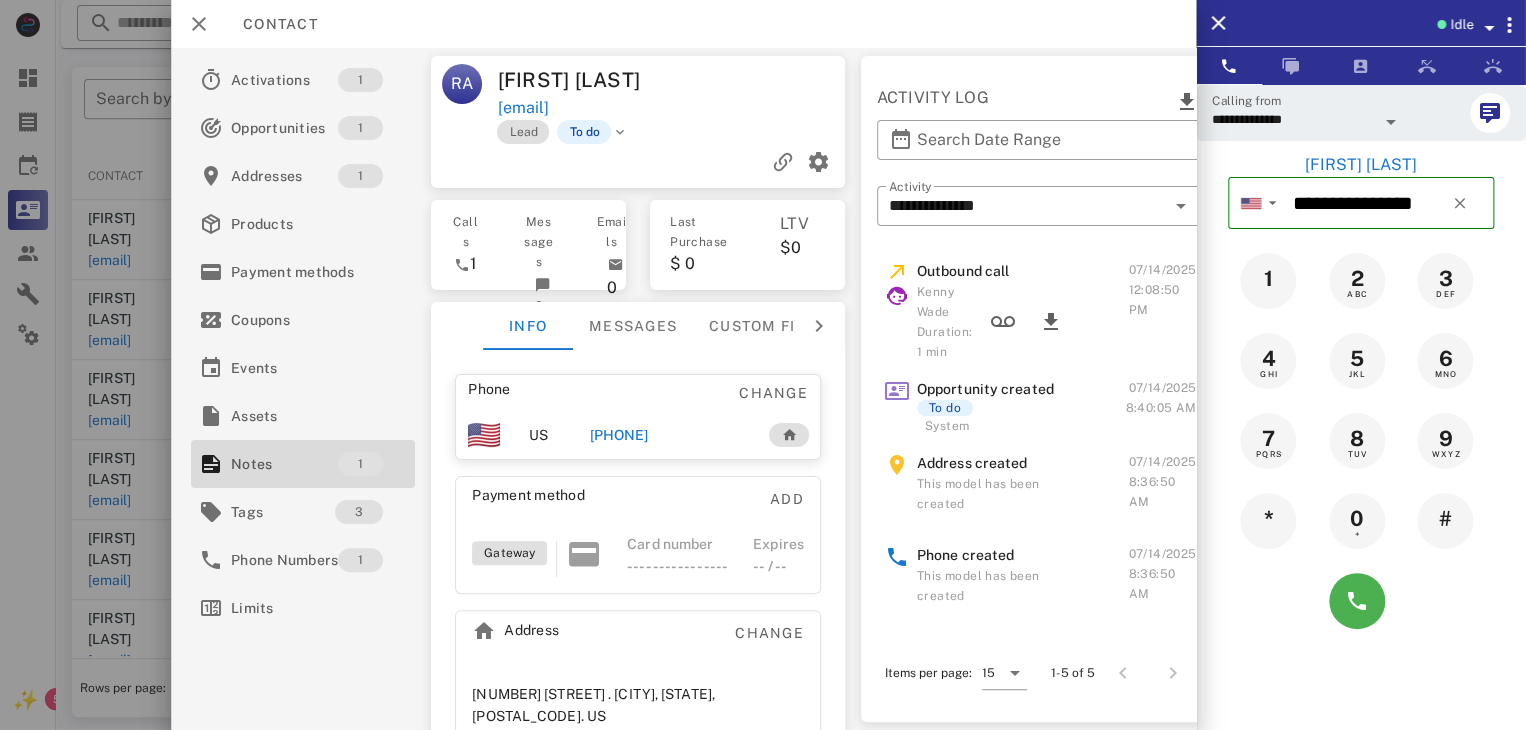click at bounding box center [1361, 601] 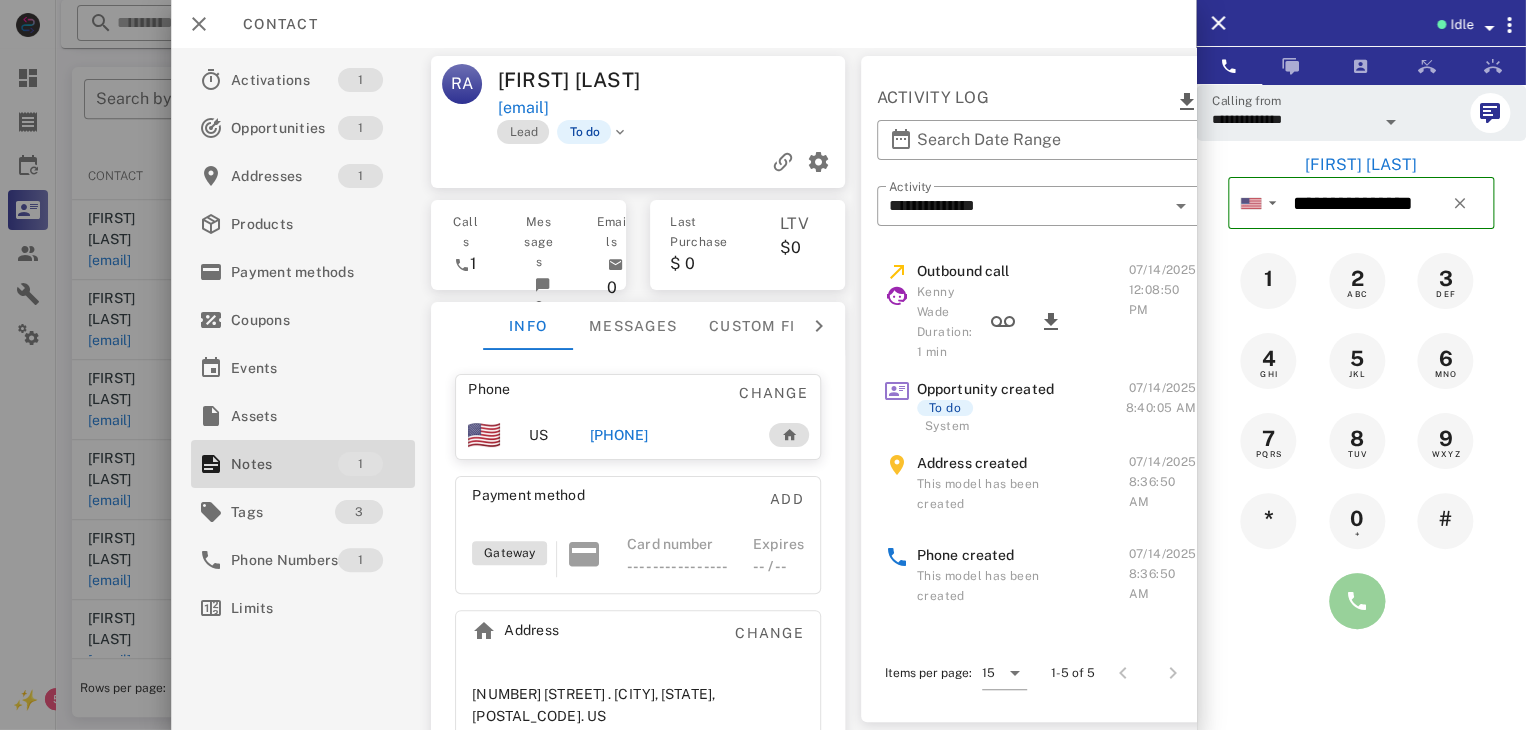 click at bounding box center [1357, 601] 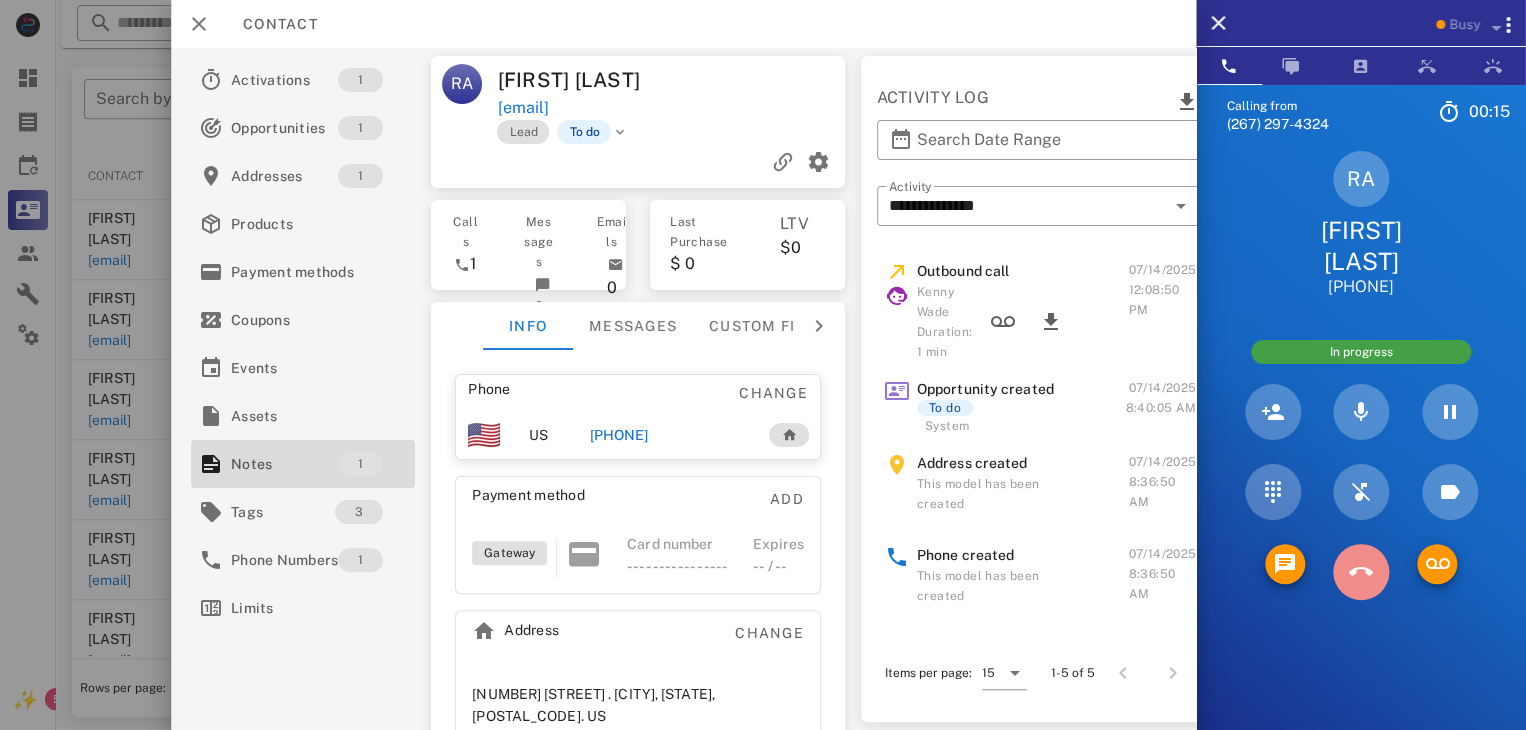 click at bounding box center [1361, 572] 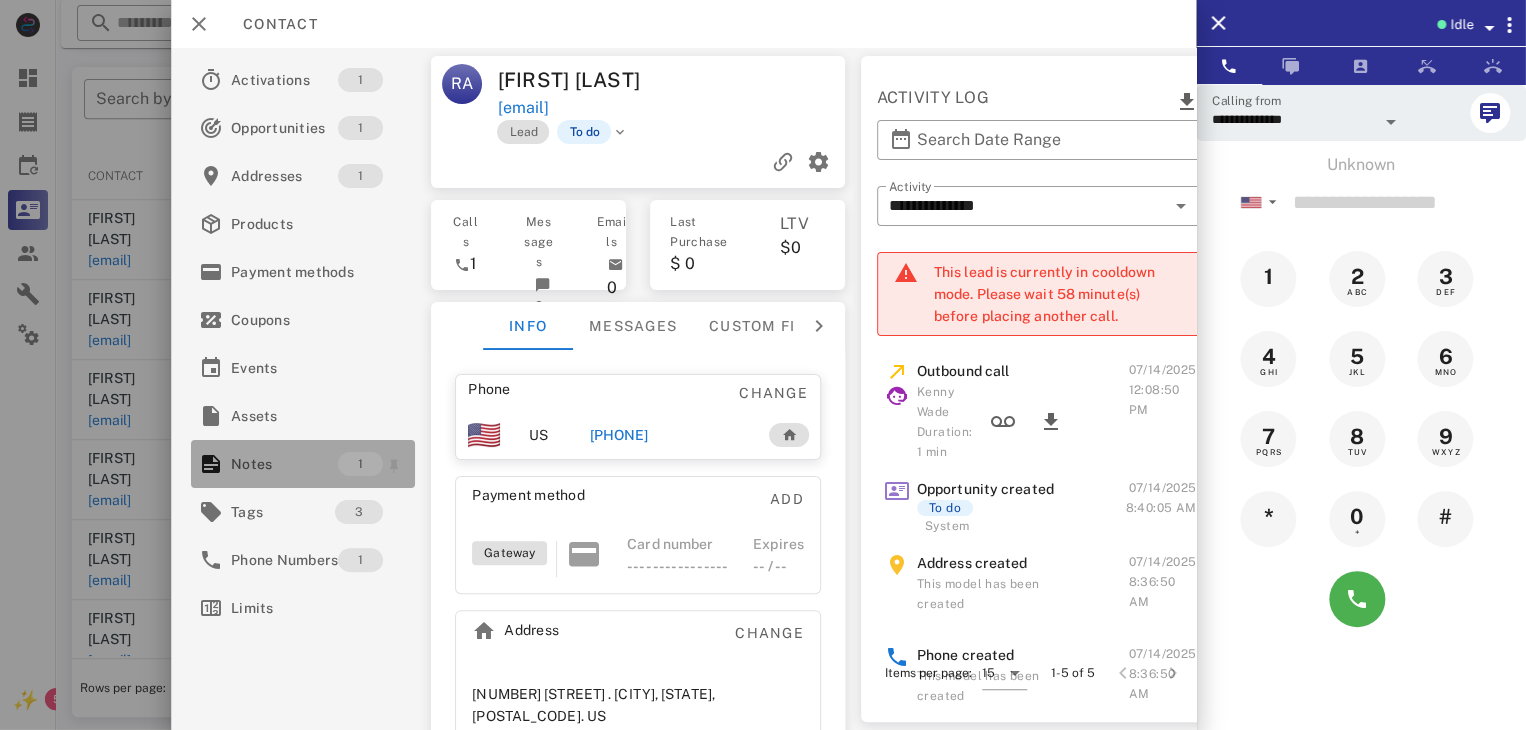 click on "Notes" at bounding box center (284, 464) 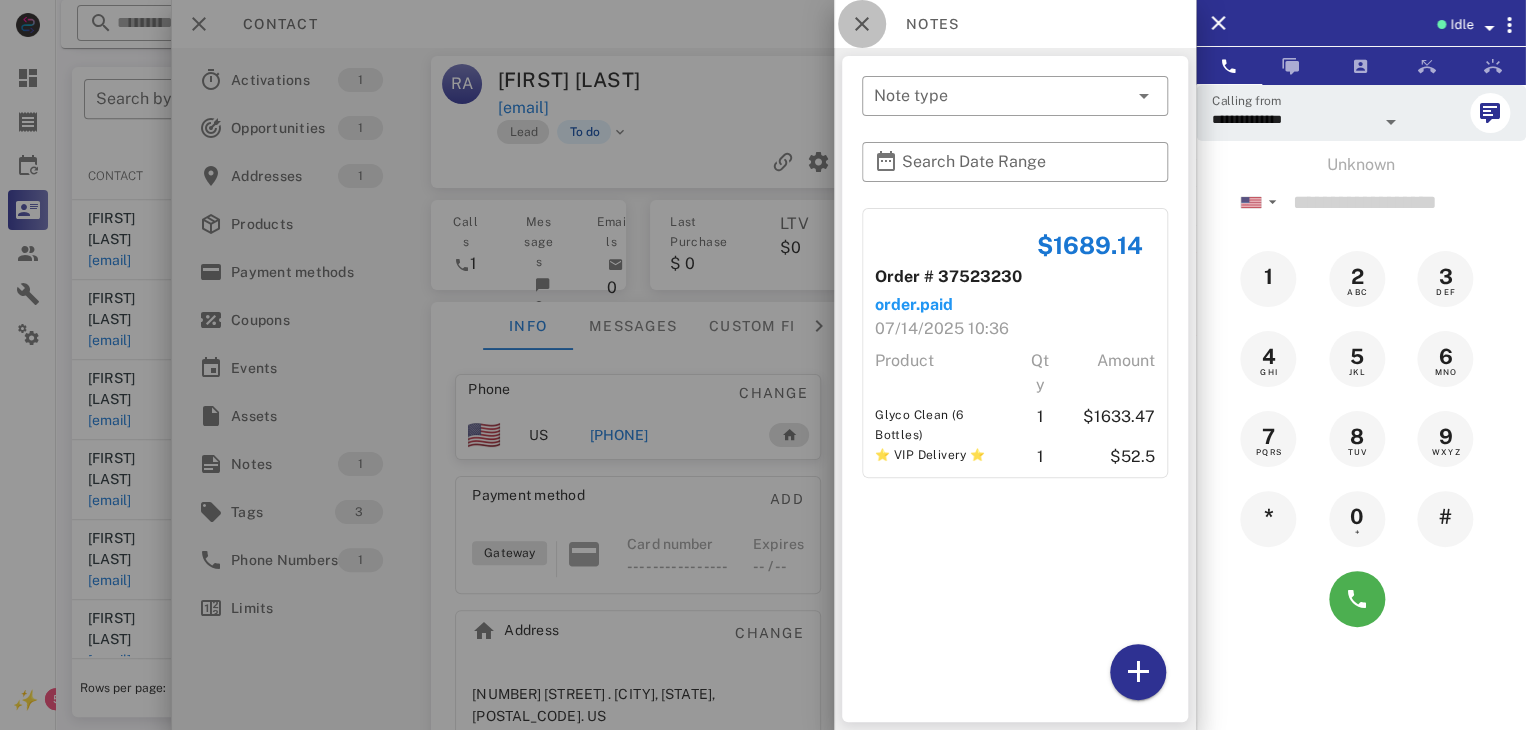 click at bounding box center [862, 24] 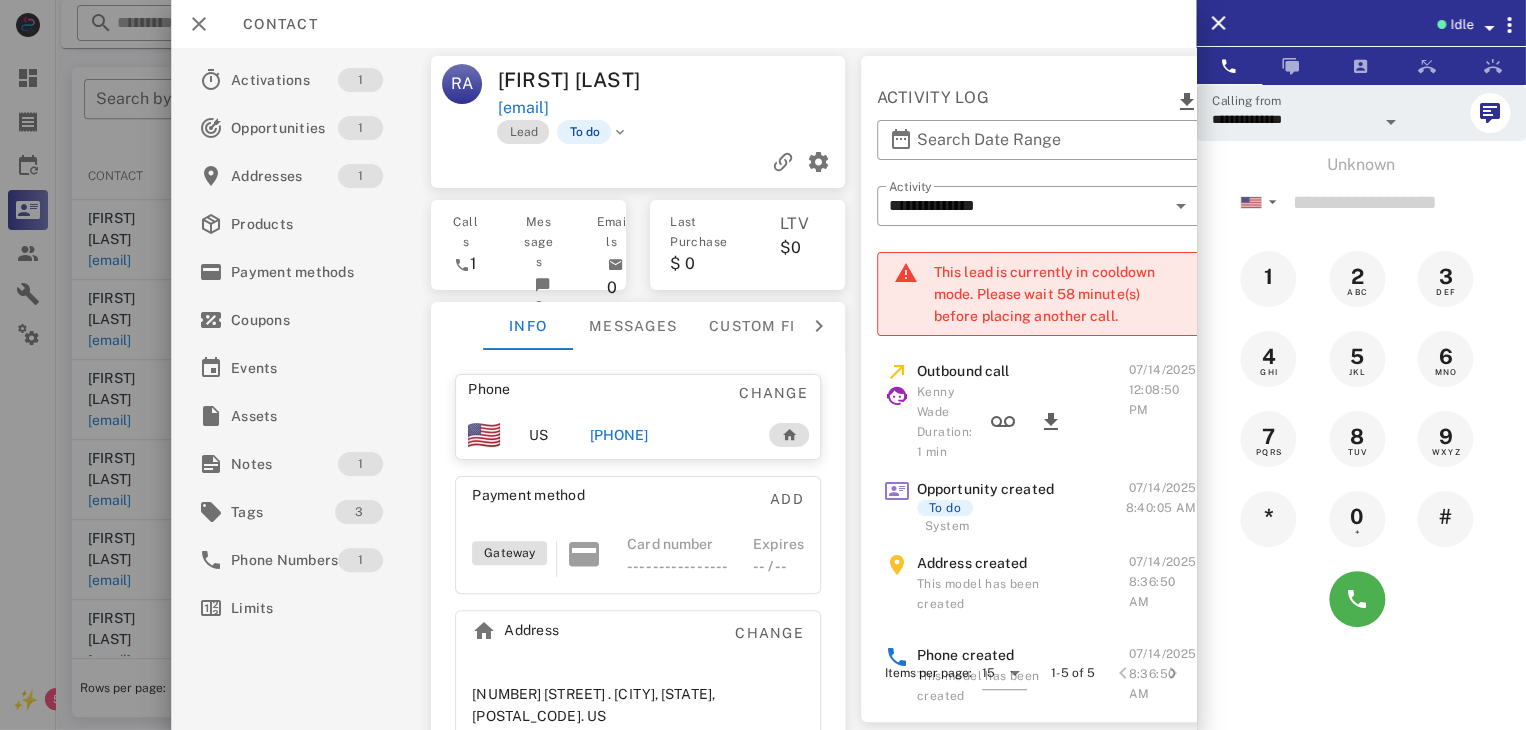 click on "+17242089570" at bounding box center (618, 435) 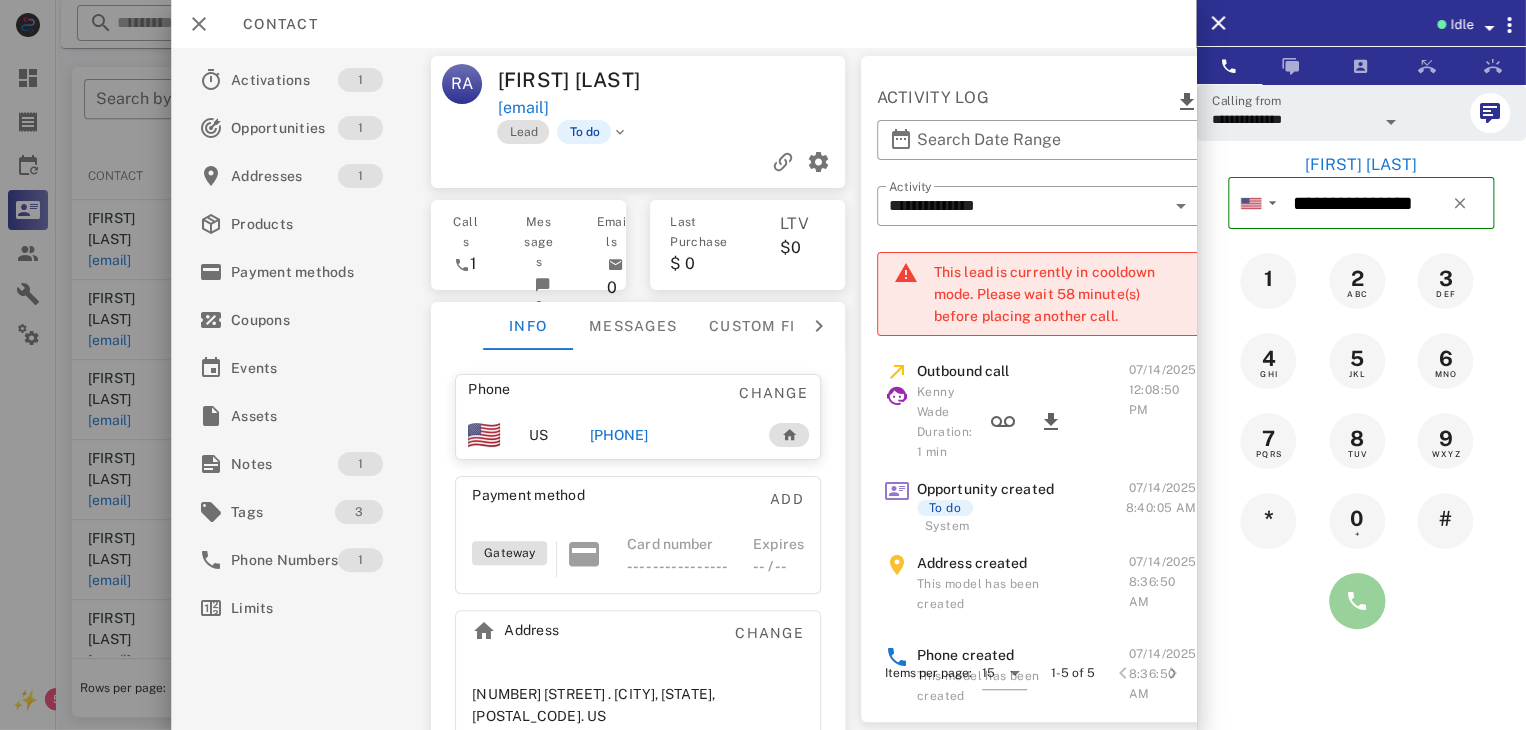 click at bounding box center (1357, 601) 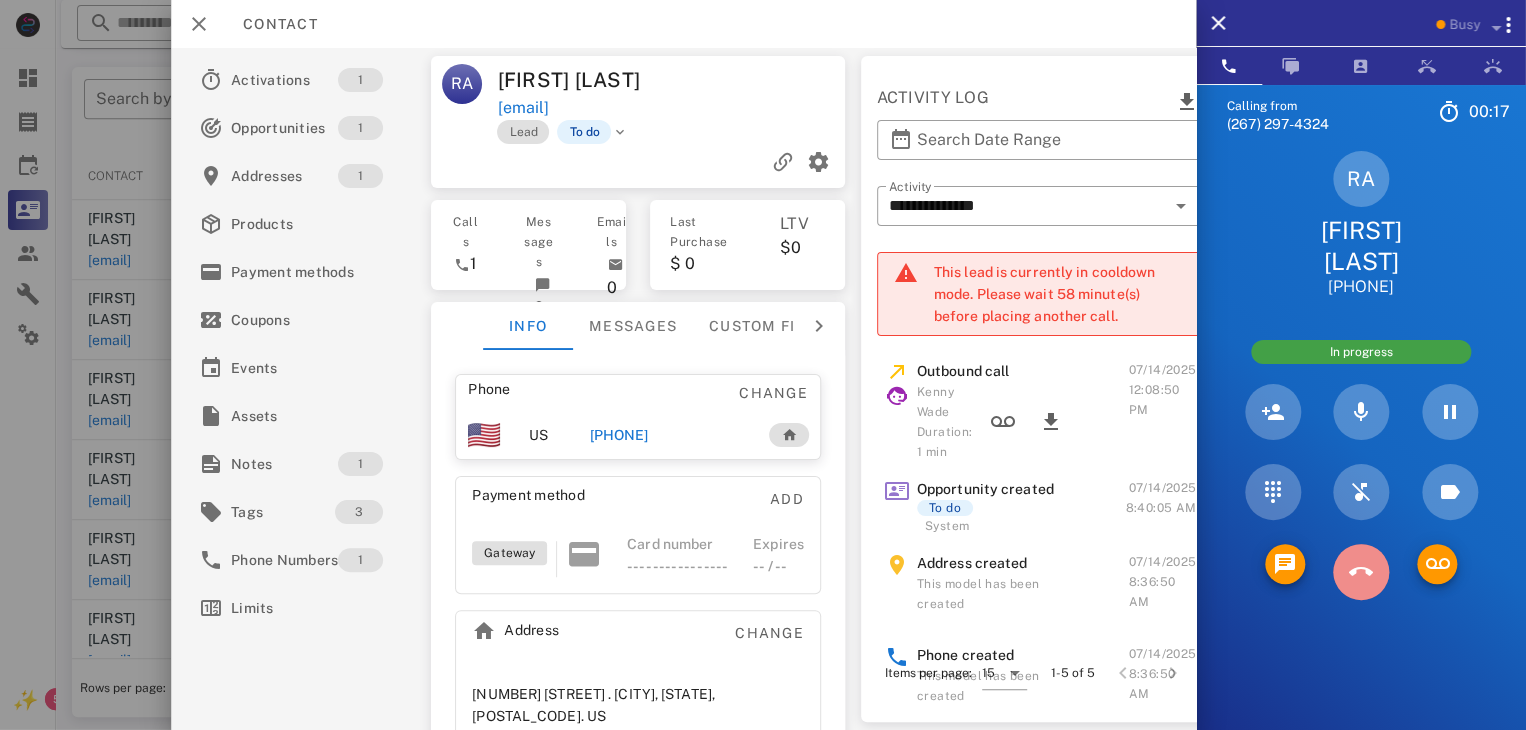 click at bounding box center [1361, 572] 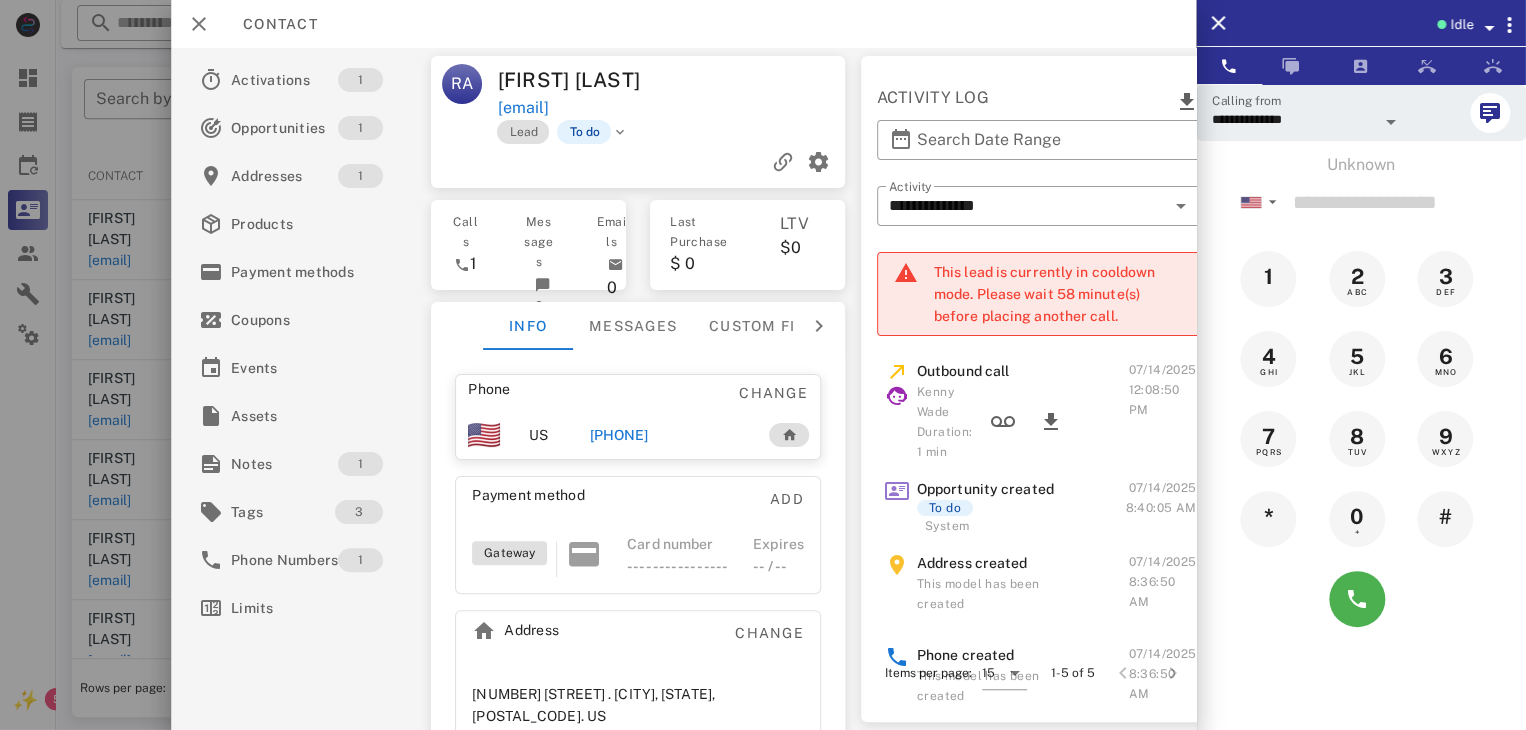 click at bounding box center (763, 365) 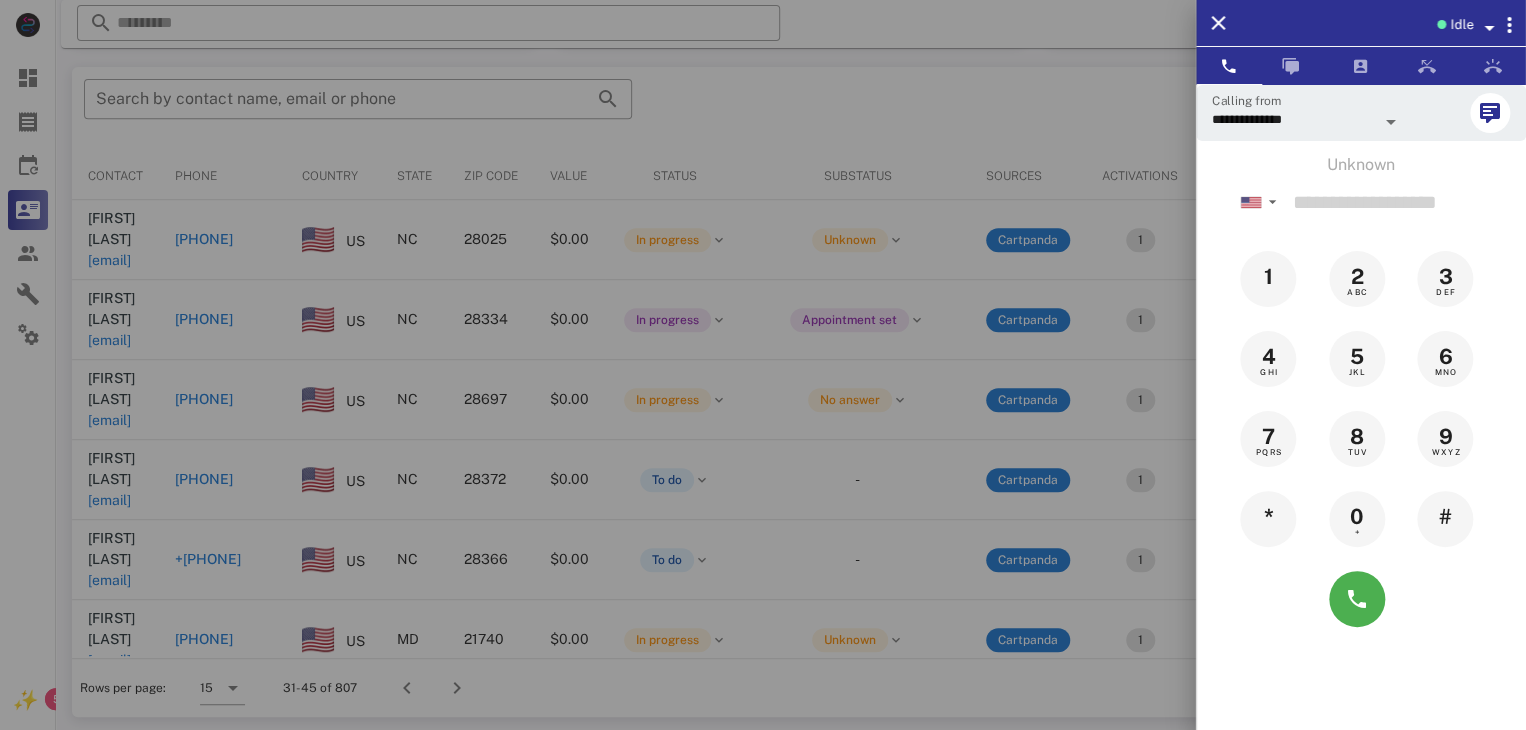 click at bounding box center (763, 365) 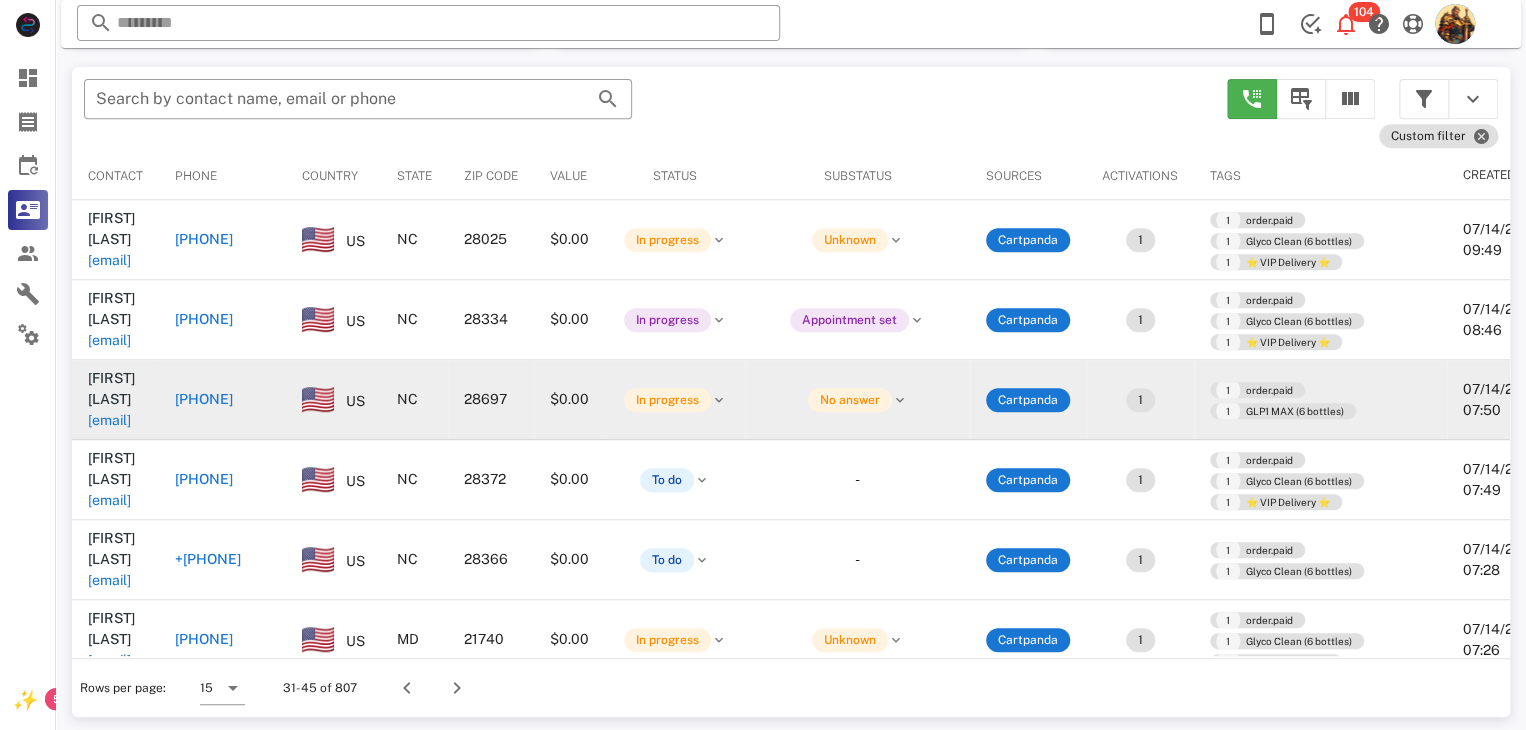 click on "pennyeller60@gmail.com" at bounding box center [109, 420] 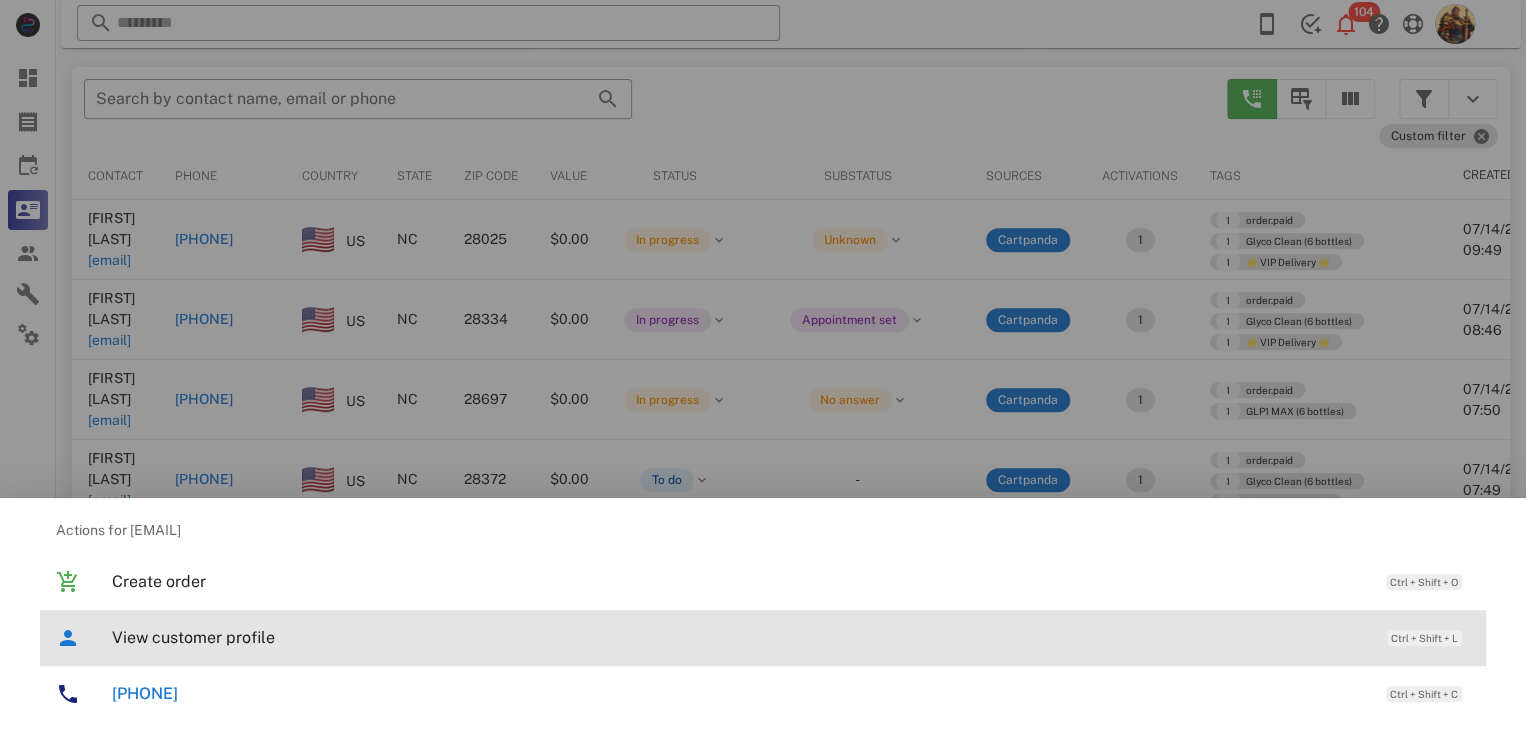 click on "View customer profile" at bounding box center (739, 637) 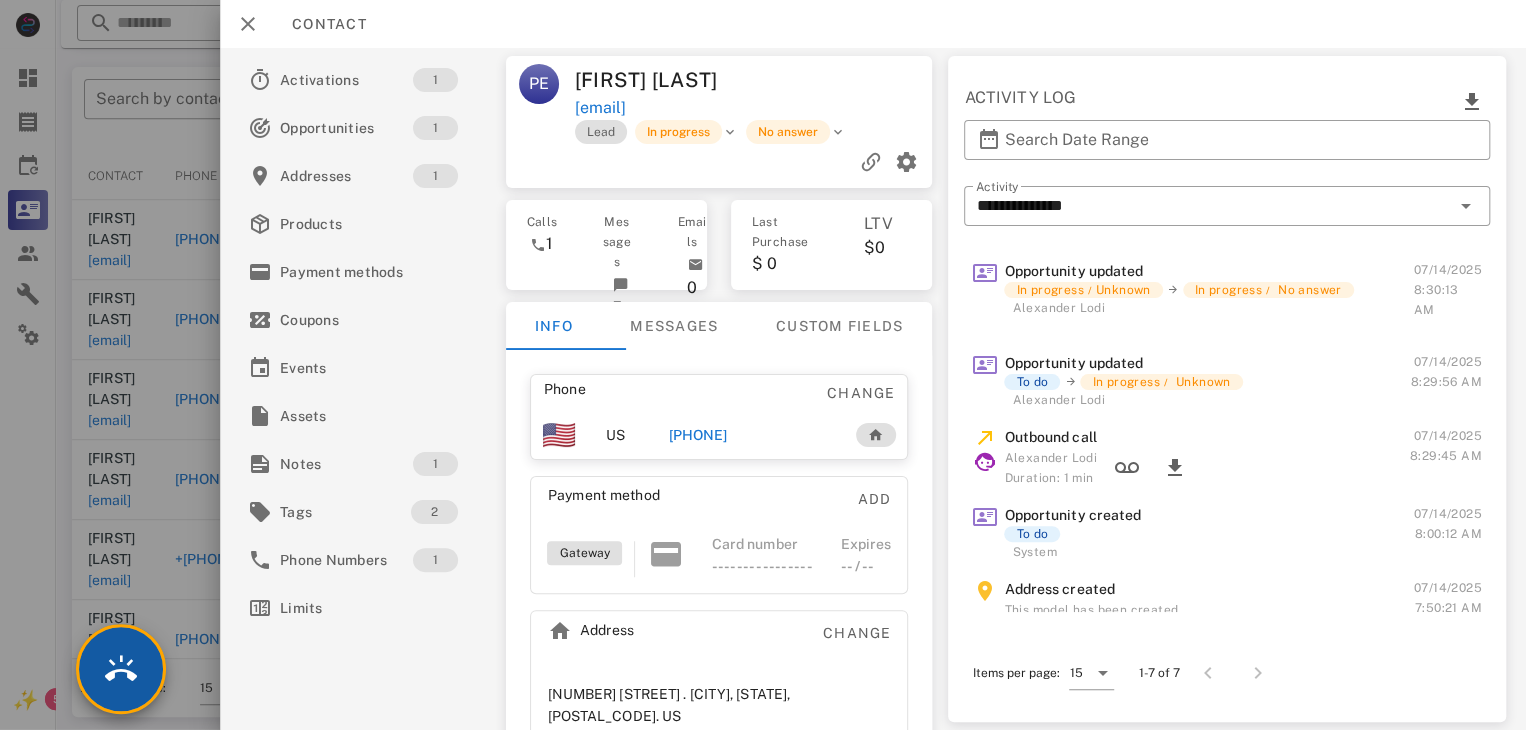 click at bounding box center (121, 669) 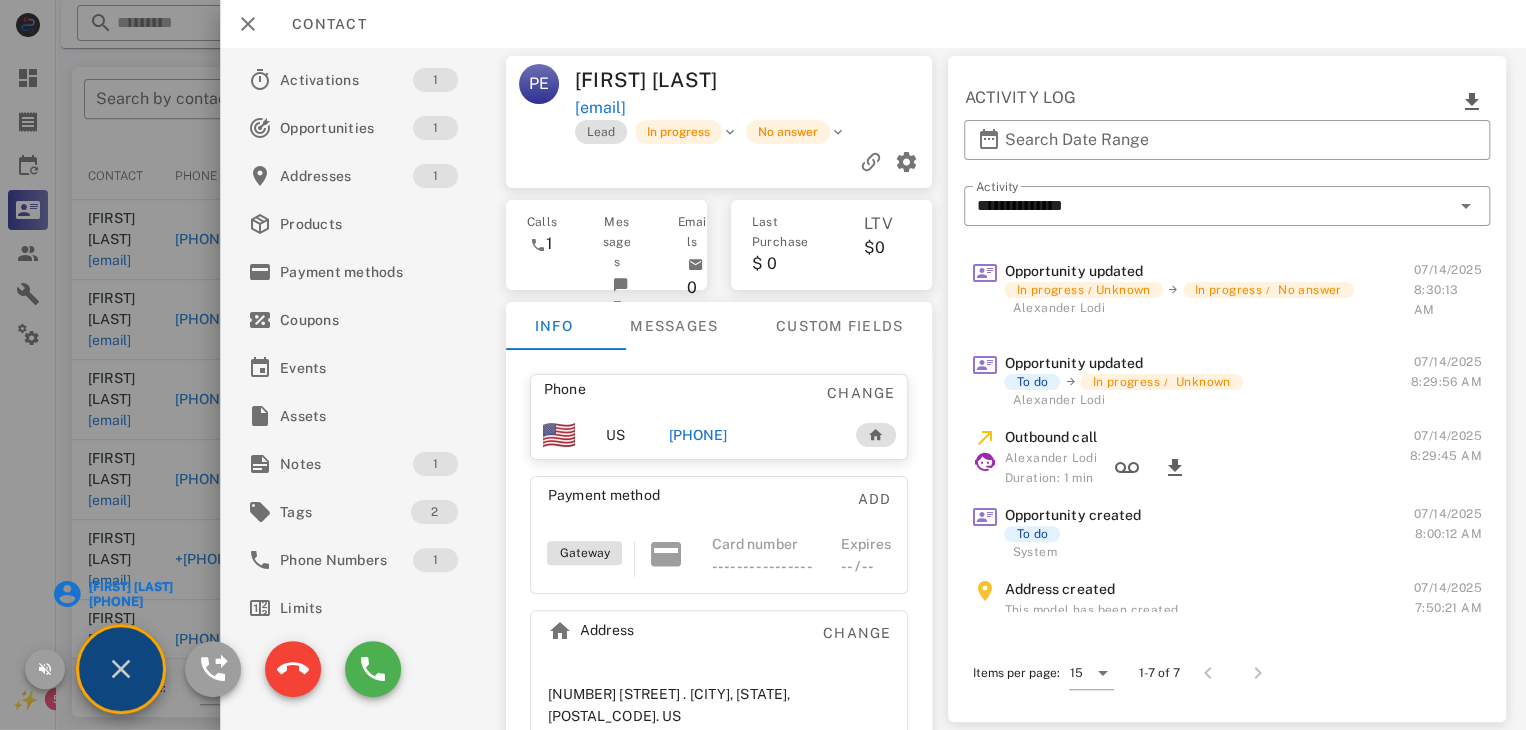 click on "RICHARD CLEGG +14848442051" at bounding box center (113, 594) 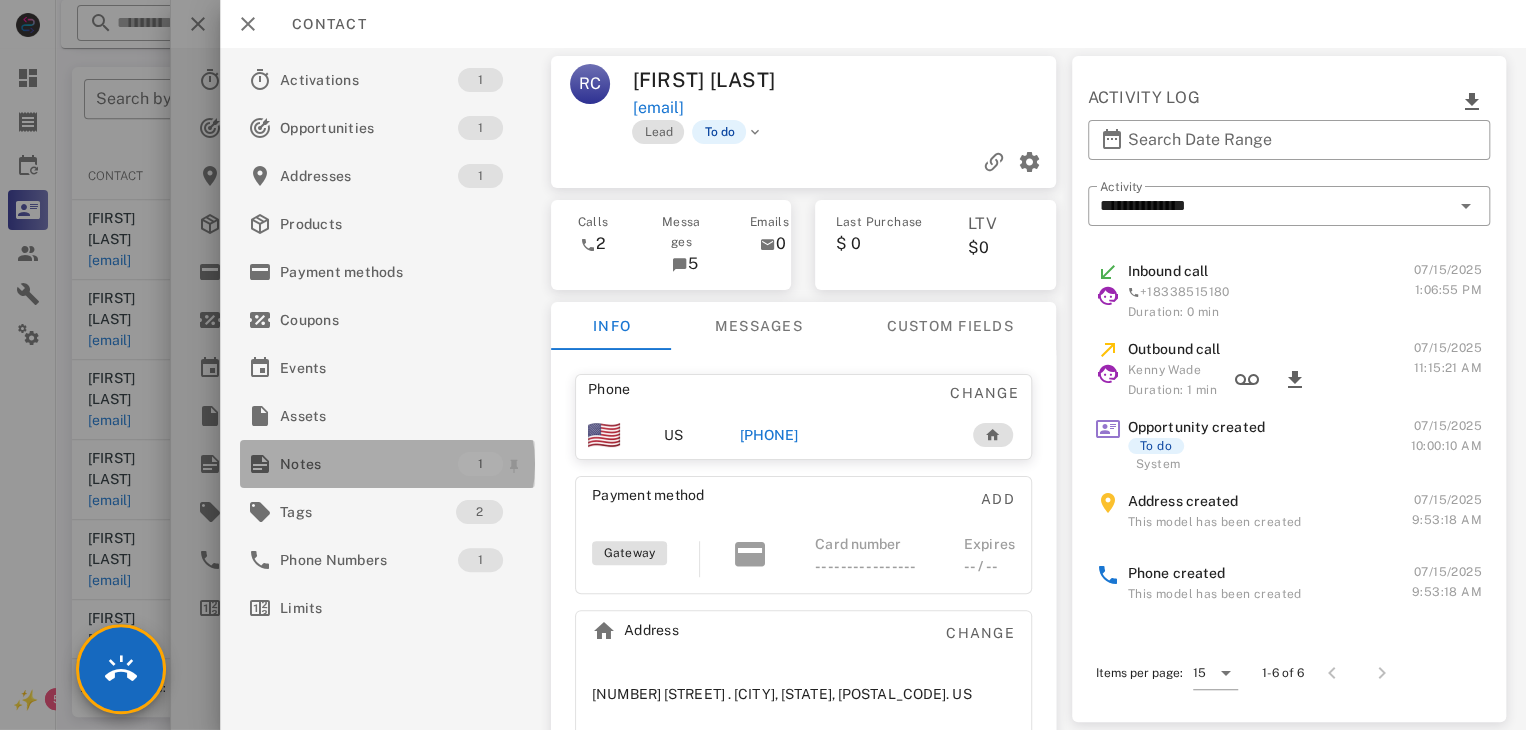 click on "Notes" at bounding box center [369, 464] 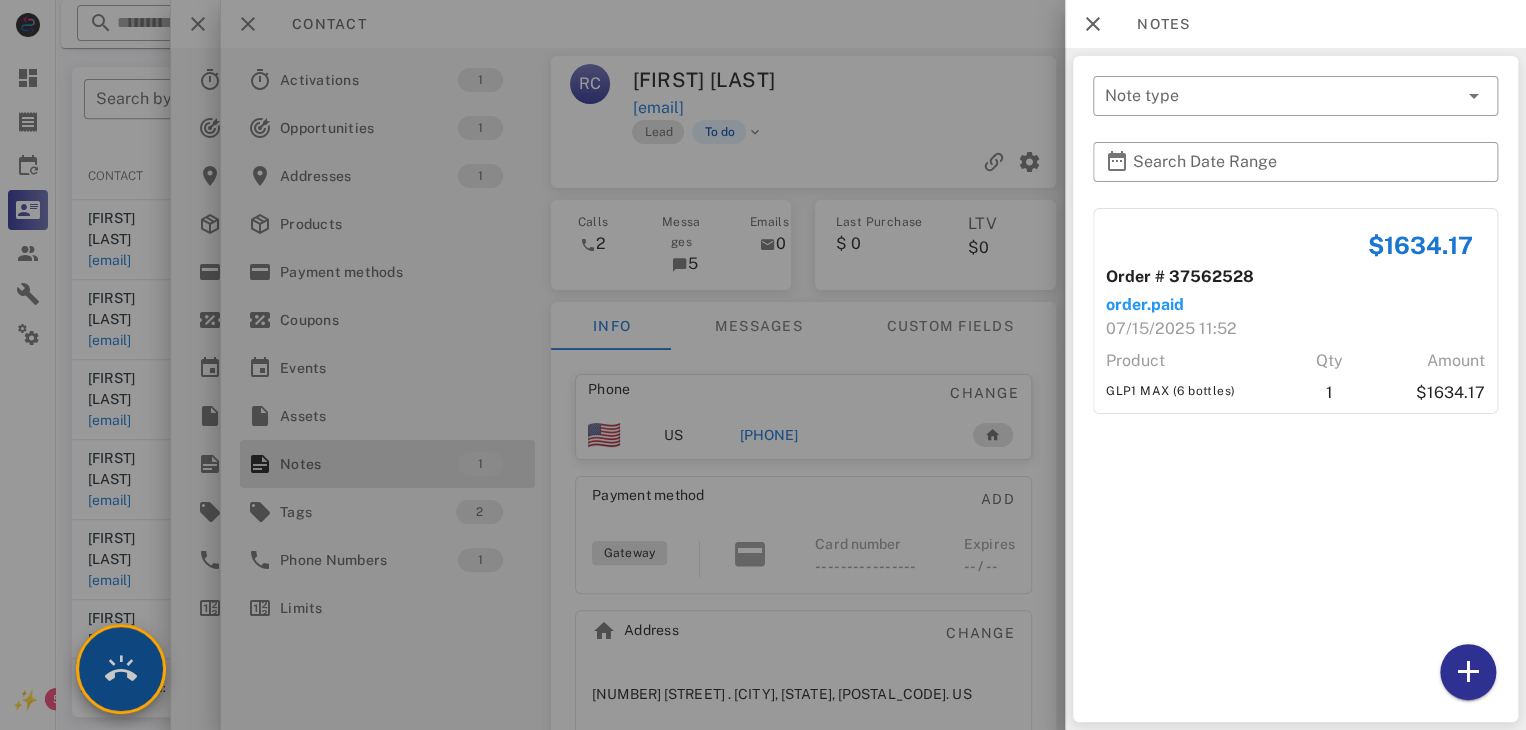 click at bounding box center [121, 669] 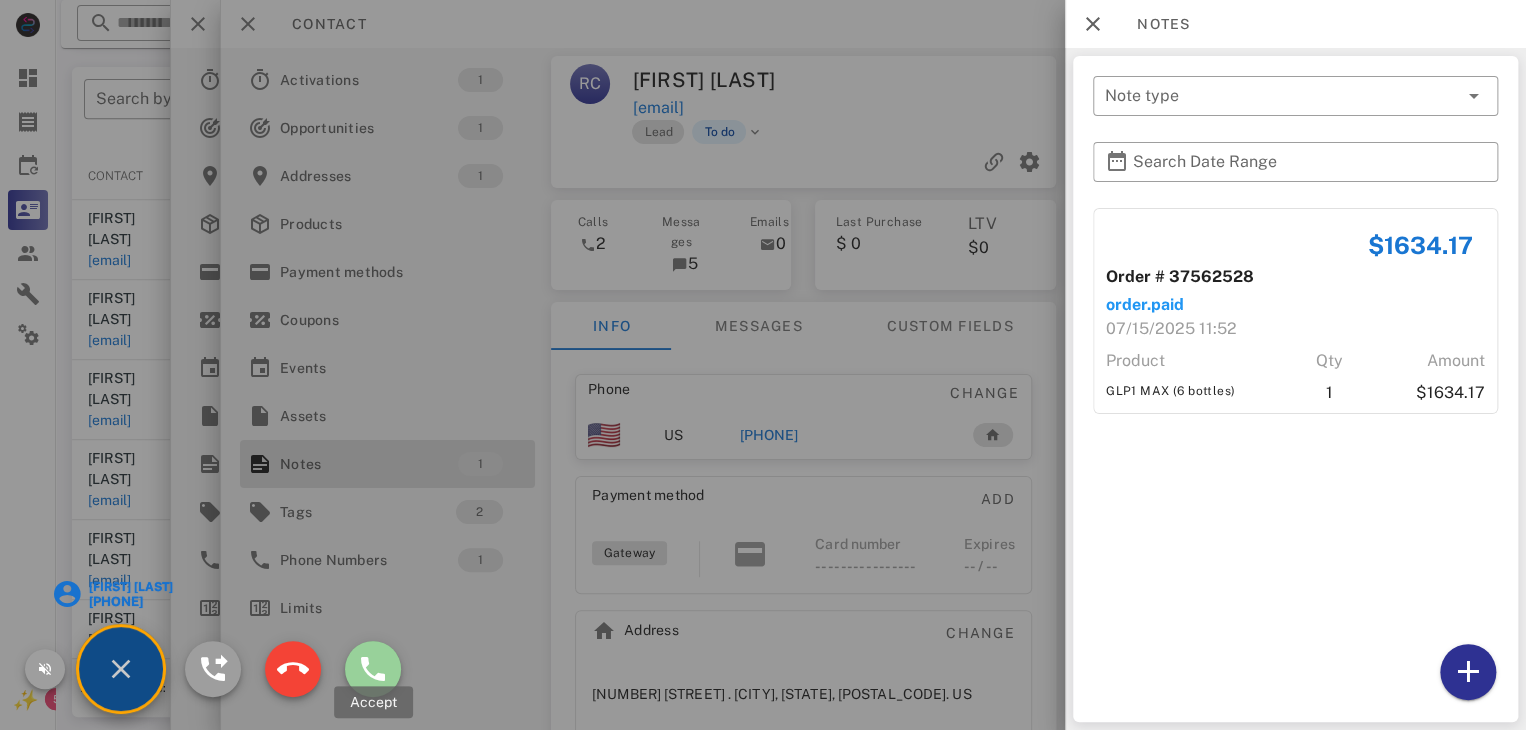 click at bounding box center (373, 669) 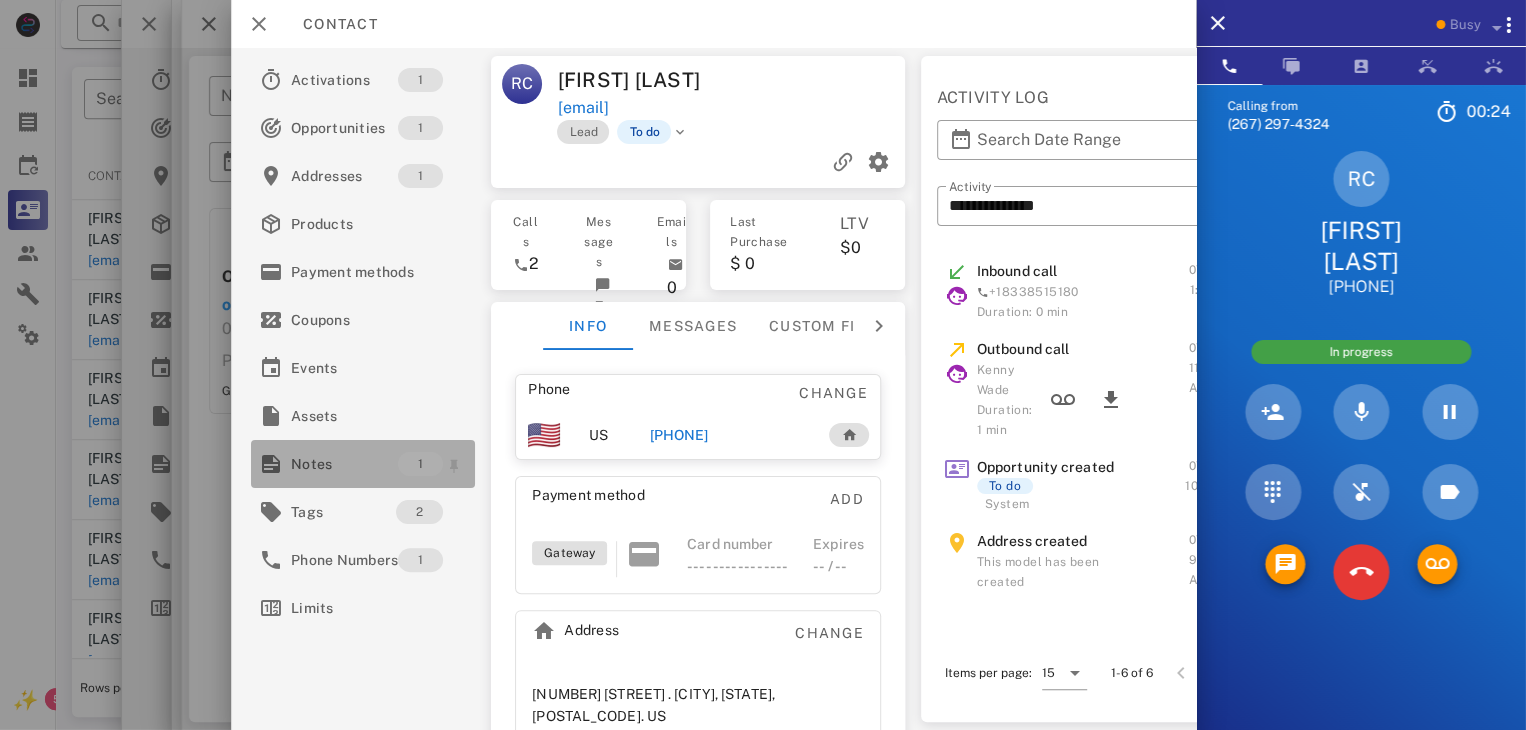 click on "Notes" at bounding box center (344, 464) 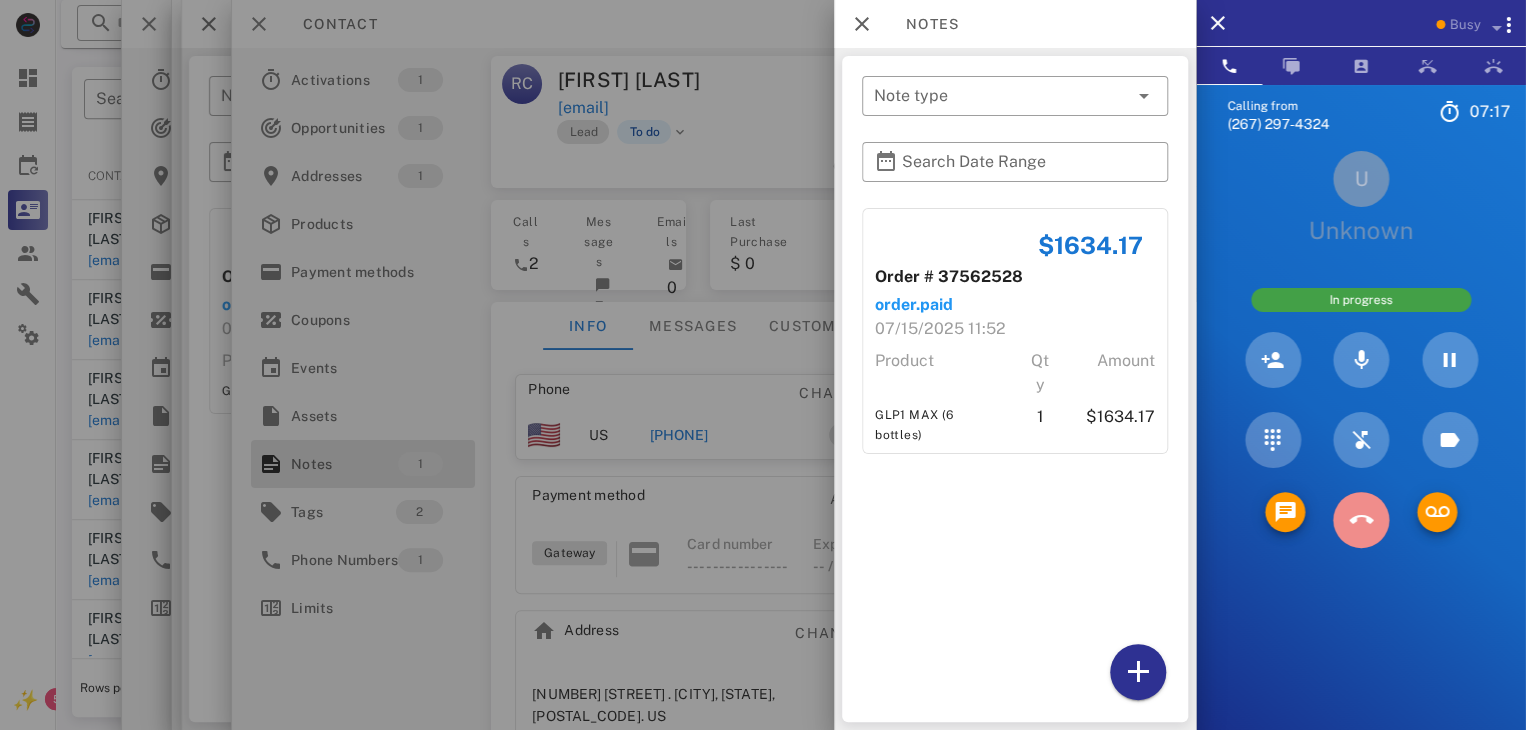 click at bounding box center [1361, 520] 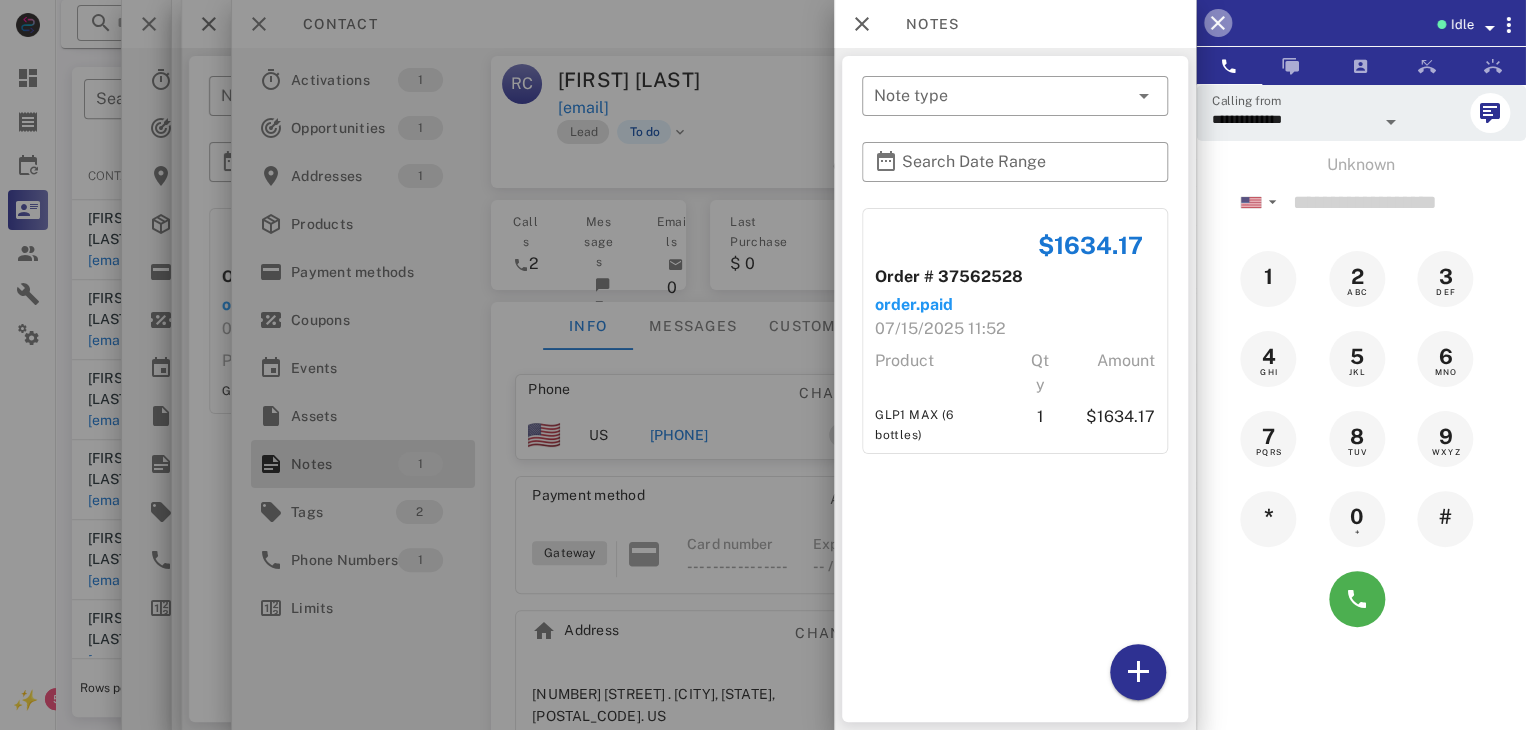 click at bounding box center [1218, 23] 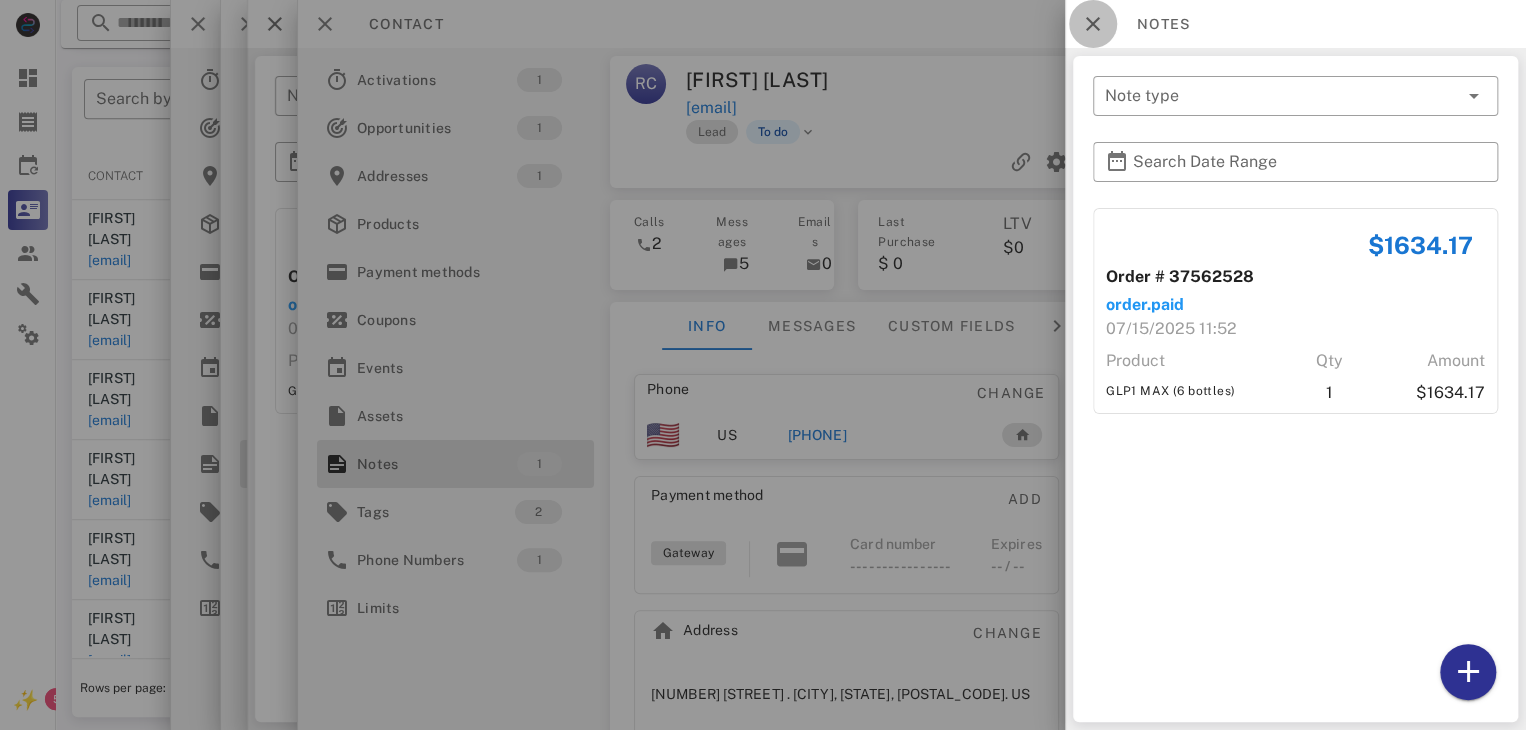 click at bounding box center (1093, 24) 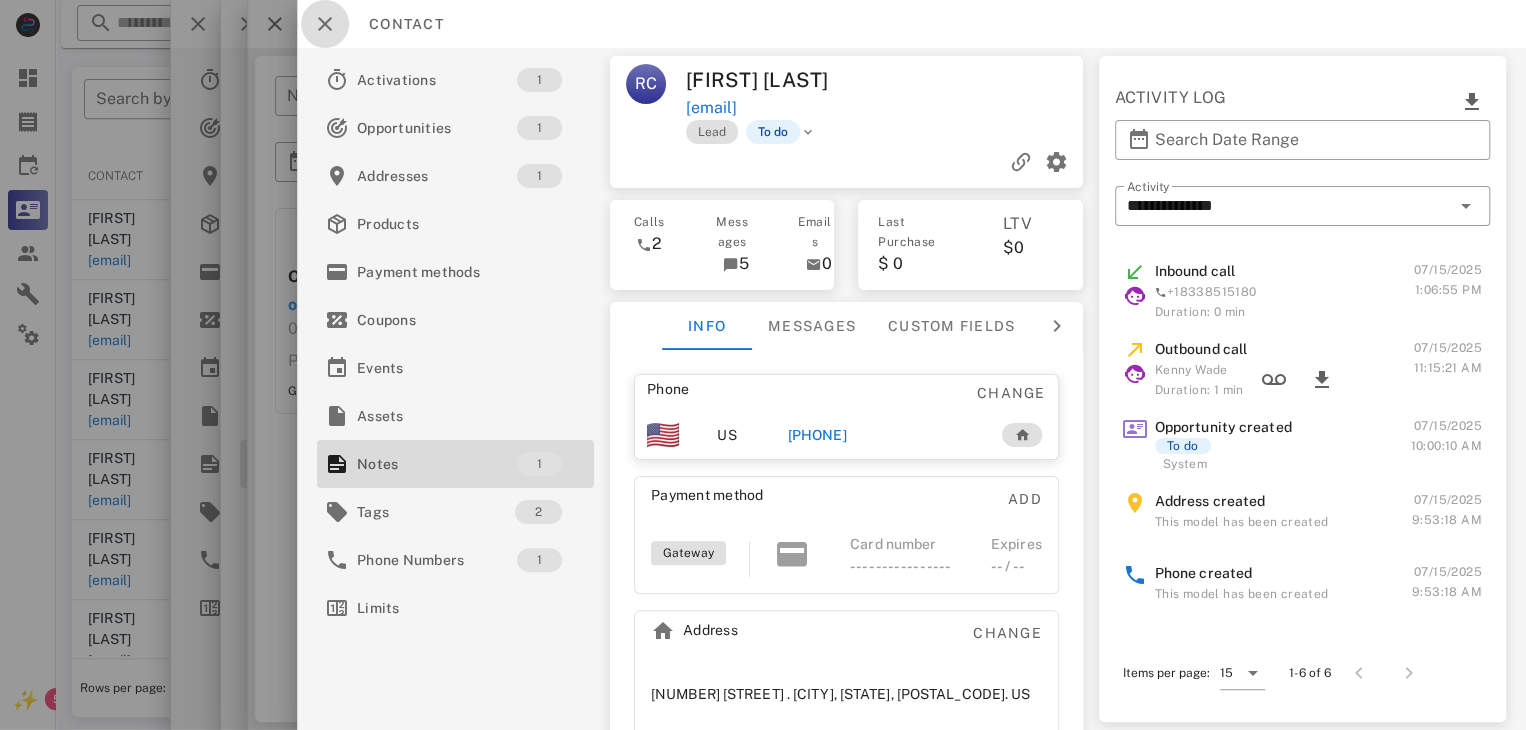 click at bounding box center (325, 24) 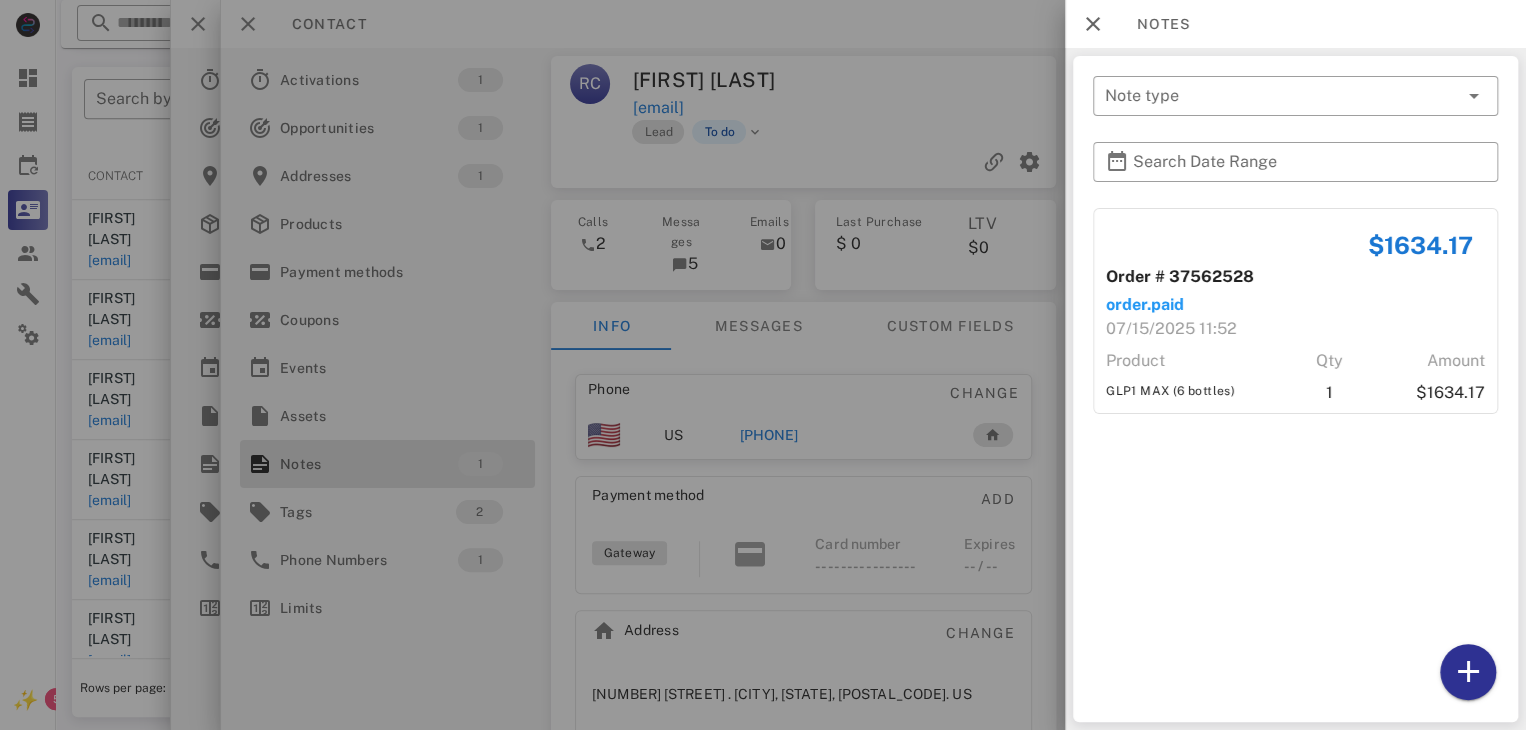 click at bounding box center [763, 365] 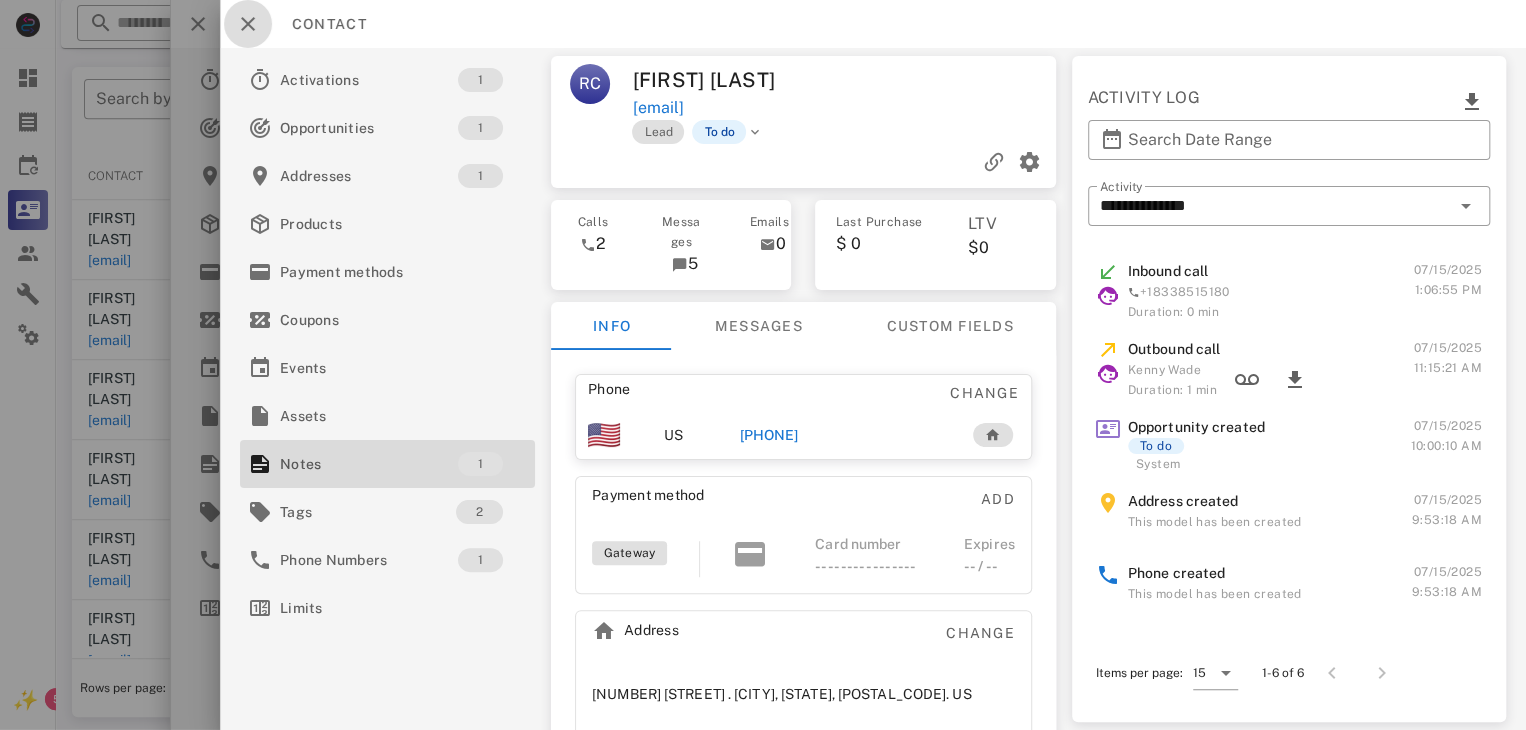click at bounding box center [248, 24] 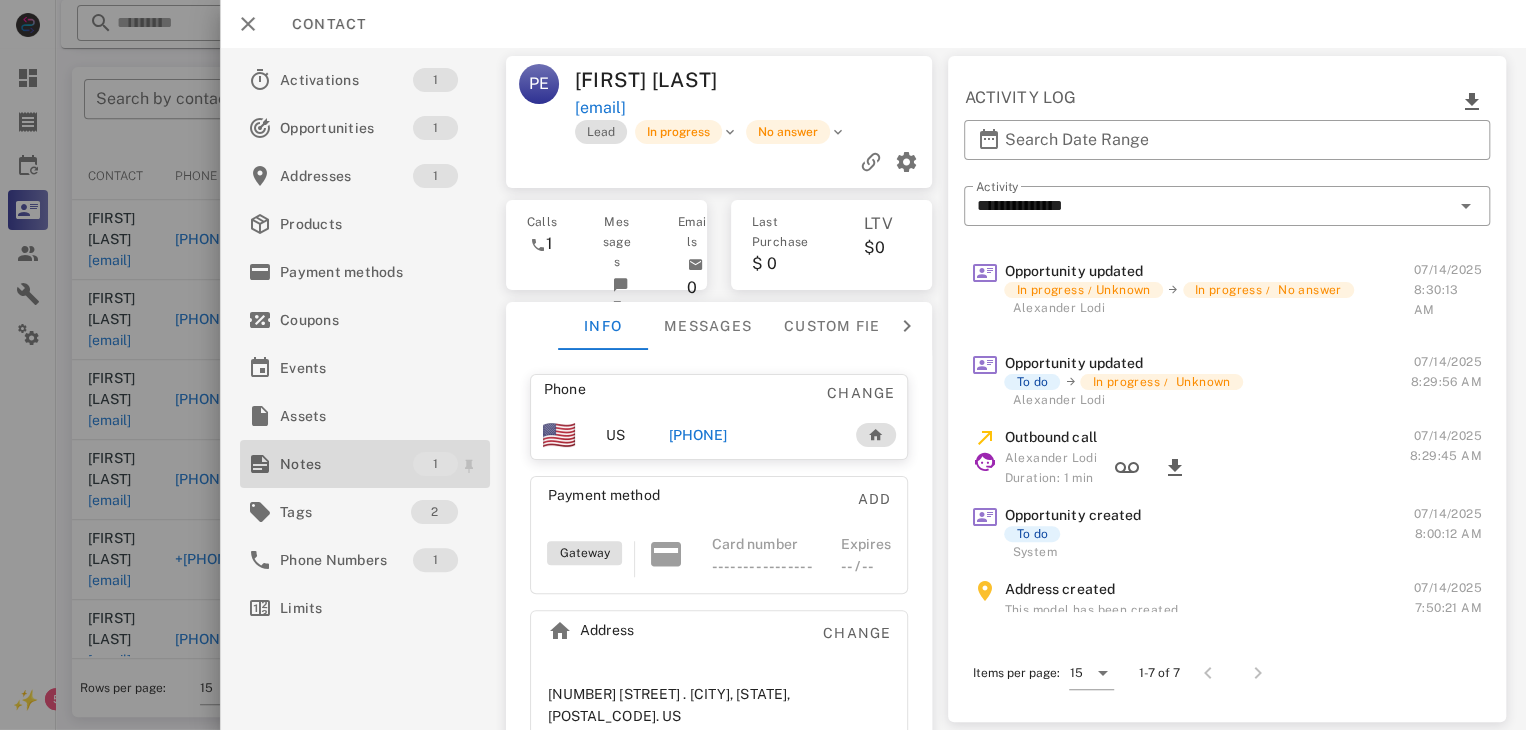 click at bounding box center (260, 464) 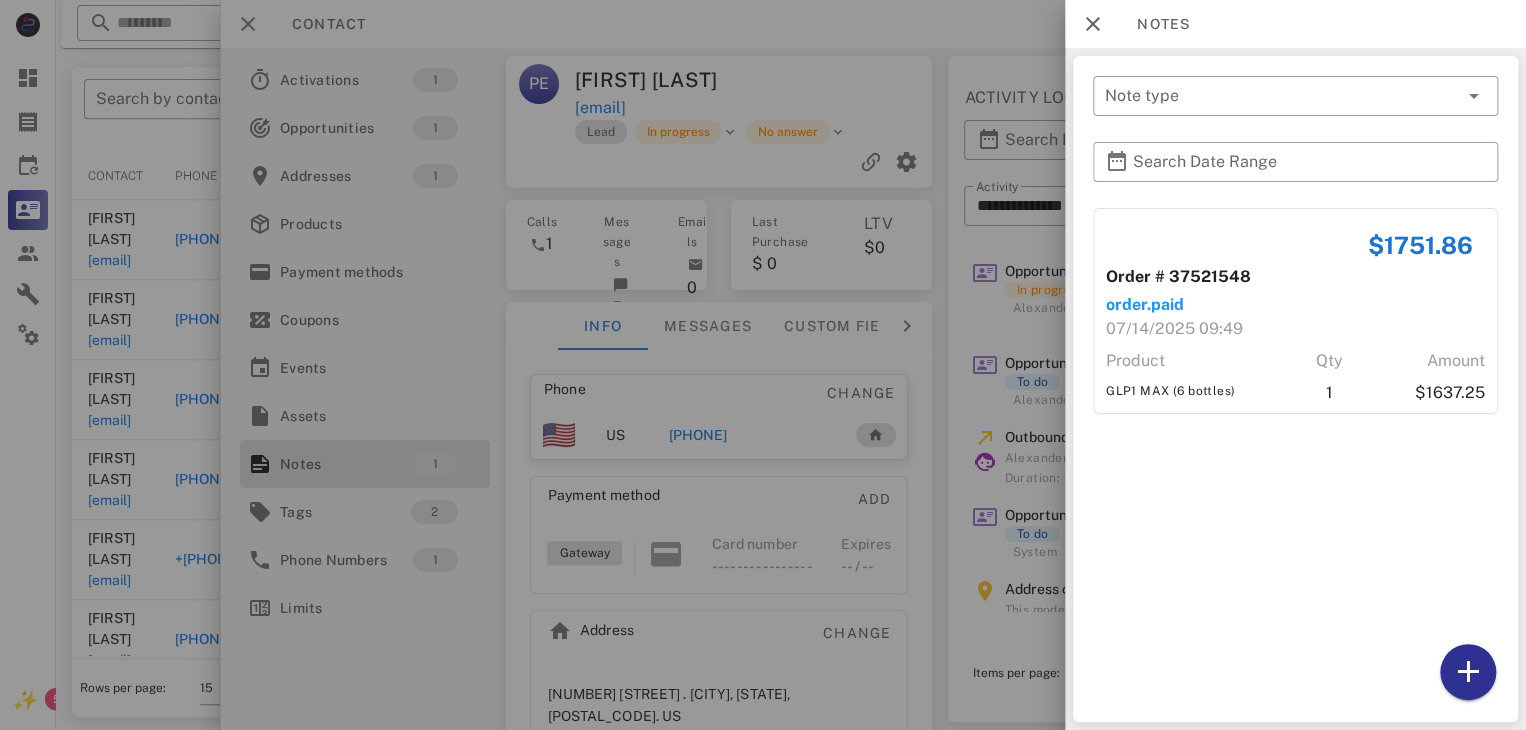click at bounding box center [763, 365] 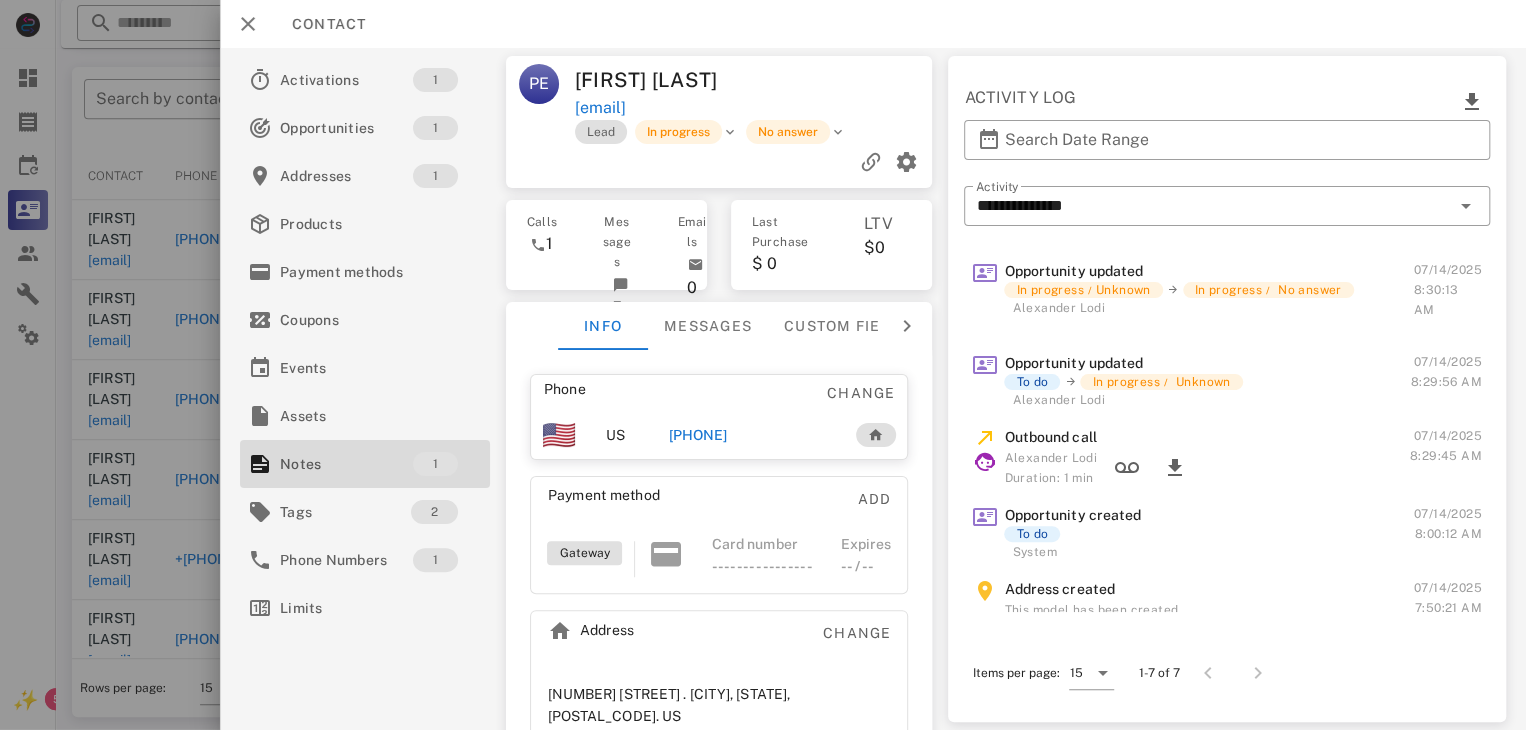 click on "+13363452096" at bounding box center [698, 435] 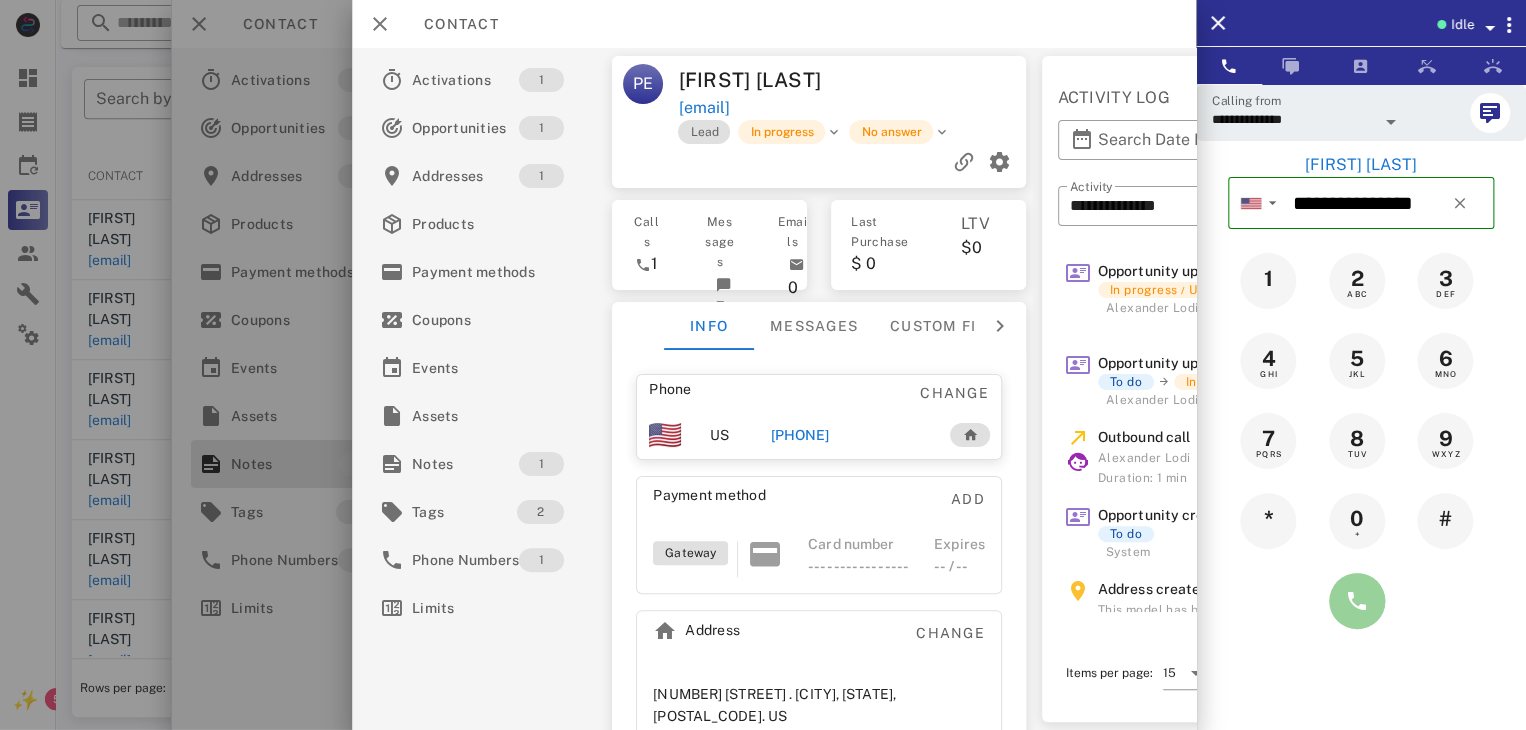 click at bounding box center (1357, 601) 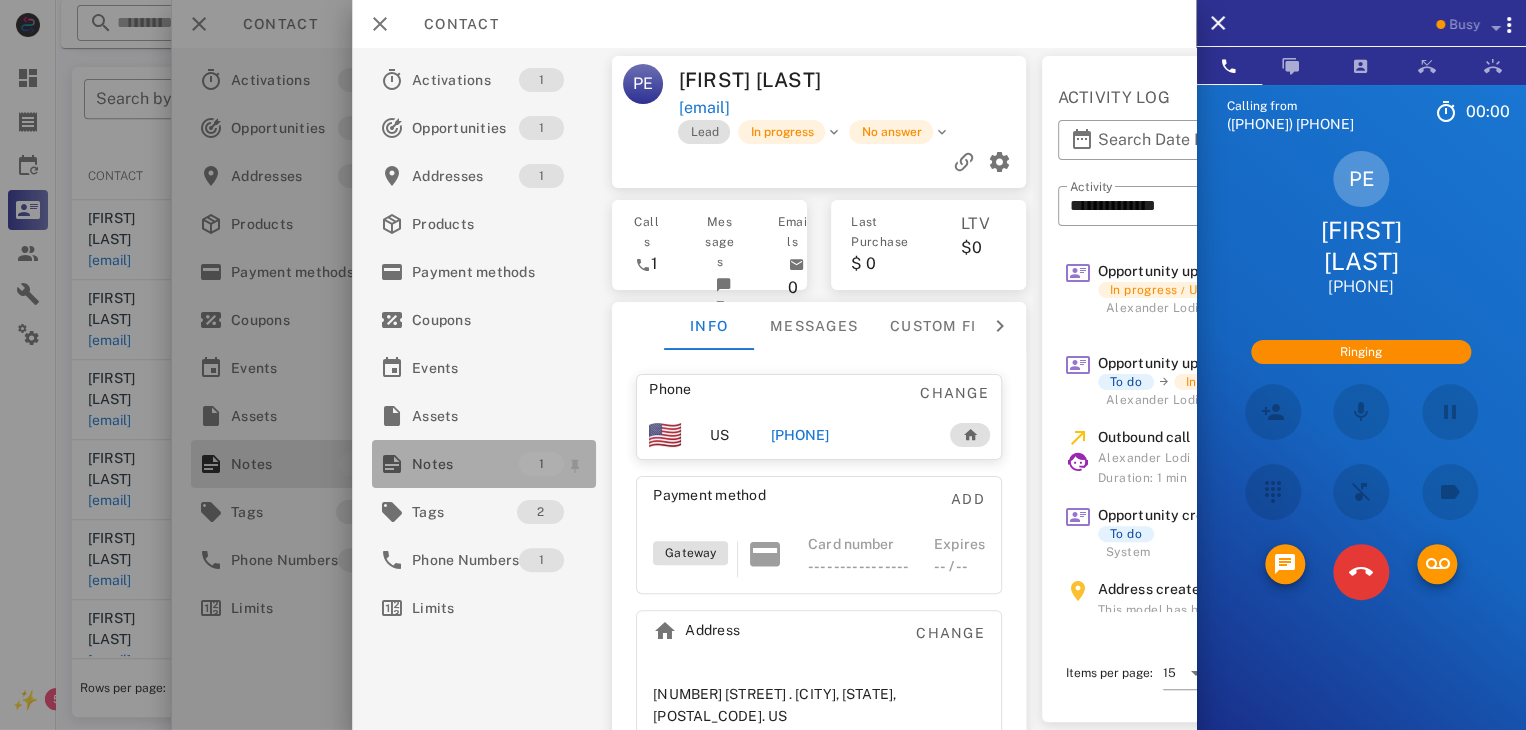 click on "Notes" at bounding box center (465, 464) 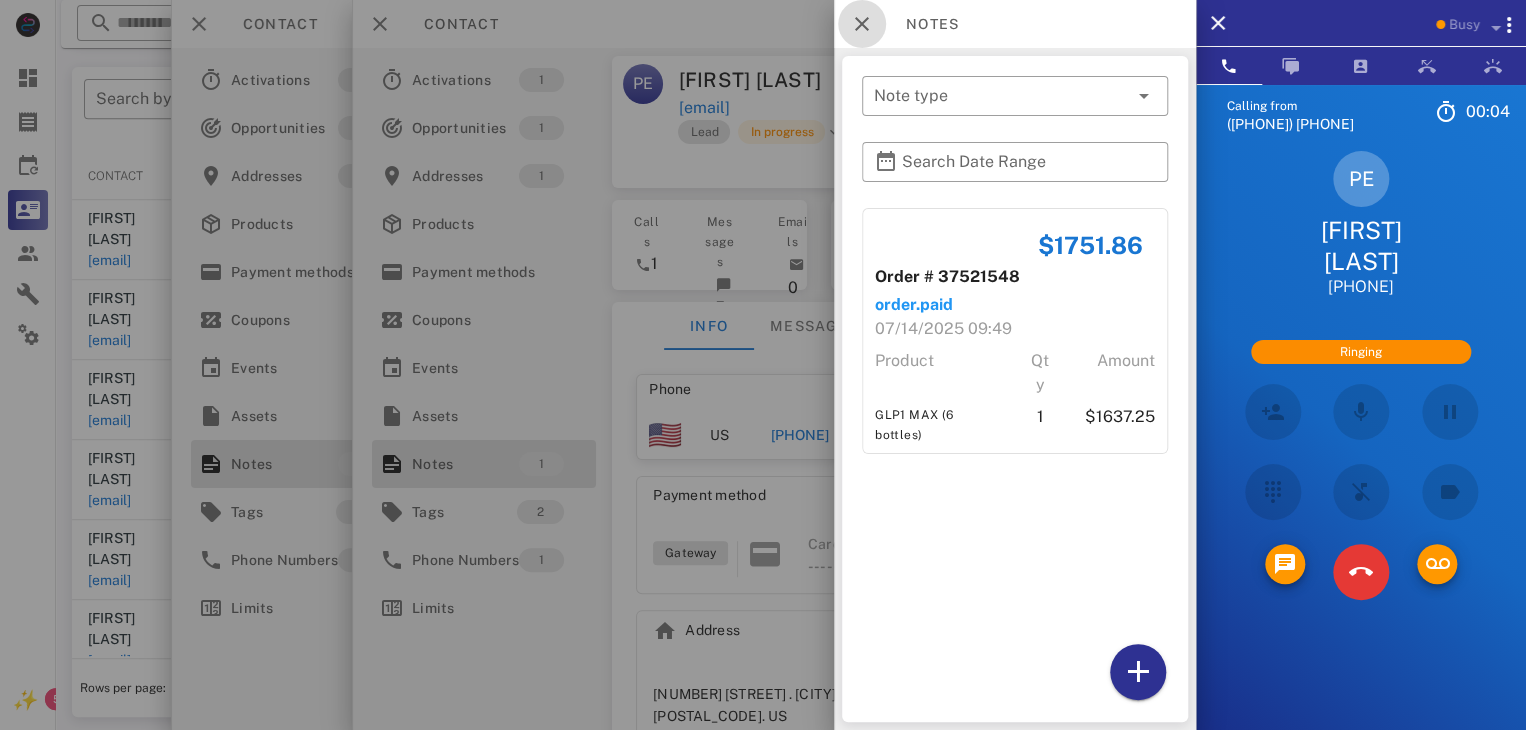 click at bounding box center (862, 24) 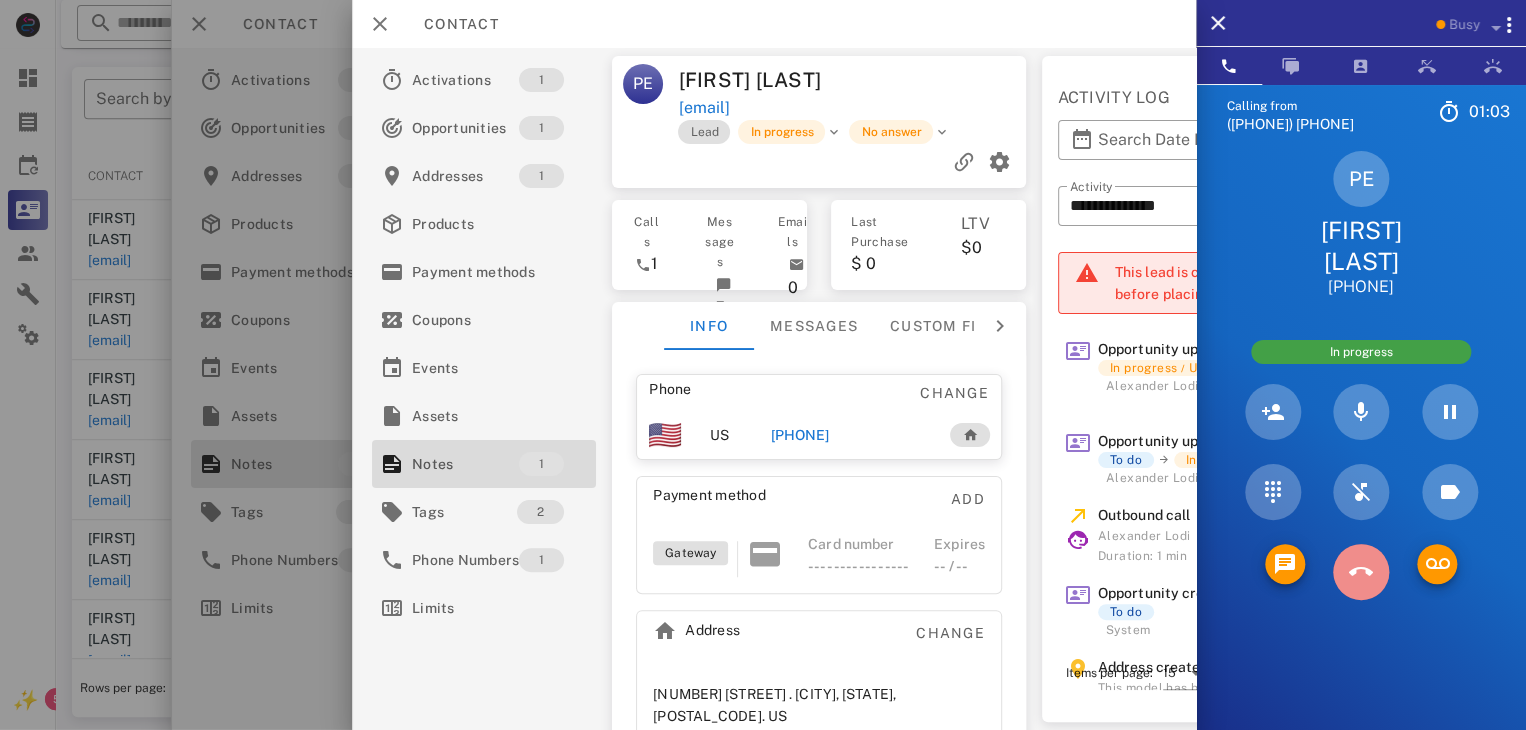 click at bounding box center [1361, 572] 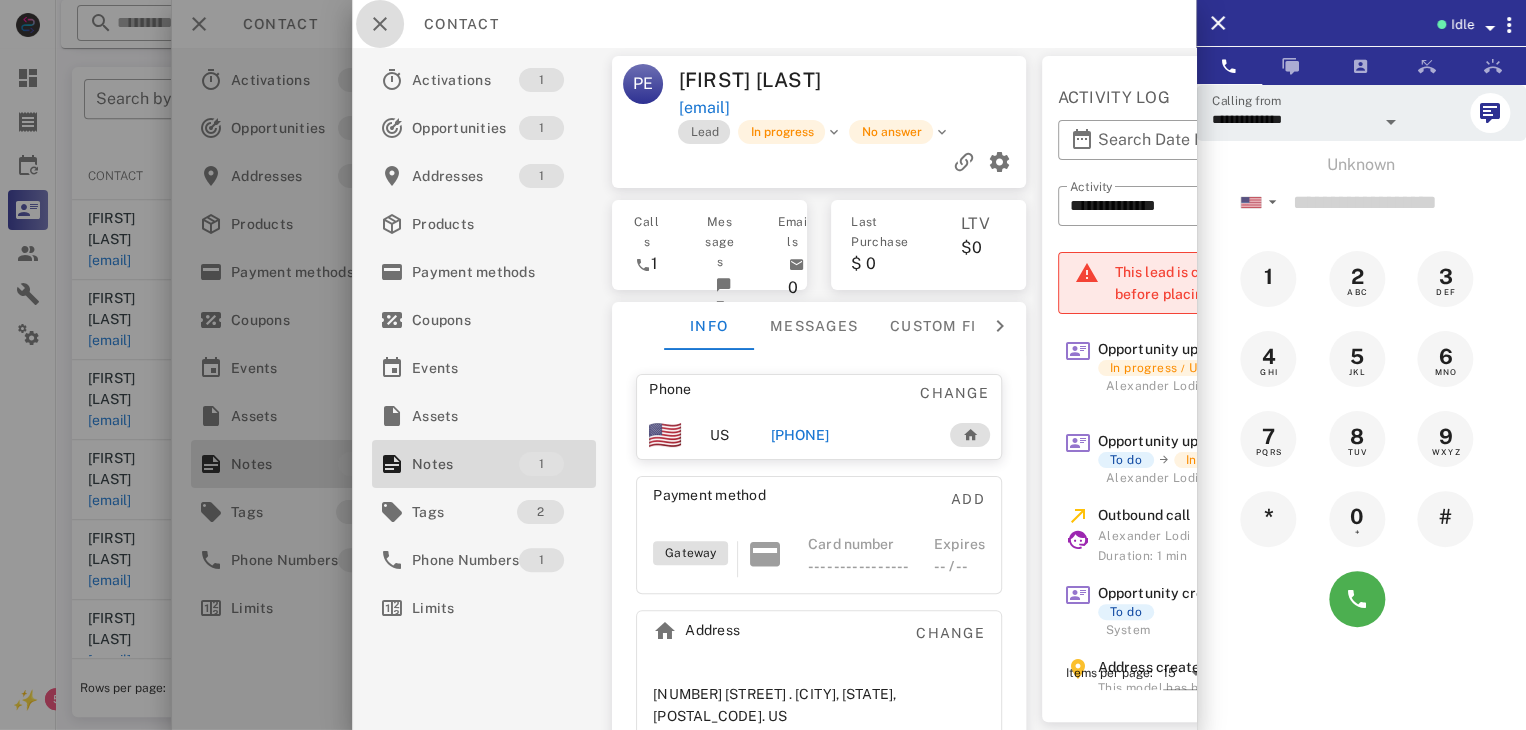 click at bounding box center [380, 24] 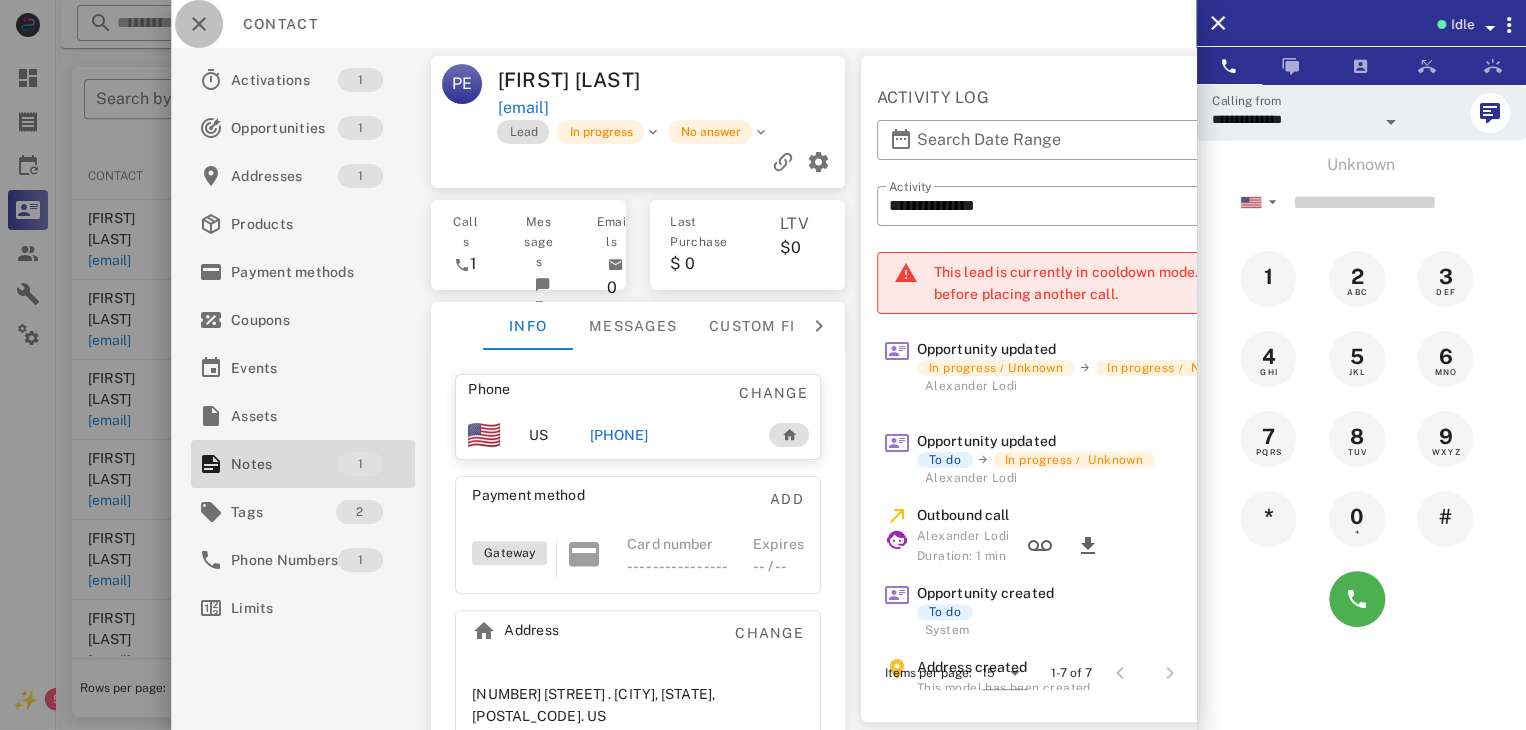 click at bounding box center (199, 24) 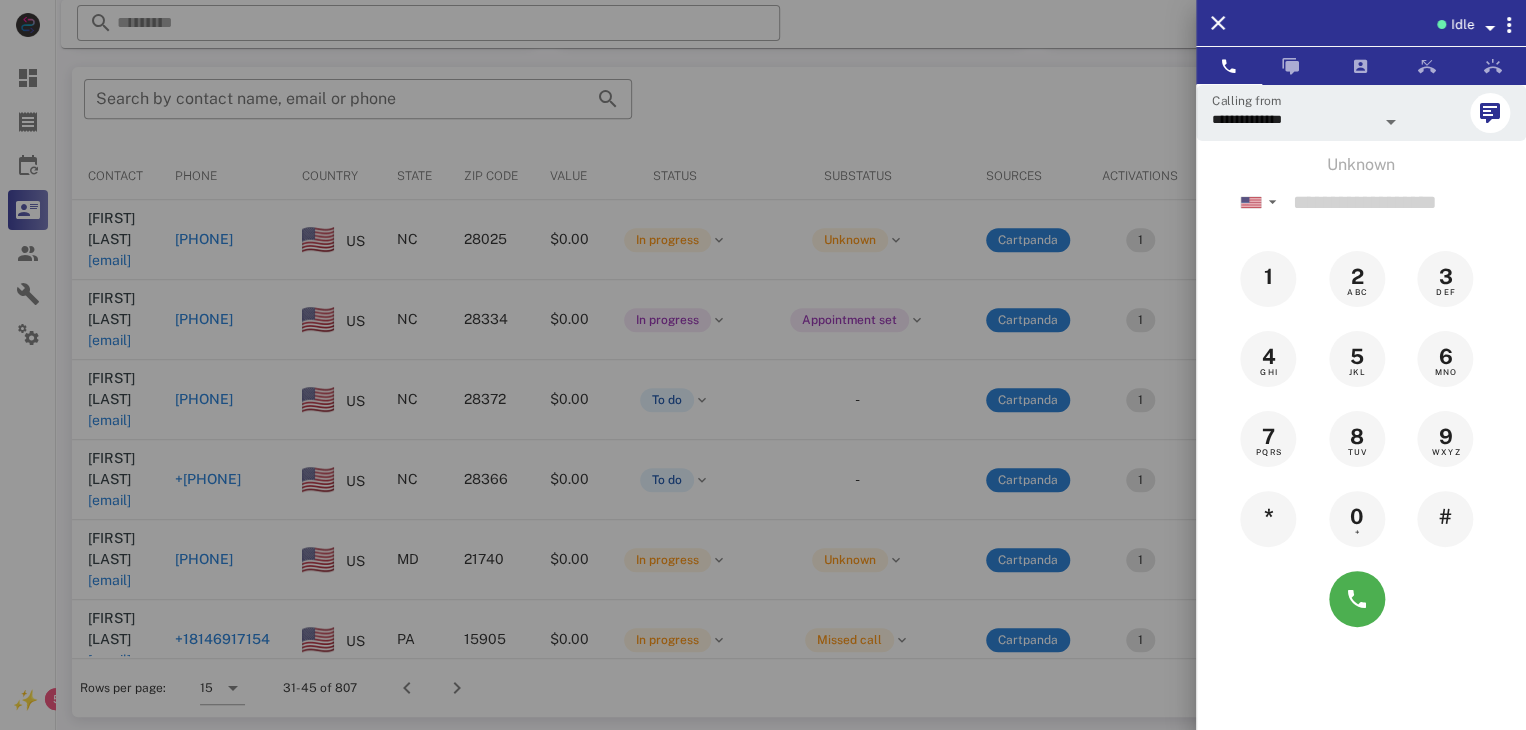 click at bounding box center (763, 365) 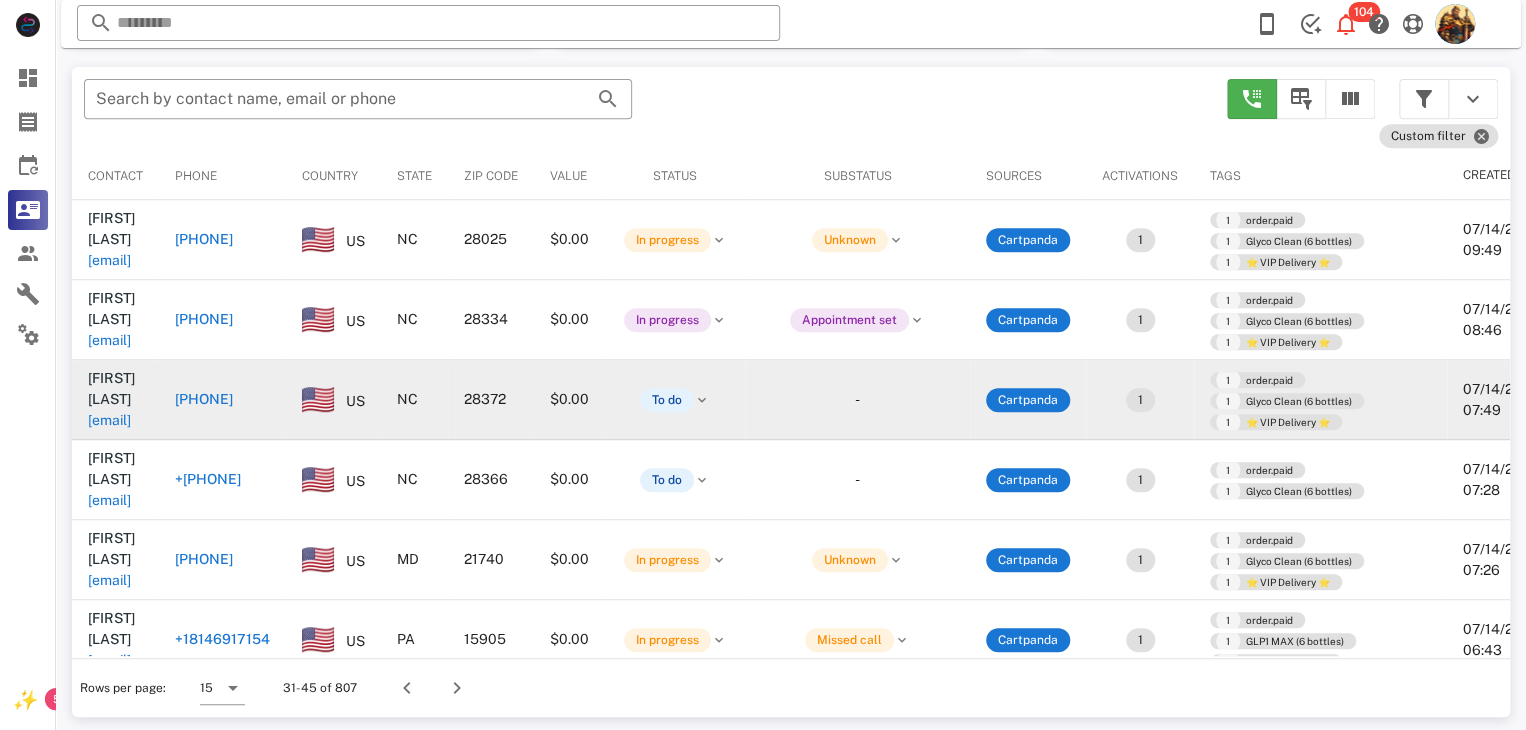 click on "cynaslv@gmail.com" at bounding box center (109, 420) 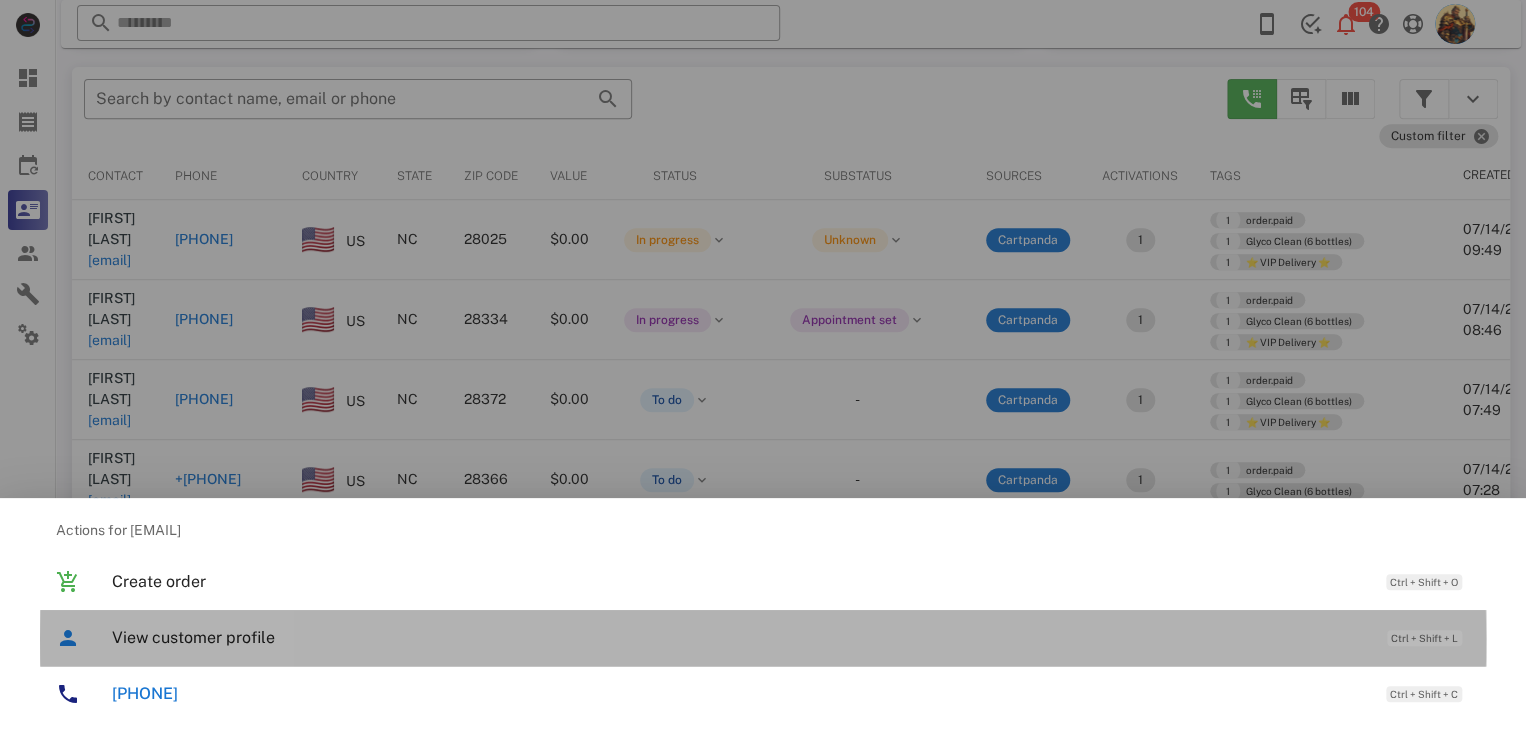 drag, startPoint x: 143, startPoint y: 649, endPoint x: 109, endPoint y: 636, distance: 36.40055 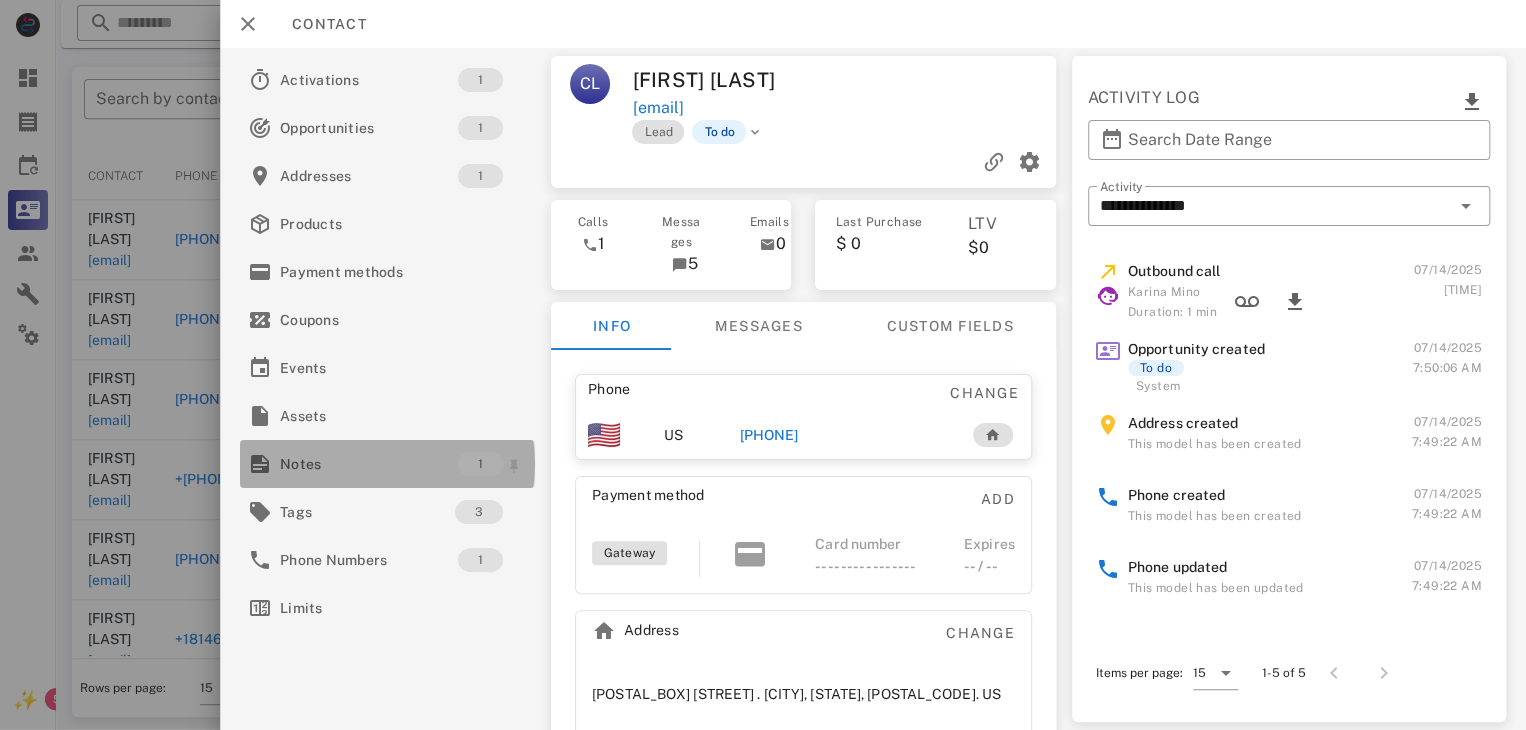 click on "Notes" at bounding box center (369, 464) 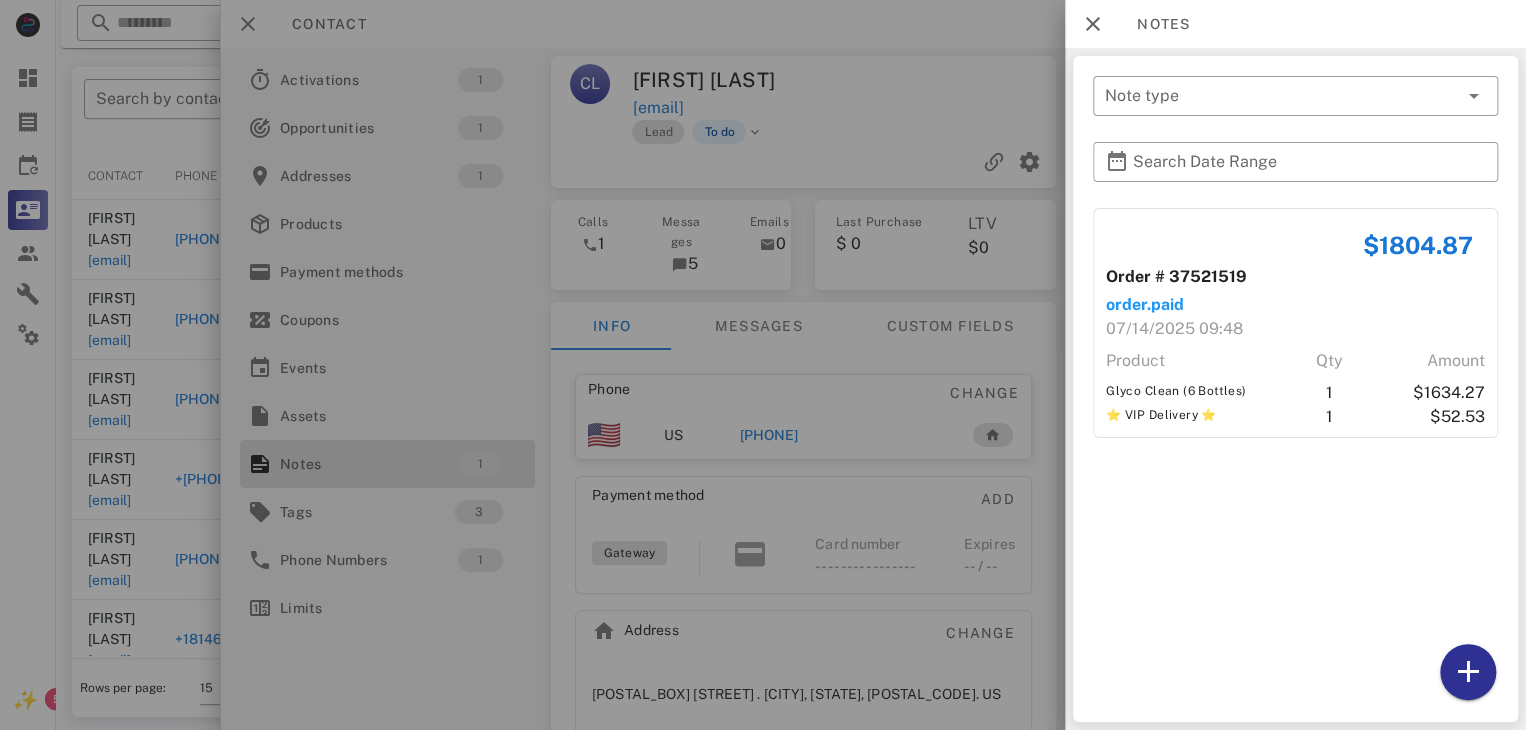 click at bounding box center [763, 365] 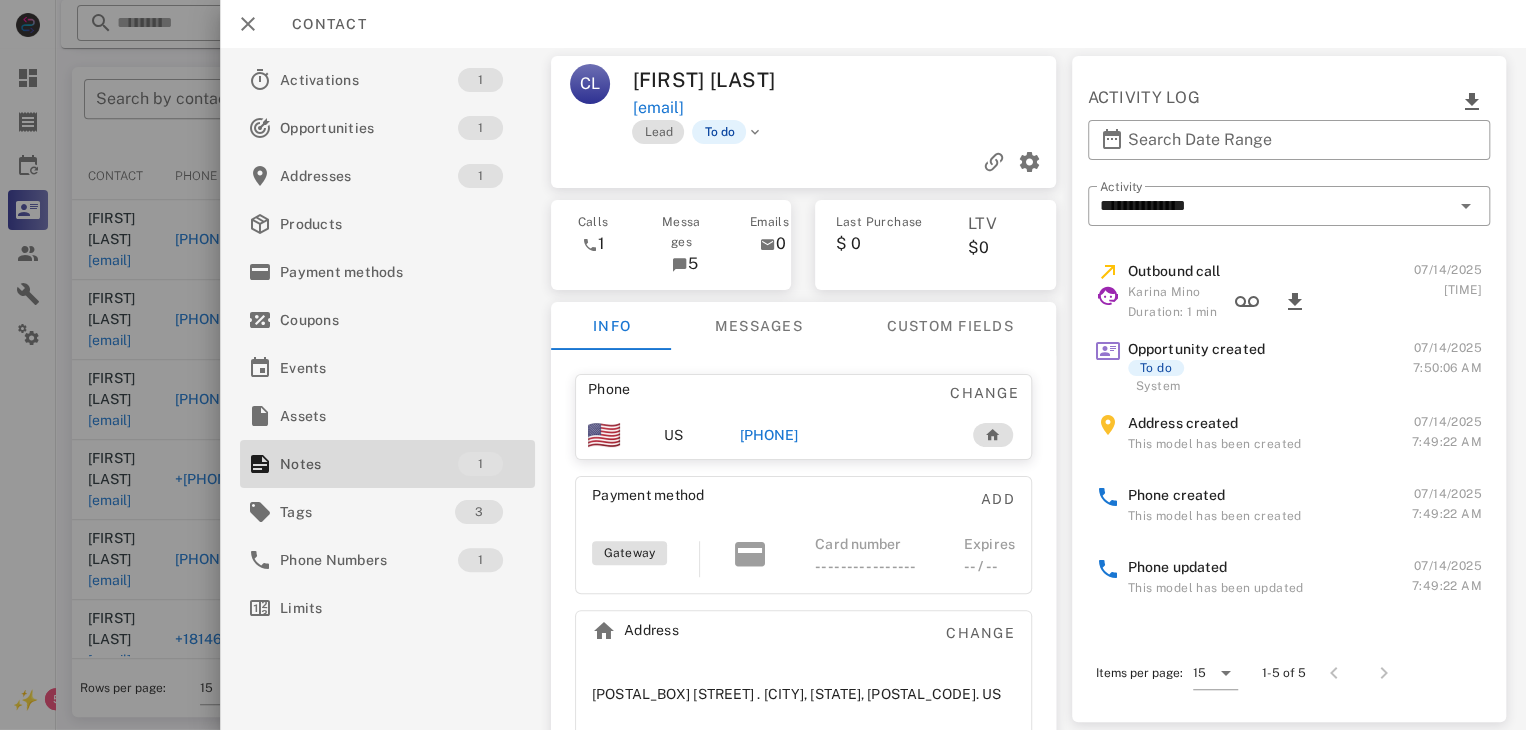 click on "+19107400003" at bounding box center (769, 435) 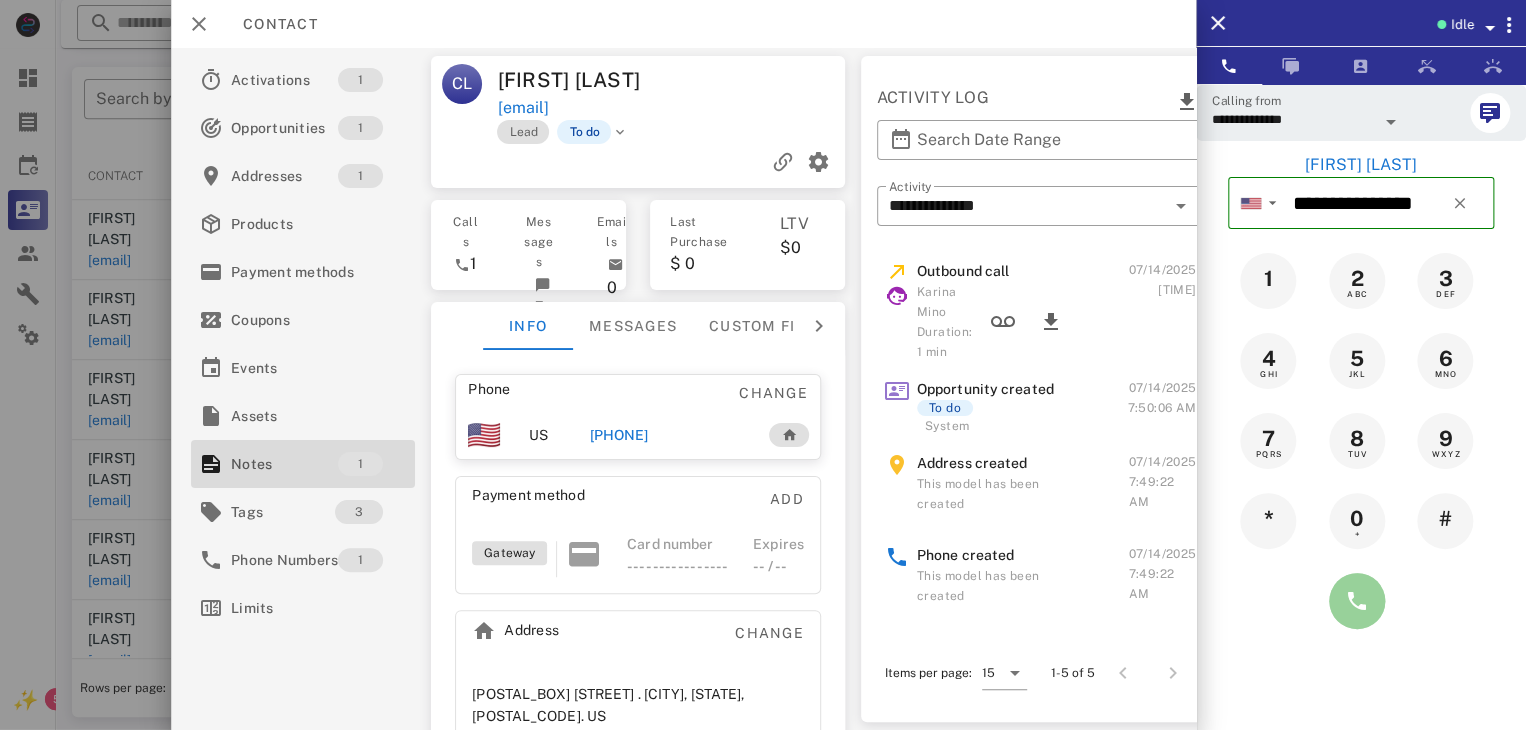 click at bounding box center [1357, 601] 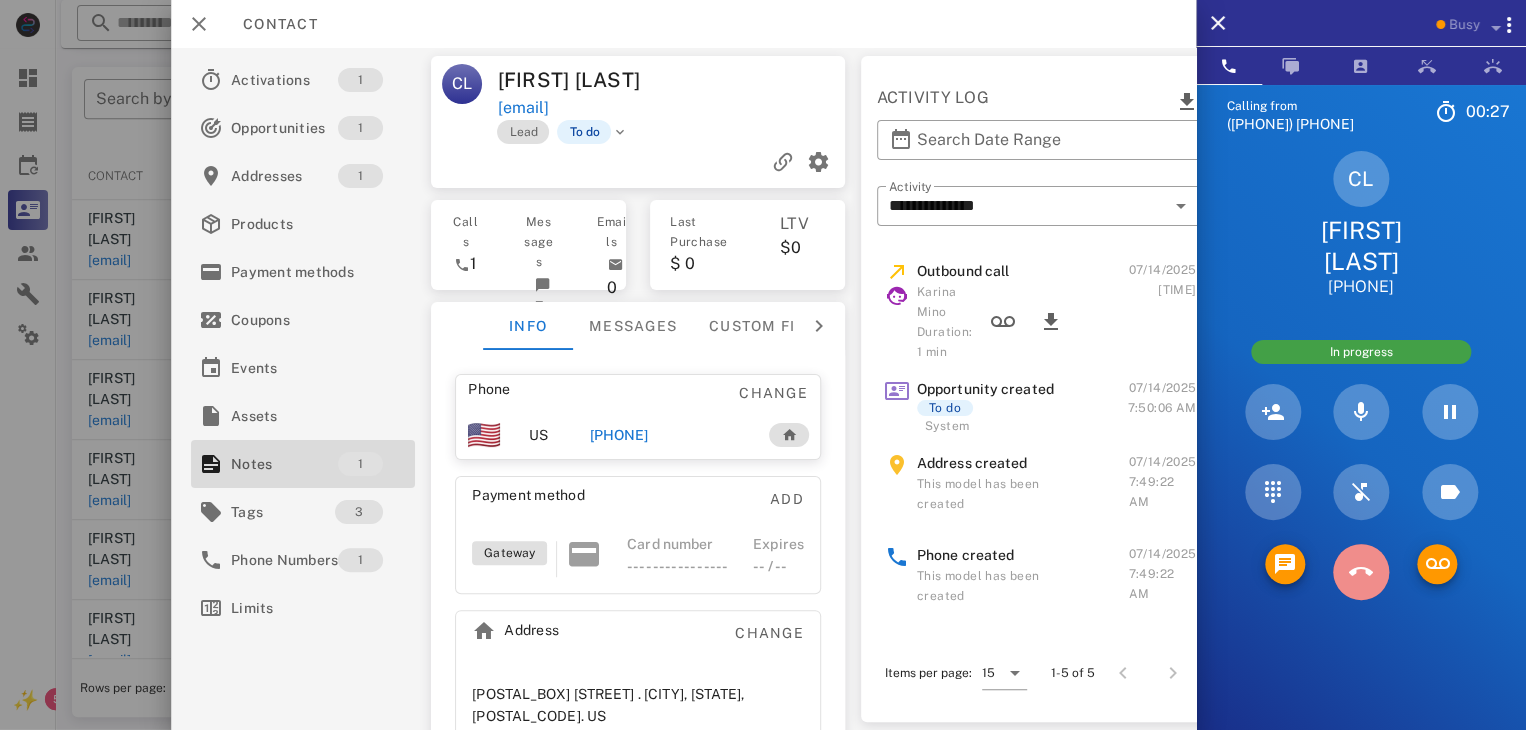 click at bounding box center (1361, 572) 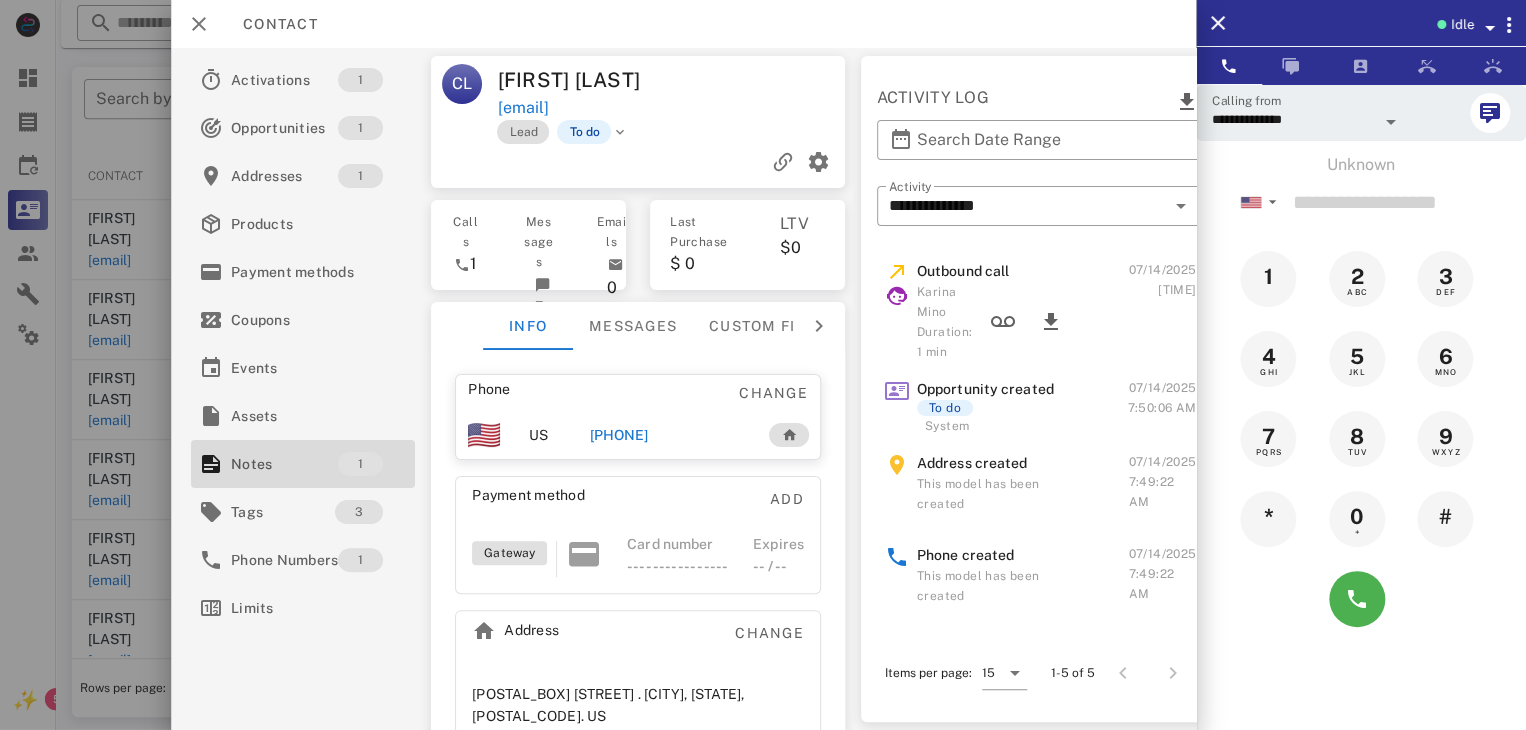 click at bounding box center (763, 365) 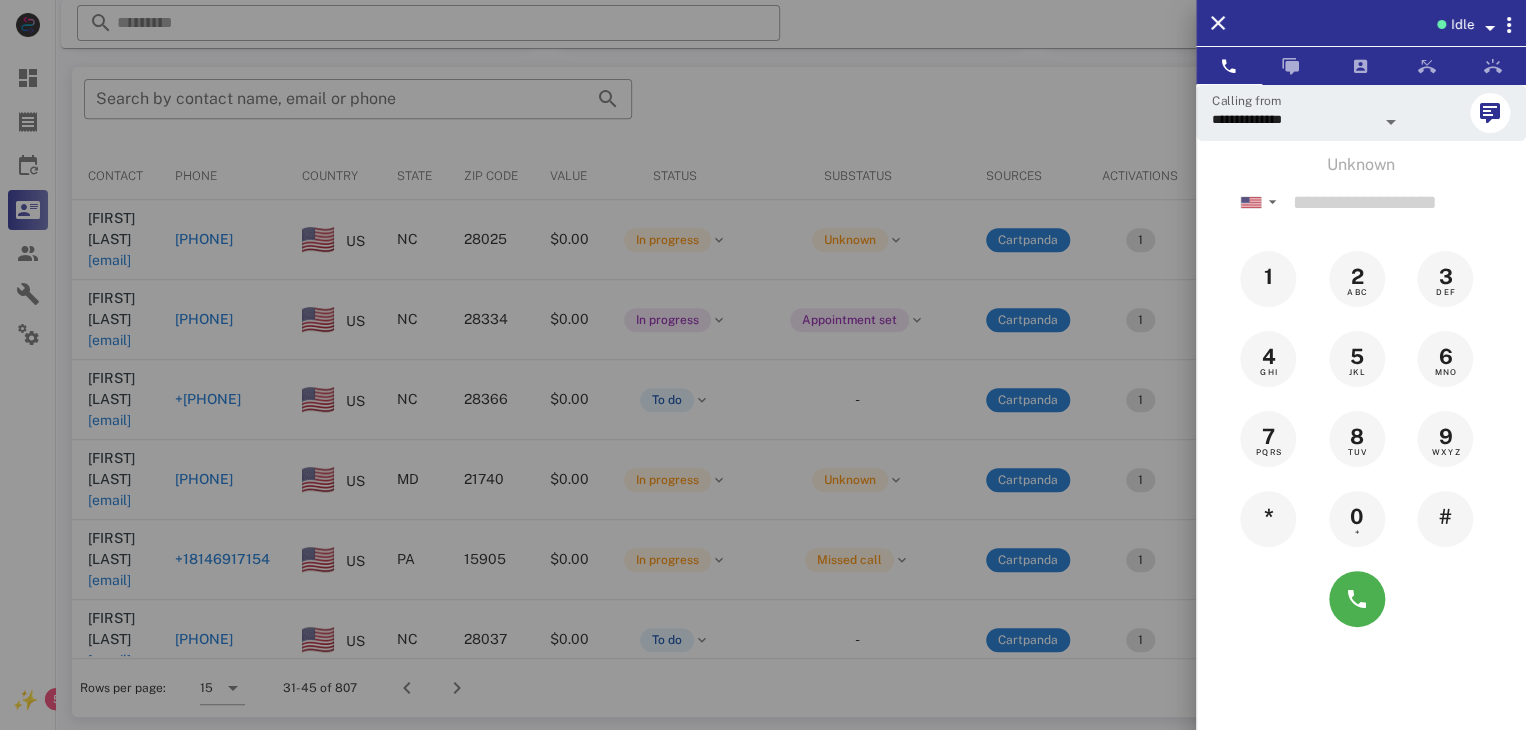 click at bounding box center [763, 365] 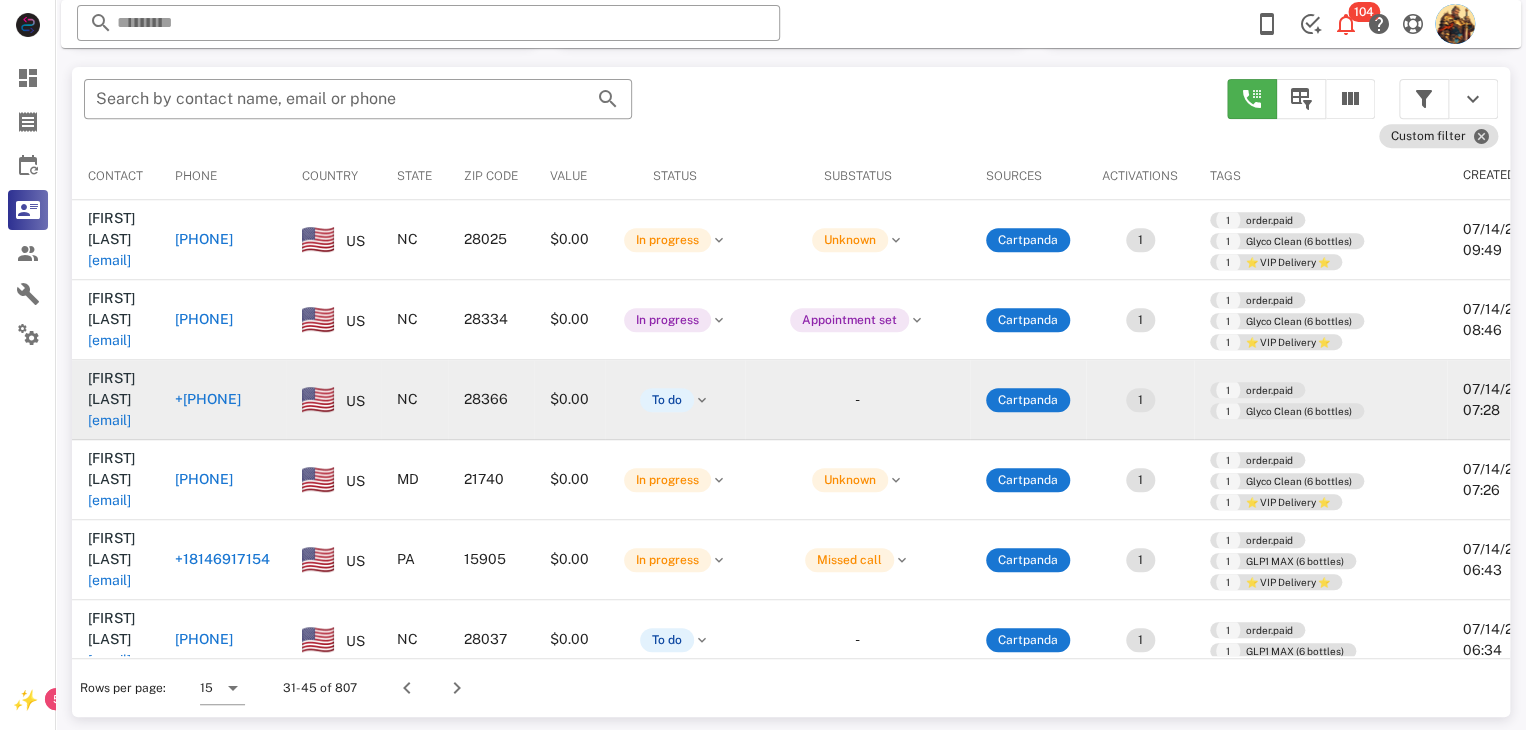 click on "phyllisglewis5@gmail.com" at bounding box center [109, 420] 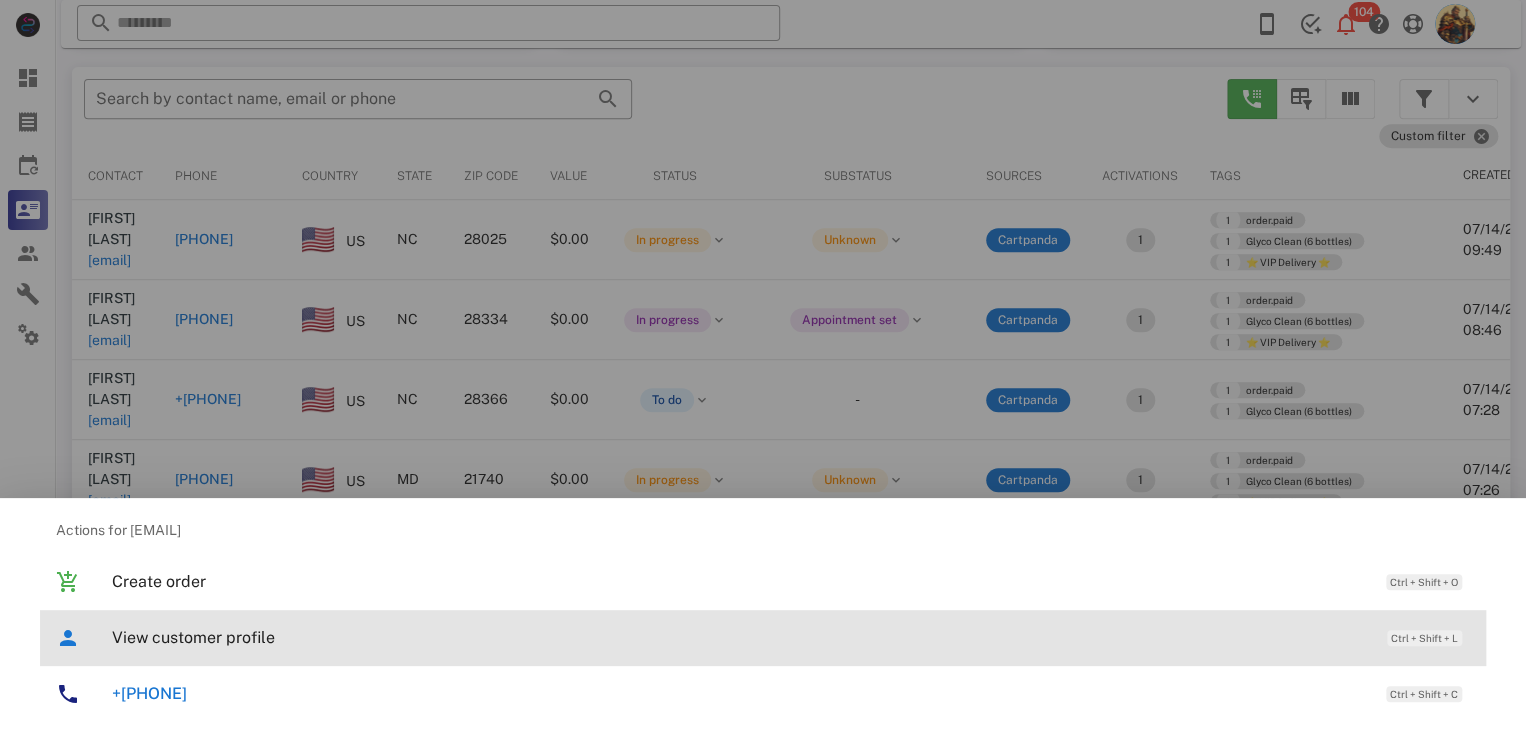 click on "View customer profile" at bounding box center (739, 637) 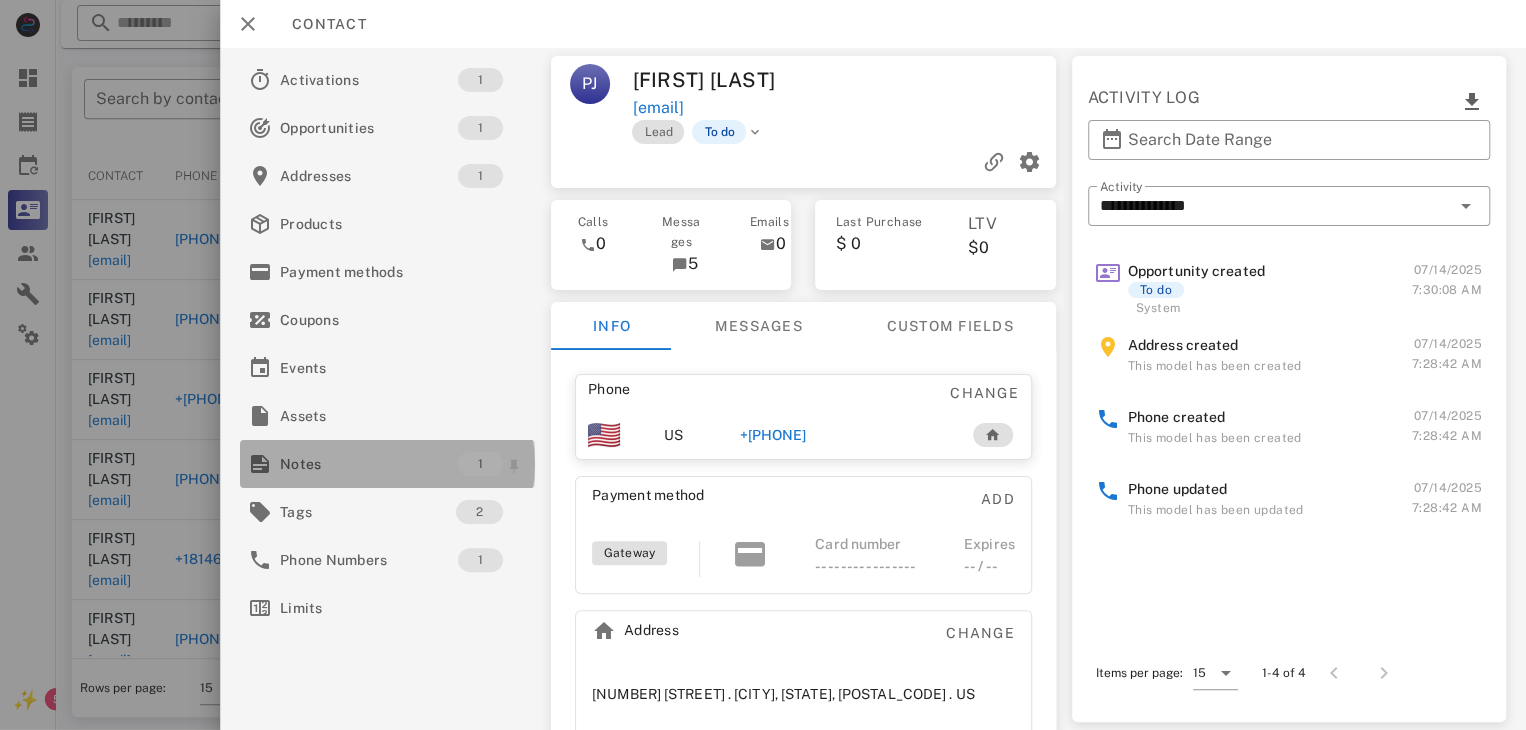 click on "Notes" at bounding box center [369, 464] 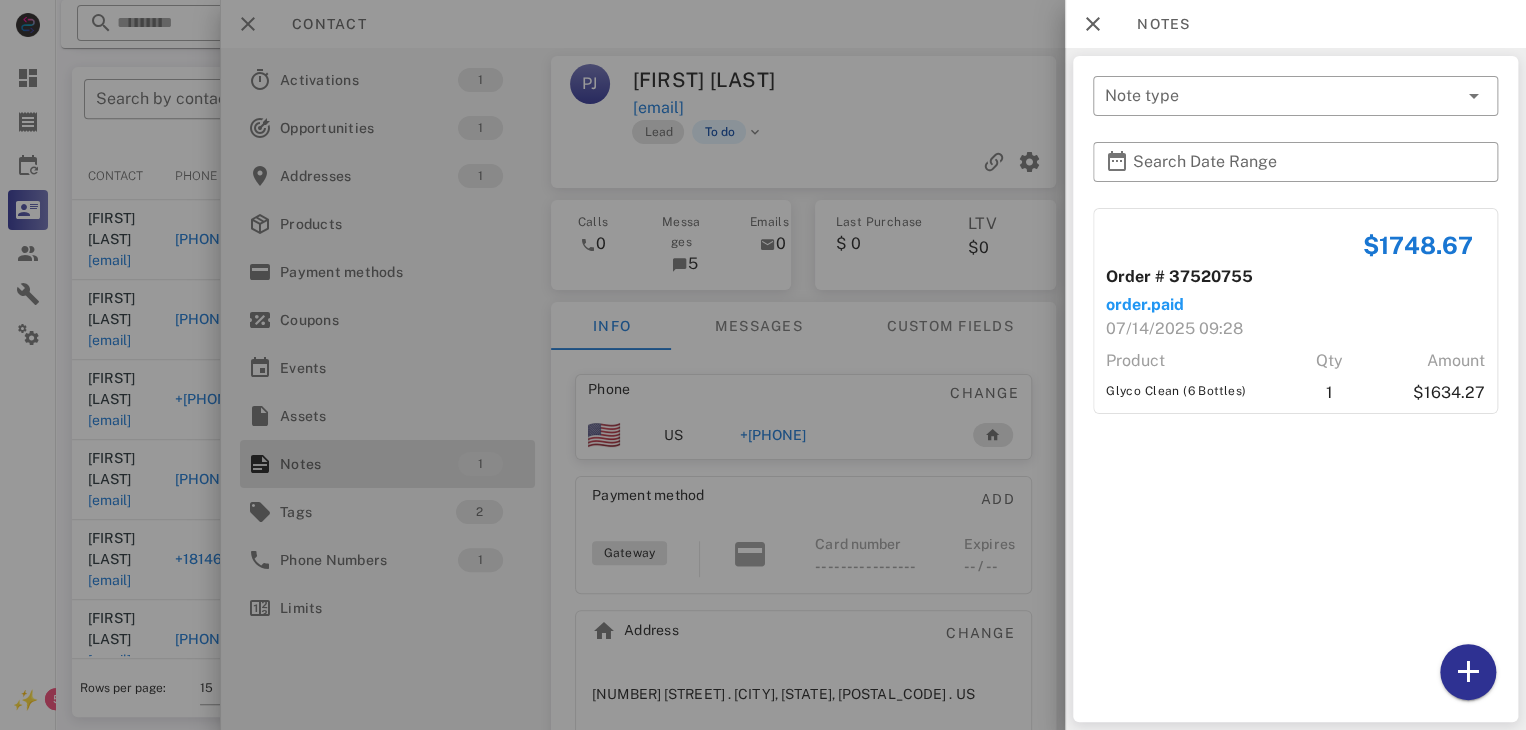 click at bounding box center (763, 365) 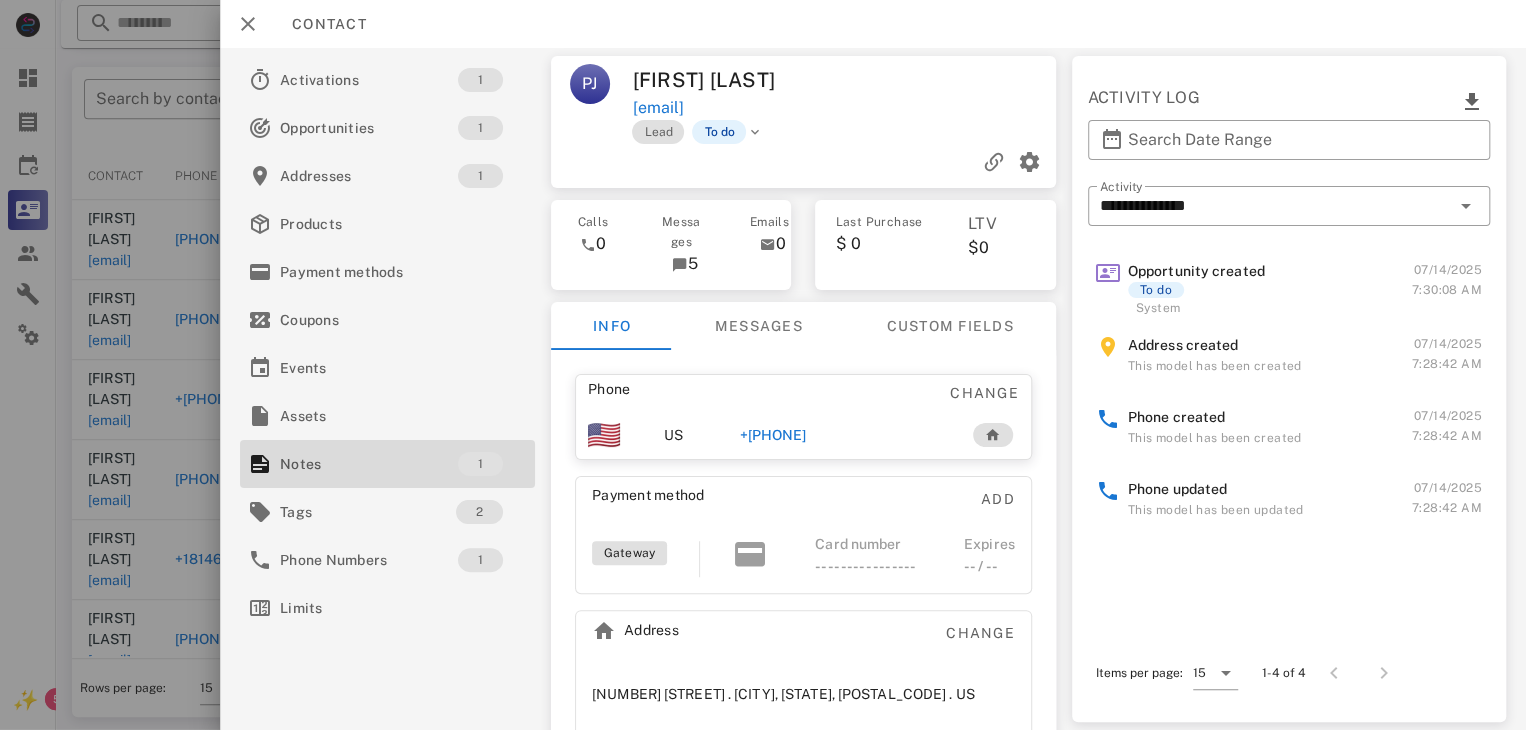 click on "+19103794310" at bounding box center [773, 435] 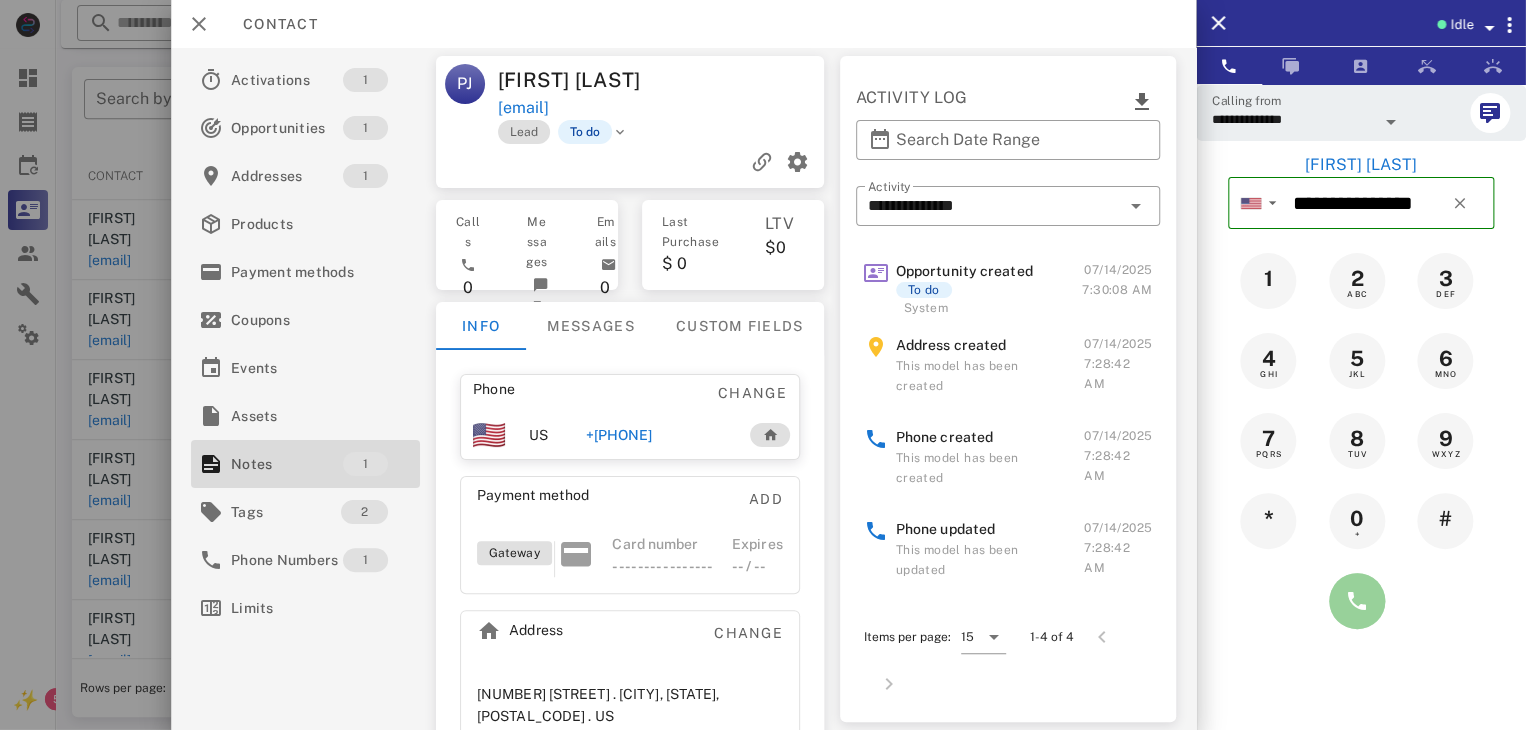 click at bounding box center [1357, 601] 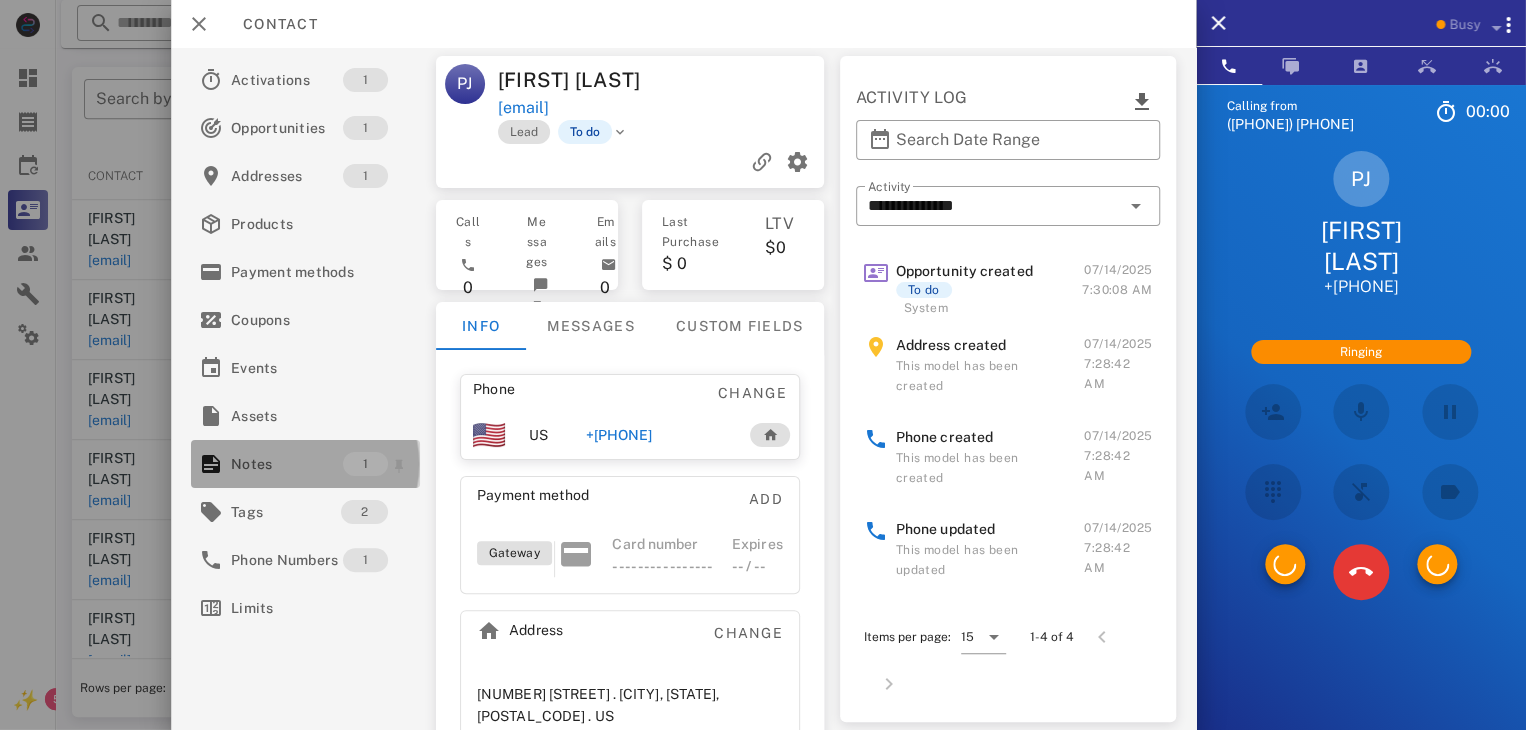 click on "Notes" at bounding box center (287, 464) 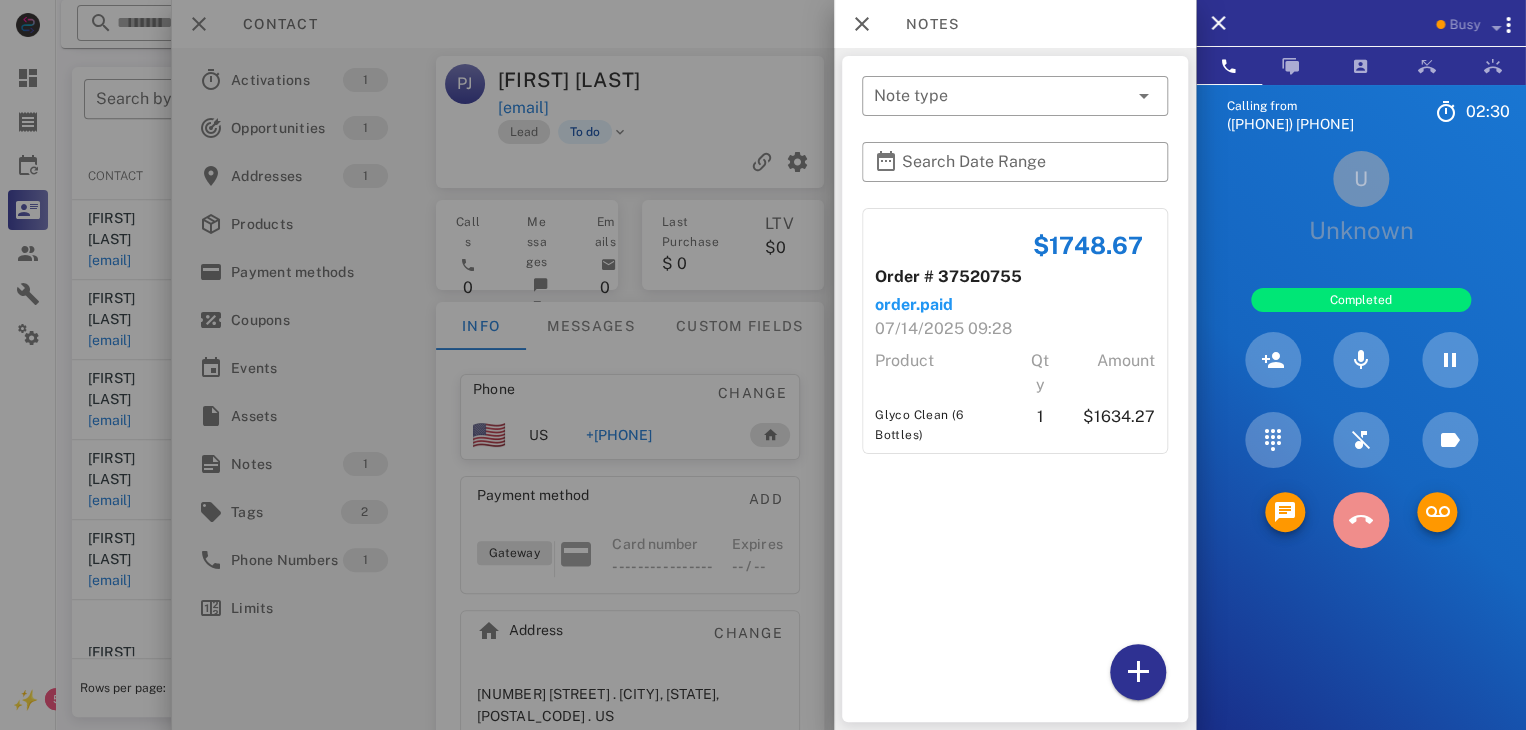 click at bounding box center [1361, 520] 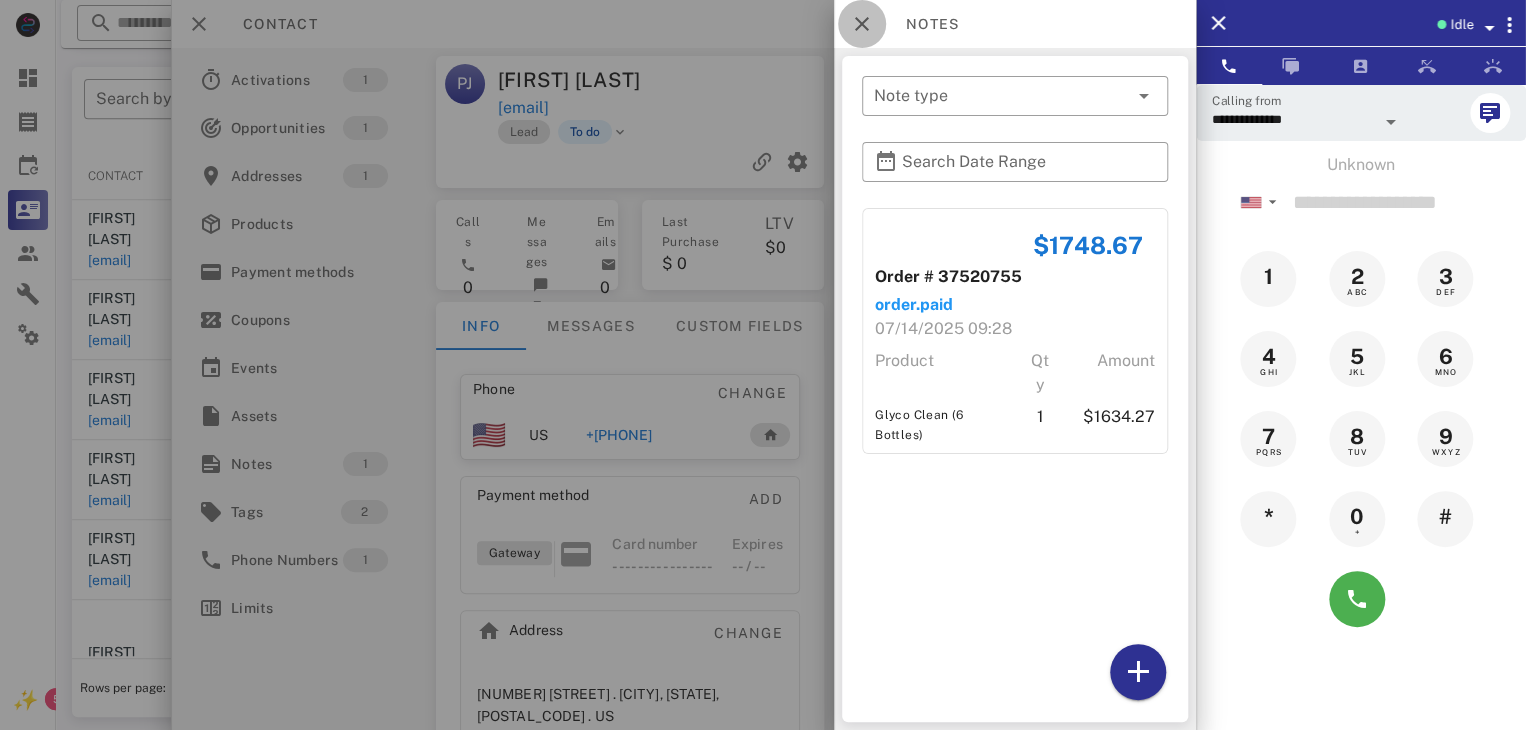click at bounding box center [862, 24] 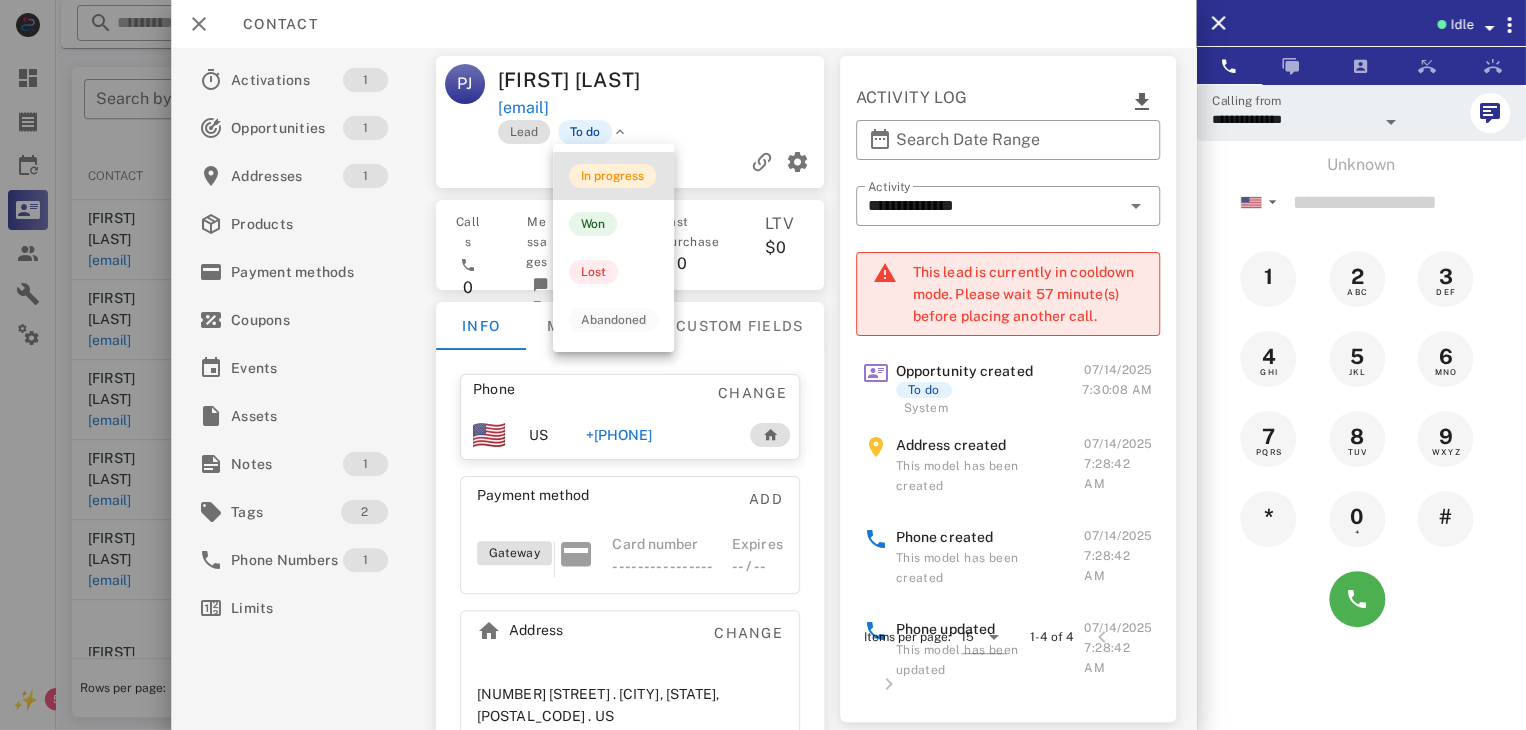 click on "In progress" at bounding box center (612, 176) 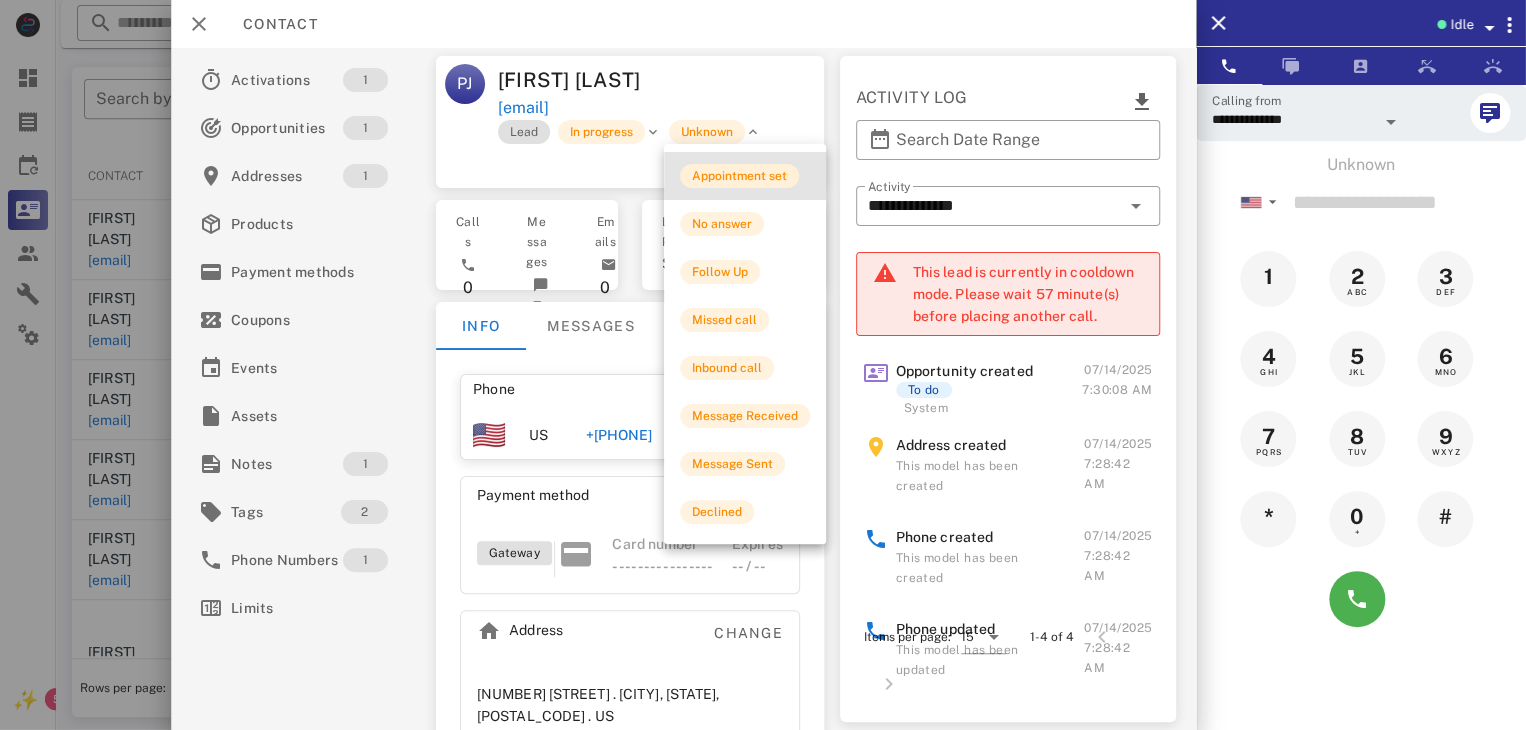 click on "Appointment set" at bounding box center (739, 176) 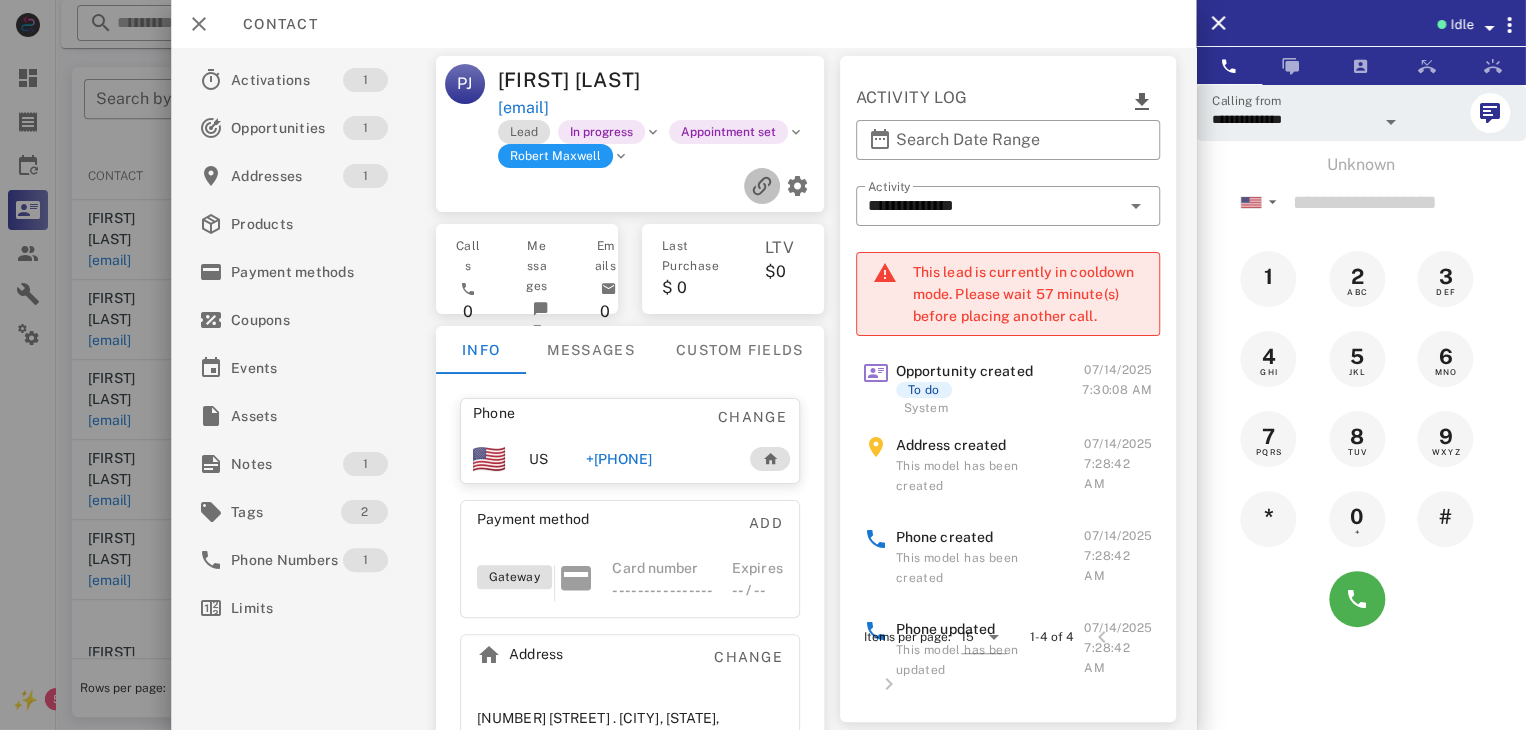 click at bounding box center (762, 186) 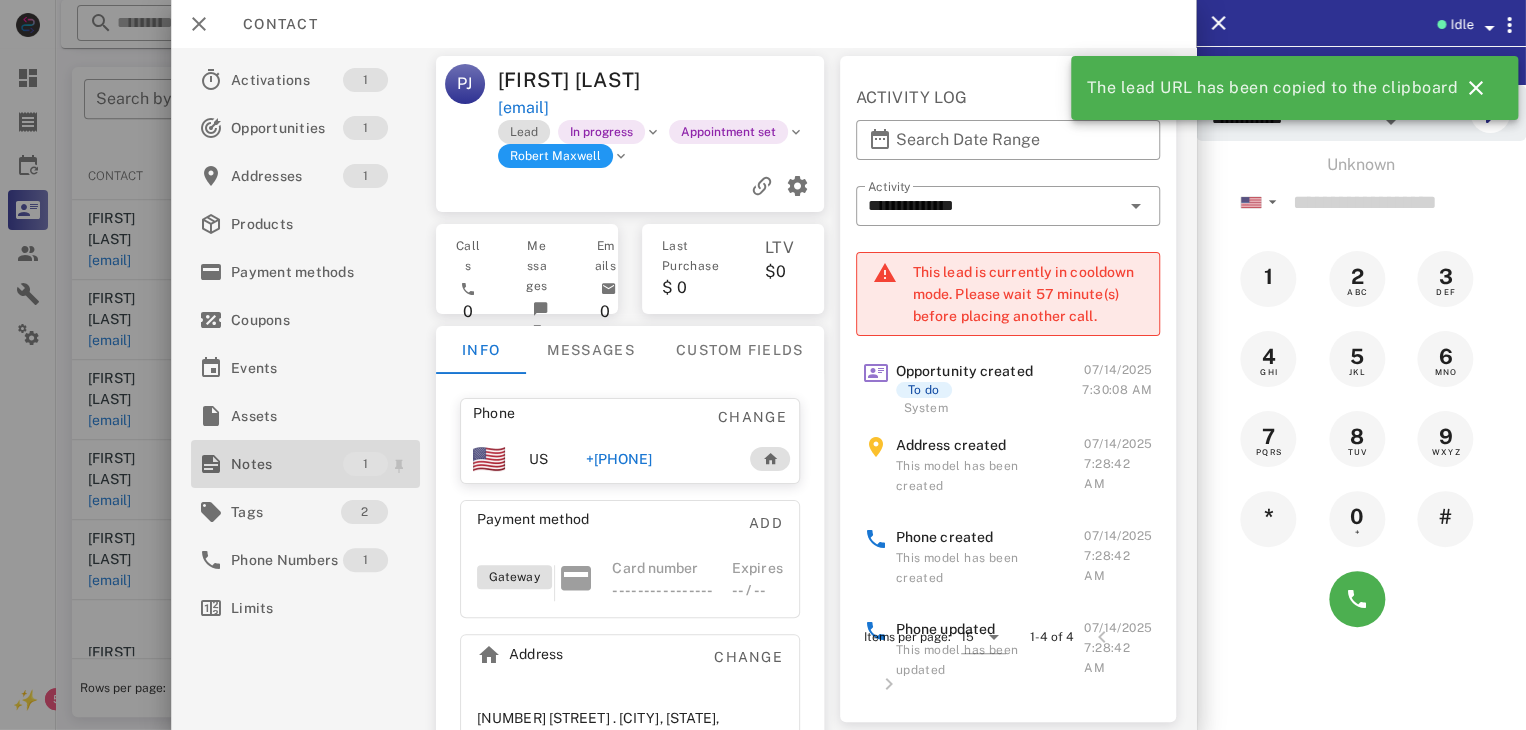 click on "Notes" at bounding box center (287, 464) 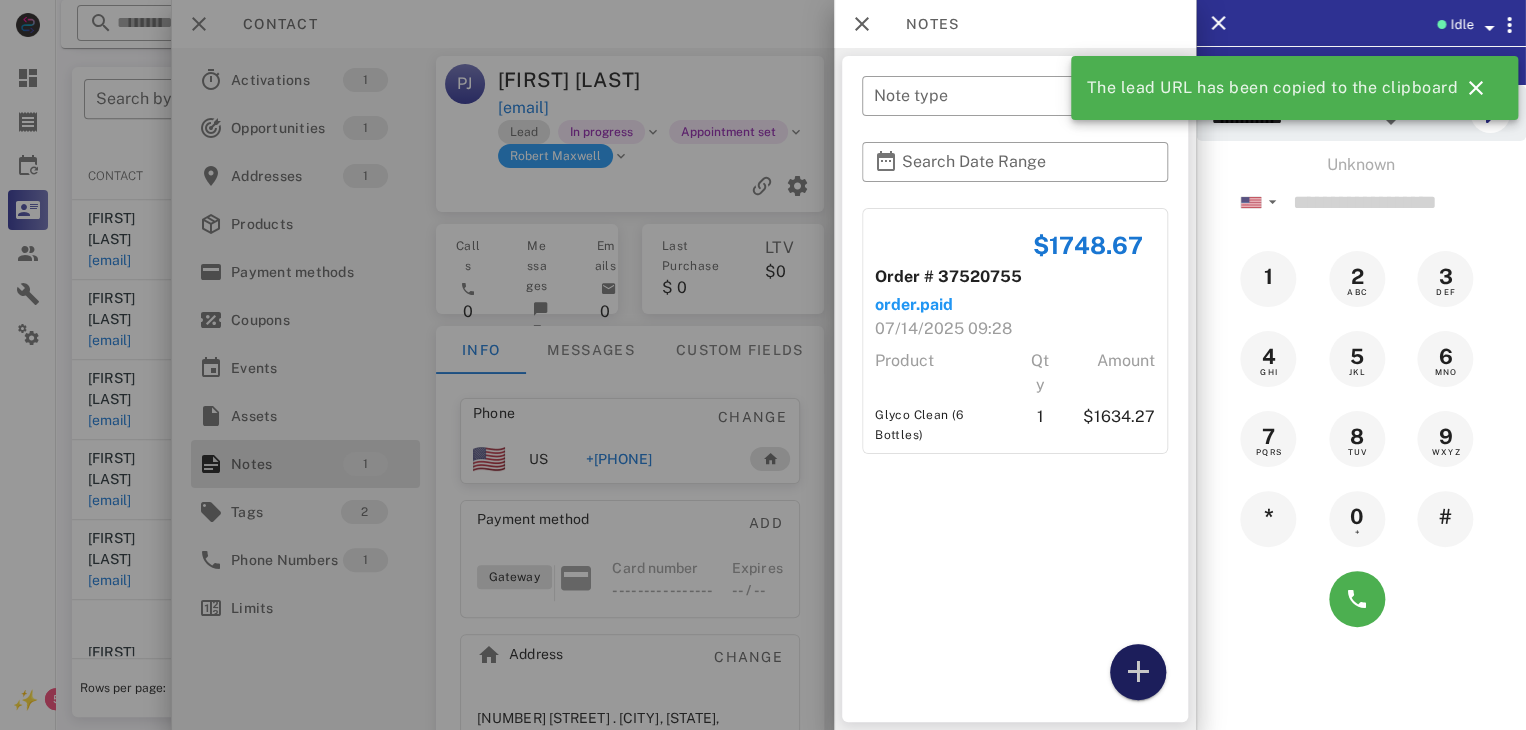 click at bounding box center [1138, 672] 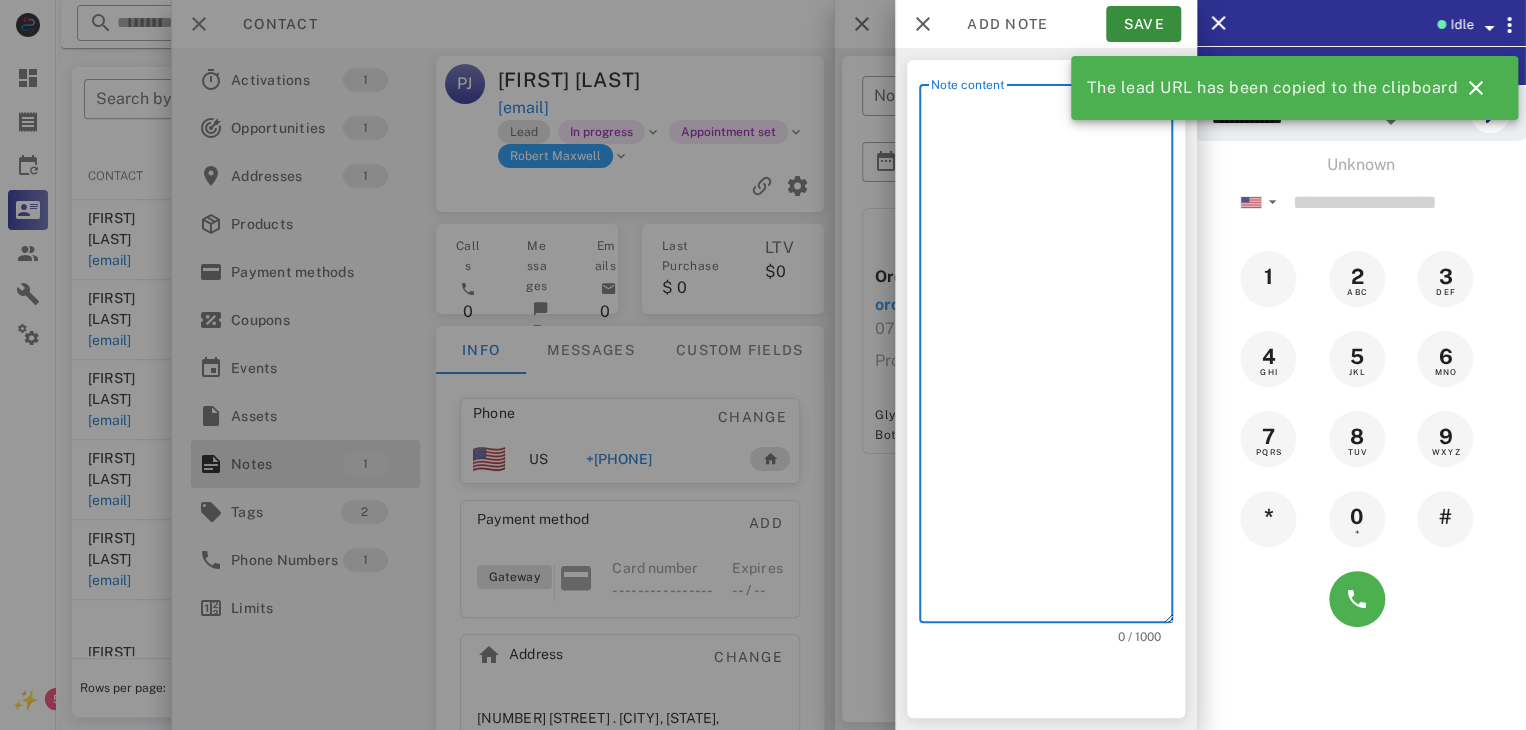 click on "Note content" at bounding box center (1052, 358) 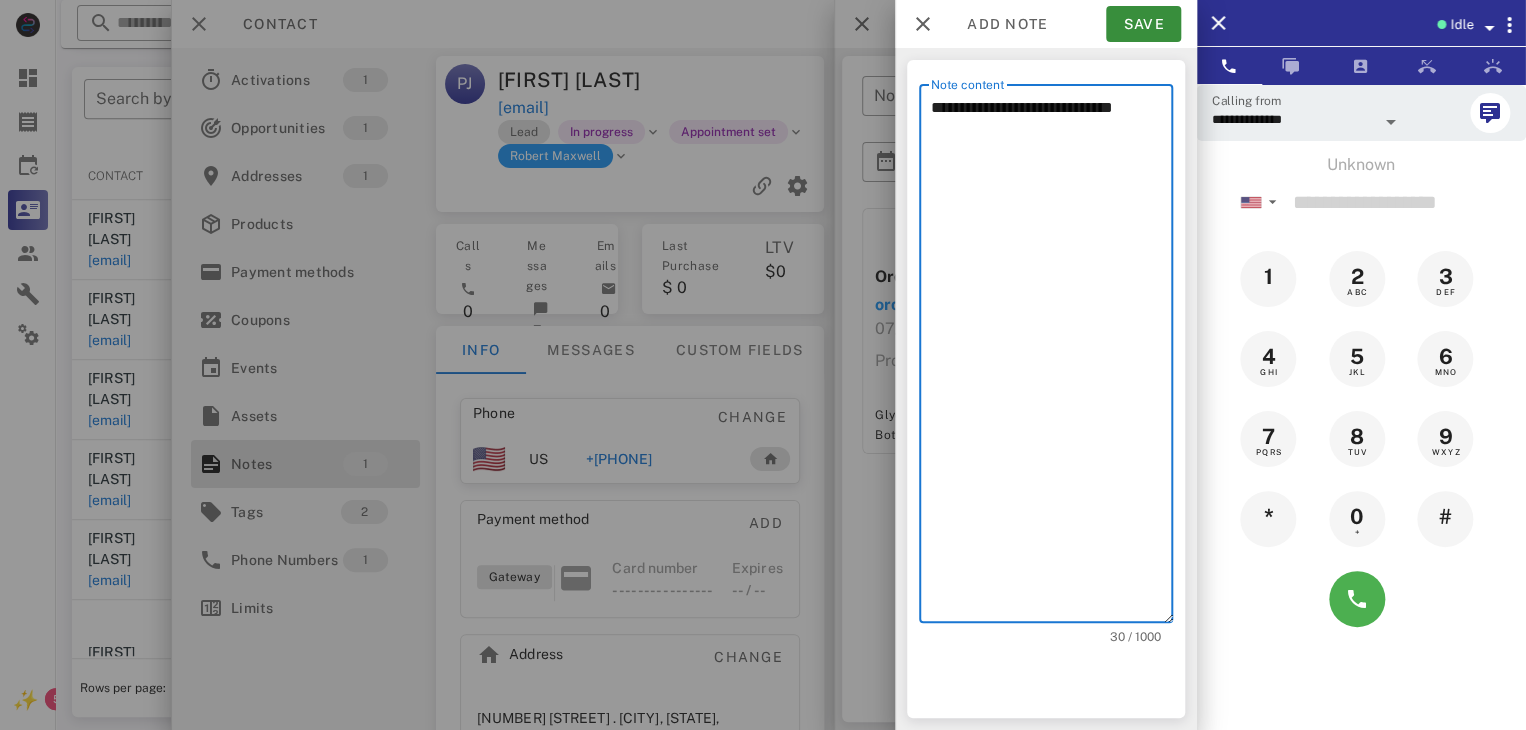 click on "**********" at bounding box center [1052, 358] 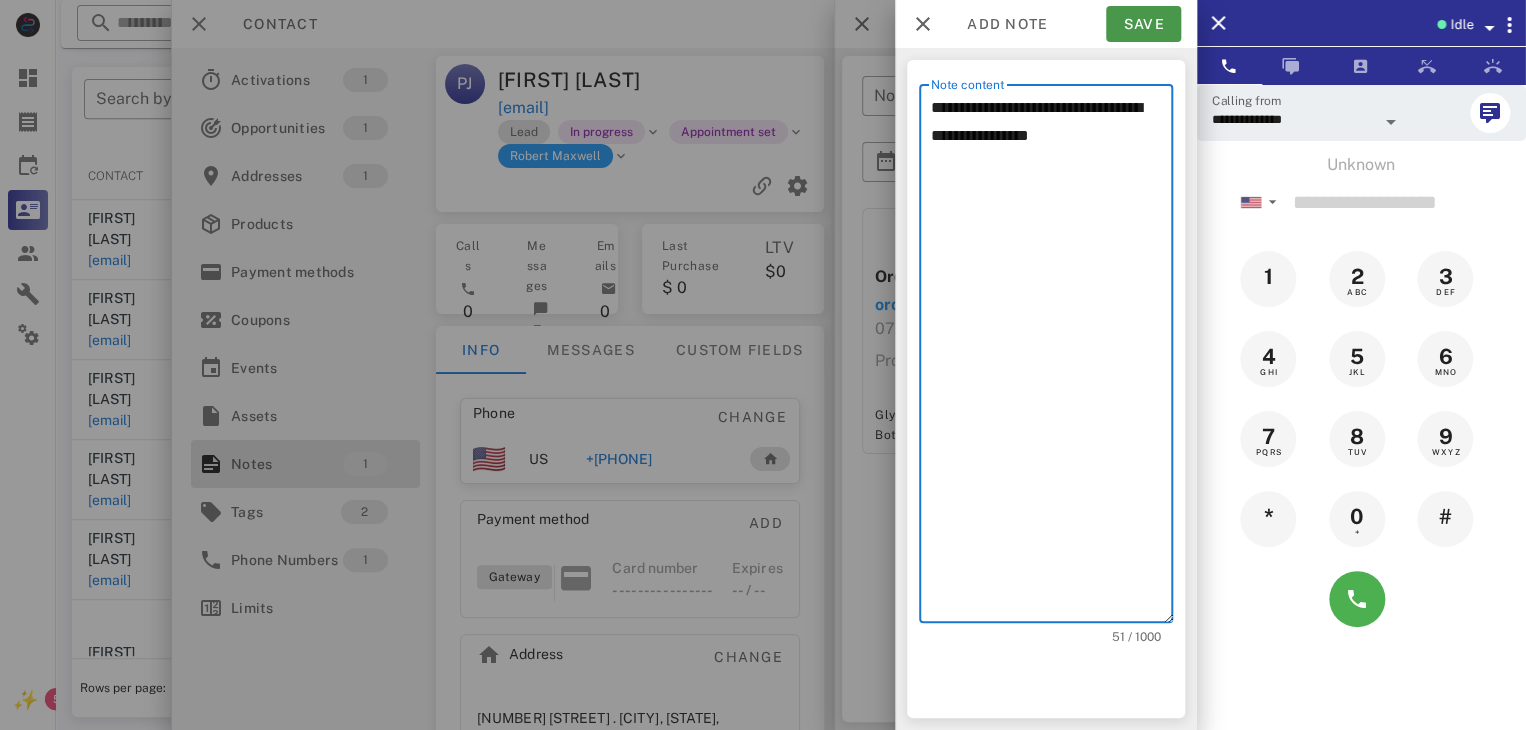 type on "**********" 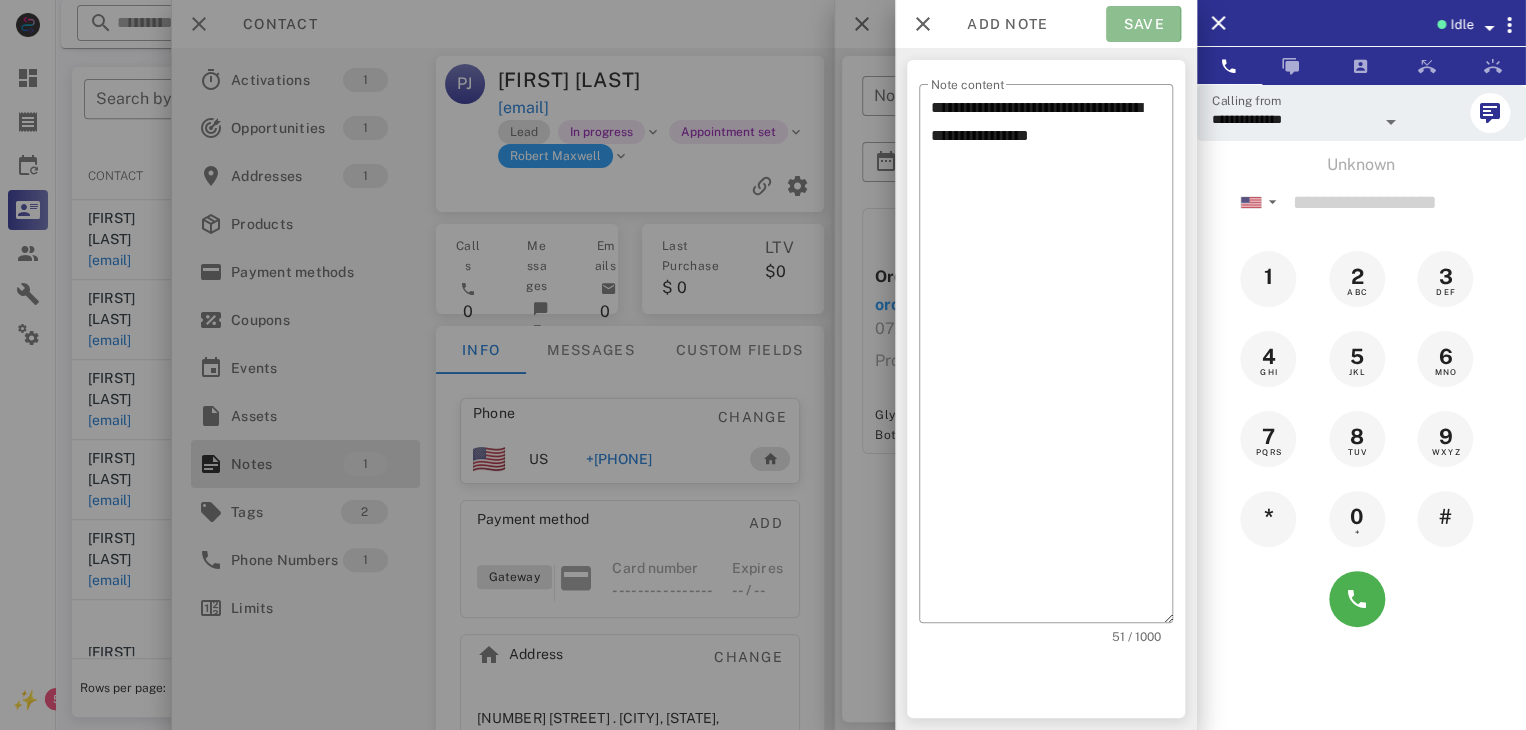 click on "Save" at bounding box center (1143, 24) 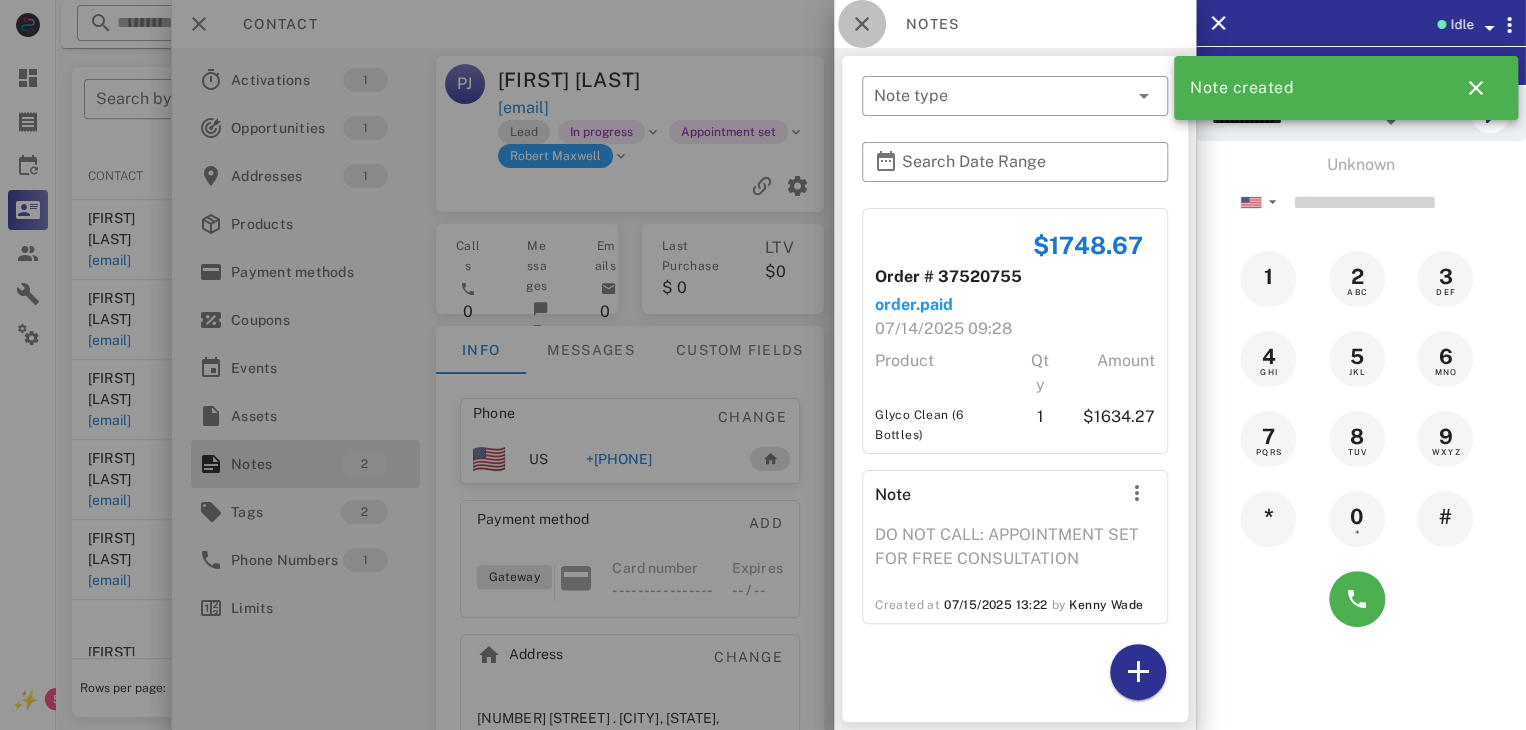 click at bounding box center (862, 24) 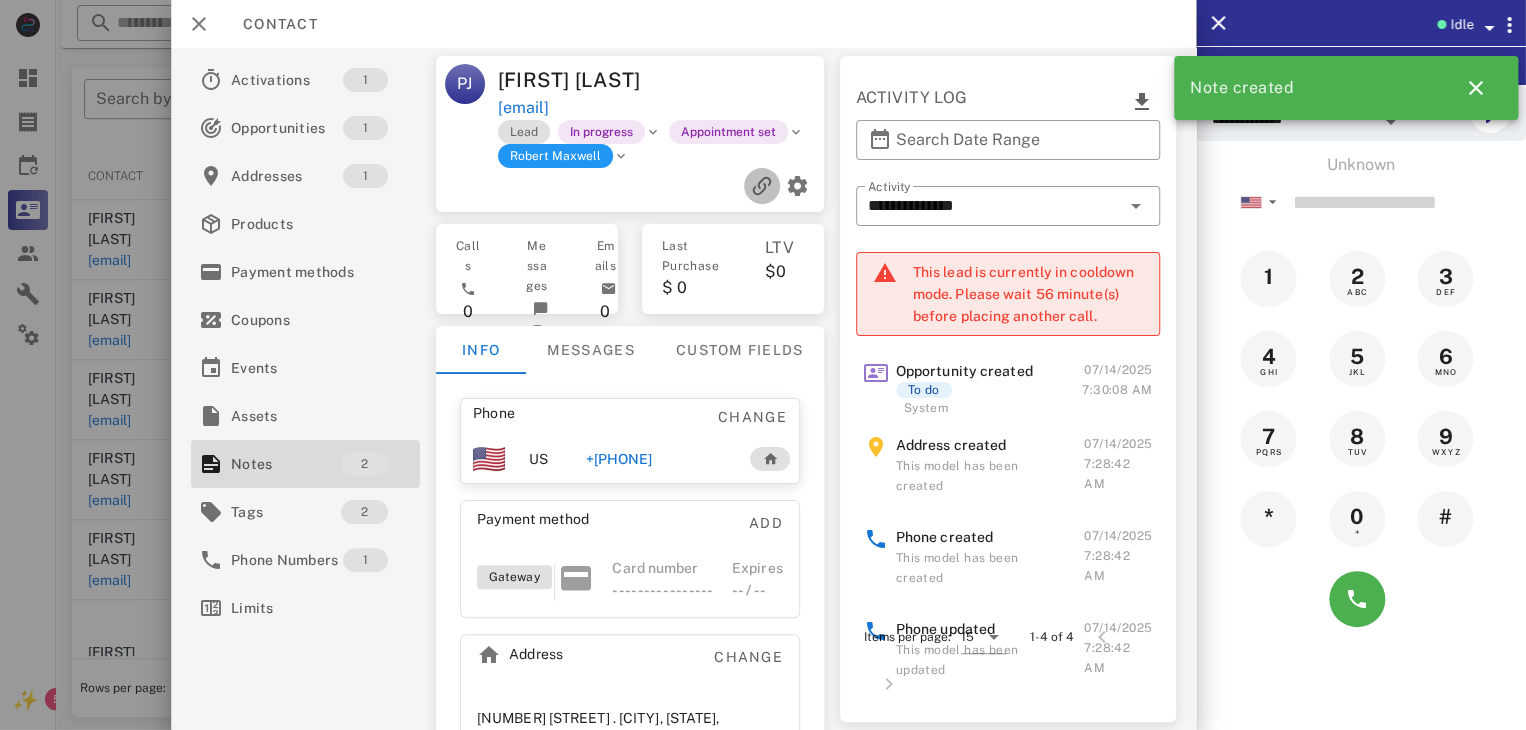 click at bounding box center (762, 186) 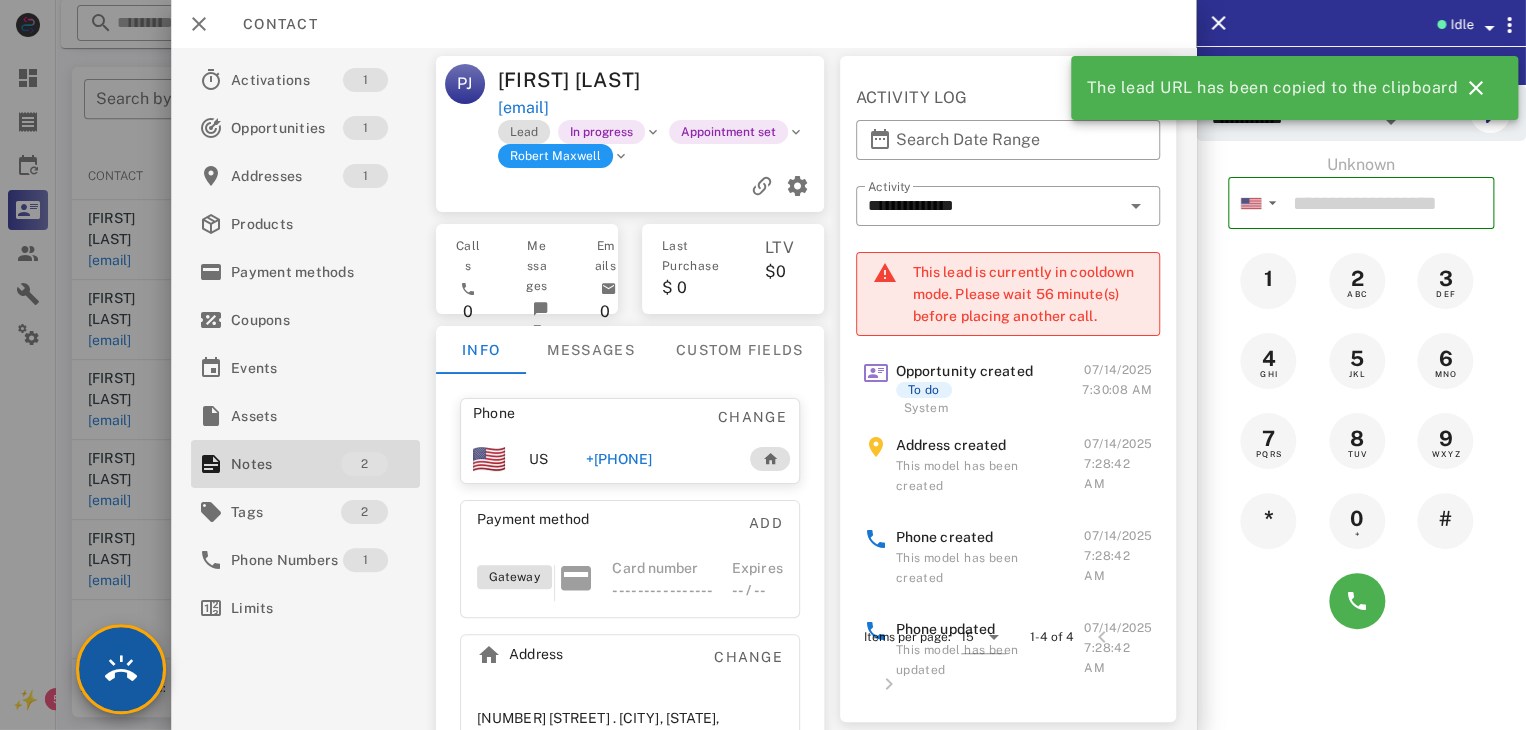 click at bounding box center [121, 669] 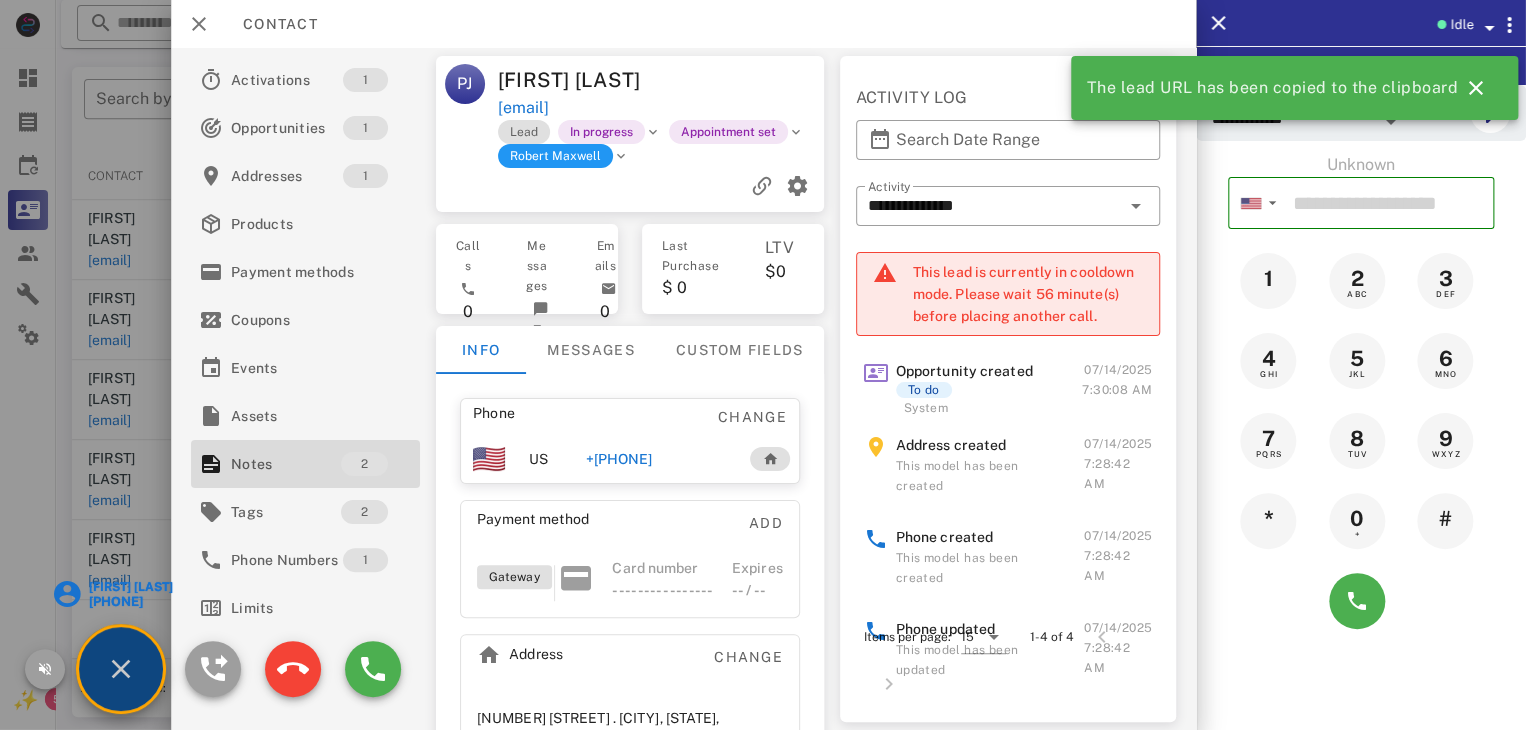 click on "Donna Kennedy" at bounding box center (129, 587) 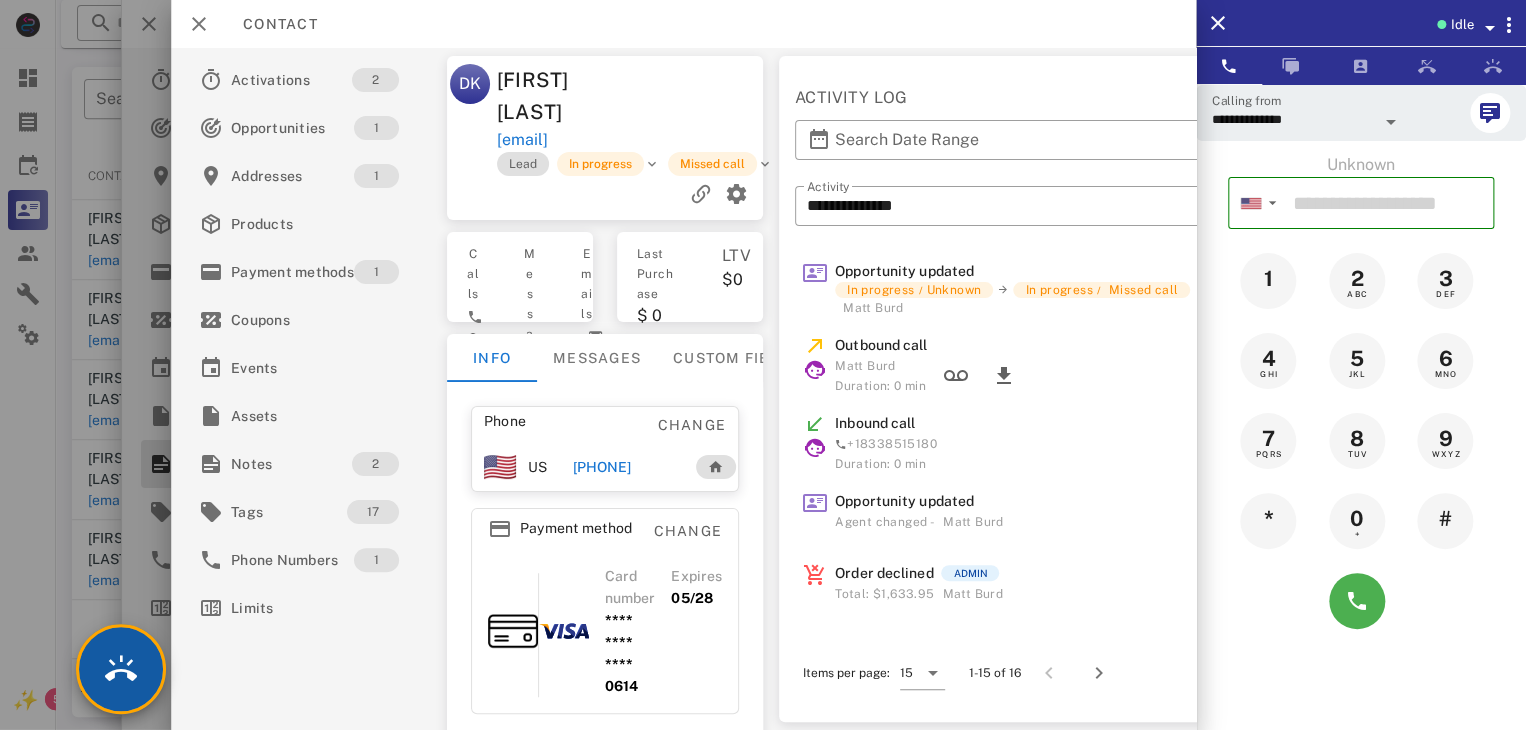 click at bounding box center (121, 669) 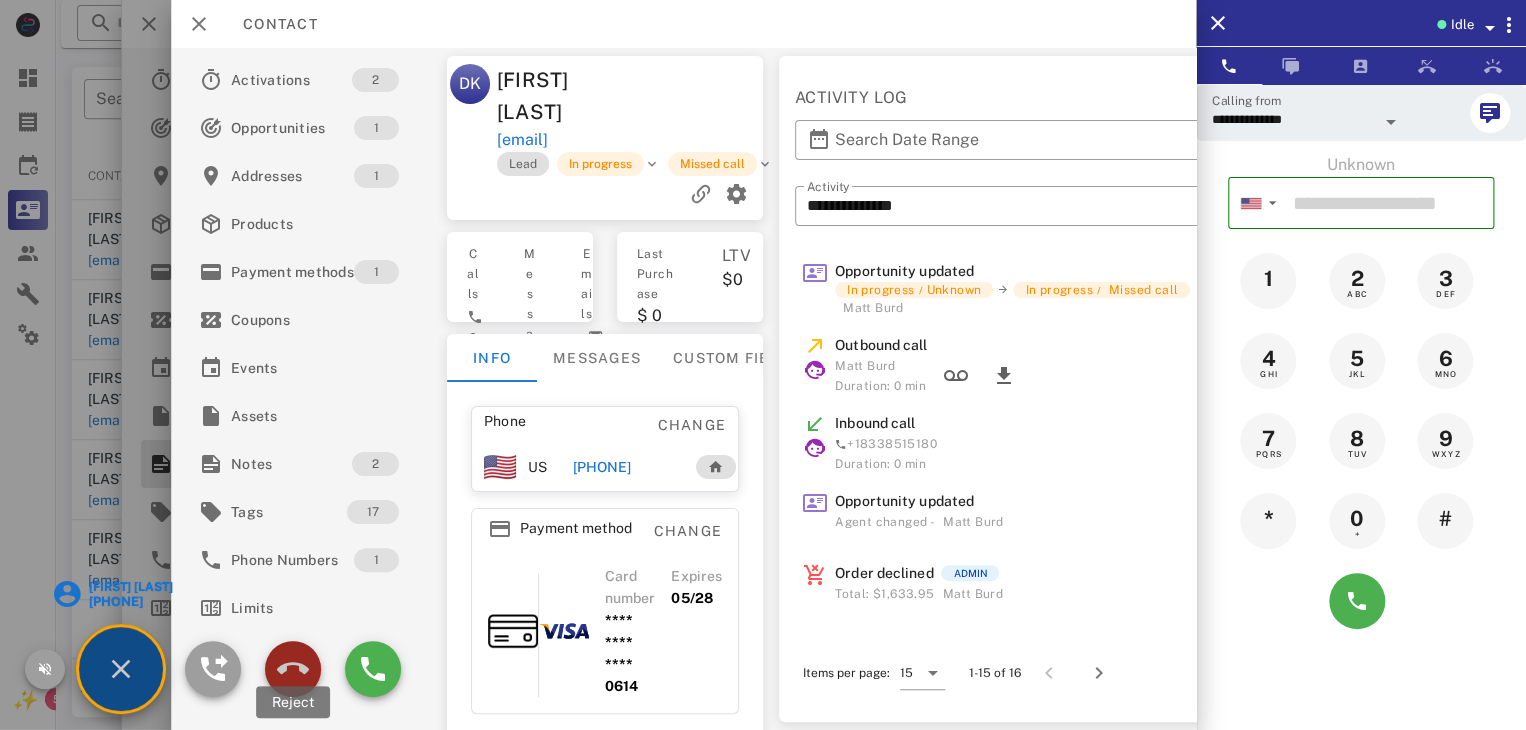 click at bounding box center [293, 669] 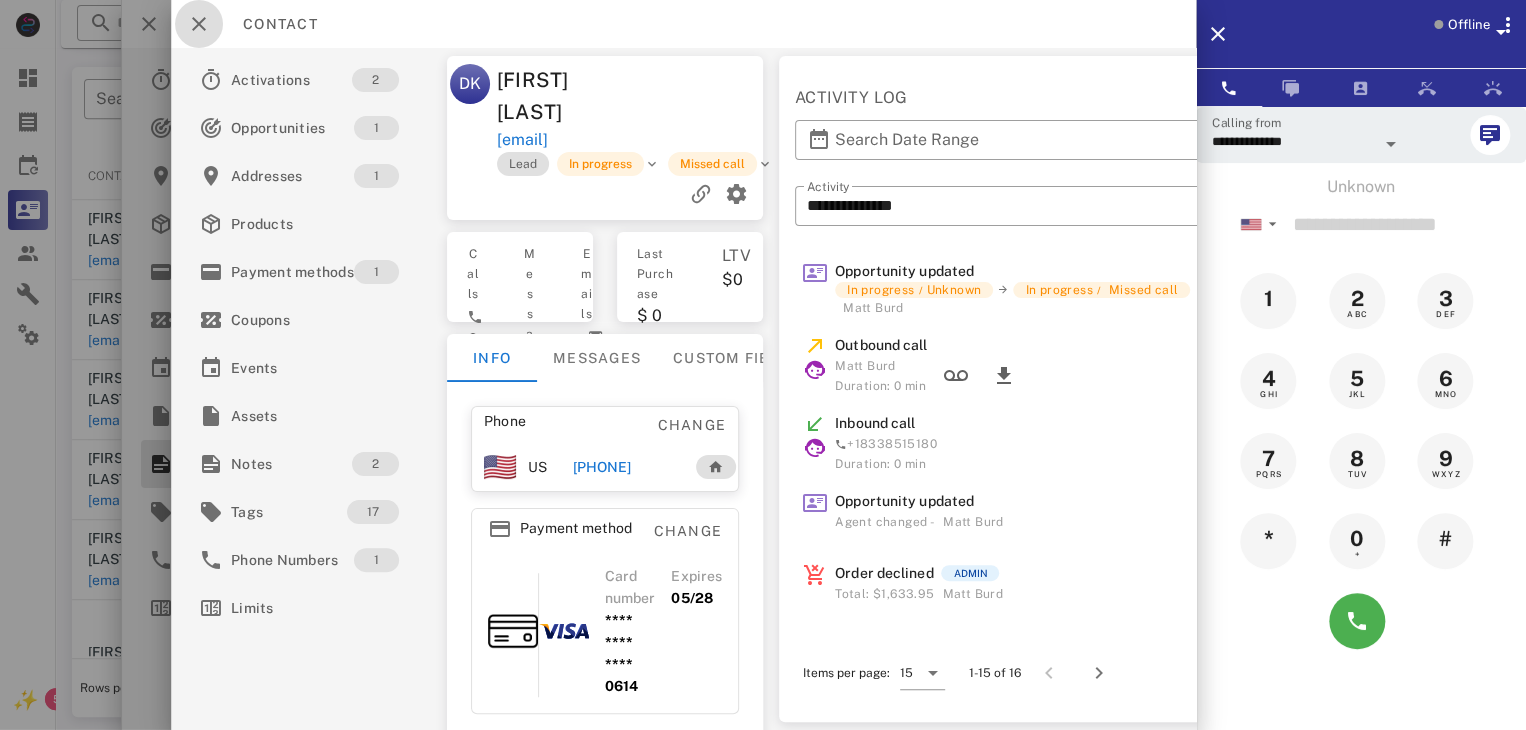 click at bounding box center (199, 24) 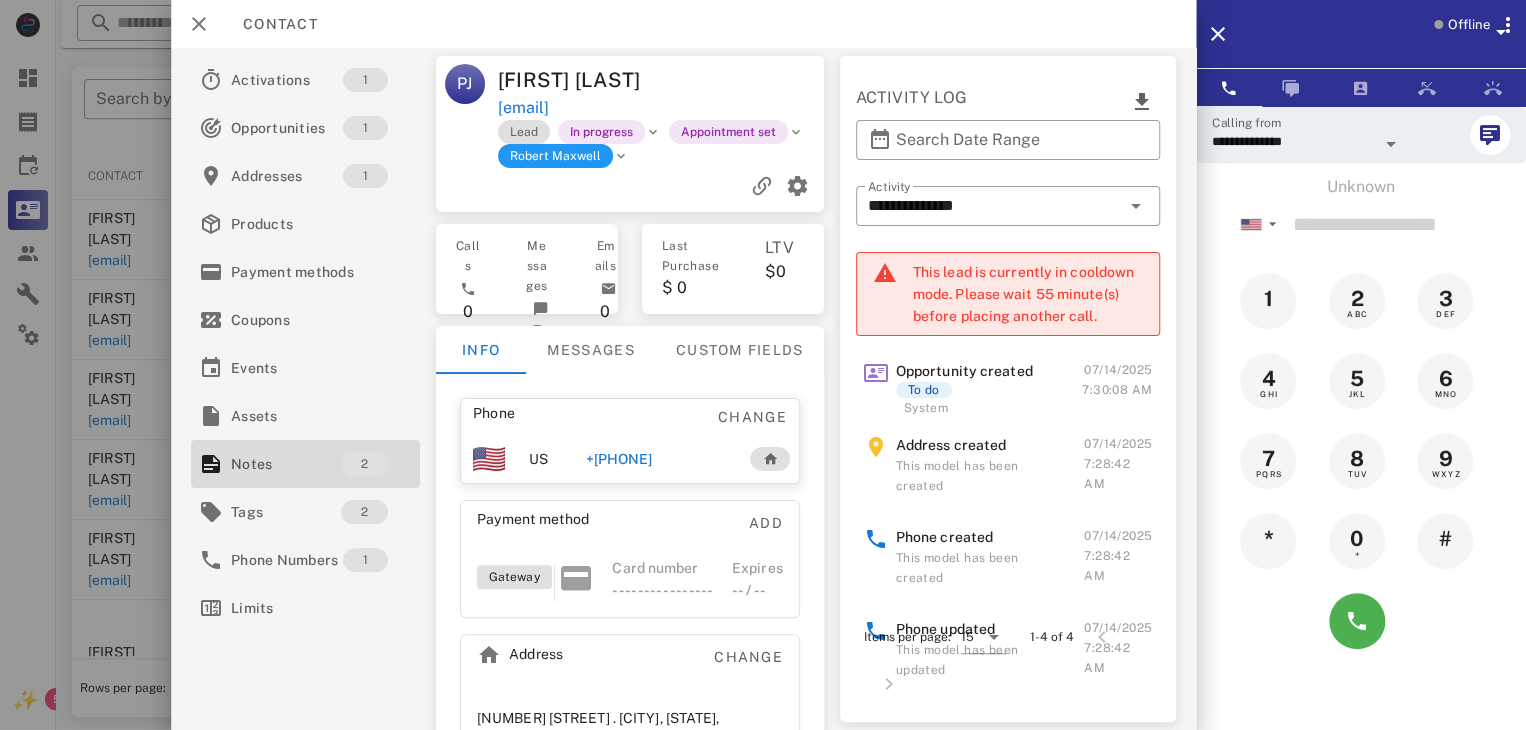 click at bounding box center (763, 365) 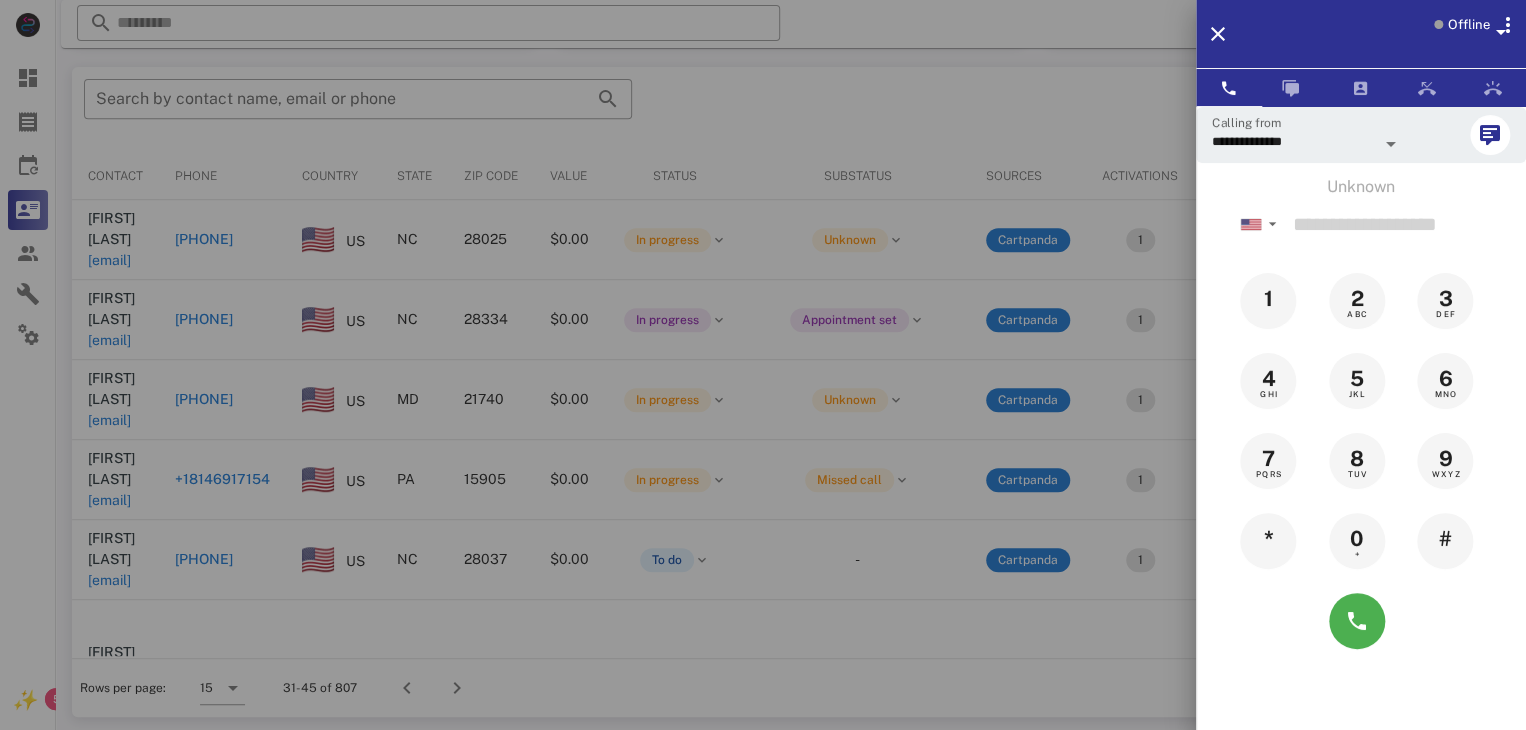click at bounding box center (763, 365) 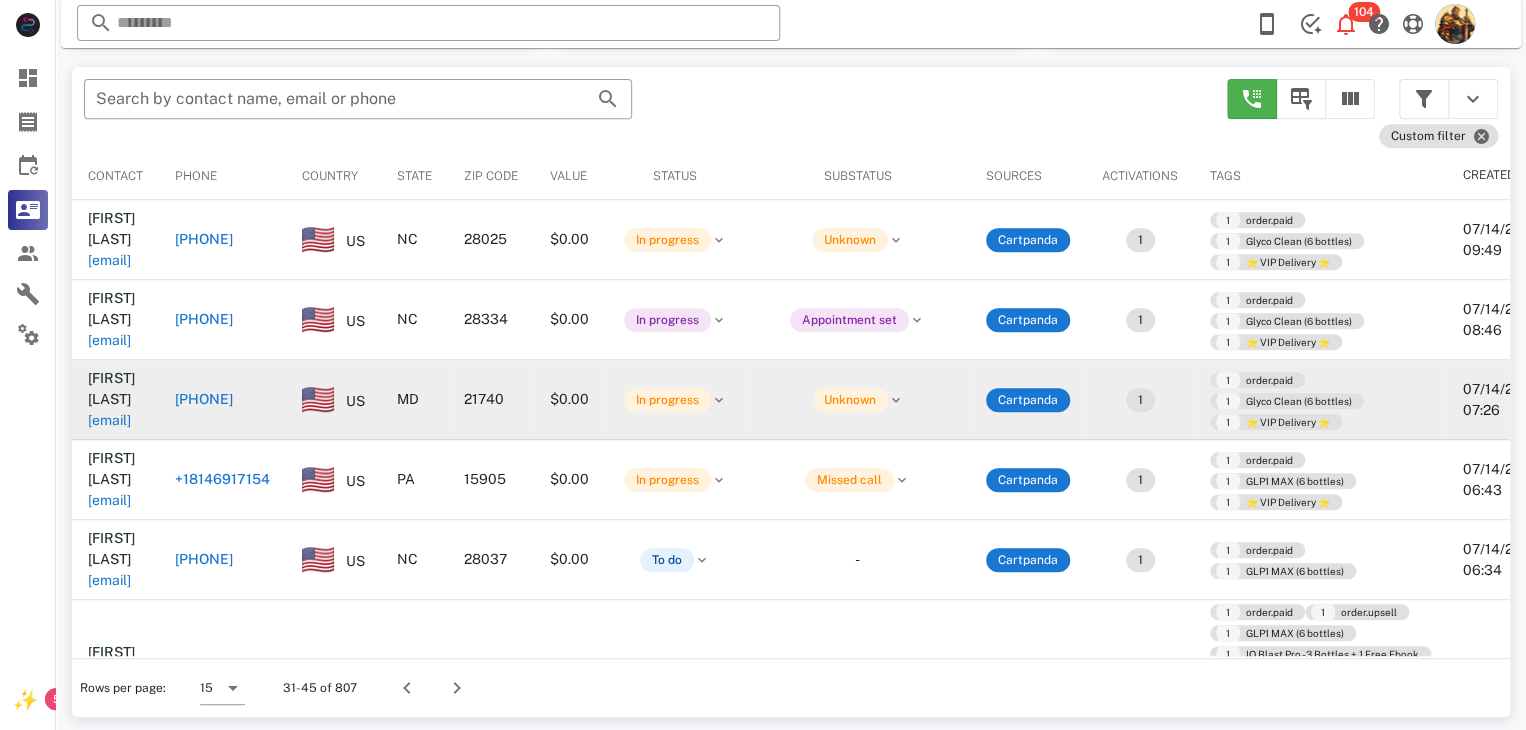click on "Chester Horst  chesterhorst@gmail.com" at bounding box center [115, 399] 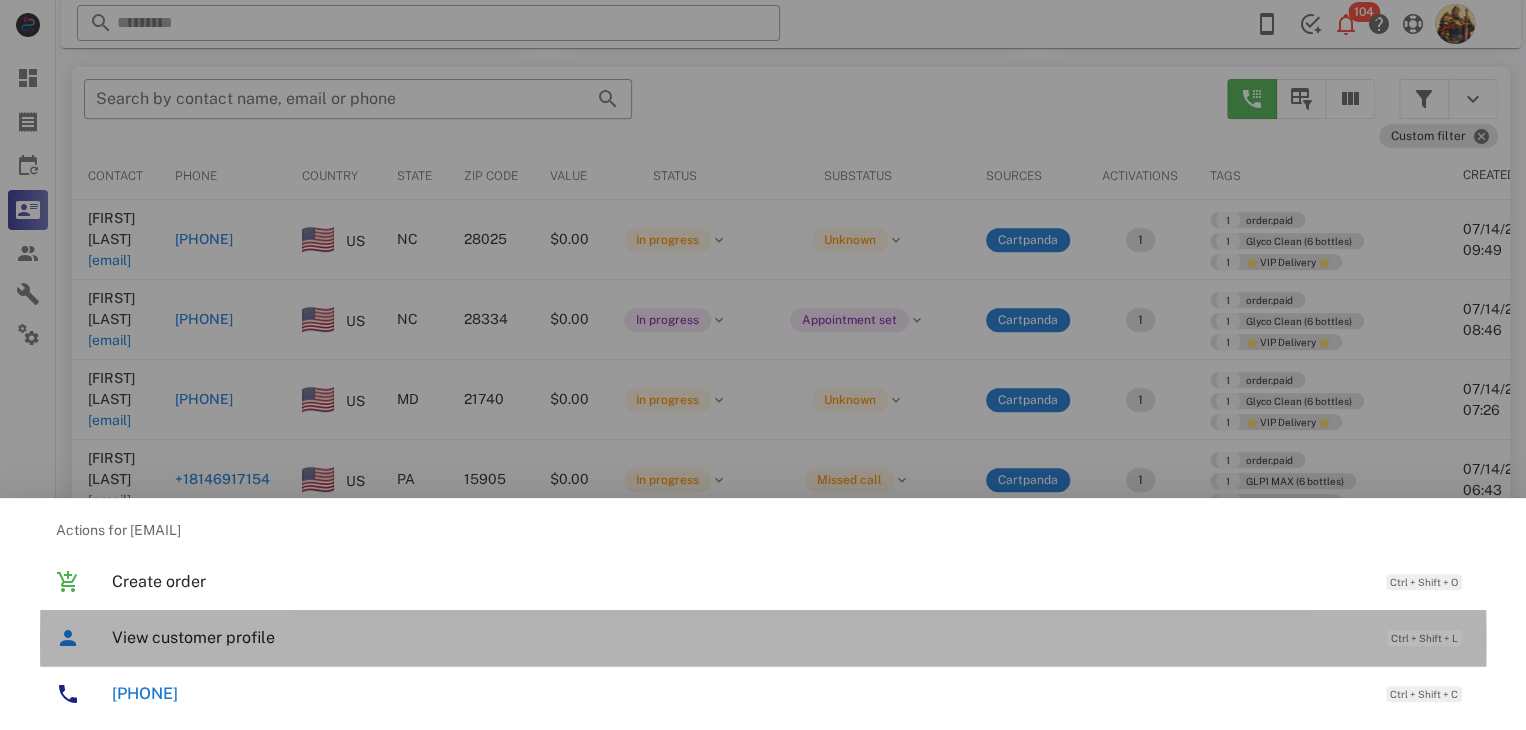 click on "View customer profile" at bounding box center (739, 637) 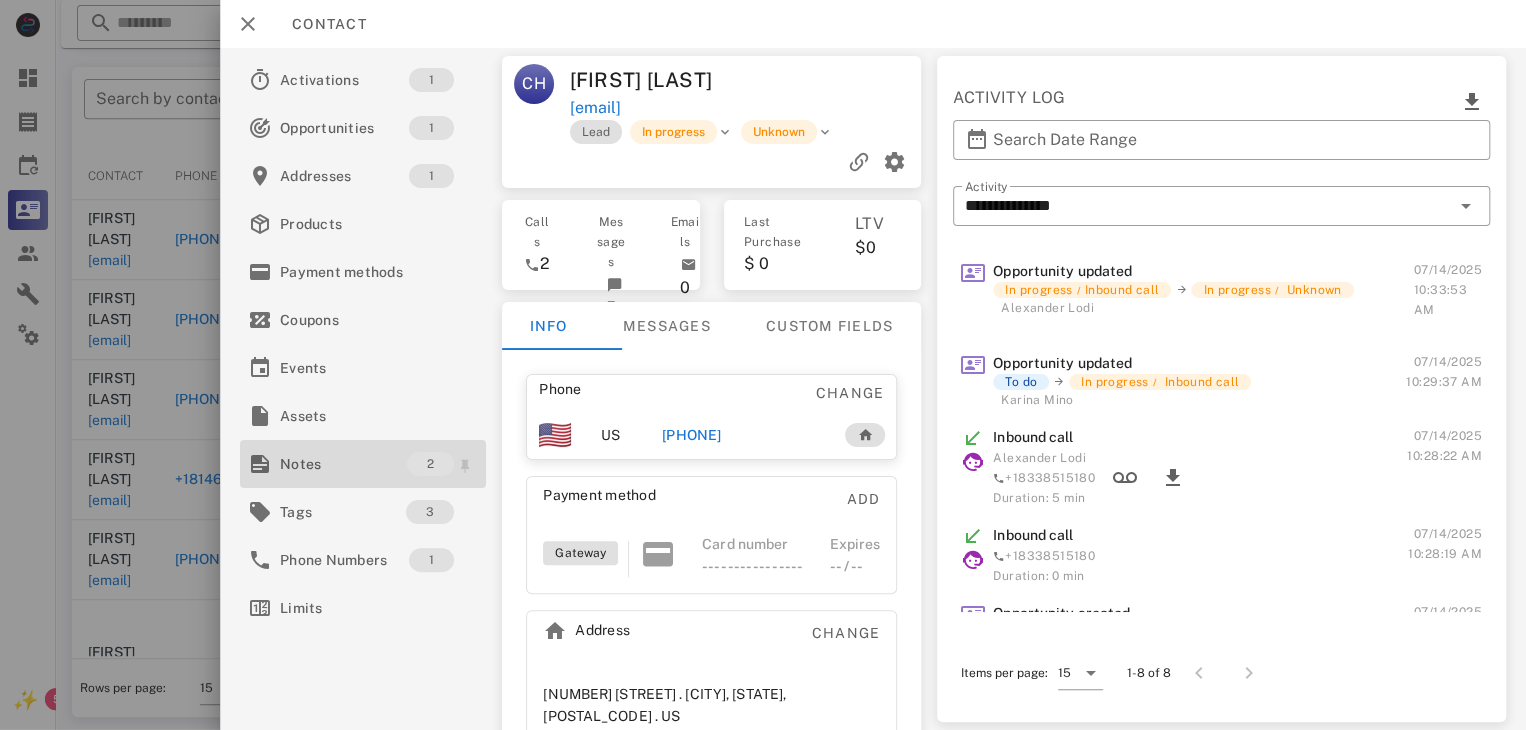 click on "Notes" at bounding box center [343, 464] 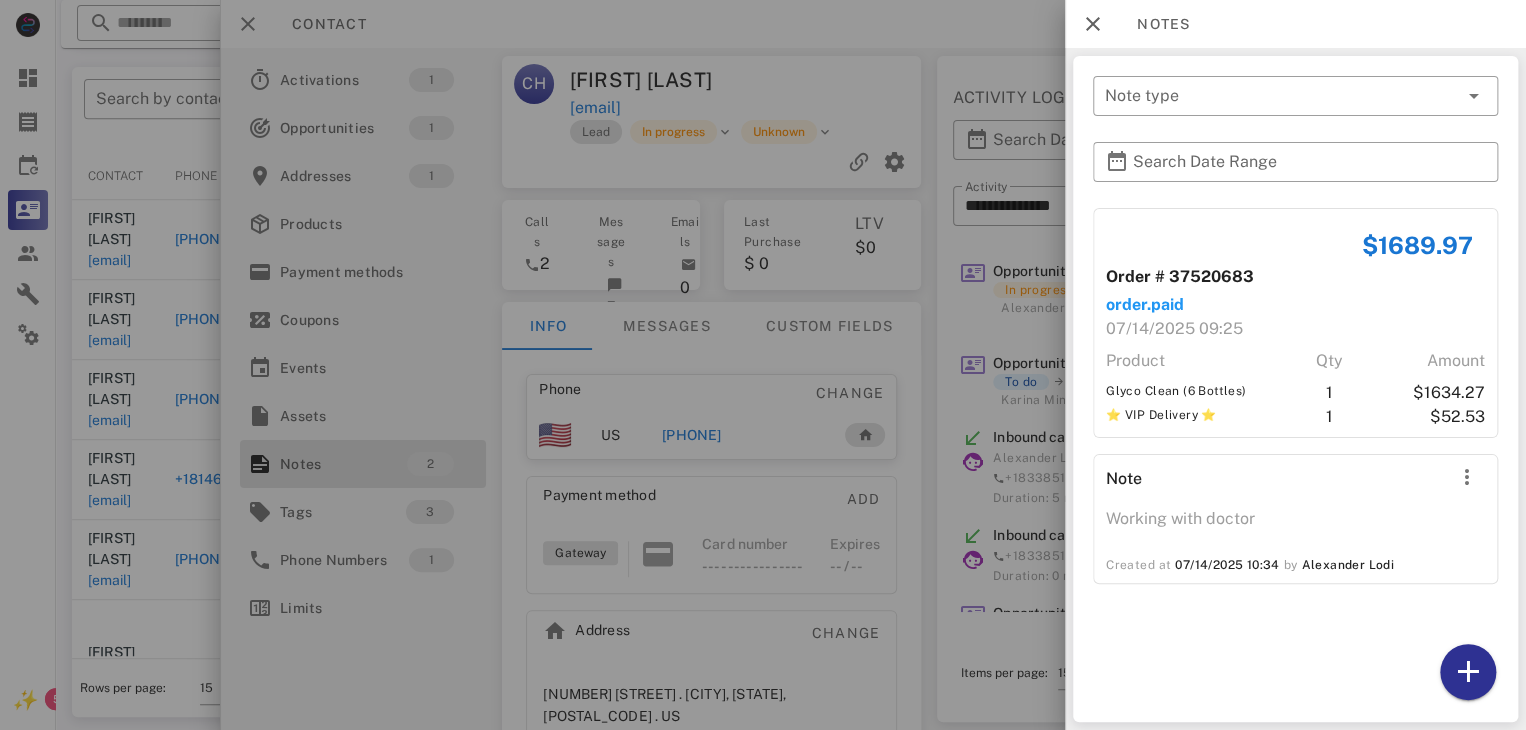 click at bounding box center [763, 365] 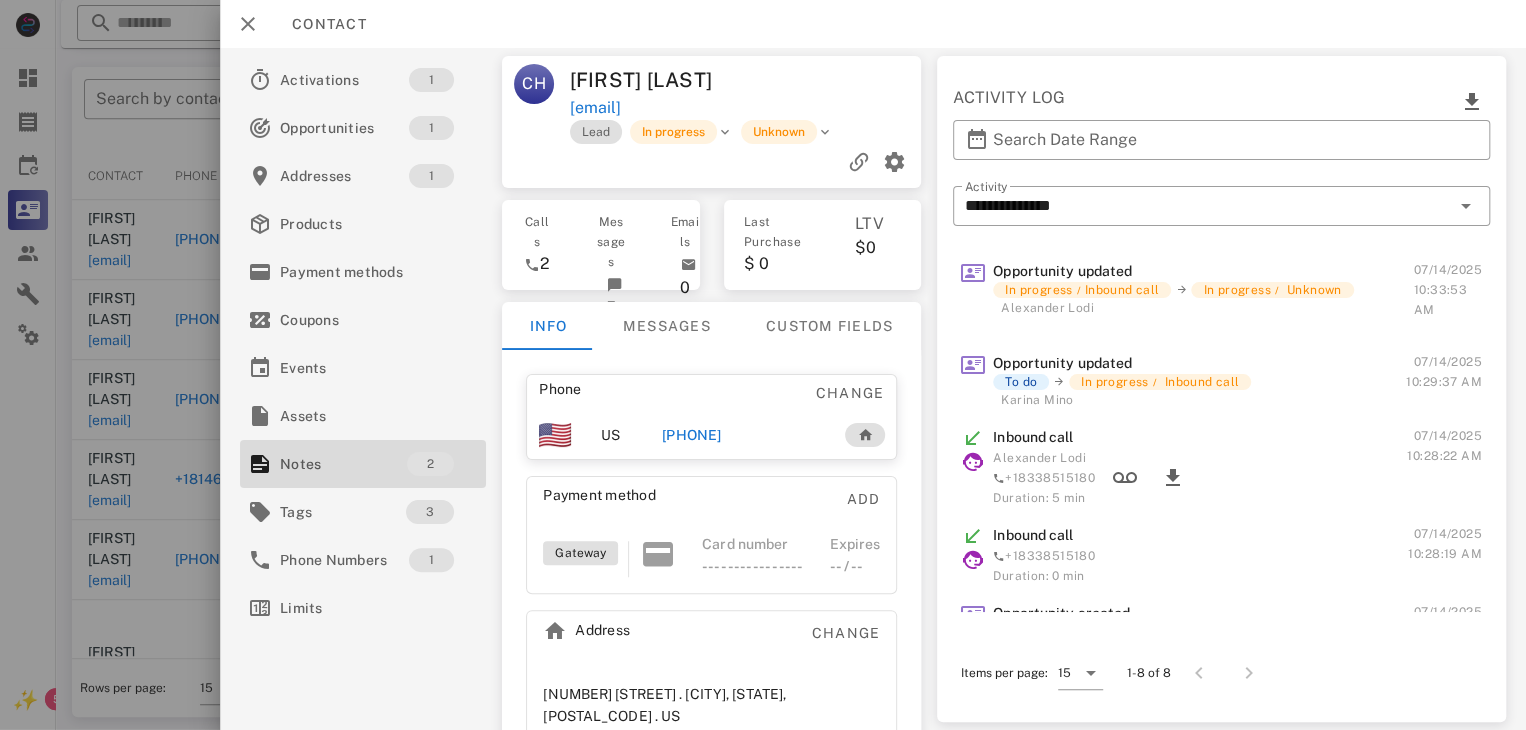 click at bounding box center [763, 365] 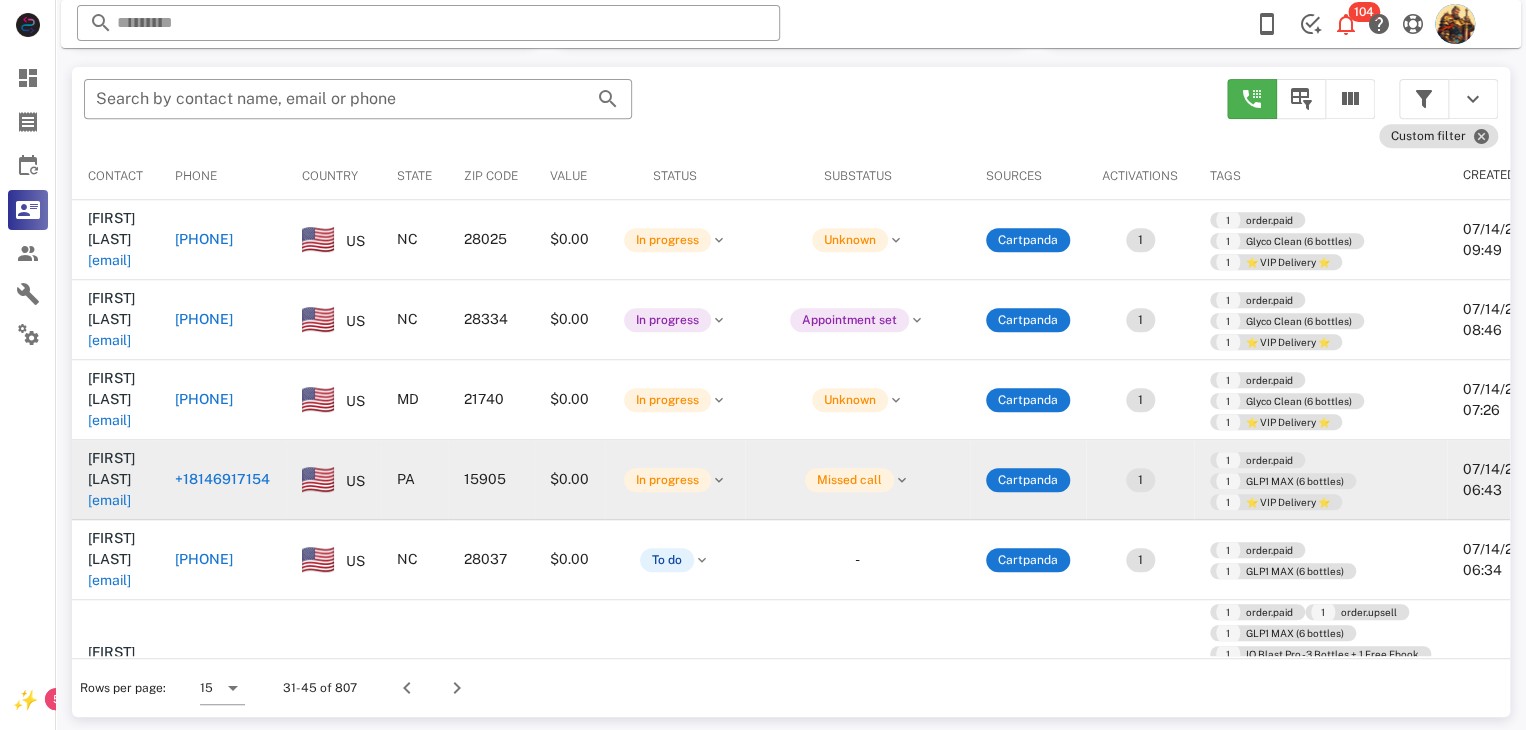 click on "jh838813@hotmail.com" at bounding box center [109, 500] 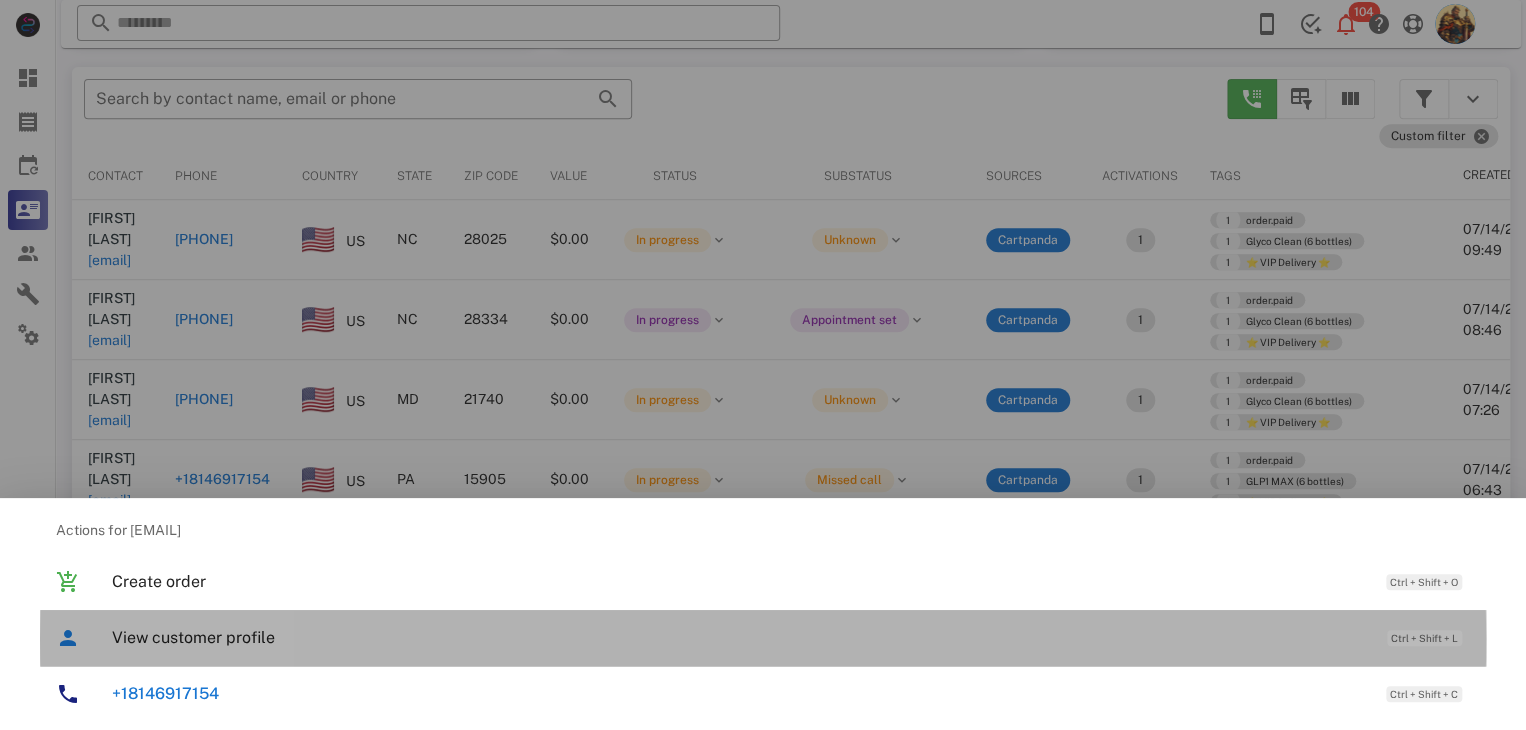 click on "View customer profile" at bounding box center [739, 637] 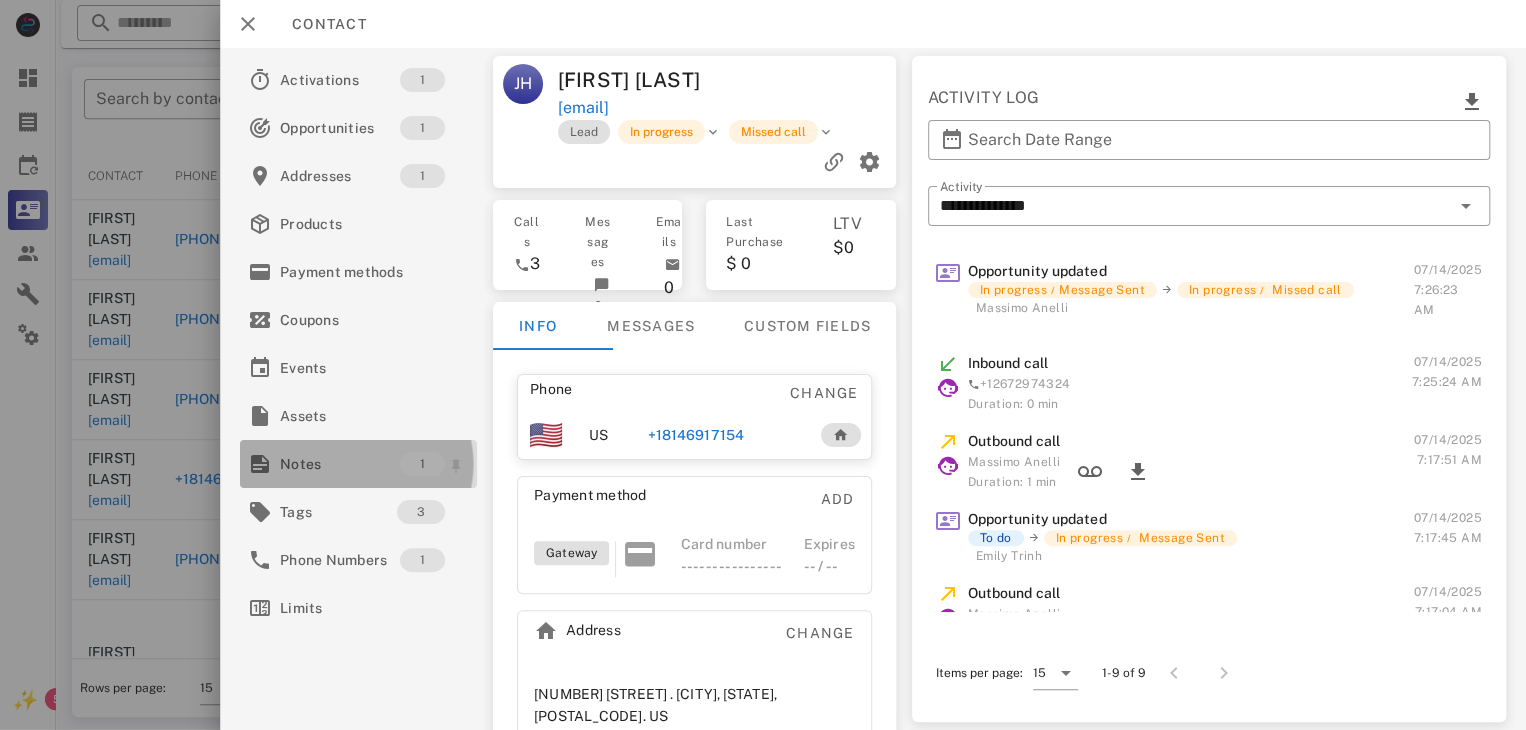 click on "Notes" at bounding box center [340, 464] 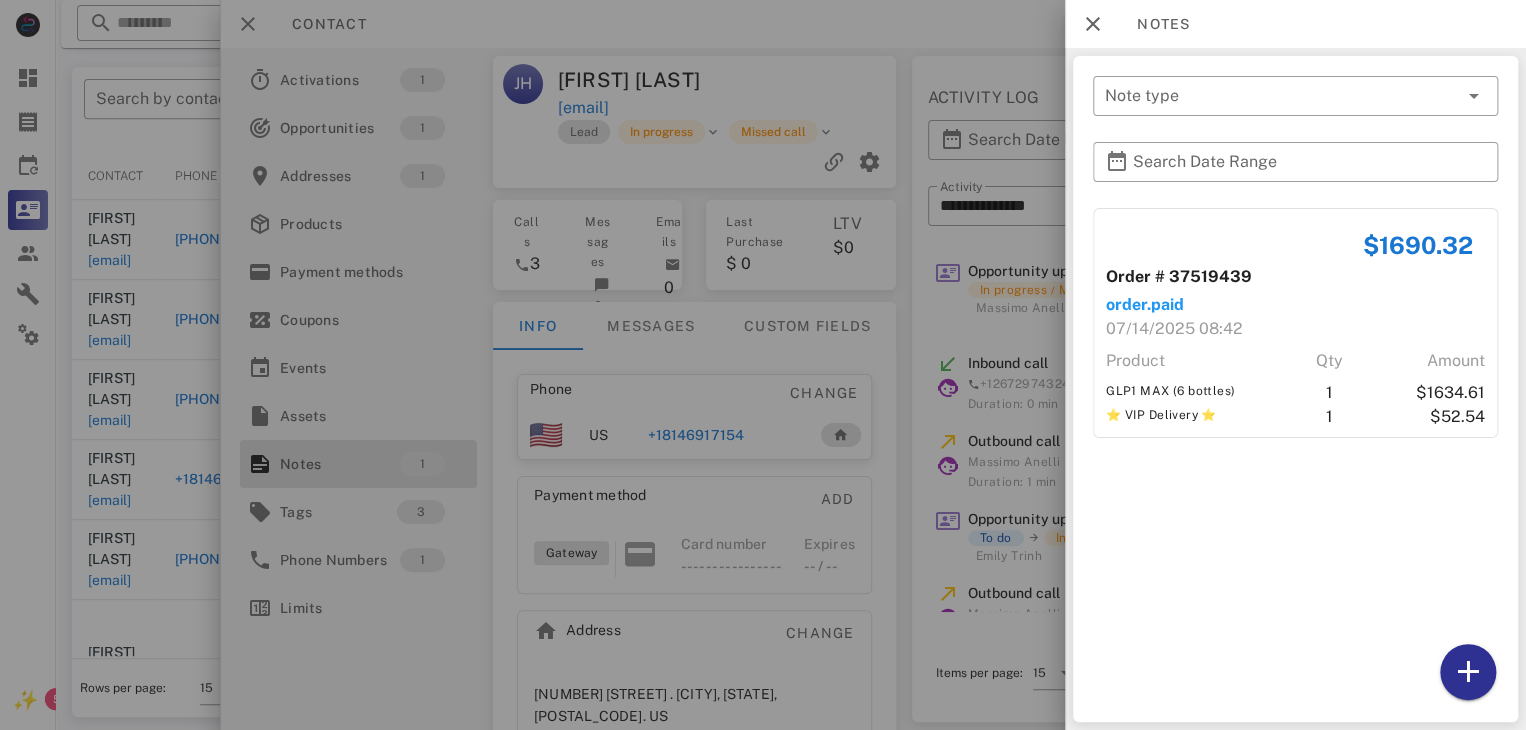 click at bounding box center (763, 365) 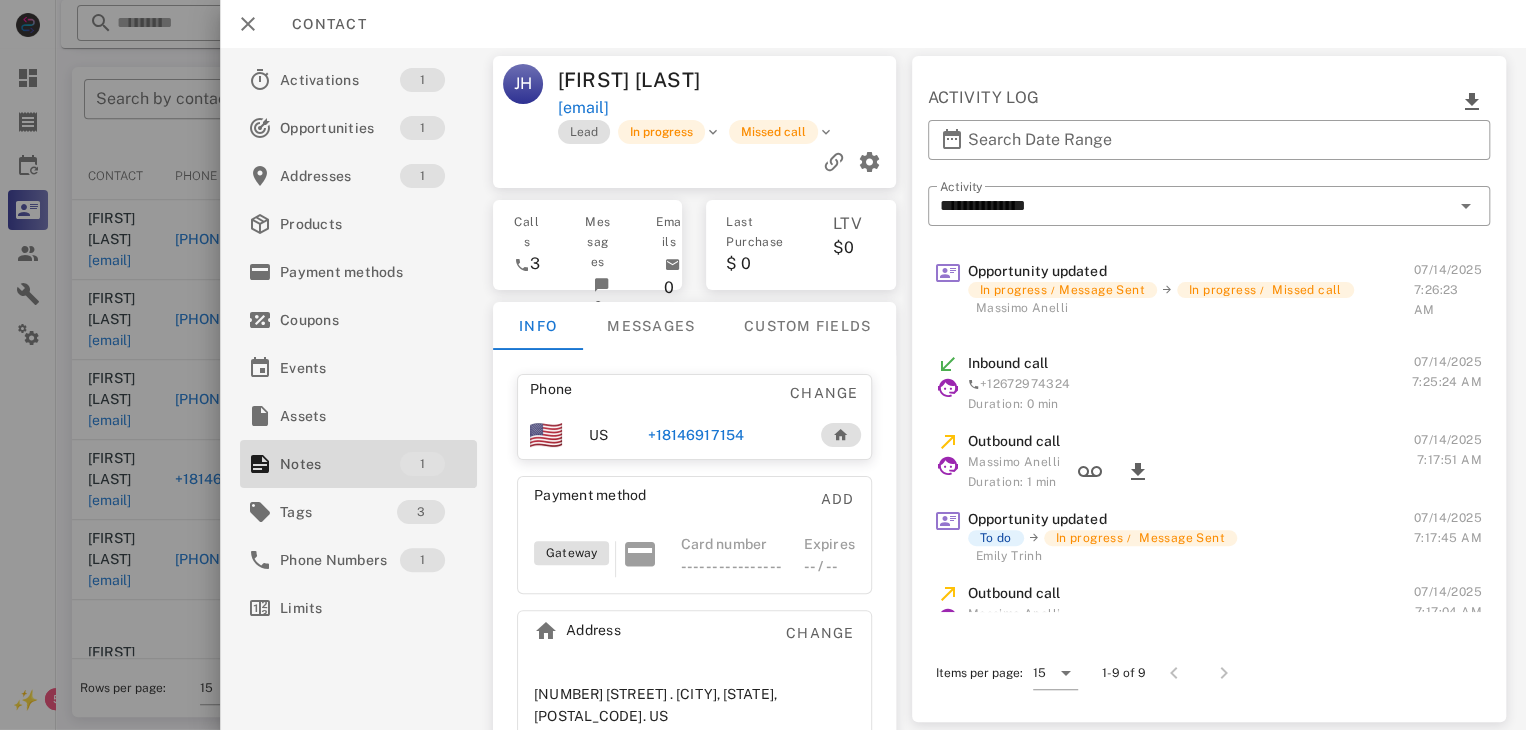 click on "+18146917154" at bounding box center [696, 435] 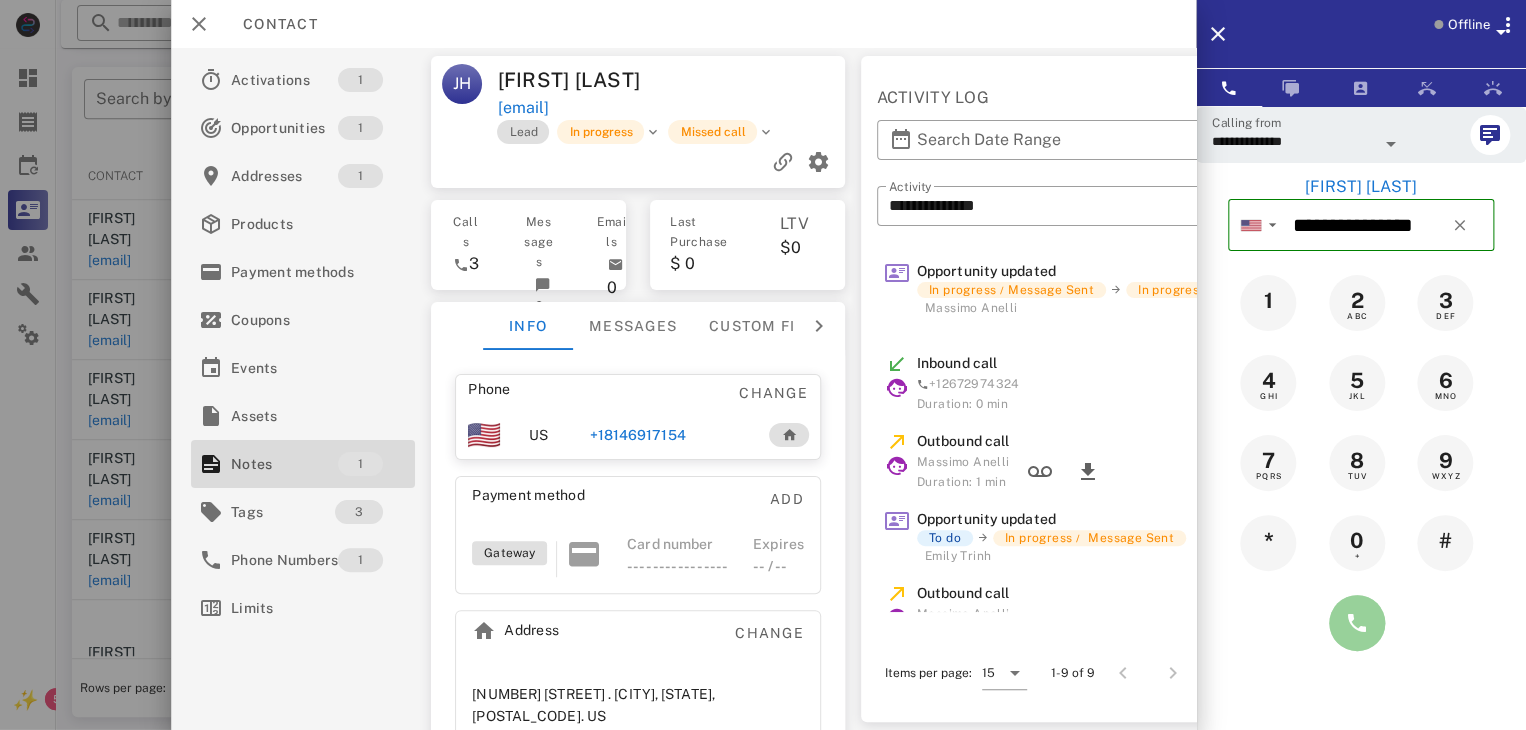 click at bounding box center (1357, 623) 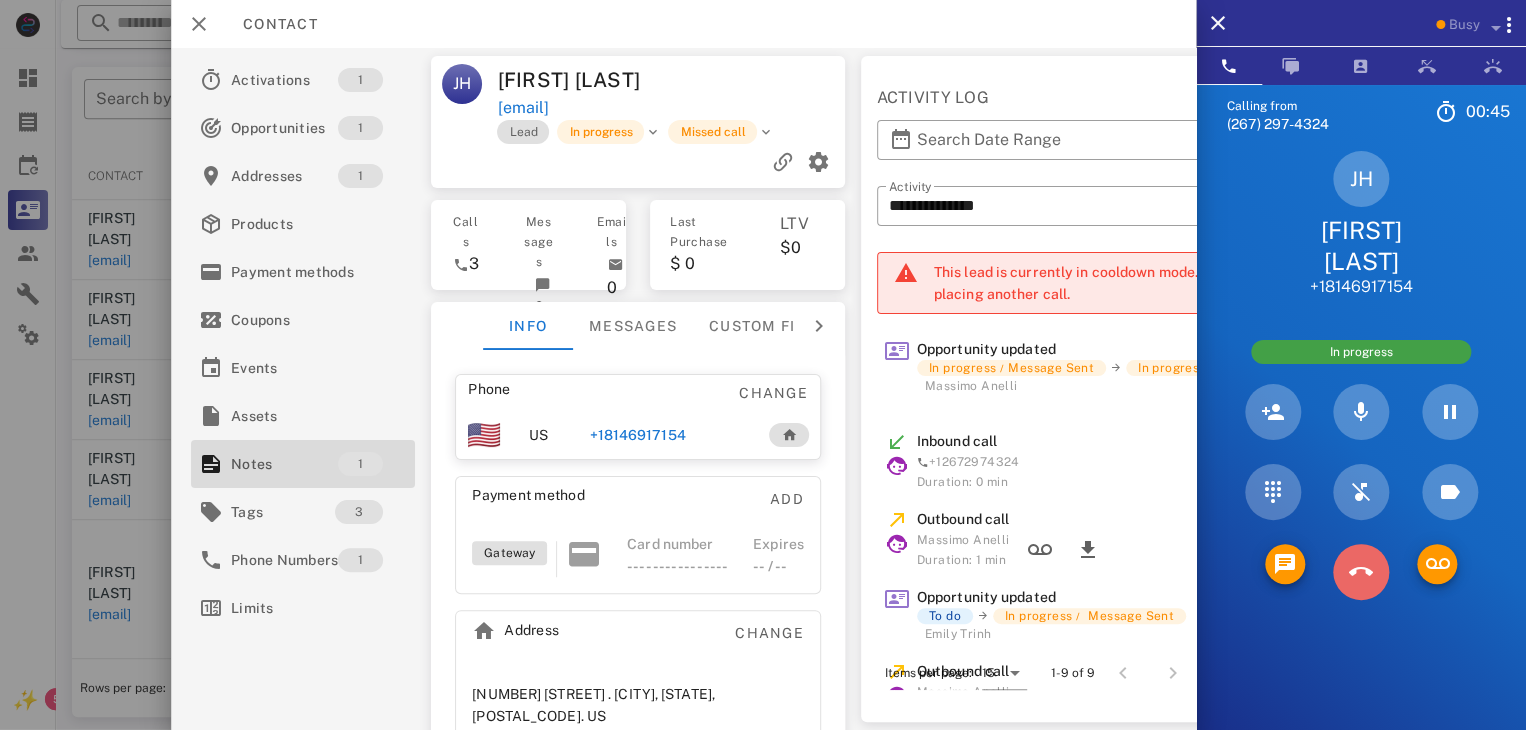 click at bounding box center (1361, 572) 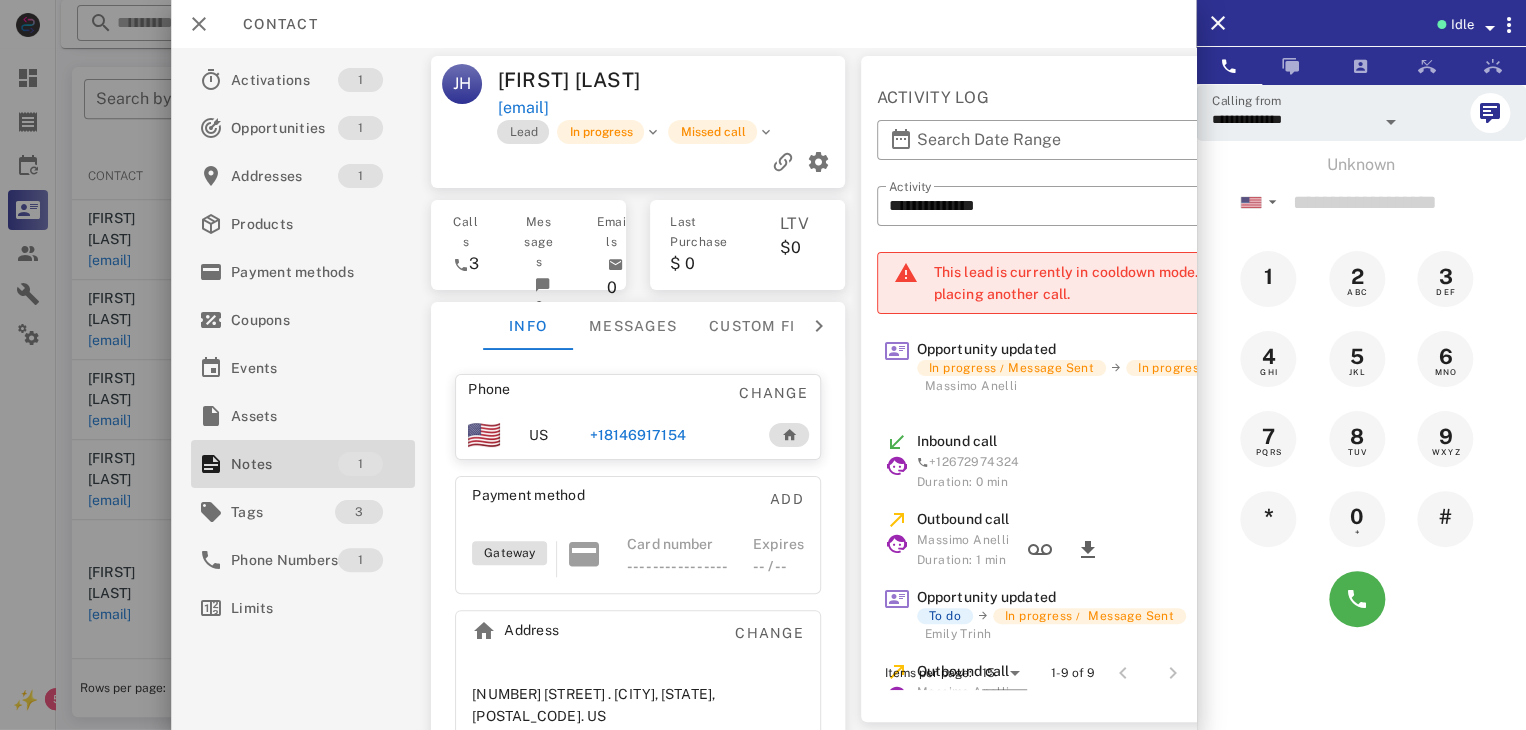 click on "+18146917154" at bounding box center (637, 435) 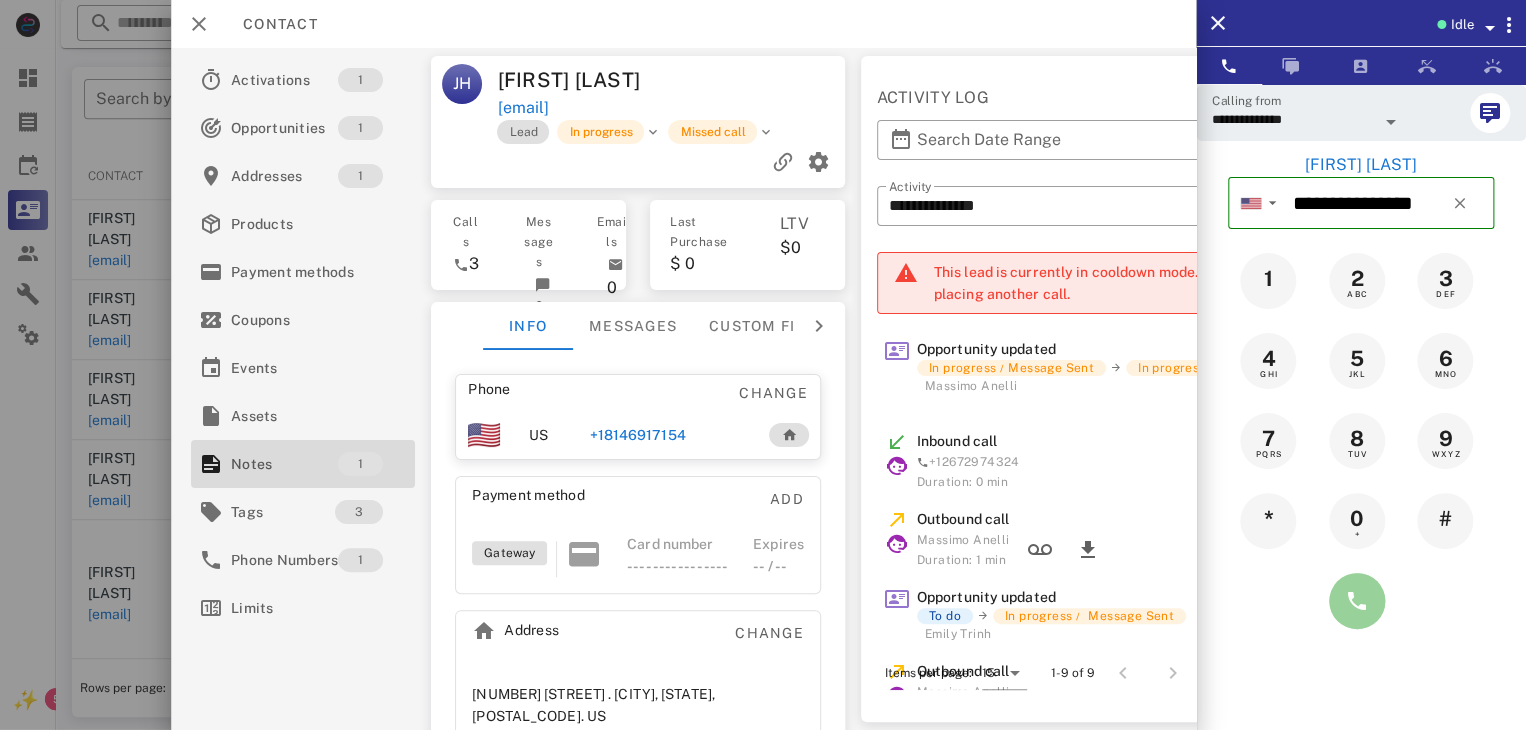 click at bounding box center (1357, 601) 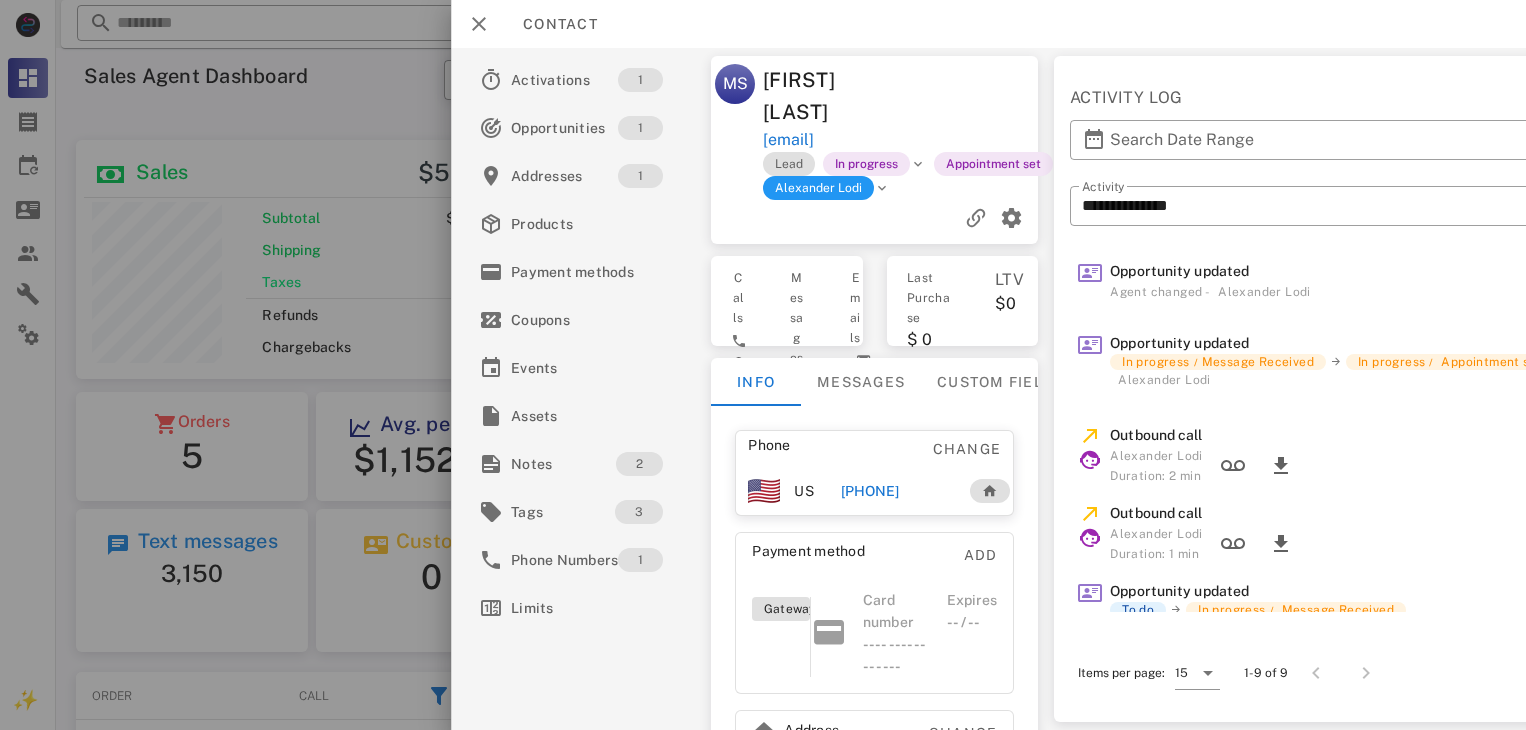 scroll, scrollTop: 0, scrollLeft: 0, axis: both 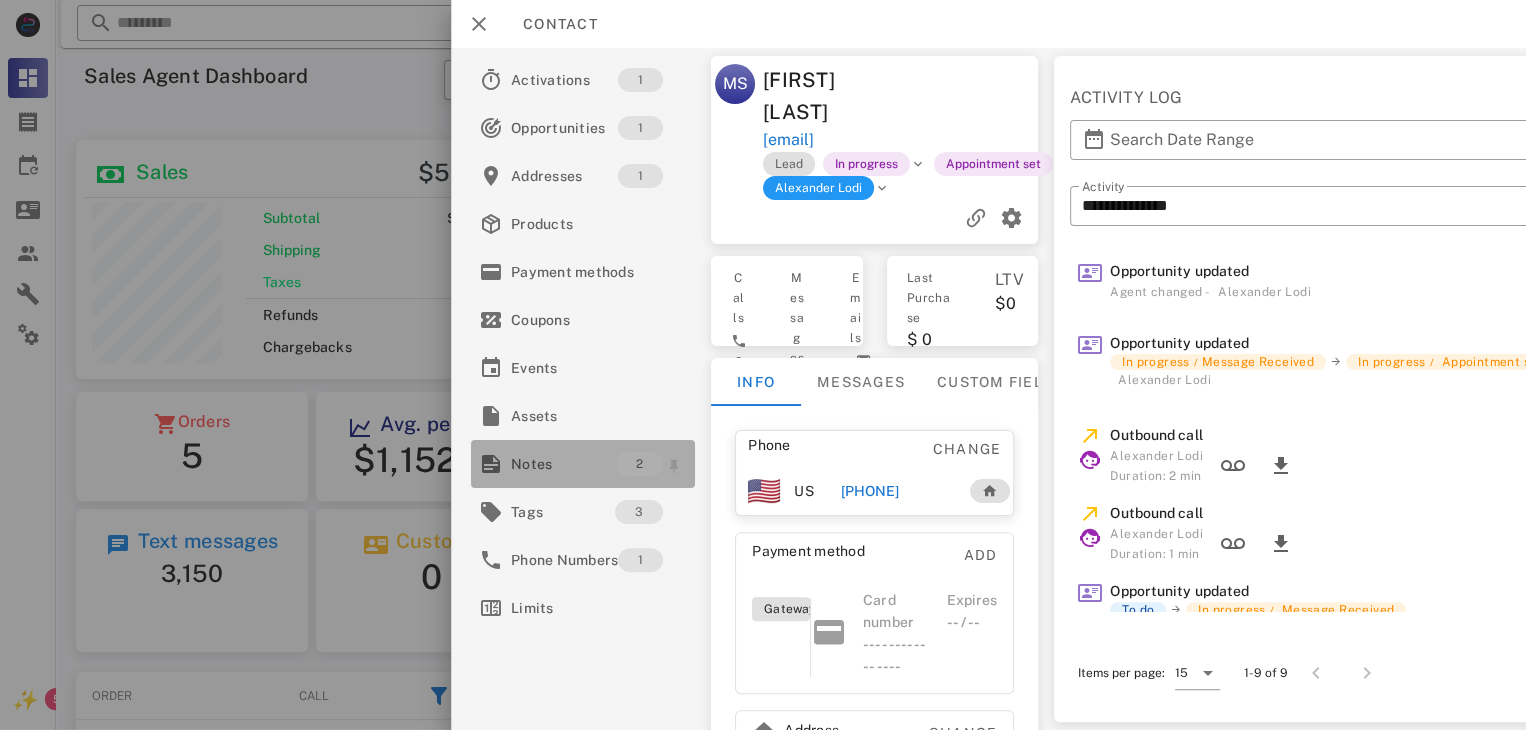 click on "Notes" at bounding box center [563, 464] 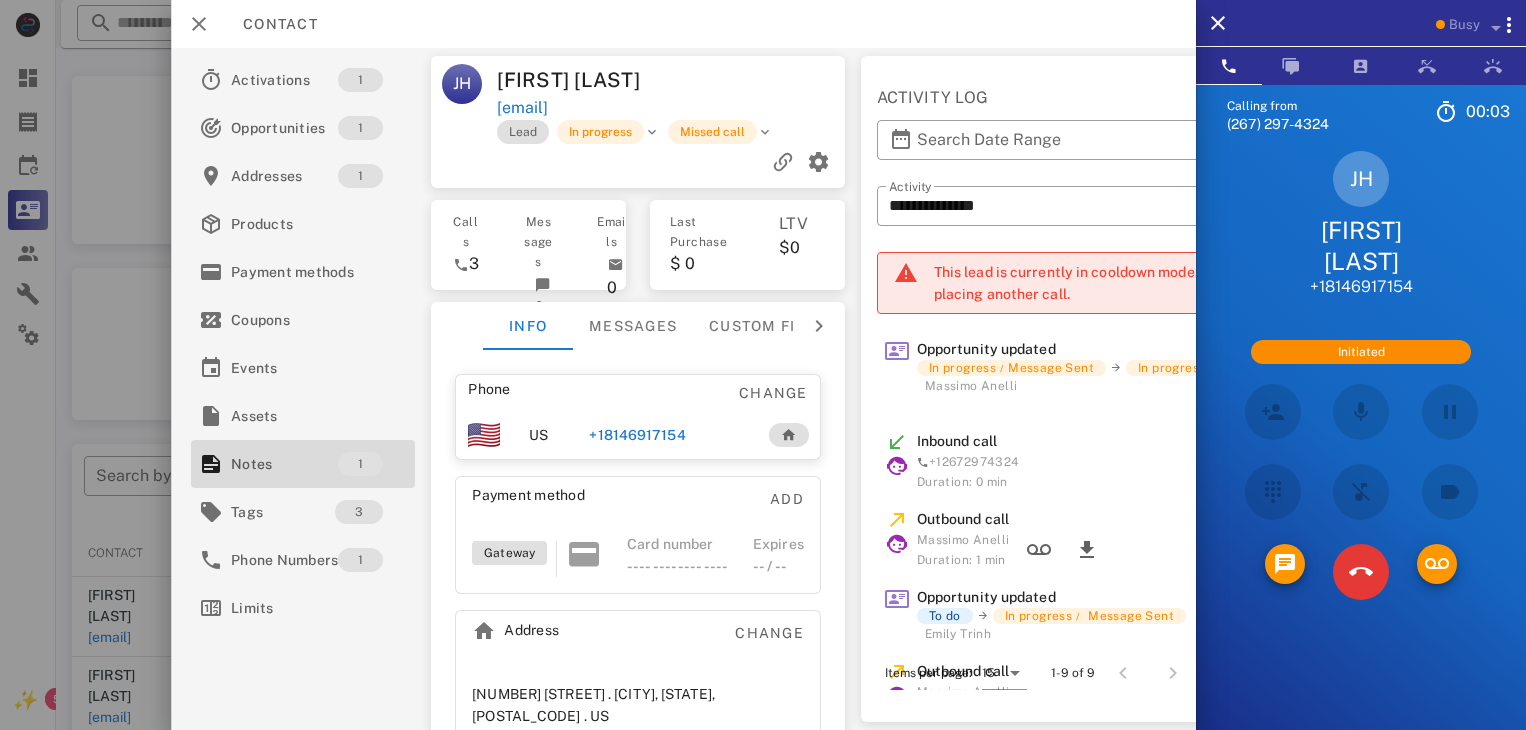 scroll, scrollTop: 377, scrollLeft: 0, axis: vertical 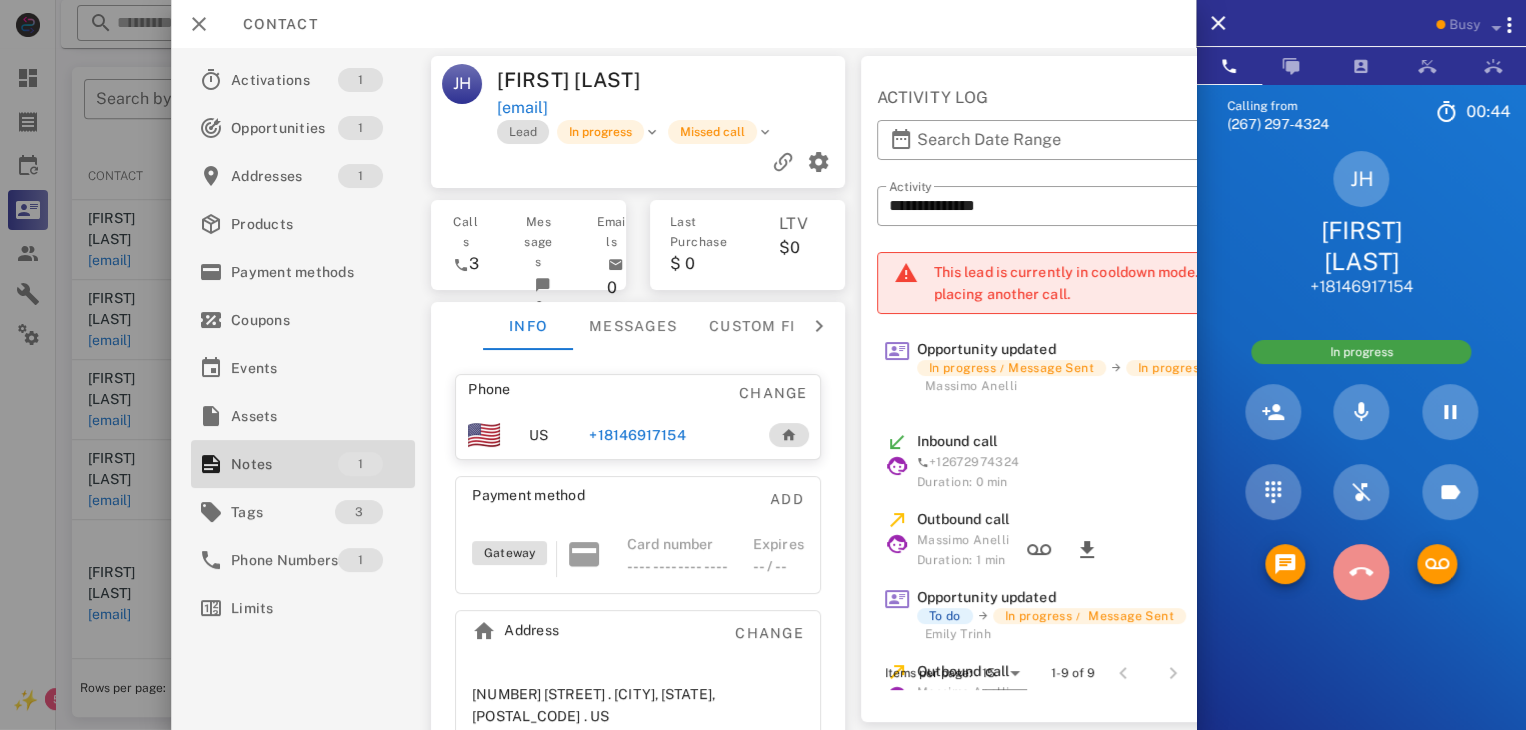 click at bounding box center (1361, 572) 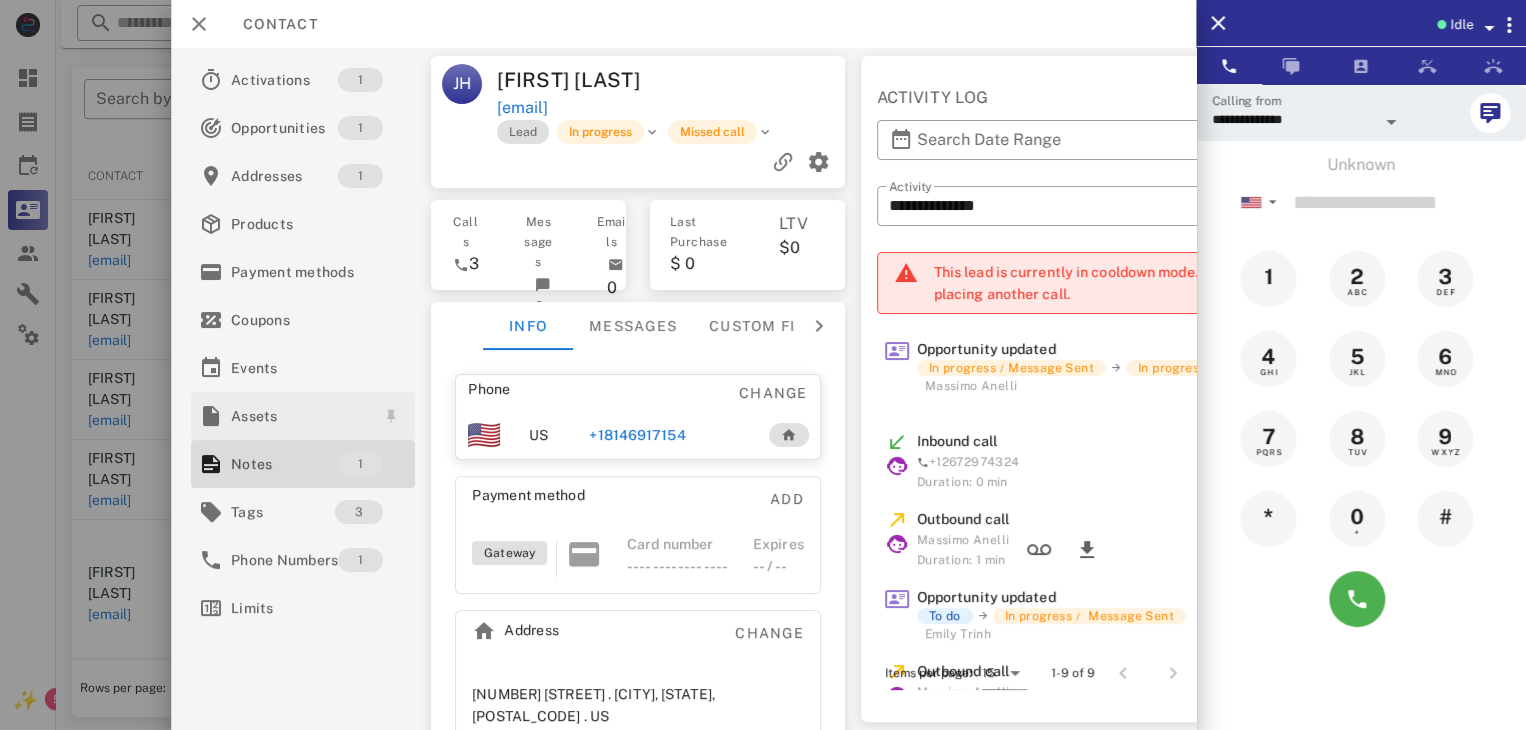 scroll, scrollTop: 0, scrollLeft: 32, axis: horizontal 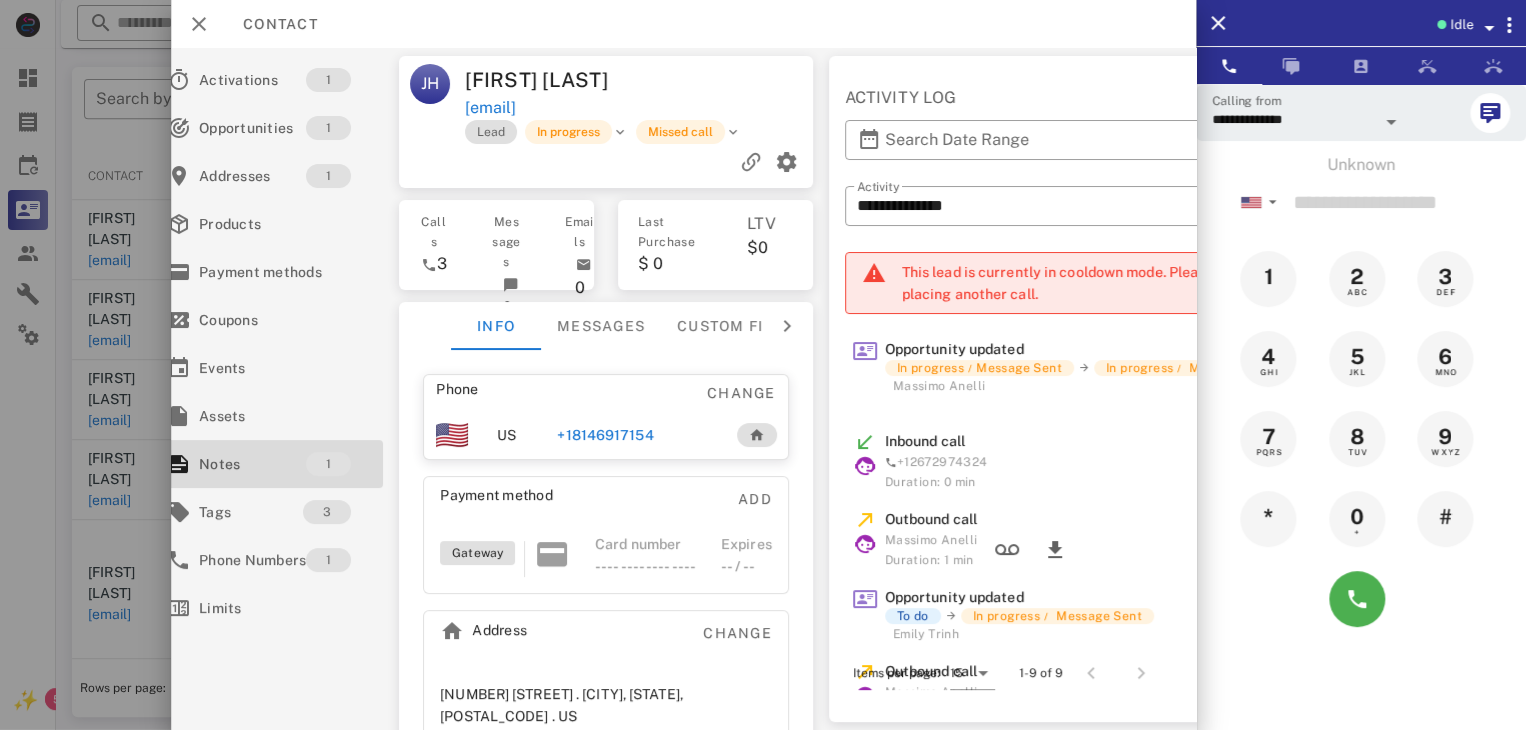 click at bounding box center [763, 365] 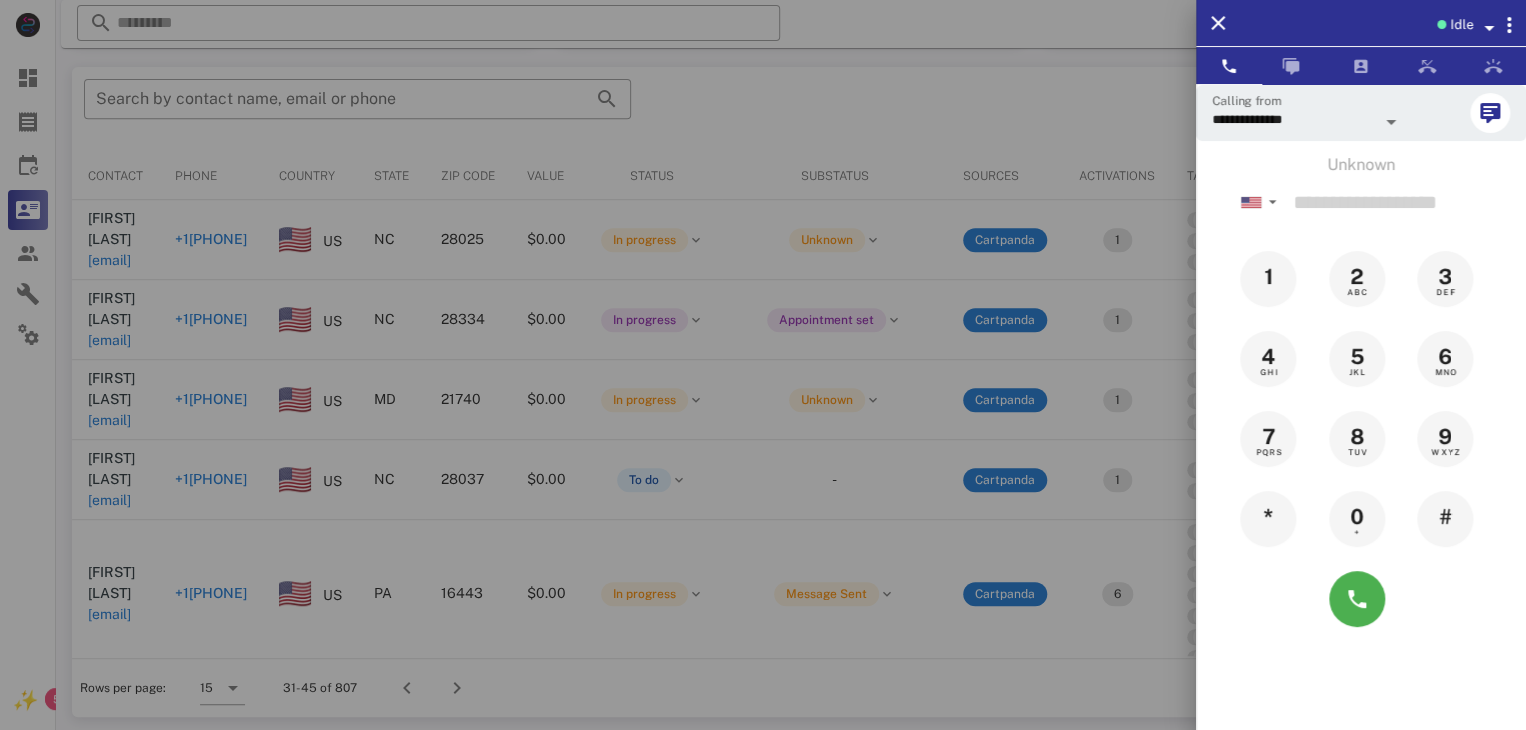 click at bounding box center [763, 365] 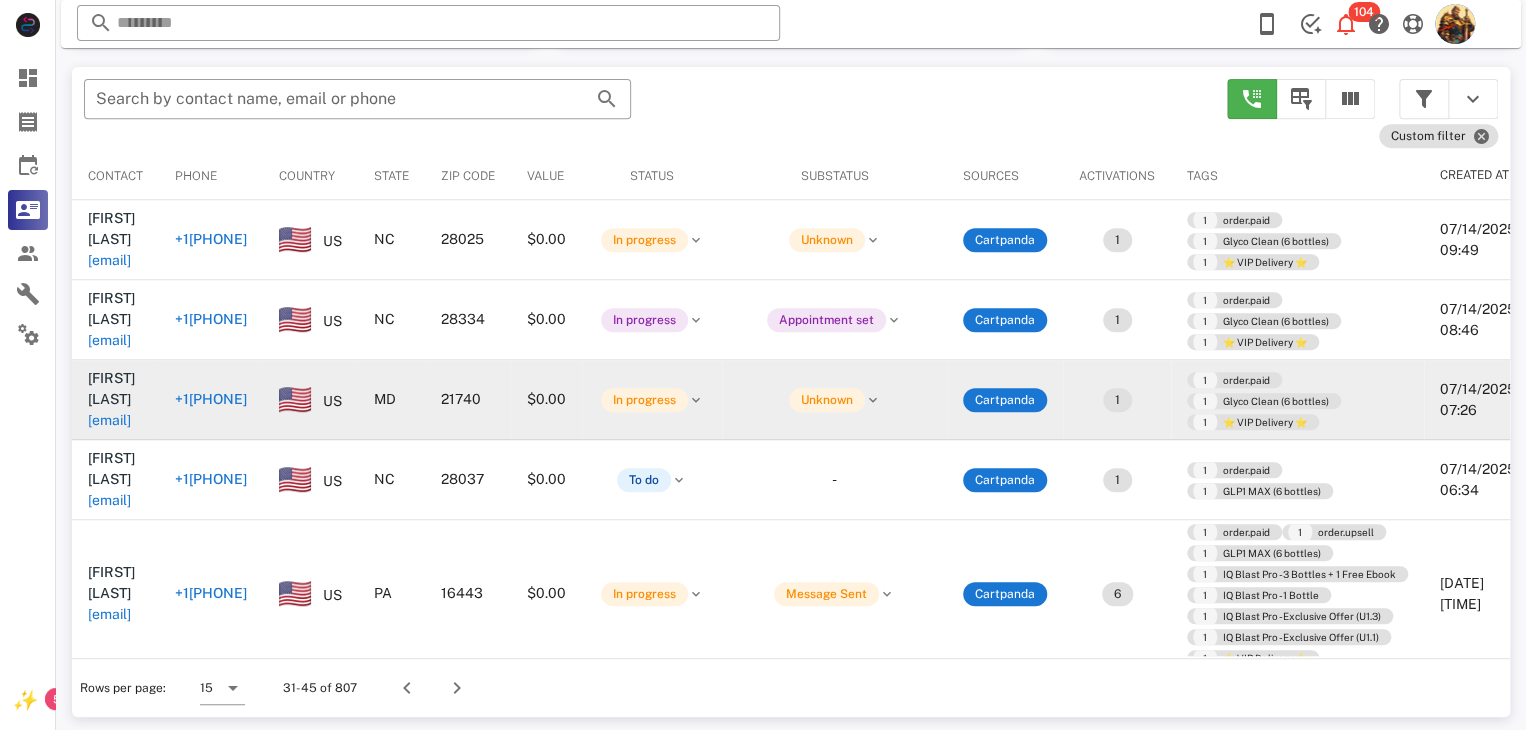click on "chesterhorst@gmail.com" at bounding box center [109, 420] 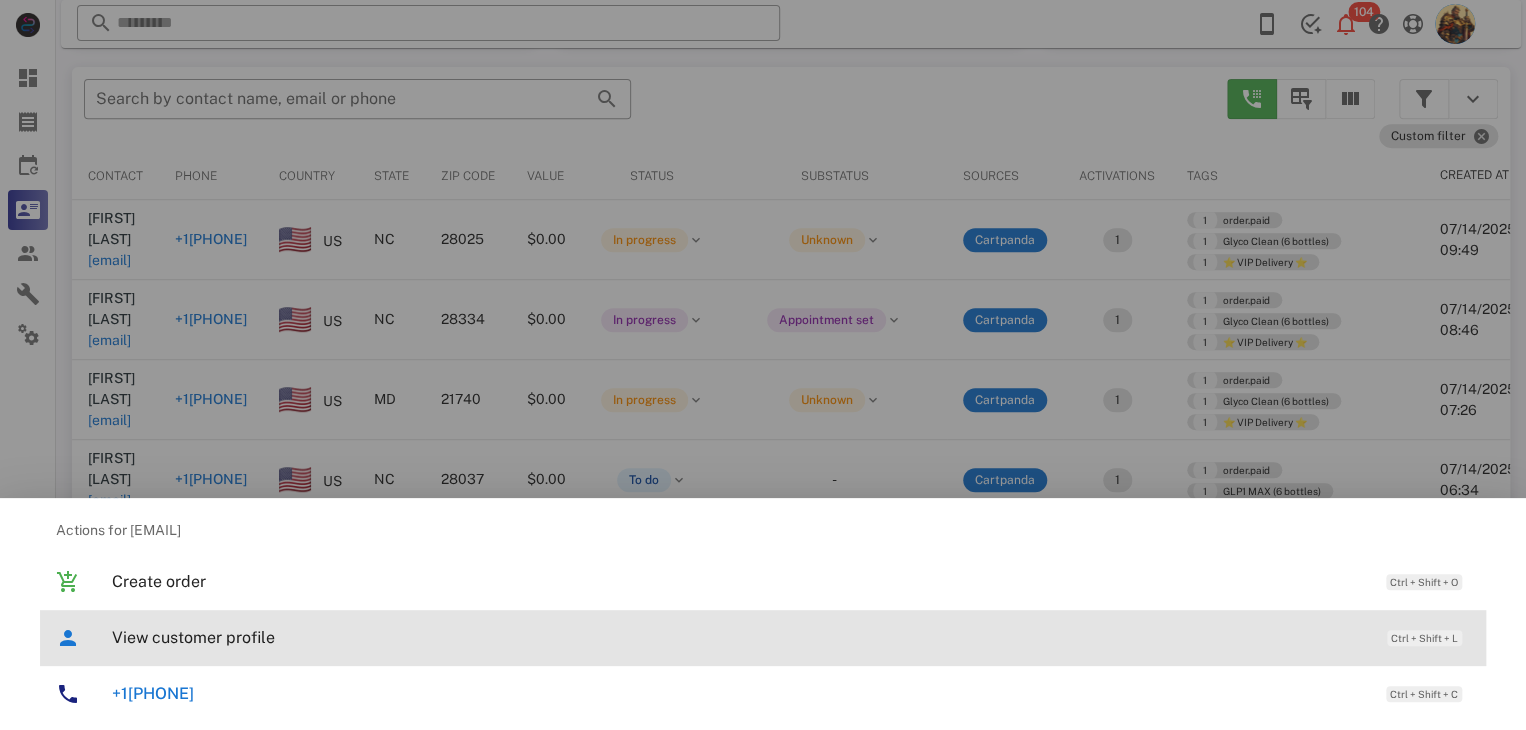 click on "View customer profile" at bounding box center (739, 637) 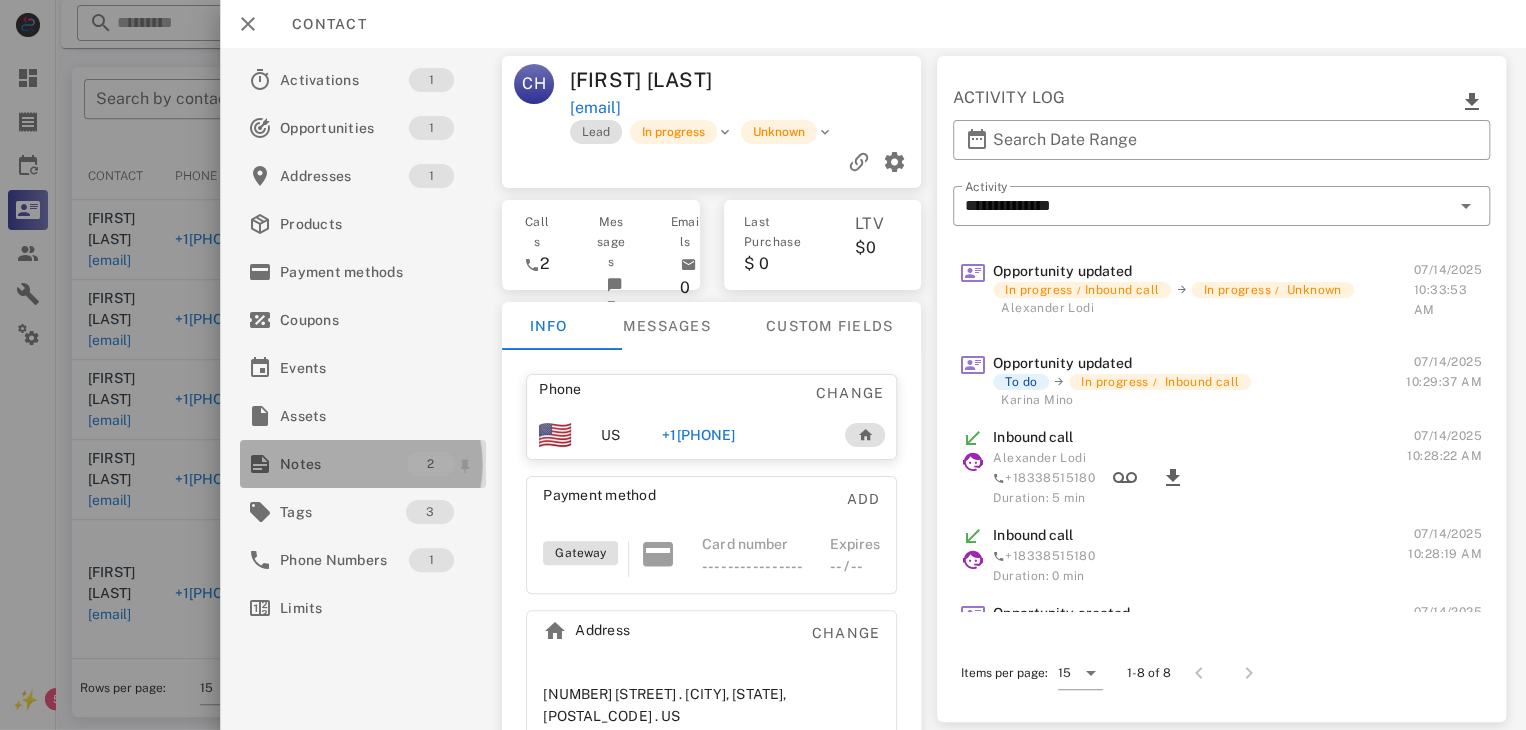 click on "Notes" at bounding box center (343, 464) 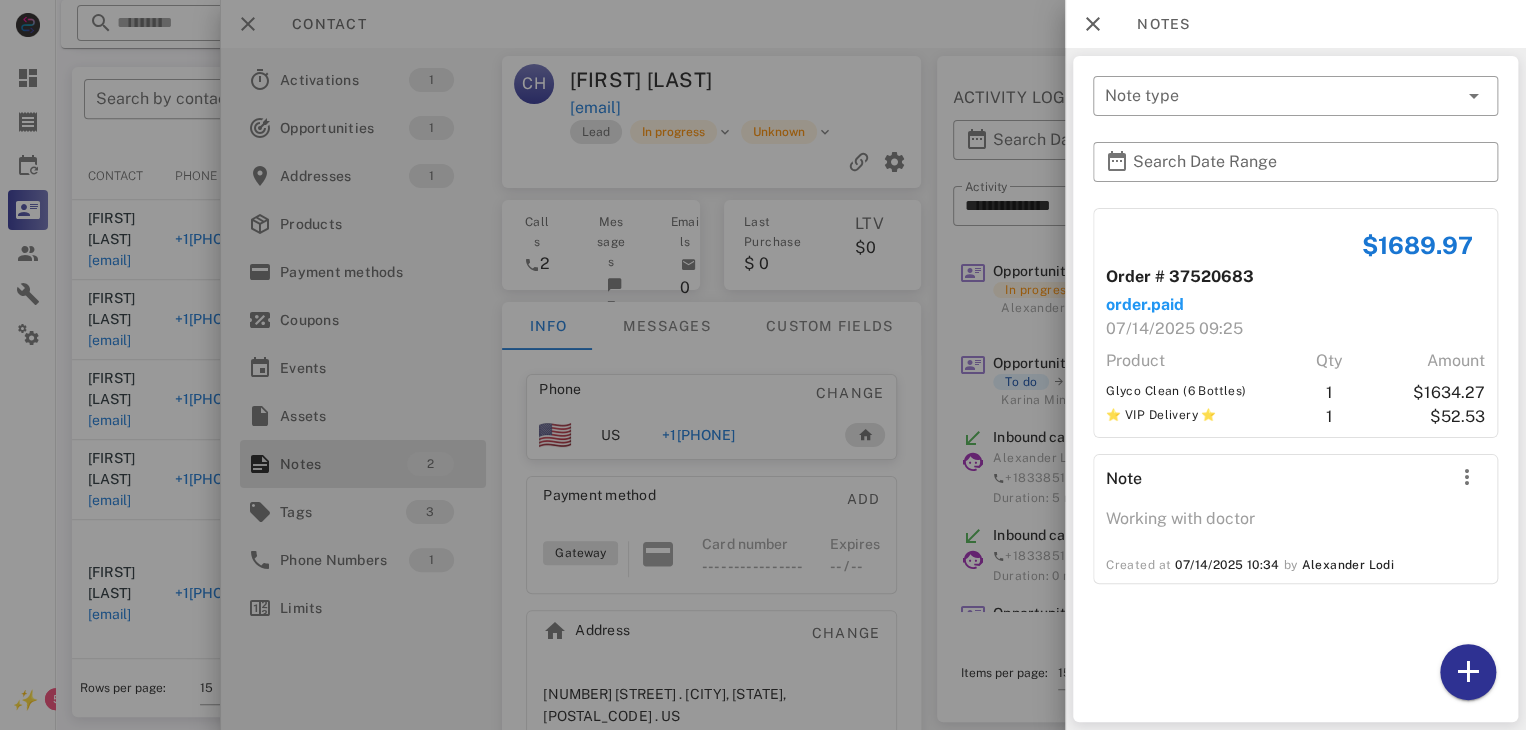 click at bounding box center [763, 365] 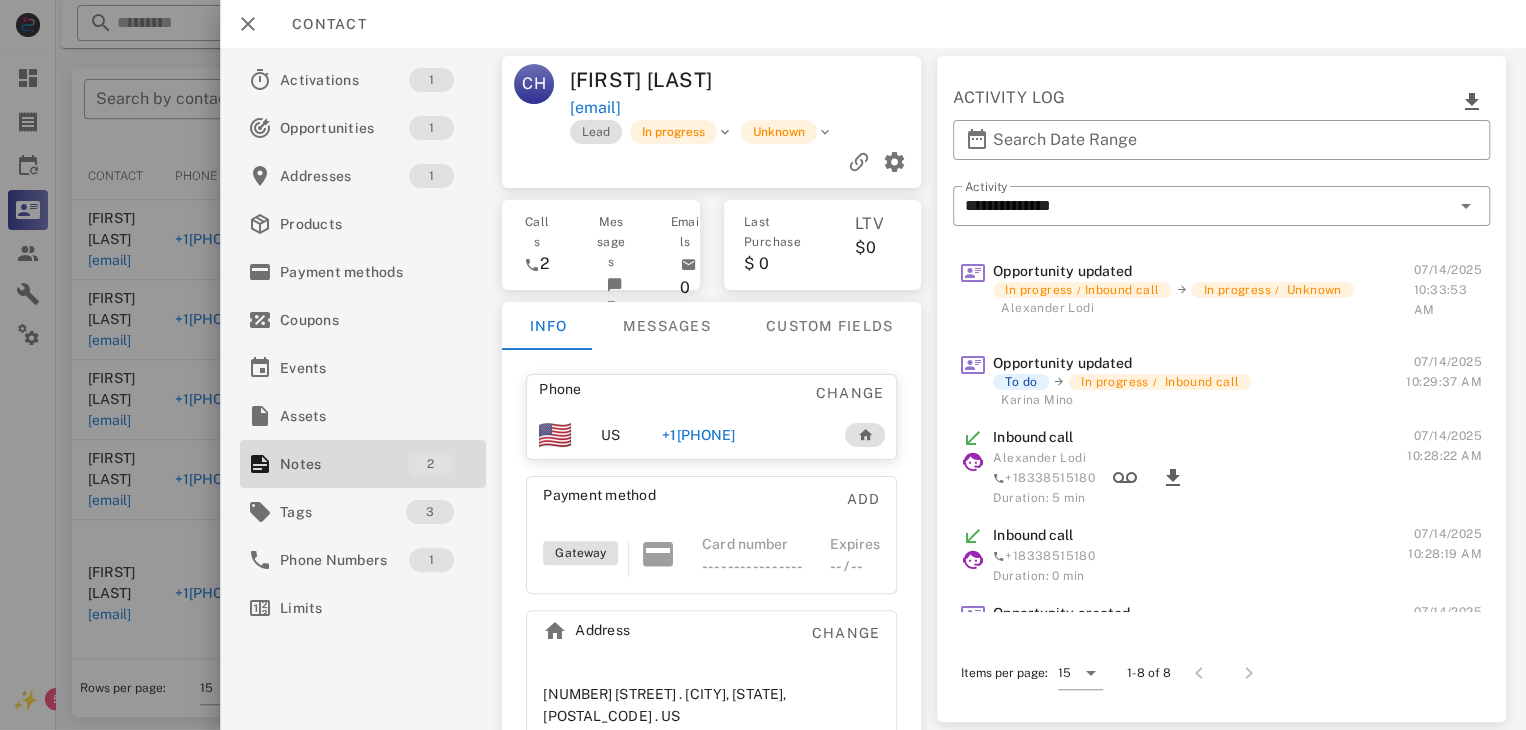 click at bounding box center [763, 365] 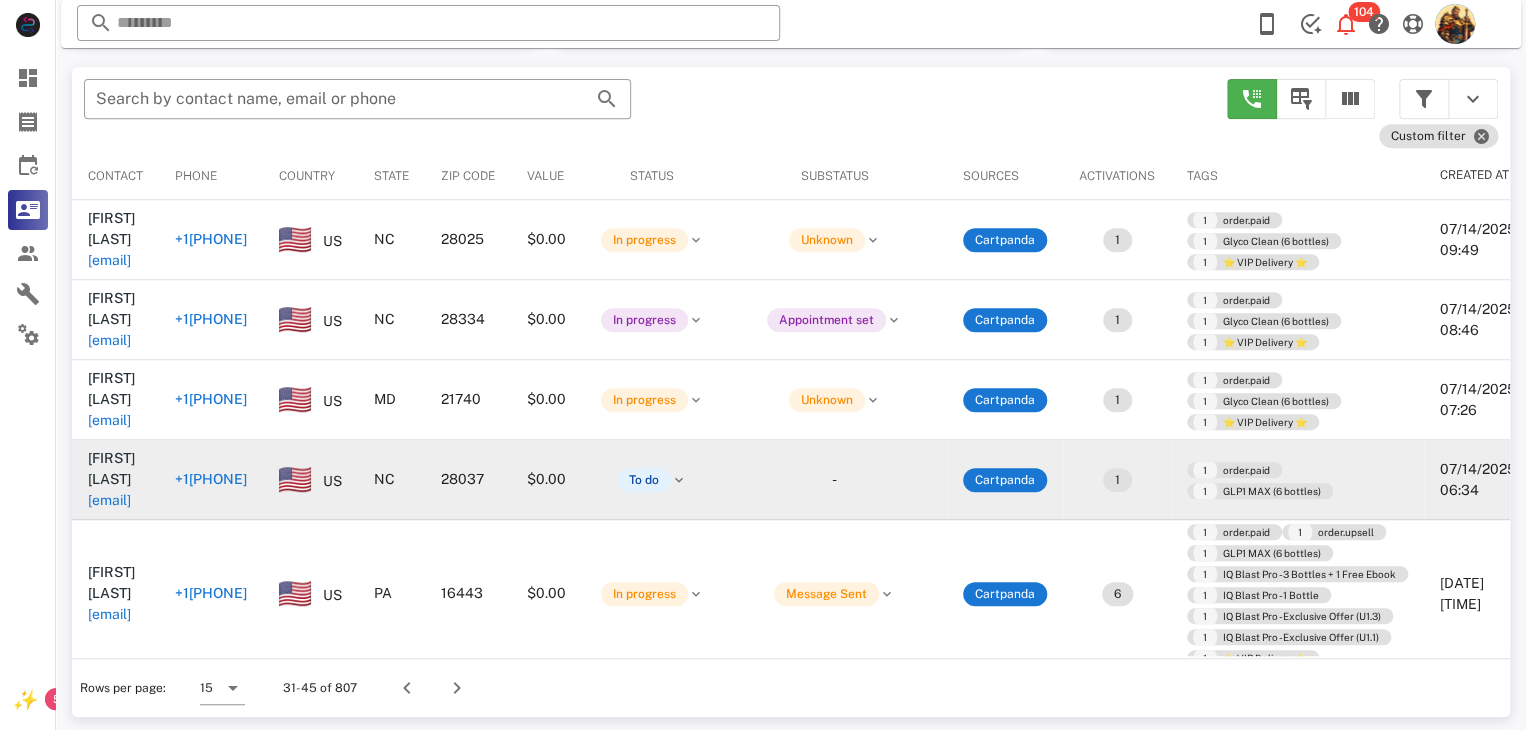click on "soulpatrol4084@yahoo.com" at bounding box center (109, 500) 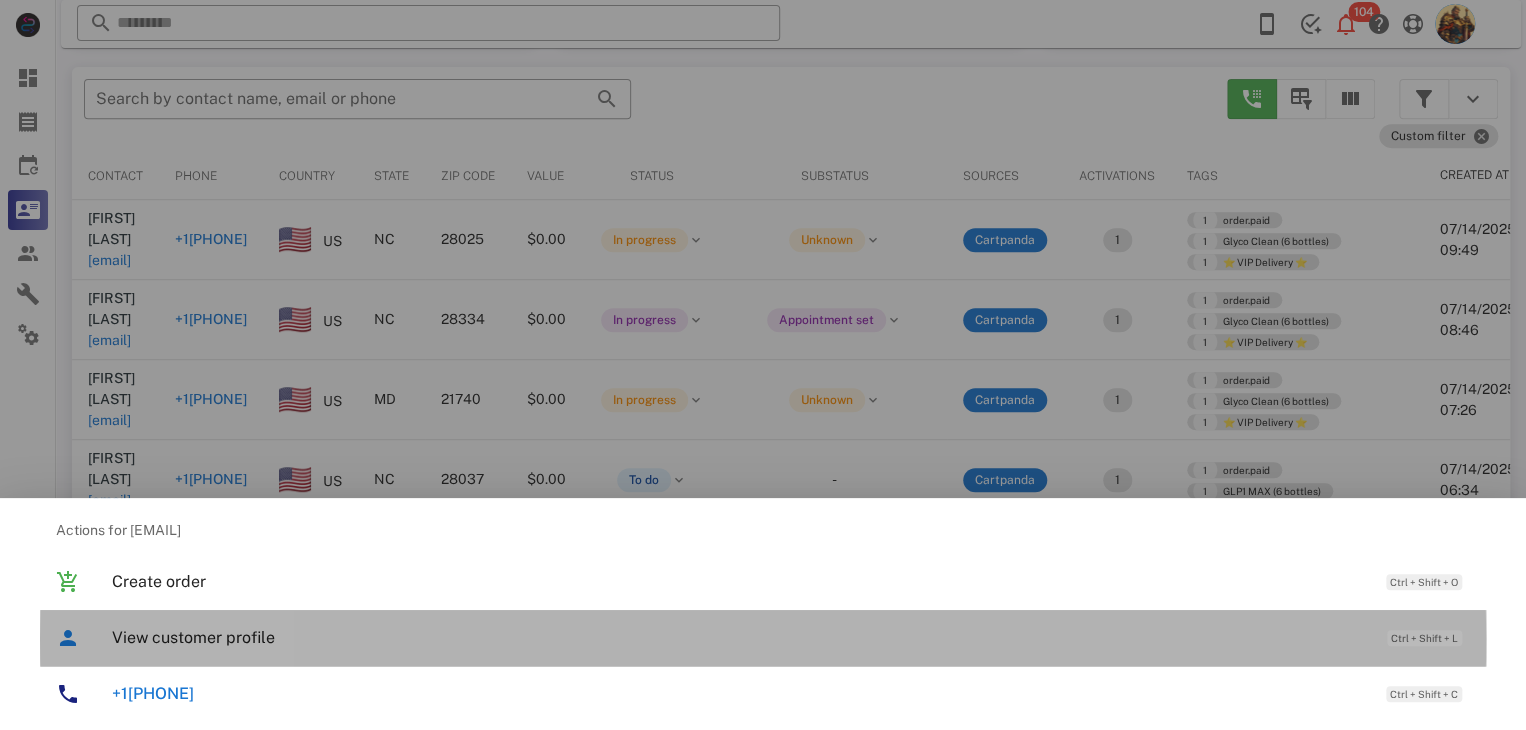 click on "View customer profile" at bounding box center [739, 637] 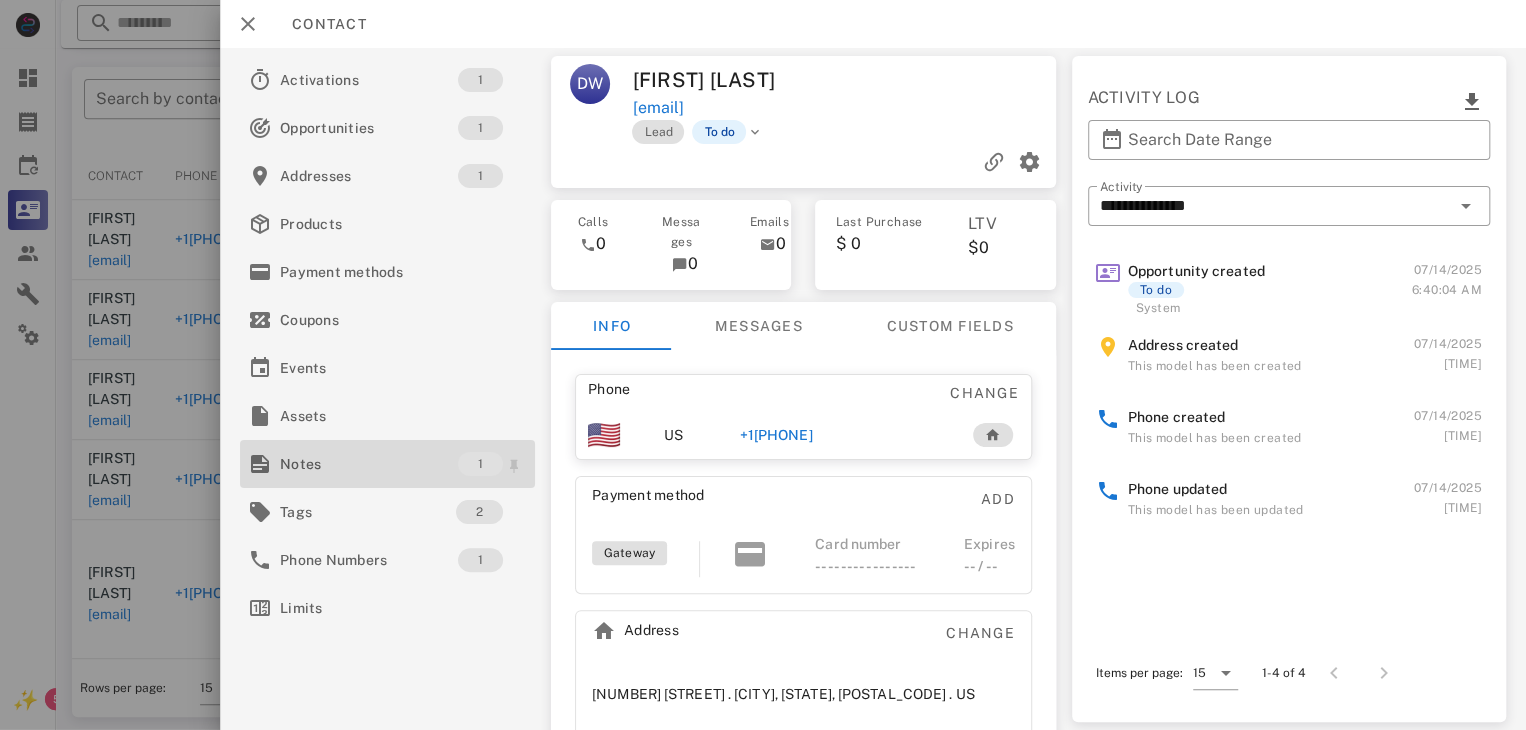 click on "Notes" at bounding box center (369, 464) 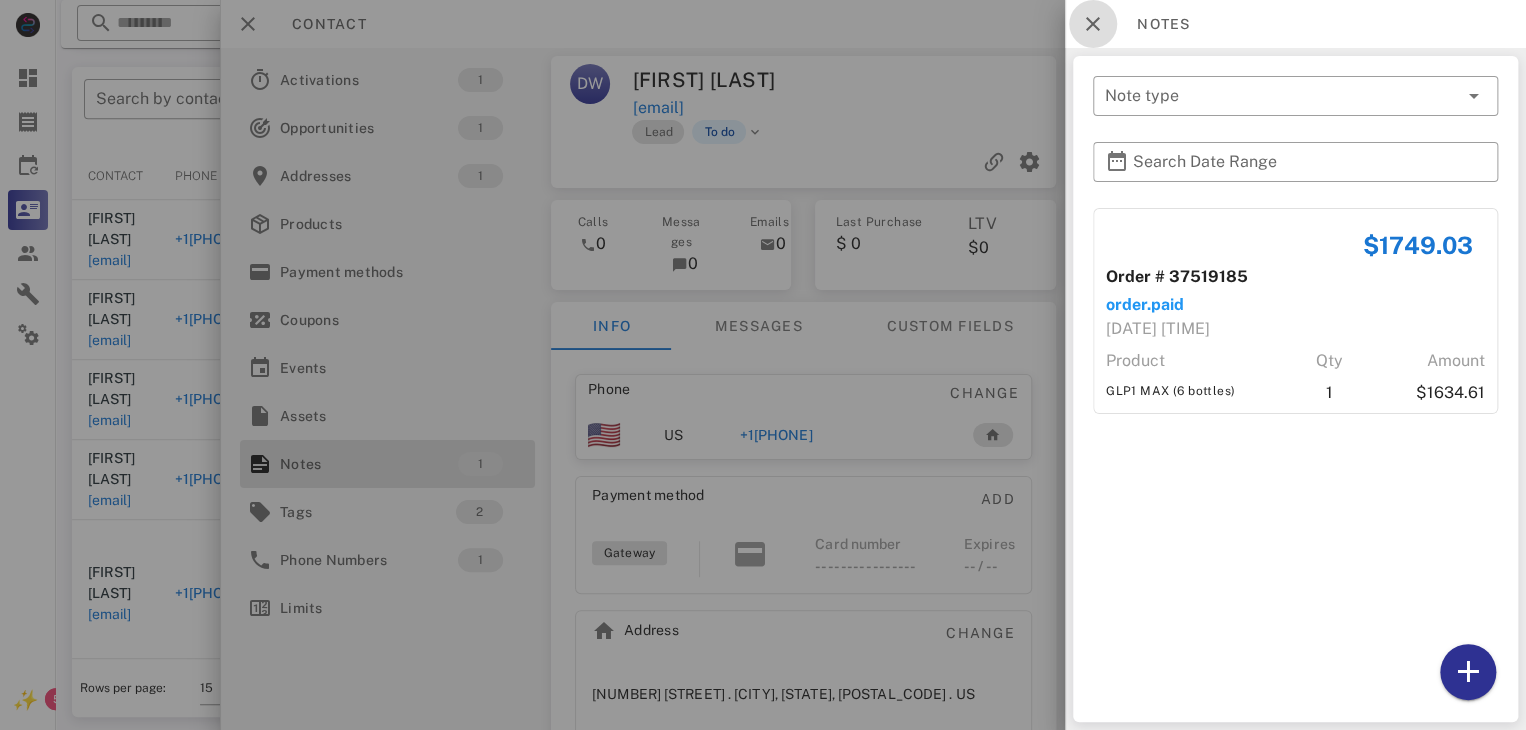 click at bounding box center (1093, 24) 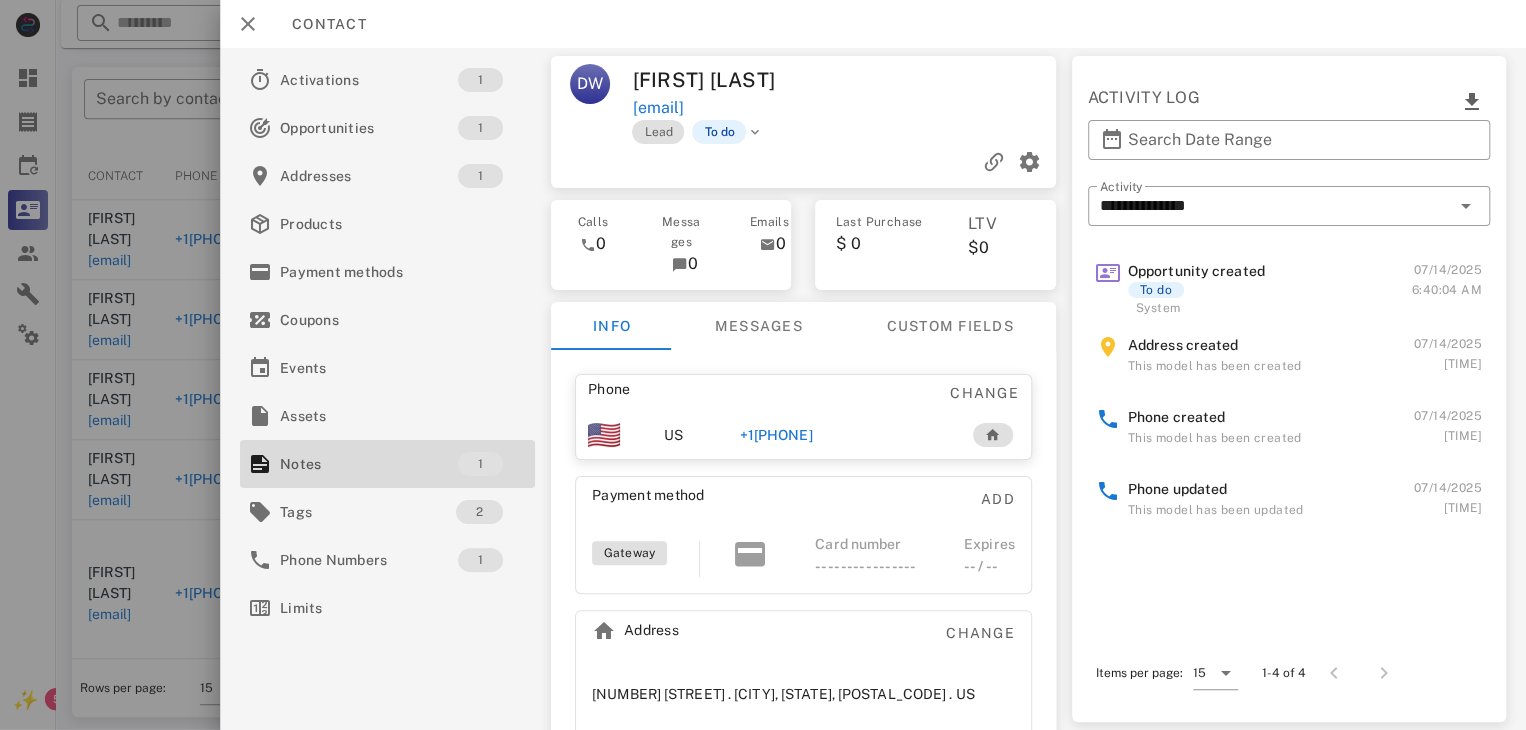 click on "+11860681864" at bounding box center [776, 435] 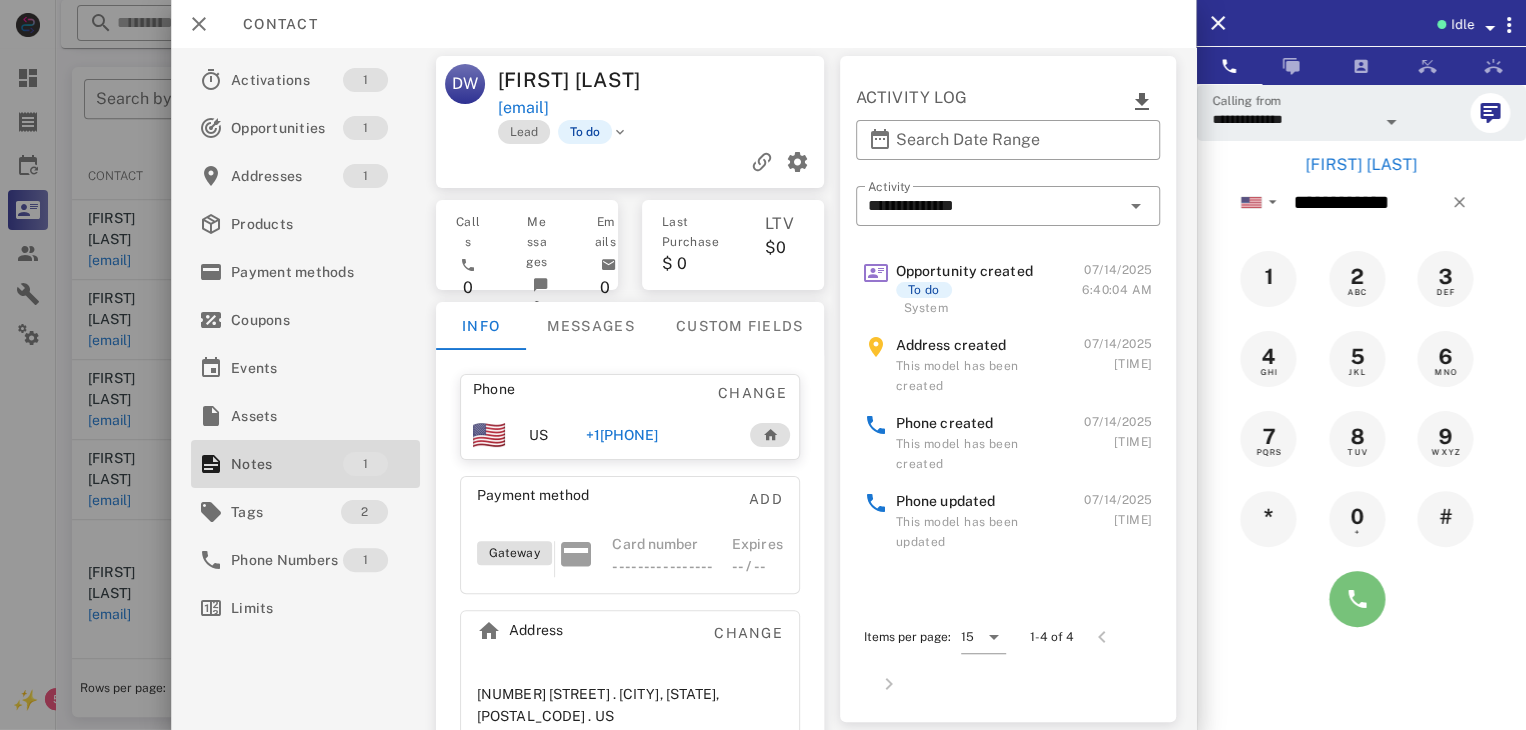 click at bounding box center [1357, 599] 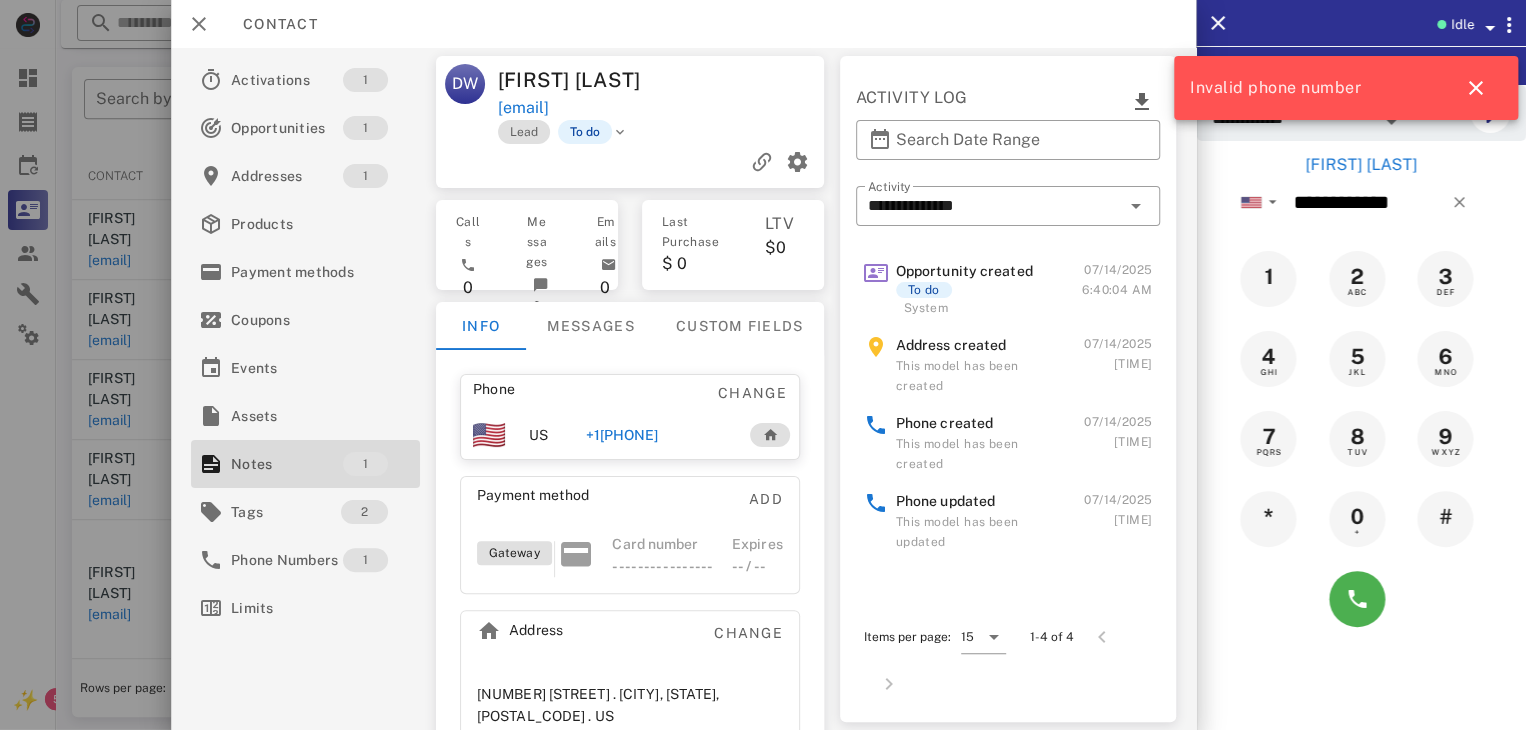 click at bounding box center (763, 365) 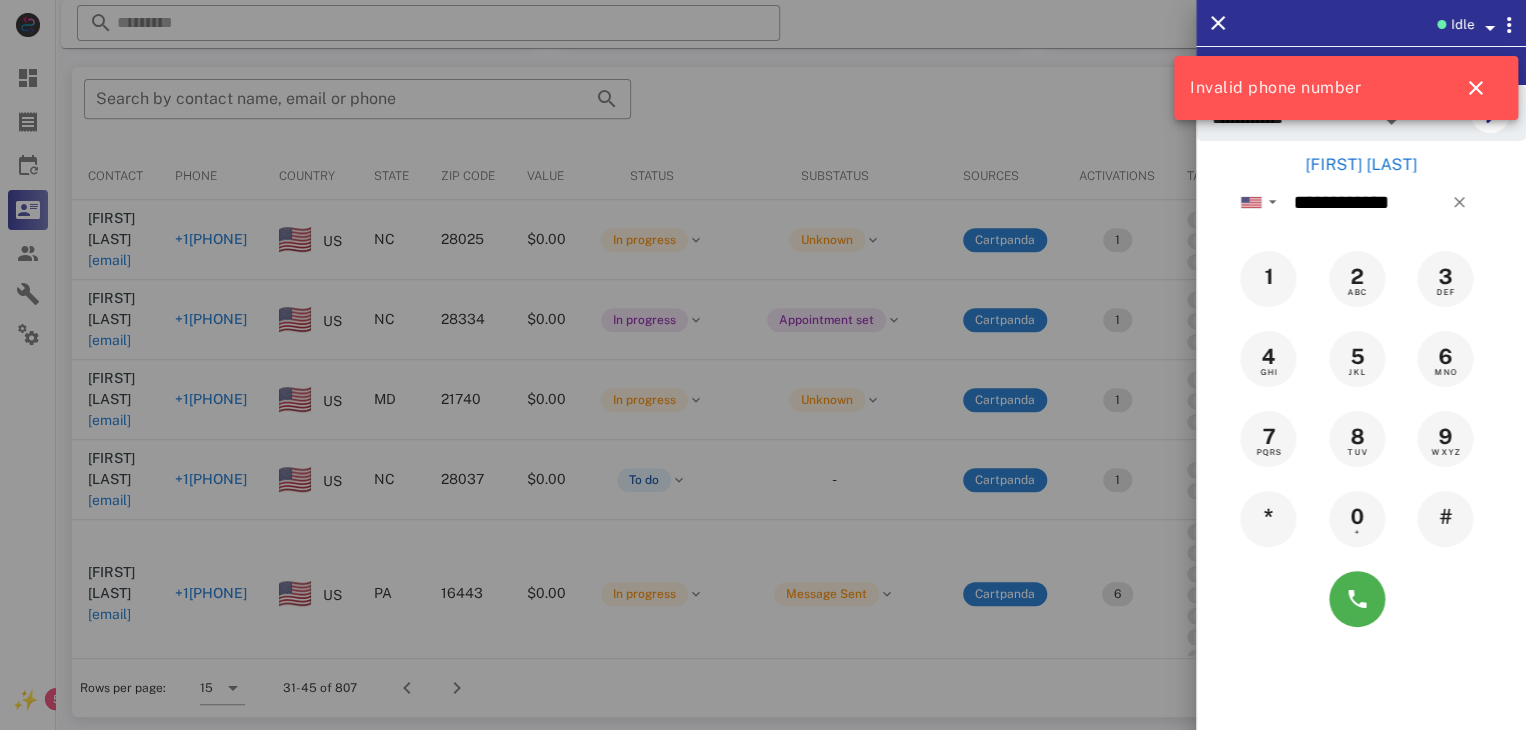 click at bounding box center [763, 365] 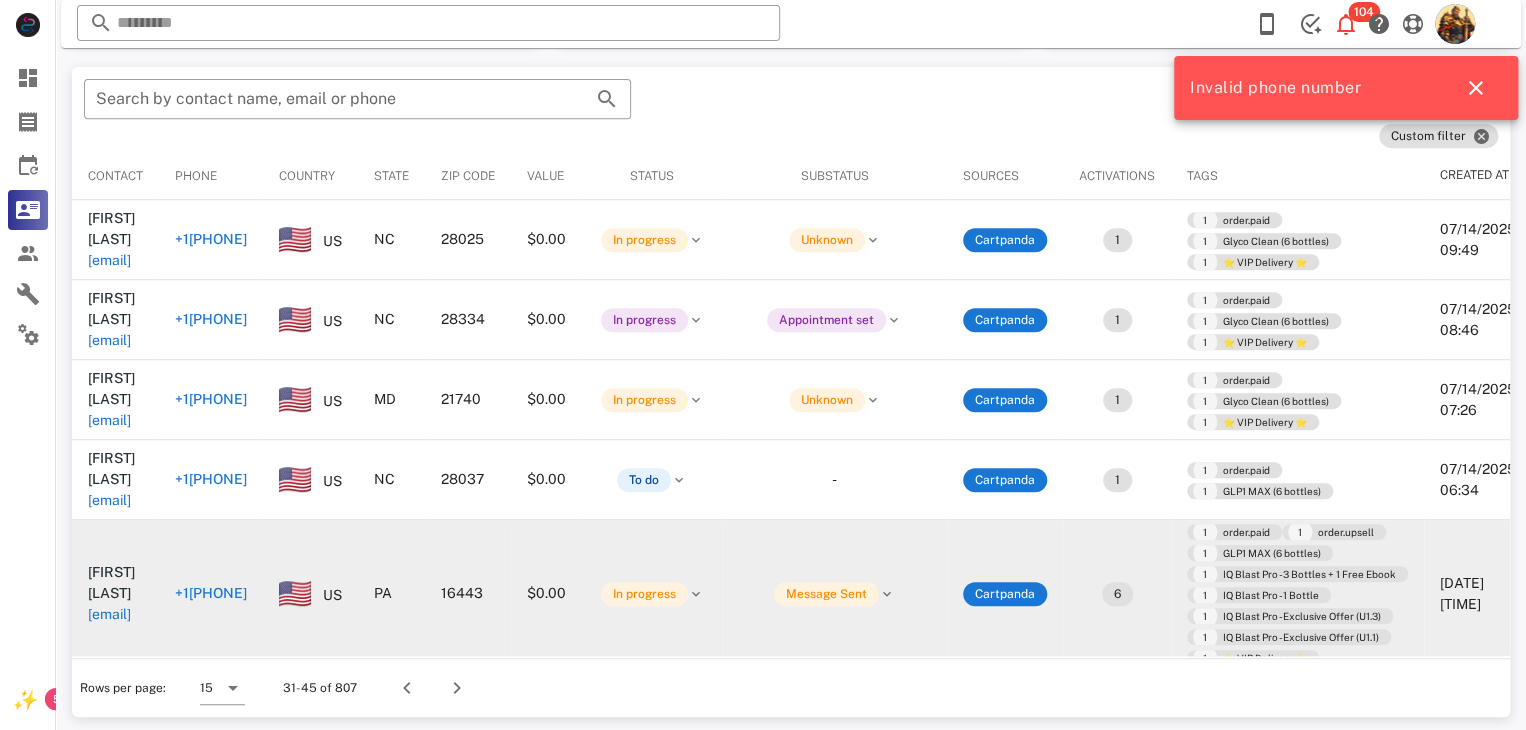 click on "sevenoakspasos@gmail.com" at bounding box center (109, 614) 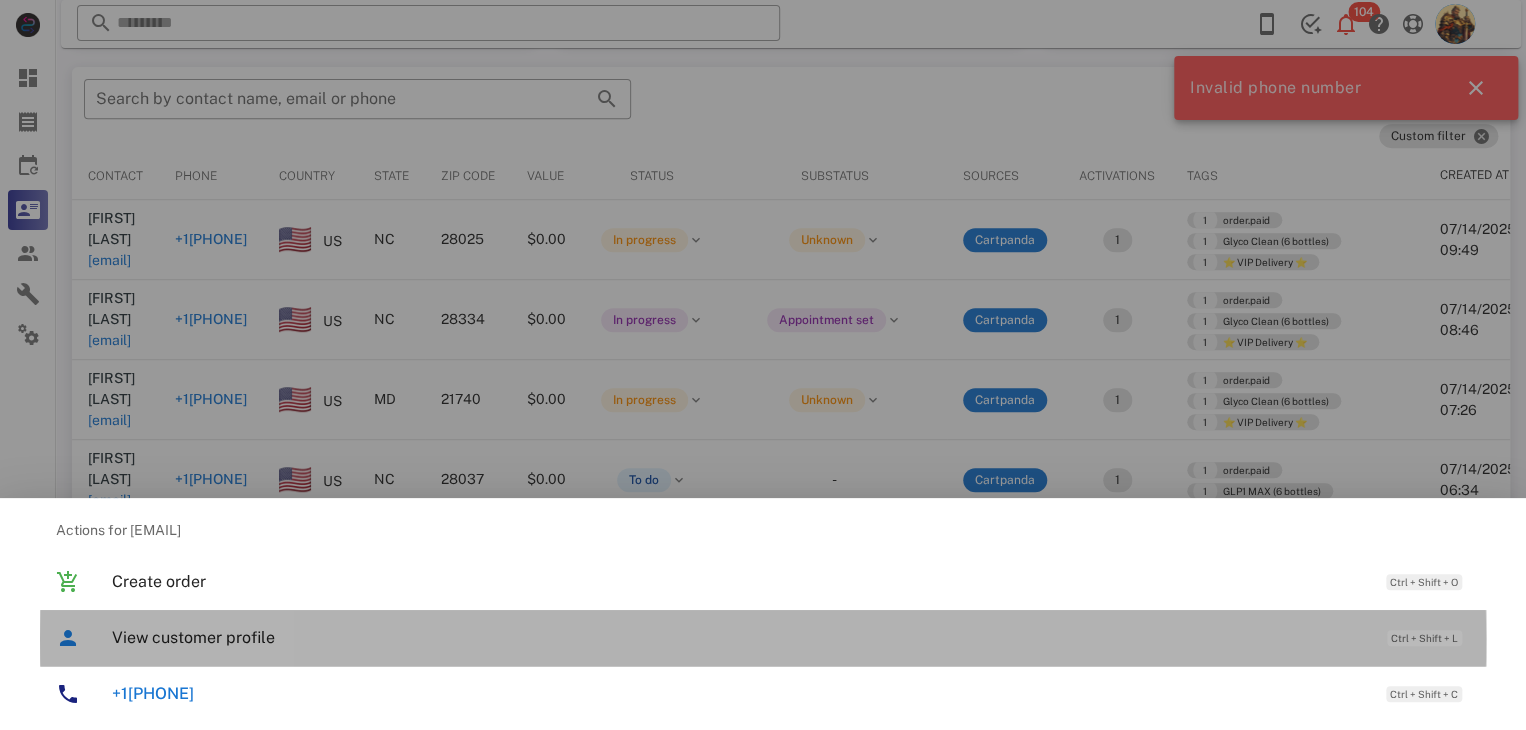 click on "View customer profile" at bounding box center [739, 637] 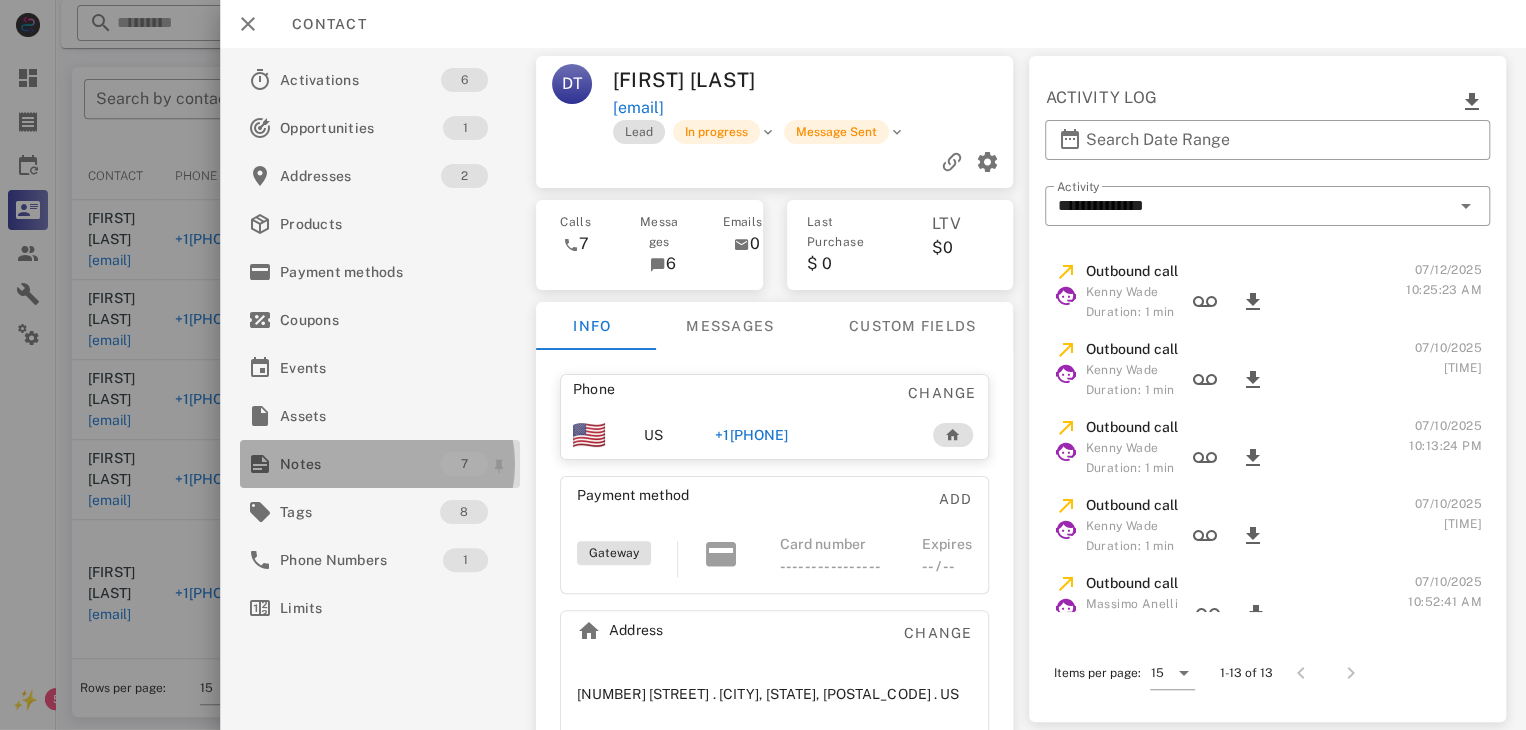 click on "Notes" at bounding box center [360, 464] 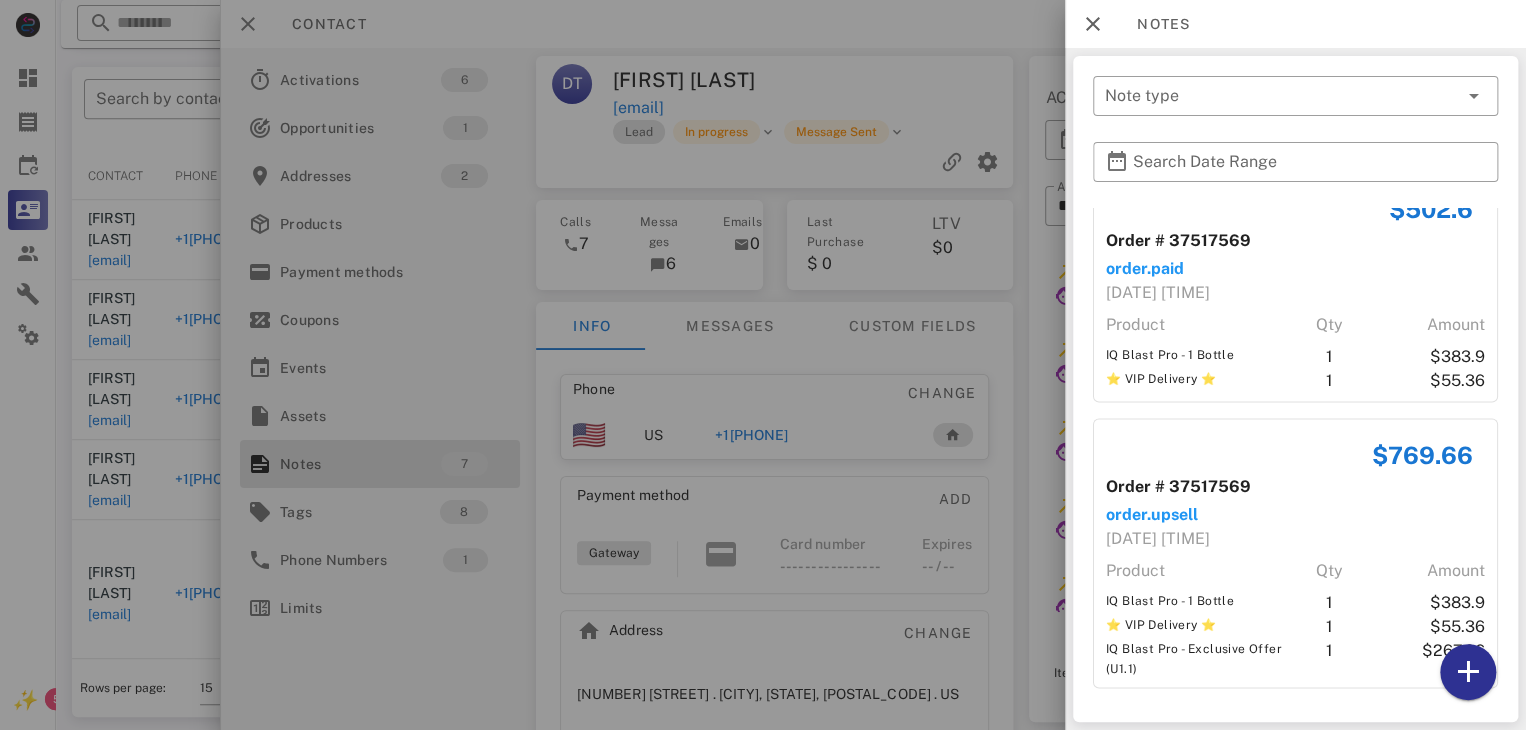 scroll, scrollTop: 1176, scrollLeft: 0, axis: vertical 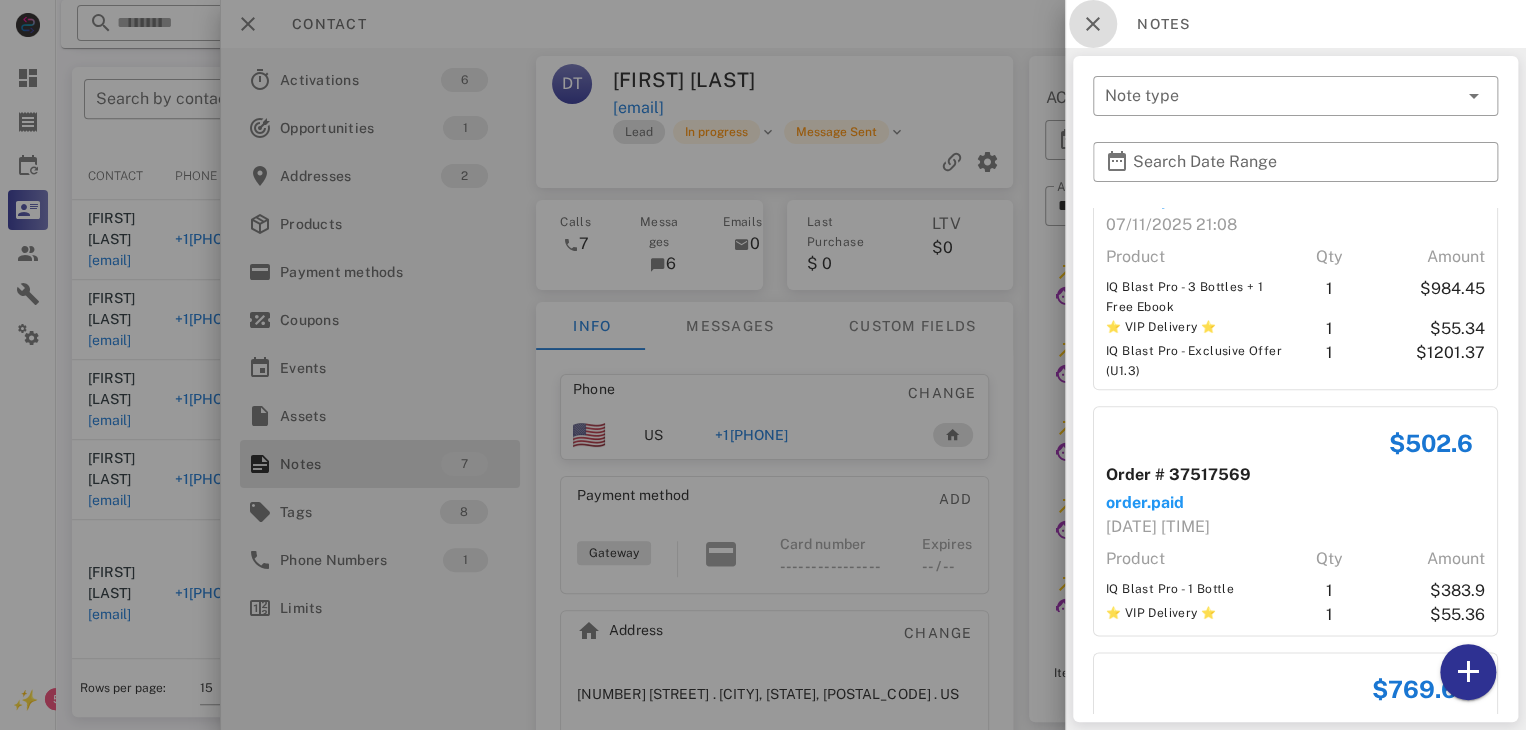 click at bounding box center (1093, 24) 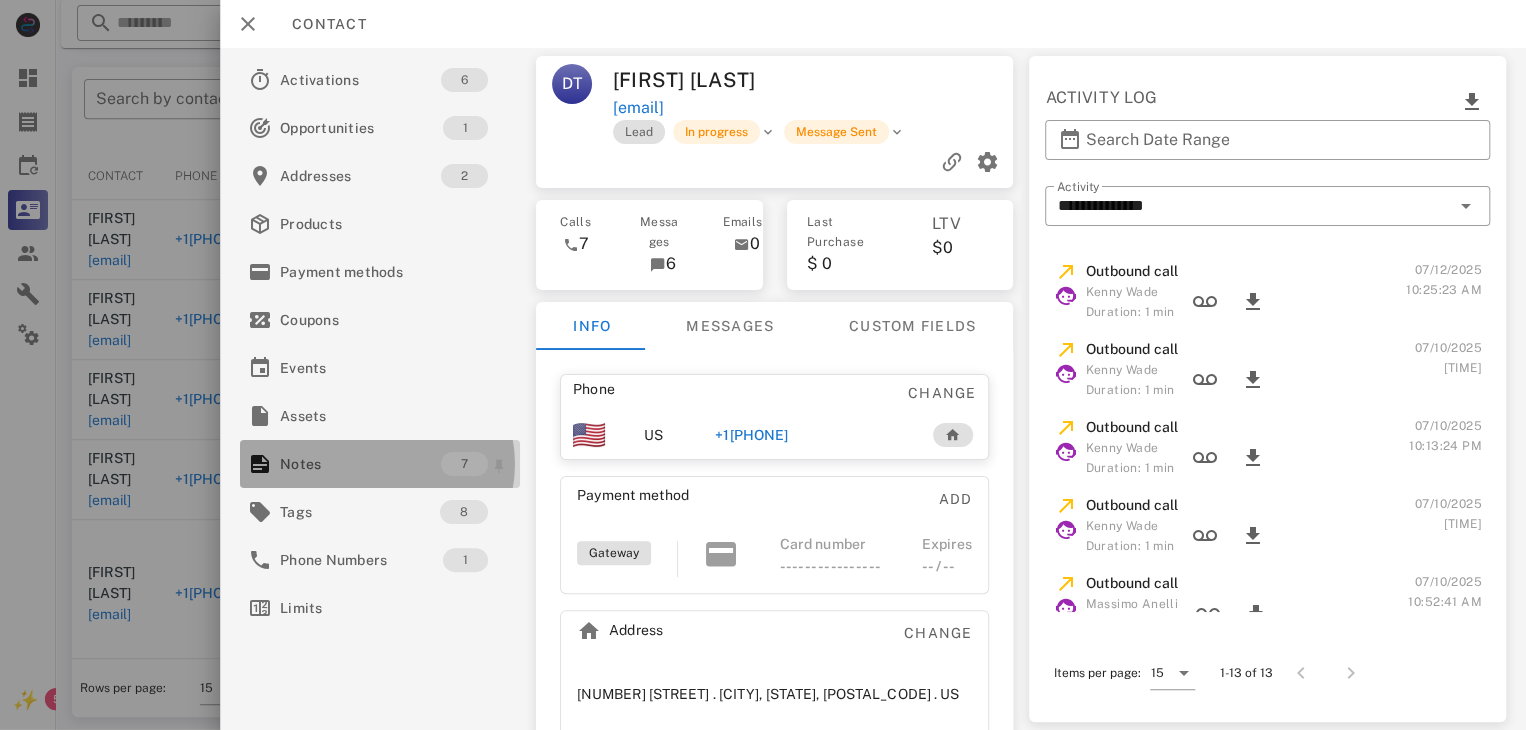 click on "Notes" at bounding box center (360, 464) 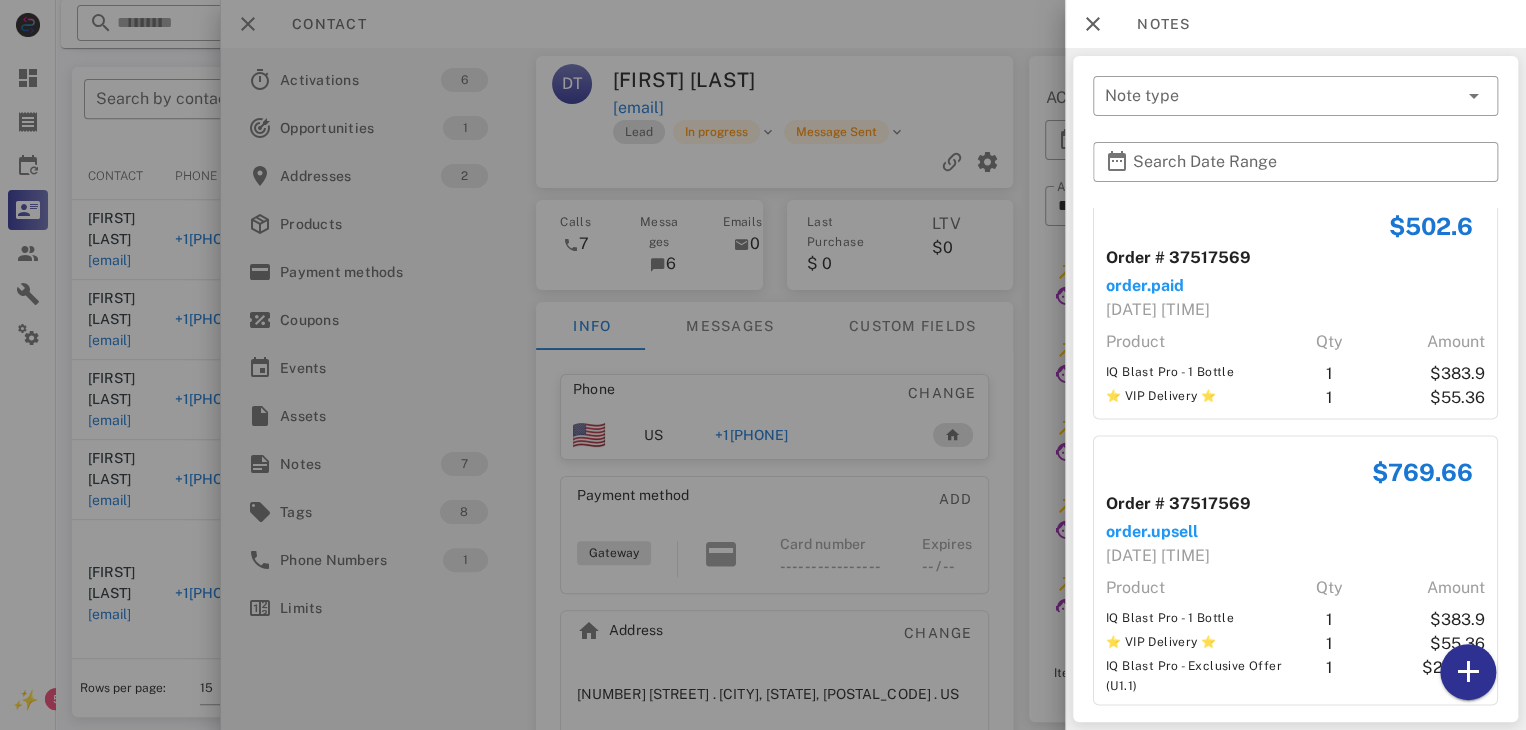 scroll, scrollTop: 1410, scrollLeft: 0, axis: vertical 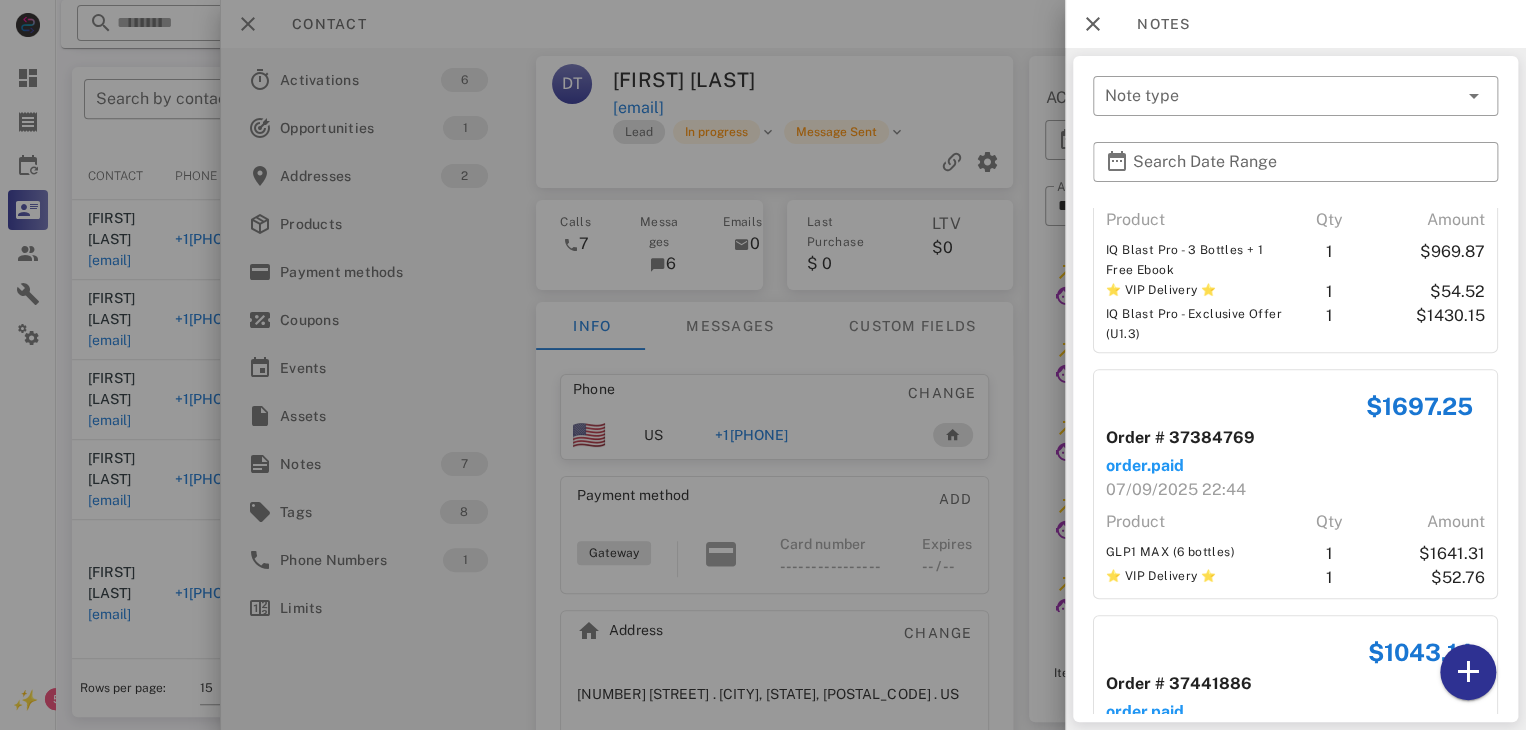 click at bounding box center (763, 365) 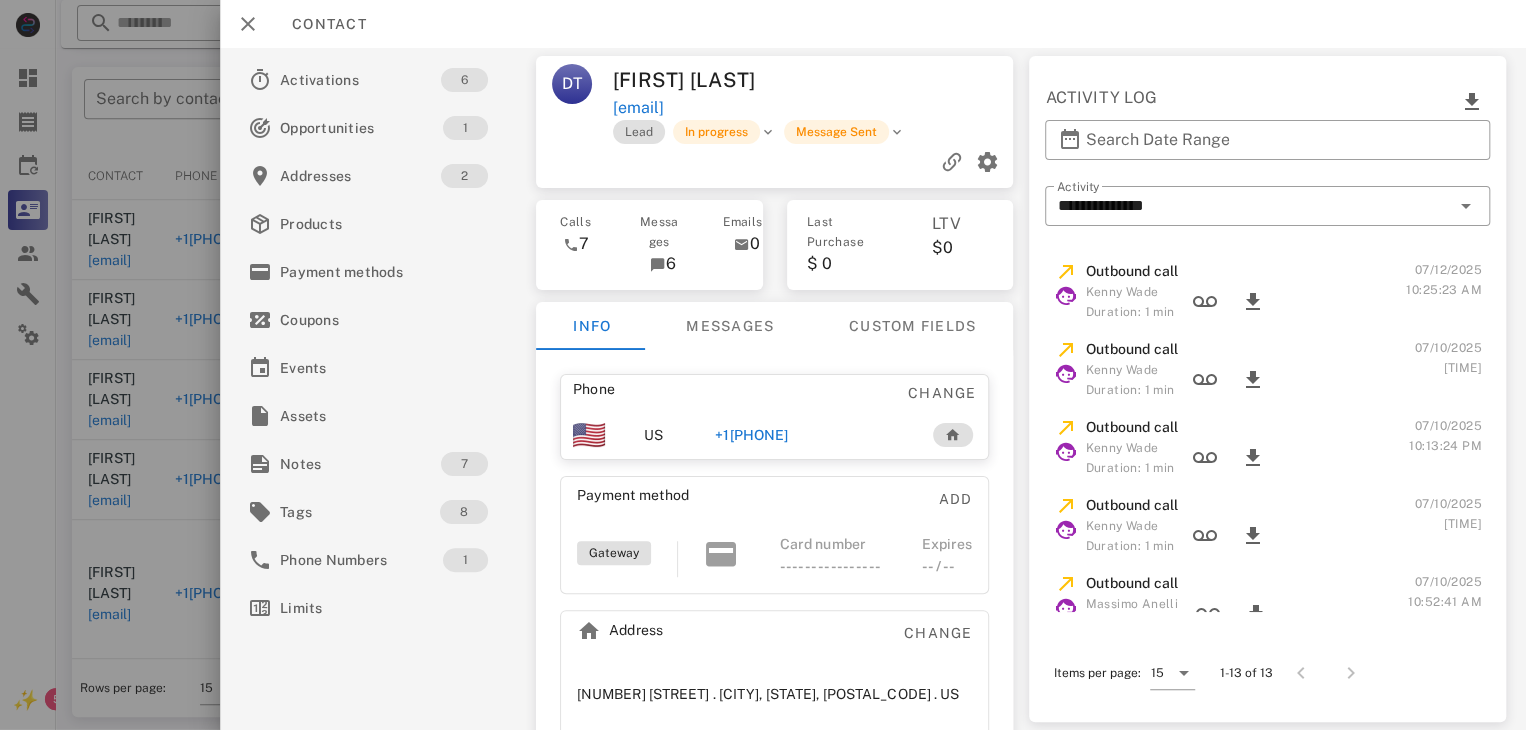 click on "+18144401032" at bounding box center [752, 435] 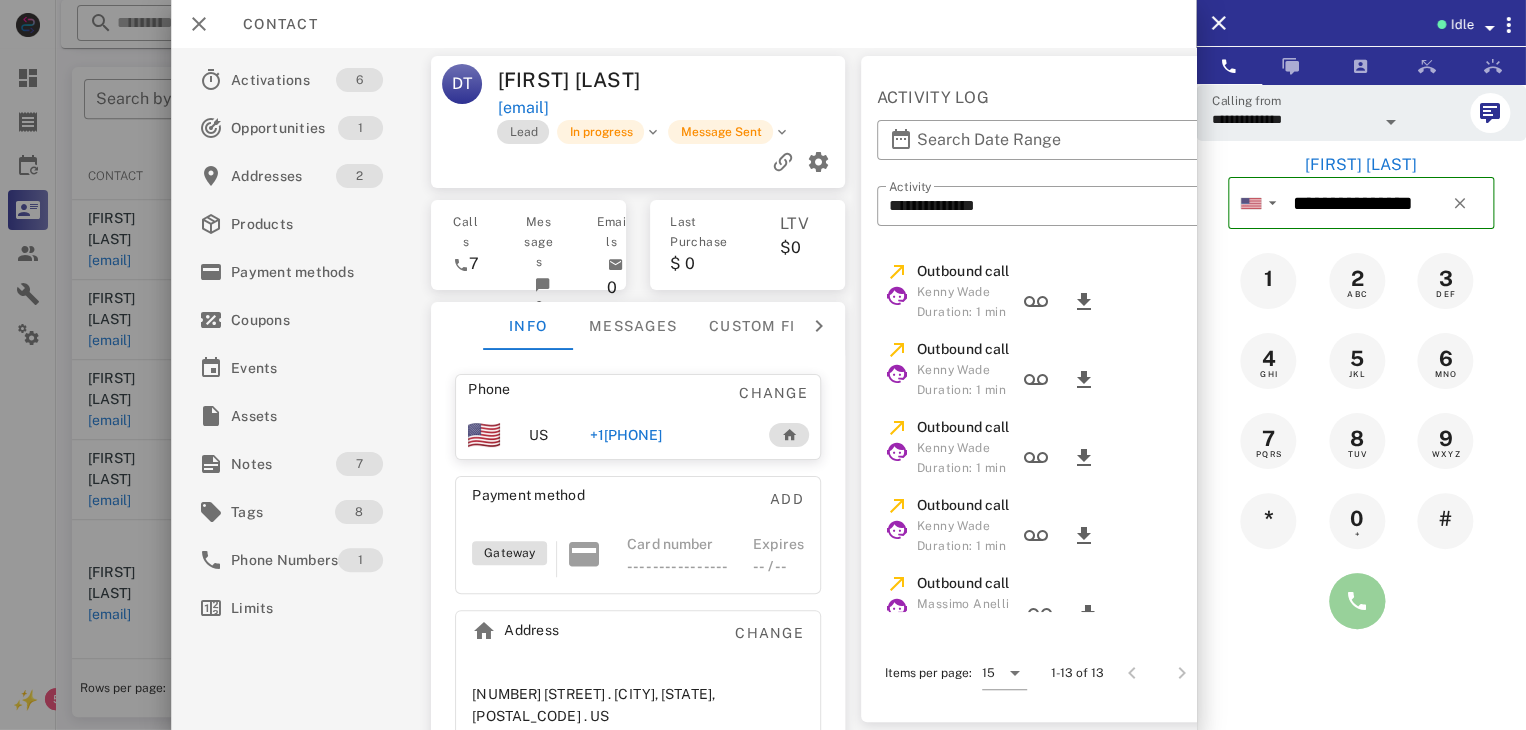 click at bounding box center [1357, 601] 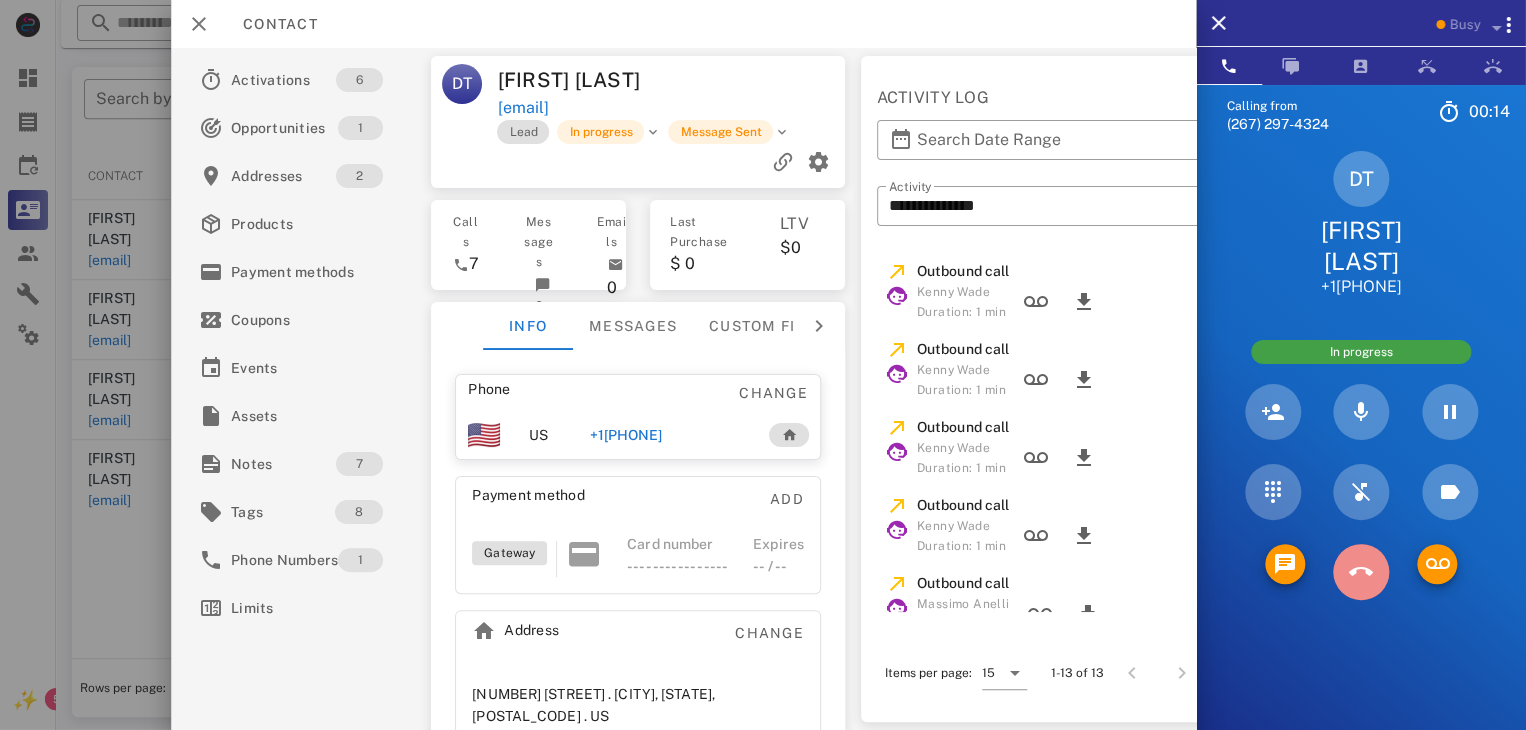 click at bounding box center [1361, 572] 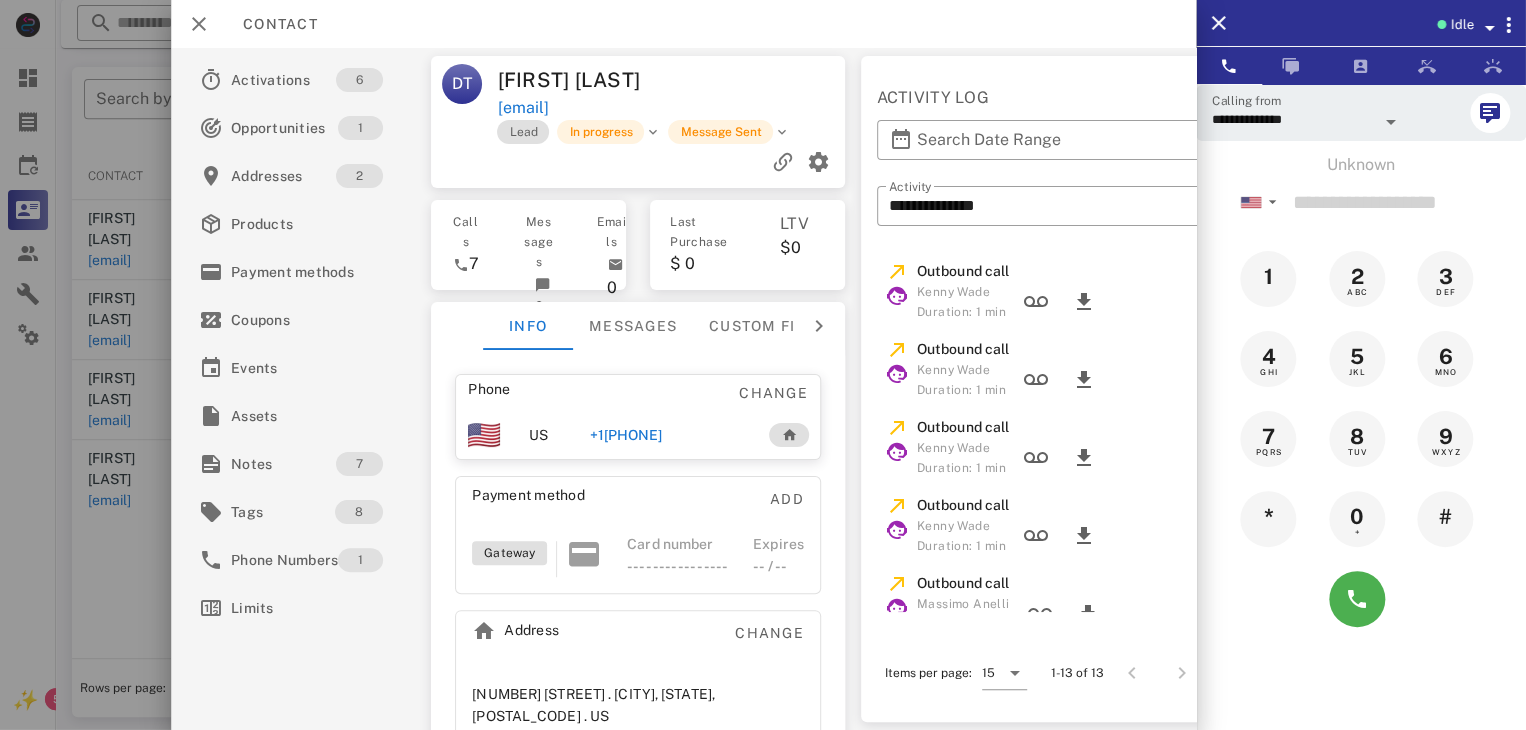 click at bounding box center [763, 365] 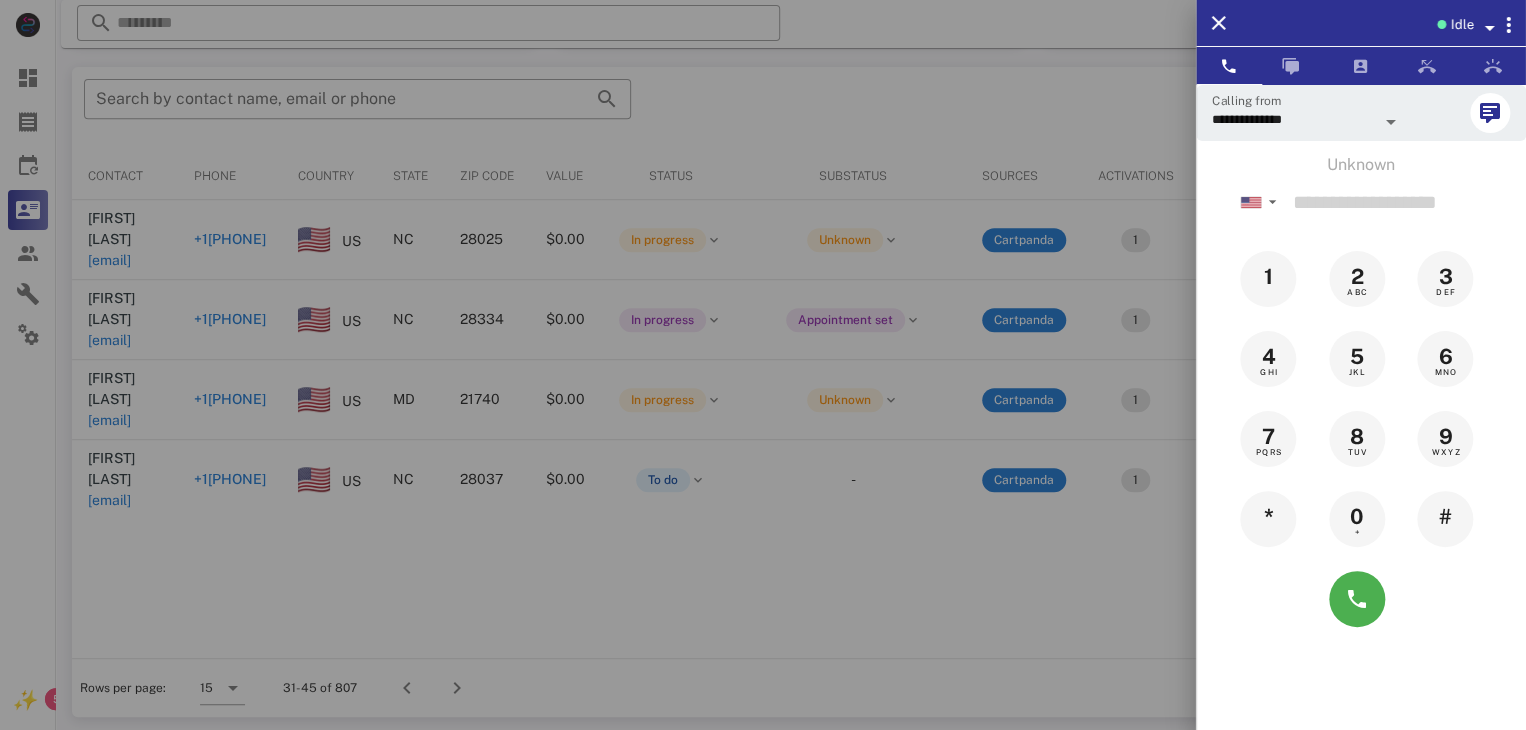 click at bounding box center (763, 365) 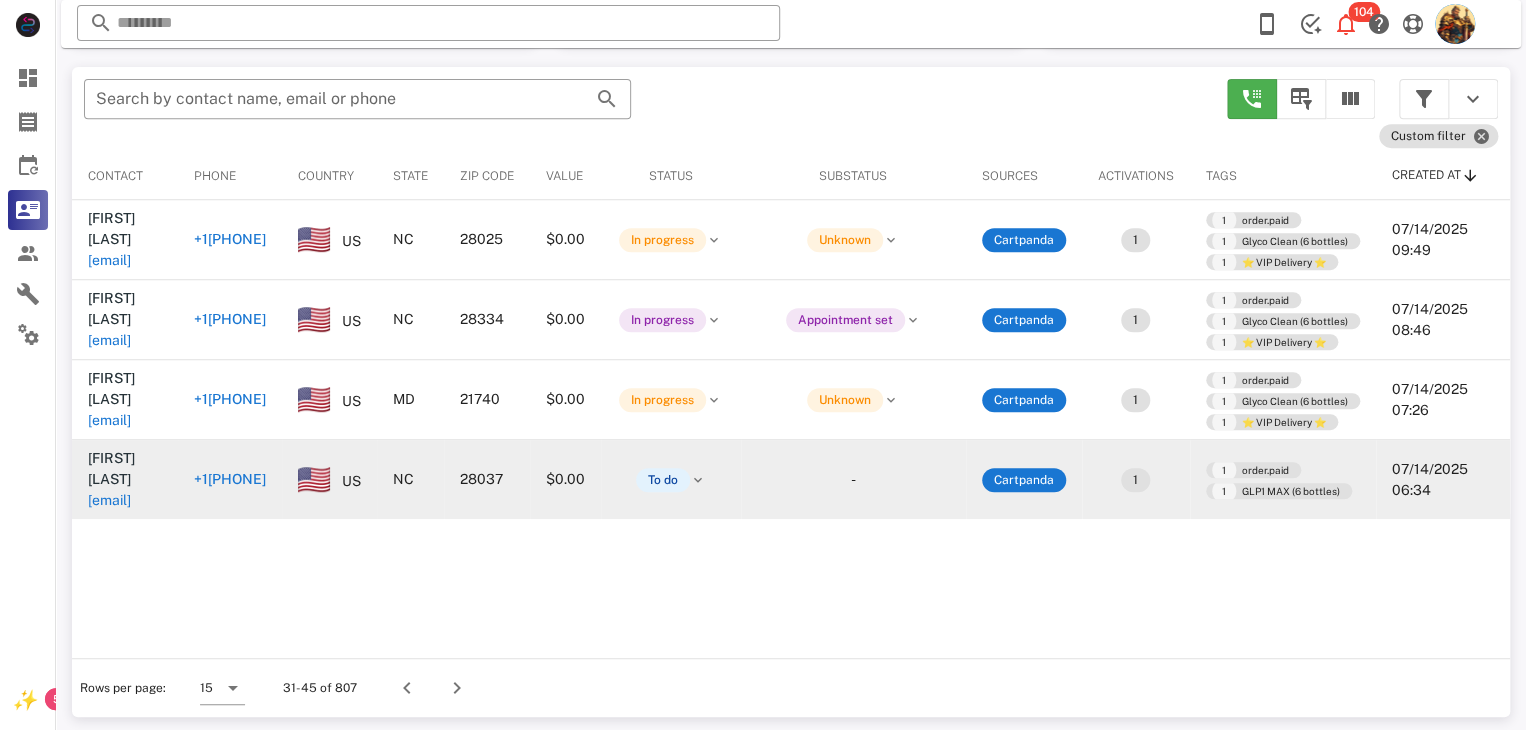 click on "soulpatrol4084@yahoo.com" at bounding box center (109, 500) 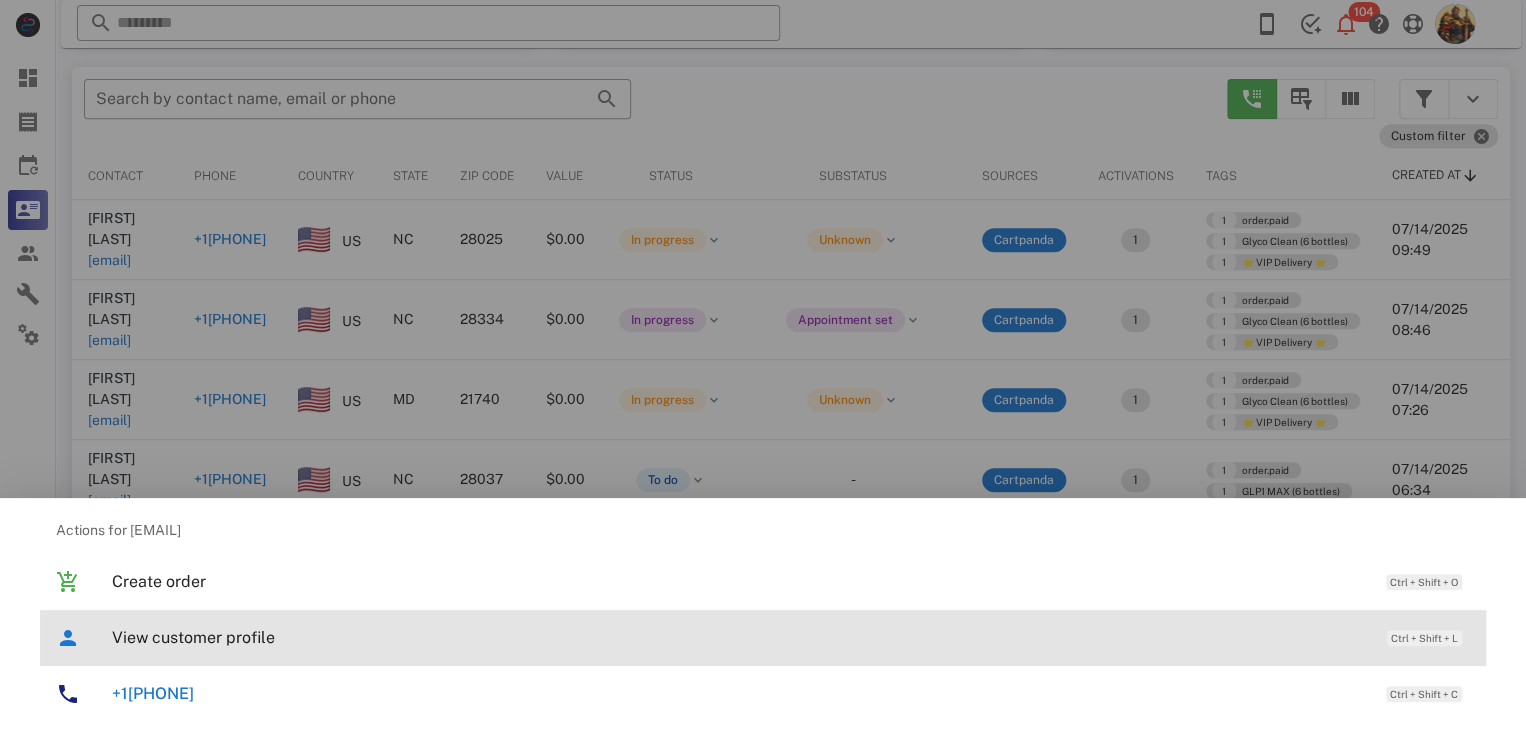click on "View customer profile Ctrl + Shift + L" at bounding box center (791, 637) 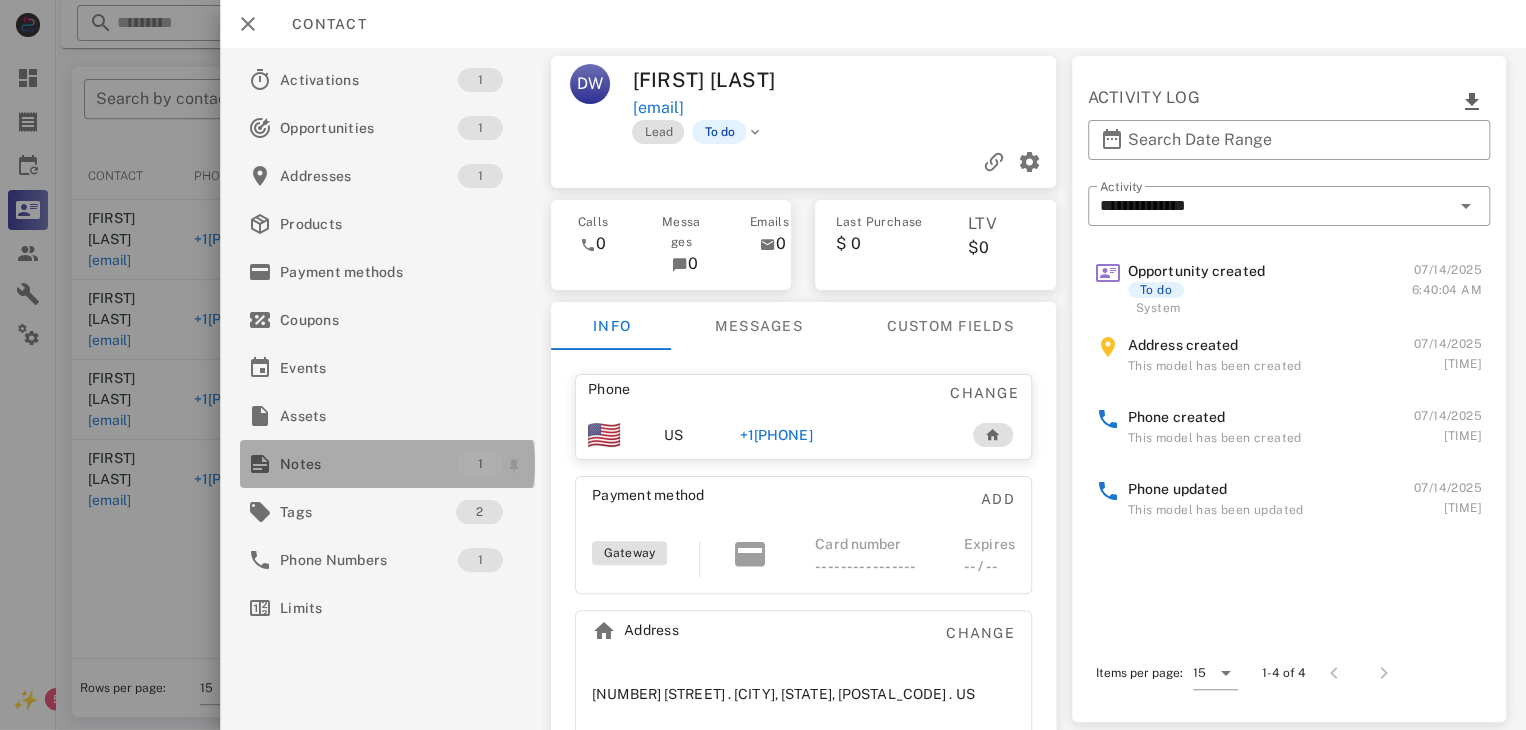 click on "Notes" at bounding box center (369, 464) 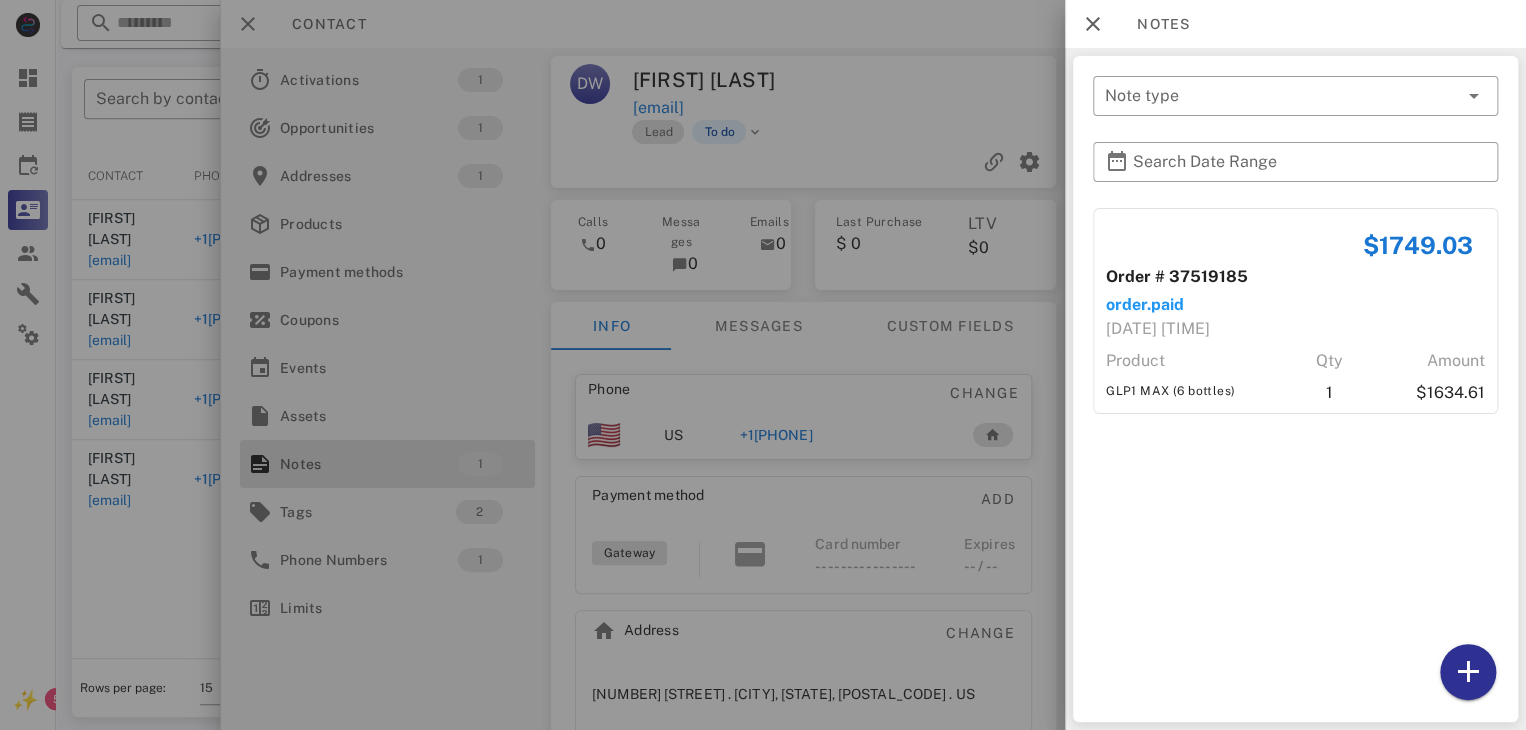 click at bounding box center (763, 365) 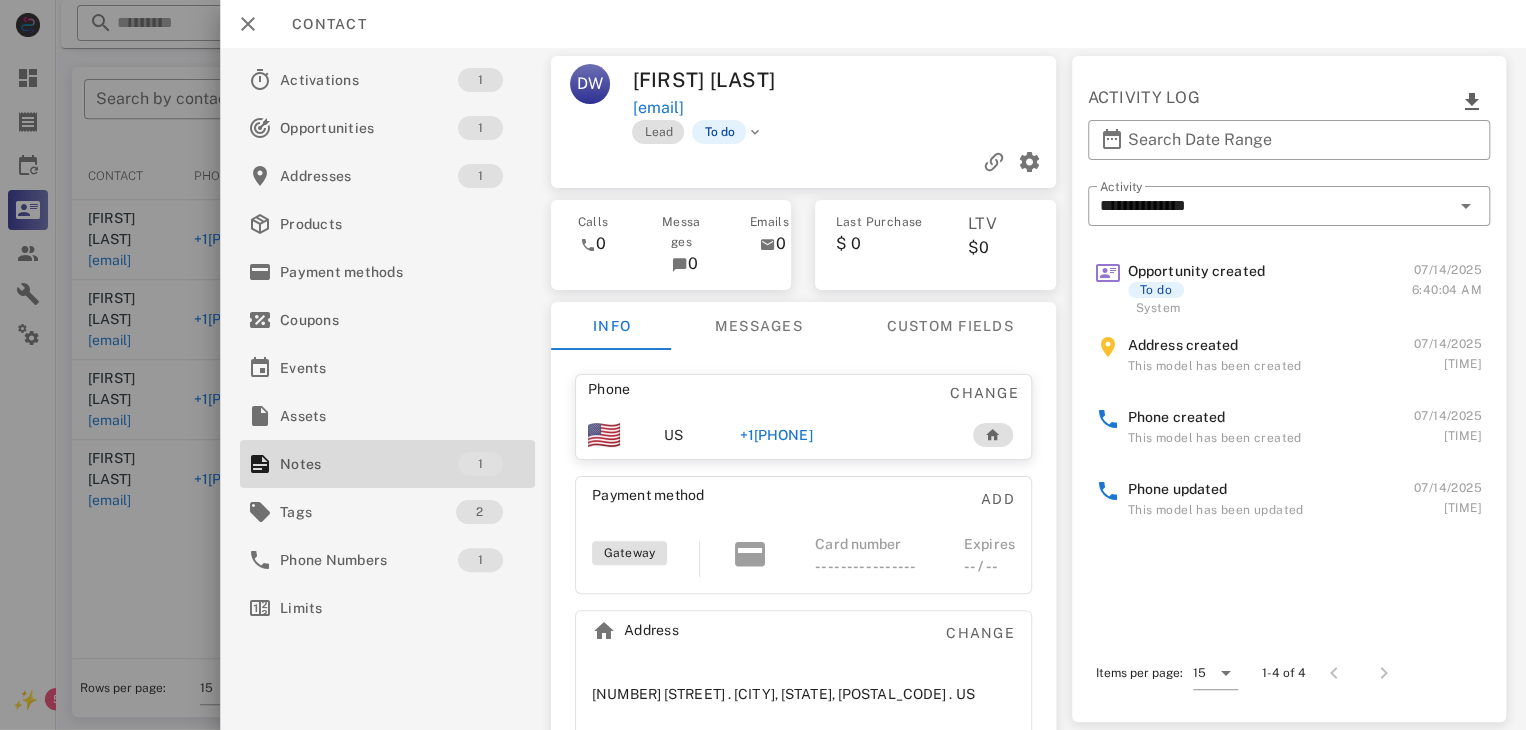 click at bounding box center [763, 365] 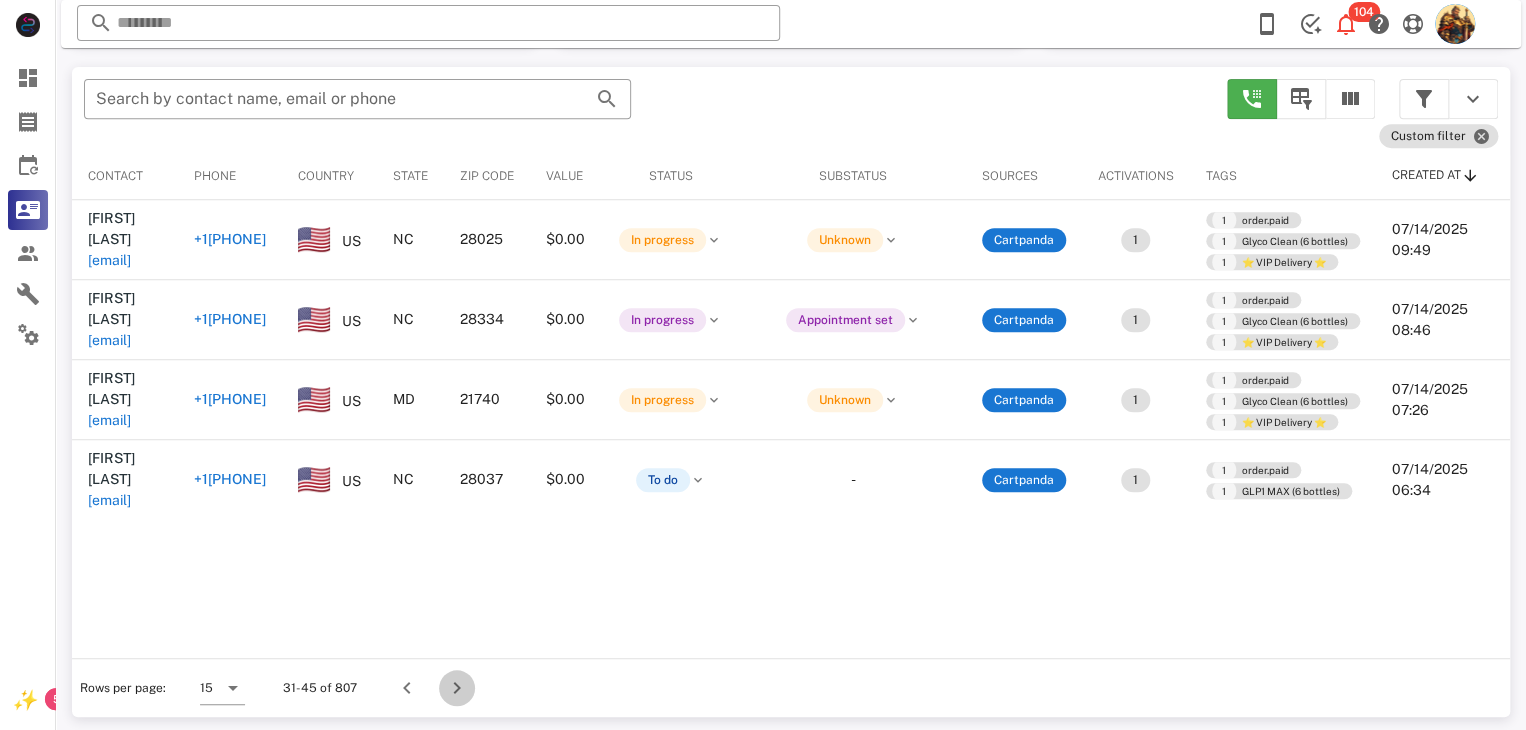 click at bounding box center (457, 688) 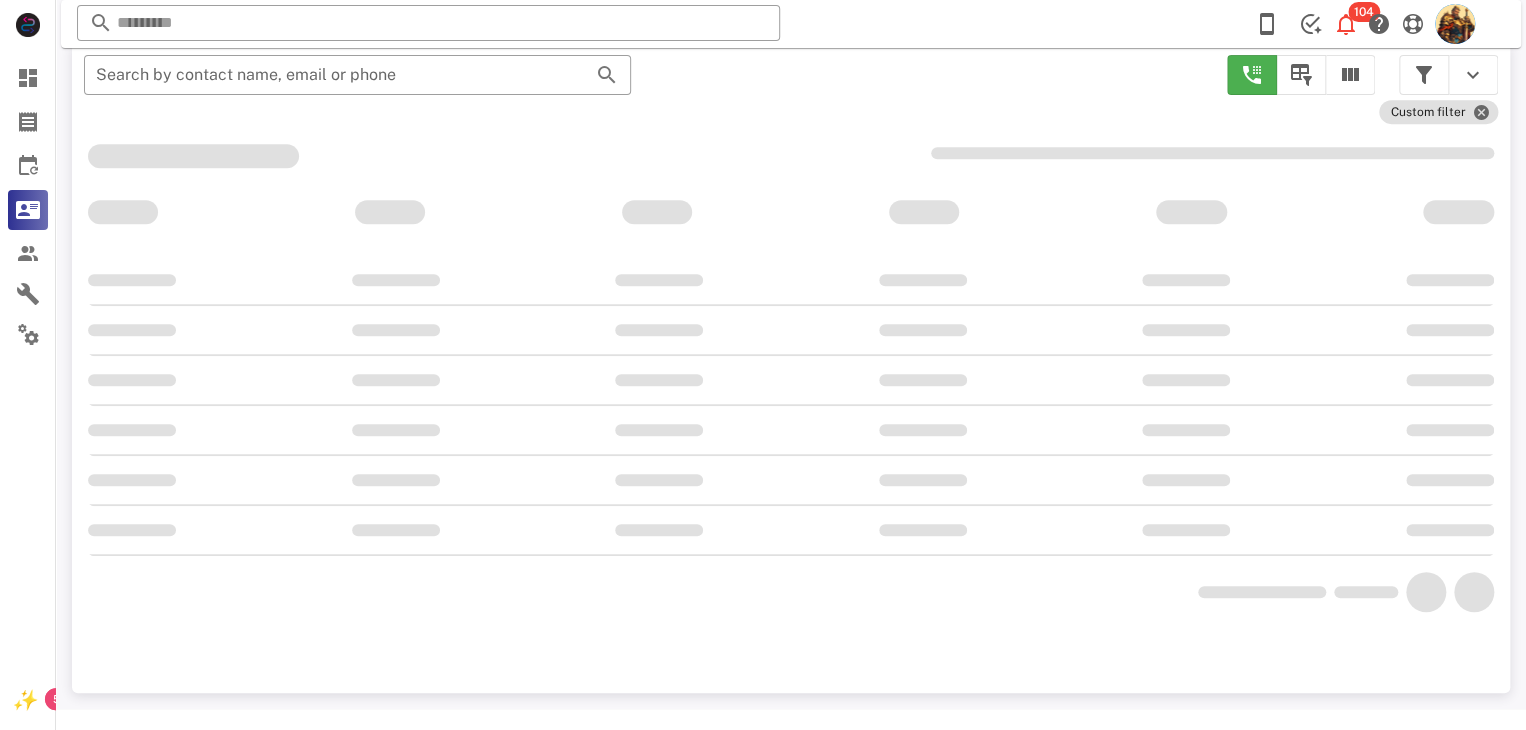 scroll, scrollTop: 356, scrollLeft: 0, axis: vertical 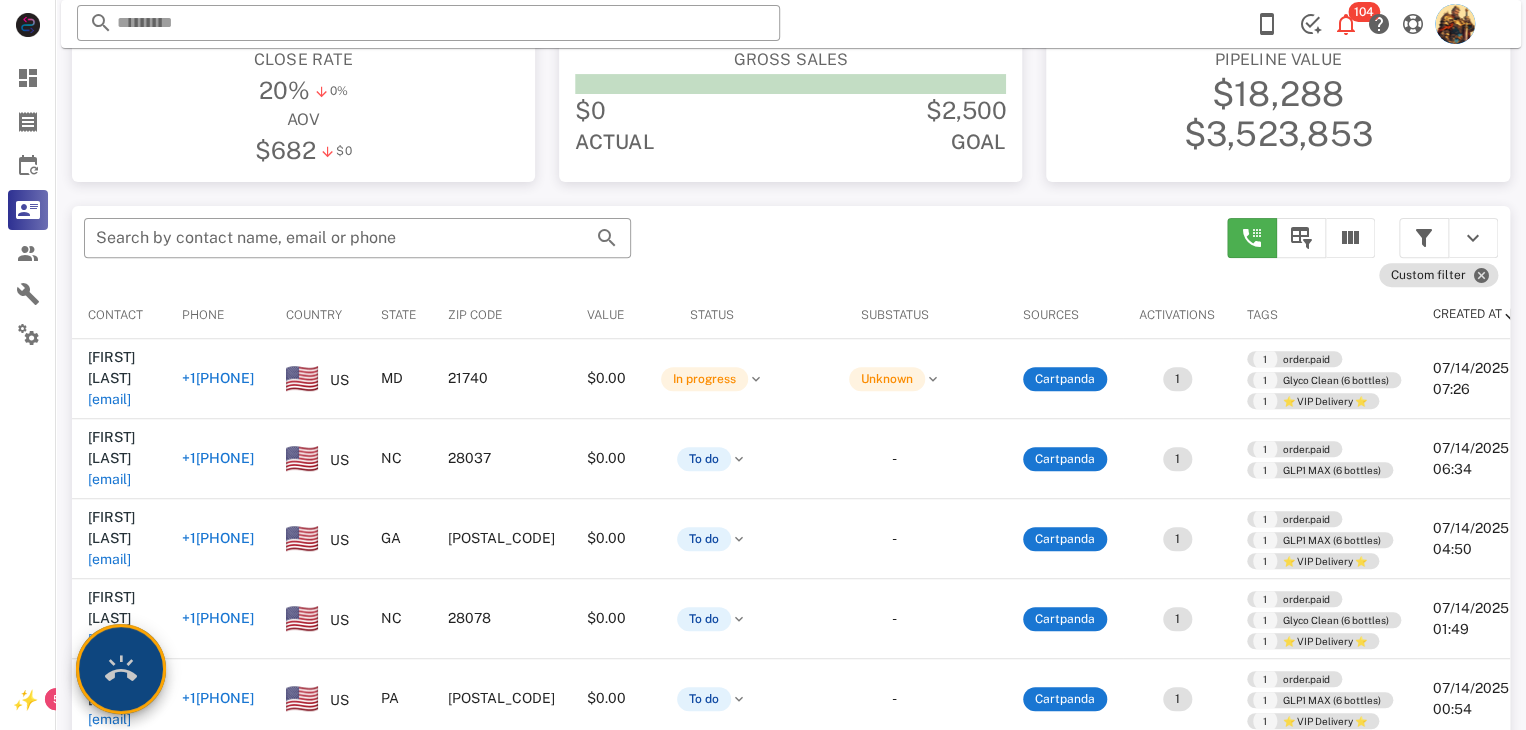 click at bounding box center [121, 669] 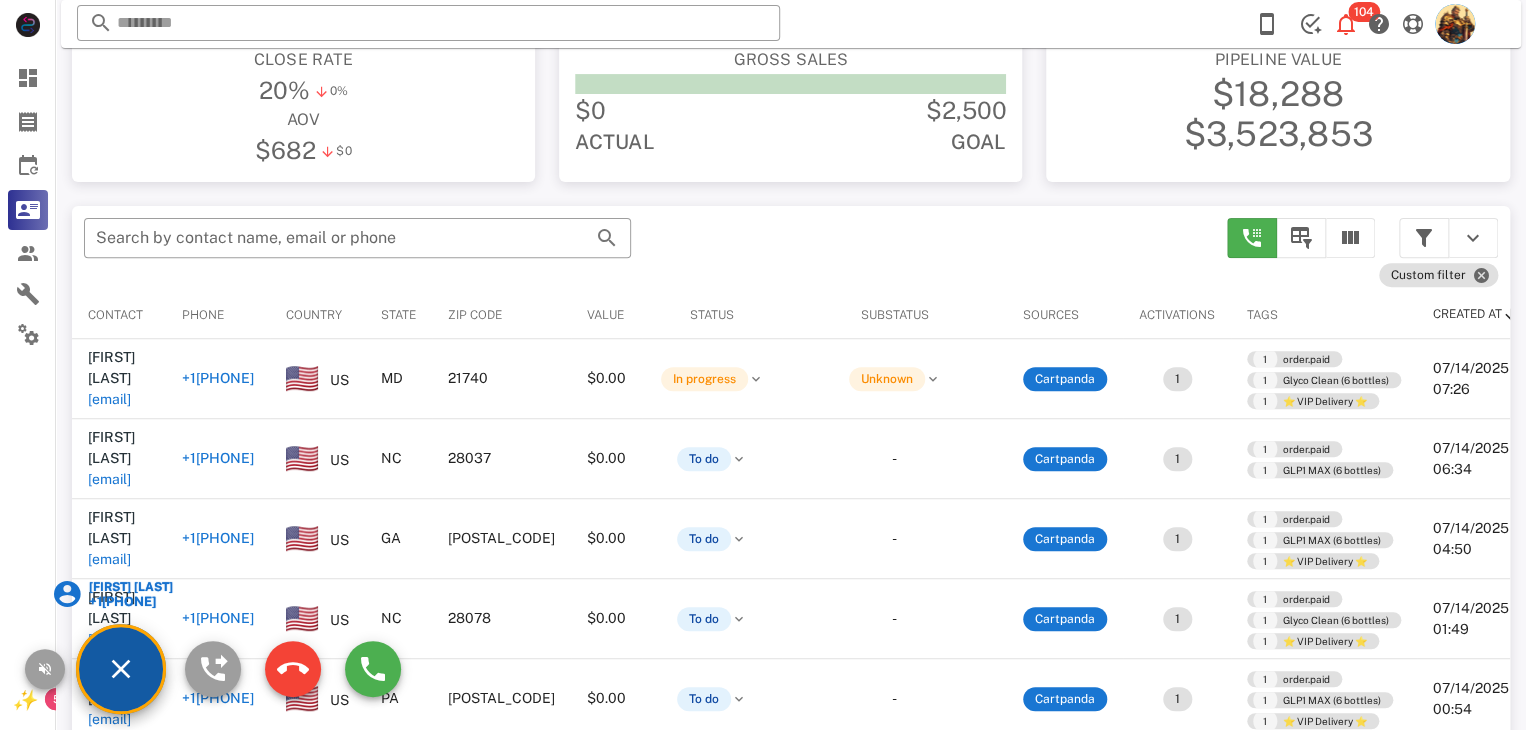 click on "Carol Gause" at bounding box center (129, 587) 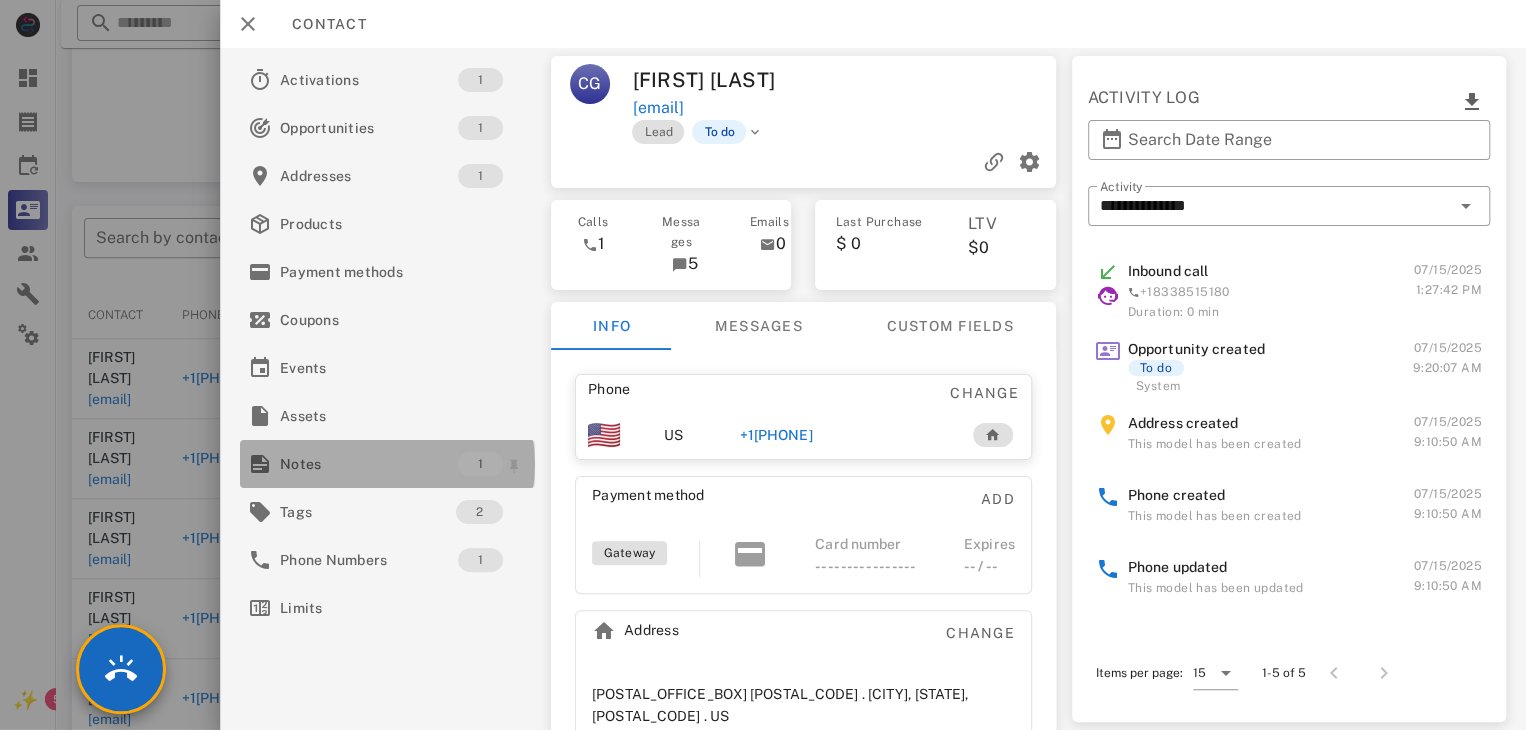 click on "Notes" at bounding box center (369, 464) 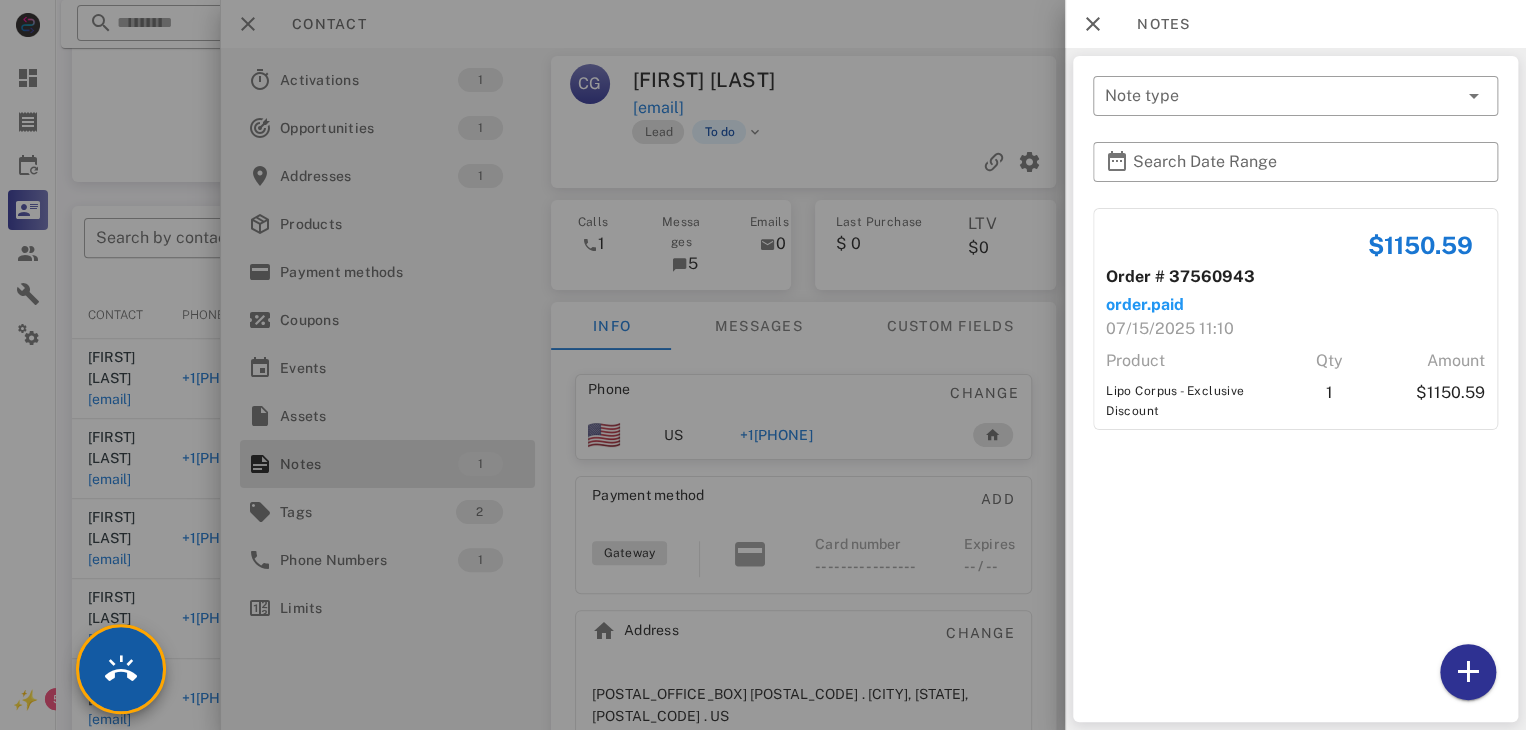 click at bounding box center (121, 669) 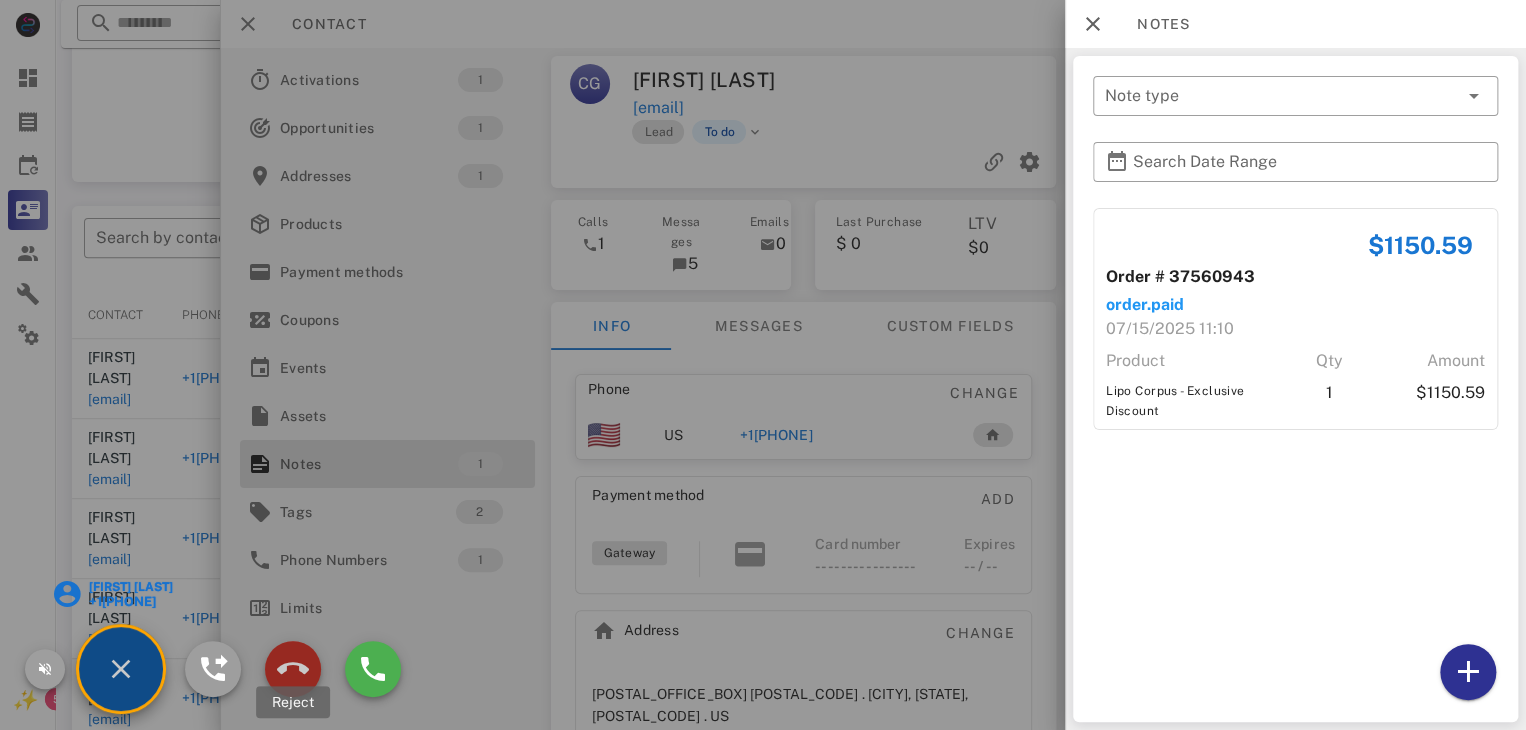 click at bounding box center (293, 669) 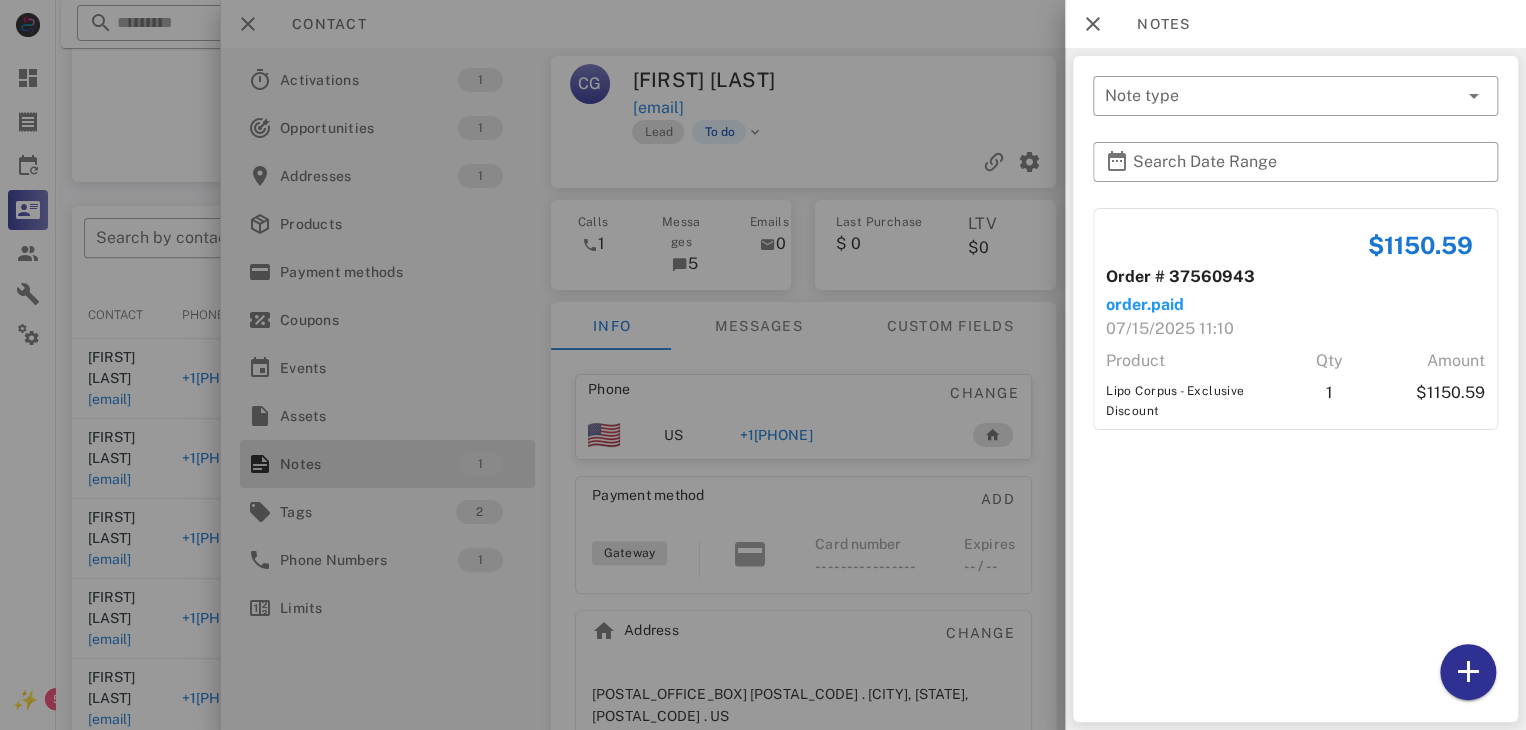 click at bounding box center (763, 365) 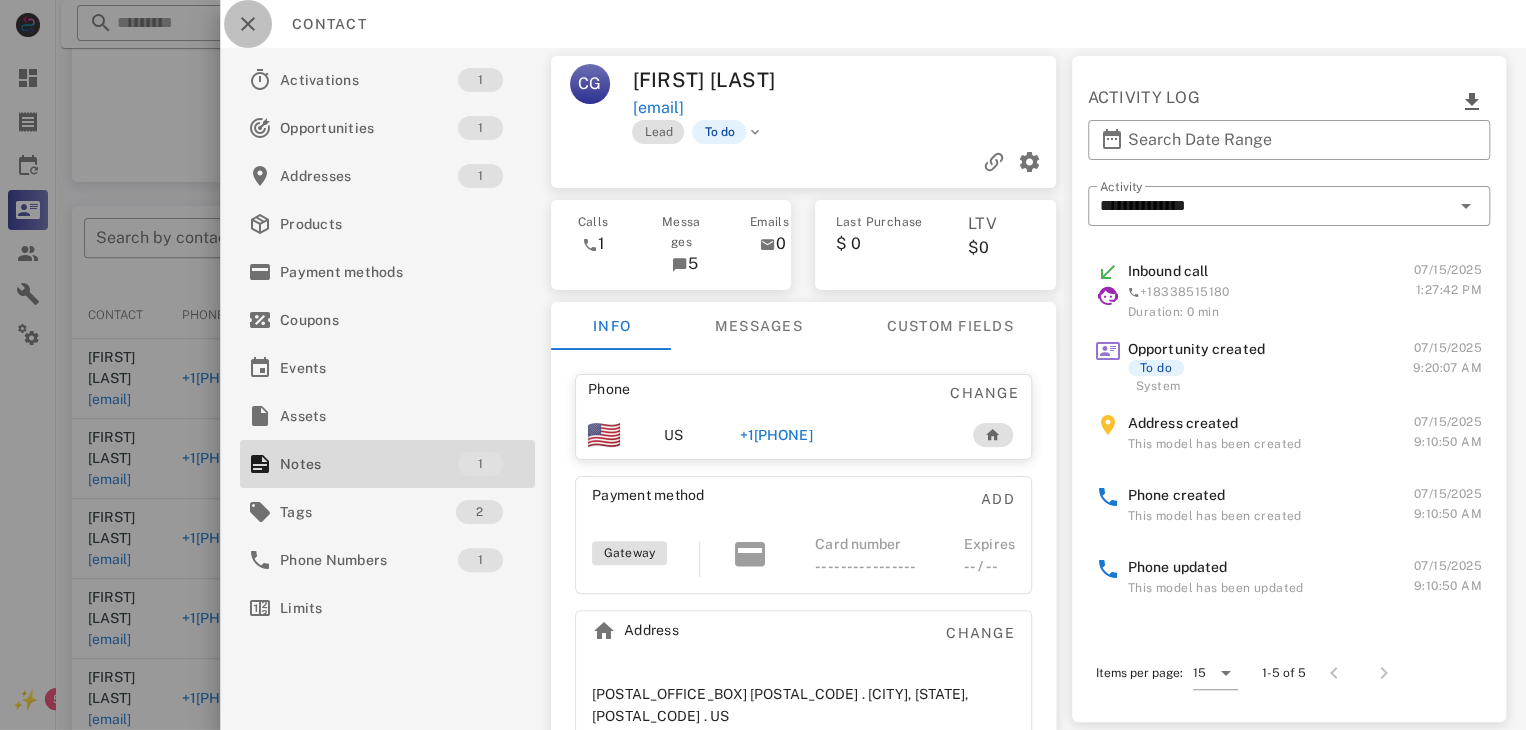 click at bounding box center (248, 24) 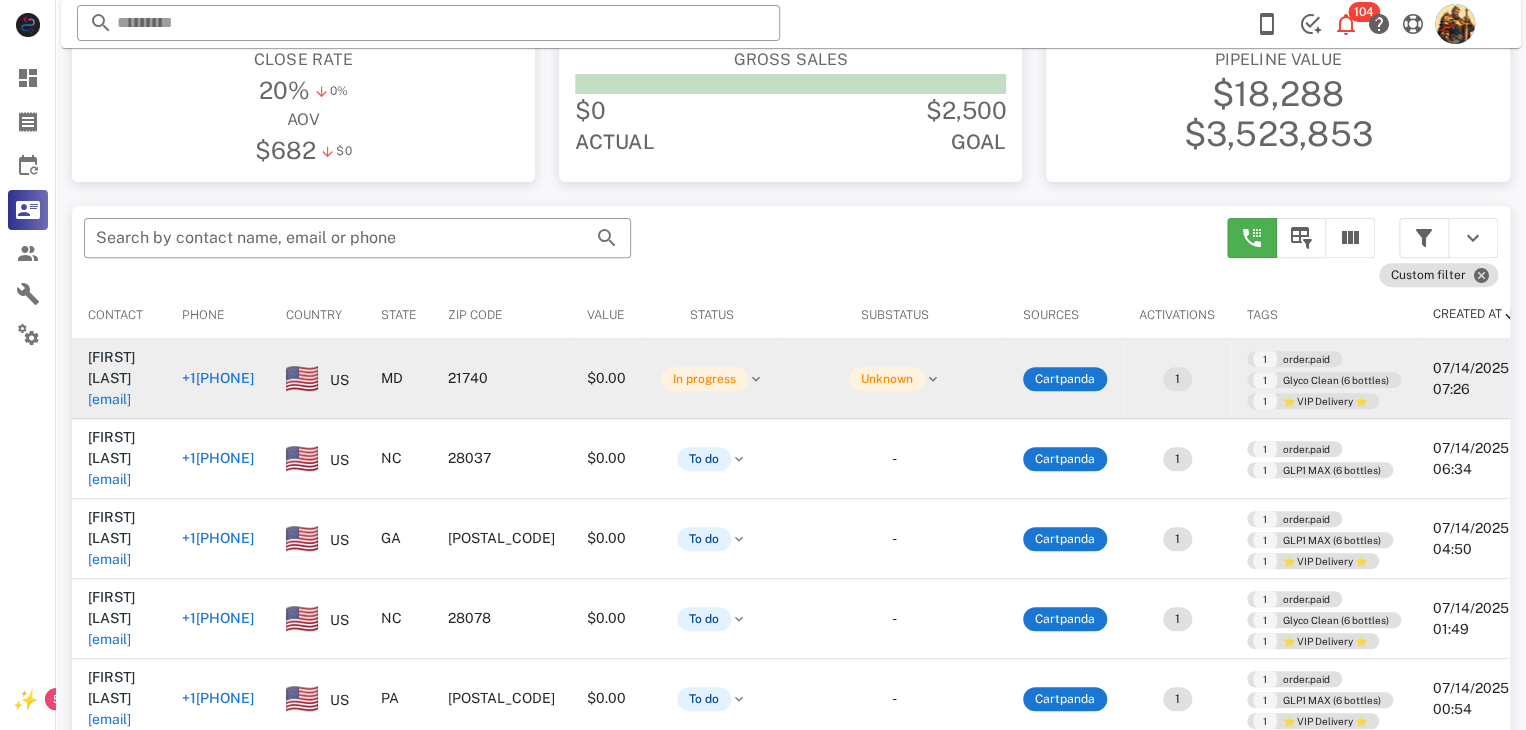 click on "chesterhorst@gmail.com" at bounding box center [109, 399] 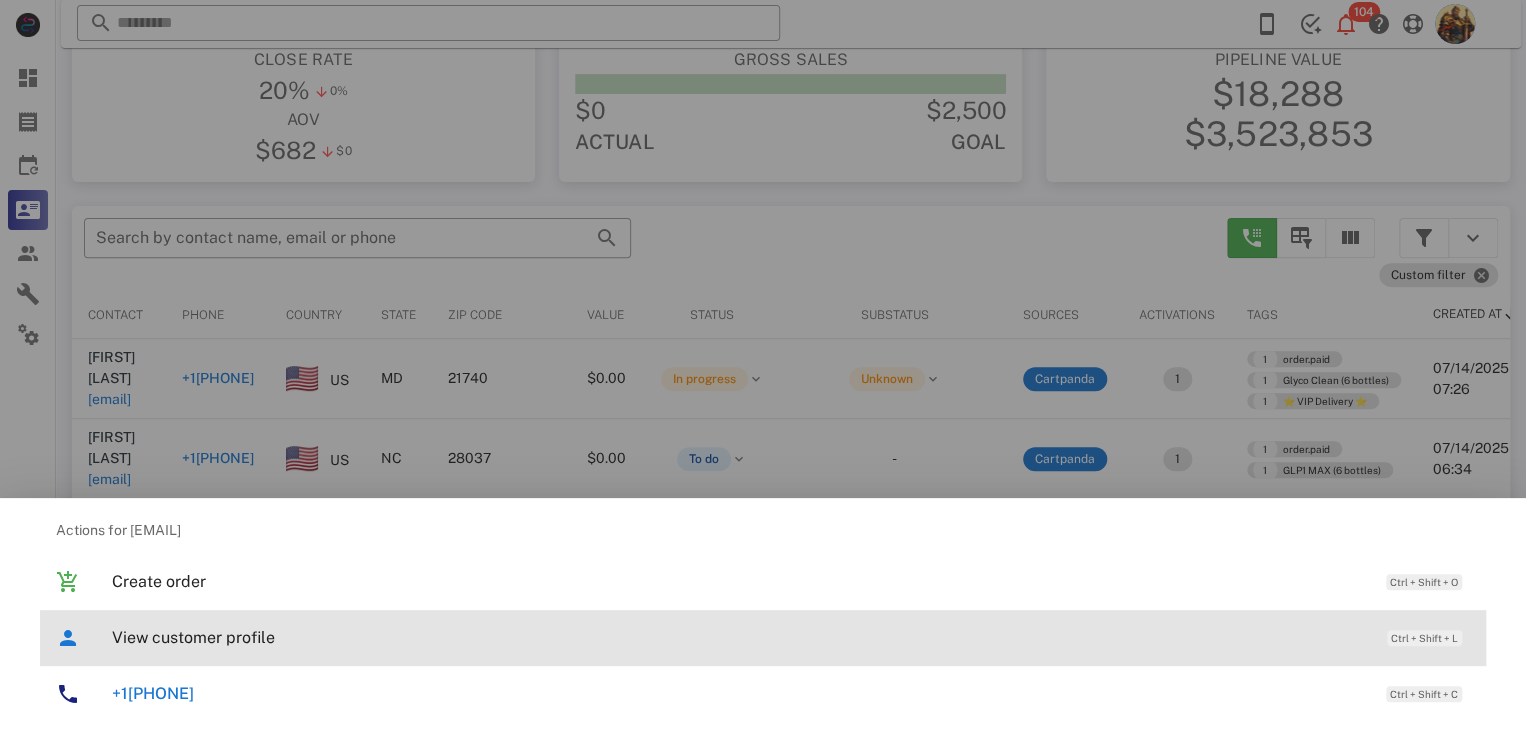 click on "View customer profile Ctrl + Shift + L" at bounding box center (791, 637) 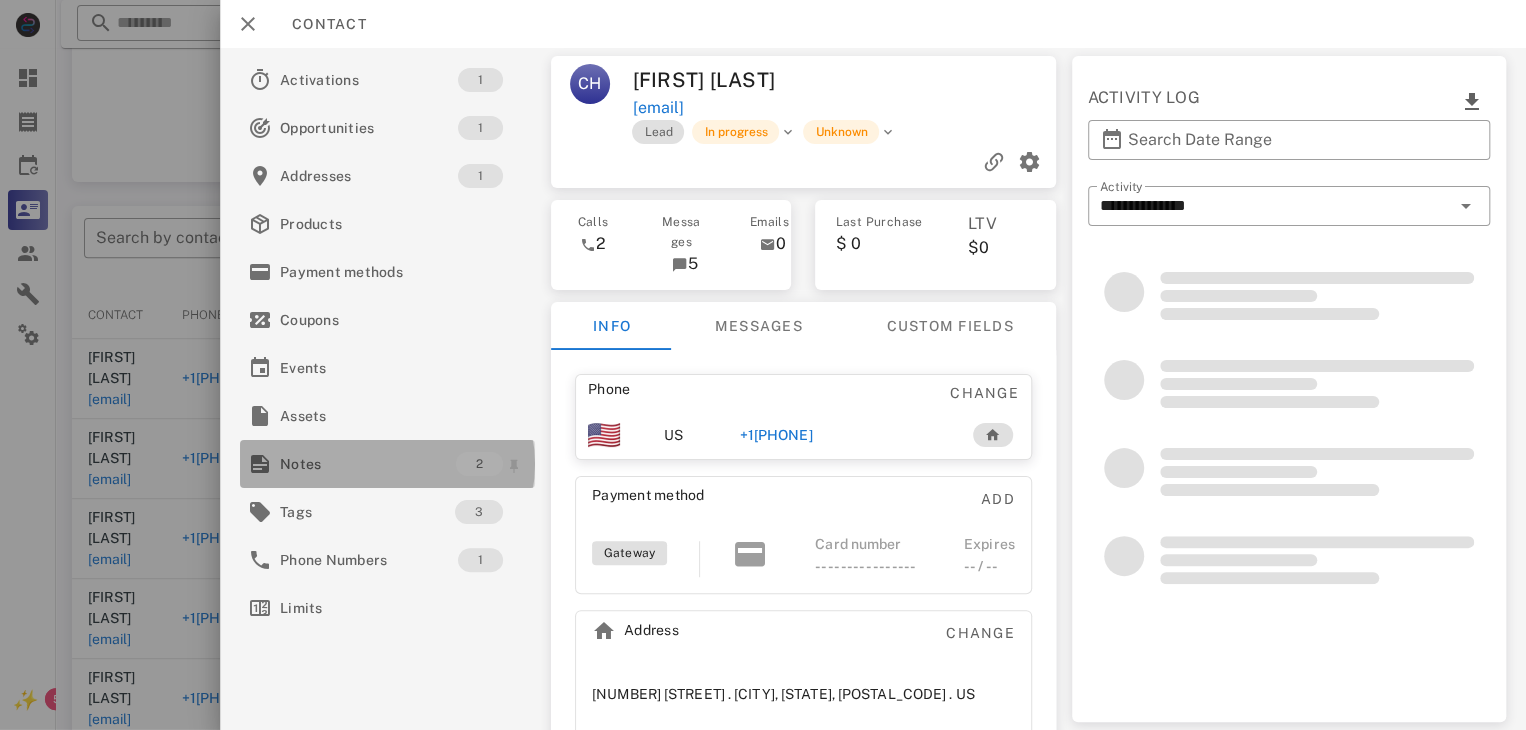 click on "Notes" at bounding box center [368, 464] 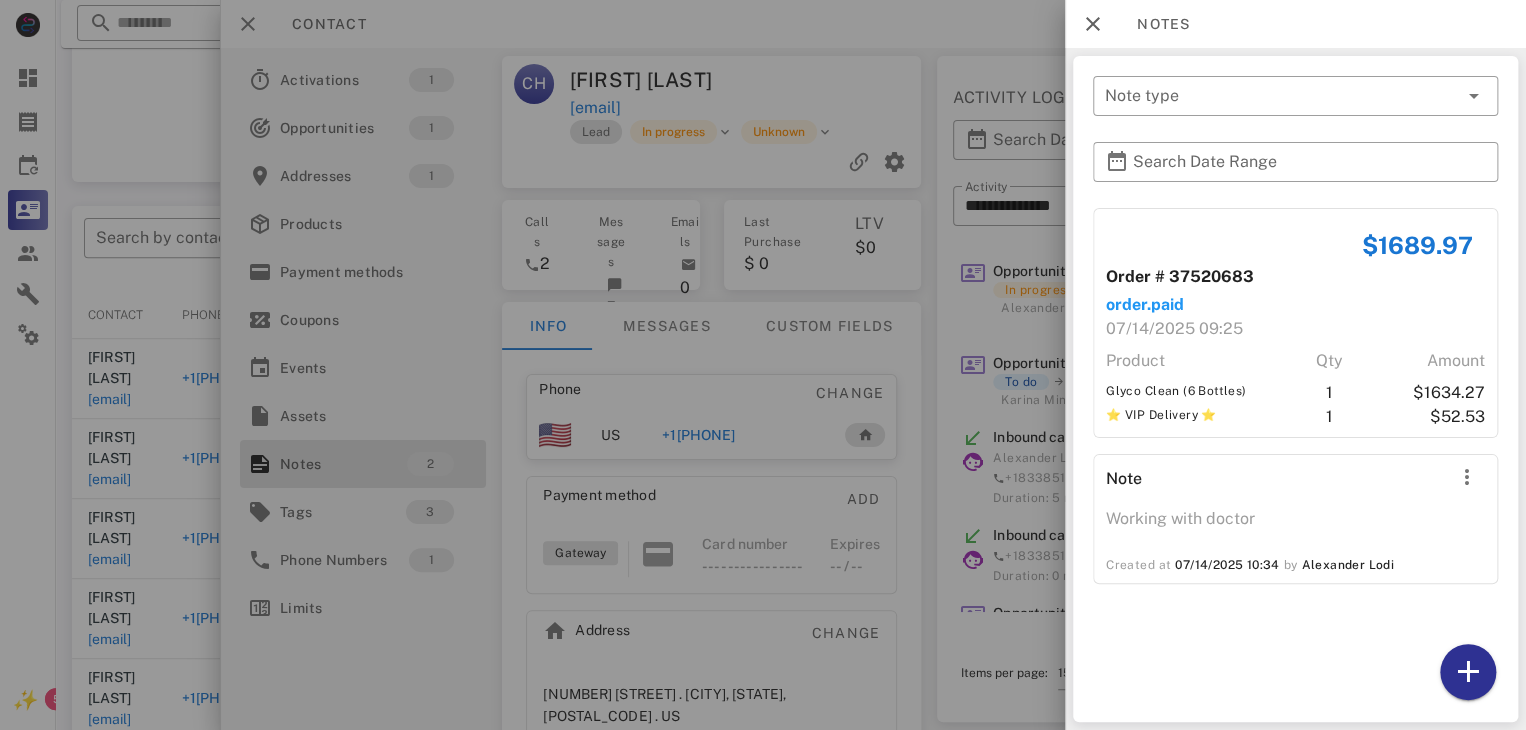 click at bounding box center [763, 365] 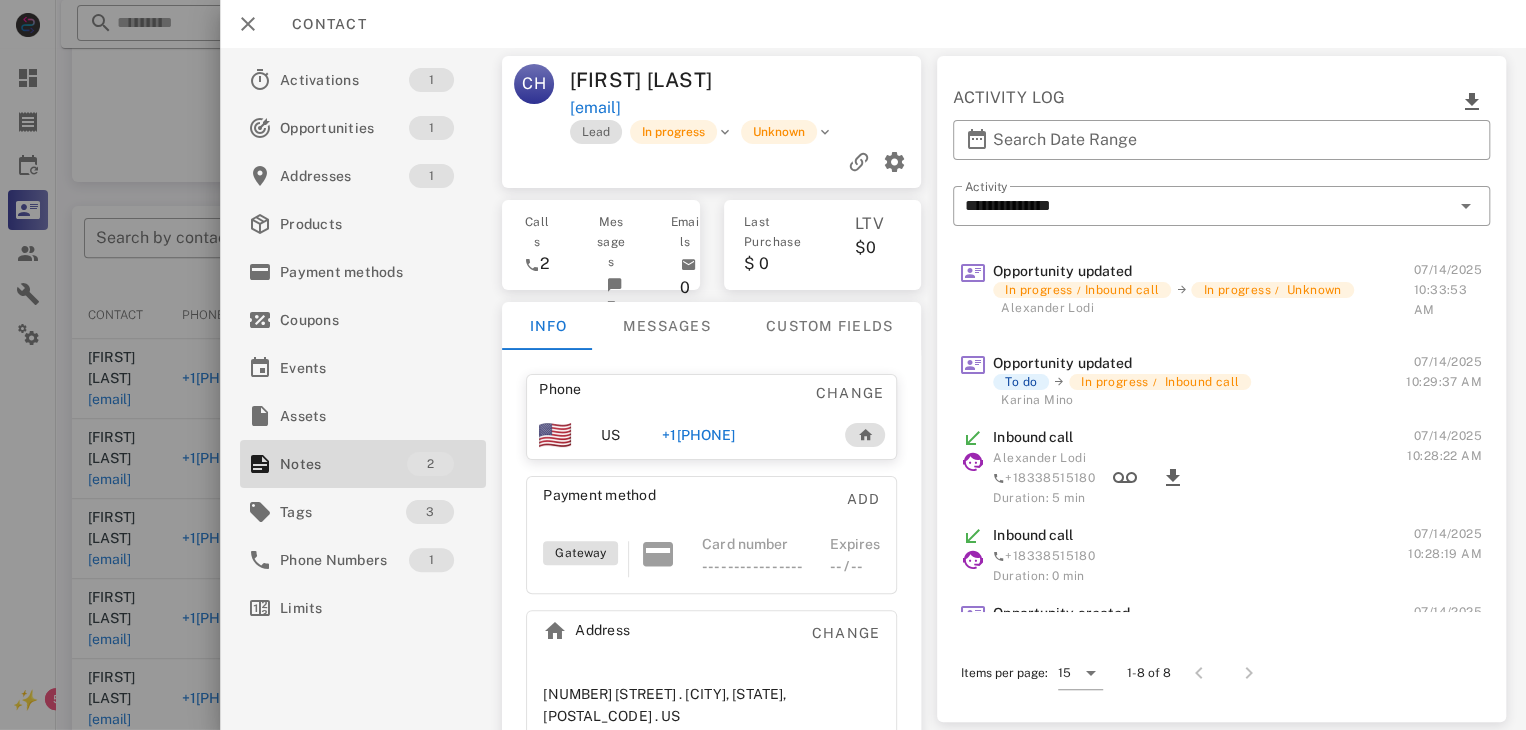 click at bounding box center [763, 365] 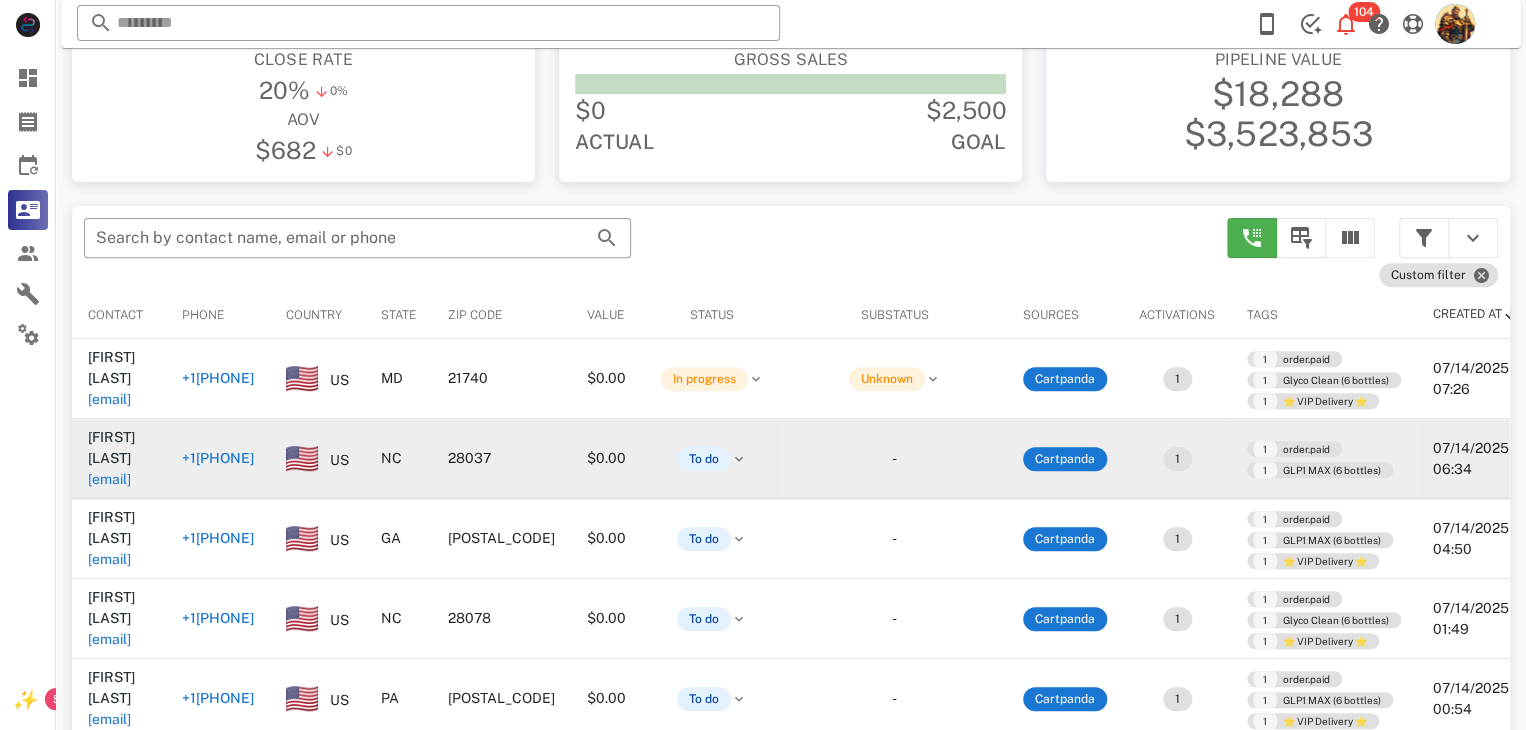 click on "soulpatrol4084@yahoo.com" at bounding box center [109, 479] 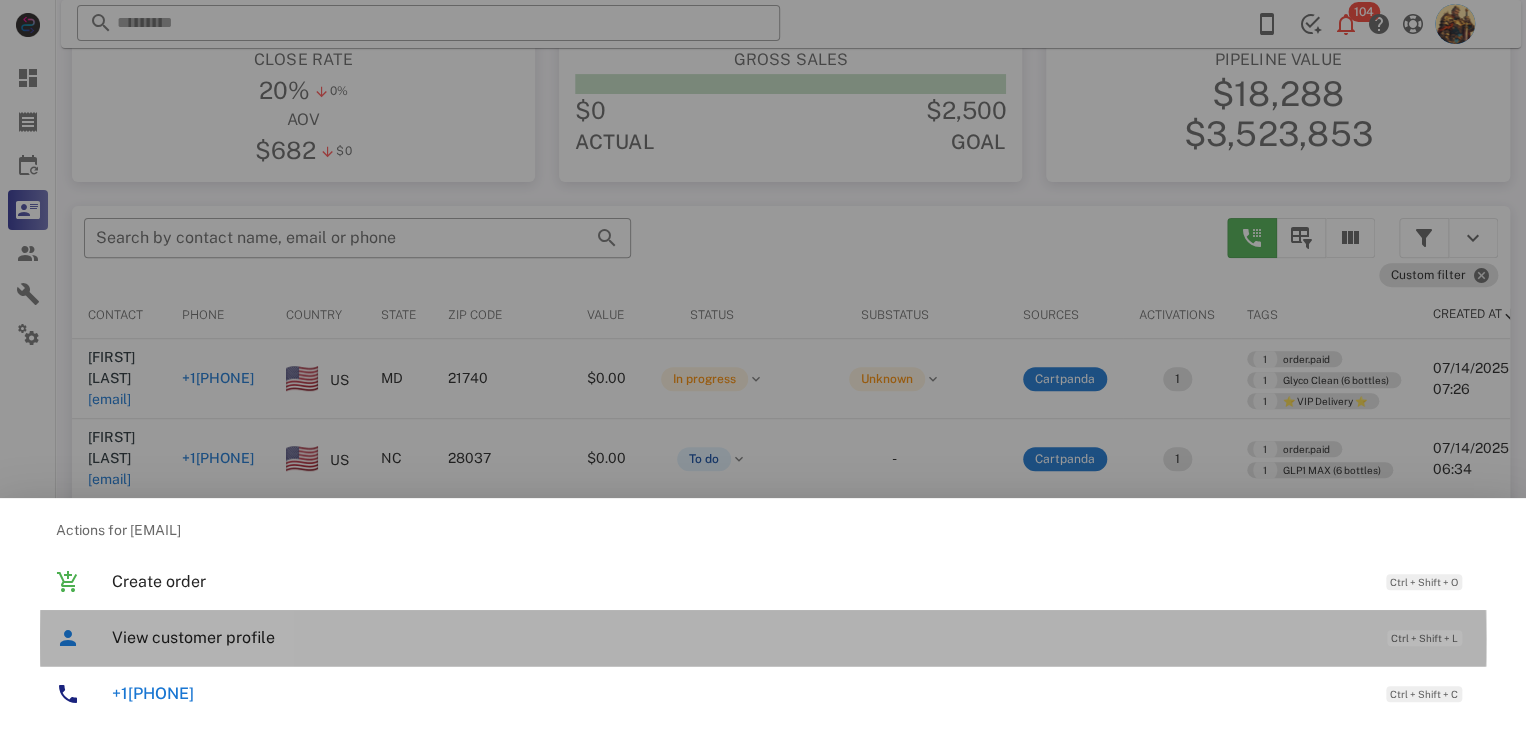 click on "View customer profile" at bounding box center [739, 637] 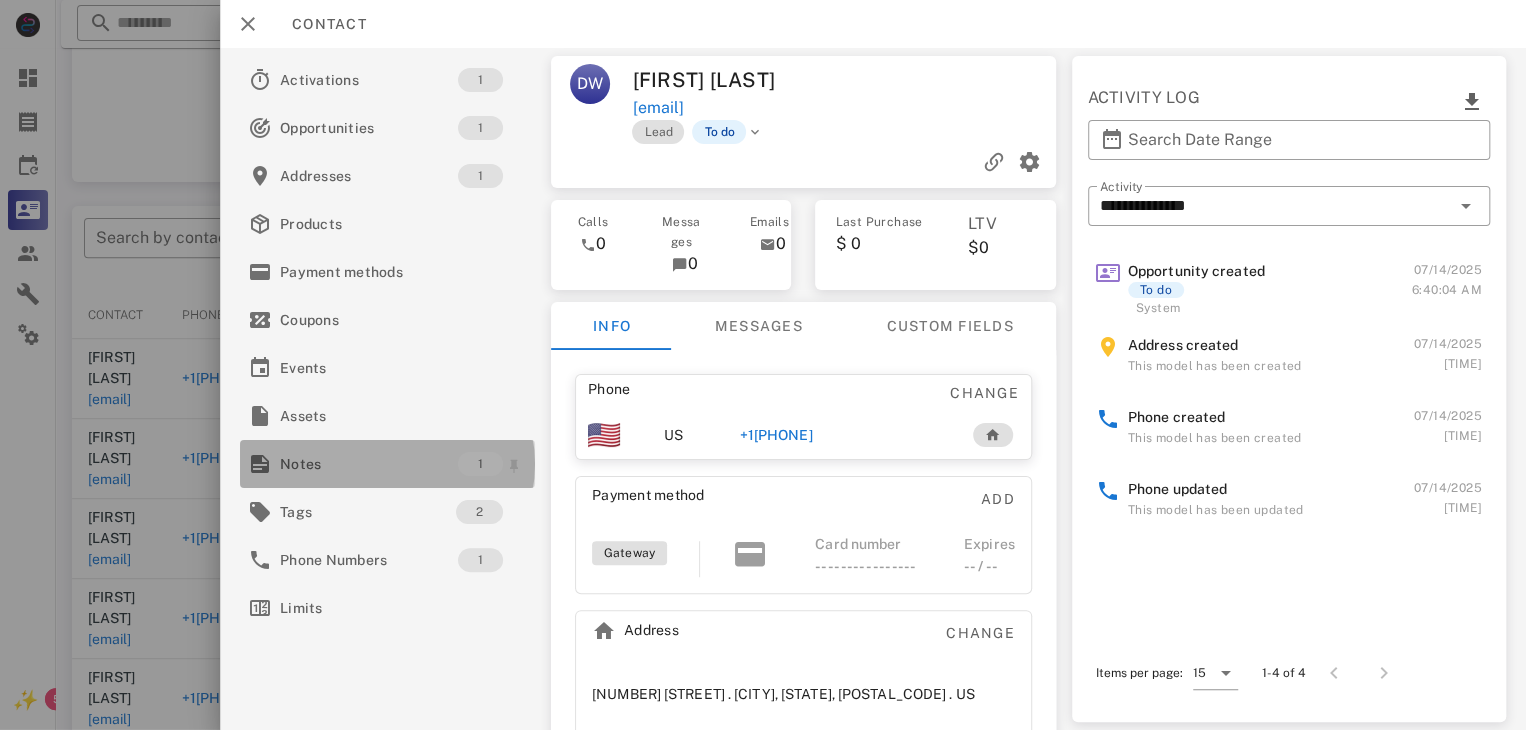 click at bounding box center [260, 464] 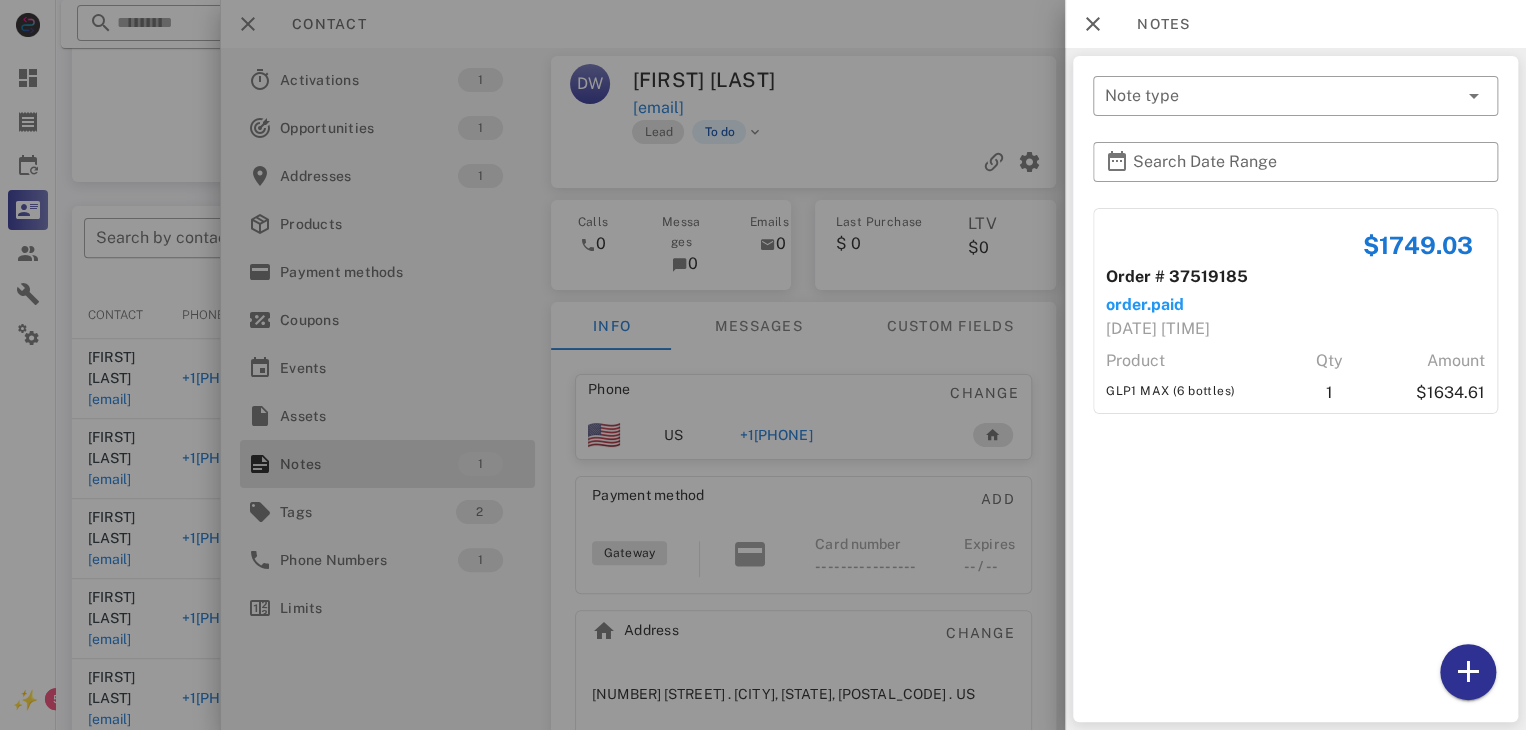 click at bounding box center (763, 365) 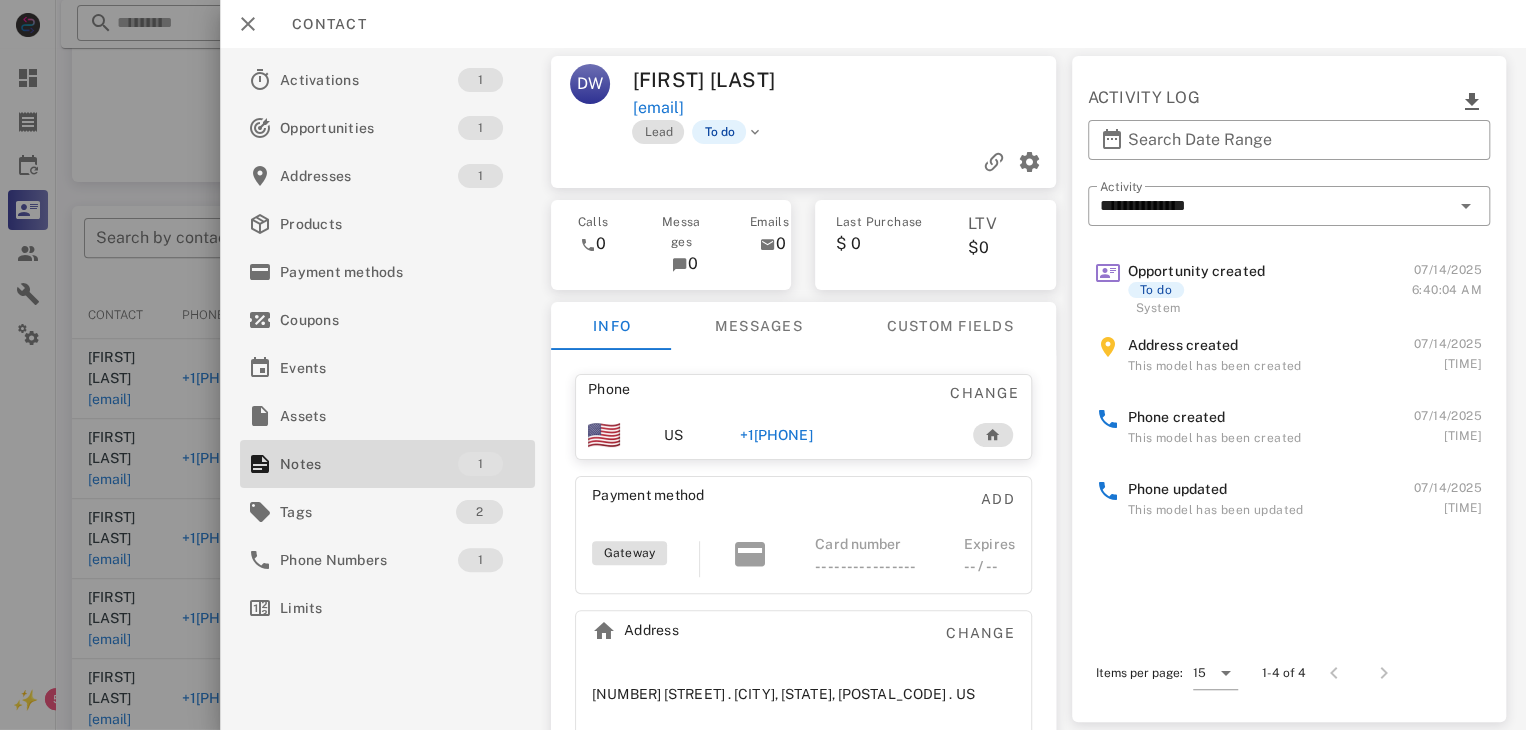 click at bounding box center [763, 365] 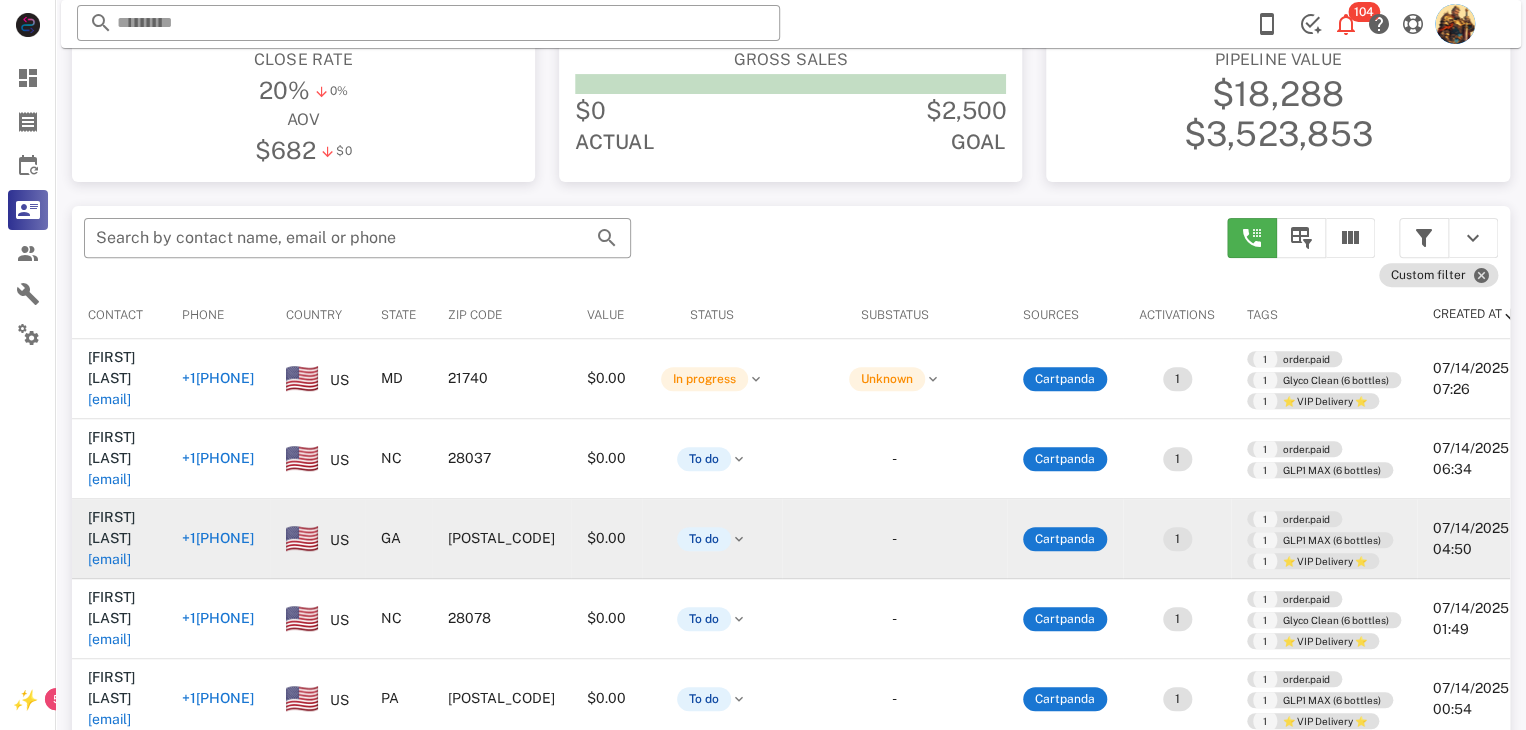 click on "holein14me@aol.com" at bounding box center (109, 559) 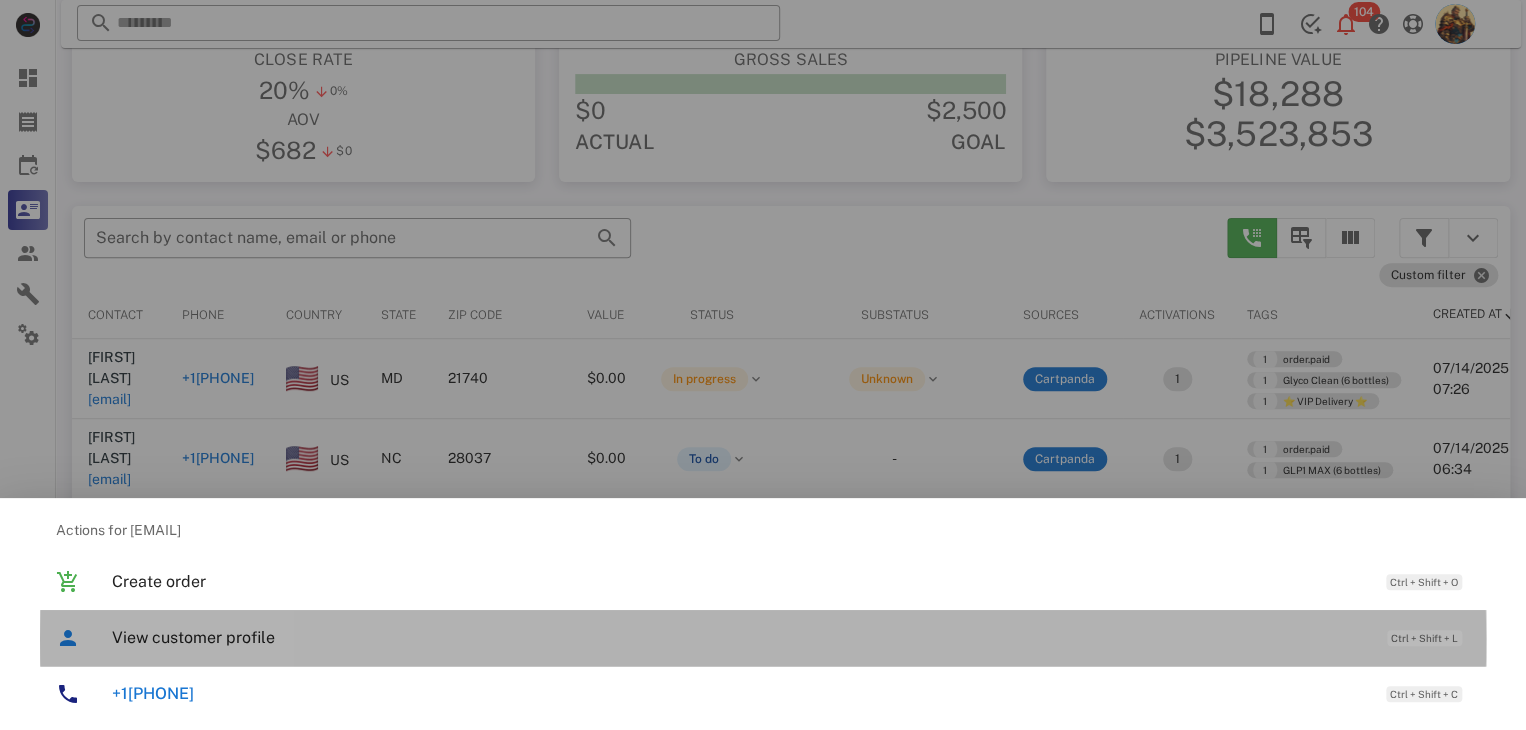 click on "View customer profile Ctrl + Shift + L" at bounding box center [791, 637] 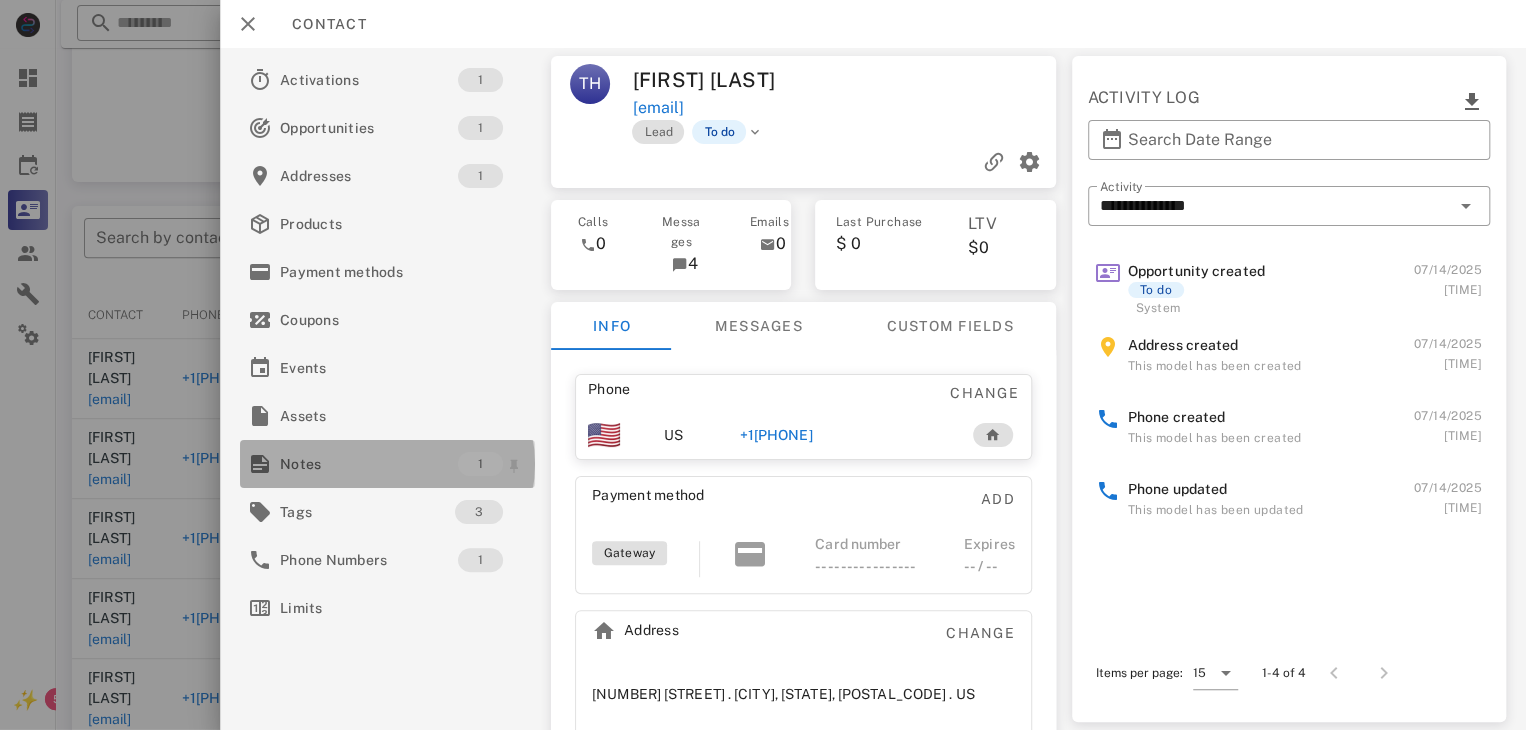 click on "Notes" at bounding box center [369, 464] 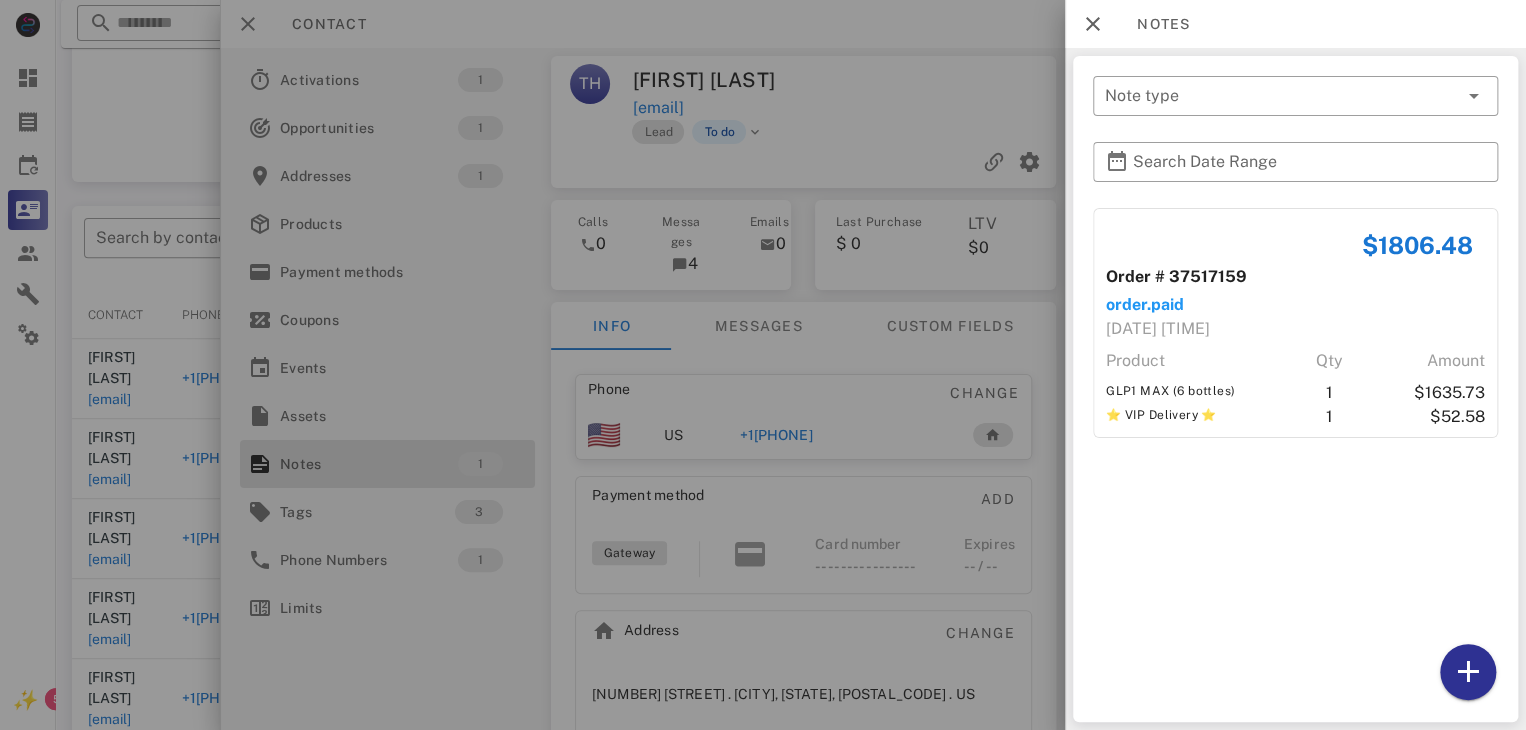 click at bounding box center (763, 365) 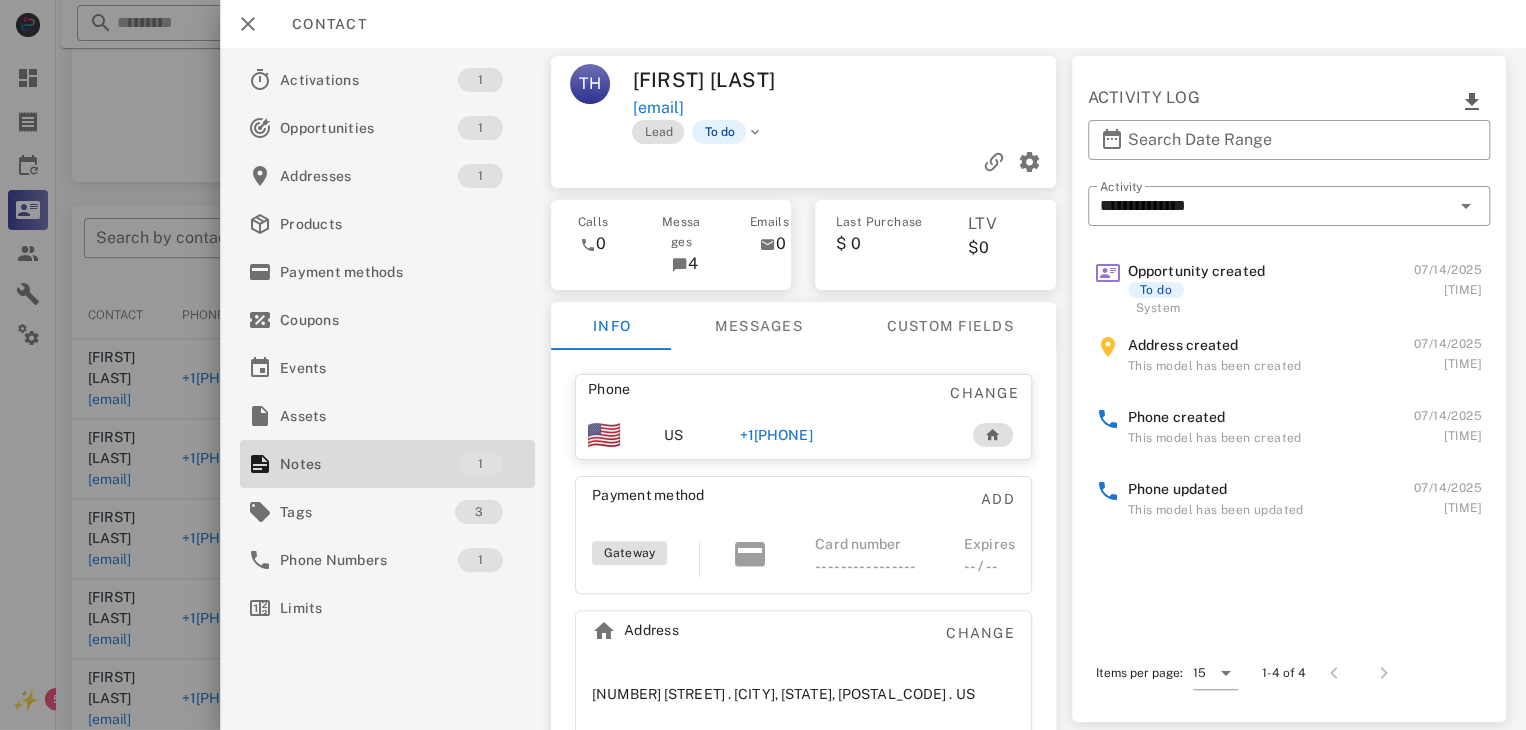 click on "+19126679528" at bounding box center (776, 435) 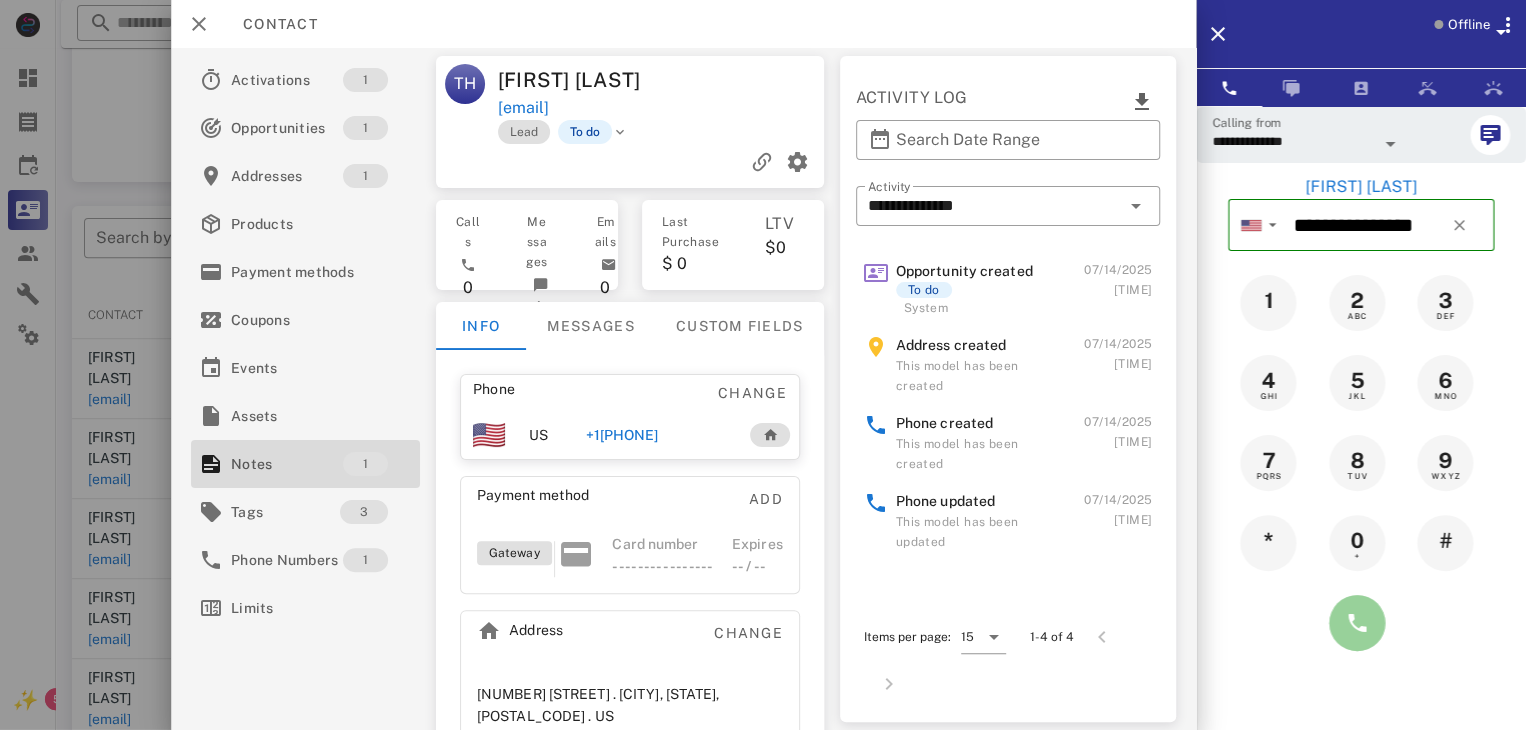 click at bounding box center [1357, 623] 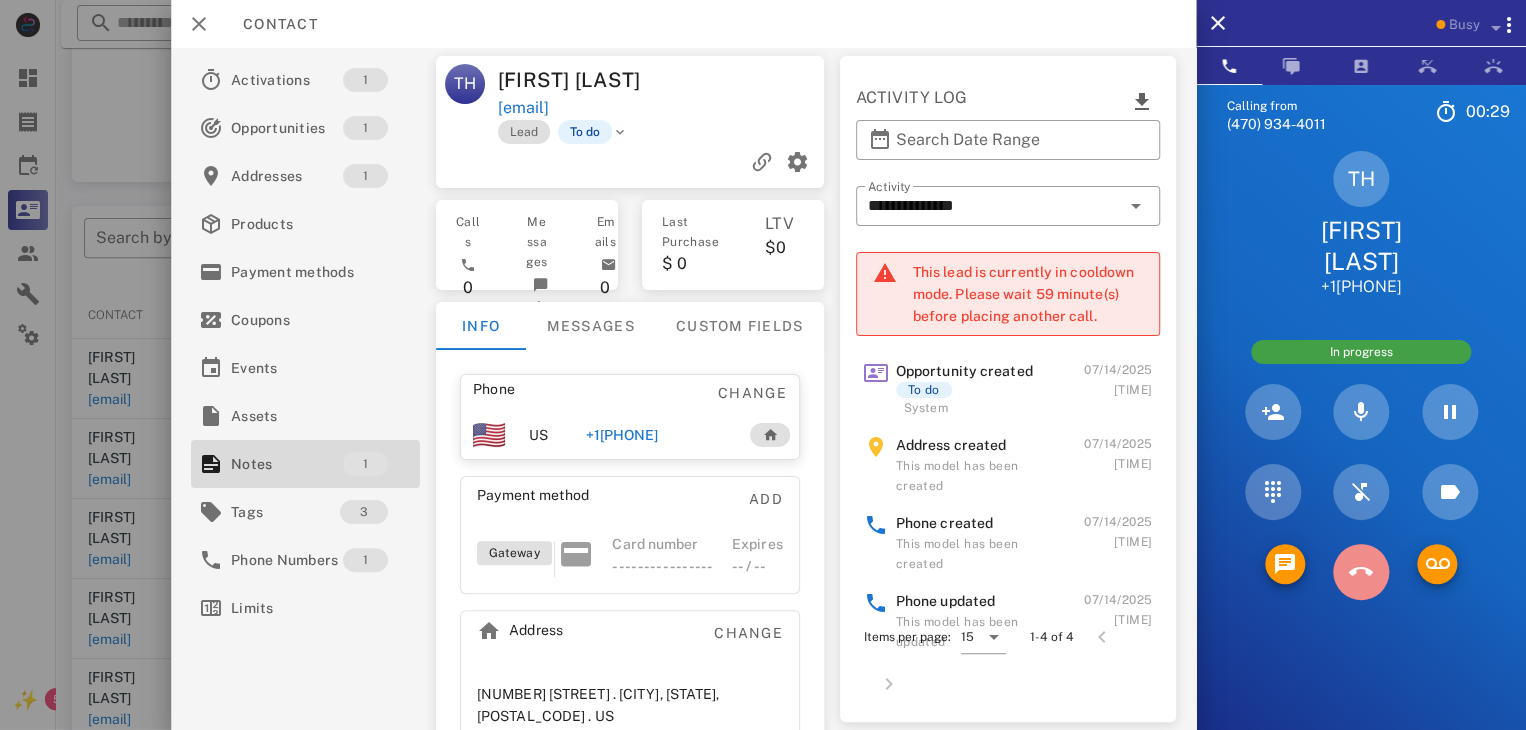 click at bounding box center [1361, 572] 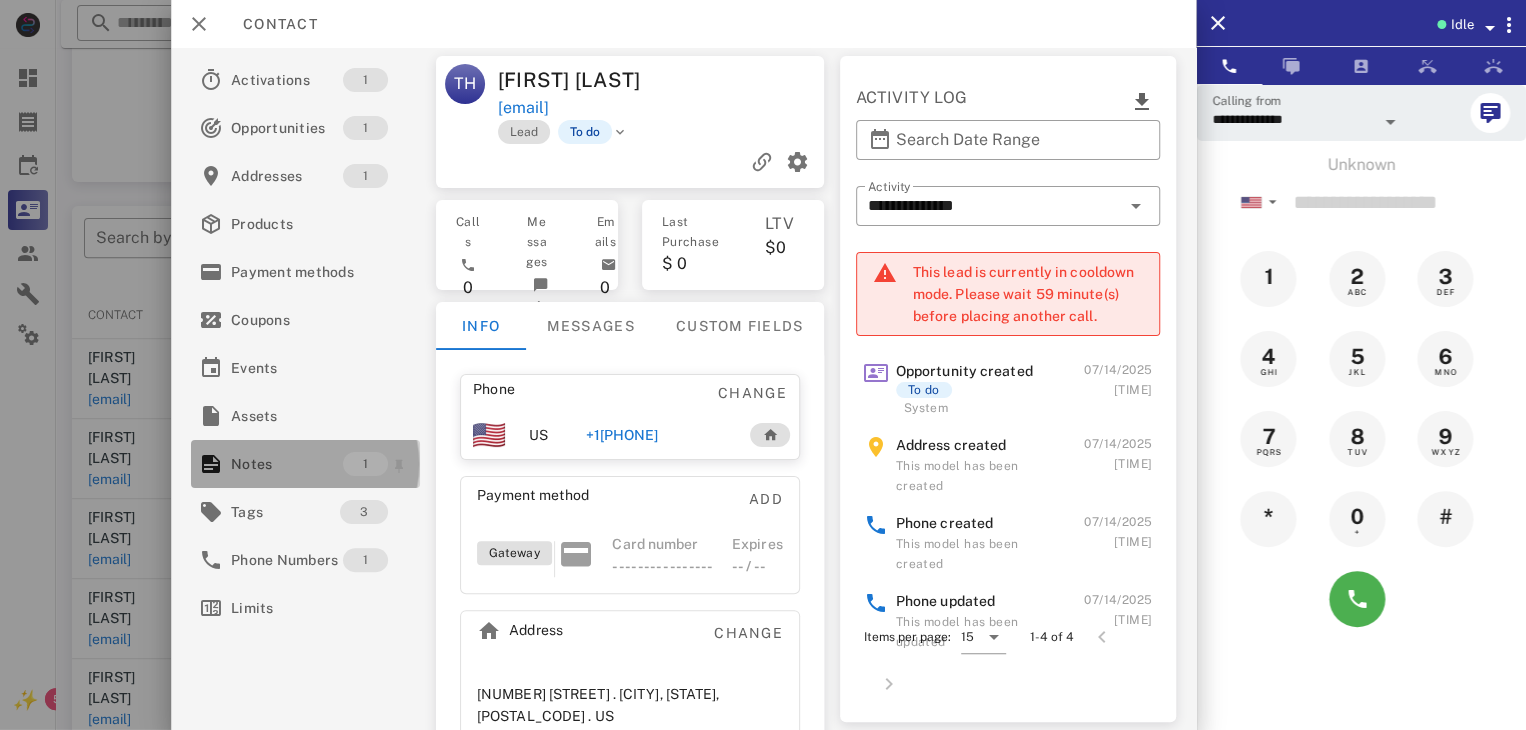 click on "Notes" at bounding box center [287, 464] 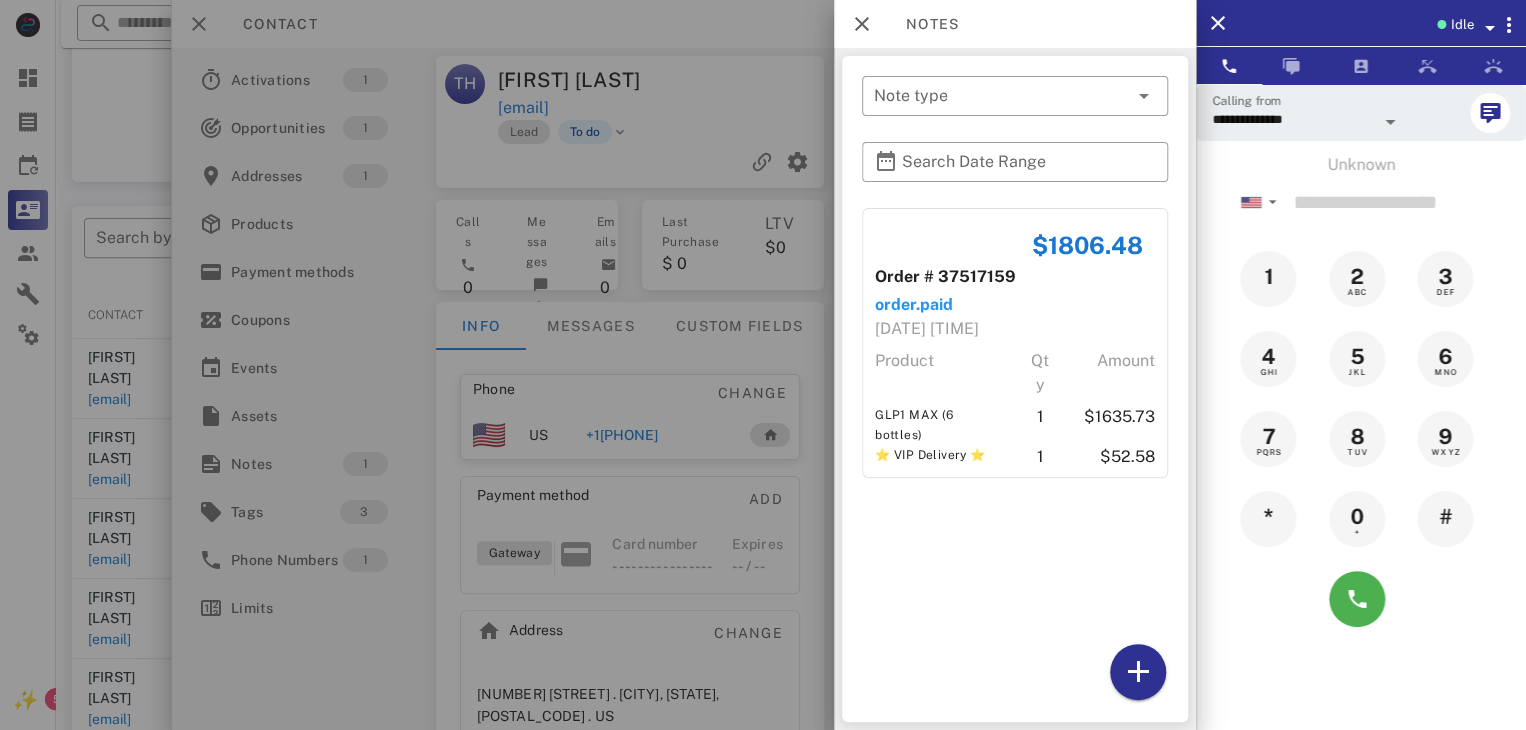 click at bounding box center (763, 365) 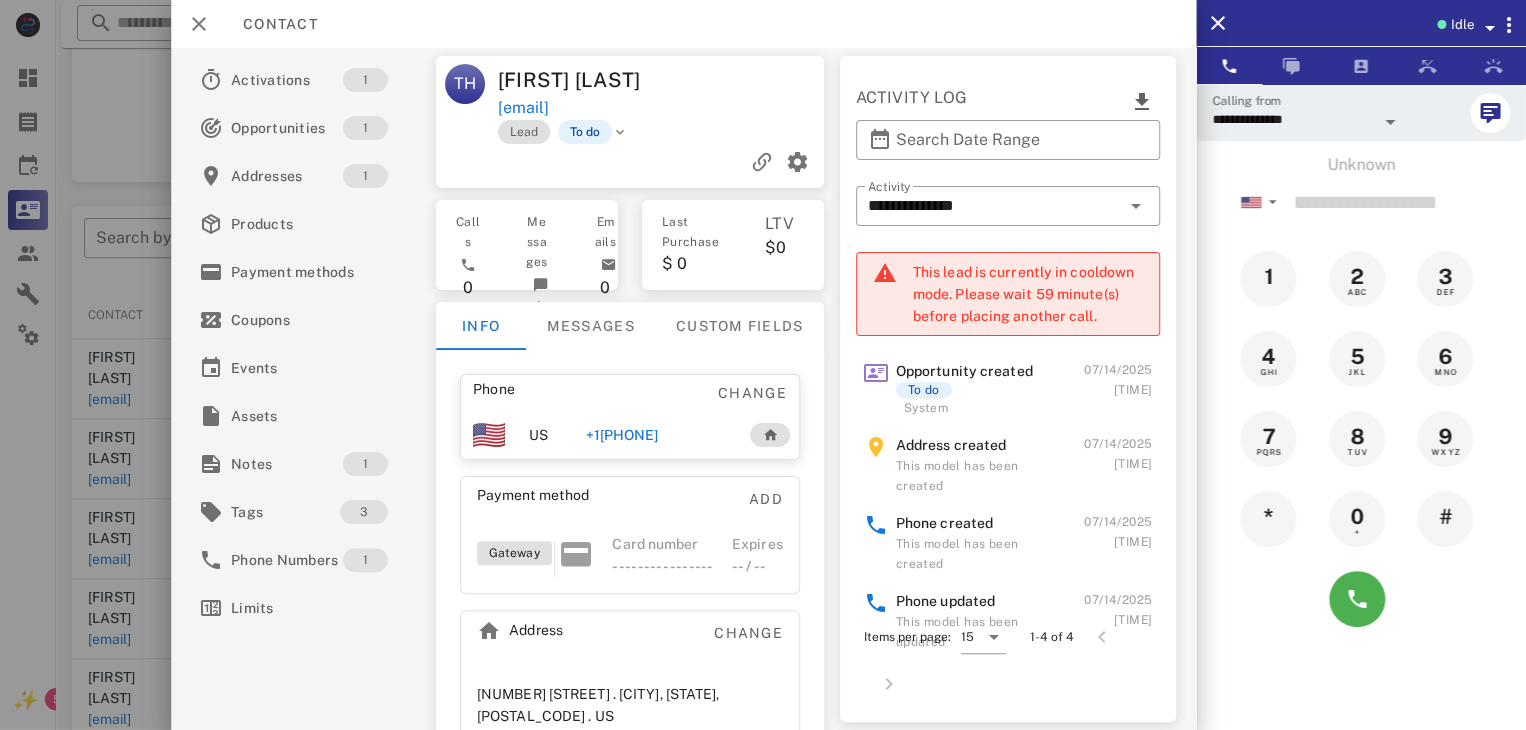 click on "+19126679528" at bounding box center (621, 435) 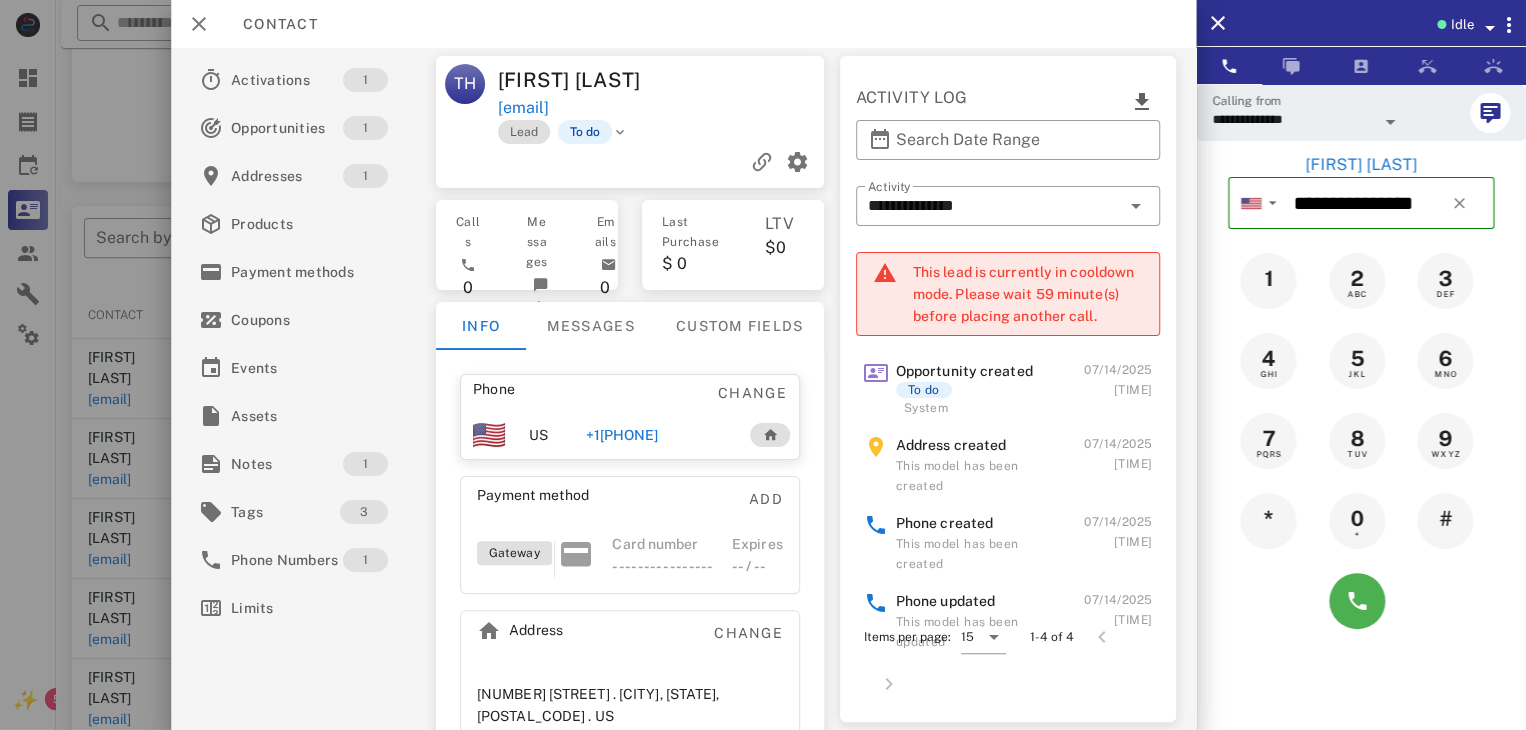 click on "+19126679528" at bounding box center [621, 435] 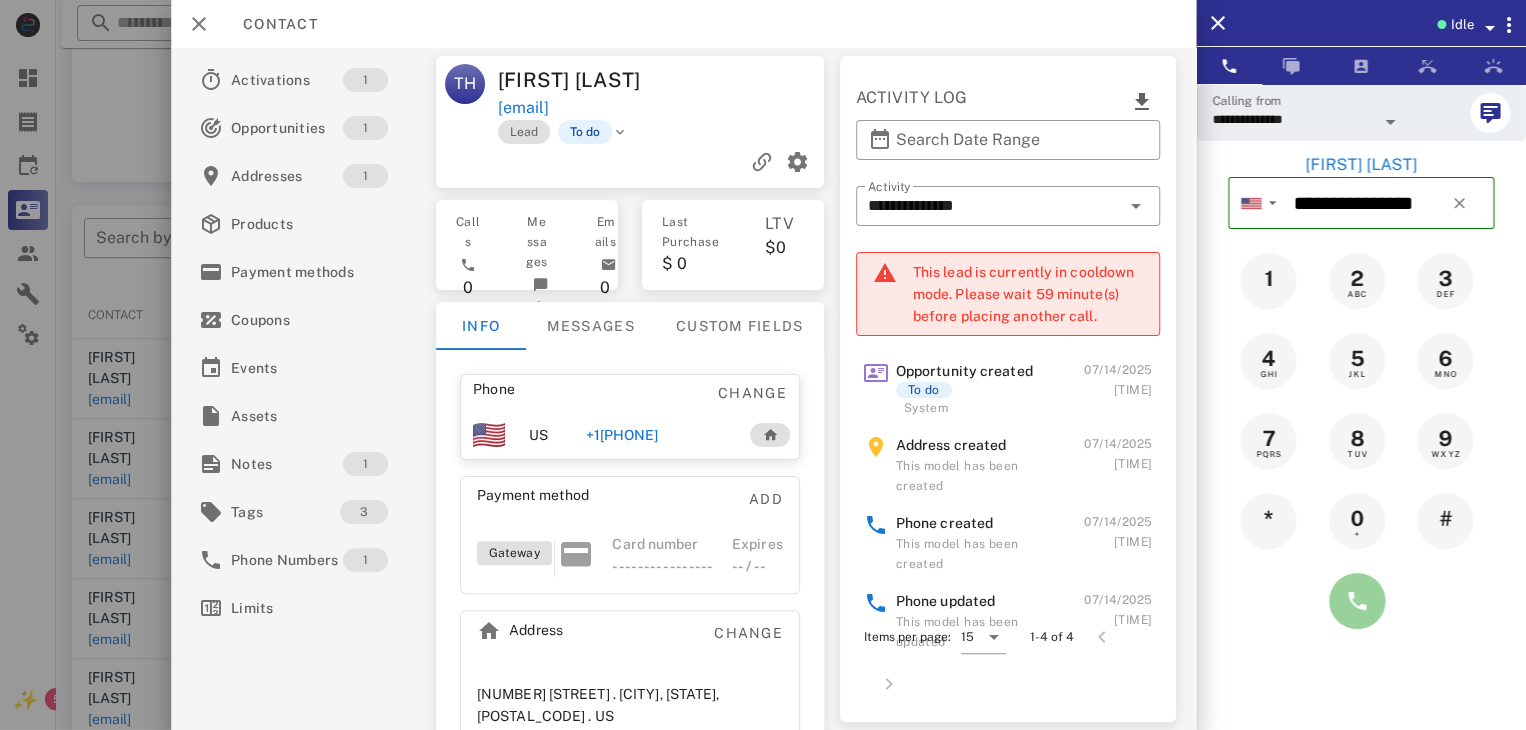 click at bounding box center [1357, 601] 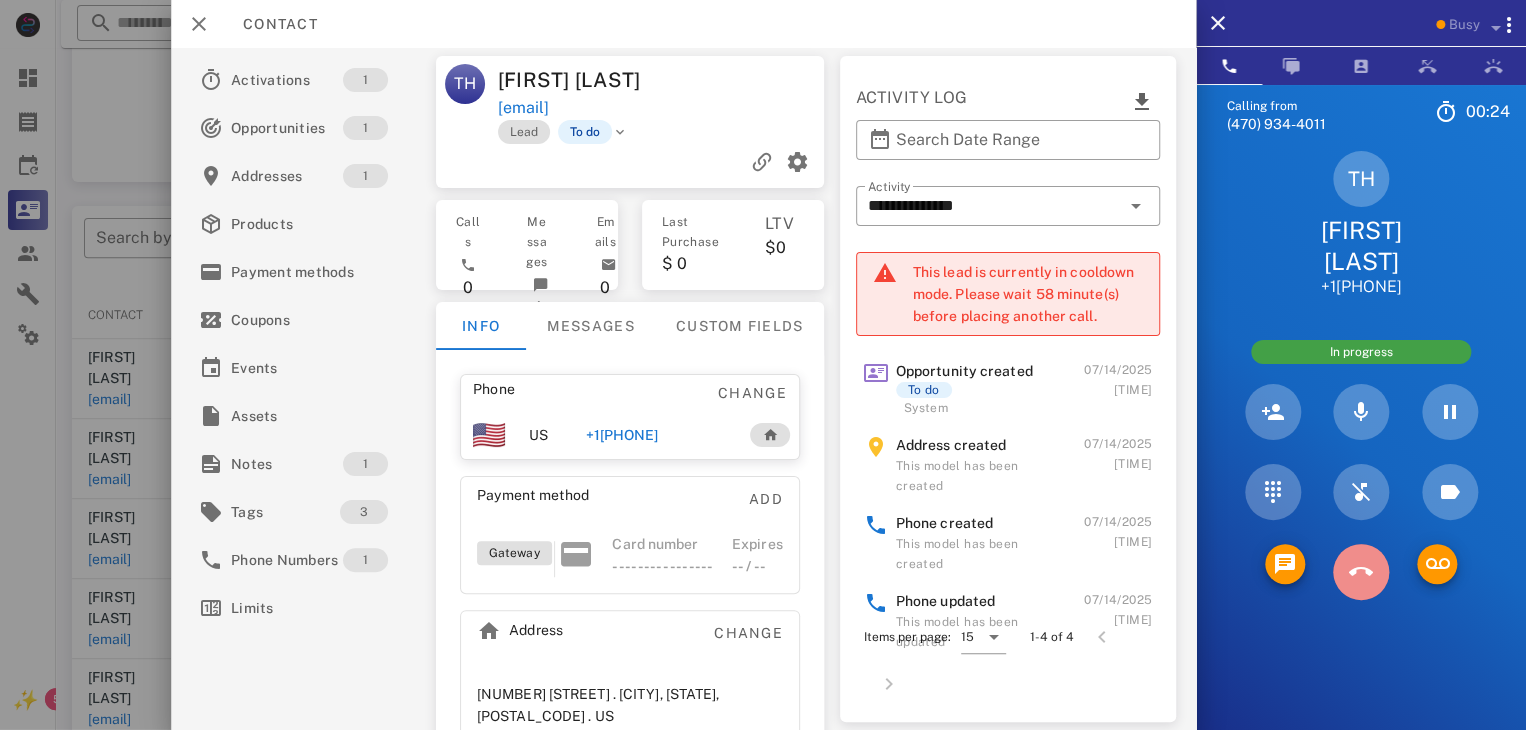 click at bounding box center (1361, 572) 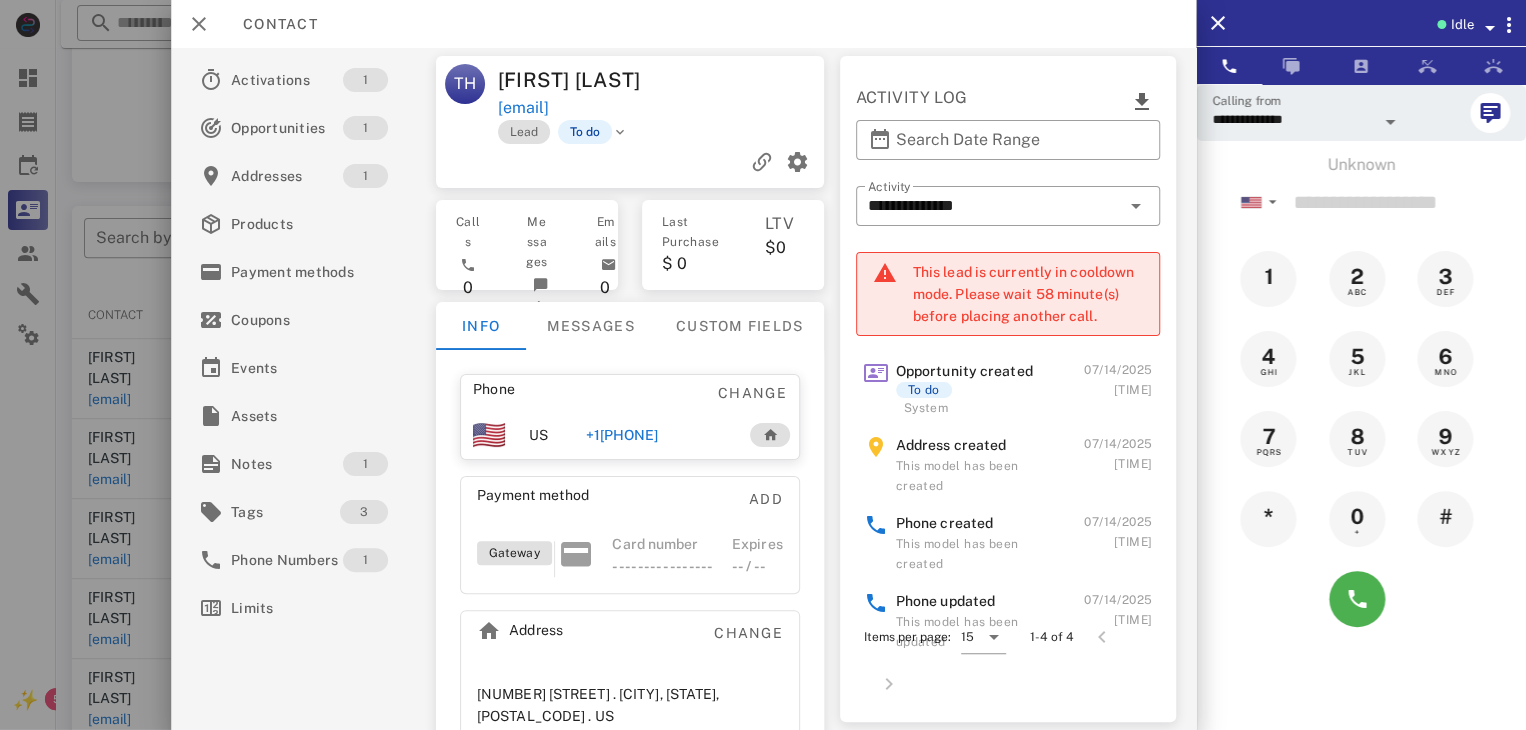 click at bounding box center (763, 365) 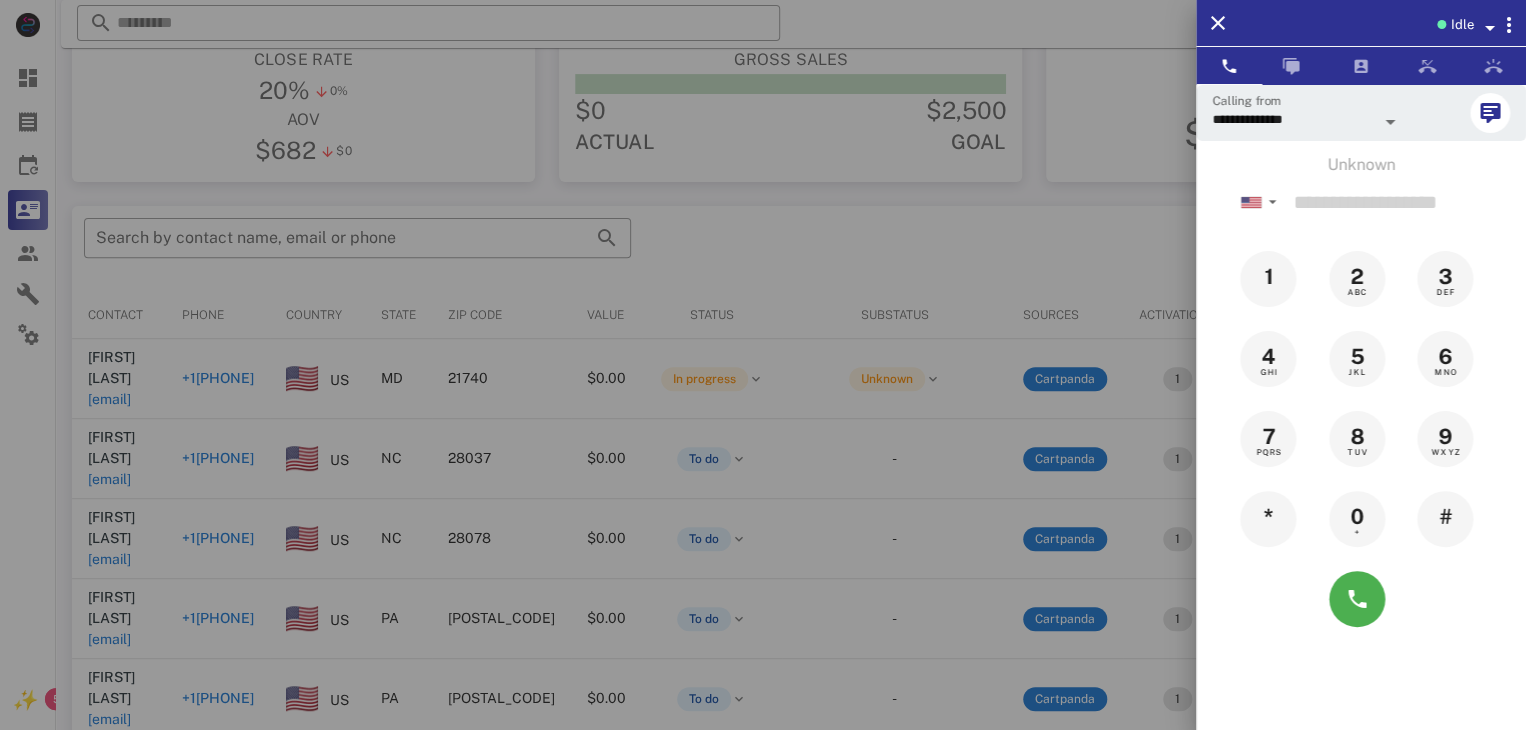 click at bounding box center [763, 365] 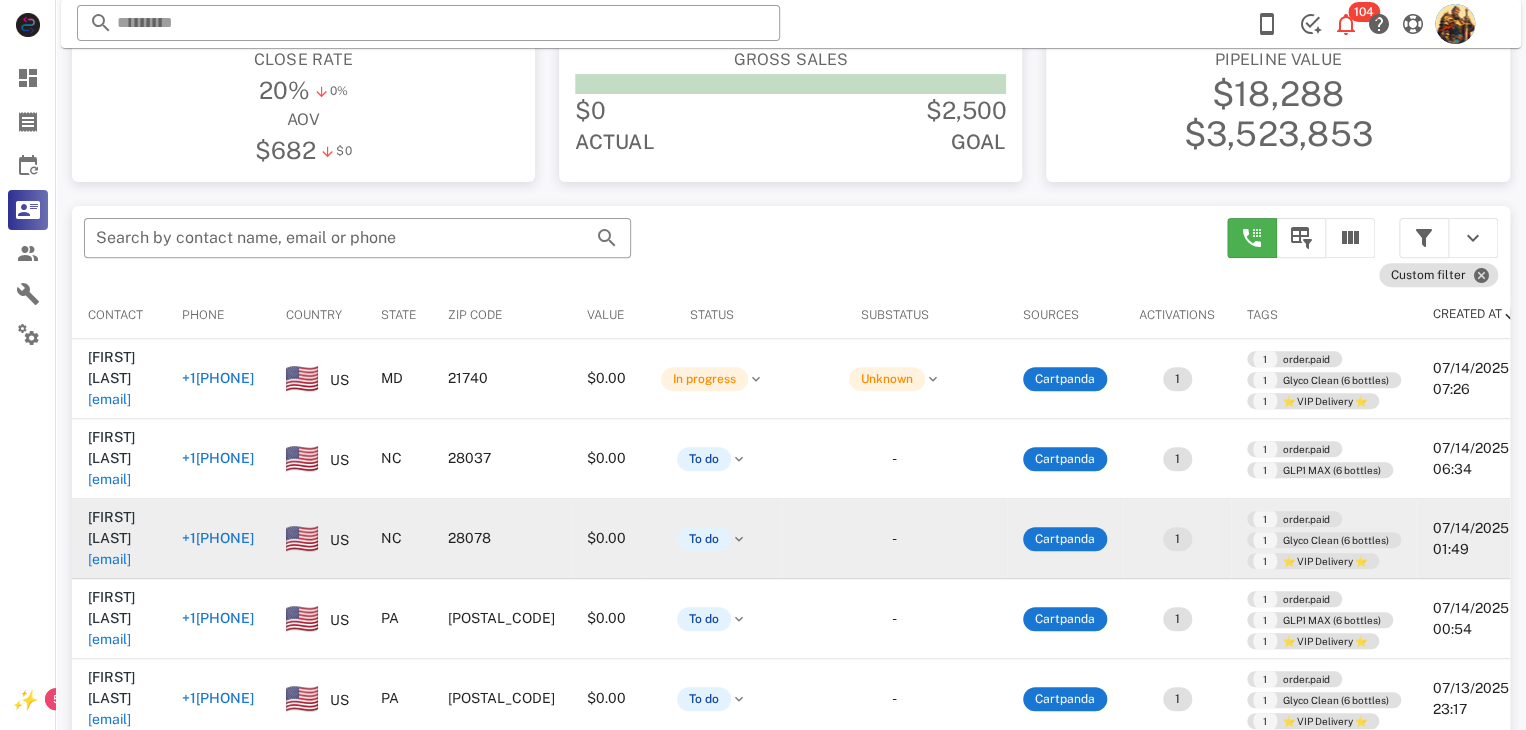 click on "cco2214@yahoo.com" at bounding box center (109, 559) 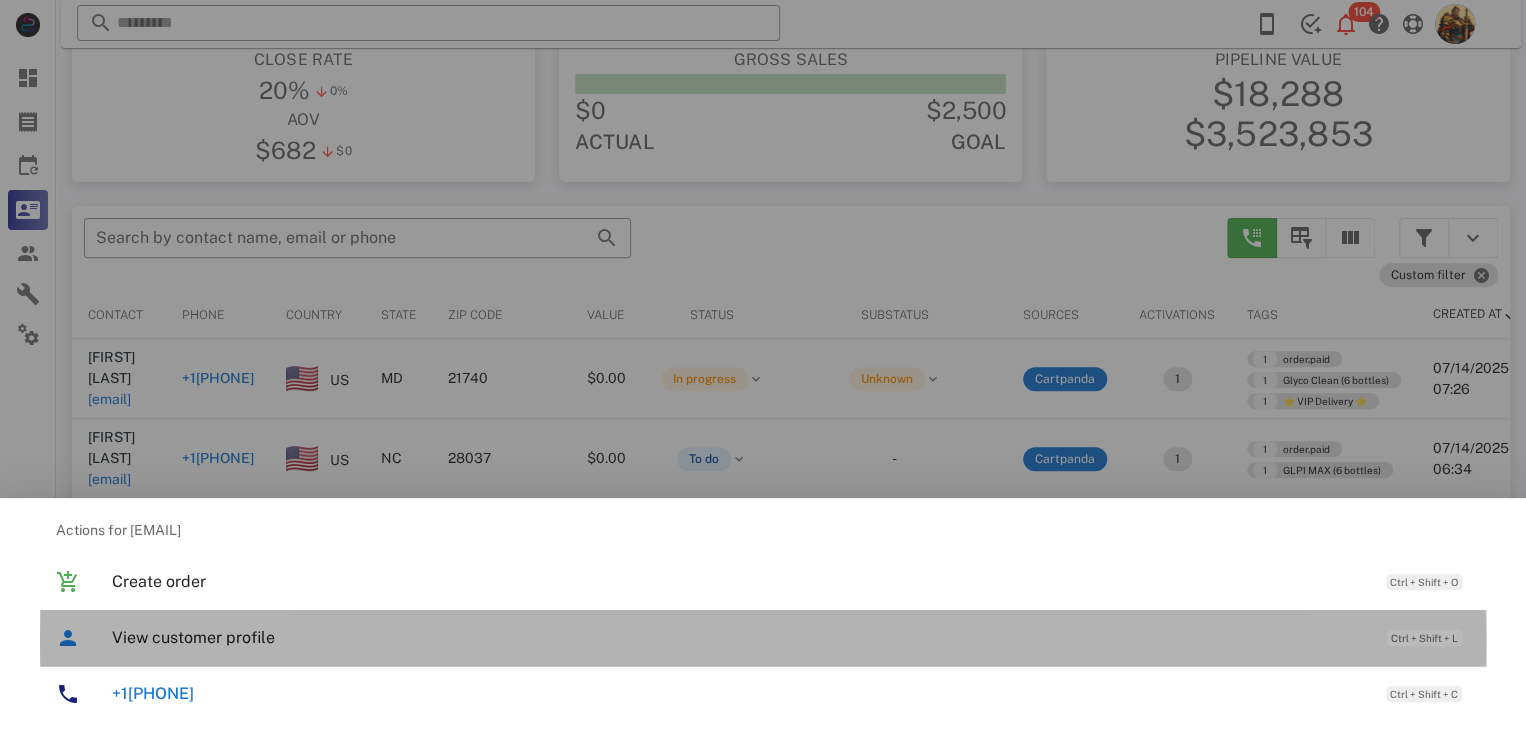 click on "View customer profile" at bounding box center [739, 637] 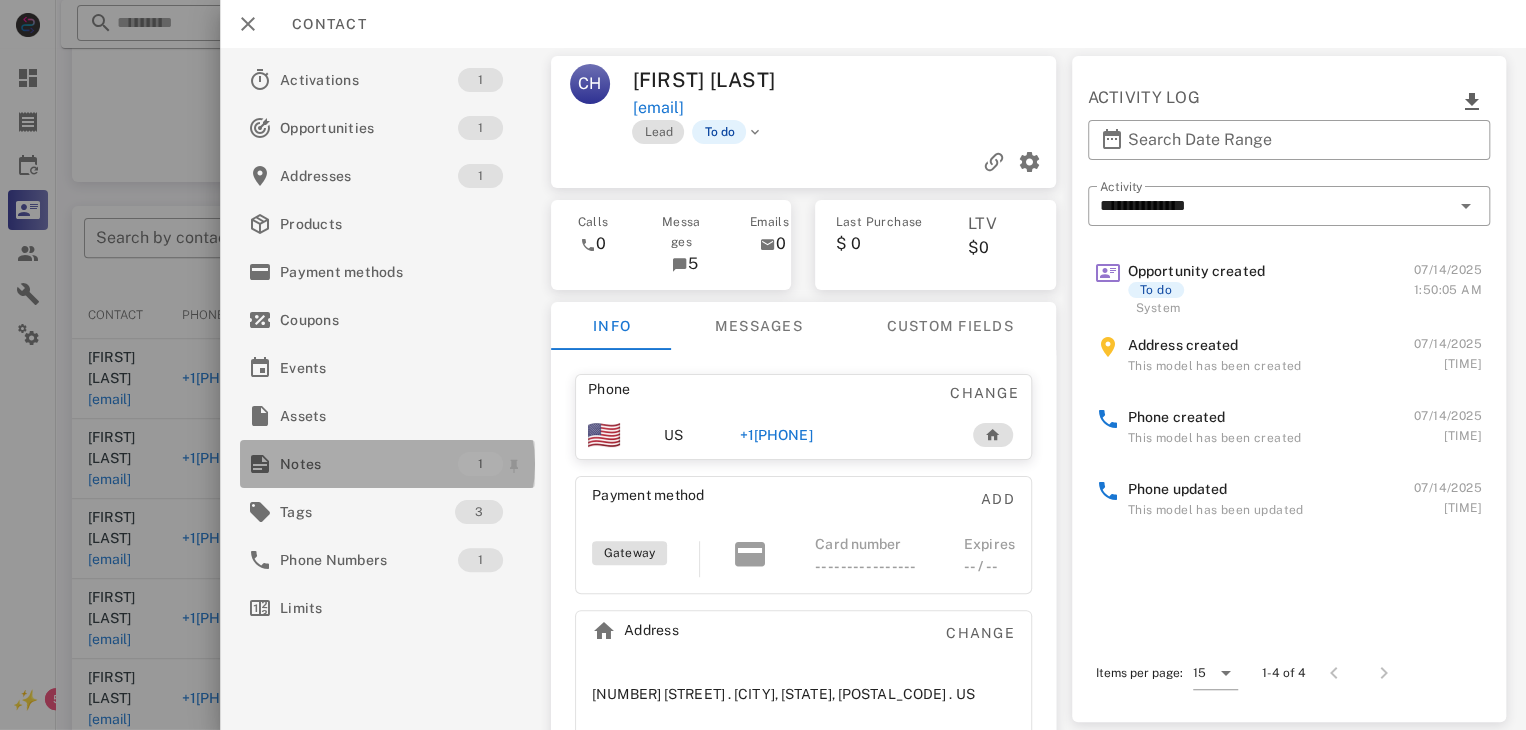 click on "Notes" at bounding box center [369, 464] 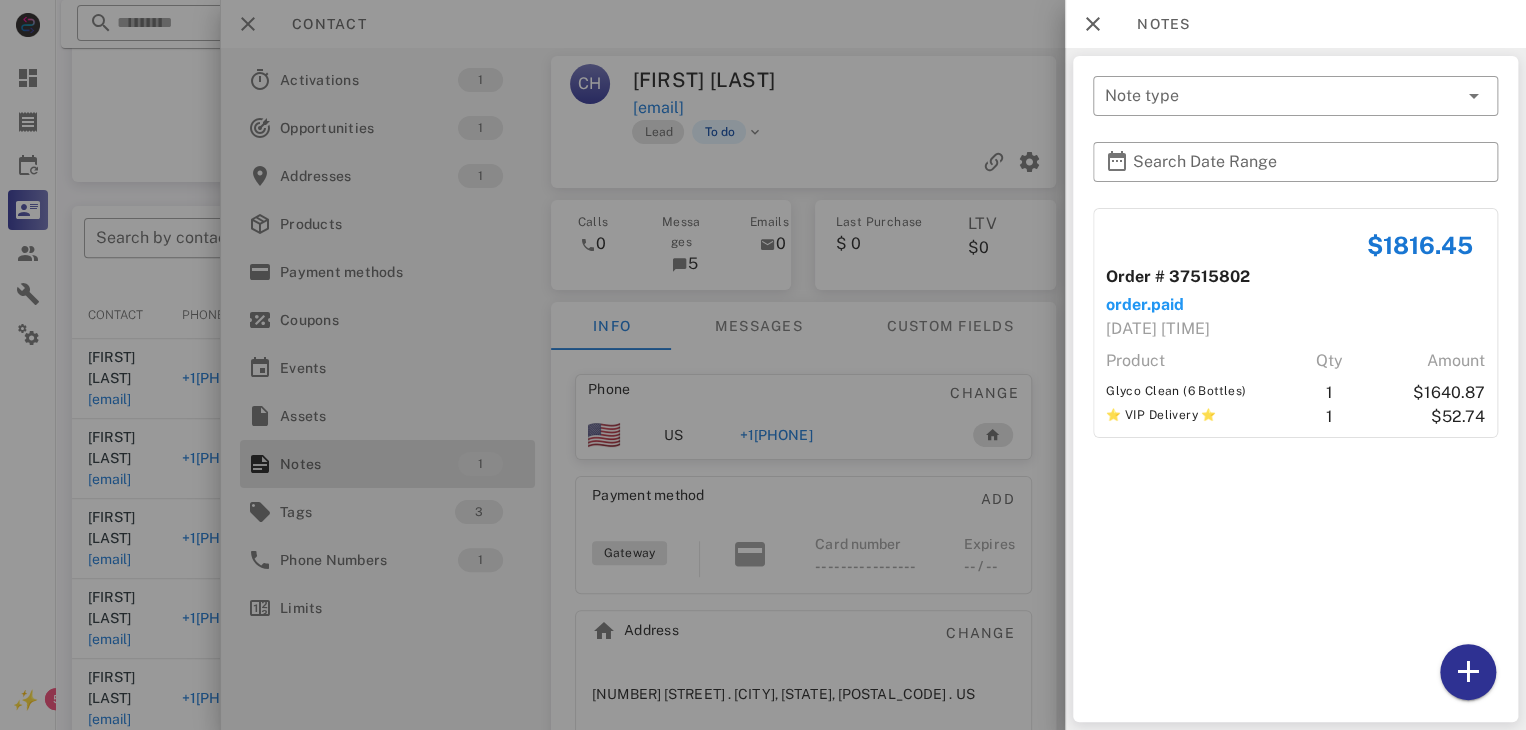 click at bounding box center (763, 365) 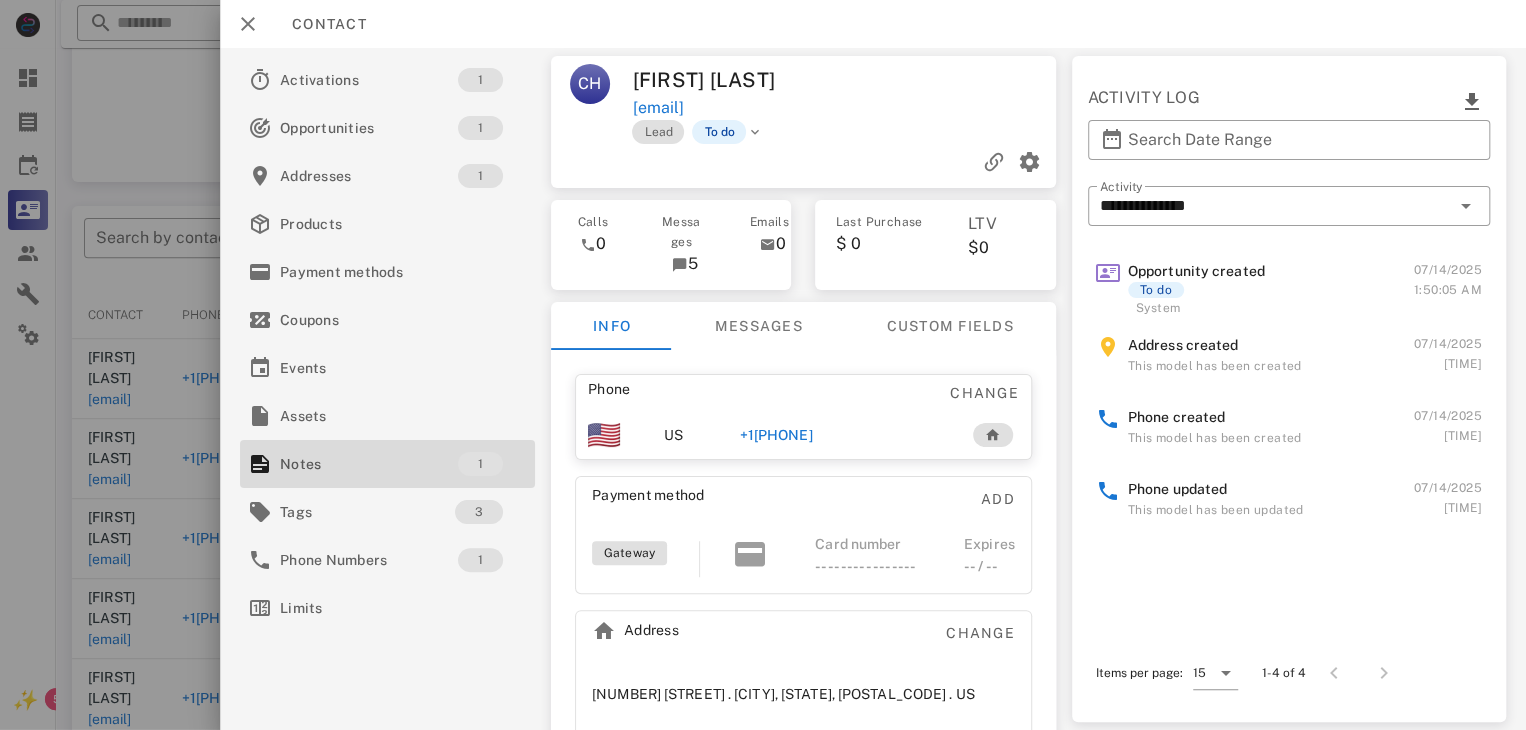 click on "+13369712744" at bounding box center [776, 435] 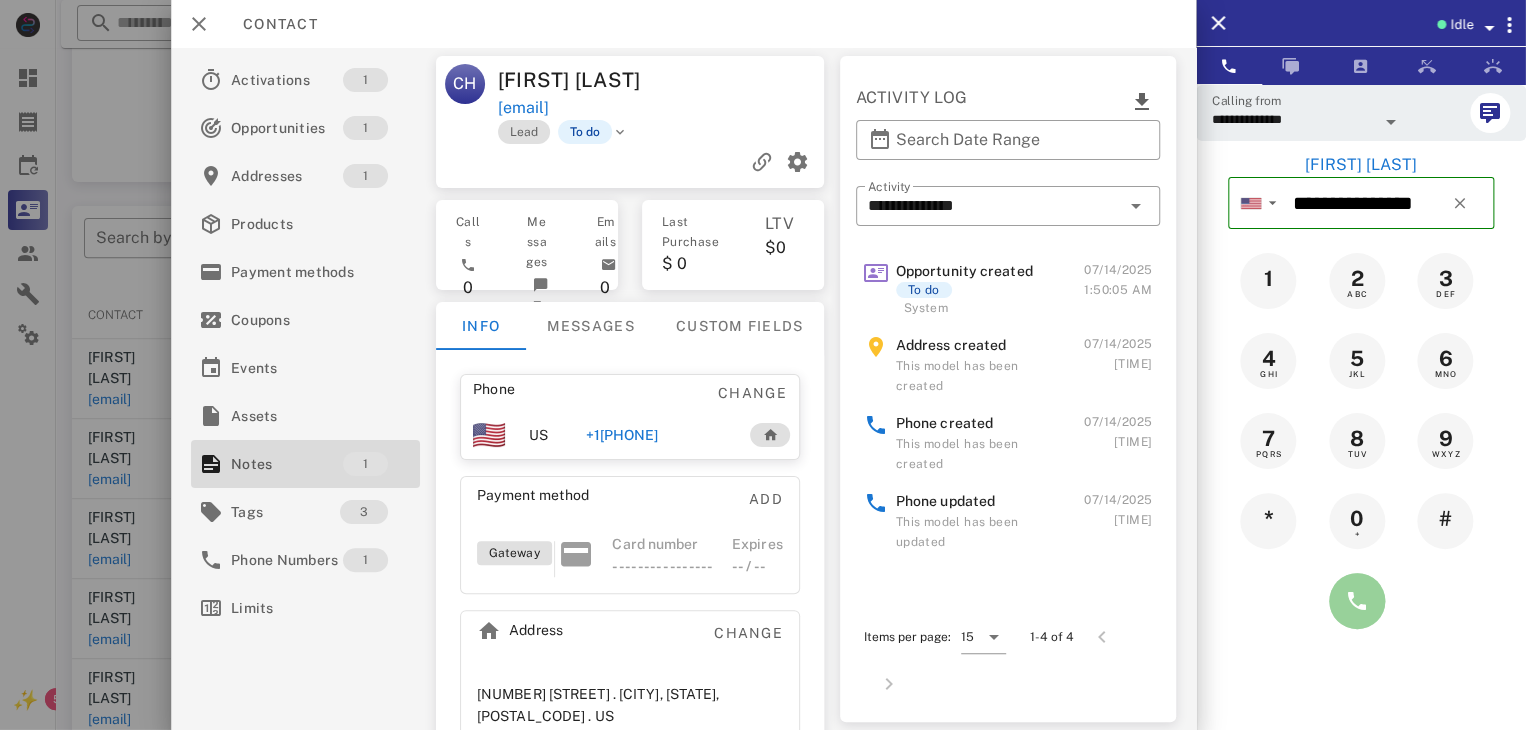 click at bounding box center (1357, 601) 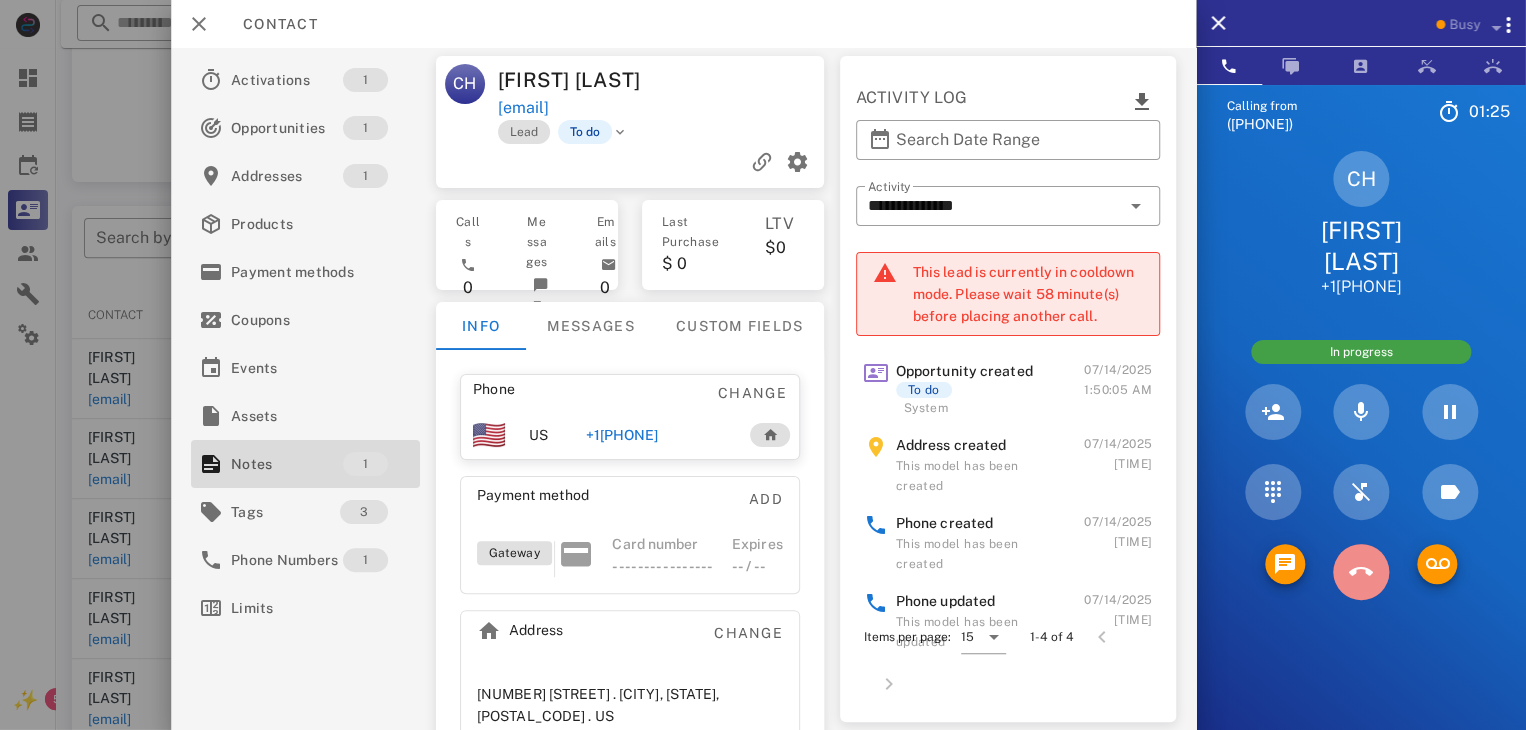 click at bounding box center [1361, 572] 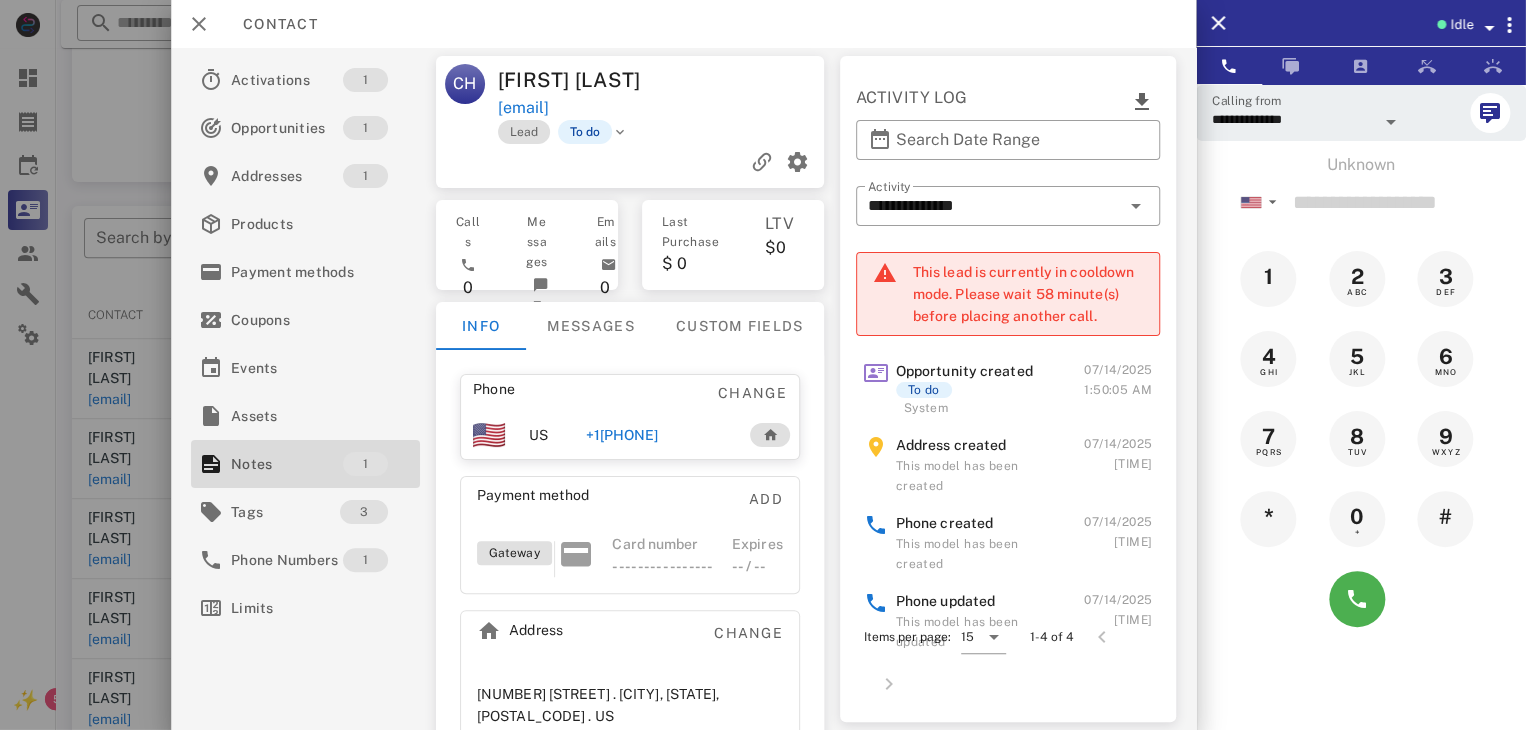 click at bounding box center [763, 365] 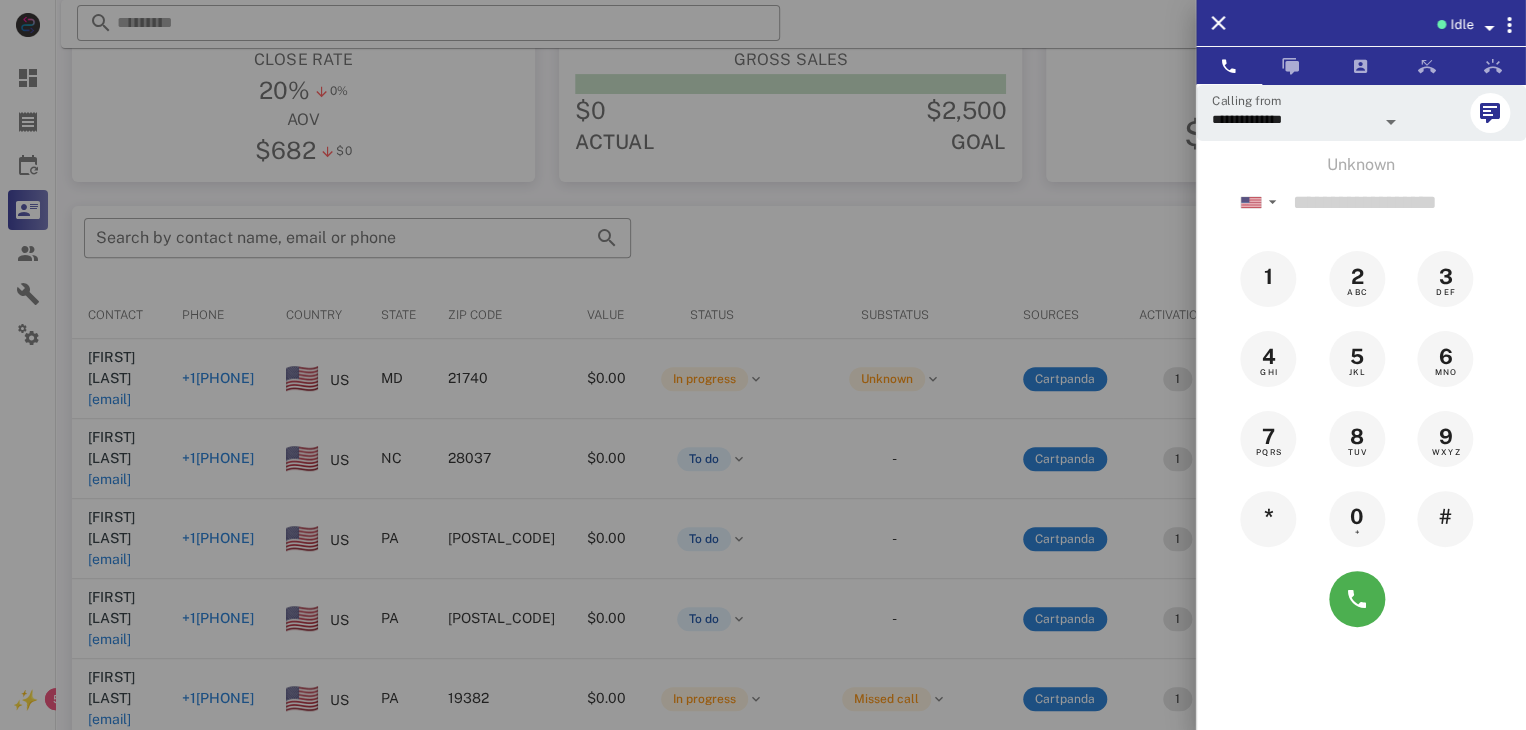 click at bounding box center [763, 365] 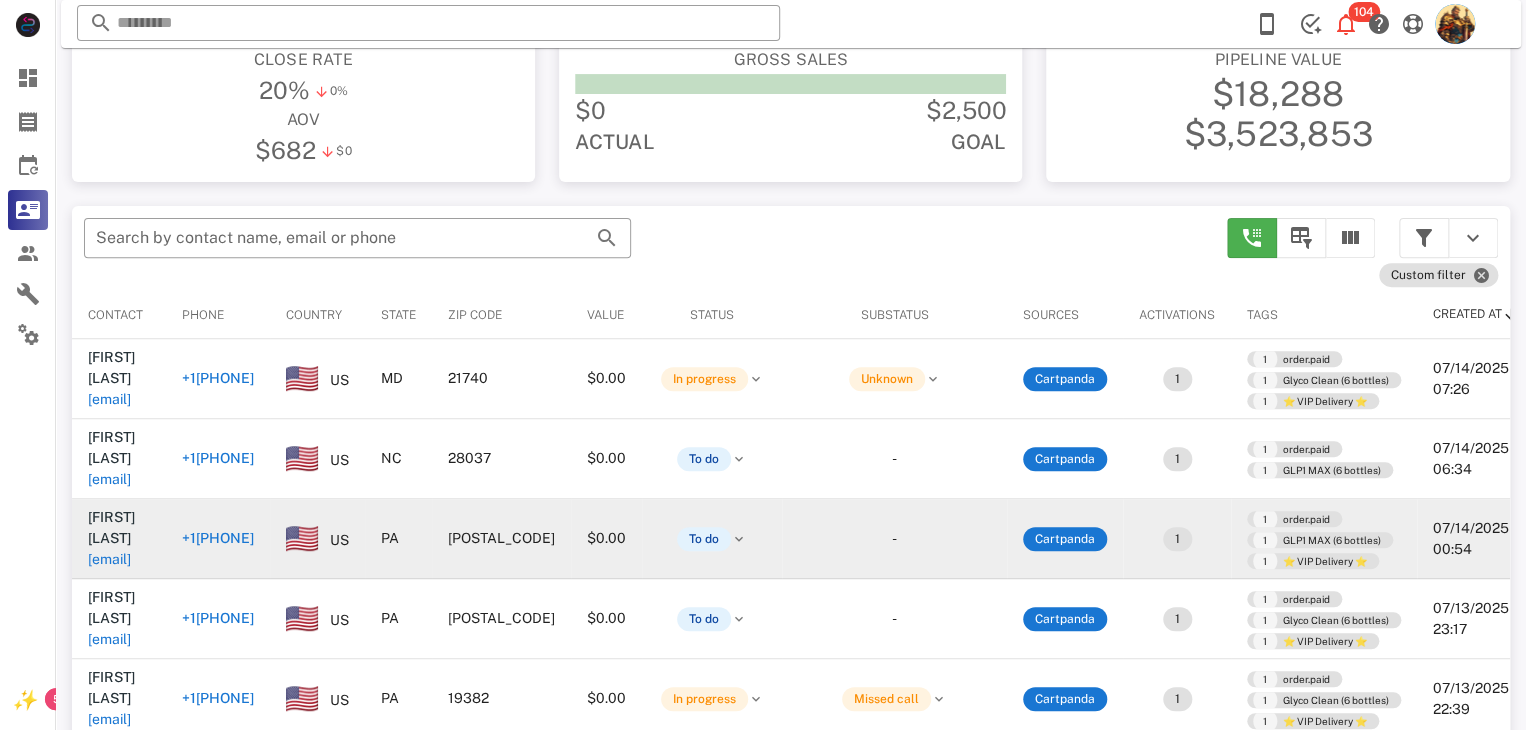 click on "jgruber@elcosd.org" at bounding box center [109, 559] 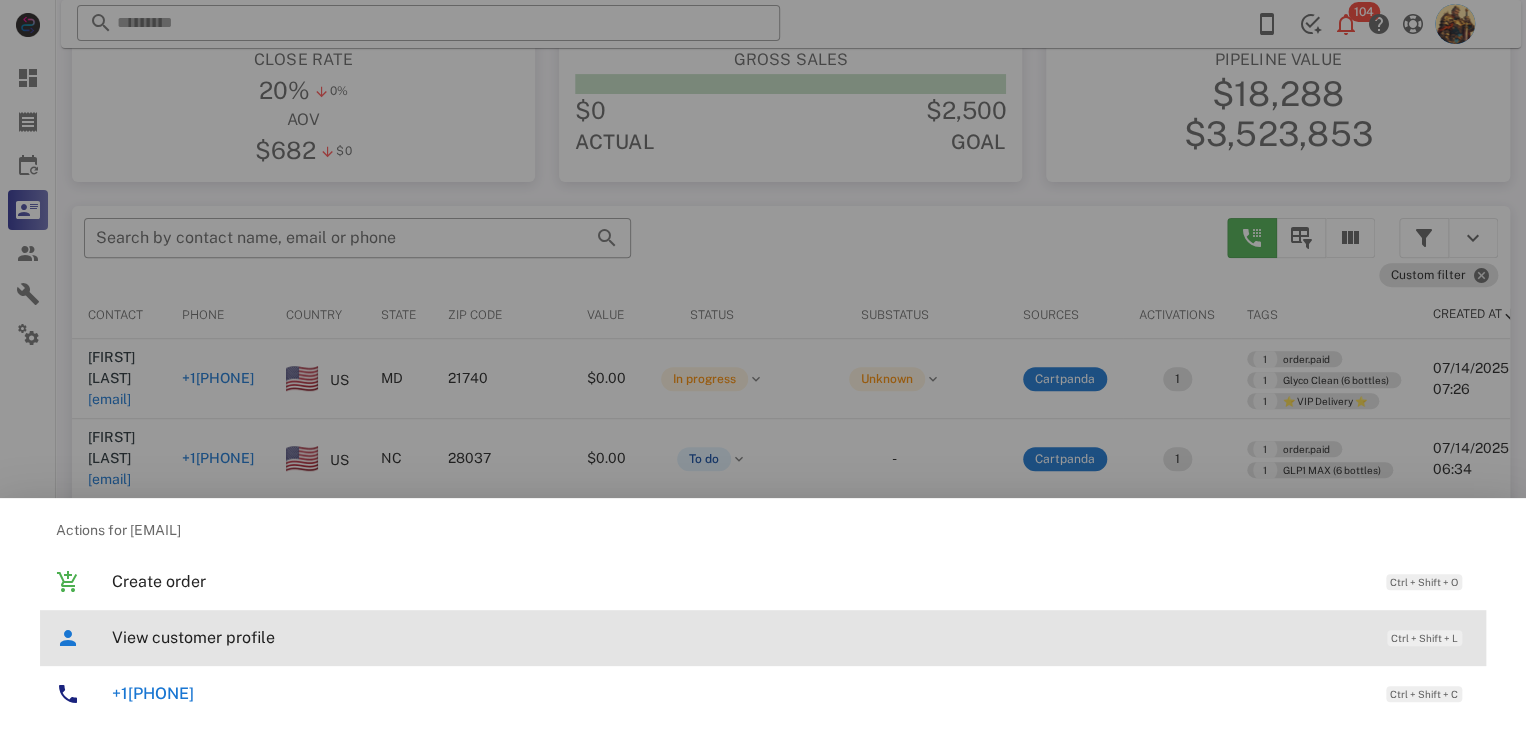 click on "View customer profile" at bounding box center (739, 637) 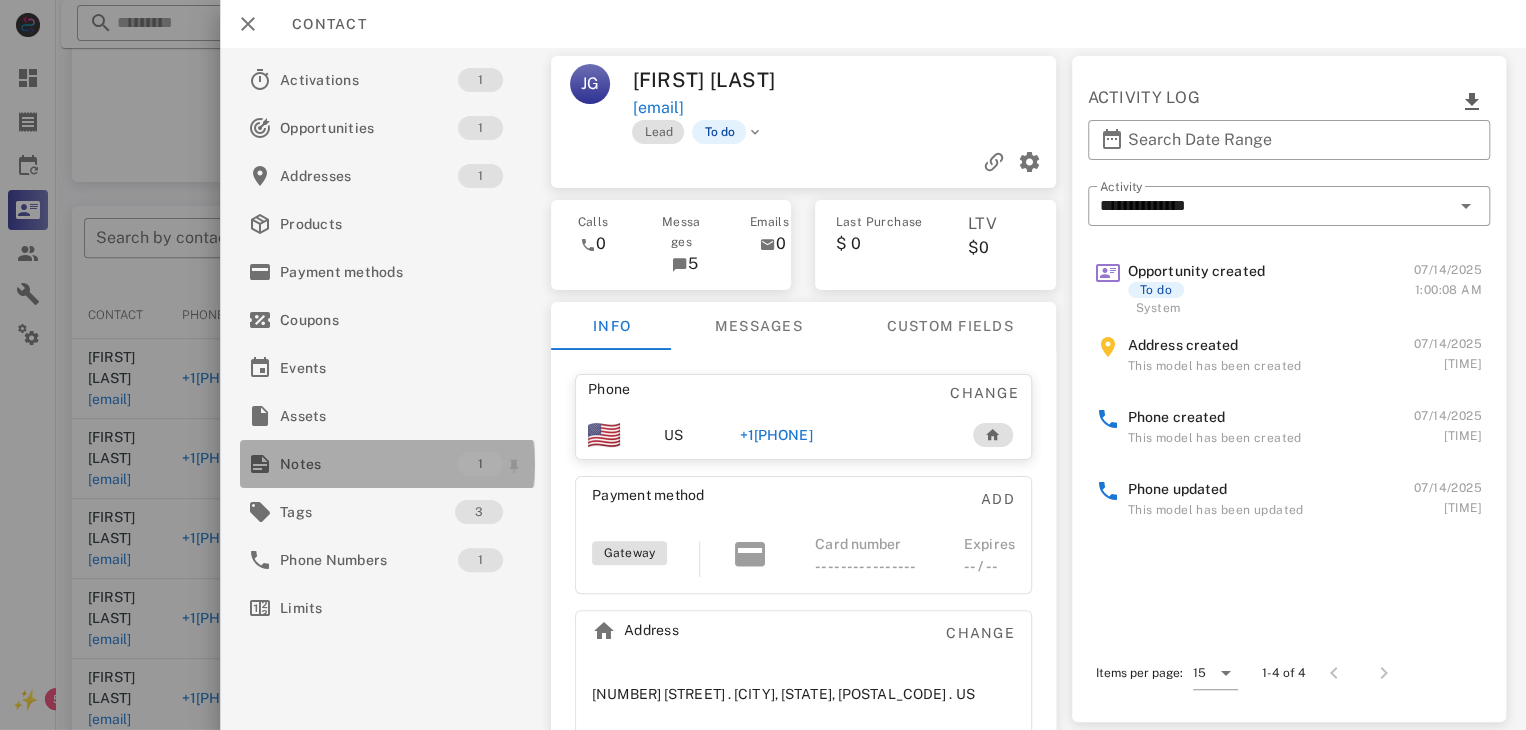 click on "Notes" at bounding box center (369, 464) 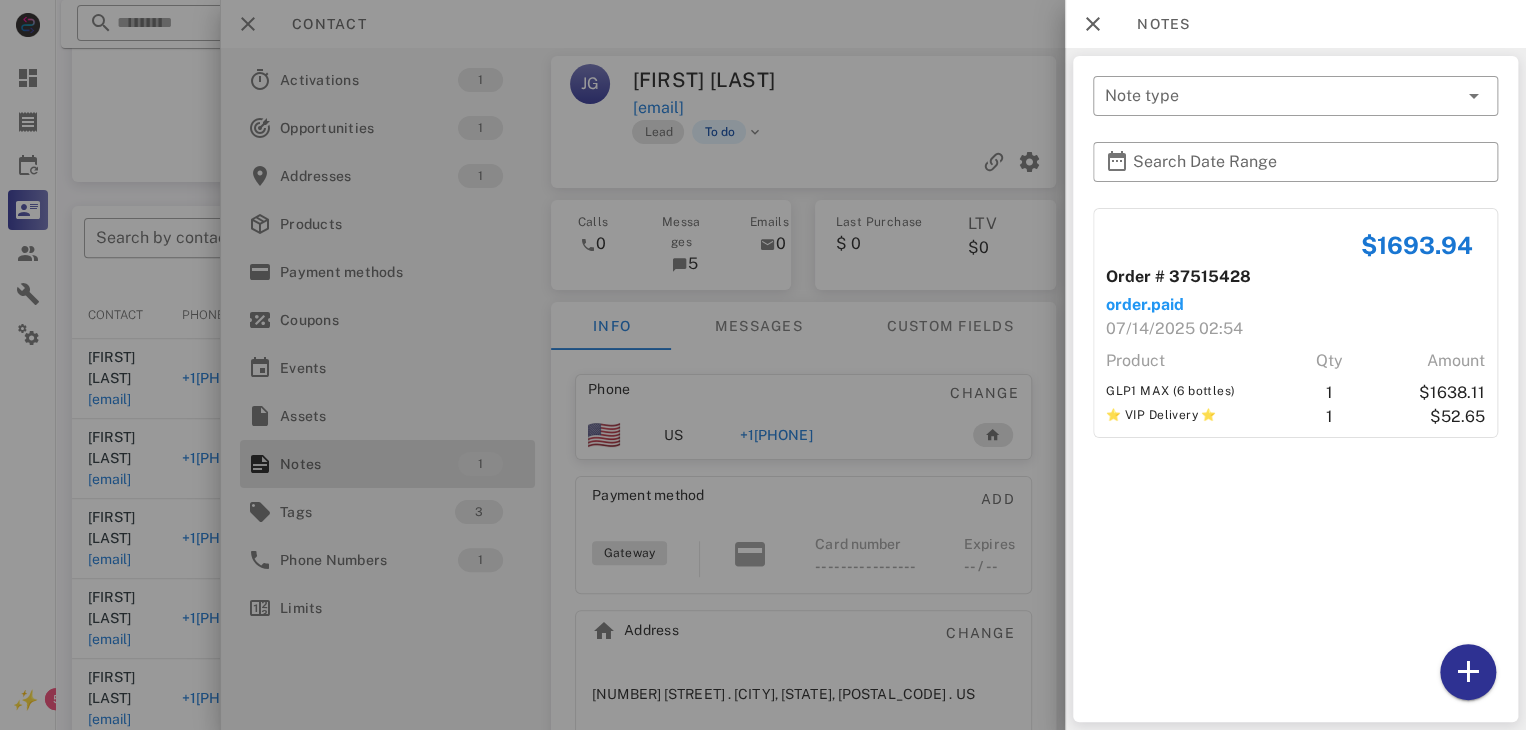 click at bounding box center [763, 365] 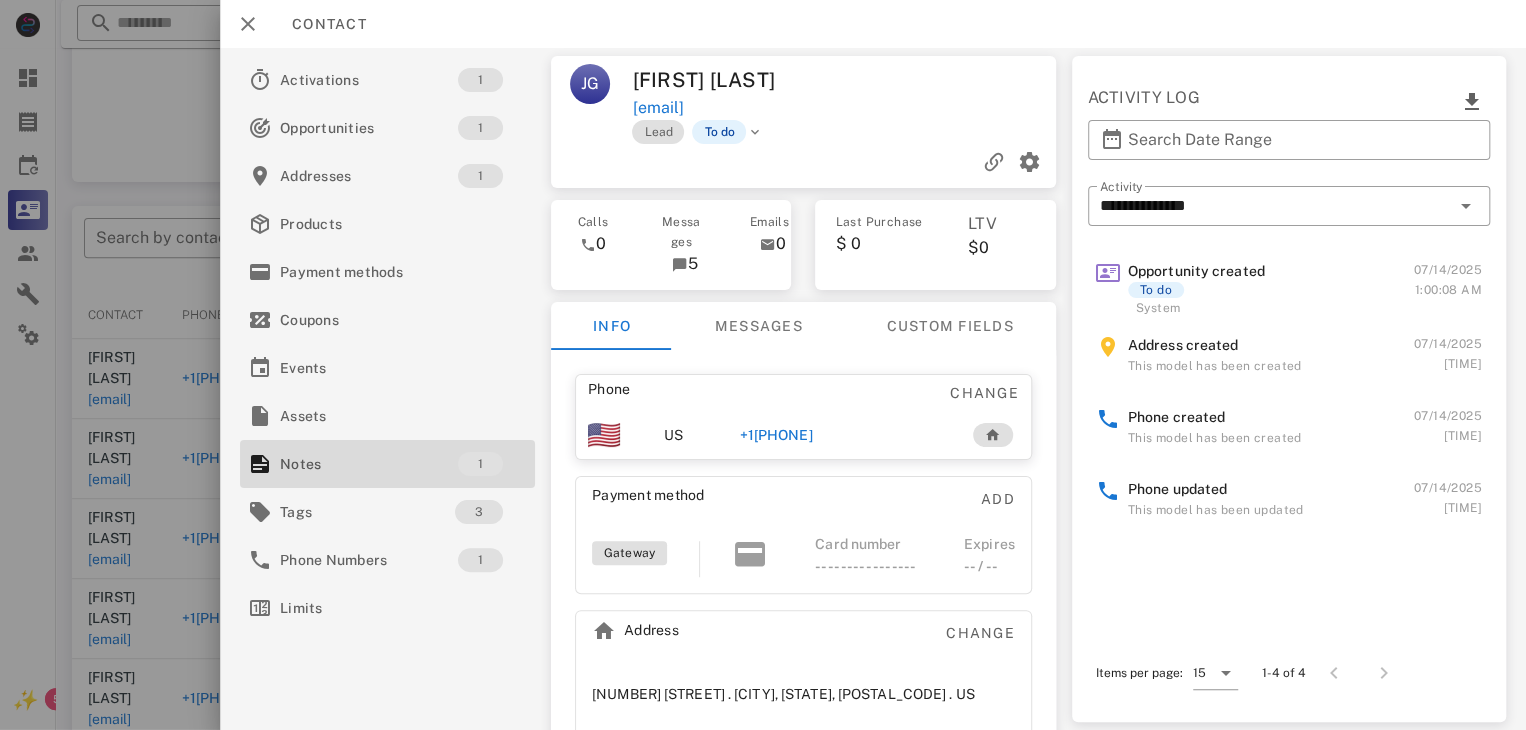 click on "+17172693045" at bounding box center [776, 435] 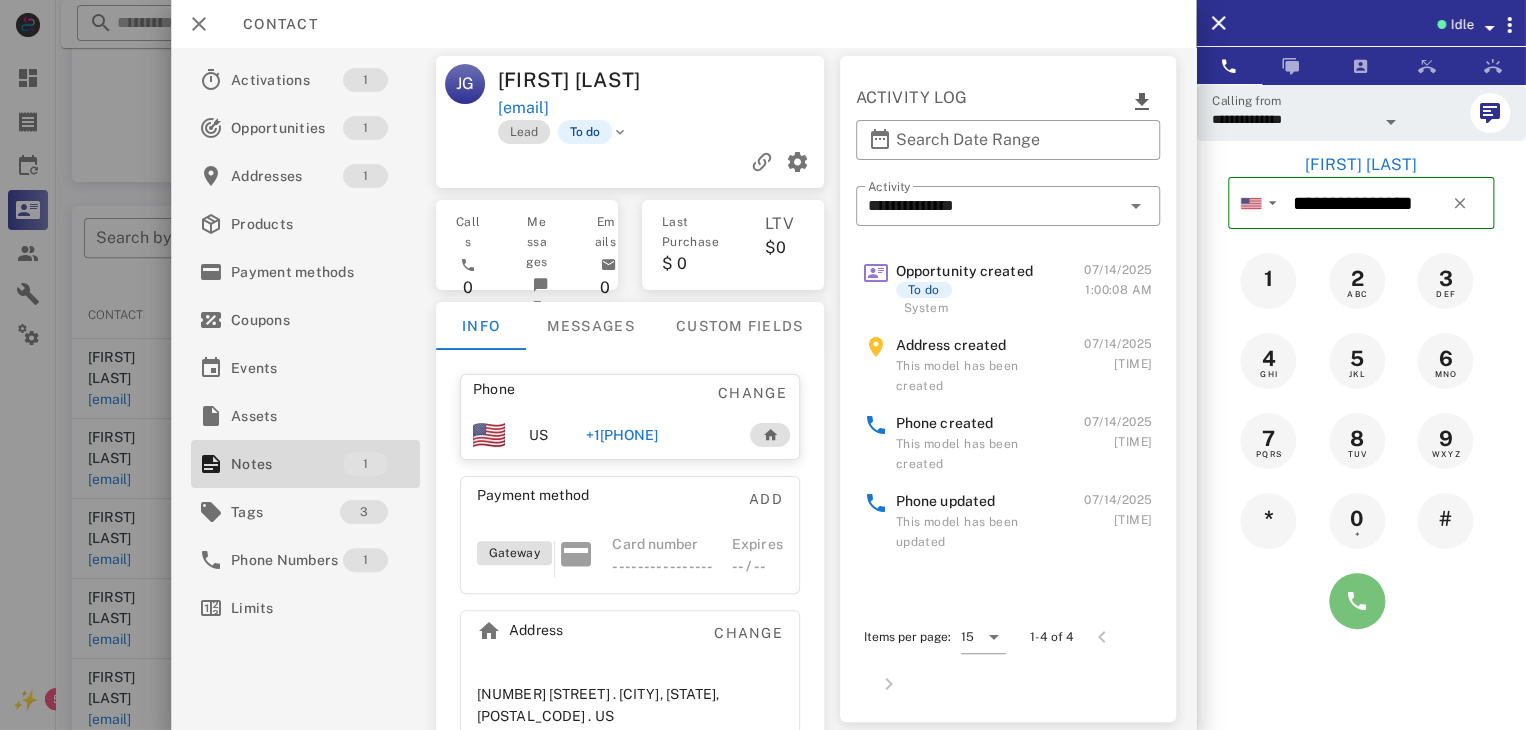 click at bounding box center [1357, 601] 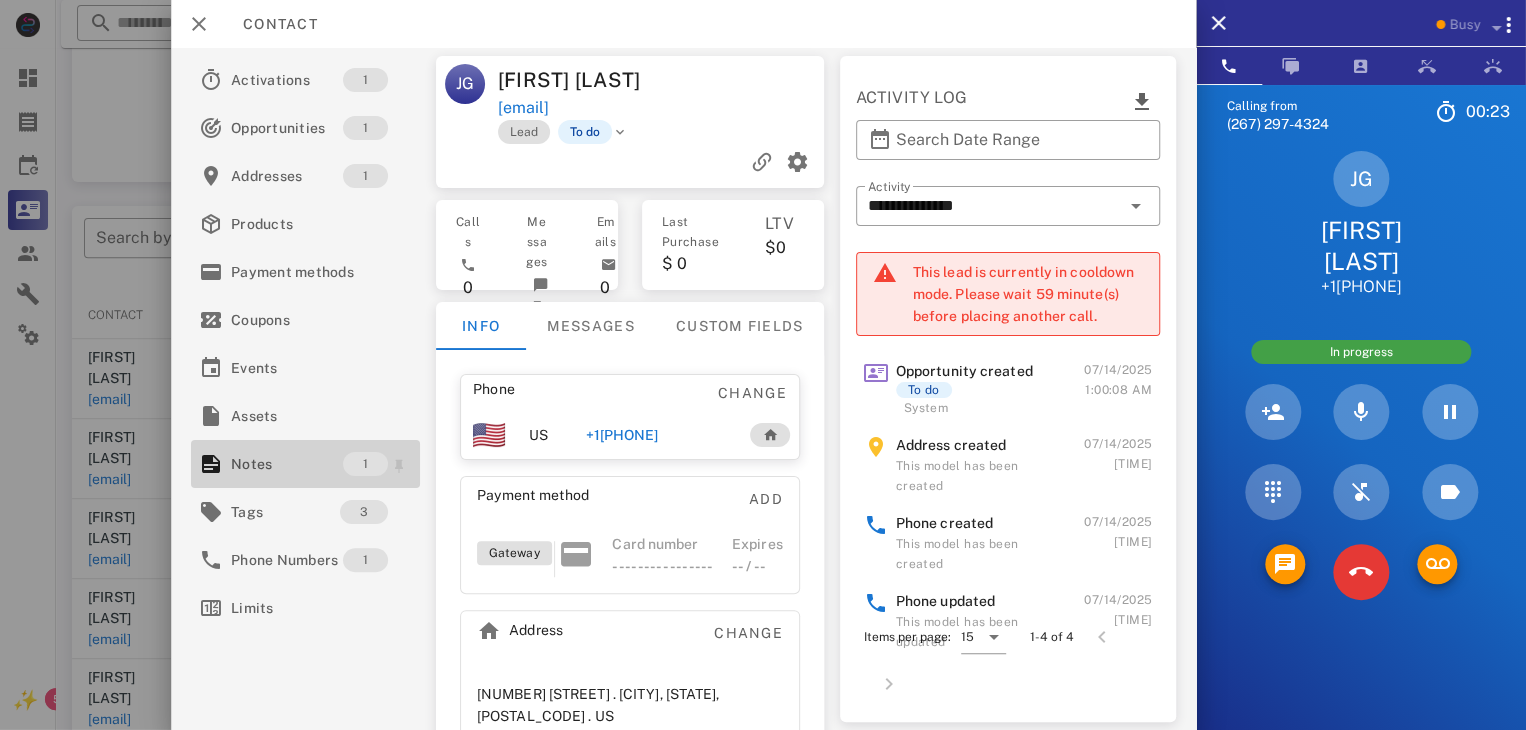 click on "Notes" at bounding box center (287, 464) 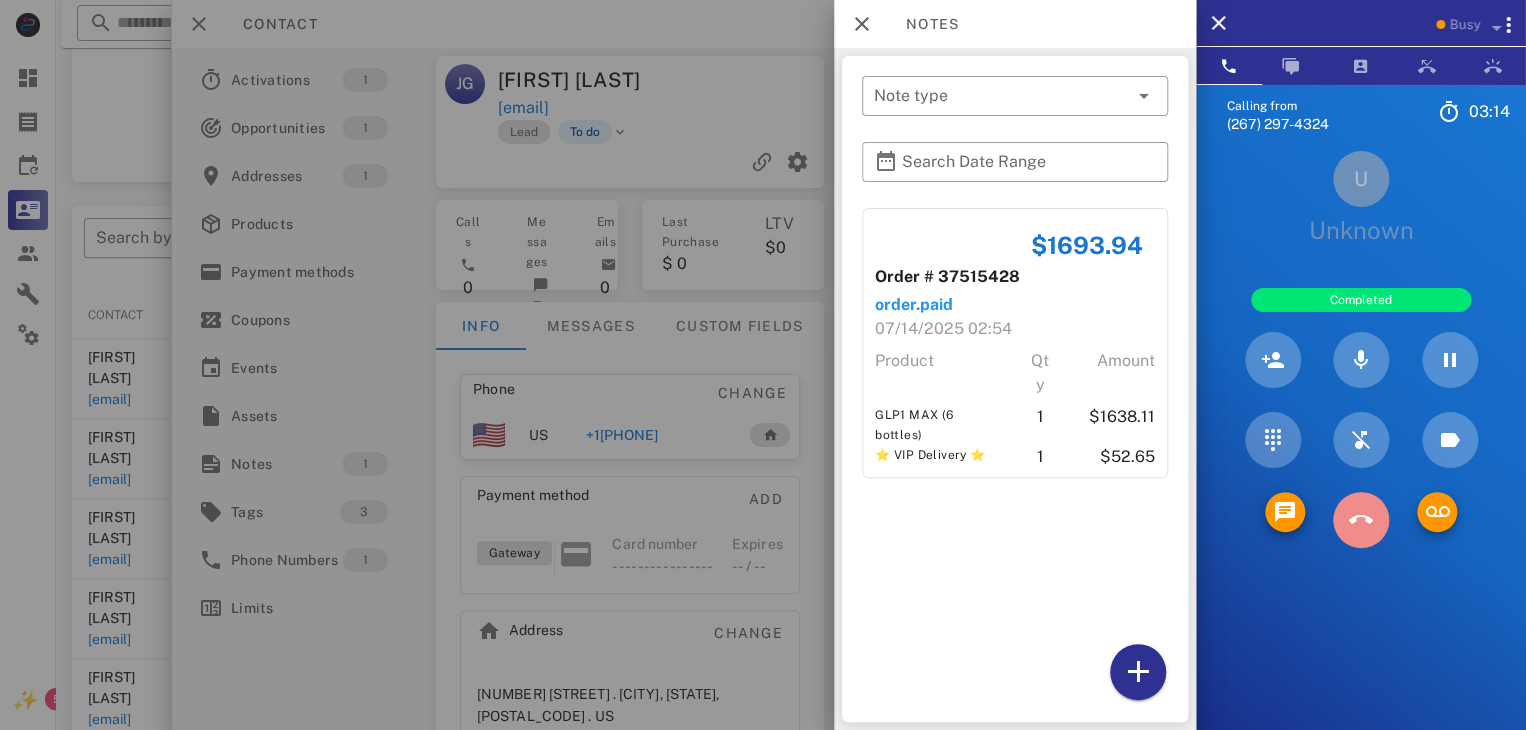 click at bounding box center (1361, 520) 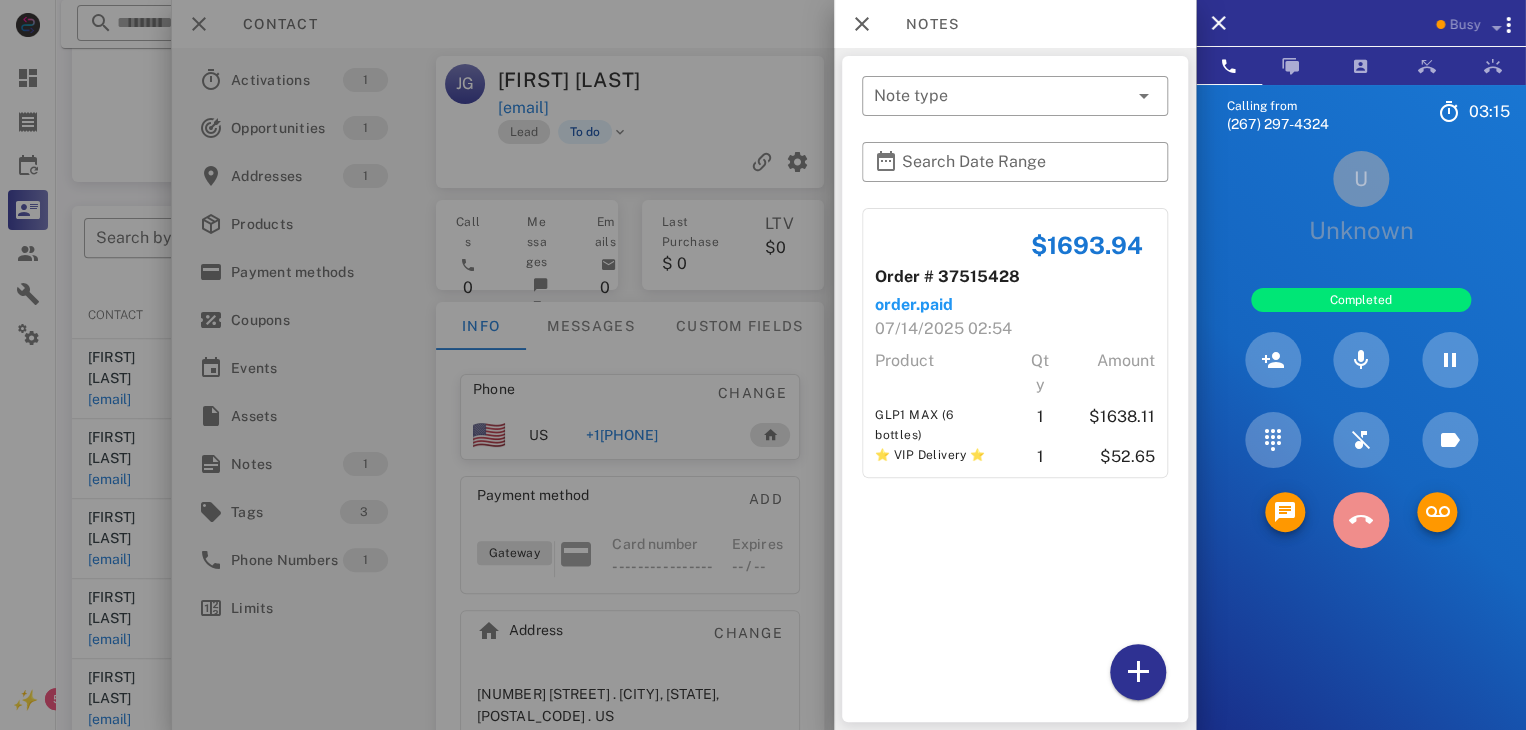 click at bounding box center (1361, 520) 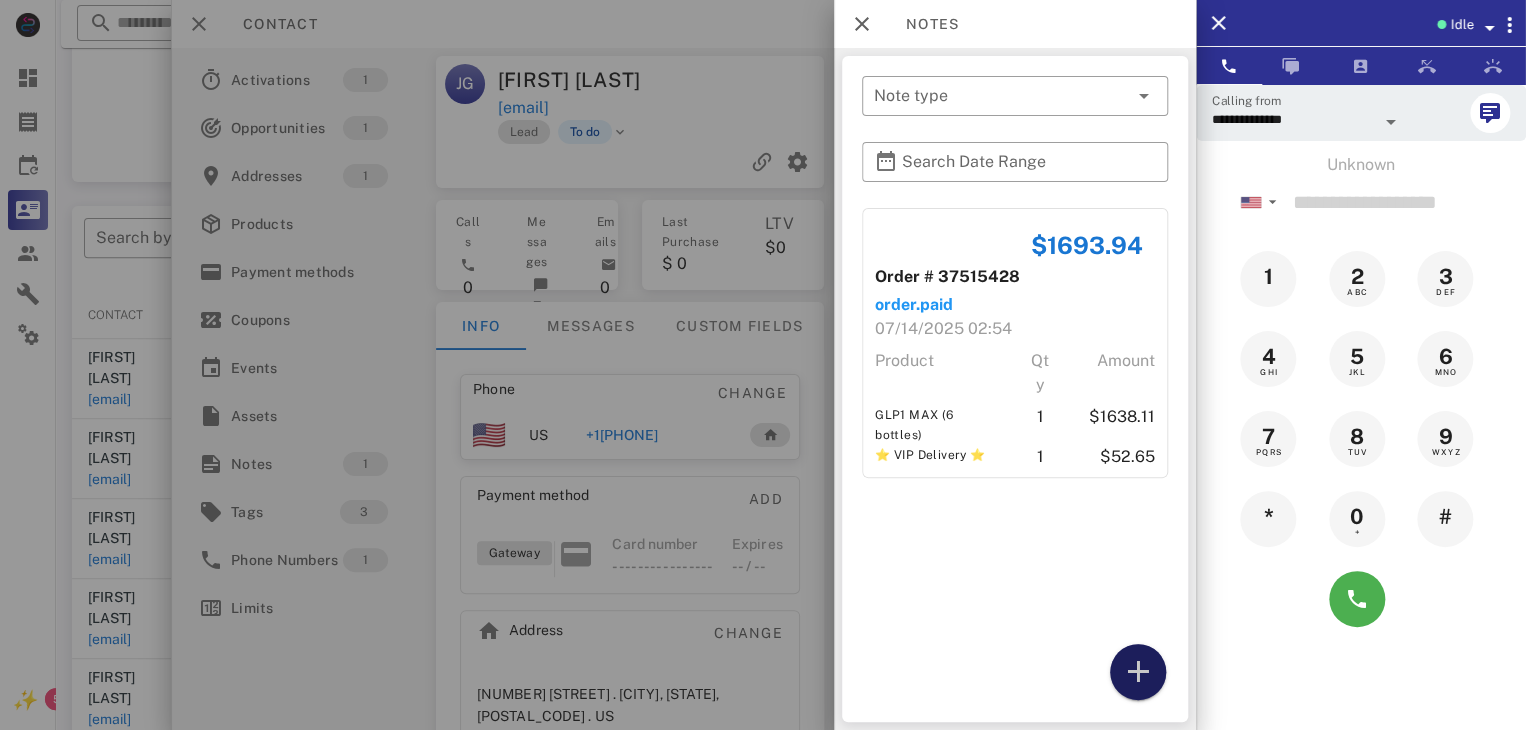click at bounding box center [1138, 672] 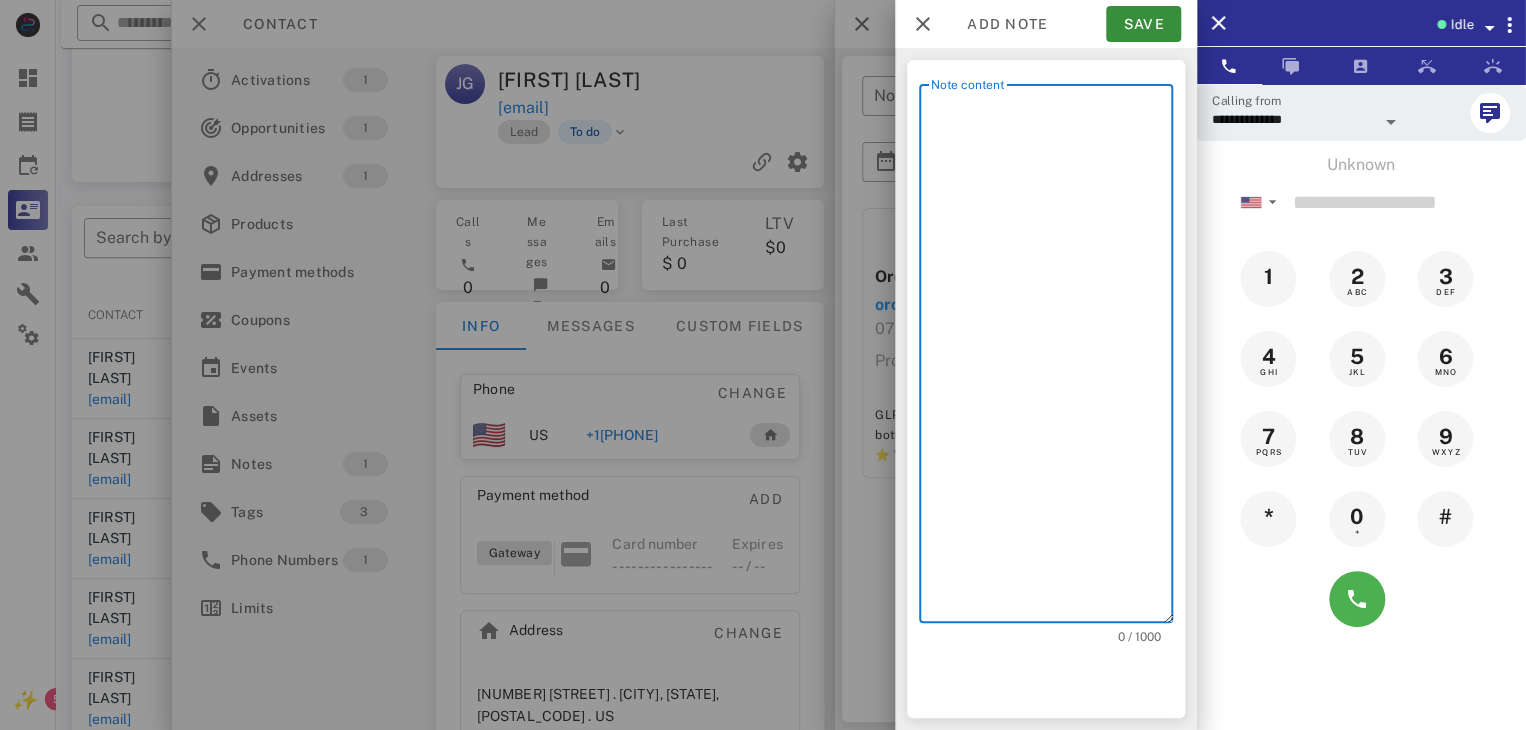 click on "Note content" at bounding box center [1052, 358] 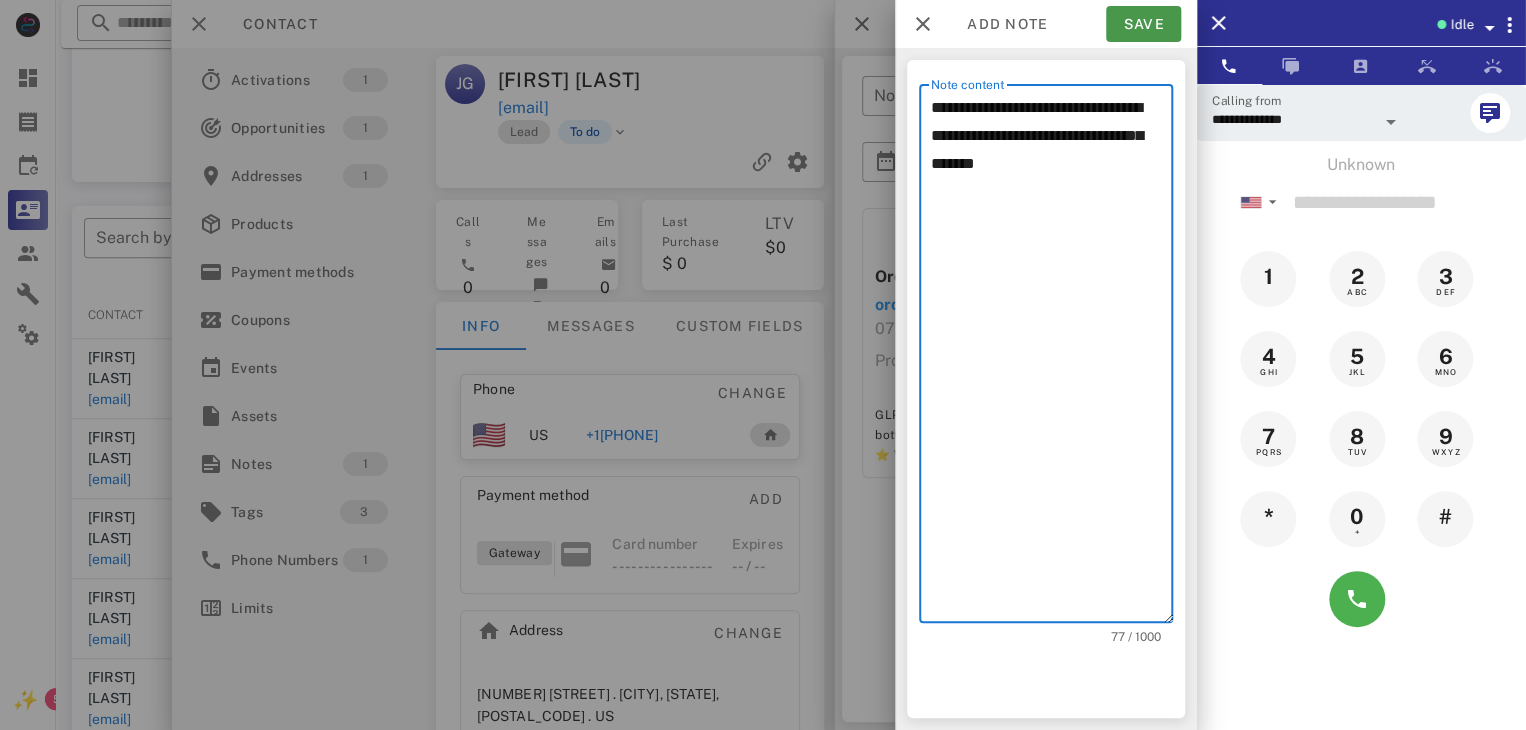 type on "**********" 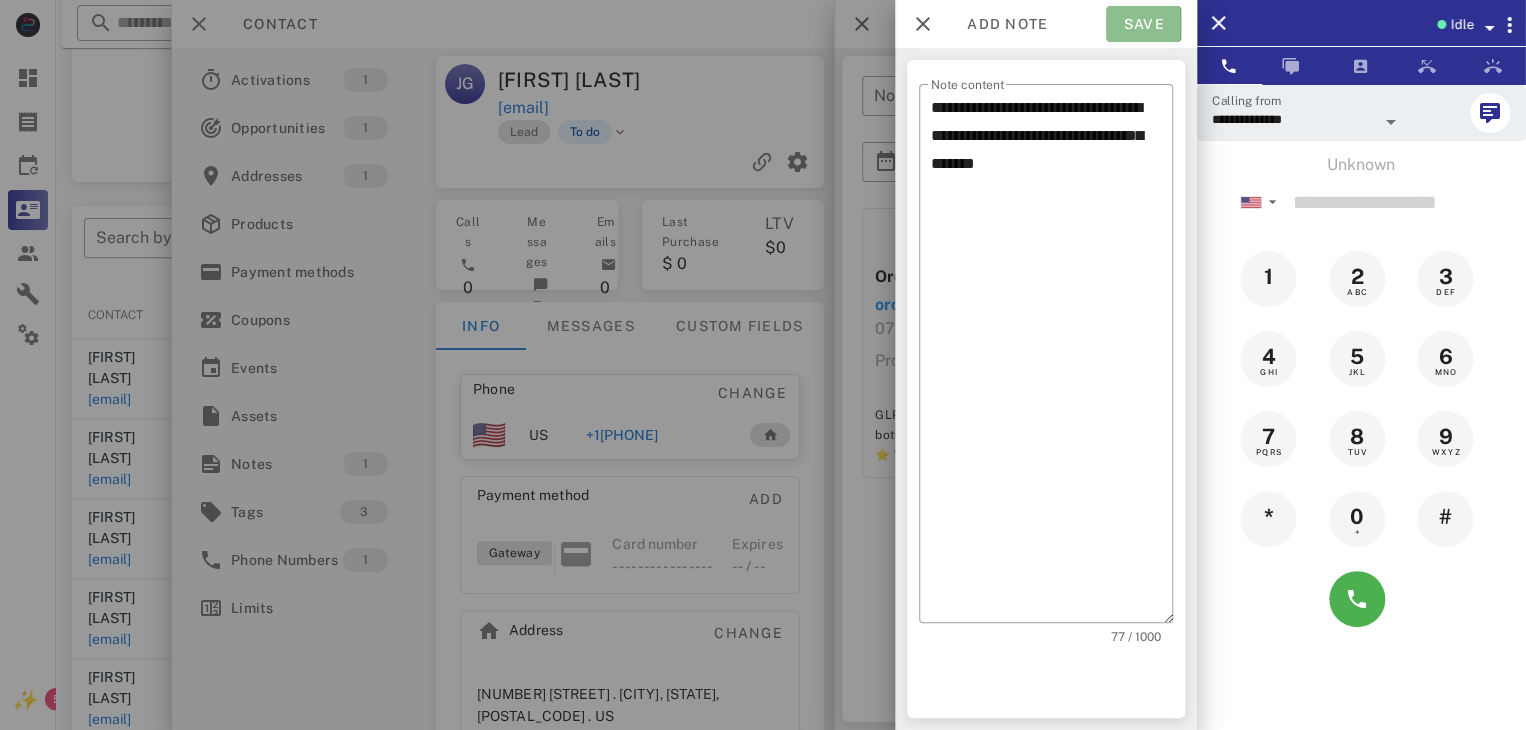 click on "Save" at bounding box center (1143, 24) 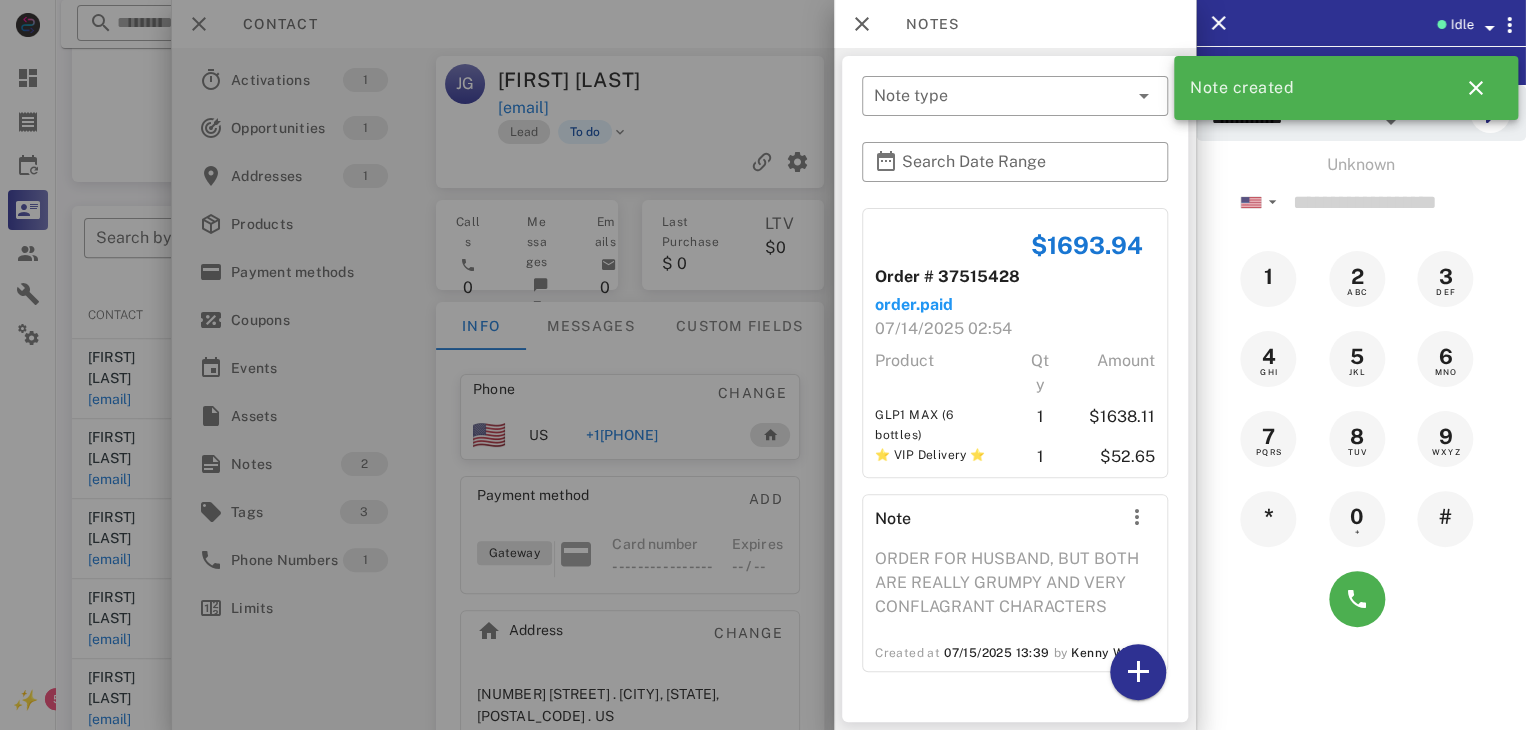 click at bounding box center (763, 365) 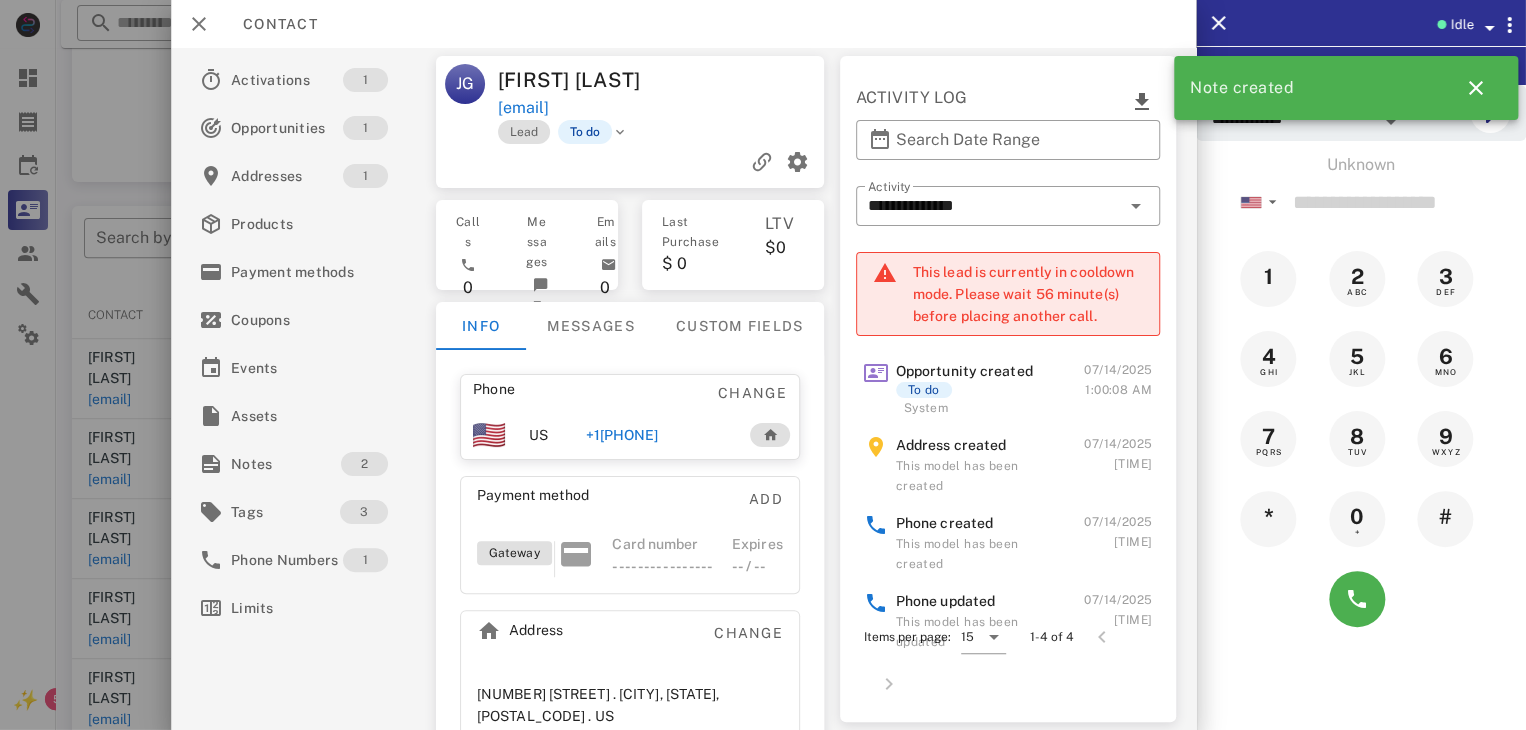 click at bounding box center (763, 365) 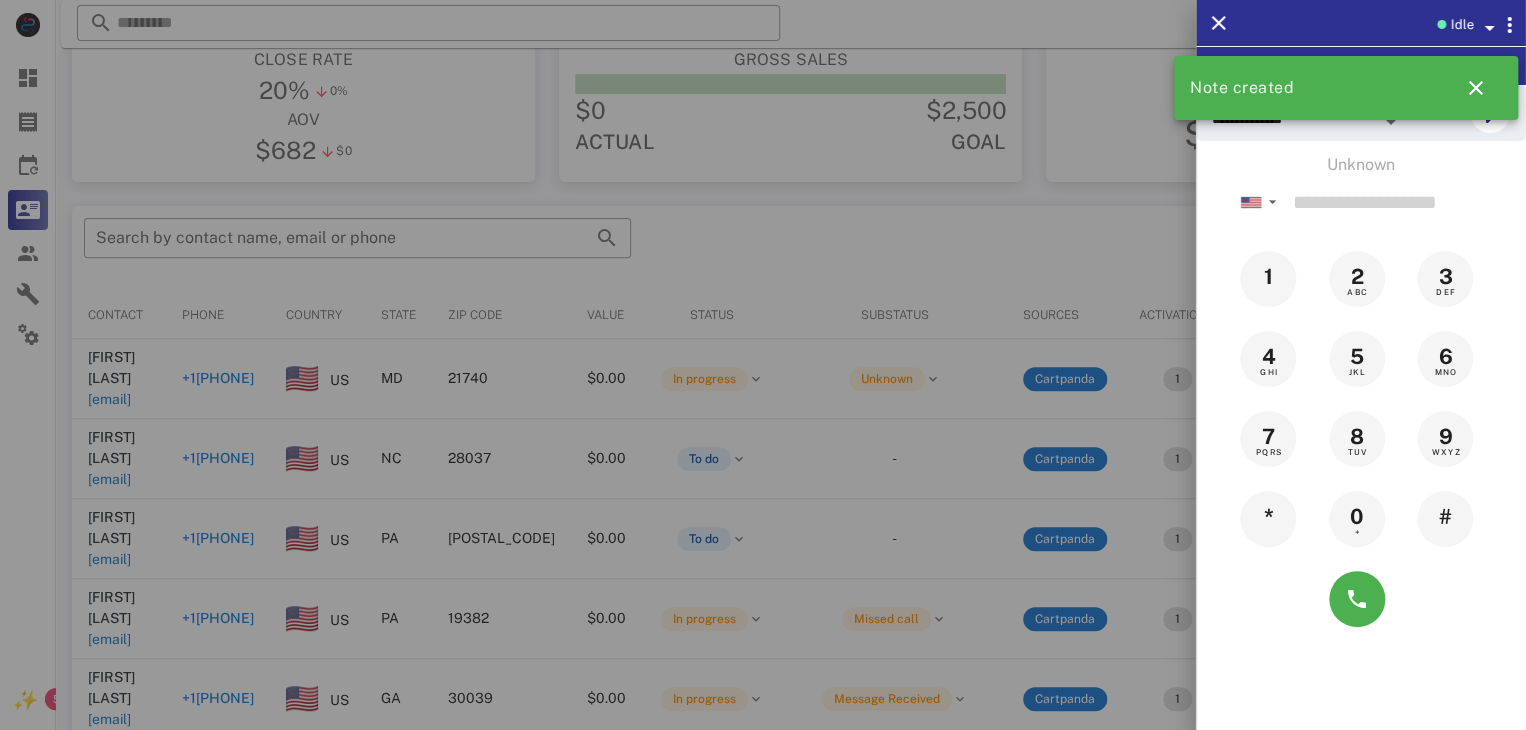 click at bounding box center [763, 365] 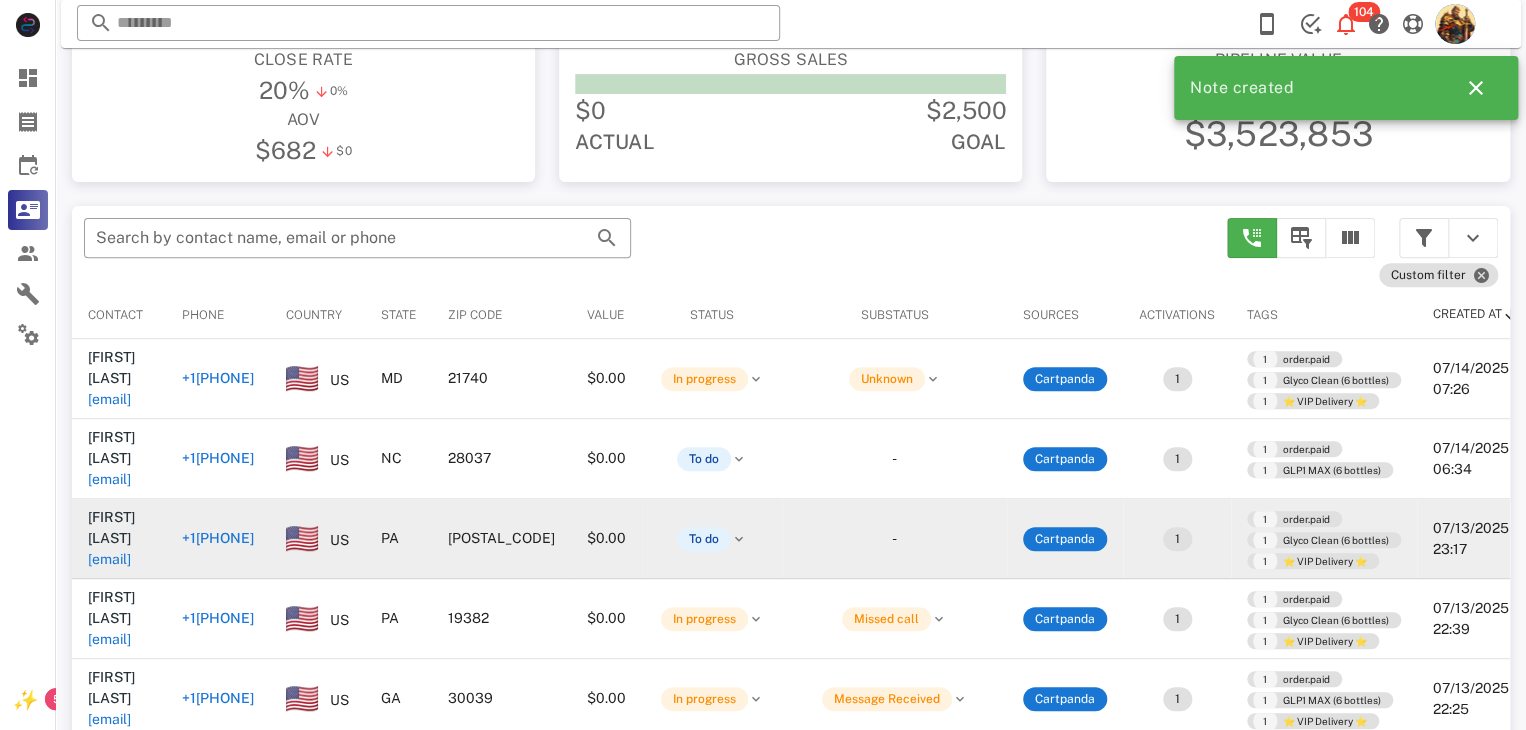 click on "19082frank@gmail.com" at bounding box center (109, 559) 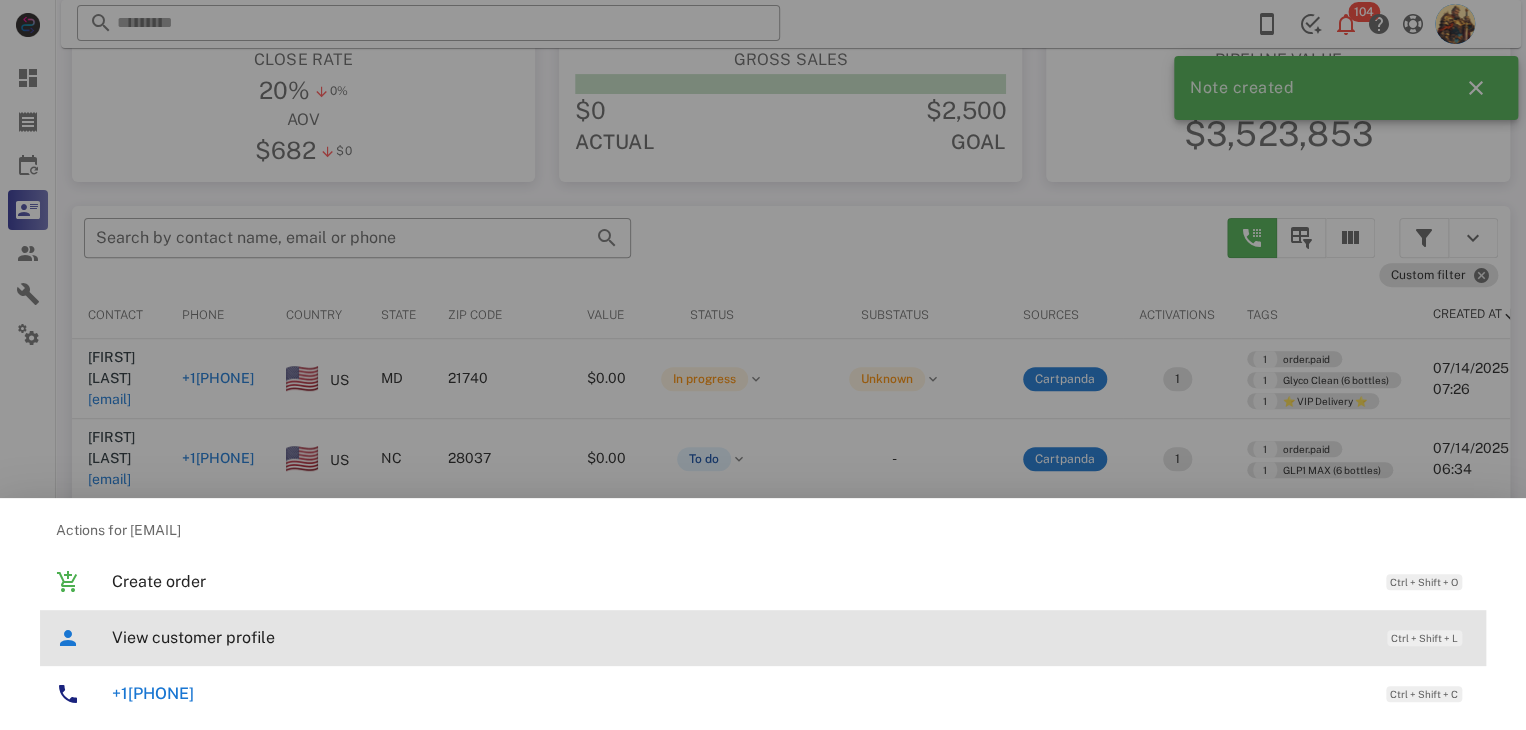click on "View customer profile" at bounding box center (739, 637) 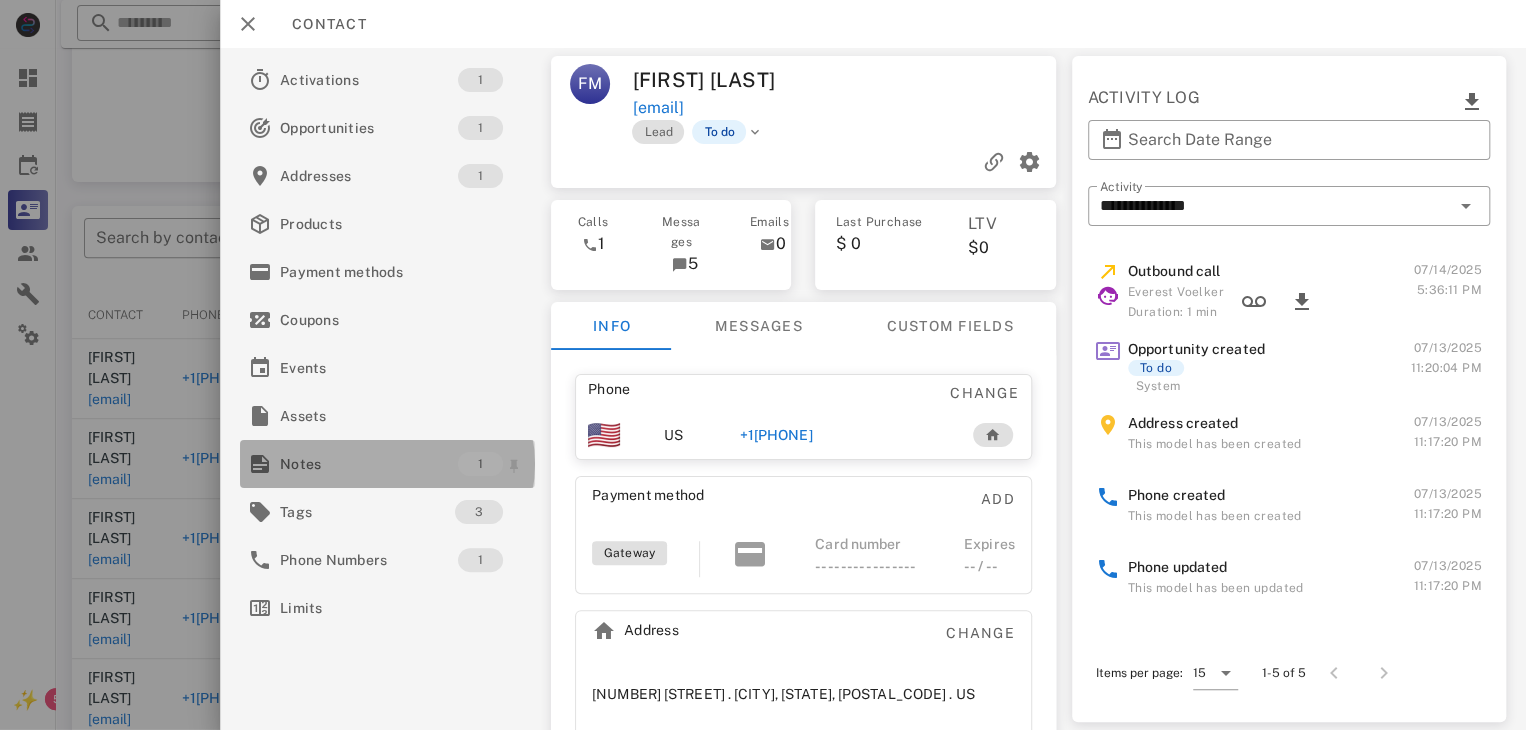 click on "Notes" at bounding box center (369, 464) 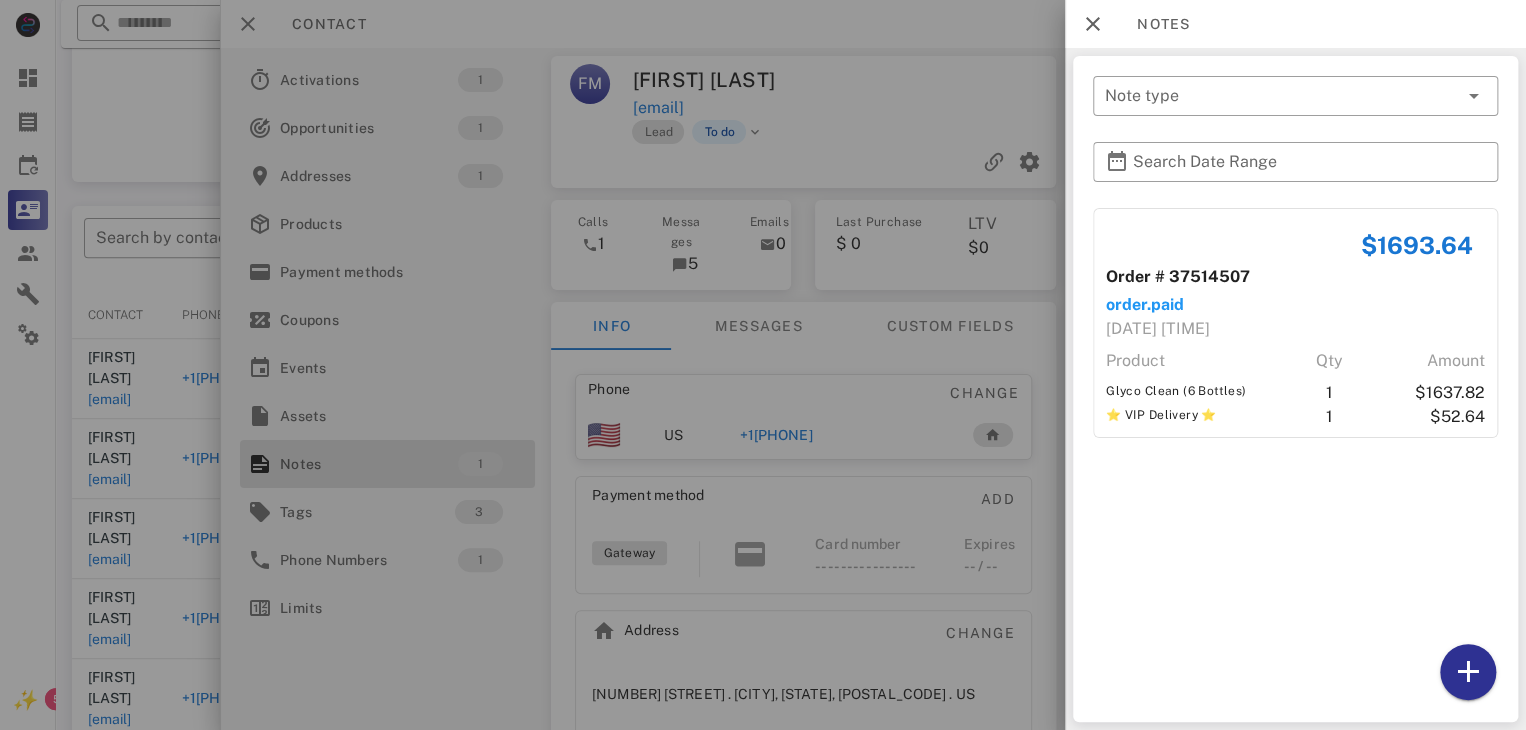 click at bounding box center [763, 365] 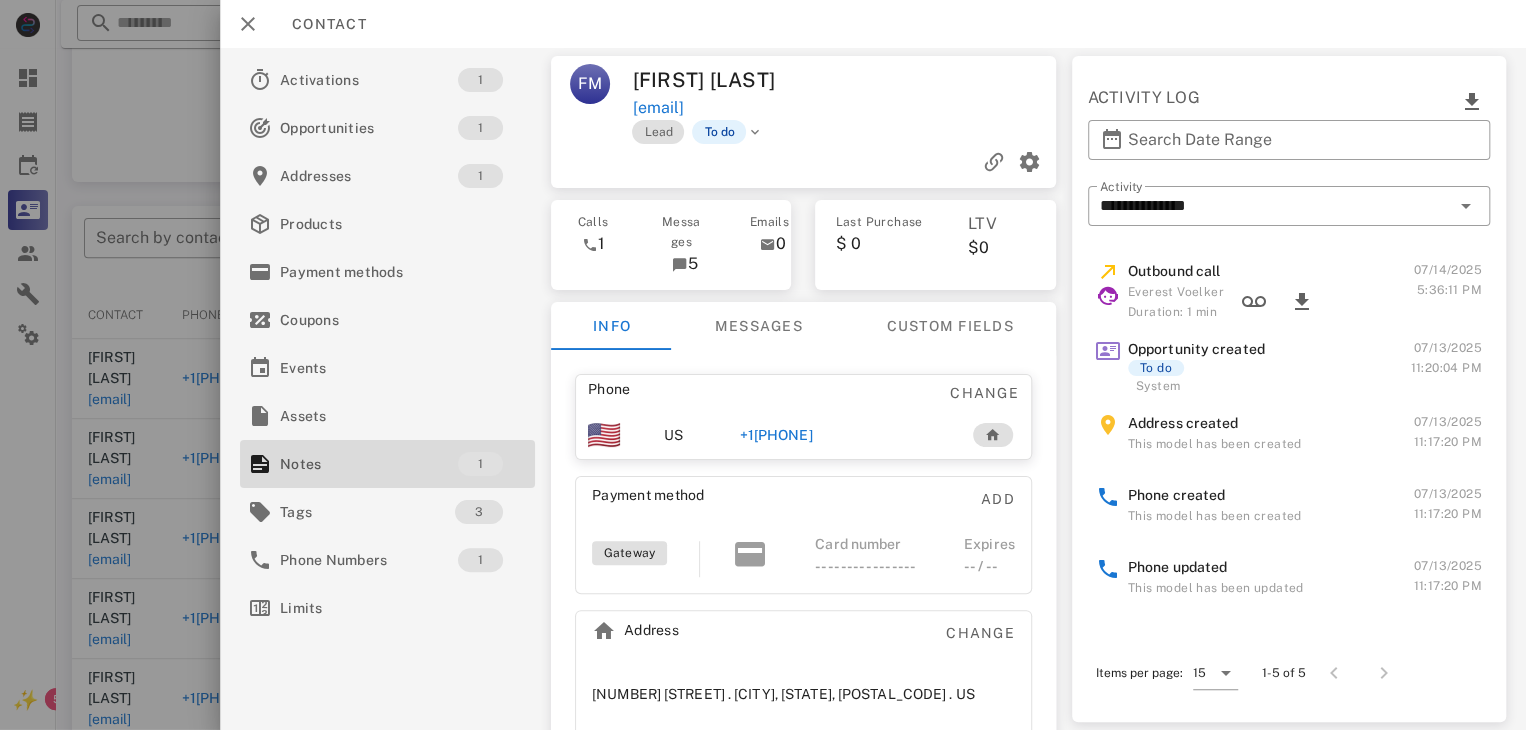 click on "+16103298681" at bounding box center (776, 435) 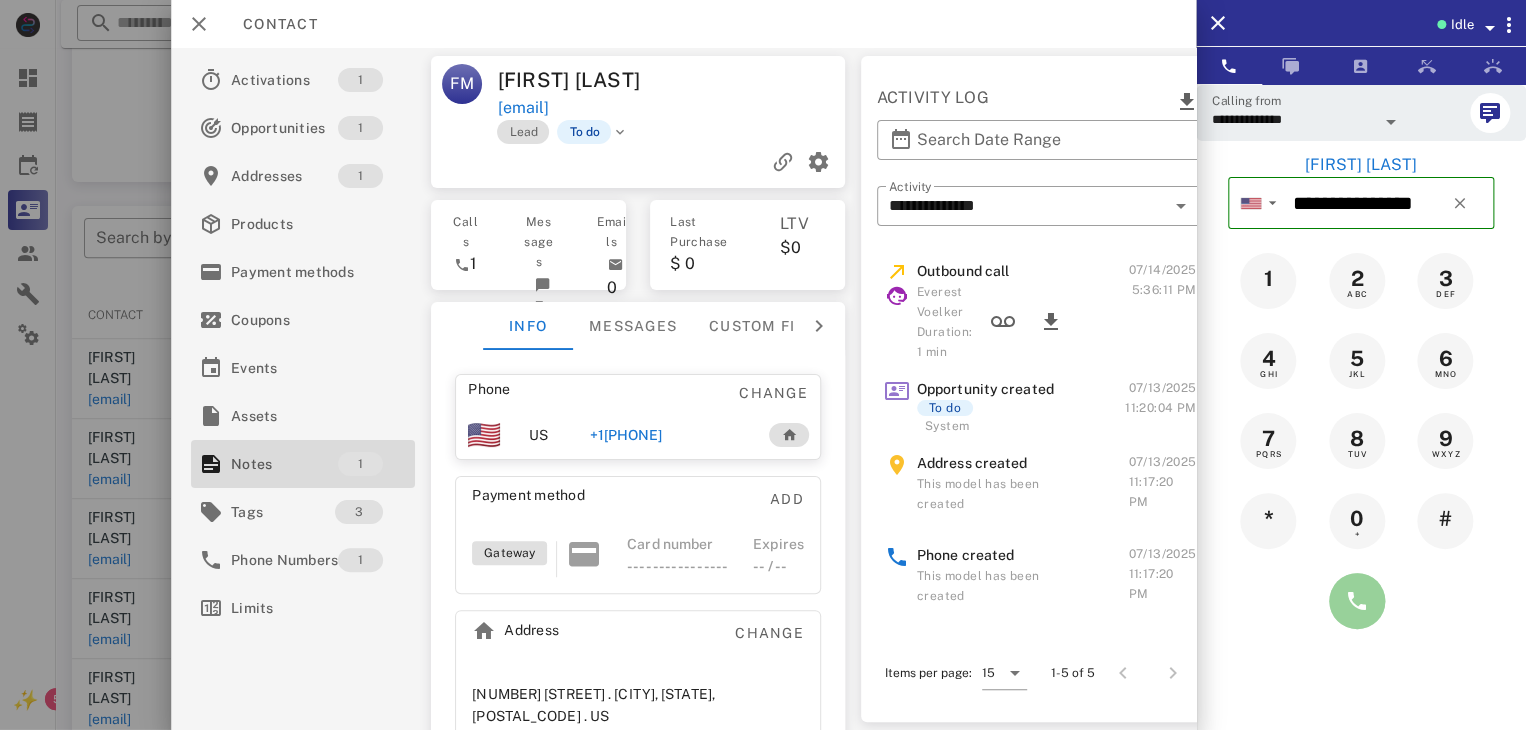 click at bounding box center [1357, 601] 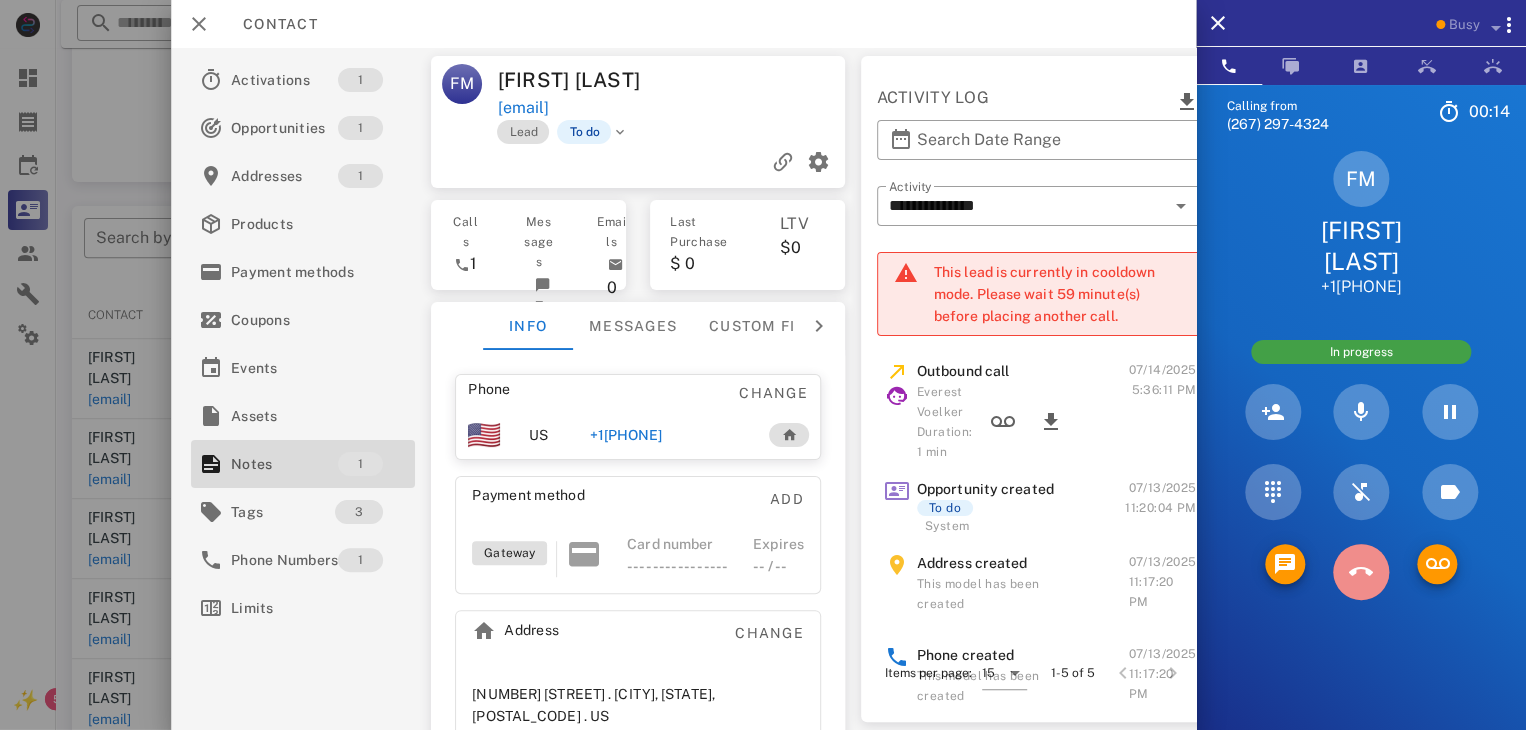 click at bounding box center (1361, 572) 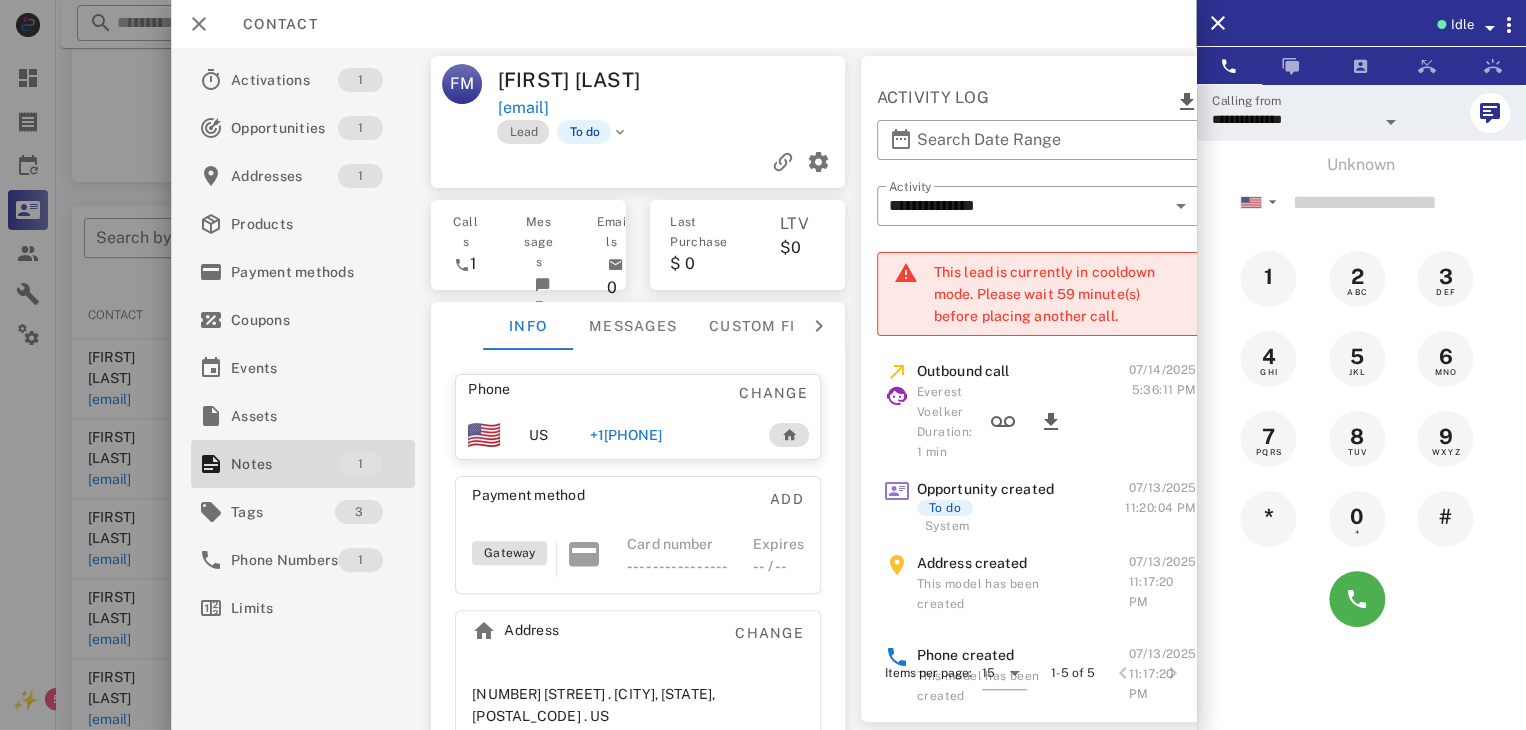 click at bounding box center (763, 365) 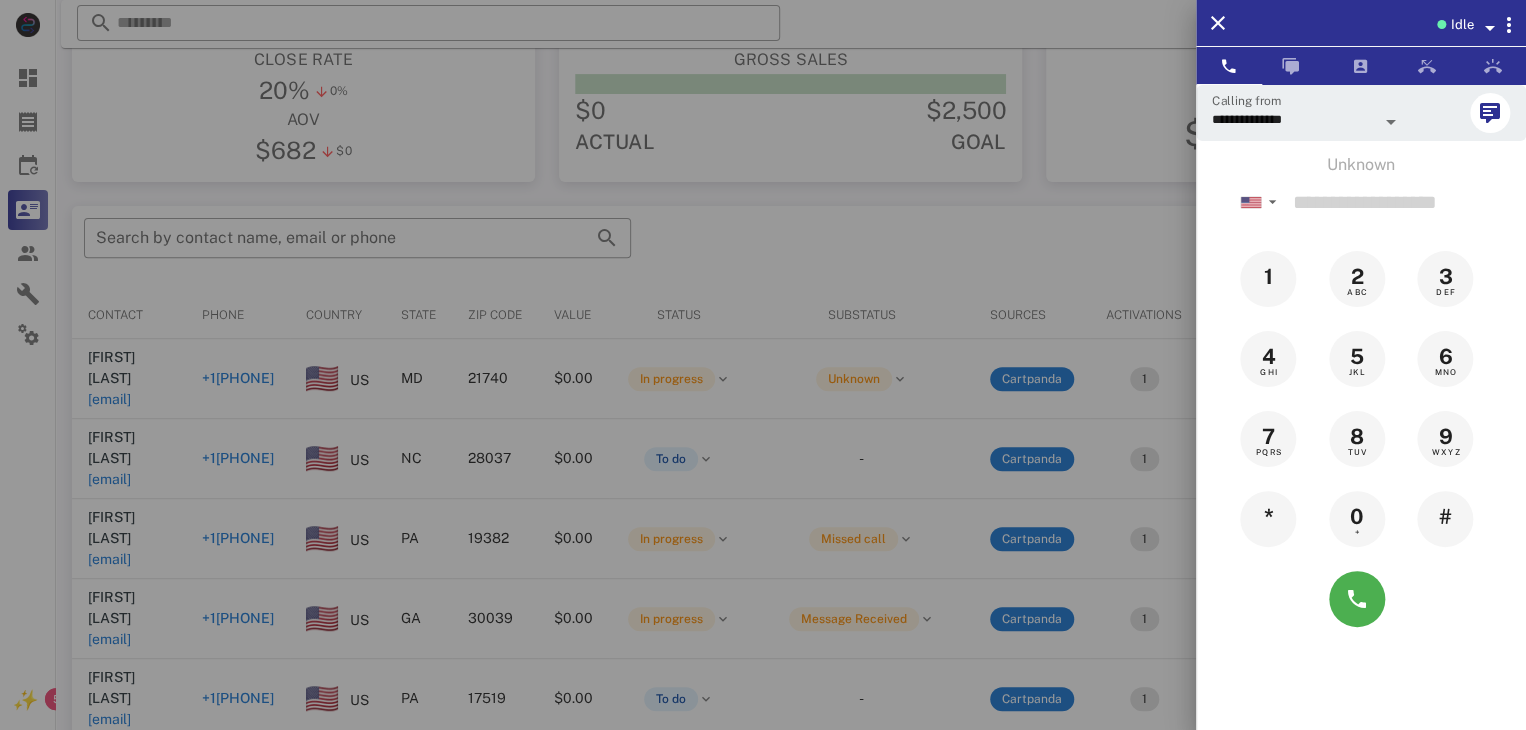 click at bounding box center [763, 365] 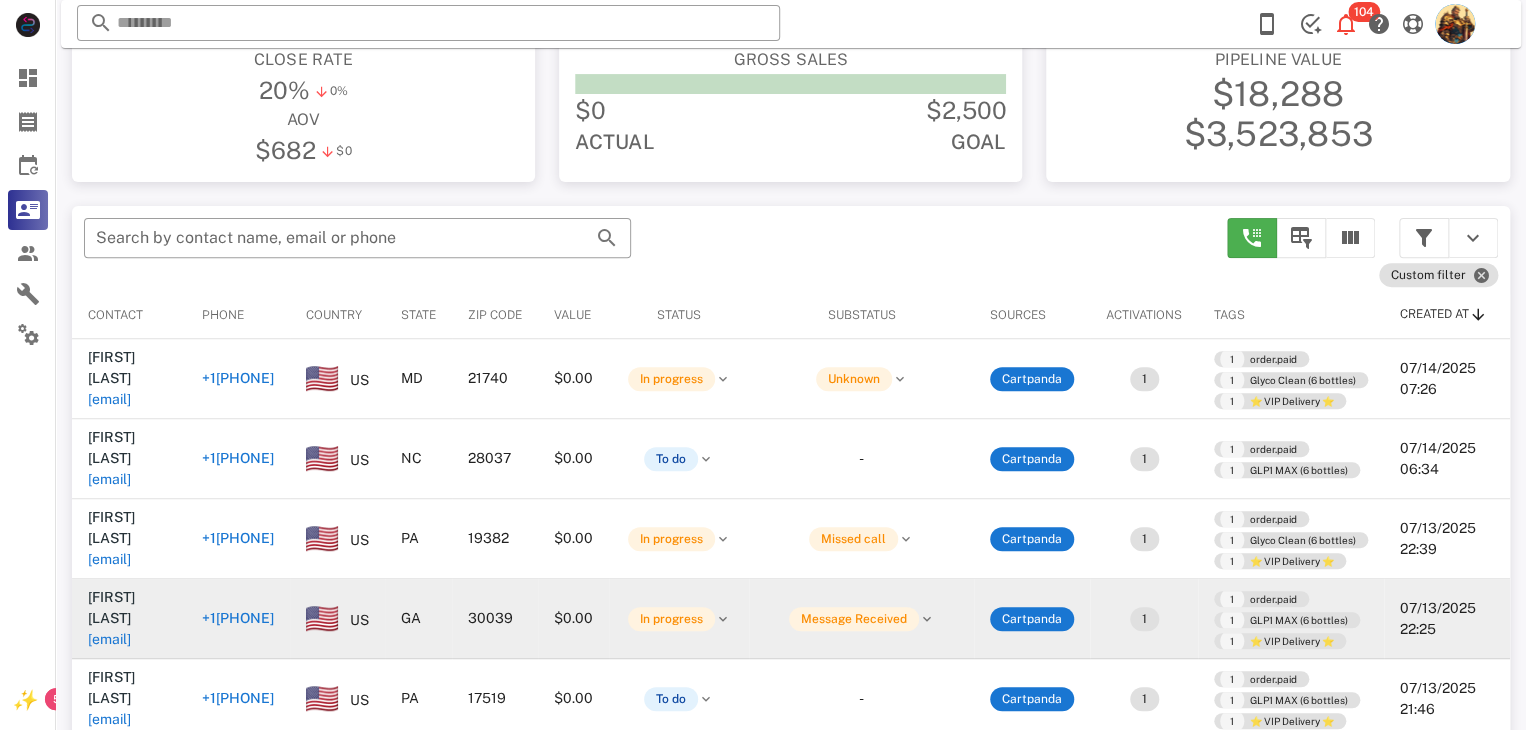 click on "ilove1lucy@aol.com" at bounding box center [109, 639] 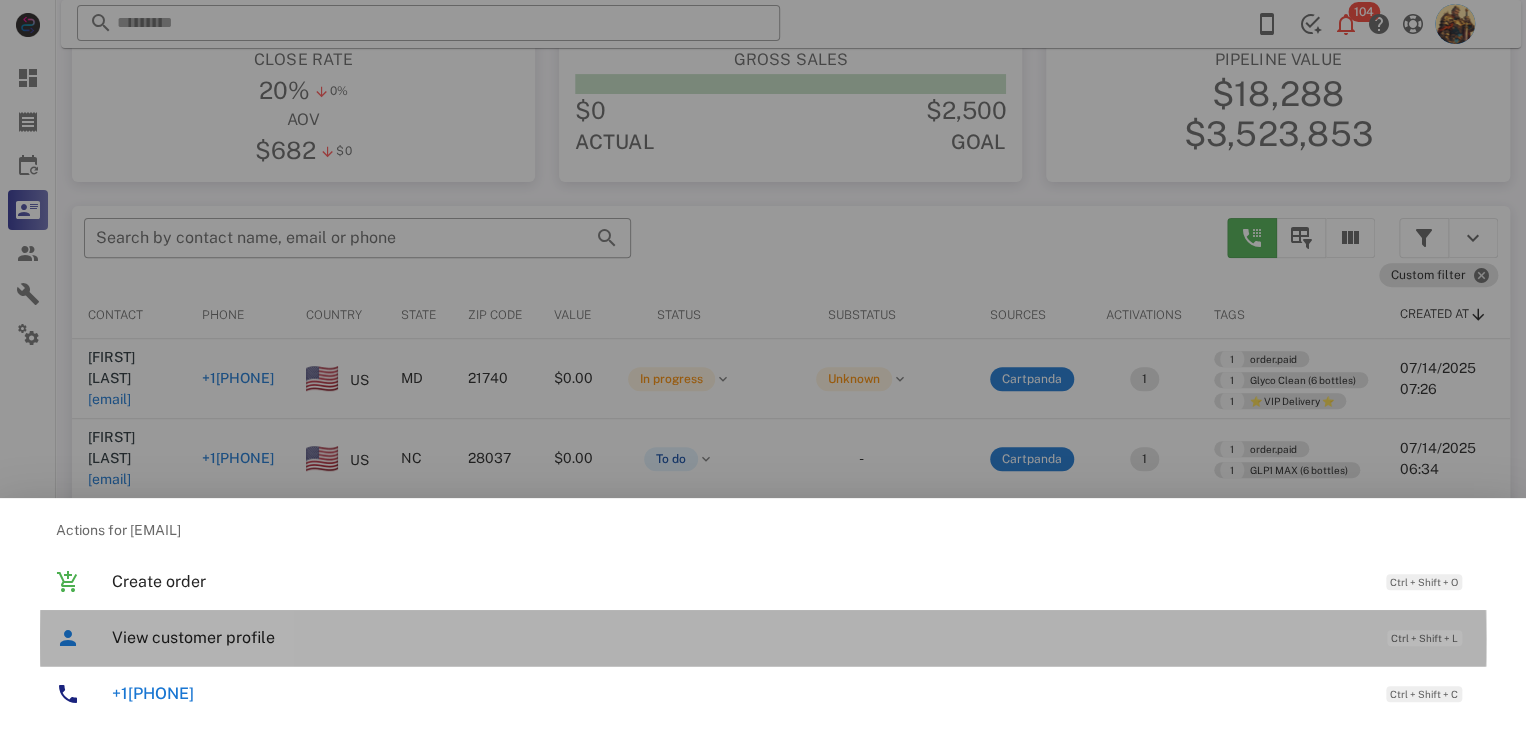 click on "View customer profile" at bounding box center [739, 637] 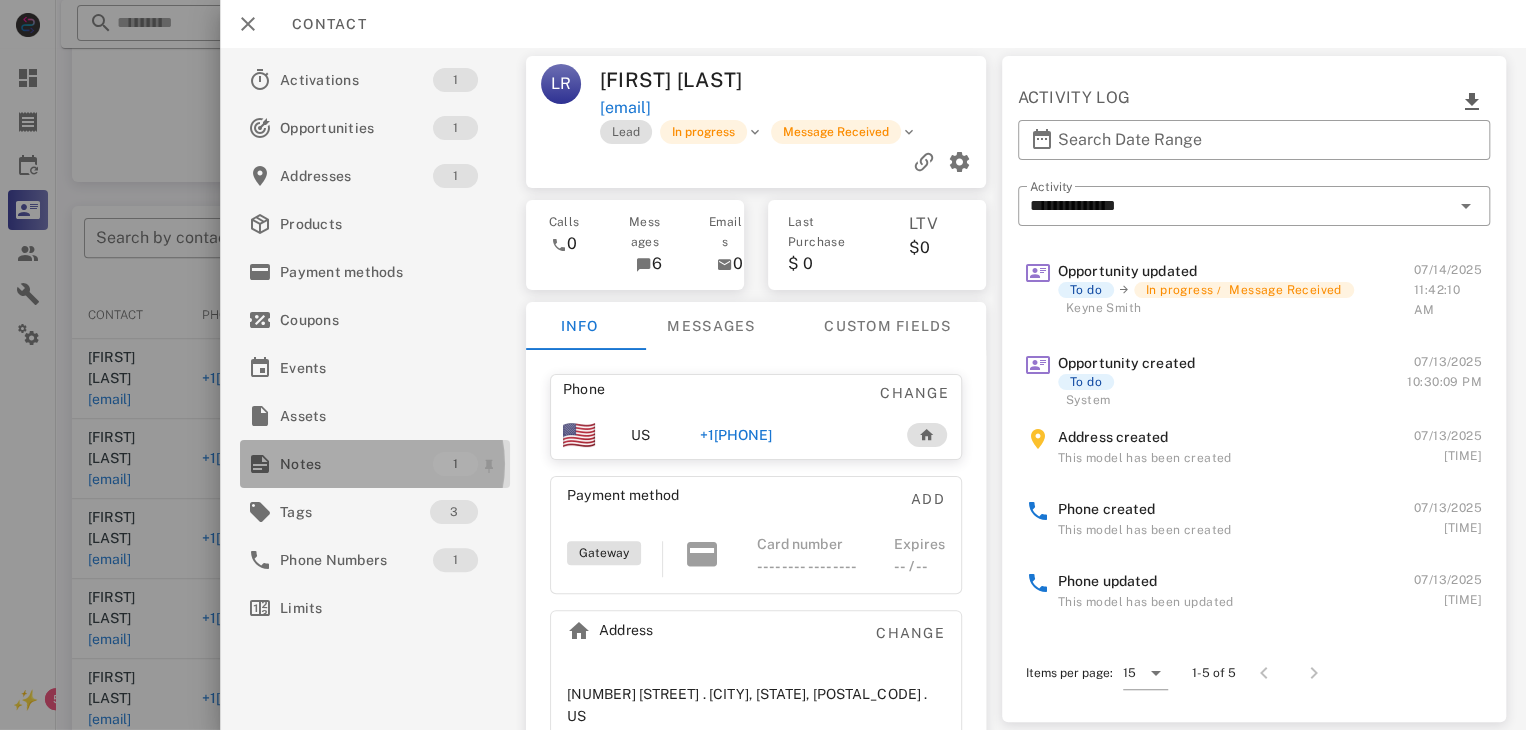 click on "Notes" at bounding box center [356, 464] 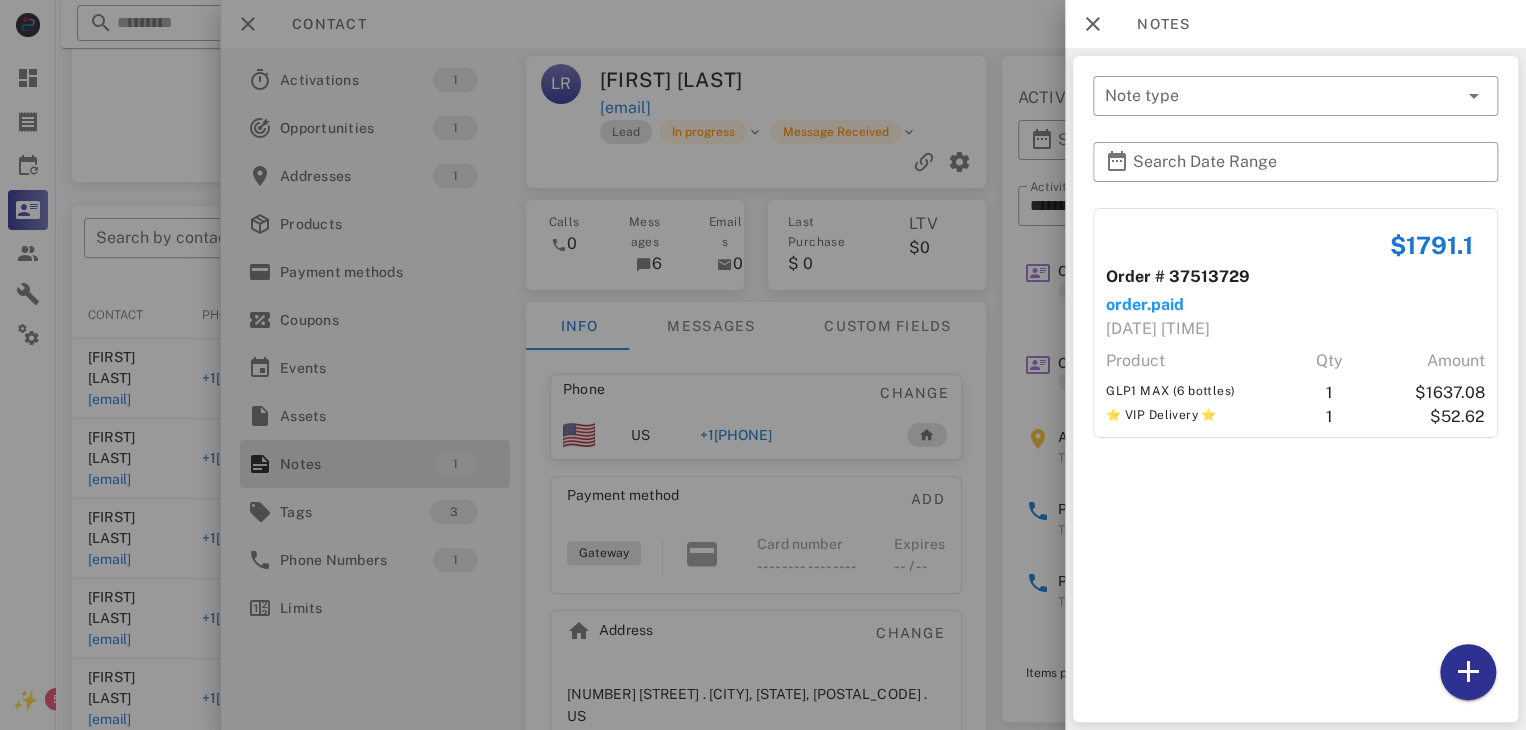 click at bounding box center (763, 365) 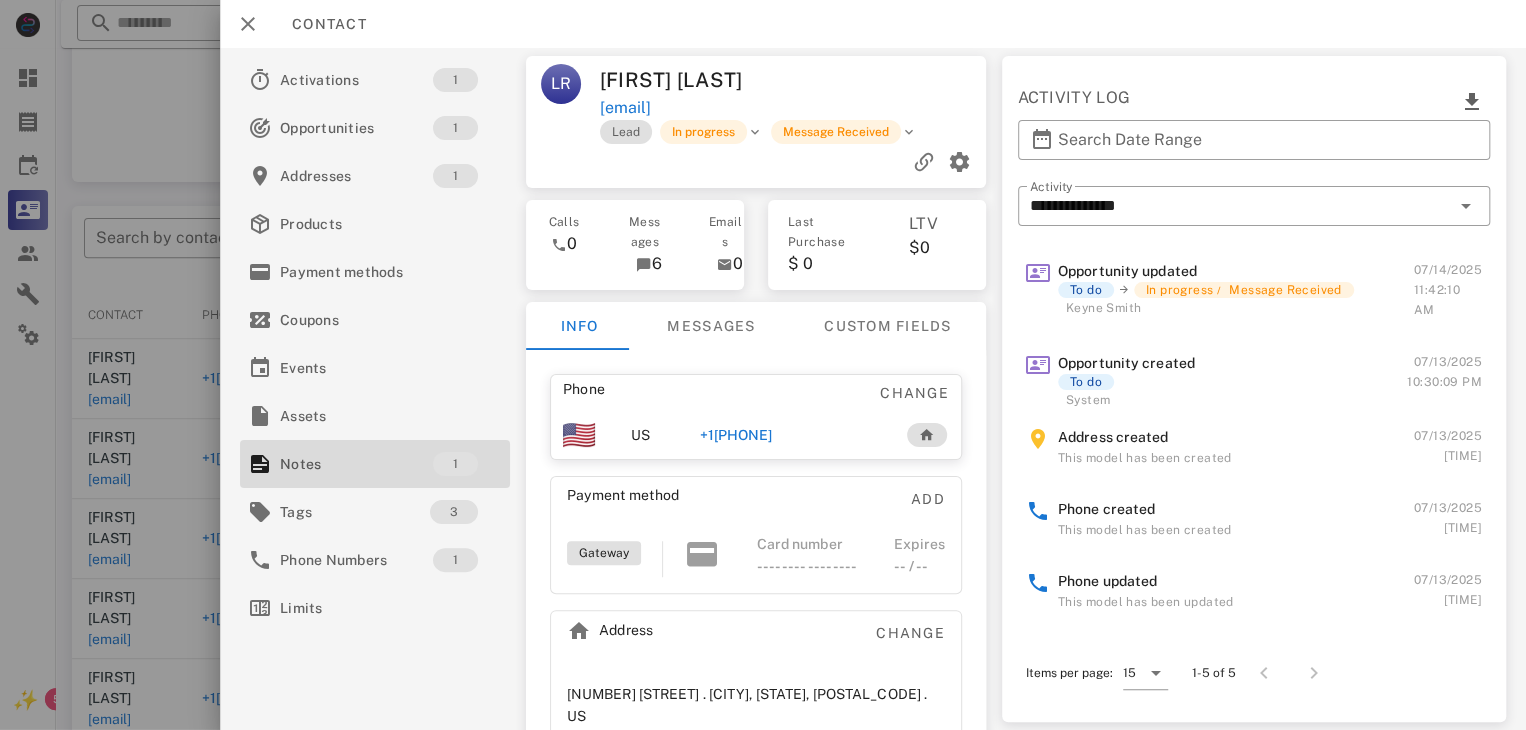 click on "+18058322797" at bounding box center (736, 435) 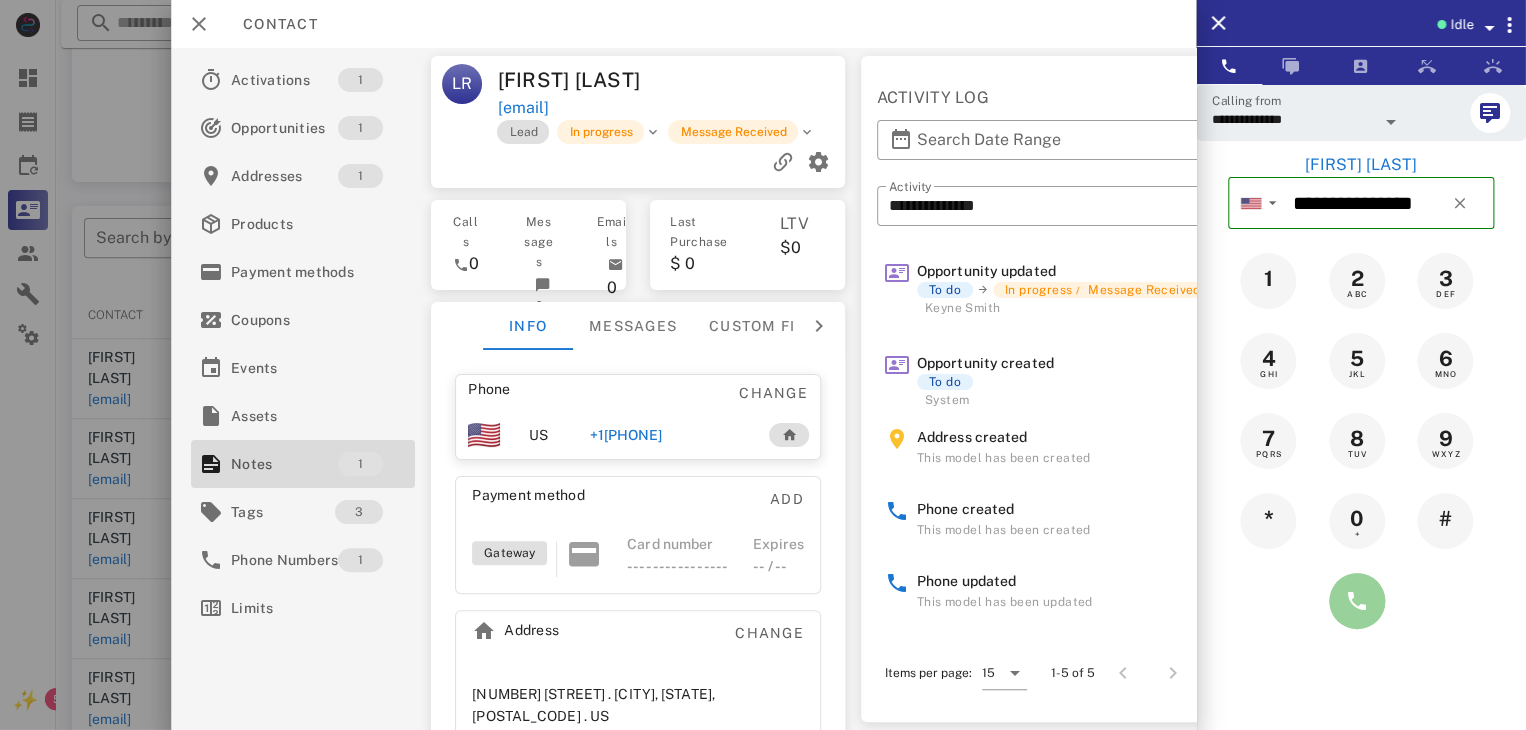 click at bounding box center (1357, 601) 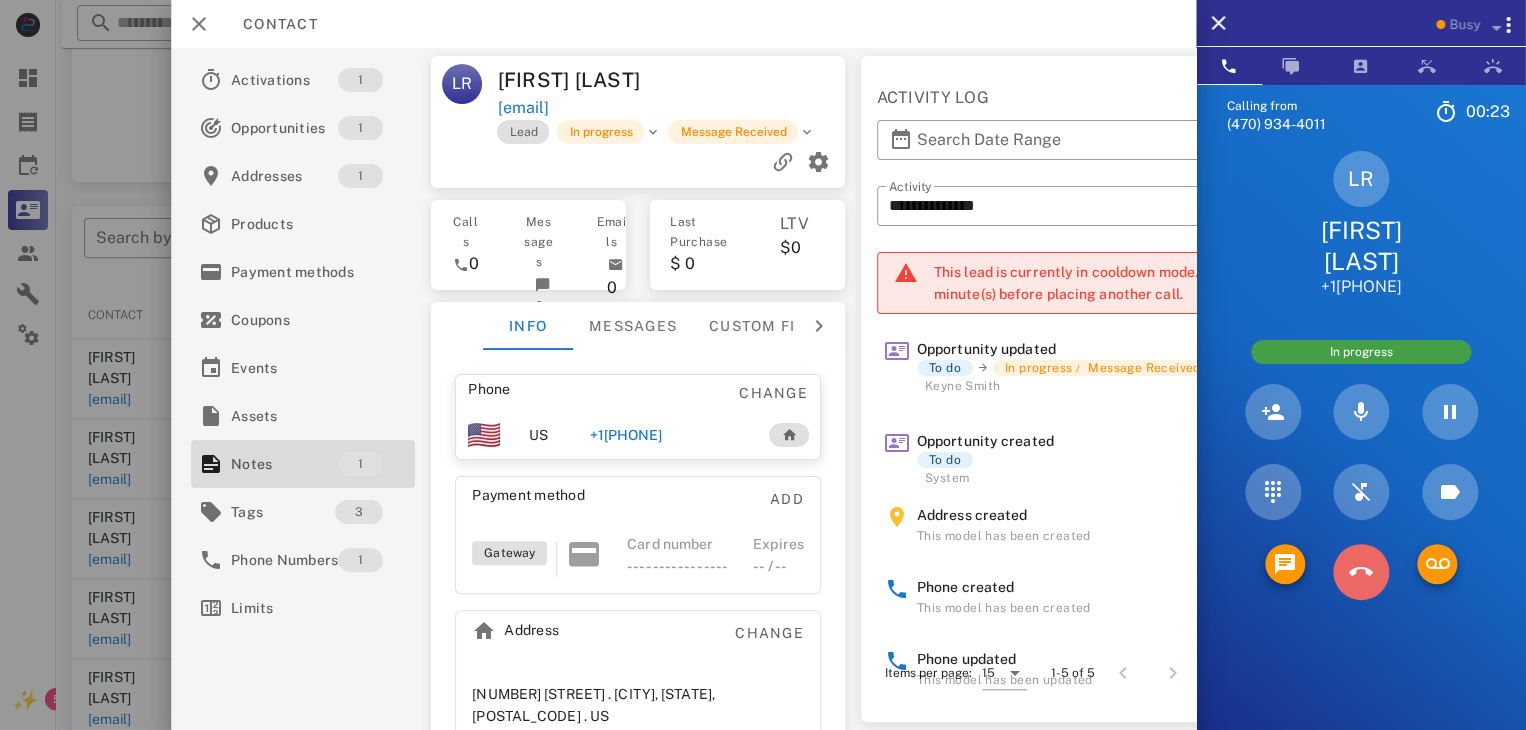 click at bounding box center [1361, 572] 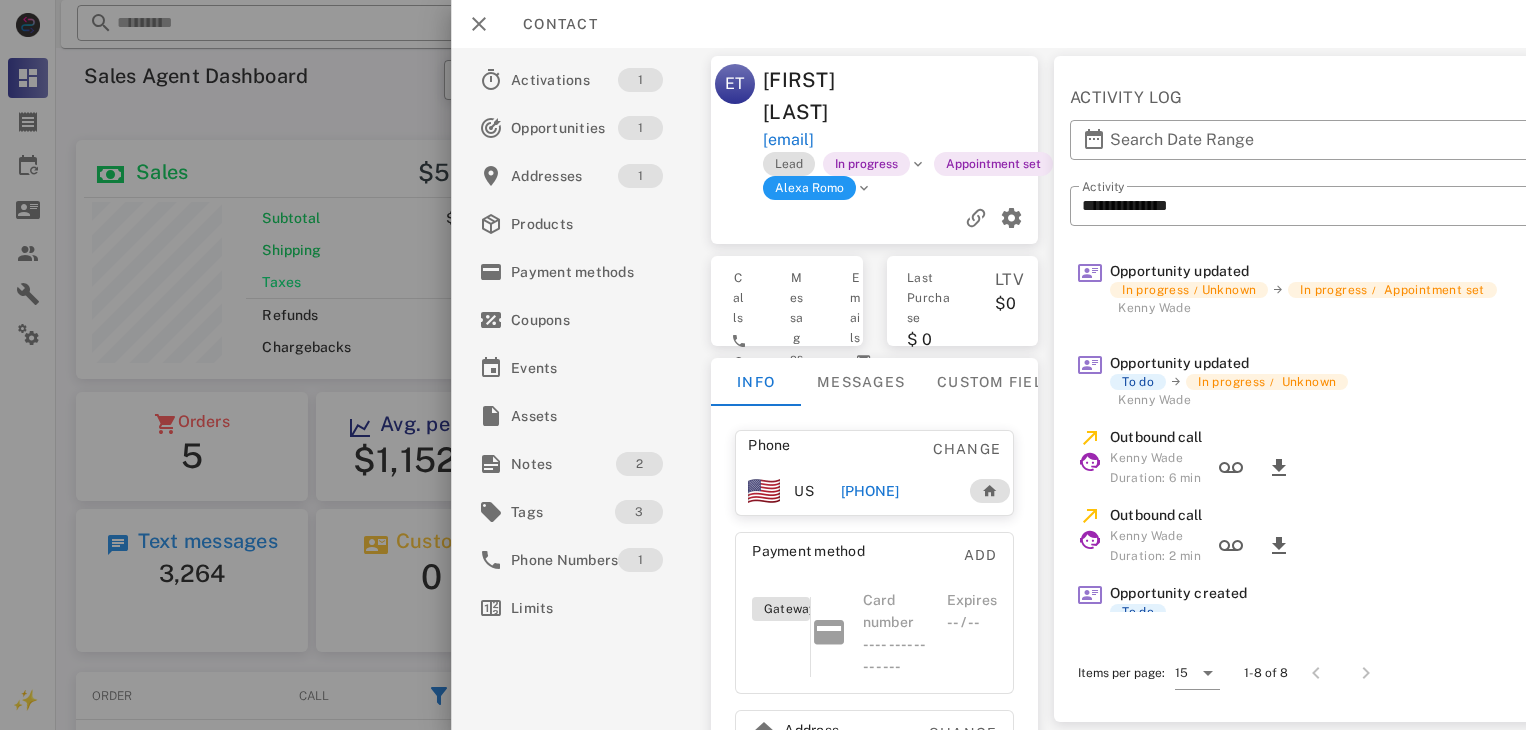scroll, scrollTop: 0, scrollLeft: 0, axis: both 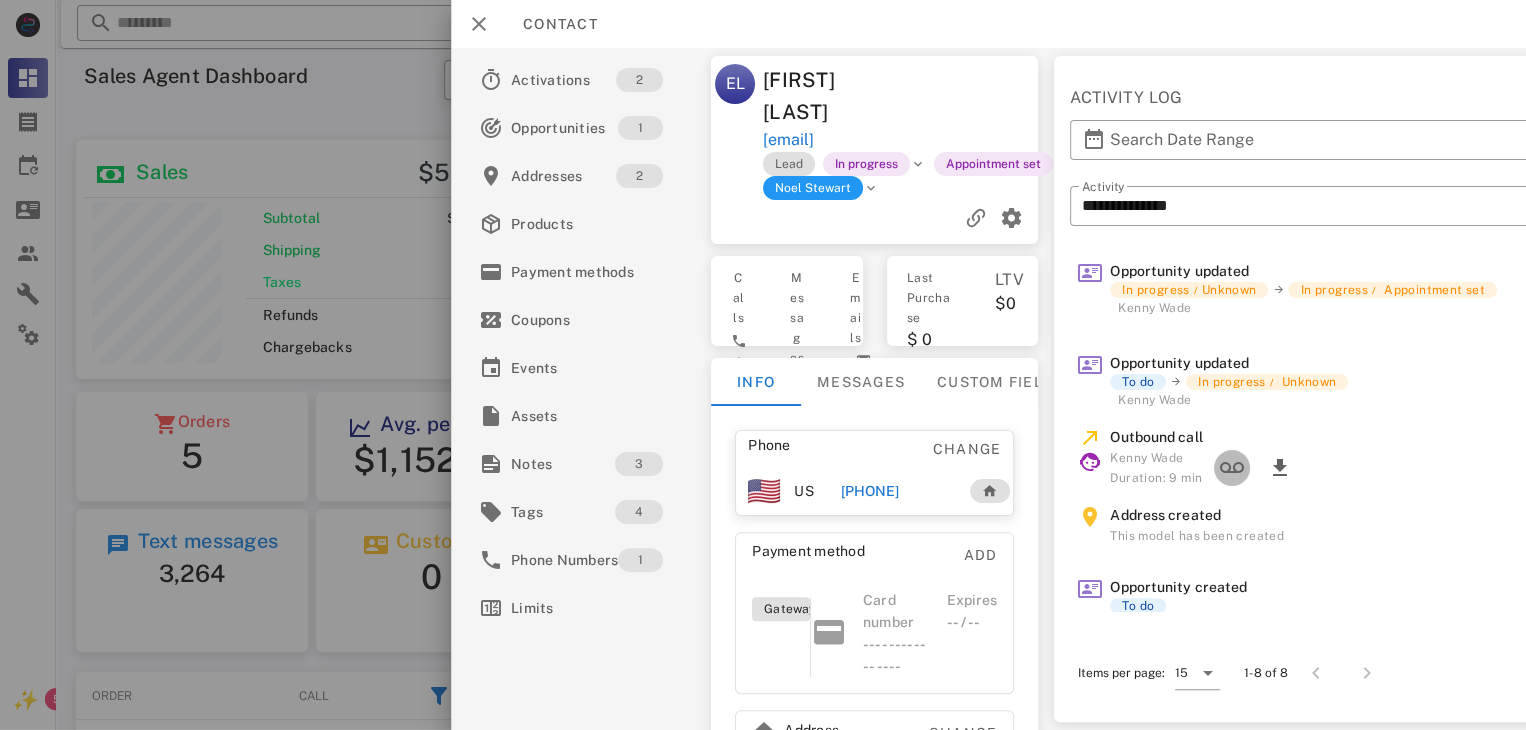 click at bounding box center (1232, 468) 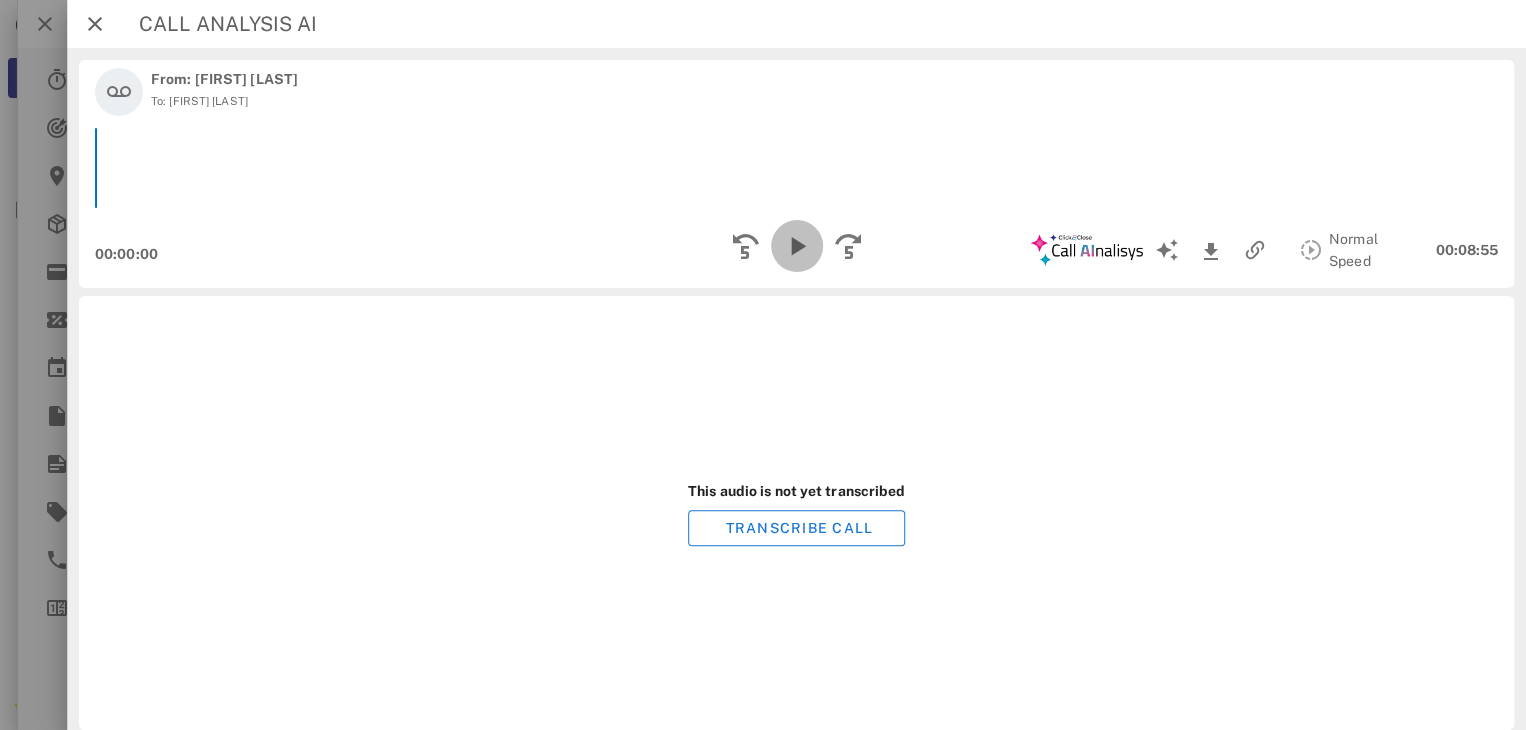 click at bounding box center (796, 246) 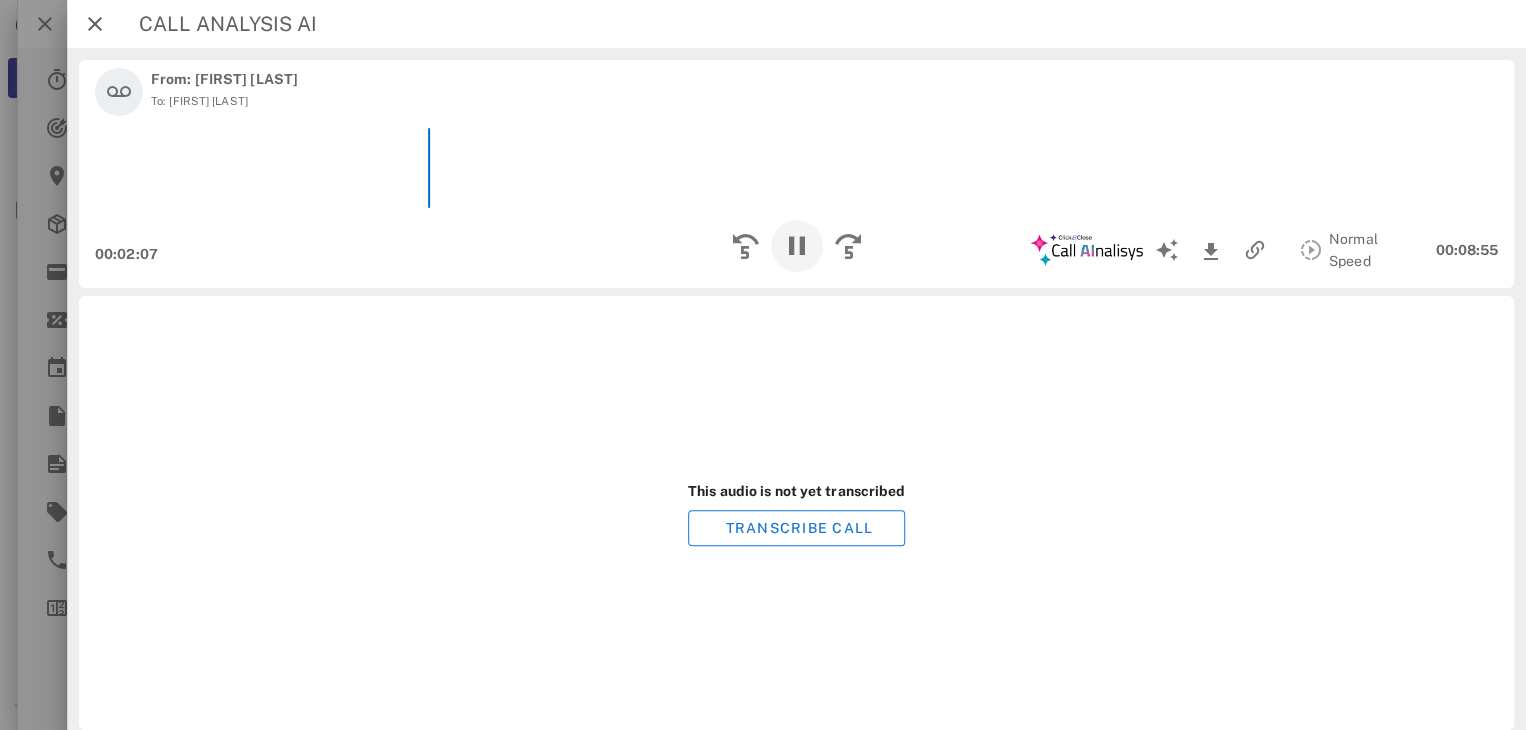 scroll, scrollTop: 999755, scrollLeft: 999528, axis: both 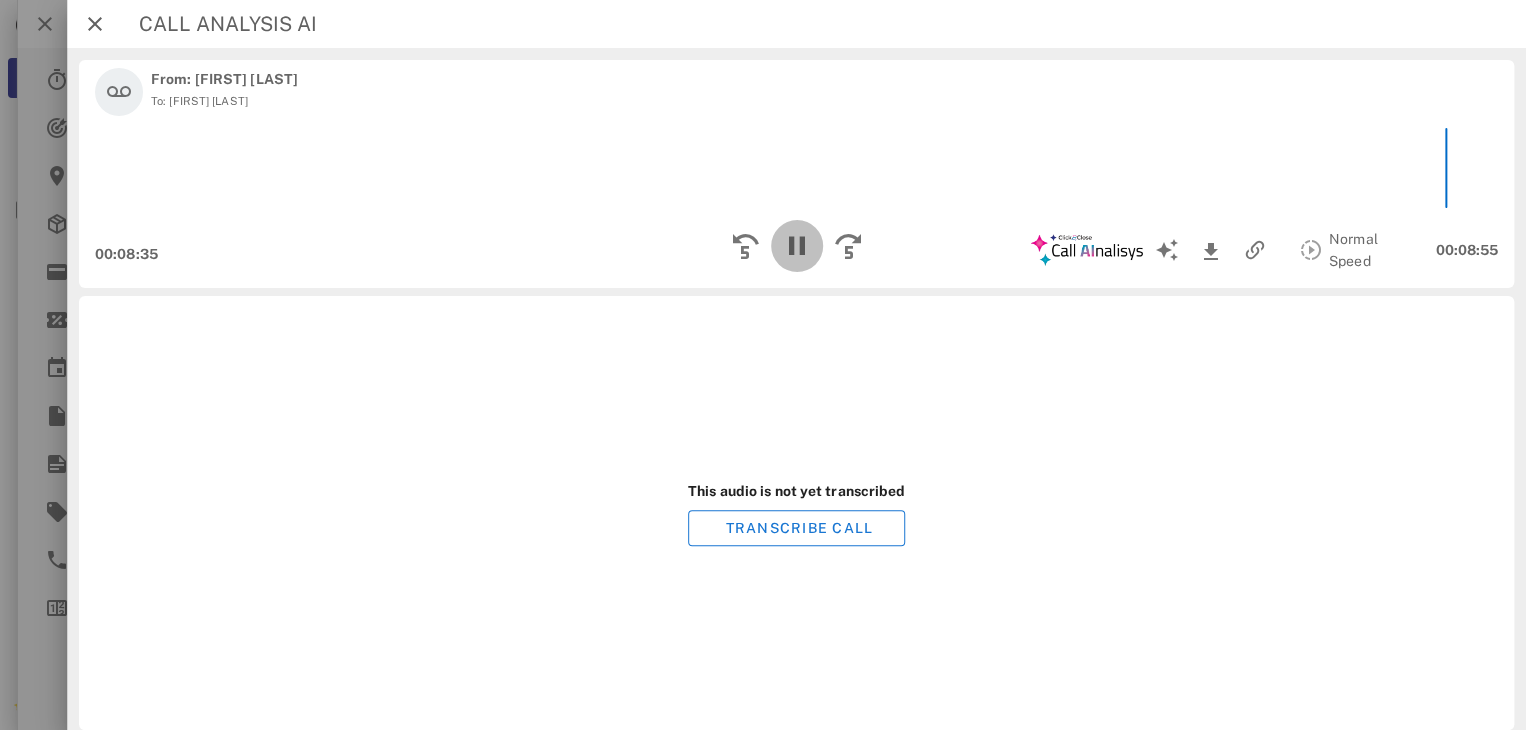 click at bounding box center [796, 246] 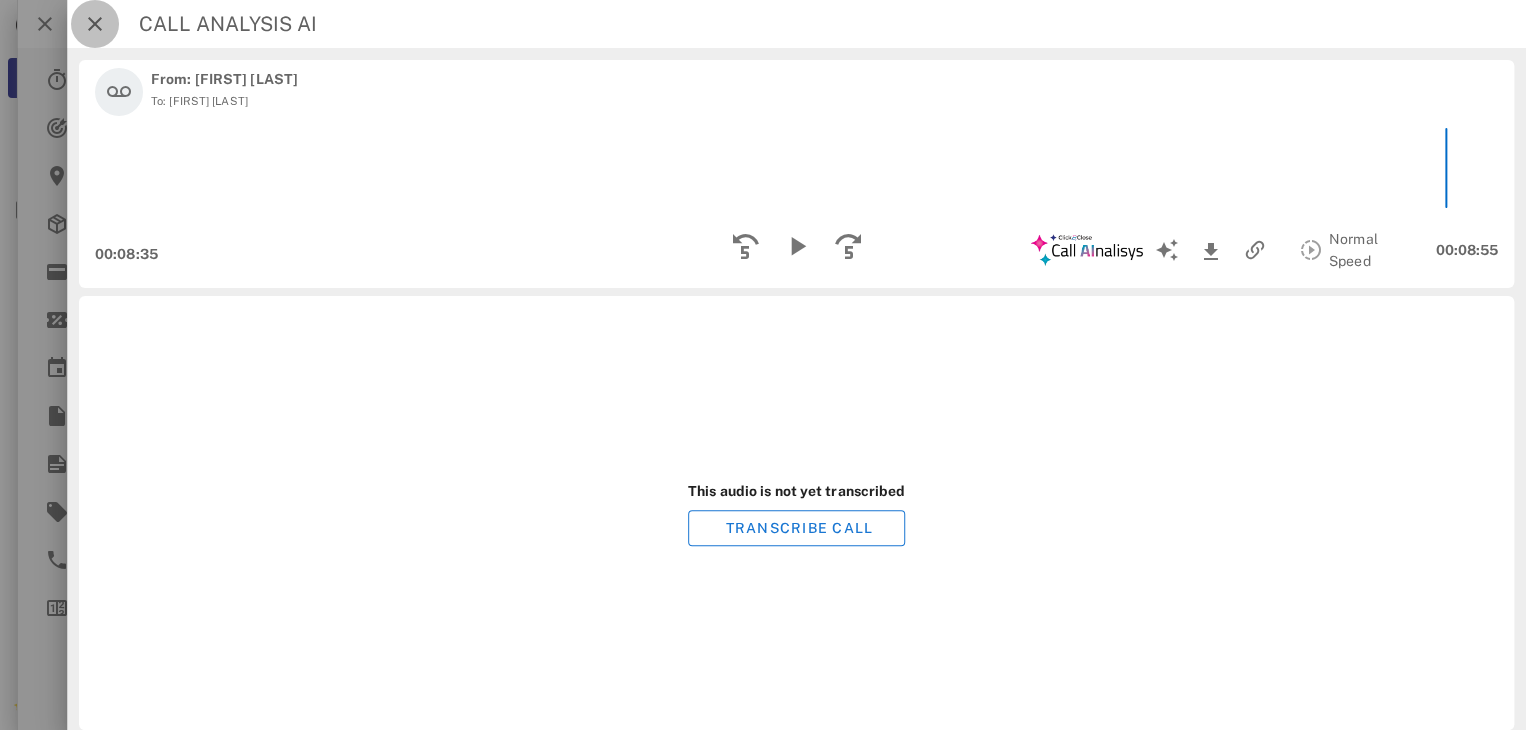 click at bounding box center (95, 24) 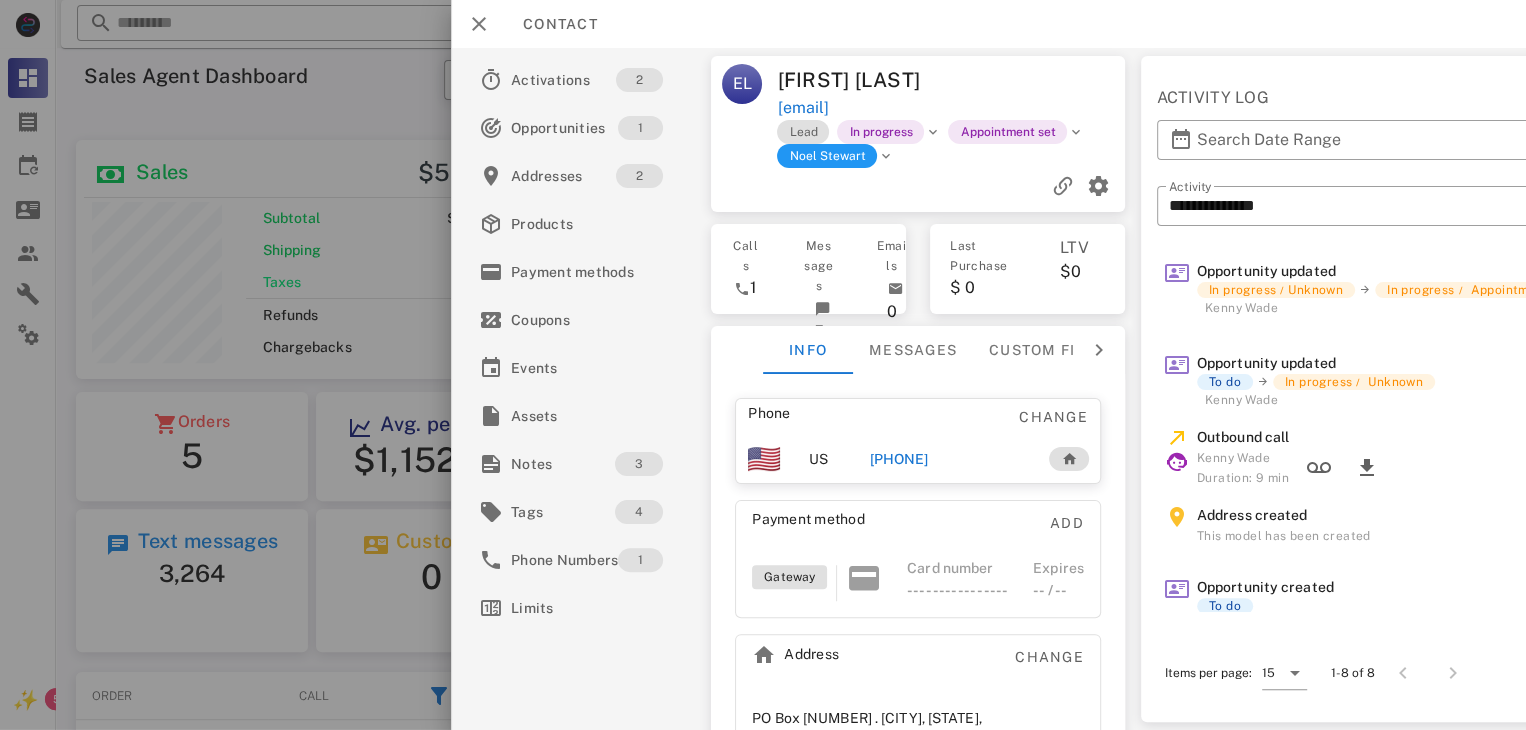 click on "+14047986040" at bounding box center [898, 459] 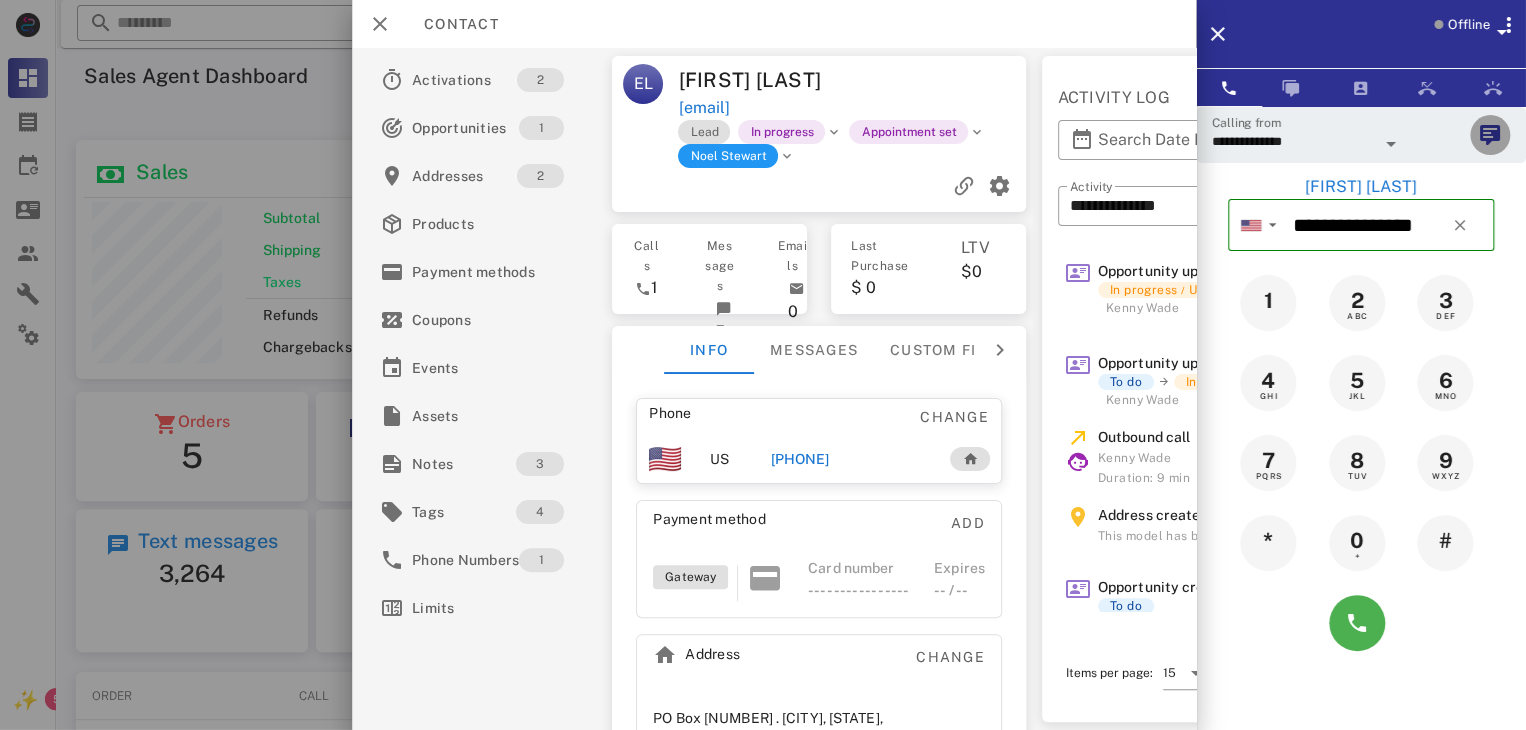 click at bounding box center [1490, 135] 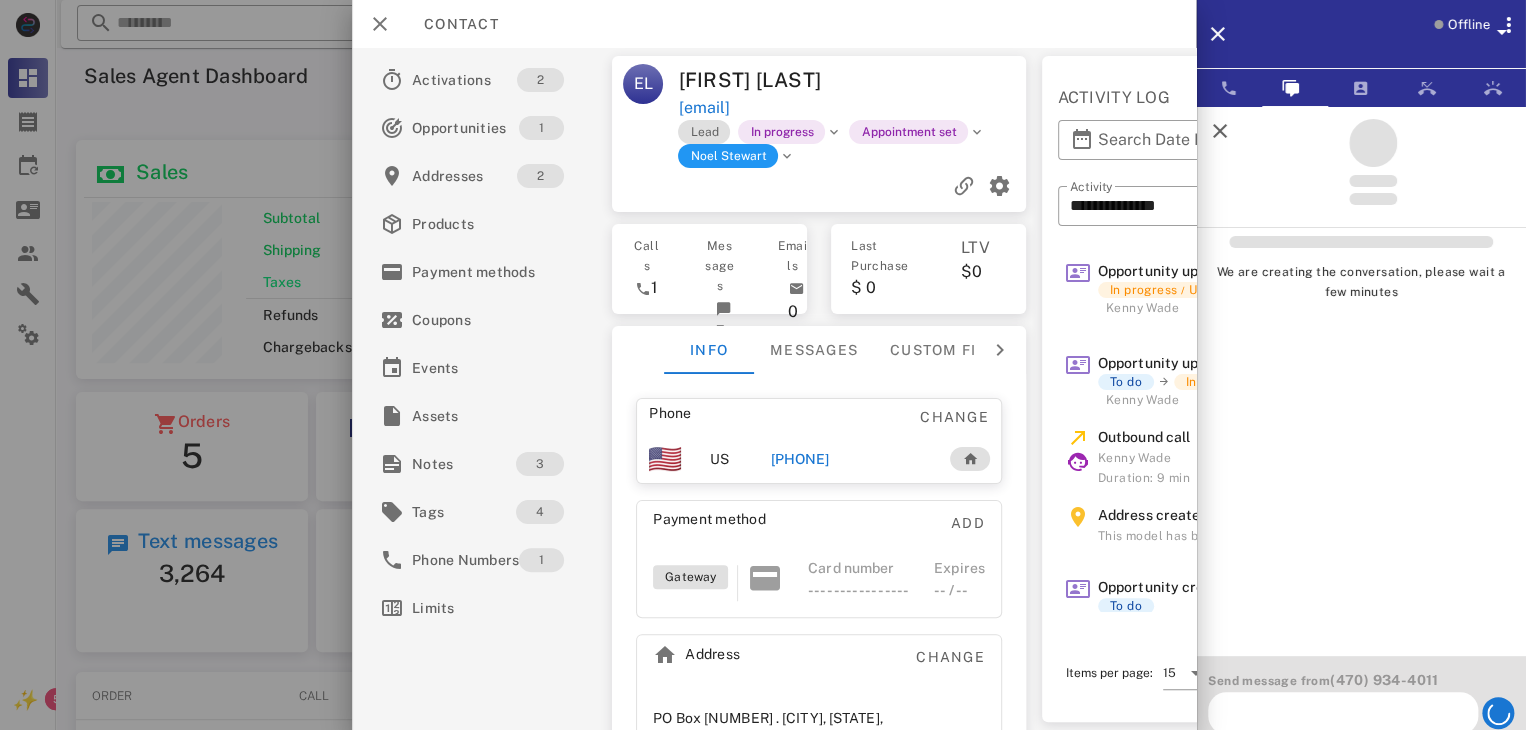 scroll, scrollTop: 449, scrollLeft: 0, axis: vertical 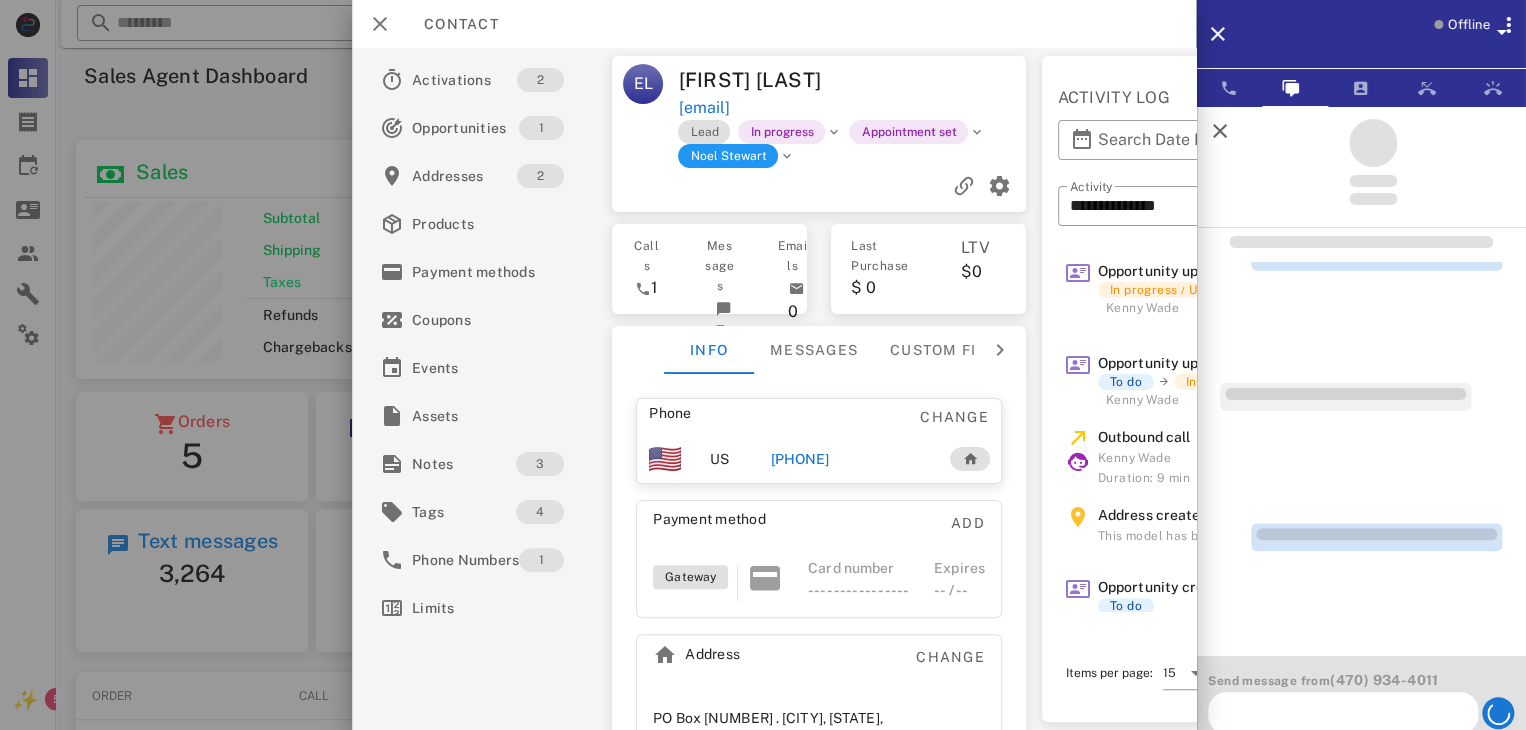 click at bounding box center [1343, 713] 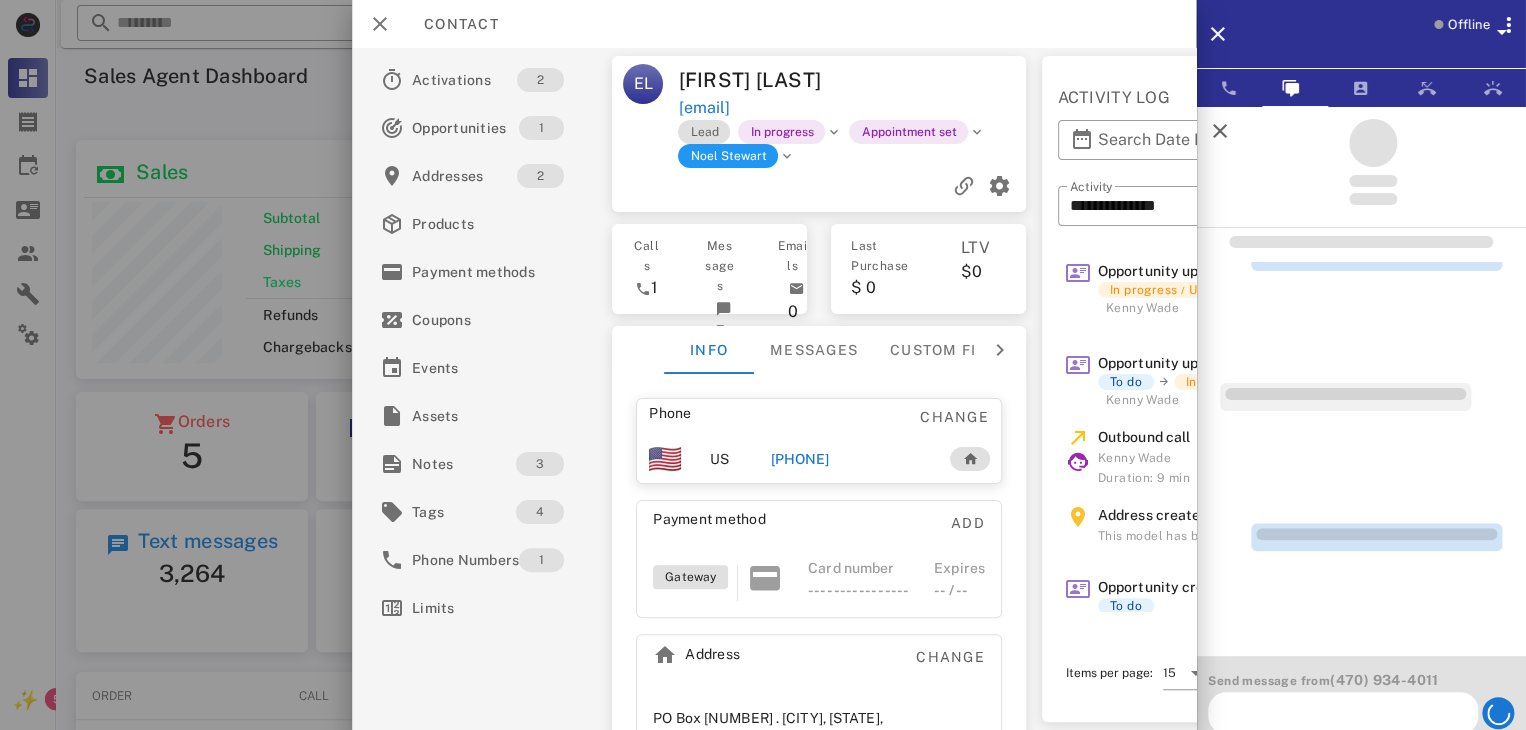 scroll, scrollTop: 0, scrollLeft: 0, axis: both 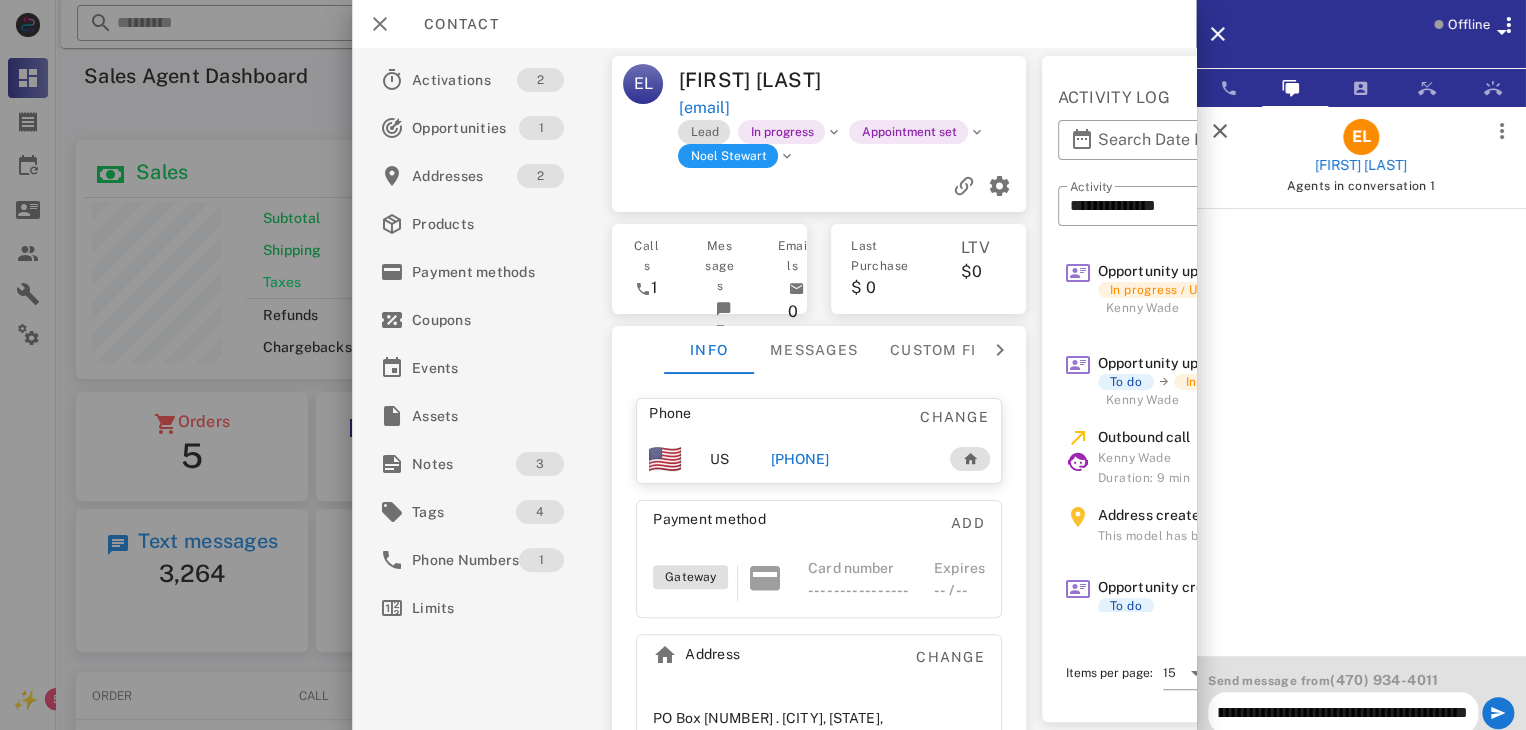 type on "**********" 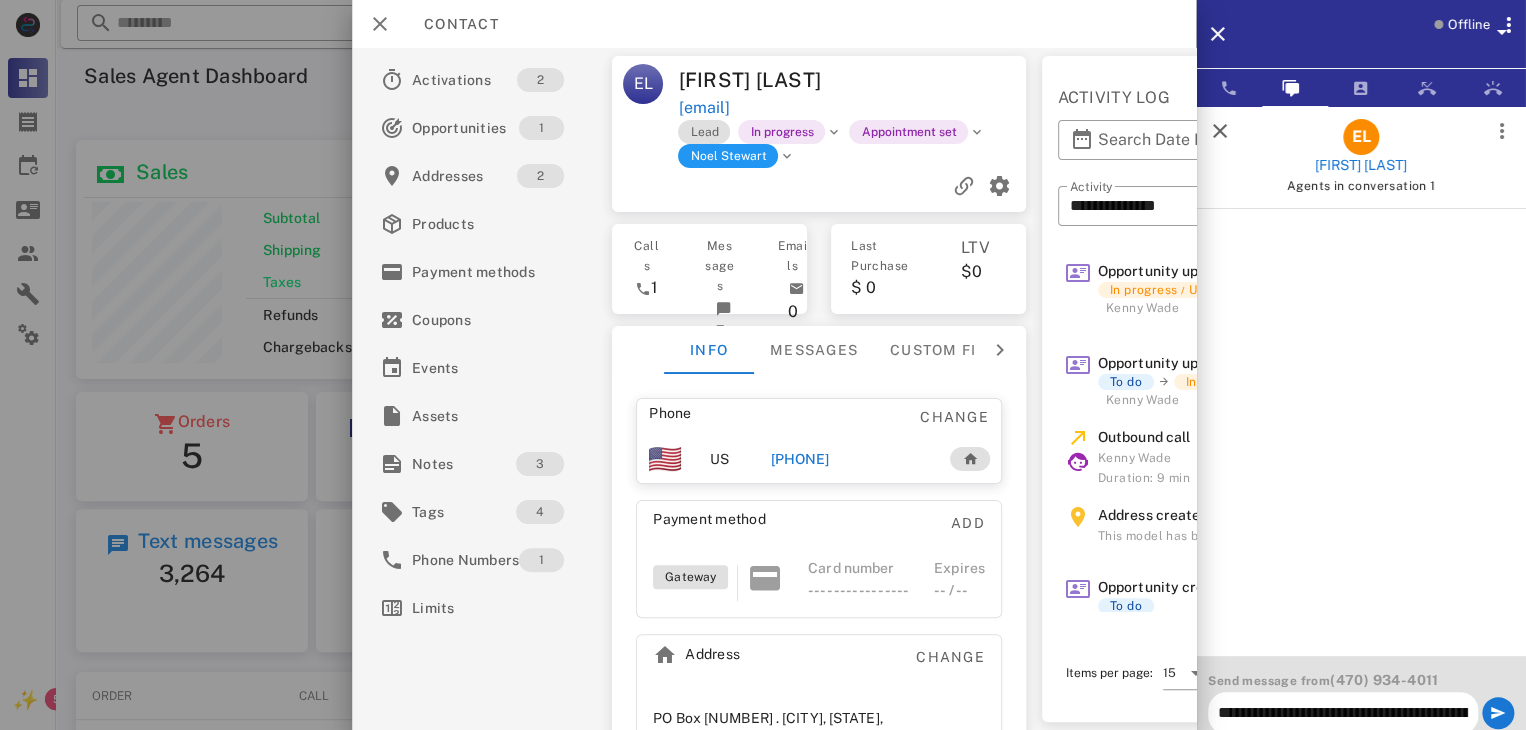 scroll, scrollTop: 65, scrollLeft: 0, axis: vertical 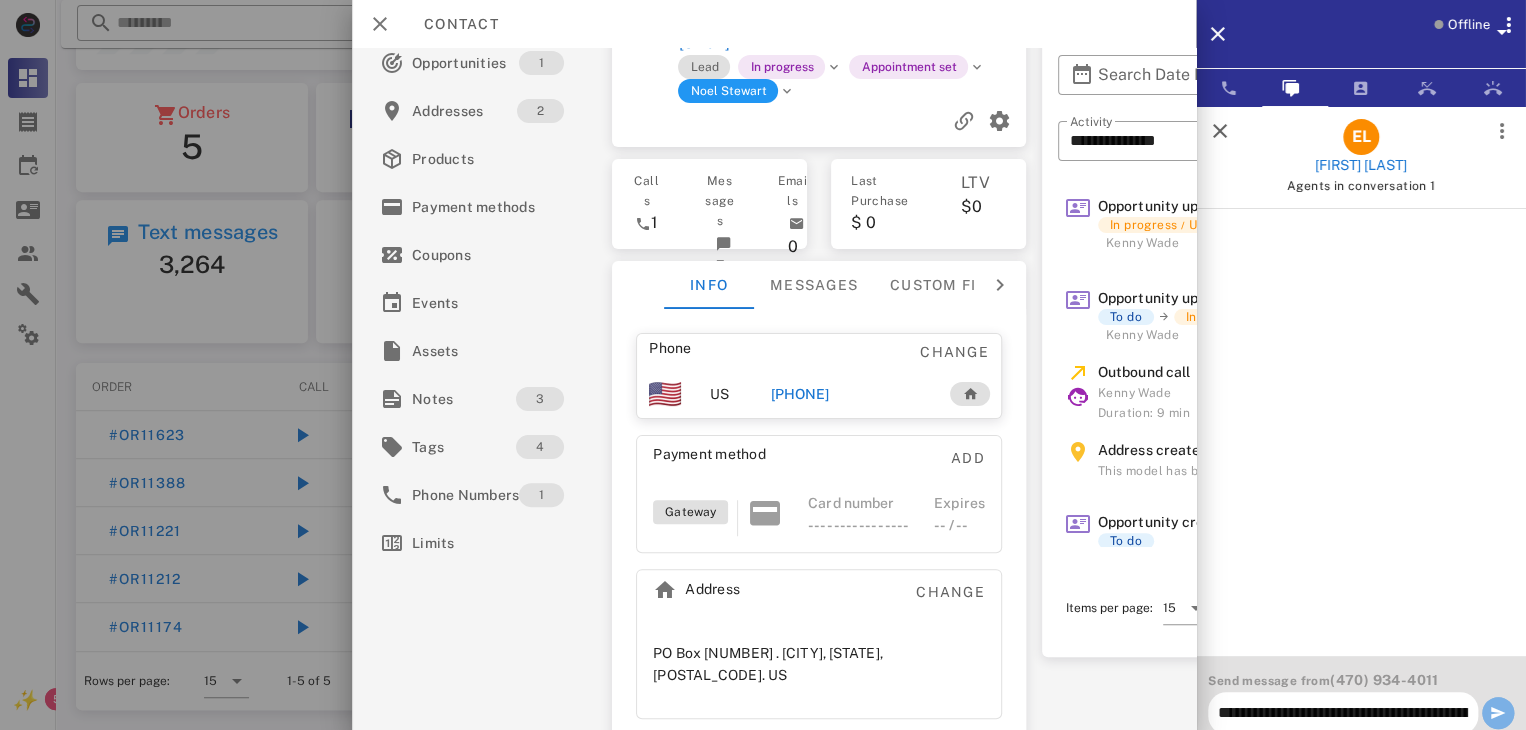 click at bounding box center [1498, 713] 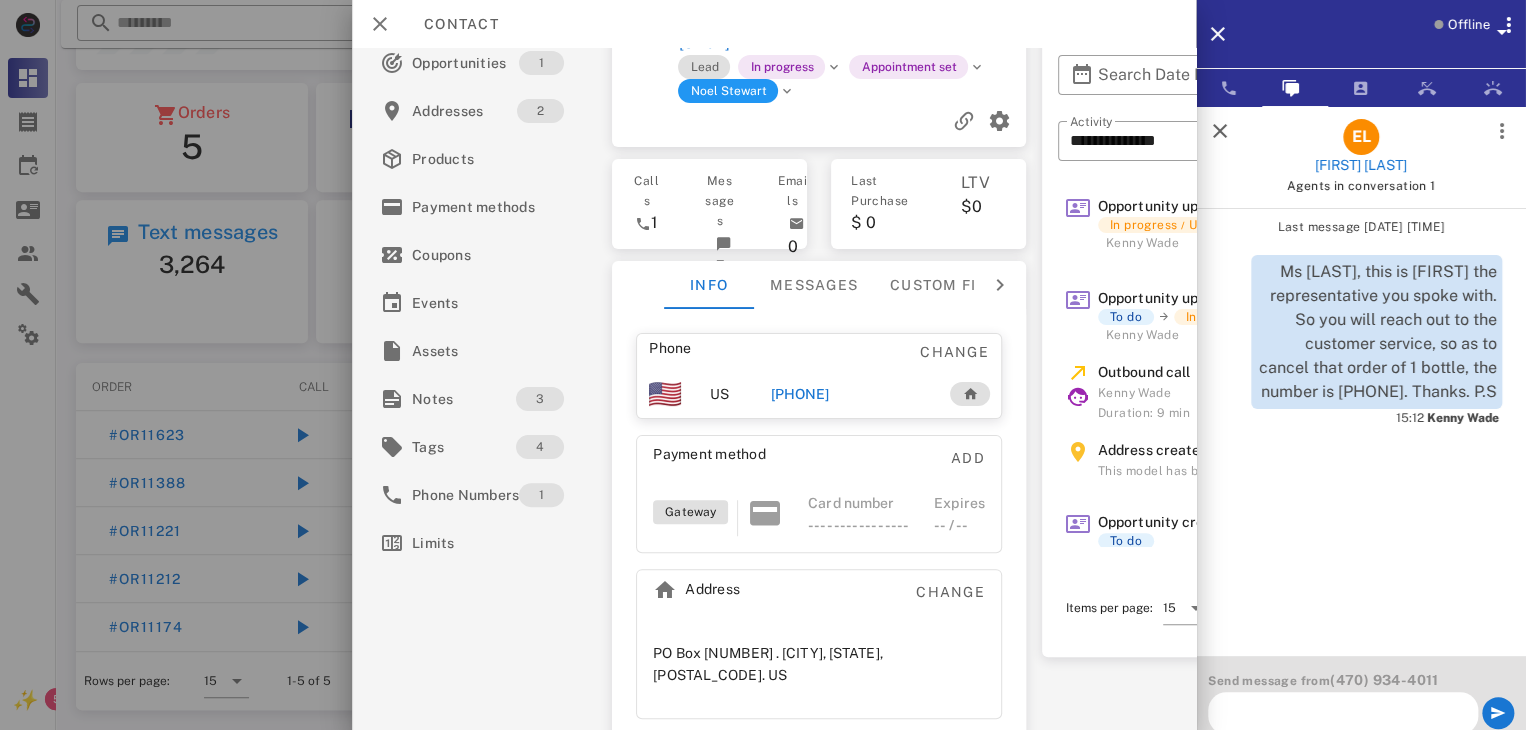 click at bounding box center [1343, 713] 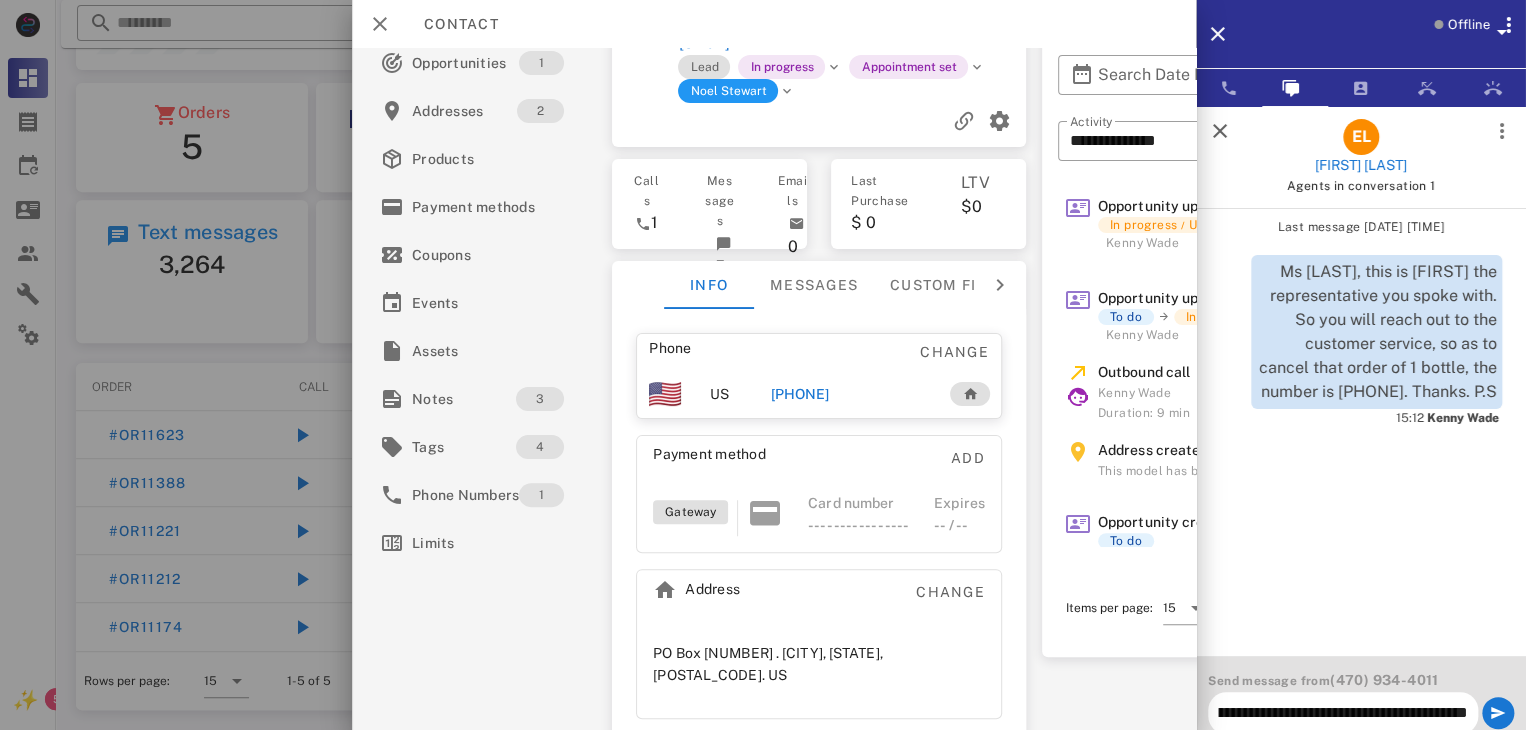 scroll, scrollTop: 0, scrollLeft: 414, axis: horizontal 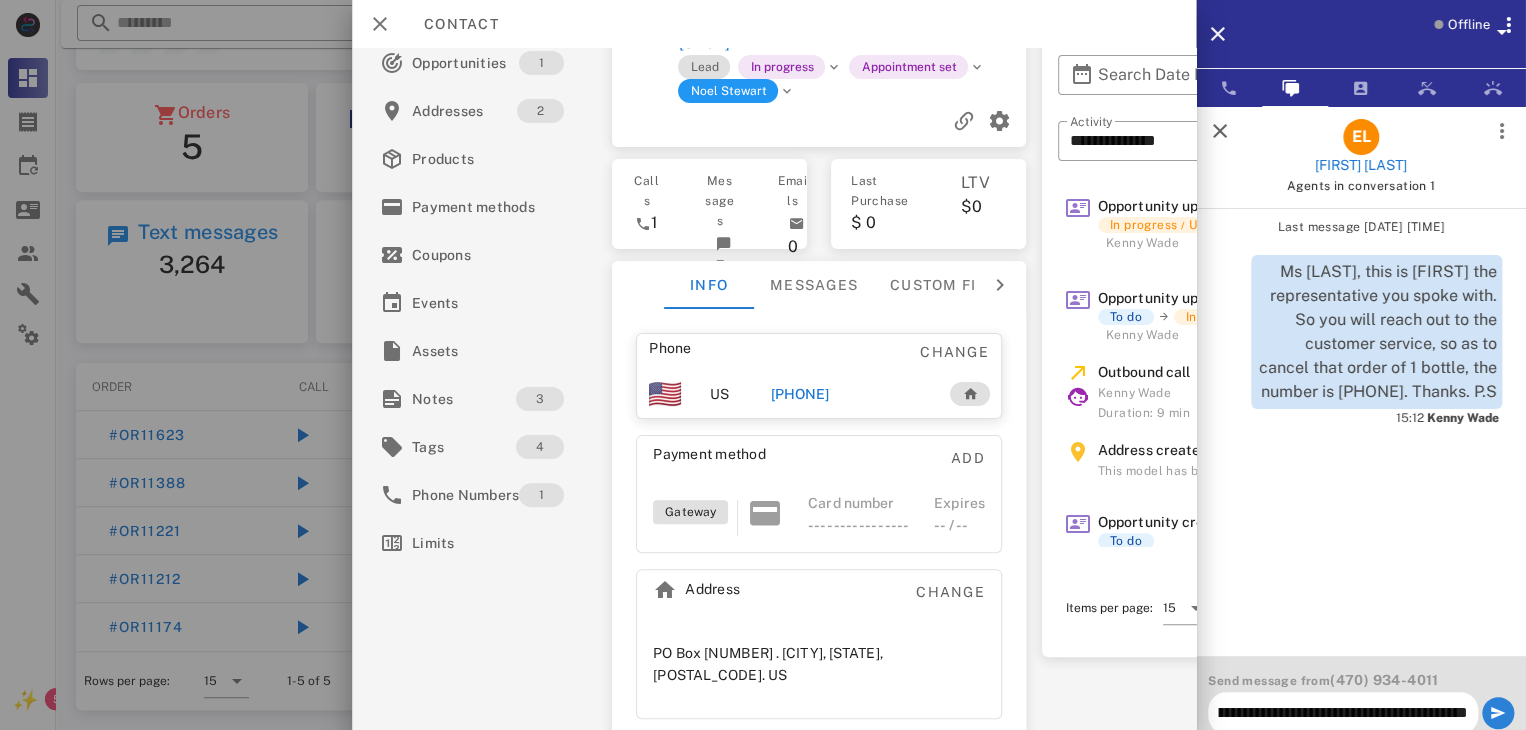 type on "**********" 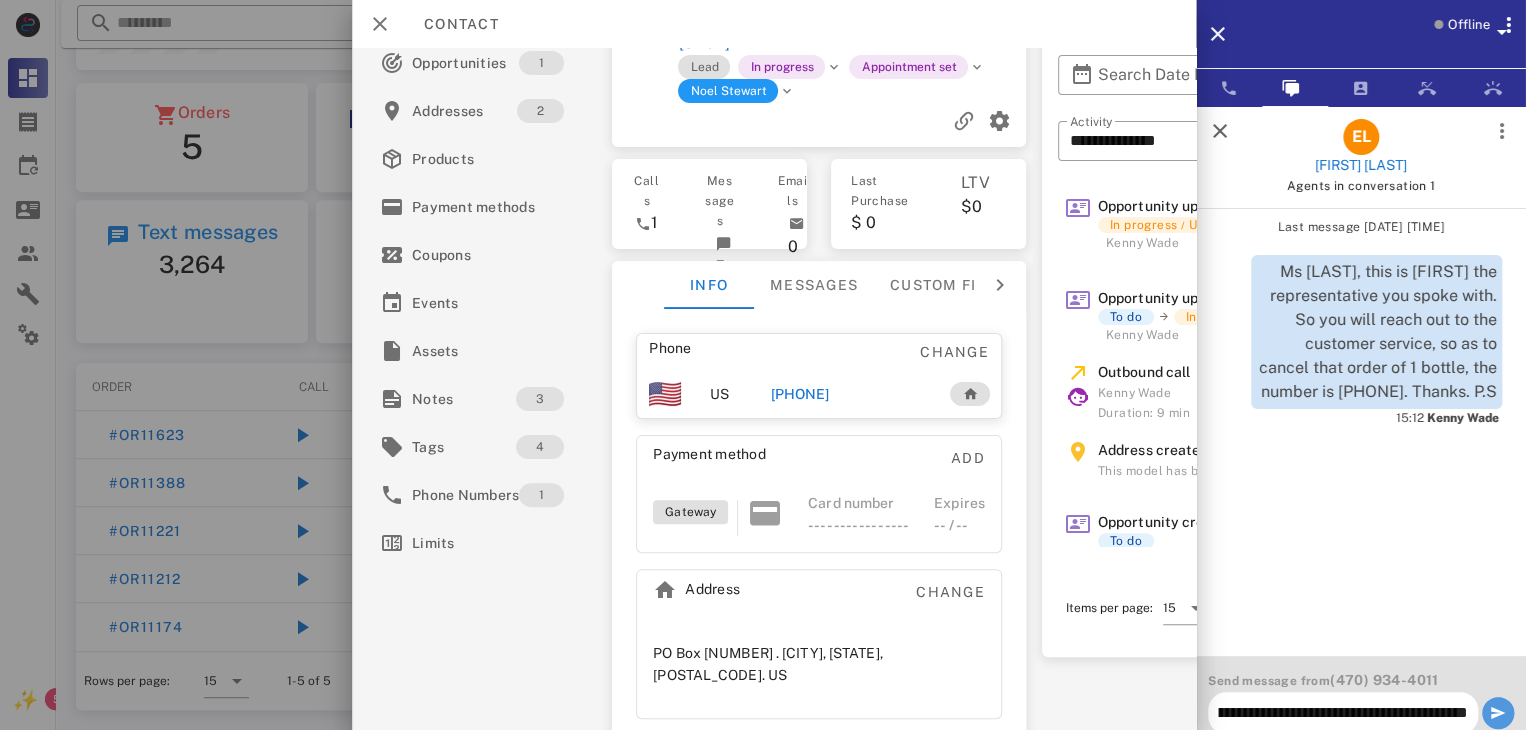 scroll, scrollTop: 0, scrollLeft: 0, axis: both 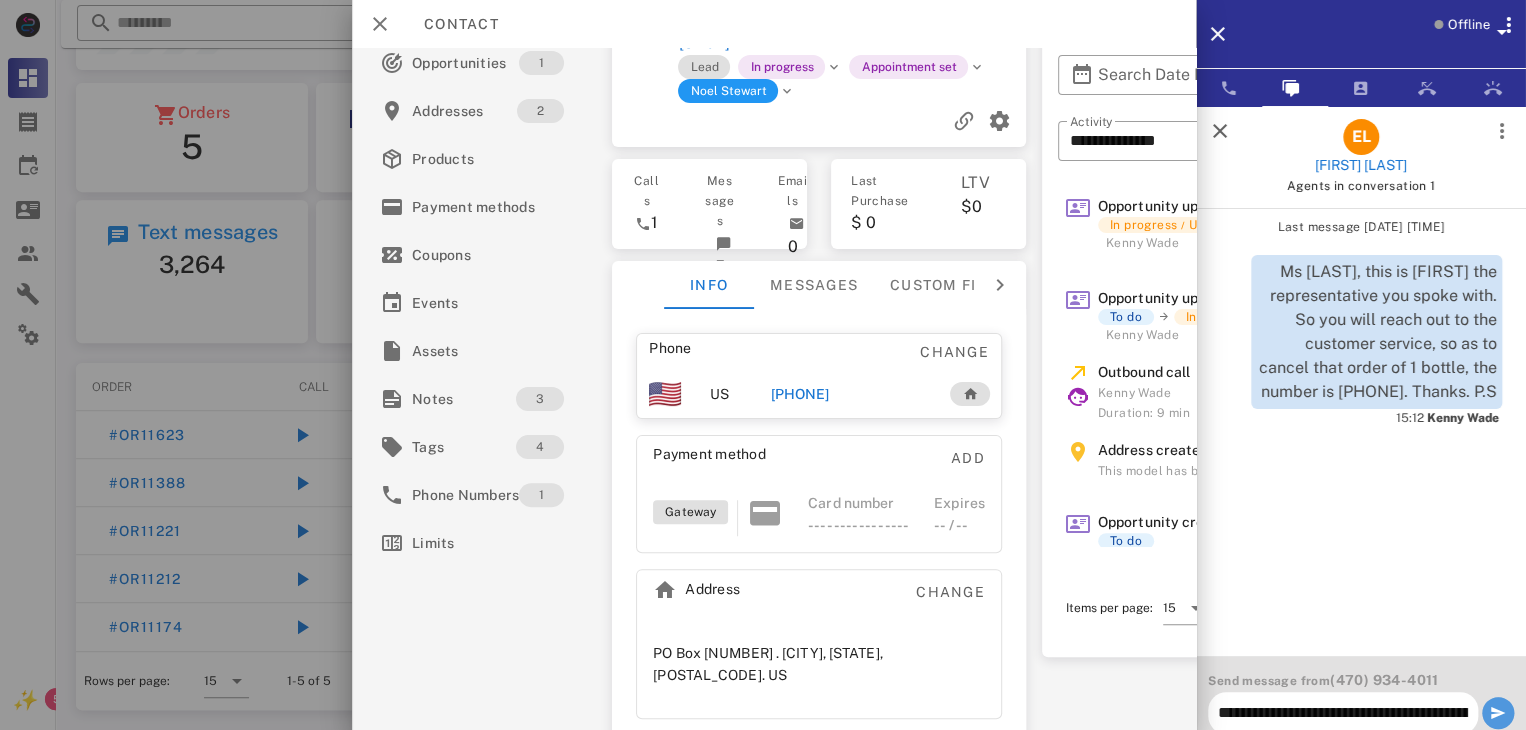 click at bounding box center (1498, 713) 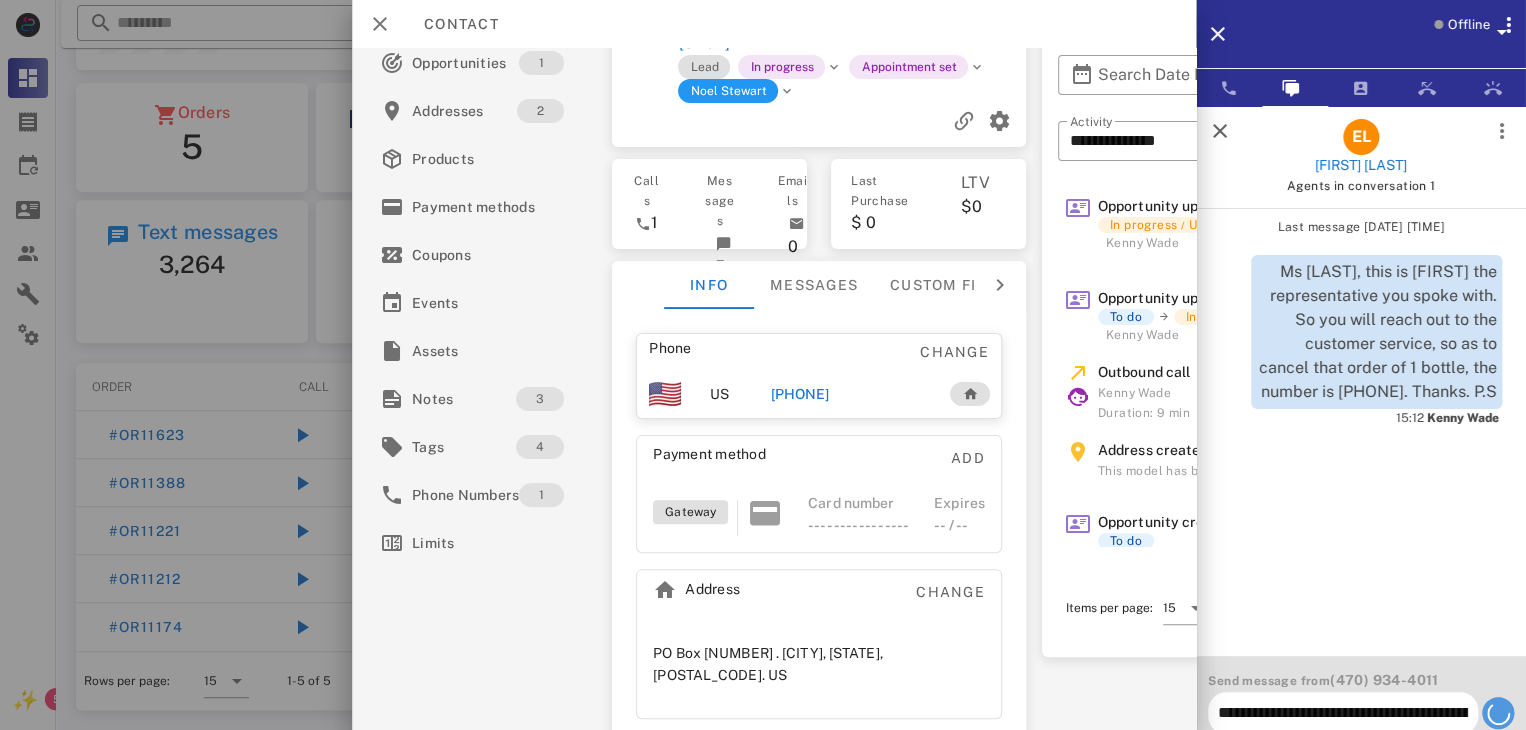 type 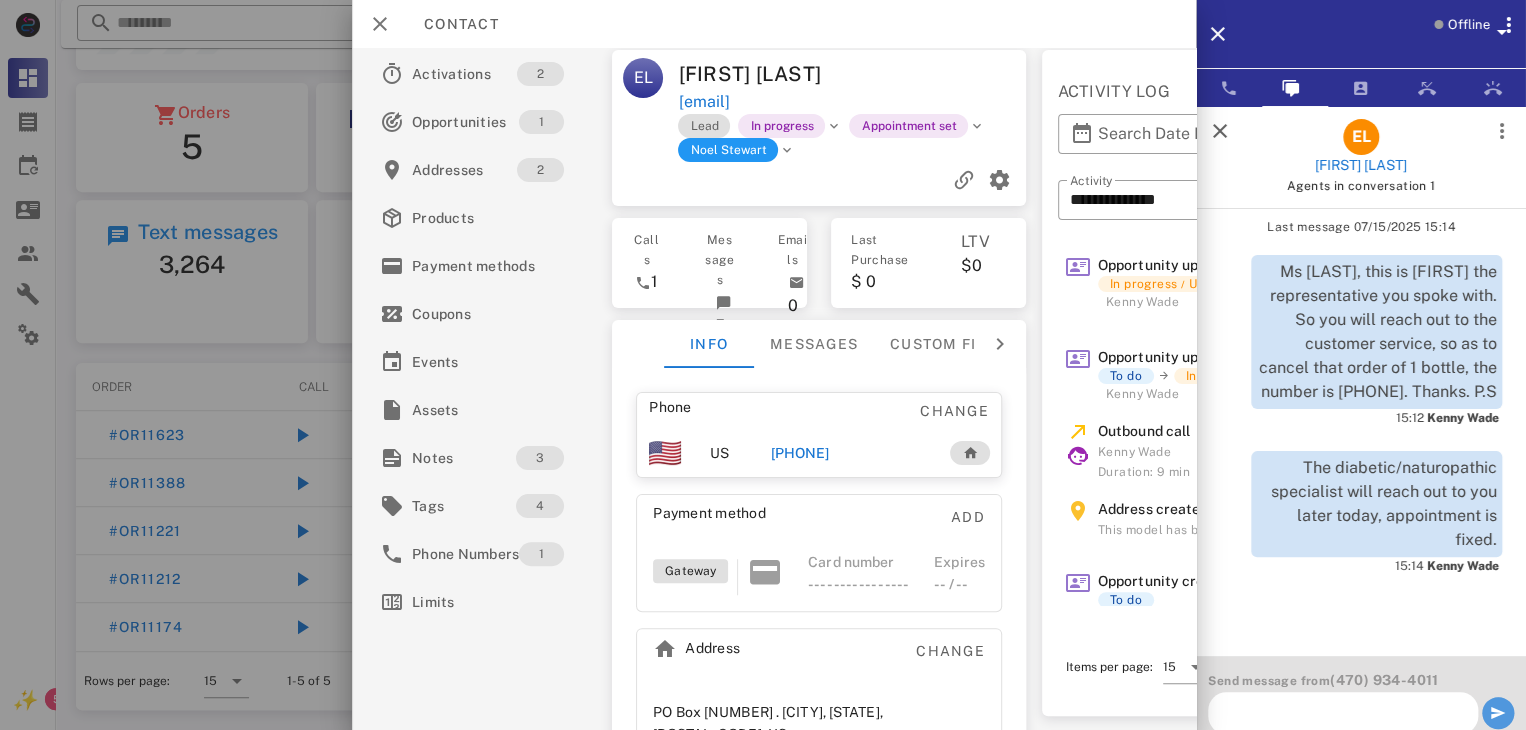 scroll, scrollTop: 0, scrollLeft: 0, axis: both 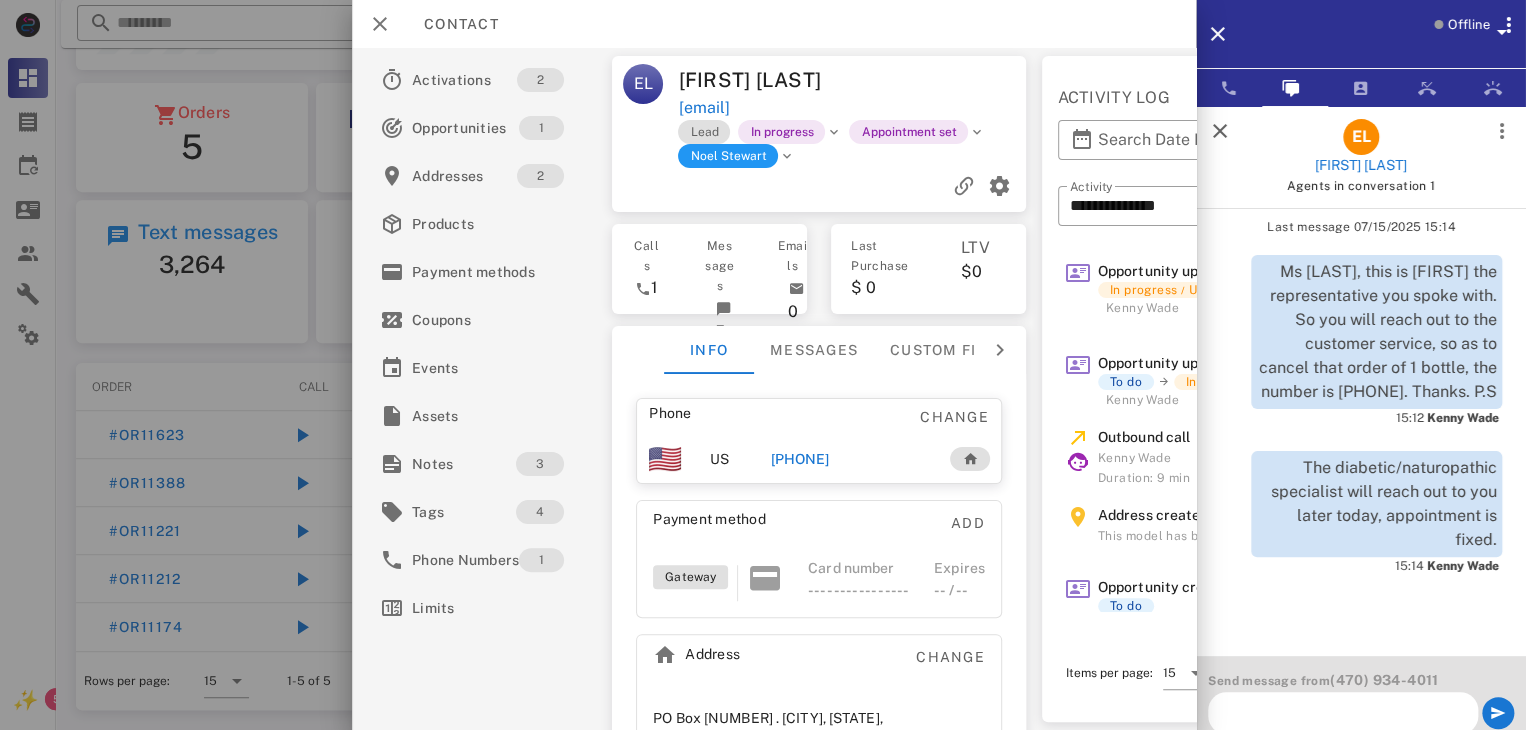 click on "Kenny Wade" at bounding box center [1142, 308] 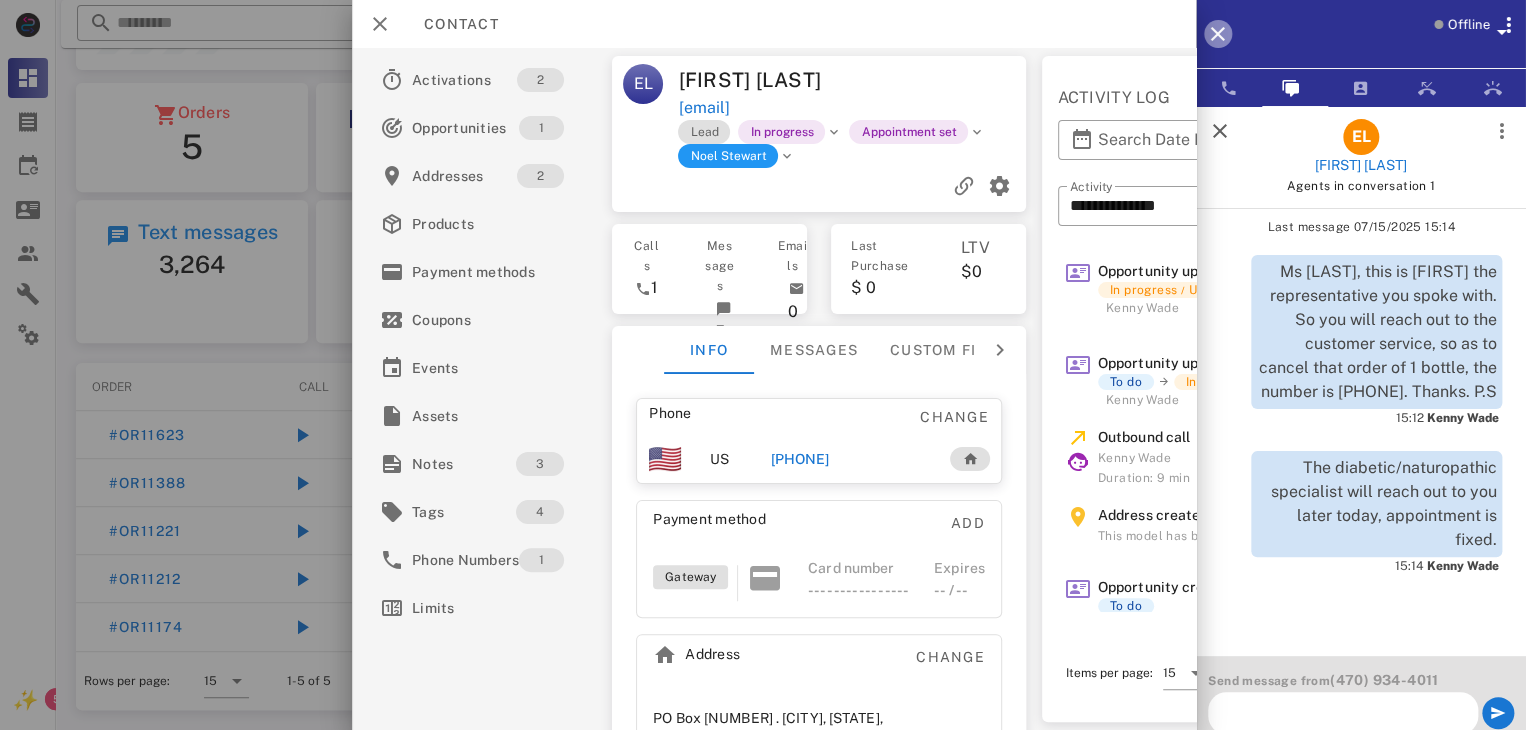 click at bounding box center [1218, 34] 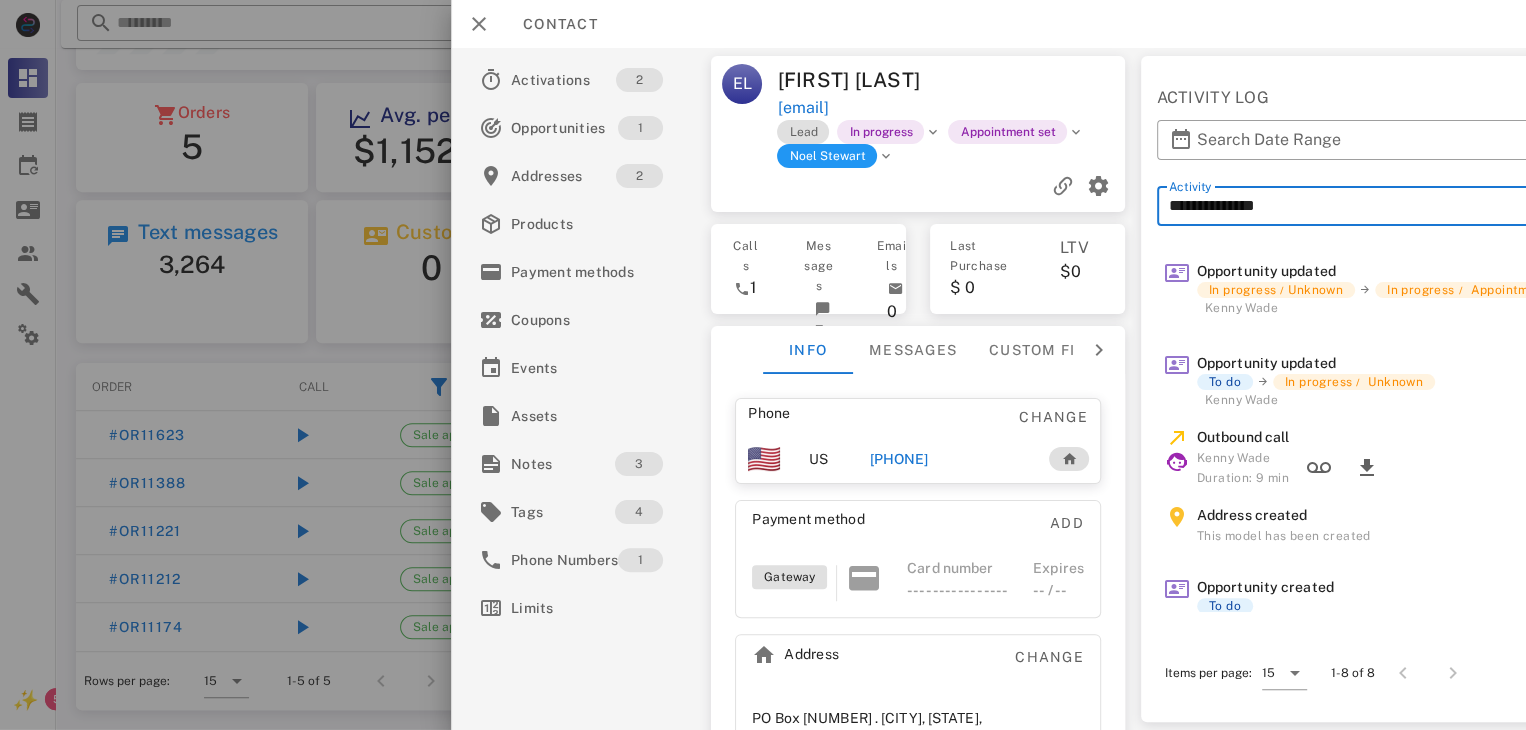 click on "**********" at bounding box center (1424, 206) 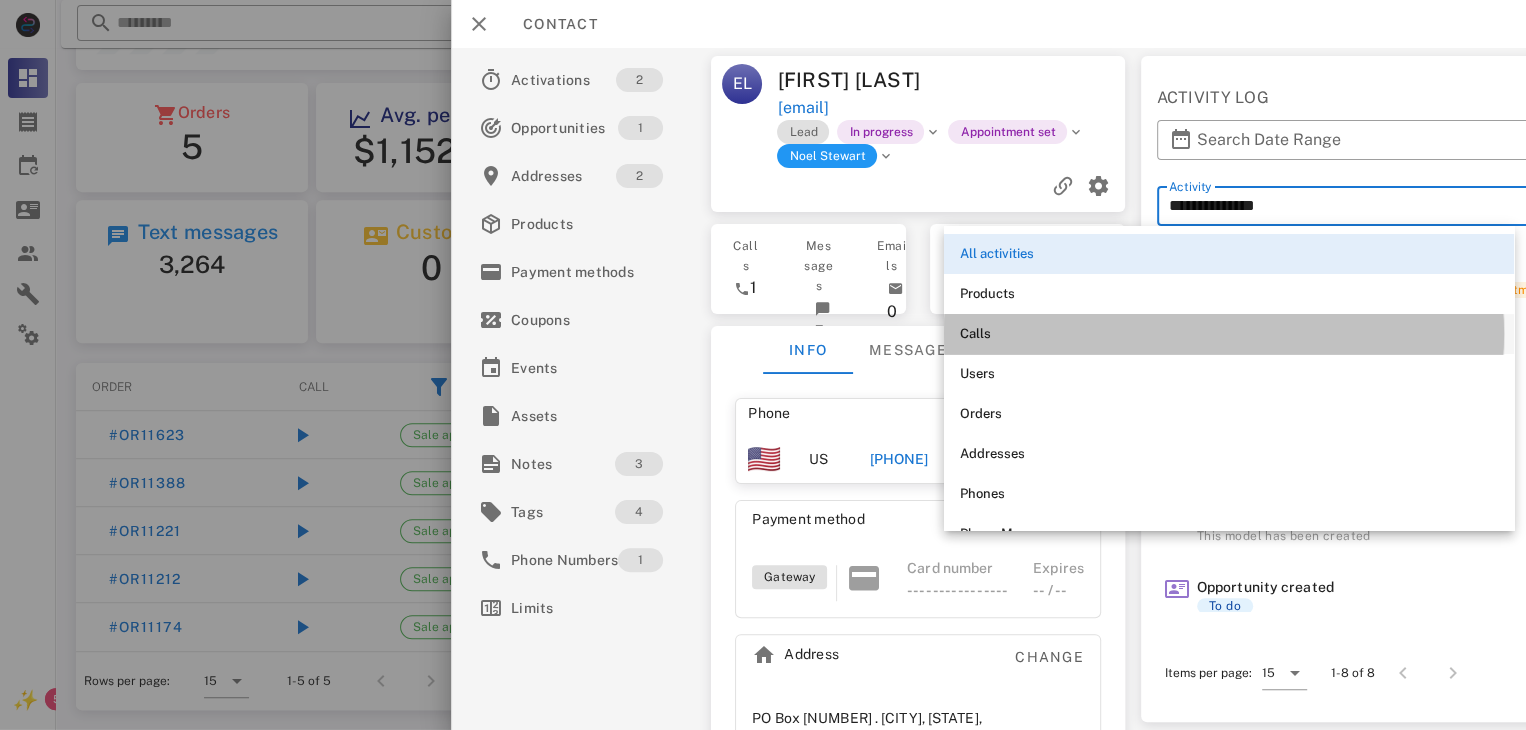 click on "Calls" at bounding box center (1229, 334) 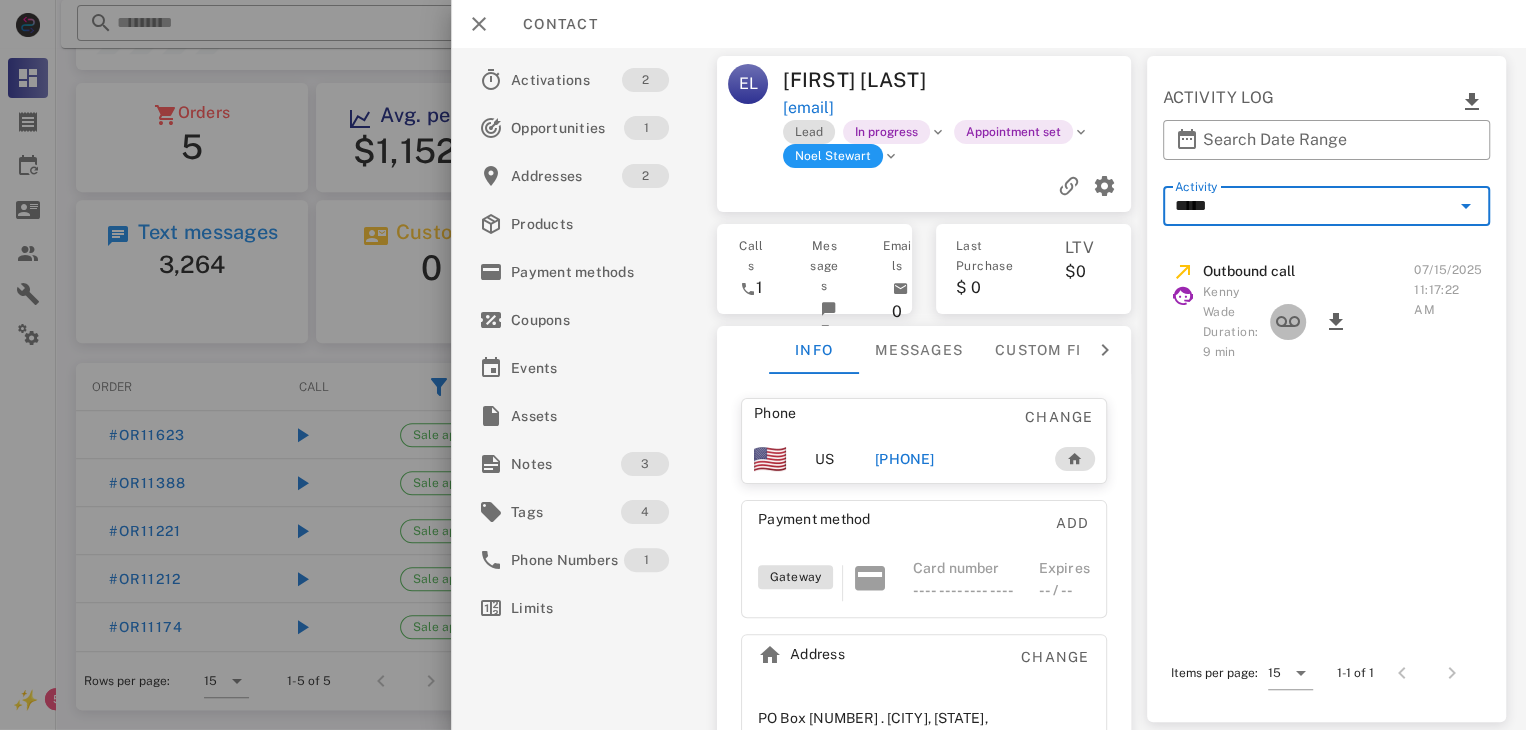 click at bounding box center [1288, 322] 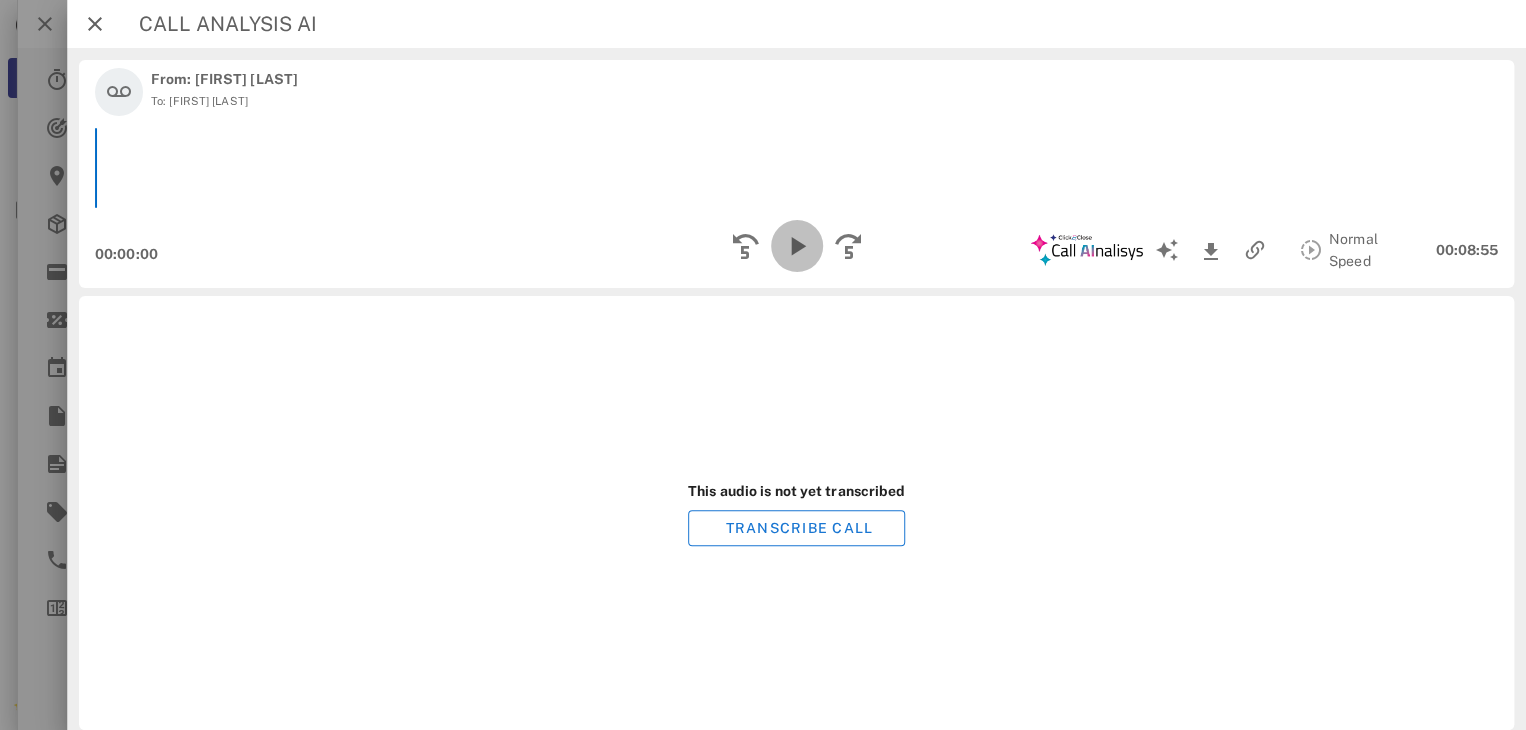 click at bounding box center (796, 246) 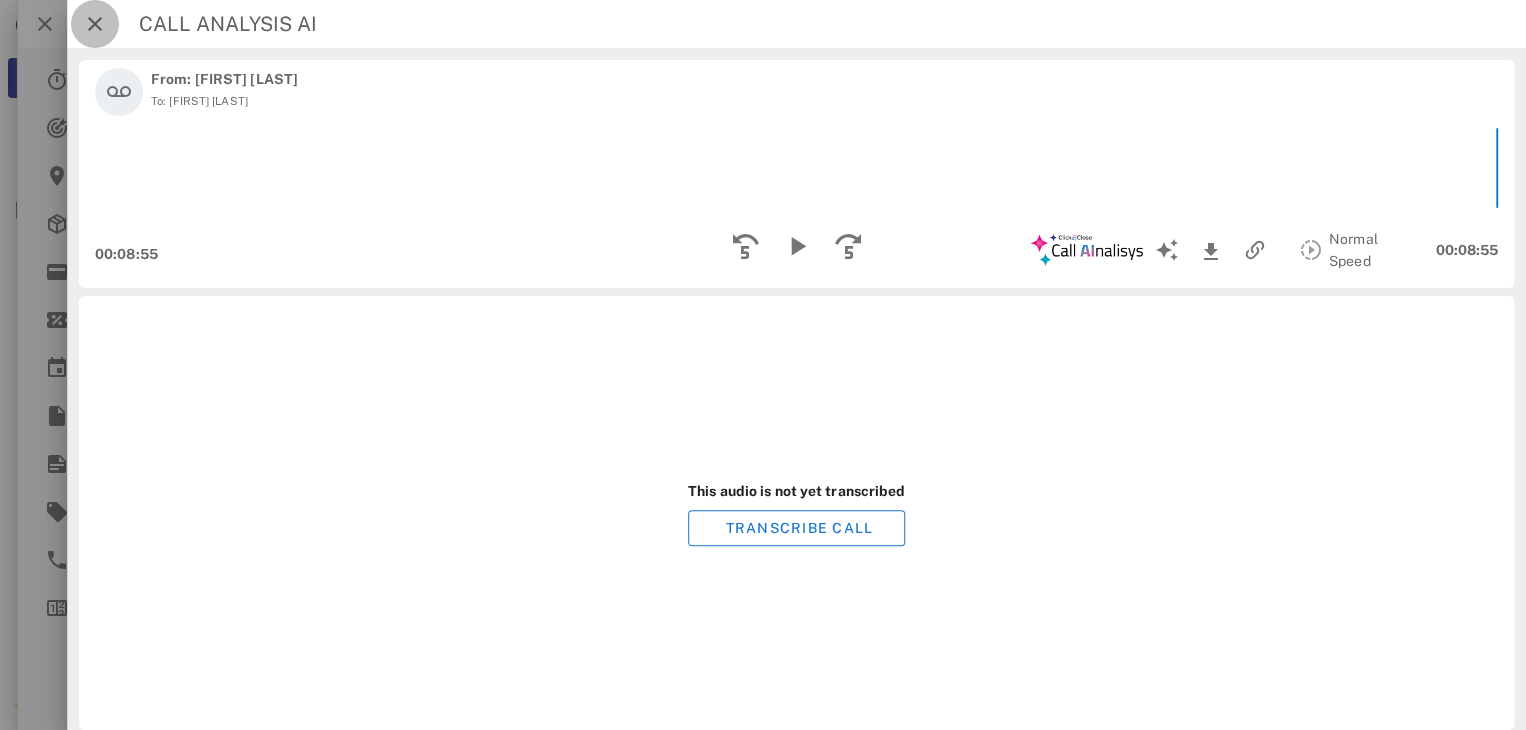 click at bounding box center [95, 24] 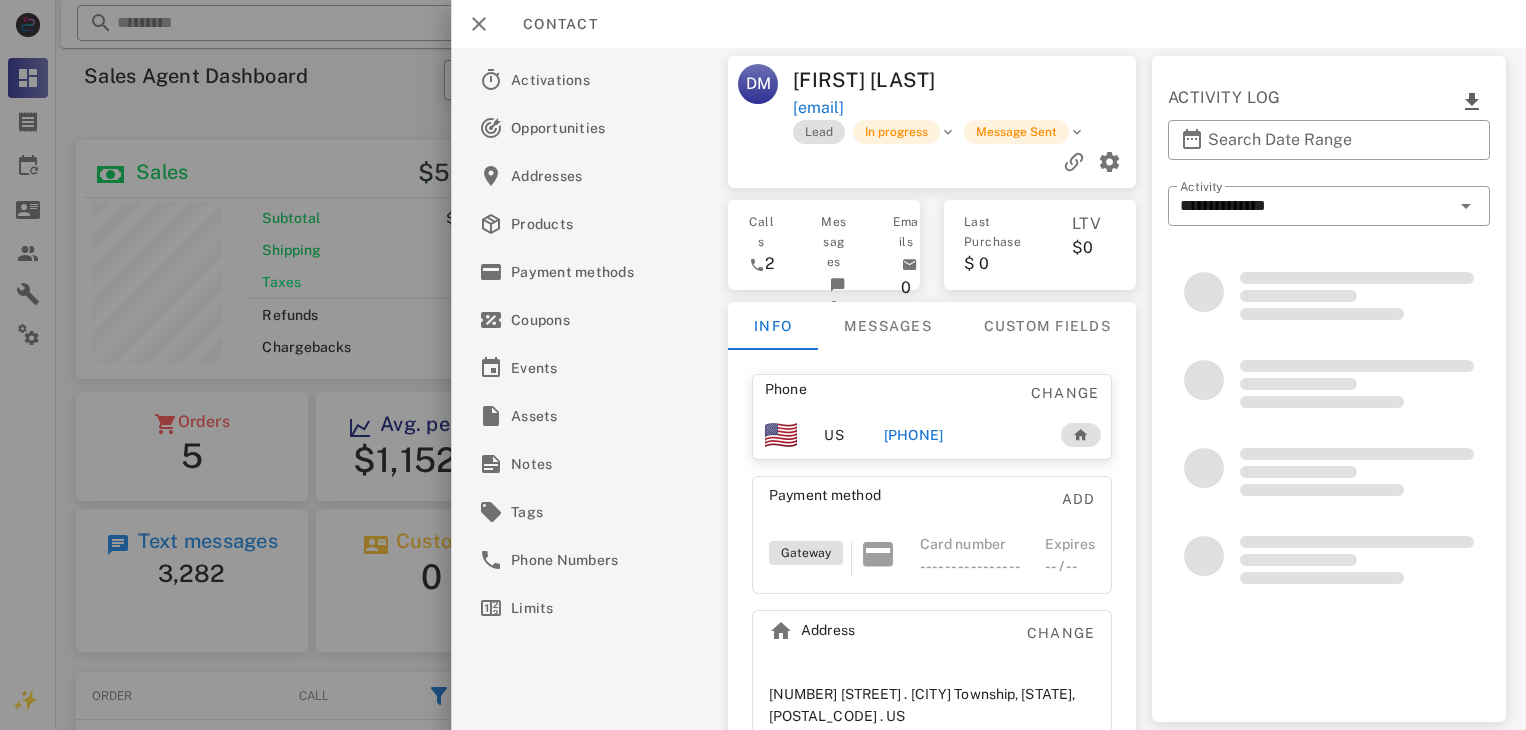 scroll, scrollTop: 0, scrollLeft: 0, axis: both 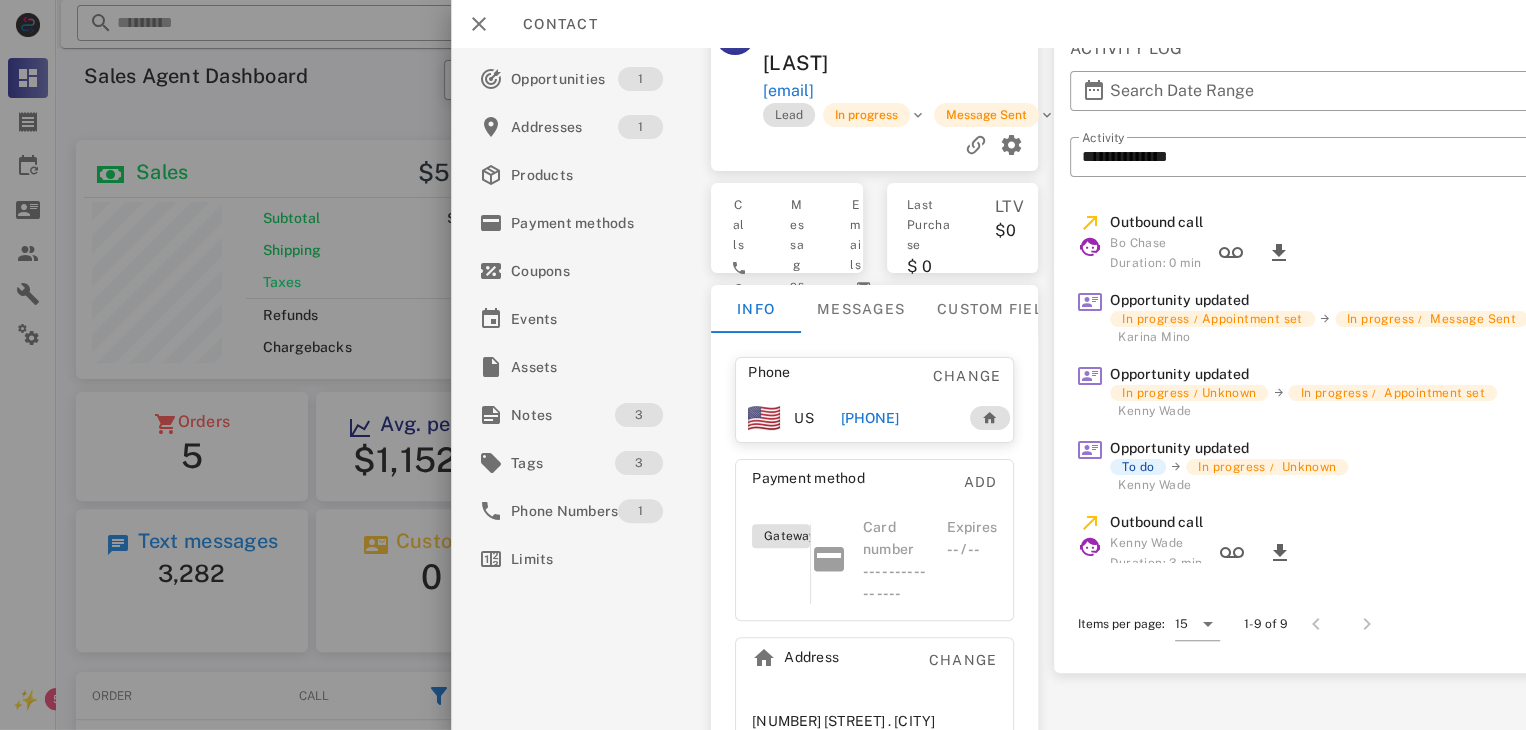 click on "Kenny Wade" at bounding box center [1156, 543] 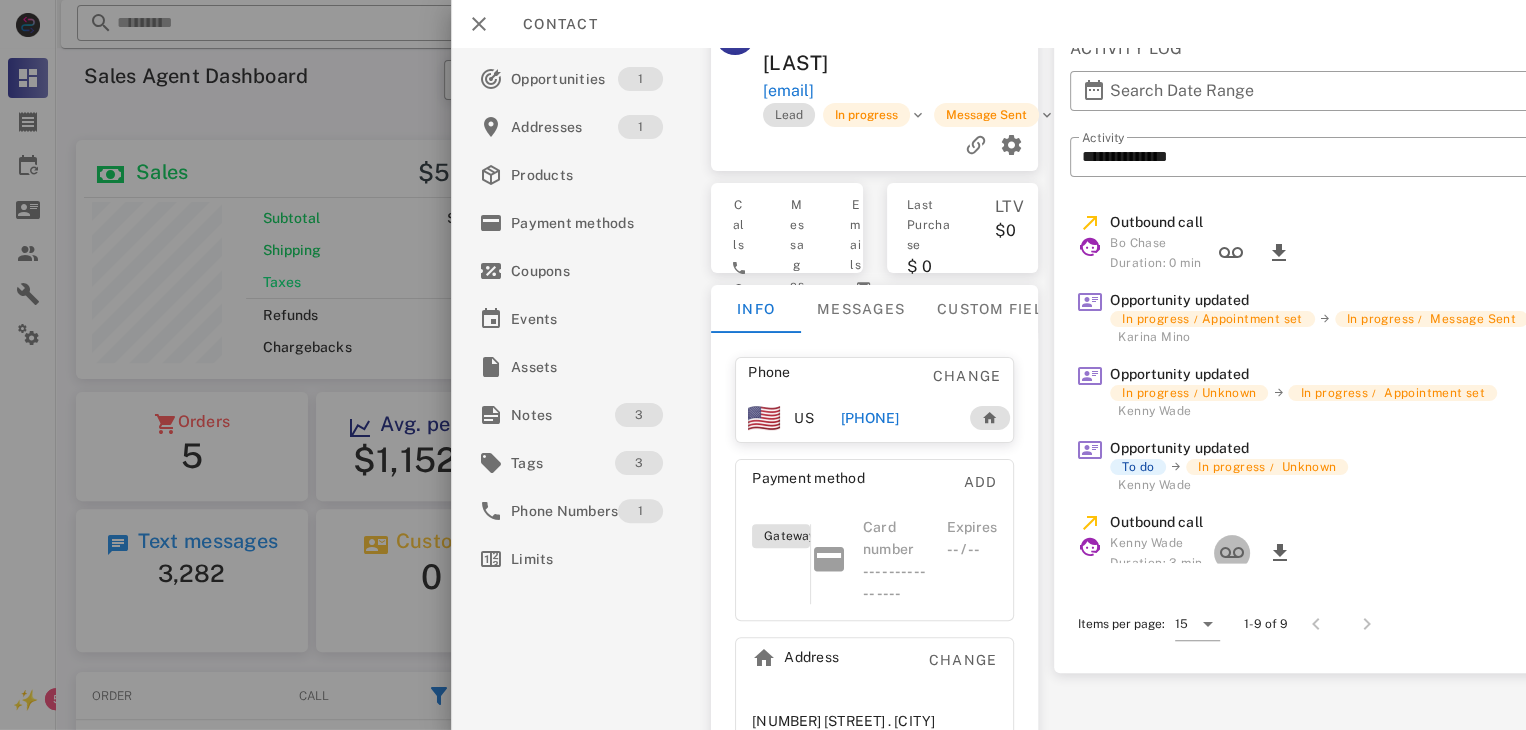 click at bounding box center [1232, 553] 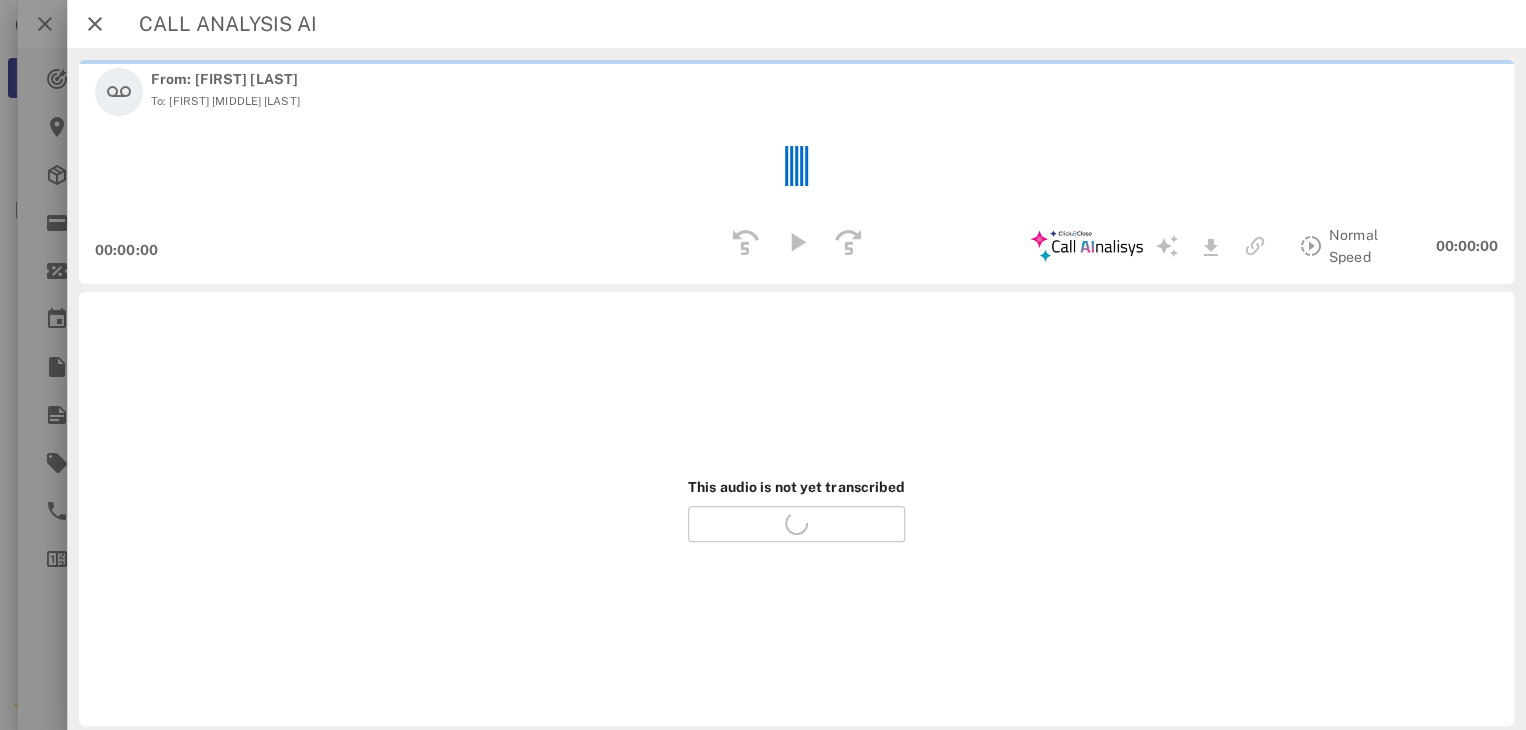 scroll, scrollTop: 31, scrollLeft: 0, axis: vertical 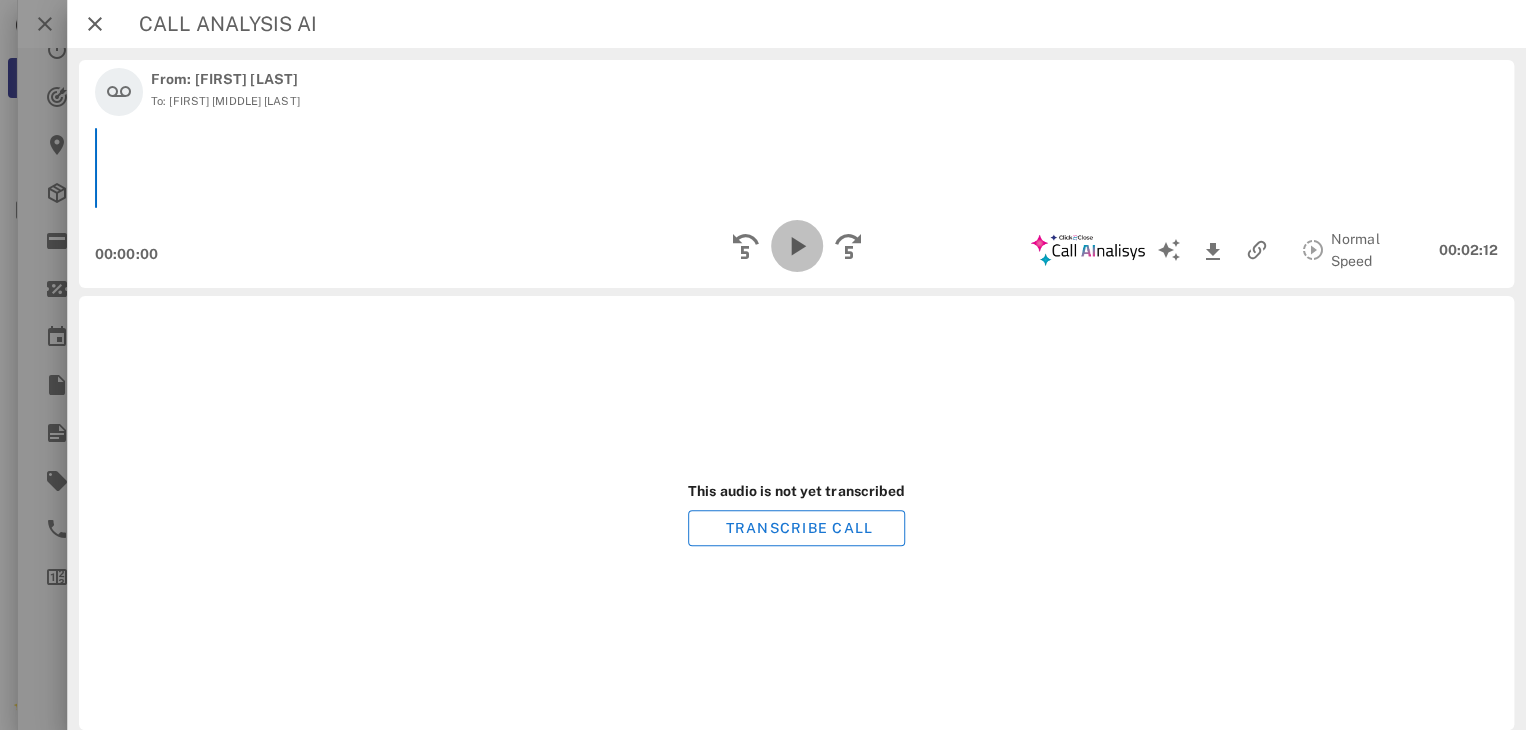 click at bounding box center (796, 246) 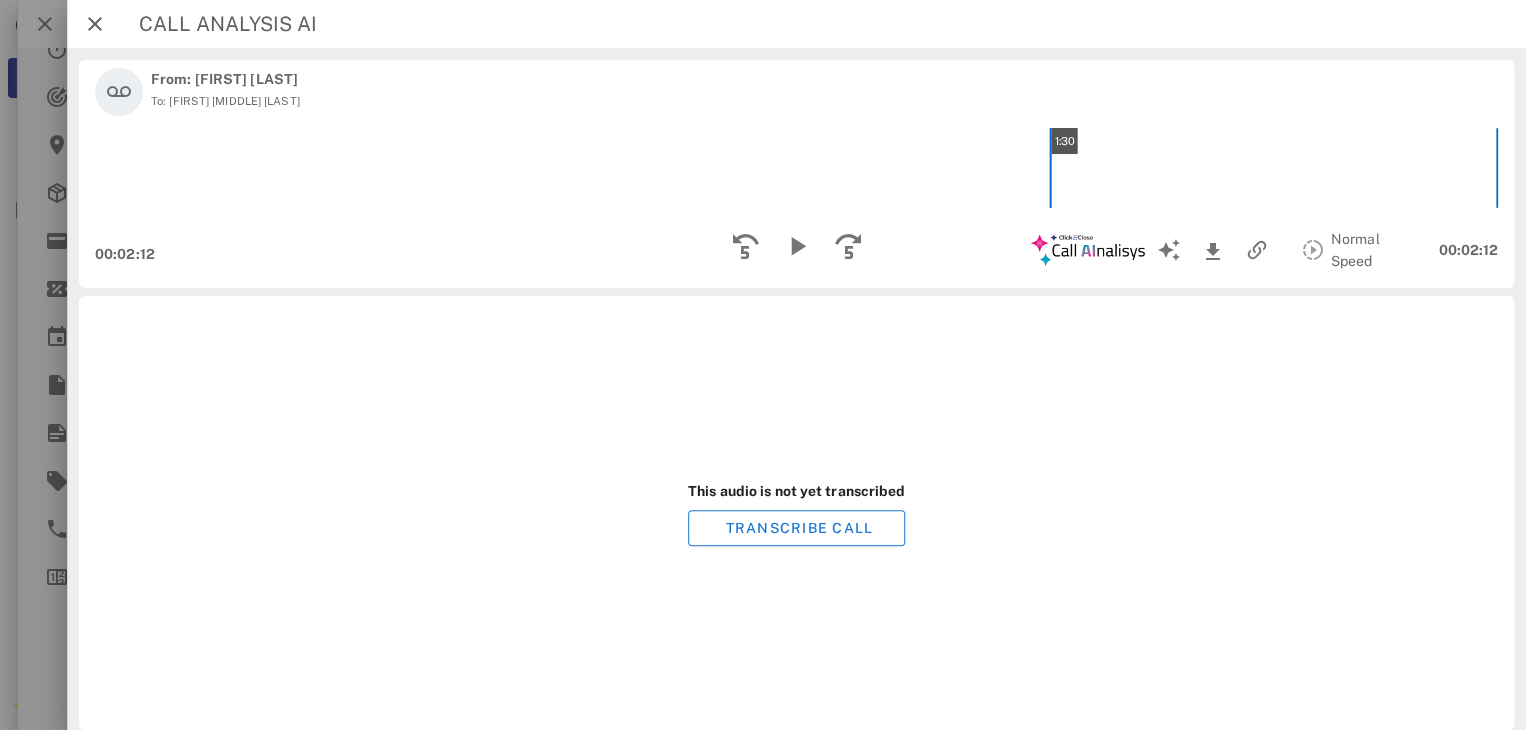 click on "1:30" at bounding box center (796, 168) 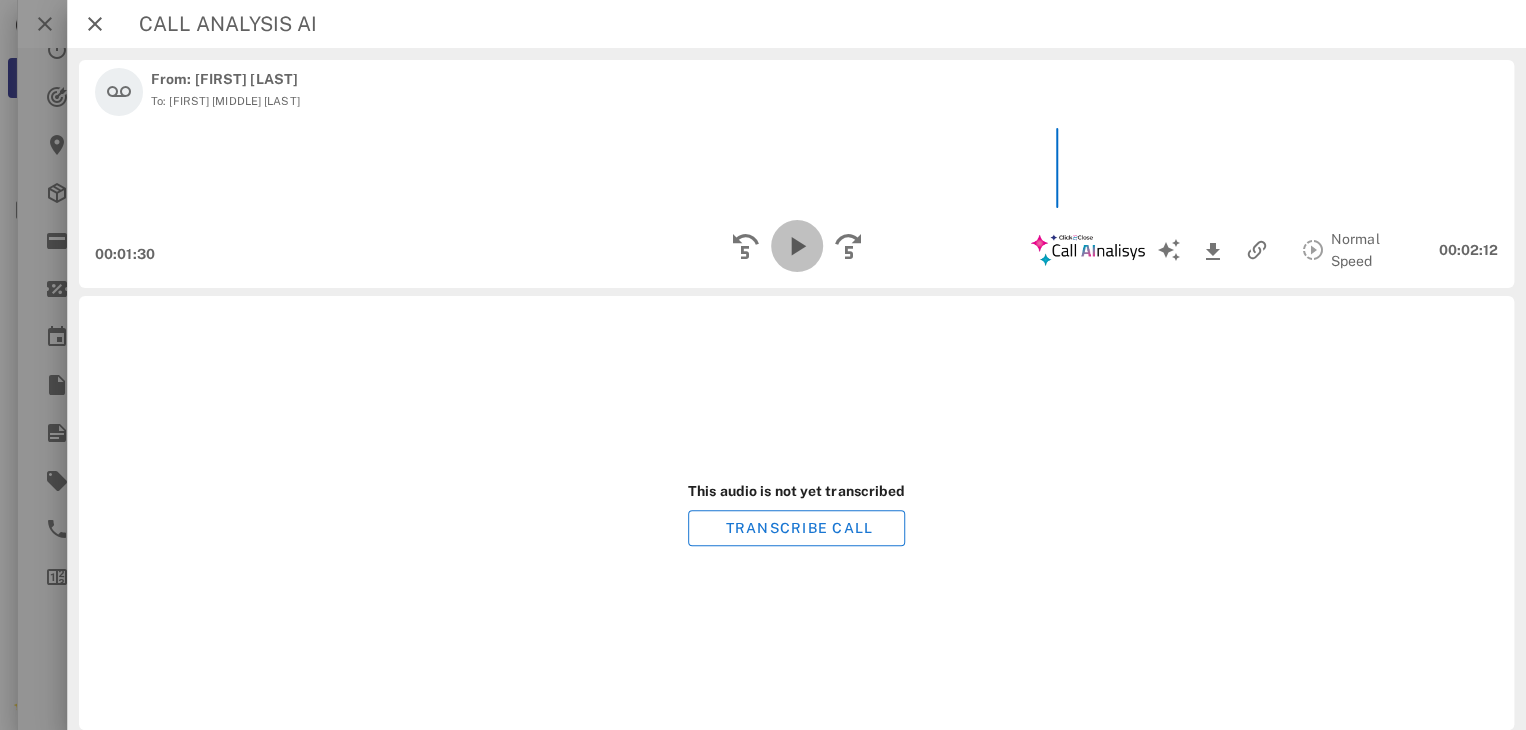 click at bounding box center (796, 246) 